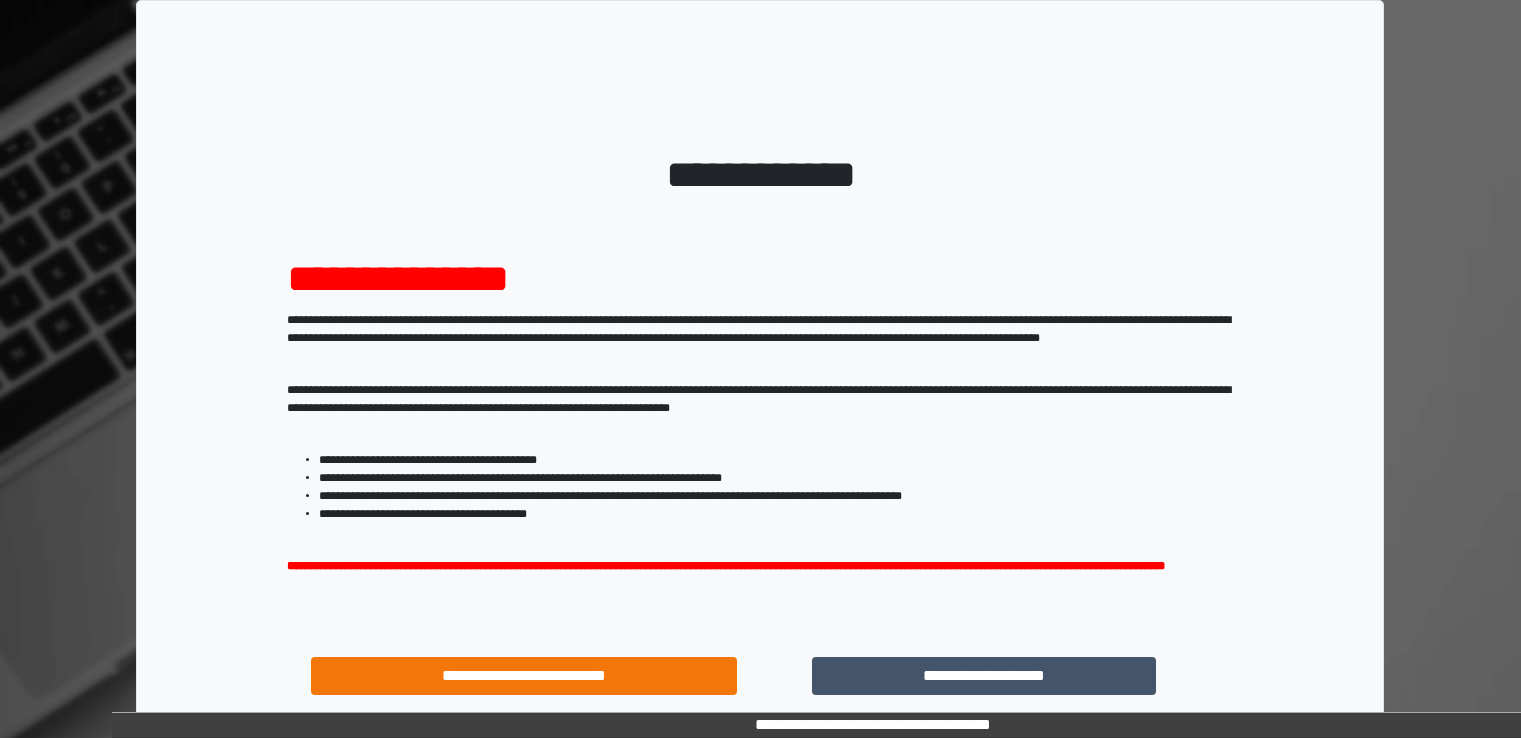 scroll, scrollTop: 0, scrollLeft: 0, axis: both 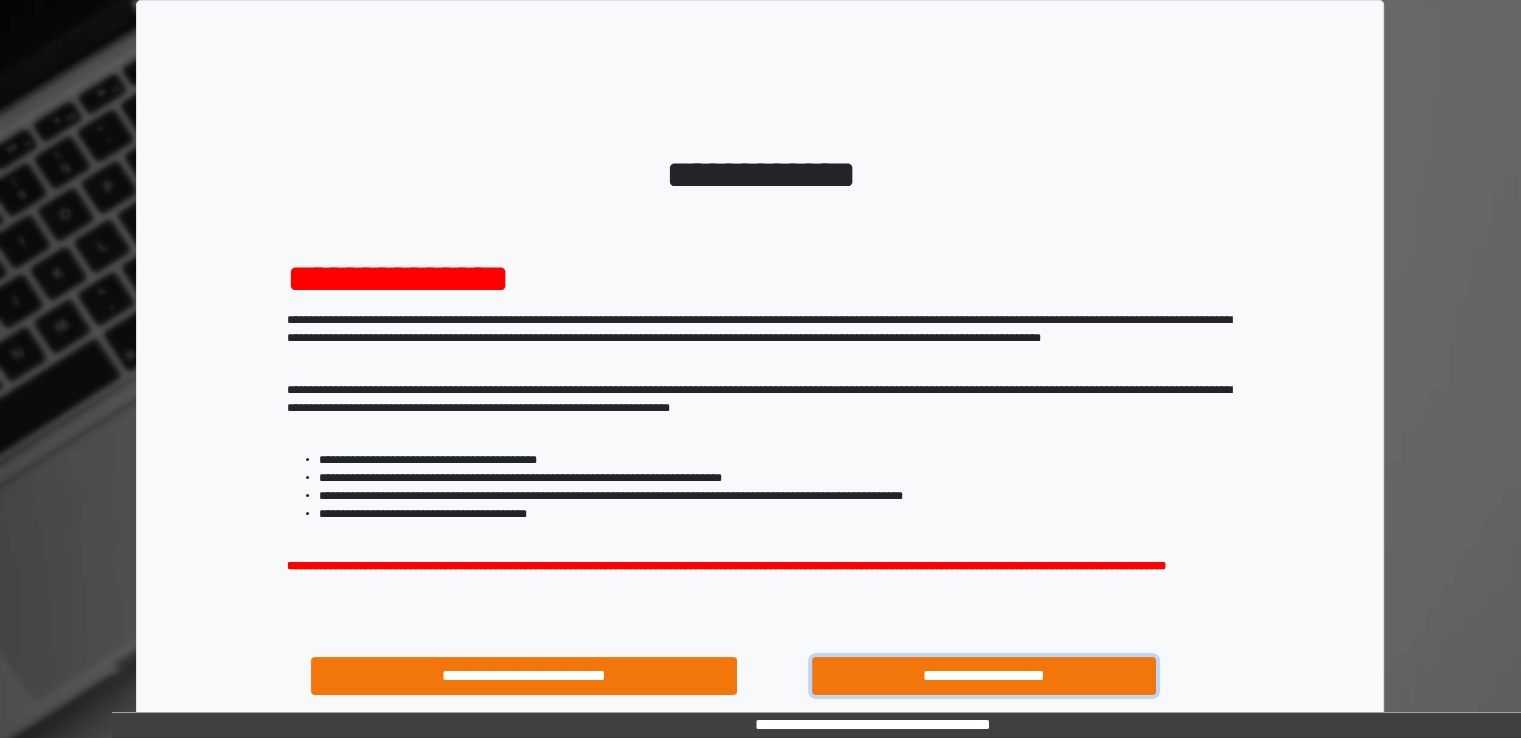 click on "**********" at bounding box center (984, 676) 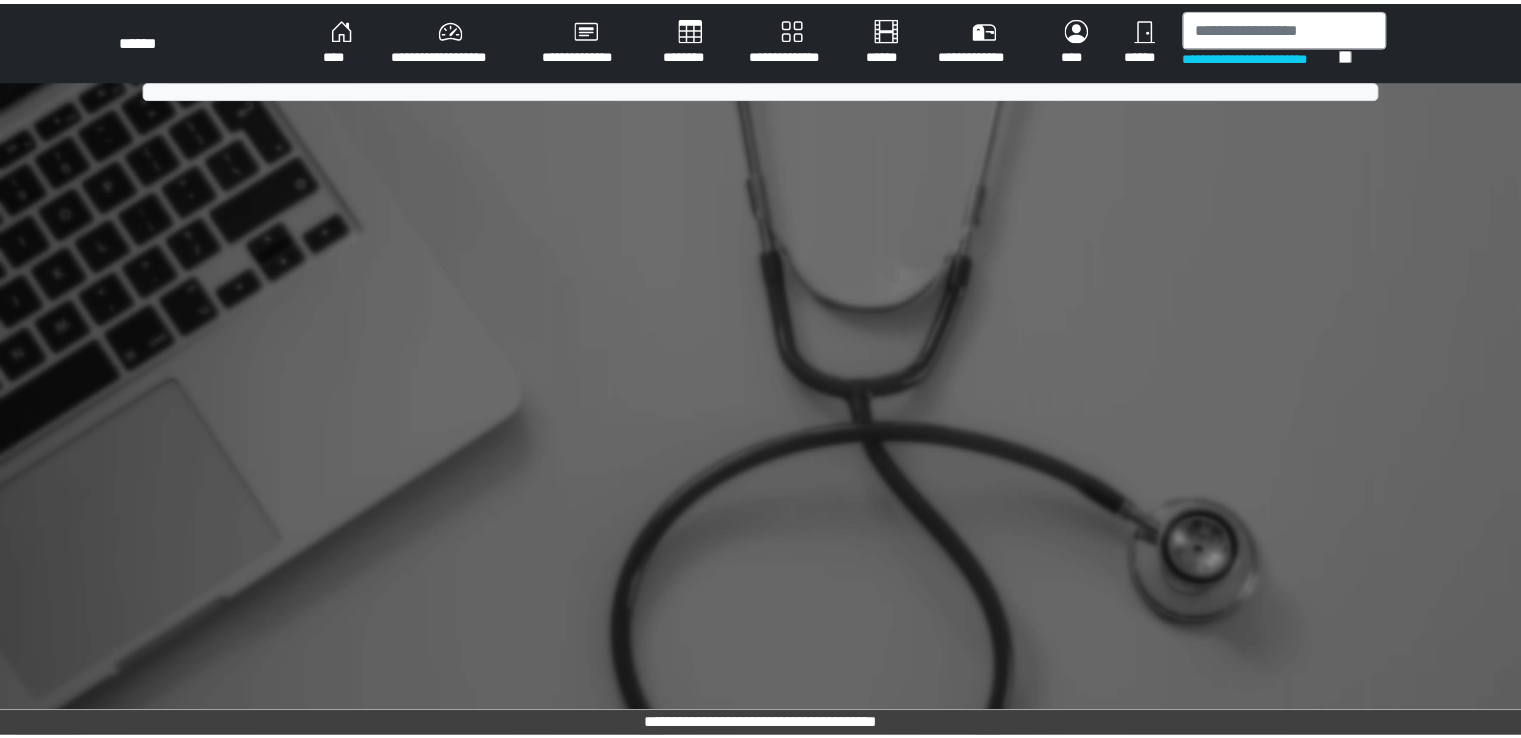 scroll, scrollTop: 0, scrollLeft: 0, axis: both 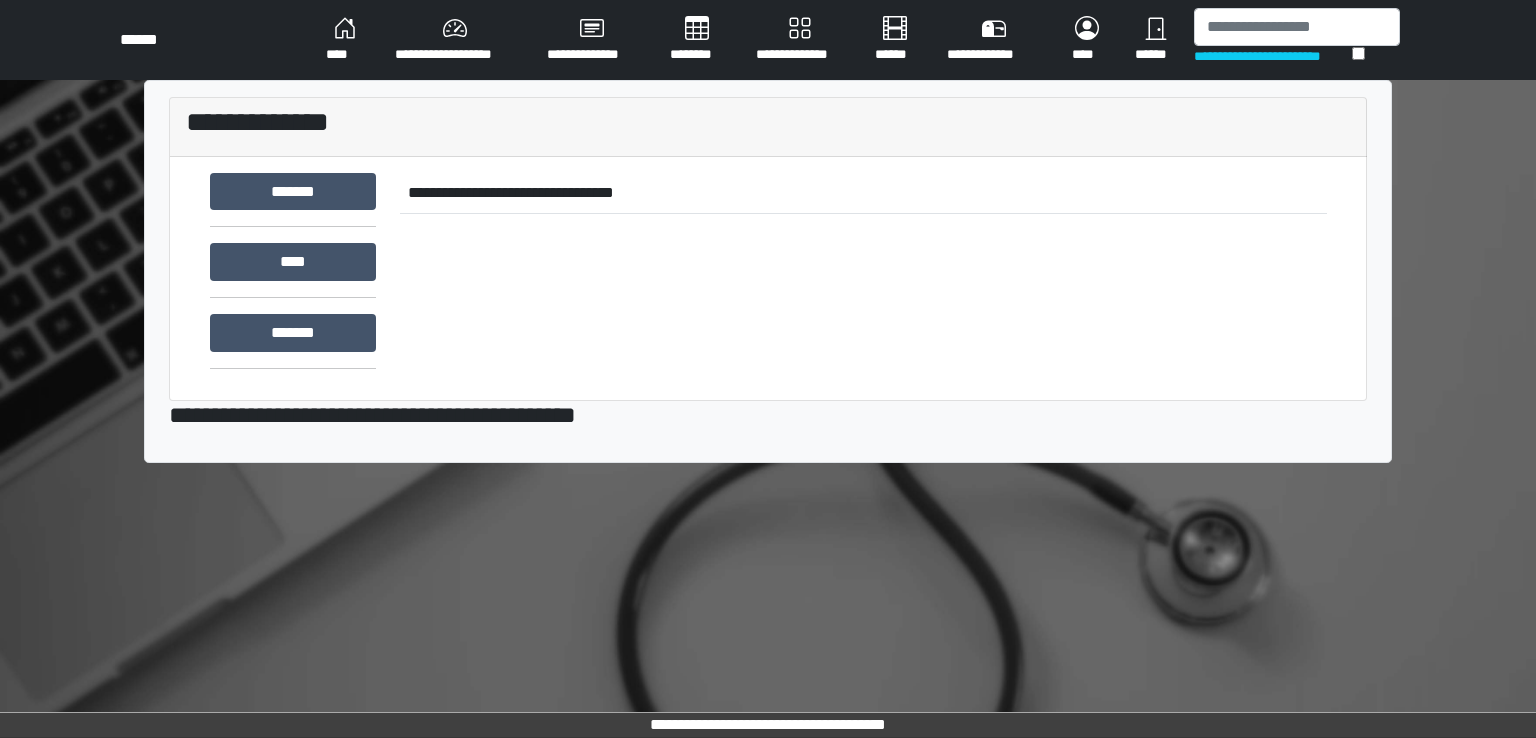 click on "**********" at bounding box center [768, 369] 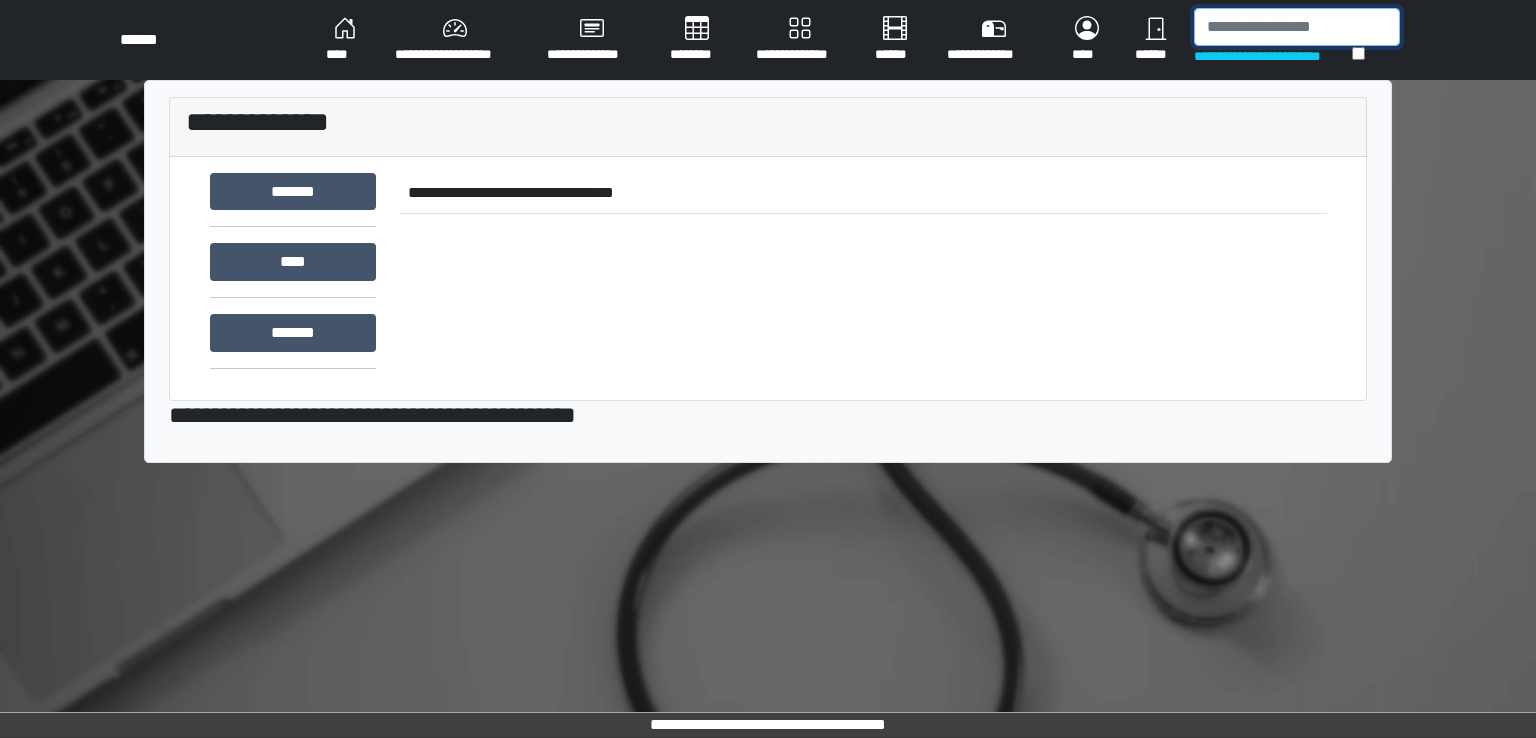 click at bounding box center (1297, 27) 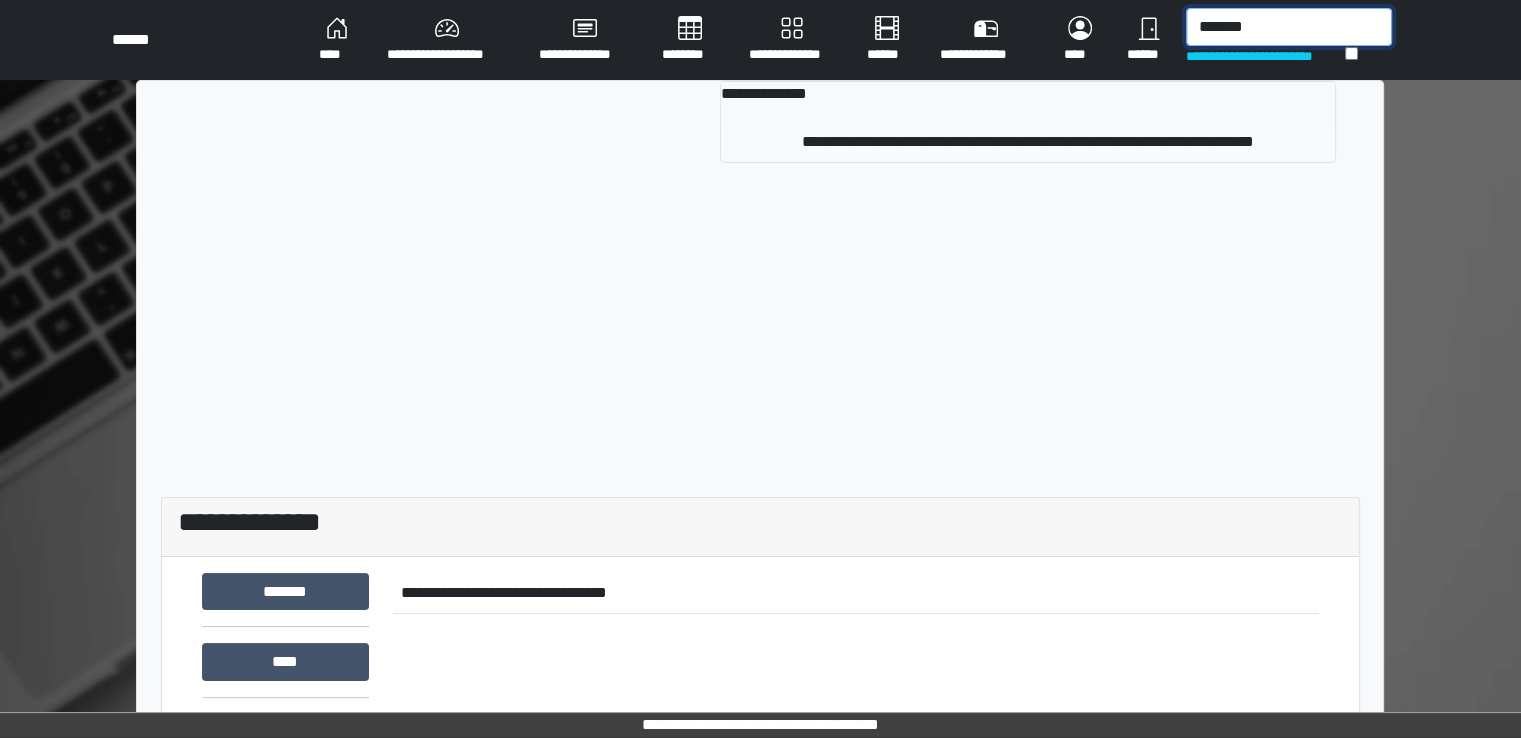 type on "*******" 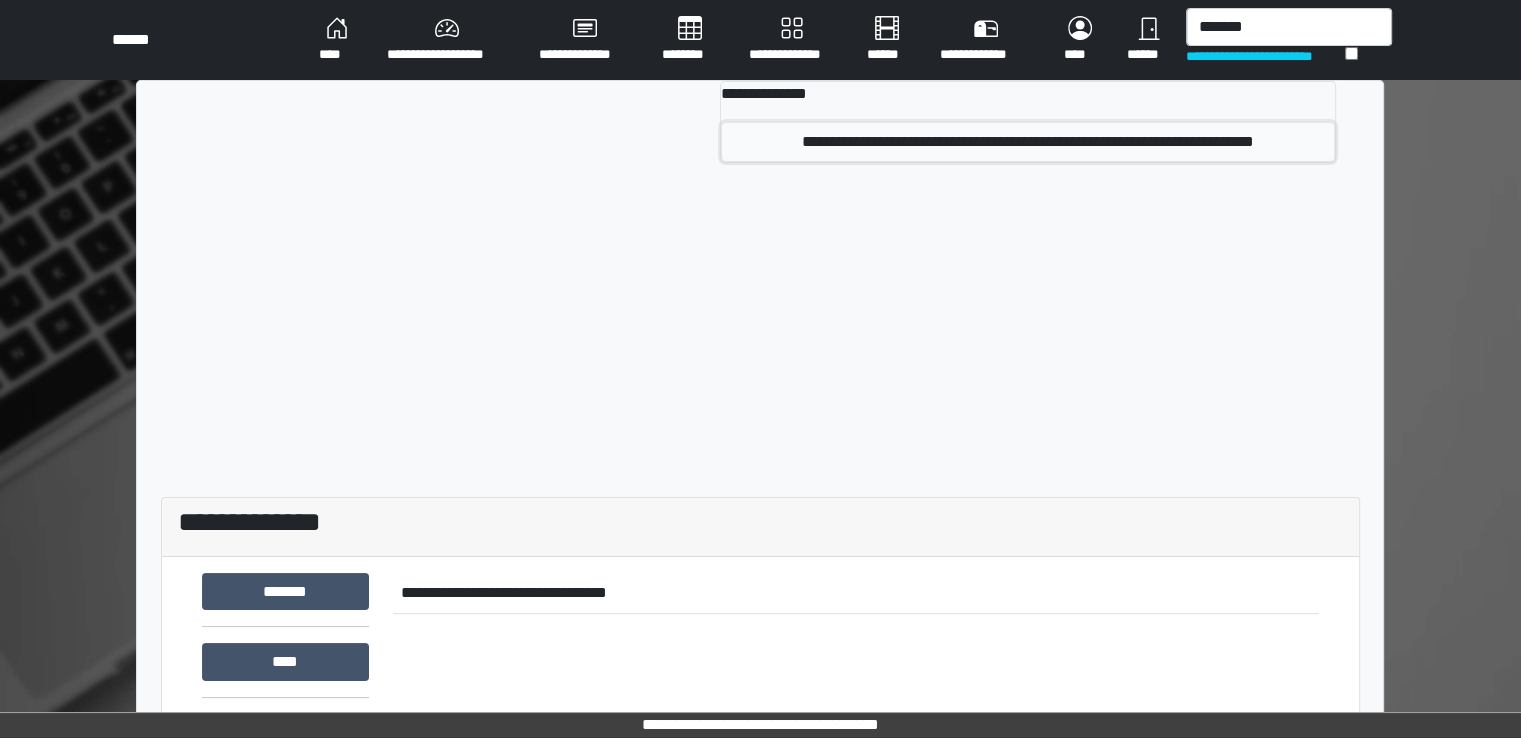 click on "**********" at bounding box center [1028, 142] 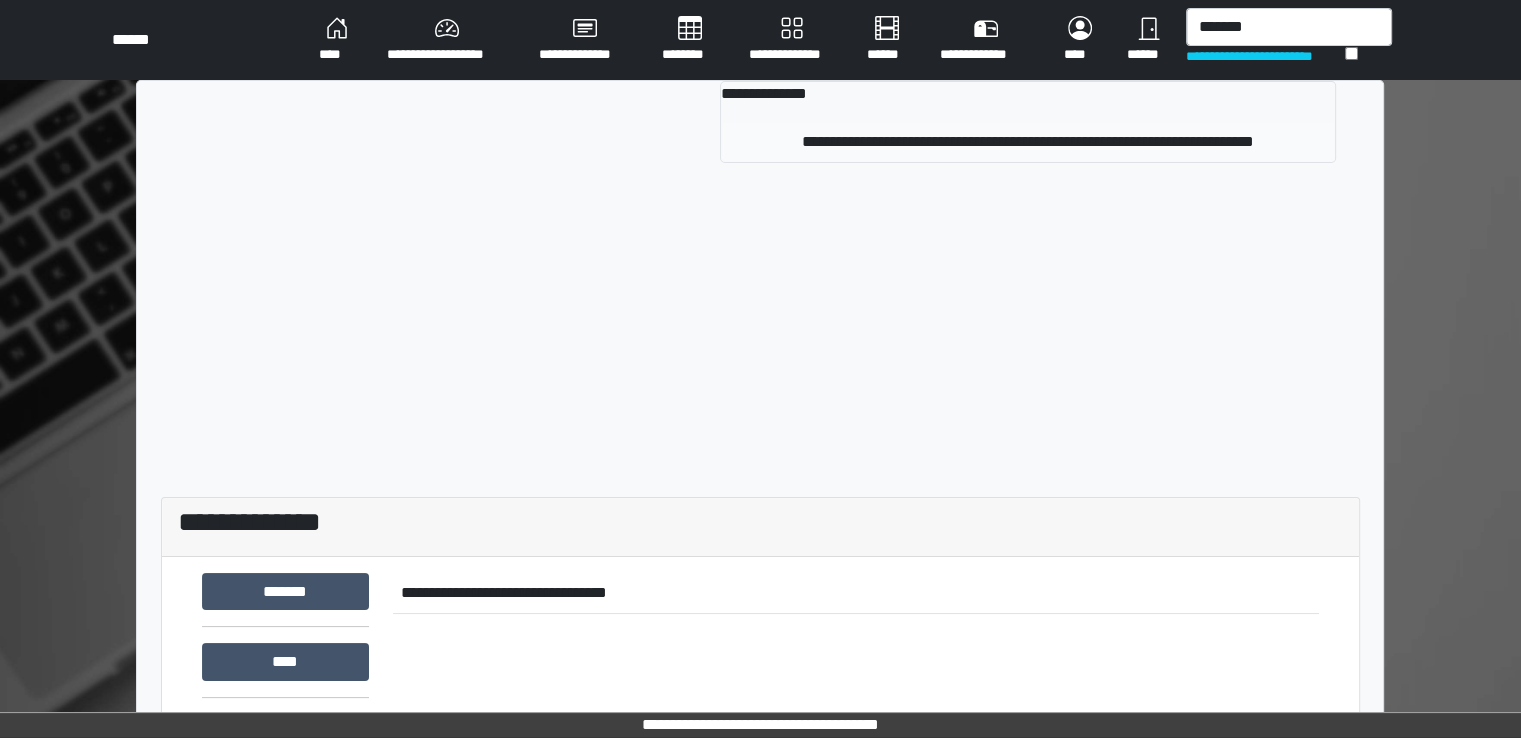 type 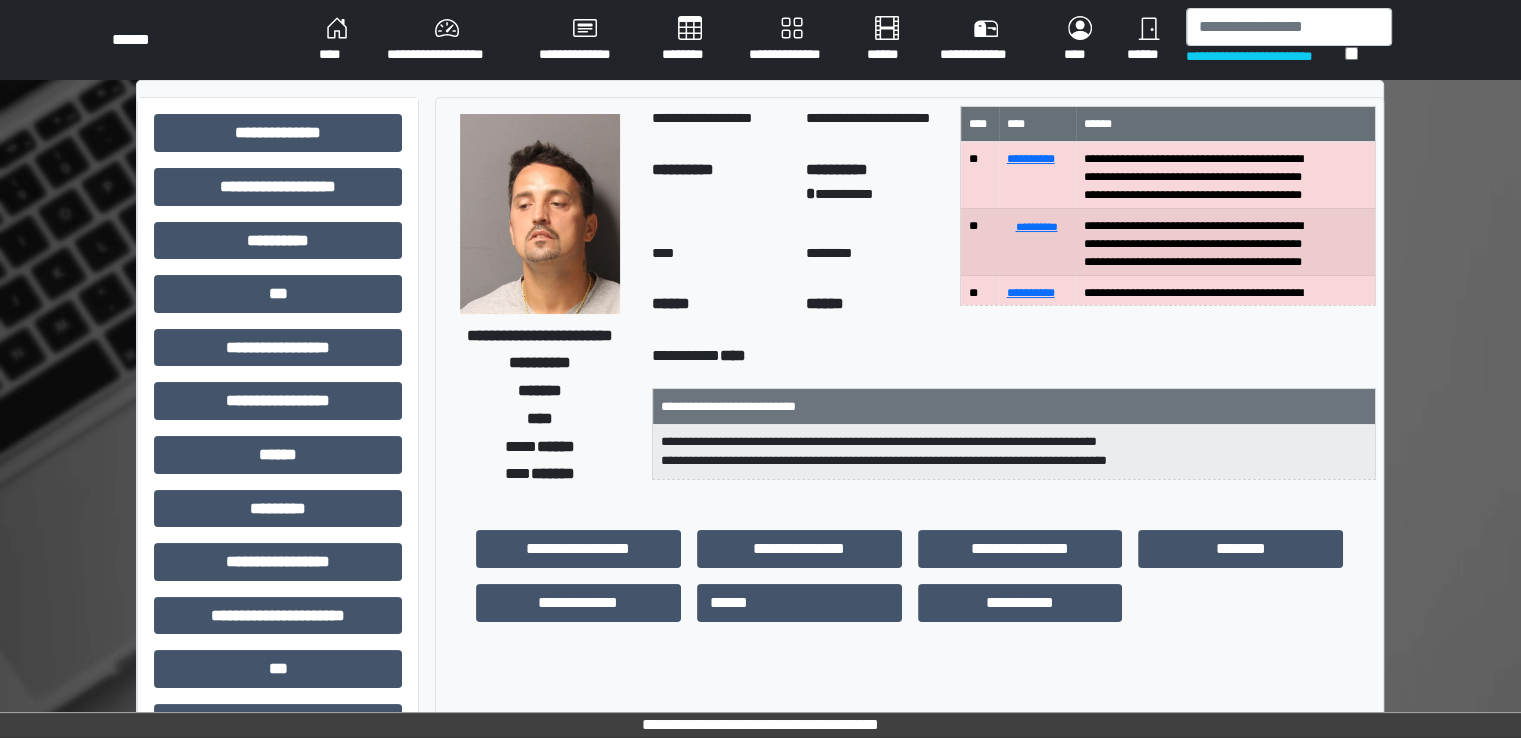 click on "**" at bounding box center (980, 175) 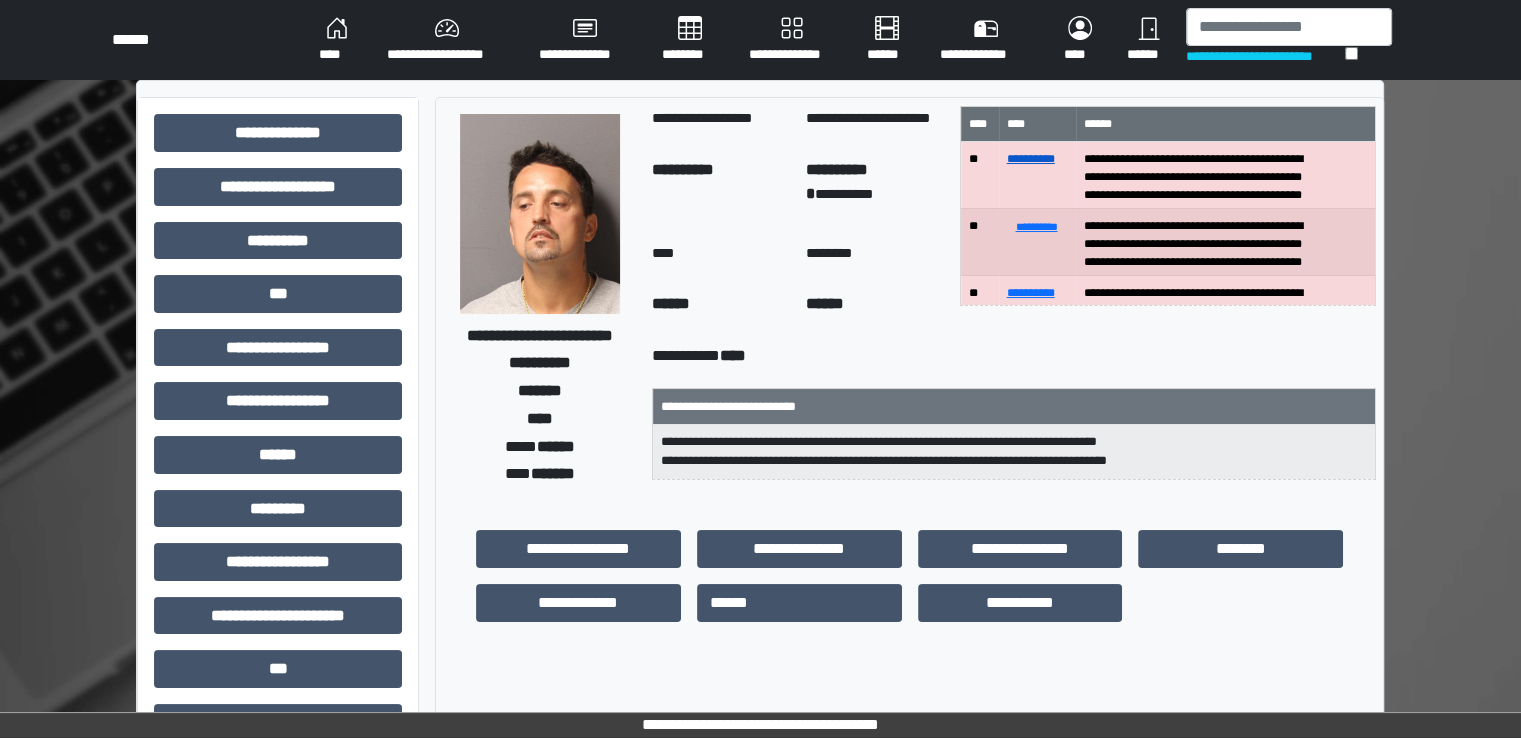 click on "**********" at bounding box center [1031, 159] 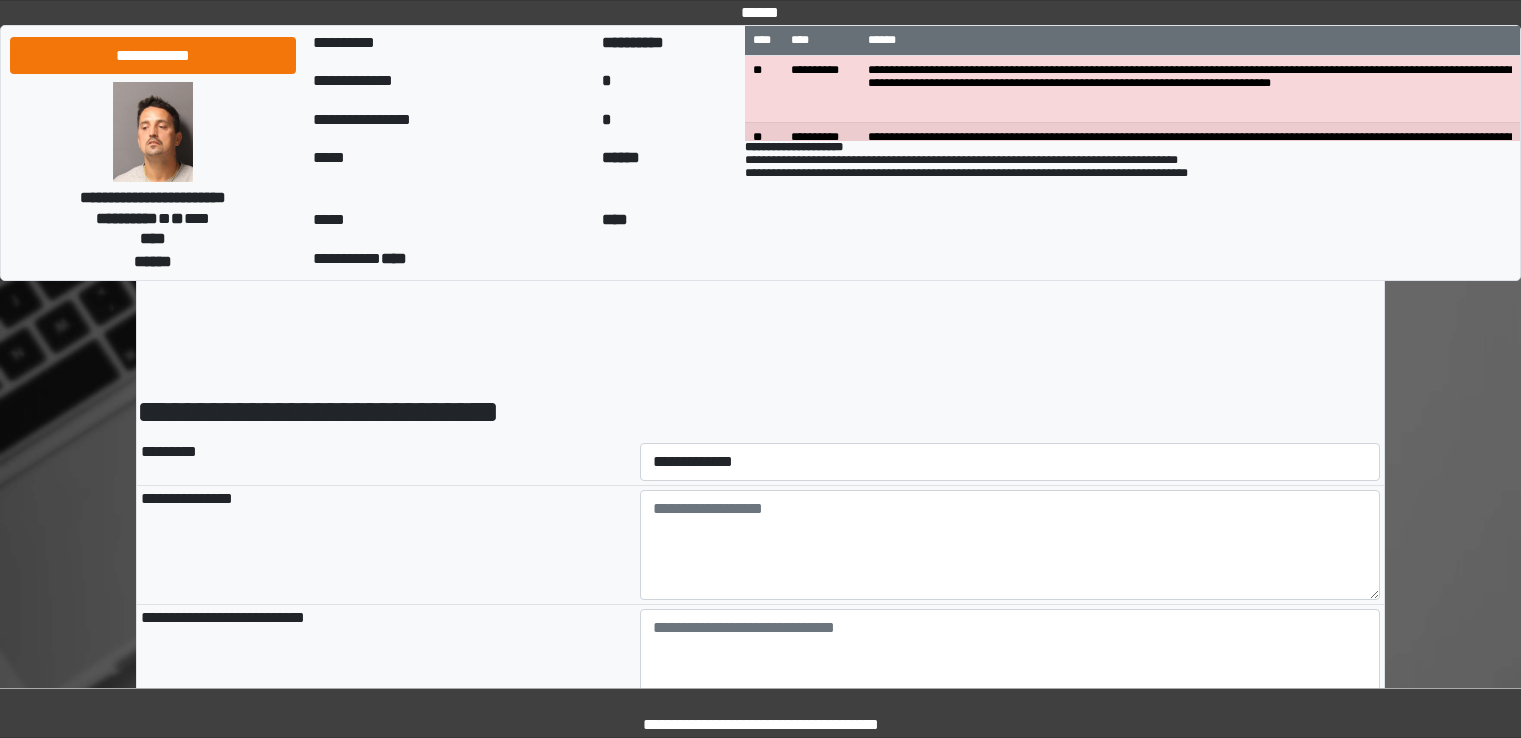 scroll, scrollTop: 0, scrollLeft: 0, axis: both 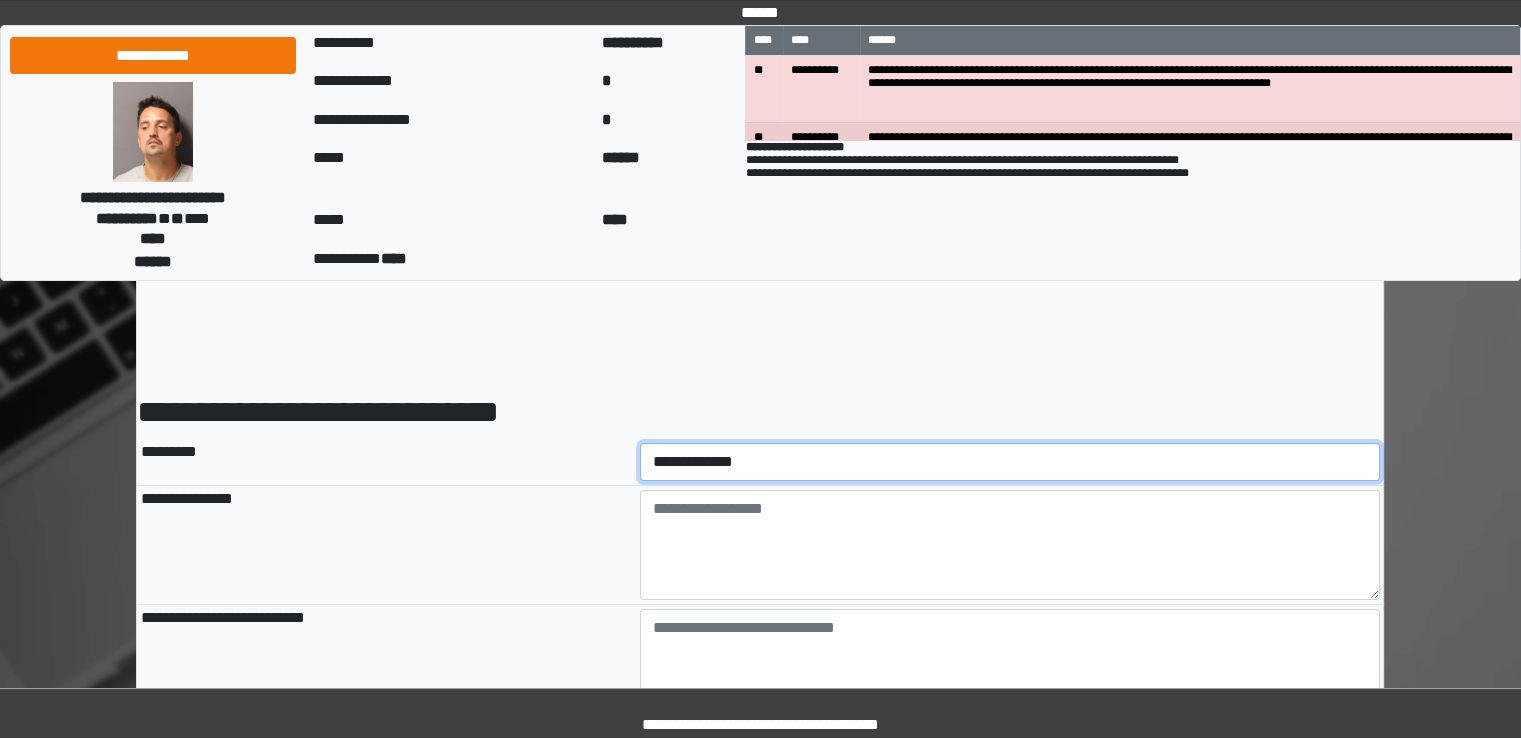 click on "**********" at bounding box center [1010, 462] 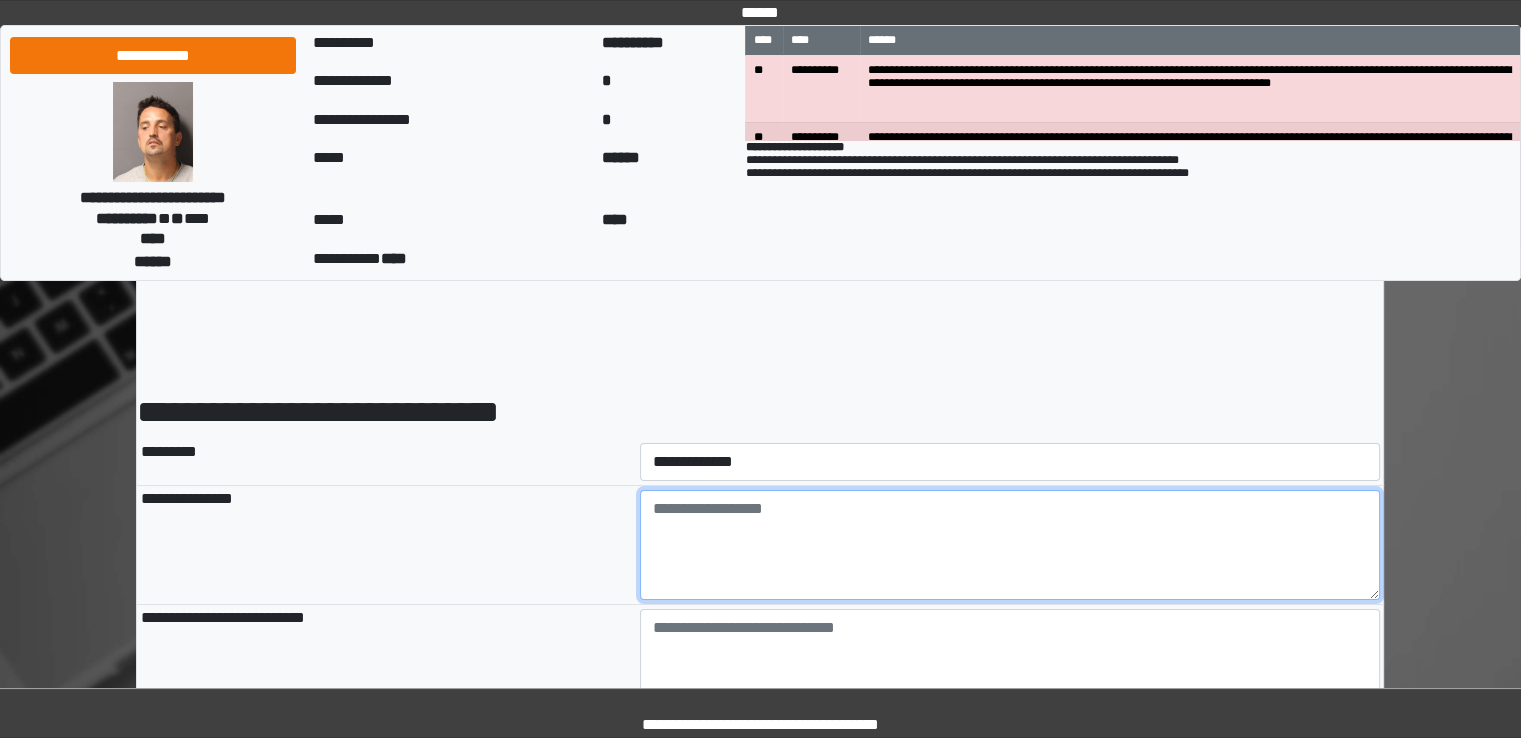click at bounding box center [1010, 545] 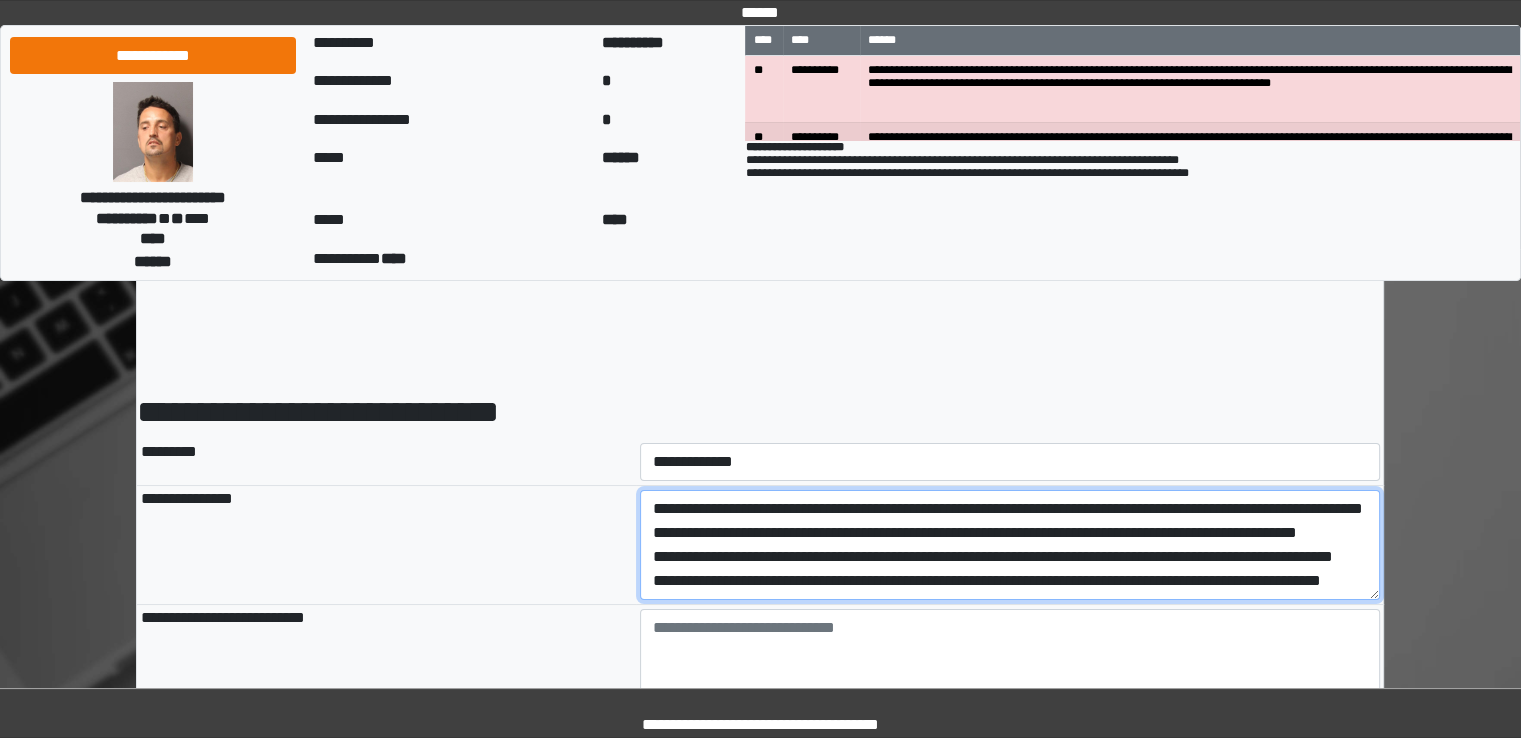 scroll, scrollTop: 88, scrollLeft: 0, axis: vertical 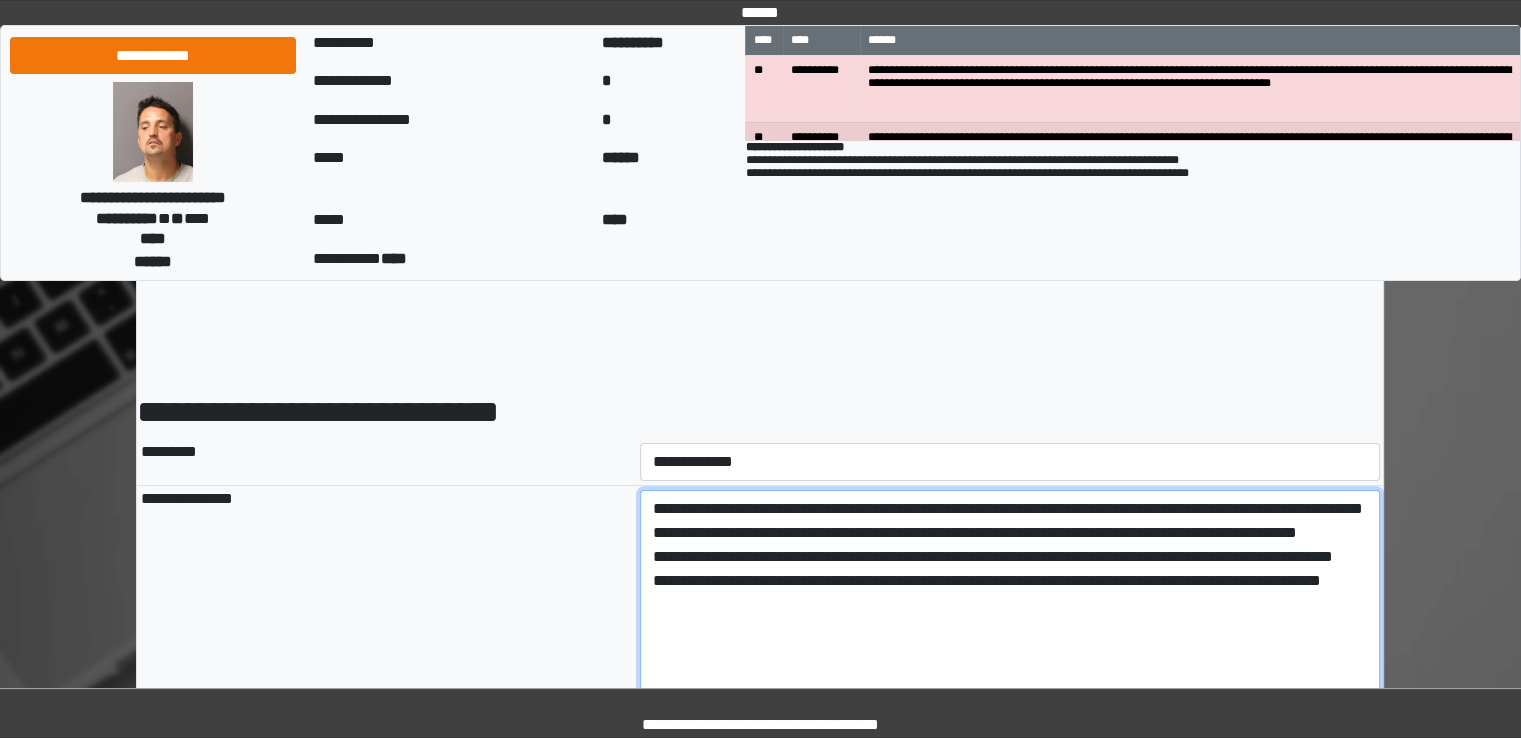 drag, startPoint x: 1377, startPoint y: 593, endPoint x: 1071, endPoint y: 602, distance: 306.13232 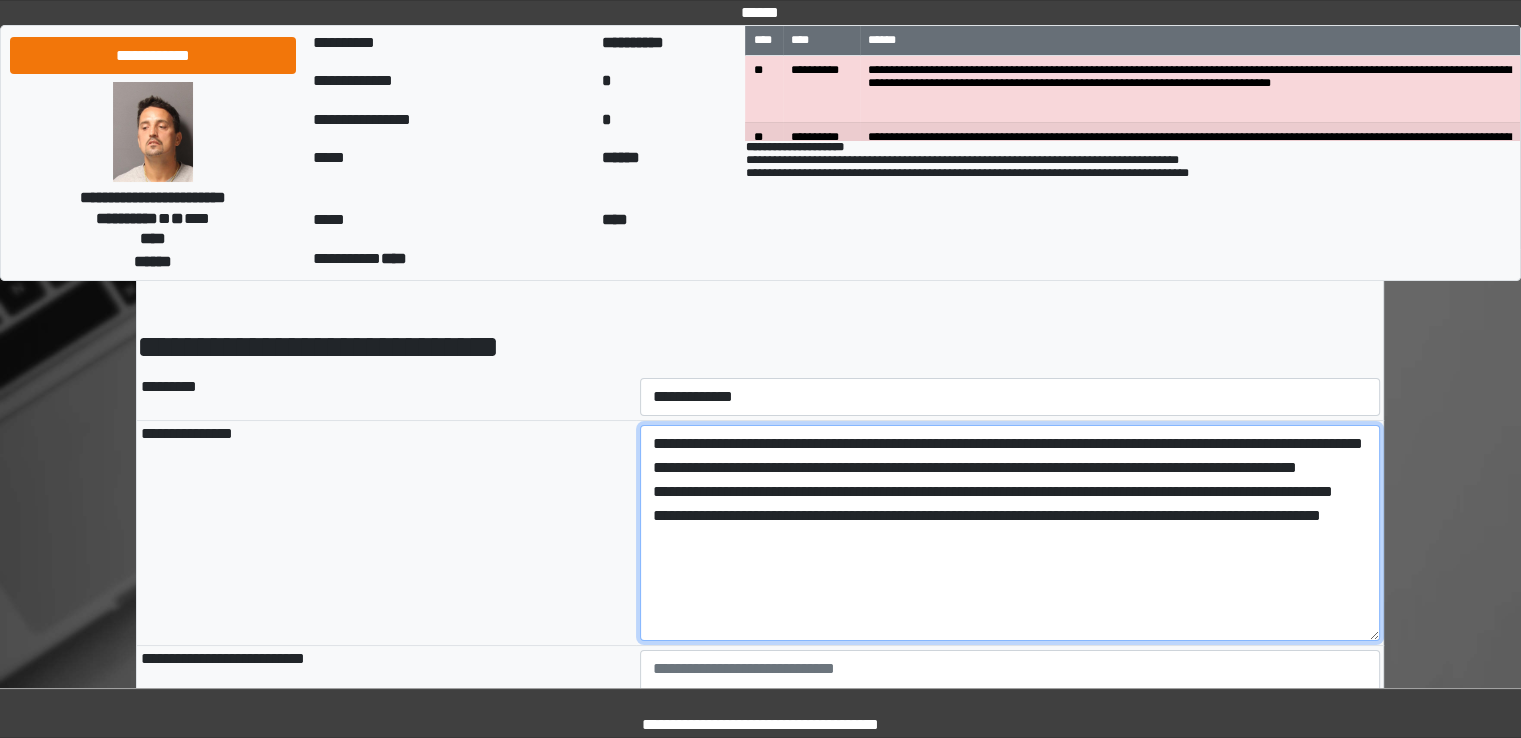scroll, scrollTop: 100, scrollLeft: 0, axis: vertical 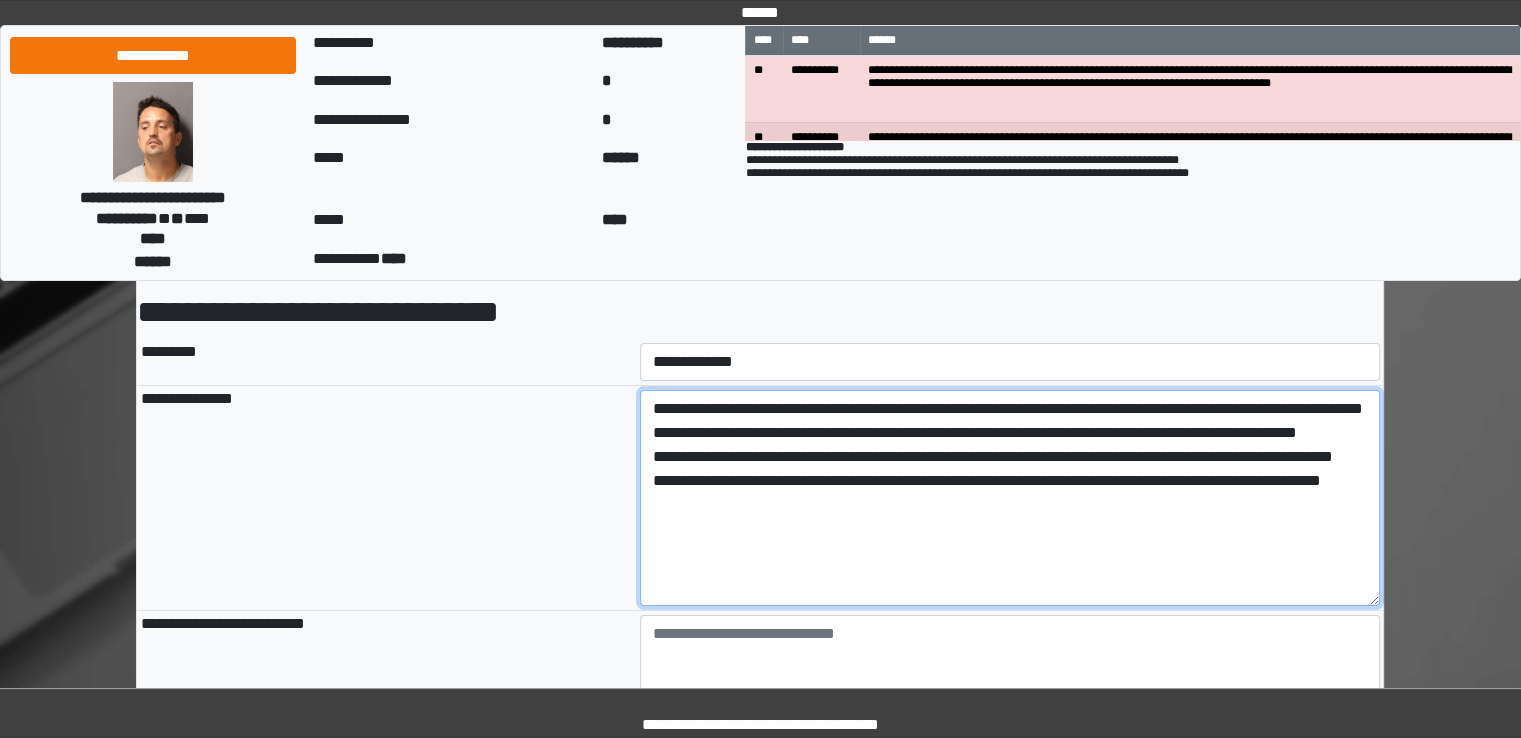 click on "**********" at bounding box center (1010, 498) 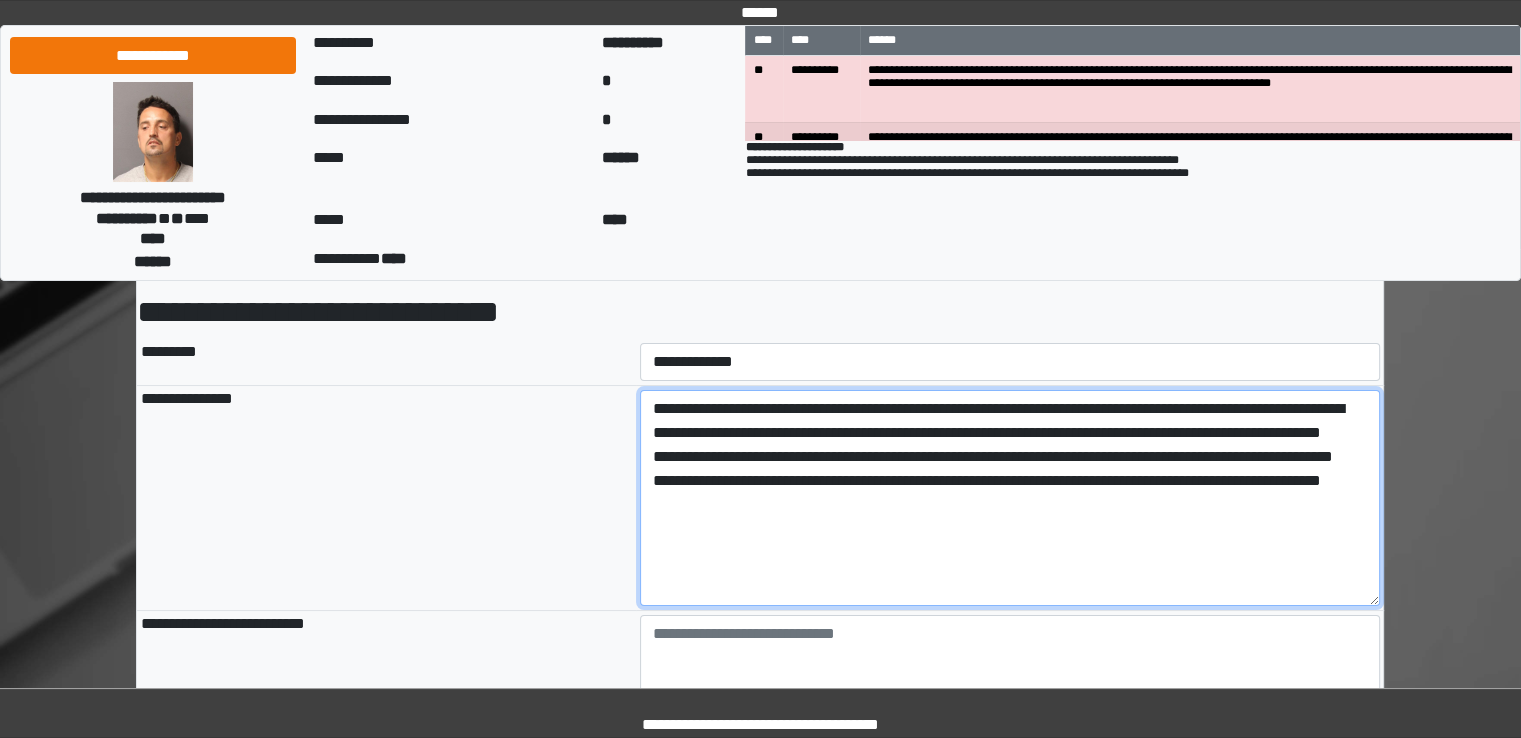 click on "**********" at bounding box center [1010, 498] 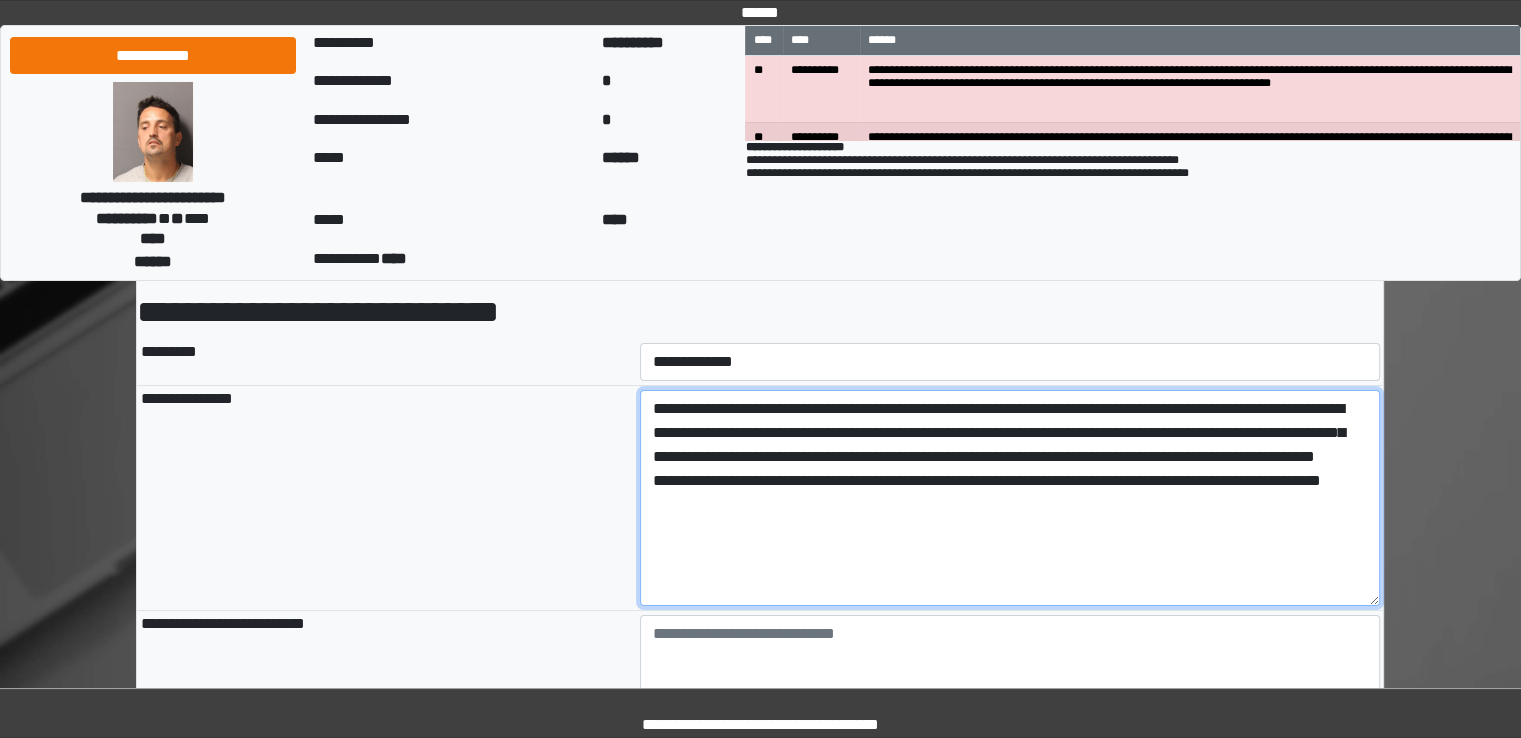 drag, startPoint x: 1332, startPoint y: 457, endPoint x: 1333, endPoint y: 445, distance: 12.0415945 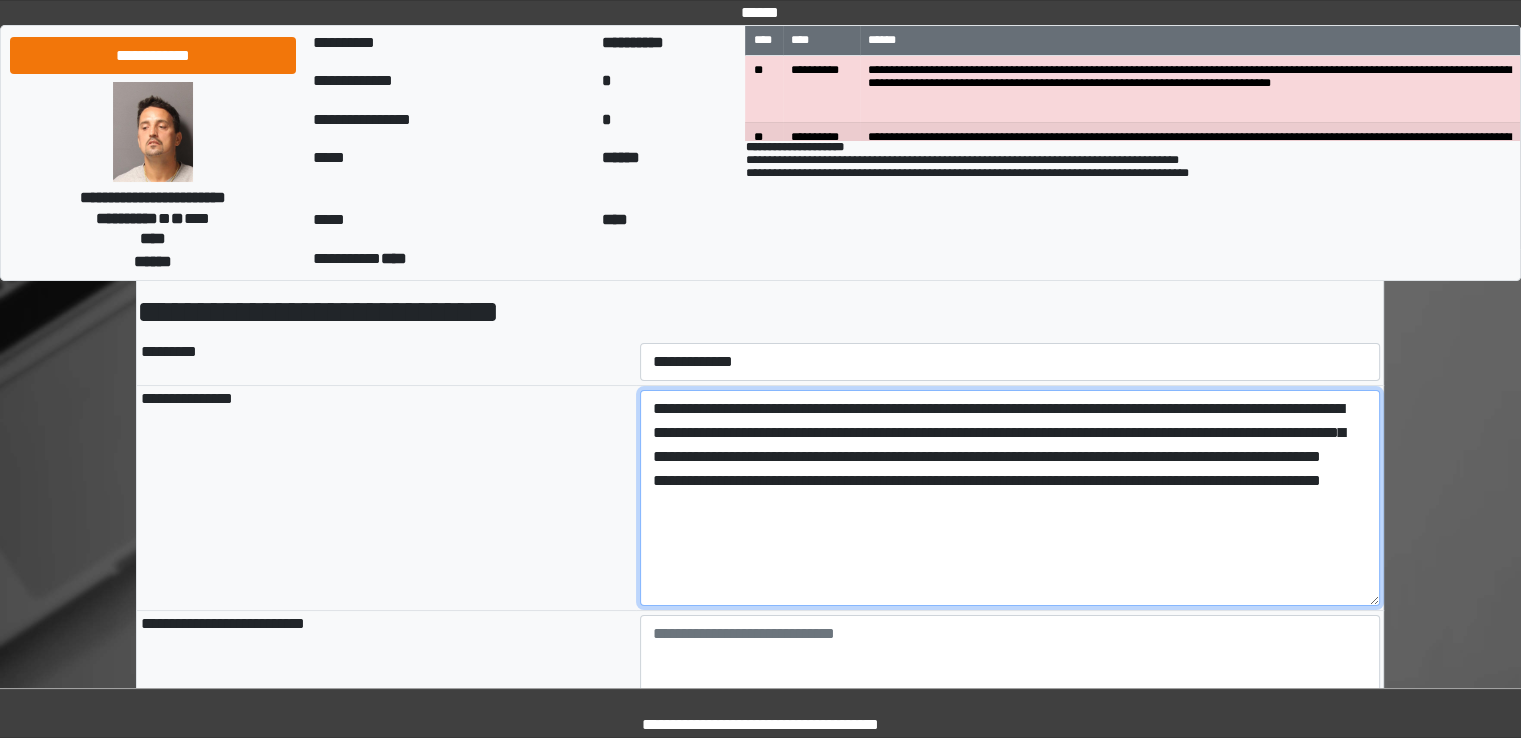 click on "**********" at bounding box center [1010, 498] 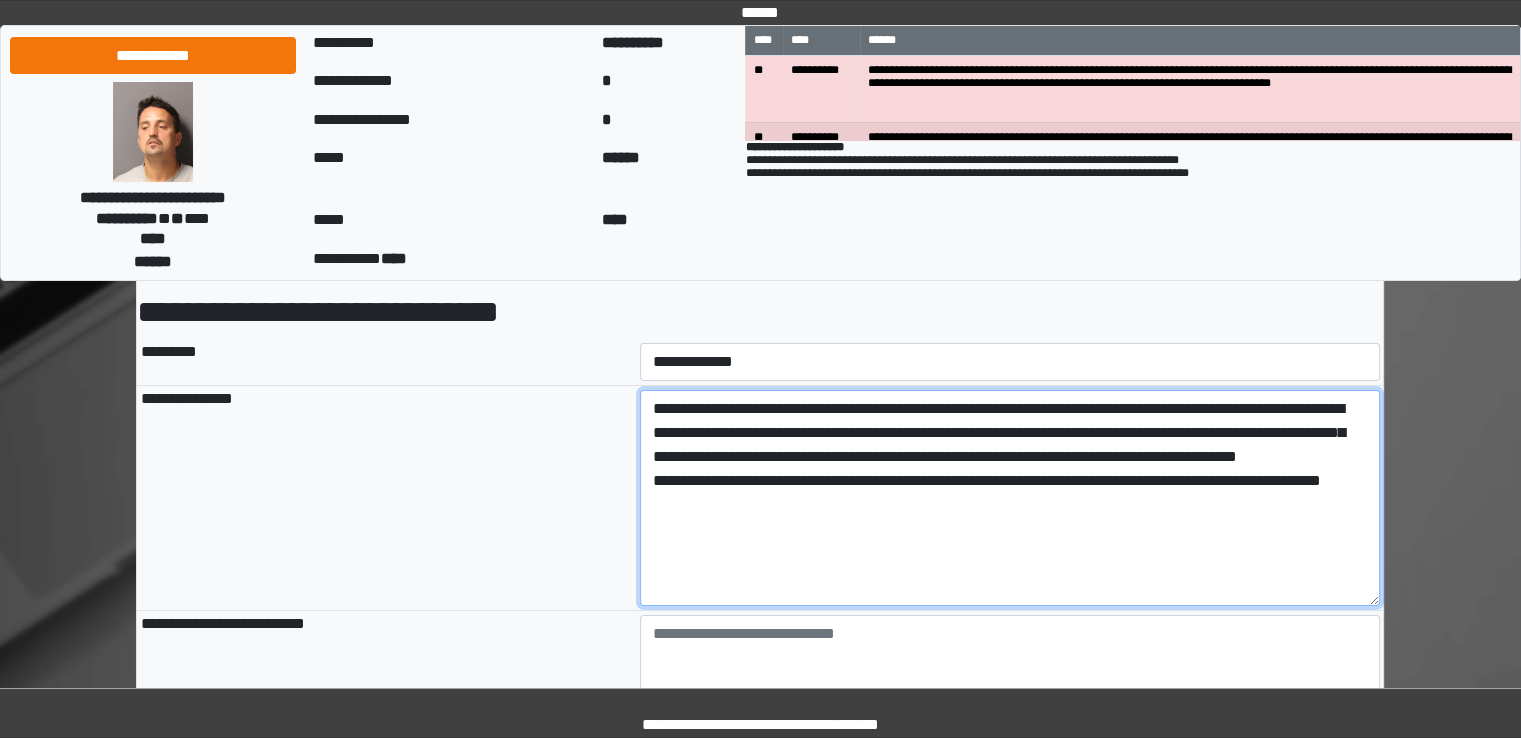 click on "**********" at bounding box center (1010, 498) 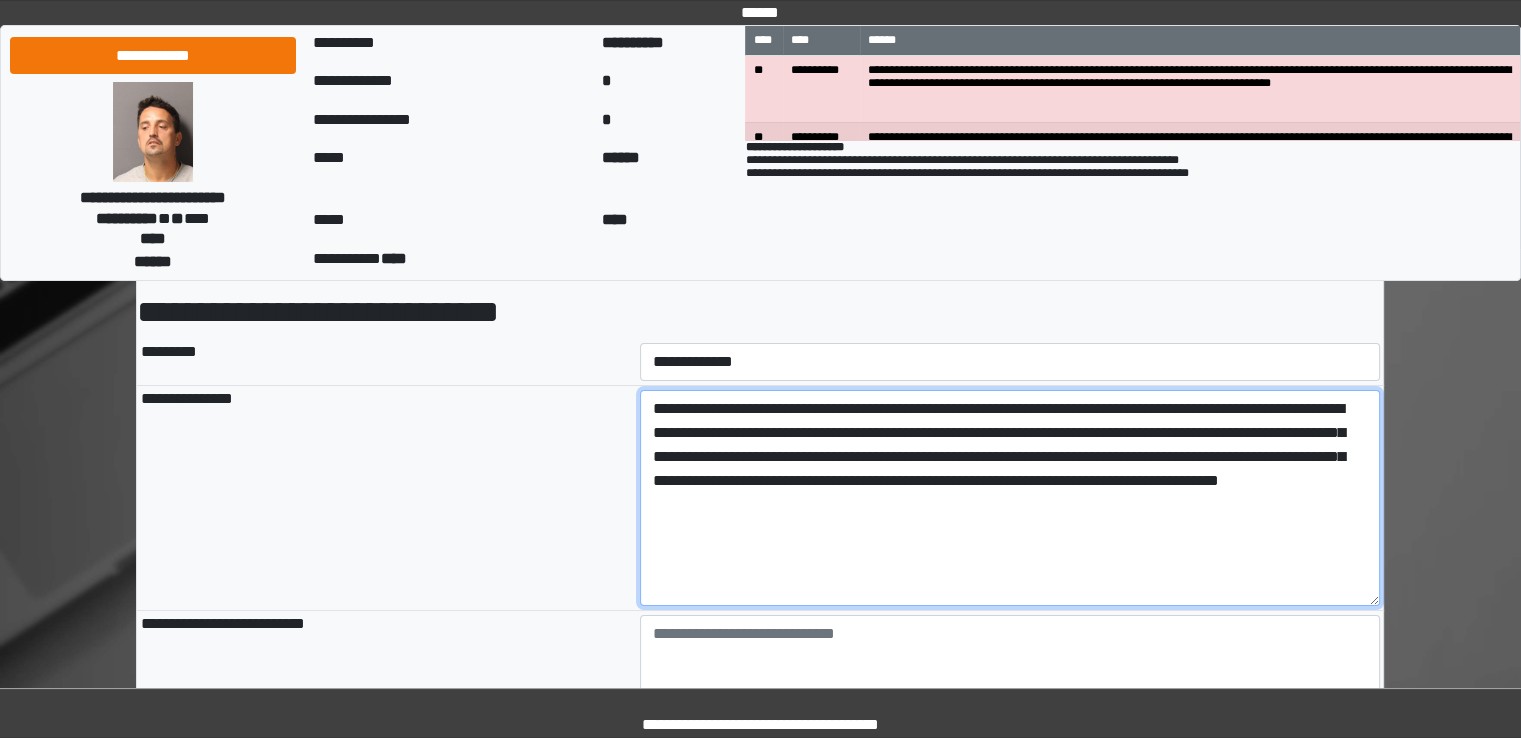 click on "**********" at bounding box center [1010, 498] 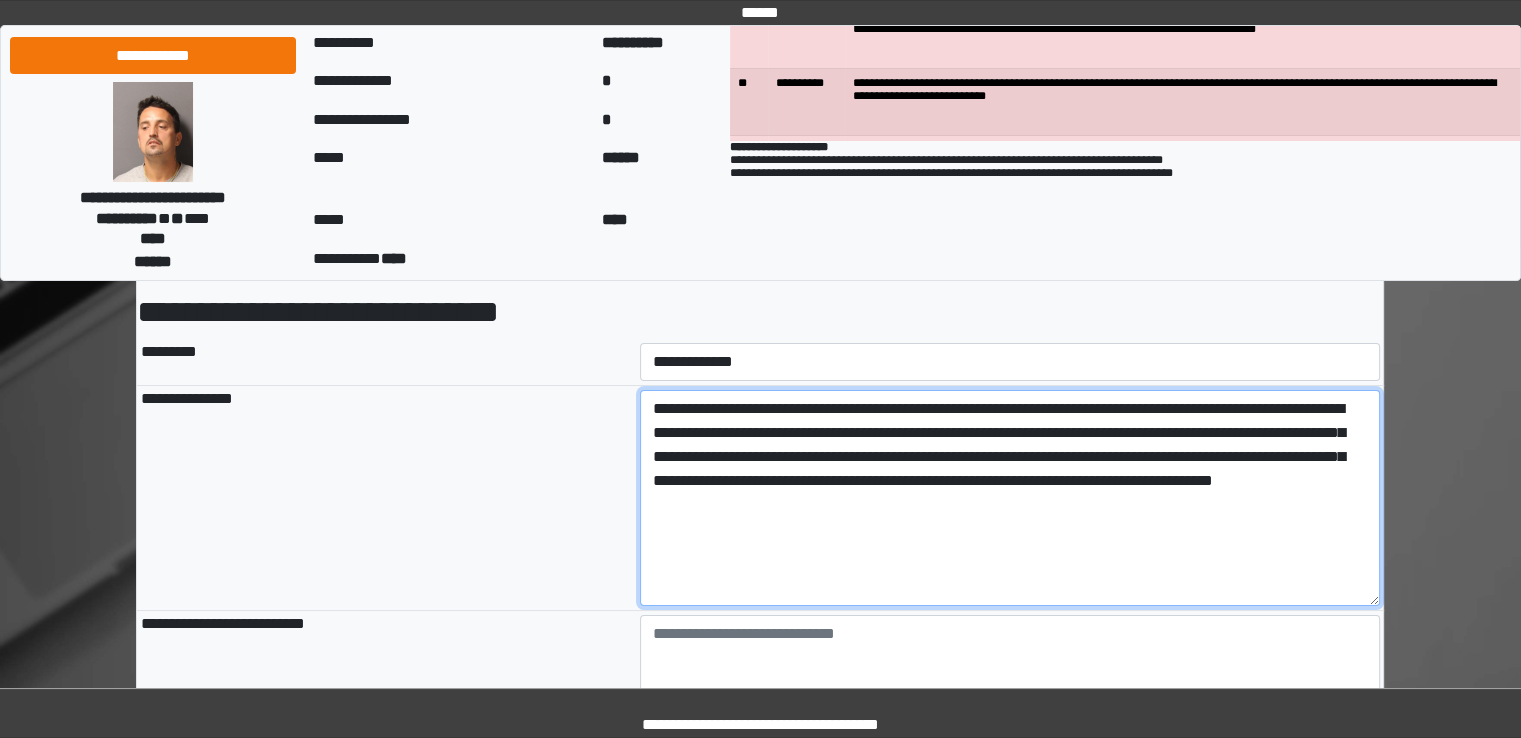 scroll, scrollTop: 200, scrollLeft: 0, axis: vertical 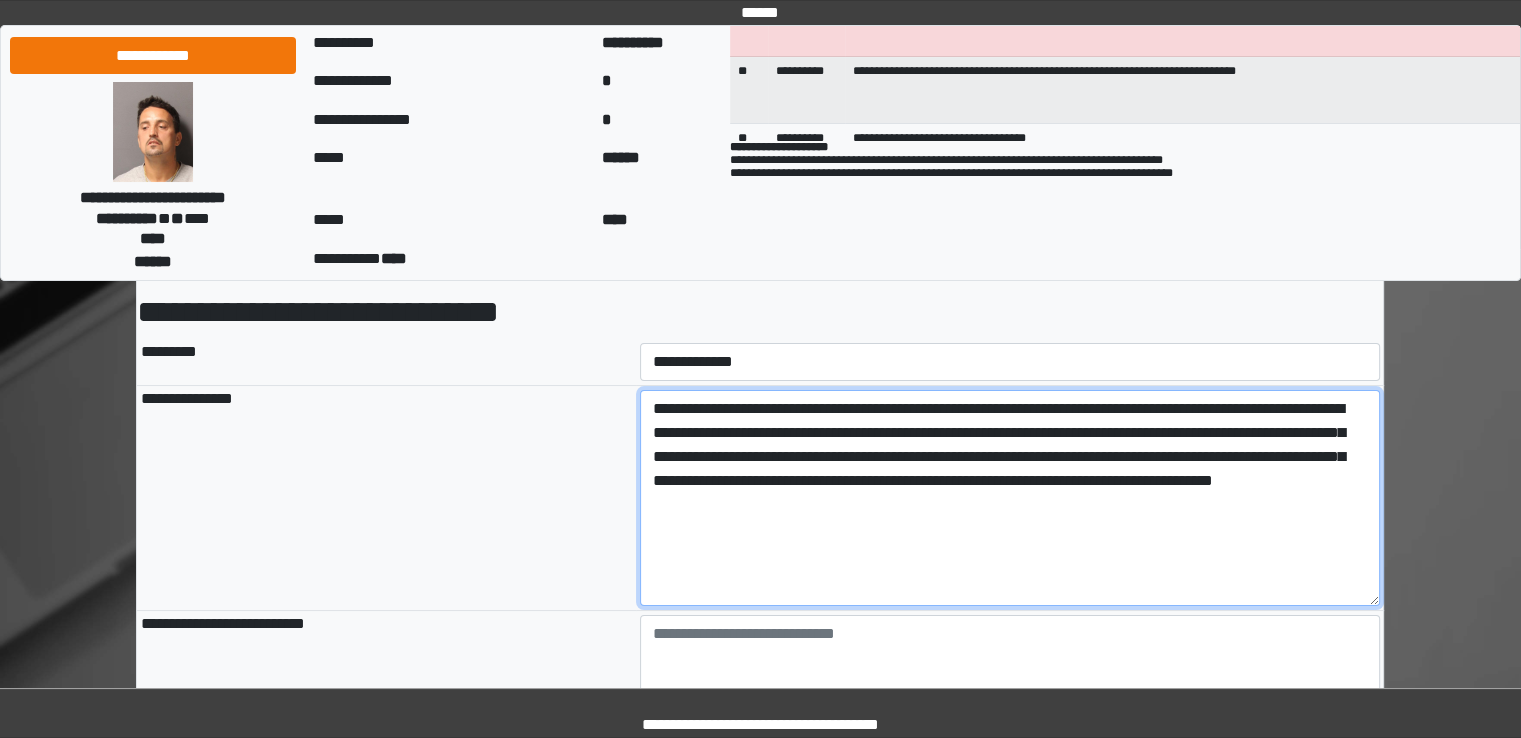type on "**********" 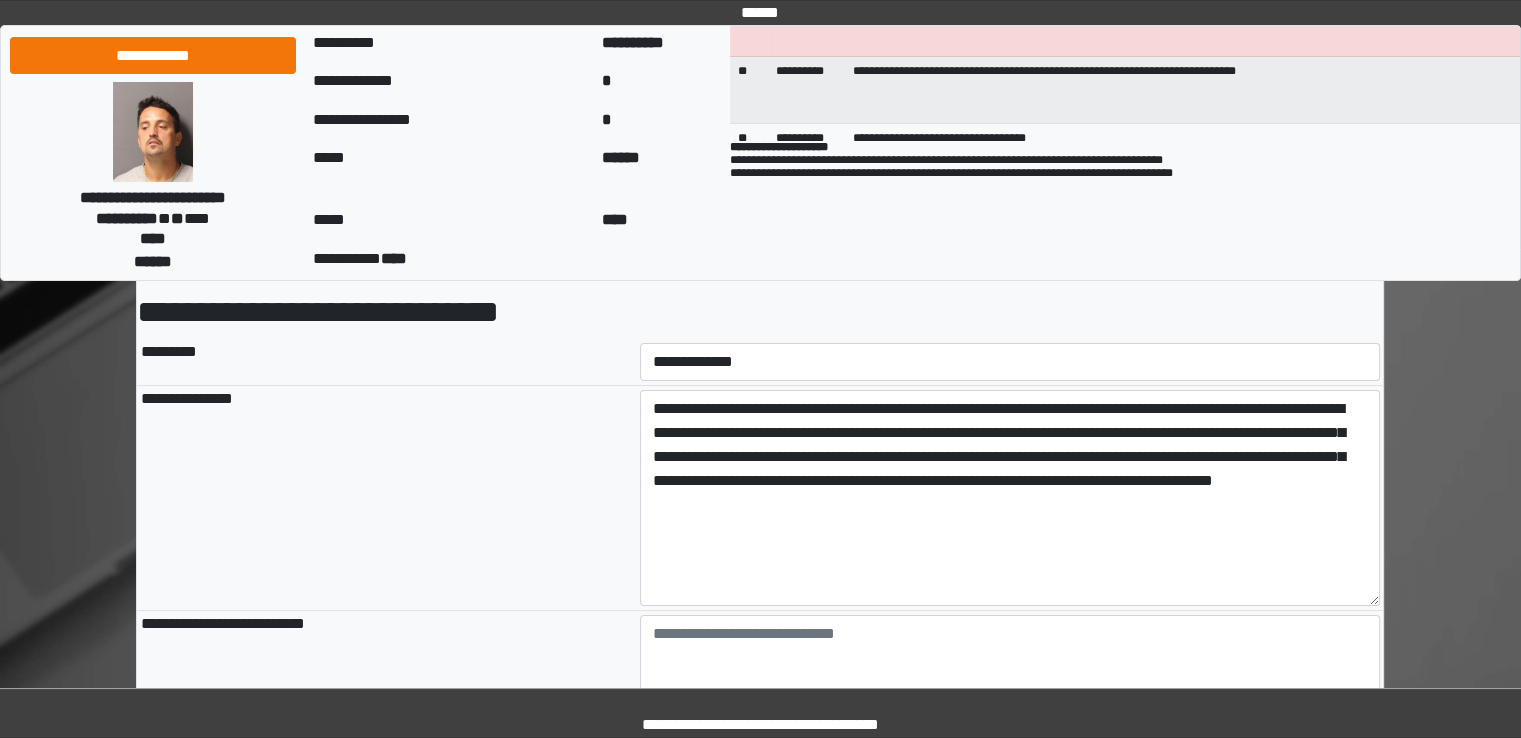 type on "**********" 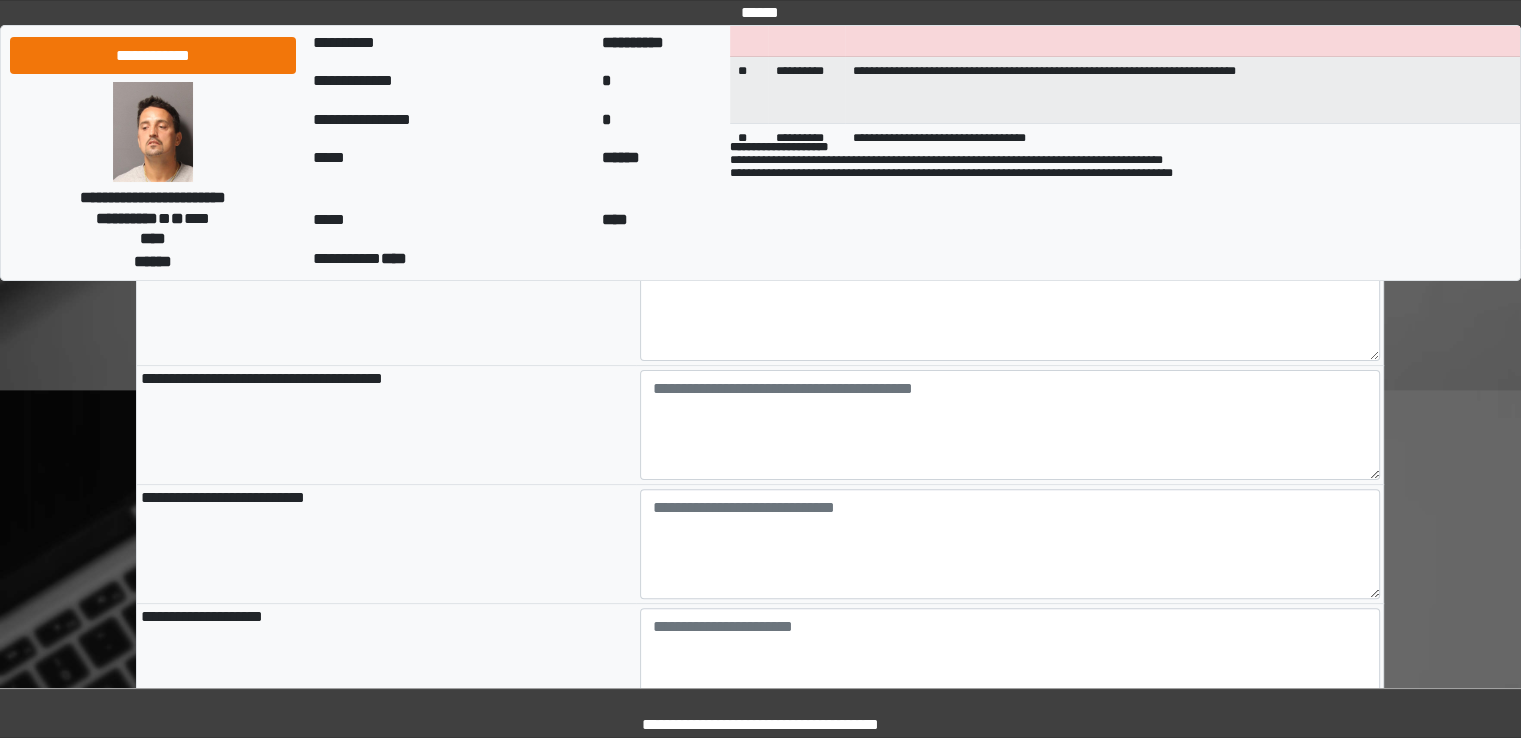 scroll, scrollTop: 500, scrollLeft: 0, axis: vertical 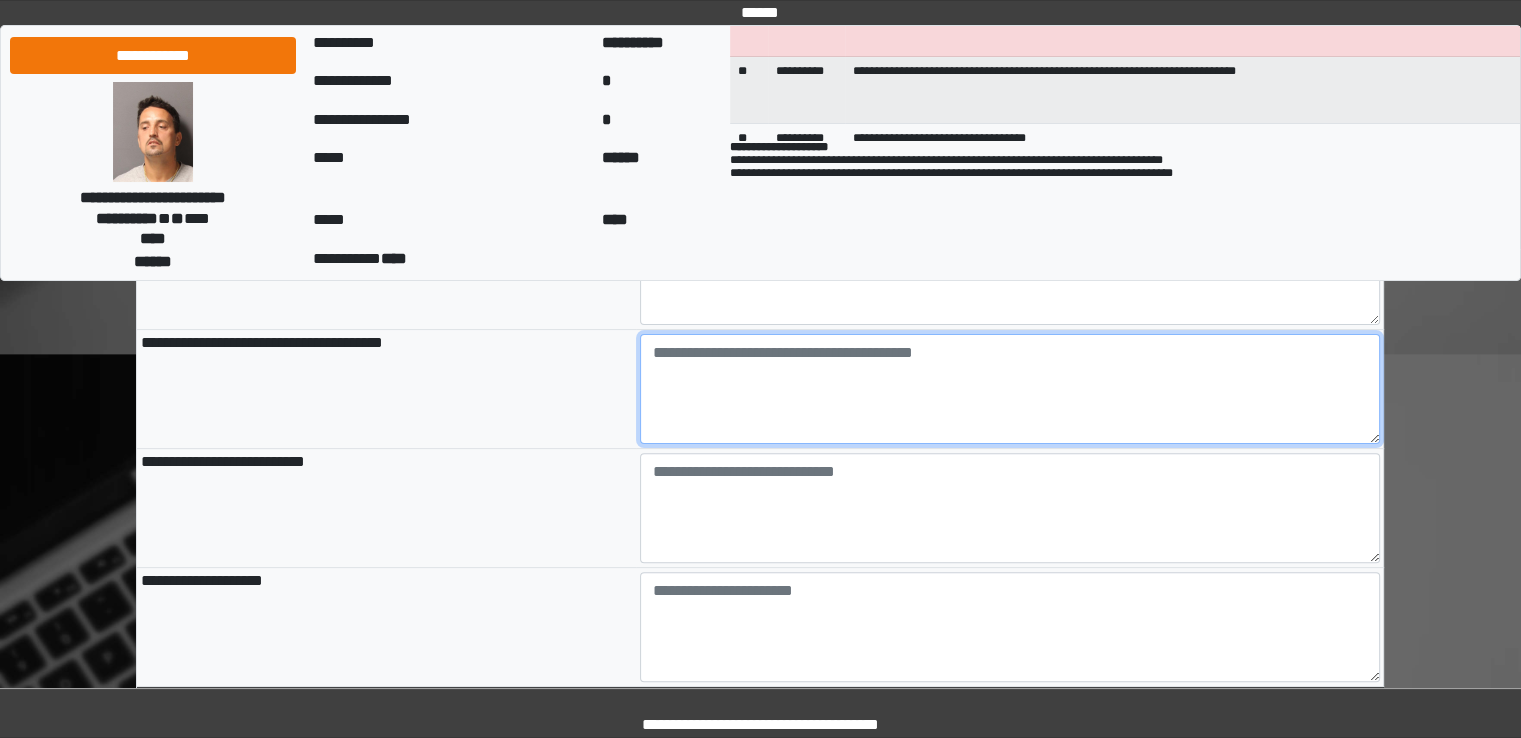 click at bounding box center (1010, 389) 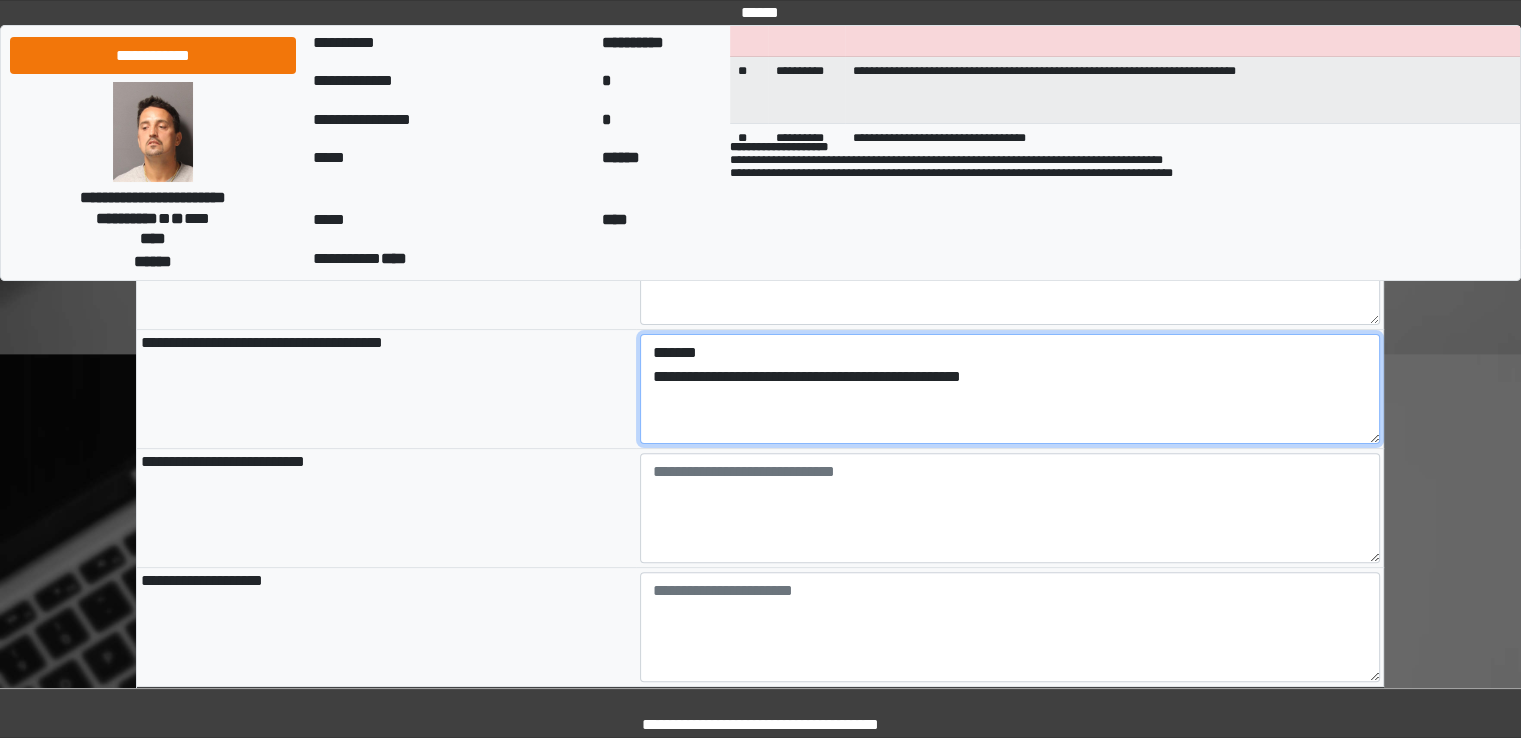 click on "**********" at bounding box center (1010, 389) 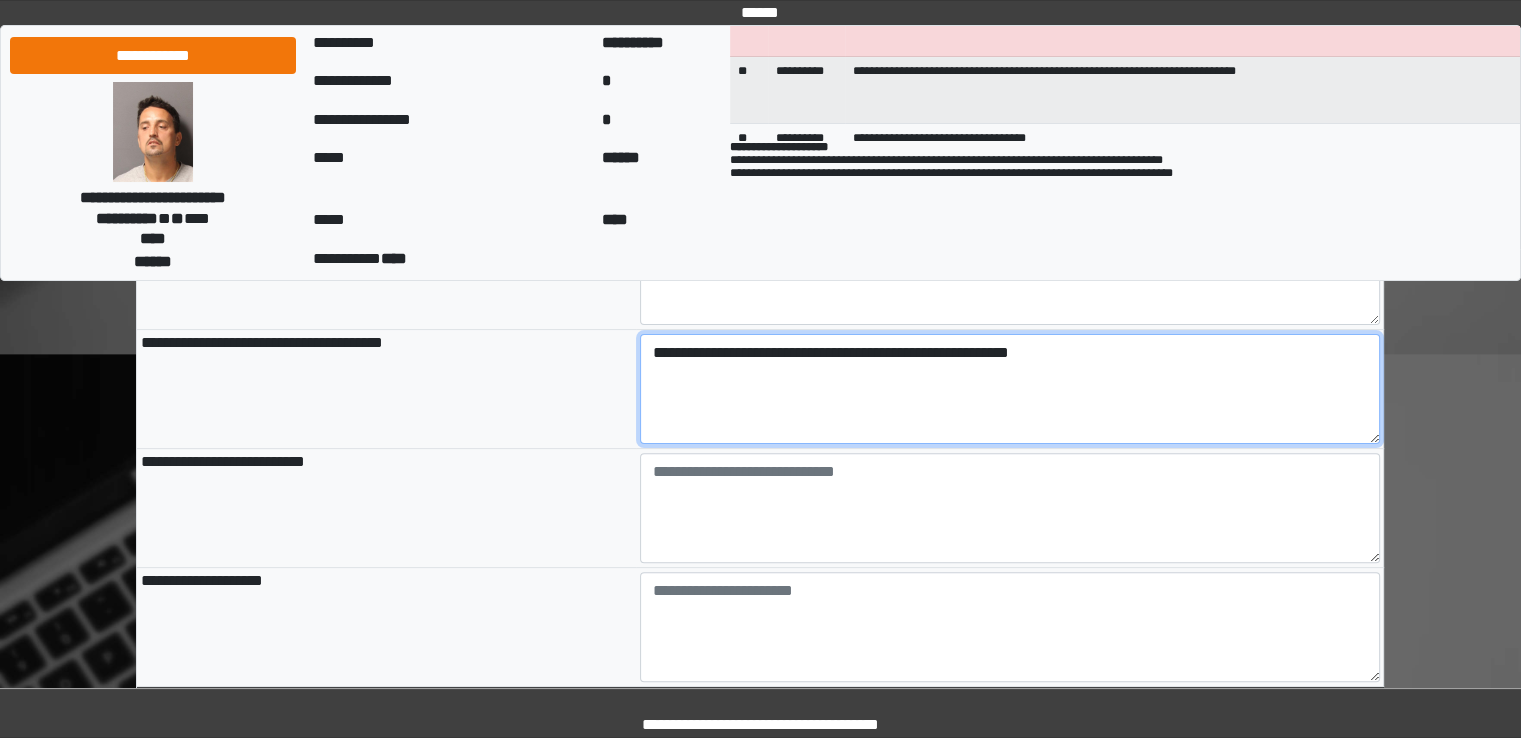 type on "**********" 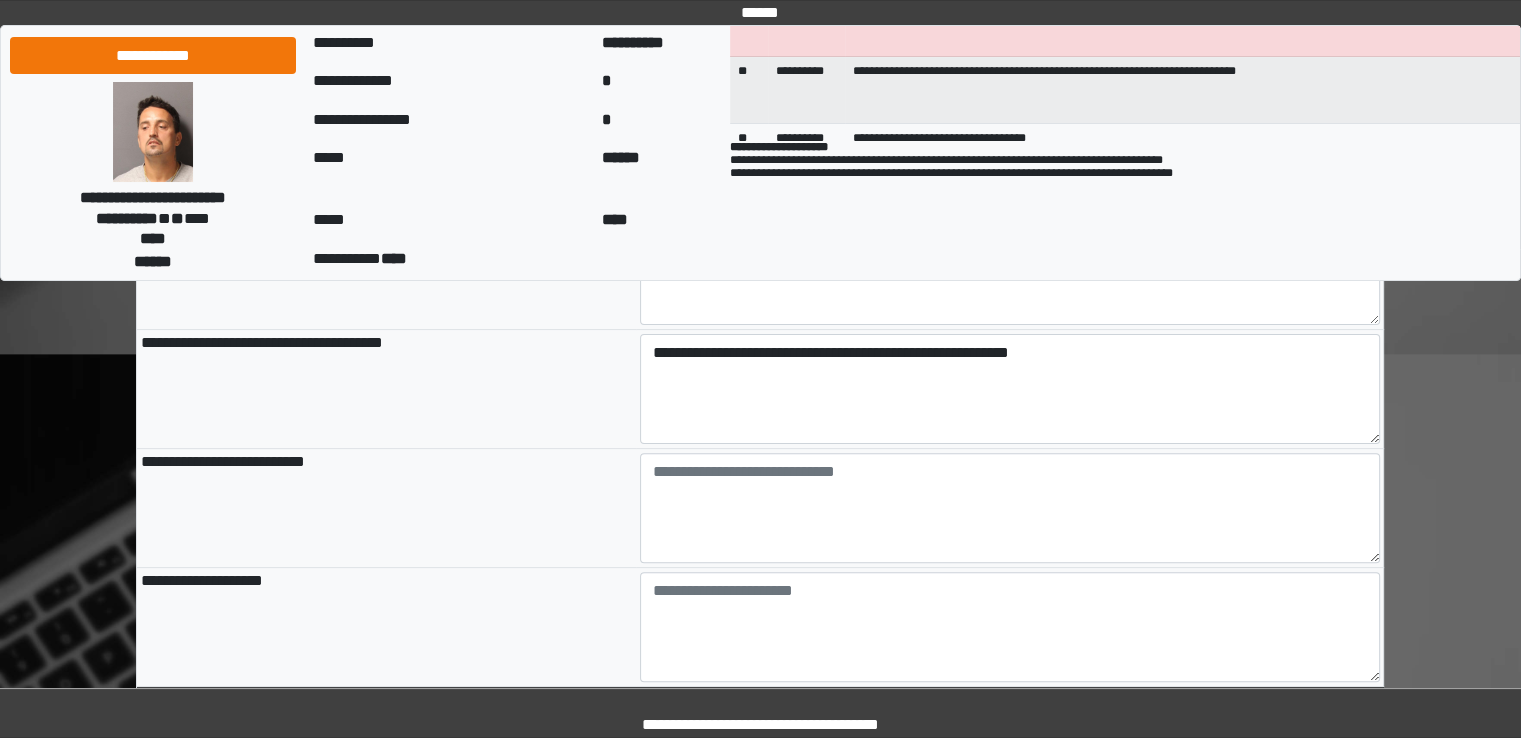 type on "**********" 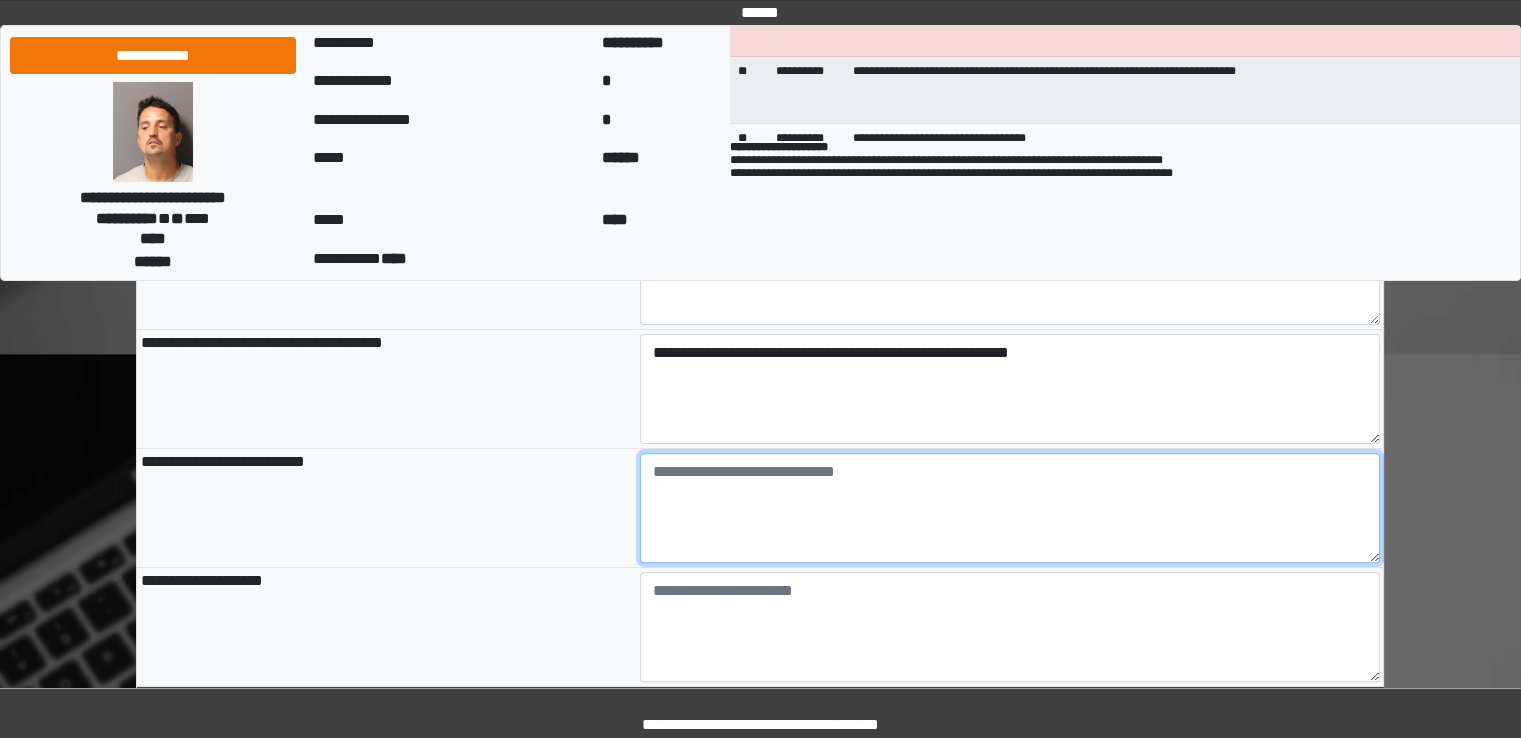 paste on "**********" 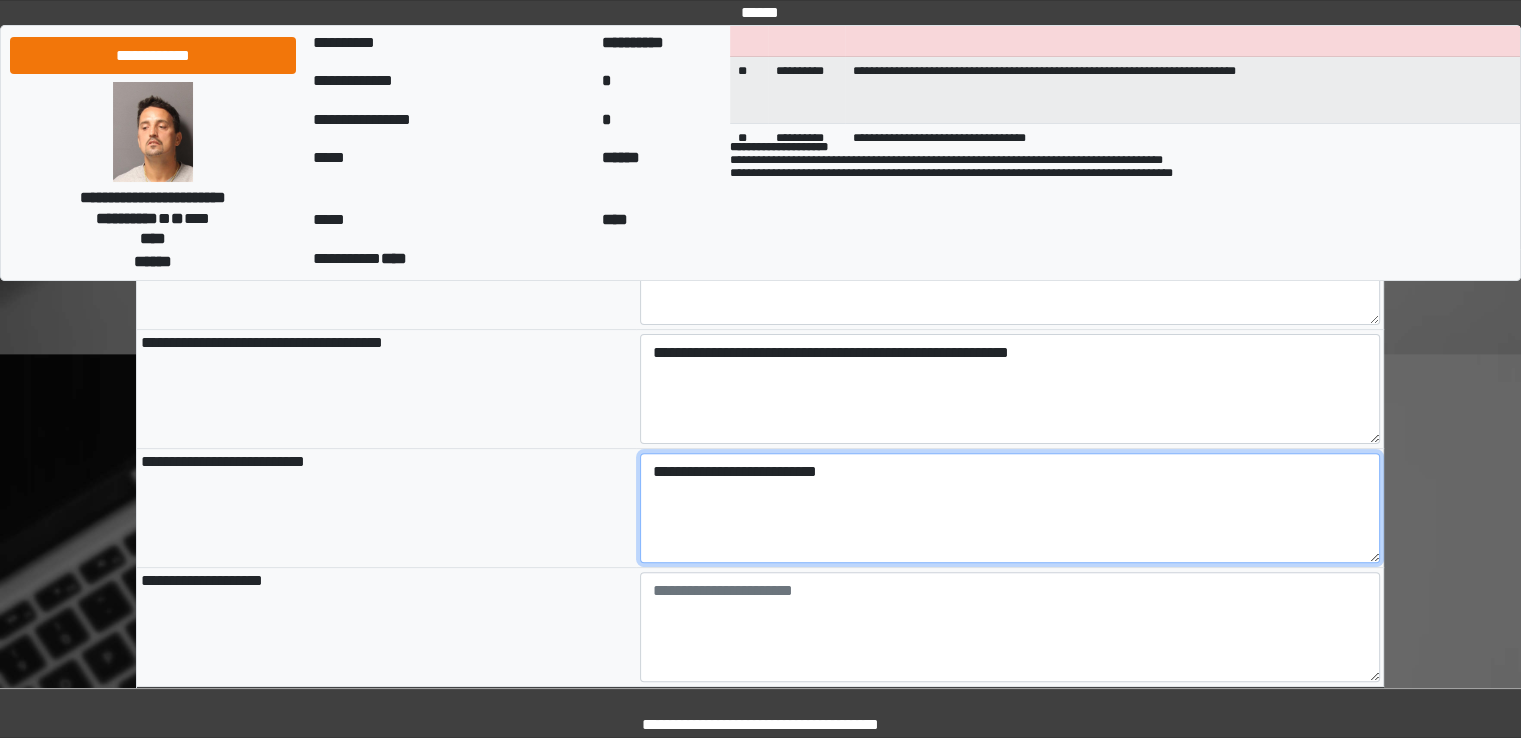 type on "**********" 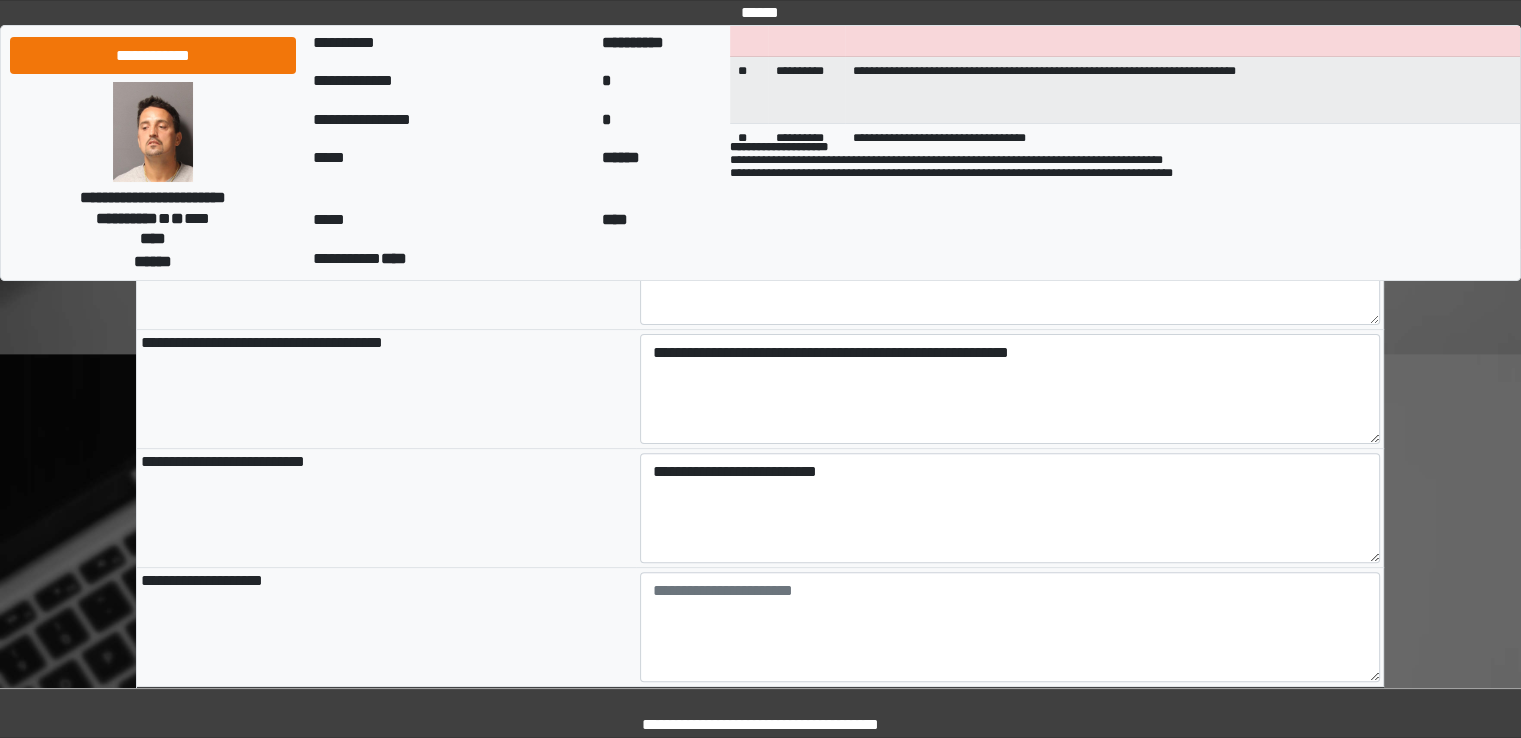 type on "**********" 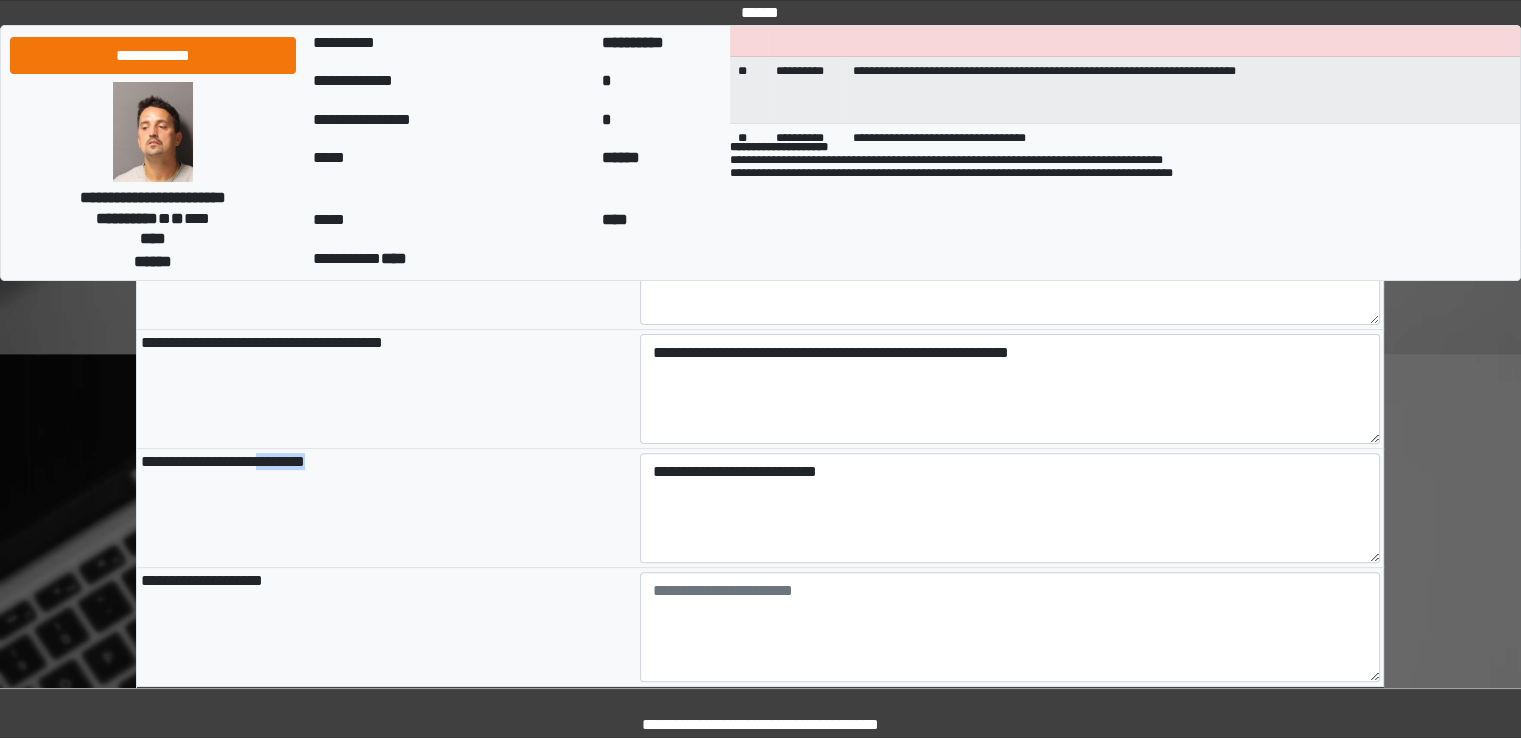 drag, startPoint x: 272, startPoint y: 463, endPoint x: 337, endPoint y: 473, distance: 65.76473 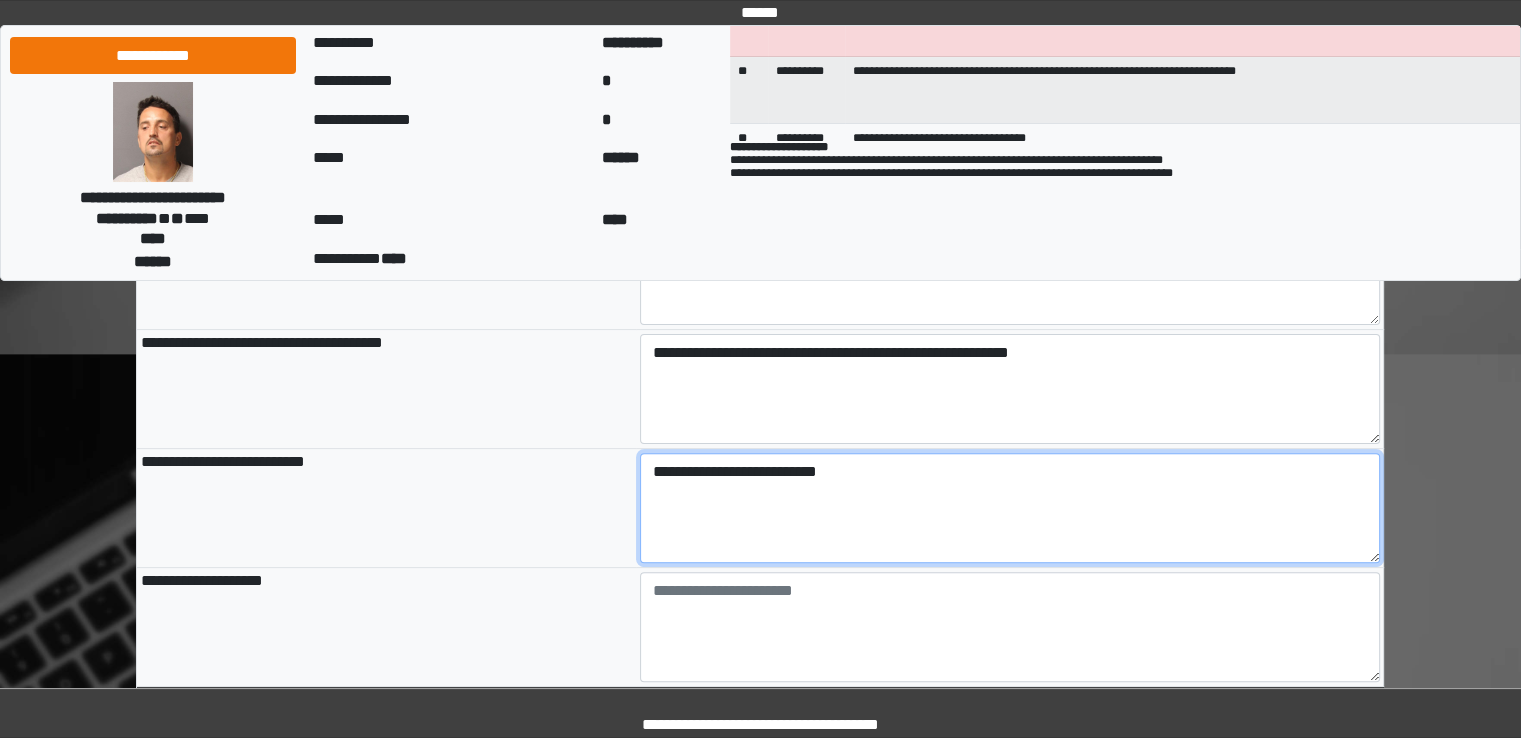 click on "**********" at bounding box center (1010, 508) 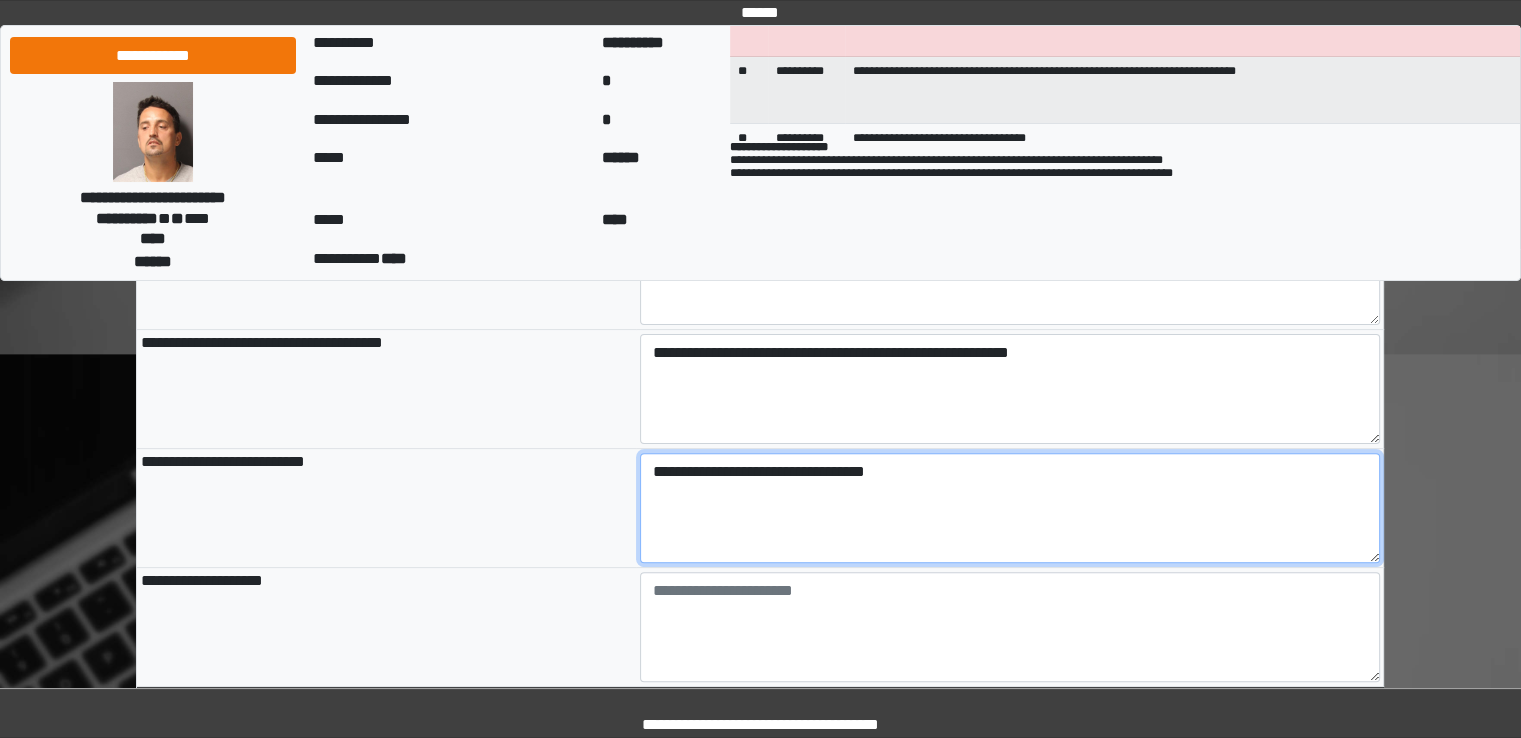 click on "**********" at bounding box center (1010, 508) 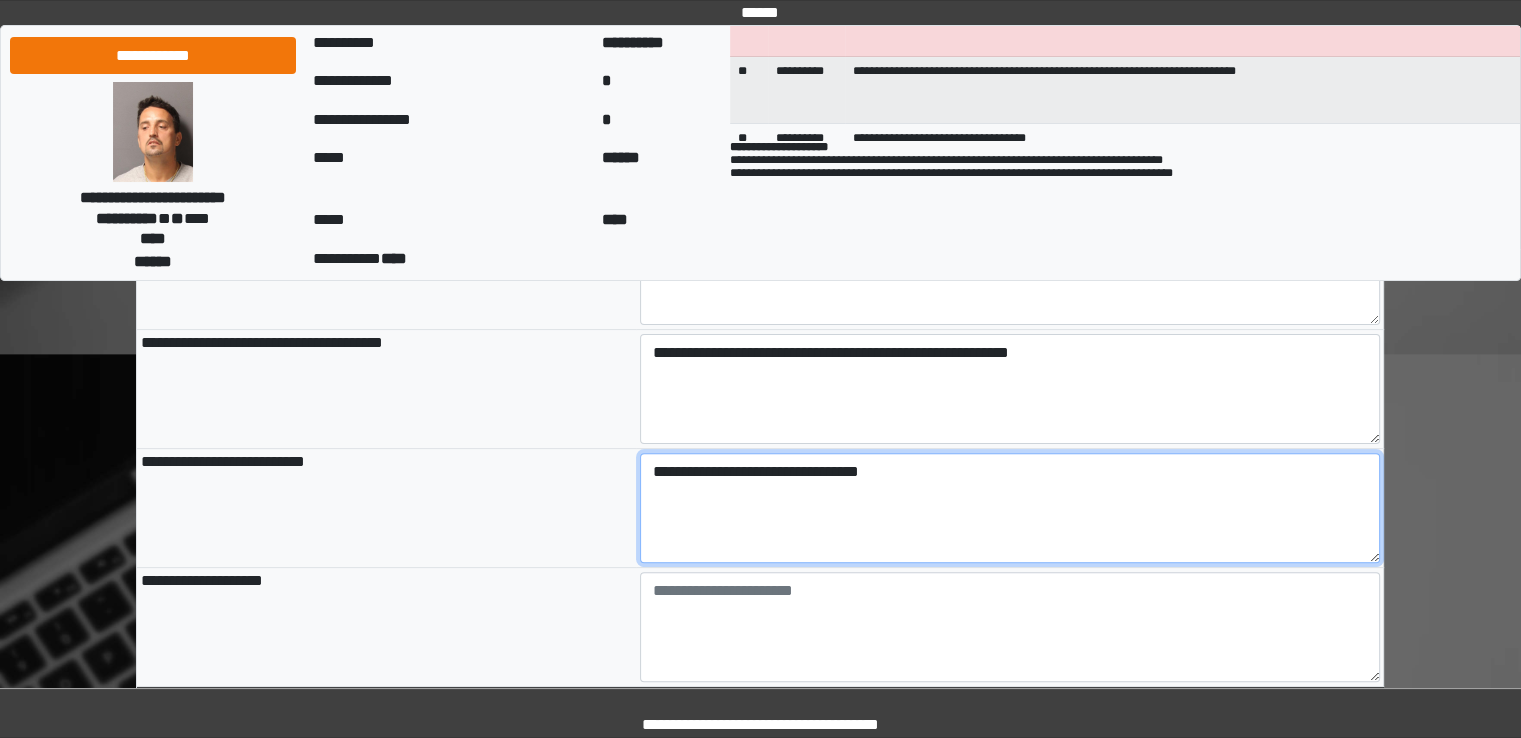drag, startPoint x: 648, startPoint y: 479, endPoint x: 830, endPoint y: 465, distance: 182.53767 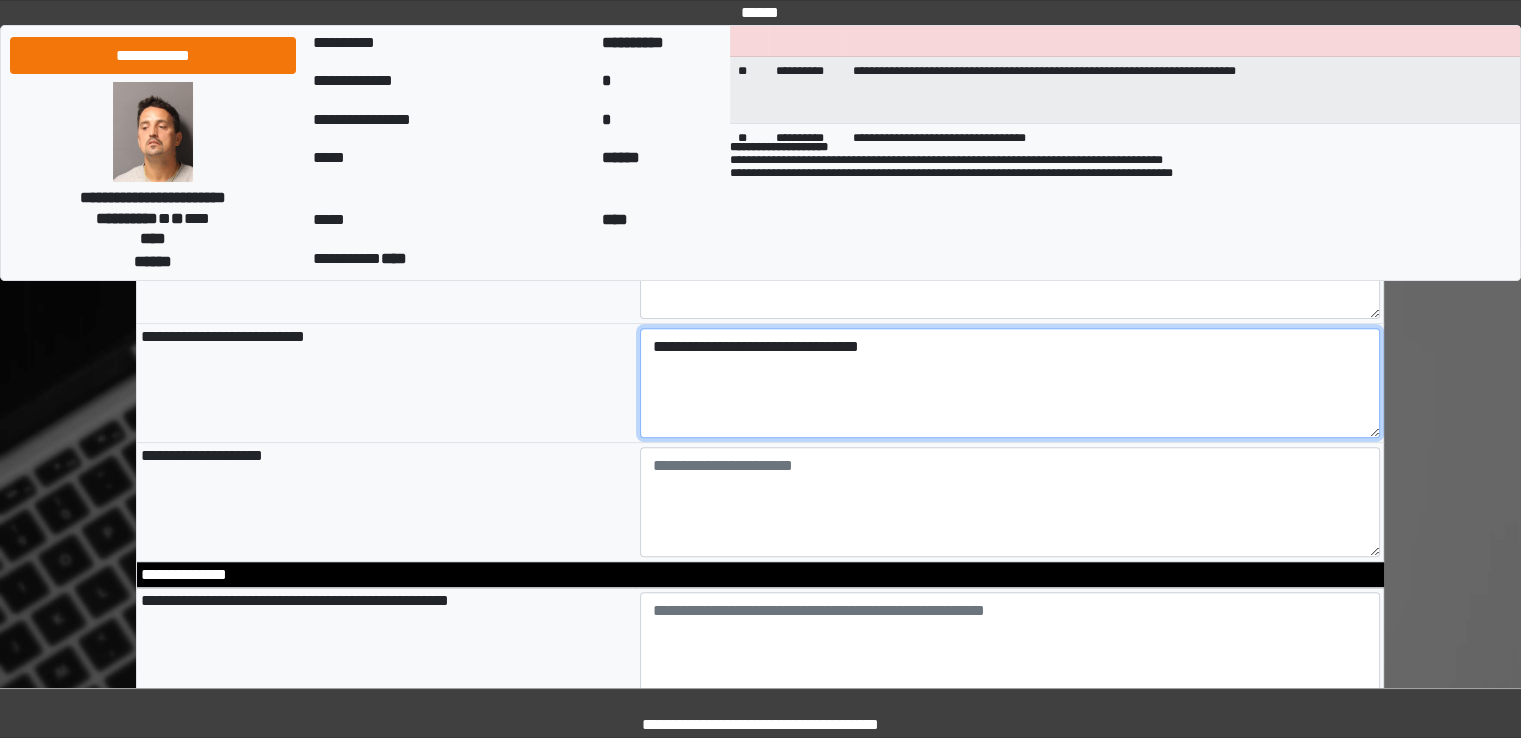 scroll, scrollTop: 800, scrollLeft: 0, axis: vertical 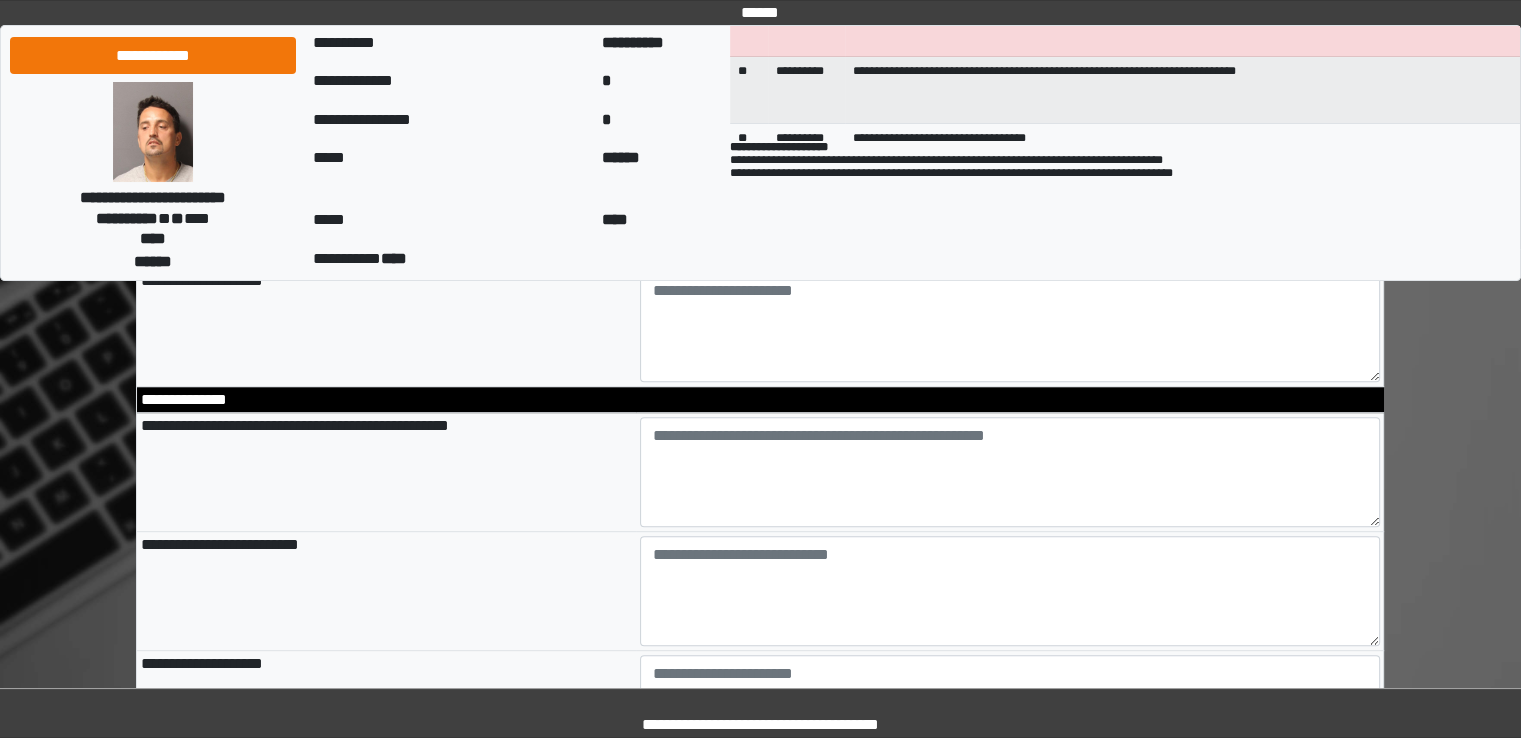type on "**********" 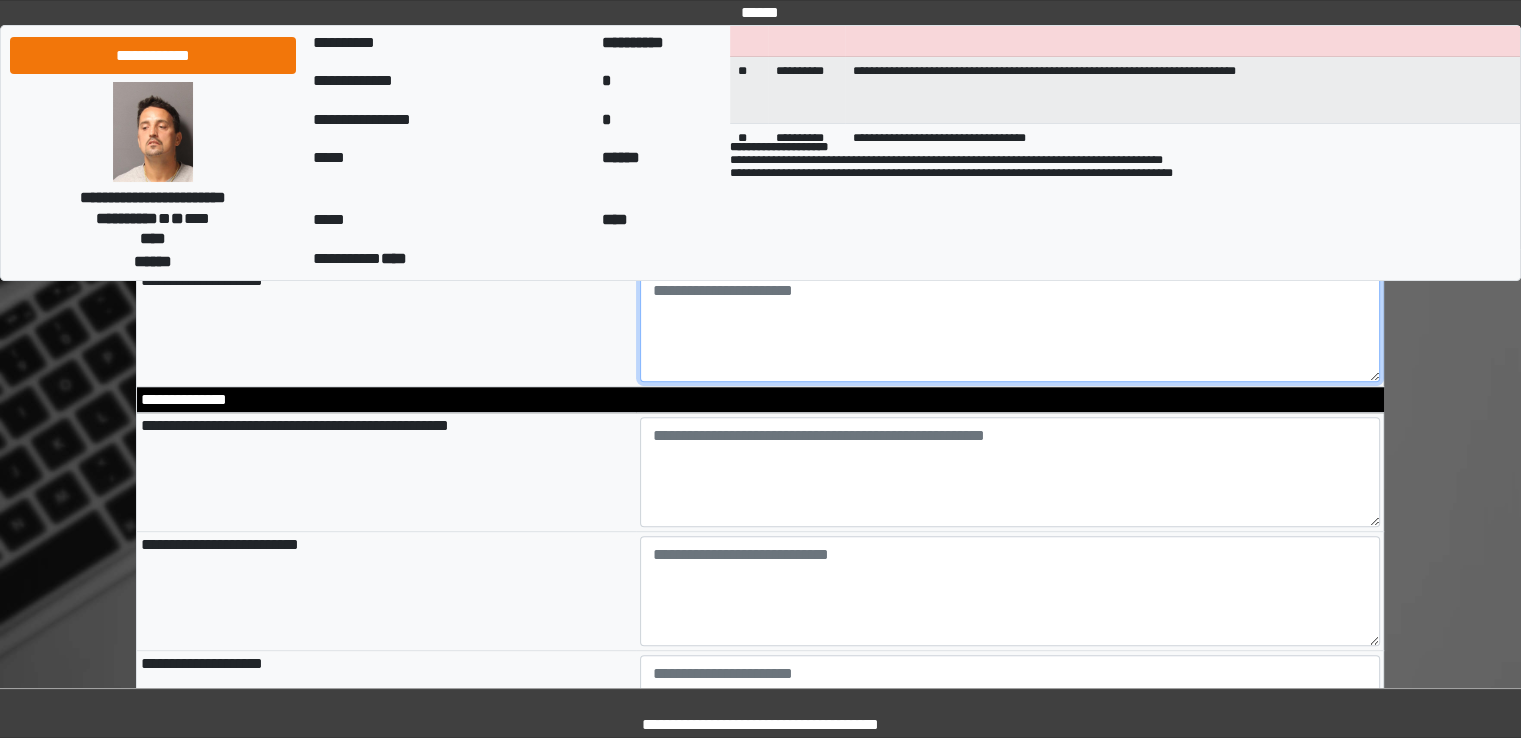type on "**********" 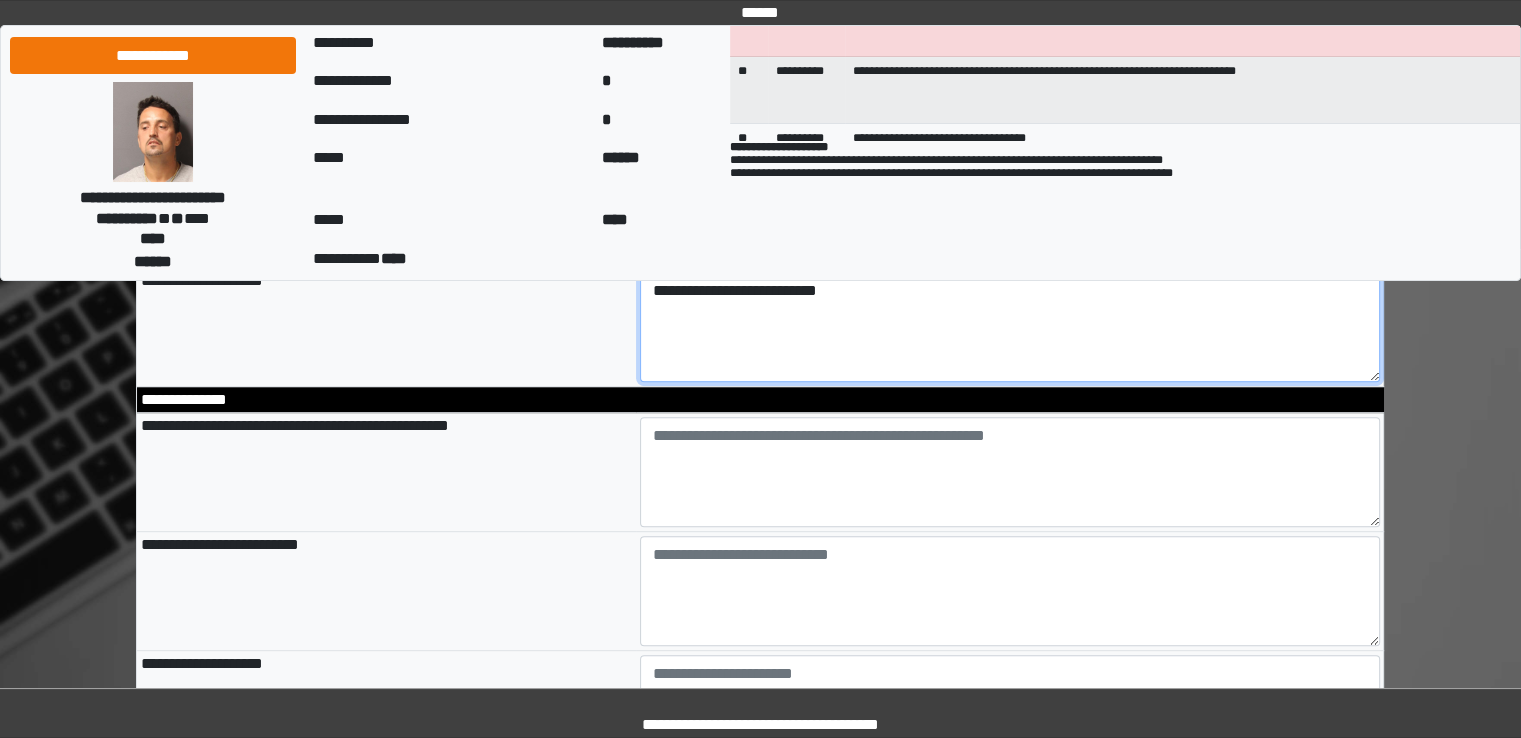 scroll, scrollTop: 700, scrollLeft: 0, axis: vertical 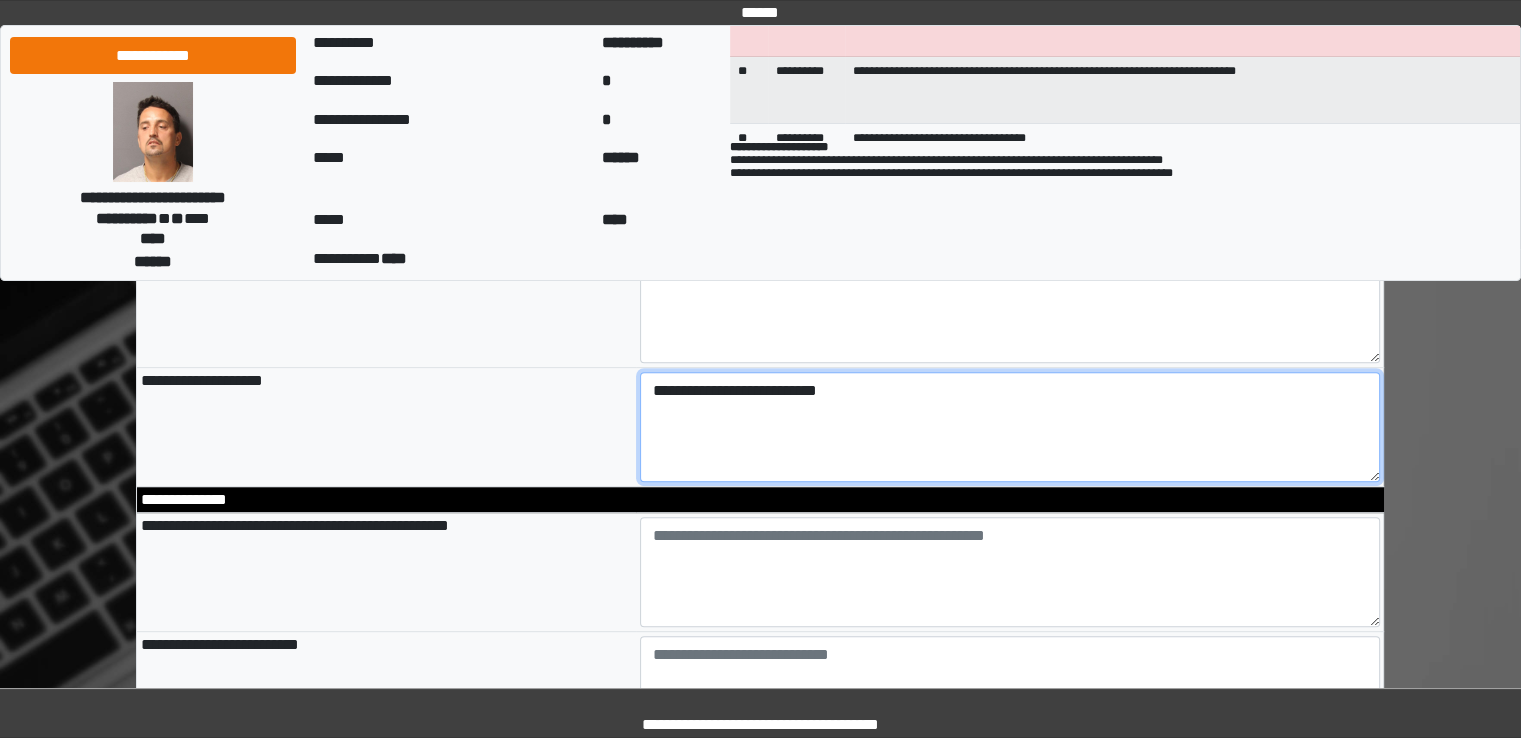 type on "**********" 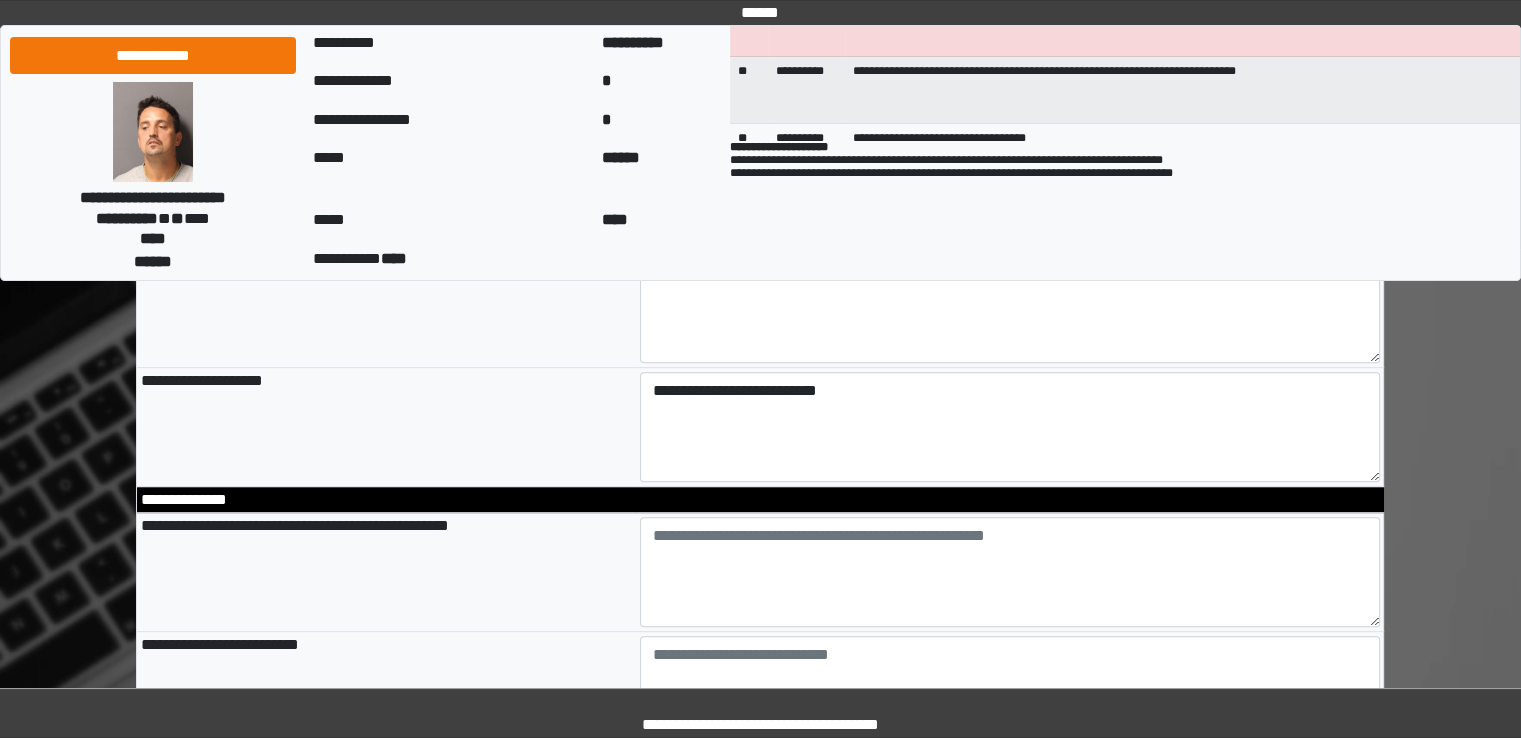 type on "**********" 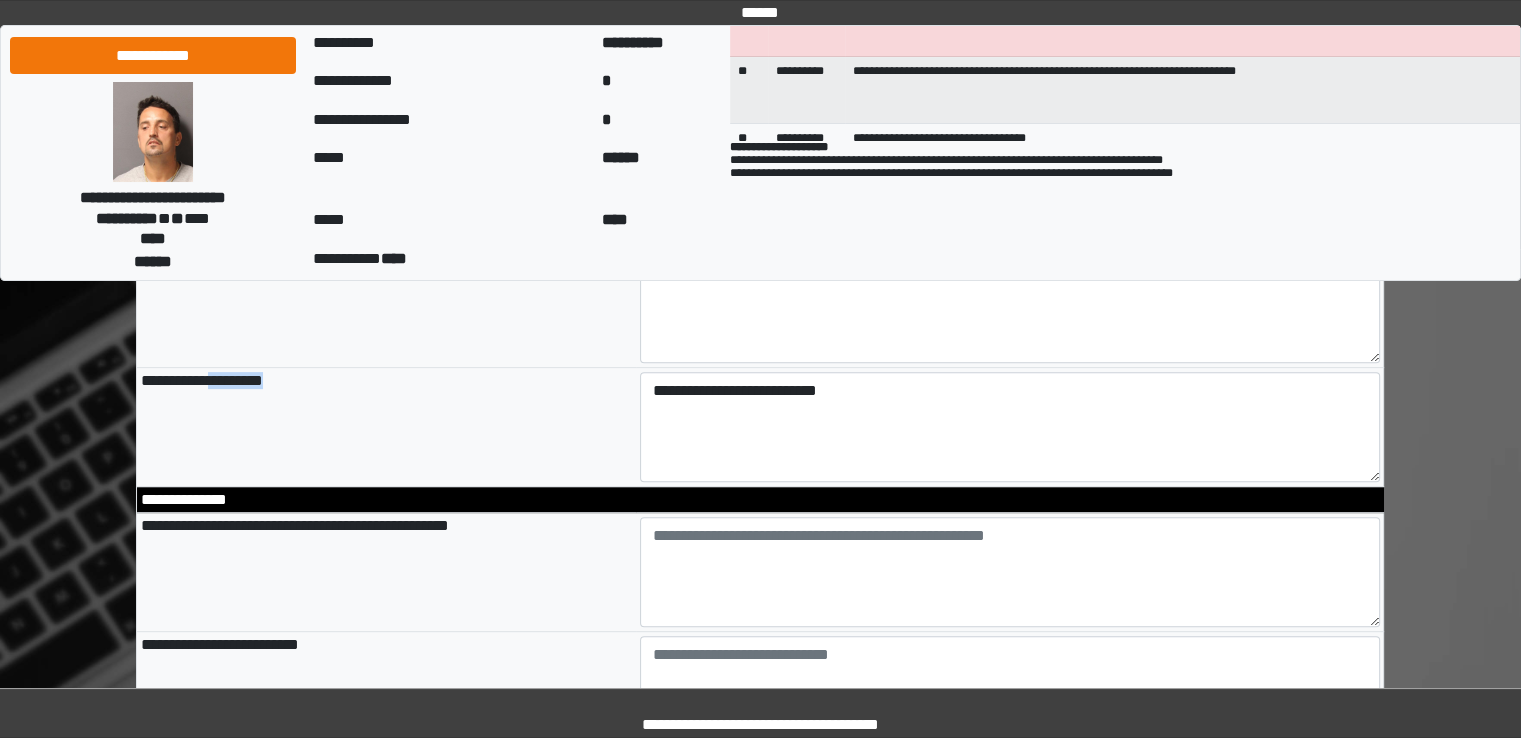 drag, startPoint x: 275, startPoint y: 381, endPoint x: 217, endPoint y: 377, distance: 58.137768 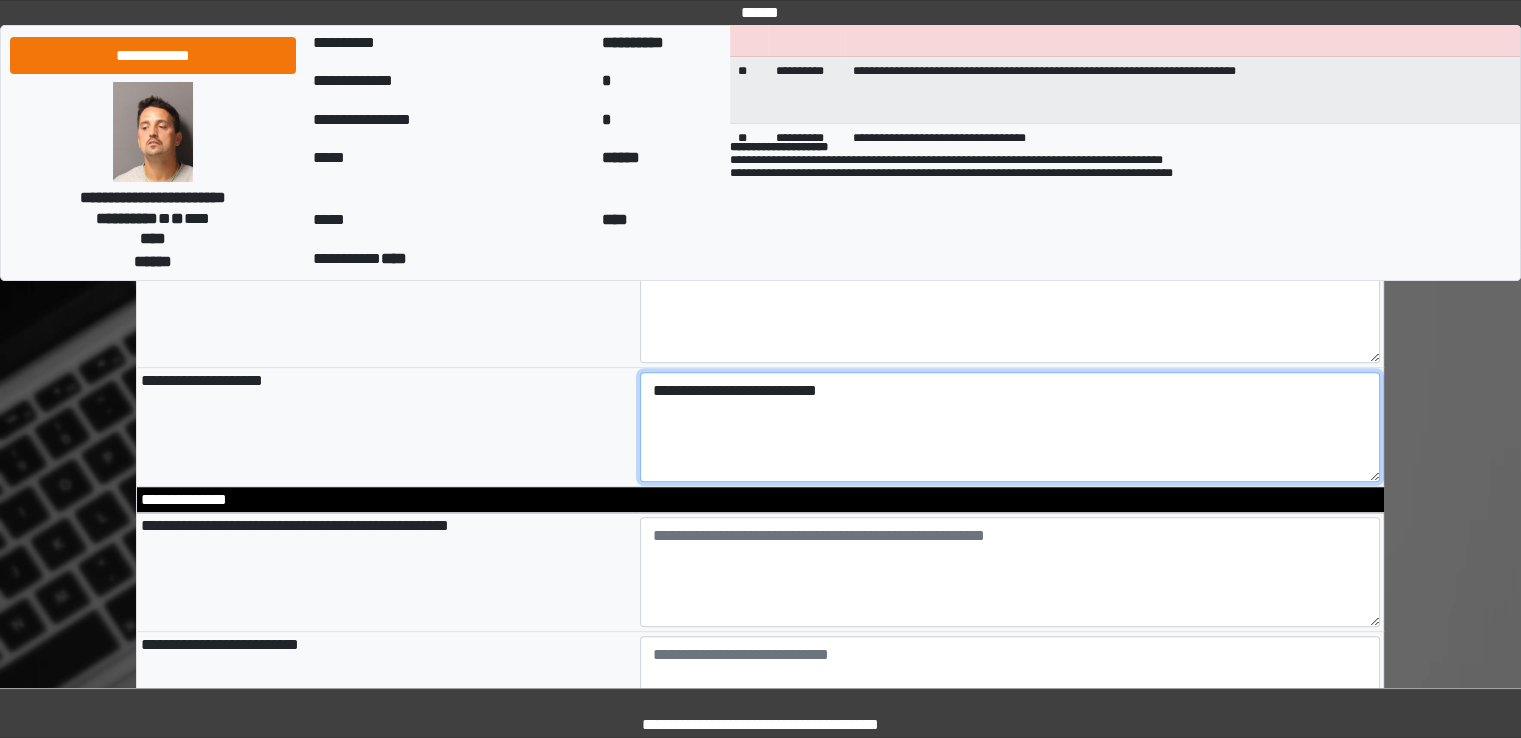 click on "**********" at bounding box center (1010, 427) 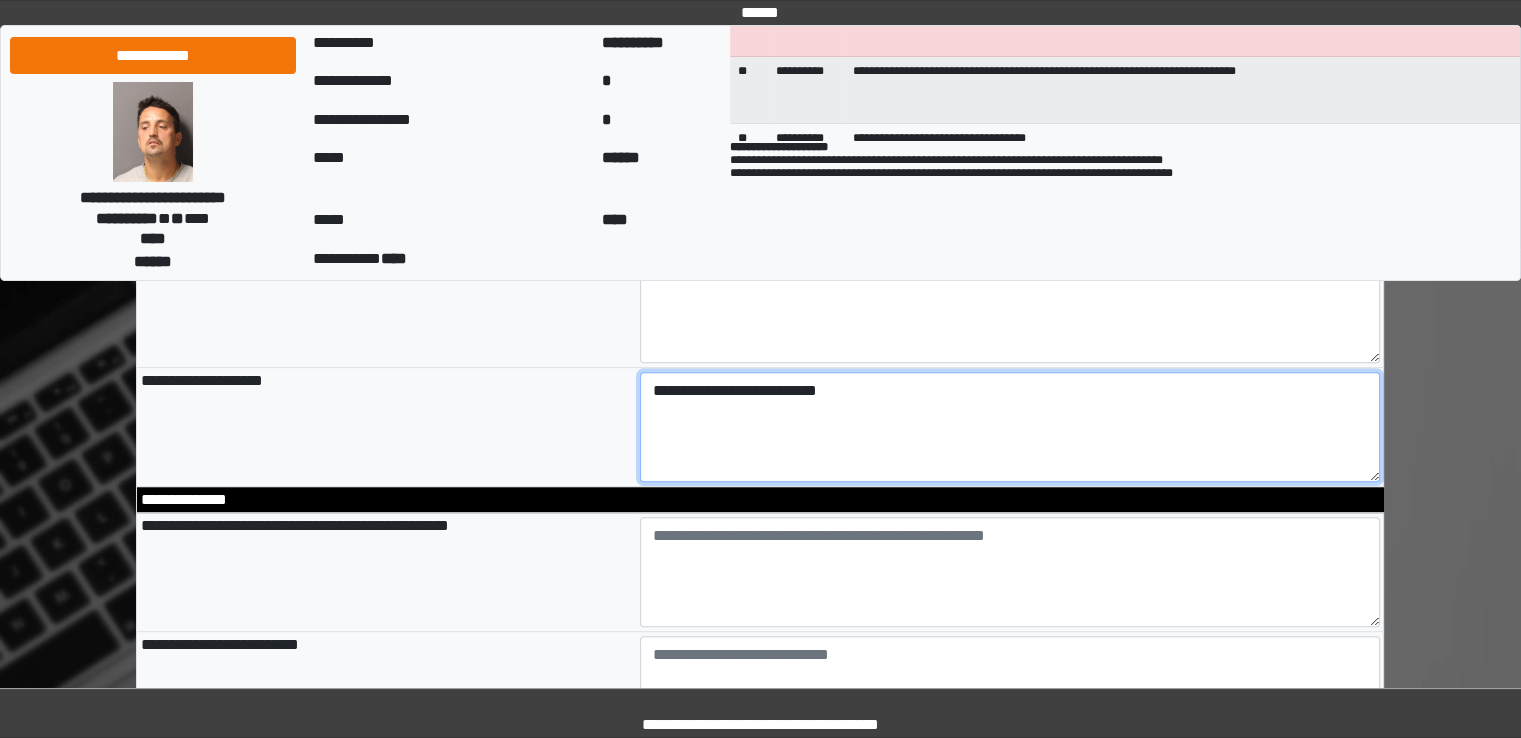 paste on "**********" 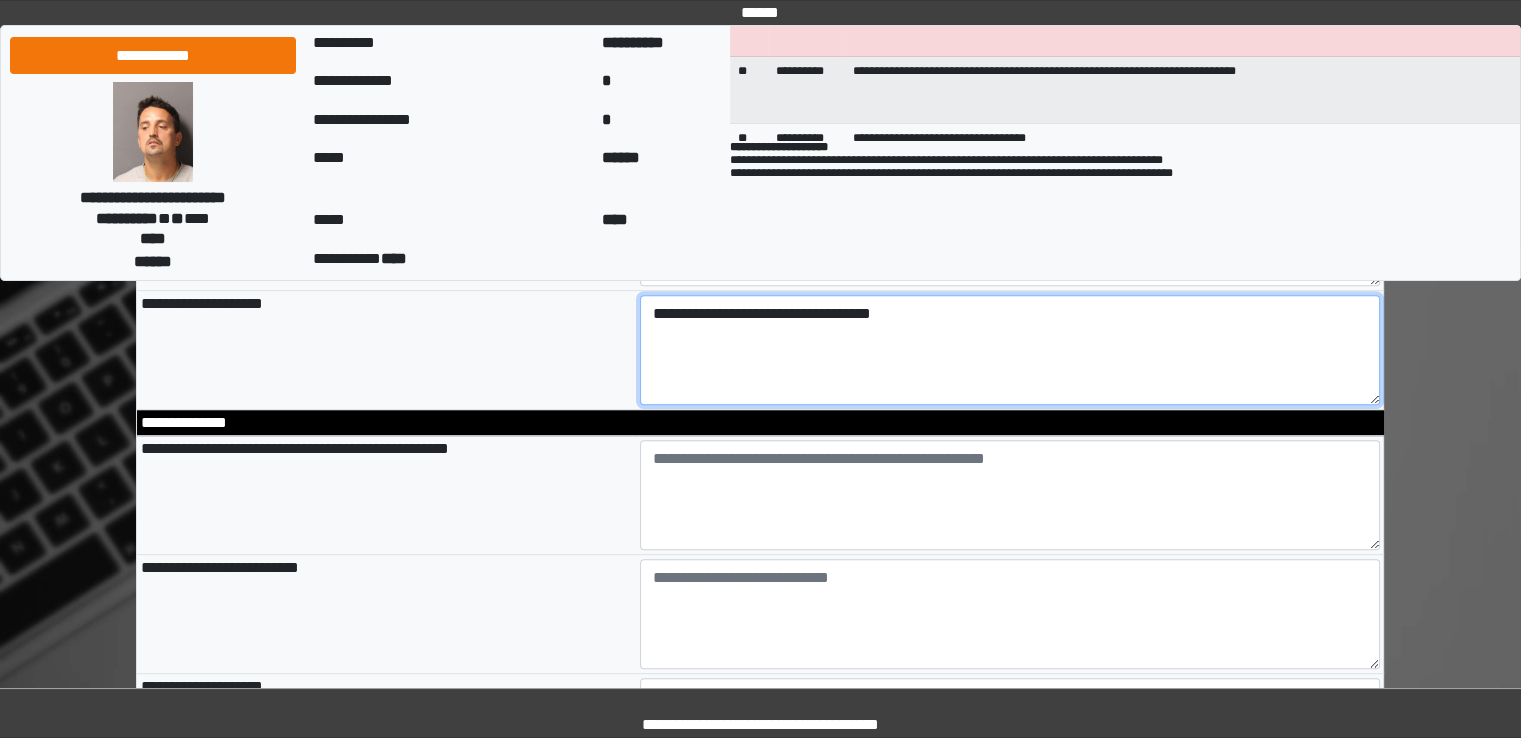 scroll, scrollTop: 800, scrollLeft: 0, axis: vertical 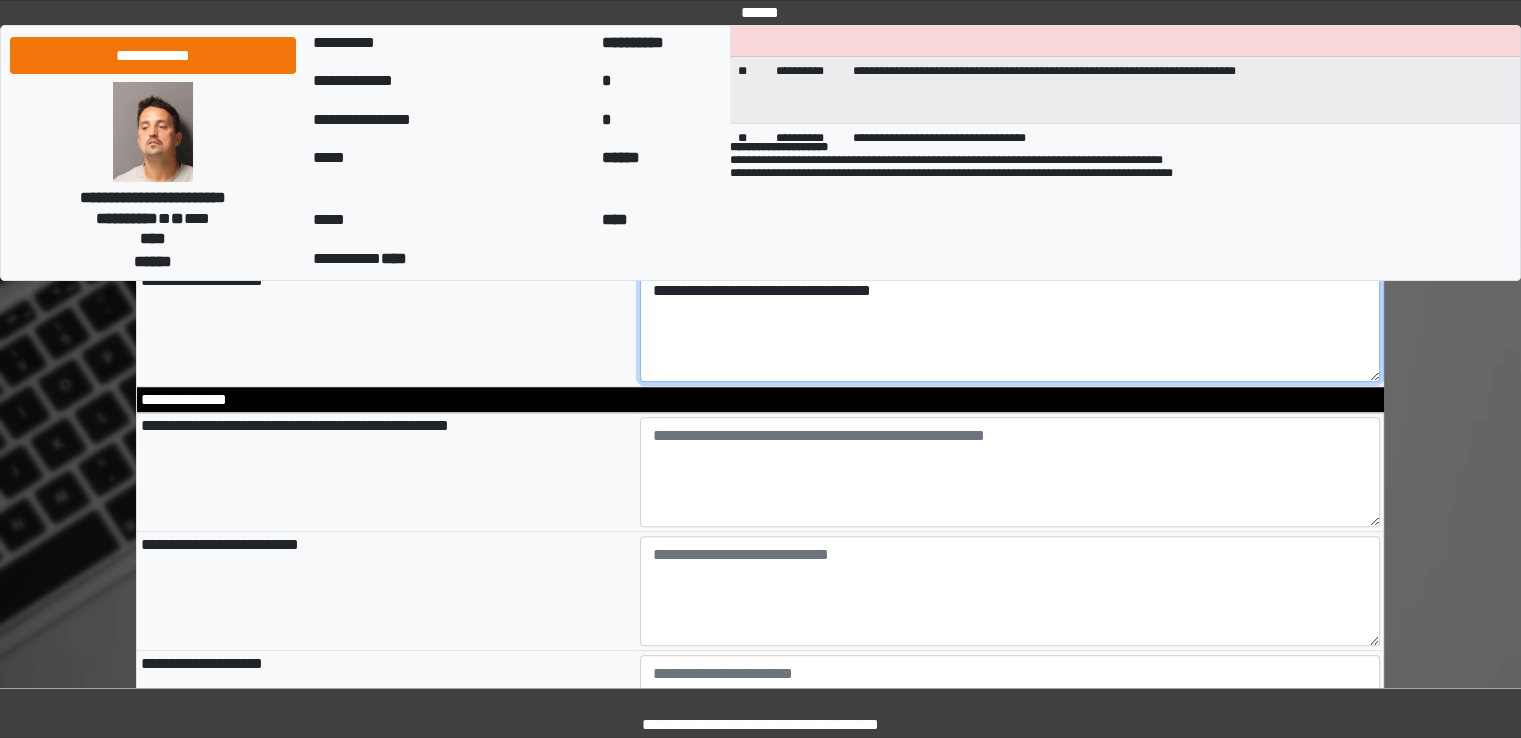 type on "**********" 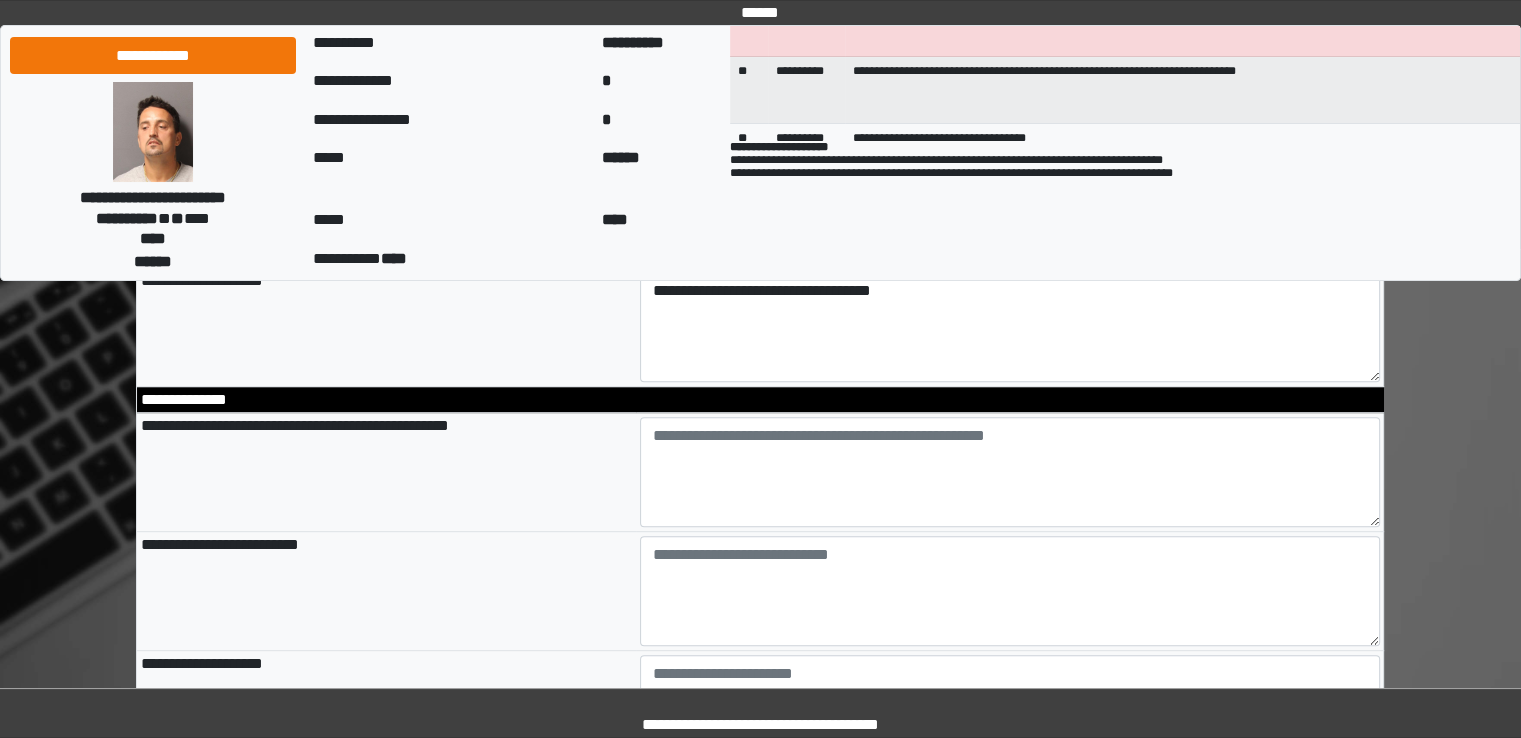 type on "**********" 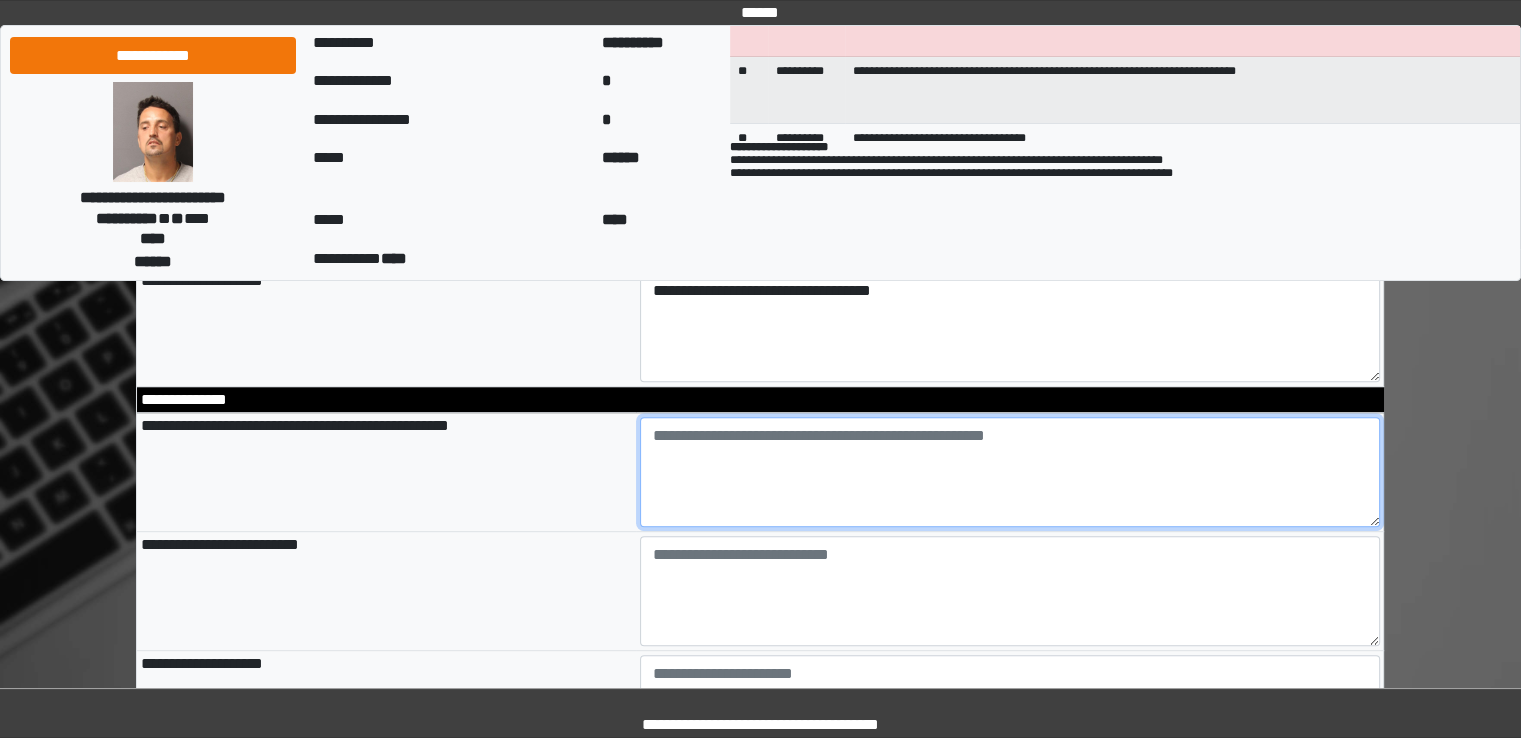 click at bounding box center [1010, 472] 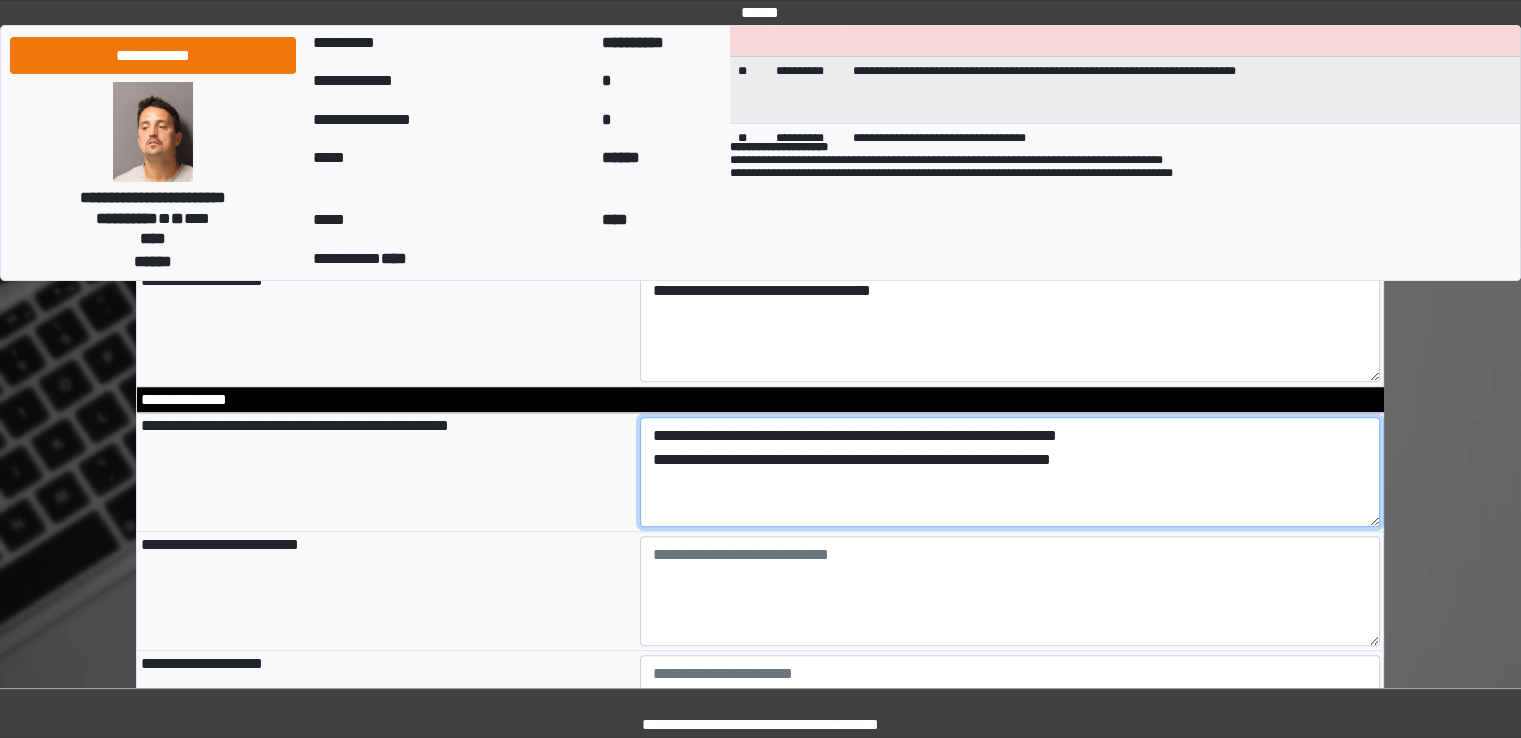 click on "**********" at bounding box center [1010, 472] 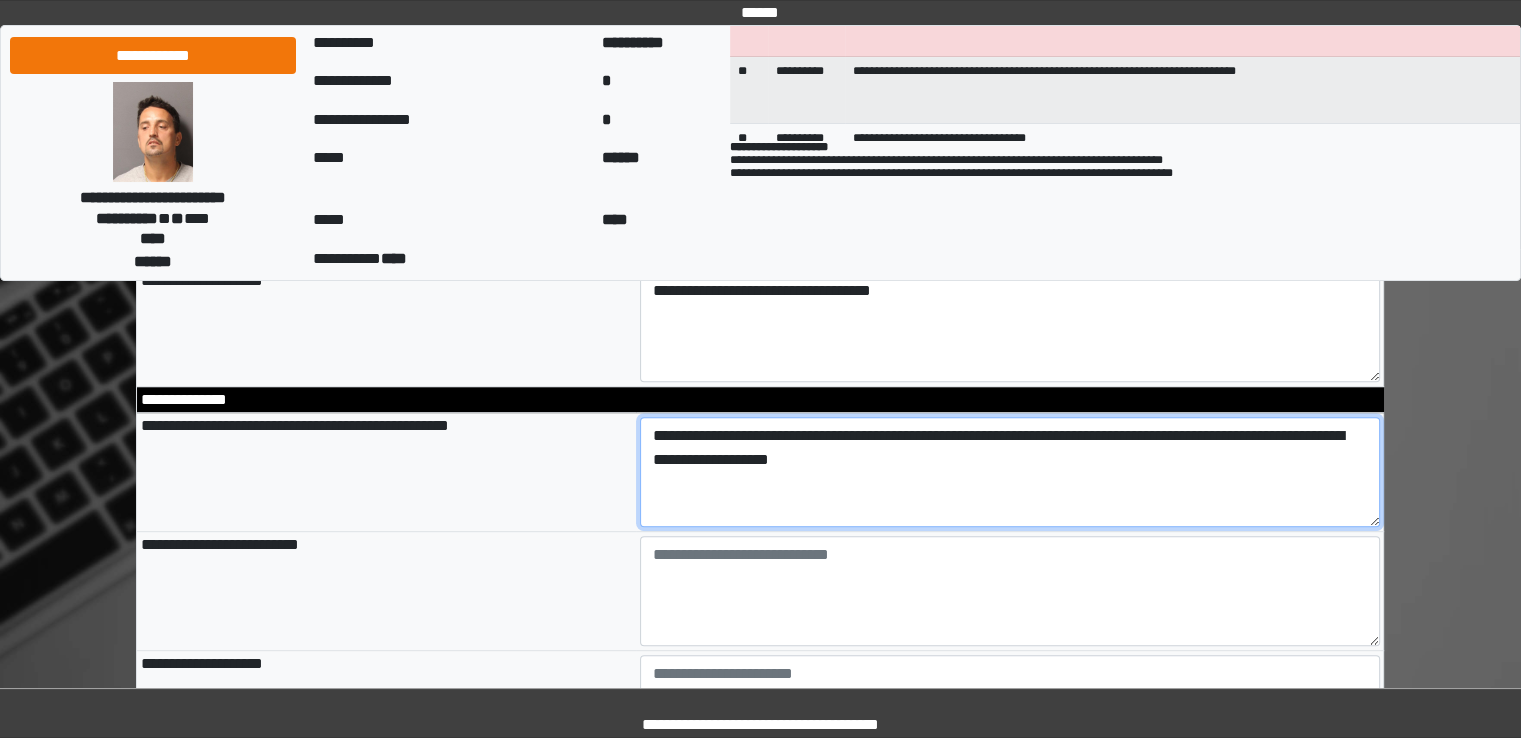type on "**********" 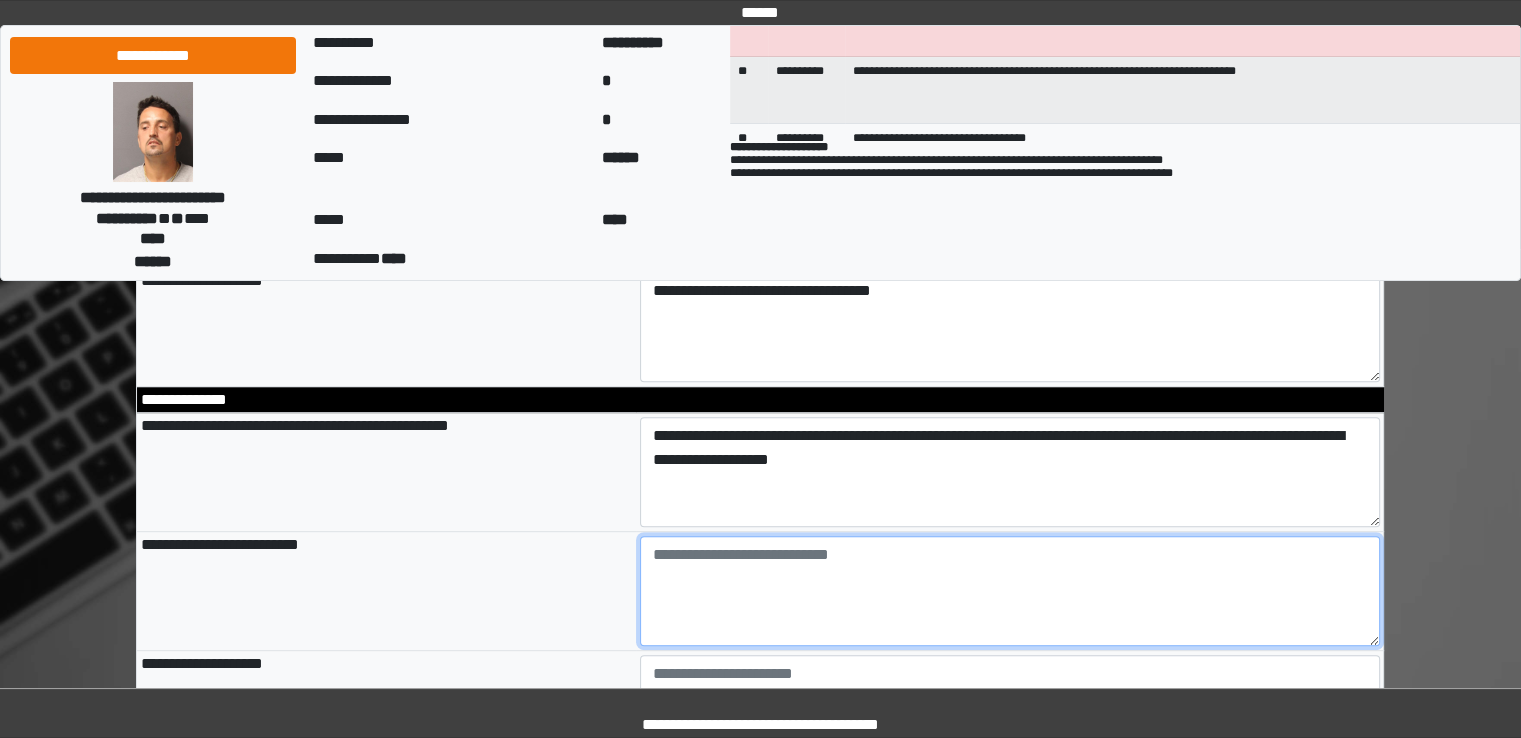 type on "**********" 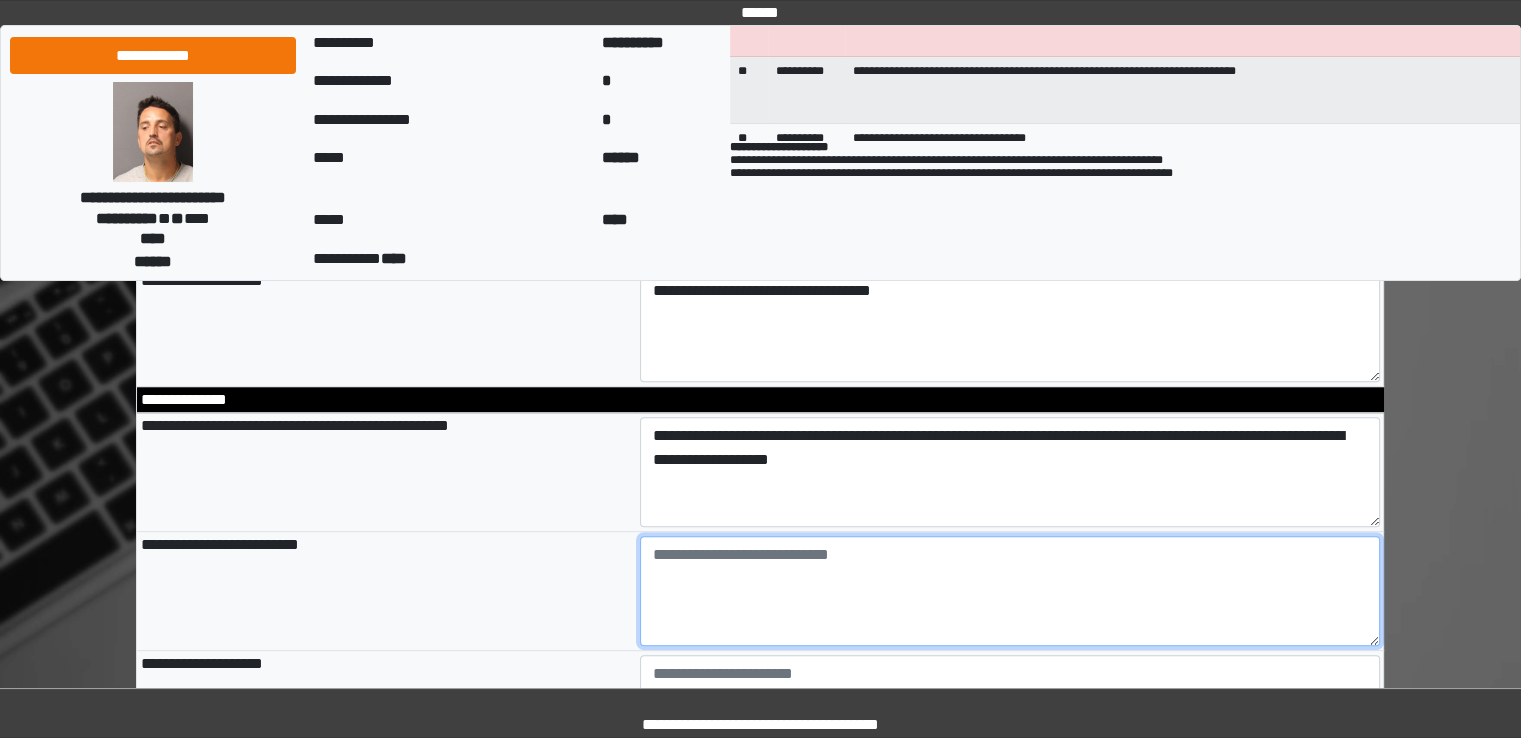 drag, startPoint x: 815, startPoint y: 595, endPoint x: 793, endPoint y: 645, distance: 54.626 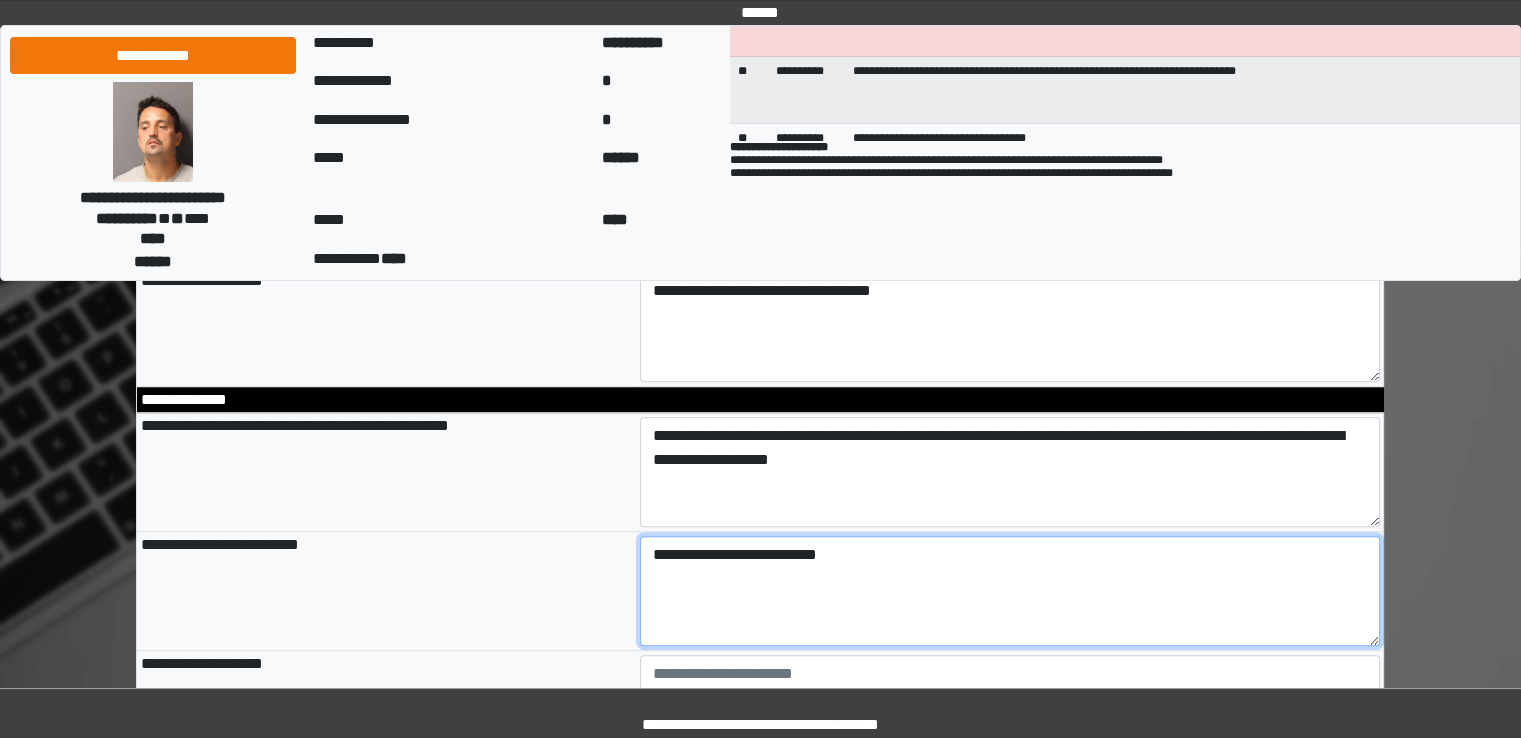 type on "**********" 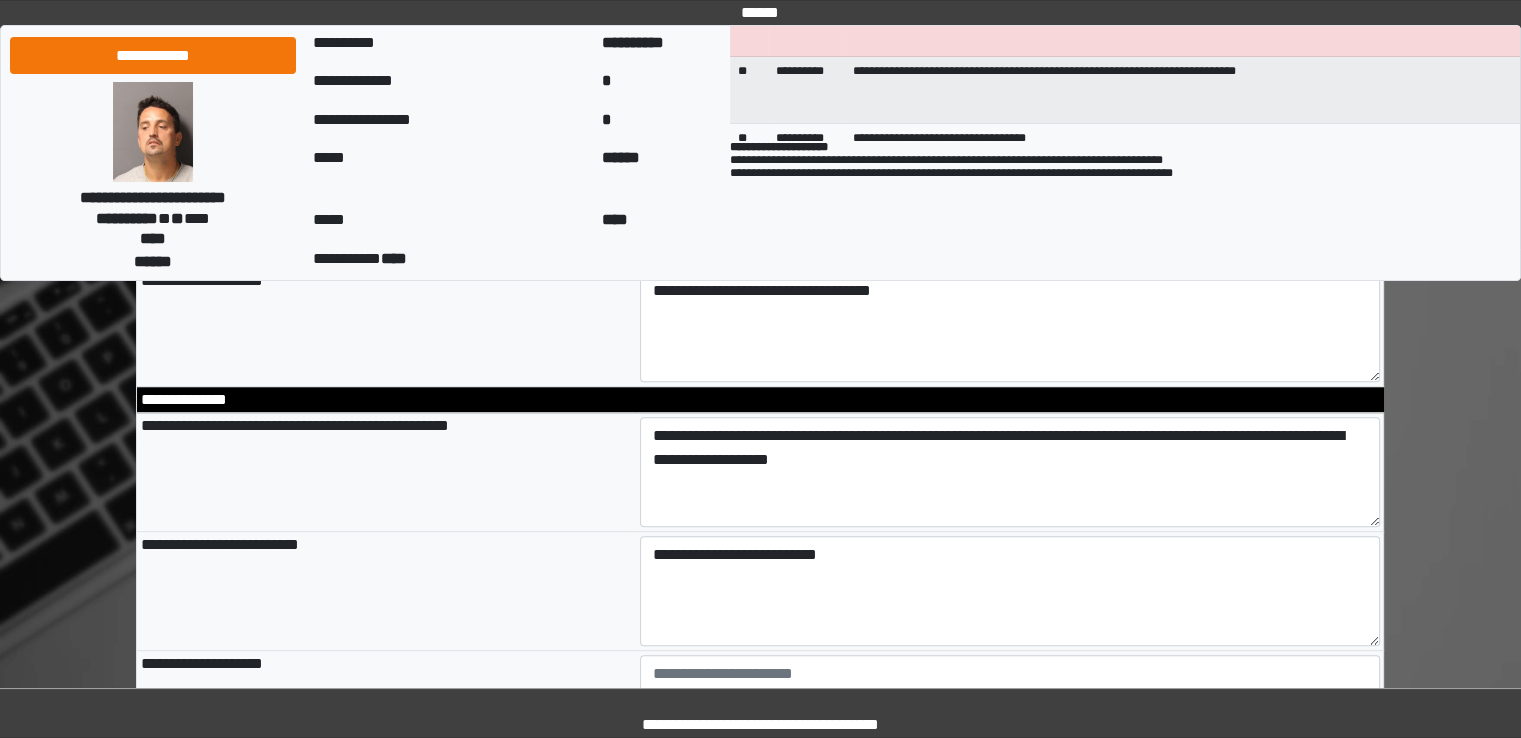 type on "**********" 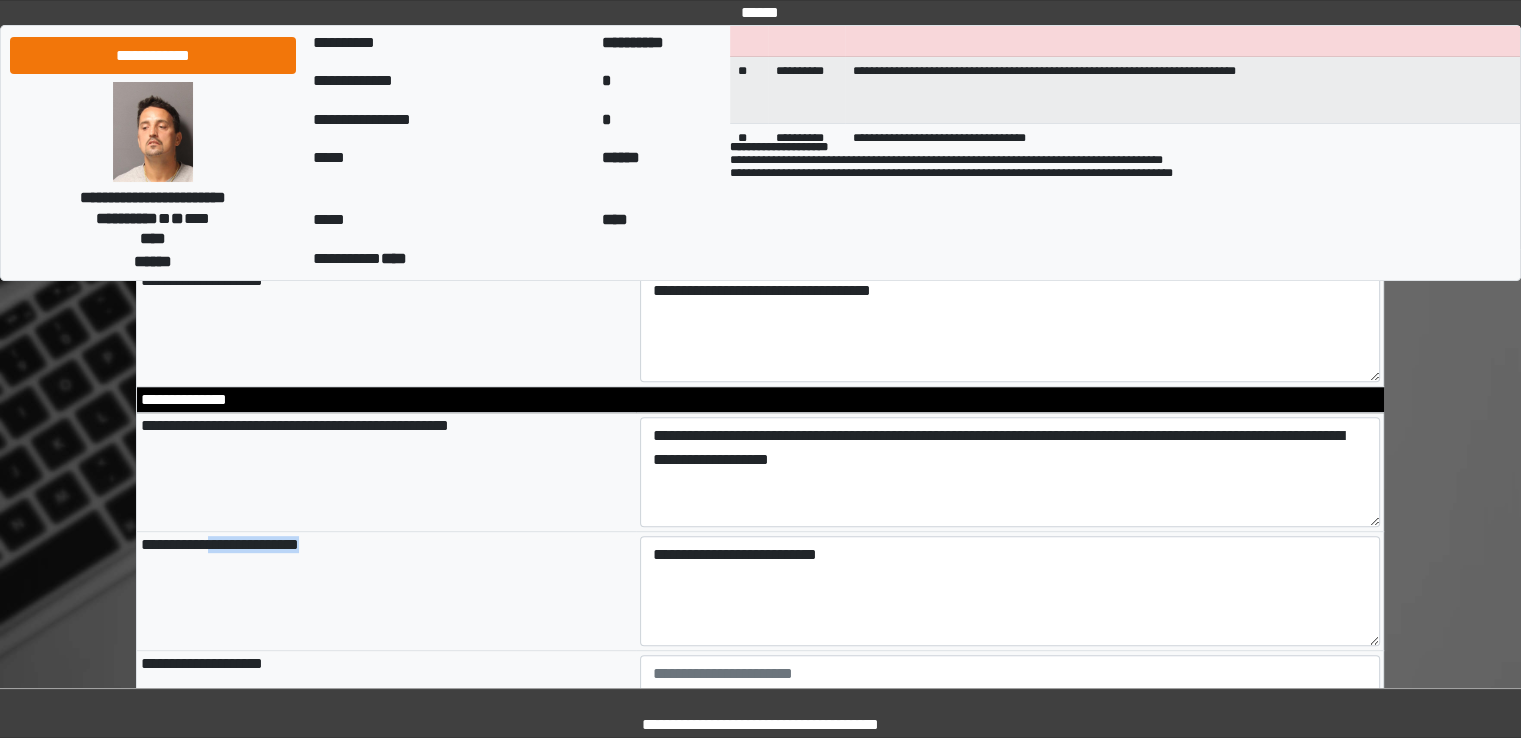 drag, startPoint x: 212, startPoint y: 545, endPoint x: 315, endPoint y: 549, distance: 103.077644 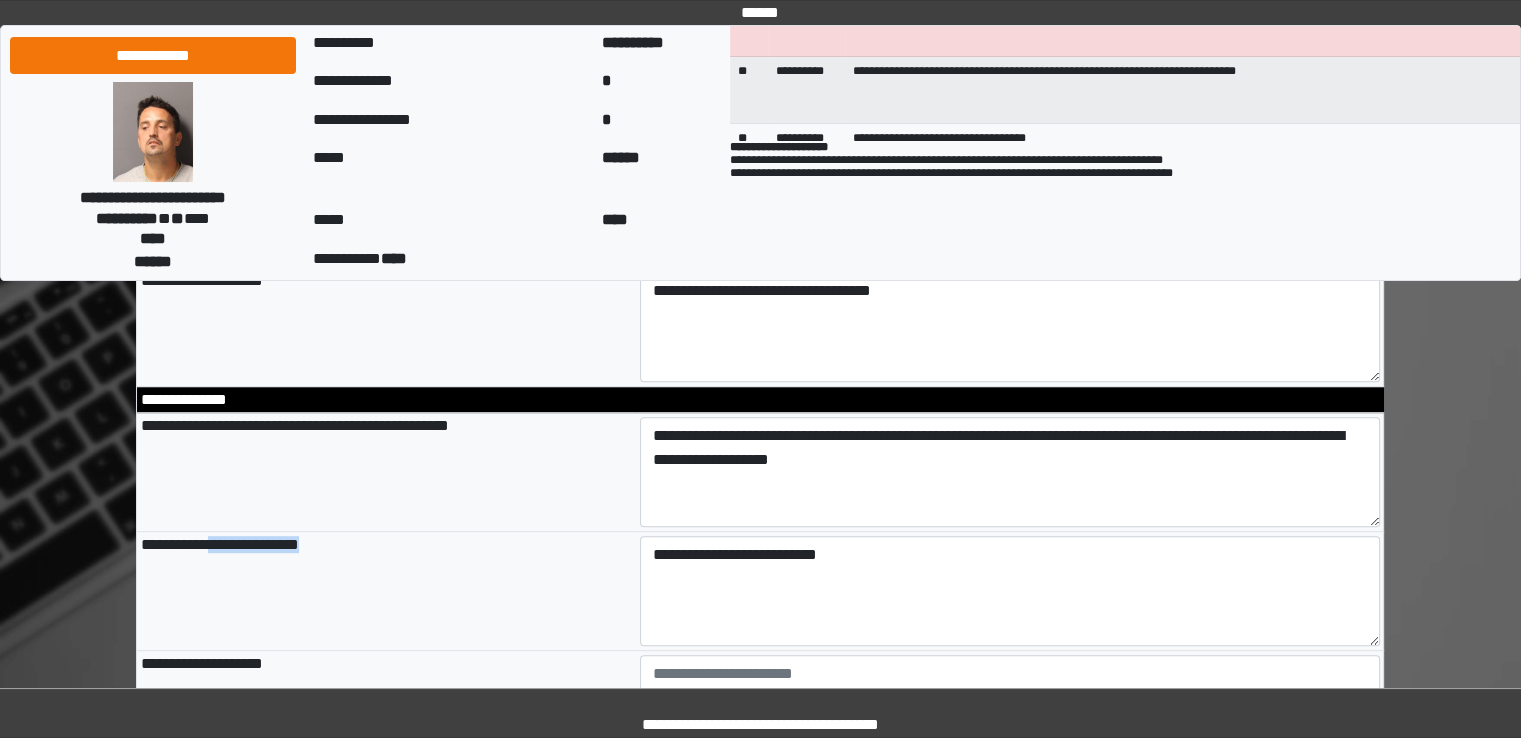 copy on "**********" 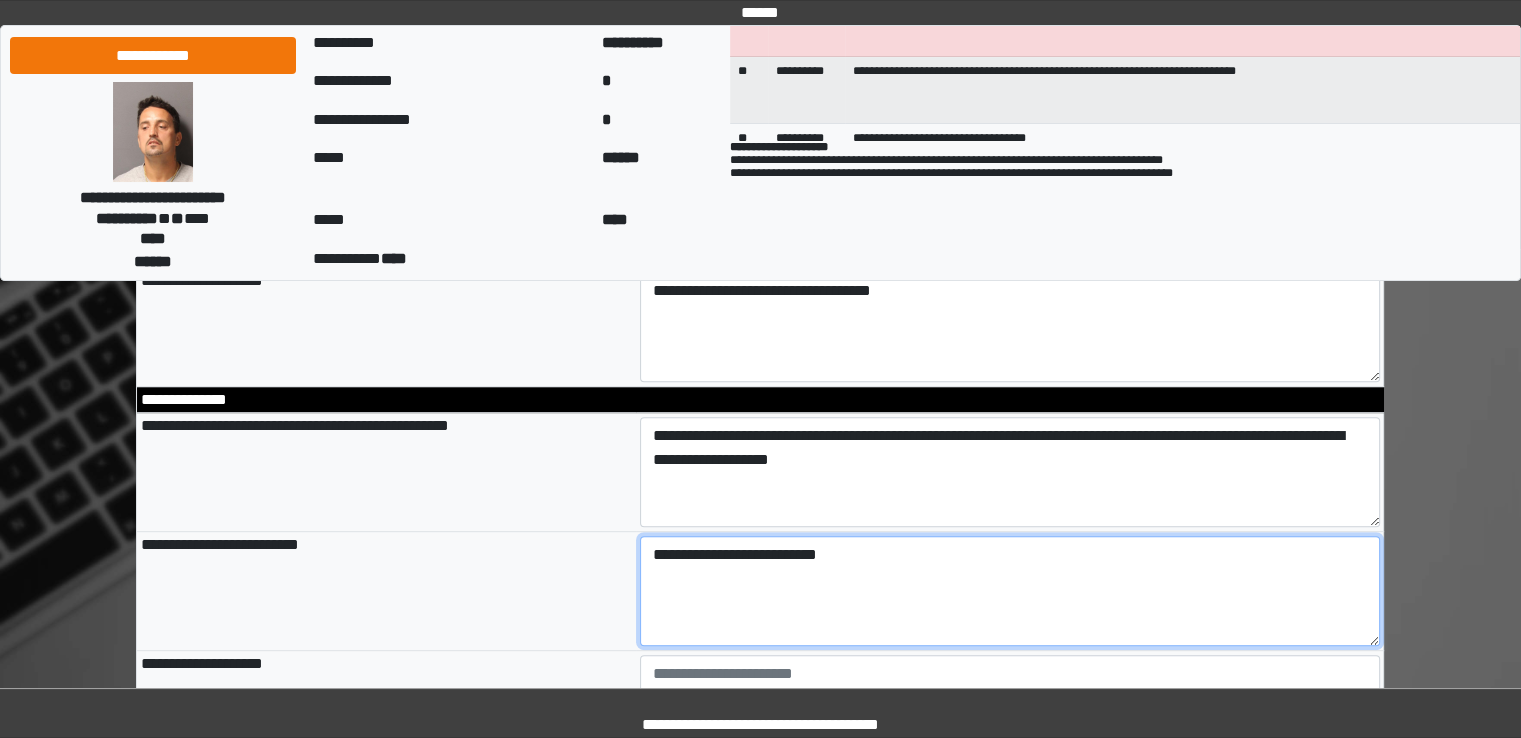 click on "**********" at bounding box center [1010, 591] 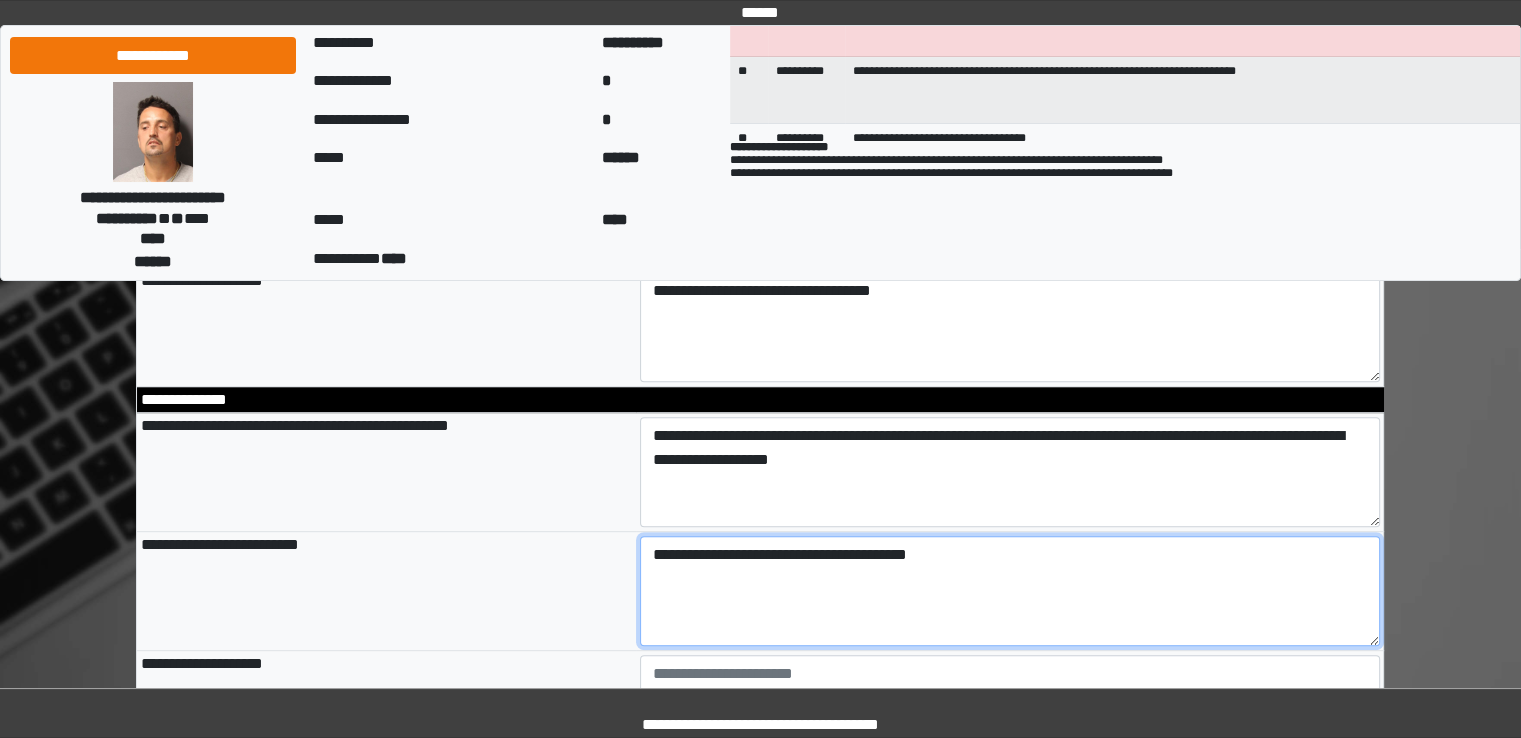 scroll, scrollTop: 900, scrollLeft: 0, axis: vertical 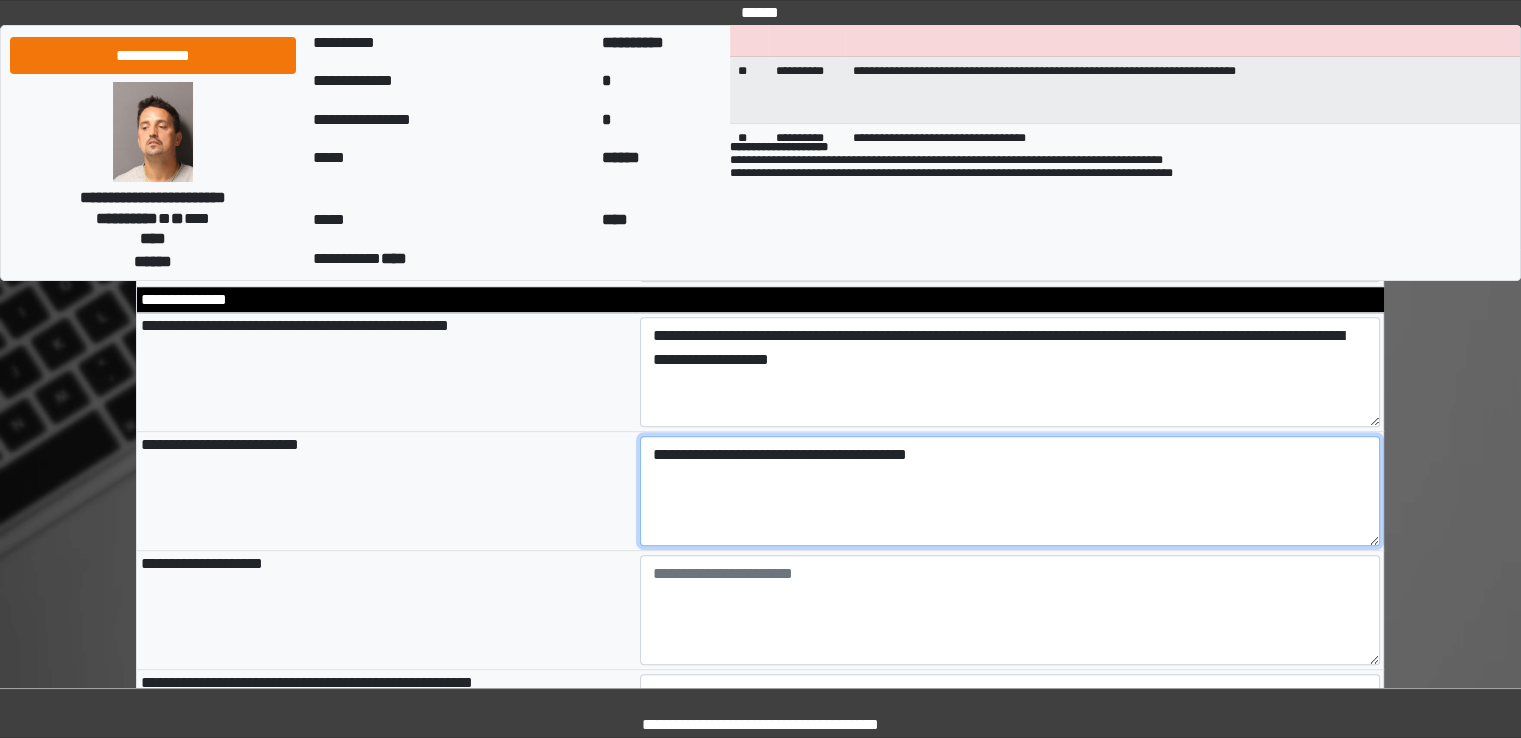 type on "**********" 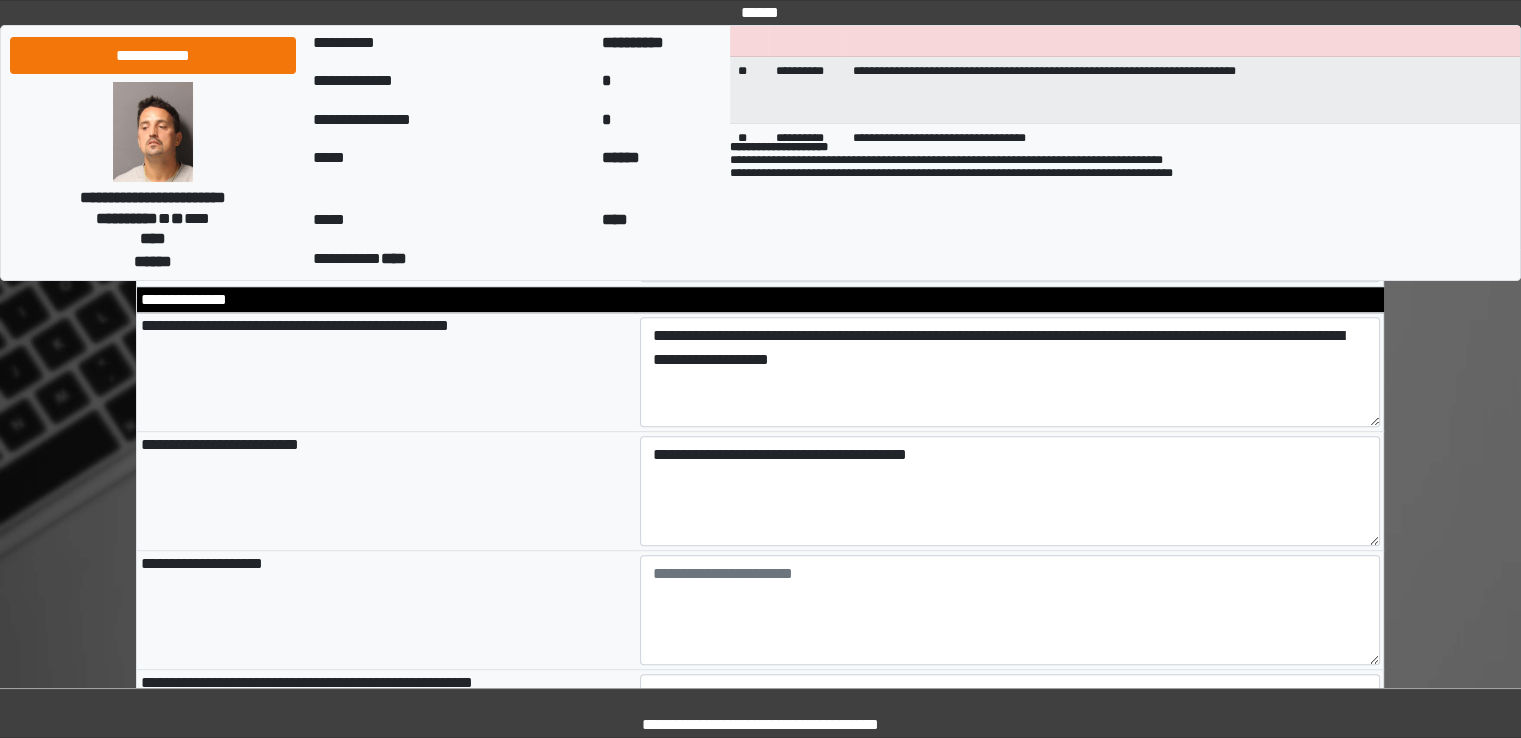 type on "**********" 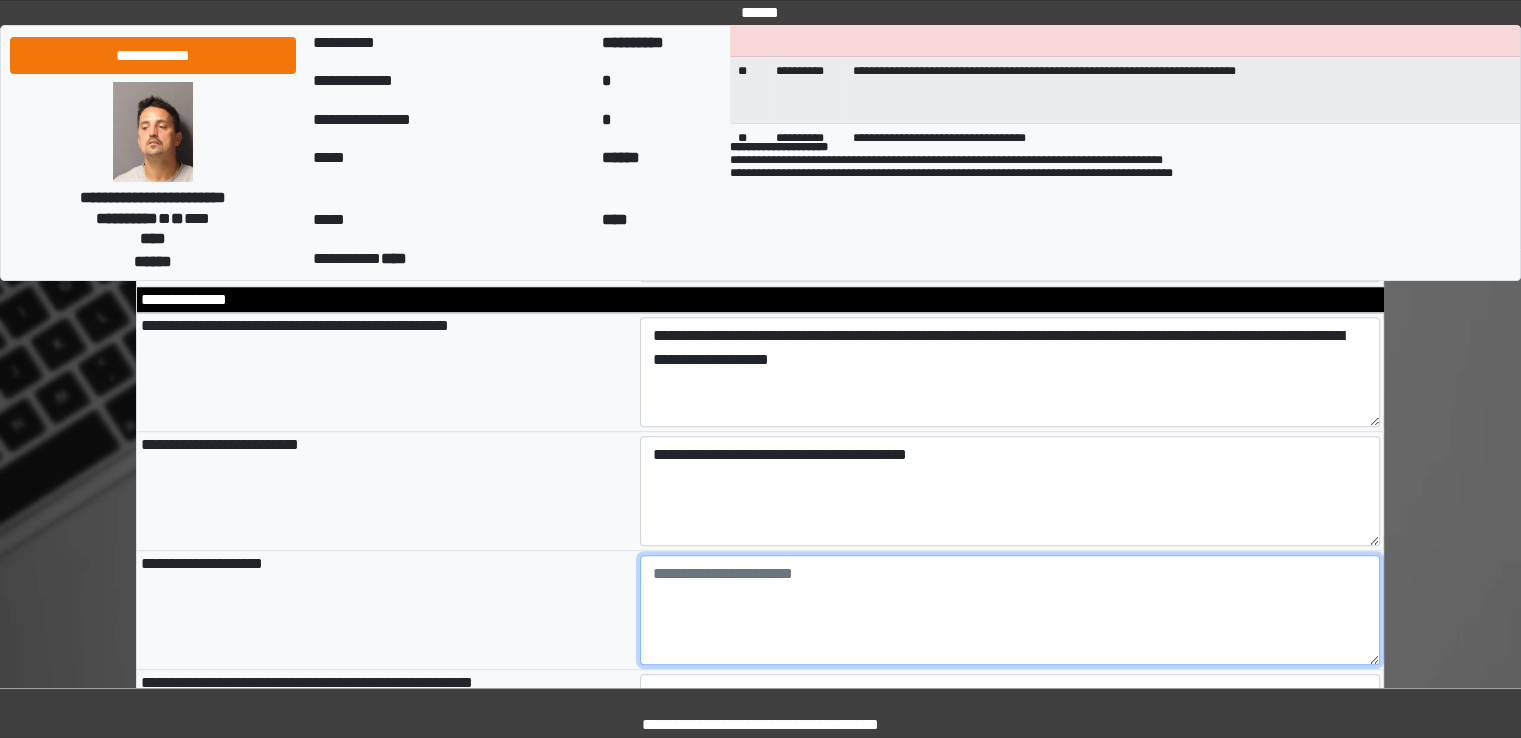 click at bounding box center (1010, 610) 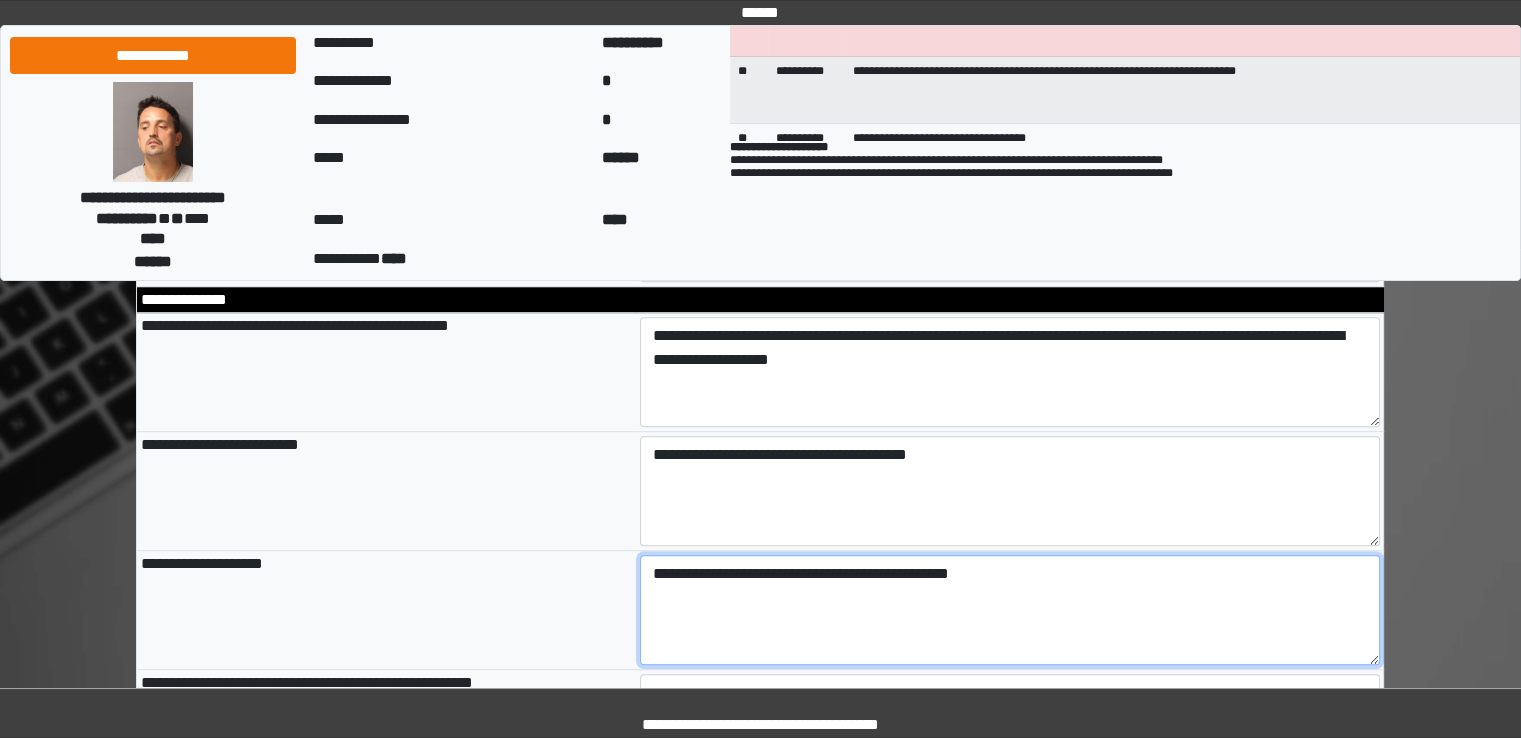 drag, startPoint x: 748, startPoint y: 575, endPoint x: 621, endPoint y: 582, distance: 127.192764 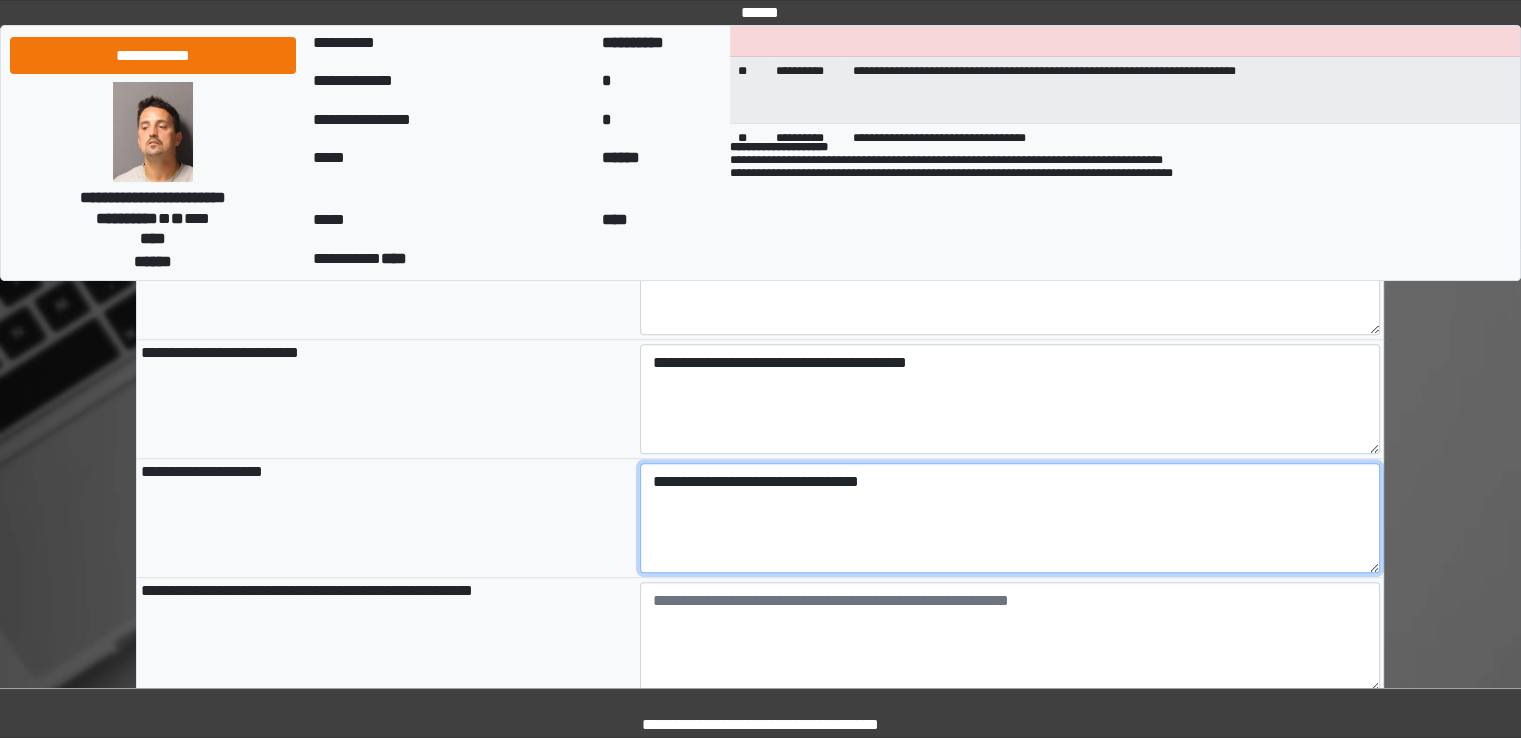 scroll, scrollTop: 1100, scrollLeft: 0, axis: vertical 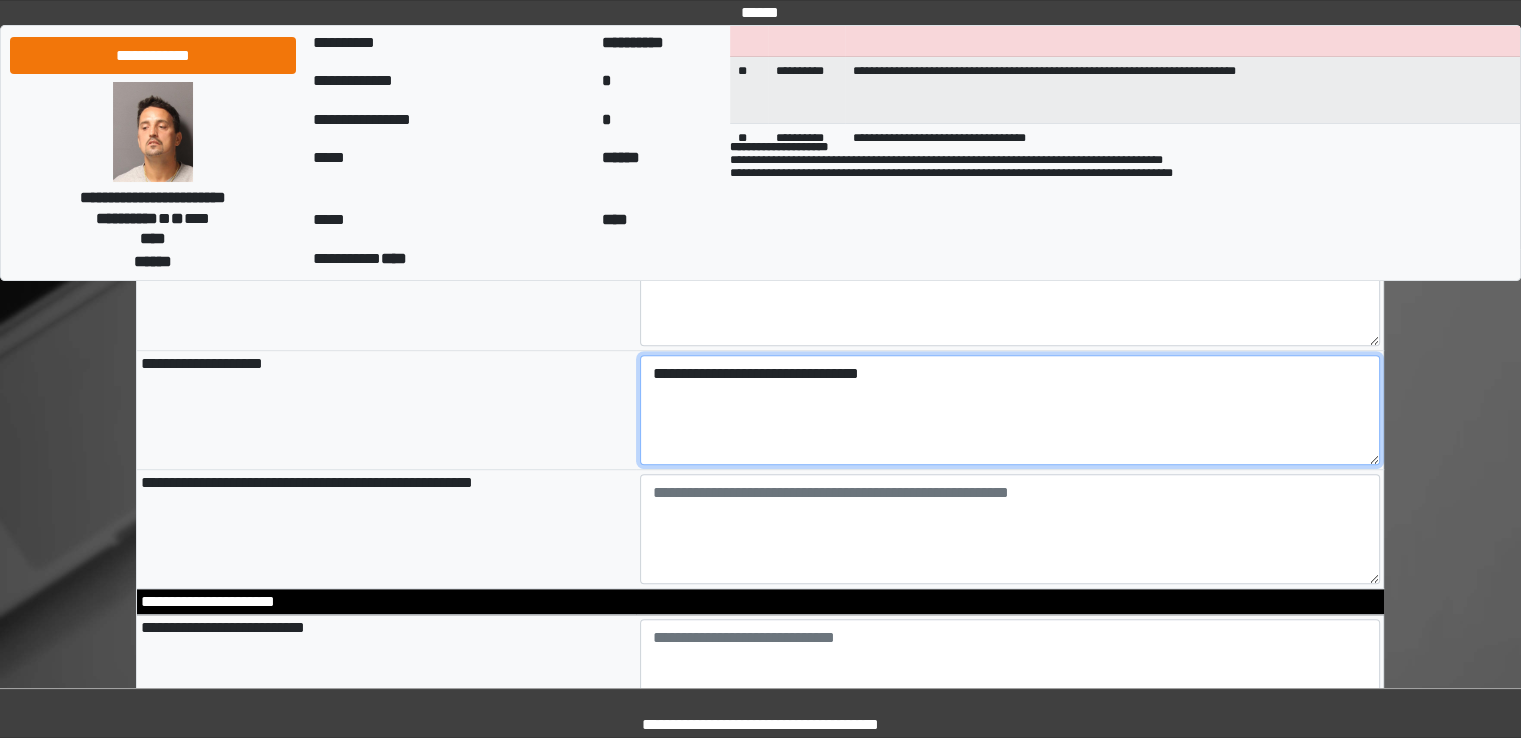 type on "**********" 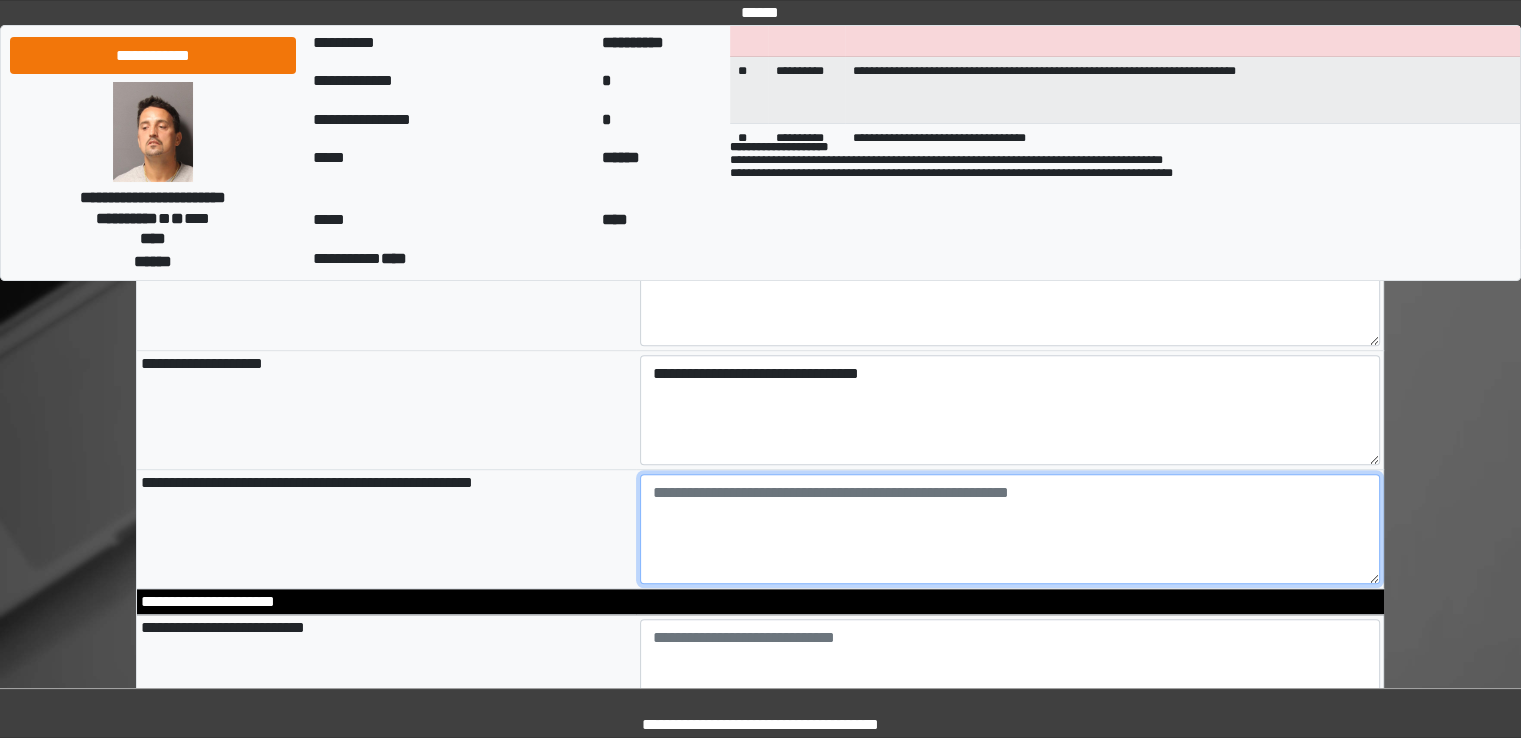 type on "**********" 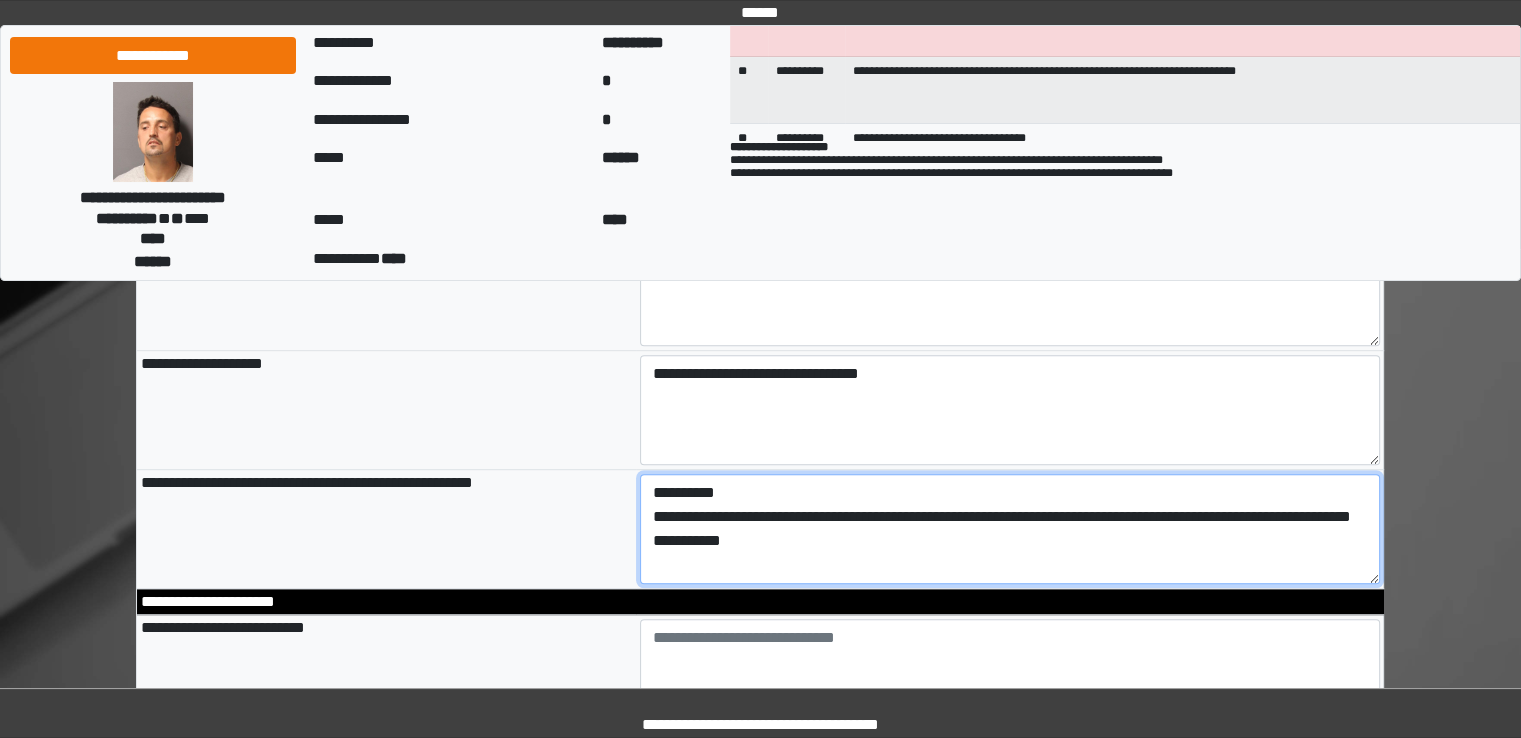 click on "**********" at bounding box center (1010, 529) 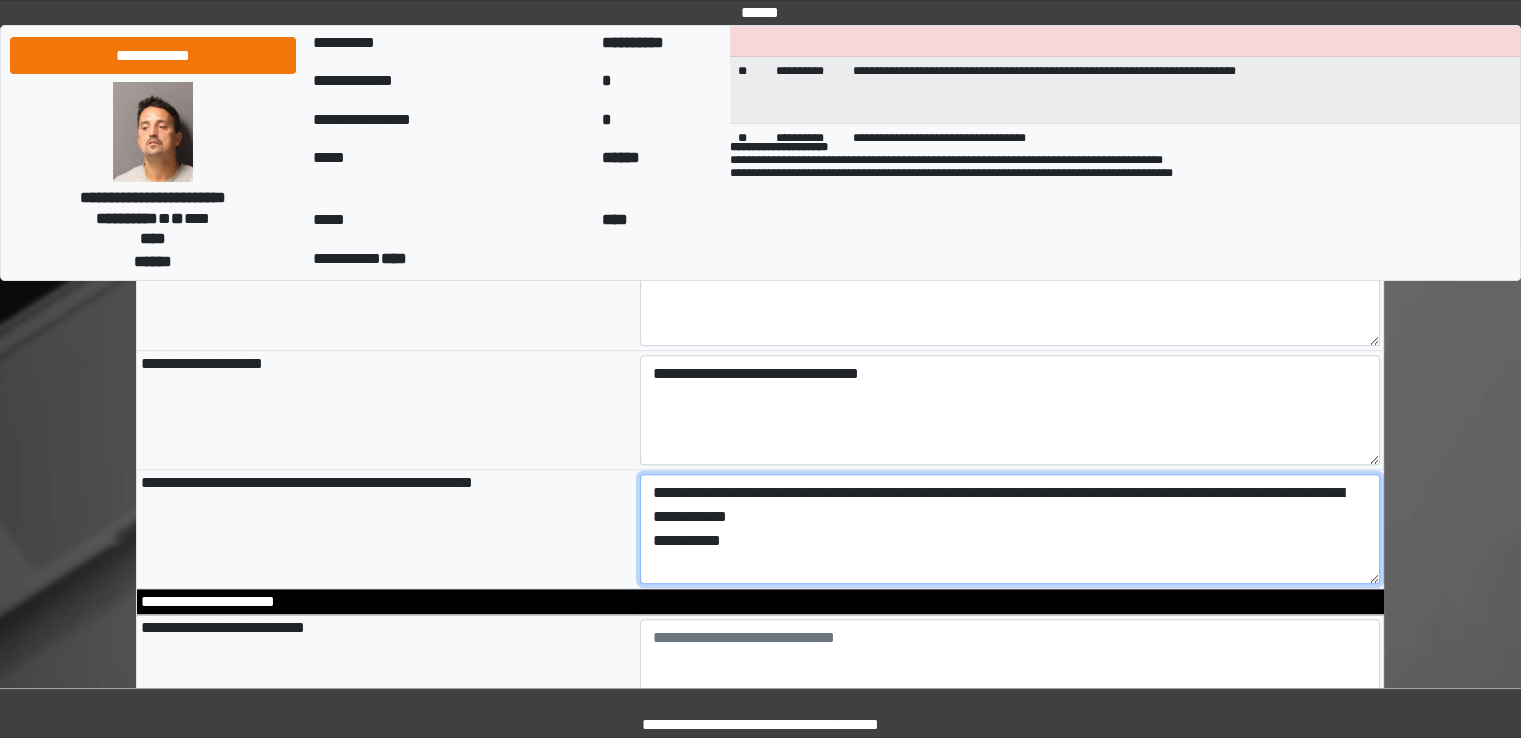click on "**********" at bounding box center [1010, 529] 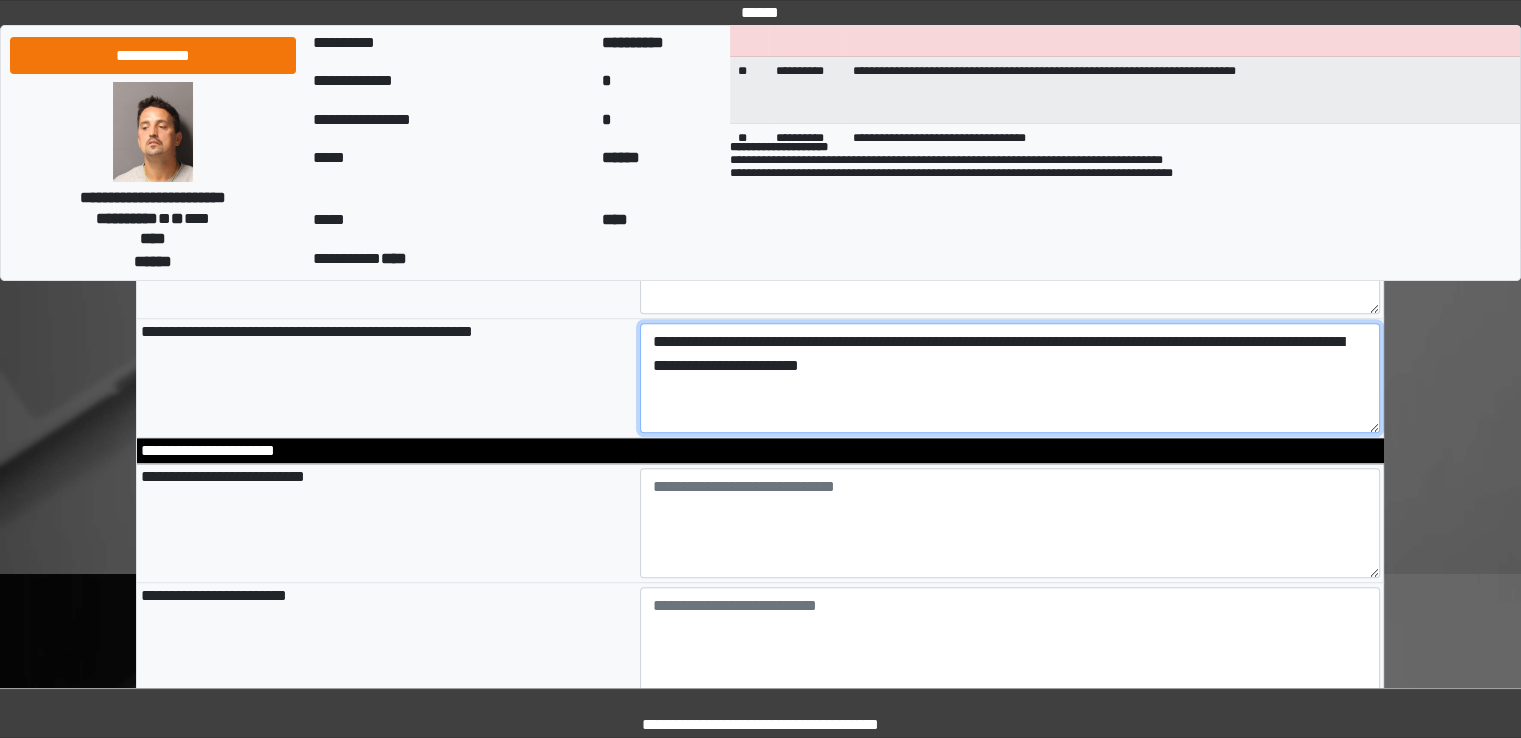 scroll, scrollTop: 1300, scrollLeft: 0, axis: vertical 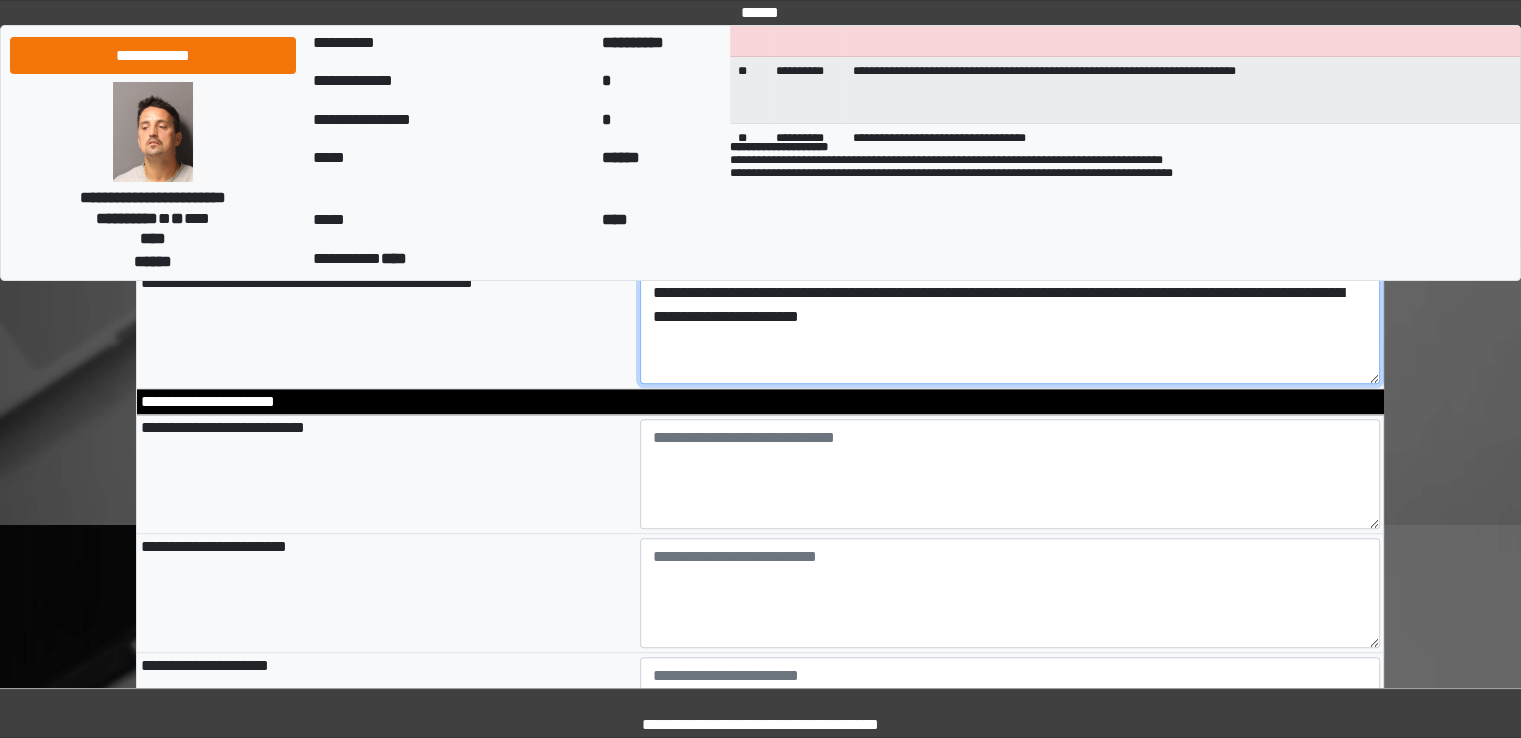 type on "**********" 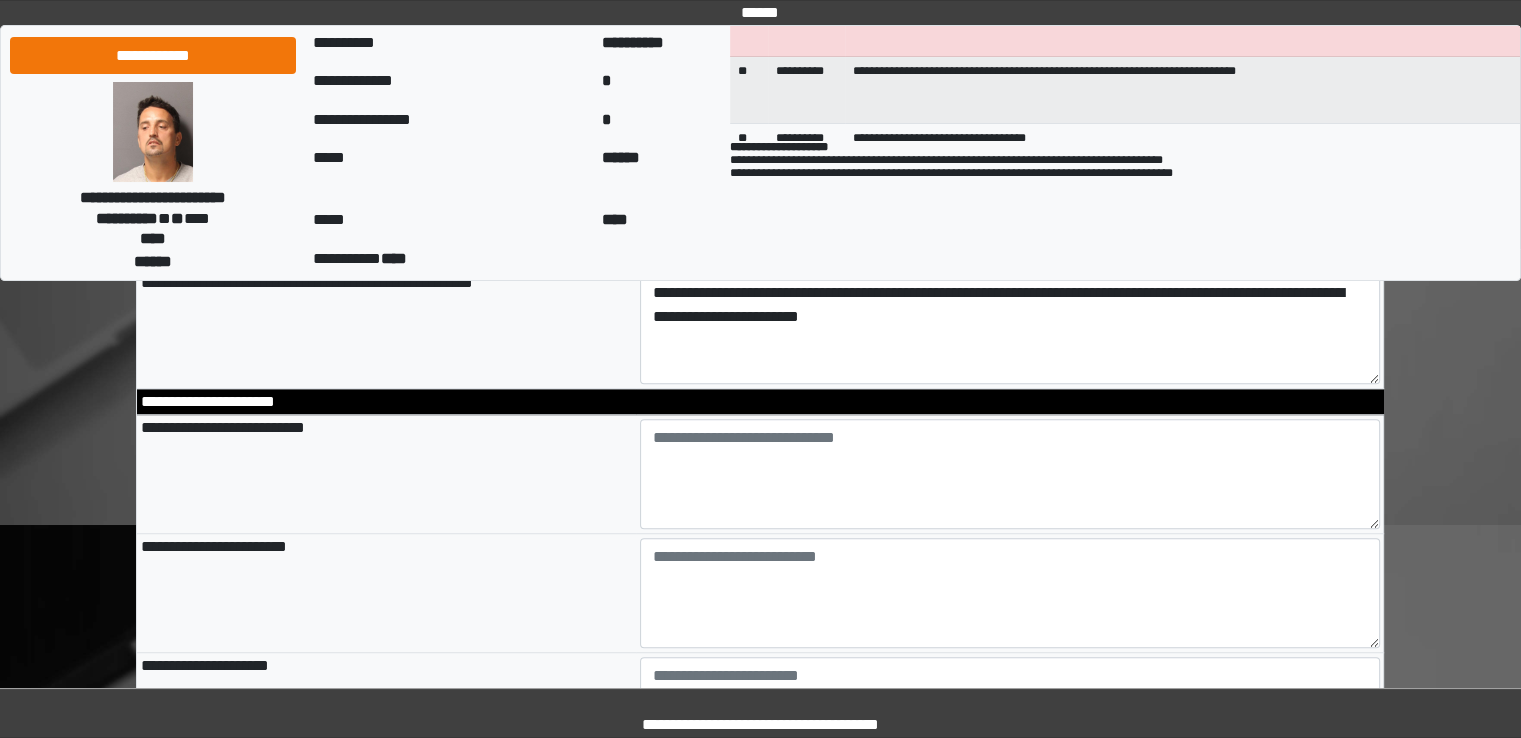 type on "**********" 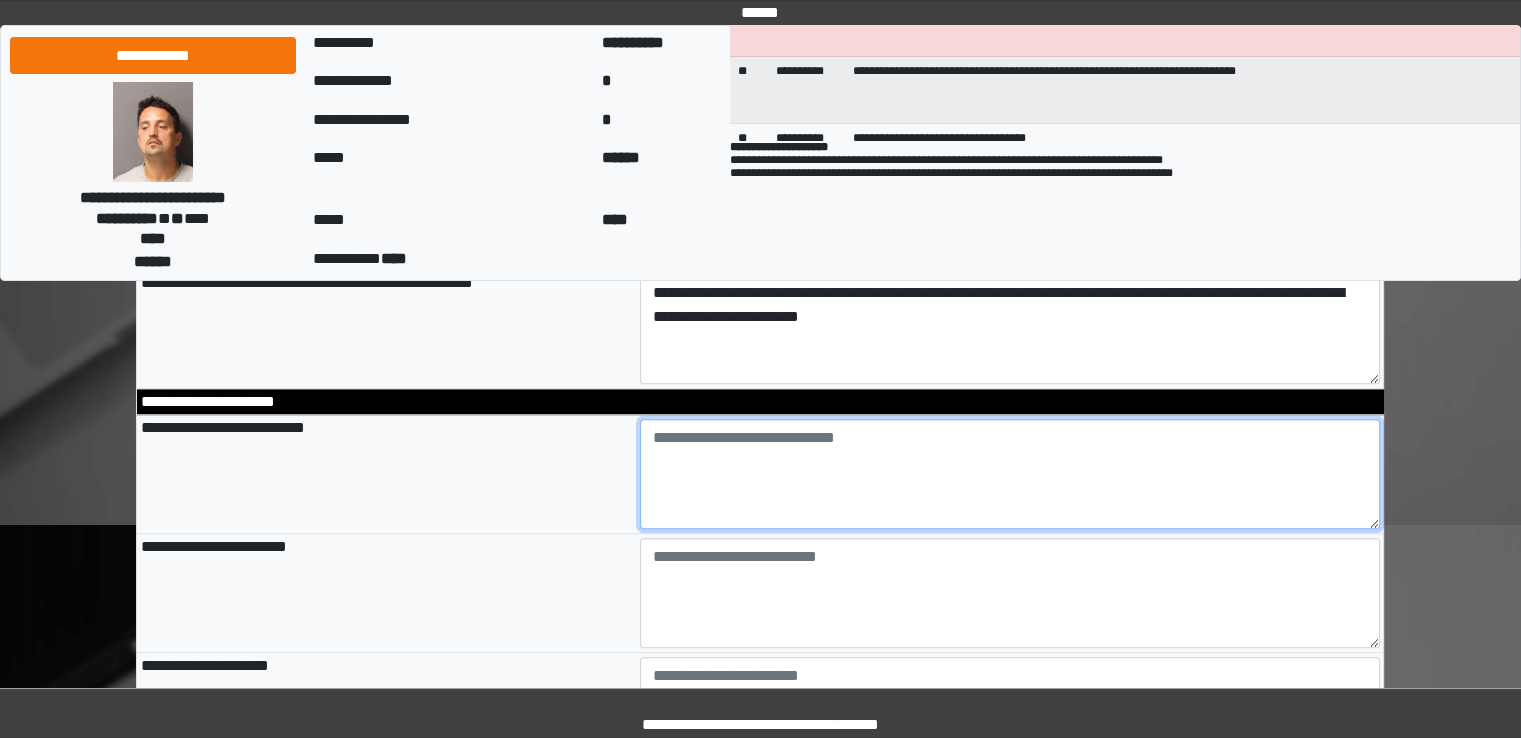 click at bounding box center (1010, 474) 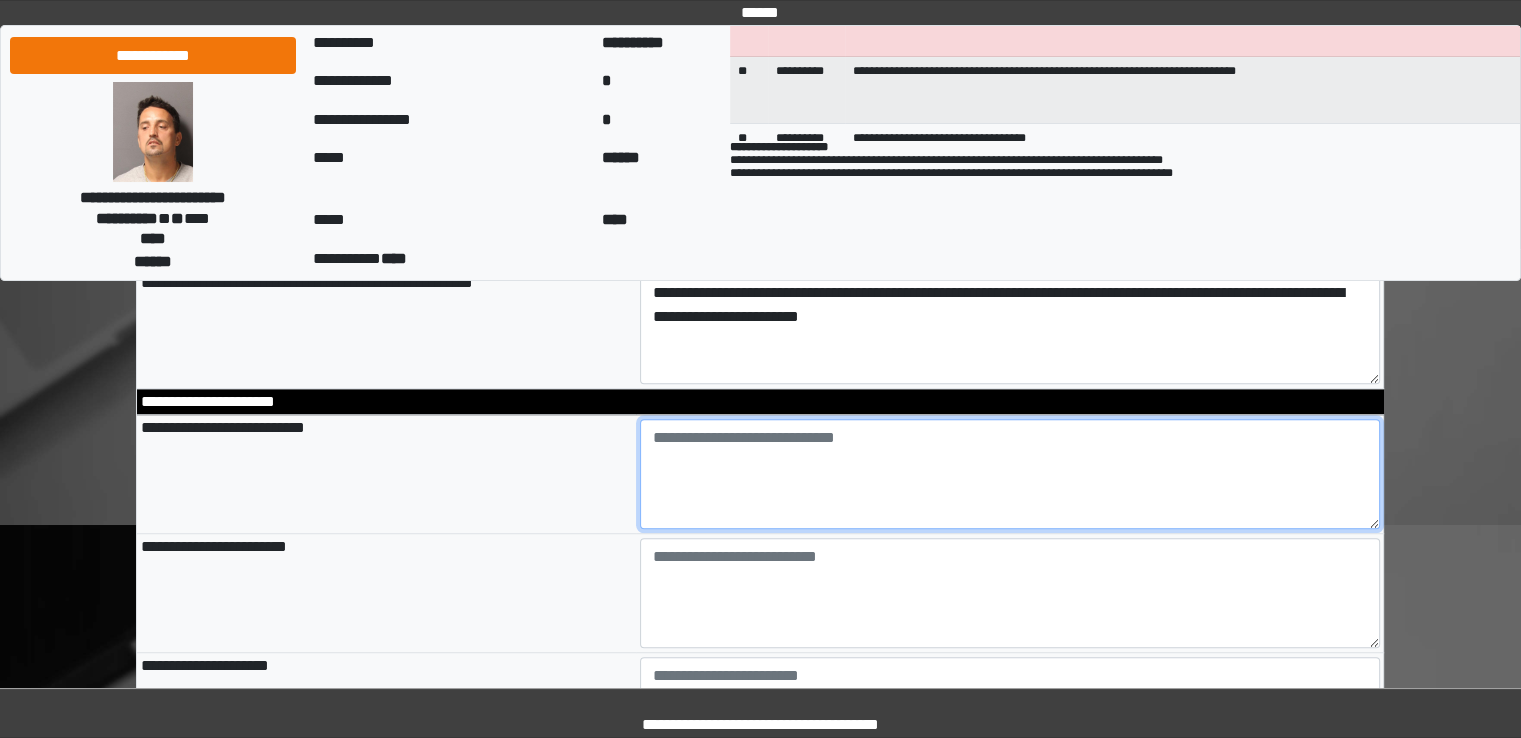 paste on "**********" 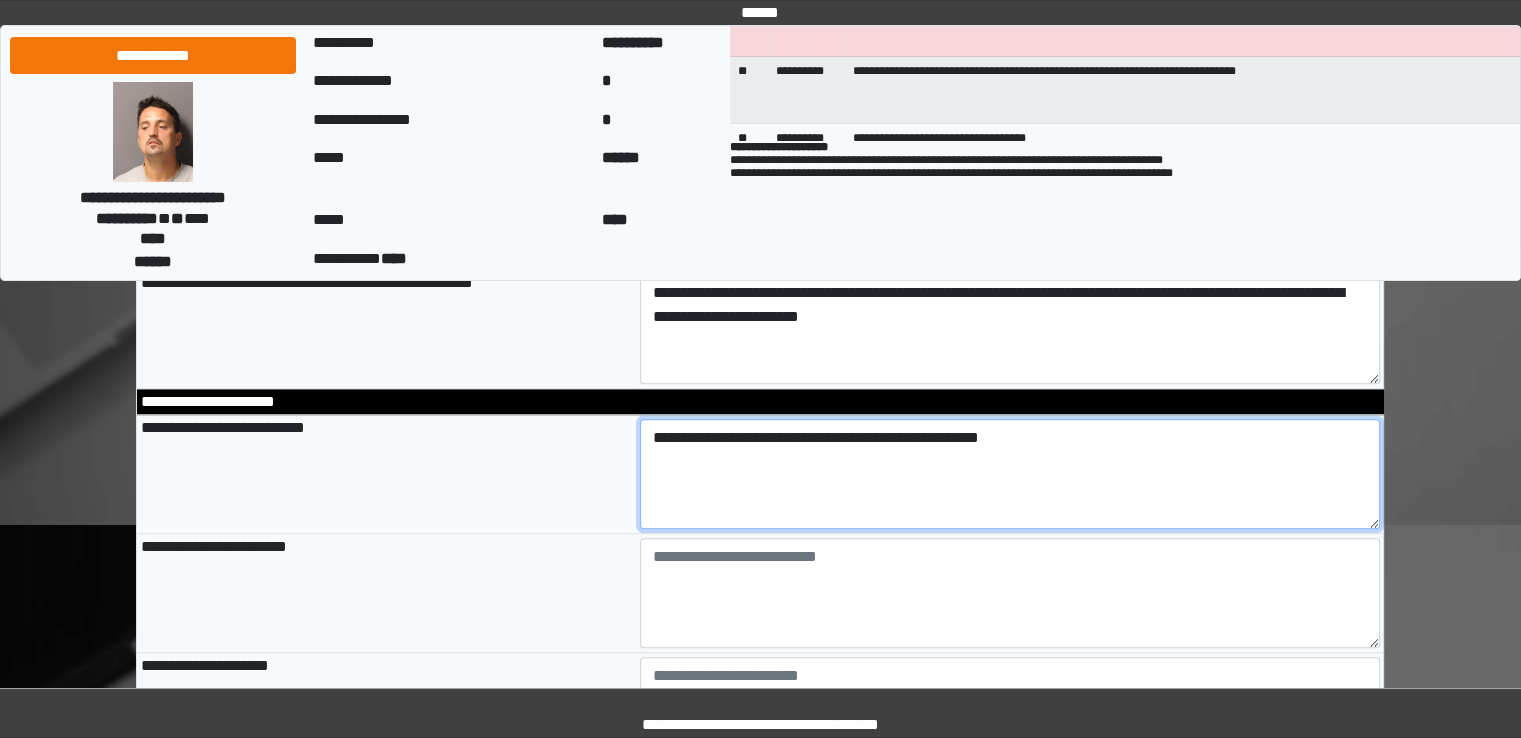 type on "**********" 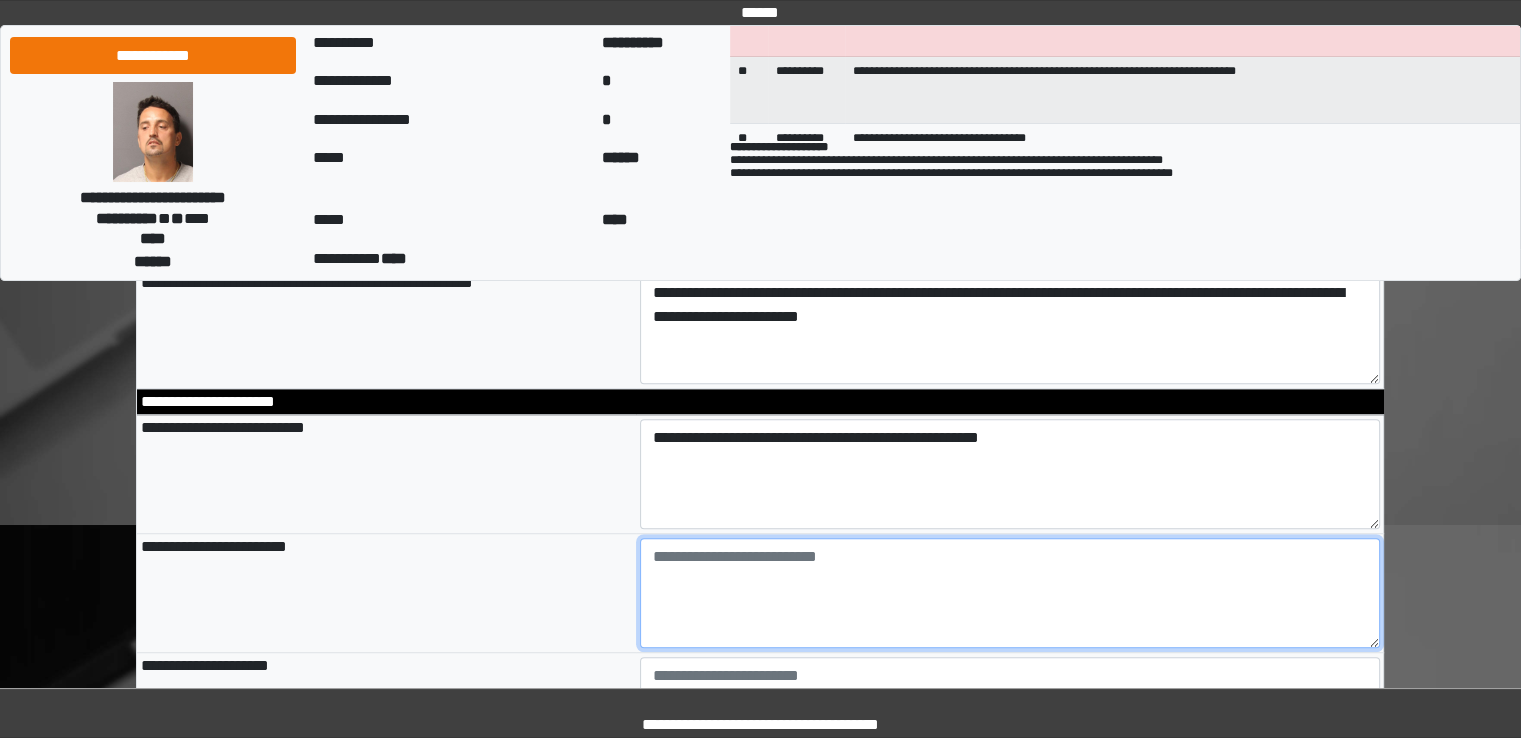 type on "**********" 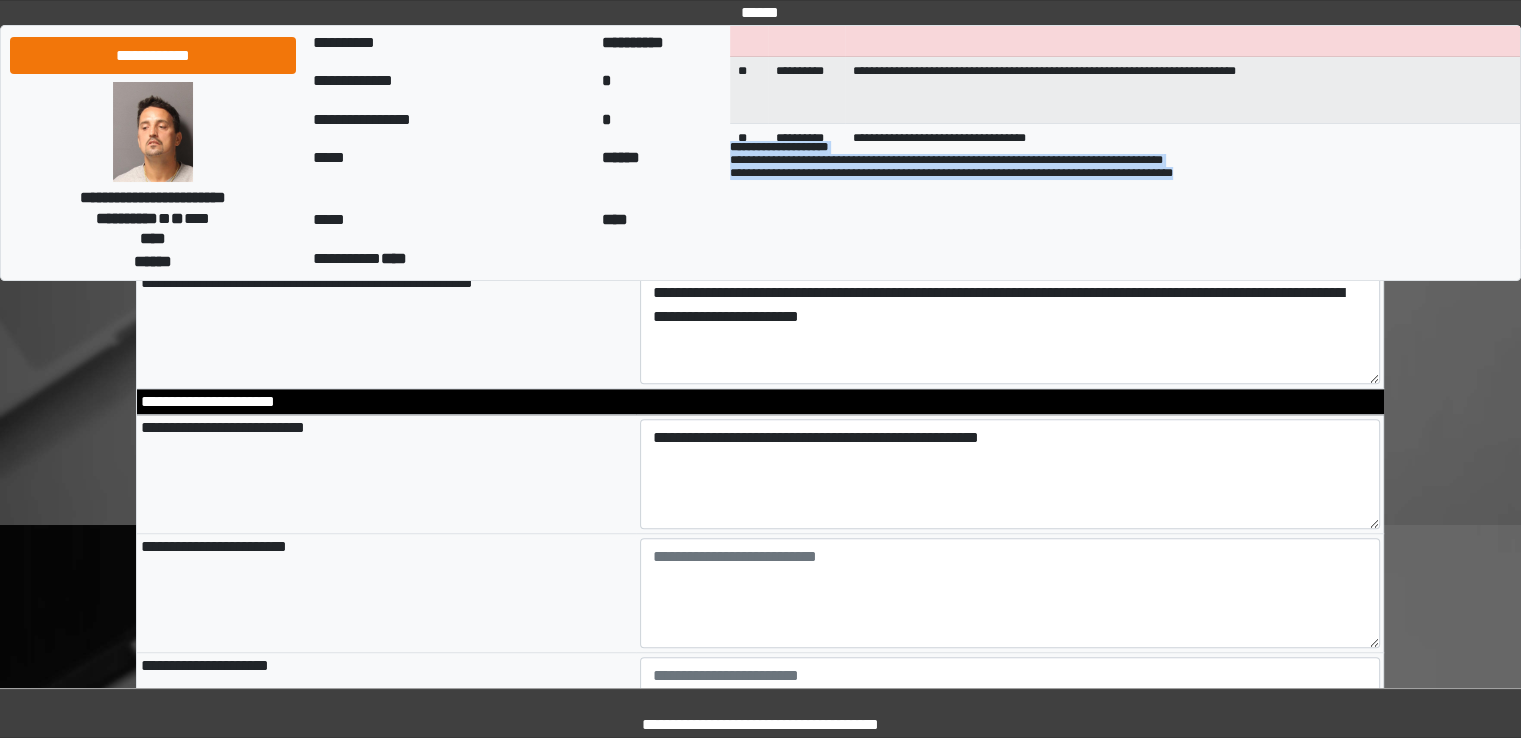 drag, startPoint x: 740, startPoint y: 149, endPoint x: 1211, endPoint y: 181, distance: 472.0858 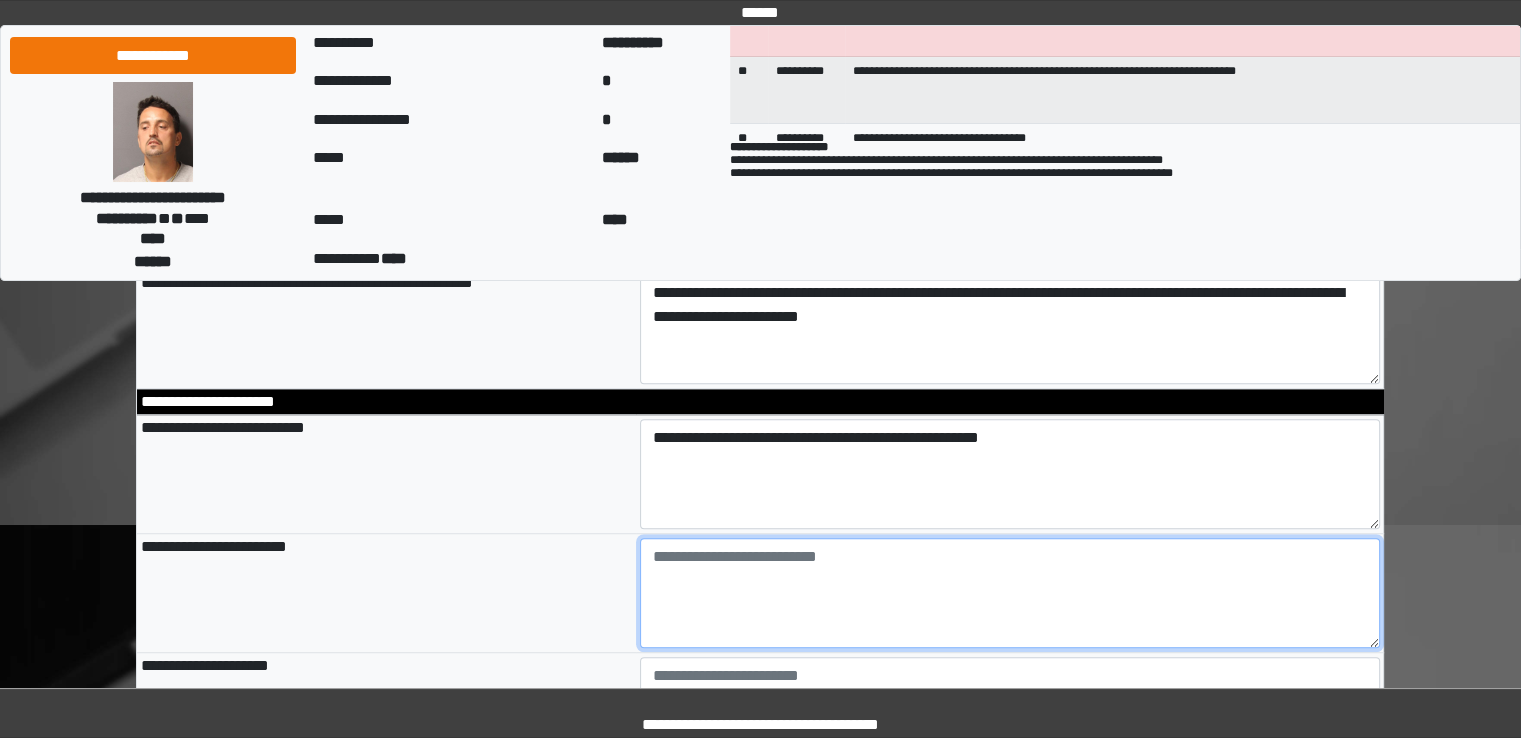 click at bounding box center (1010, 593) 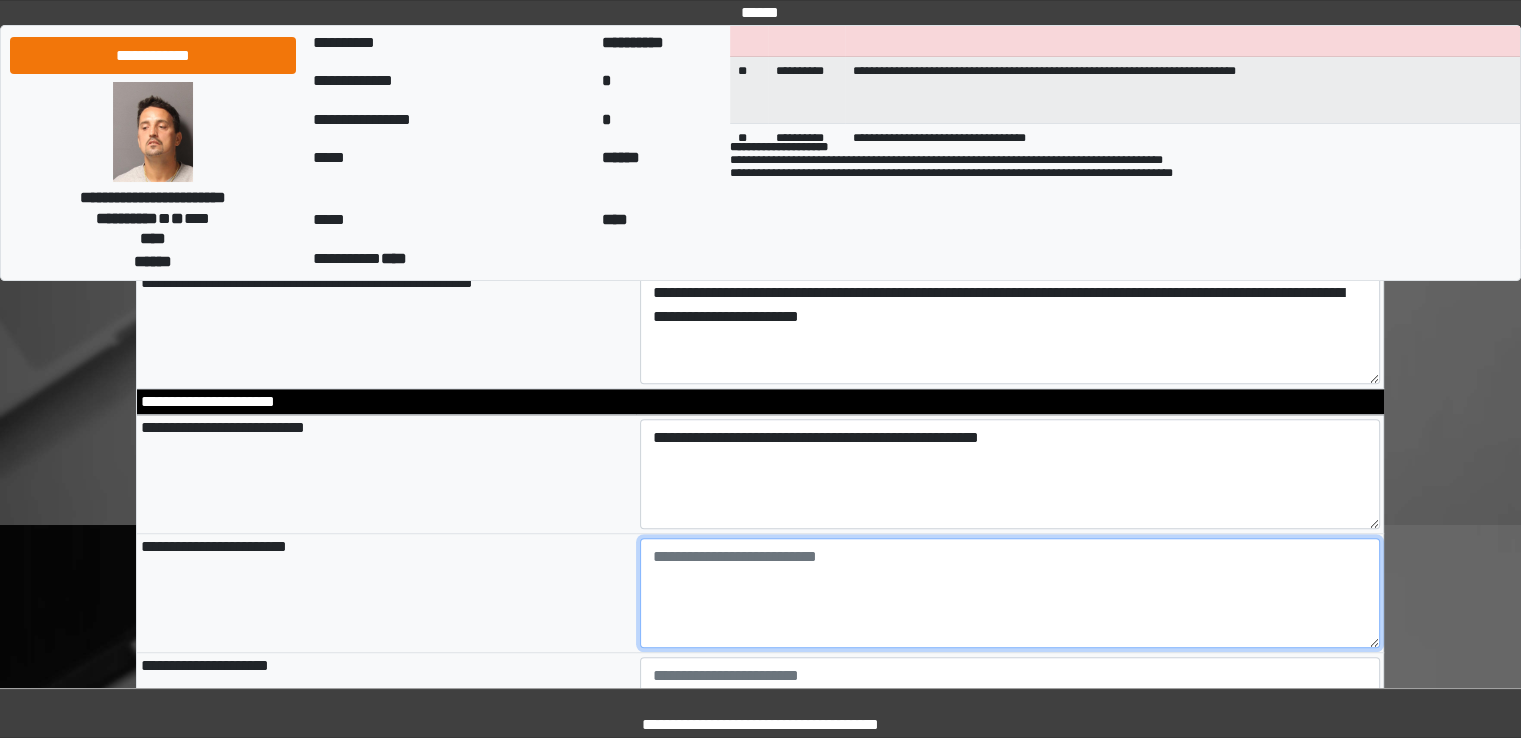 paste on "**********" 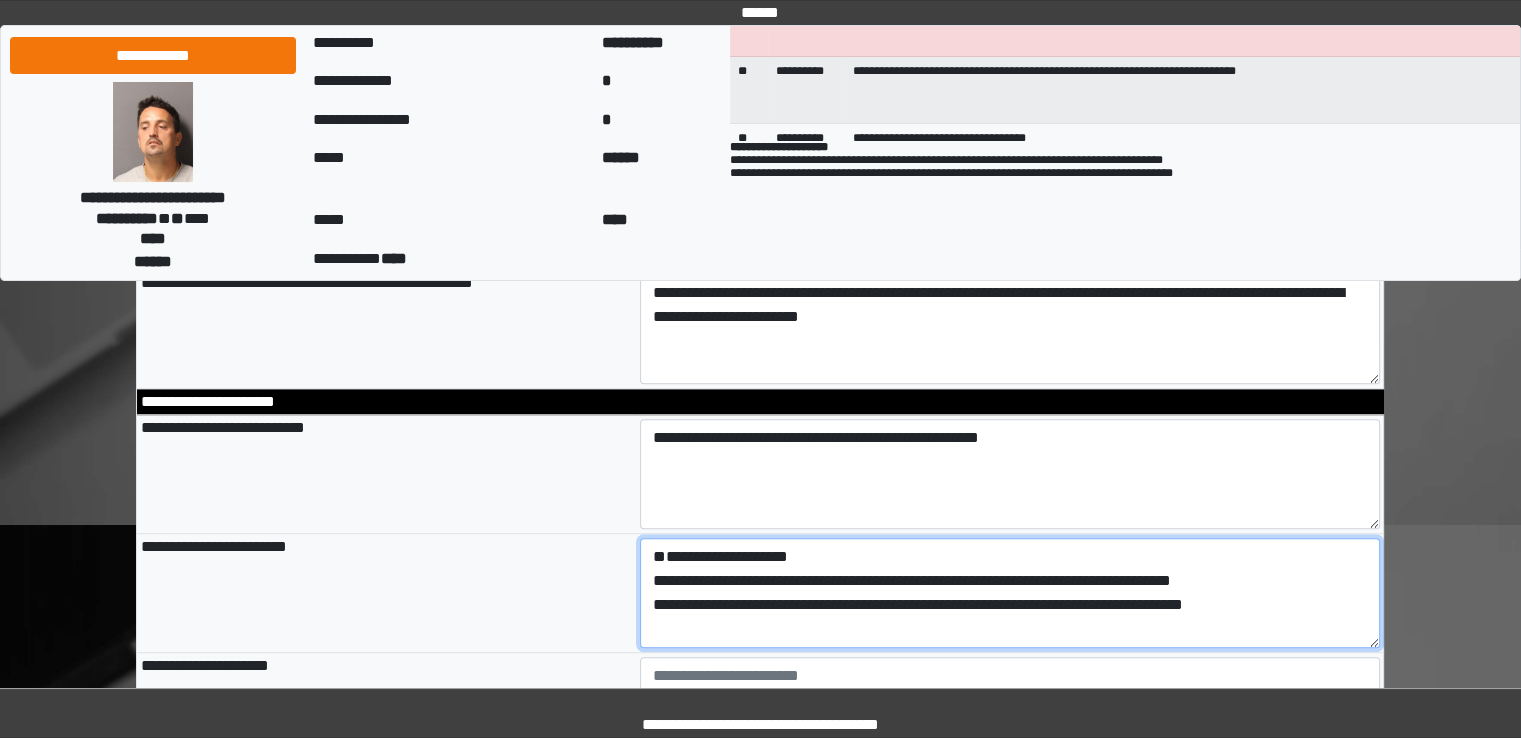 click on "**********" at bounding box center (1010, 593) 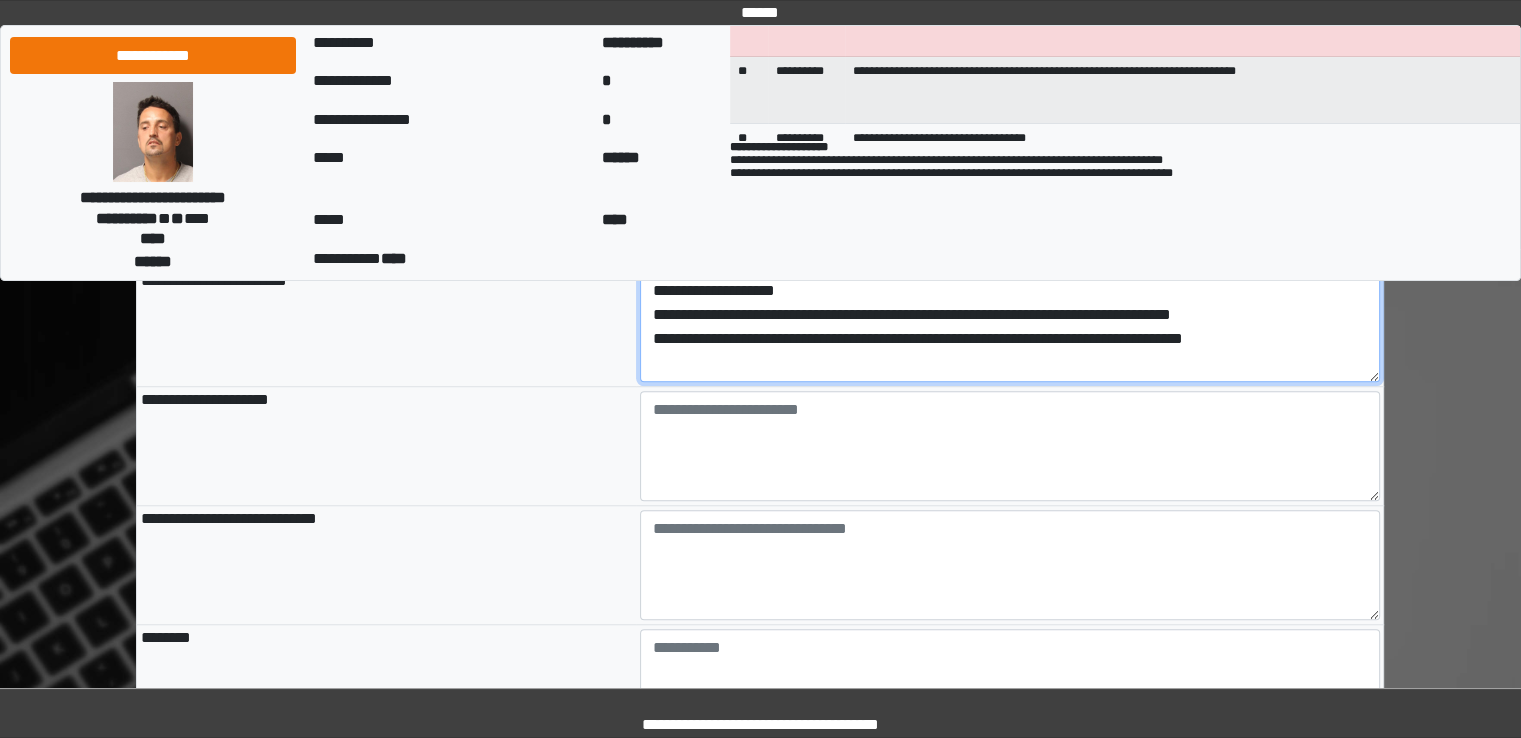 scroll, scrollTop: 1600, scrollLeft: 0, axis: vertical 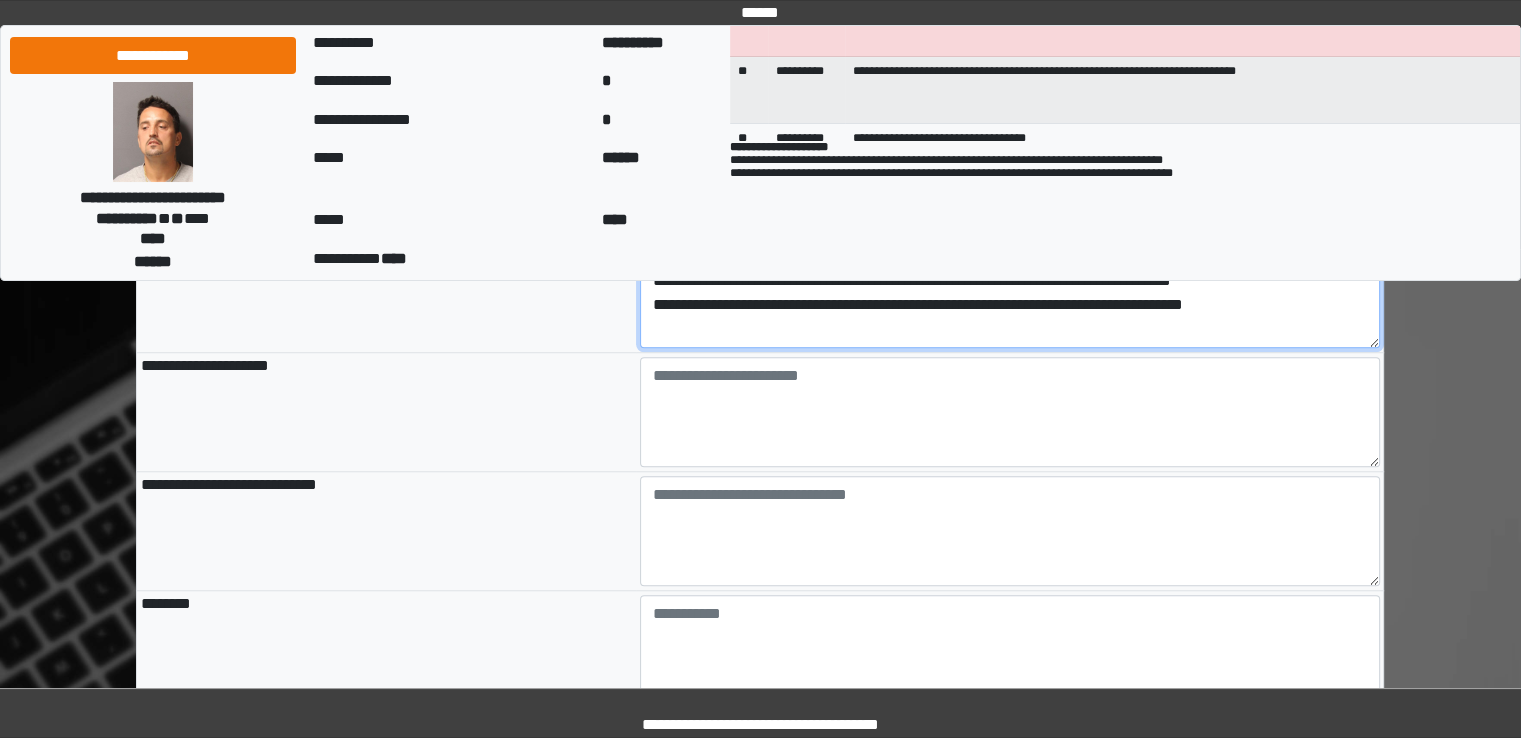 type on "**********" 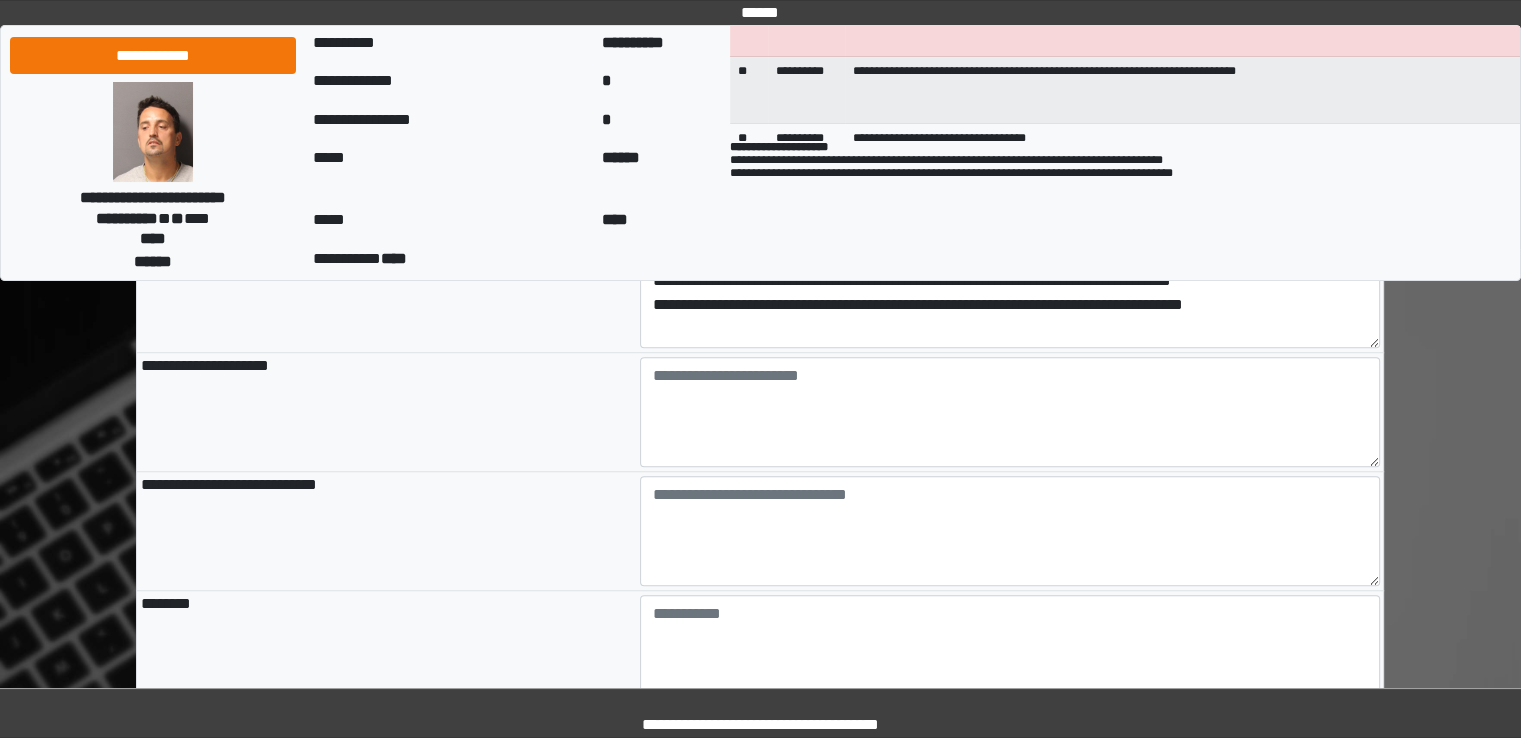 type on "**********" 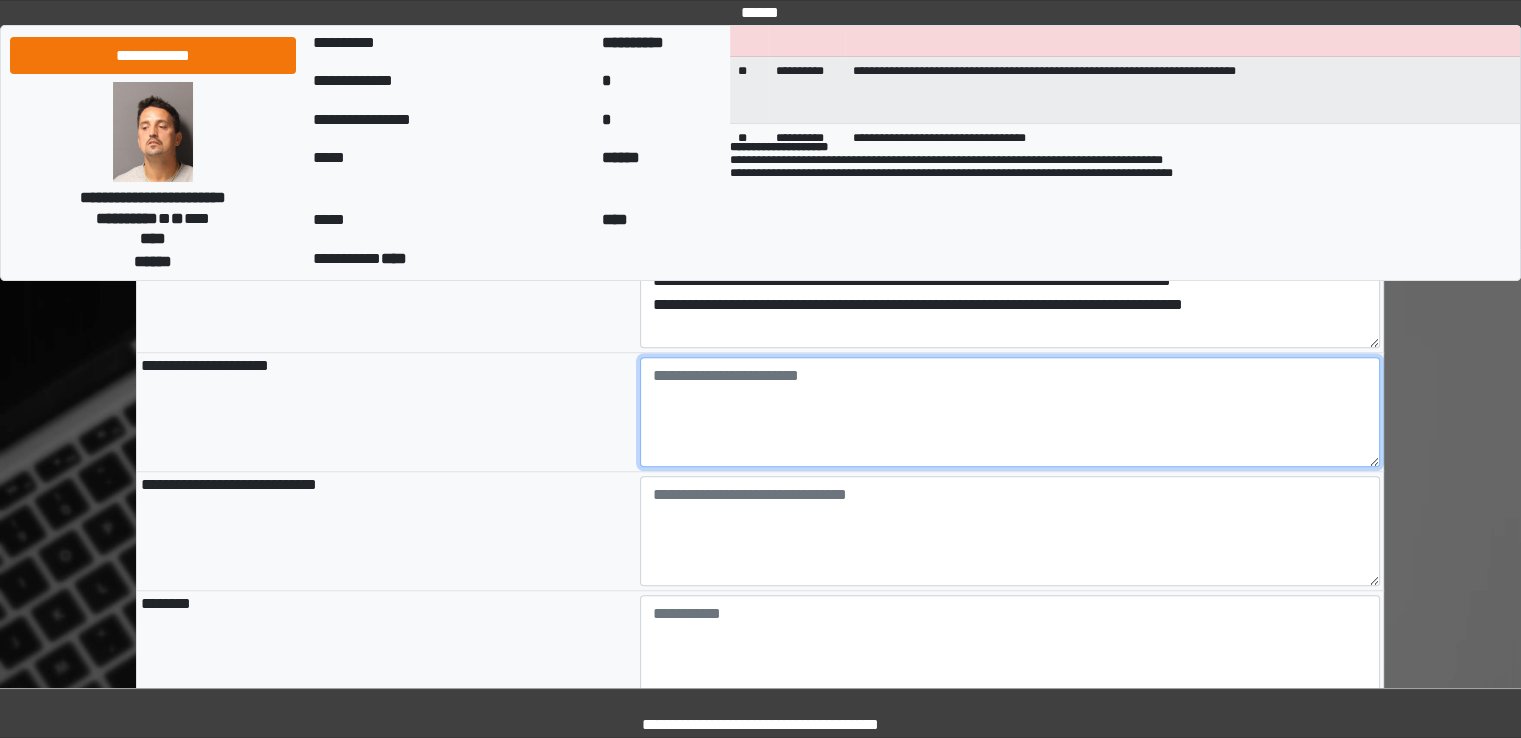 click at bounding box center [1010, 412] 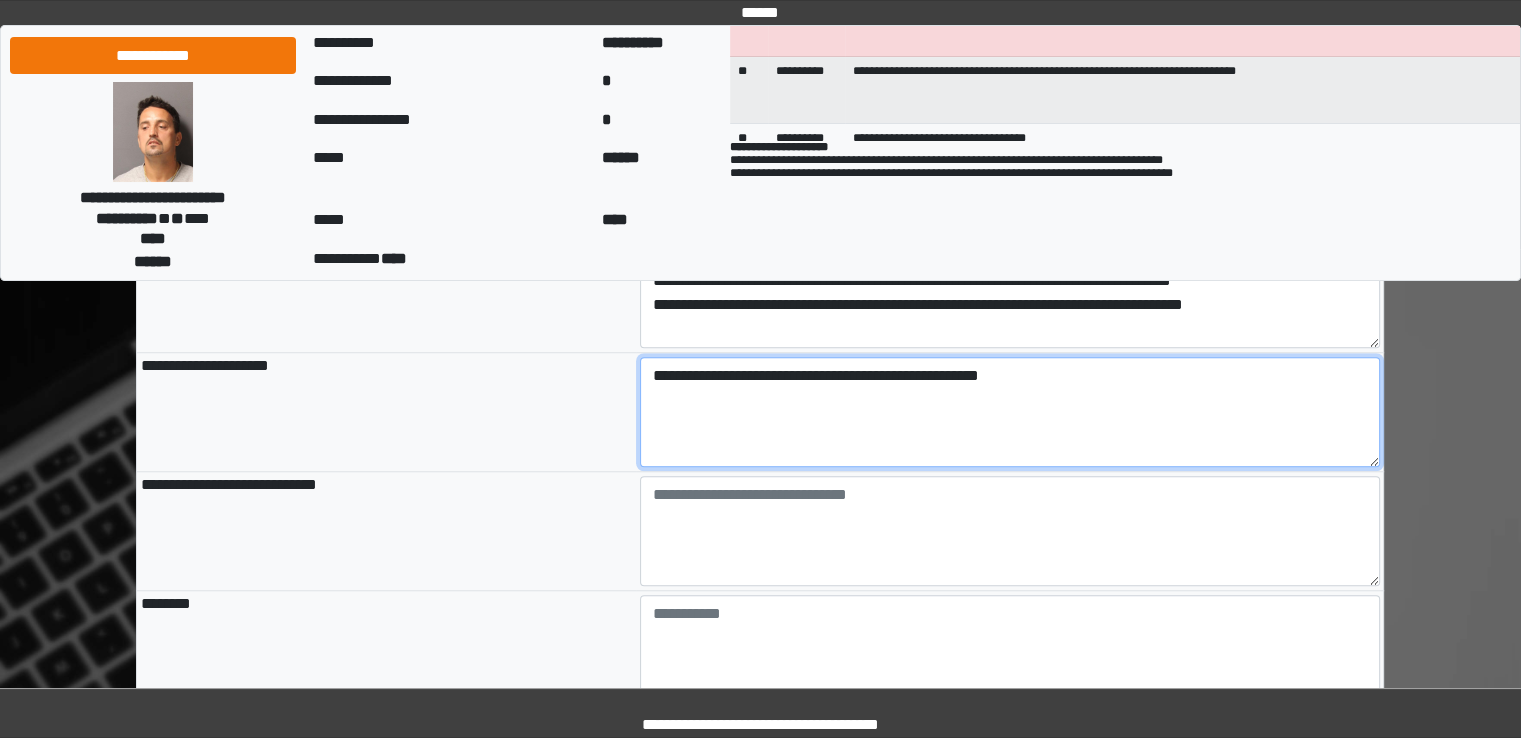 type on "**********" 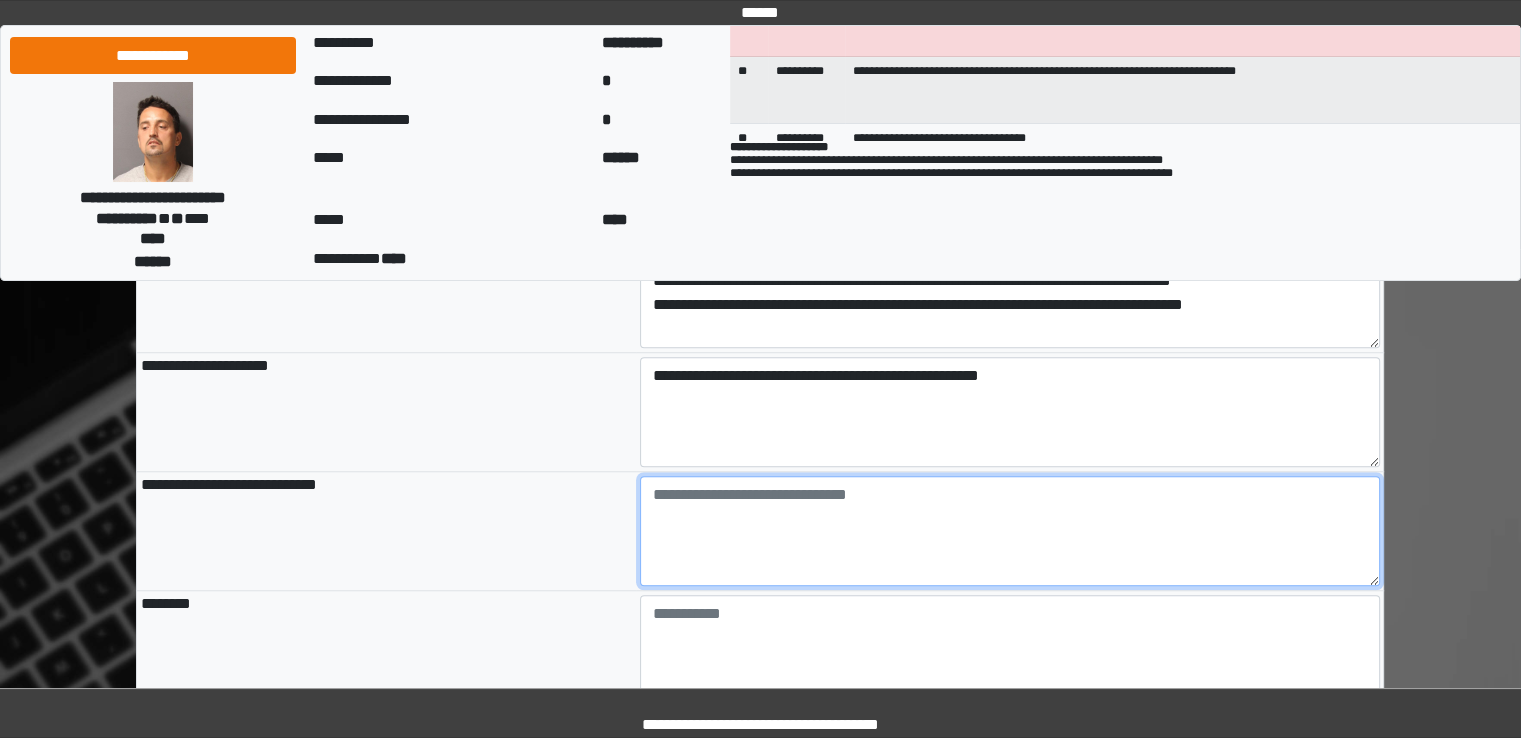 type on "**********" 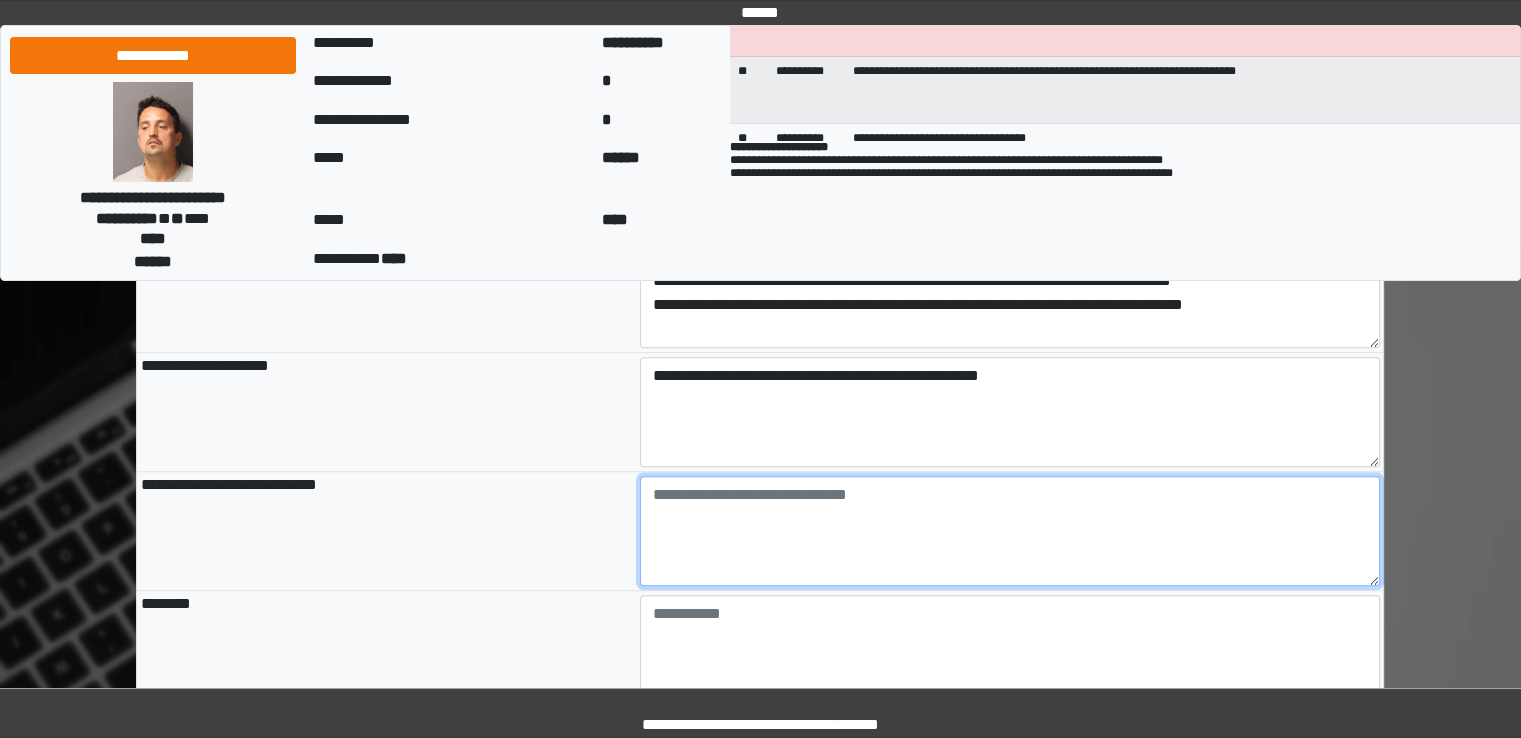 drag, startPoint x: 773, startPoint y: 486, endPoint x: 680, endPoint y: 536, distance: 105.58882 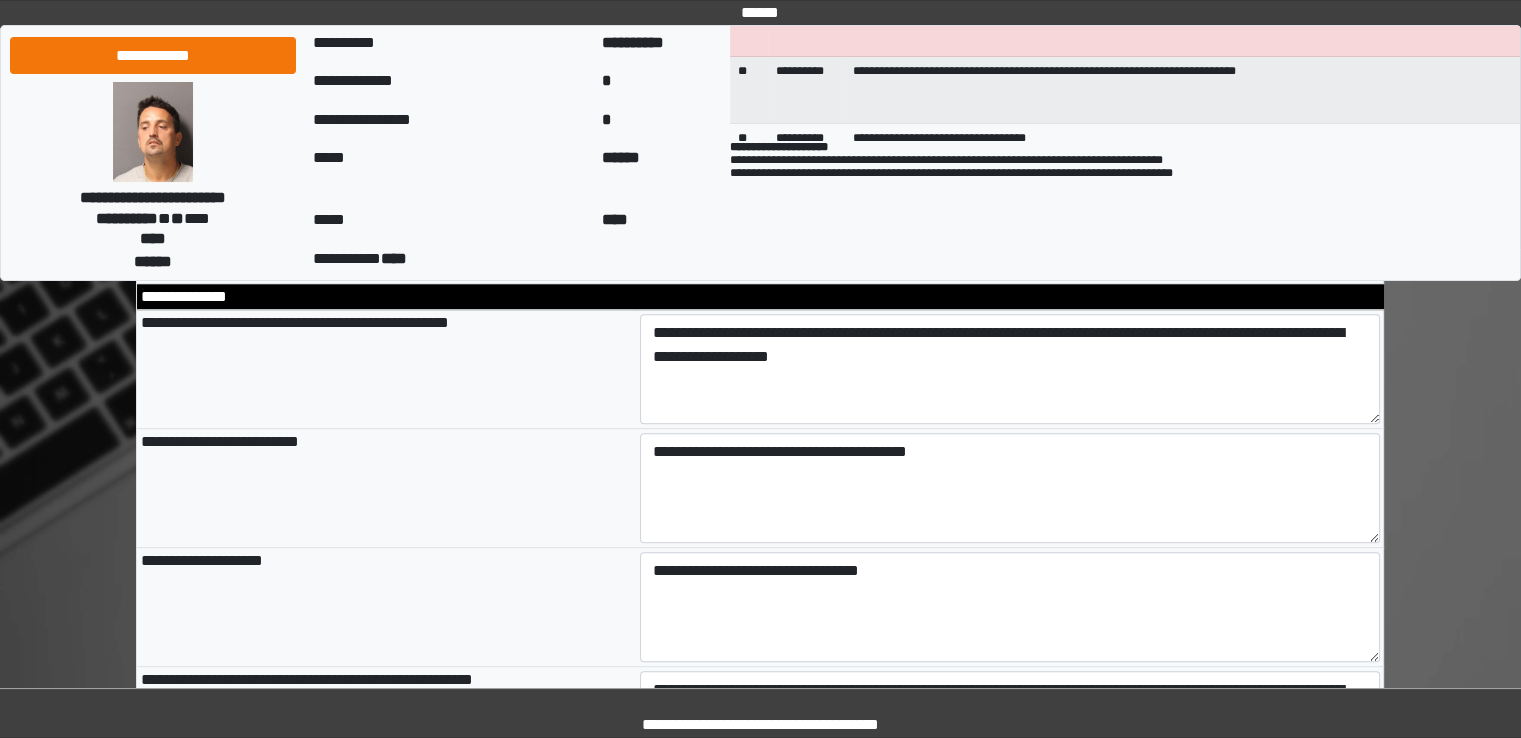 scroll, scrollTop: 900, scrollLeft: 0, axis: vertical 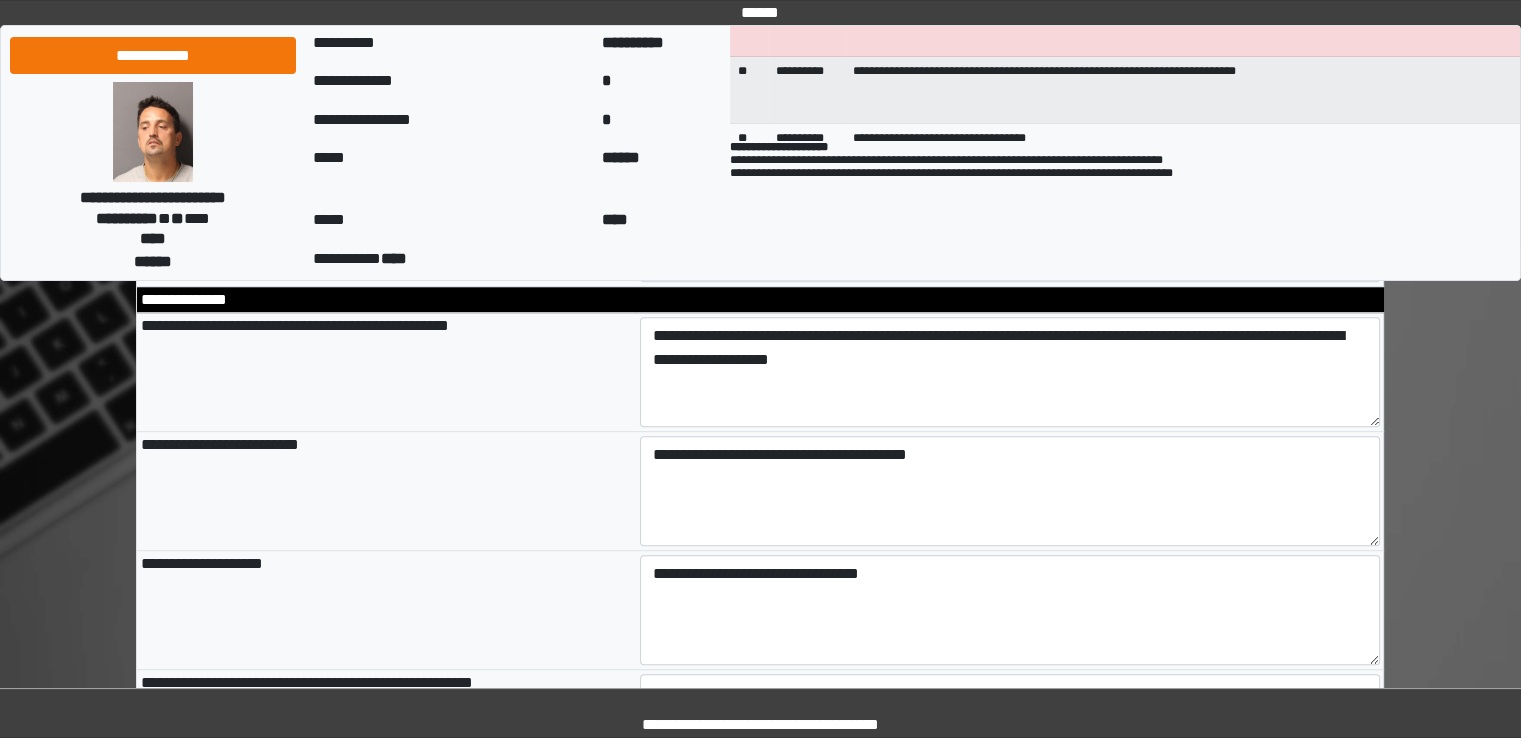 type on "**********" 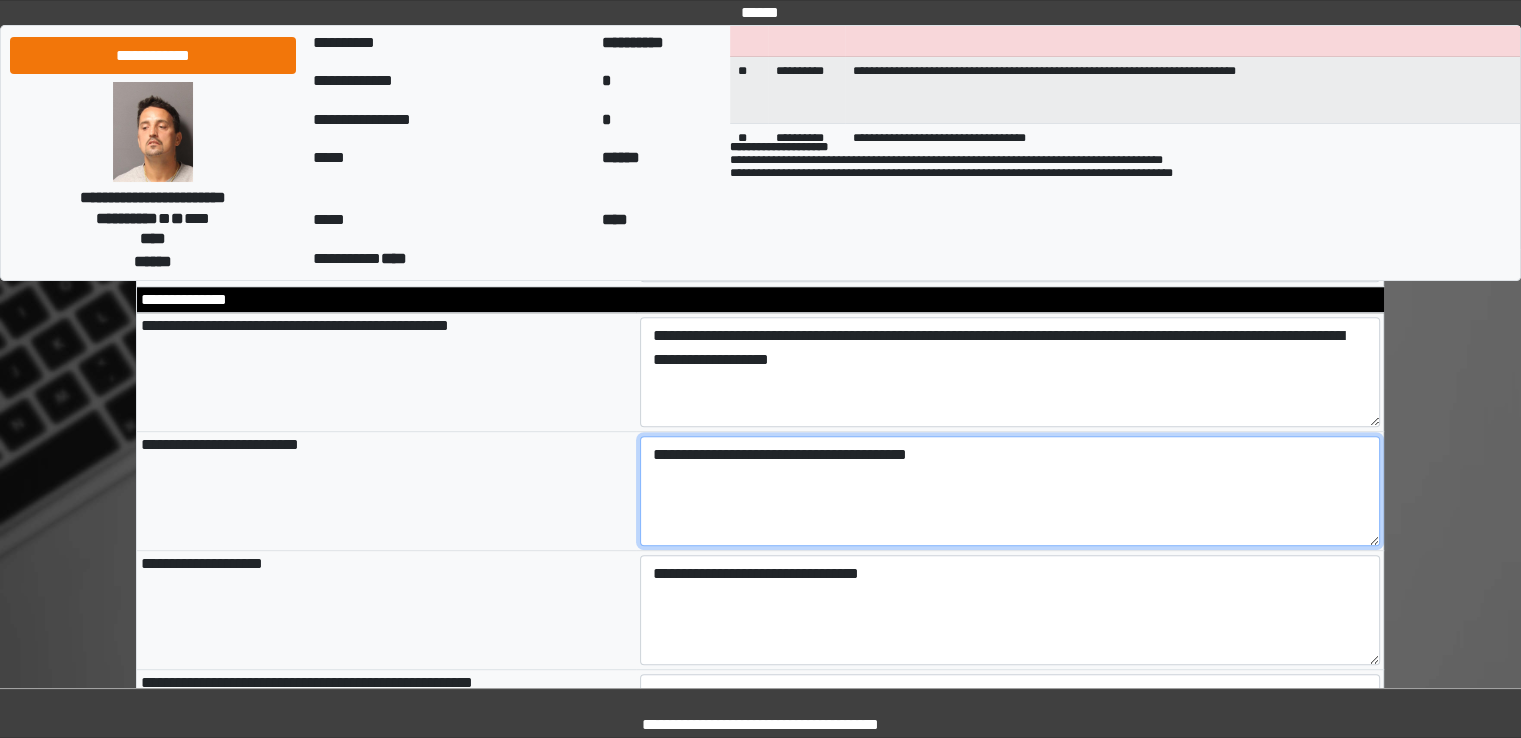 type on "**********" 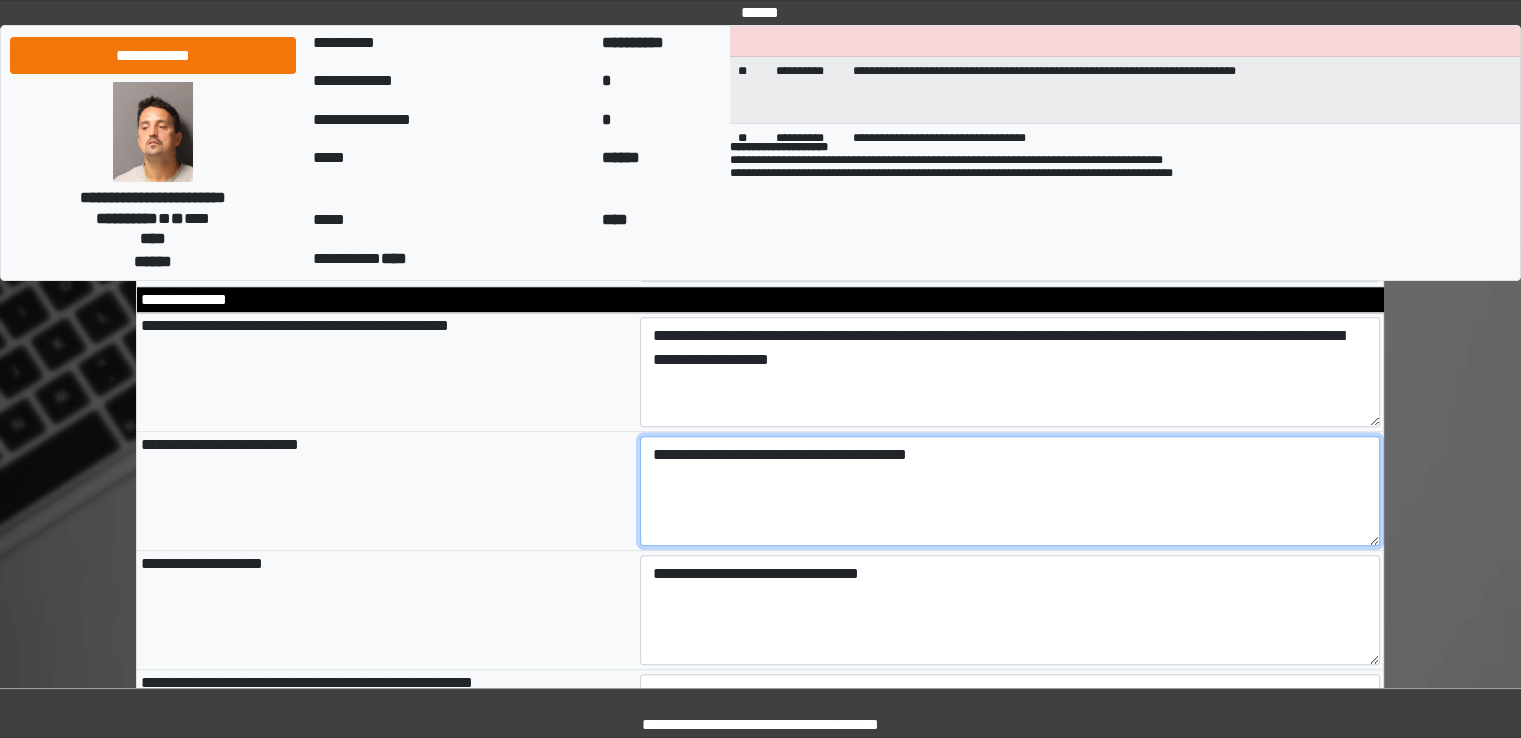 drag, startPoint x: 649, startPoint y: 458, endPoint x: 835, endPoint y: 461, distance: 186.02419 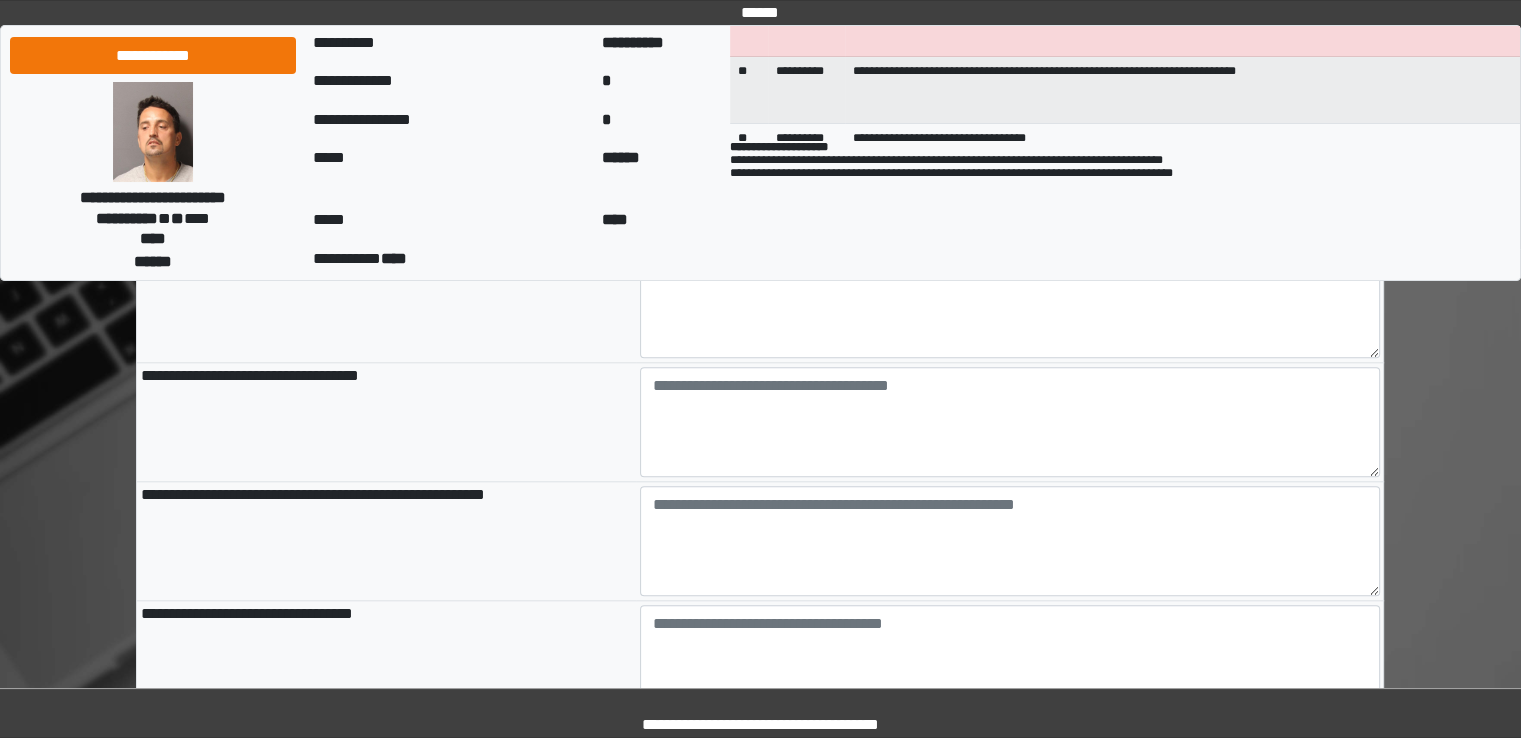 scroll, scrollTop: 1800, scrollLeft: 0, axis: vertical 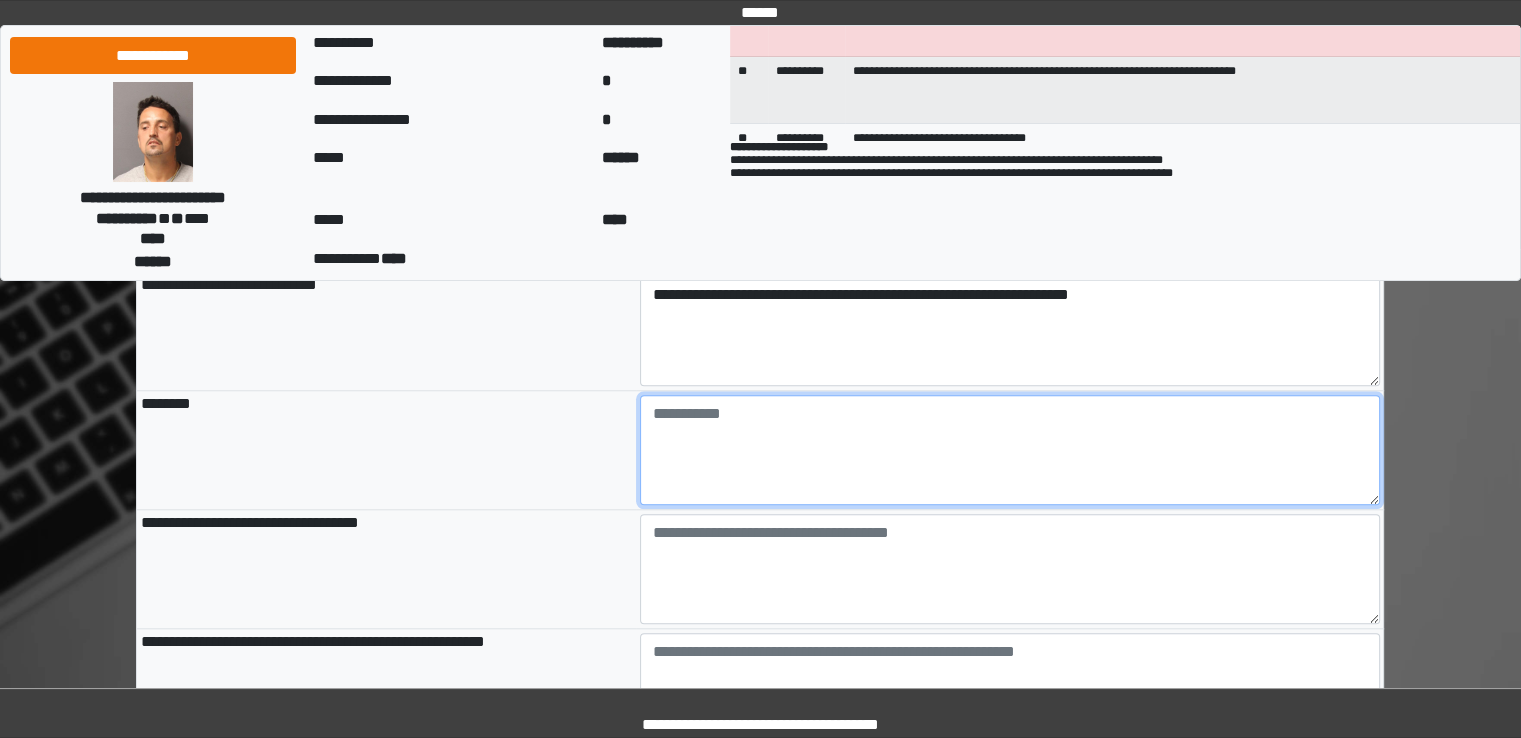 click at bounding box center [1010, 450] 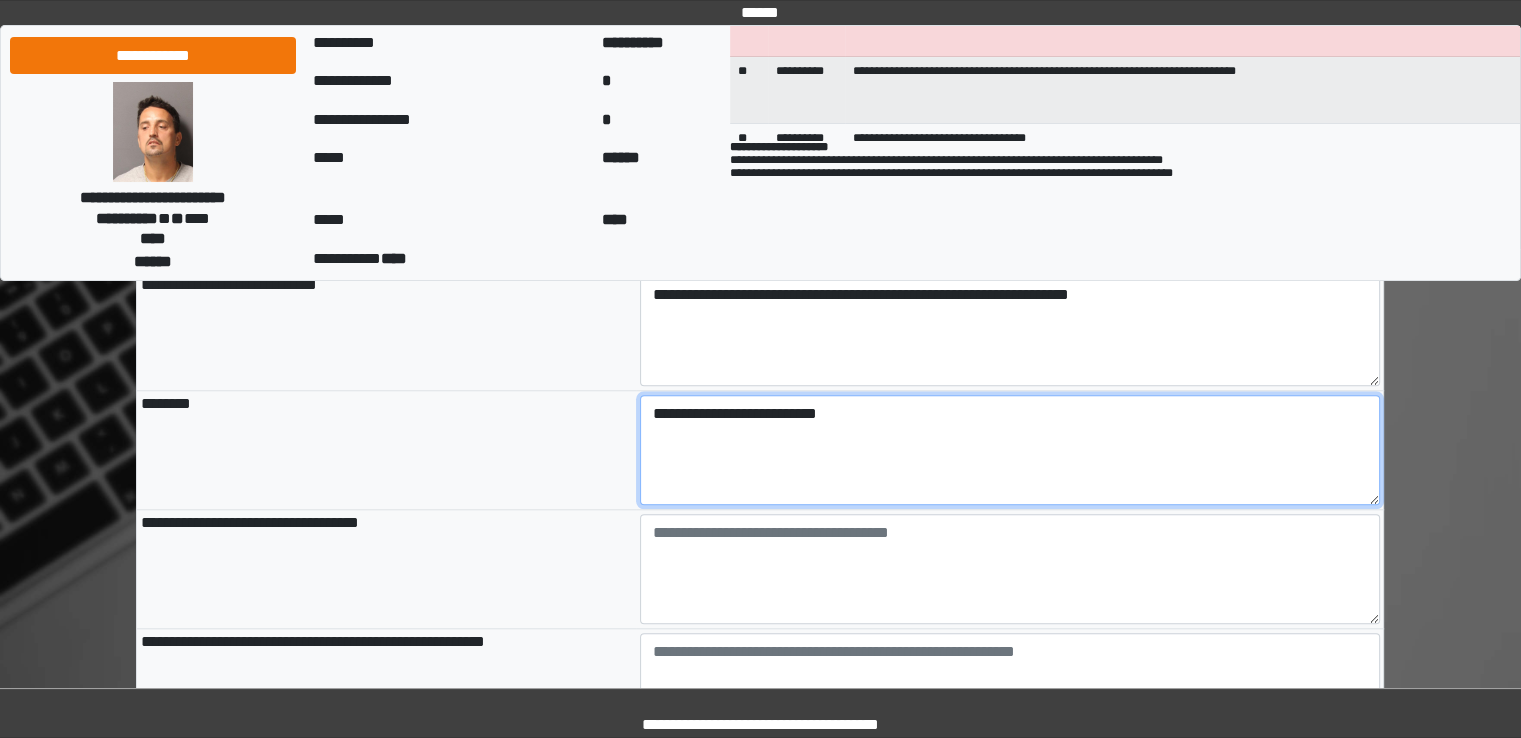 type on "**********" 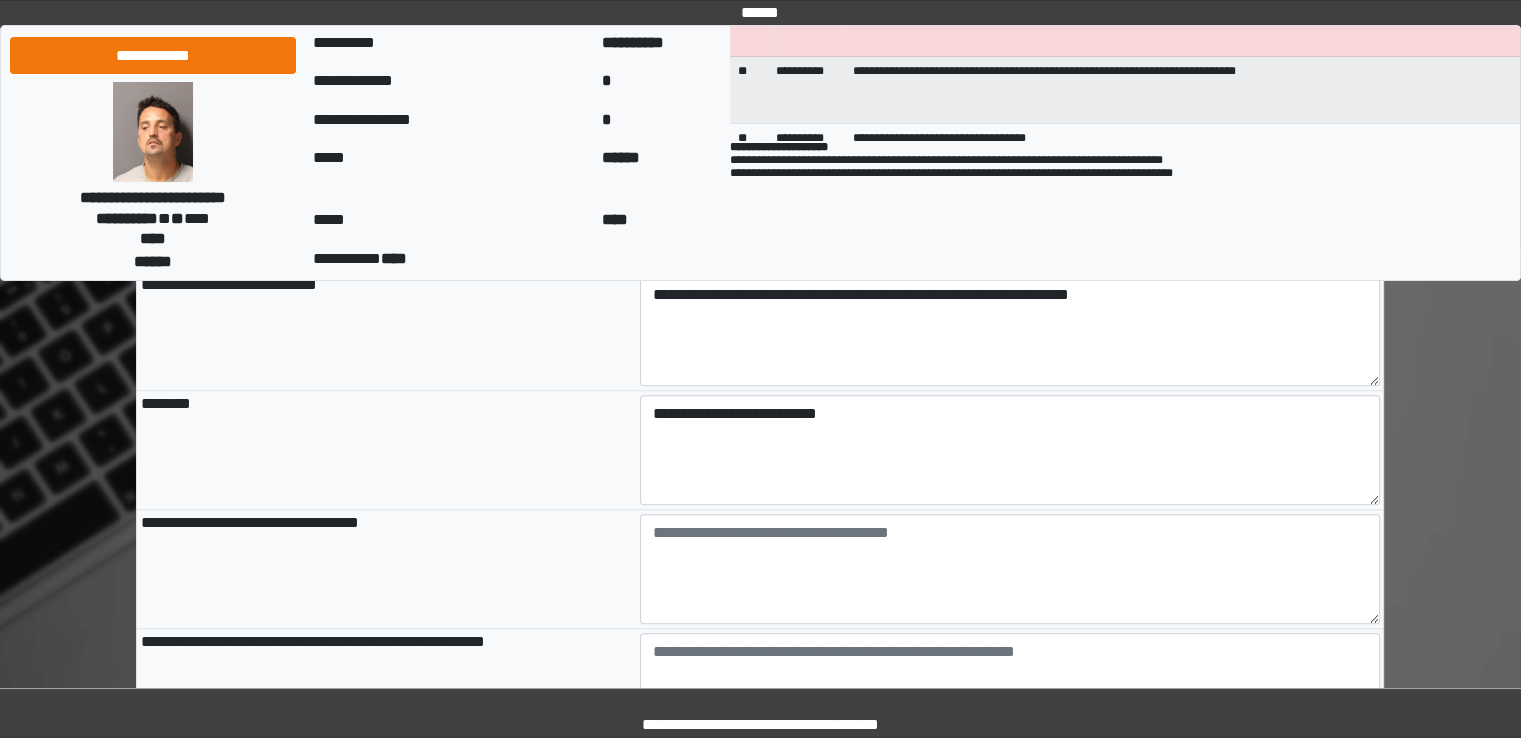 type on "**********" 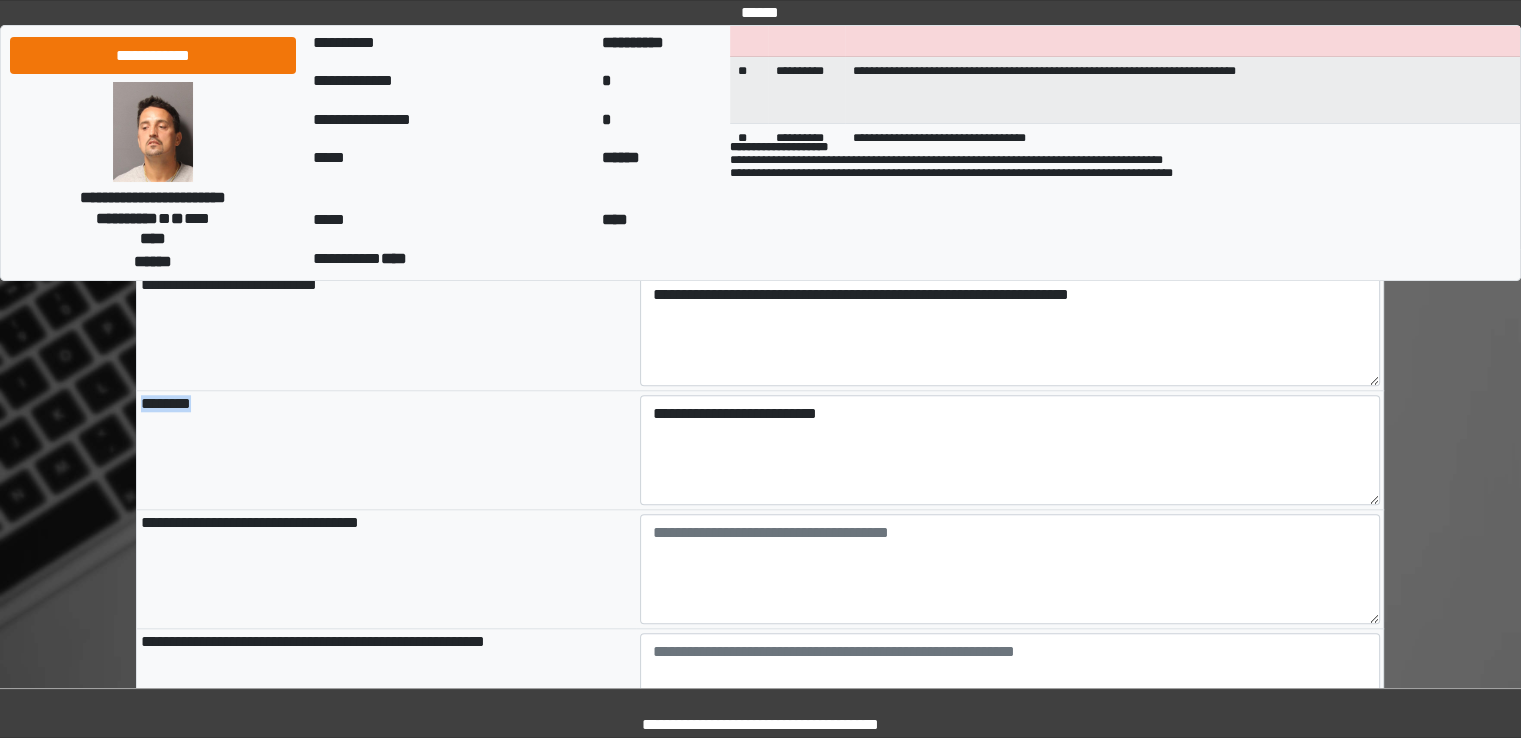 drag, startPoint x: 145, startPoint y: 401, endPoint x: 219, endPoint y: 405, distance: 74.10803 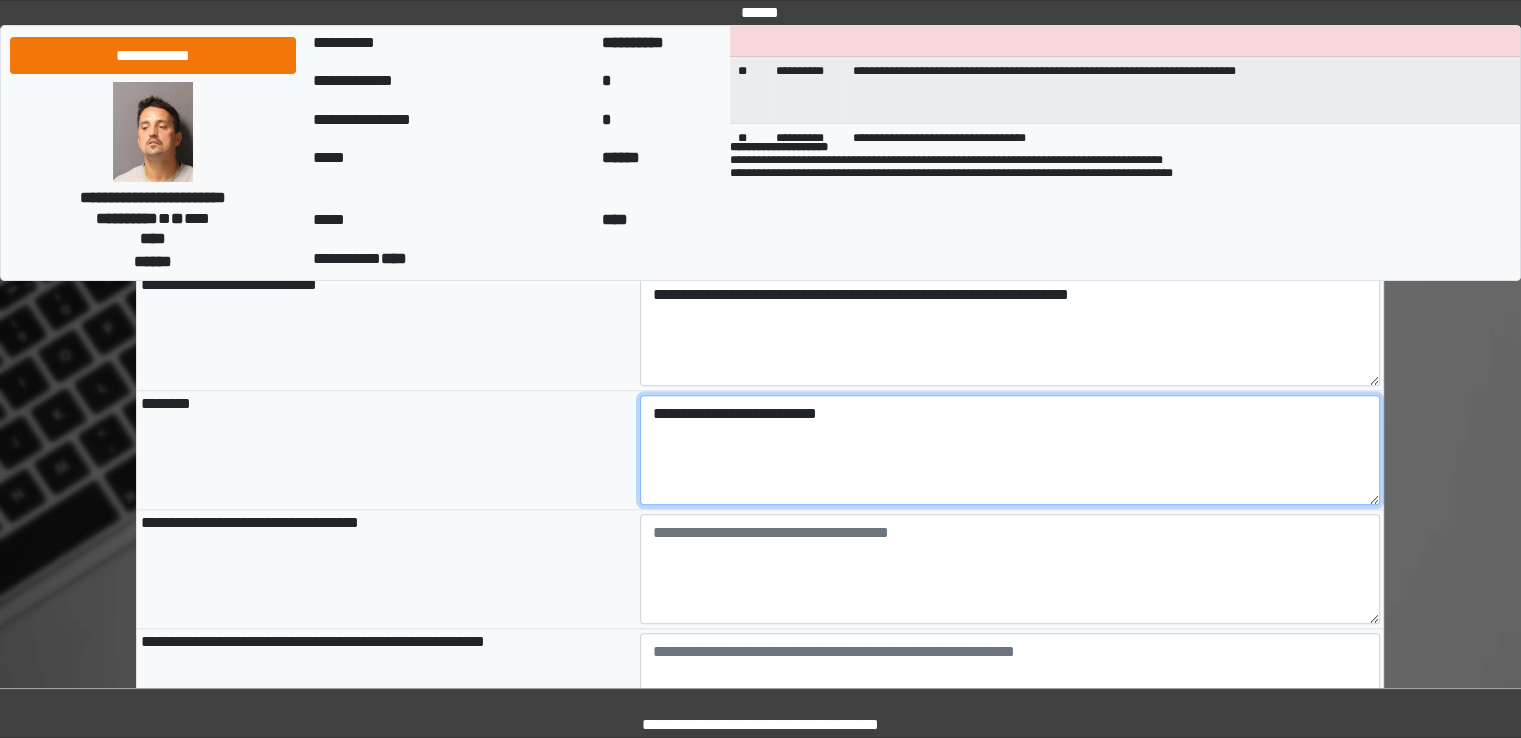 click on "**********" at bounding box center (1010, 450) 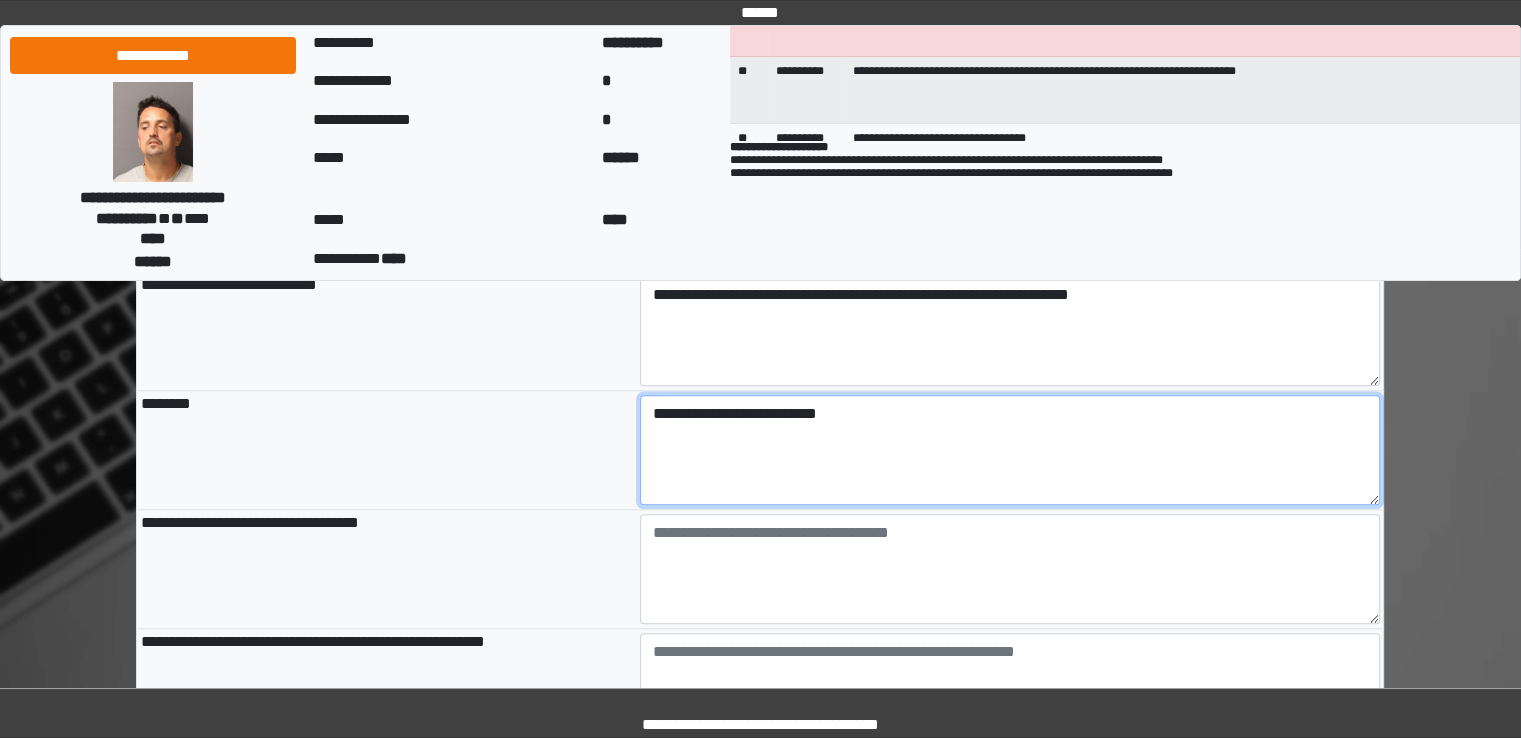 paste on "*********" 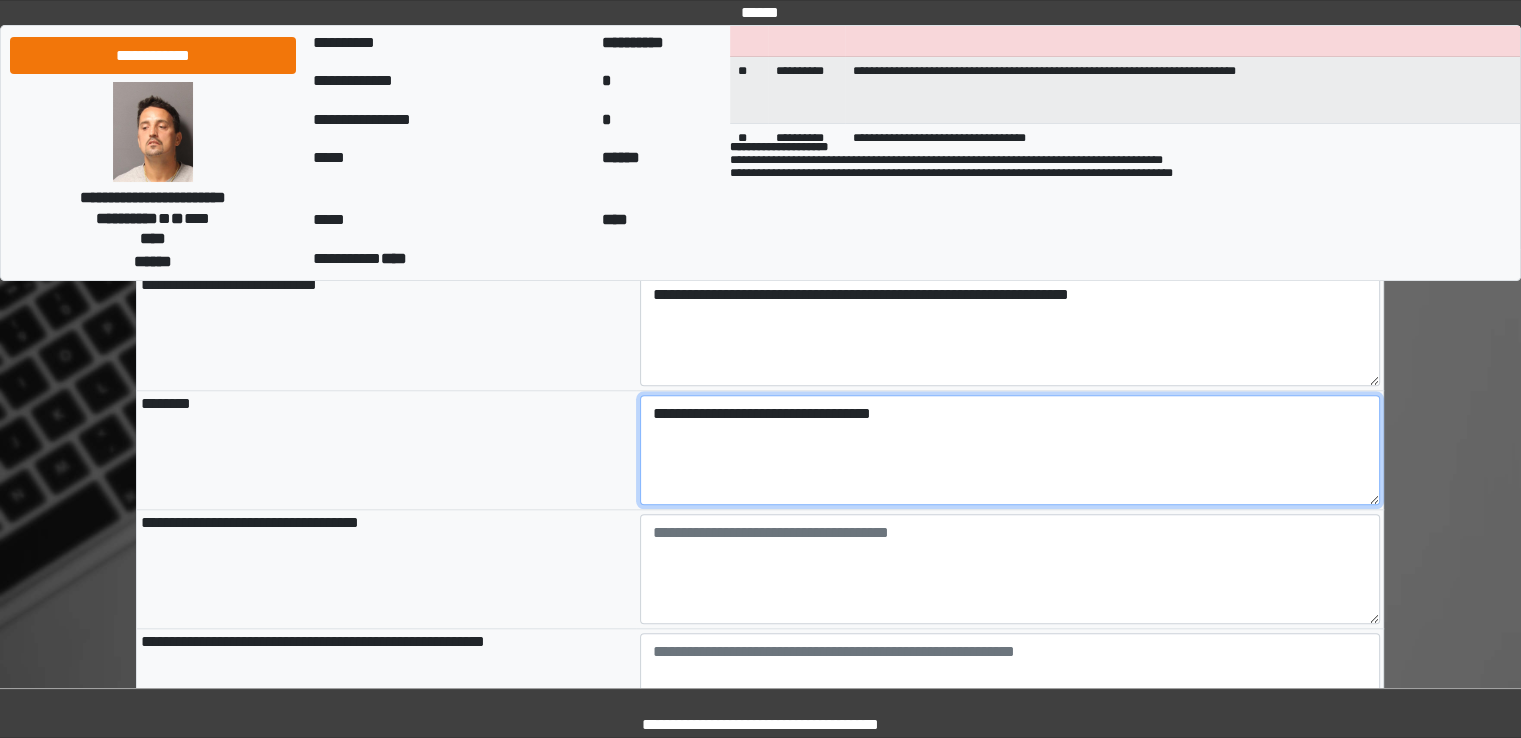 drag, startPoint x: 652, startPoint y: 425, endPoint x: 819, endPoint y: 426, distance: 167.00299 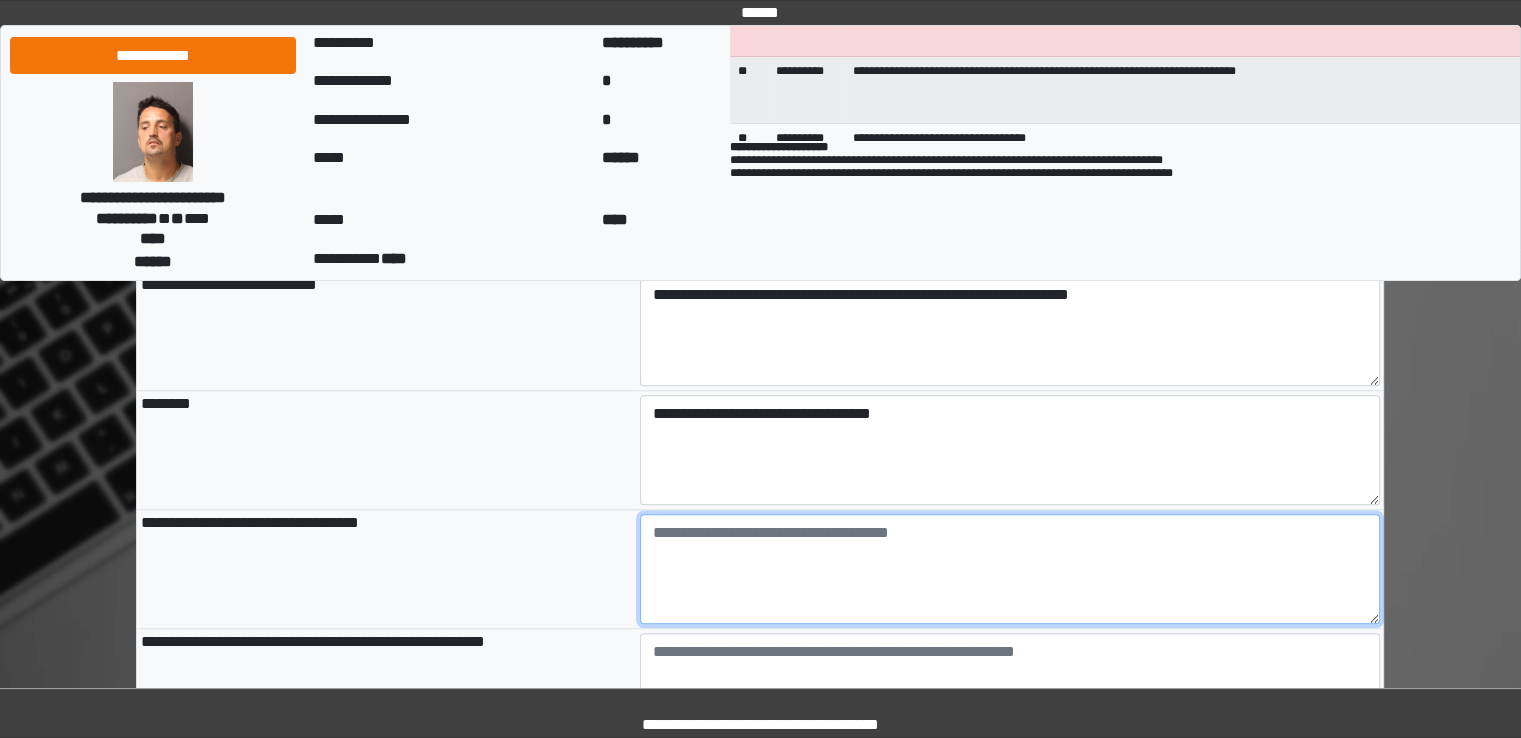 type on "**********" 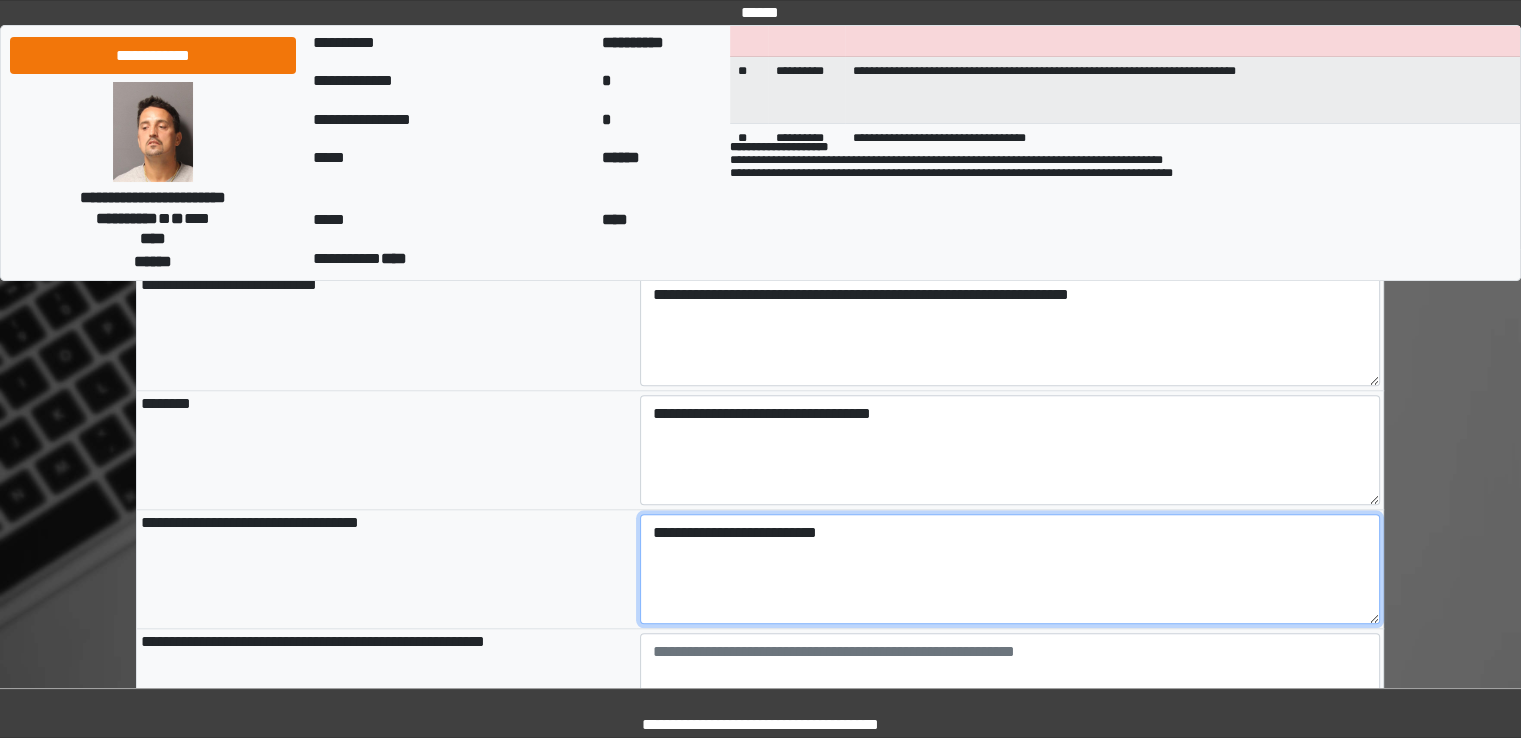 type on "**********" 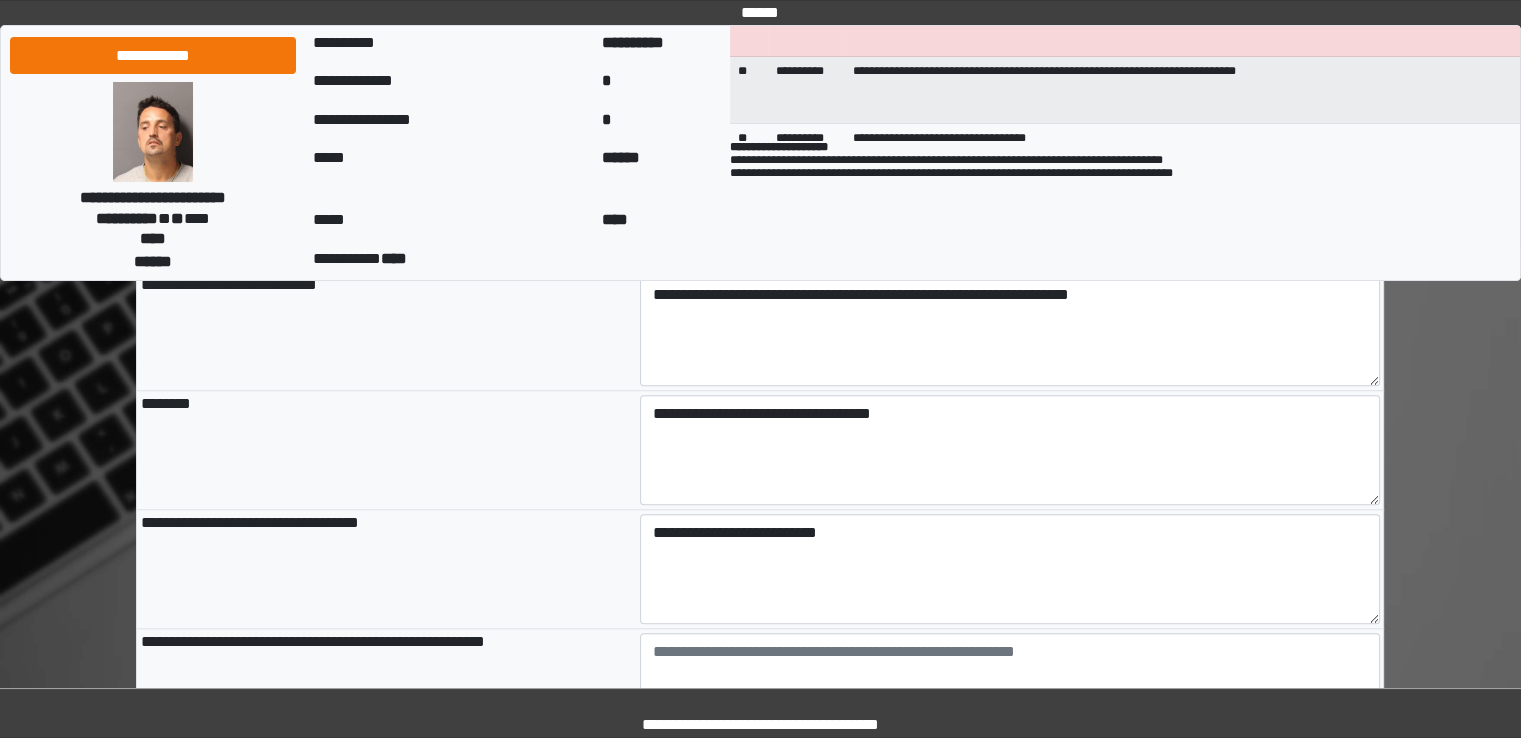 type on "**********" 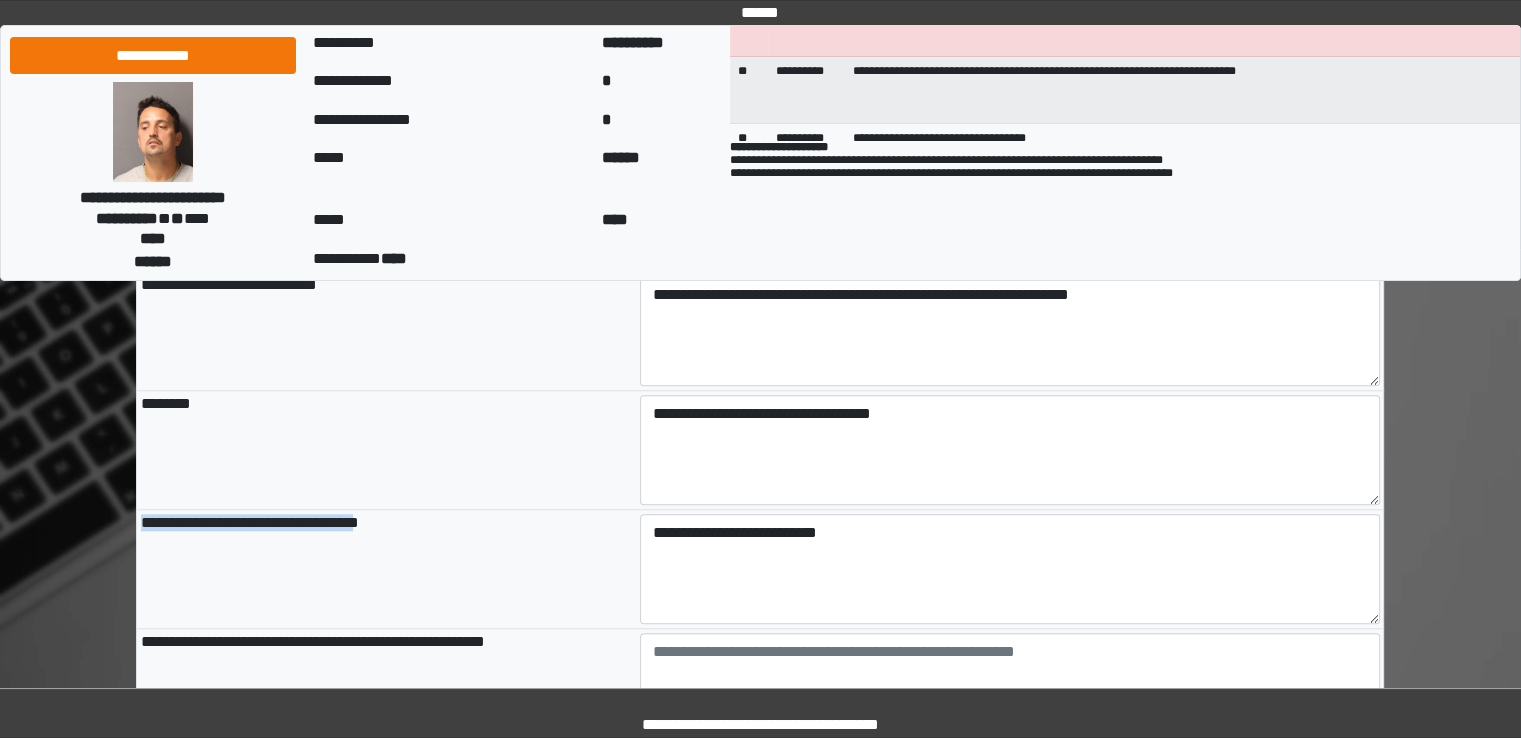 drag, startPoint x: 140, startPoint y: 523, endPoint x: 398, endPoint y: 531, distance: 258.124 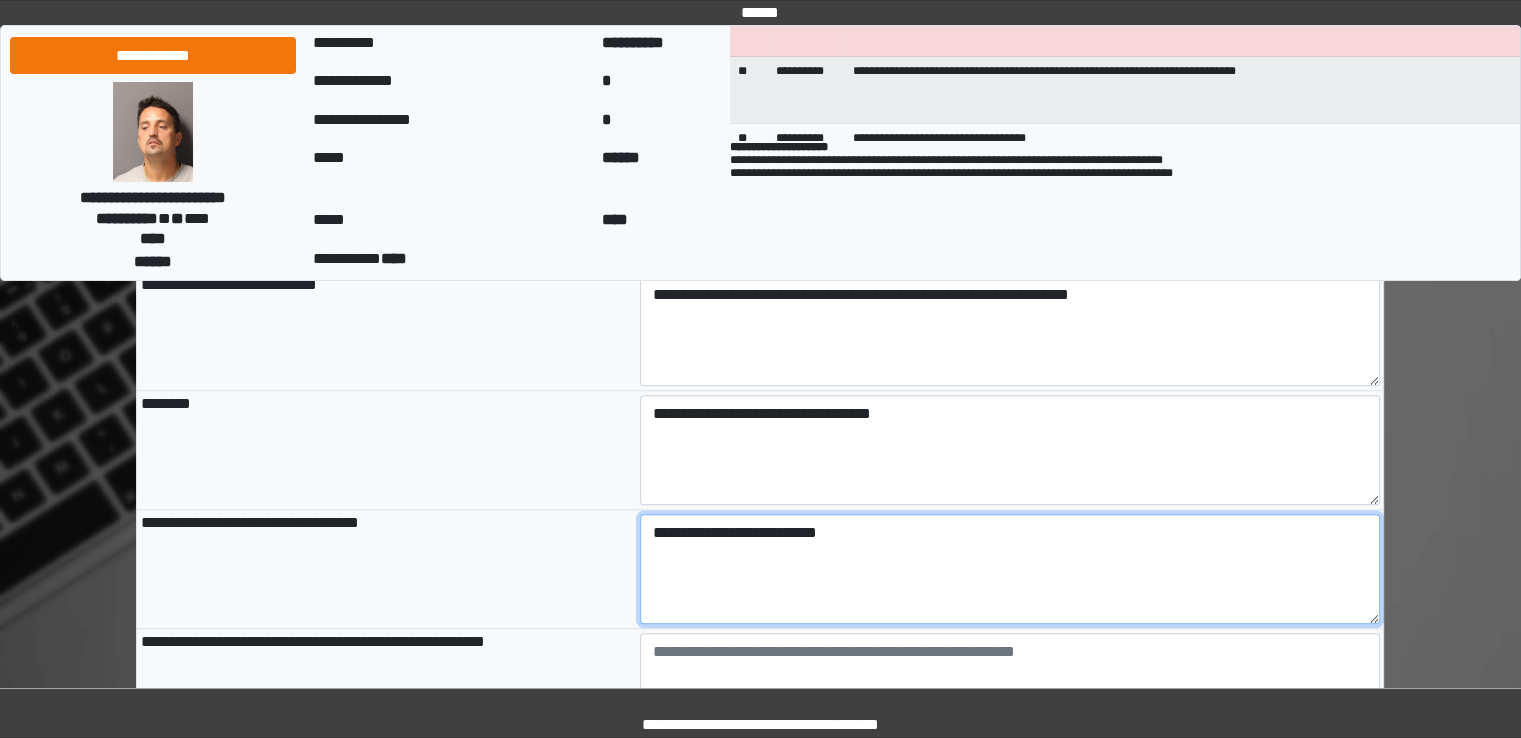 click on "**********" at bounding box center [1010, 569] 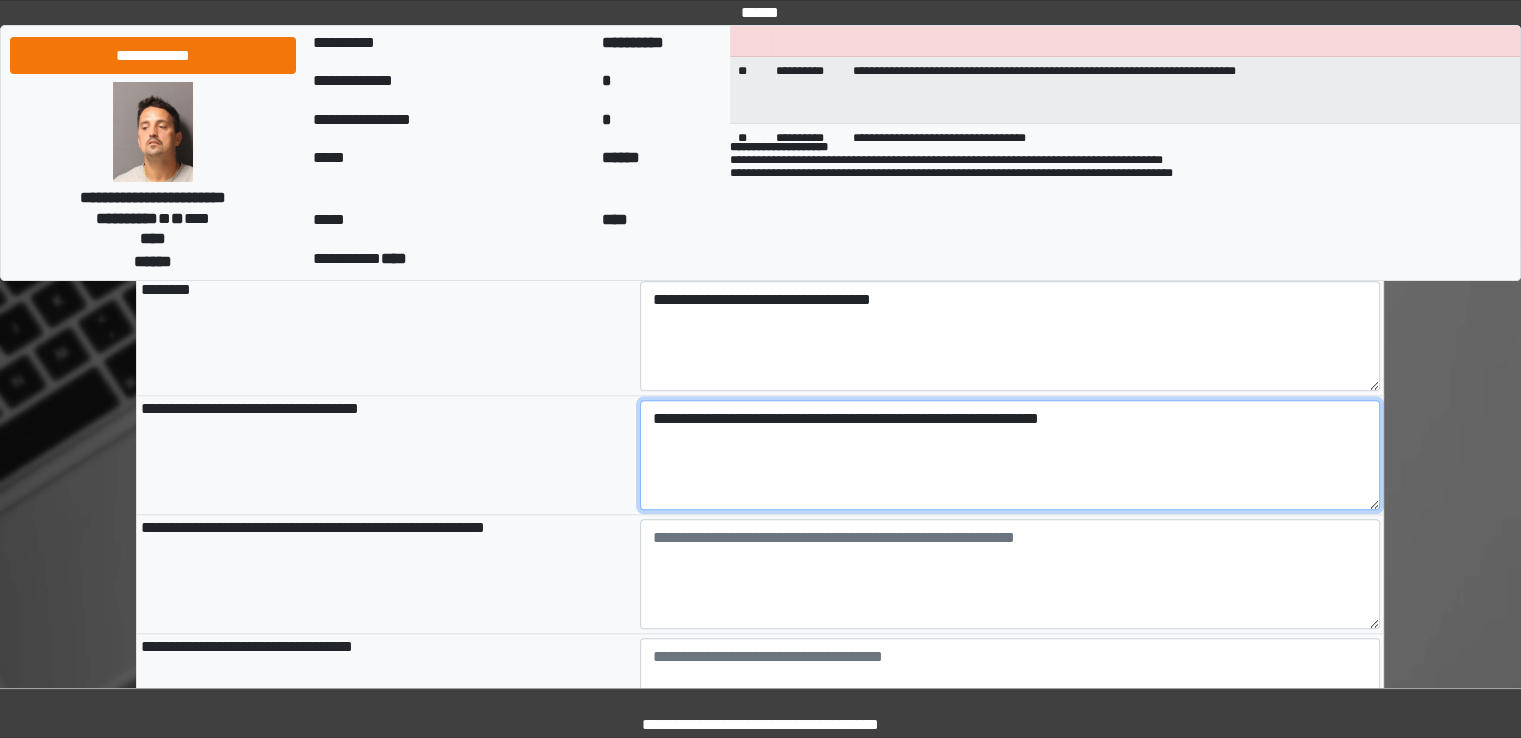 scroll, scrollTop: 1900, scrollLeft: 0, axis: vertical 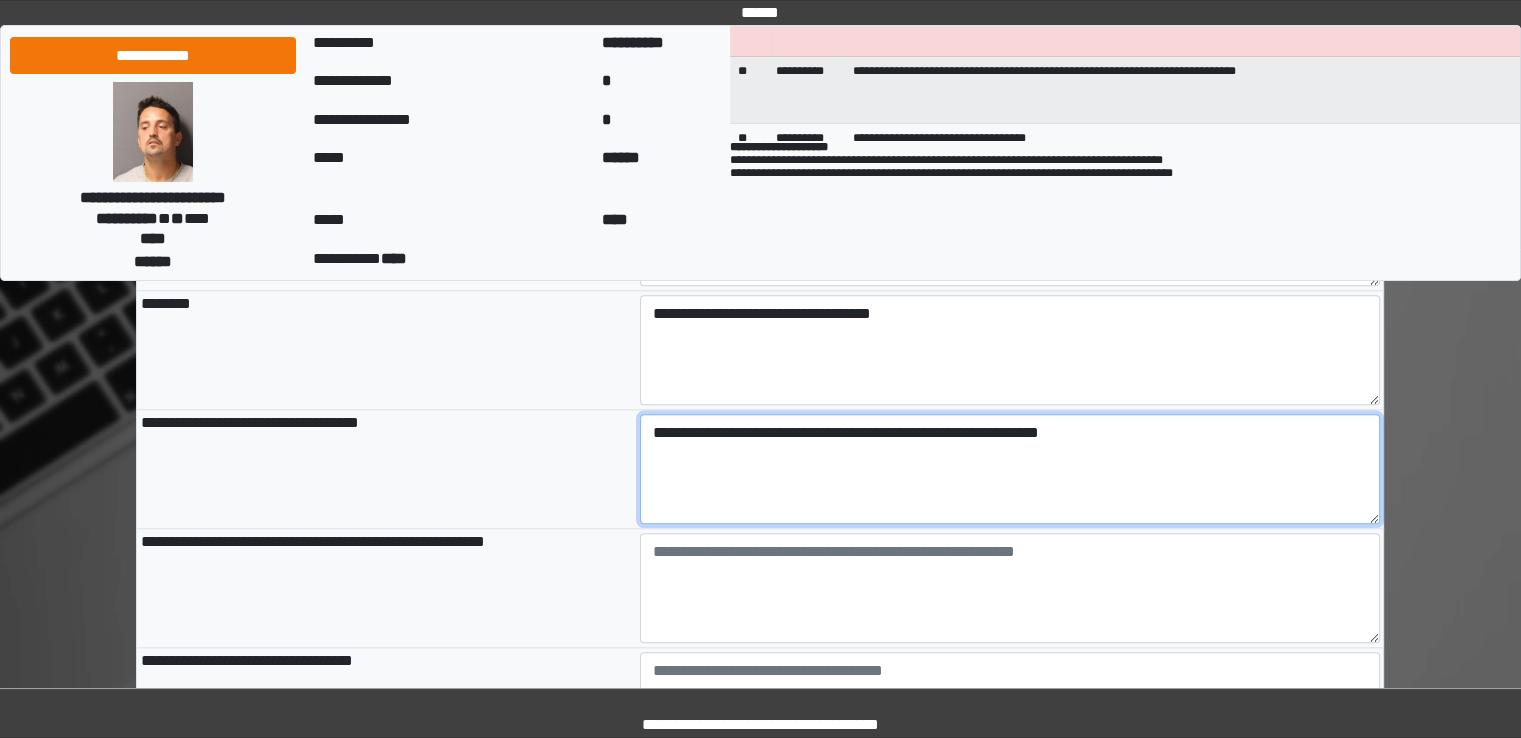 drag, startPoint x: 640, startPoint y: 436, endPoint x: 831, endPoint y: 439, distance: 191.02356 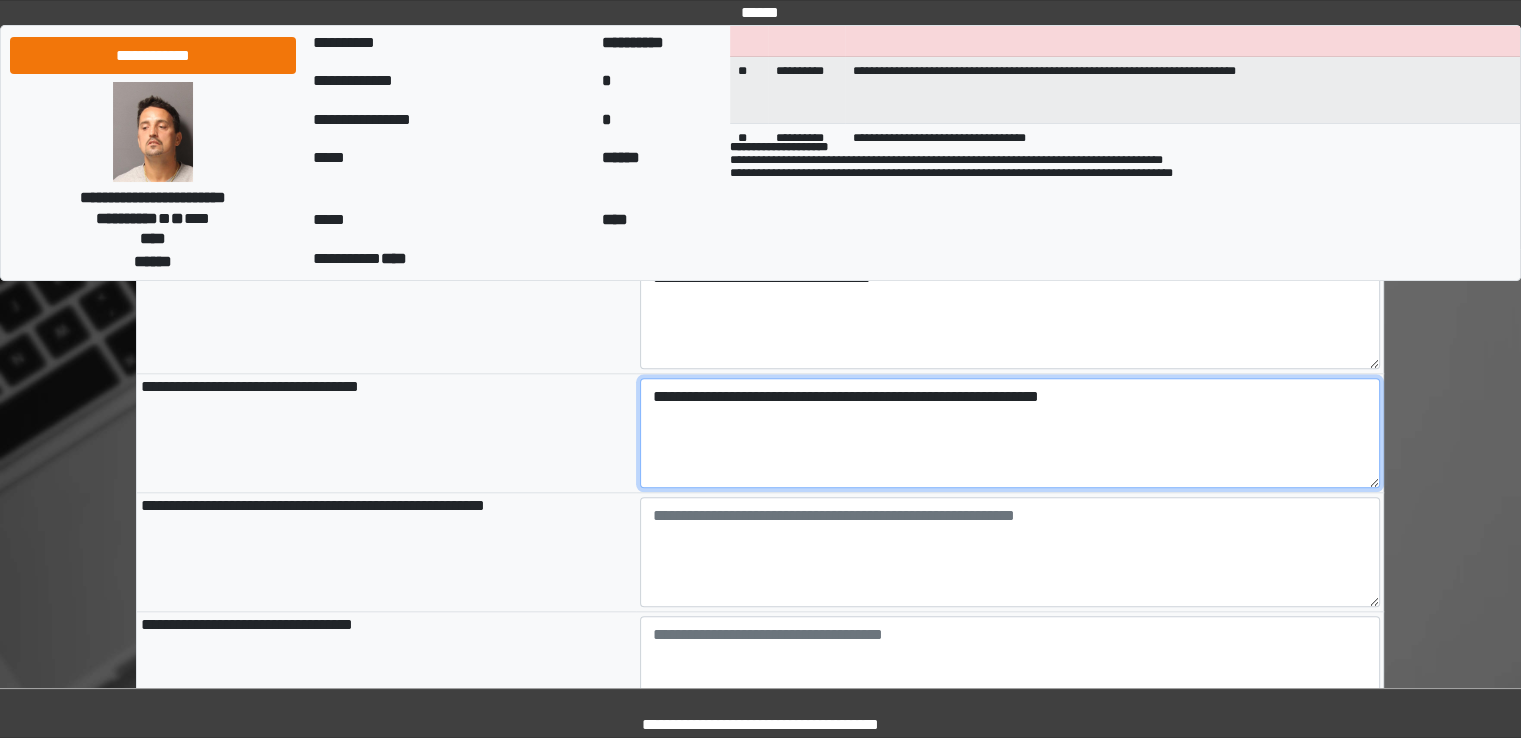 scroll, scrollTop: 2000, scrollLeft: 0, axis: vertical 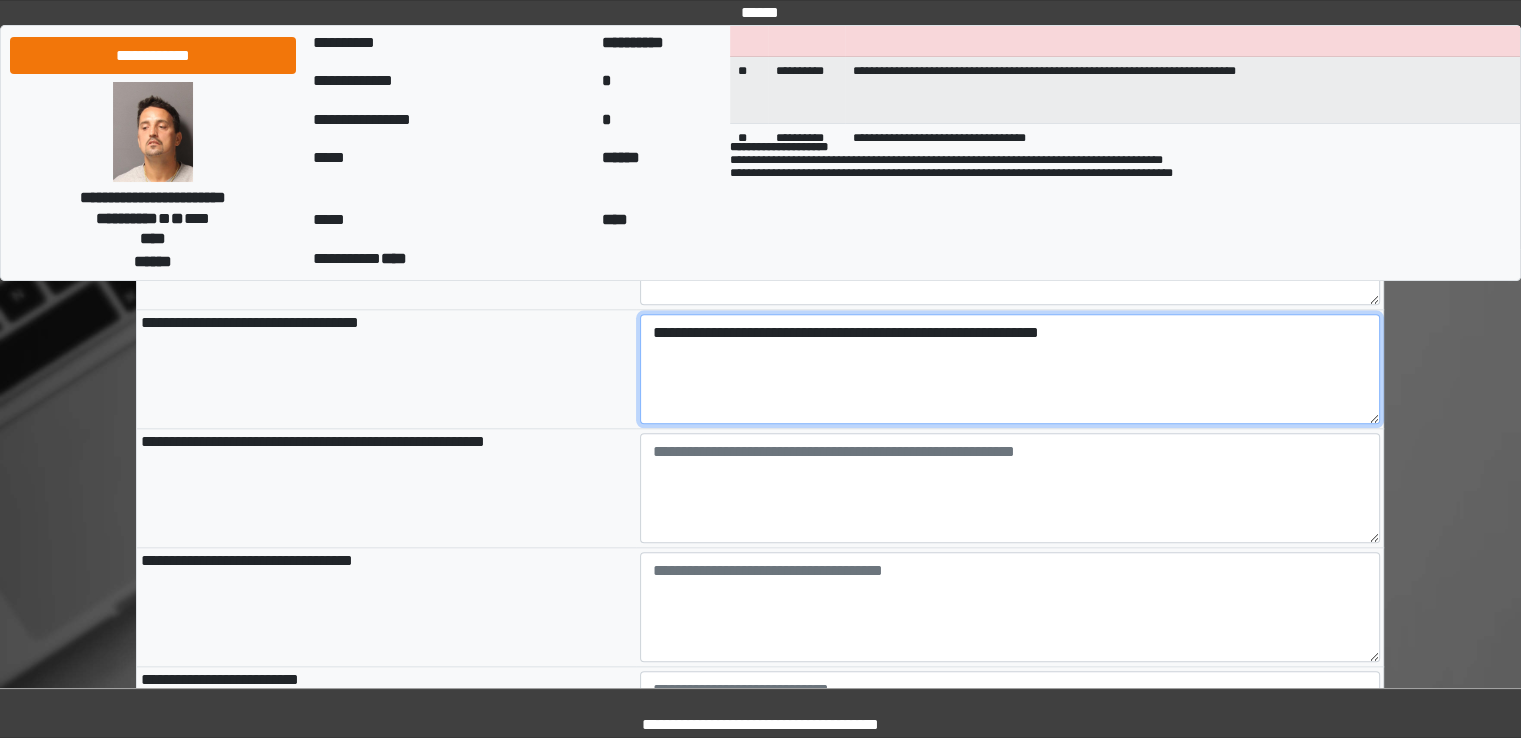 type on "**********" 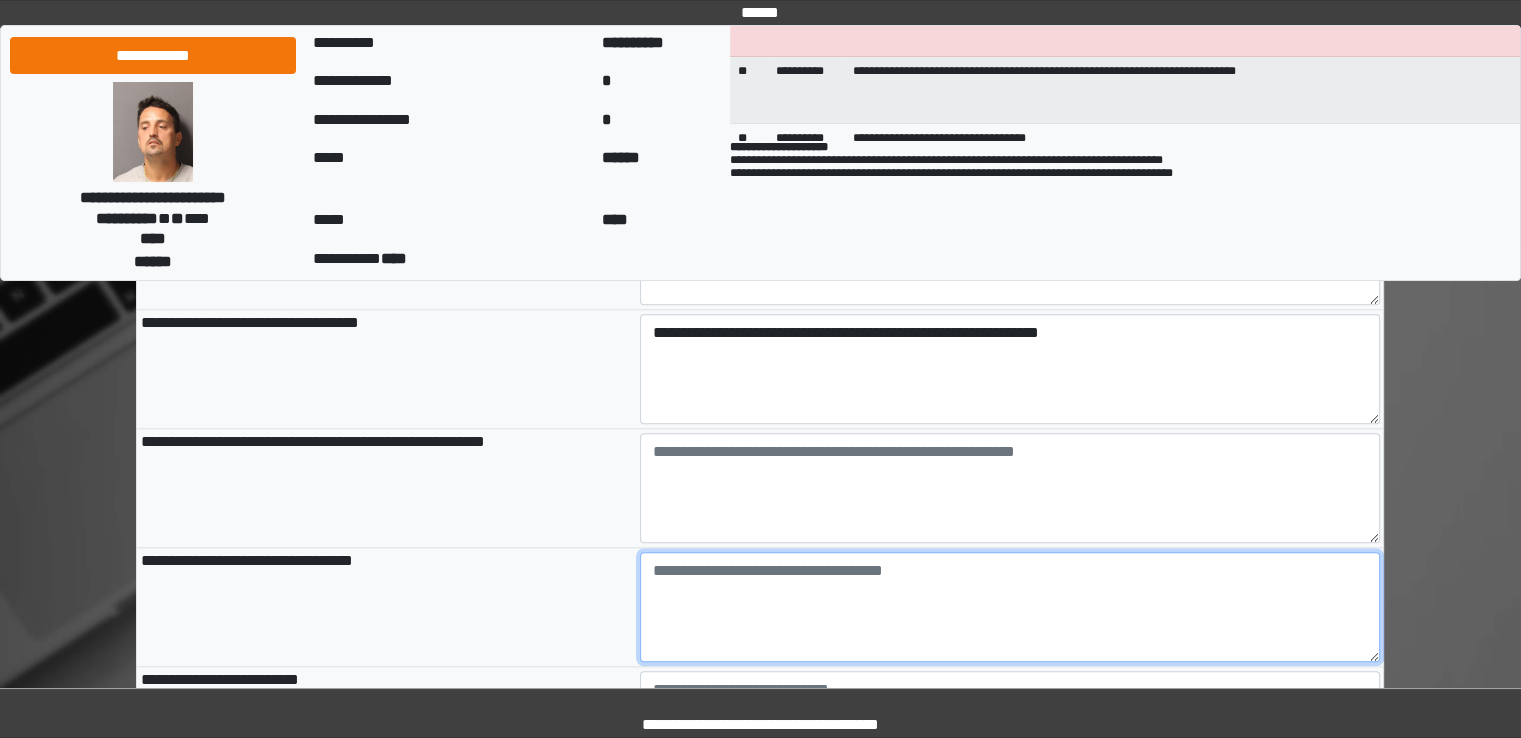 type on "**********" 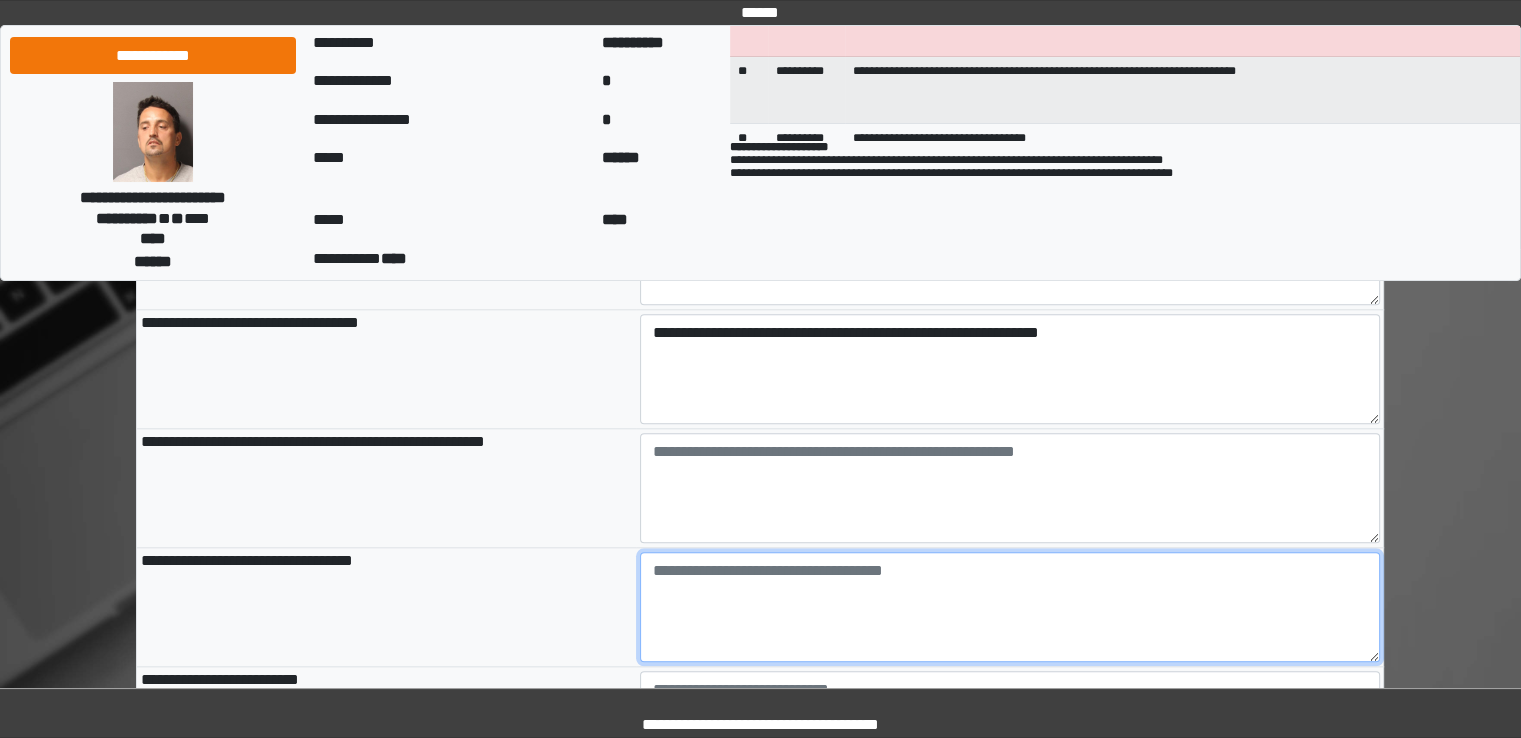 paste on "**********" 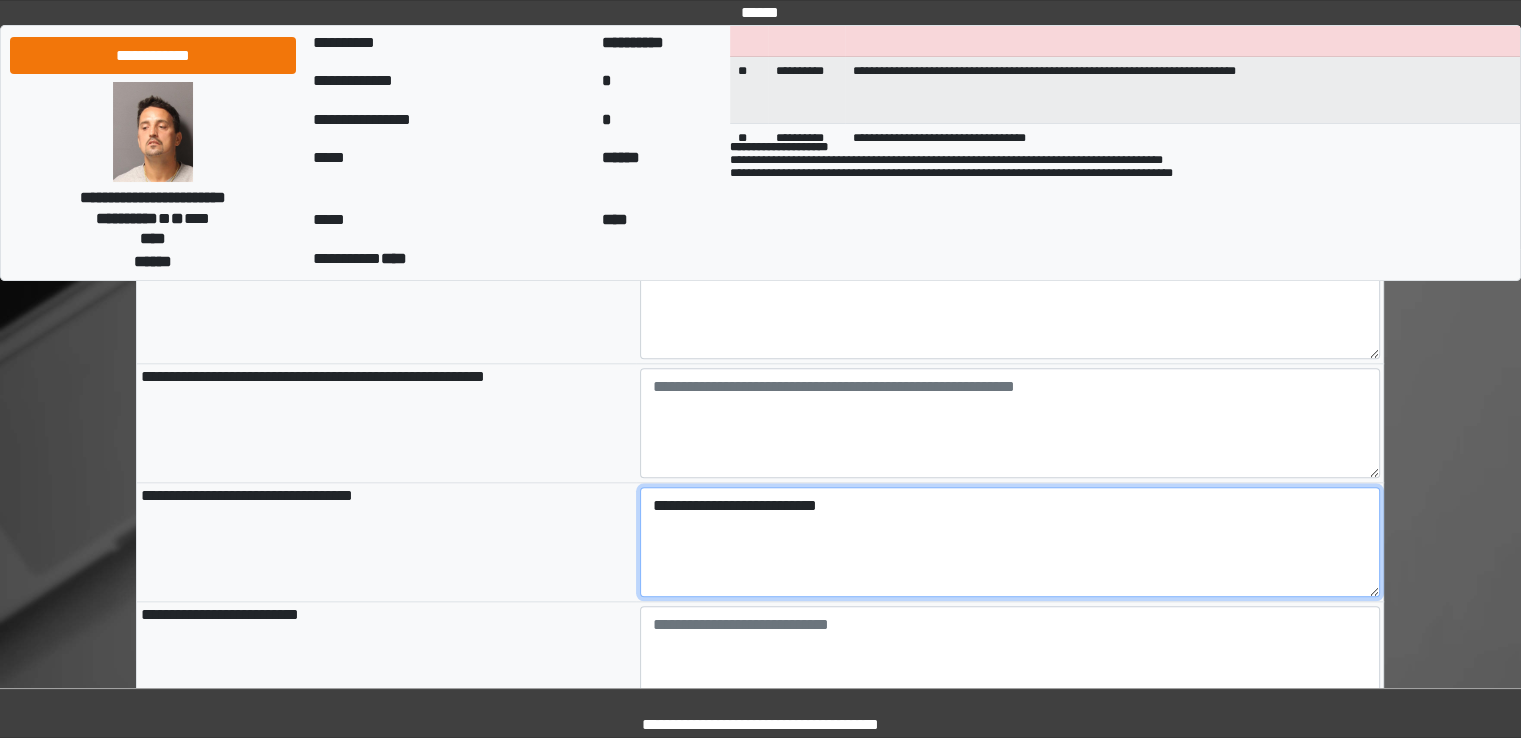 scroll, scrollTop: 2100, scrollLeft: 0, axis: vertical 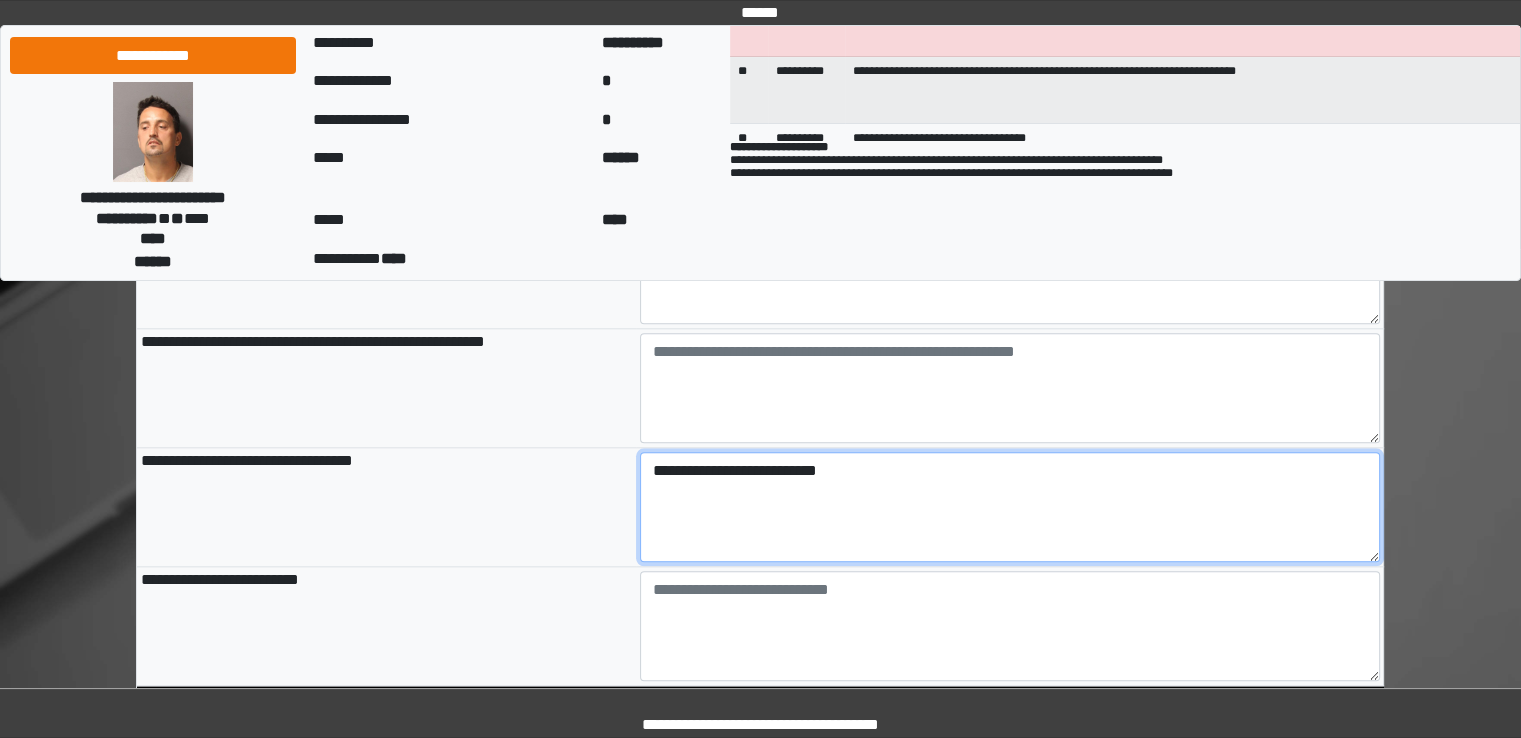 type on "**********" 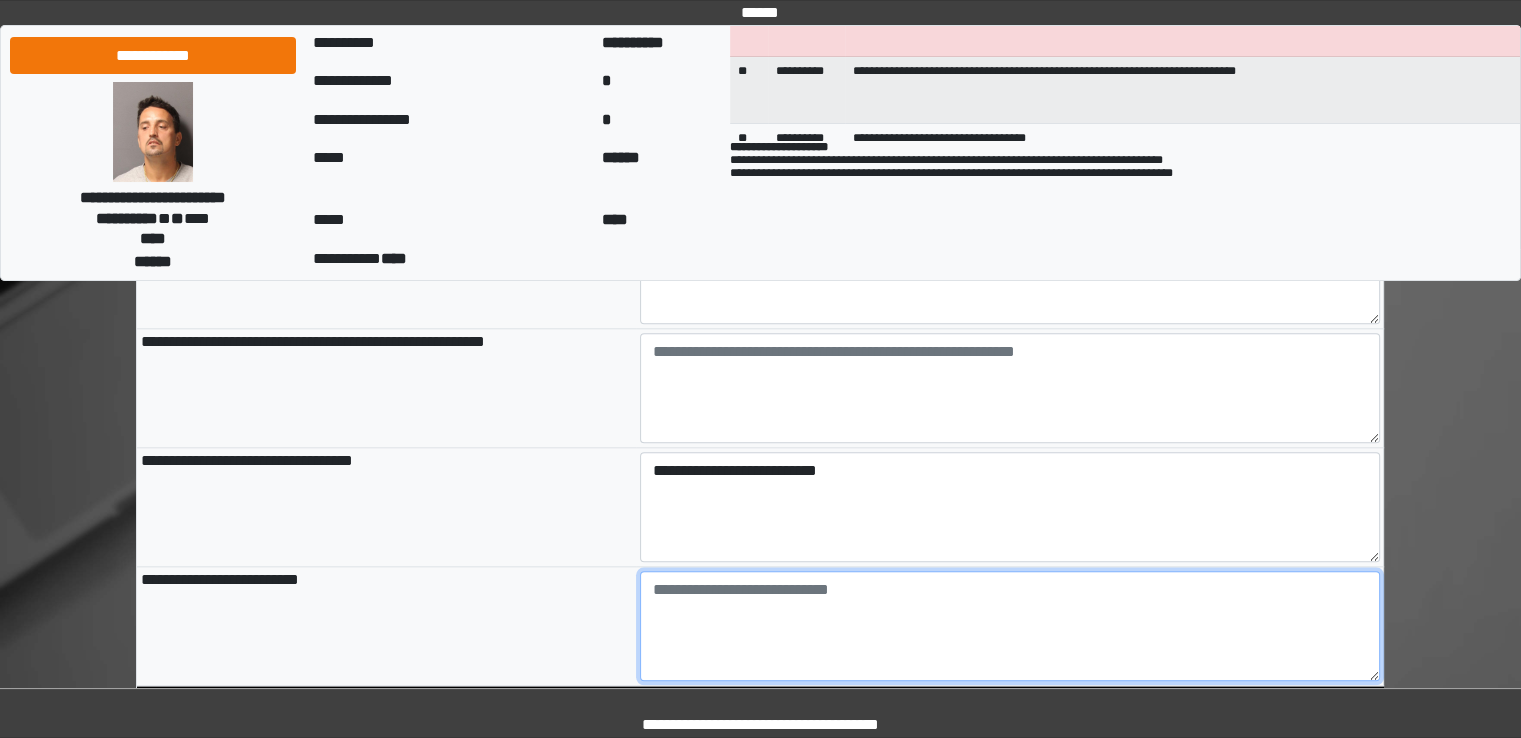 type on "**********" 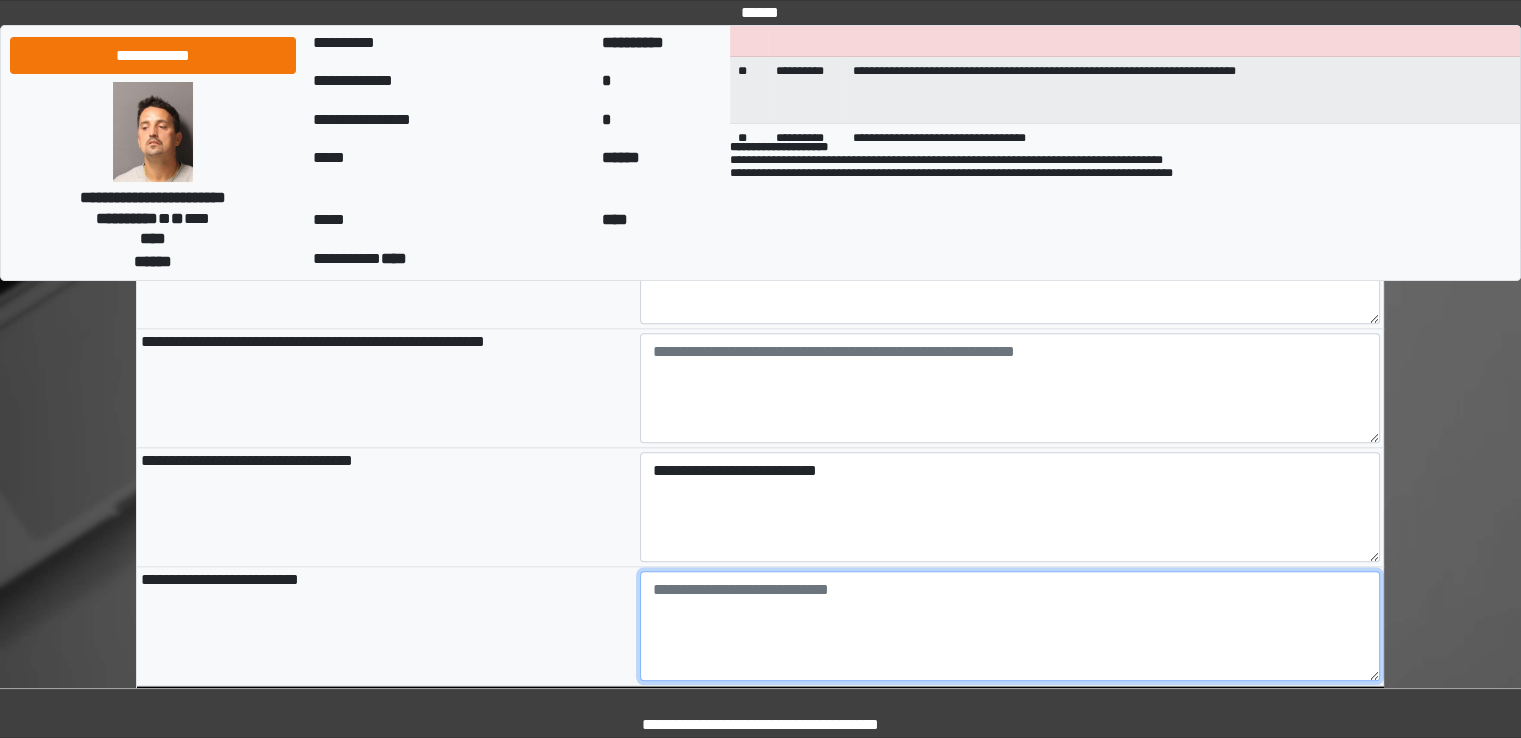 paste on "**********" 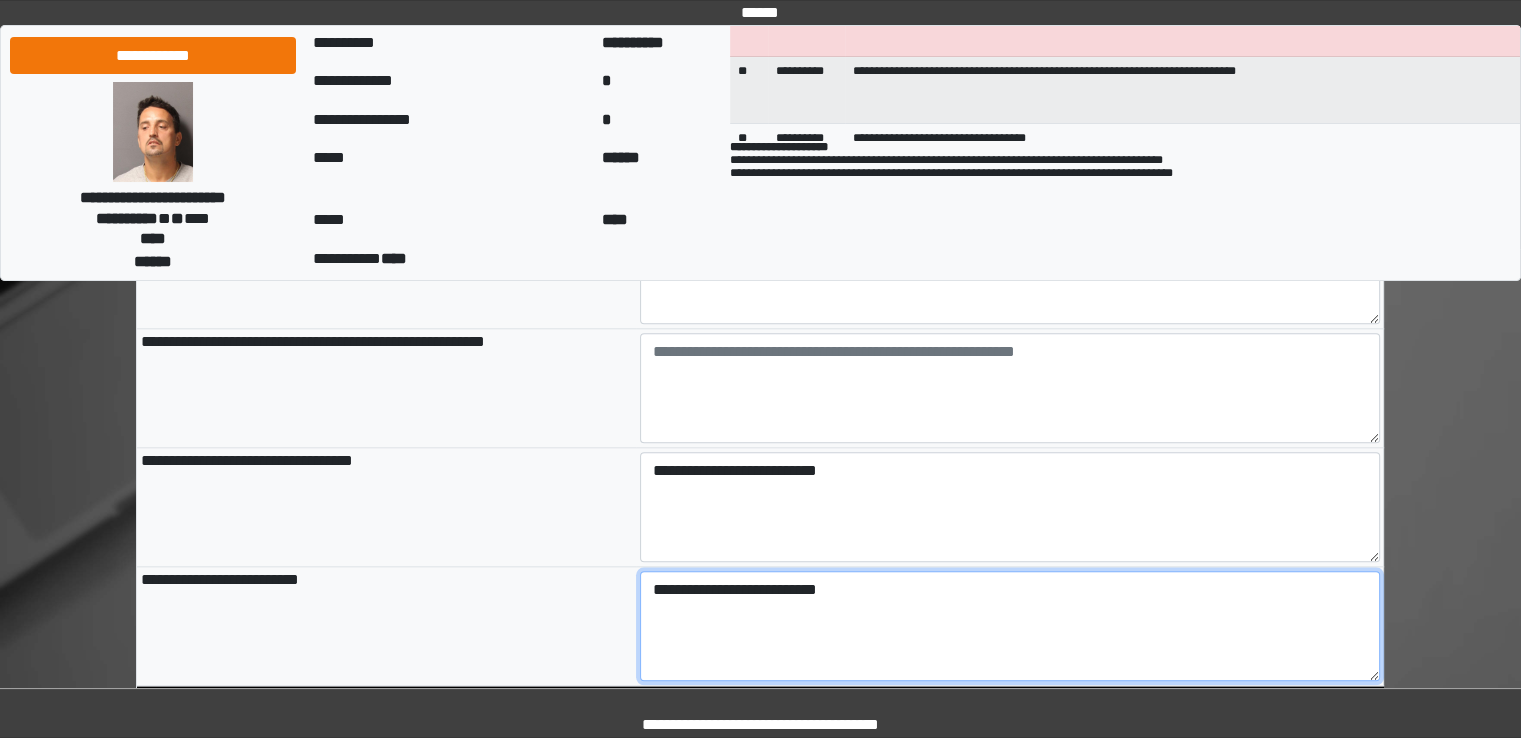 type on "**********" 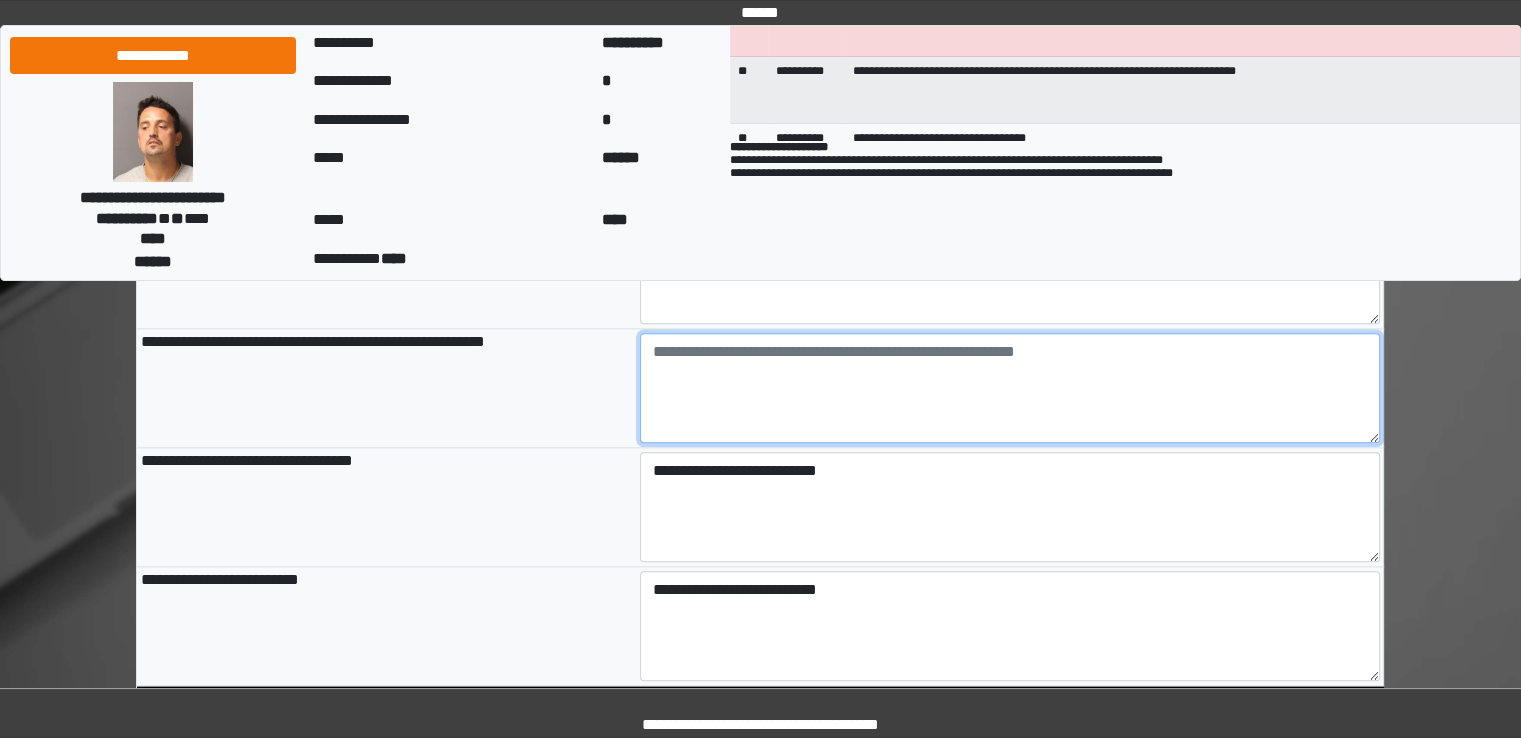 type on "**********" 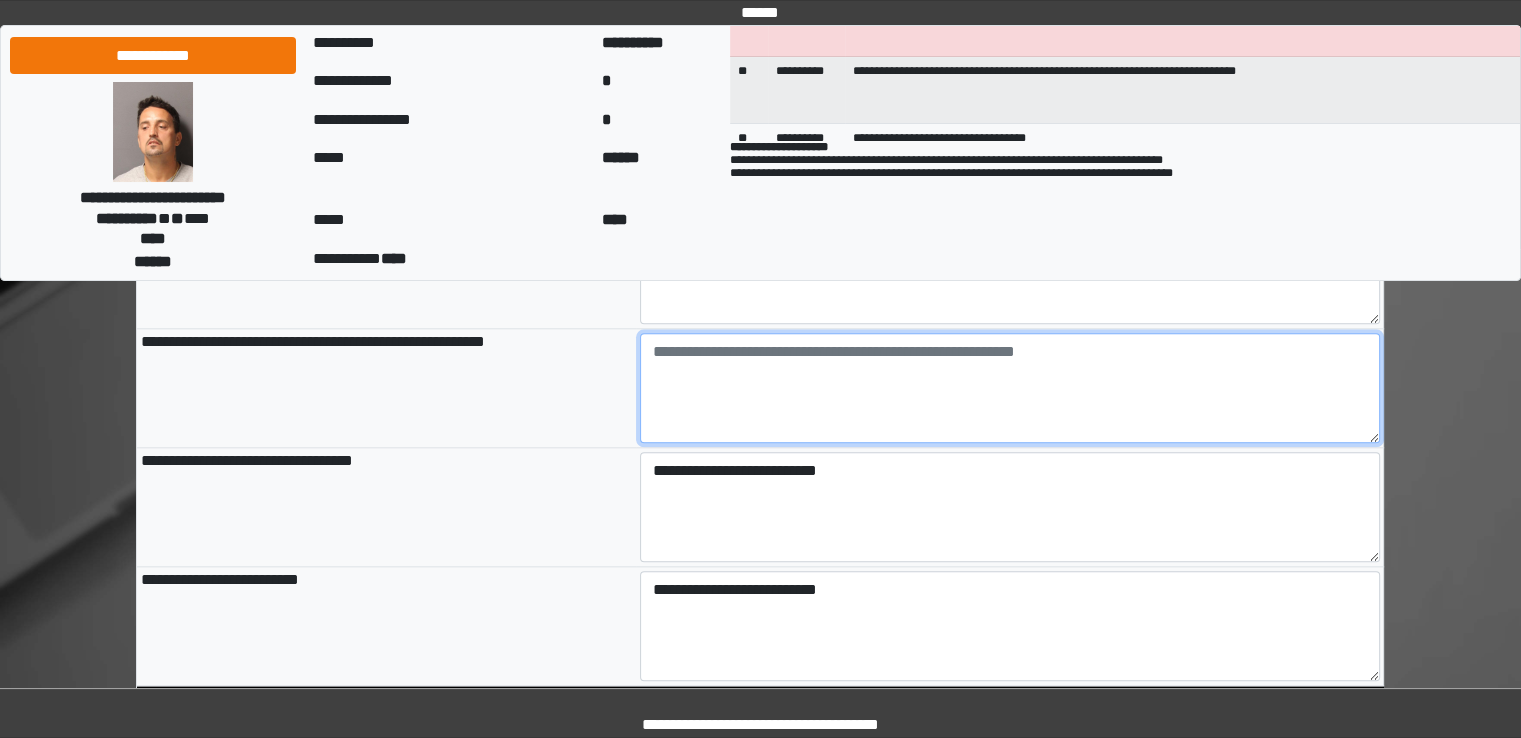 paste on "**********" 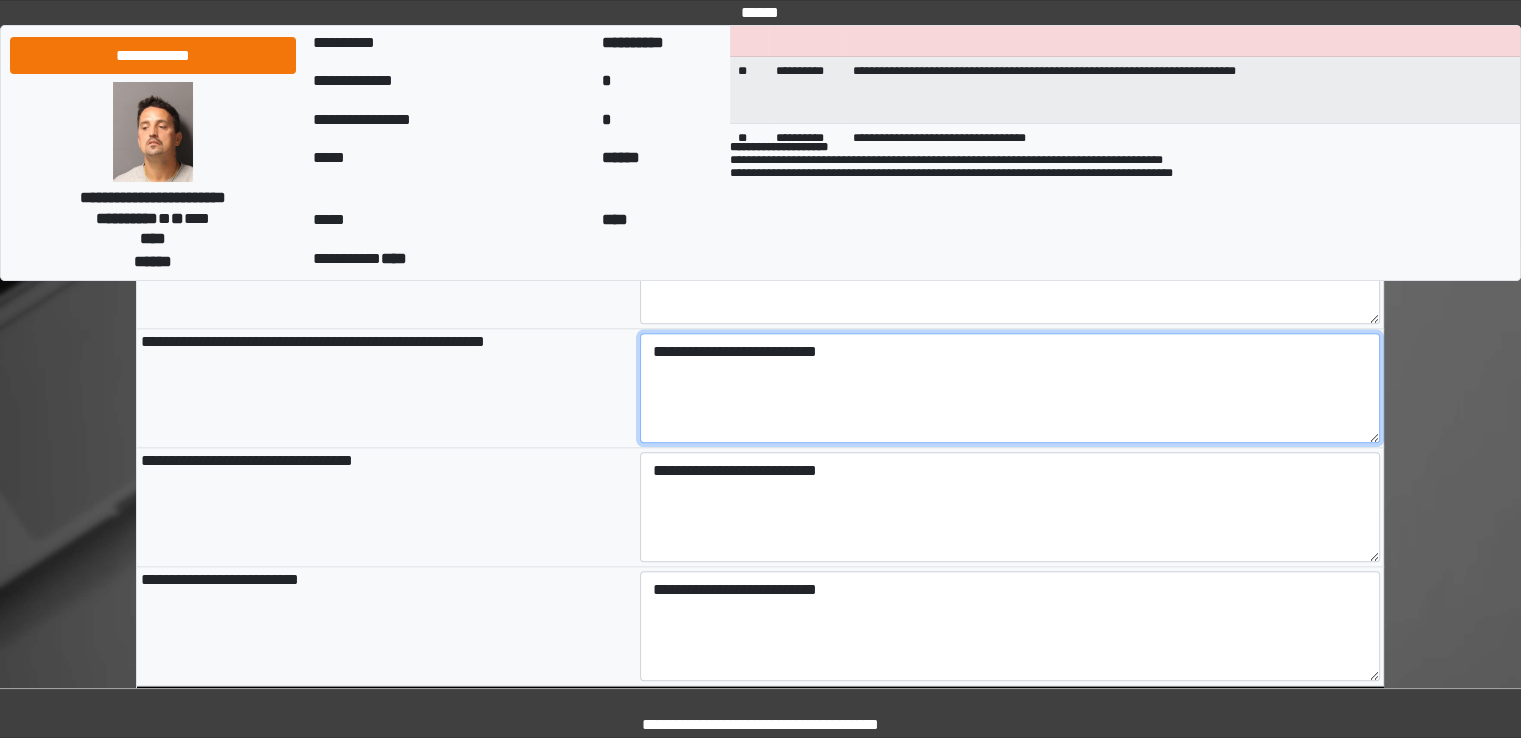drag, startPoint x: 882, startPoint y: 359, endPoint x: 792, endPoint y: 360, distance: 90.005554 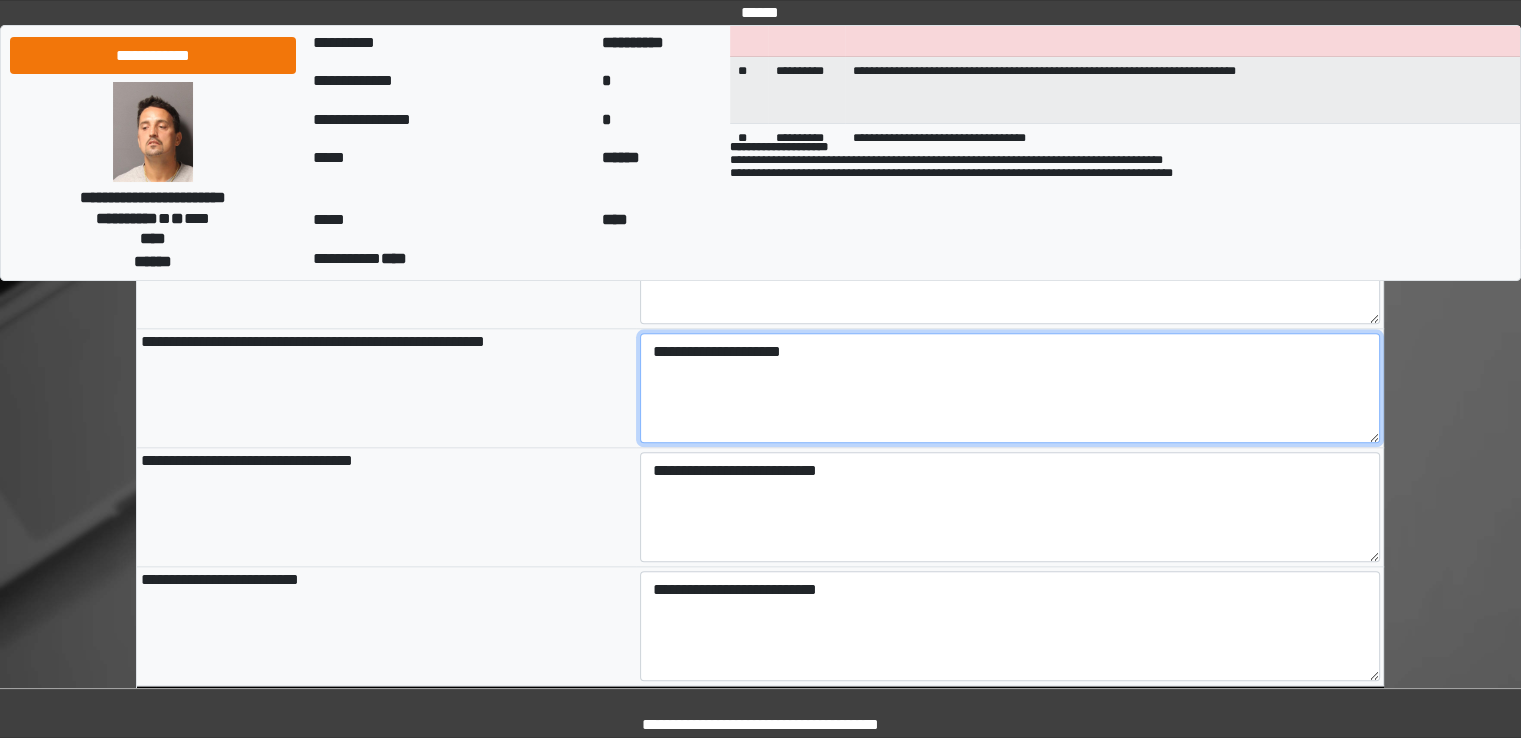 type on "**********" 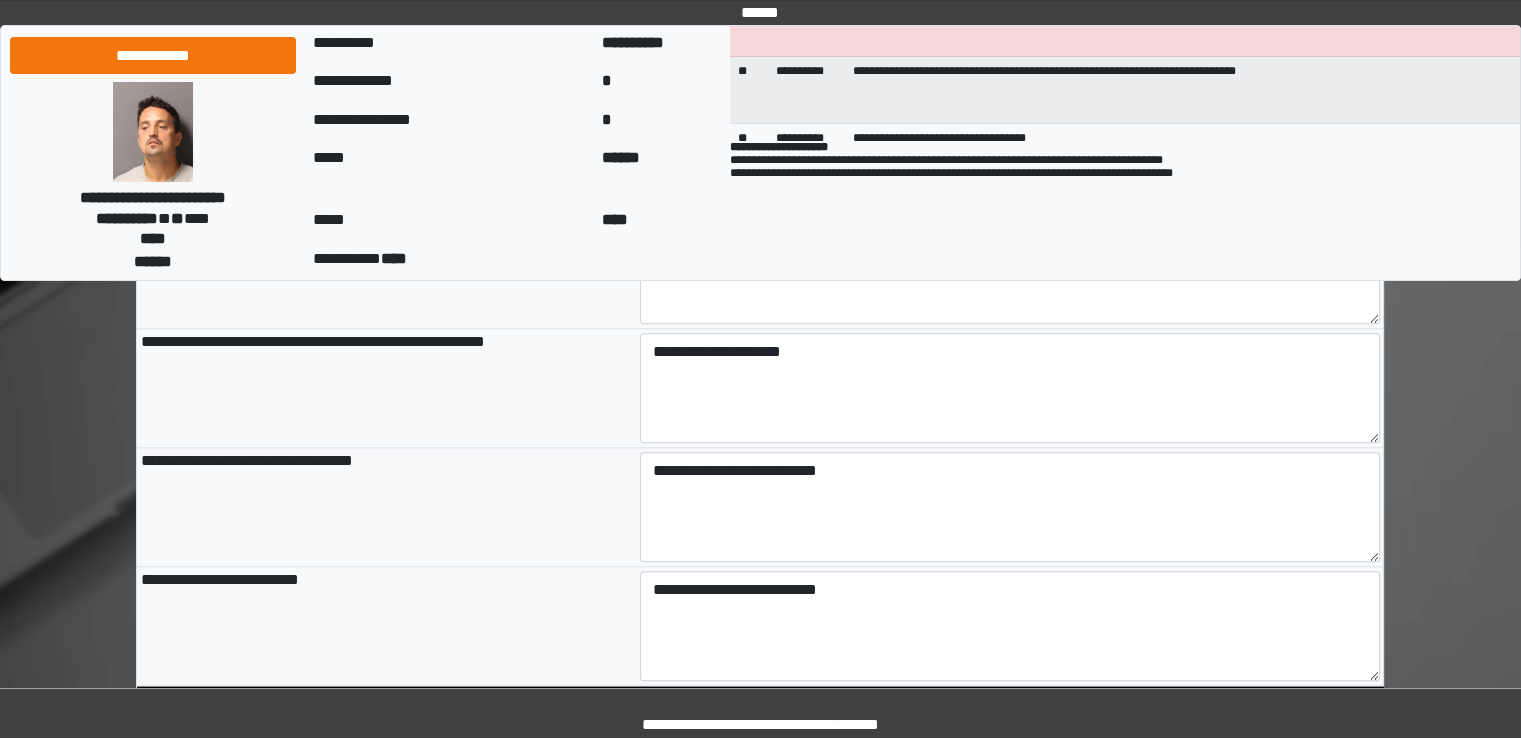 type on "**********" 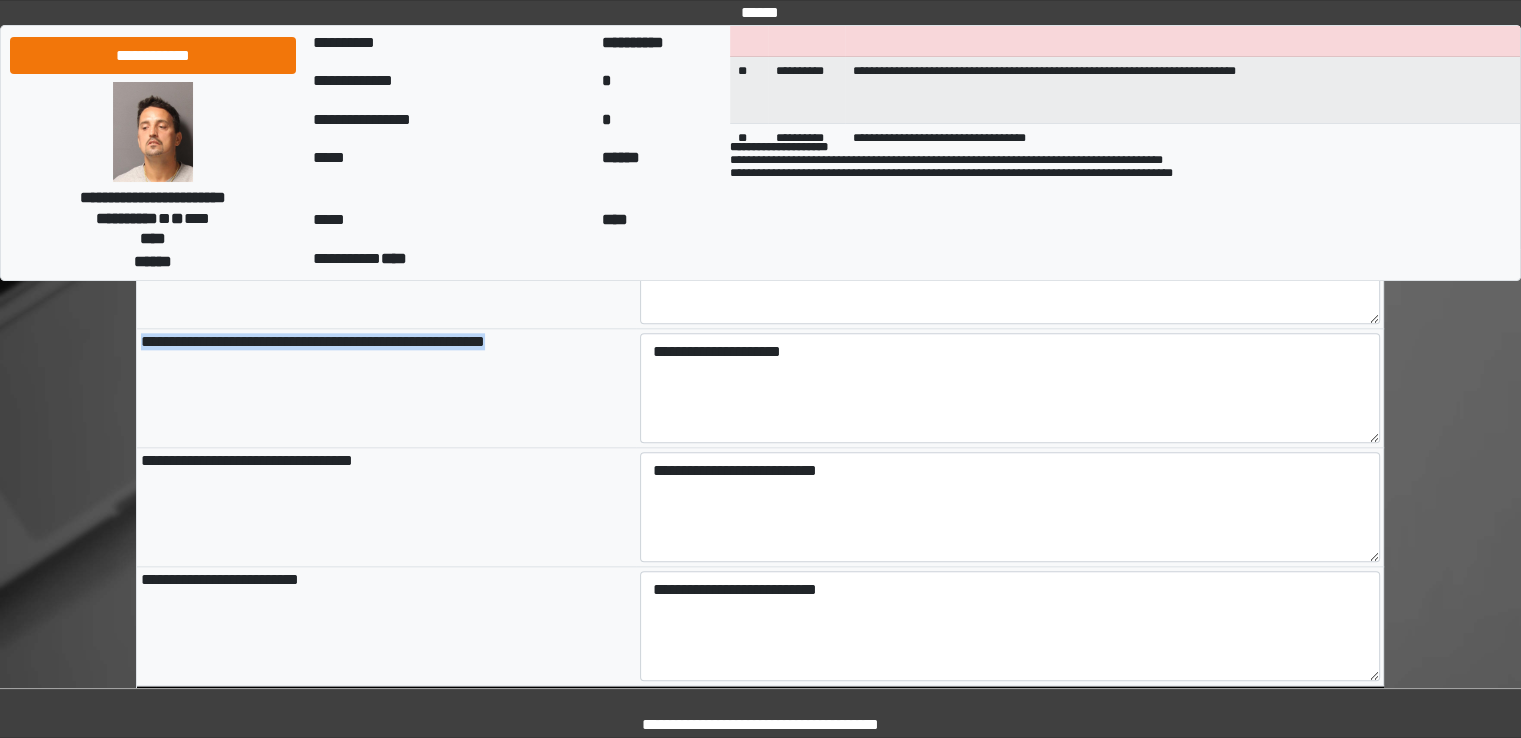 drag, startPoint x: 137, startPoint y: 339, endPoint x: 538, endPoint y: 348, distance: 401.10098 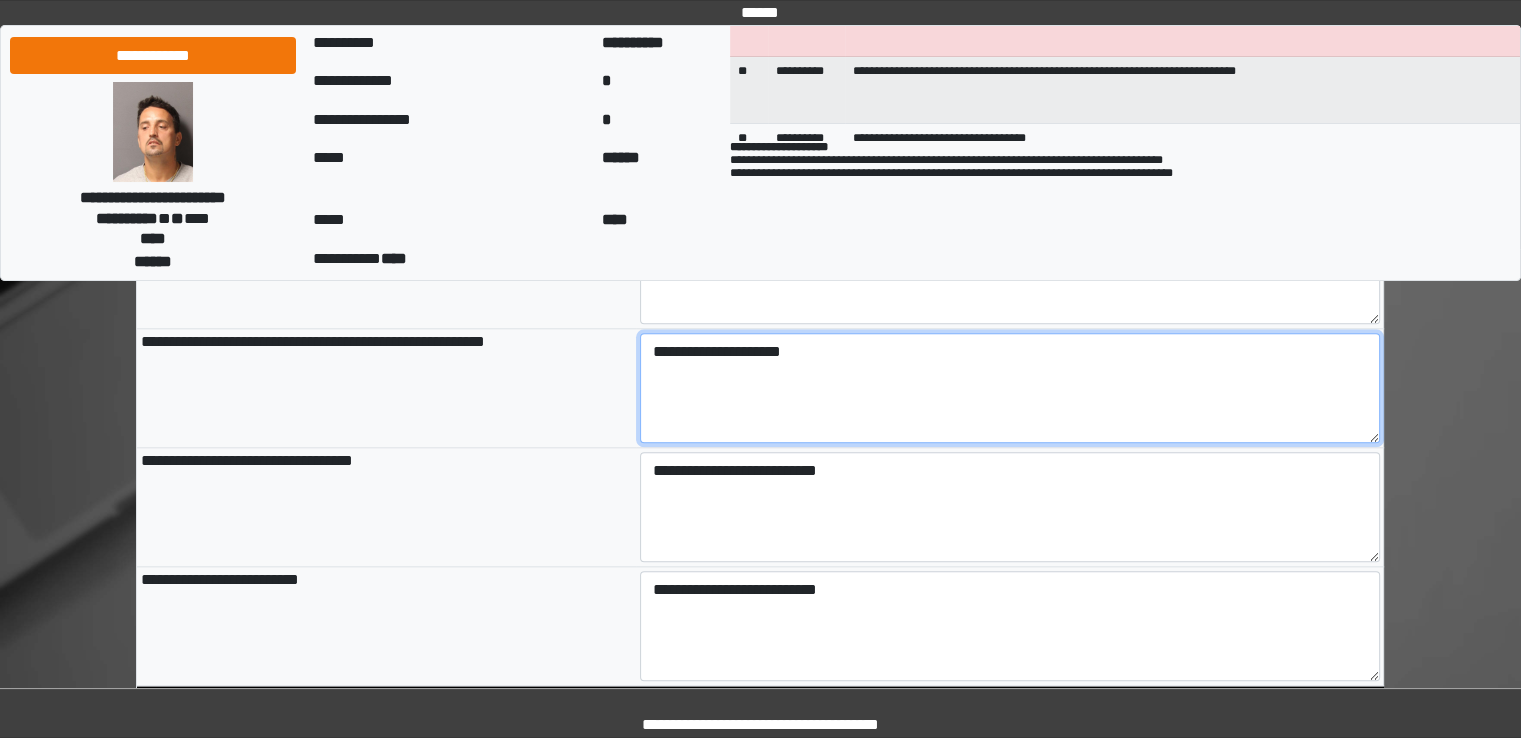 click on "**********" at bounding box center (1010, 388) 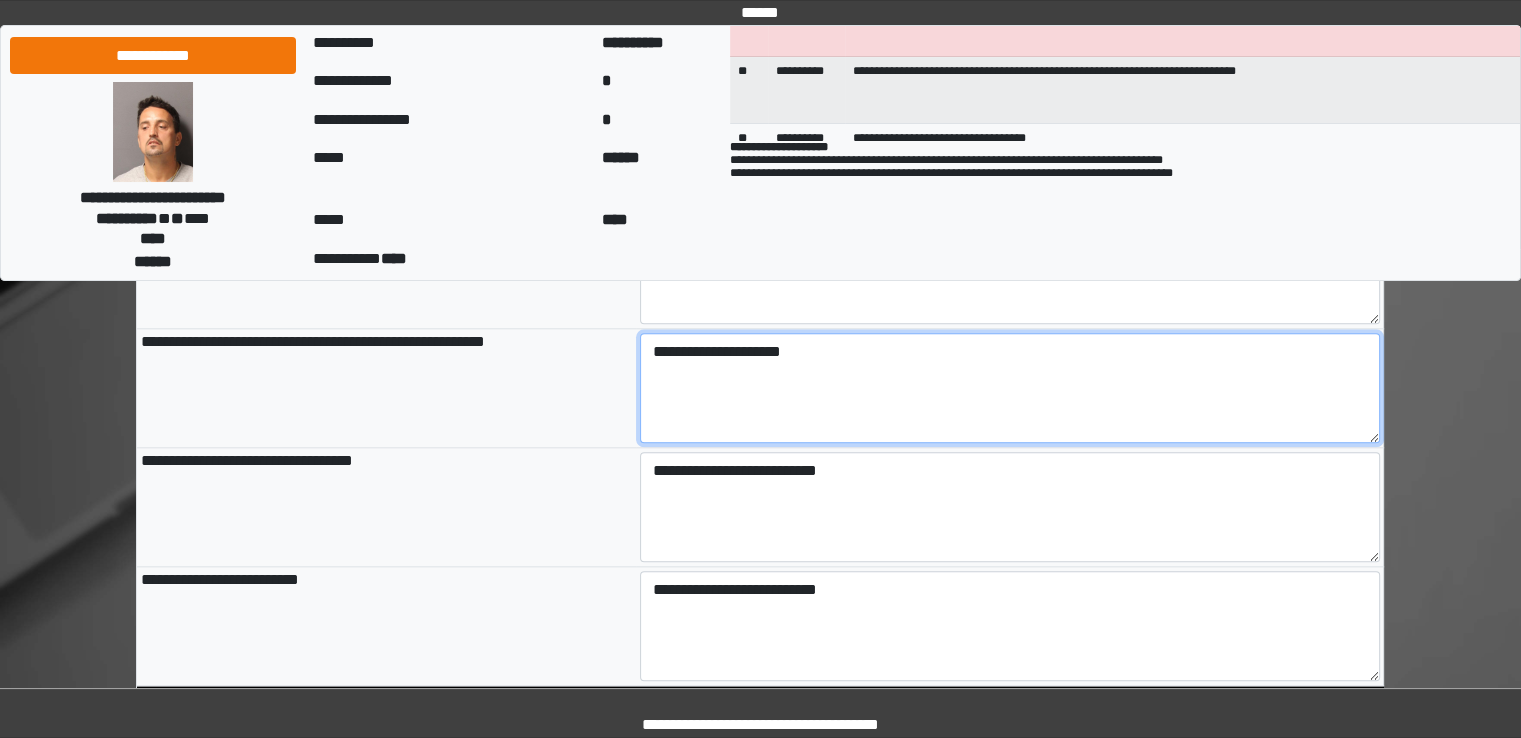 paste on "**********" 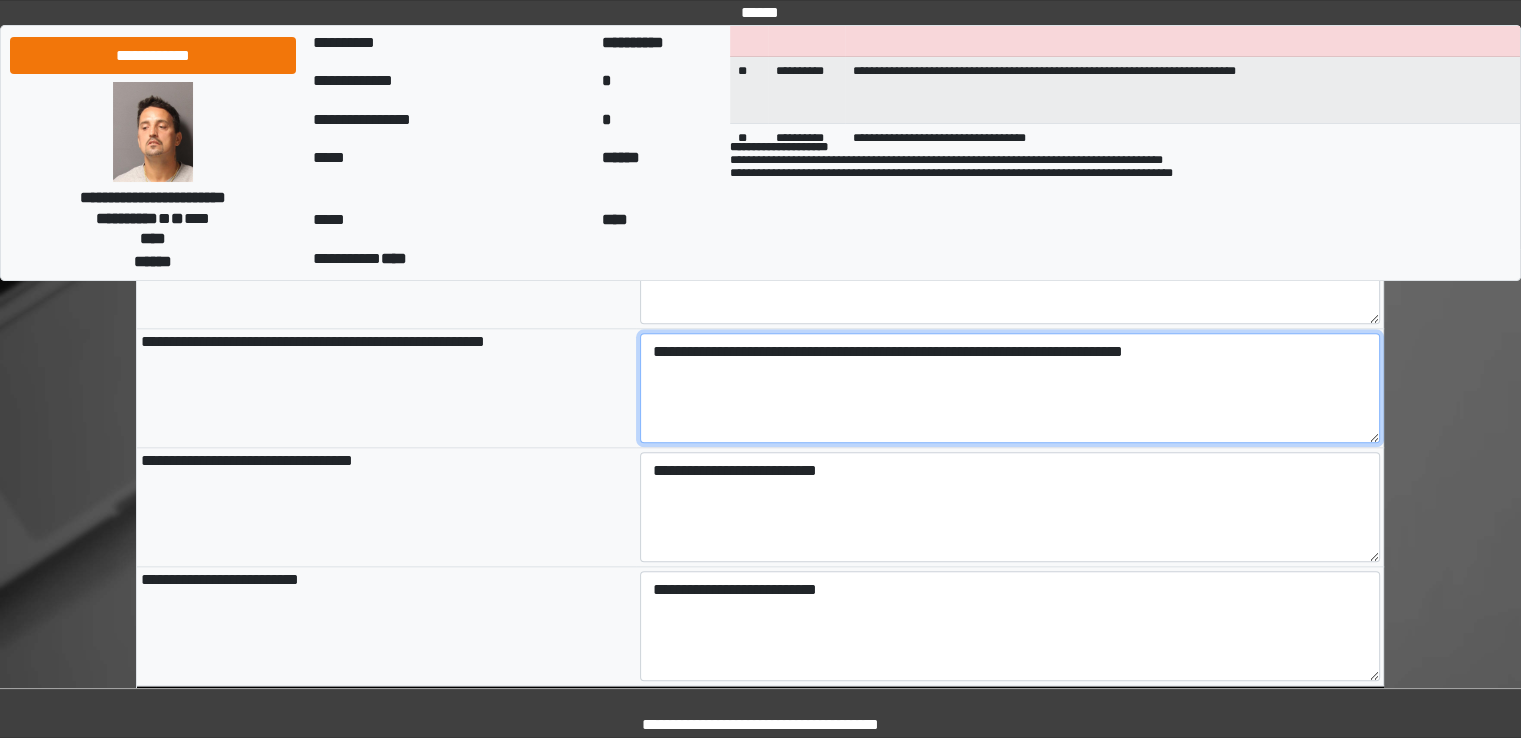 type on "**********" 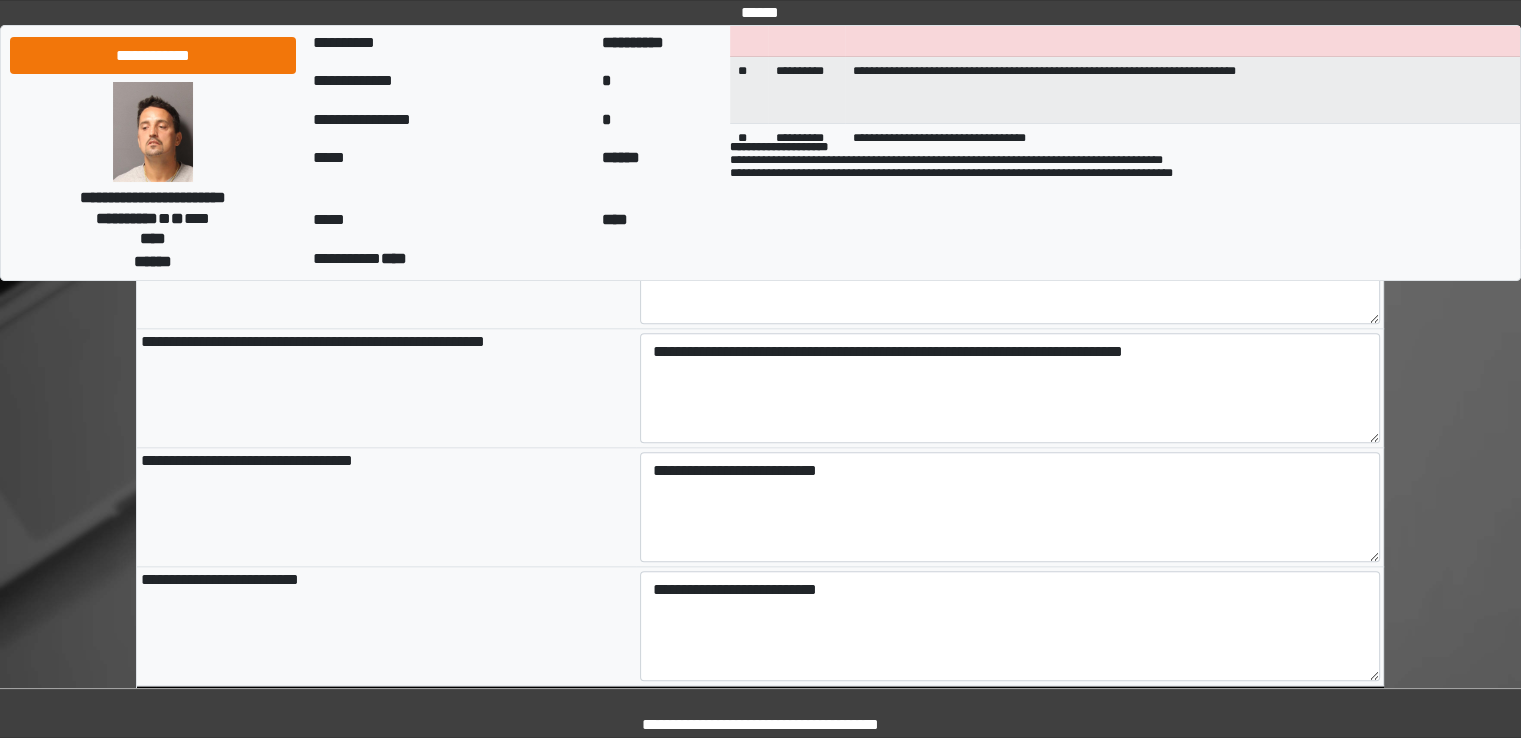 type on "**********" 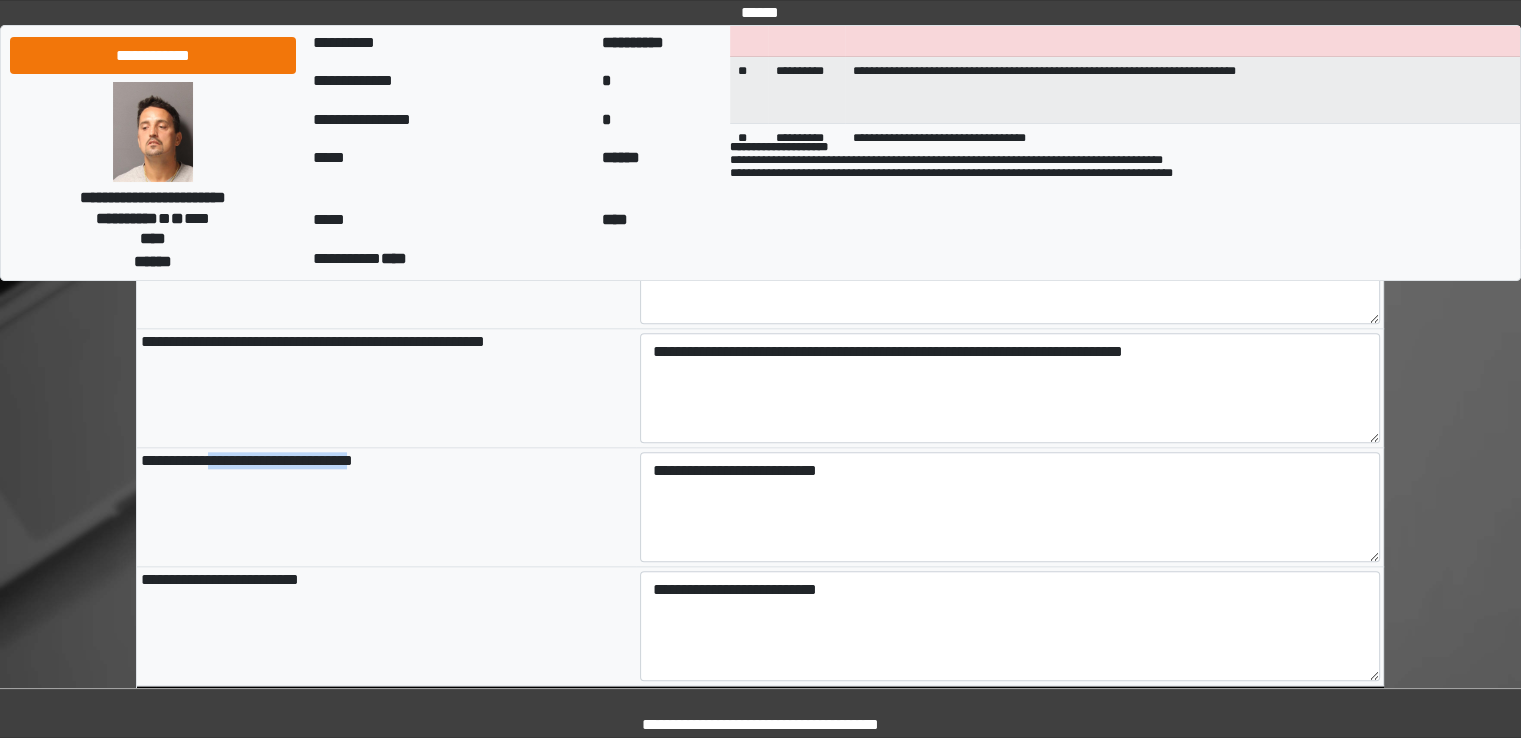 drag, startPoint x: 212, startPoint y: 465, endPoint x: 369, endPoint y: 466, distance: 157.00319 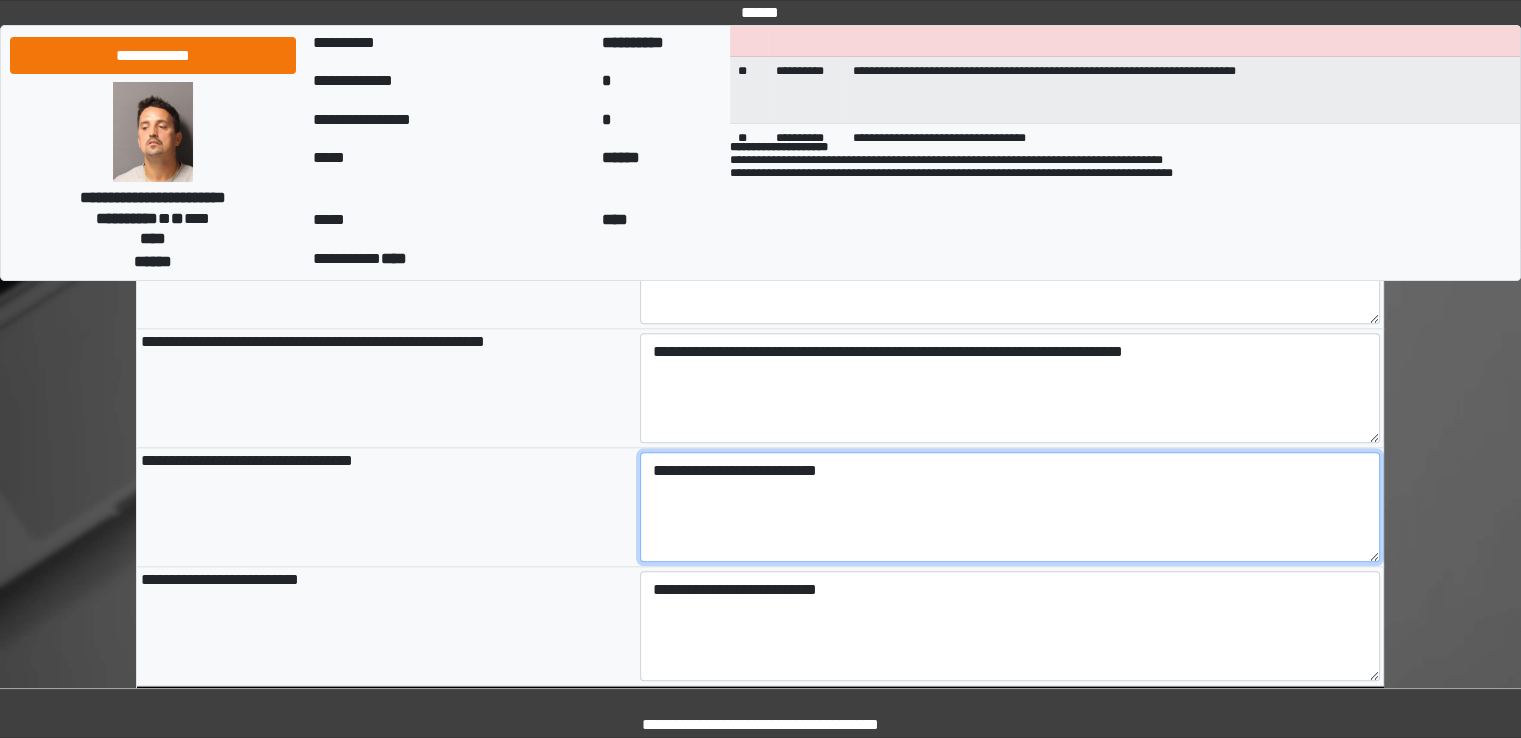 click on "**********" at bounding box center [1010, 507] 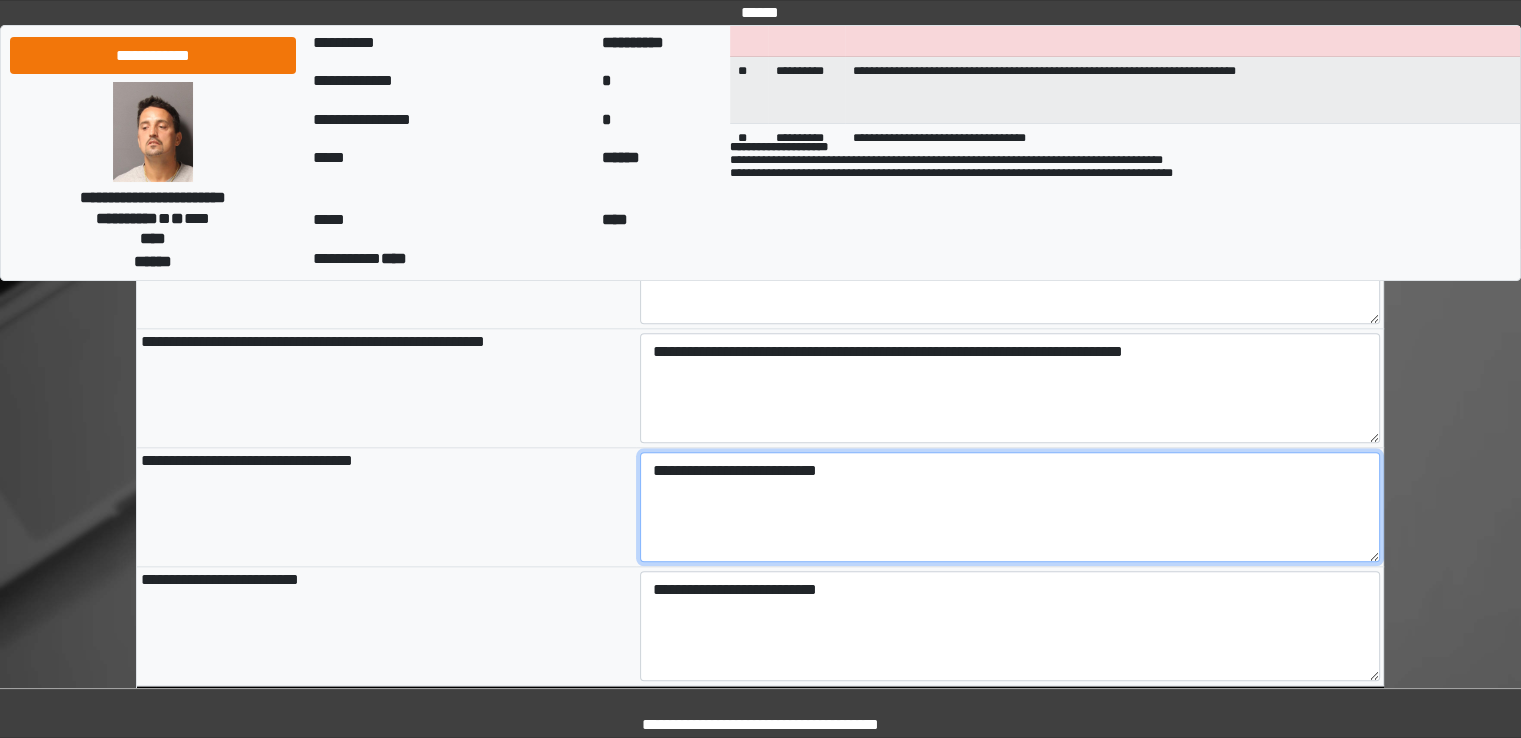 paste on "**********" 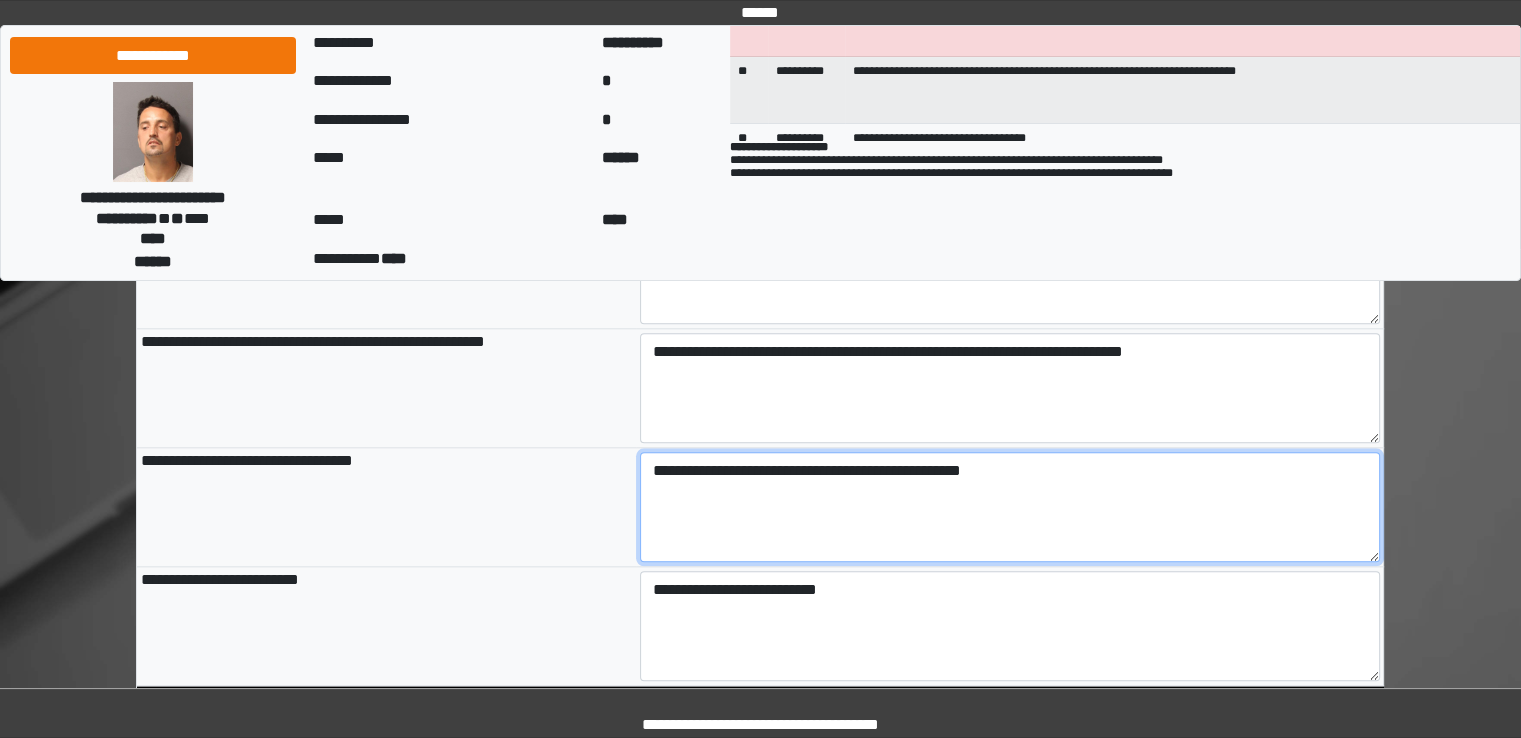 type on "**********" 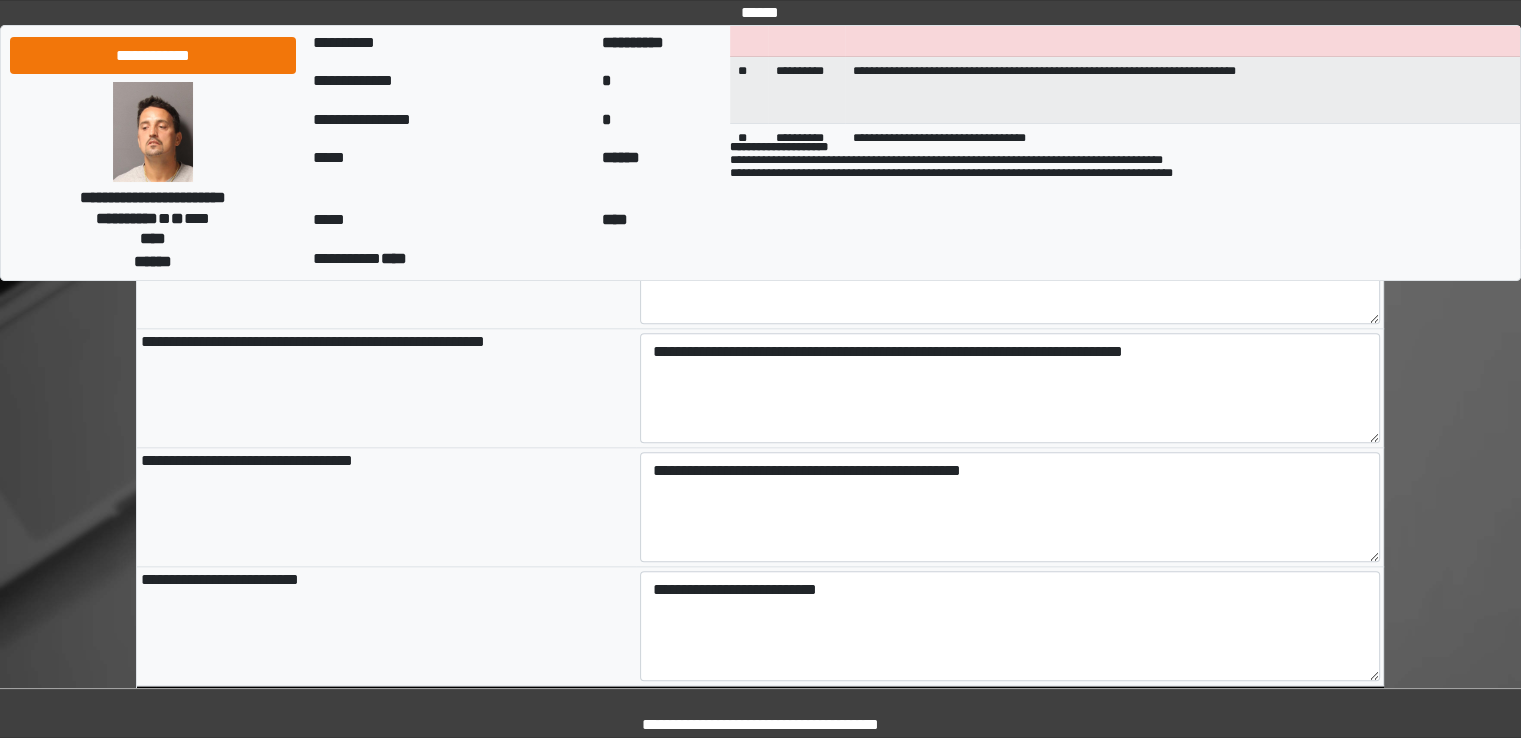 type on "**********" 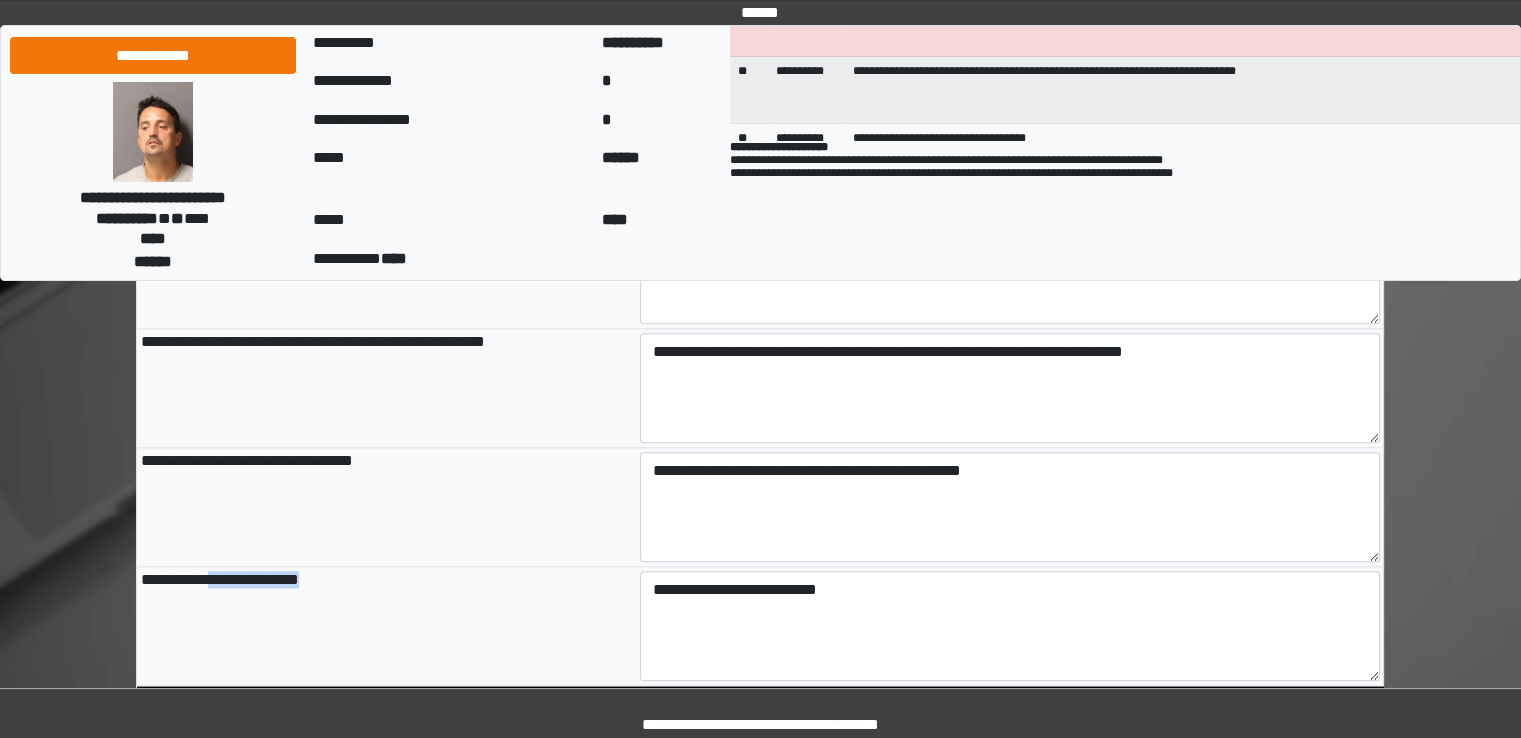 drag, startPoint x: 218, startPoint y: 575, endPoint x: 322, endPoint y: 581, distance: 104.172935 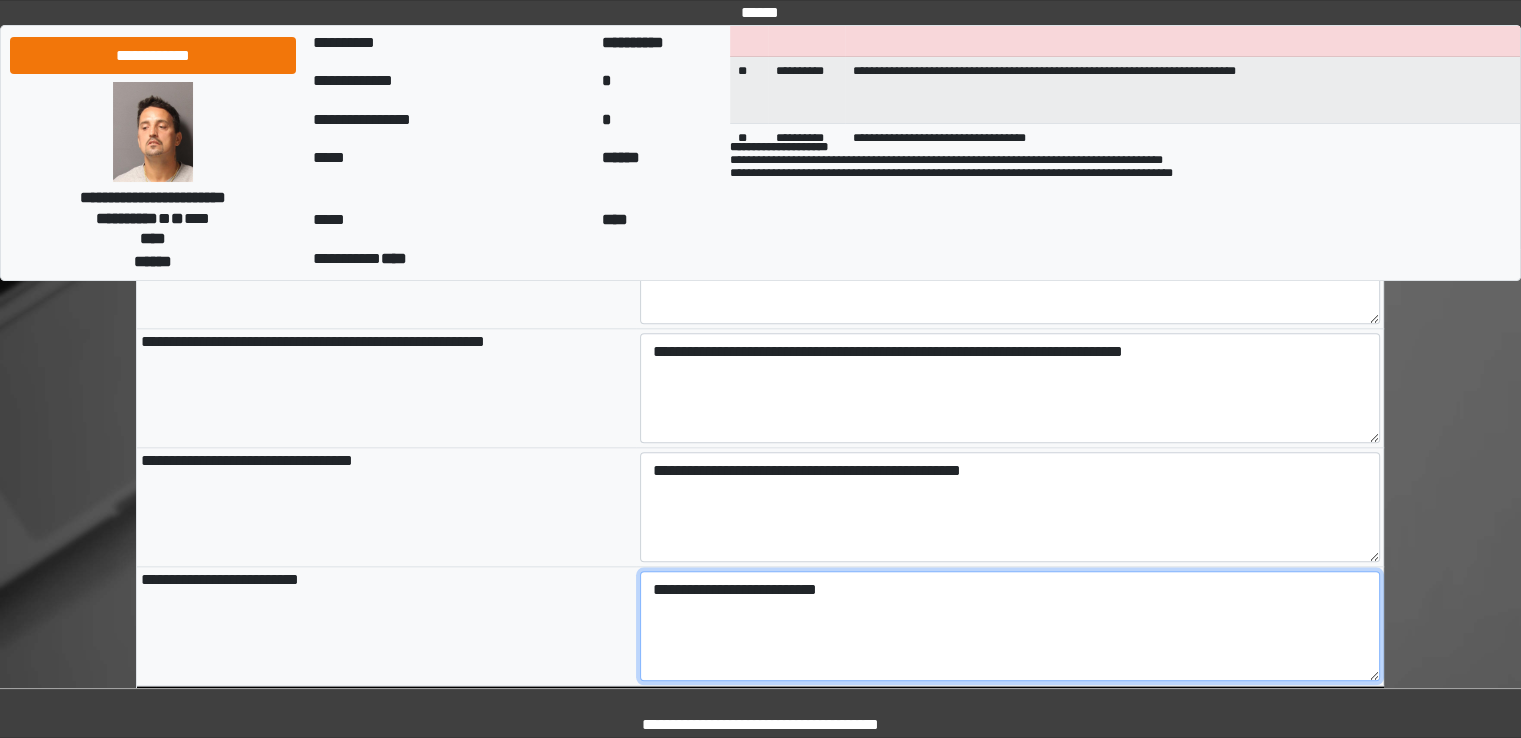 click on "**********" at bounding box center [1010, 626] 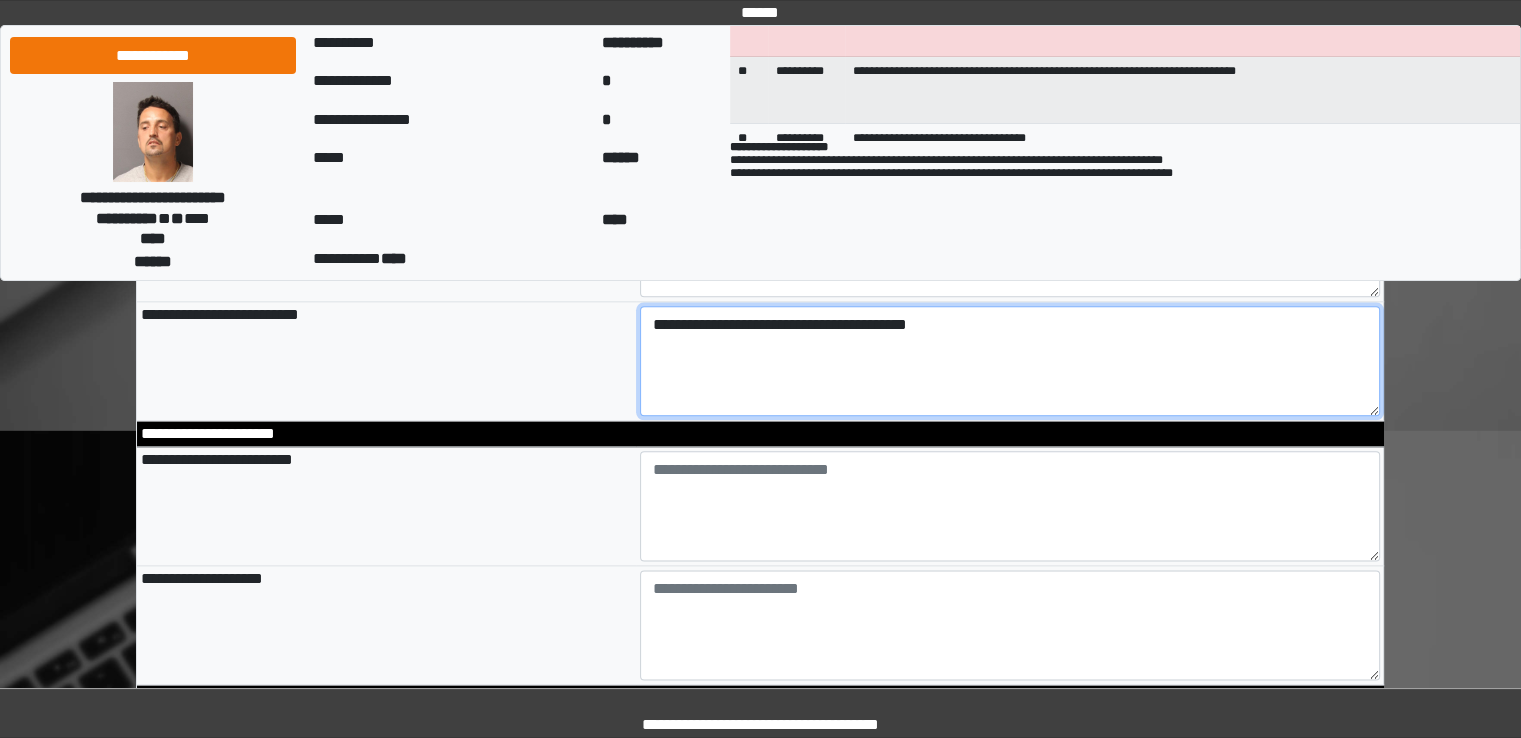 scroll, scrollTop: 2400, scrollLeft: 0, axis: vertical 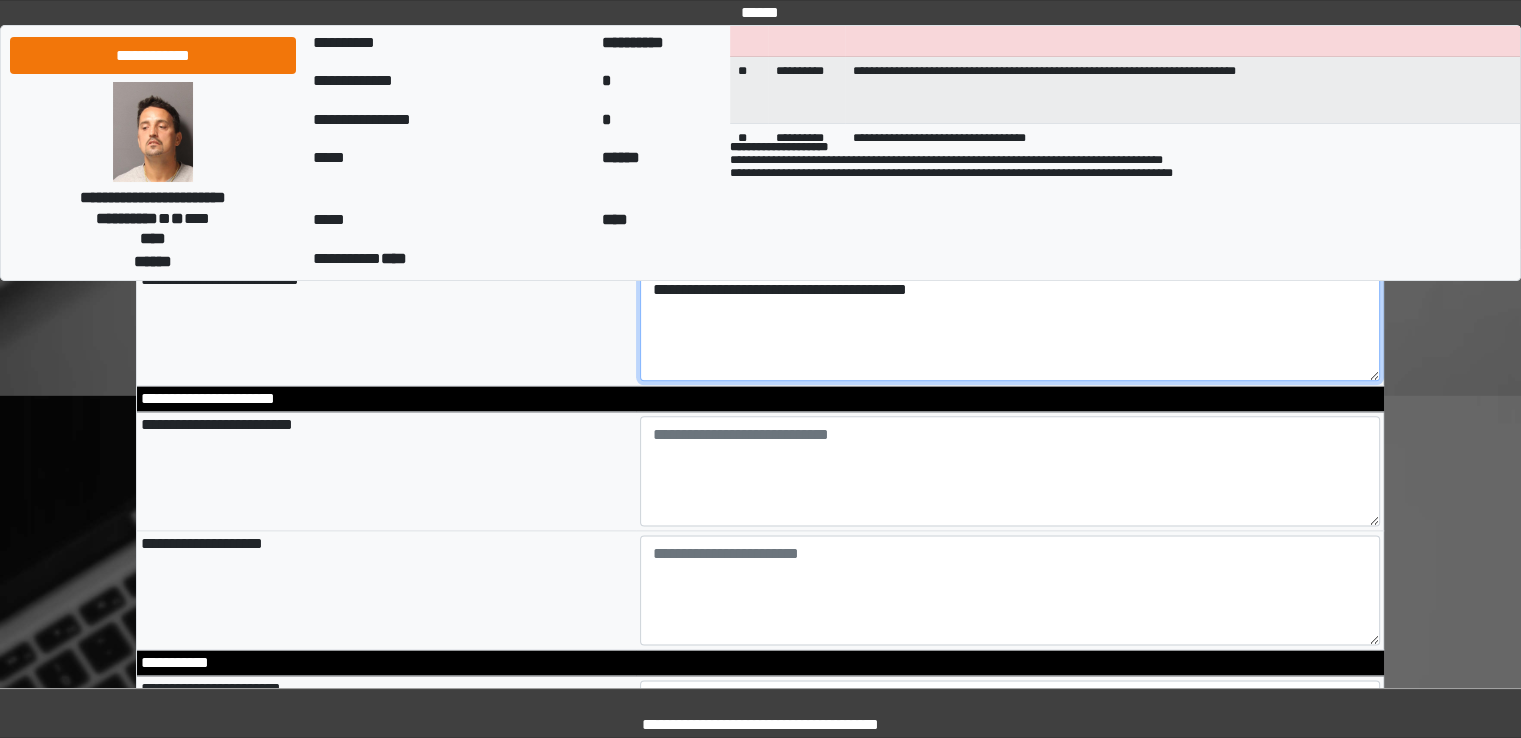 type on "**********" 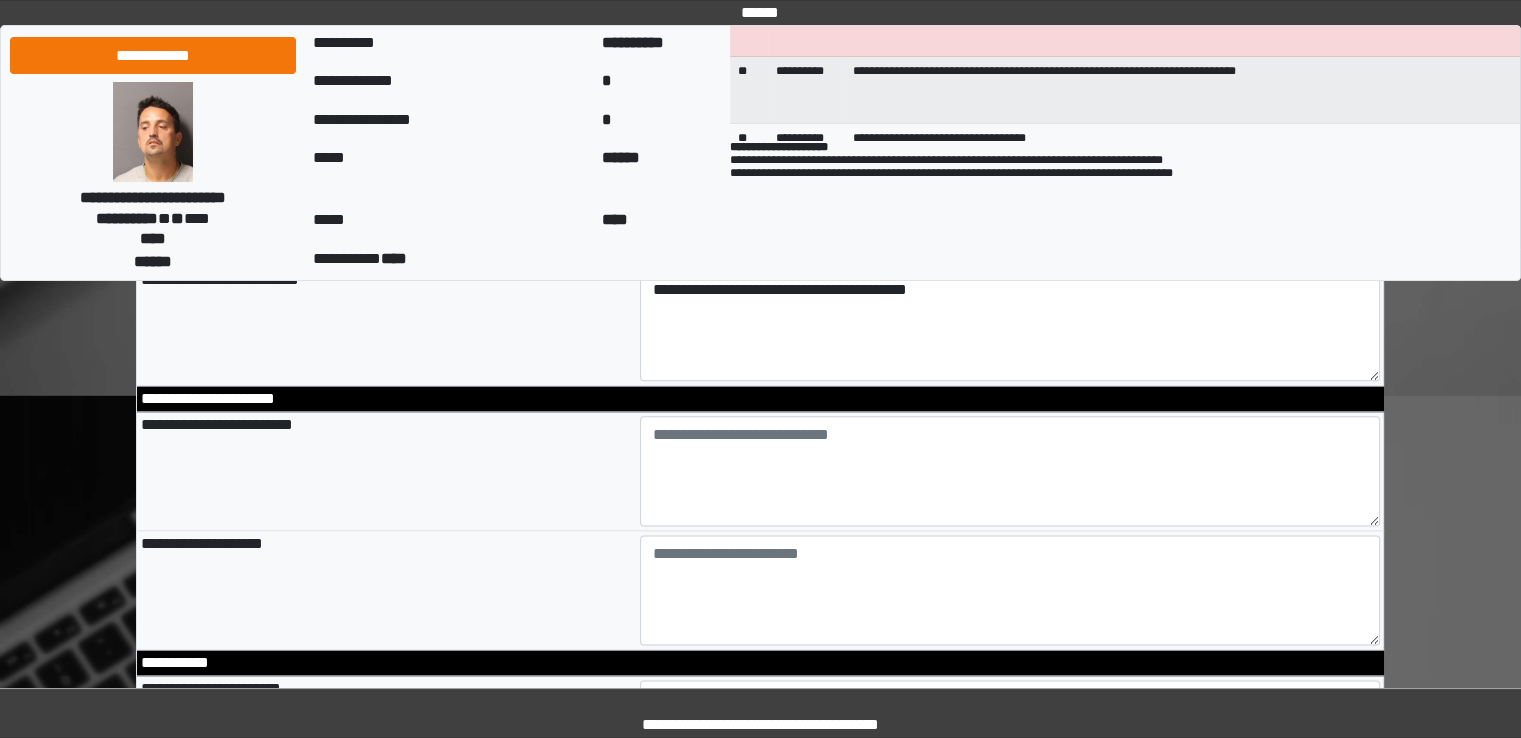 type on "**********" 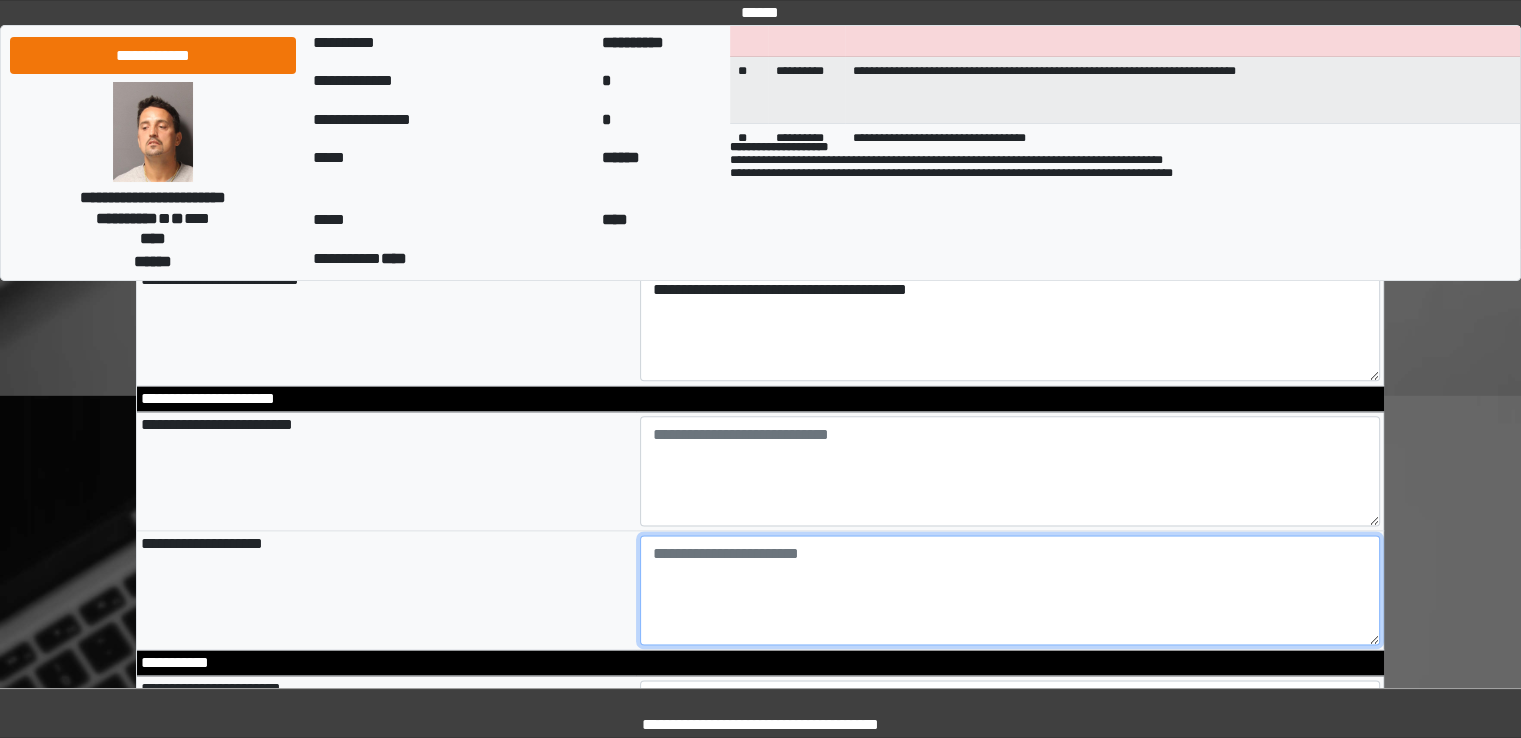 click at bounding box center (1010, 590) 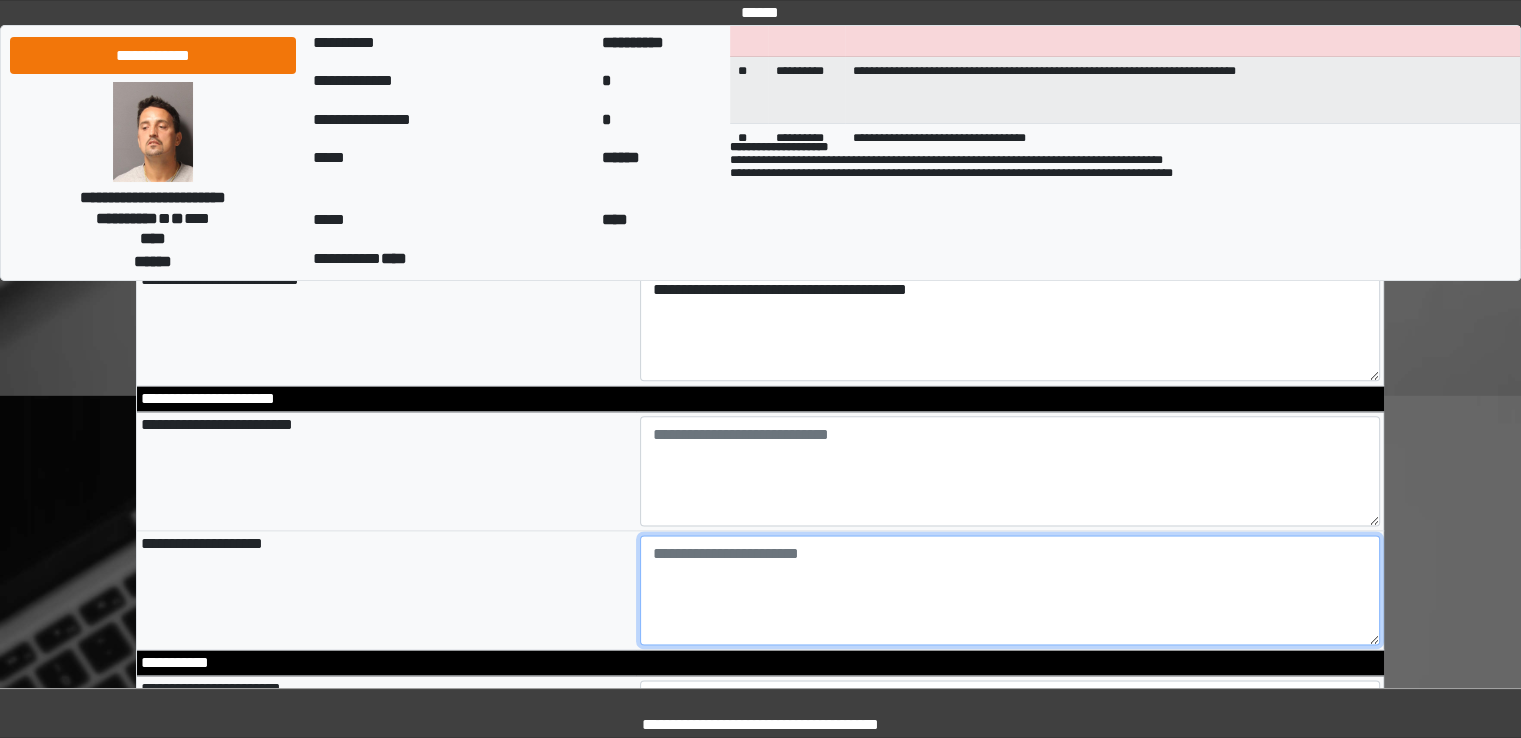 paste on "**********" 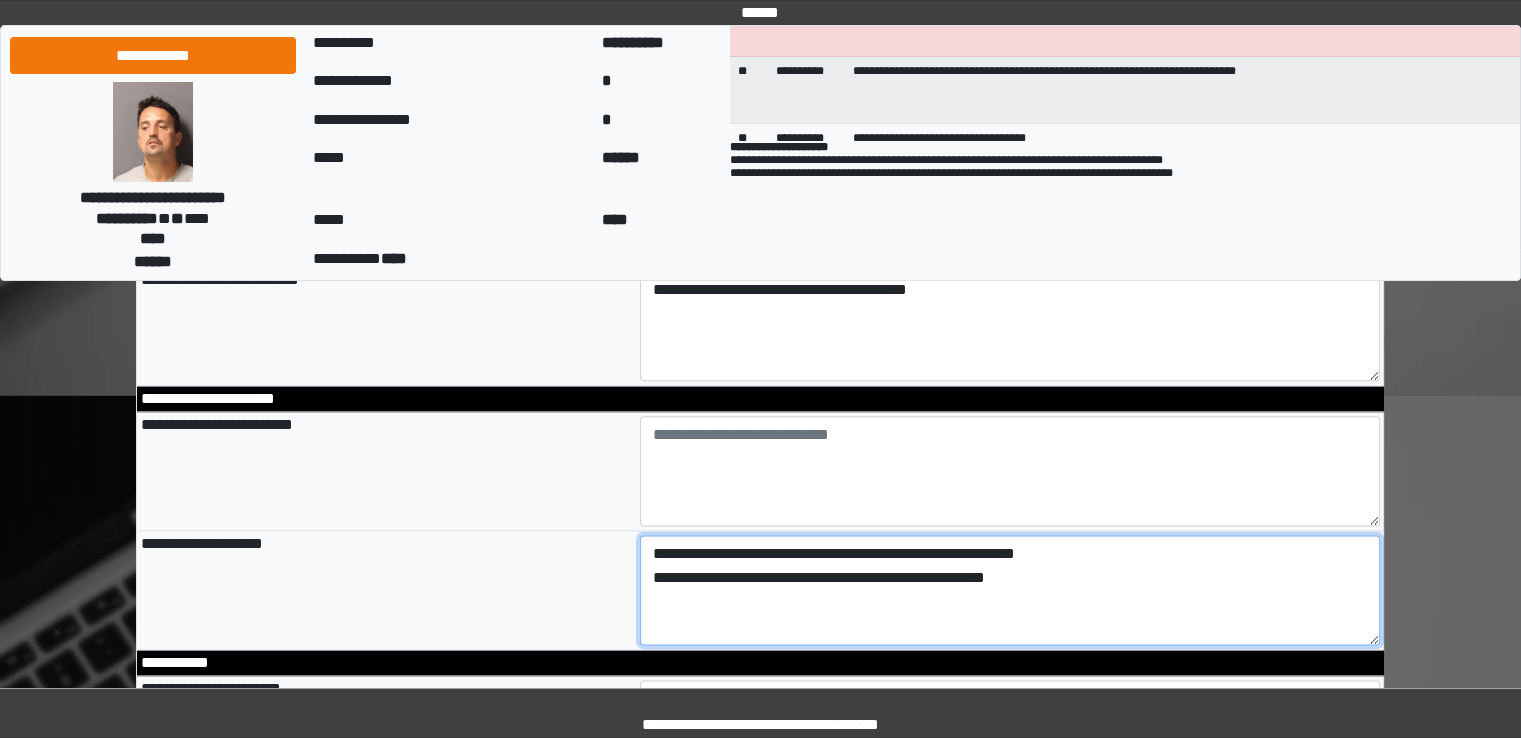 drag, startPoint x: 770, startPoint y: 558, endPoint x: 563, endPoint y: 548, distance: 207.24141 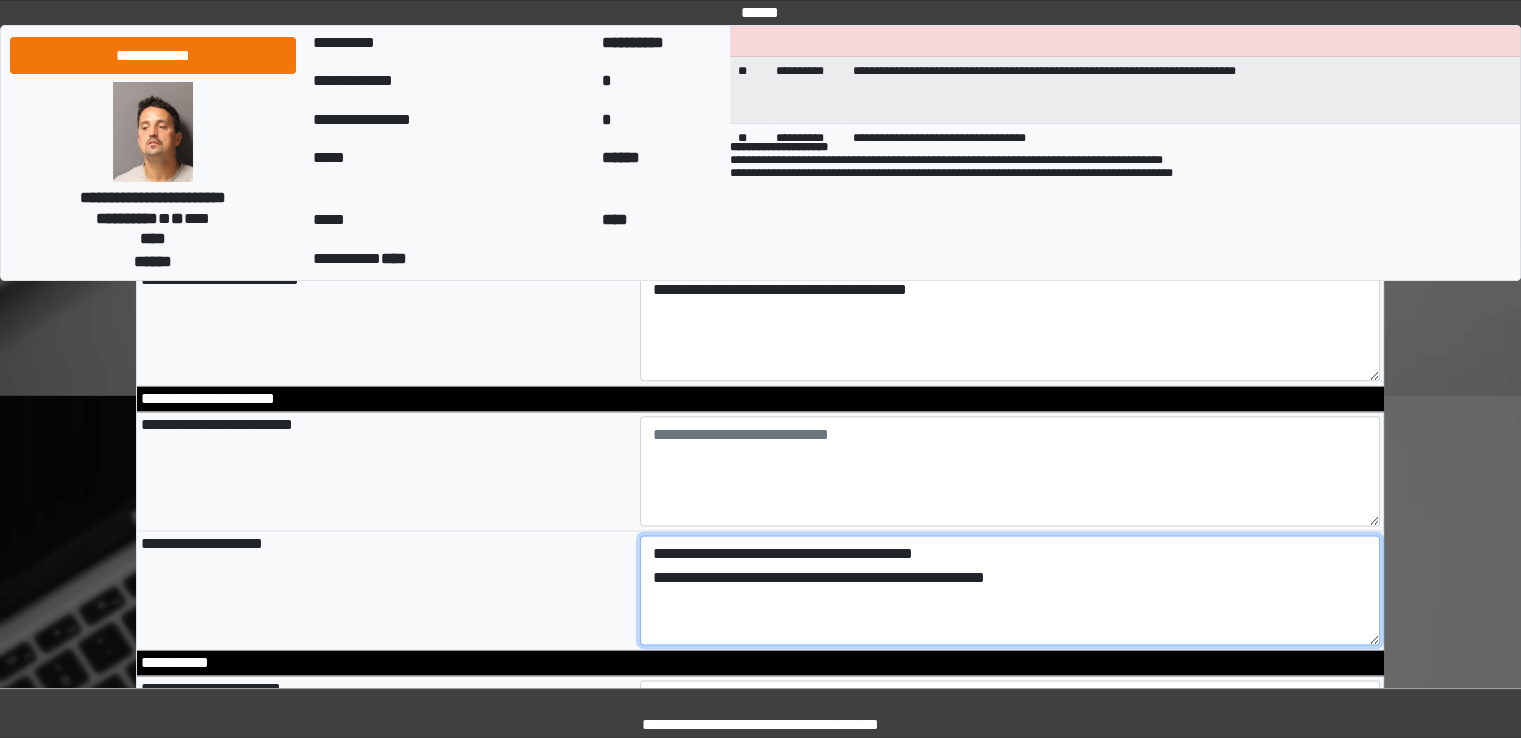 click on "**********" at bounding box center [1010, 590] 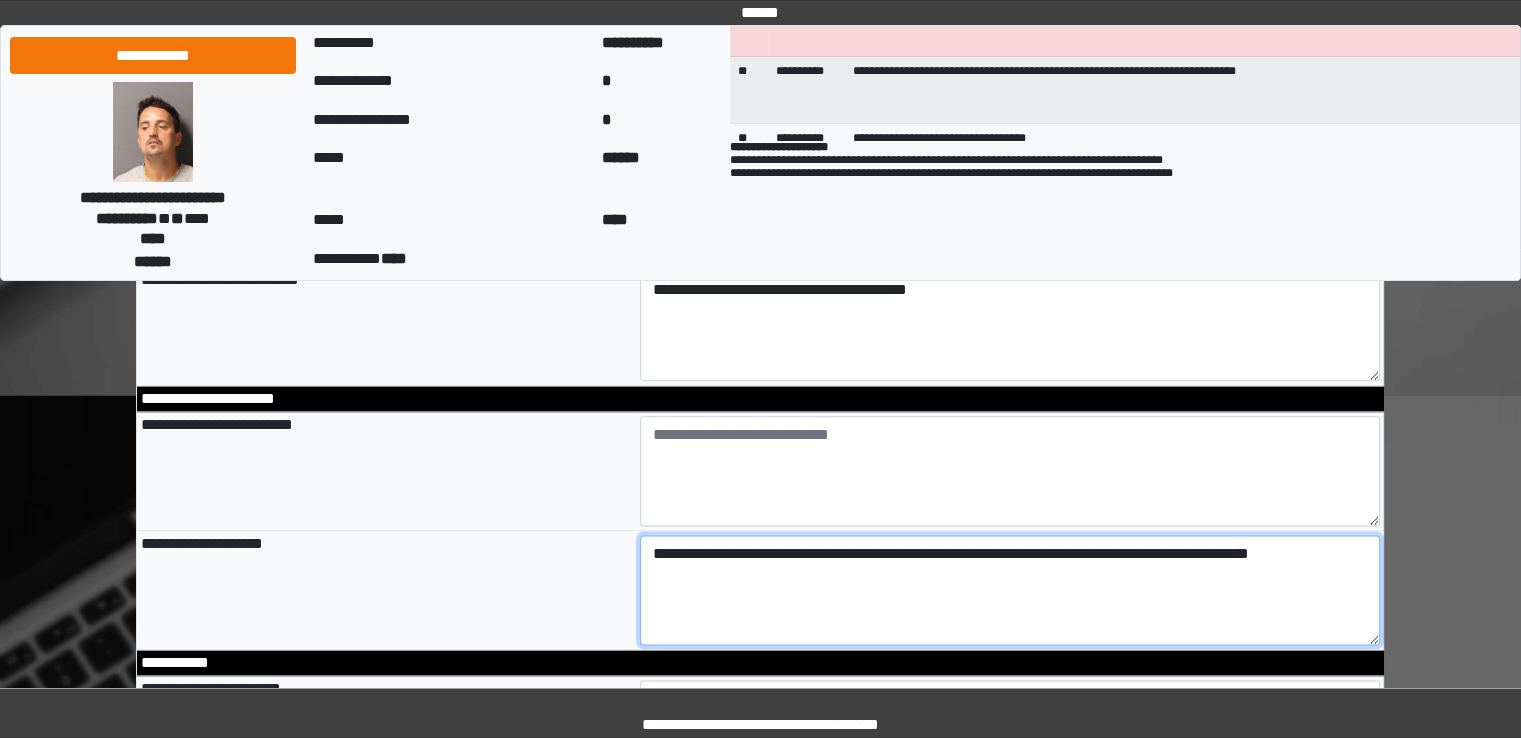 drag, startPoint x: 651, startPoint y: 554, endPoint x: 940, endPoint y: 545, distance: 289.1401 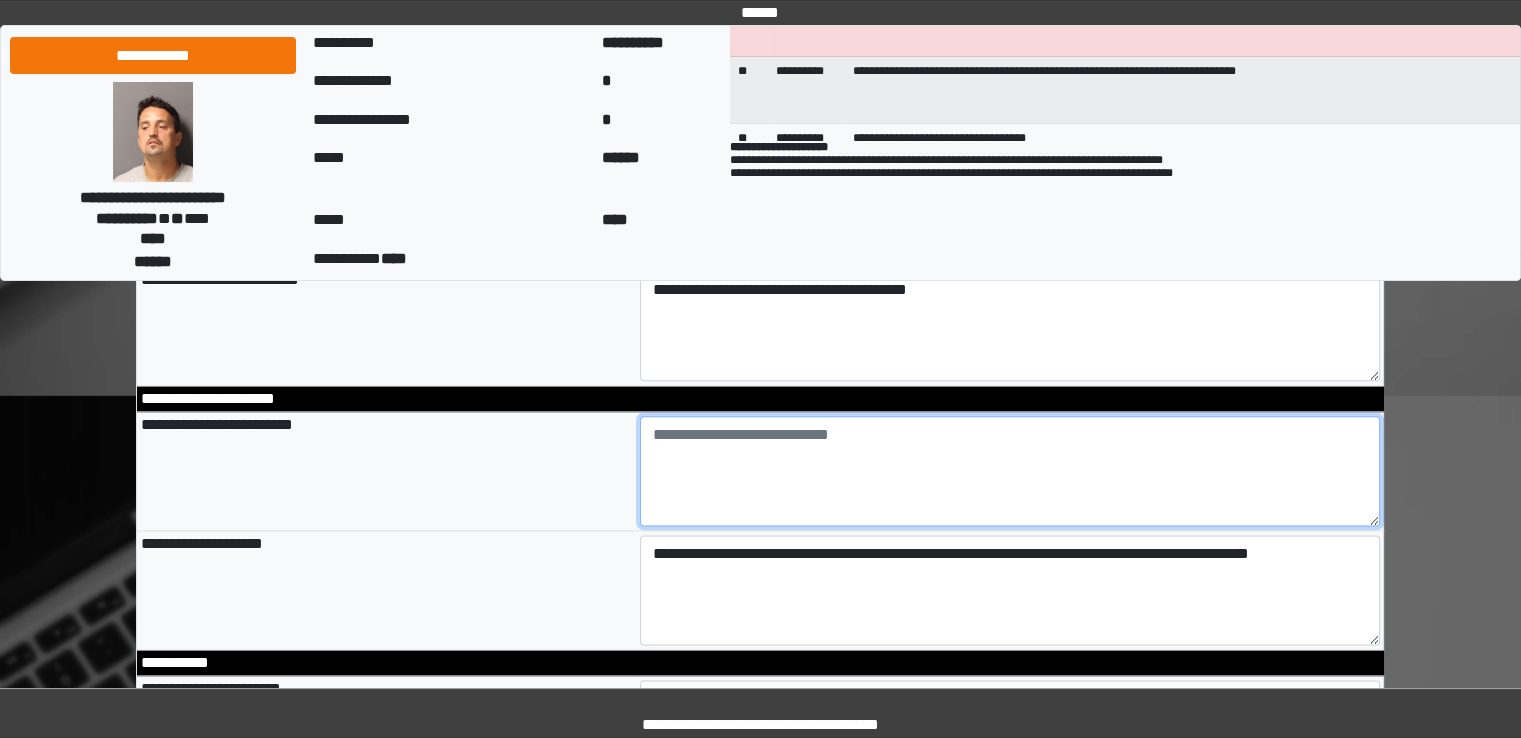 type on "**********" 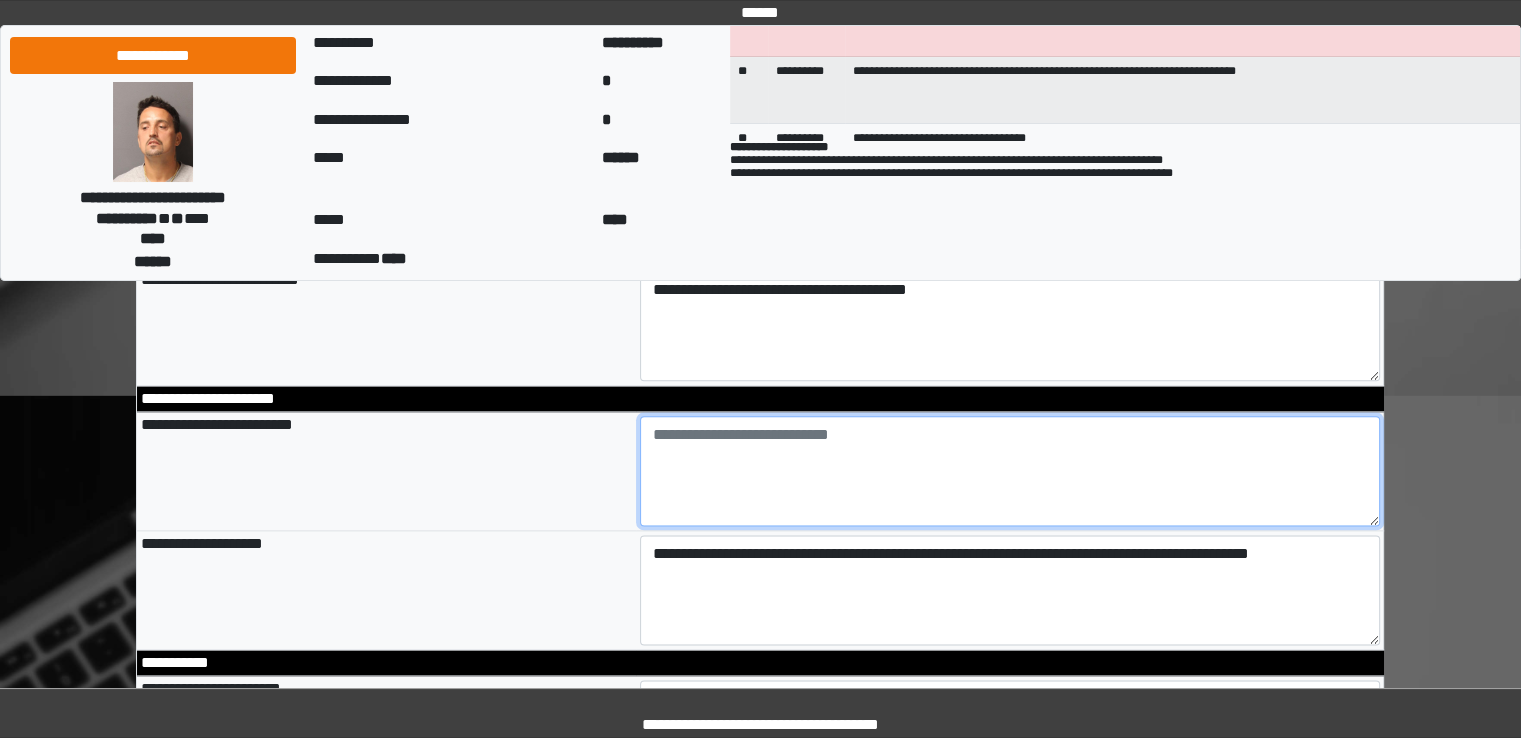 paste on "**********" 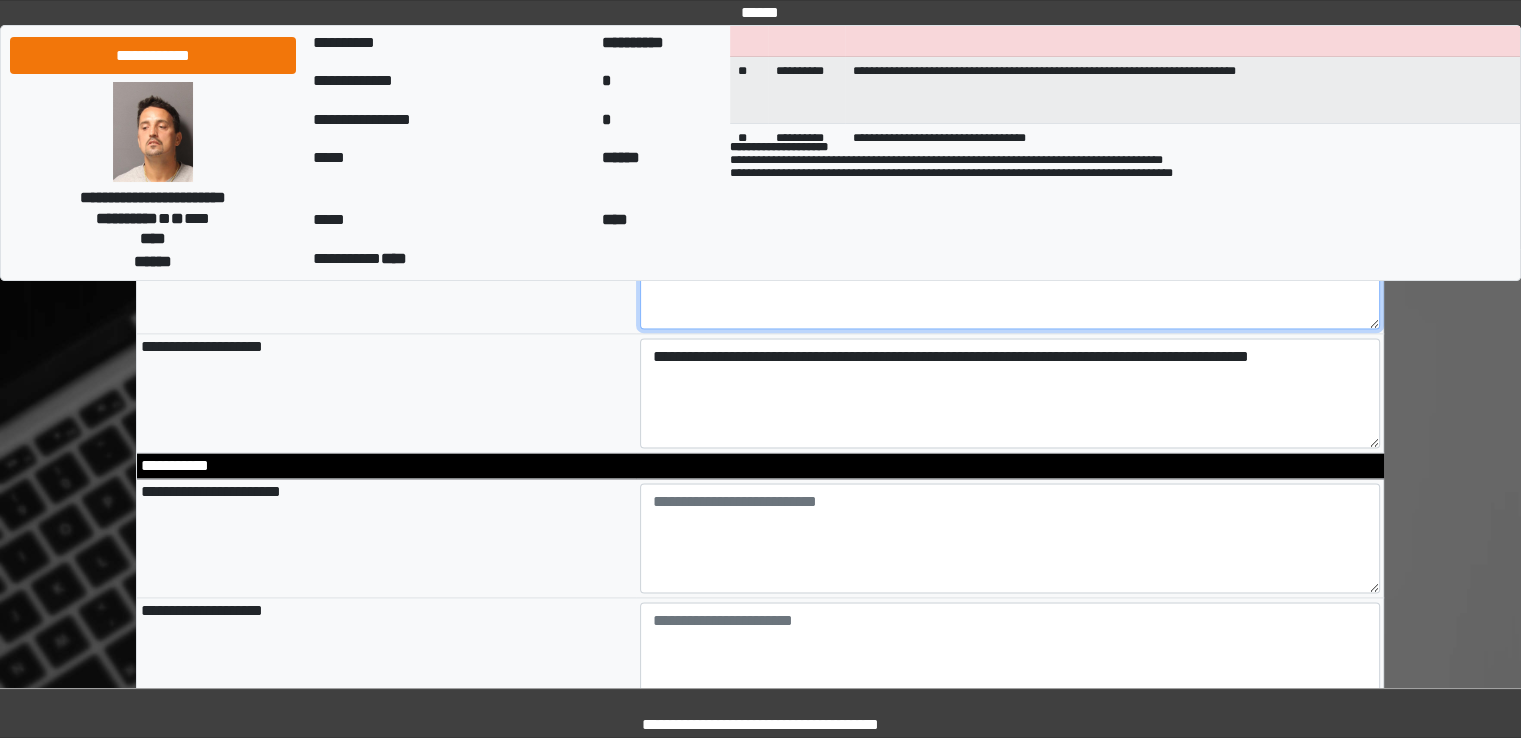 scroll, scrollTop: 2600, scrollLeft: 0, axis: vertical 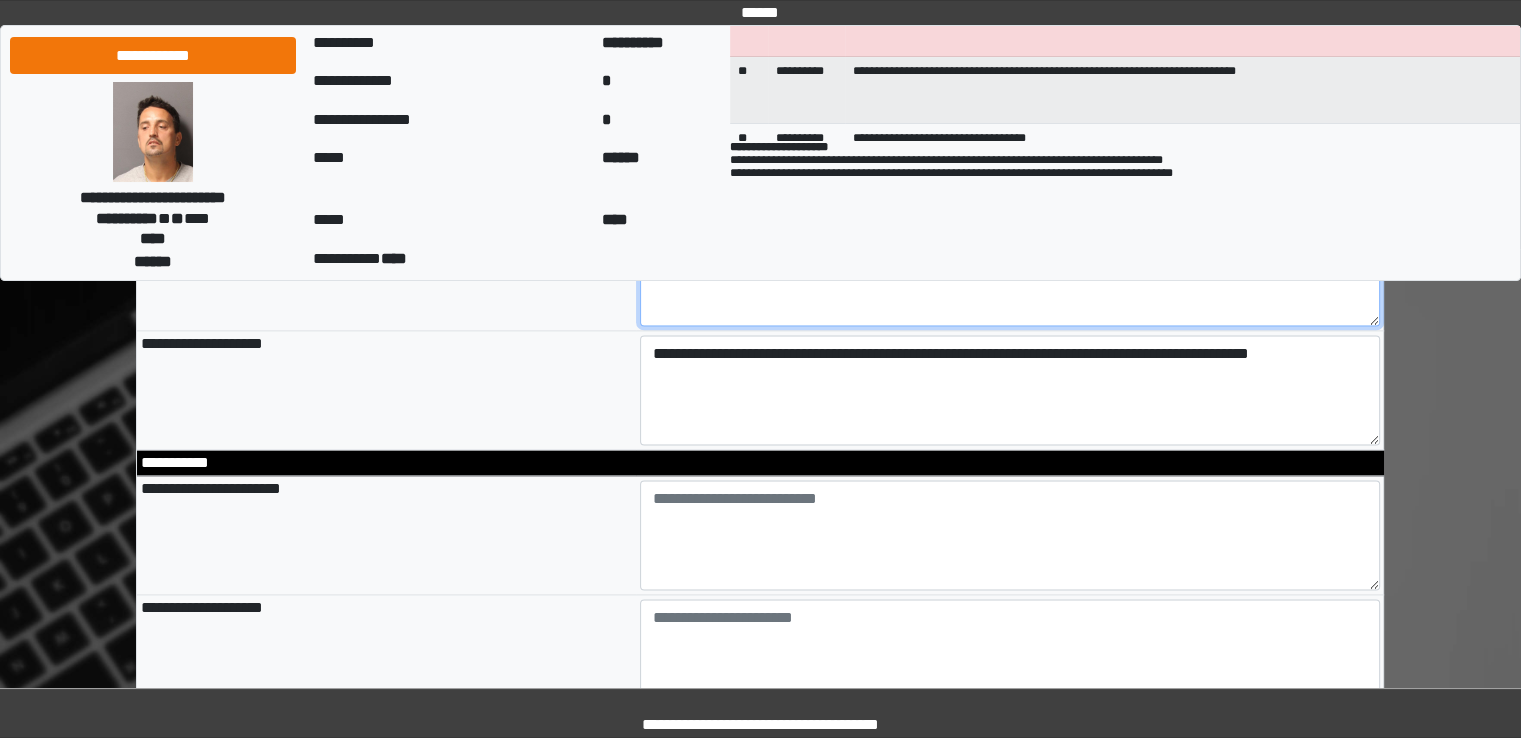 type on "**********" 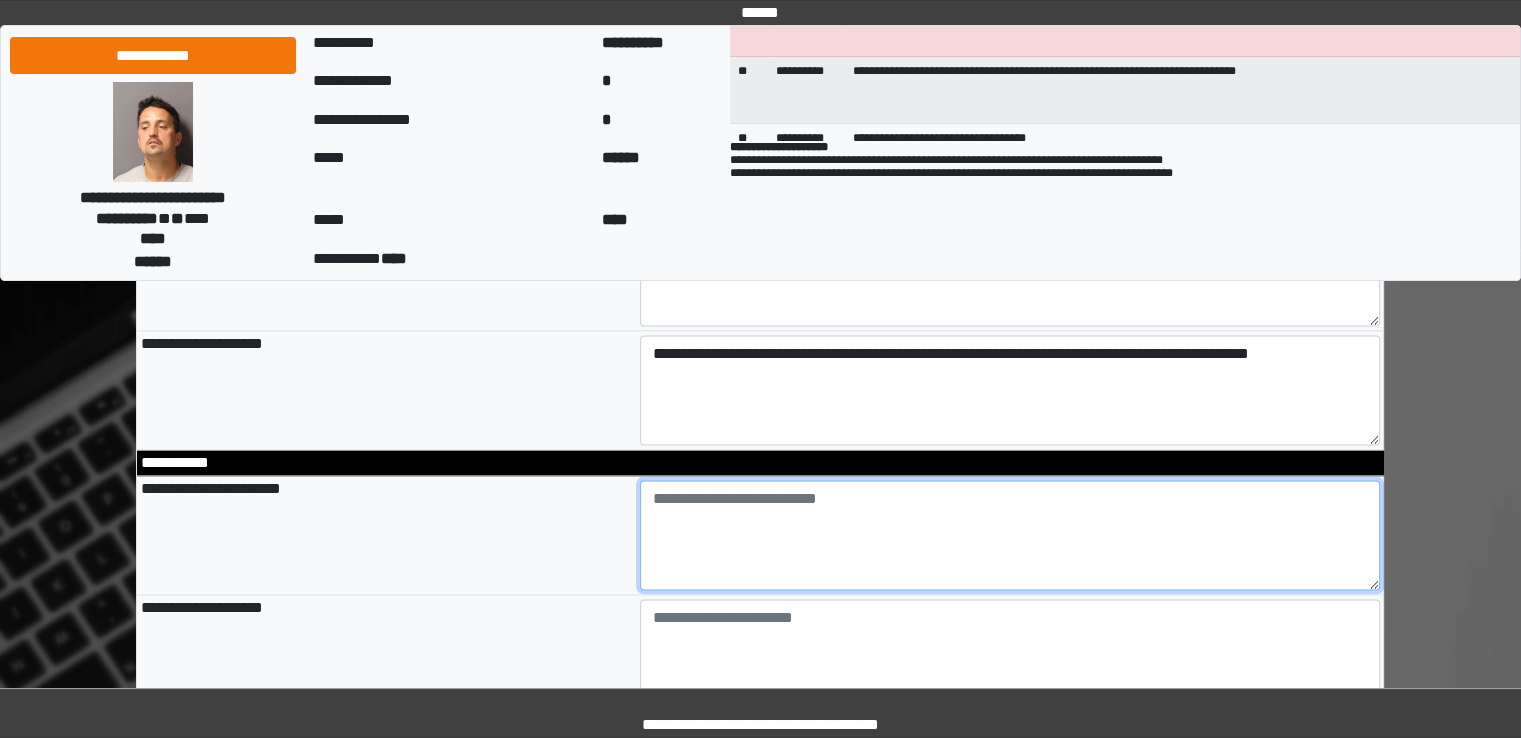 type on "**********" 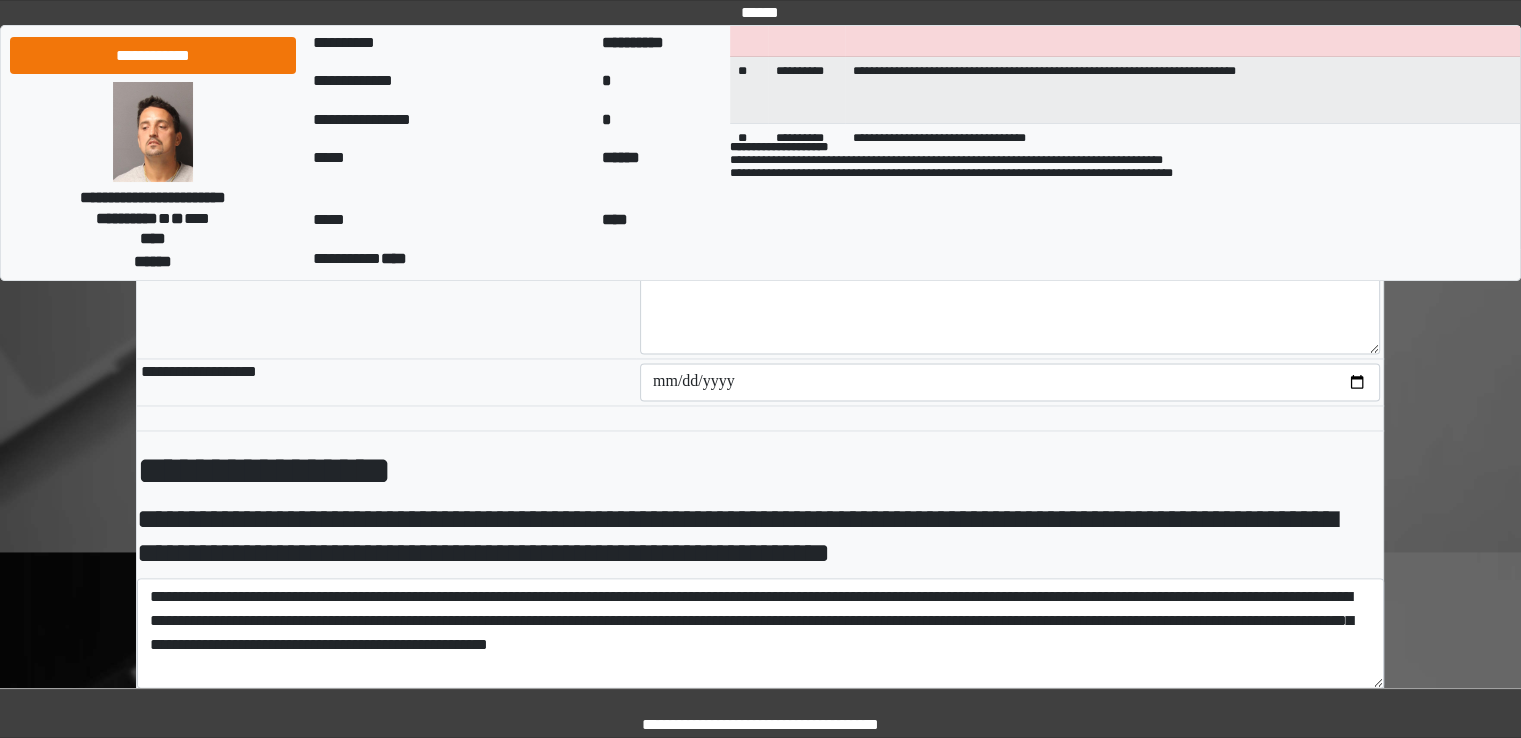 scroll, scrollTop: 3065, scrollLeft: 0, axis: vertical 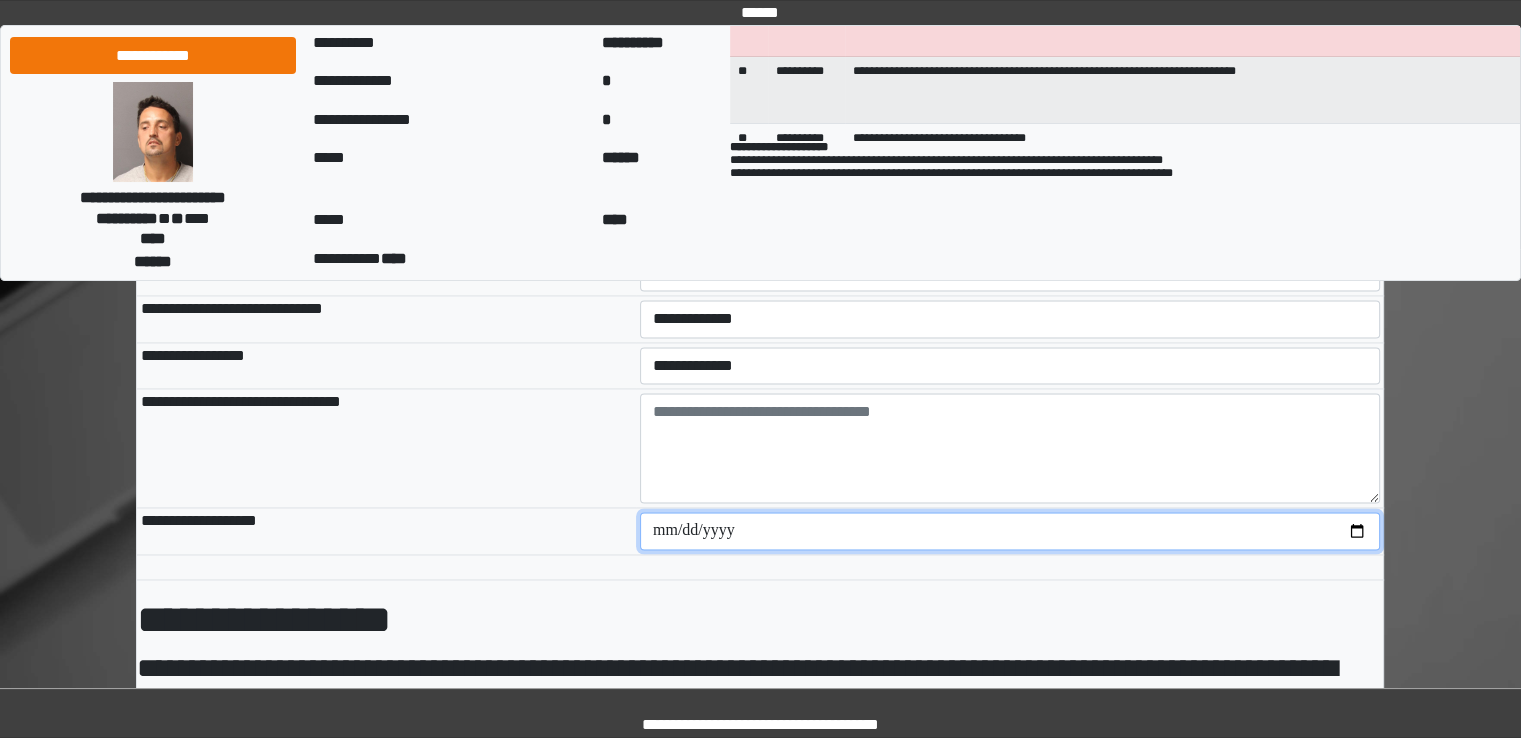 click at bounding box center [1010, 531] 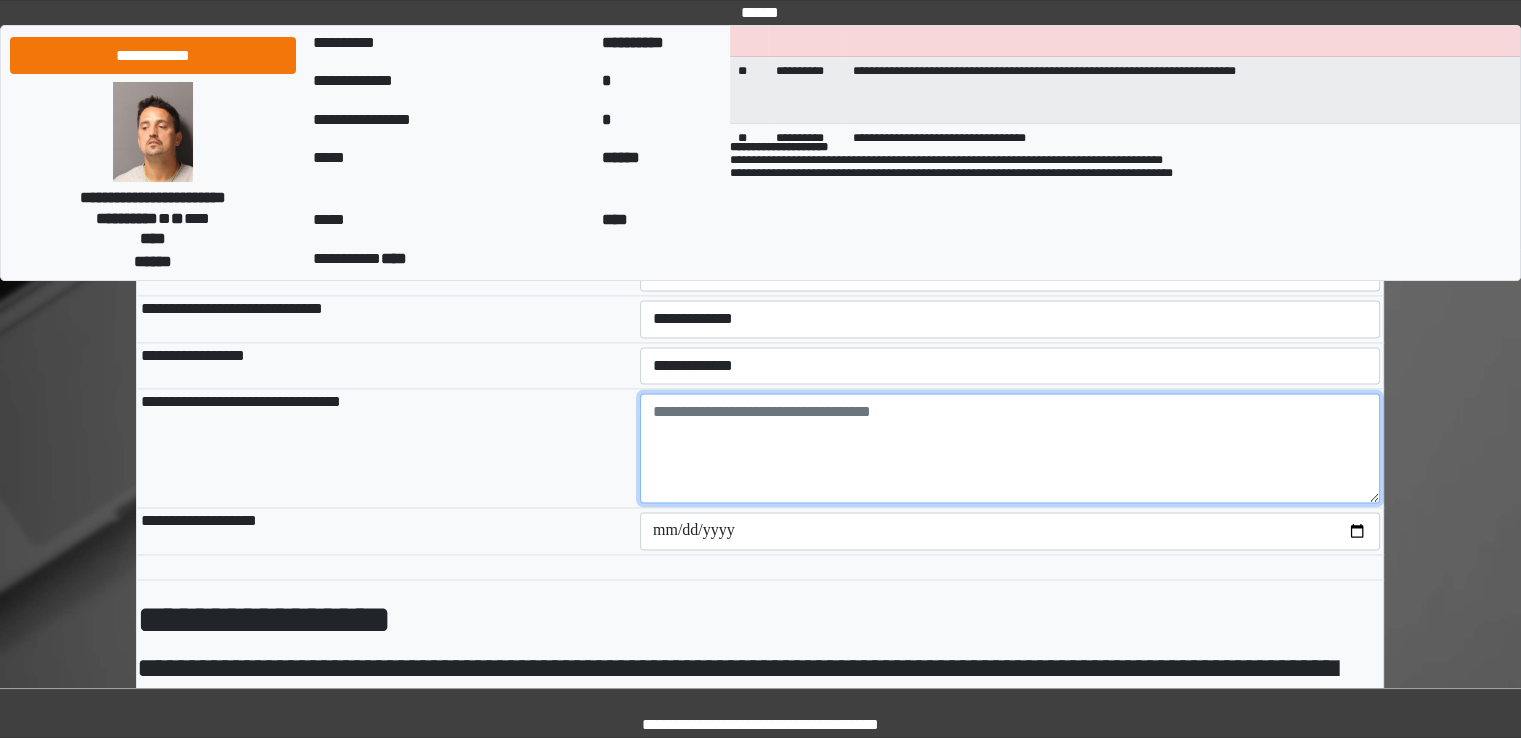 click at bounding box center [1010, 448] 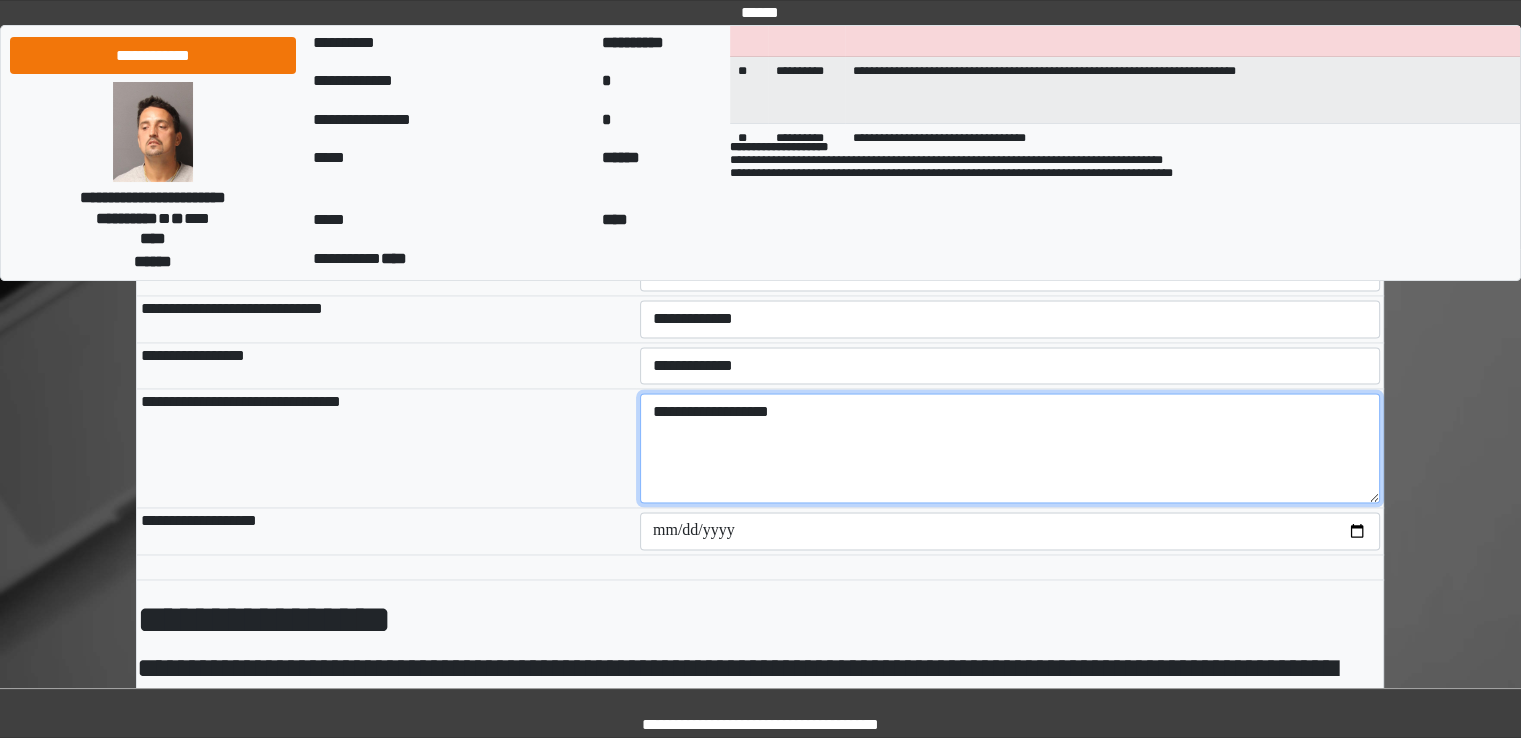 type on "**********" 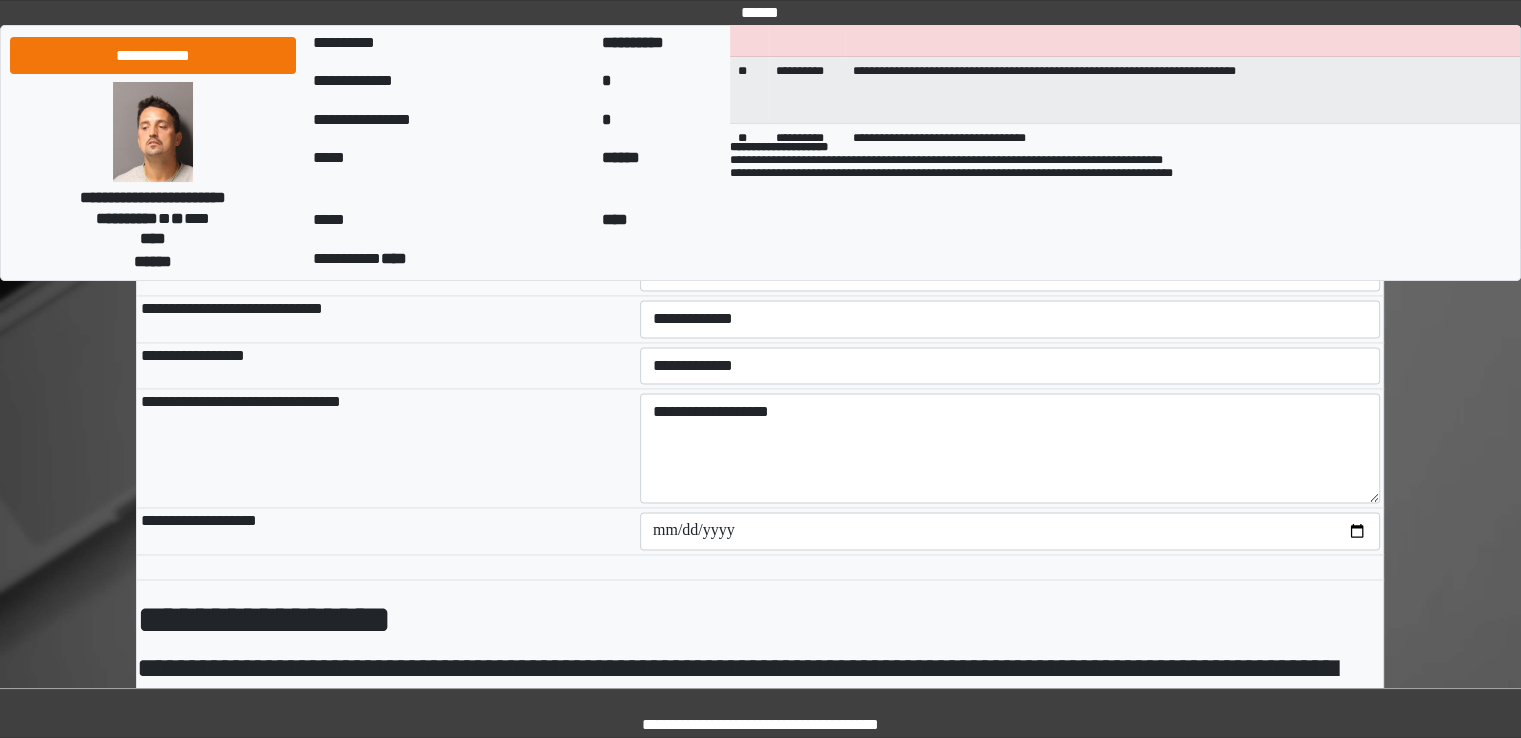type on "**********" 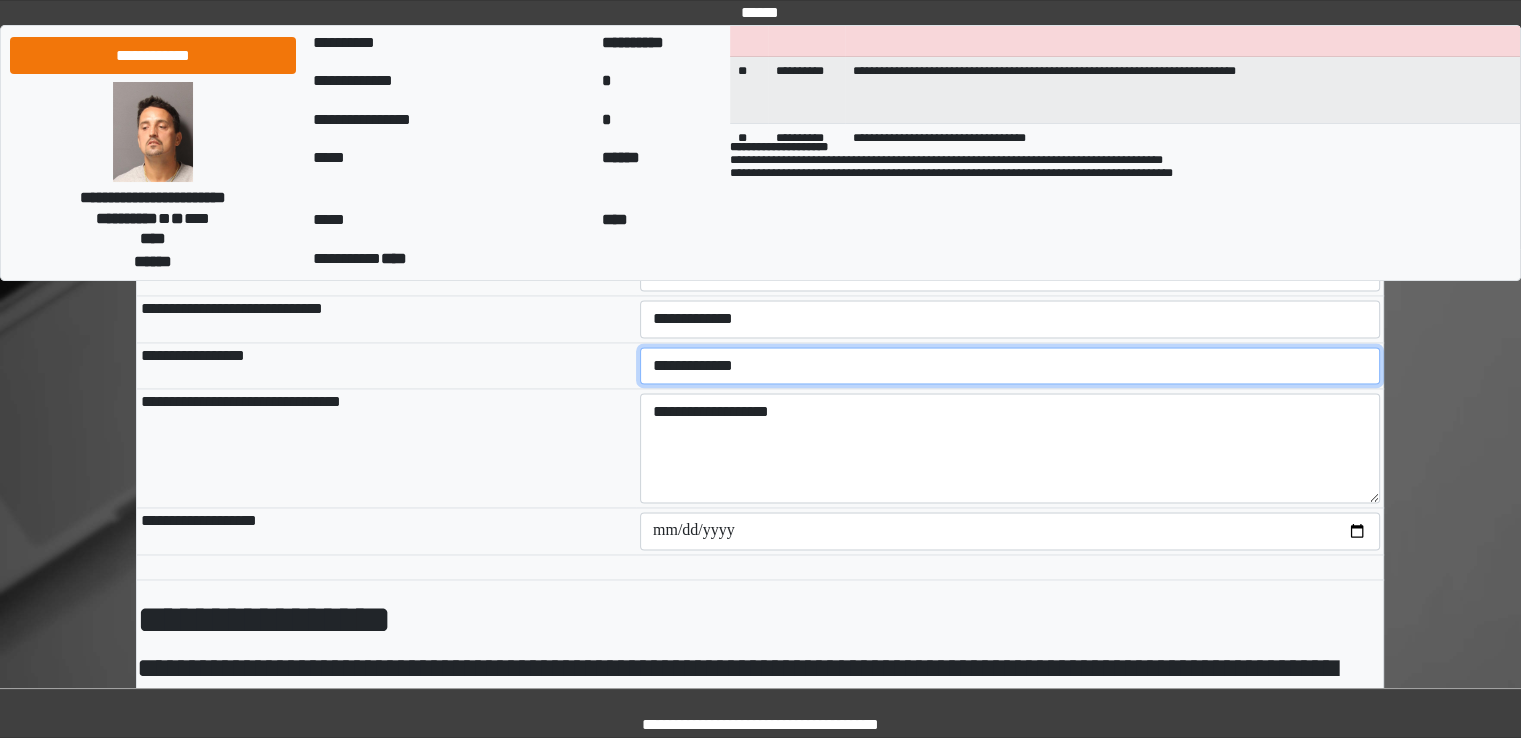 click on "**********" at bounding box center [1010, 366] 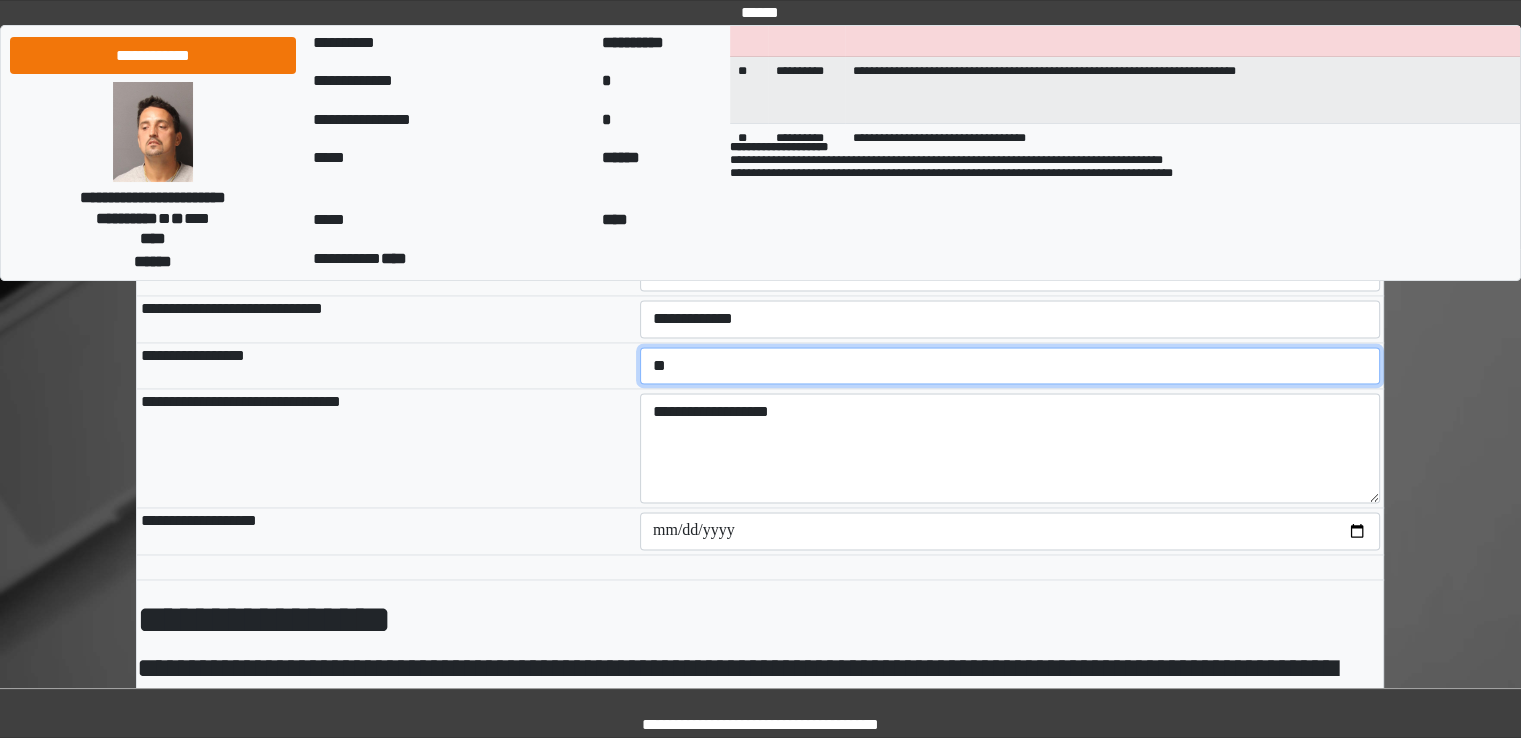 click on "**********" at bounding box center (1010, 366) 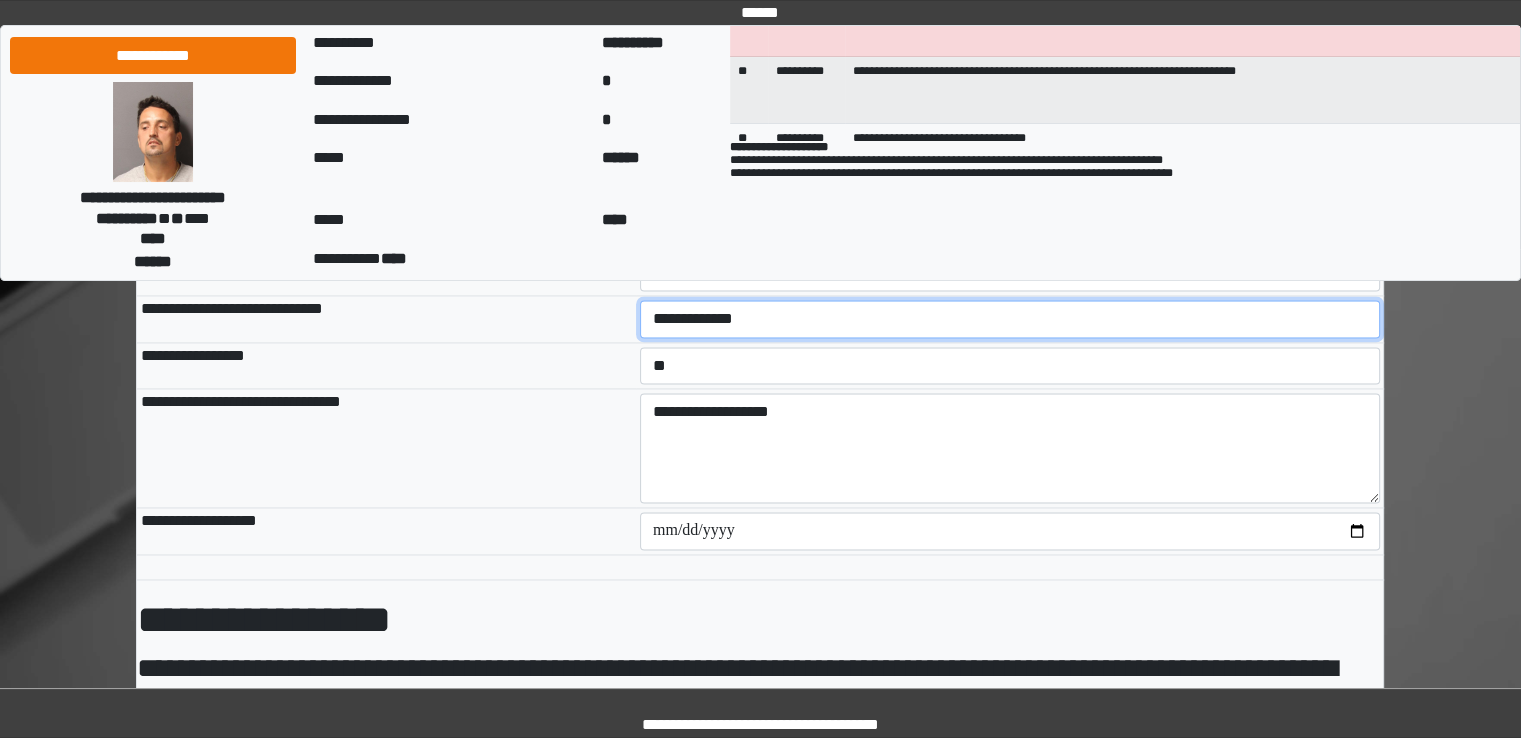 click on "**********" at bounding box center (1010, 319) 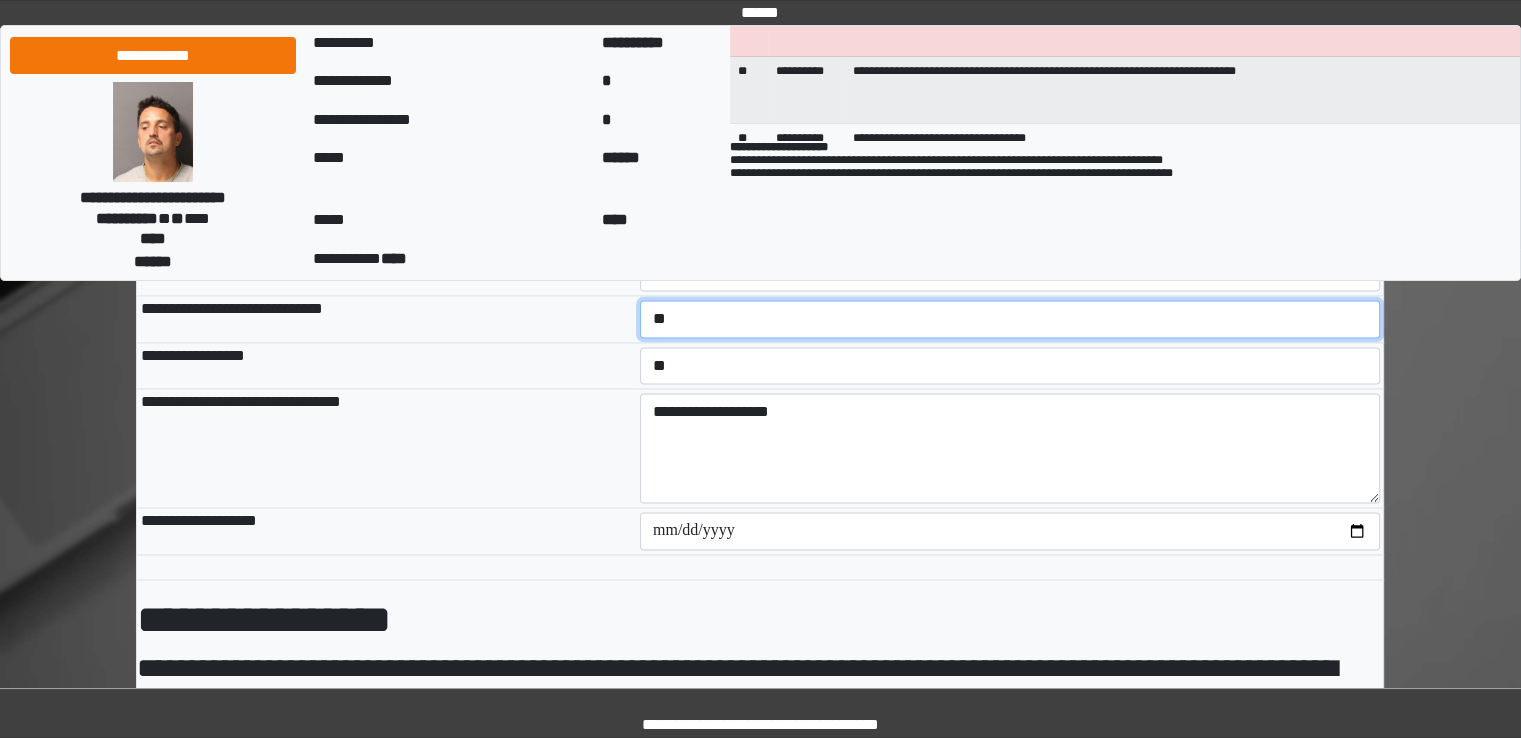 click on "**********" at bounding box center (1010, 319) 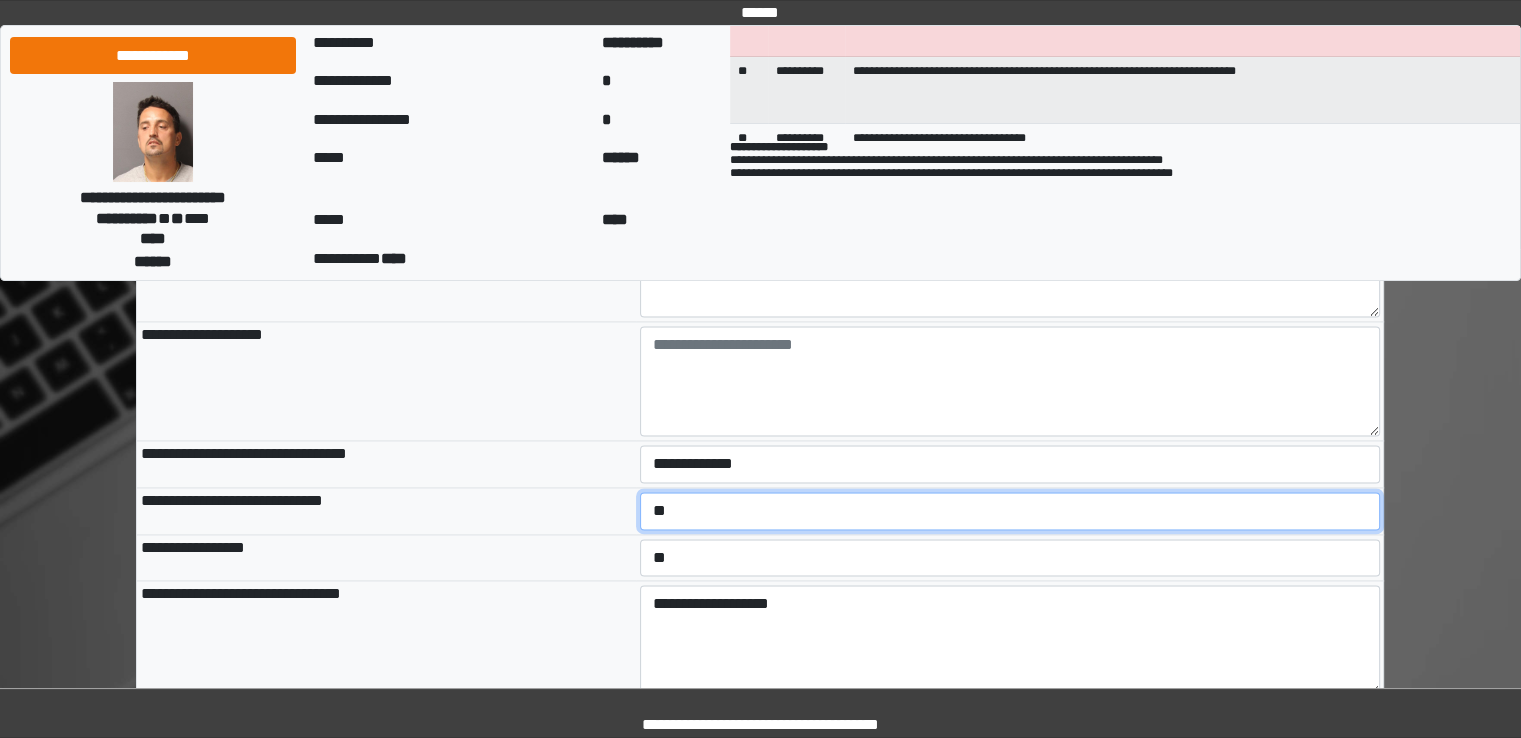 scroll, scrollTop: 2865, scrollLeft: 0, axis: vertical 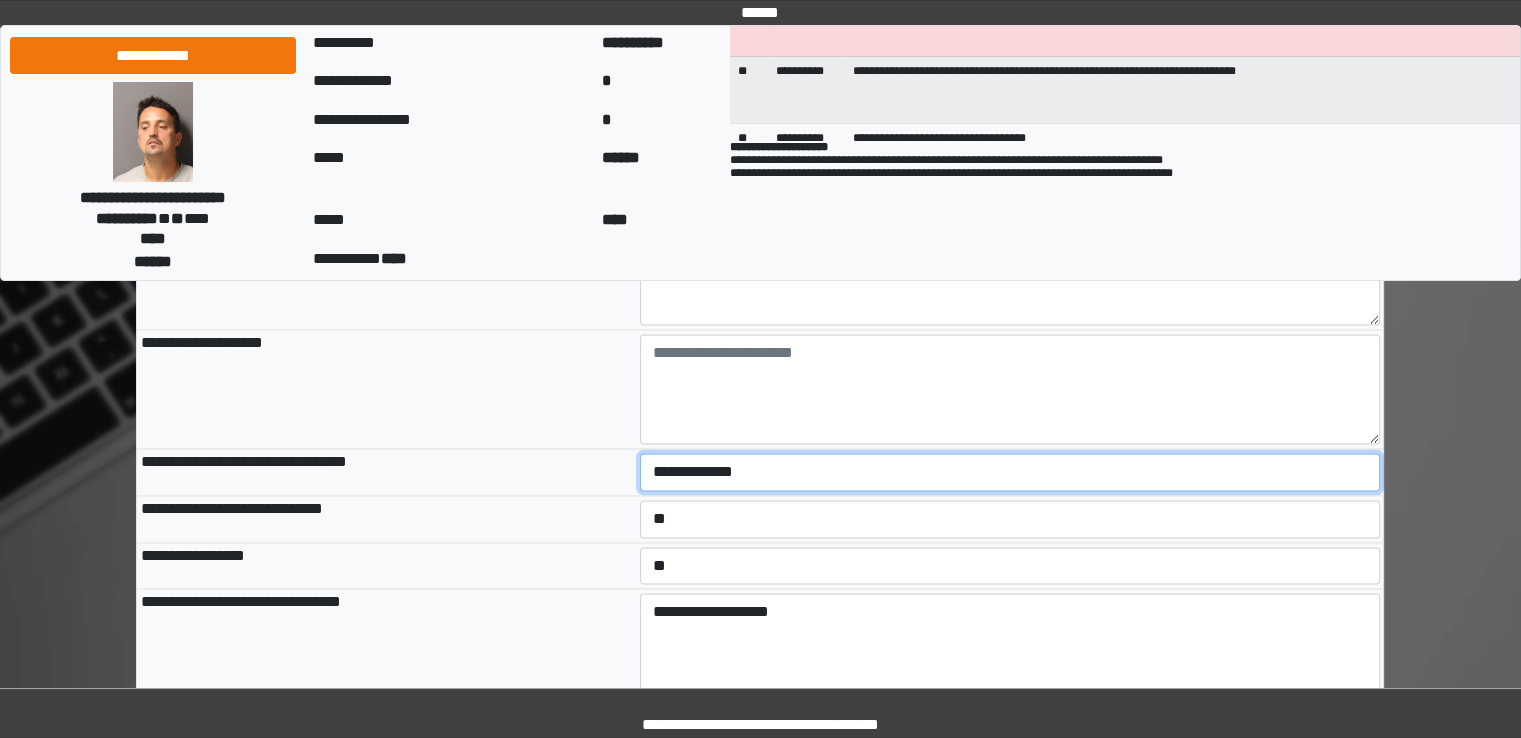 click on "**********" at bounding box center (1010, 472) 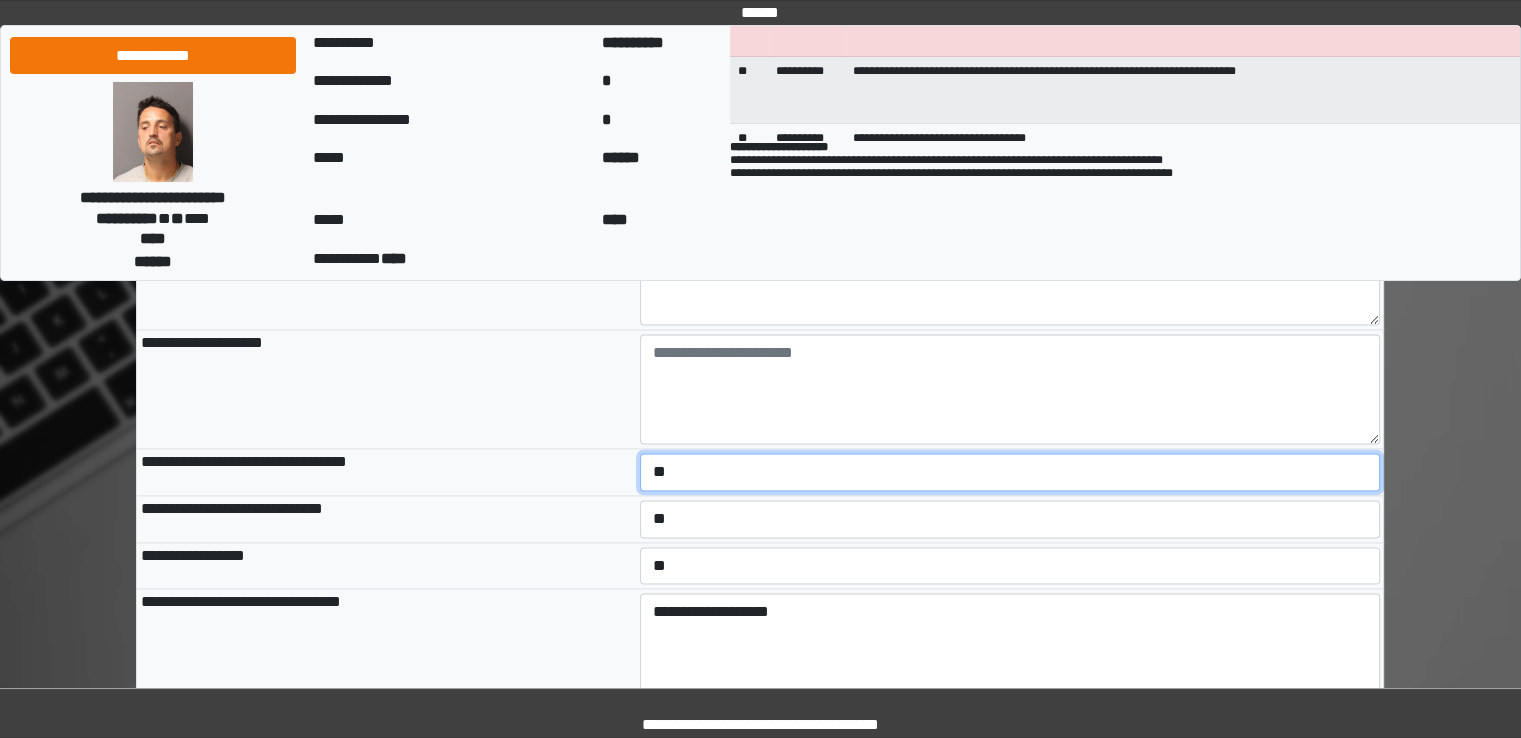 click on "**********" at bounding box center (1010, 472) 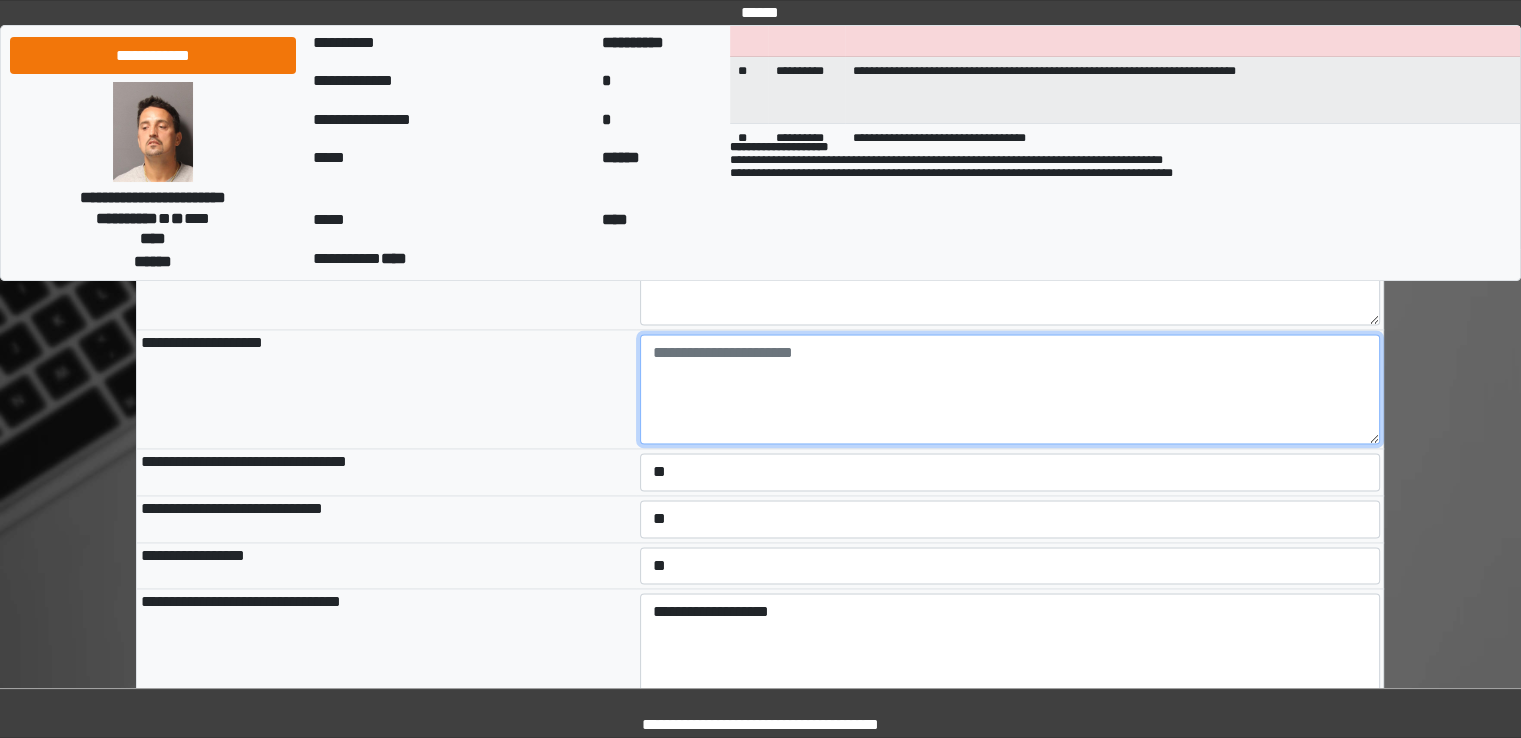 click at bounding box center [1010, 389] 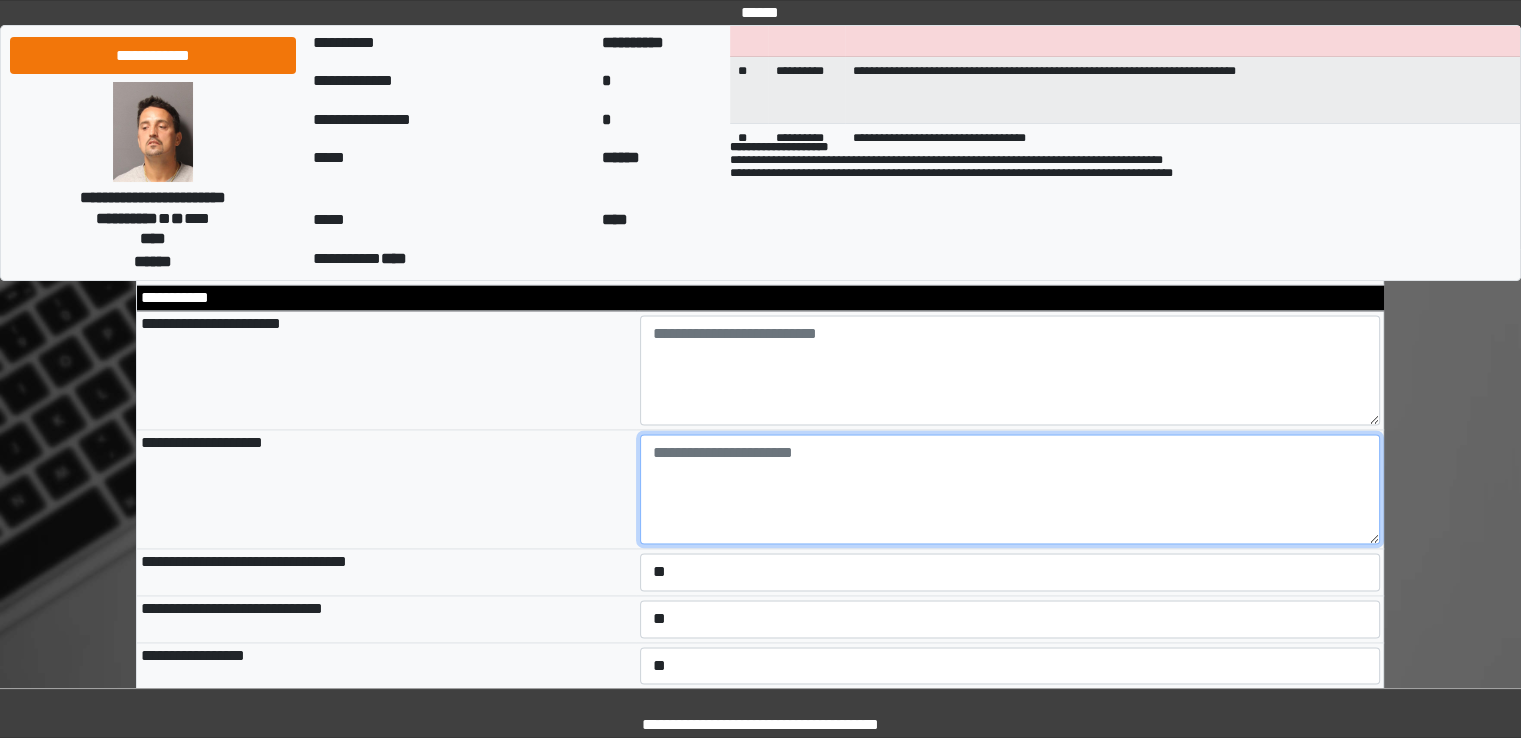 click at bounding box center (1010, 489) 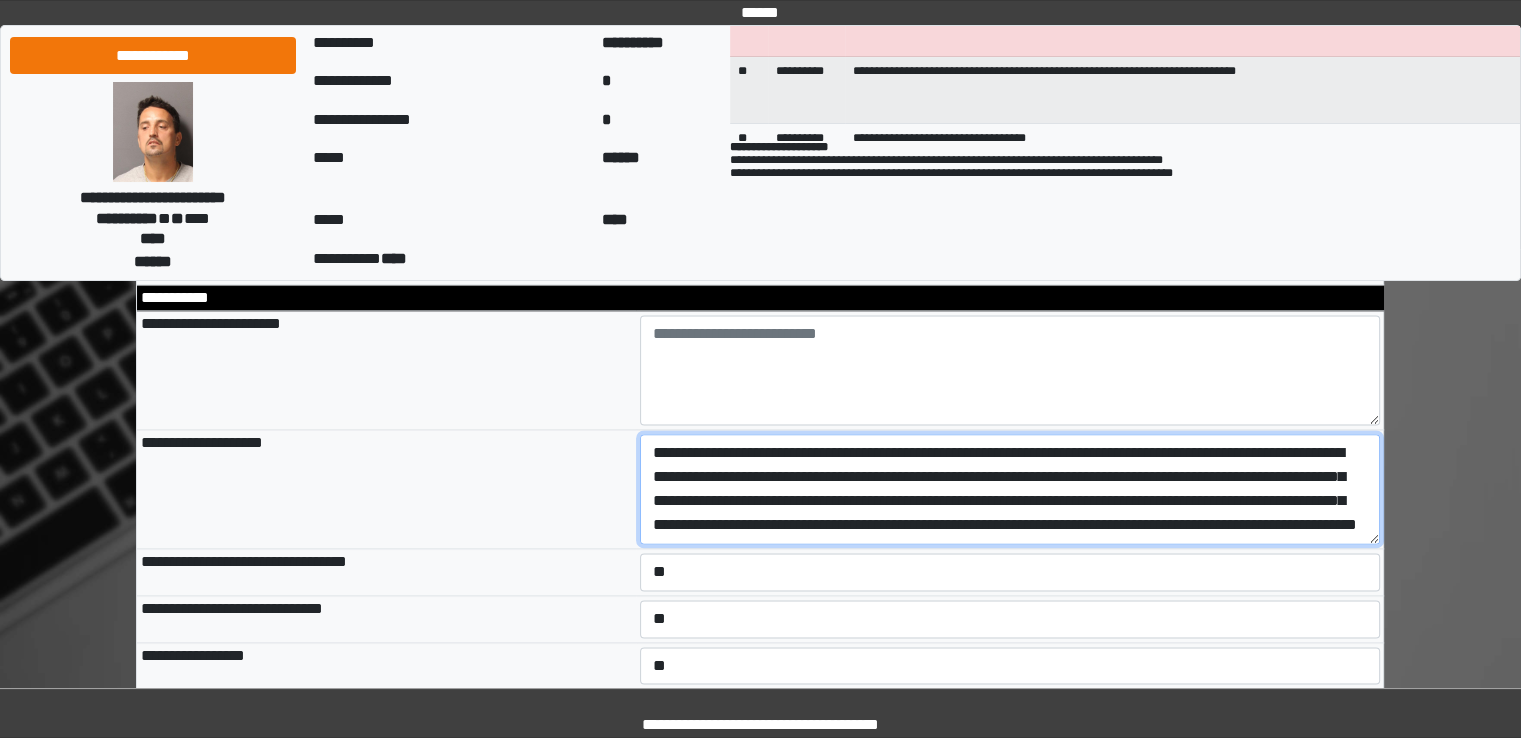 scroll, scrollTop: 328, scrollLeft: 0, axis: vertical 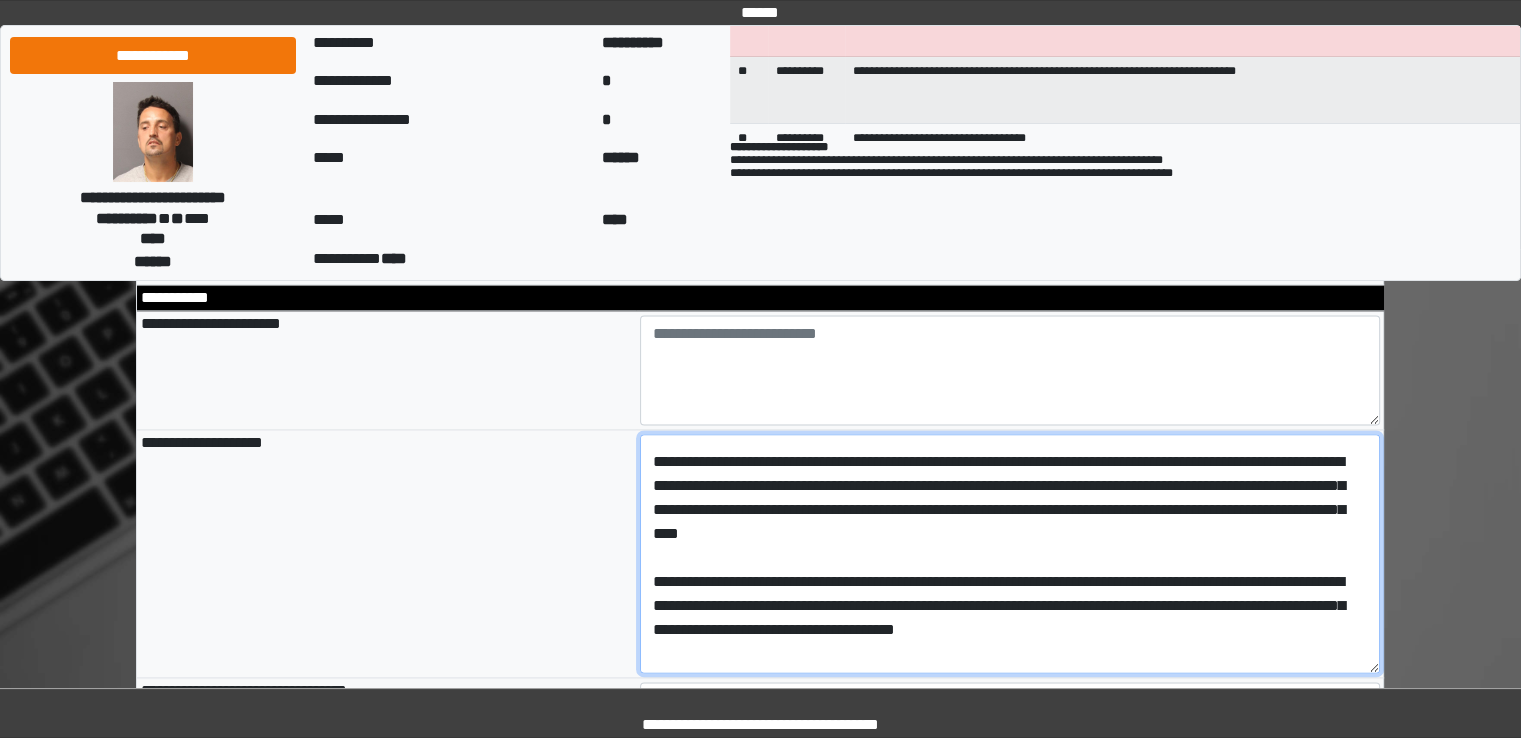 drag, startPoint x: 1378, startPoint y: 533, endPoint x: 1387, endPoint y: 761, distance: 228.17757 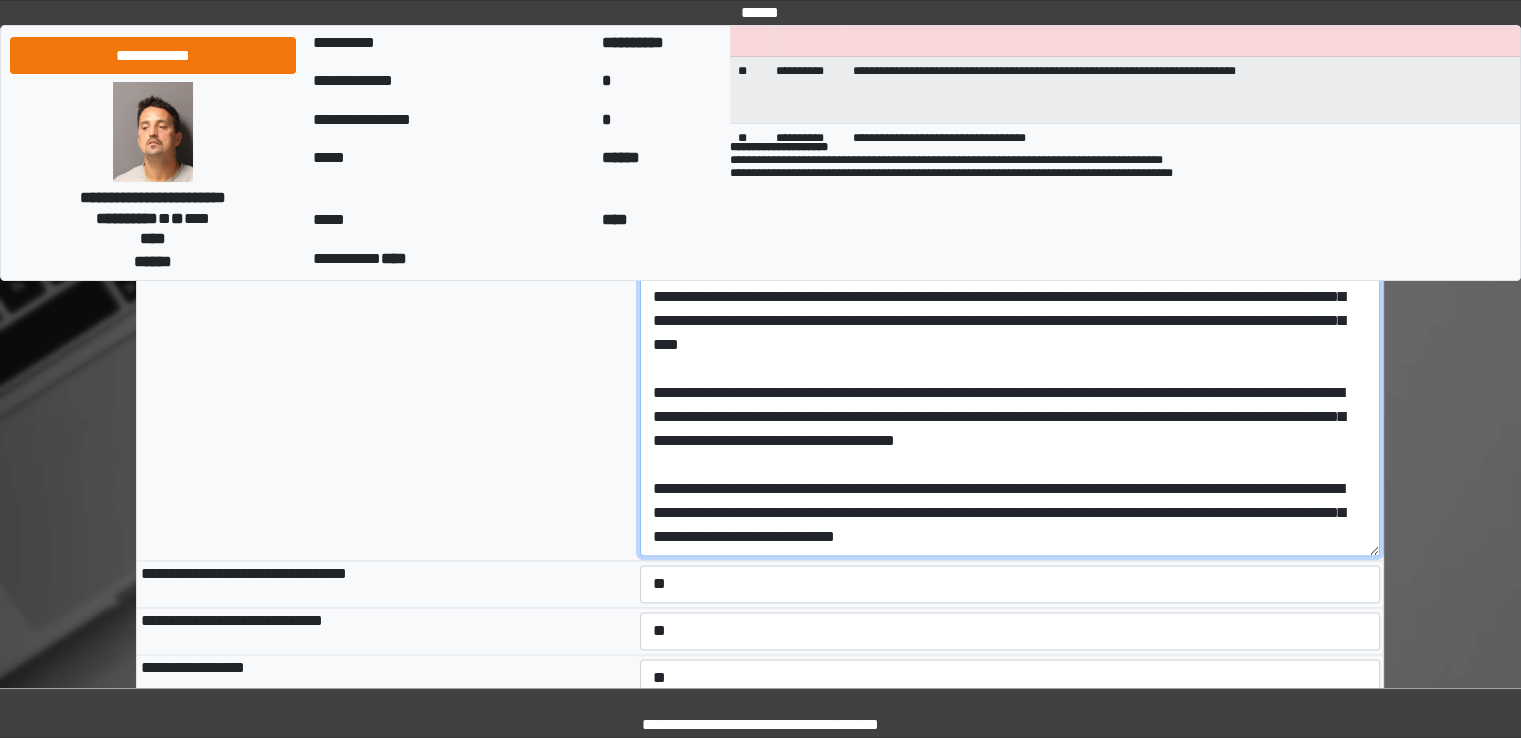 scroll, scrollTop: 3165, scrollLeft: 0, axis: vertical 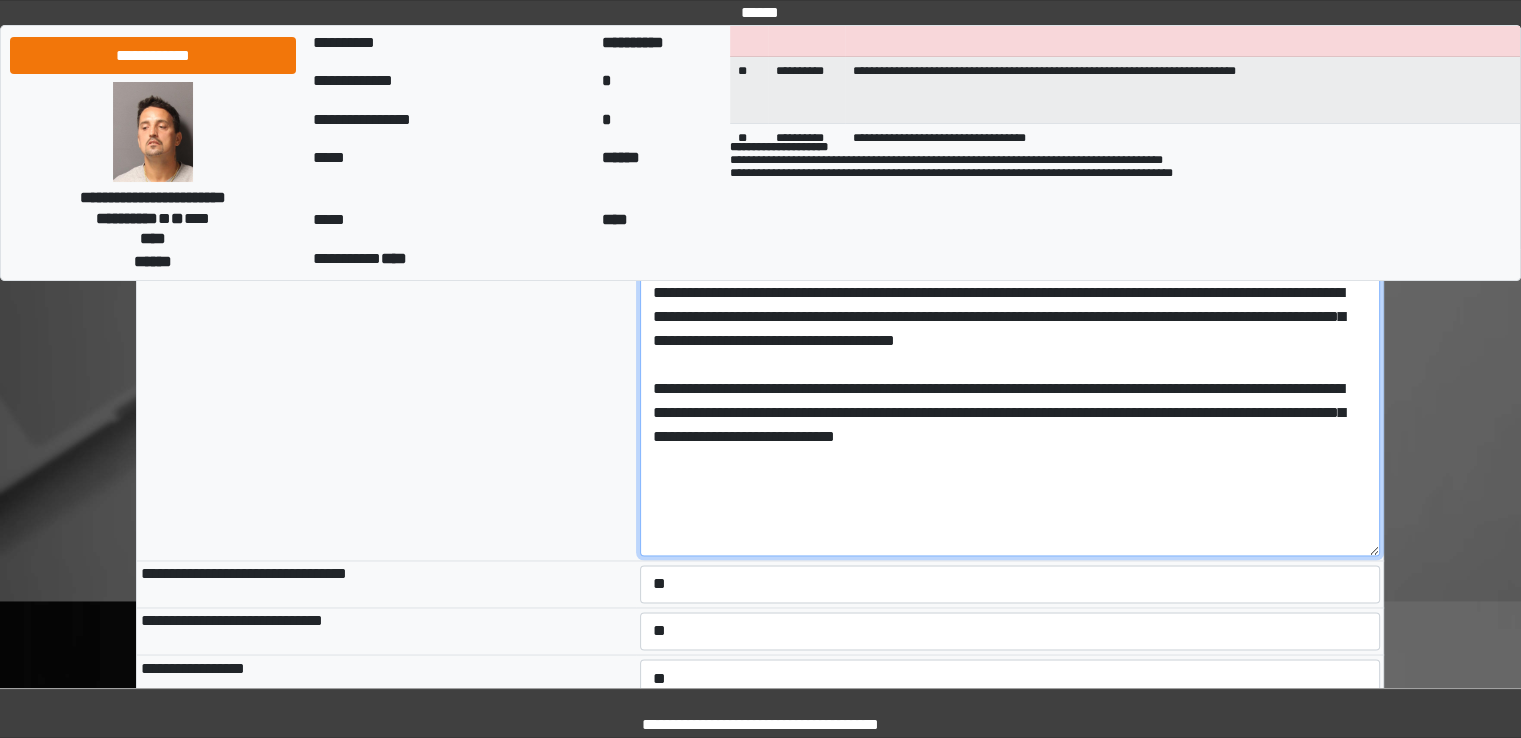 drag, startPoint x: 1366, startPoint y: 368, endPoint x: 1373, endPoint y: 584, distance: 216.1134 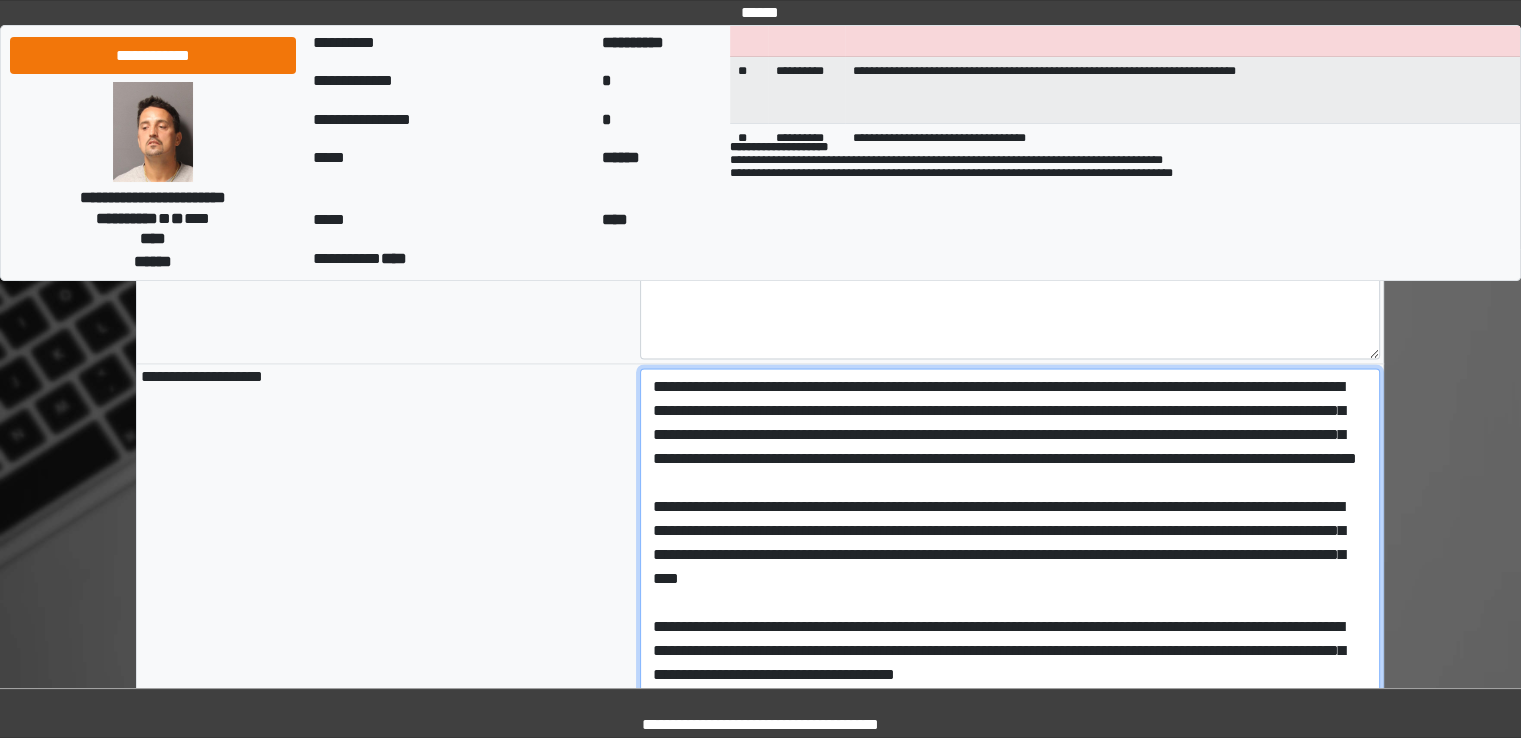 scroll, scrollTop: 2865, scrollLeft: 0, axis: vertical 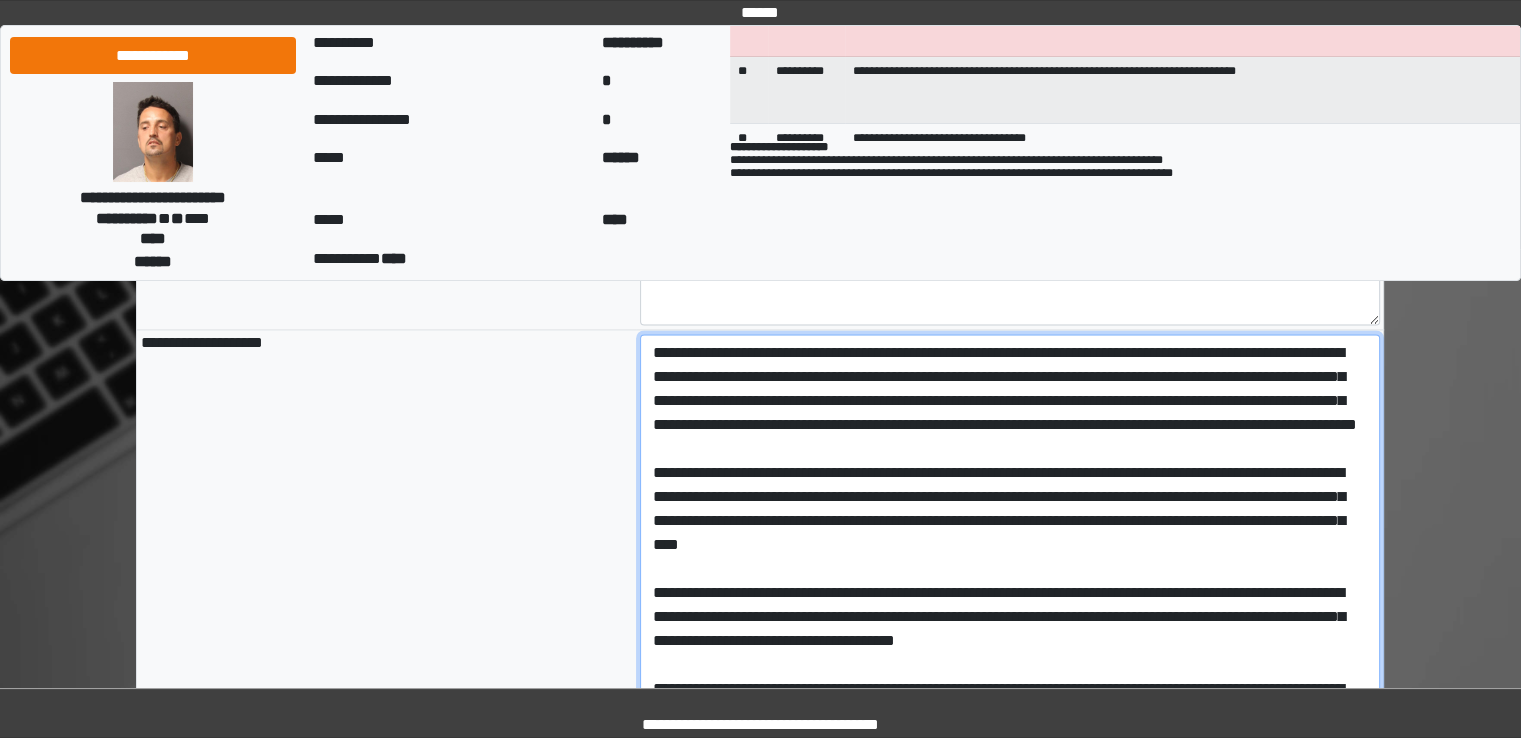 click at bounding box center (1010, 610) 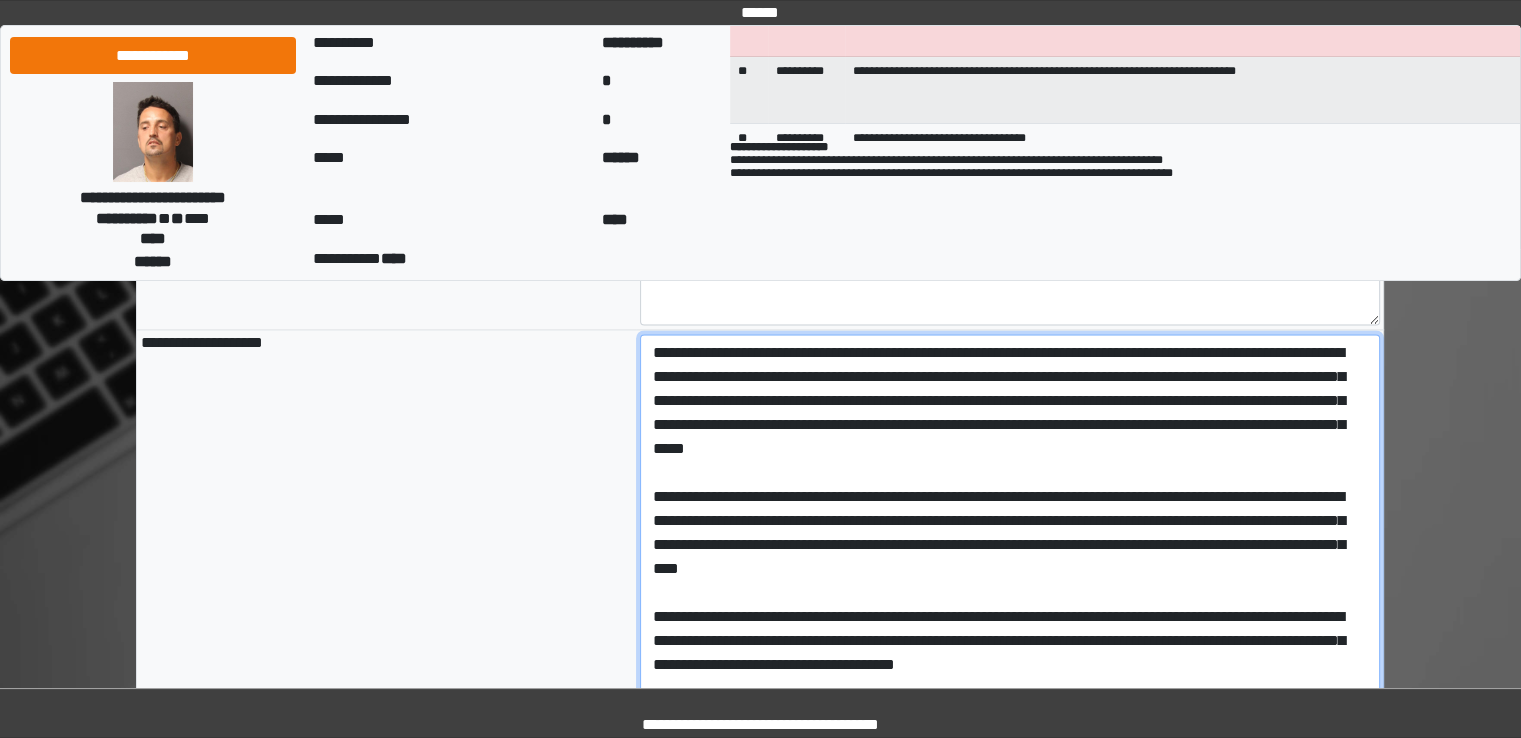 click at bounding box center (1010, 610) 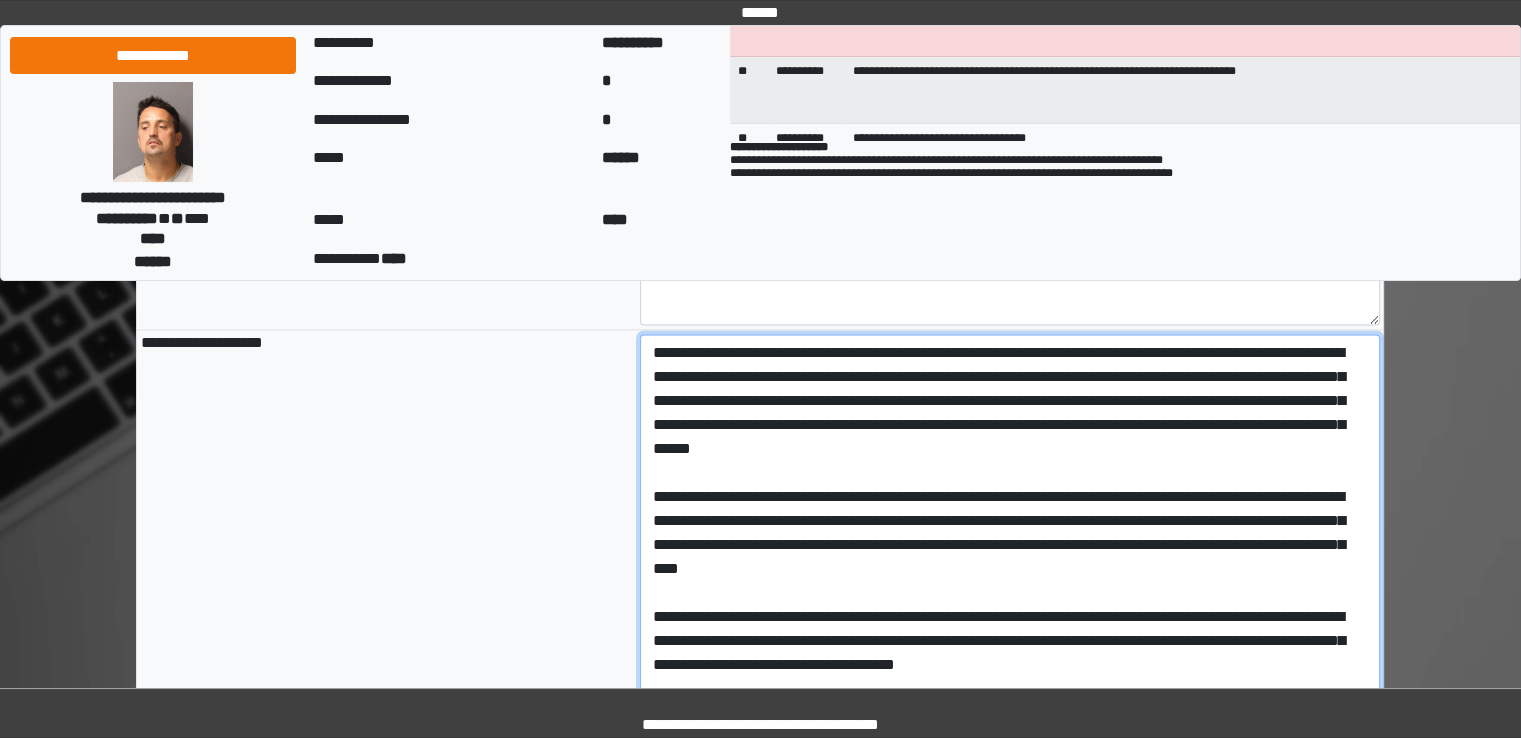 click at bounding box center [1010, 610] 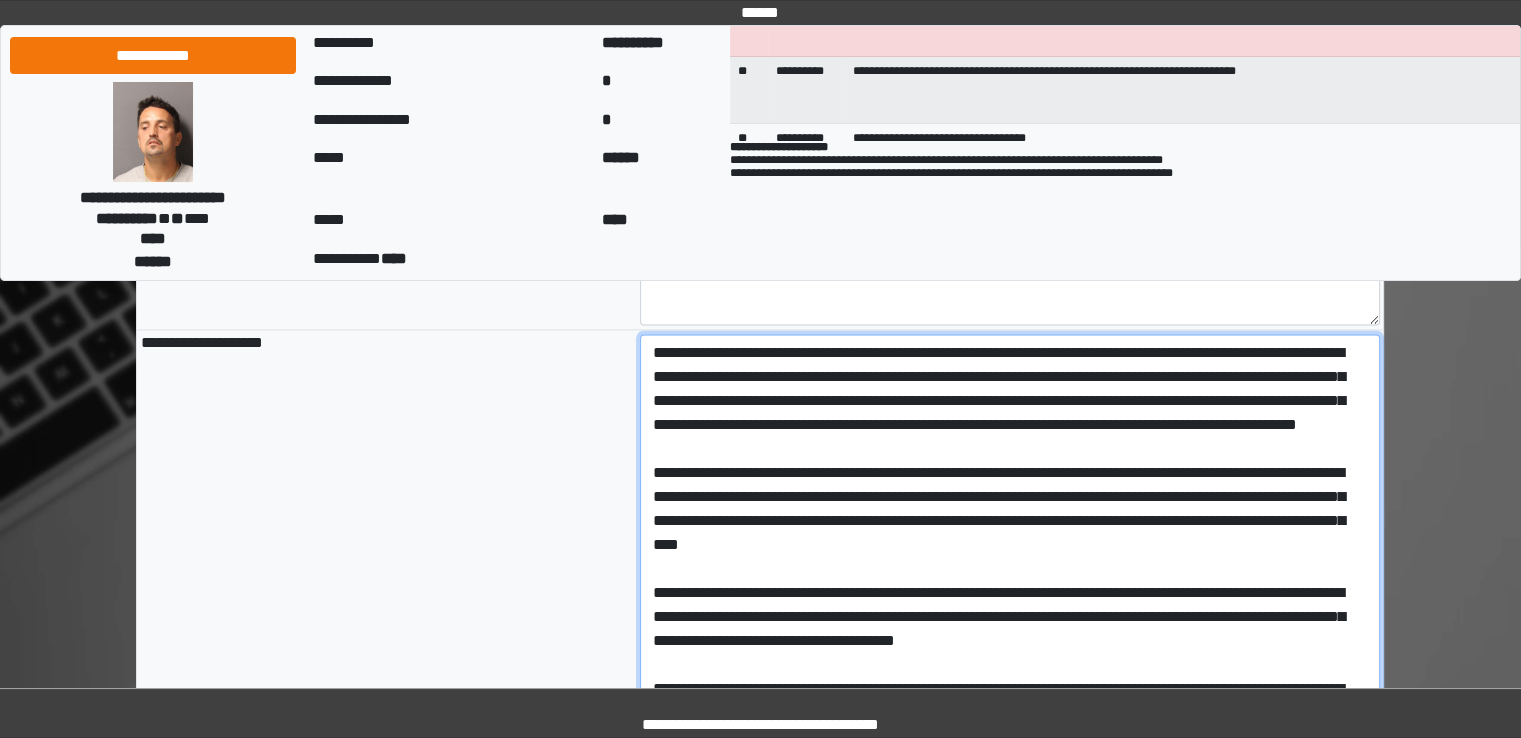 click at bounding box center (1010, 610) 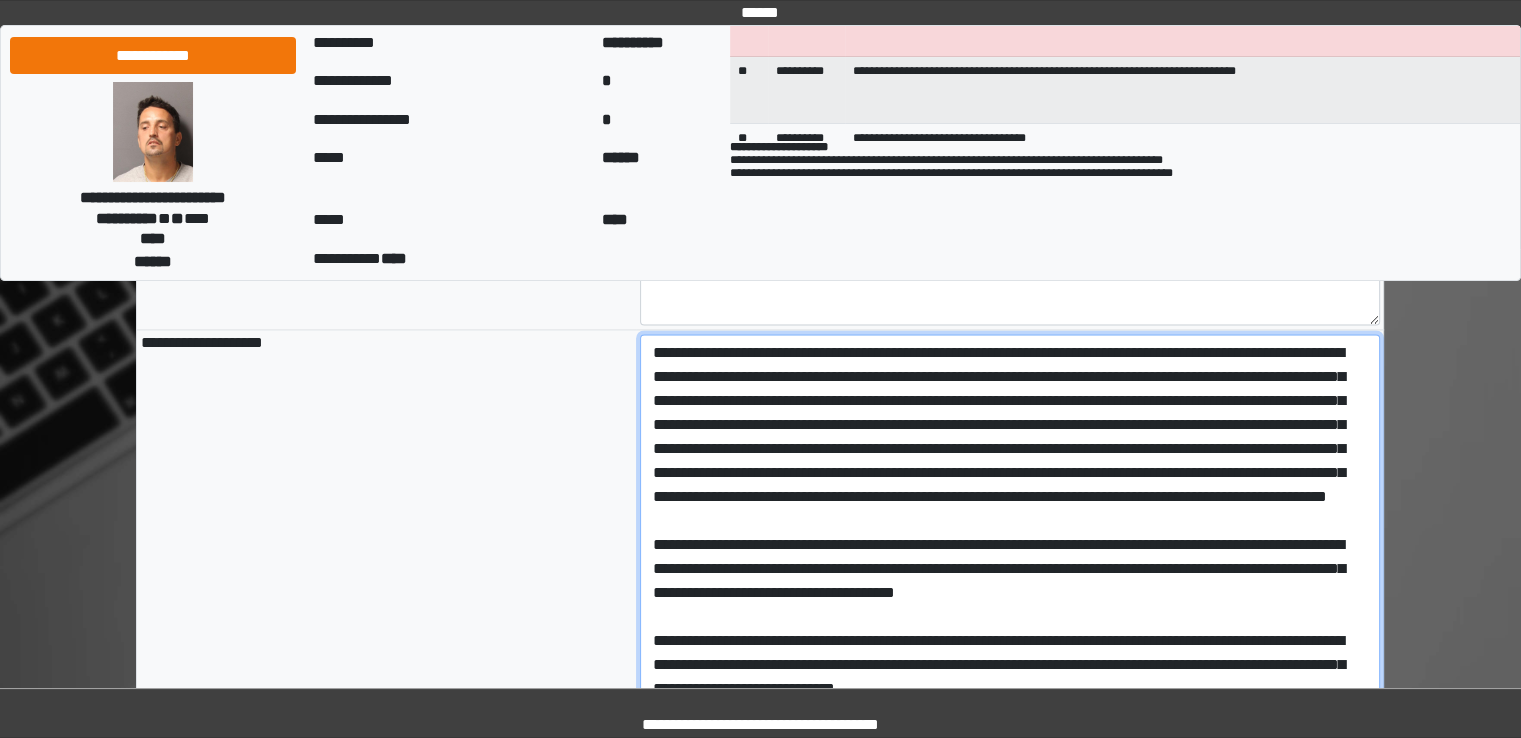 click at bounding box center [1010, 610] 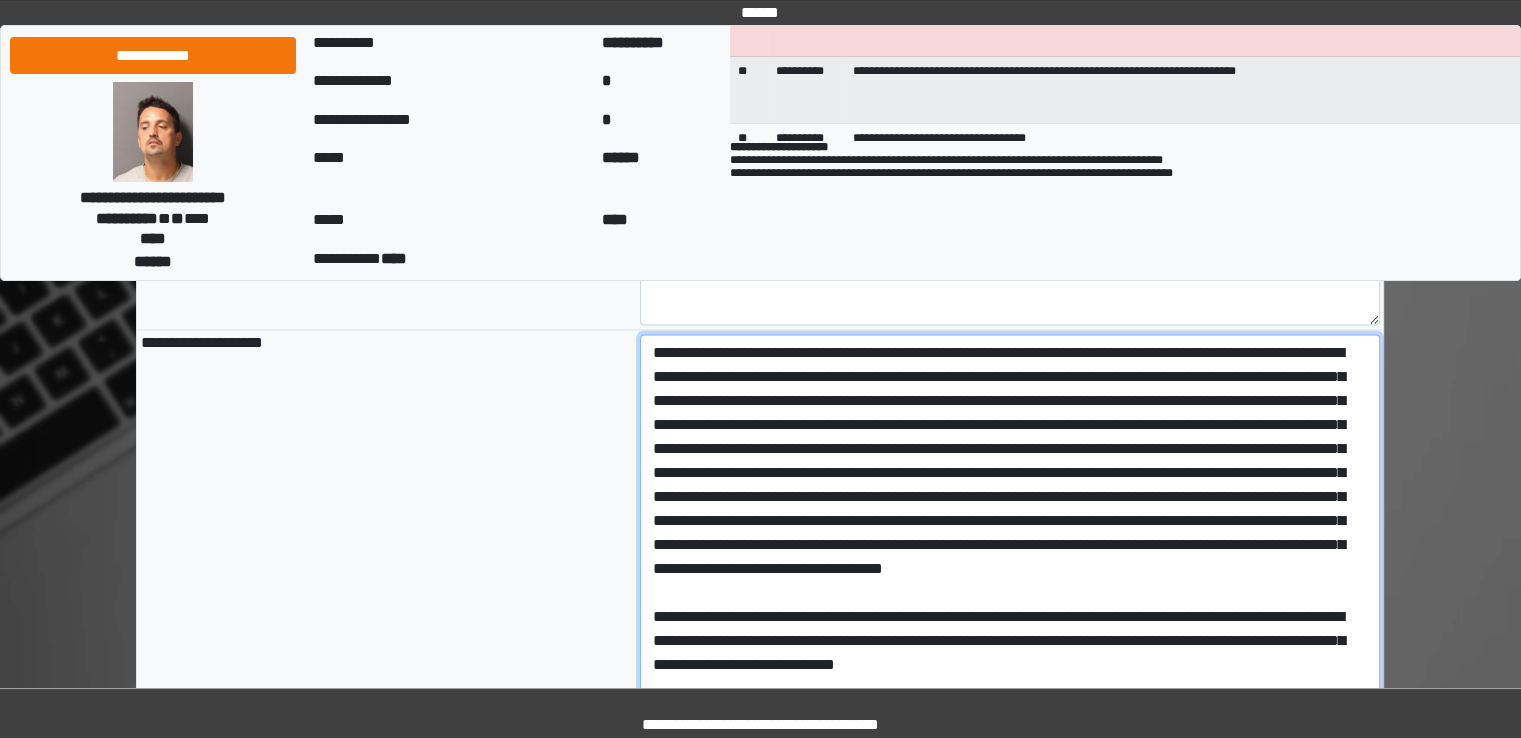 scroll, scrollTop: 2965, scrollLeft: 0, axis: vertical 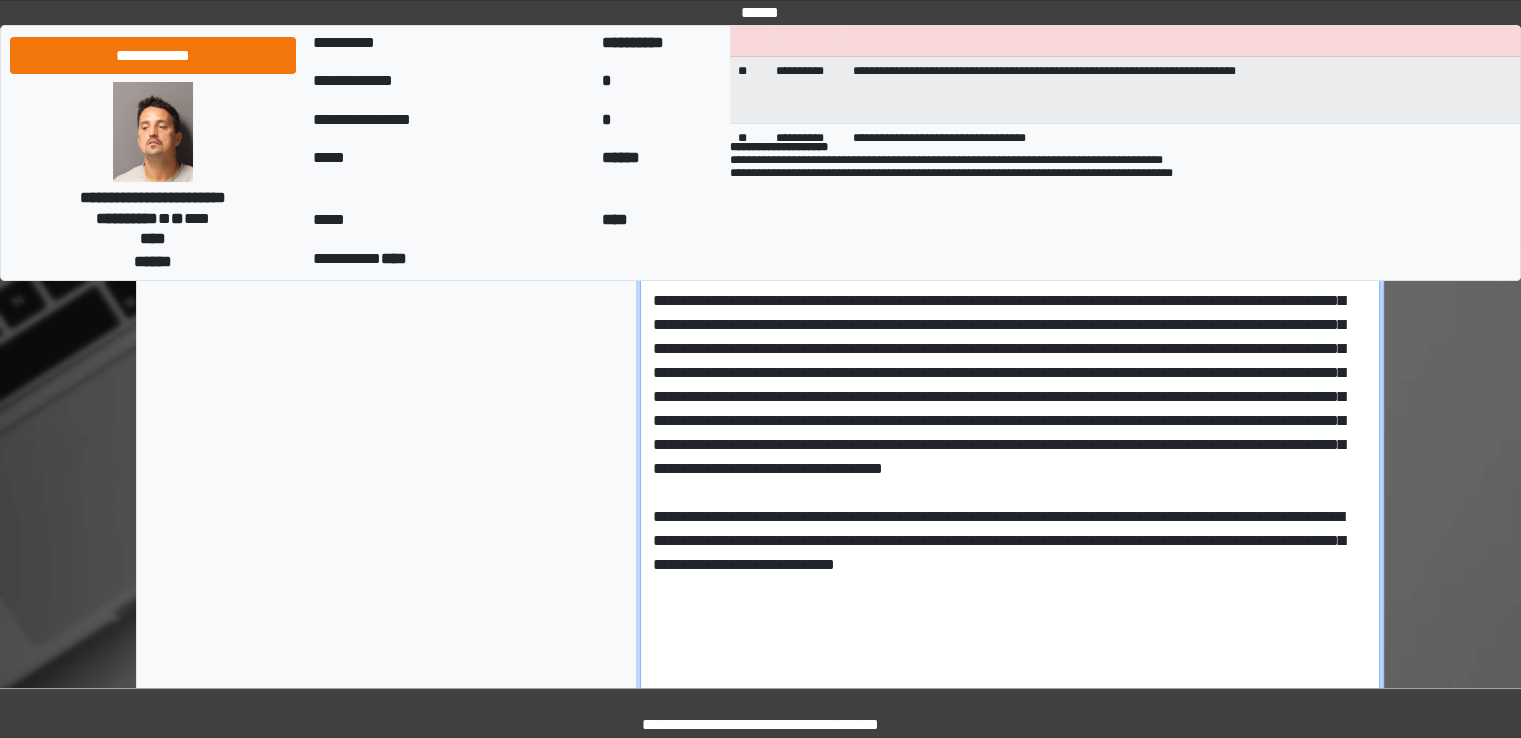 click at bounding box center [1010, 510] 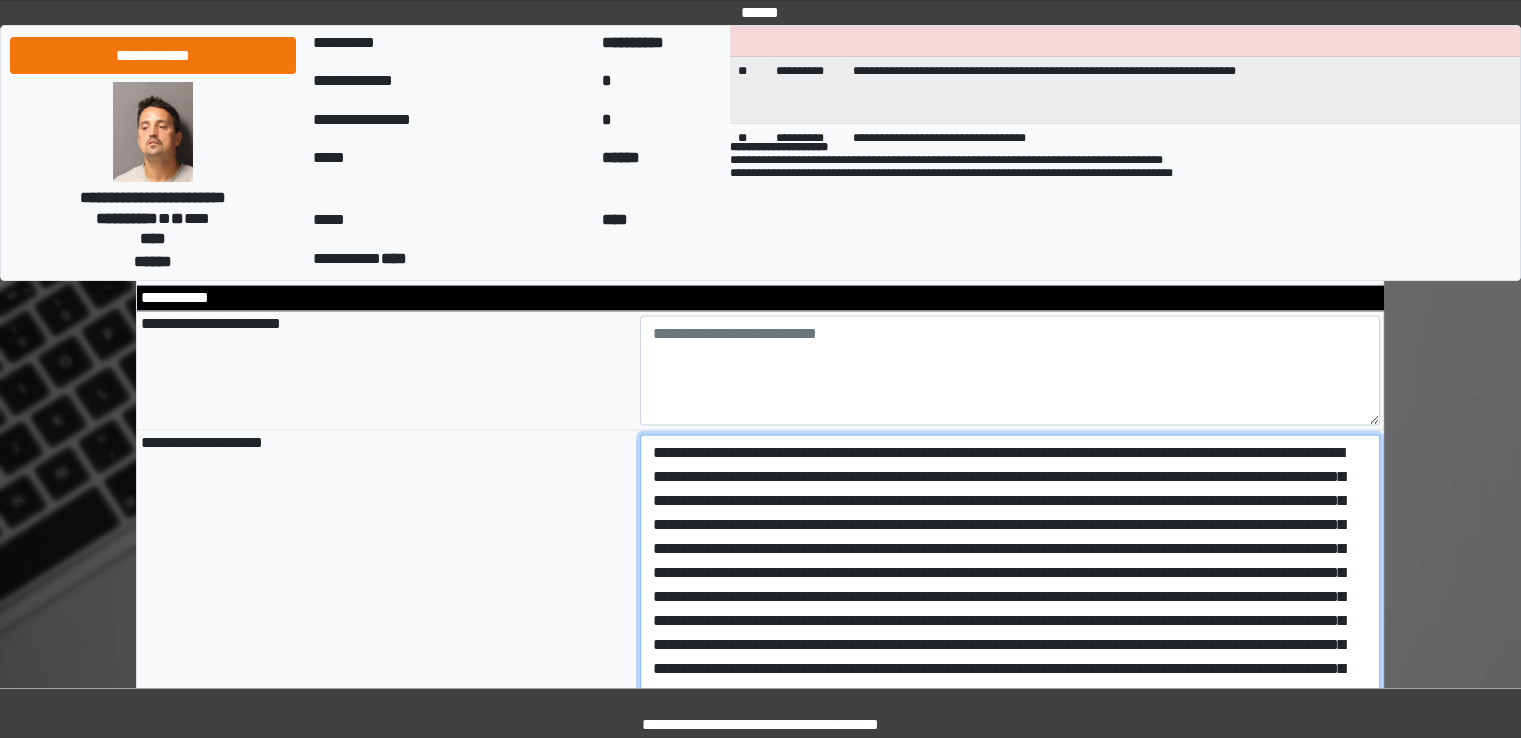 scroll, scrollTop: 3065, scrollLeft: 0, axis: vertical 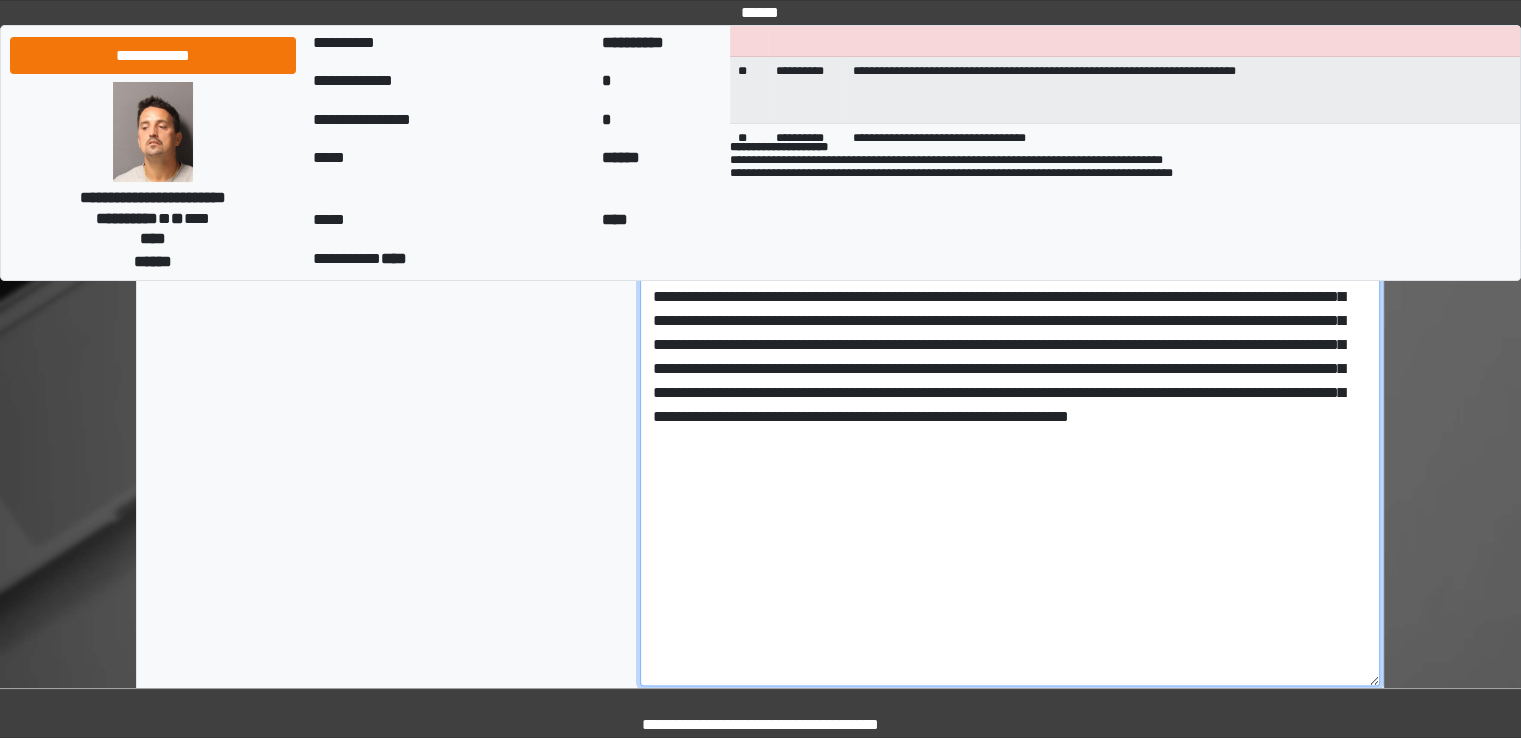 click at bounding box center [1010, 410] 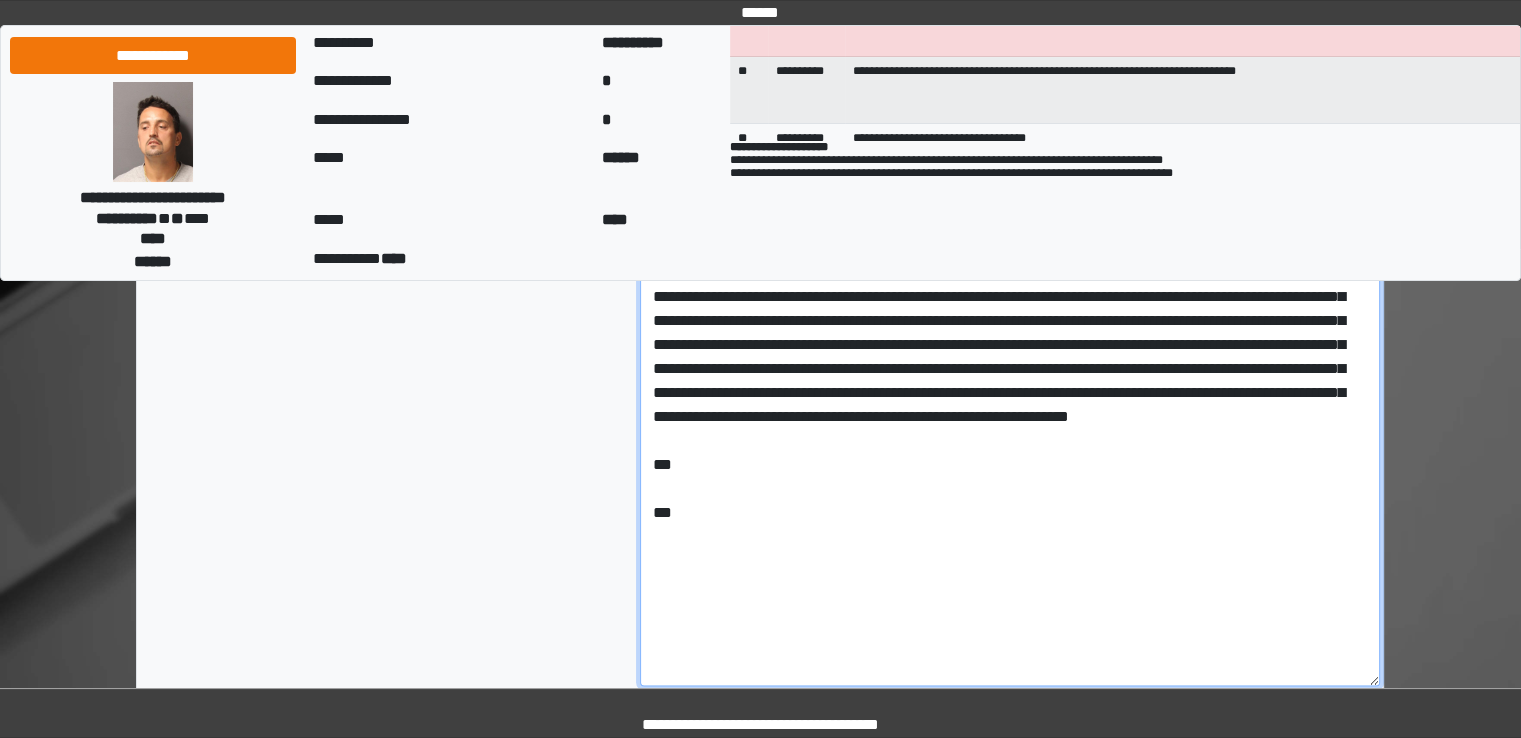 type on "**********" 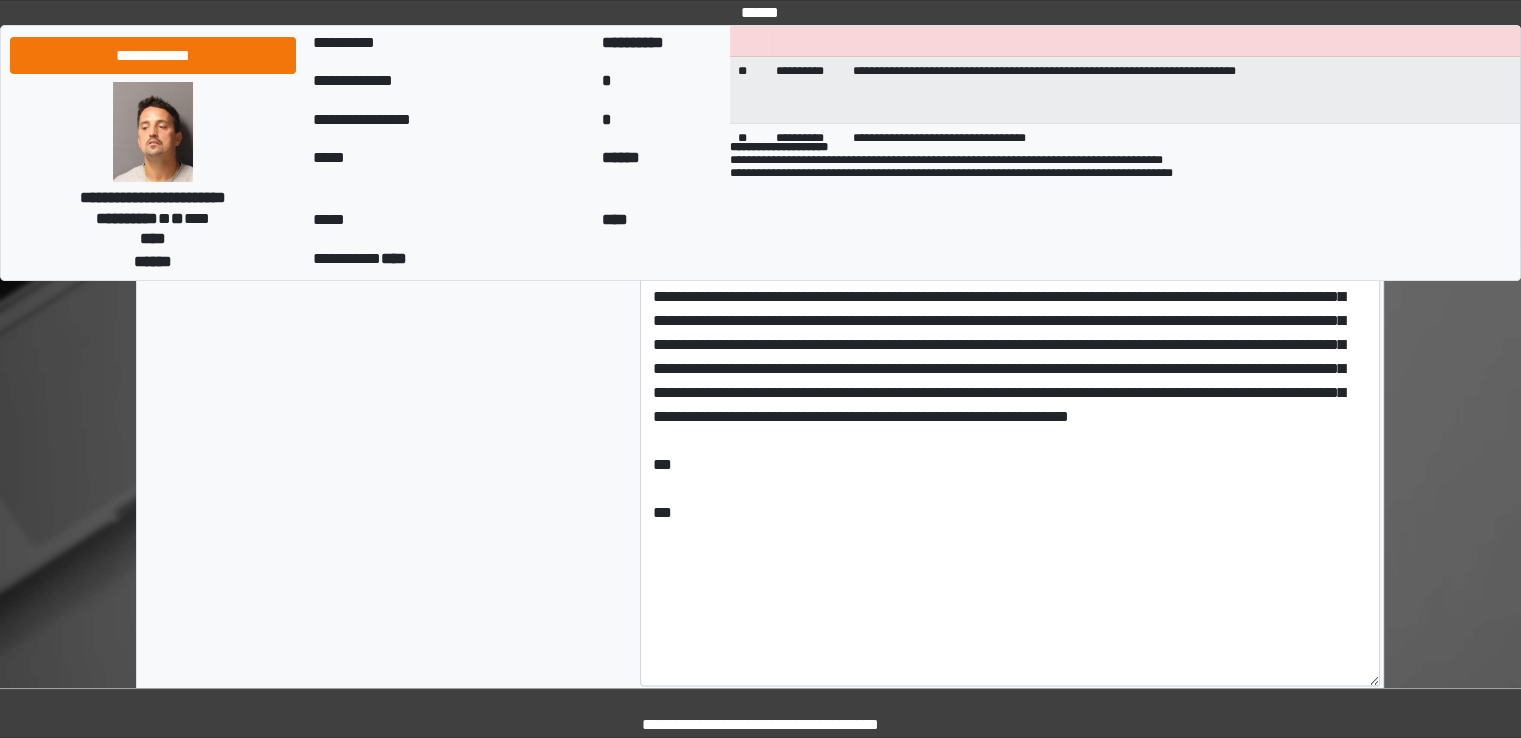 type on "**********" 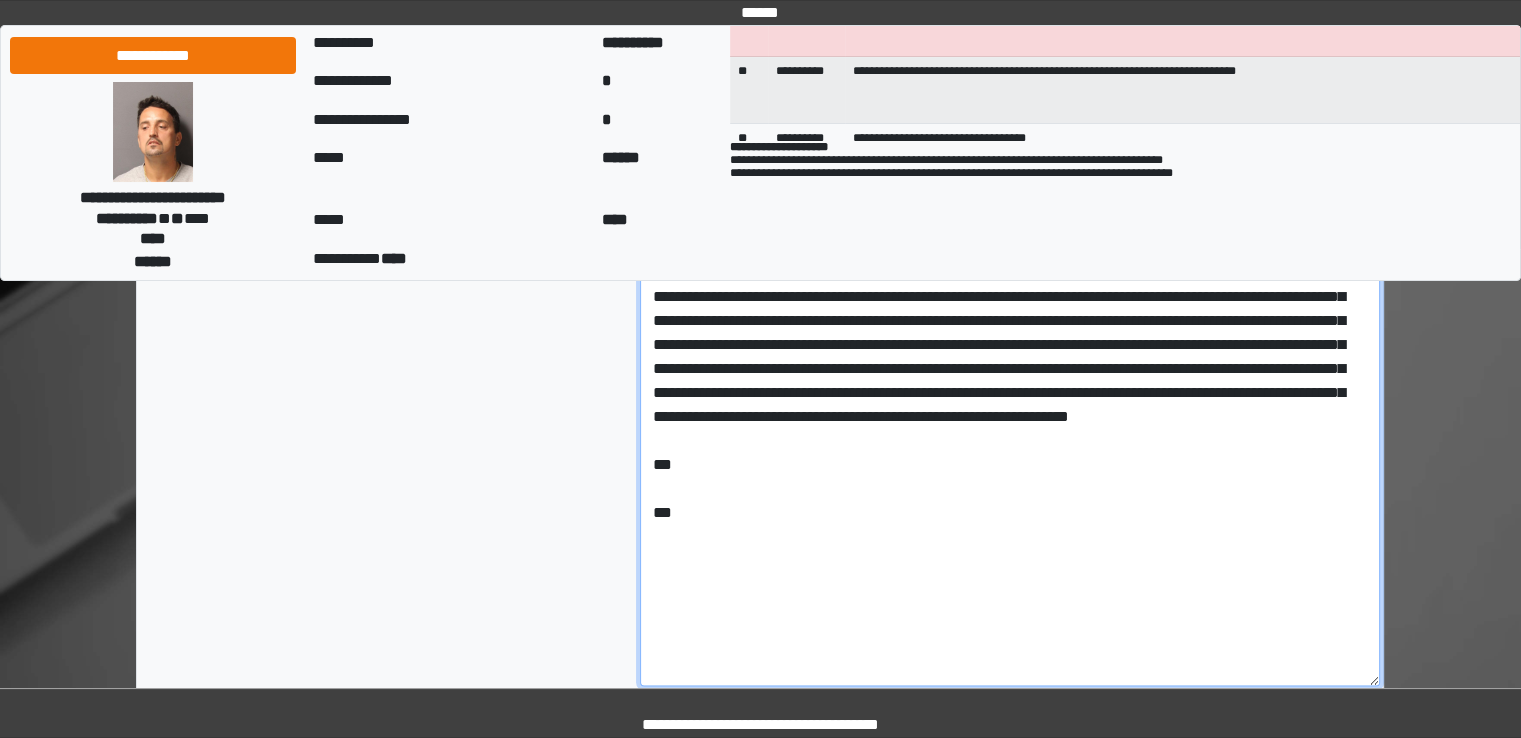 click at bounding box center [1010, 410] 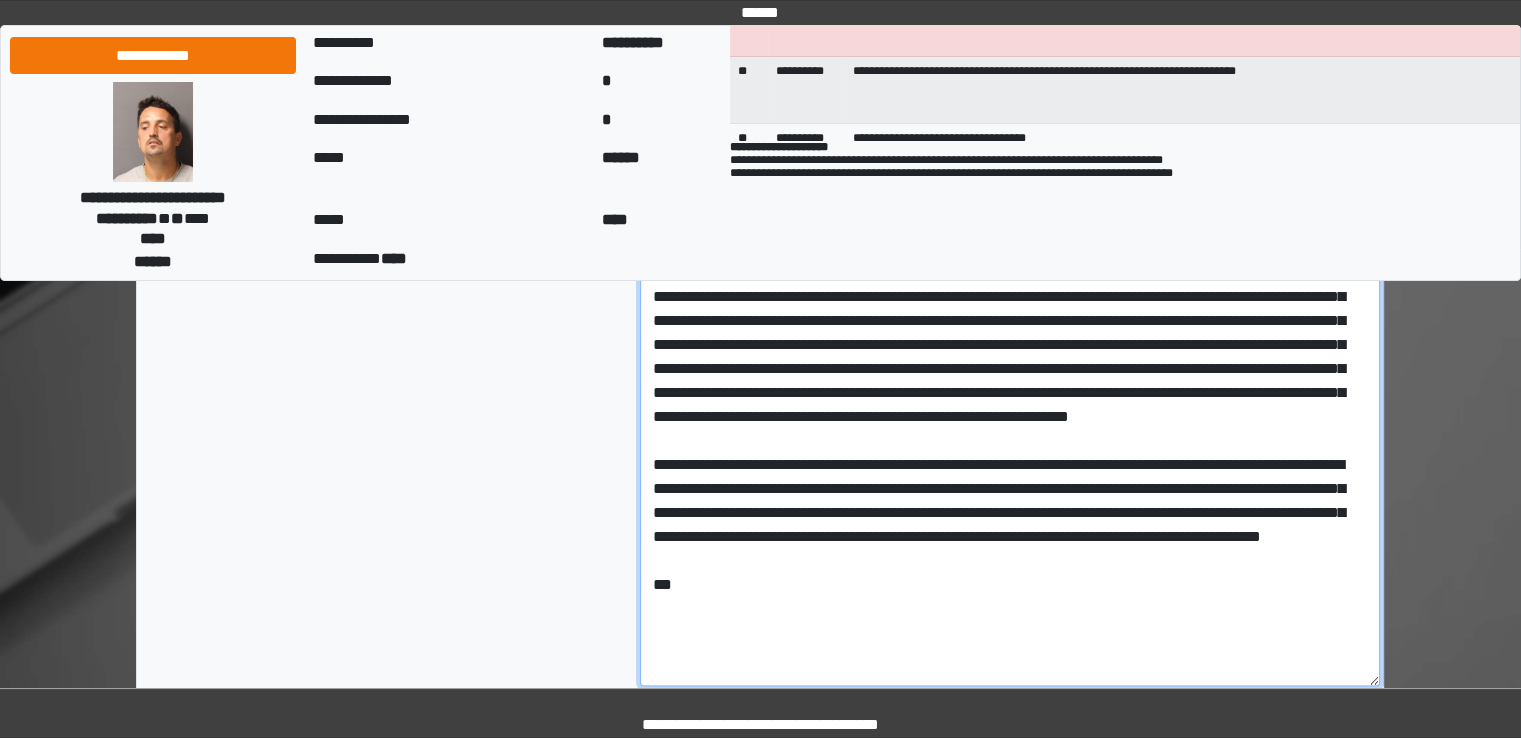 click at bounding box center [1010, 410] 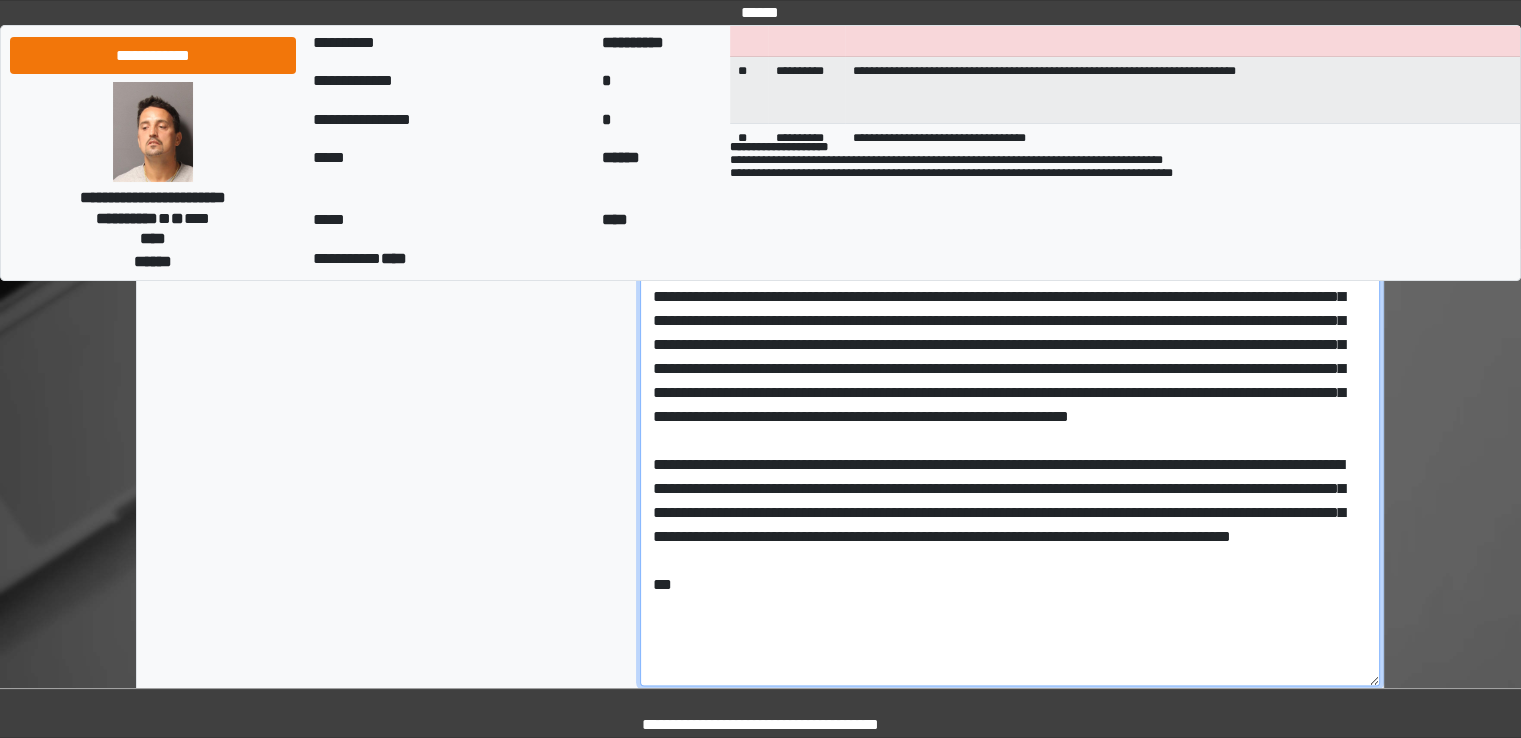 type on "**********" 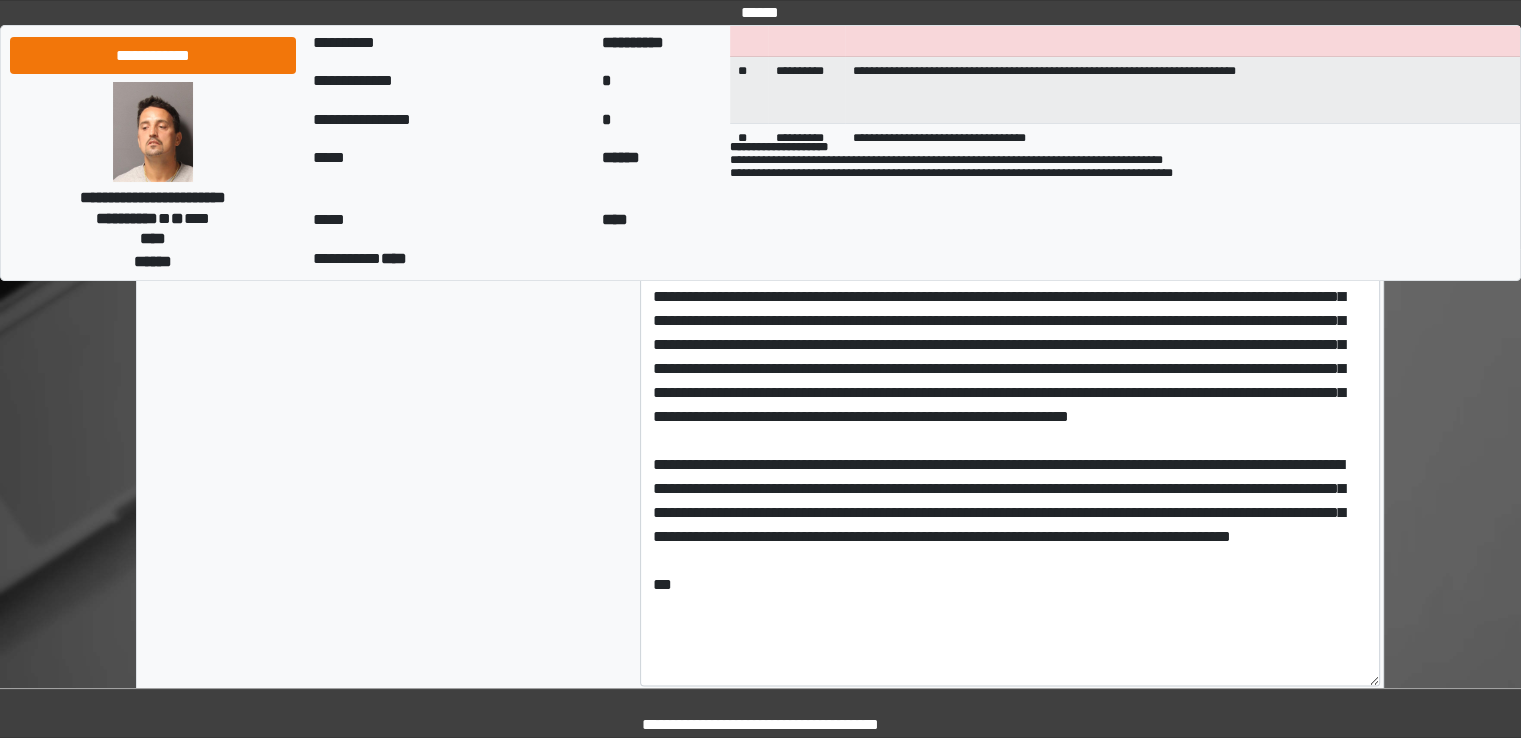 type on "**********" 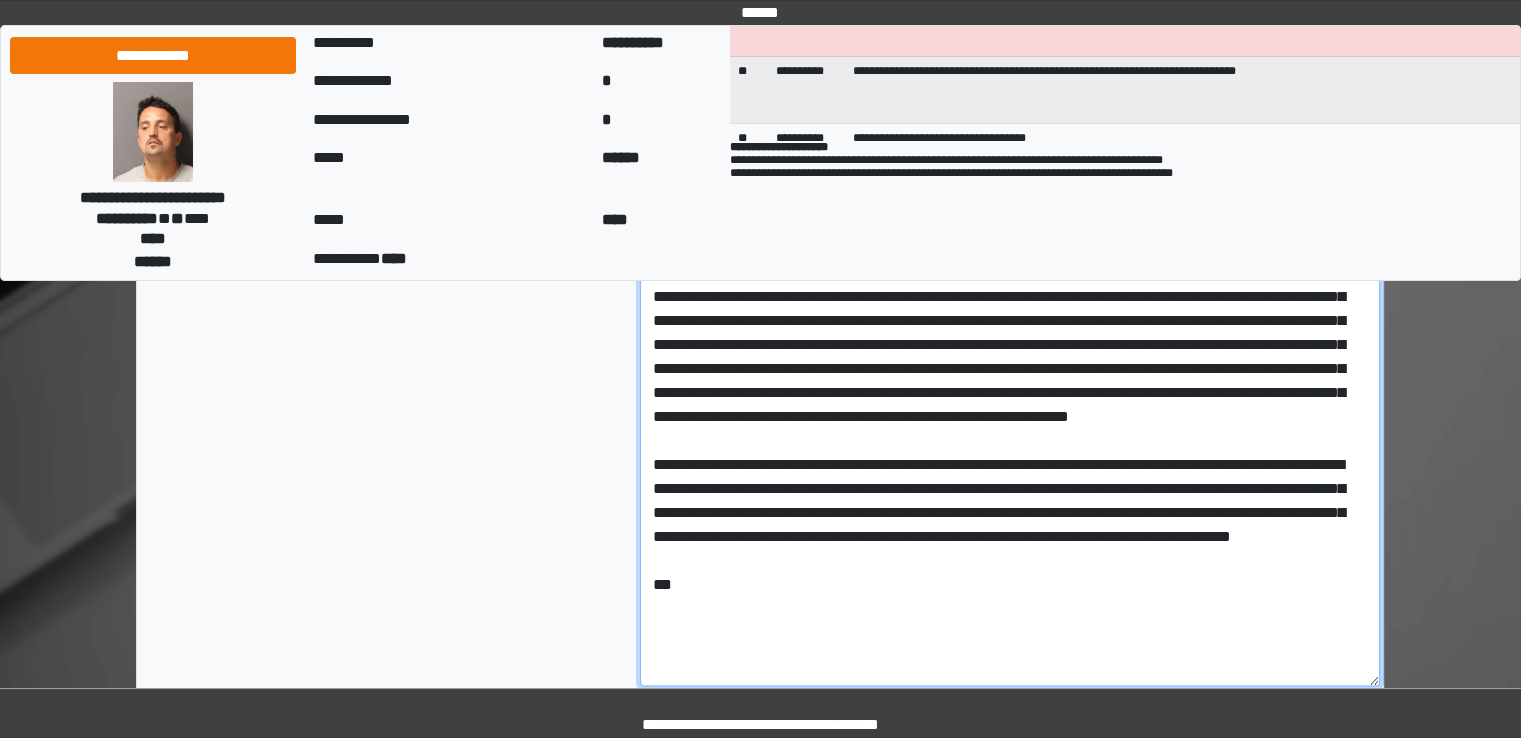 click at bounding box center [1010, 410] 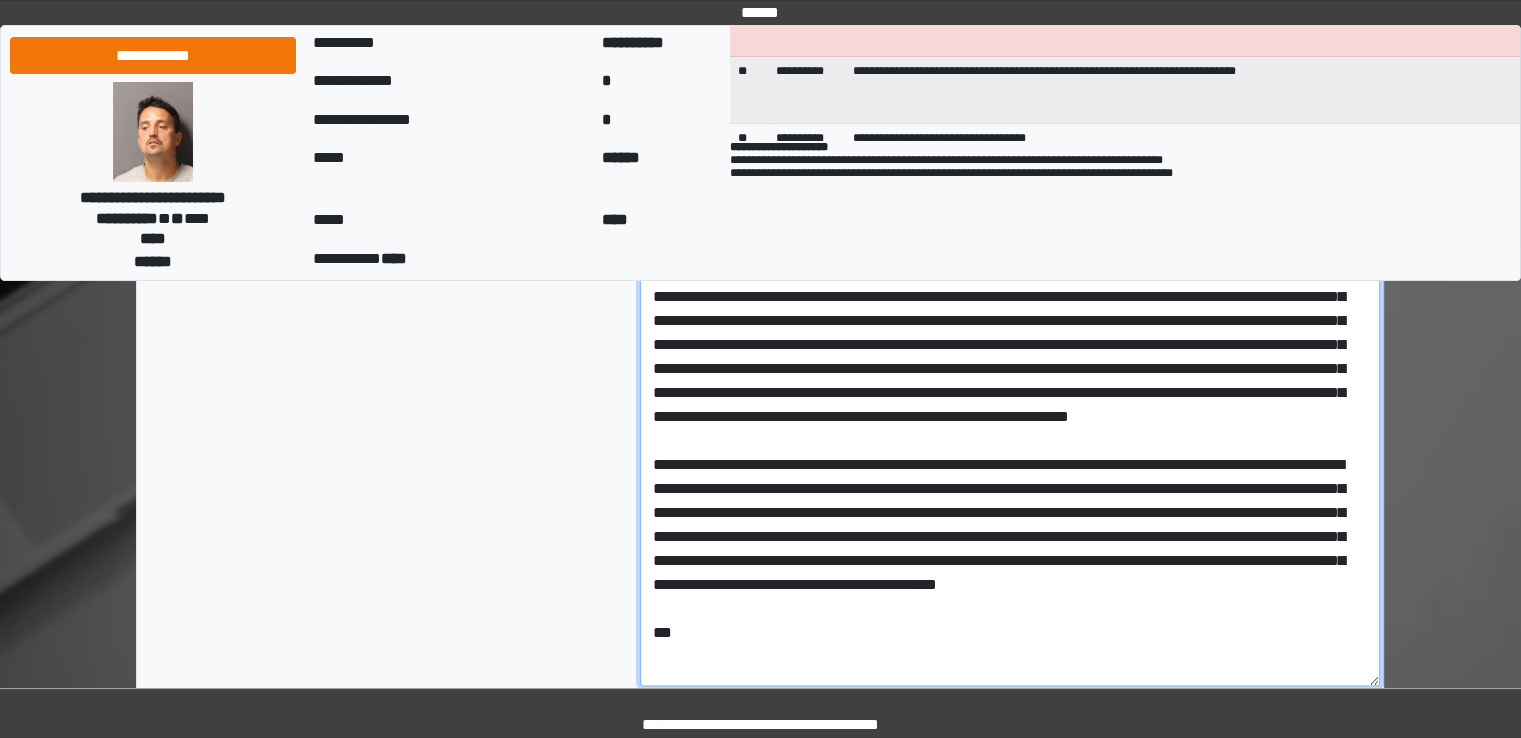 scroll, scrollTop: 37, scrollLeft: 0, axis: vertical 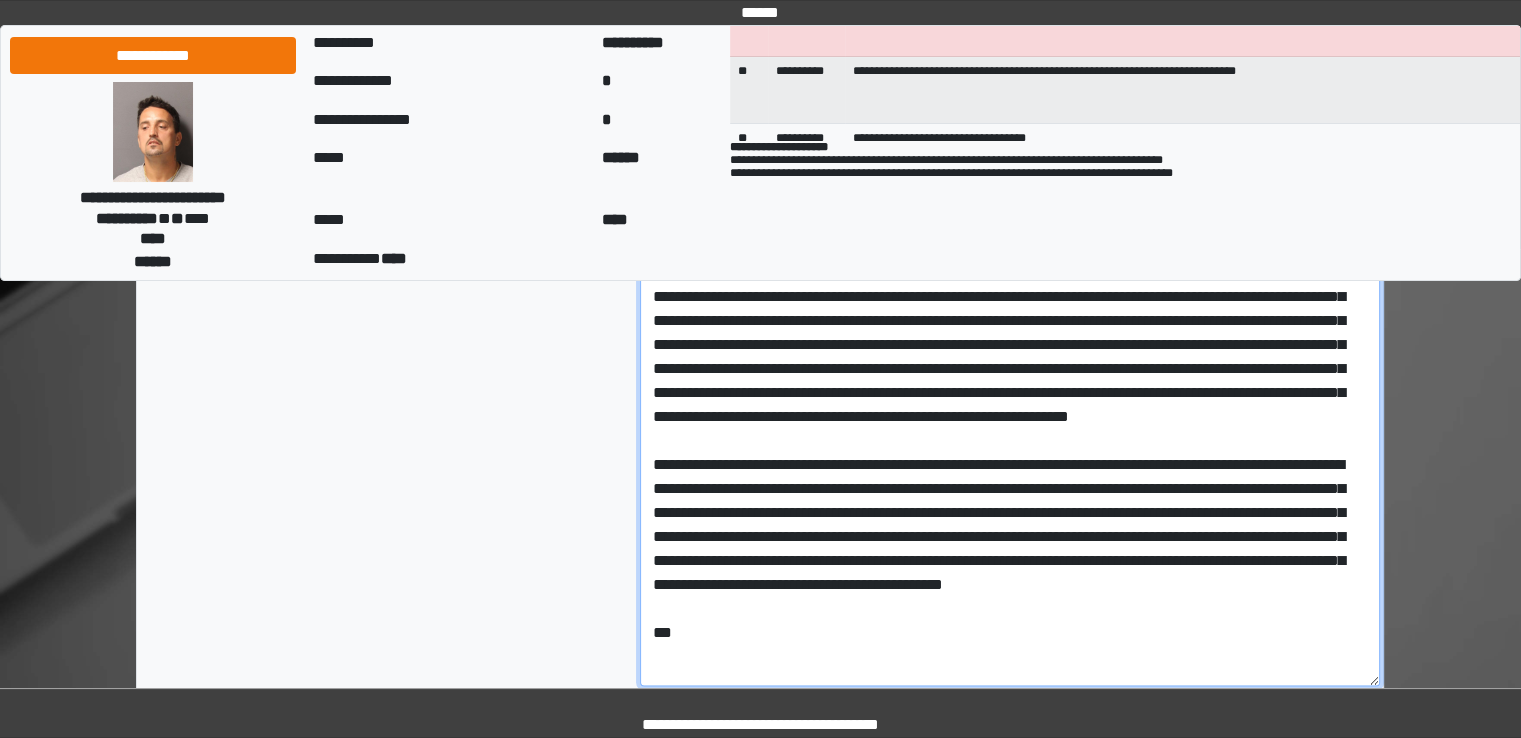 drag, startPoint x: 1076, startPoint y: 580, endPoint x: 1179, endPoint y: 569, distance: 103.58572 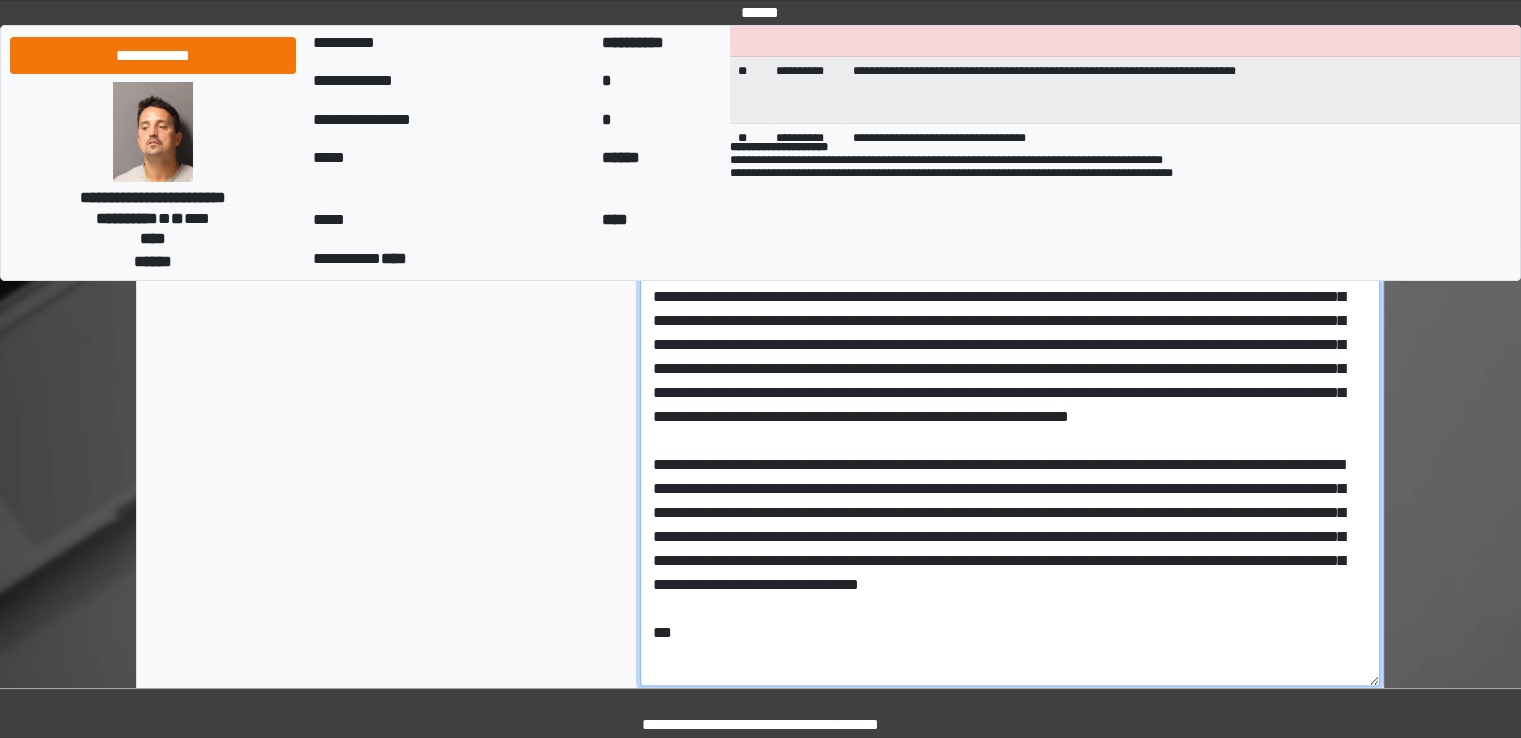 click at bounding box center (1010, 410) 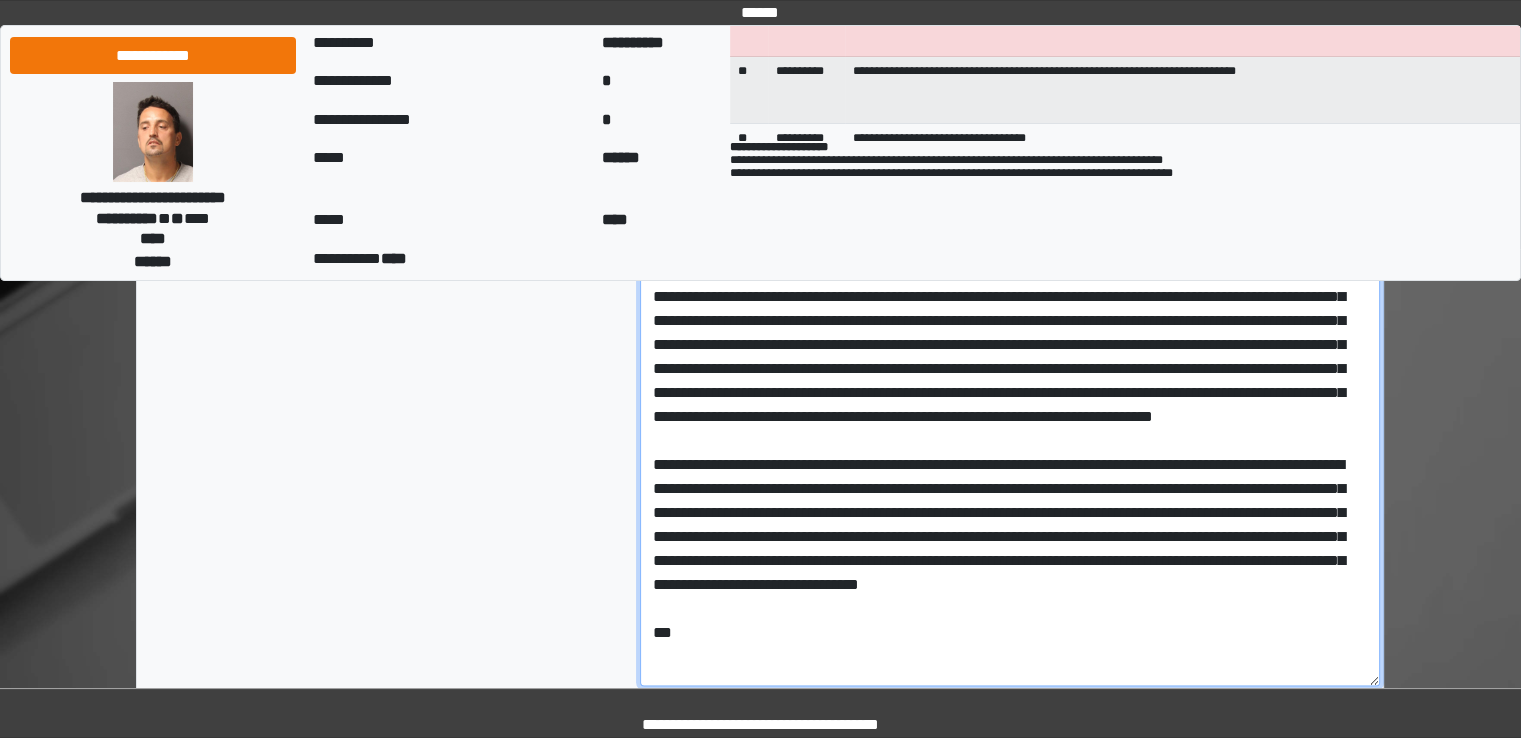 click at bounding box center [1010, 410] 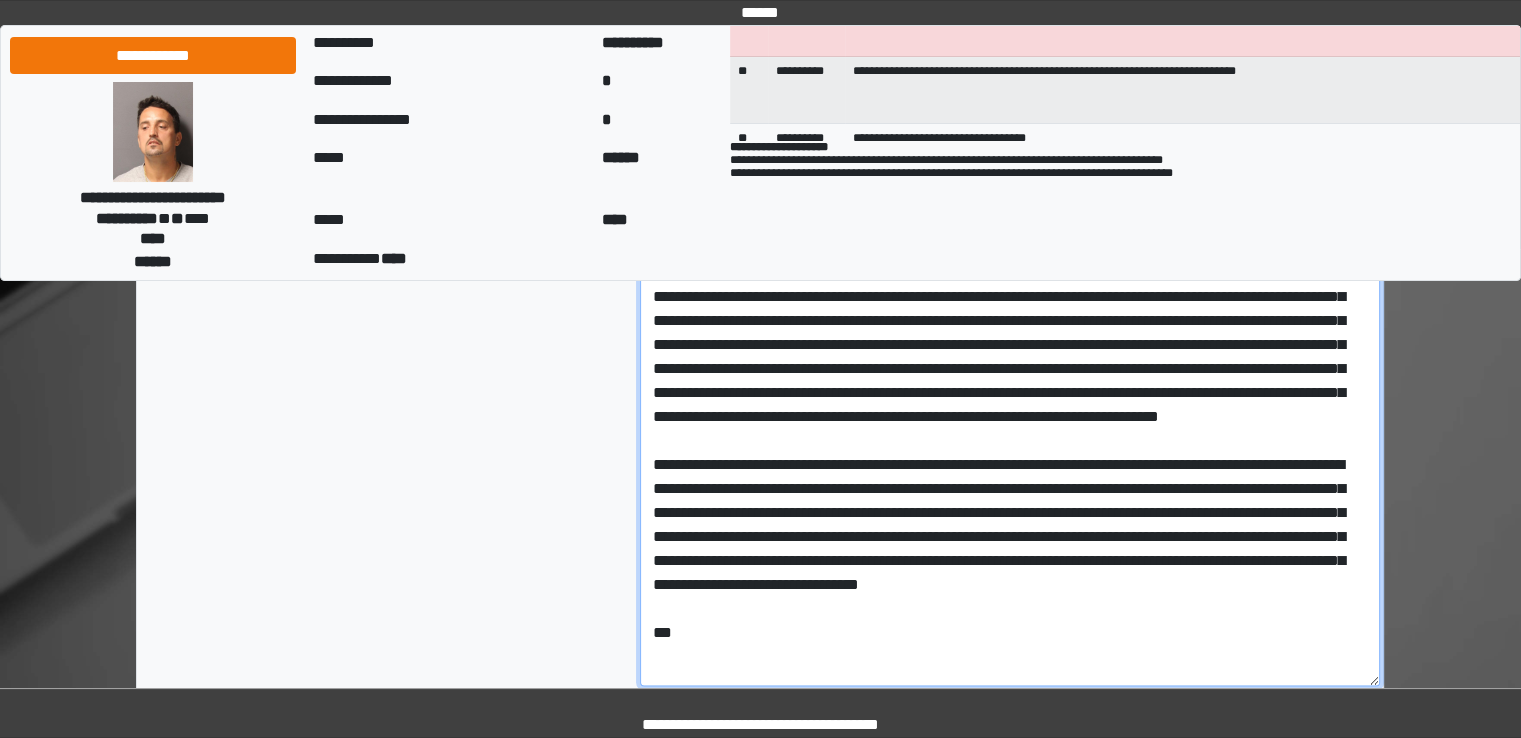 click at bounding box center [1010, 410] 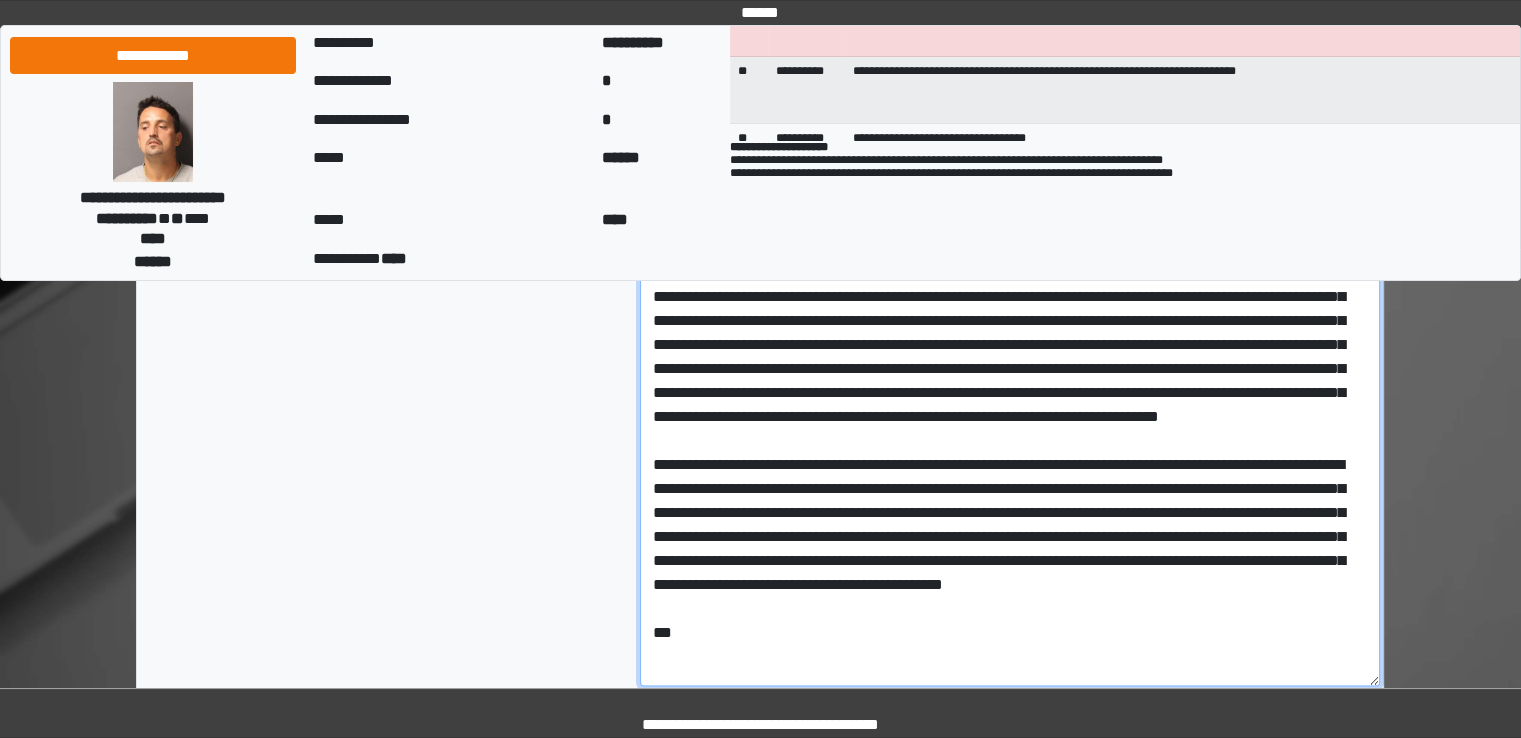 click at bounding box center [1010, 410] 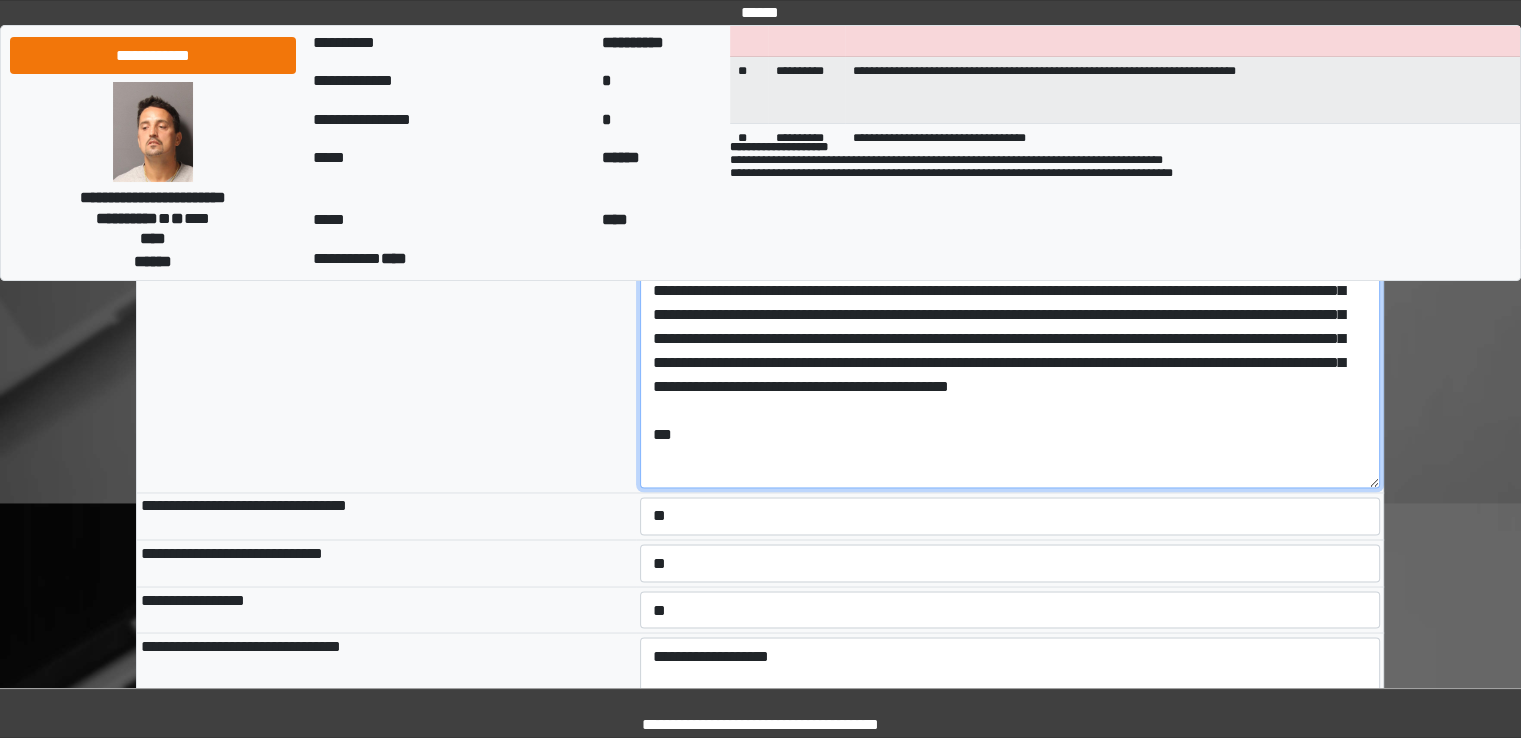 scroll, scrollTop: 3265, scrollLeft: 0, axis: vertical 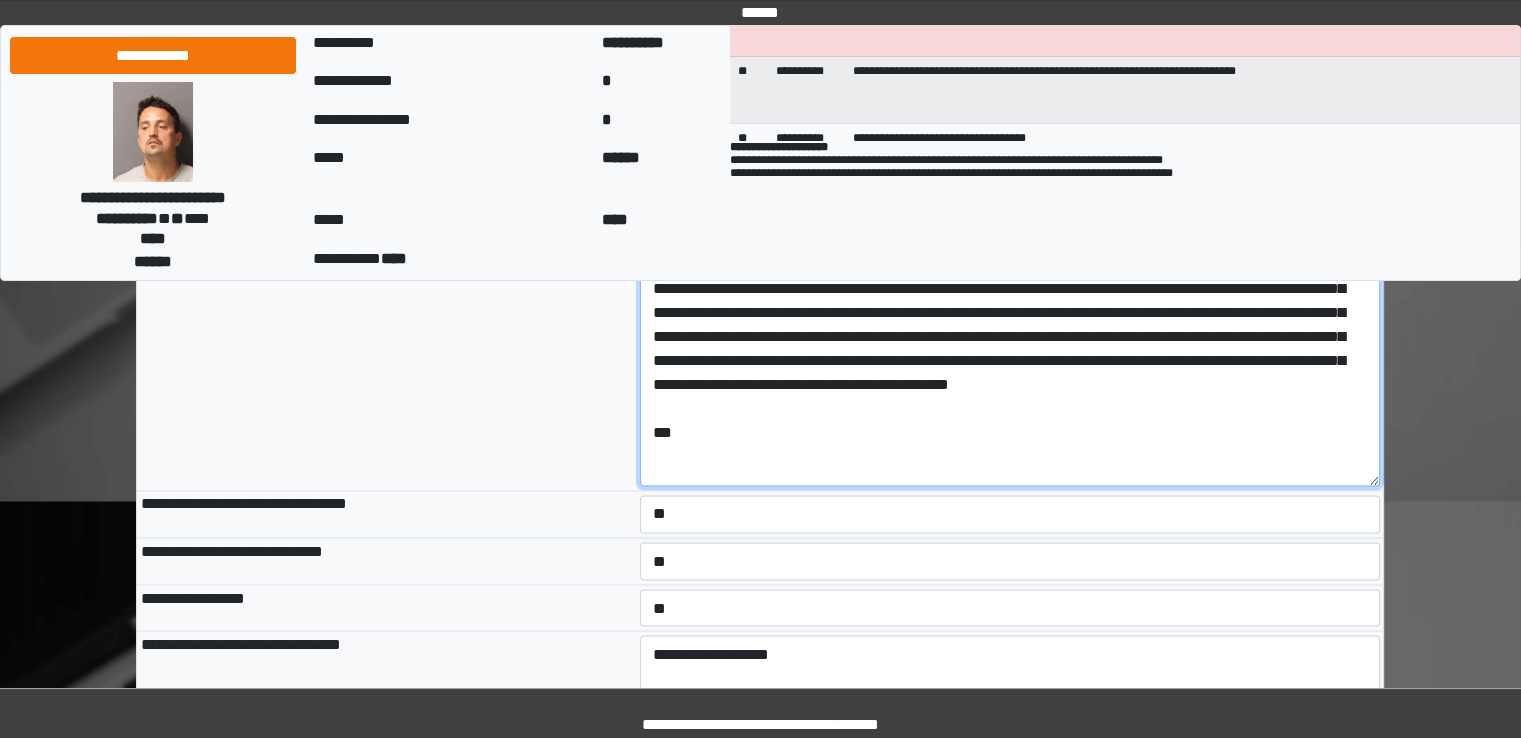 type on "**********" 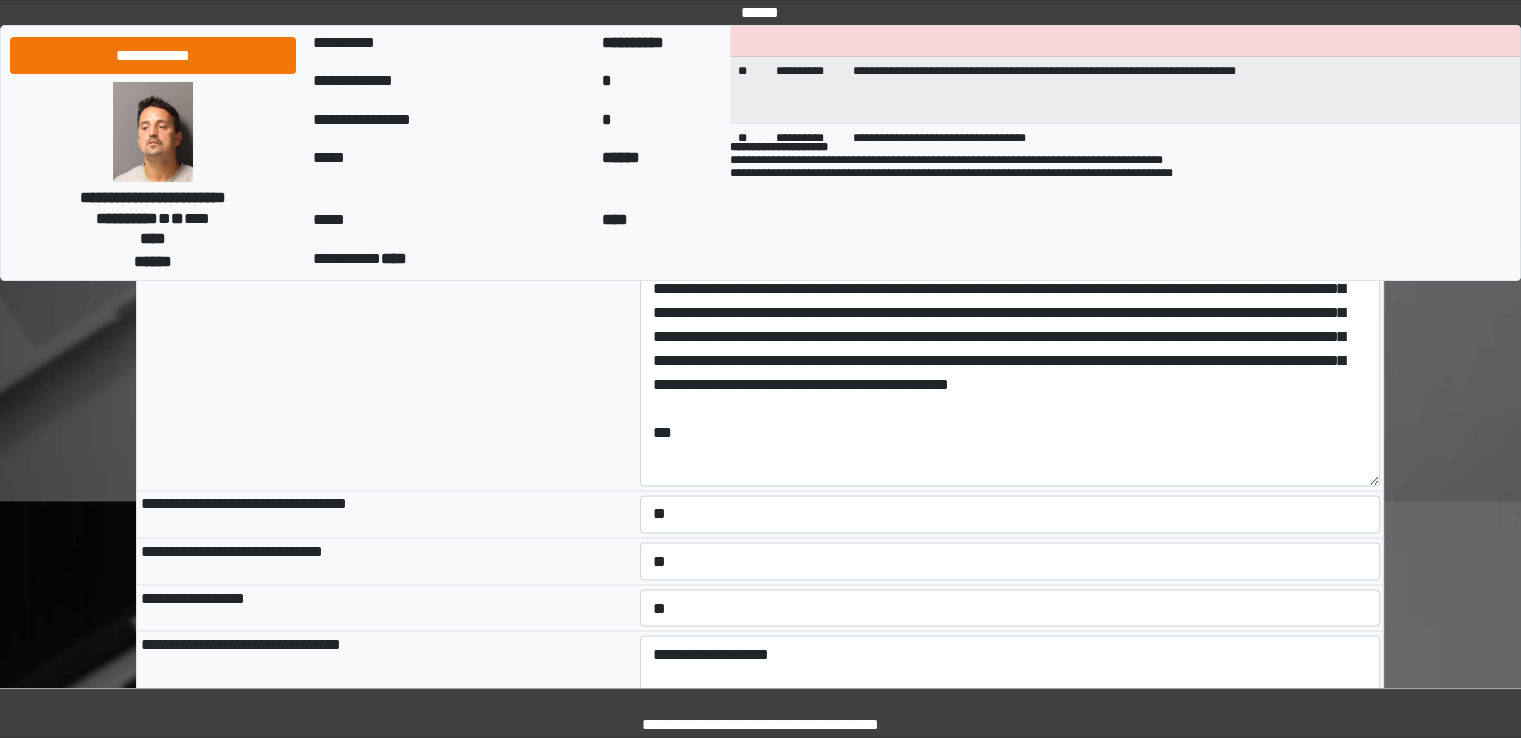 type on "**********" 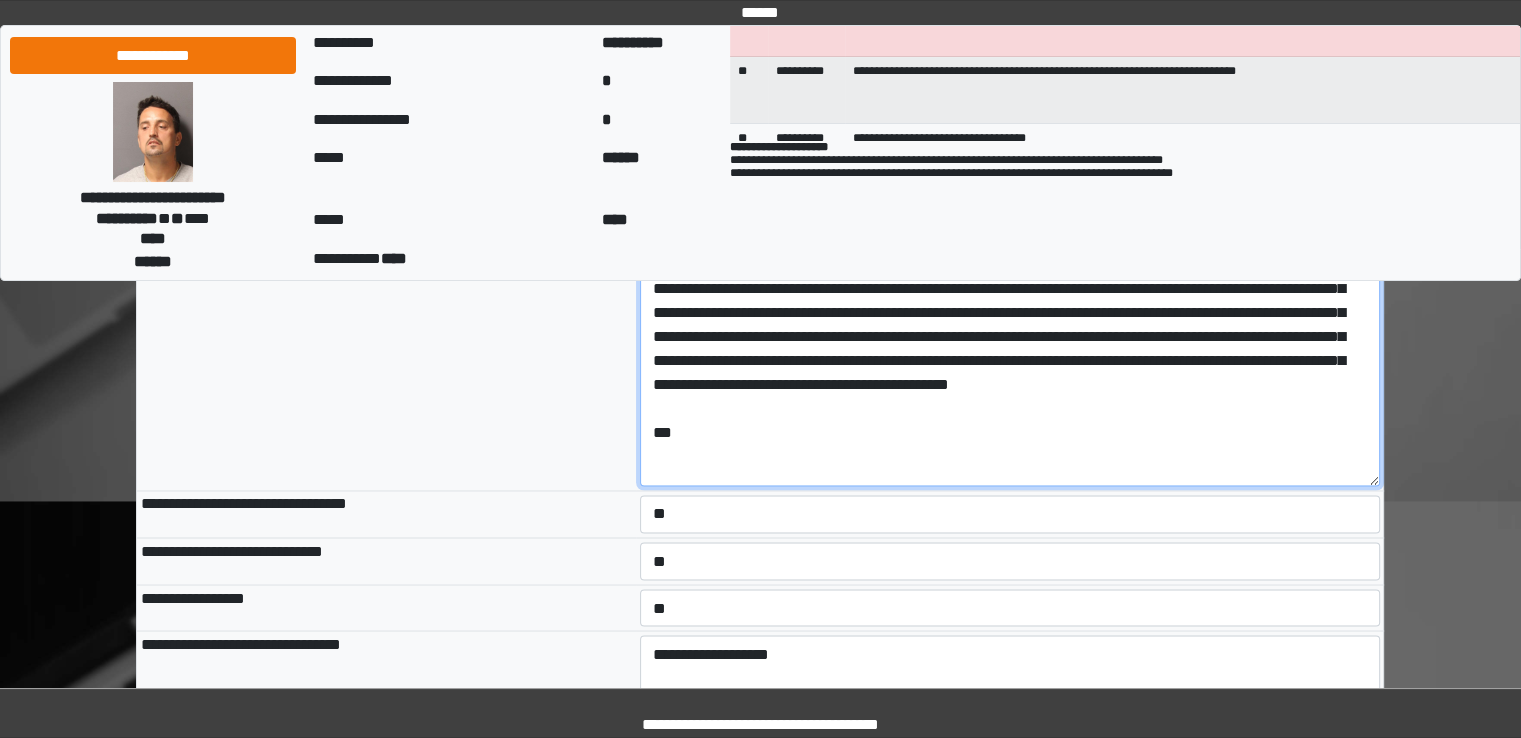 click at bounding box center [1010, 210] 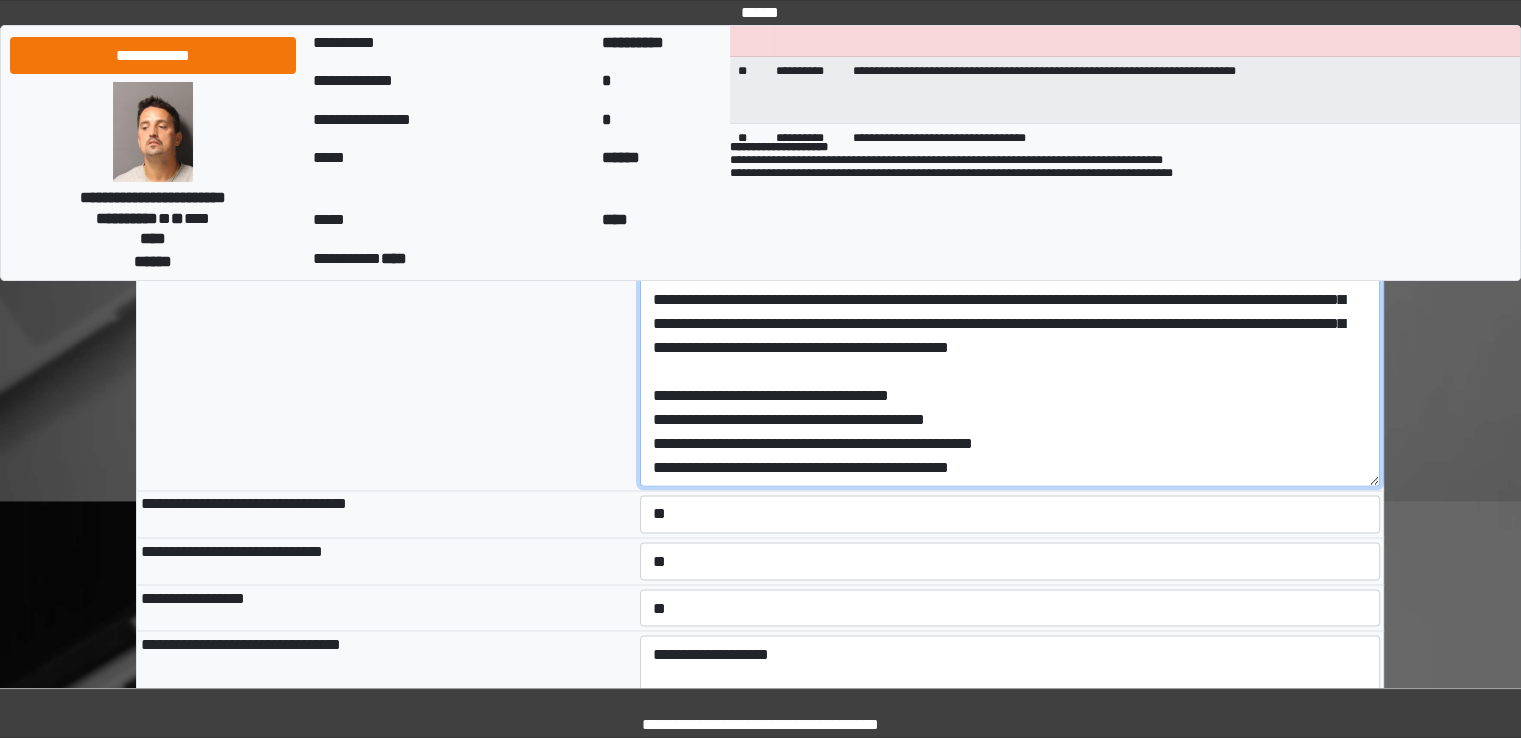 scroll, scrollTop: 126, scrollLeft: 0, axis: vertical 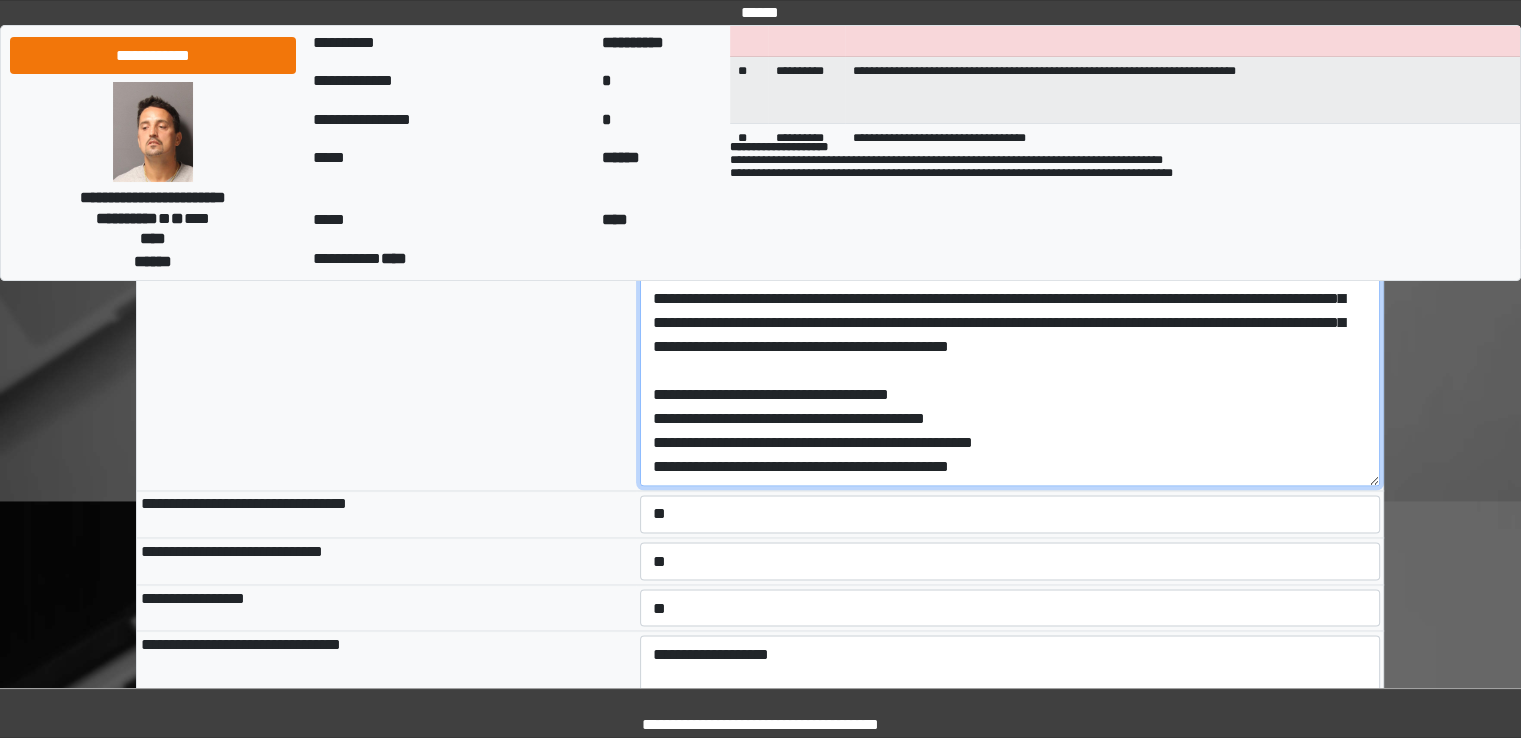 click at bounding box center [1010, 210] 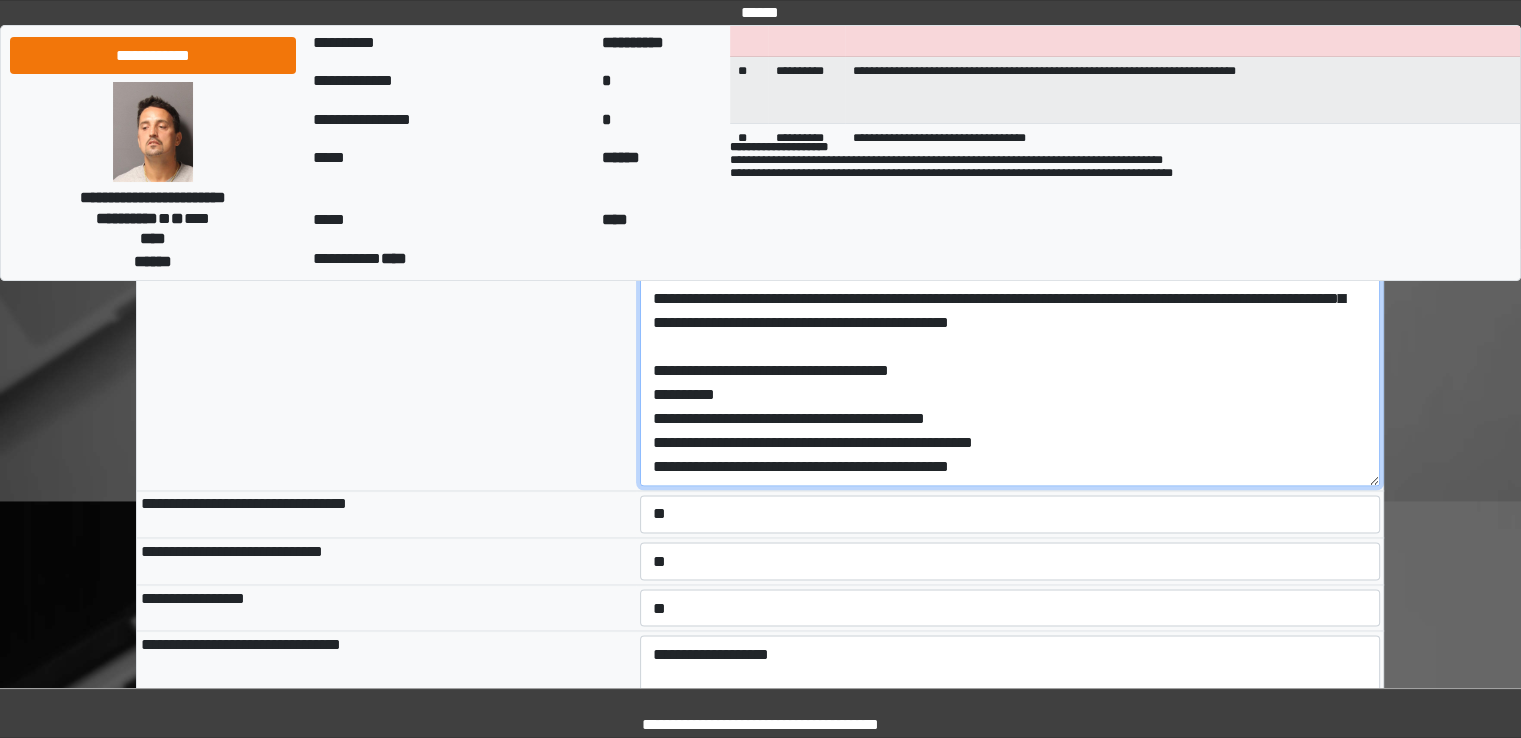 type on "**********" 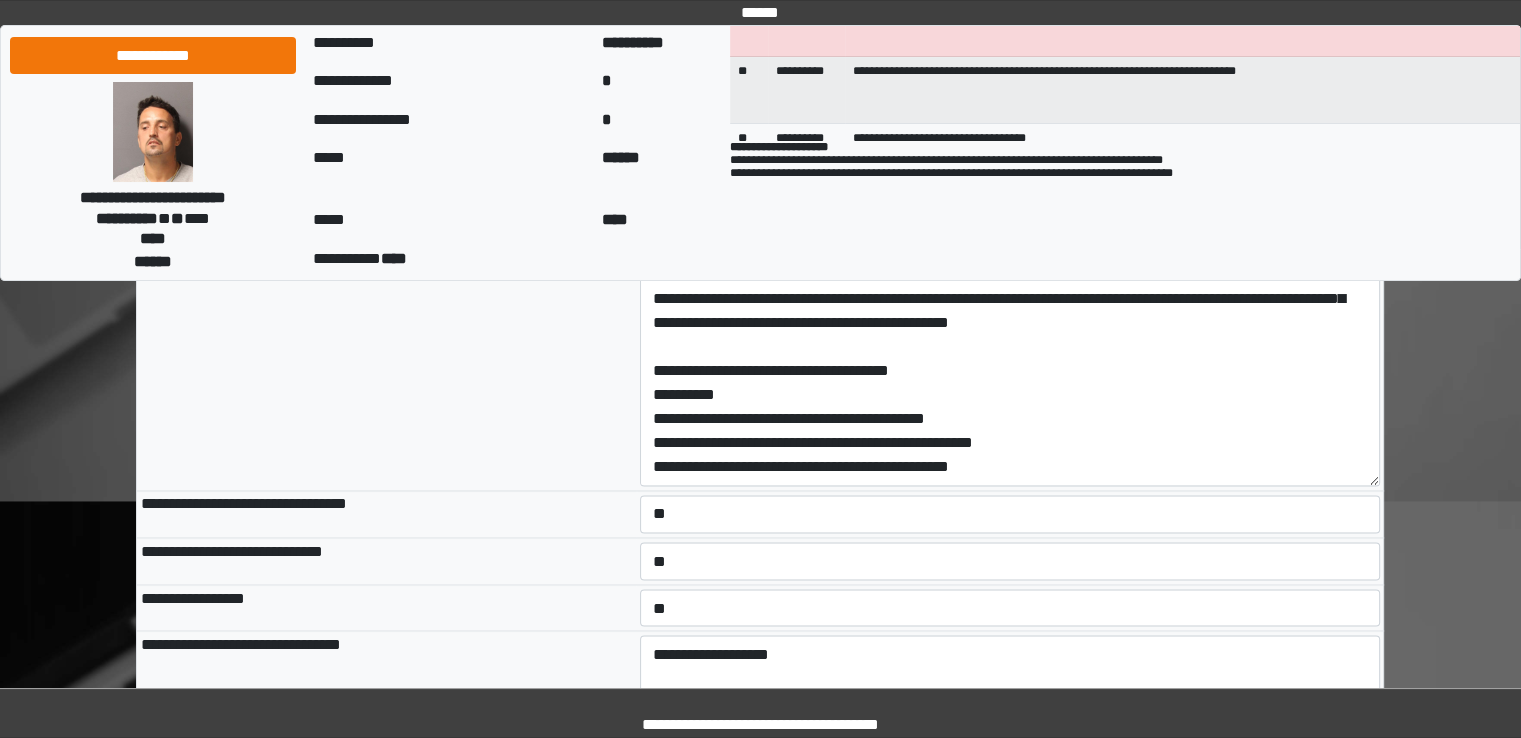 type on "**********" 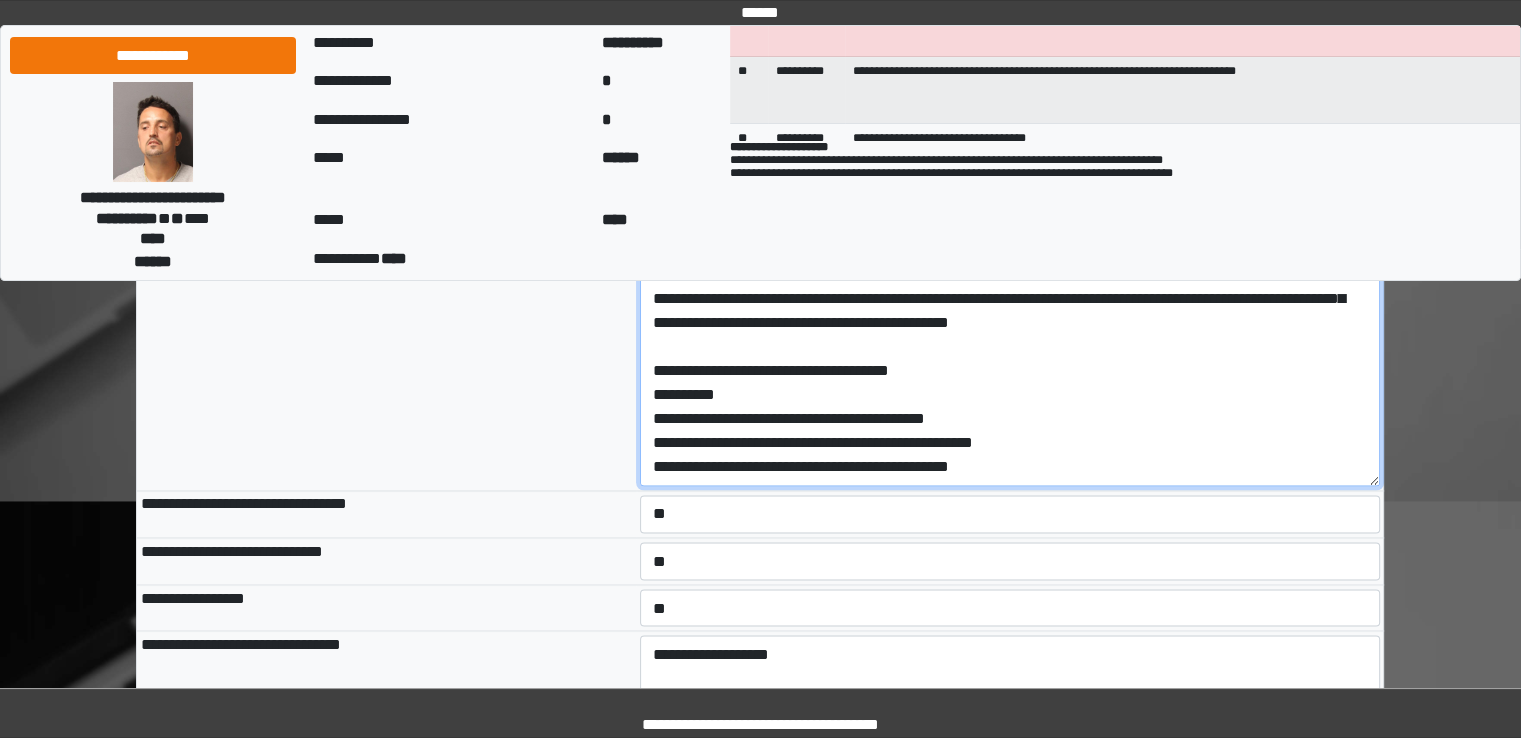paste on "**********" 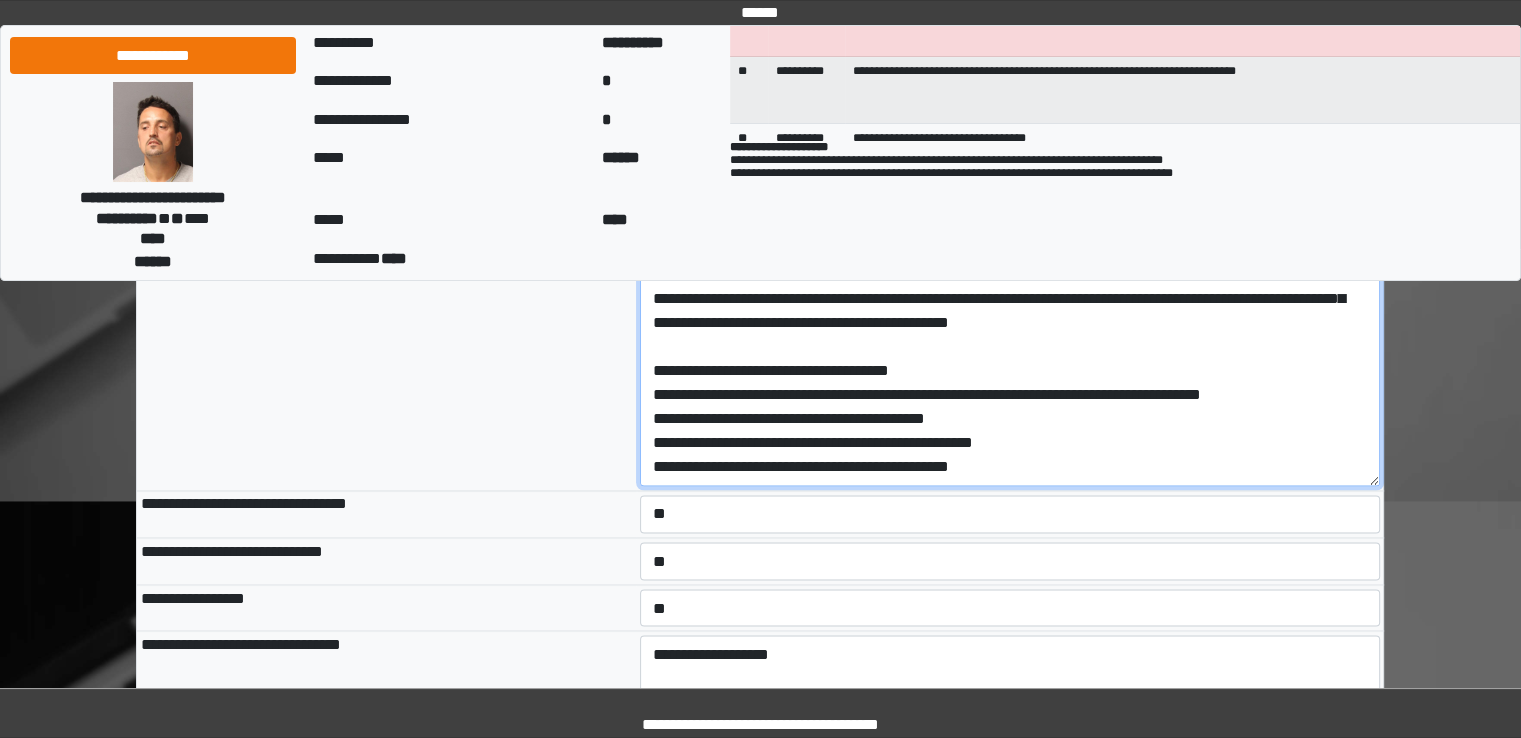 click at bounding box center (1010, 210) 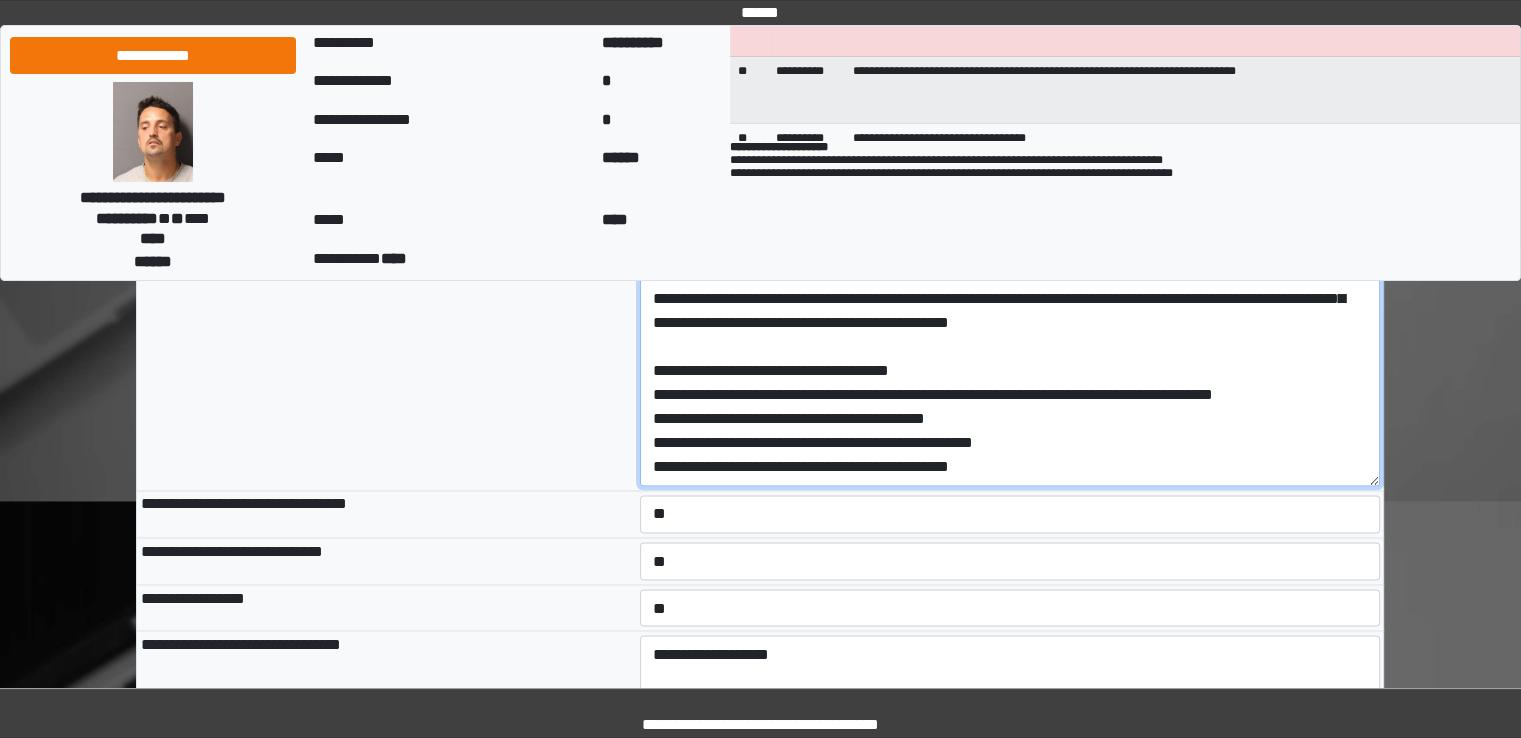 type on "**********" 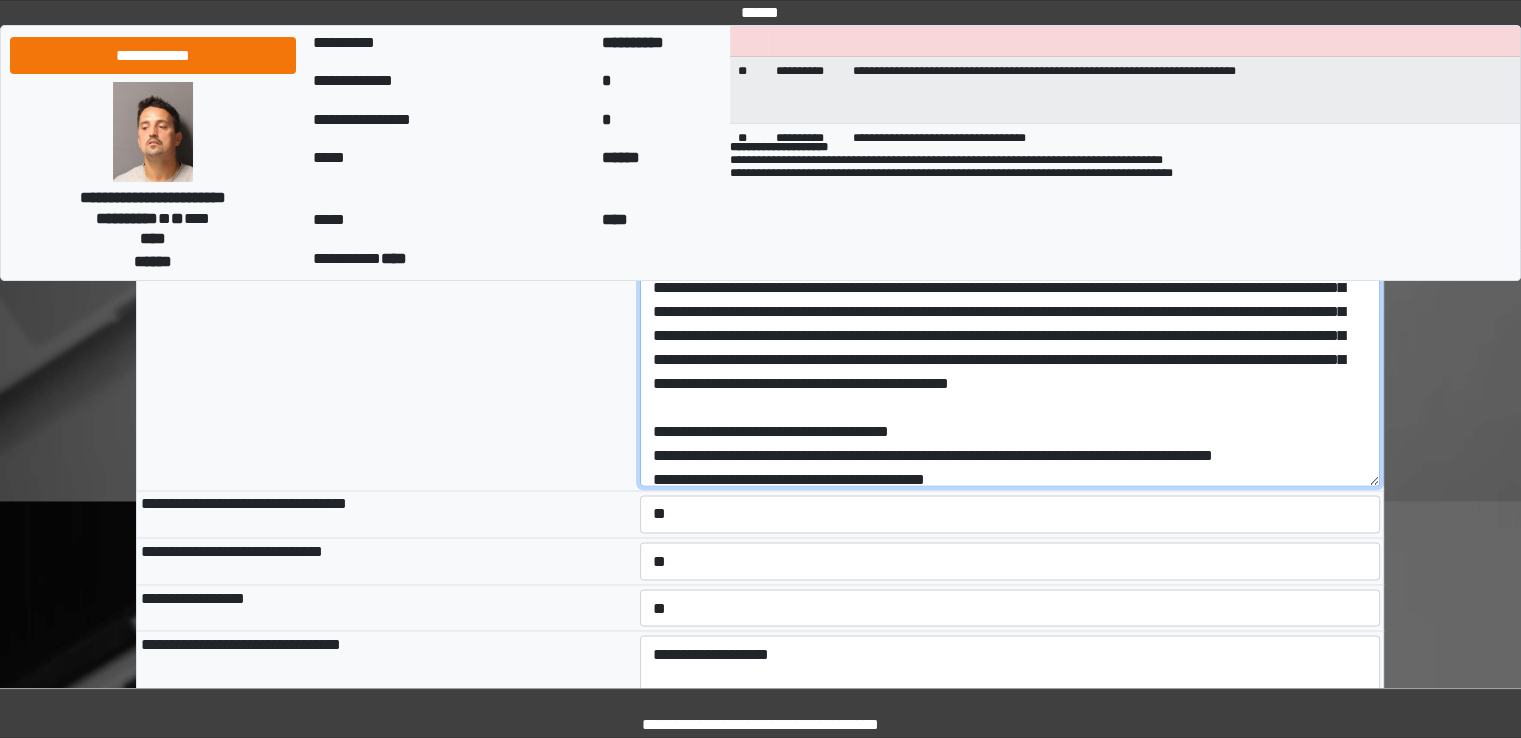 scroll, scrollTop: 0, scrollLeft: 0, axis: both 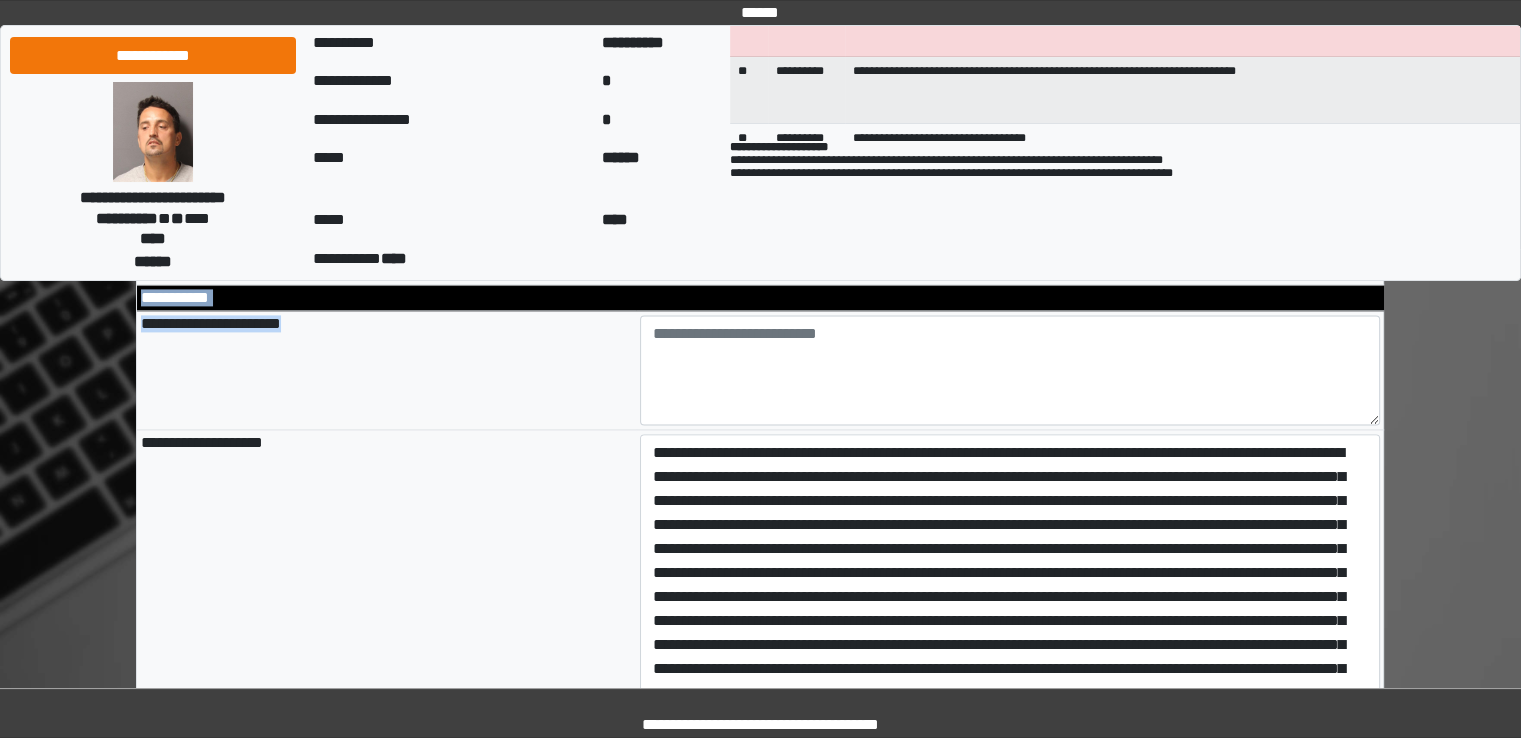 drag, startPoint x: 327, startPoint y: 339, endPoint x: 130, endPoint y: 342, distance: 197.02284 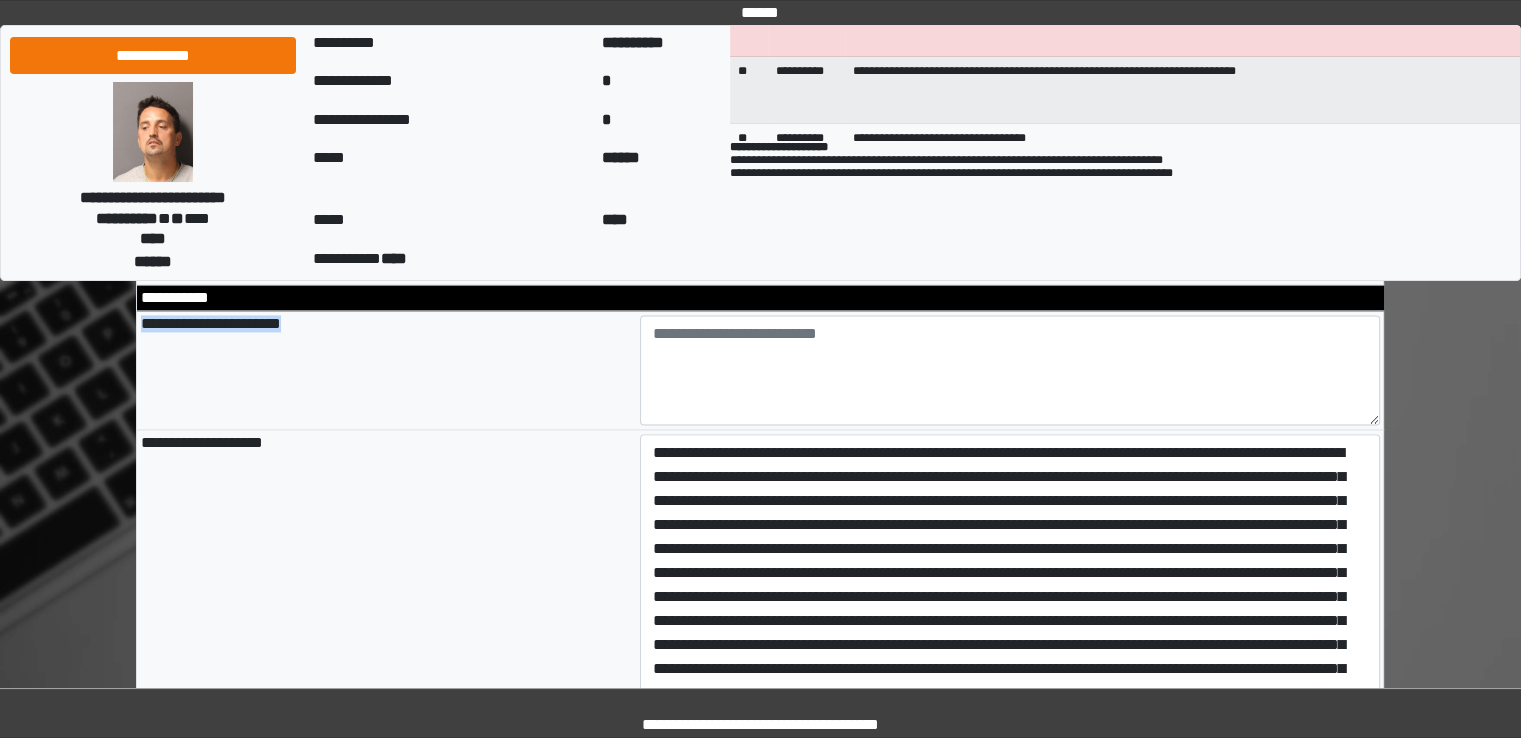 drag, startPoint x: 326, startPoint y: 335, endPoint x: 138, endPoint y: 326, distance: 188.2153 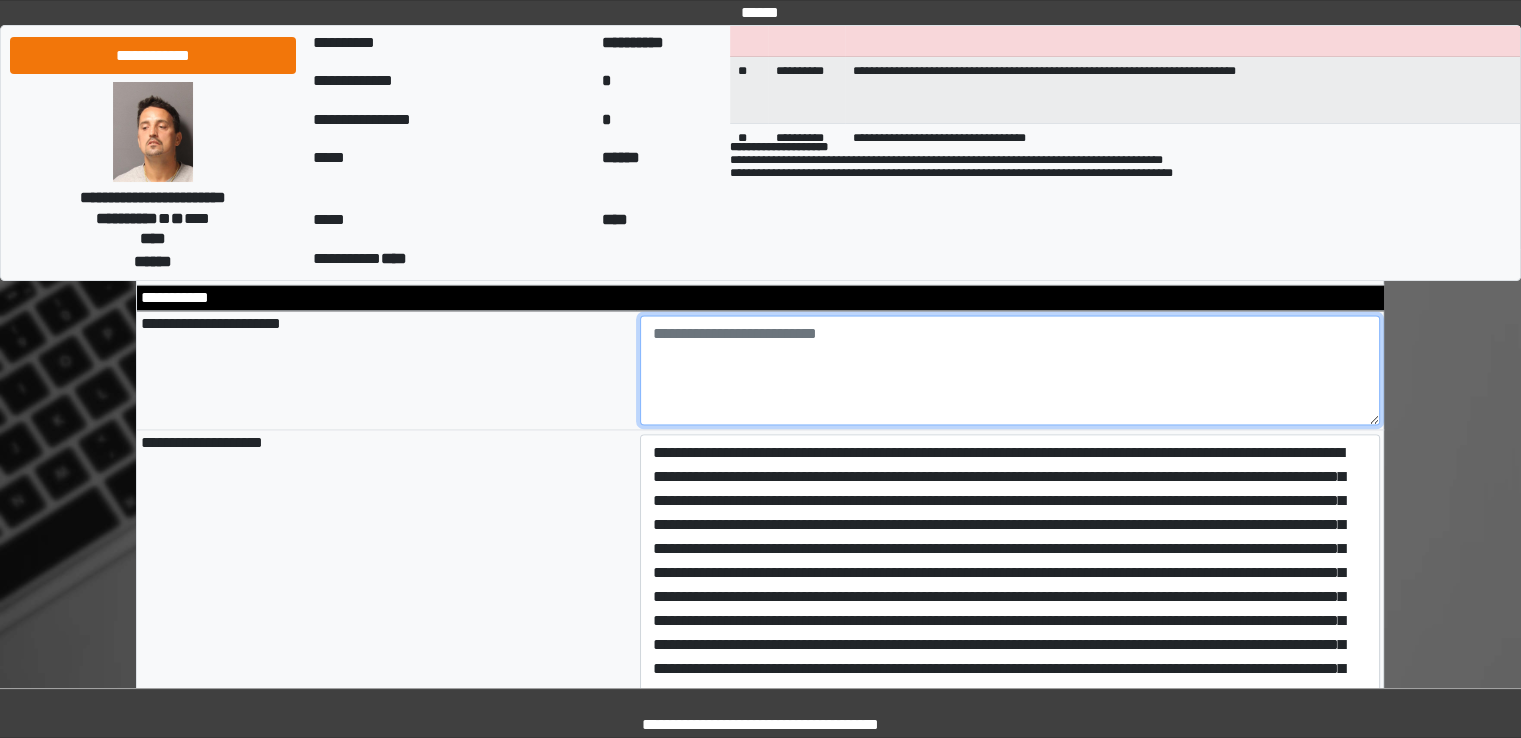 drag, startPoint x: 724, startPoint y: 415, endPoint x: 717, endPoint y: 397, distance: 19.313208 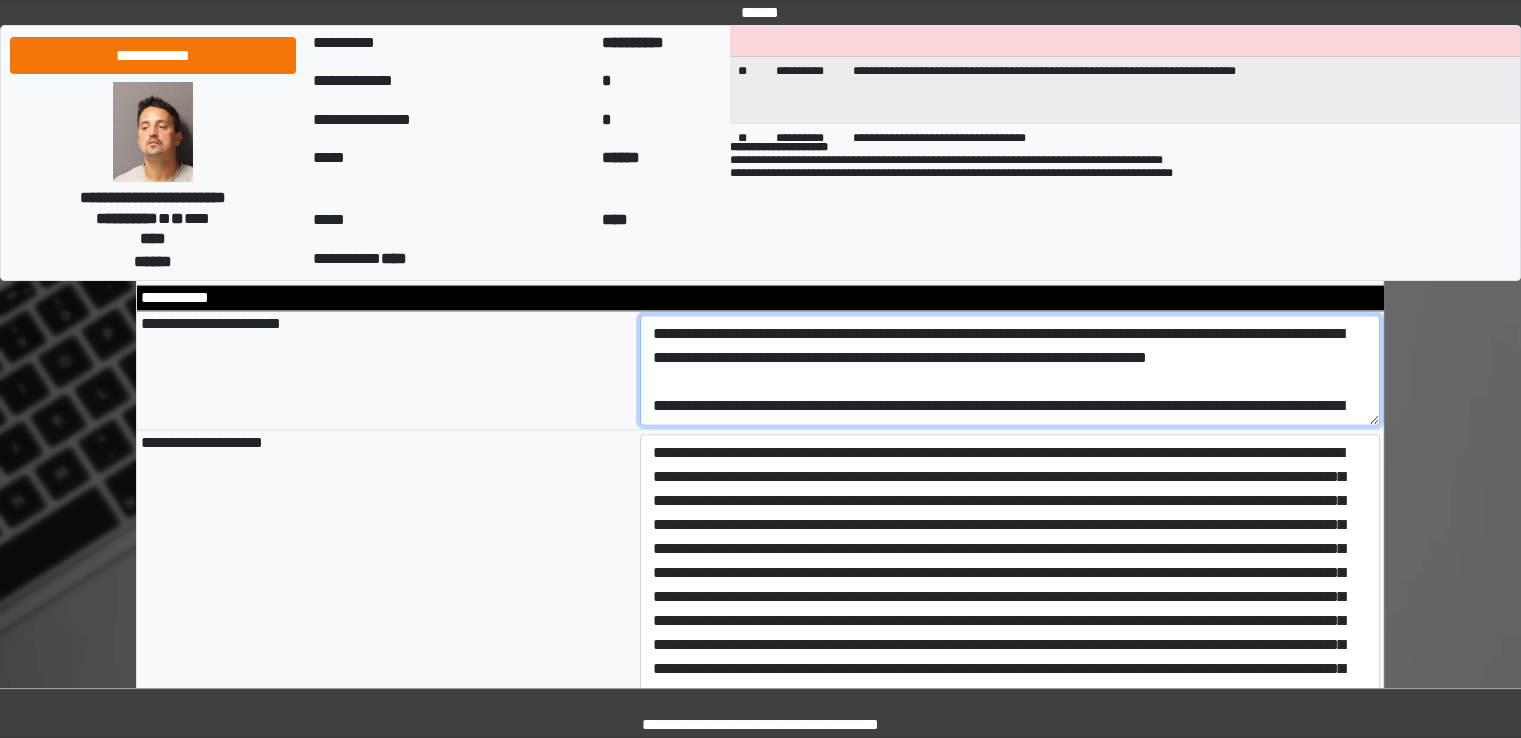 scroll, scrollTop: 256, scrollLeft: 0, axis: vertical 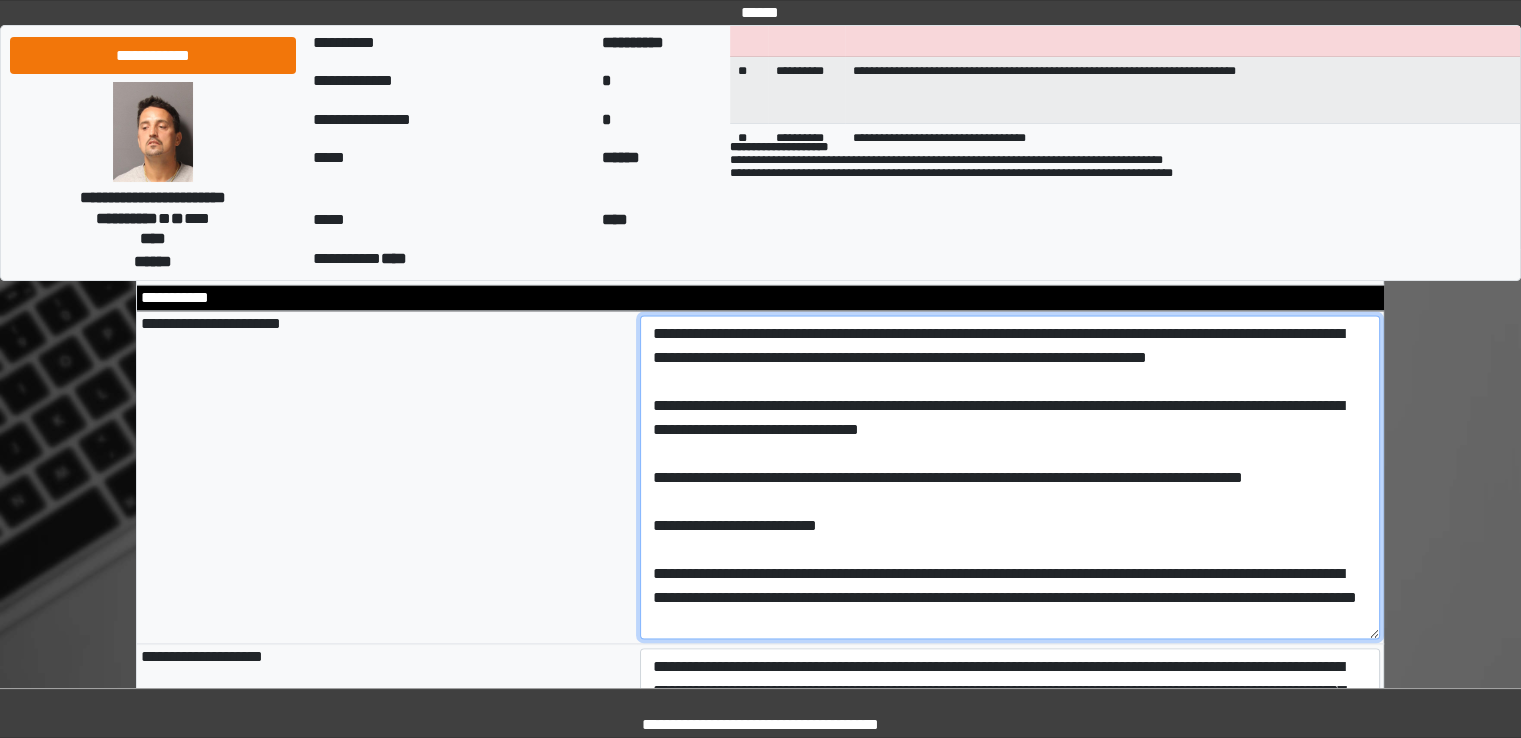 drag, startPoint x: 1370, startPoint y: 424, endPoint x: 1412, endPoint y: 640, distance: 220.04546 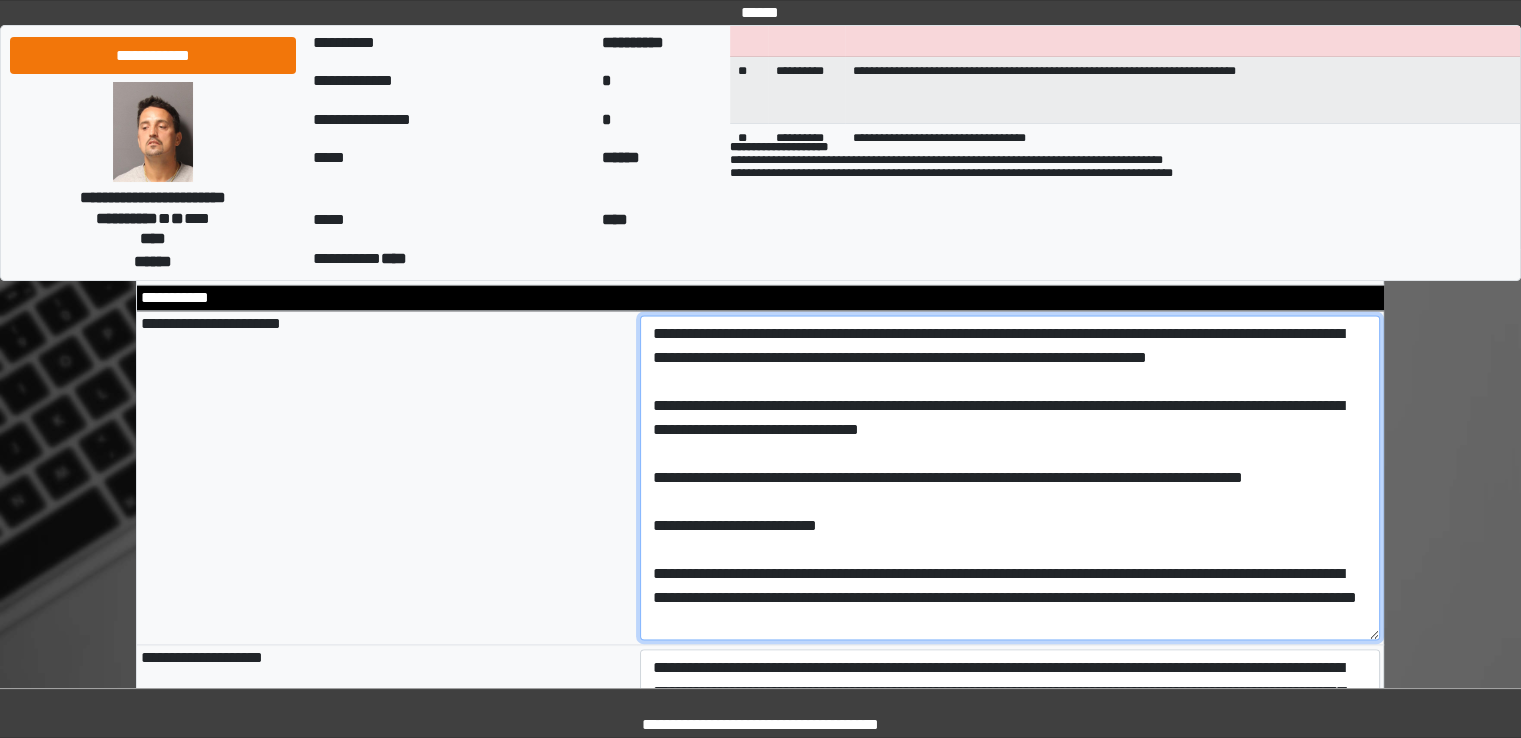 scroll, scrollTop: 0, scrollLeft: 0, axis: both 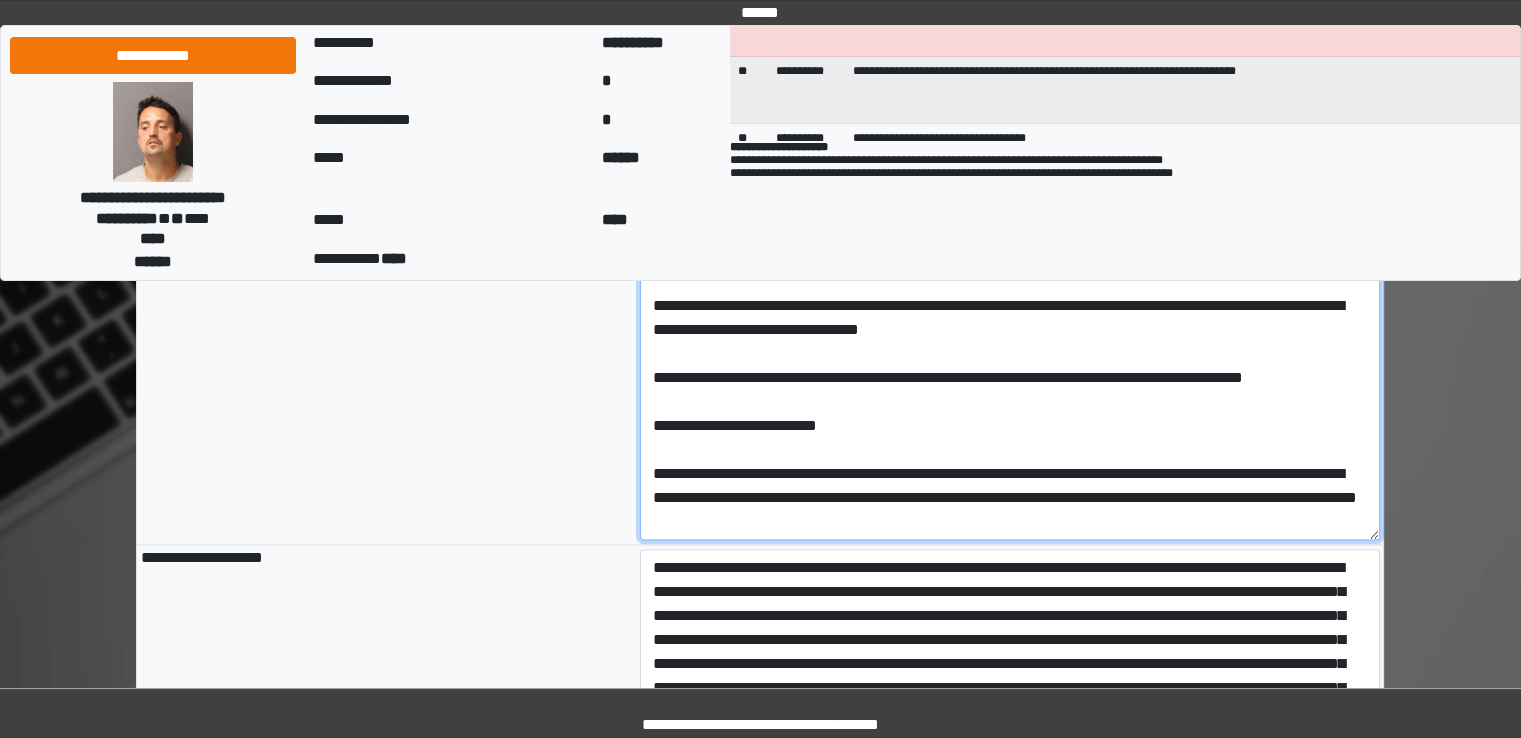 drag, startPoint x: 870, startPoint y: 433, endPoint x: 578, endPoint y: 437, distance: 292.0274 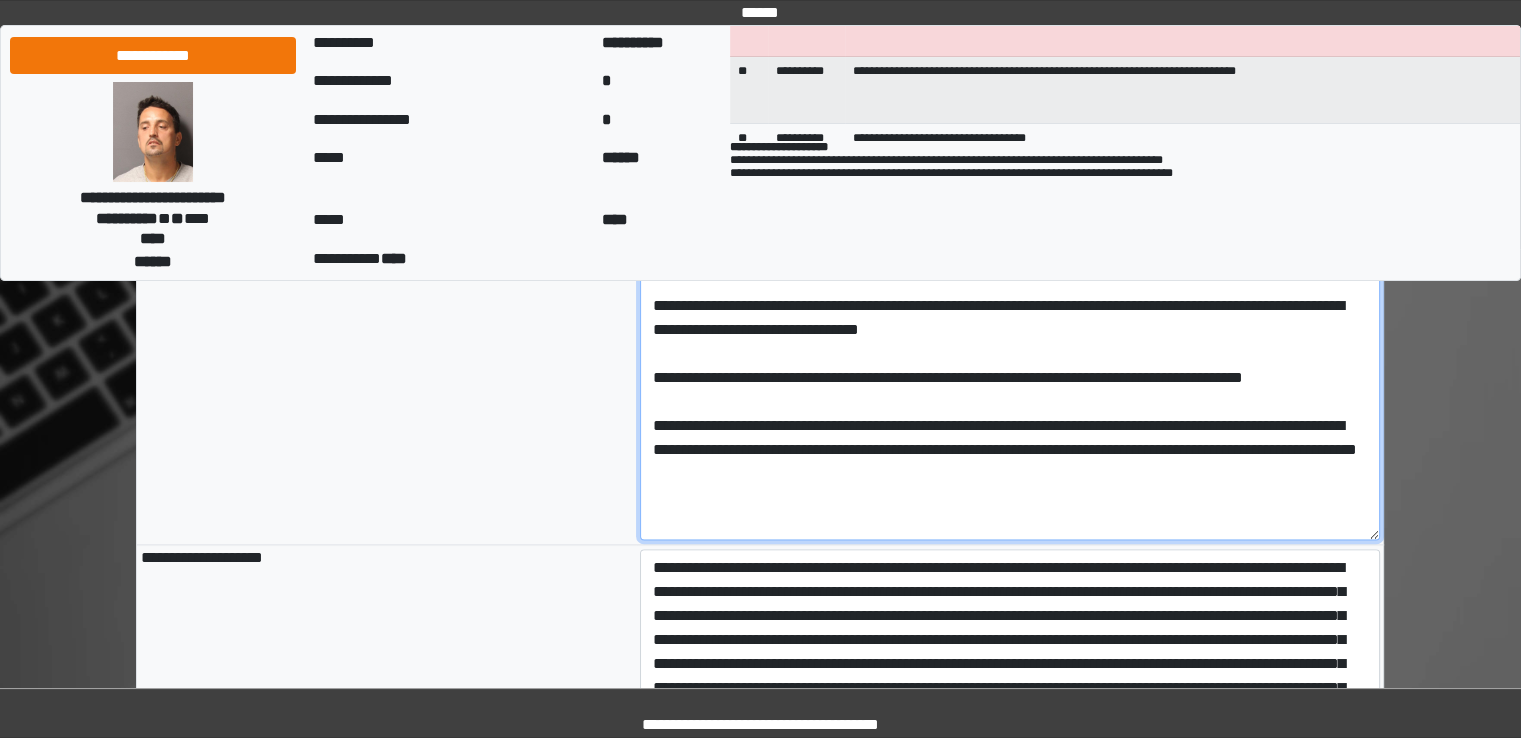 scroll, scrollTop: 0, scrollLeft: 0, axis: both 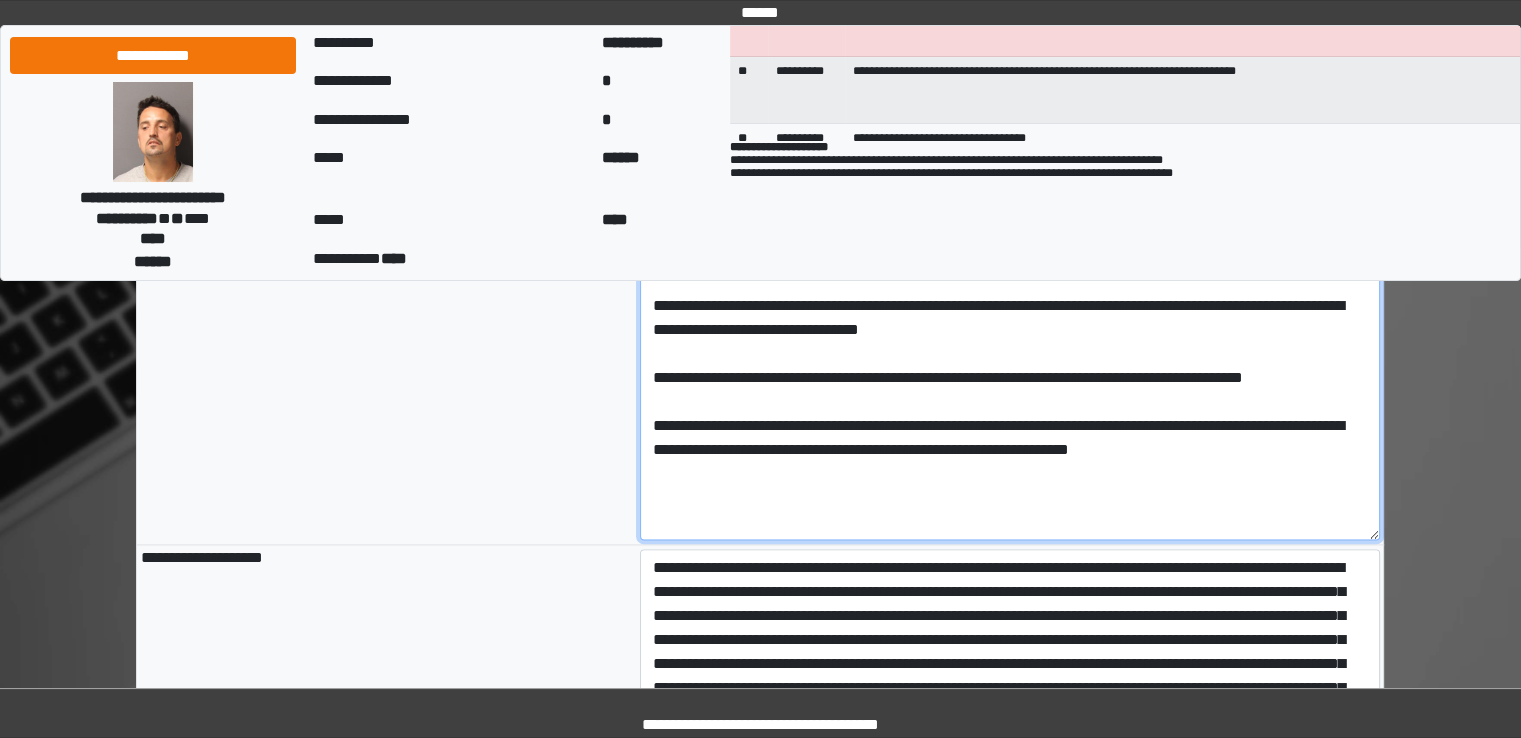 drag, startPoint x: 846, startPoint y: 454, endPoint x: 1294, endPoint y: 455, distance: 448.00113 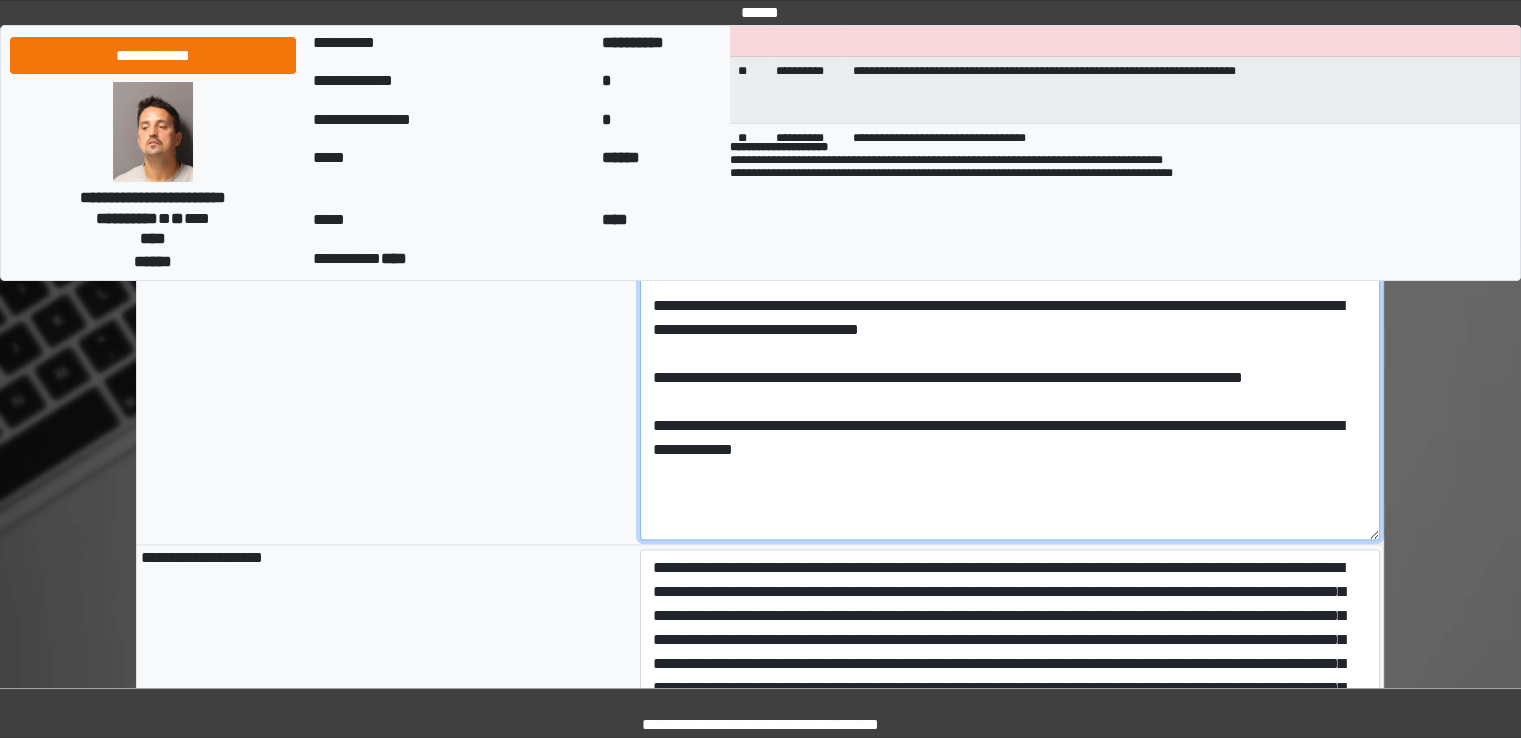 drag, startPoint x: 1269, startPoint y: 433, endPoint x: 1310, endPoint y: 489, distance: 69.40461 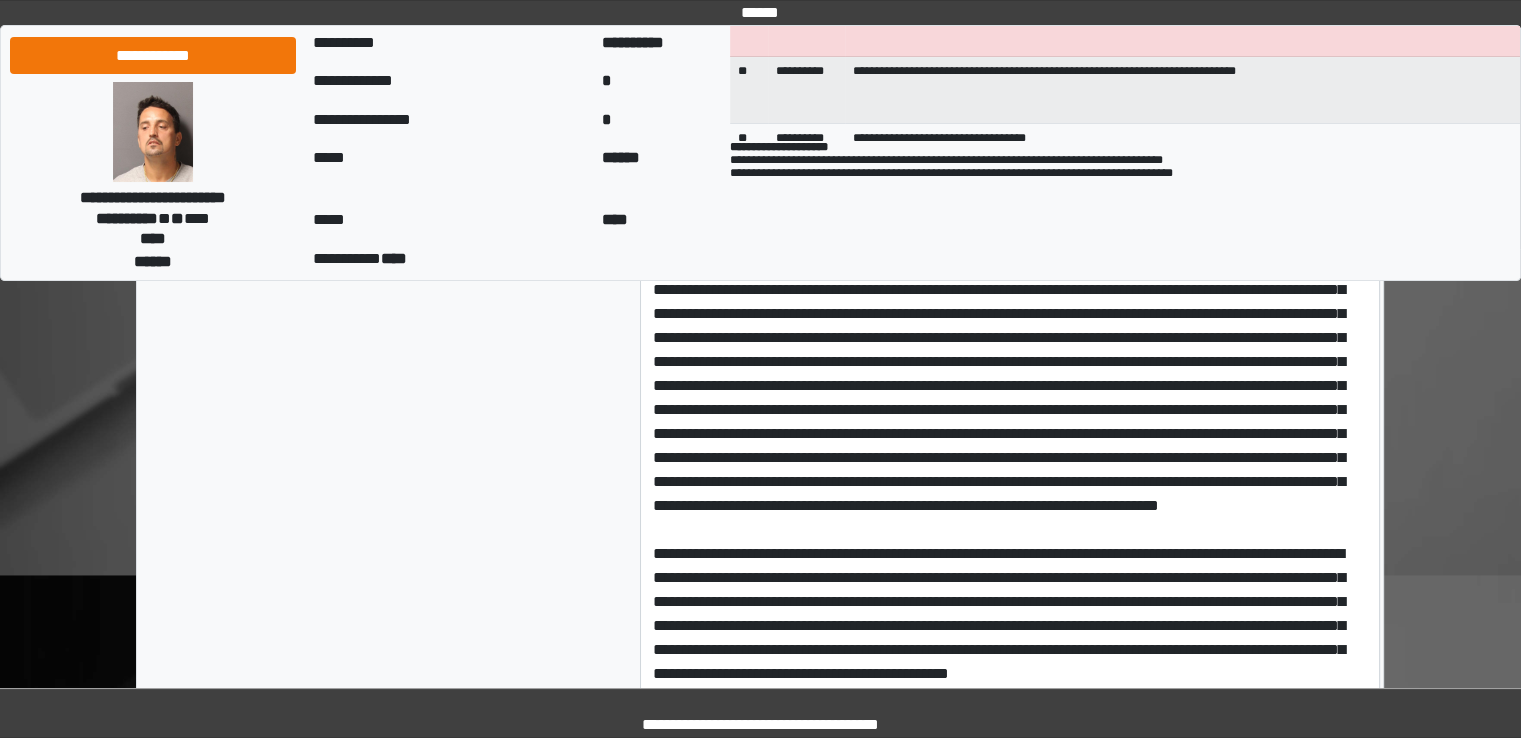 scroll, scrollTop: 3365, scrollLeft: 0, axis: vertical 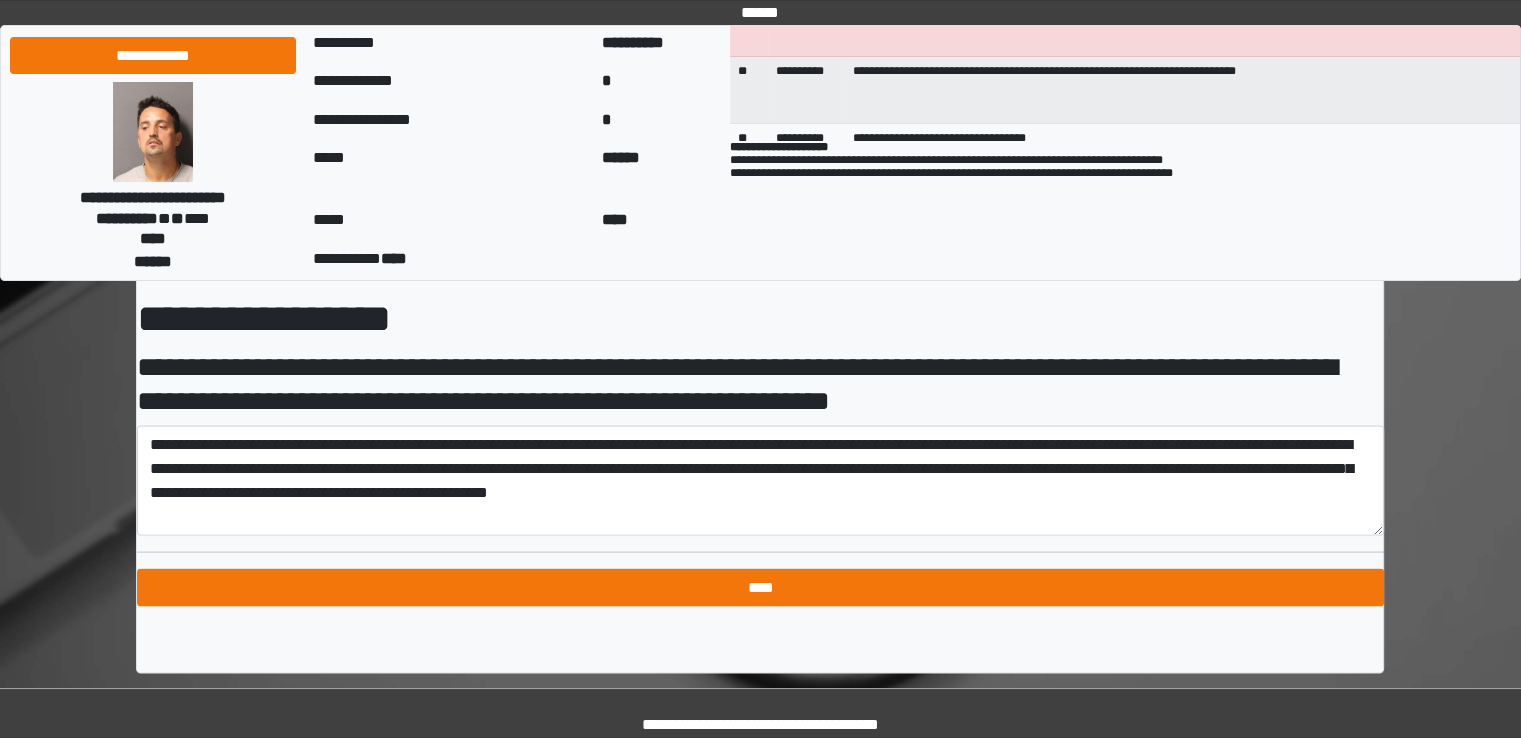 type on "**********" 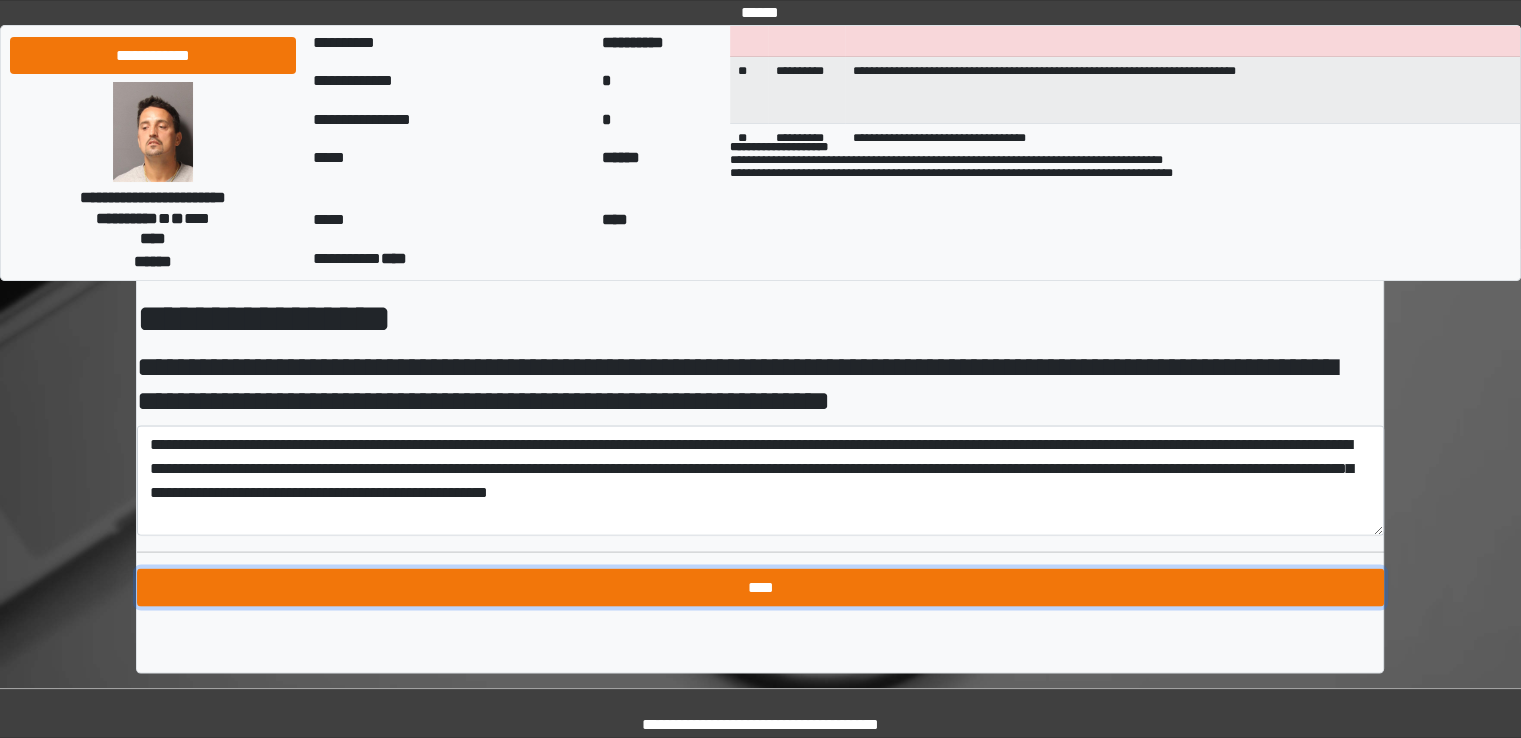 type on "**********" 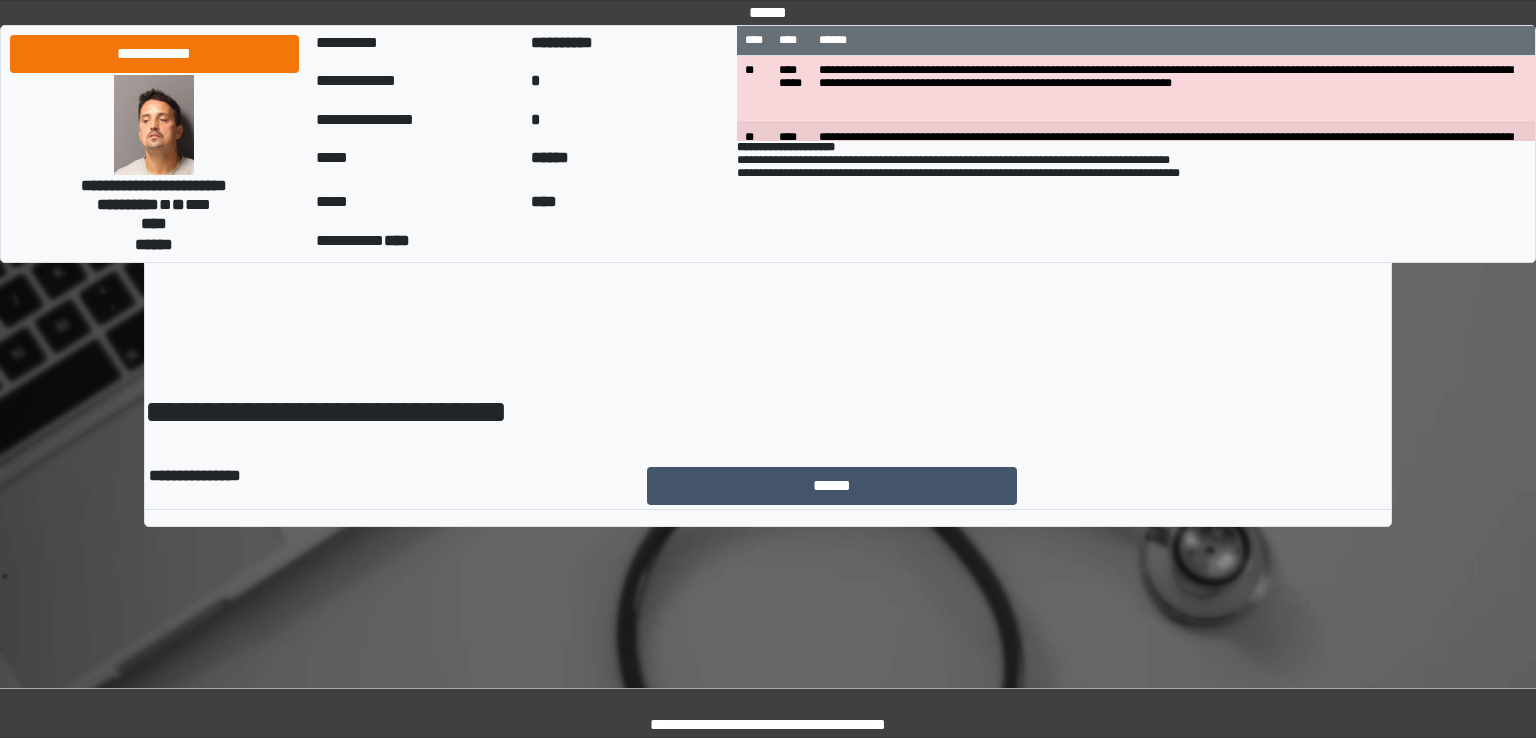 scroll, scrollTop: 0, scrollLeft: 0, axis: both 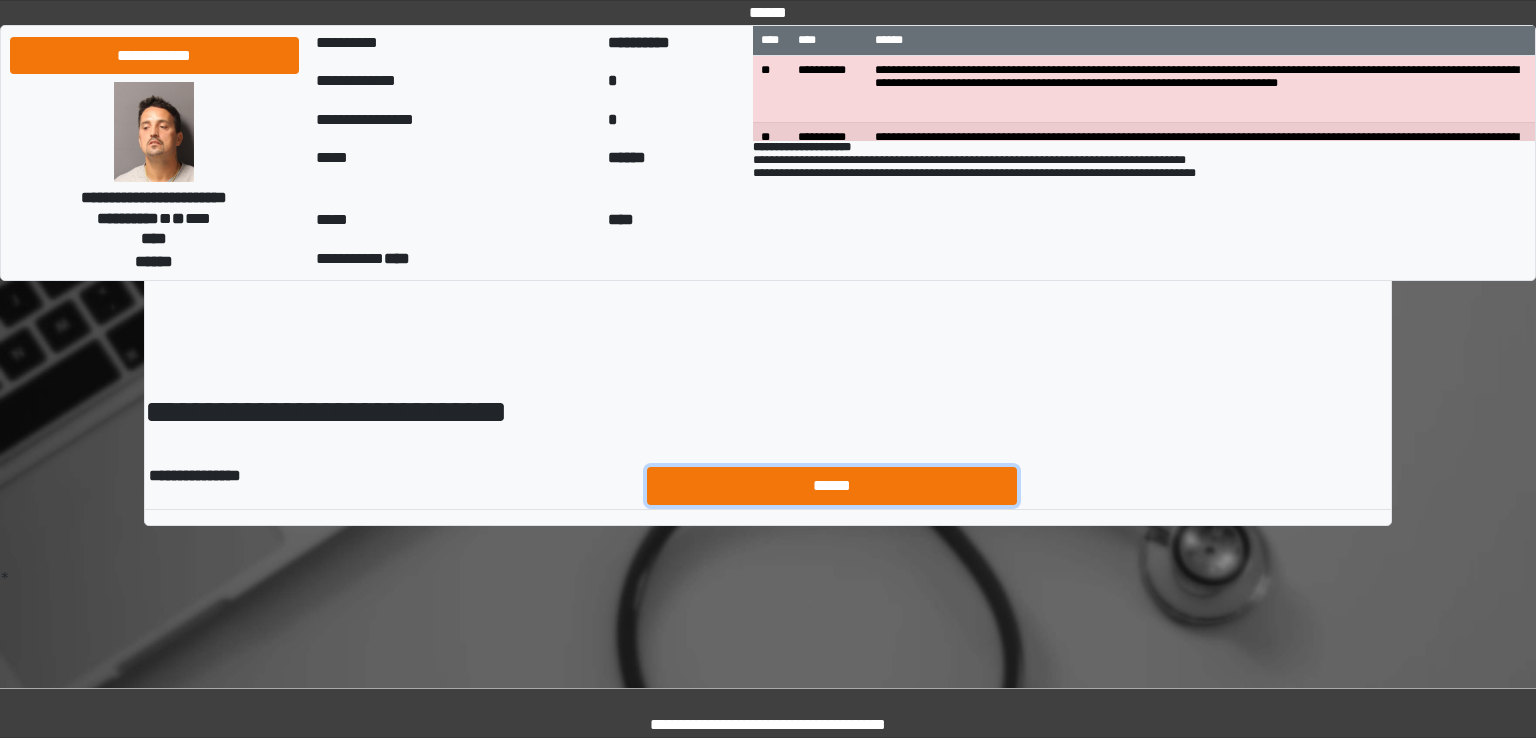 click on "******" at bounding box center [832, 486] 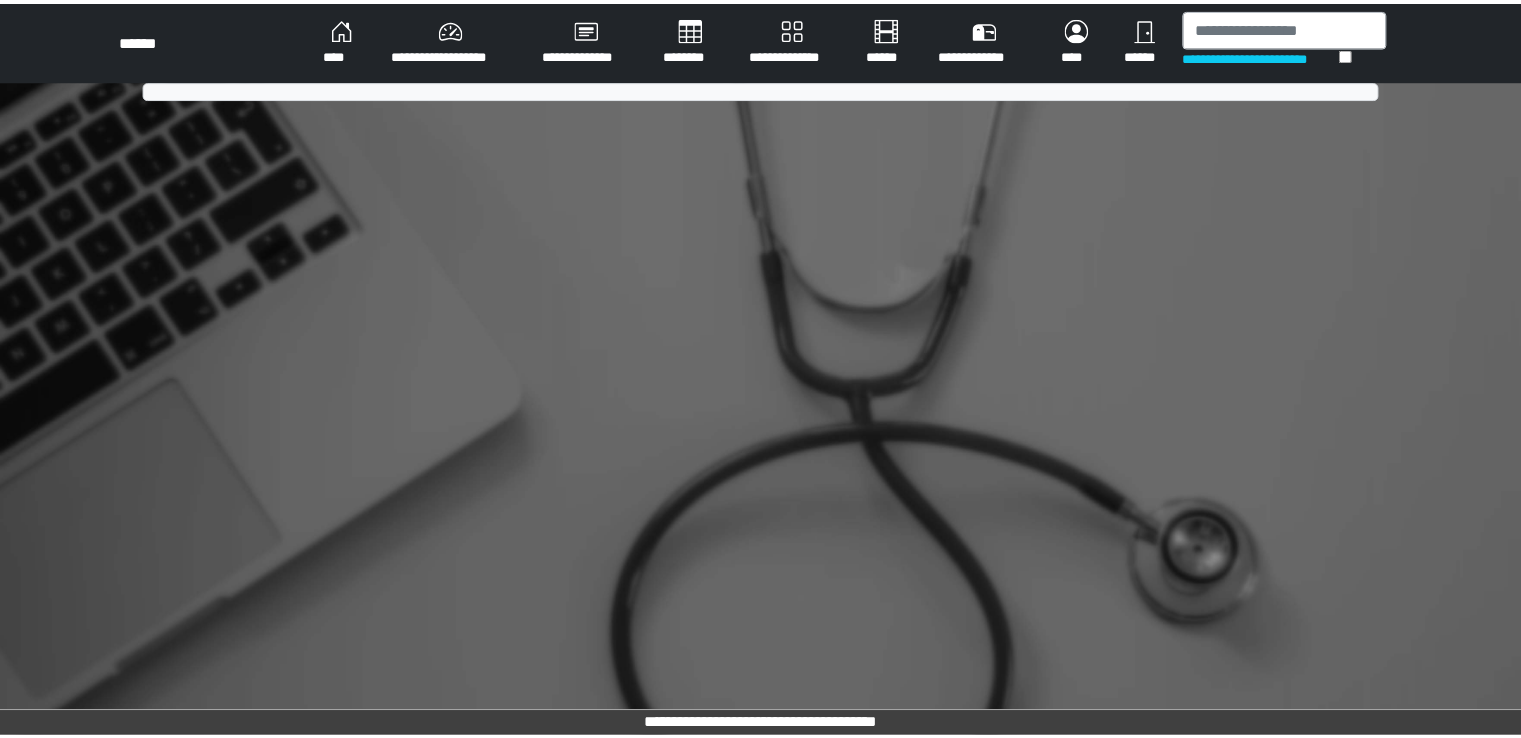 scroll, scrollTop: 0, scrollLeft: 0, axis: both 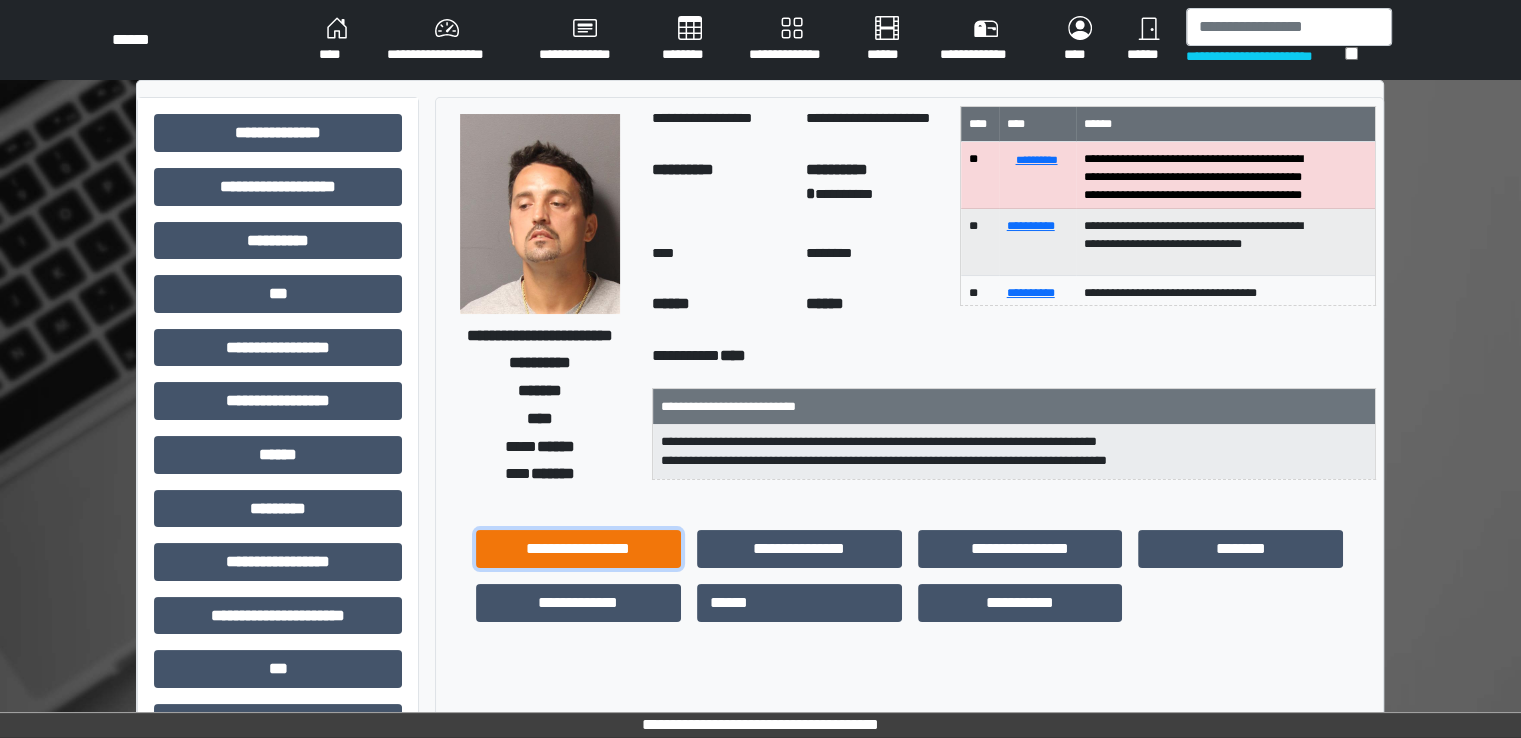 click on "**********" at bounding box center [578, 549] 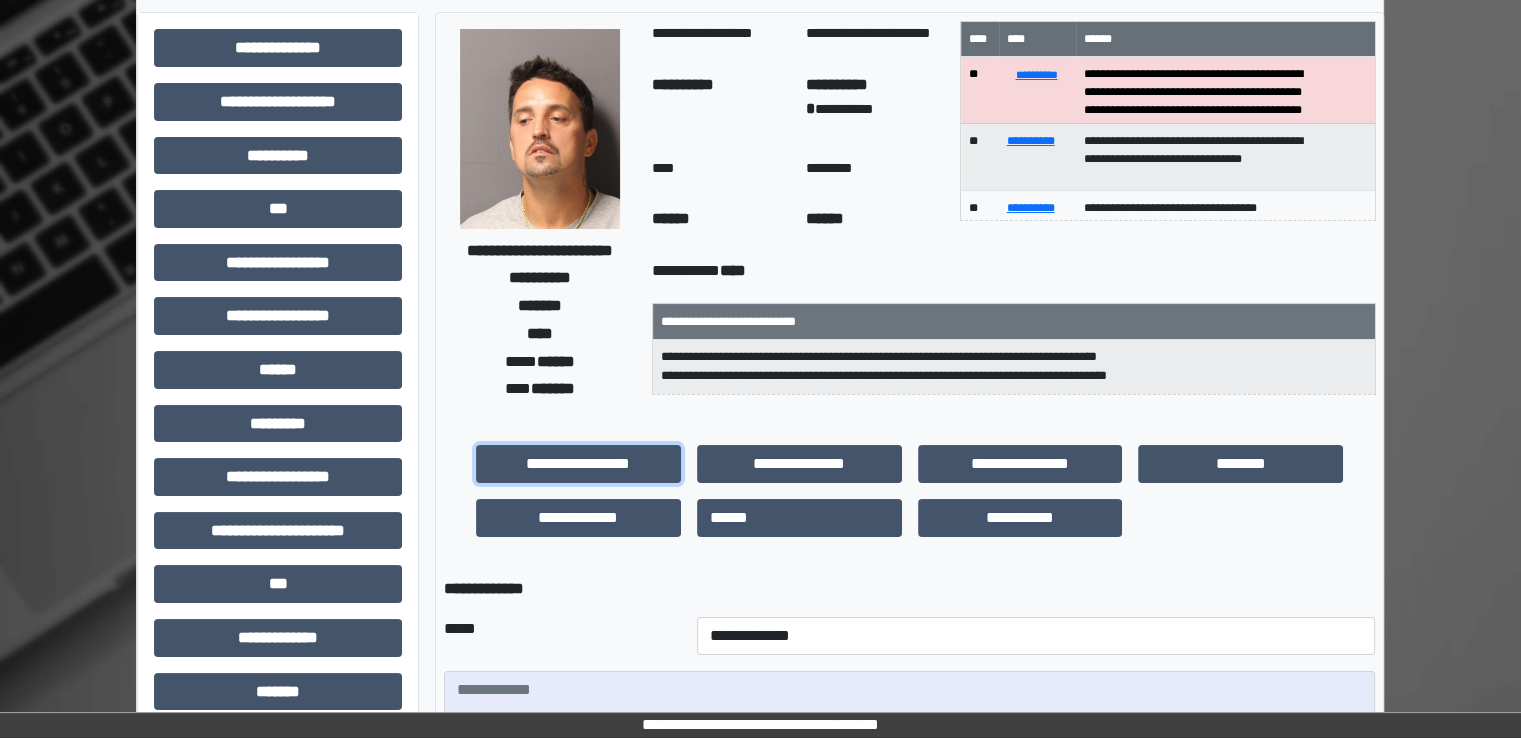 scroll, scrollTop: 0, scrollLeft: 0, axis: both 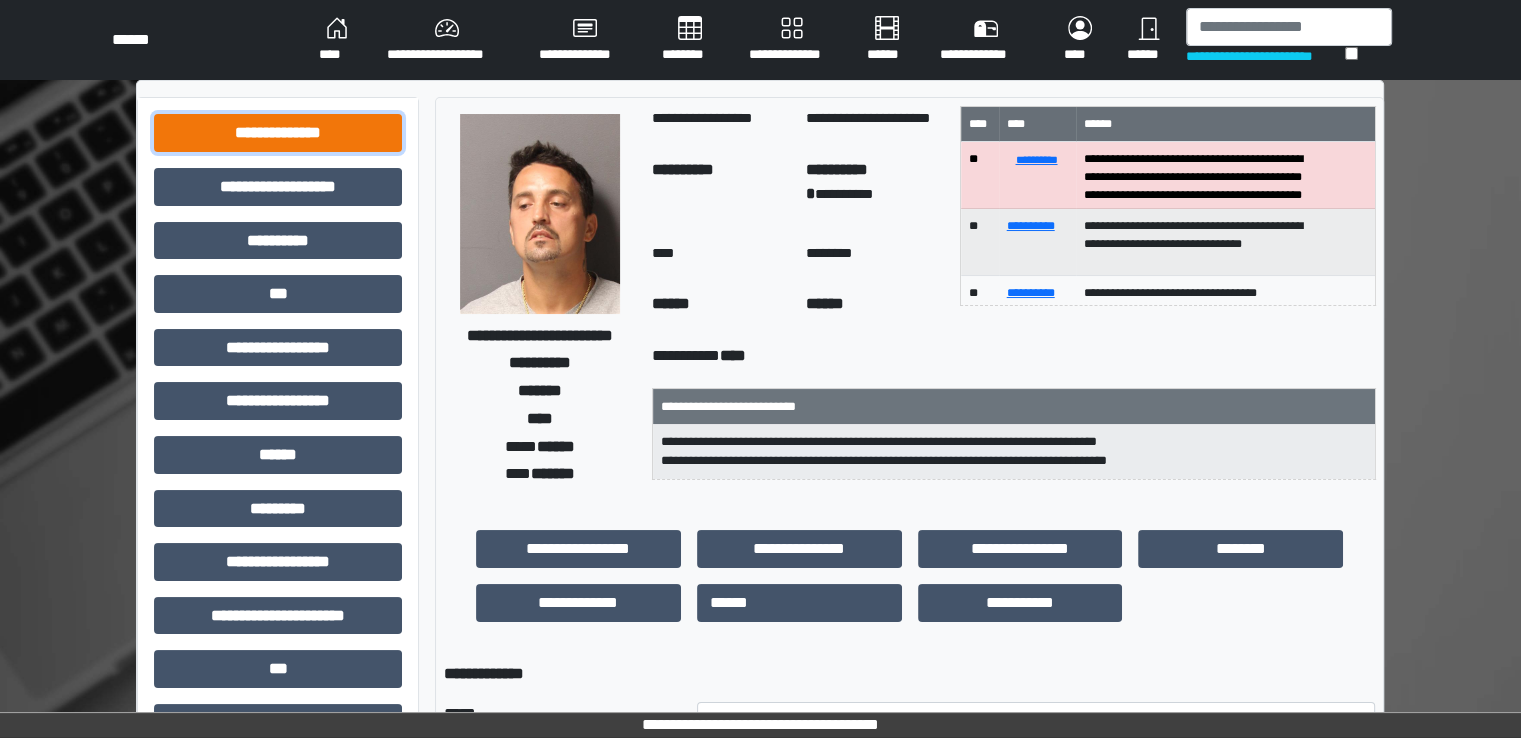 click on "**********" at bounding box center [278, 133] 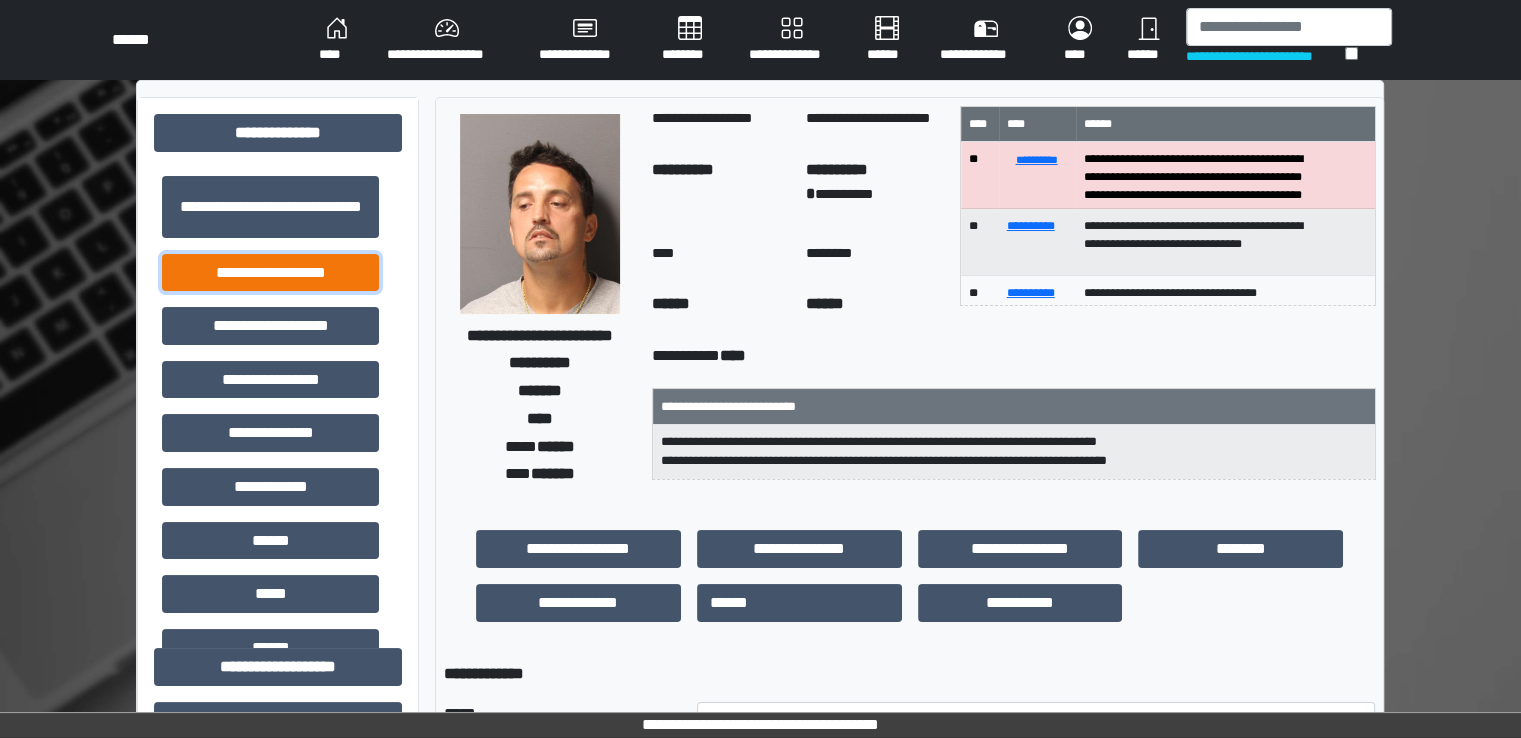 click on "**********" at bounding box center (270, 273) 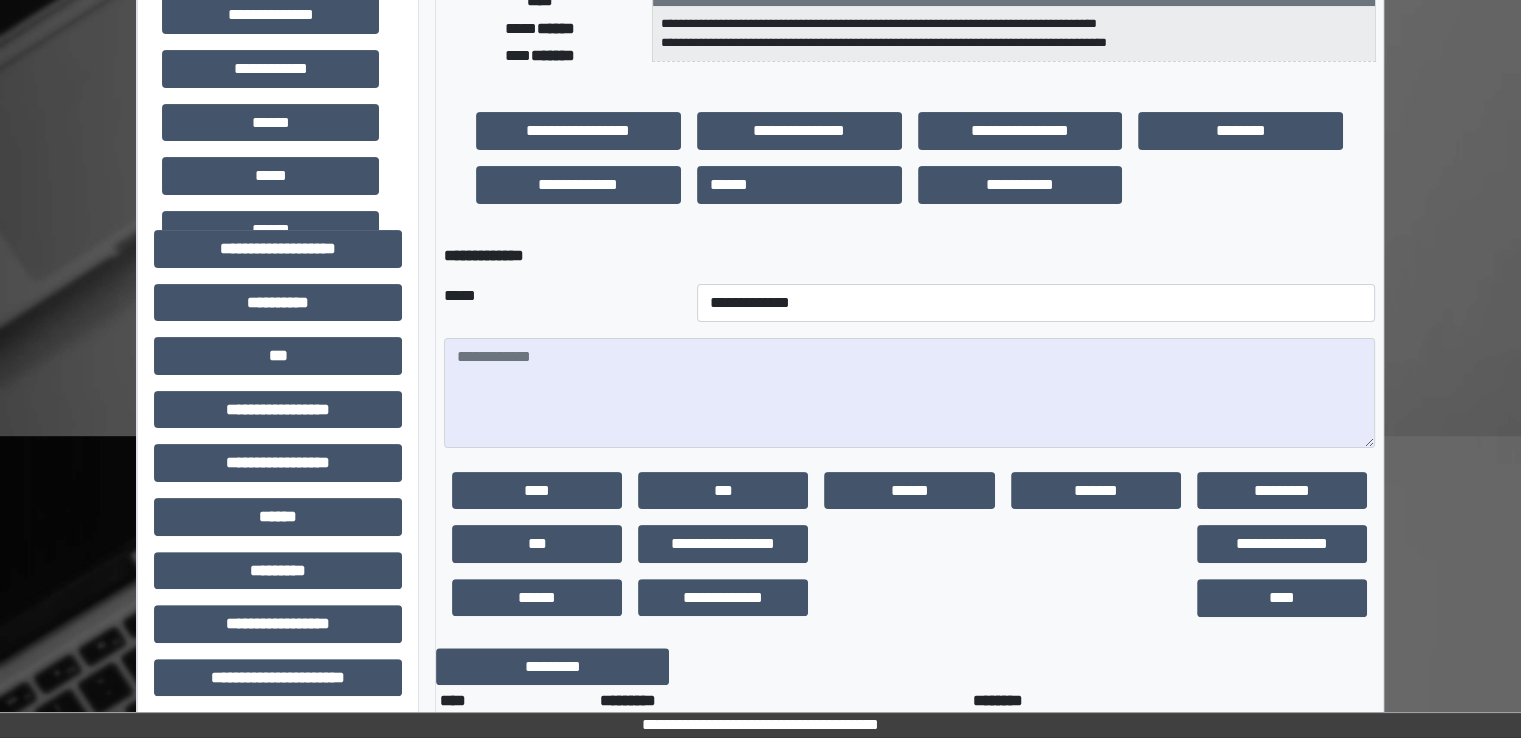 scroll, scrollTop: 500, scrollLeft: 0, axis: vertical 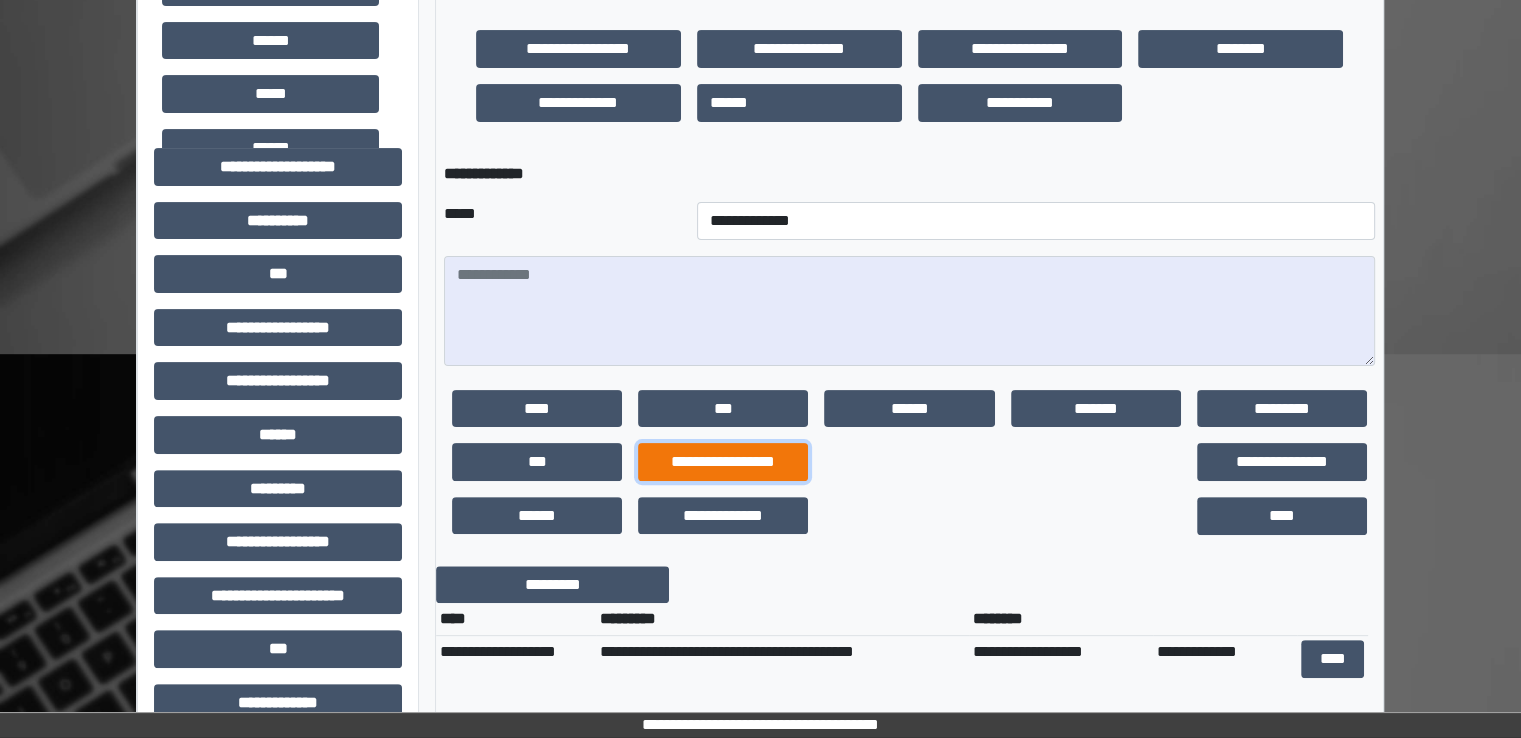 click on "**********" at bounding box center [723, 462] 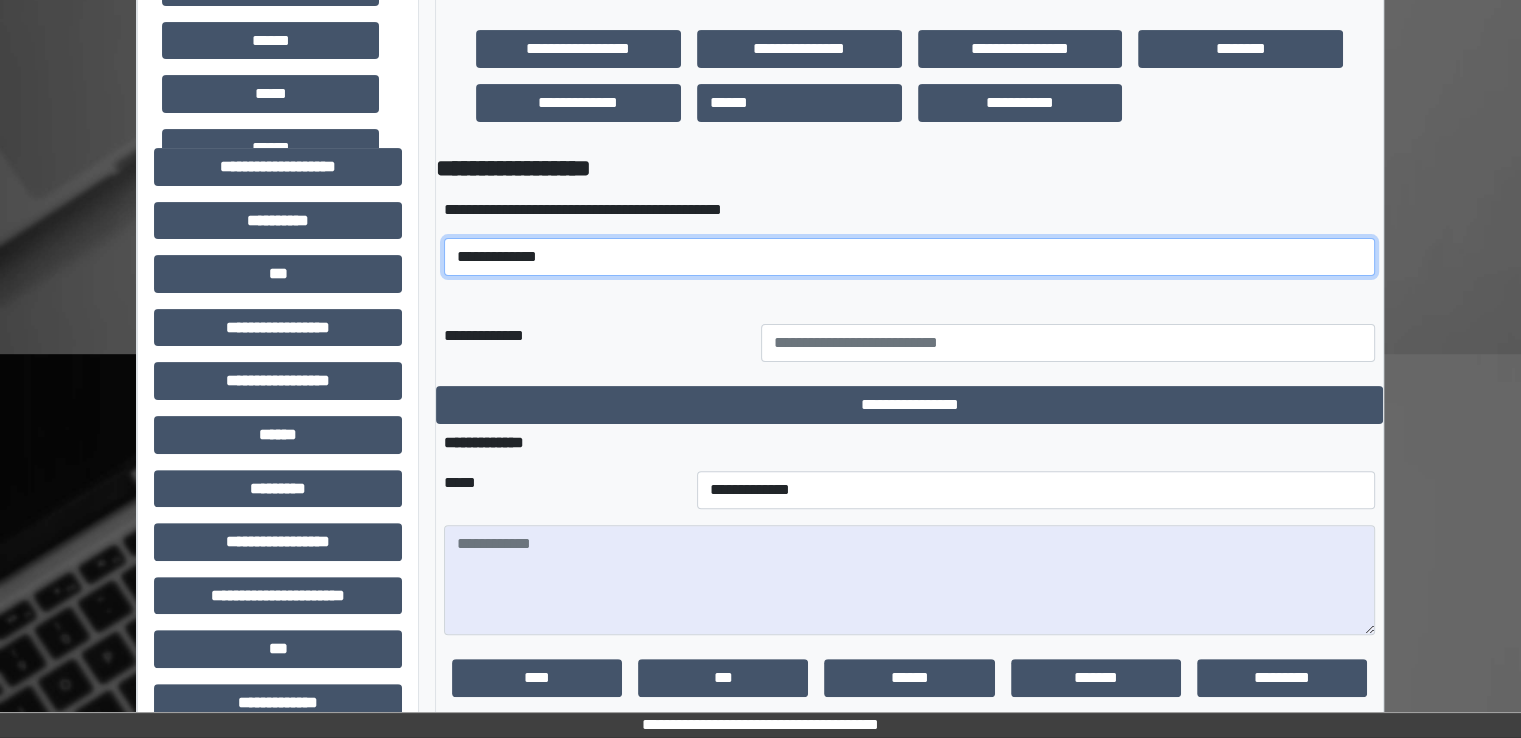 click on "**********" at bounding box center (909, 257) 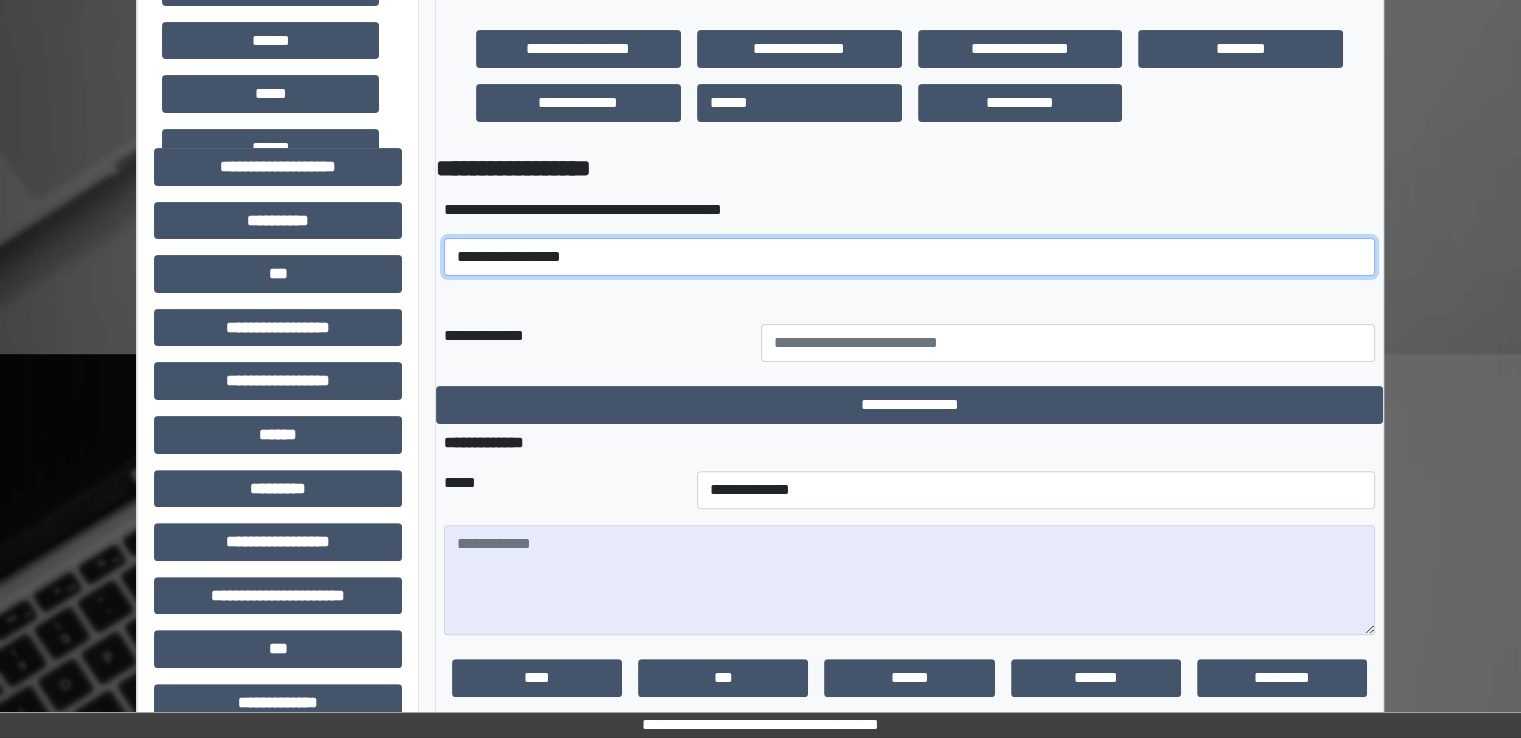 click on "**********" at bounding box center (909, 257) 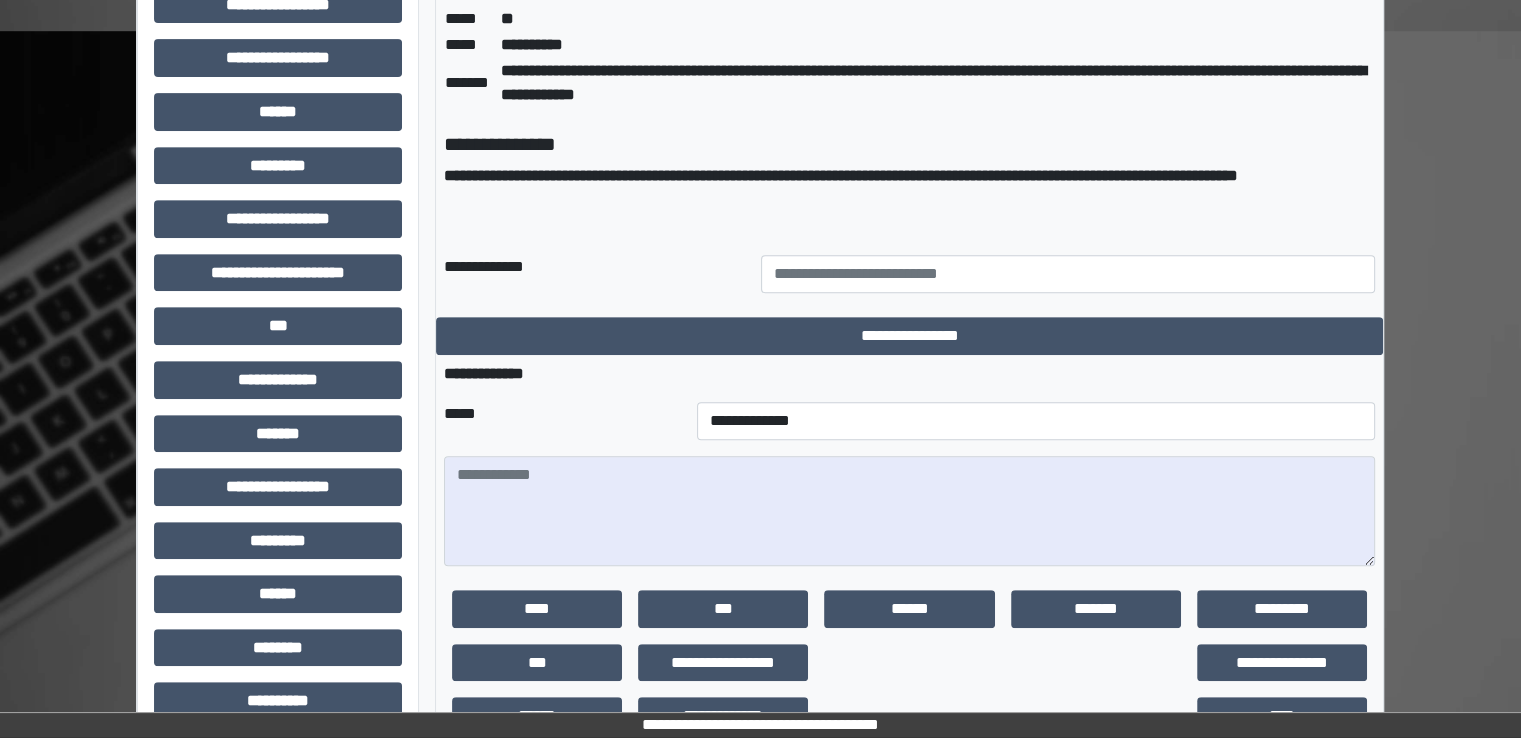 scroll, scrollTop: 900, scrollLeft: 0, axis: vertical 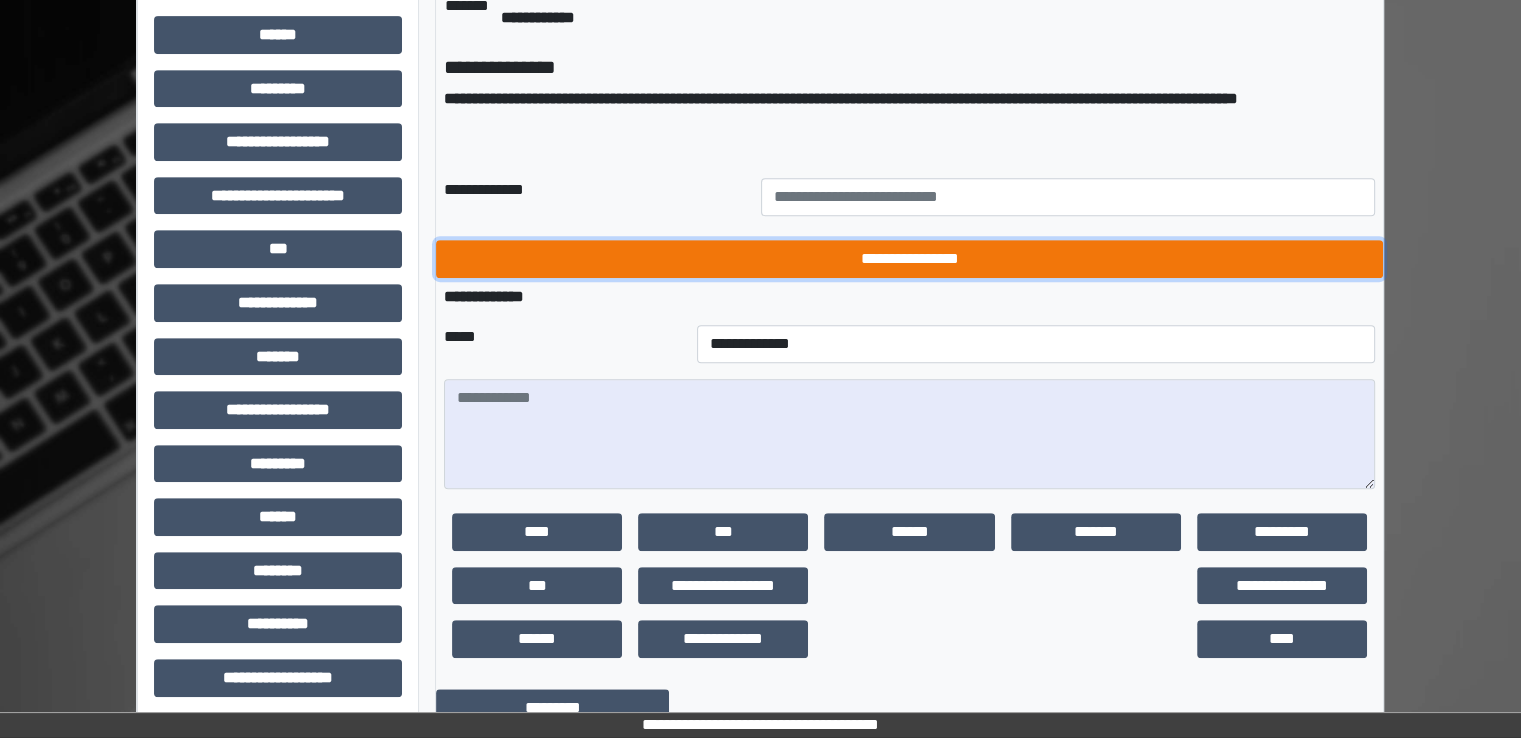 click on "**********" at bounding box center [909, 259] 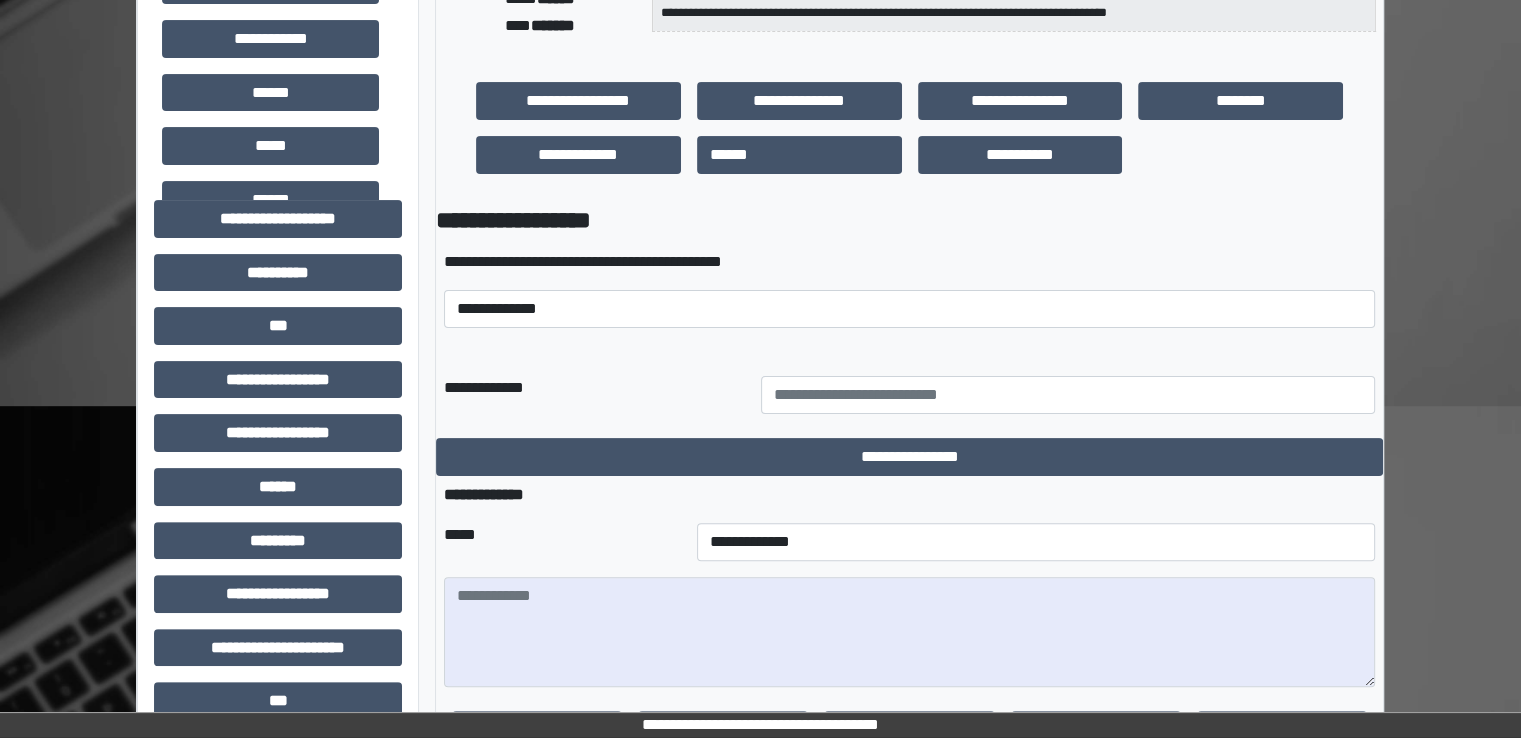 scroll, scrollTop: 600, scrollLeft: 0, axis: vertical 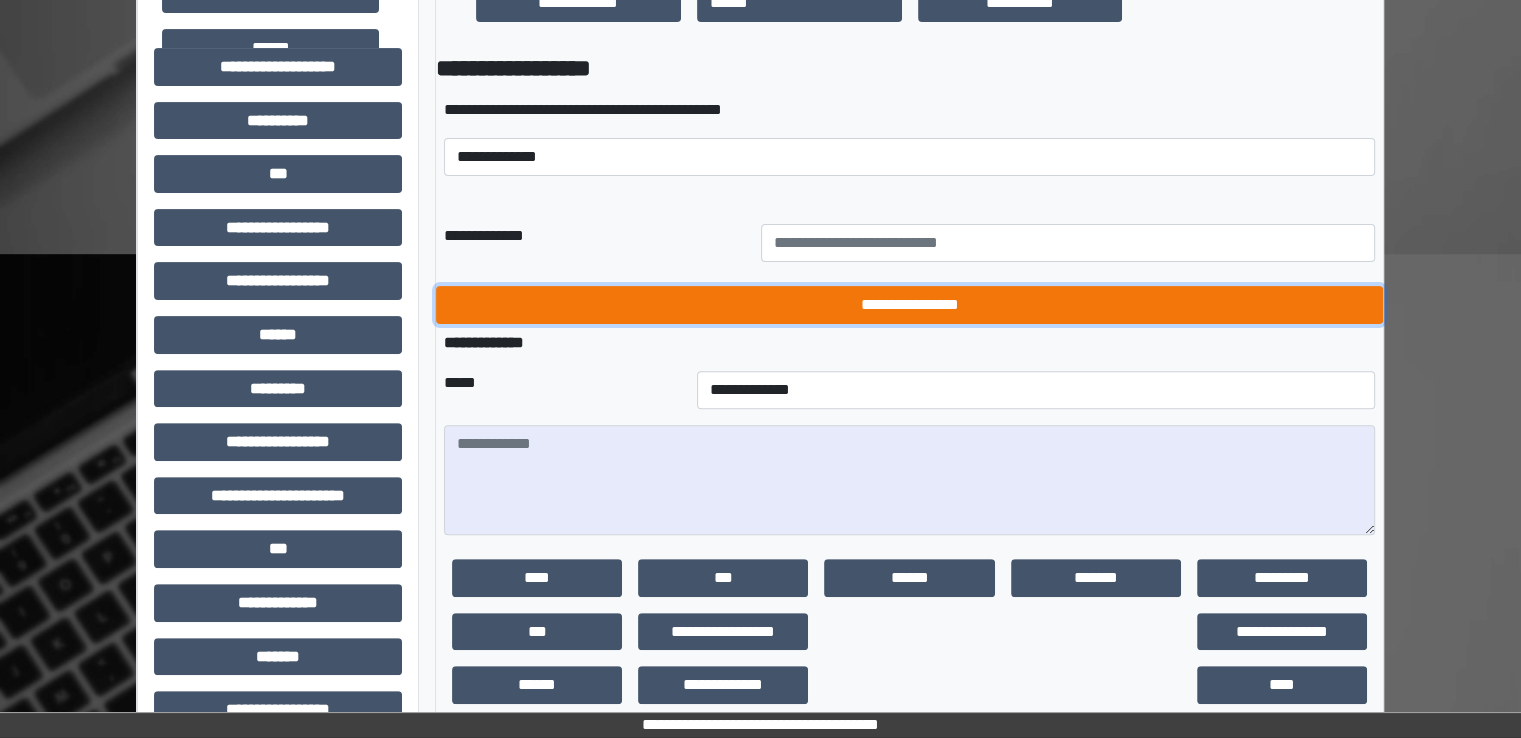 click on "**********" at bounding box center (909, 305) 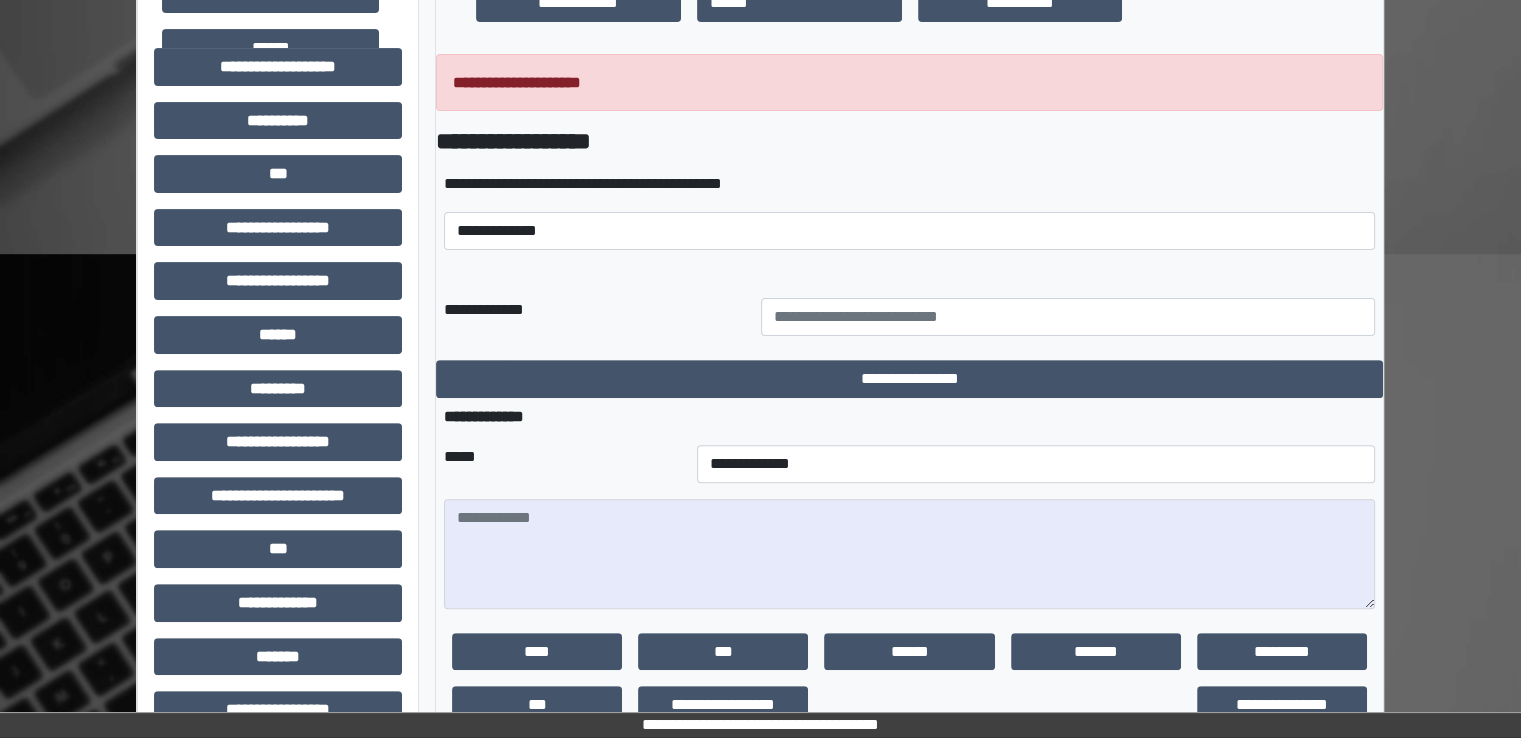 click on "**********" at bounding box center [909, 211] 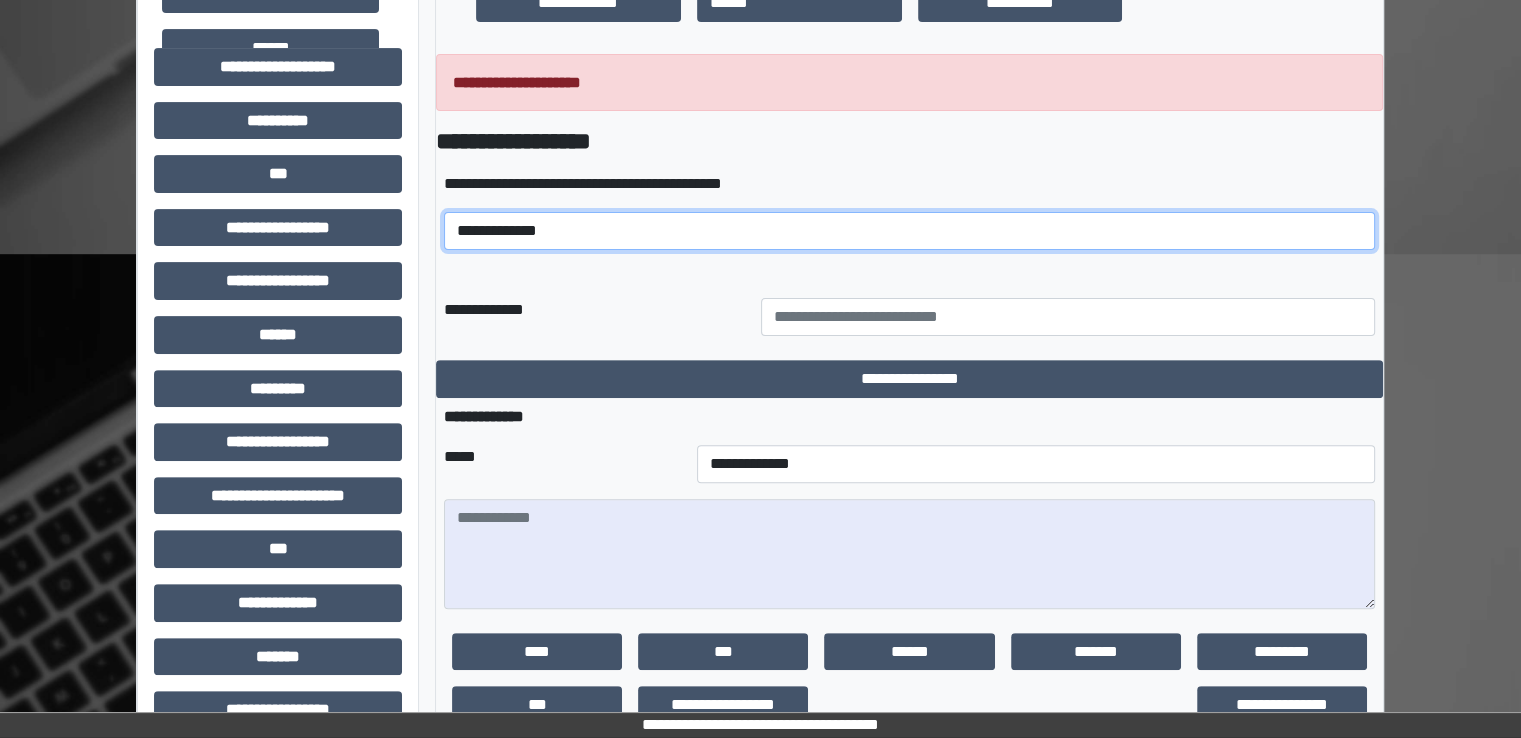 click on "**********" at bounding box center (909, 231) 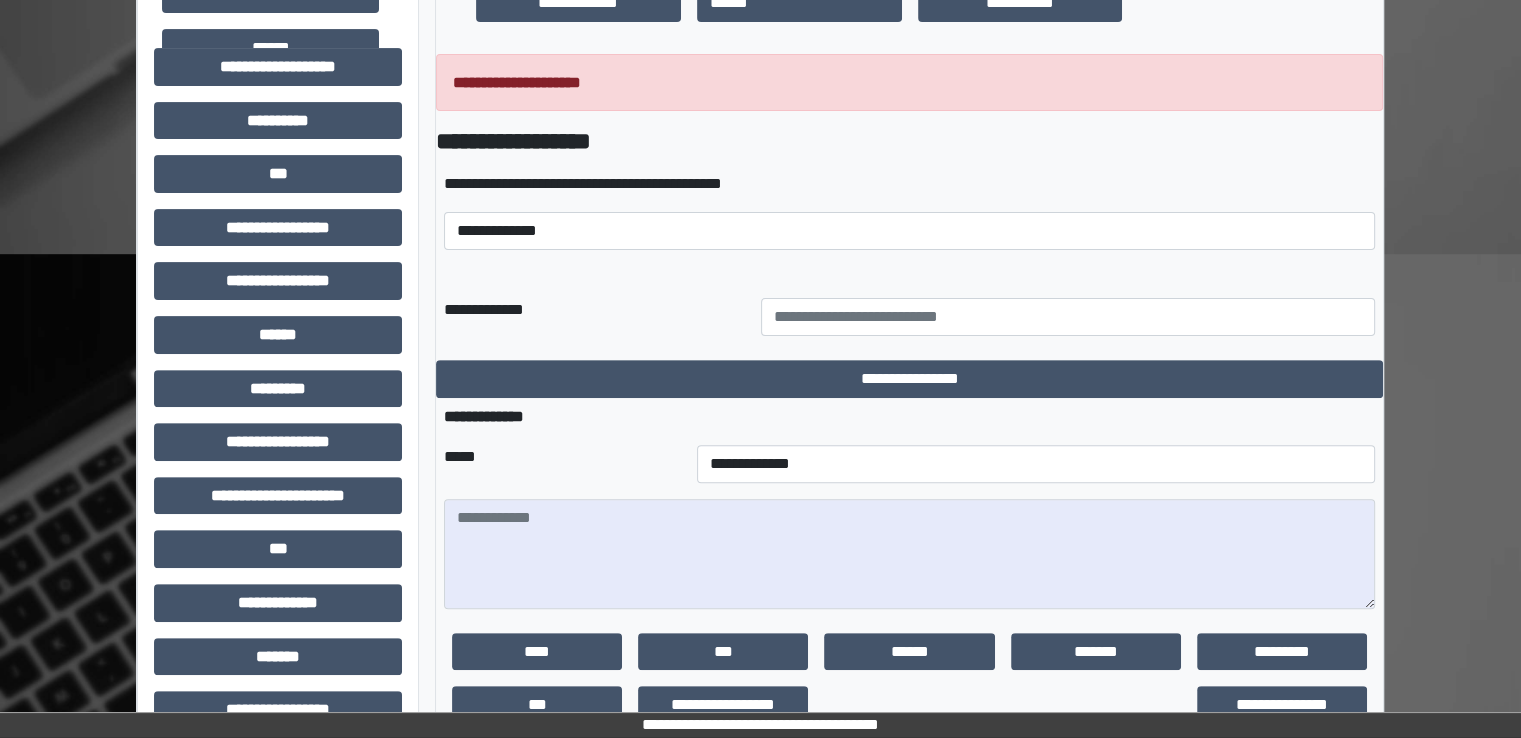 click on "**********" at bounding box center (909, 417) 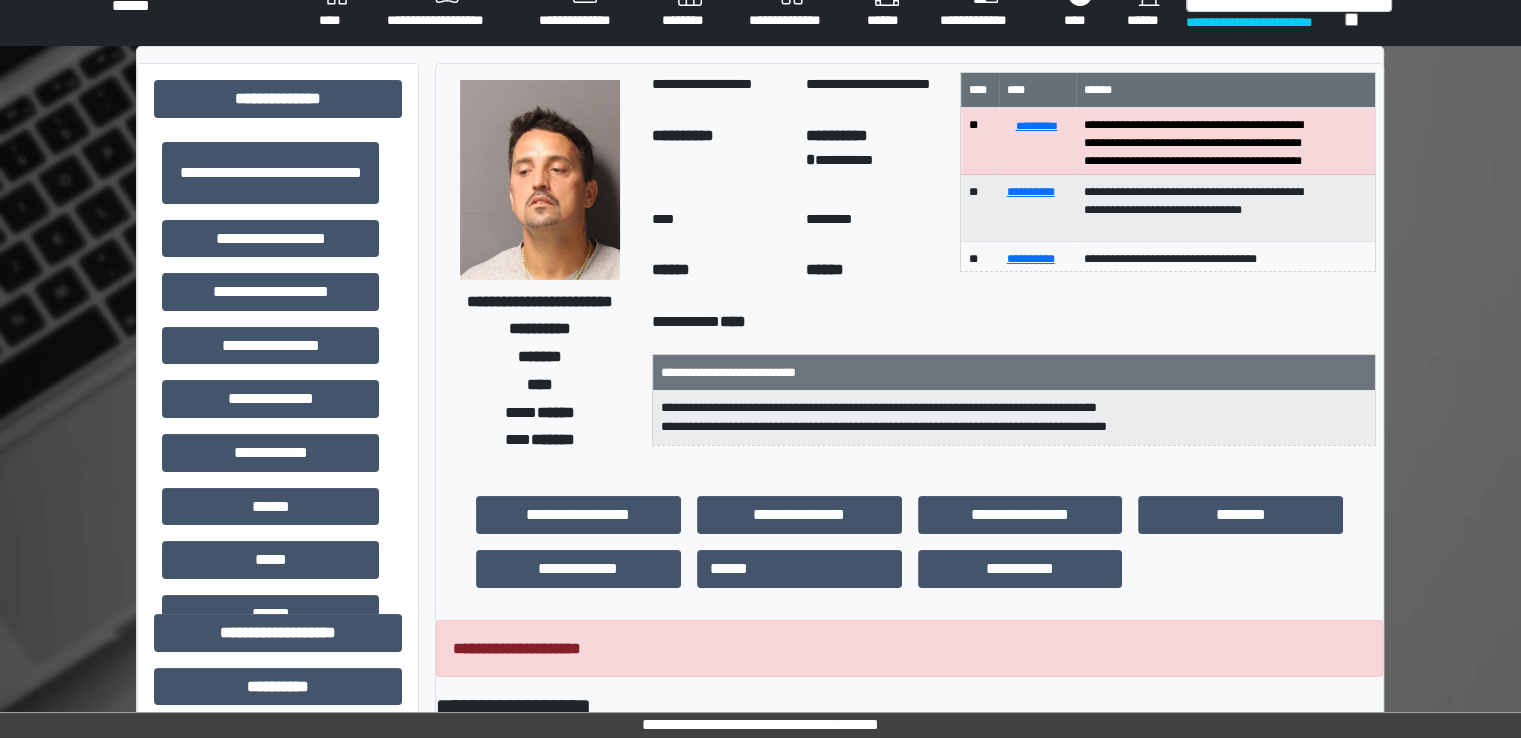 scroll, scrollTop: 0, scrollLeft: 0, axis: both 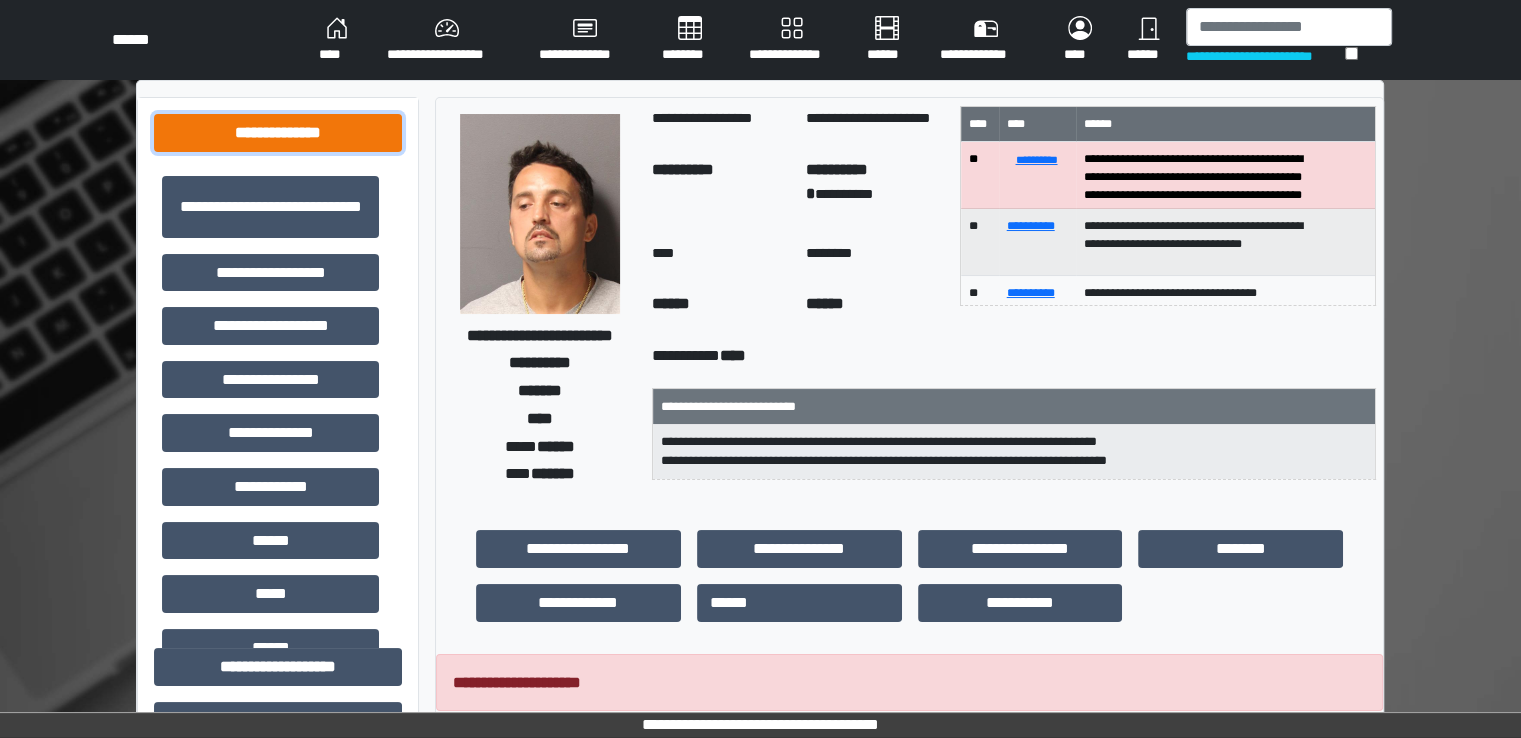 click on "**********" at bounding box center (278, 133) 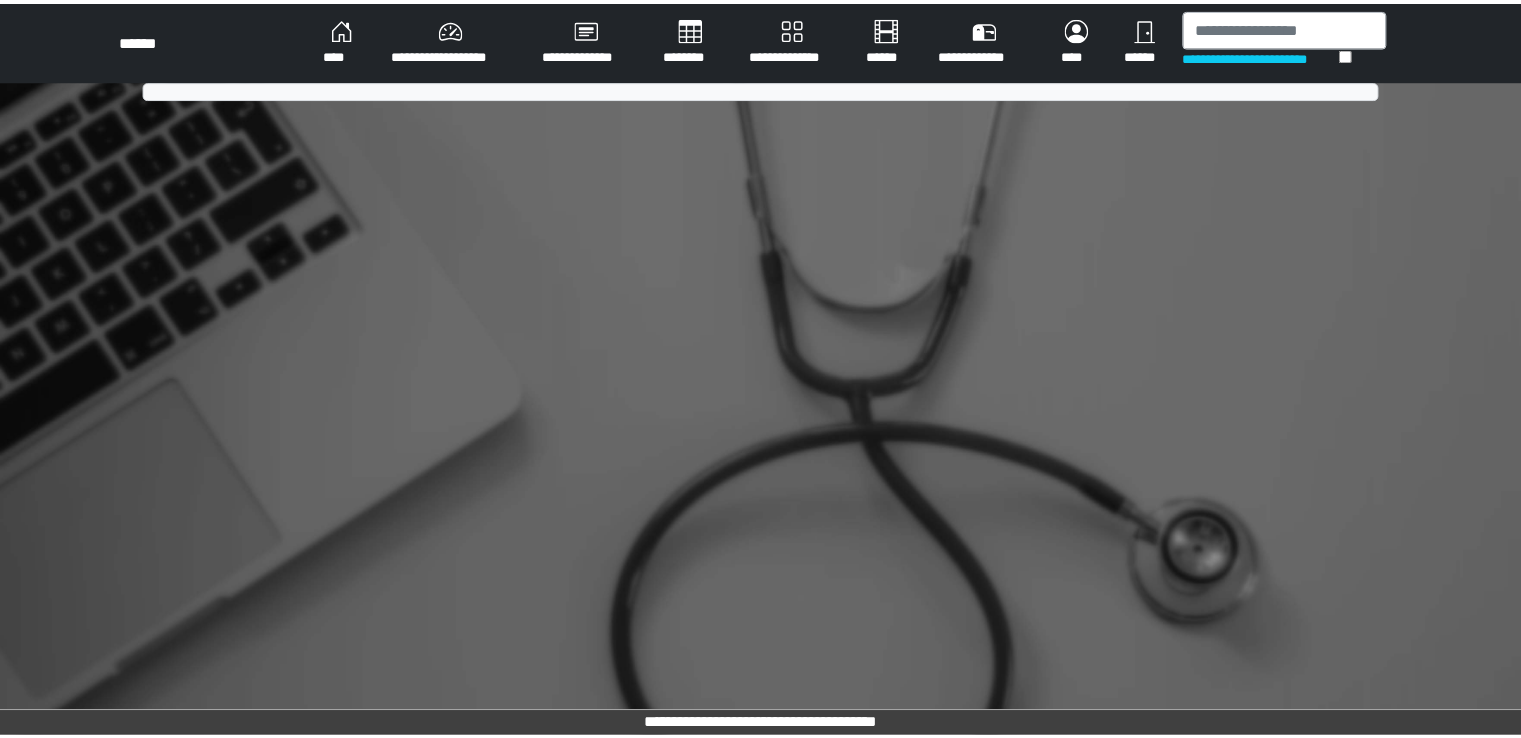 scroll, scrollTop: 0, scrollLeft: 0, axis: both 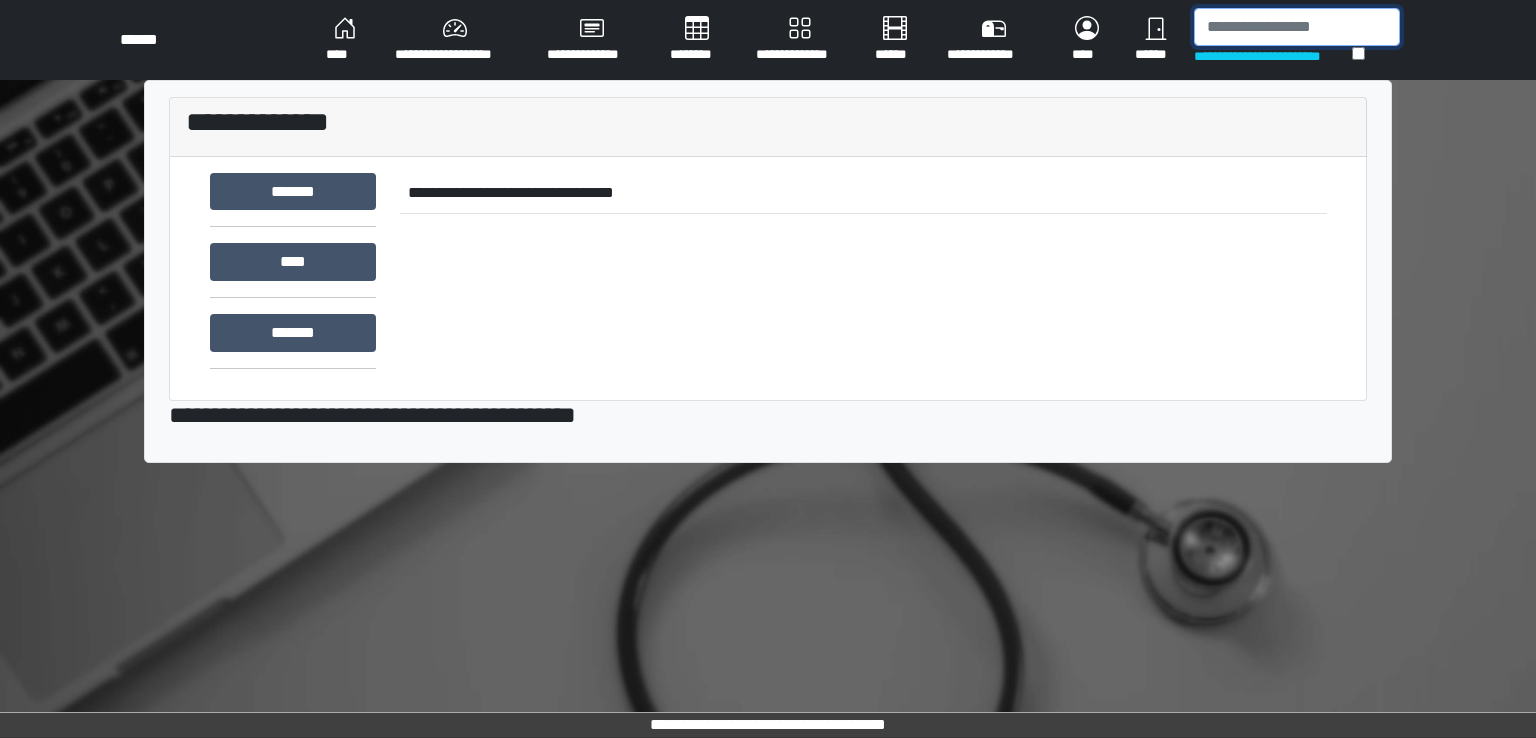 click at bounding box center (1297, 27) 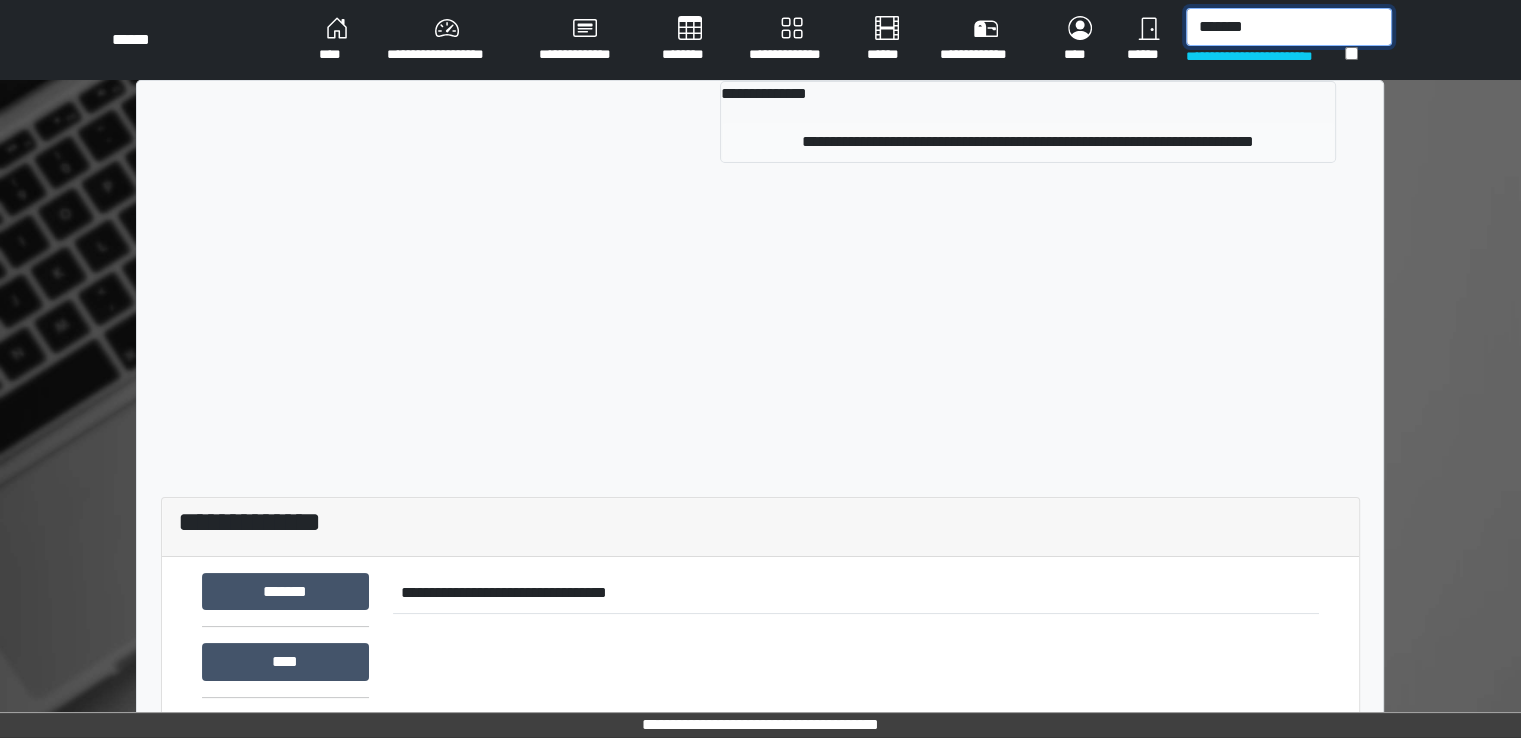 type on "*******" 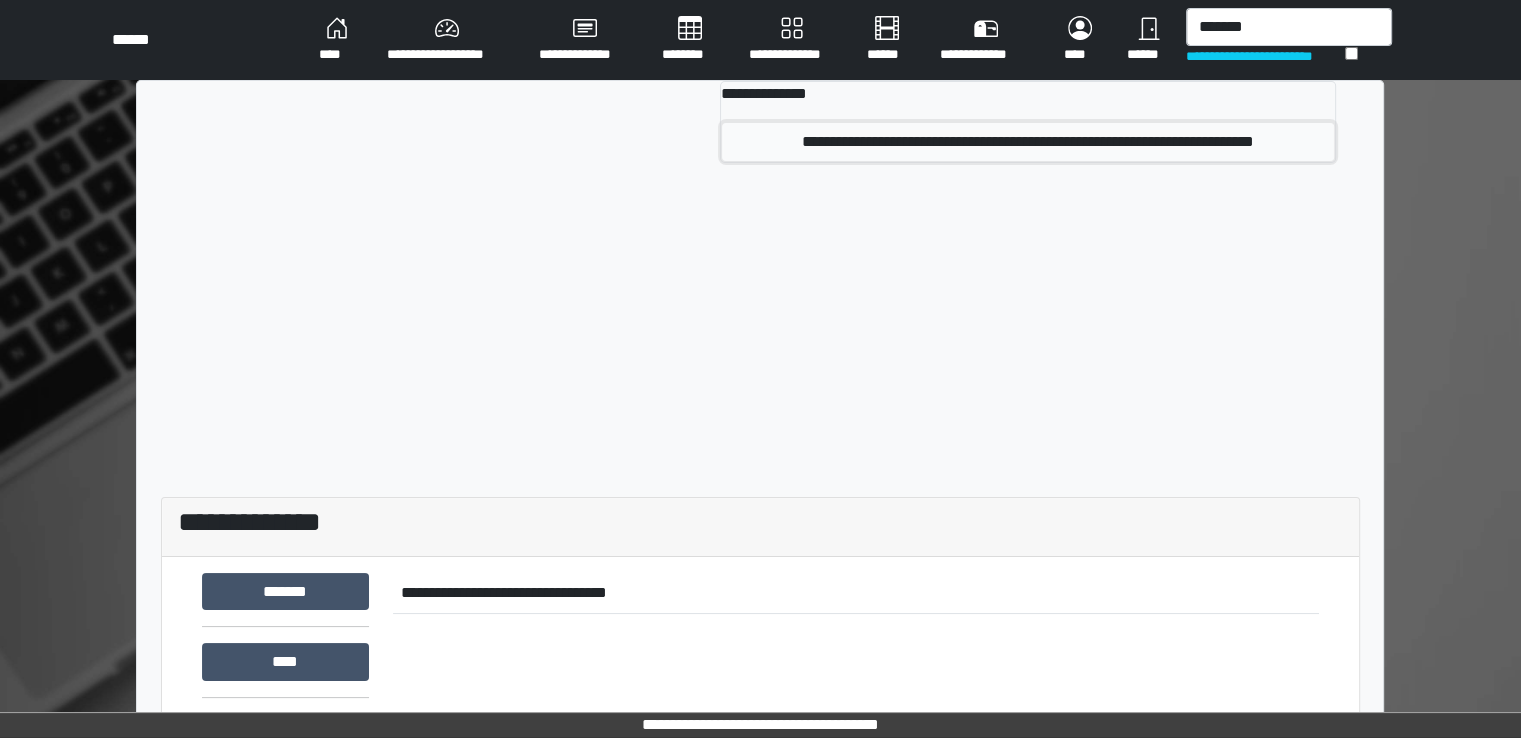click on "**********" at bounding box center (1028, 142) 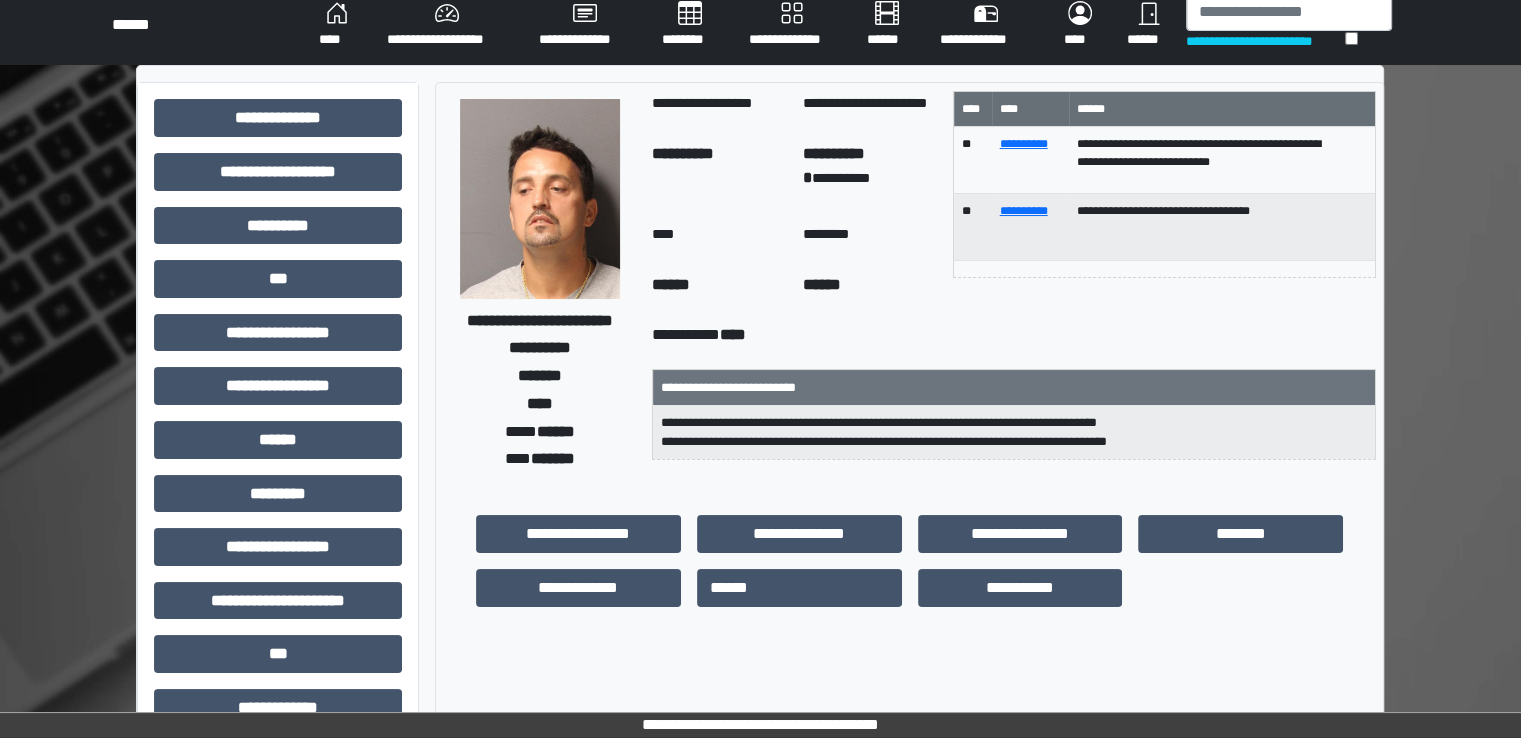 scroll, scrollTop: 0, scrollLeft: 0, axis: both 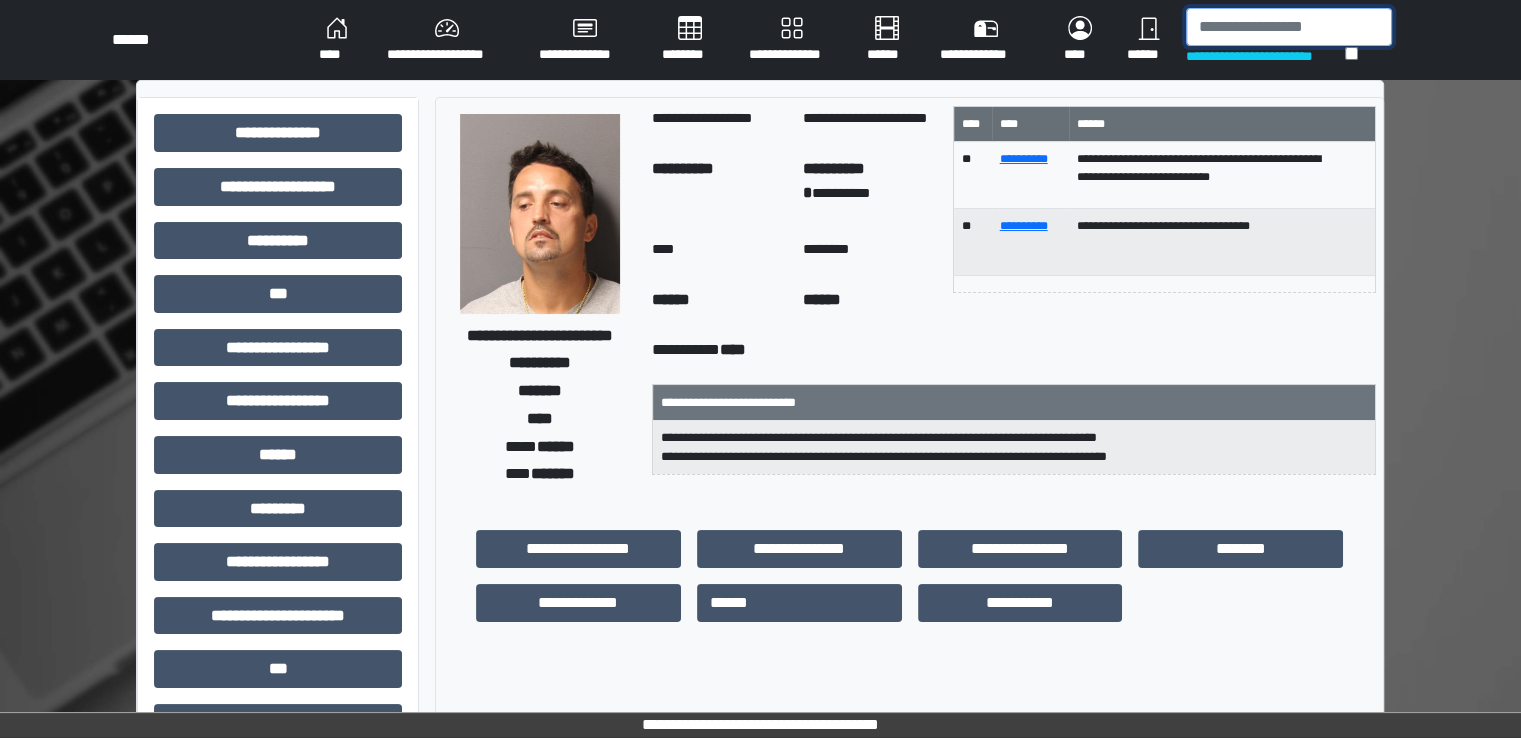 click at bounding box center [1289, 27] 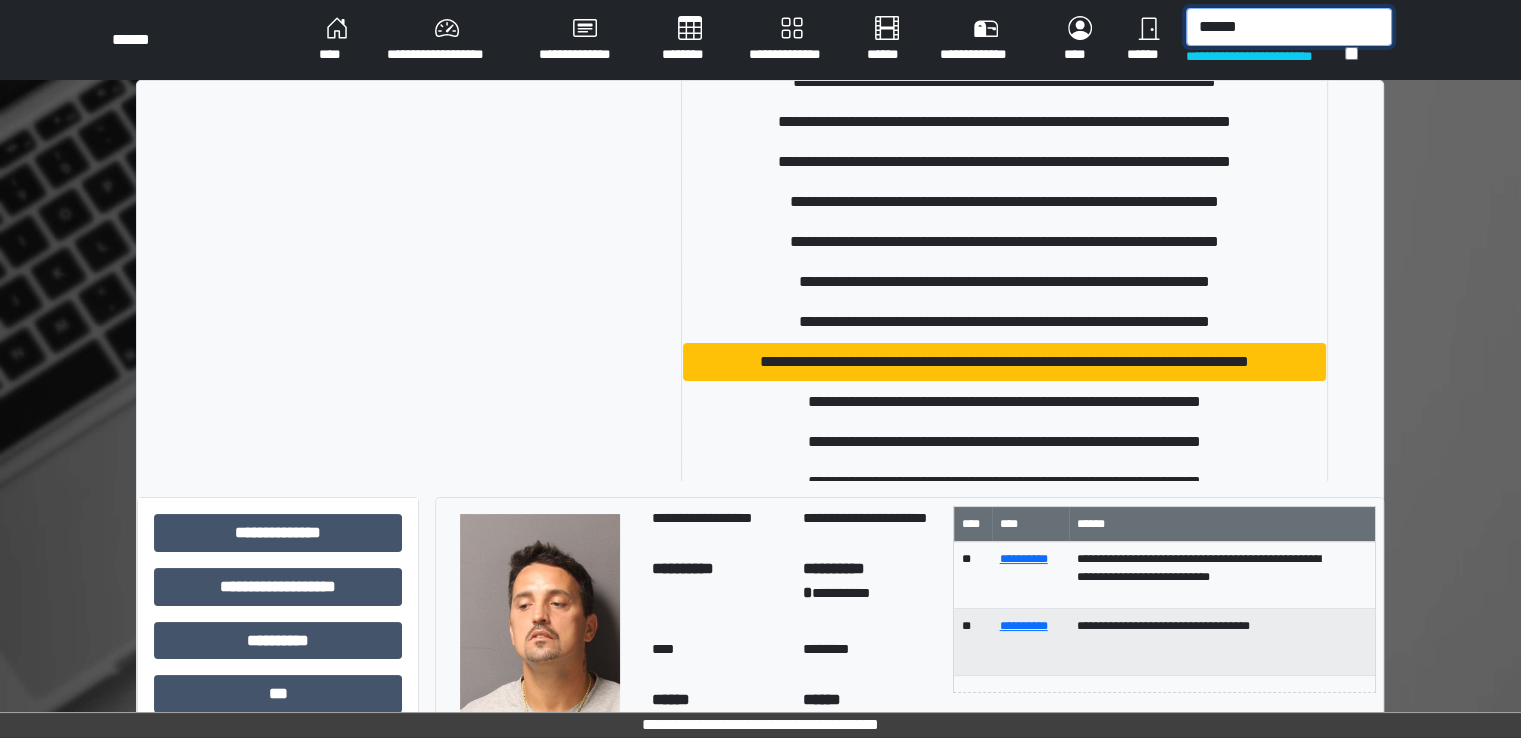 scroll, scrollTop: 200, scrollLeft: 0, axis: vertical 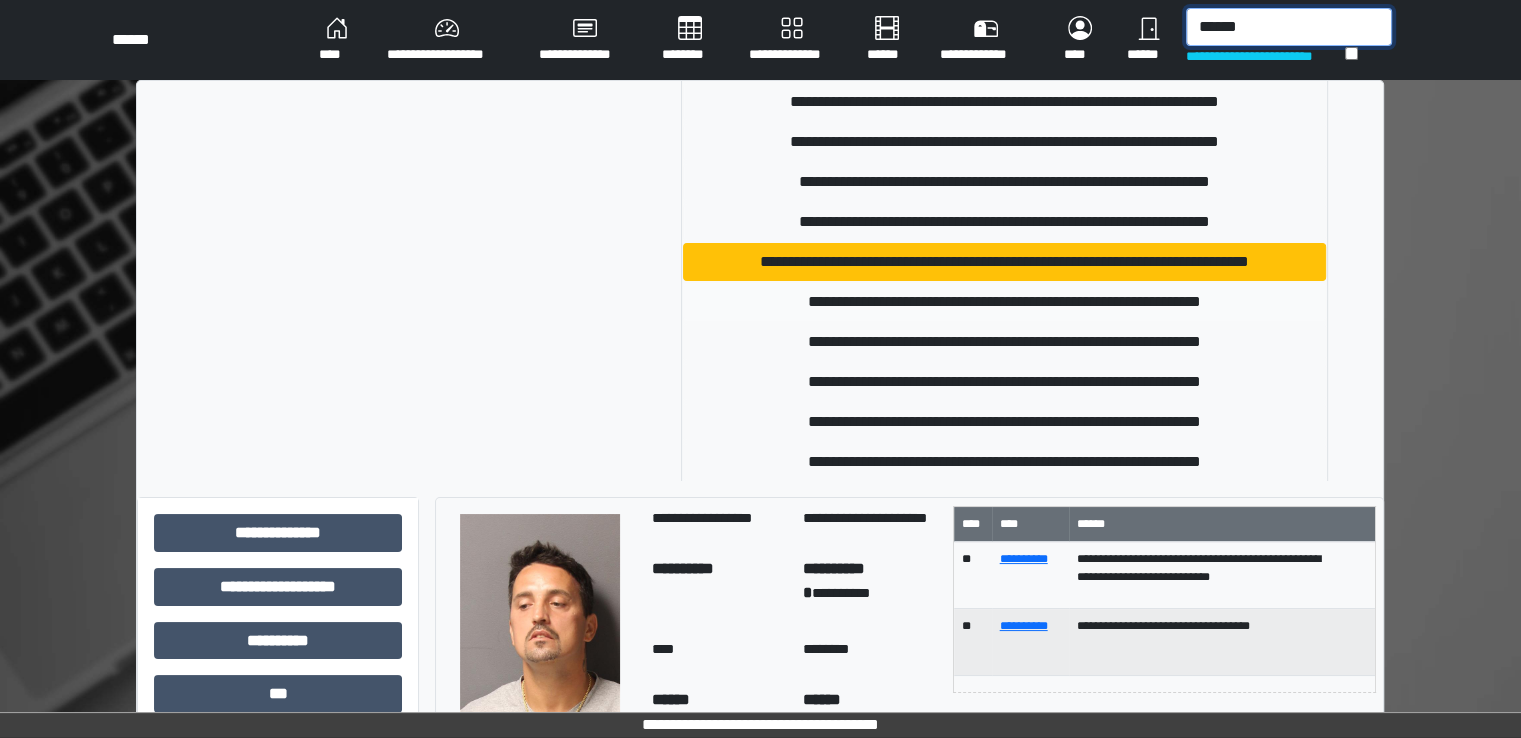 type on "******" 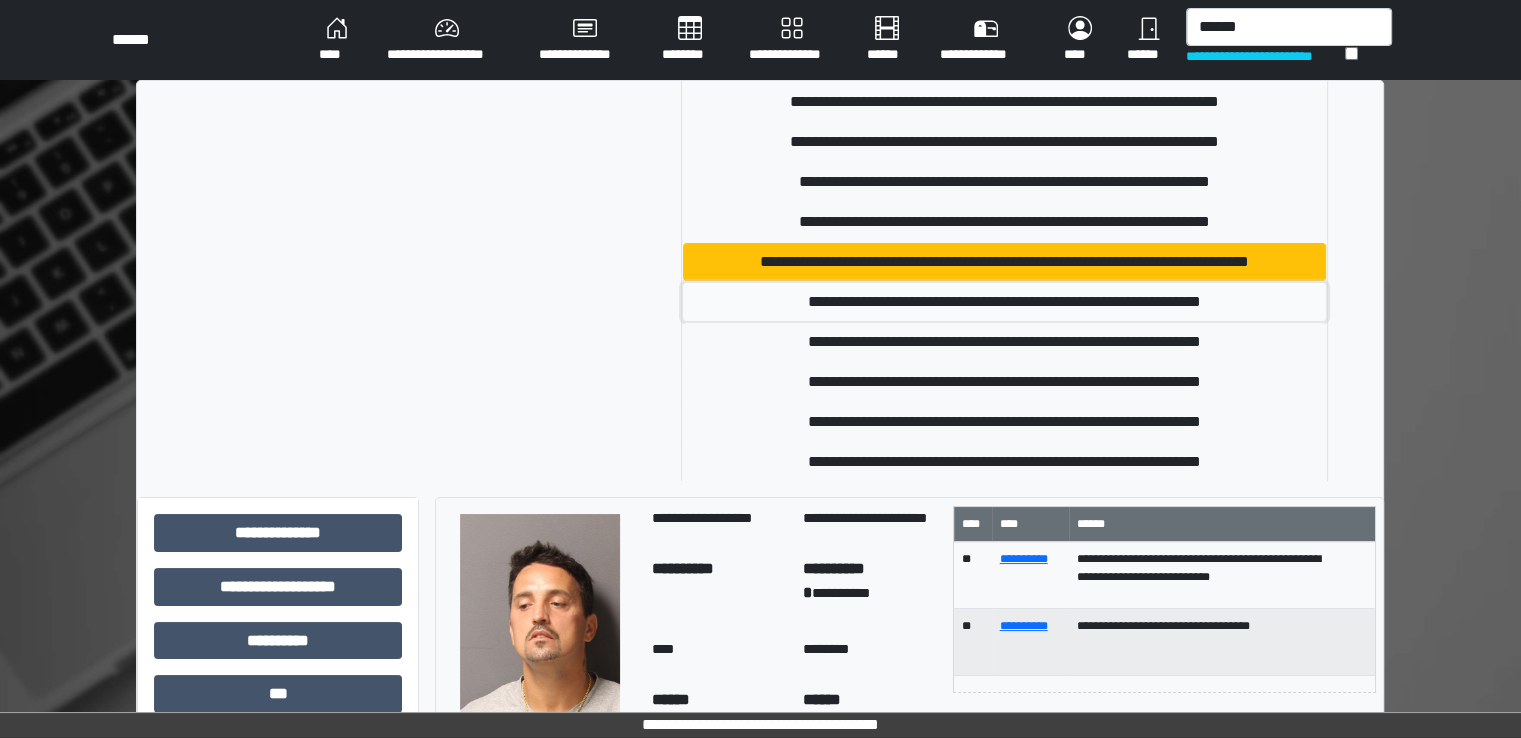 click on "**********" at bounding box center (1005, 302) 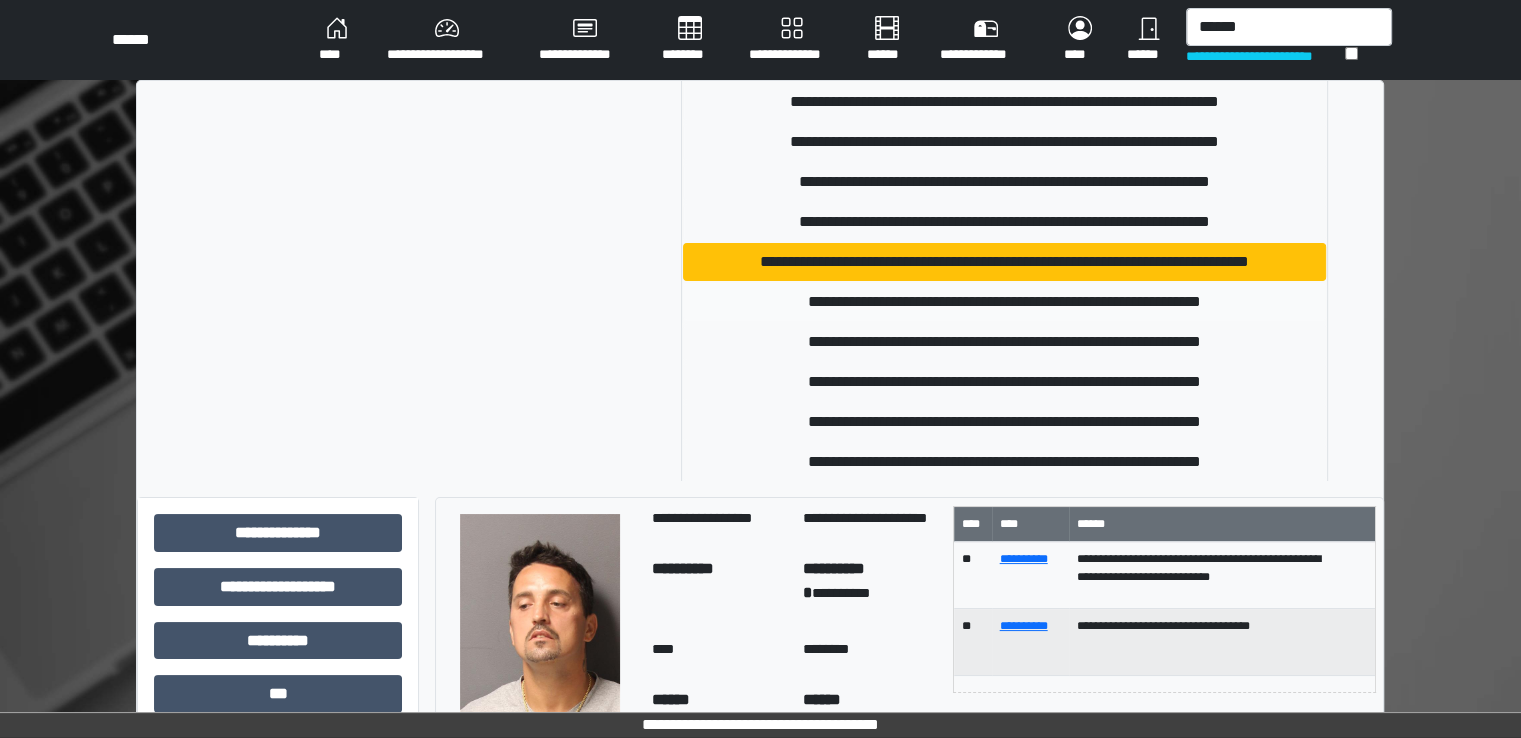 type 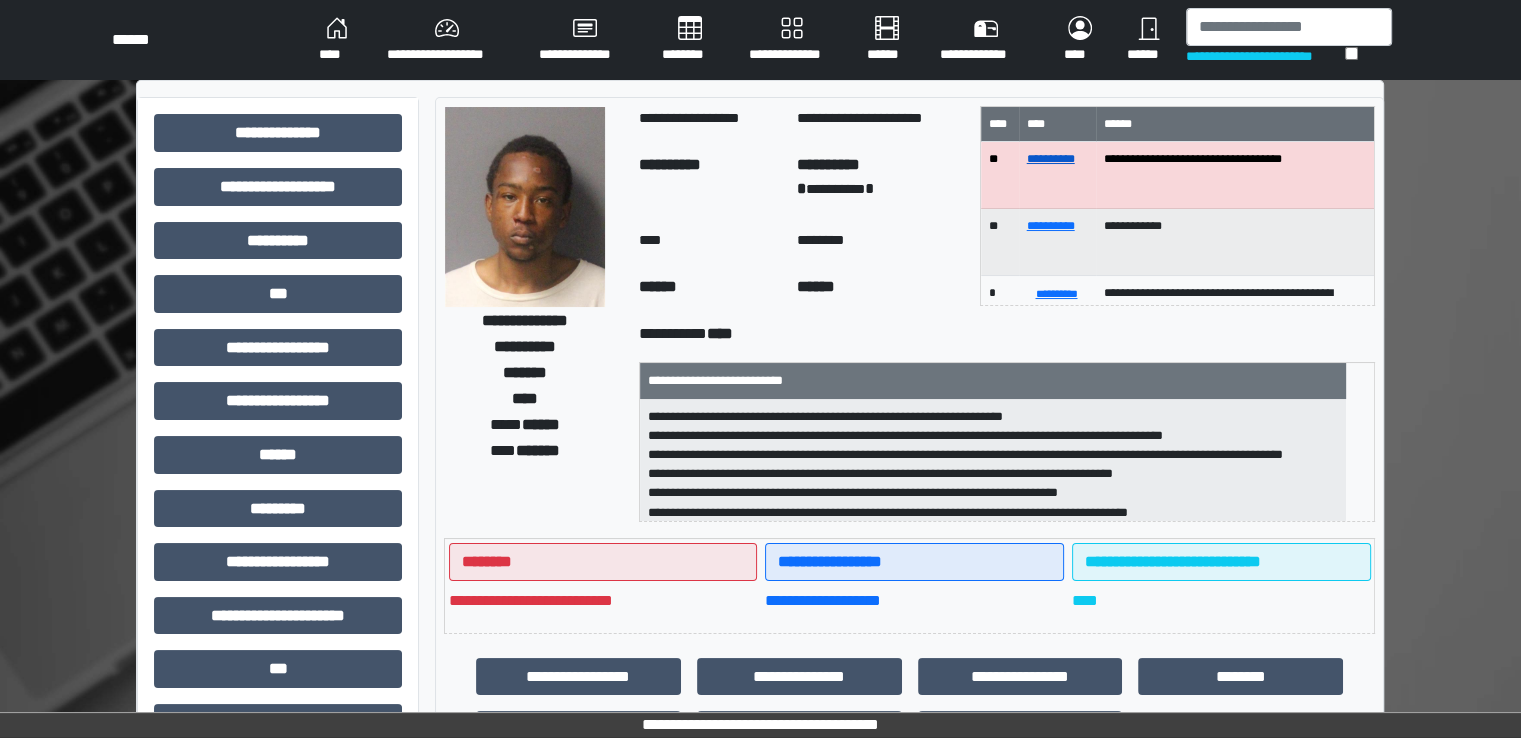 click on "**********" at bounding box center (1051, 159) 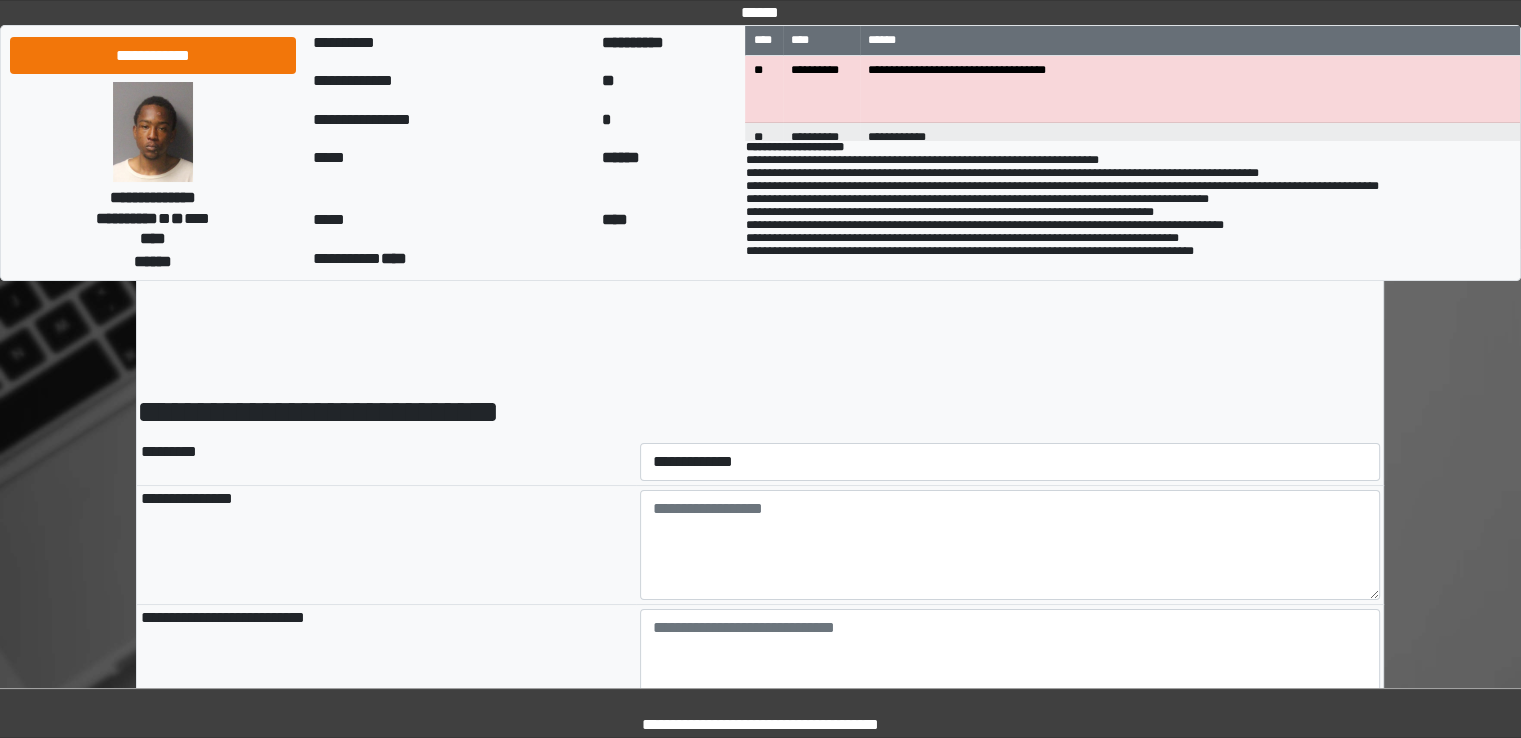 scroll, scrollTop: 100, scrollLeft: 0, axis: vertical 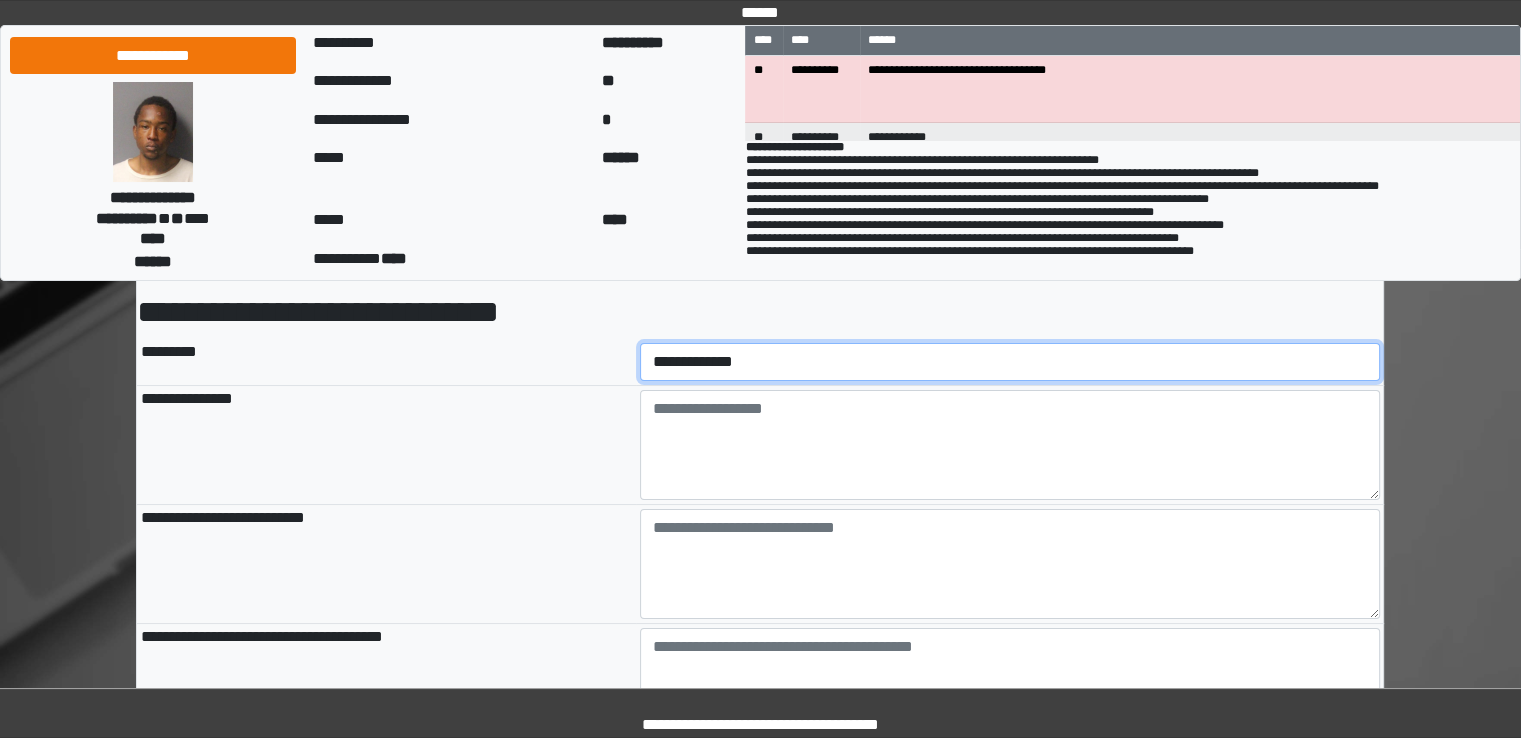 click on "**********" at bounding box center (1010, 362) 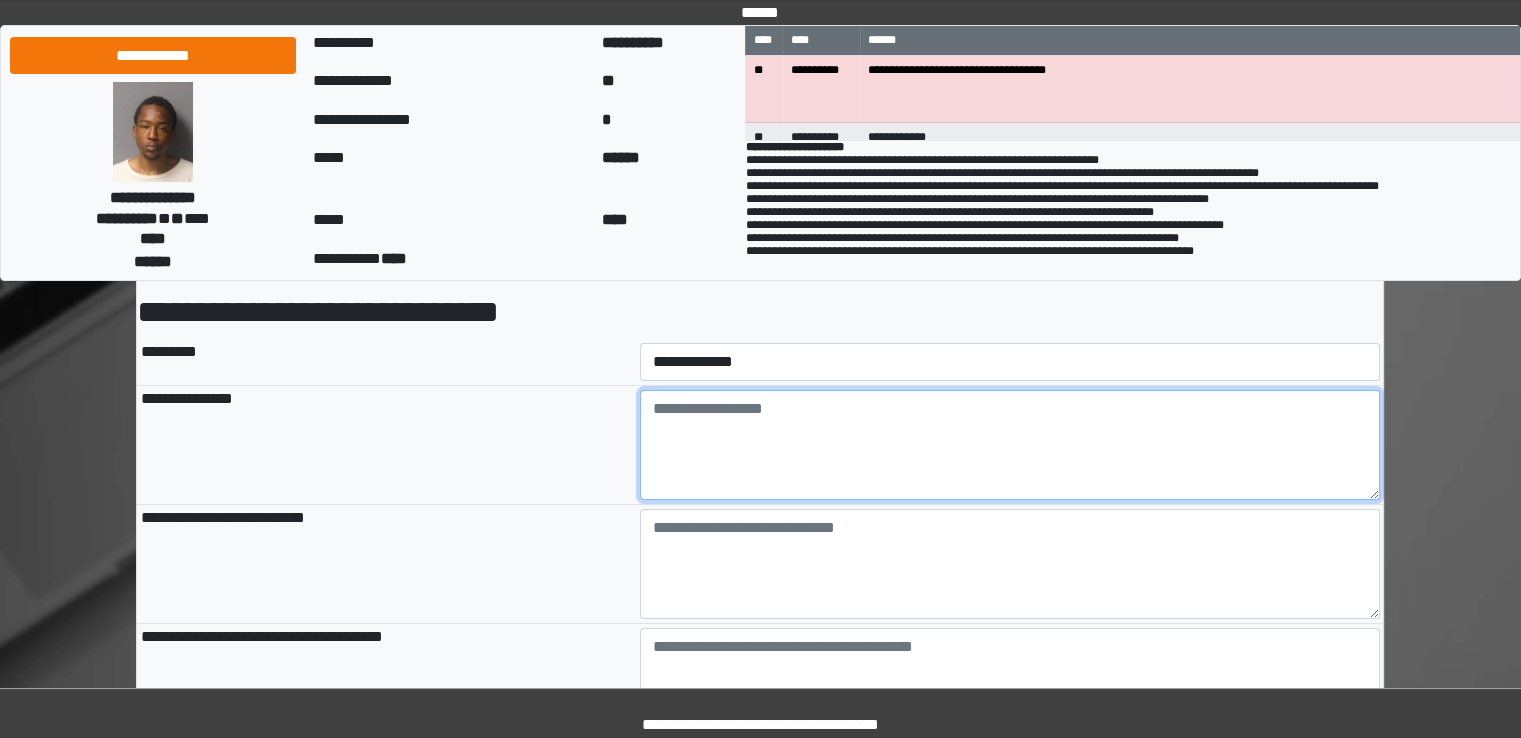 click at bounding box center [1010, 445] 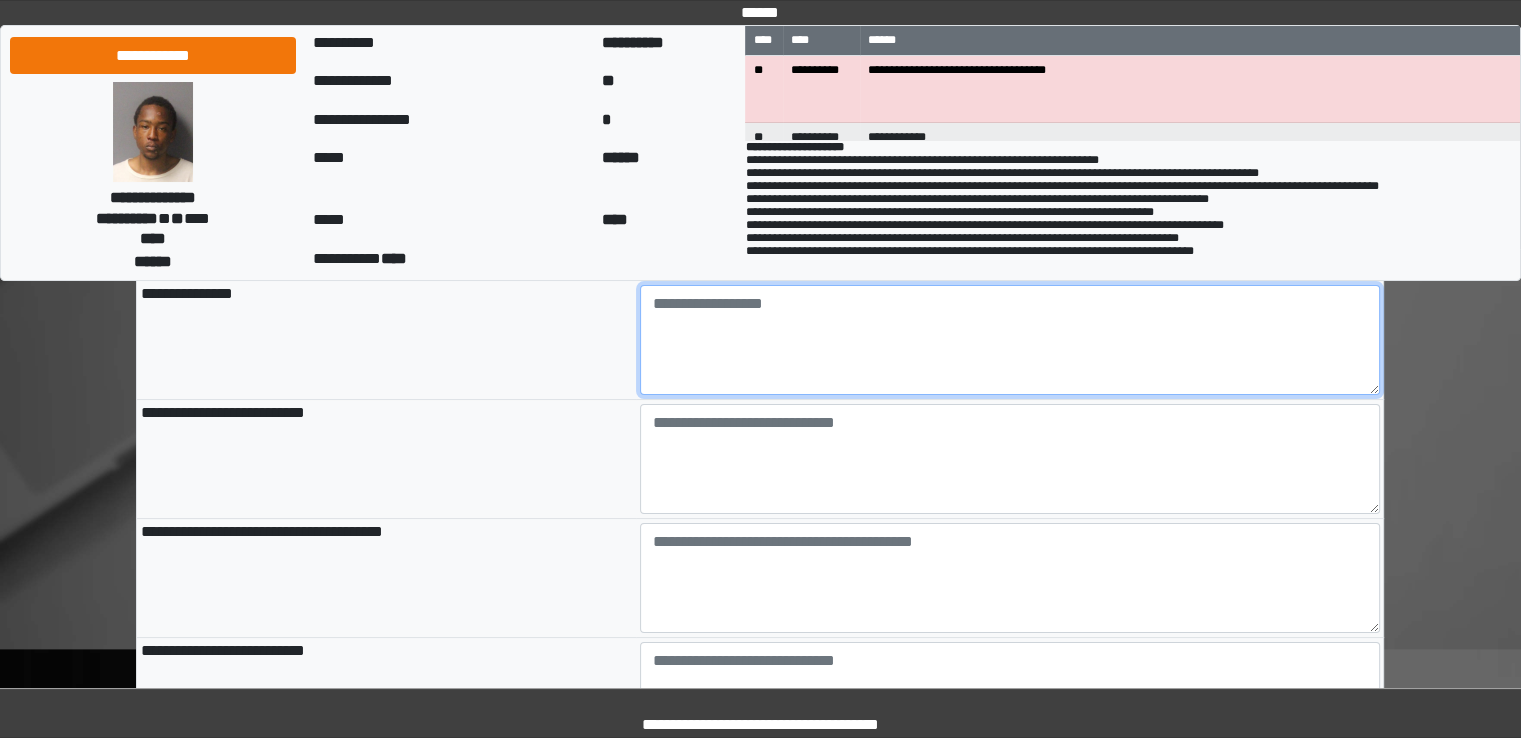 scroll, scrollTop: 200, scrollLeft: 0, axis: vertical 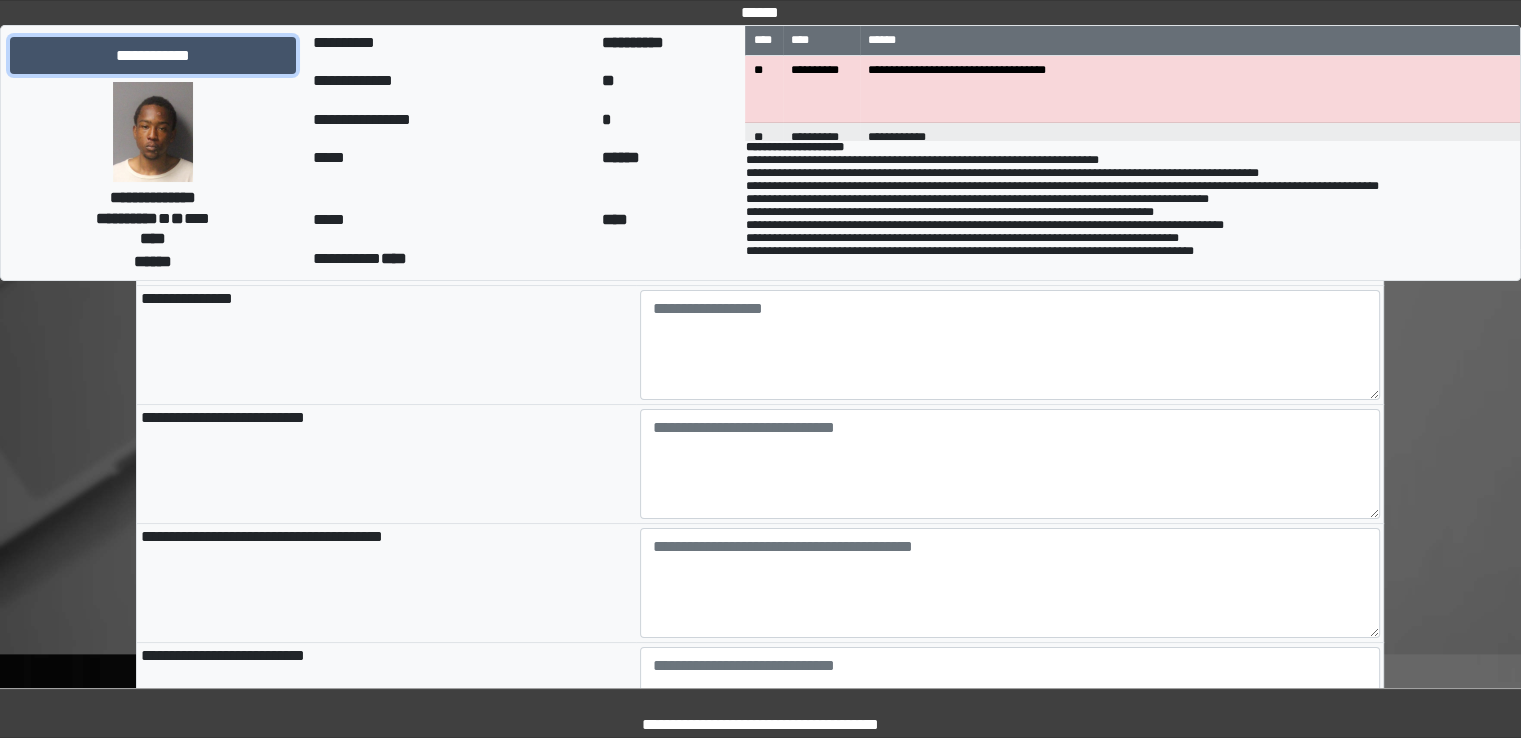 click on "**********" at bounding box center (153, 56) 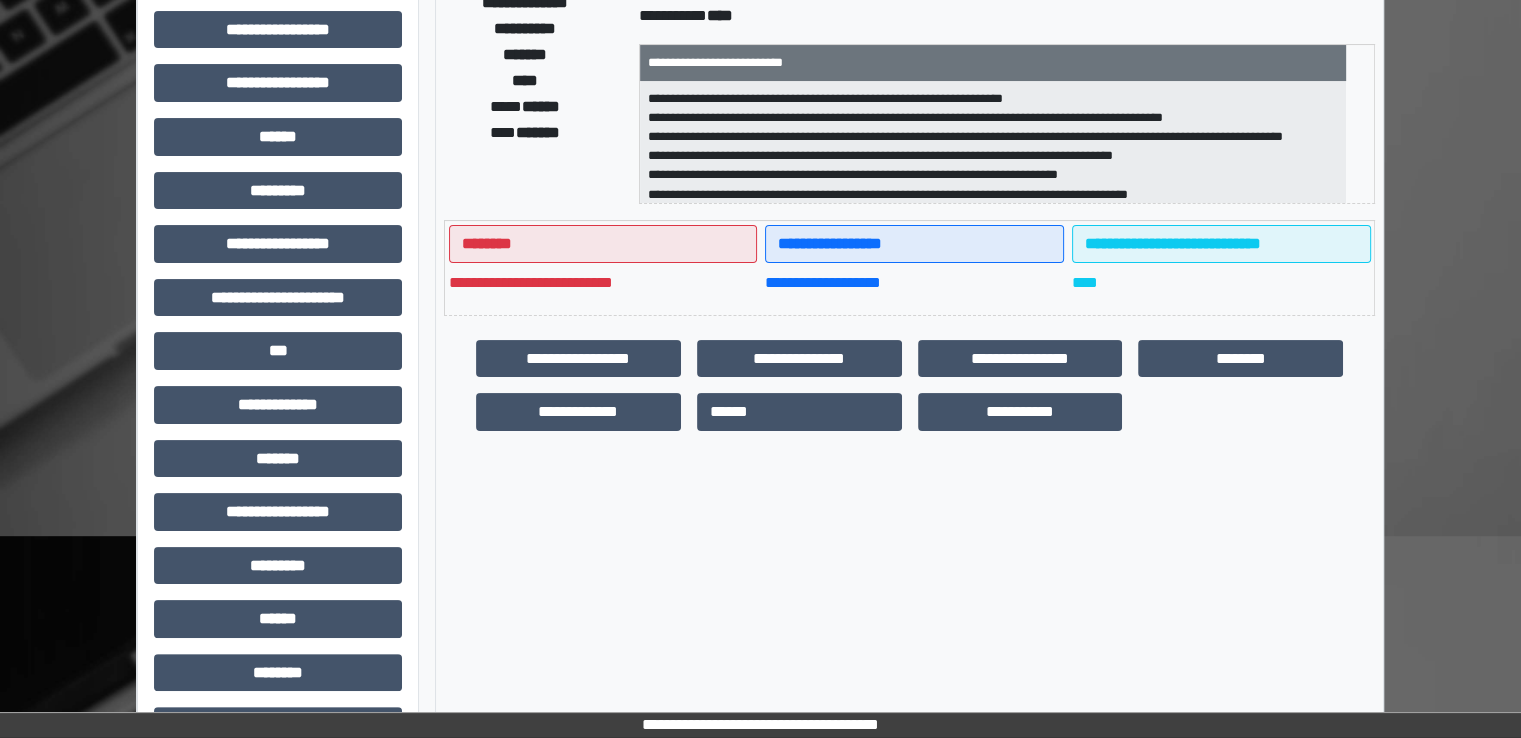 scroll, scrollTop: 400, scrollLeft: 0, axis: vertical 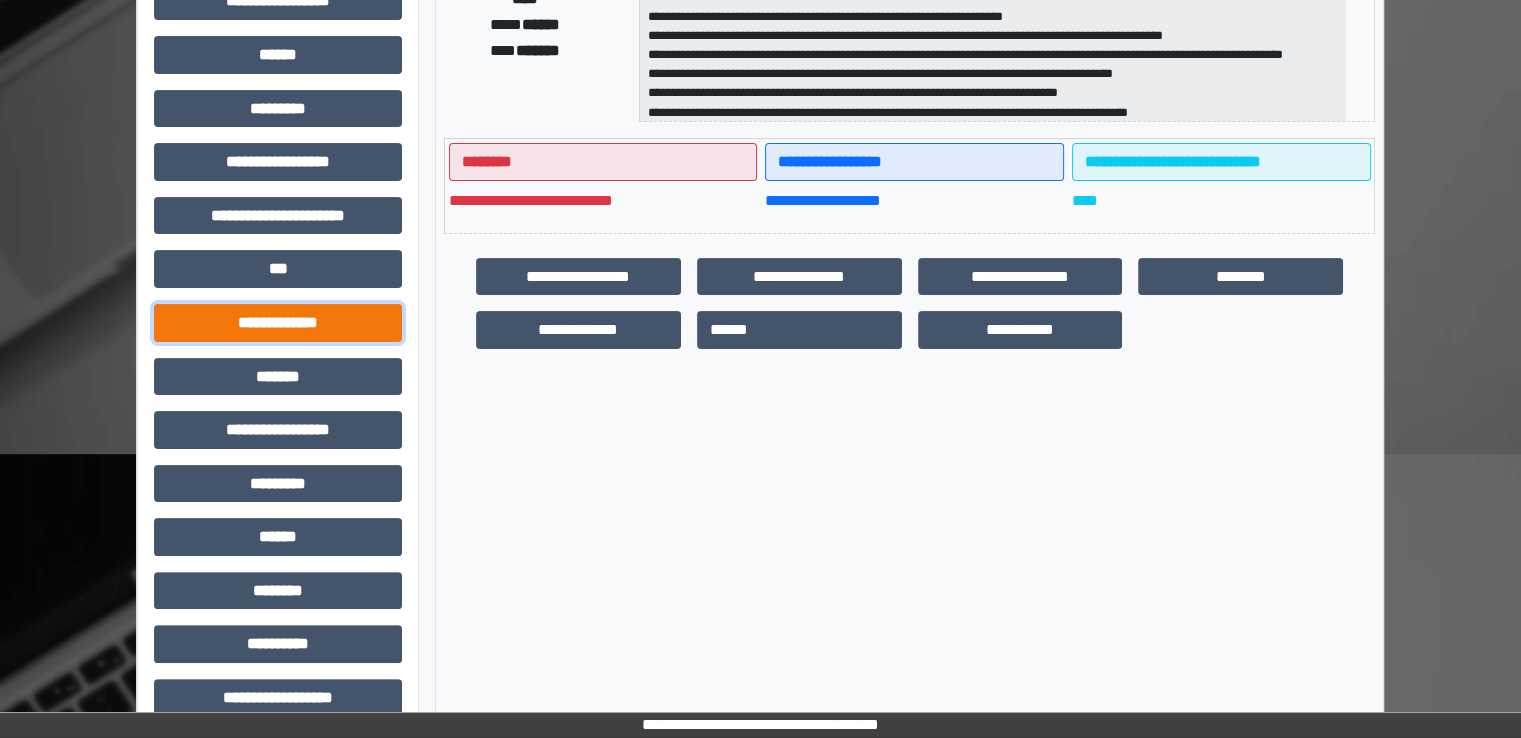click on "**********" at bounding box center (278, 323) 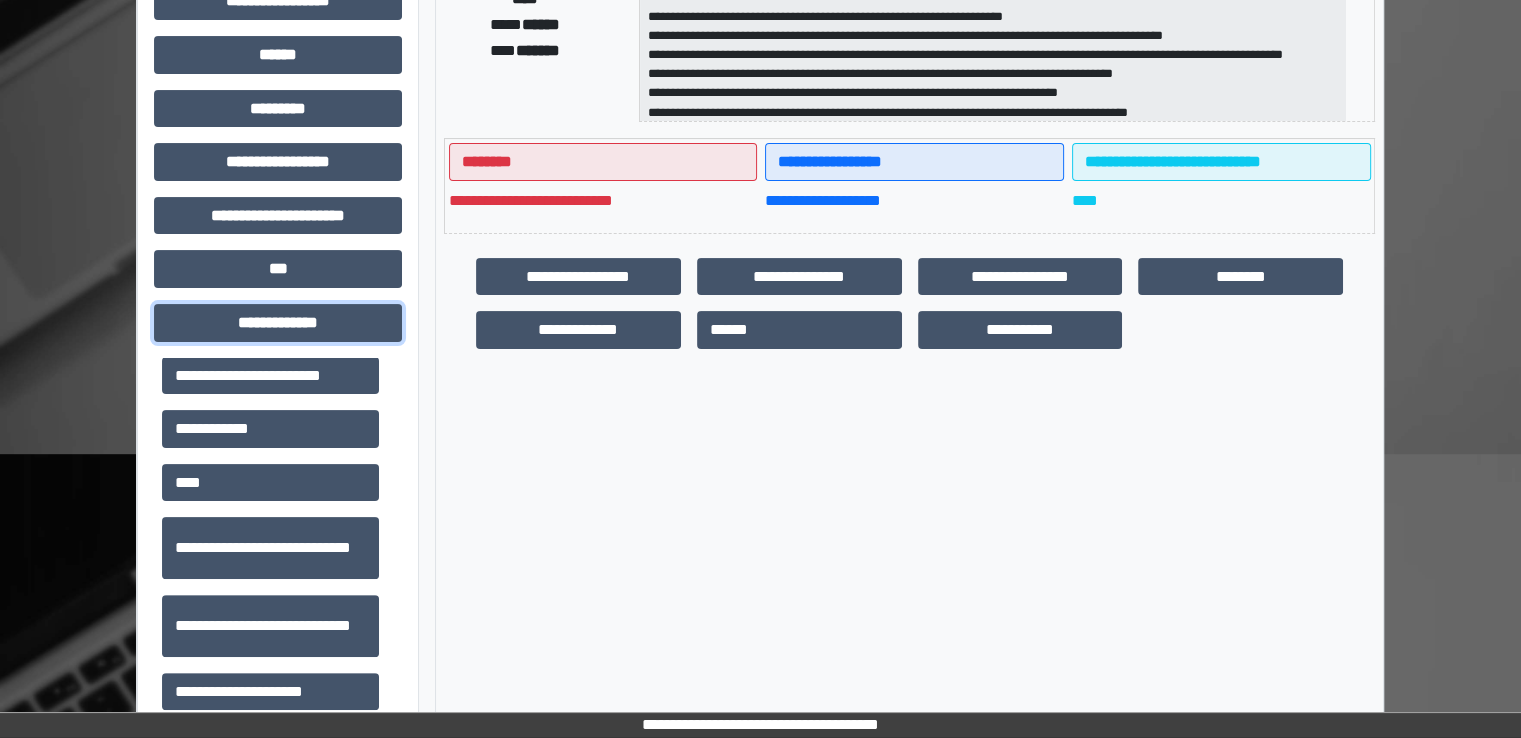 scroll, scrollTop: 752, scrollLeft: 0, axis: vertical 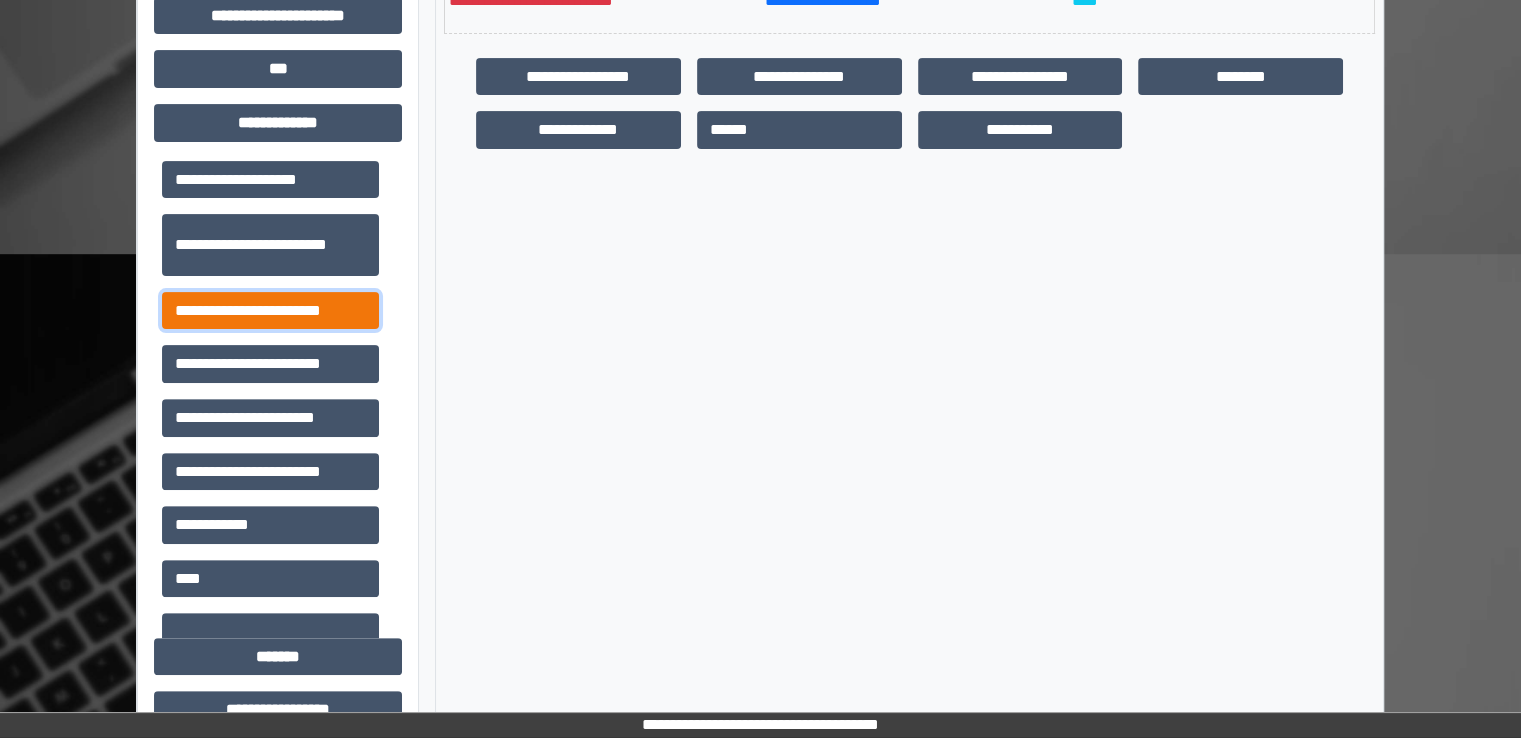 click on "**********" at bounding box center [270, 311] 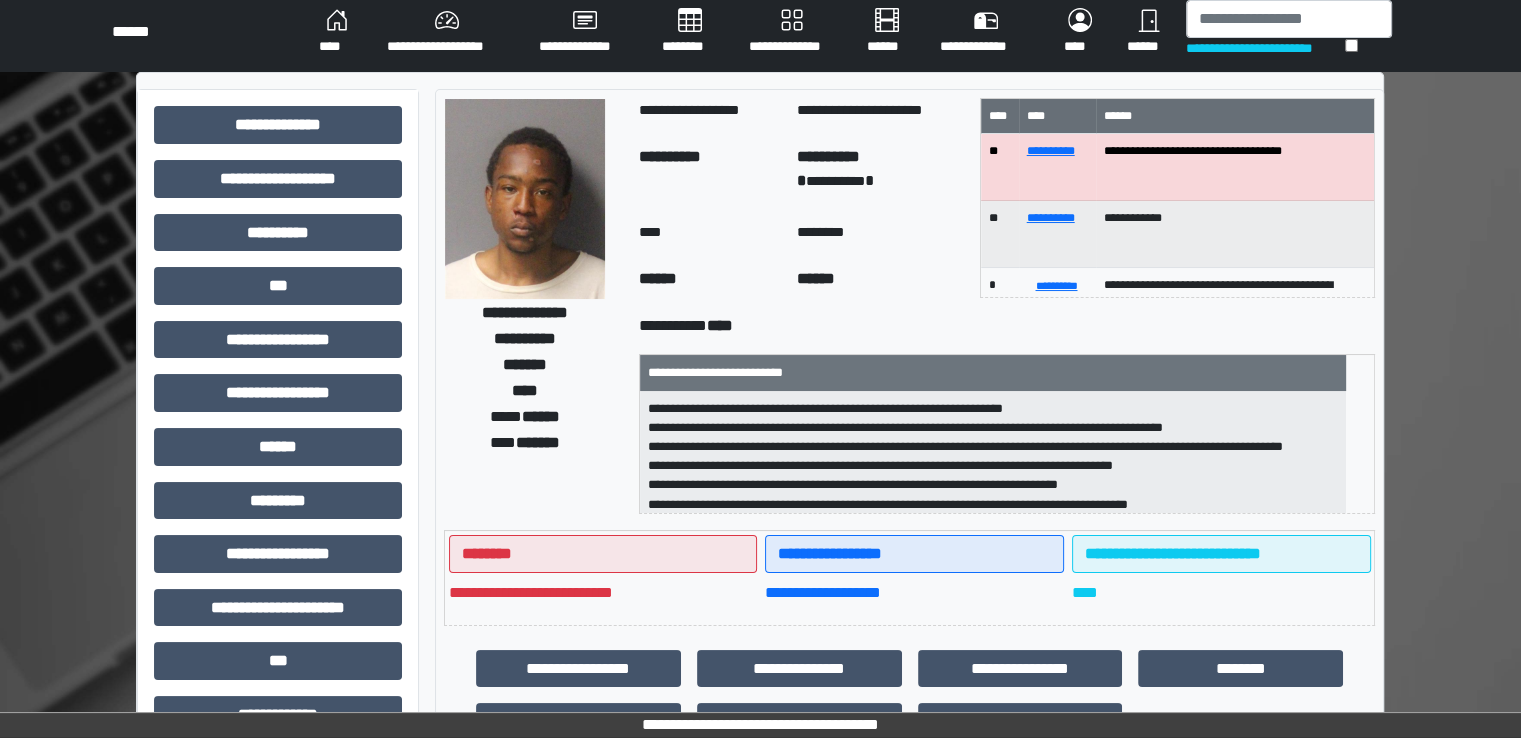 scroll, scrollTop: 0, scrollLeft: 0, axis: both 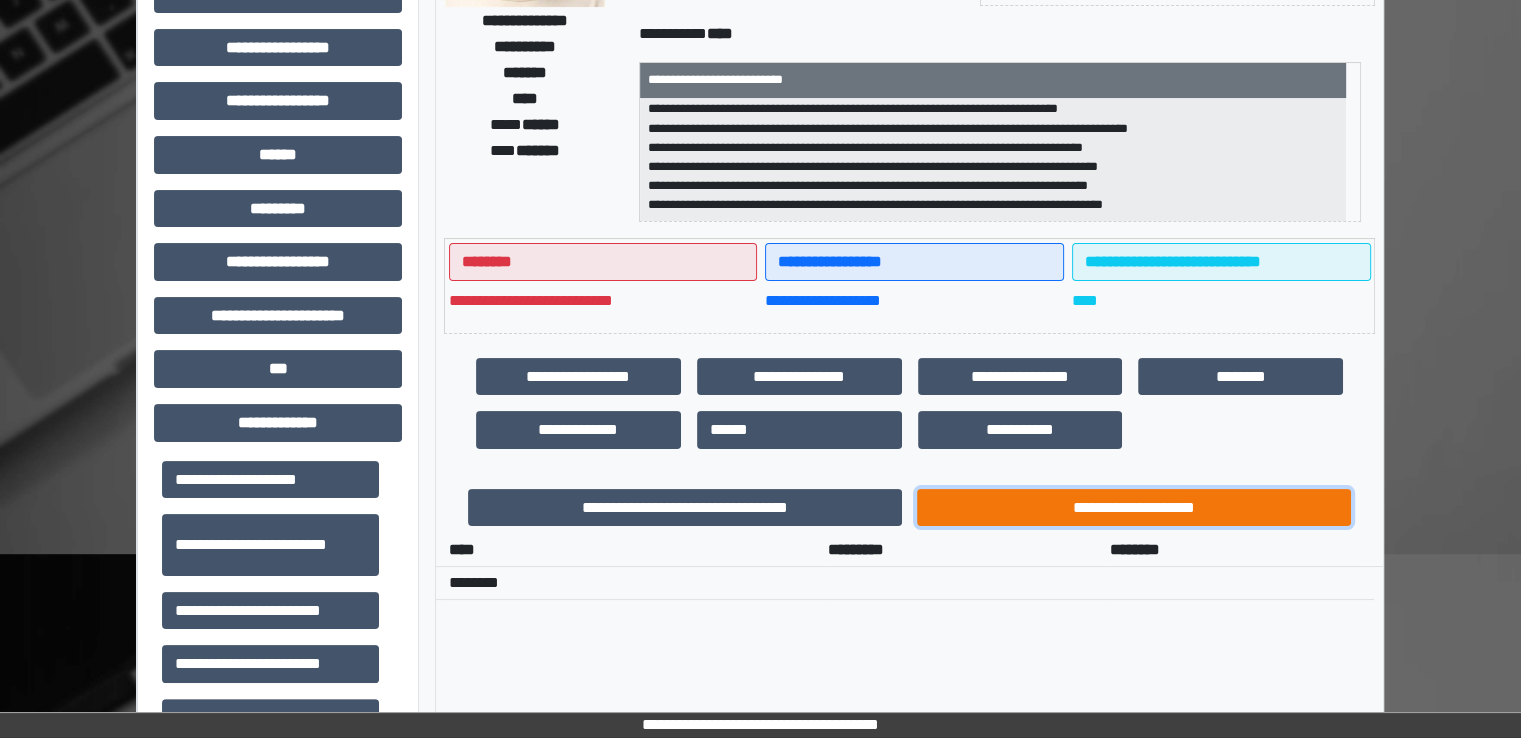 click on "**********" at bounding box center (1134, 508) 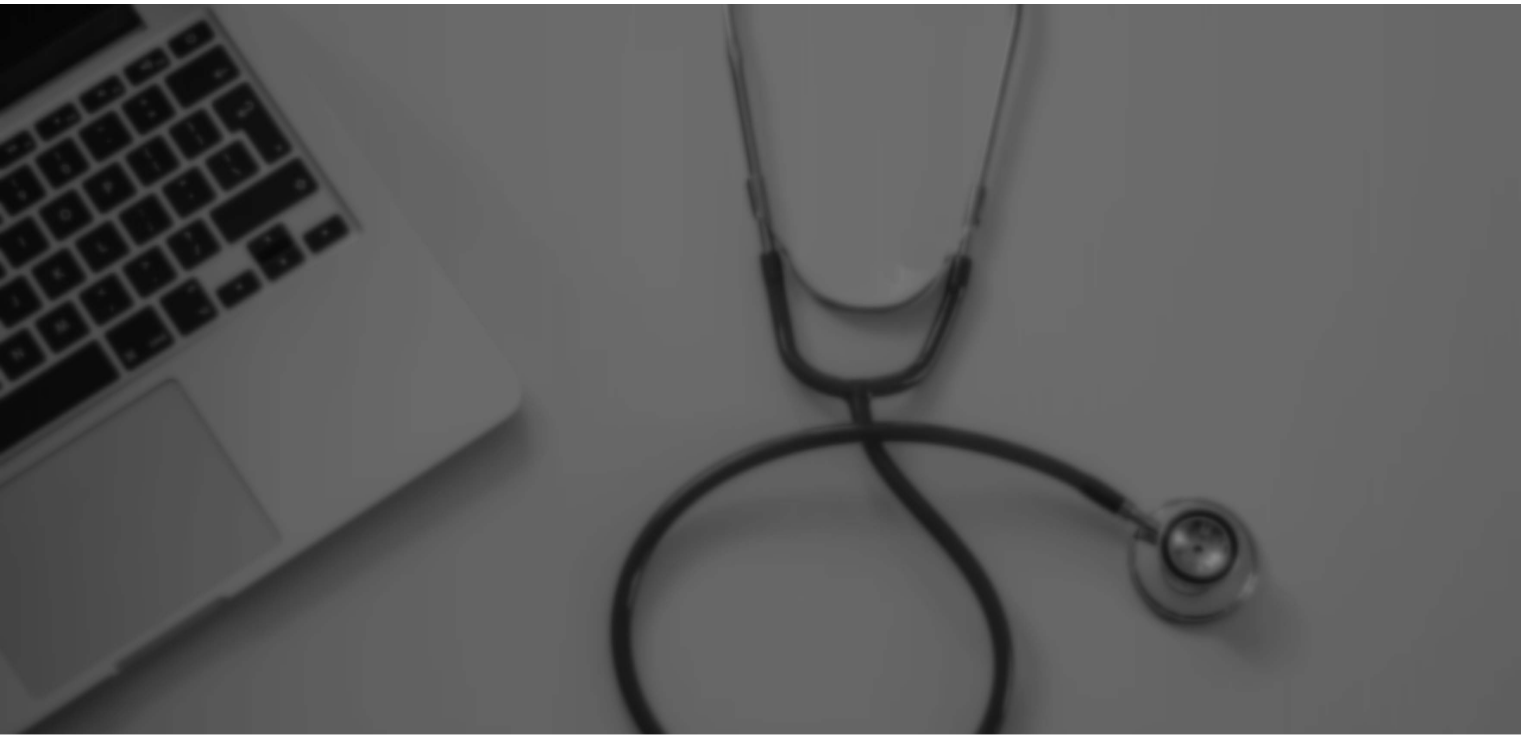 scroll, scrollTop: 0, scrollLeft: 0, axis: both 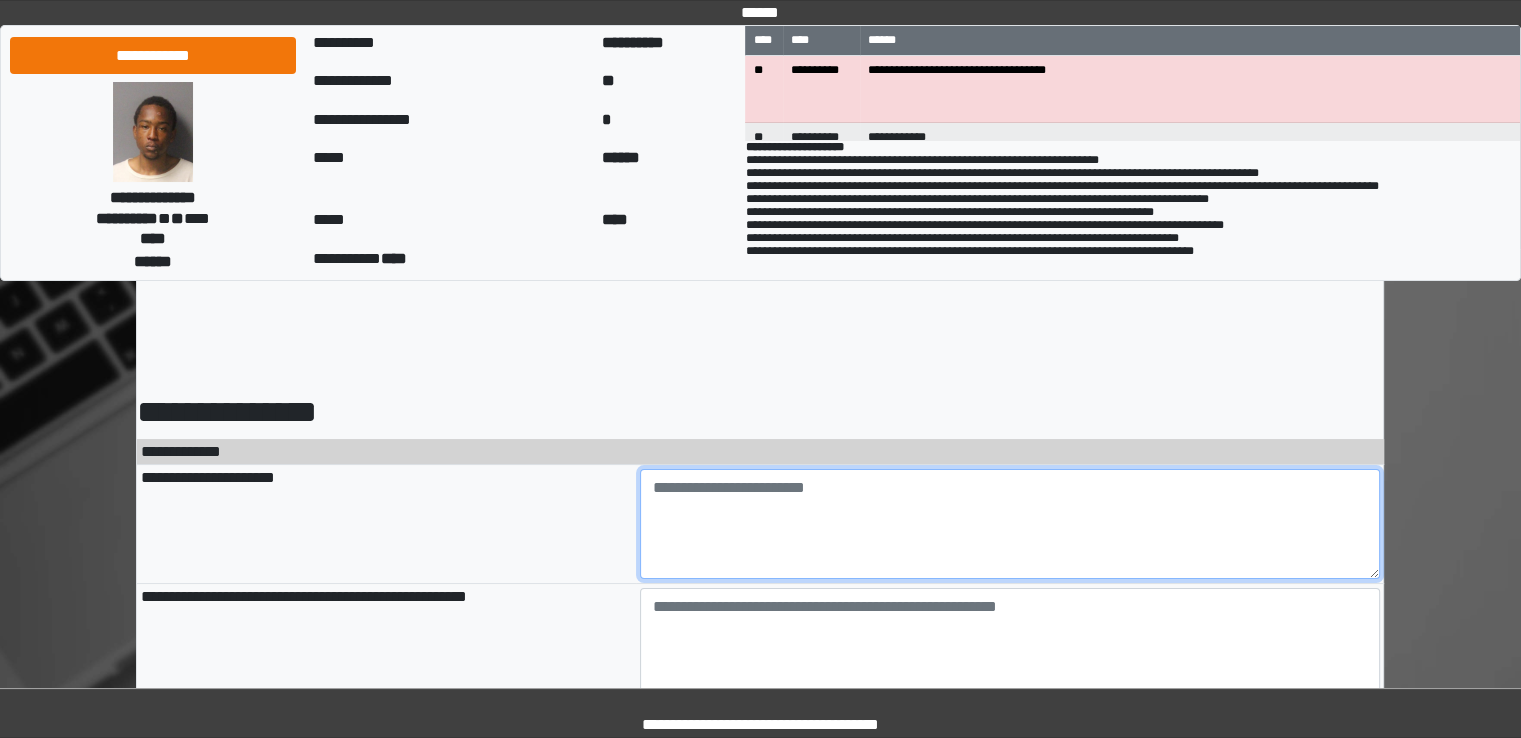 click at bounding box center (1010, 524) 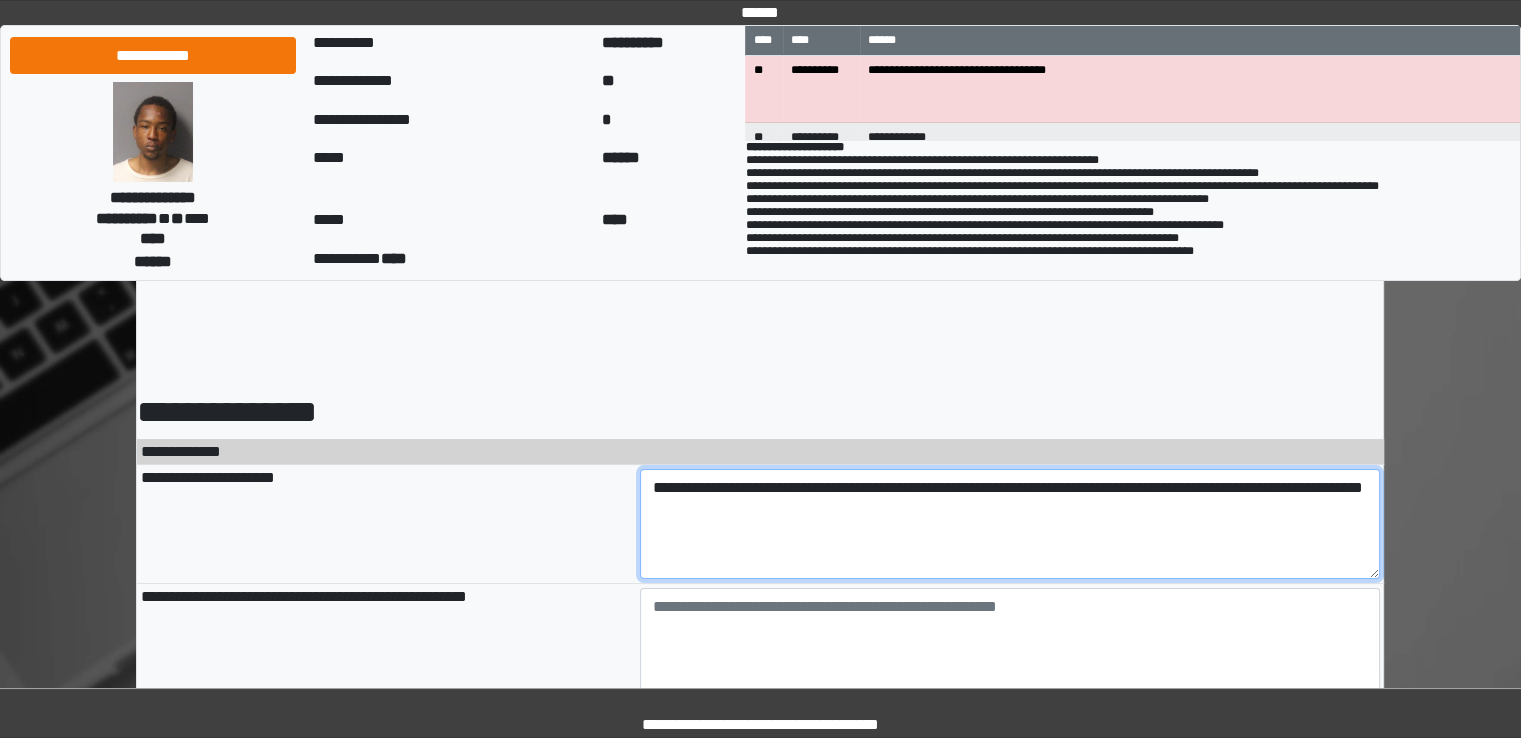 click on "**********" at bounding box center [1010, 524] 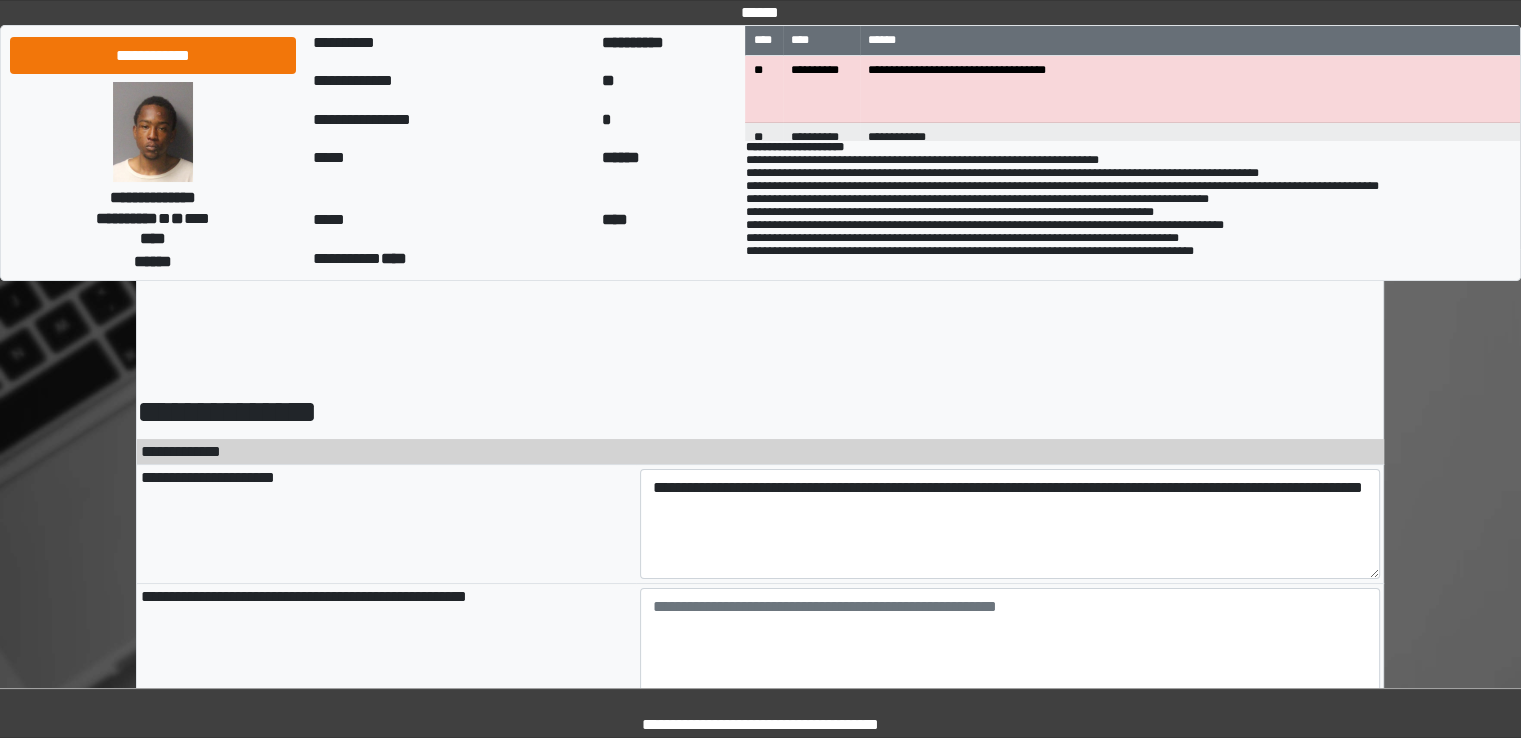 type on "**********" 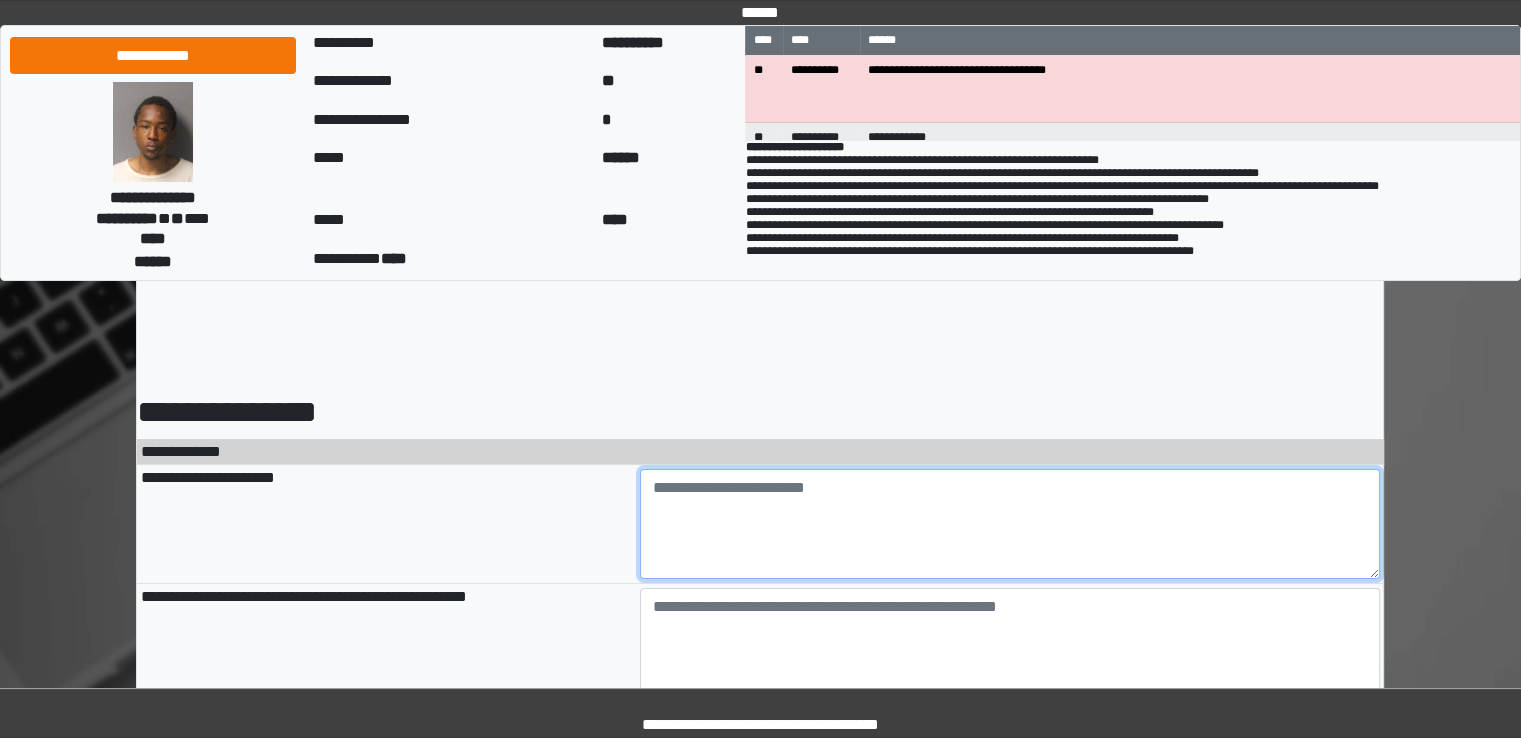 paste on "**********" 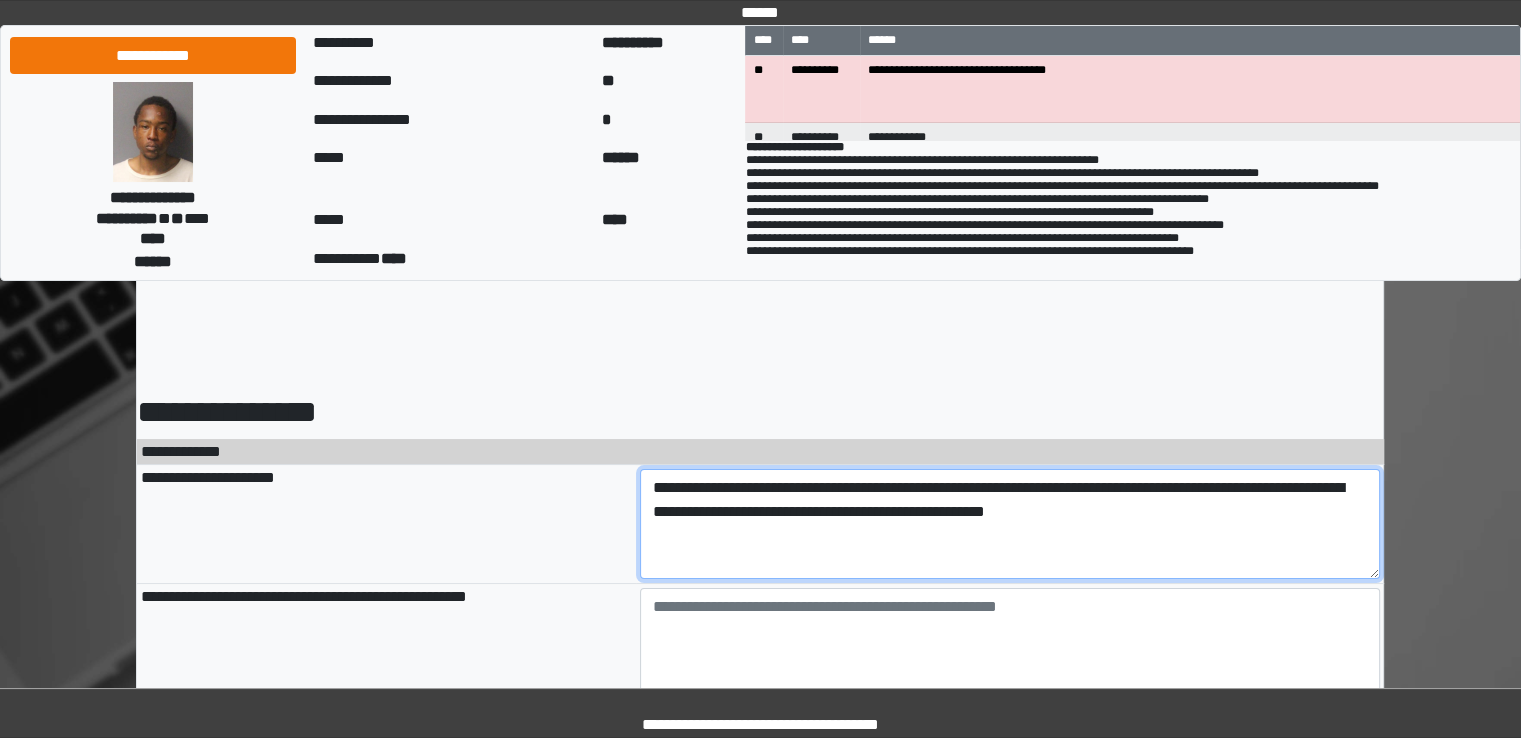 type on "**********" 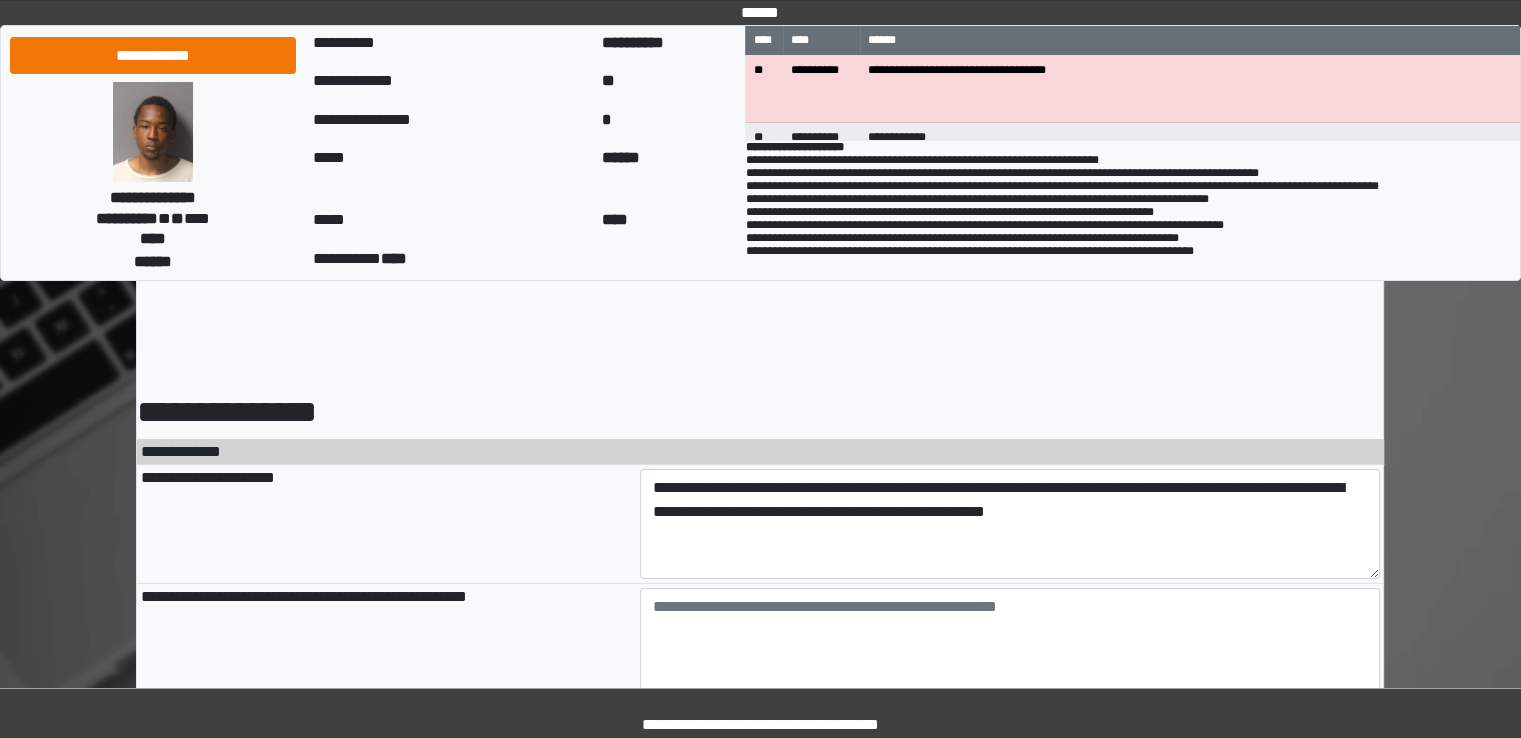 type on "**********" 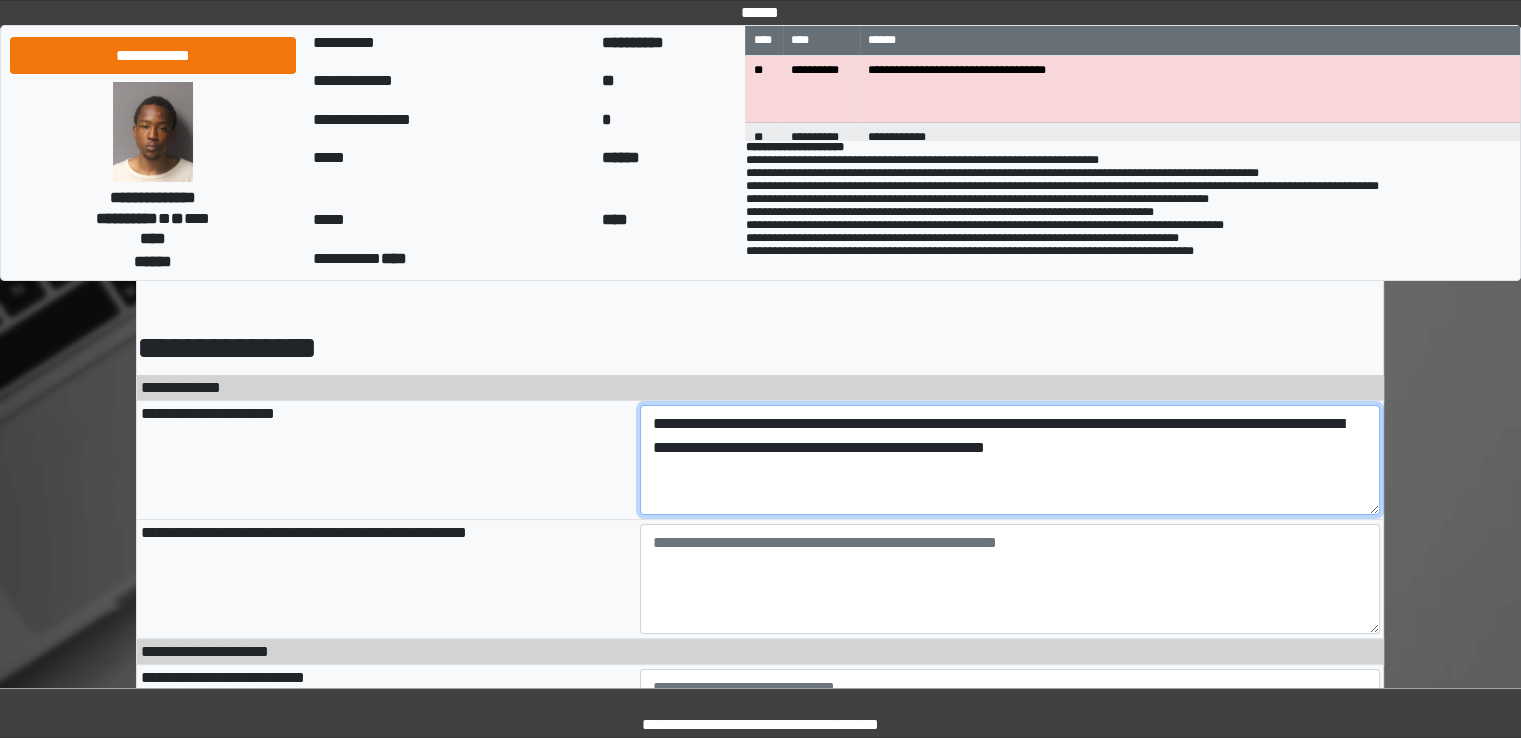 scroll, scrollTop: 100, scrollLeft: 0, axis: vertical 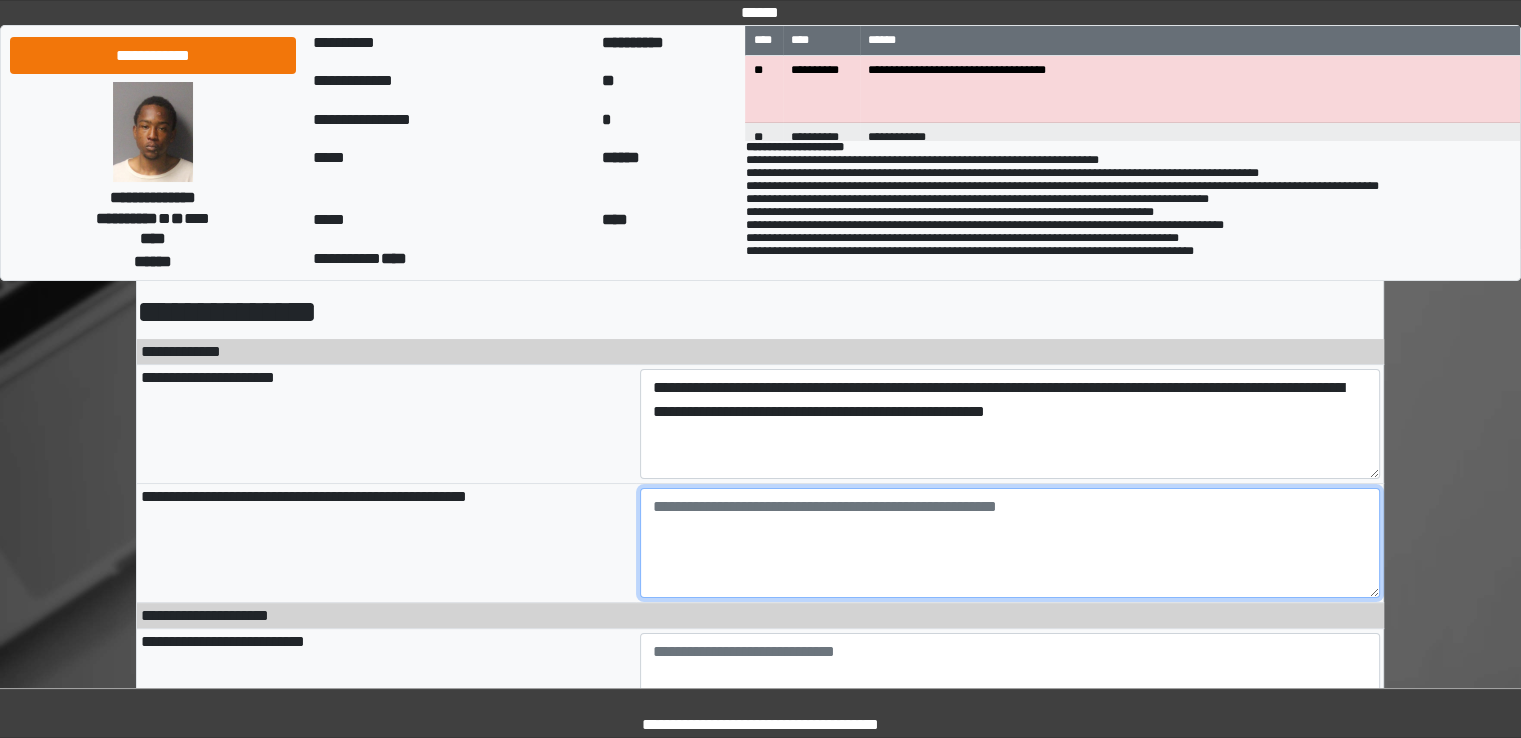 click at bounding box center (1010, 543) 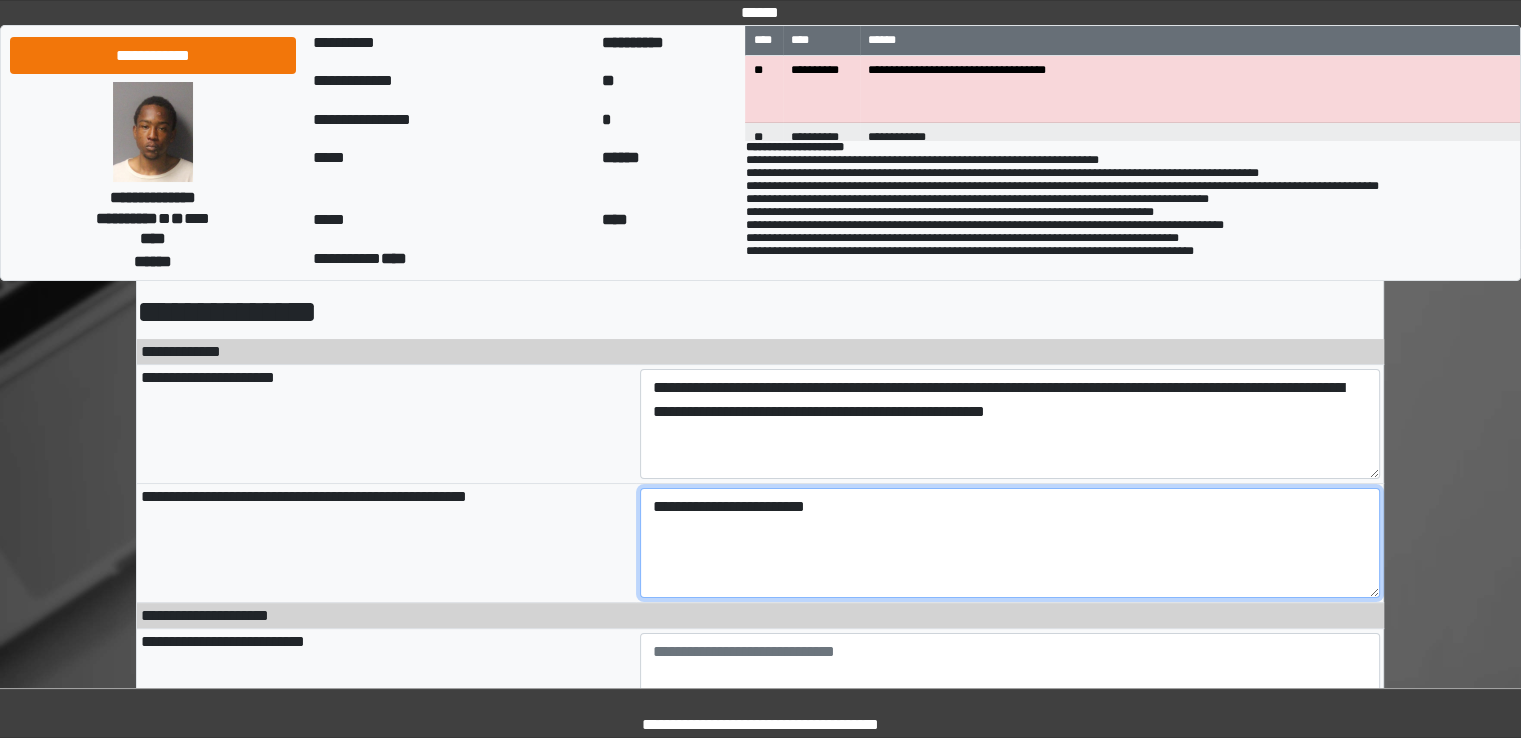 type on "**********" 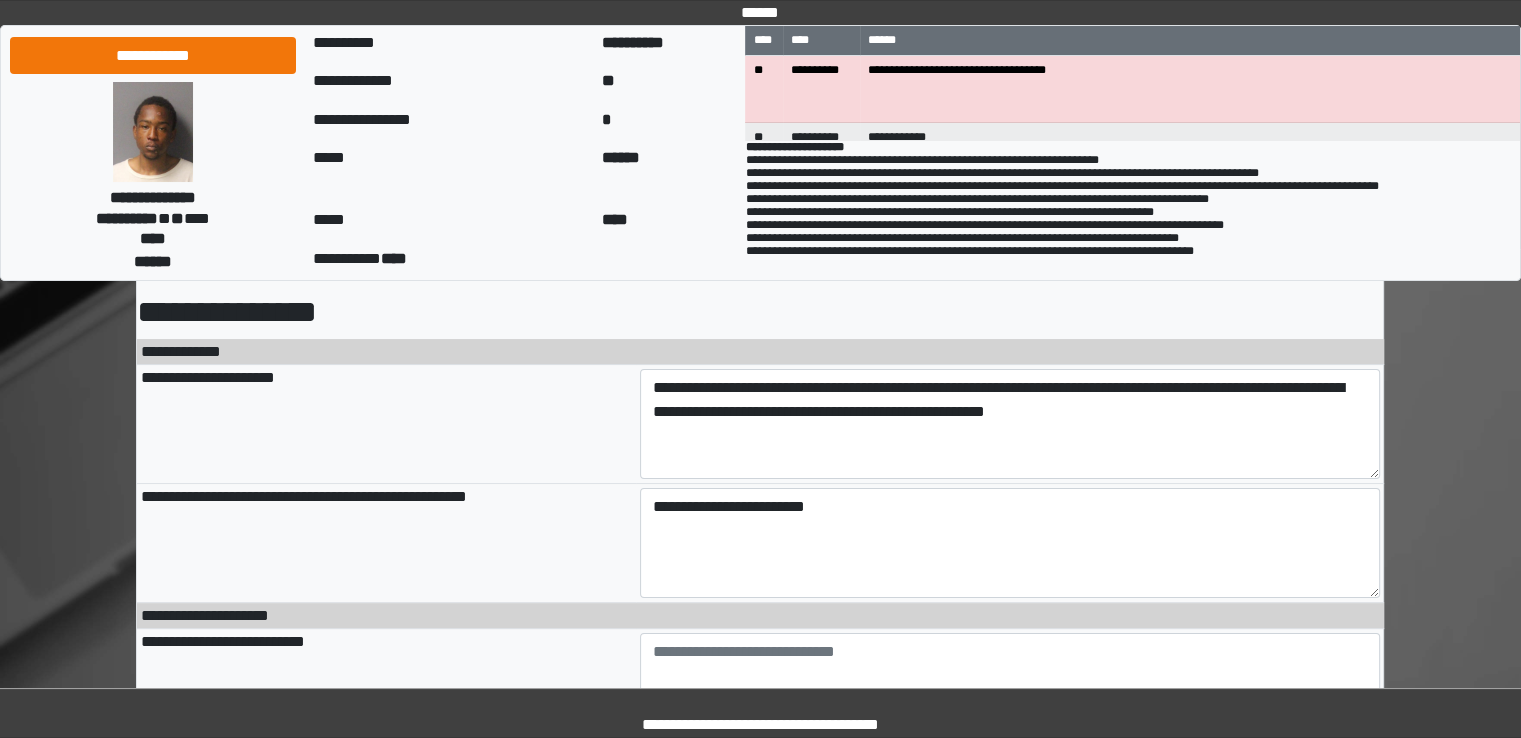 type on "**********" 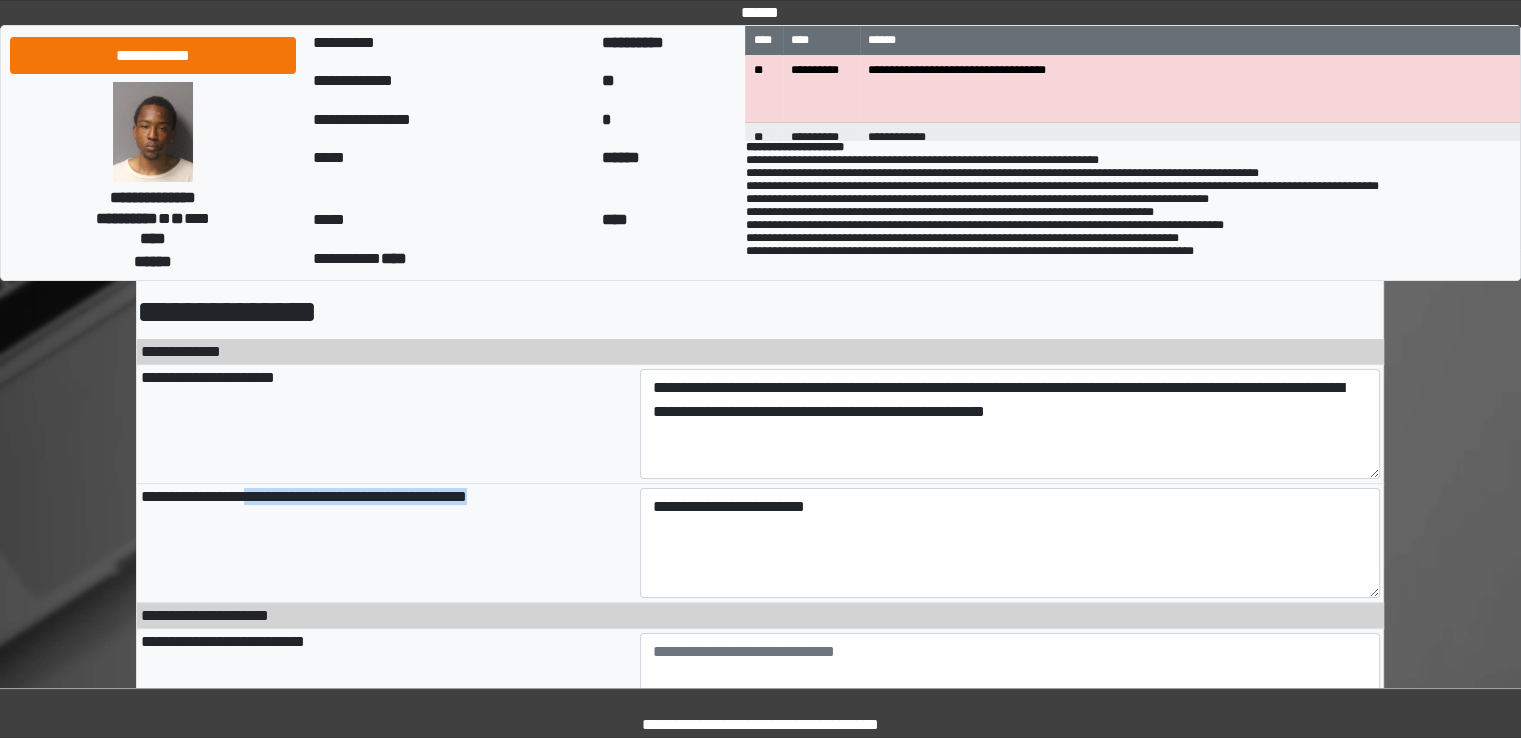 drag, startPoint x: 266, startPoint y: 509, endPoint x: 469, endPoint y: 498, distance: 203.2978 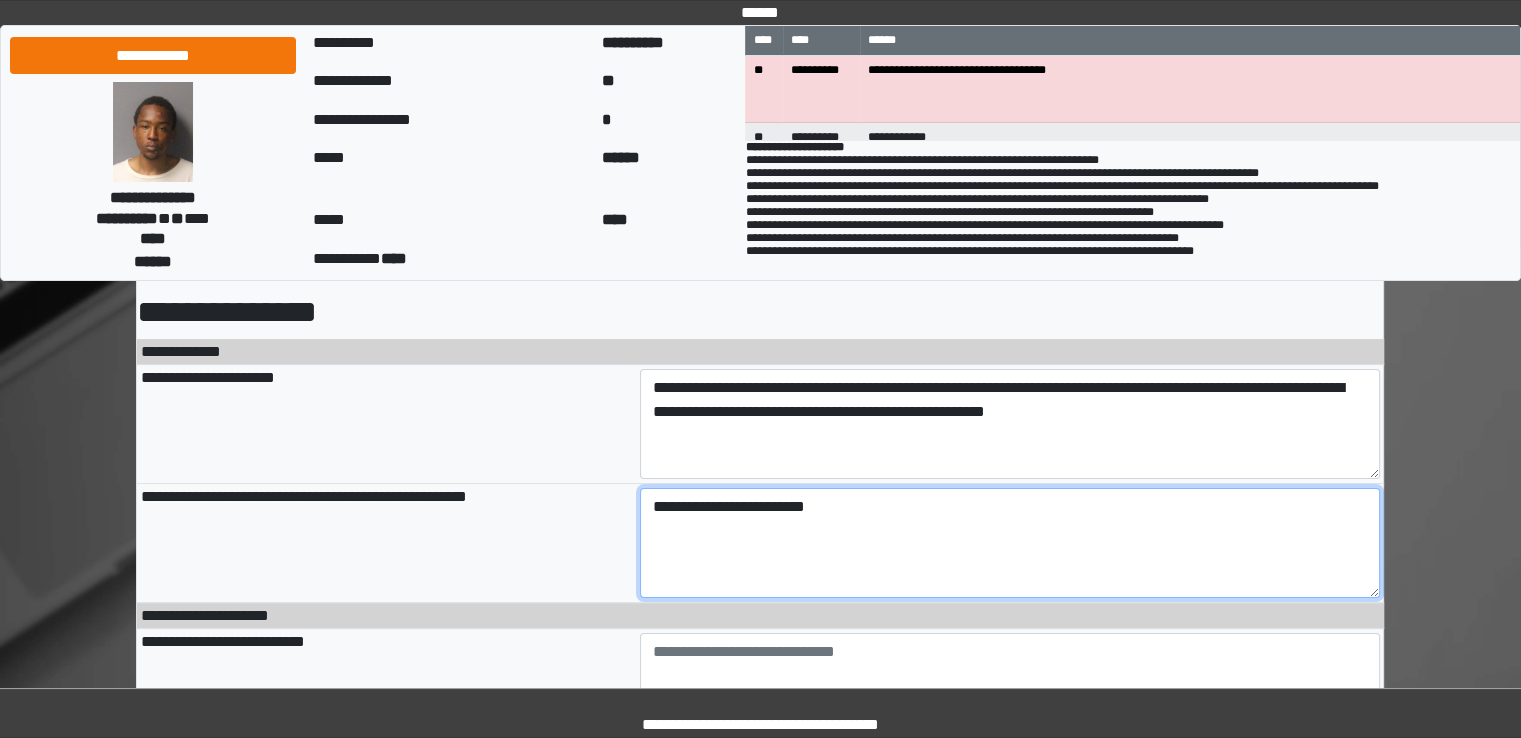 click on "**********" at bounding box center (1010, 543) 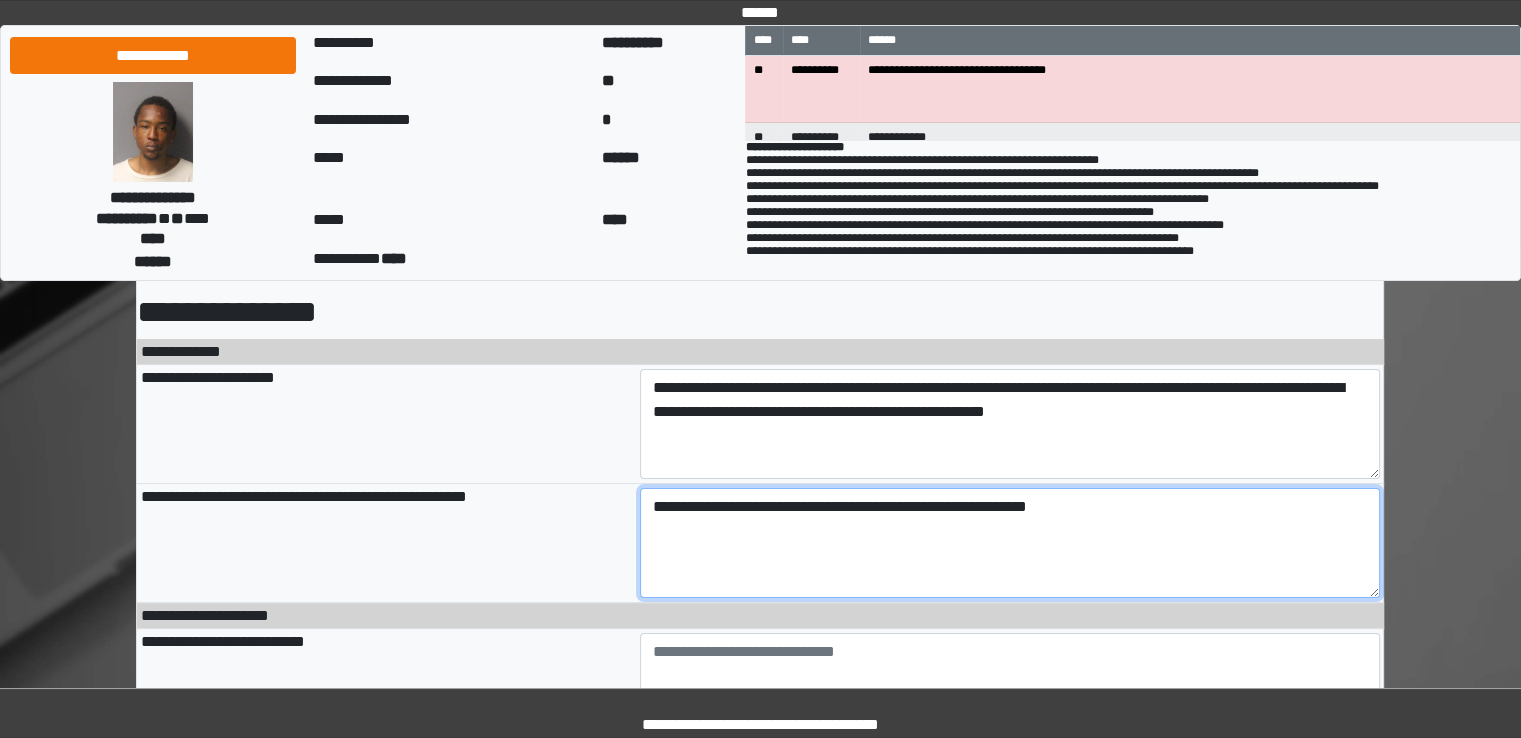 click on "**********" at bounding box center [1010, 543] 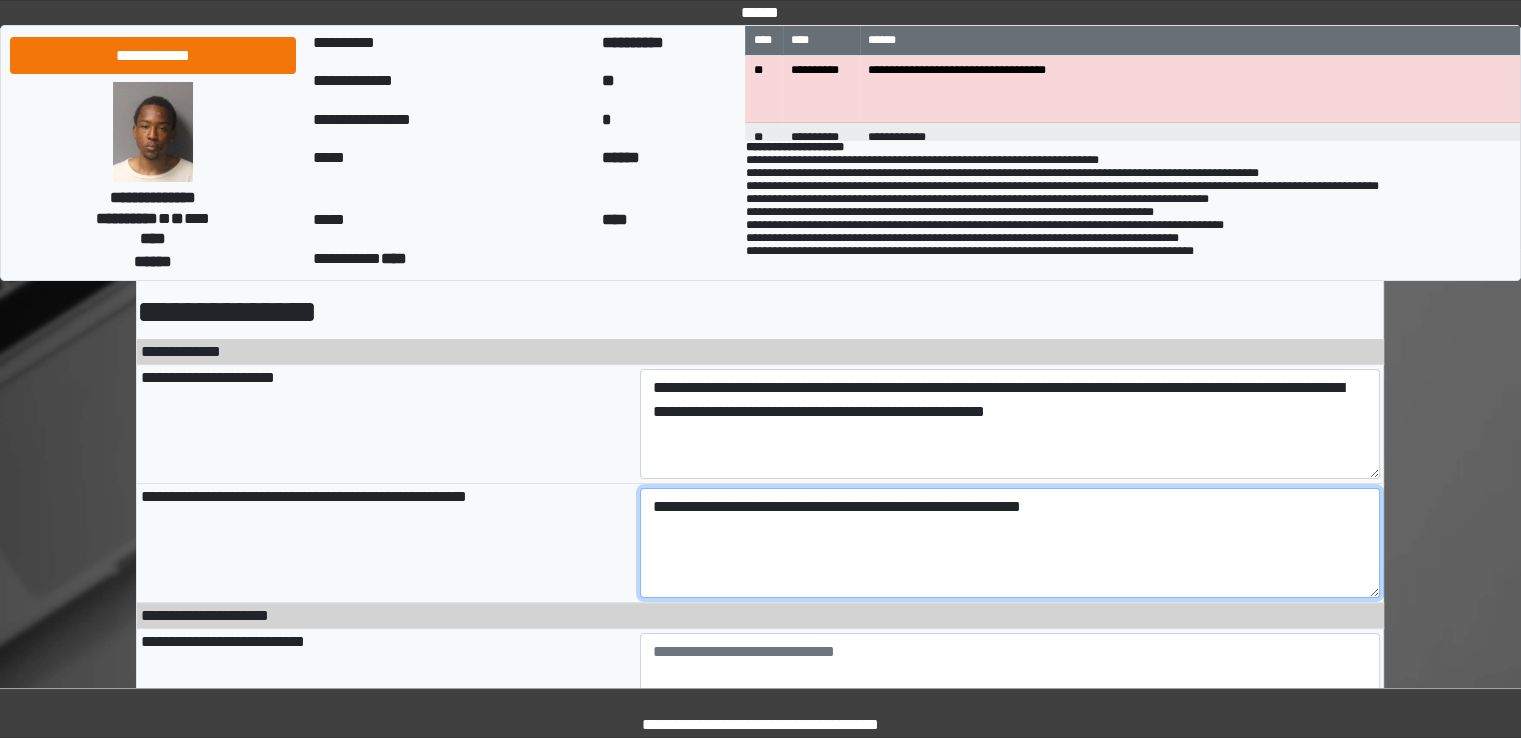 click on "**********" at bounding box center [1010, 543] 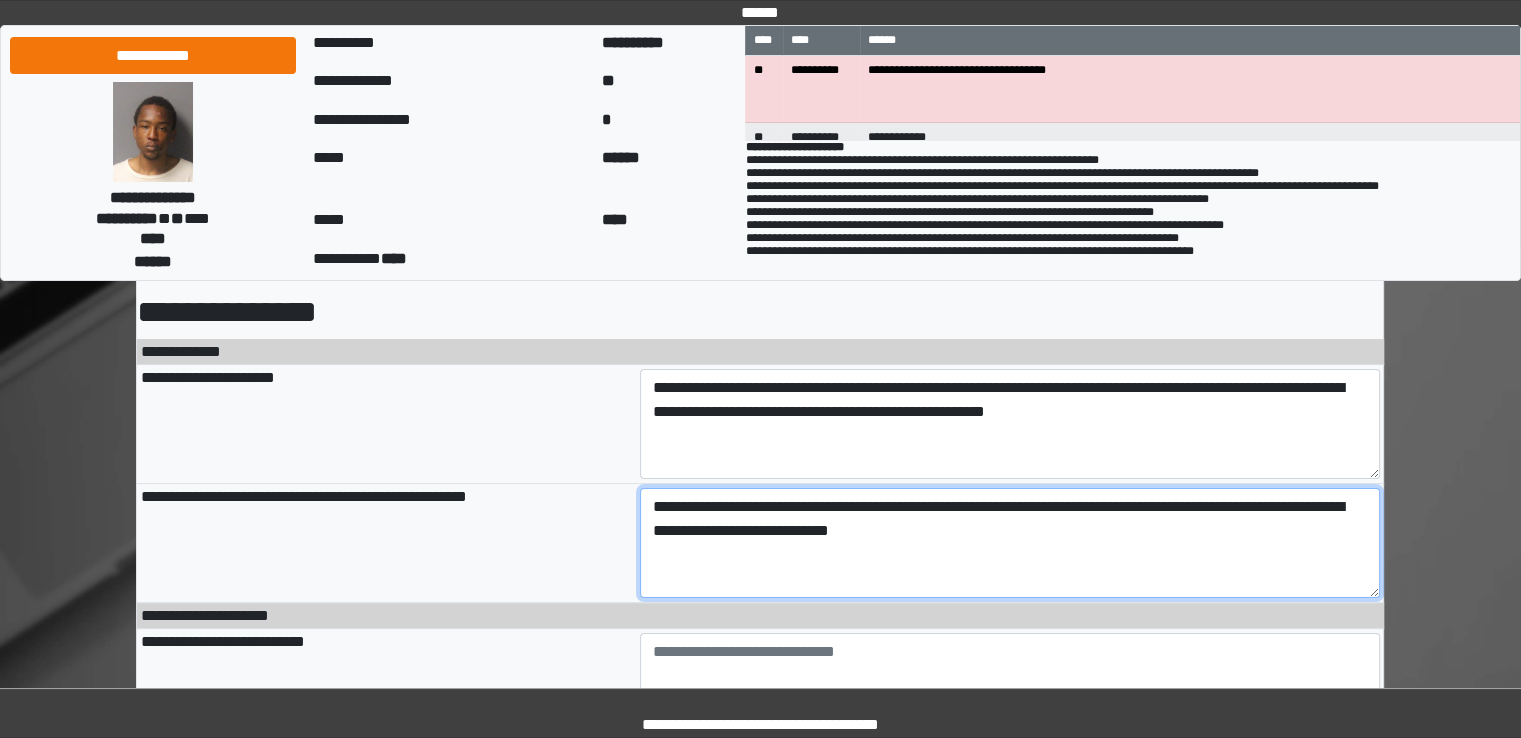 drag, startPoint x: 1089, startPoint y: 525, endPoint x: 660, endPoint y: 493, distance: 430.1918 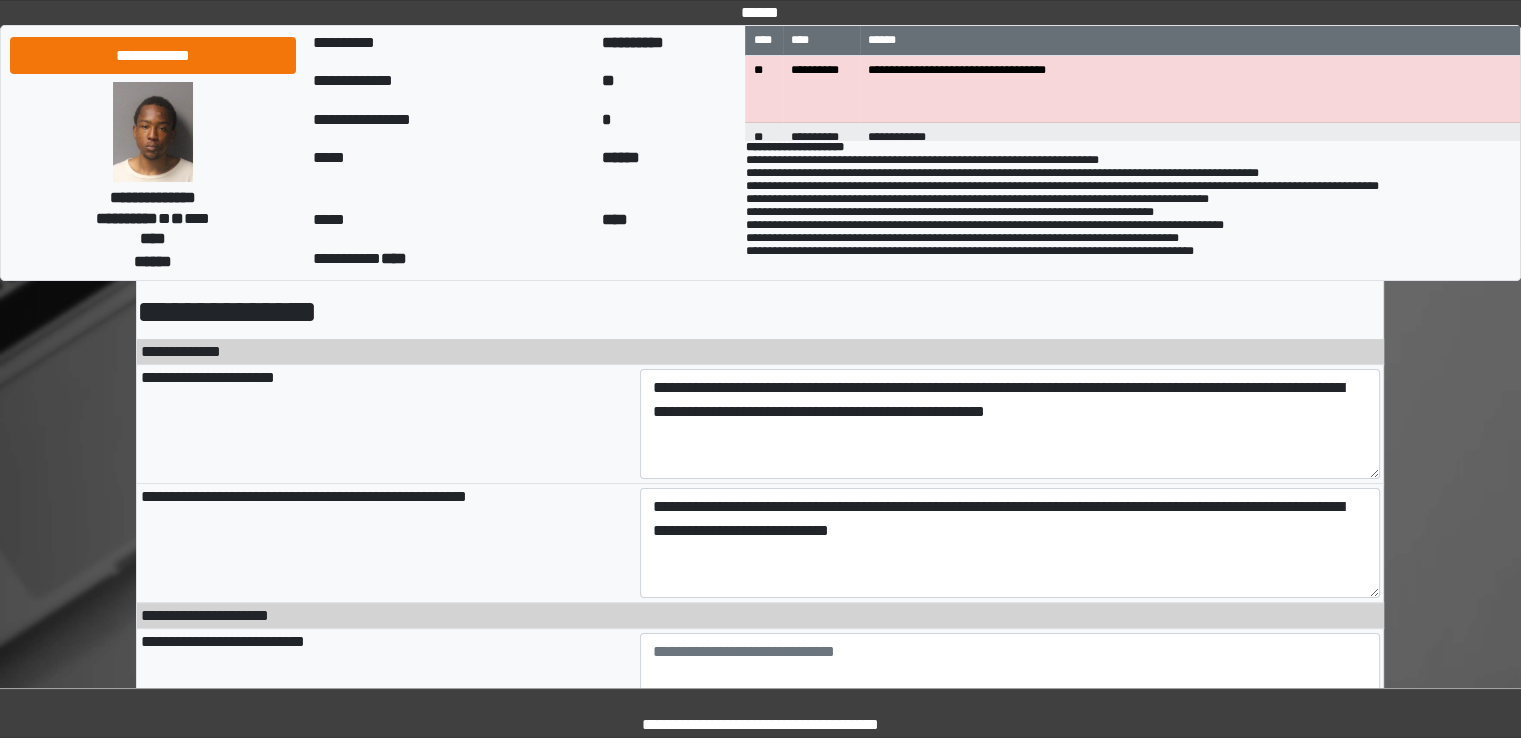 type on "**********" 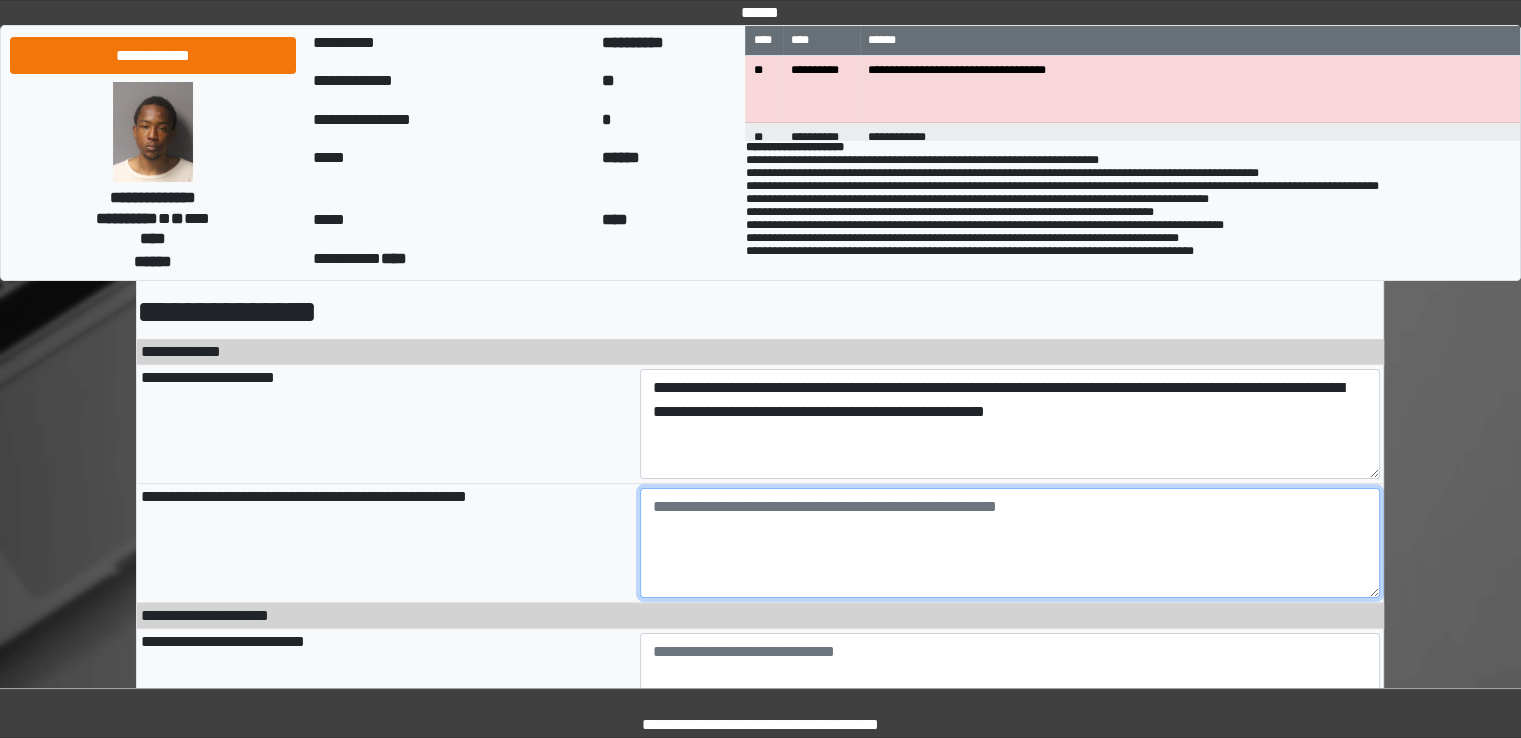 paste on "**********" 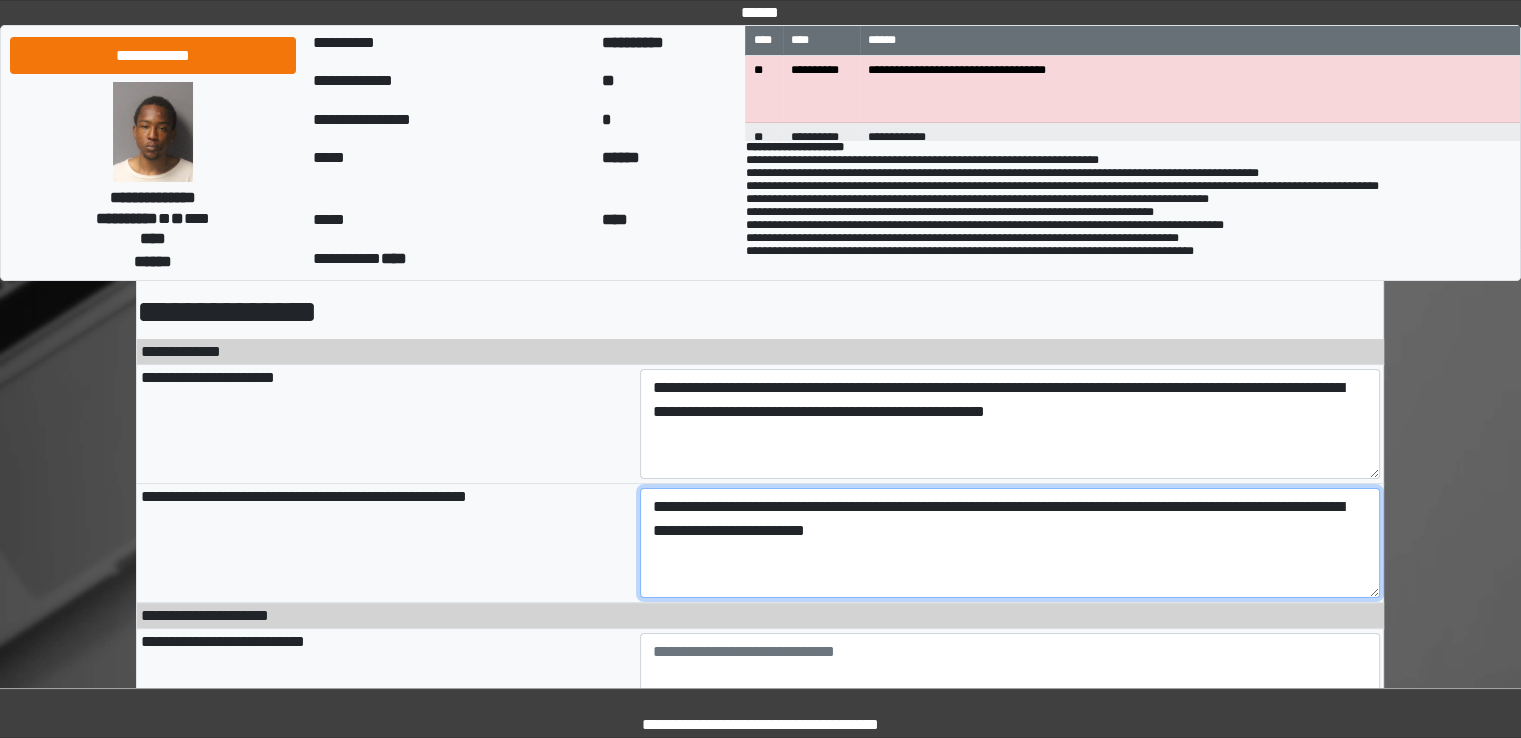 type on "**********" 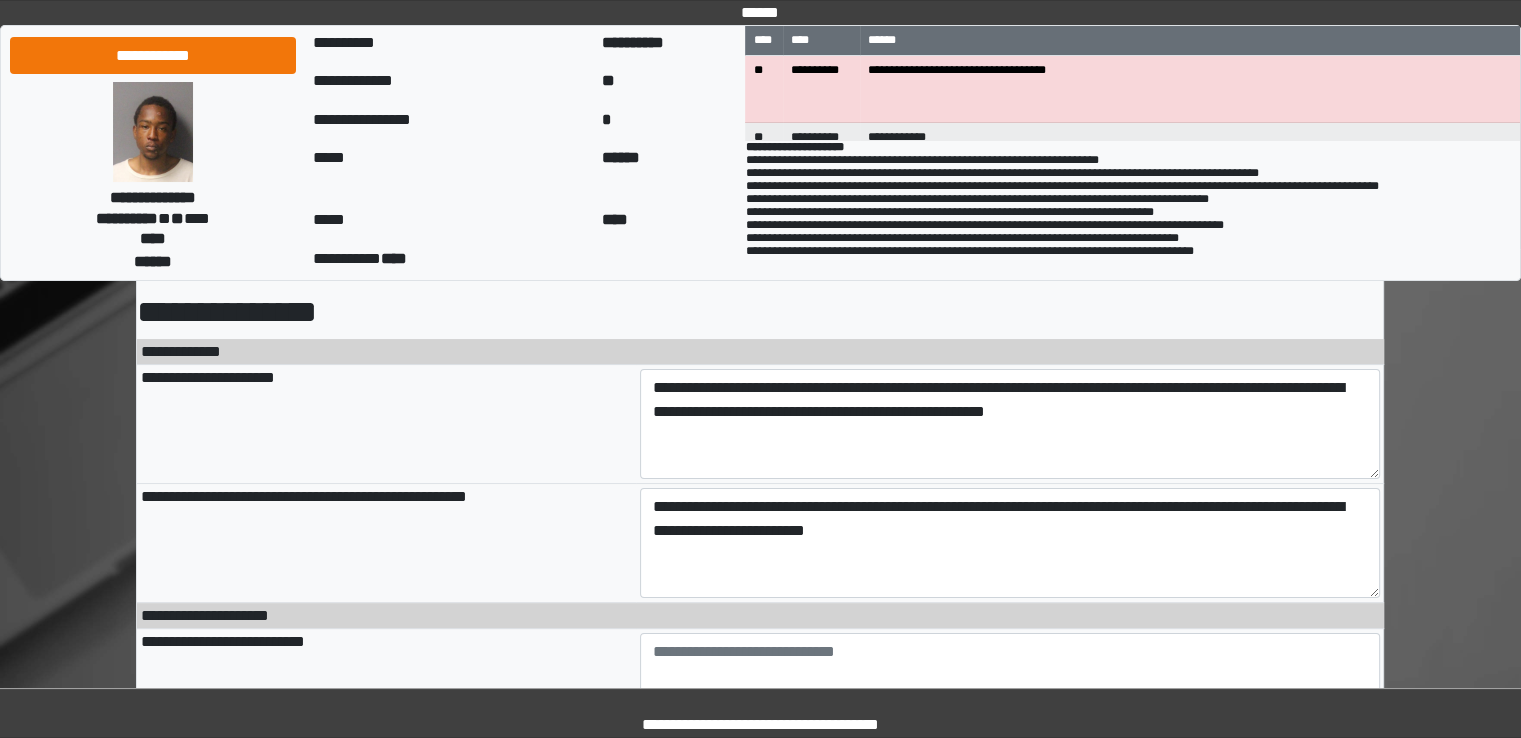 type on "**********" 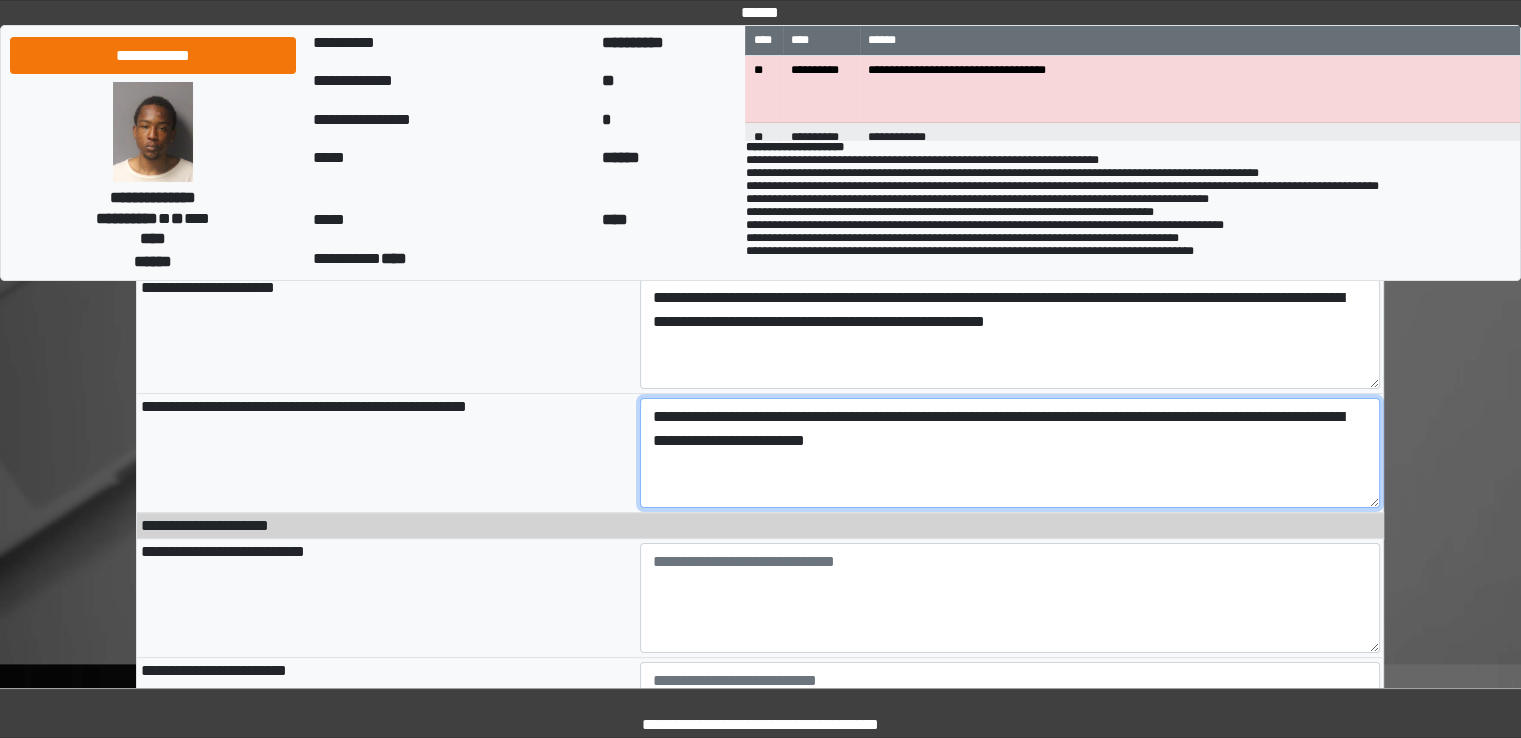 scroll, scrollTop: 400, scrollLeft: 0, axis: vertical 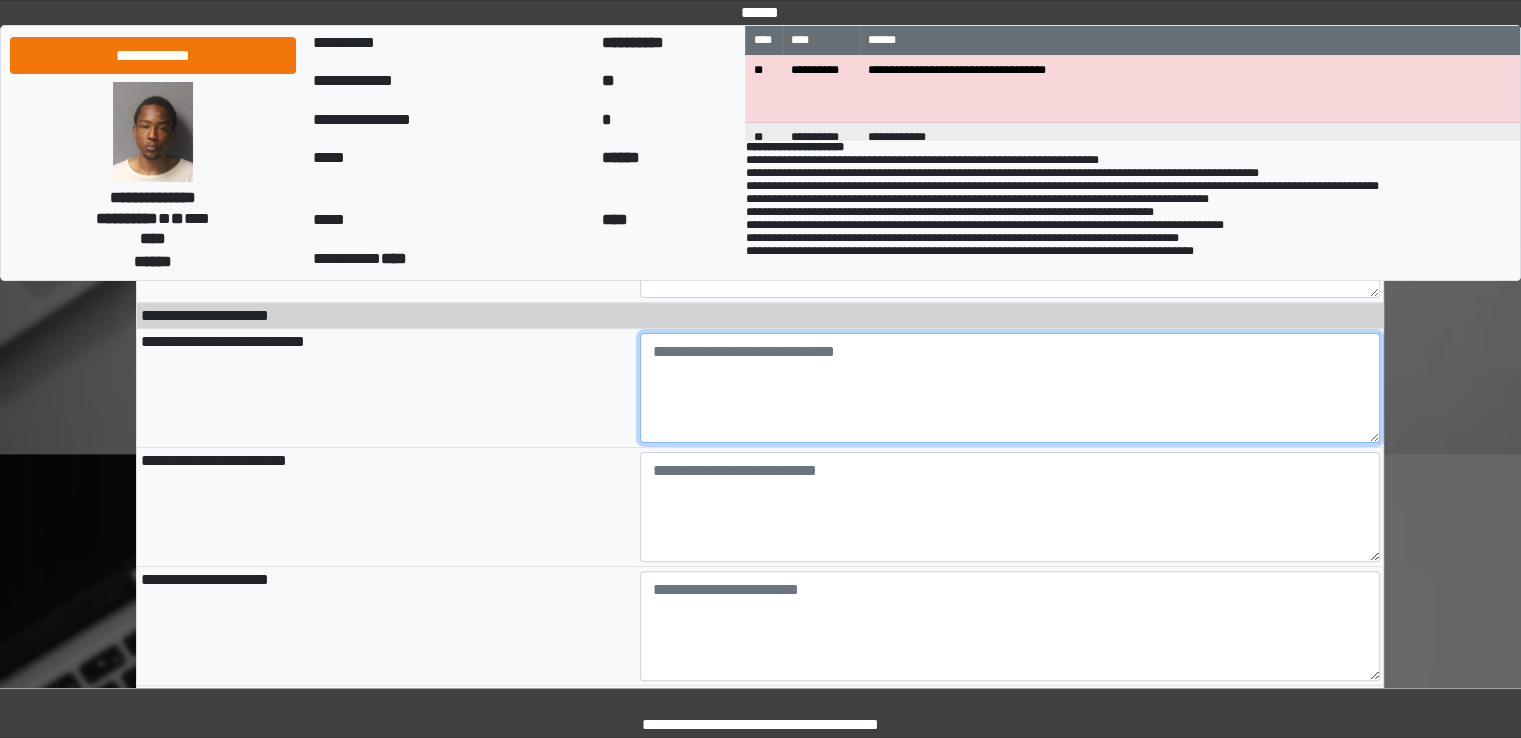 click at bounding box center (1010, 388) 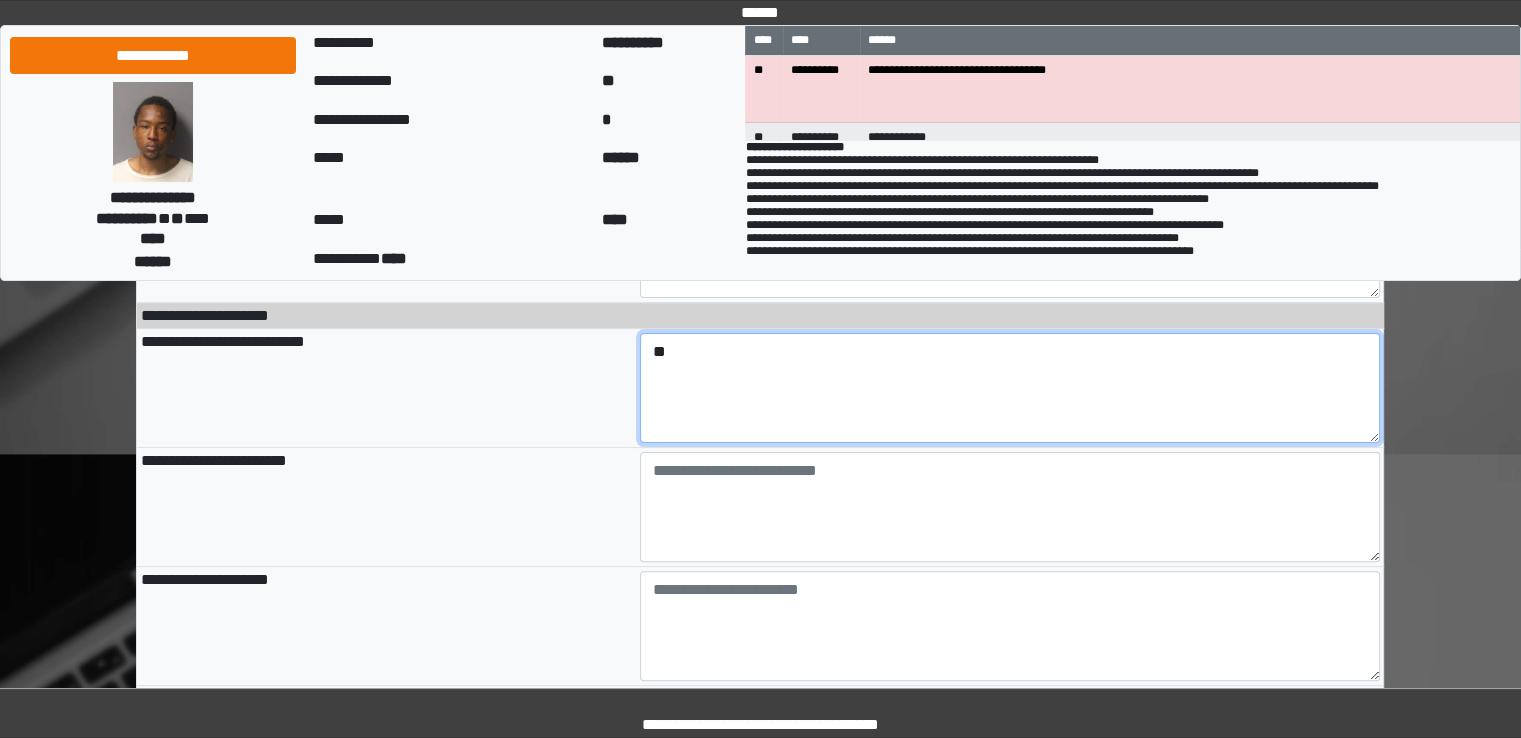 type on "*" 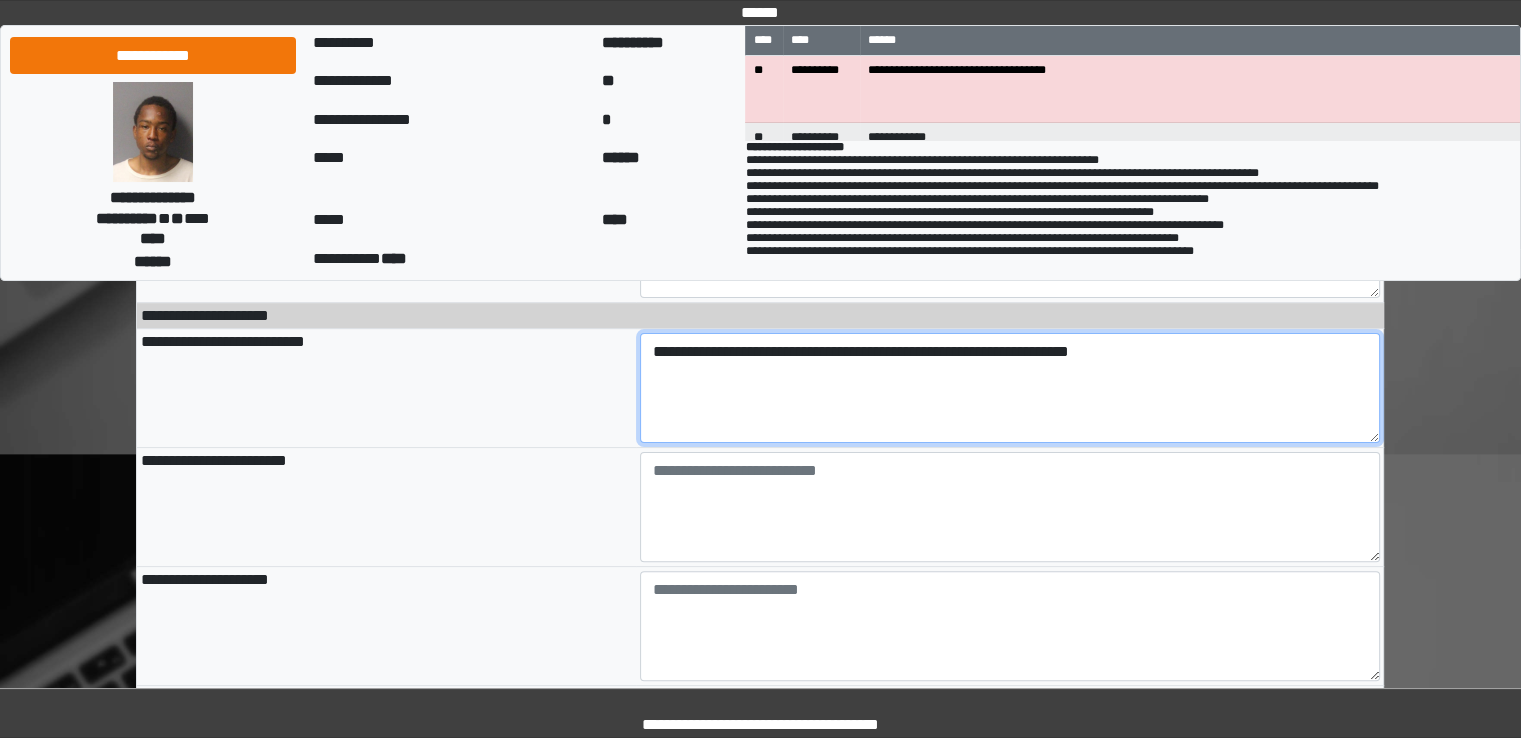 drag, startPoint x: 1176, startPoint y: 378, endPoint x: 725, endPoint y: 366, distance: 451.1596 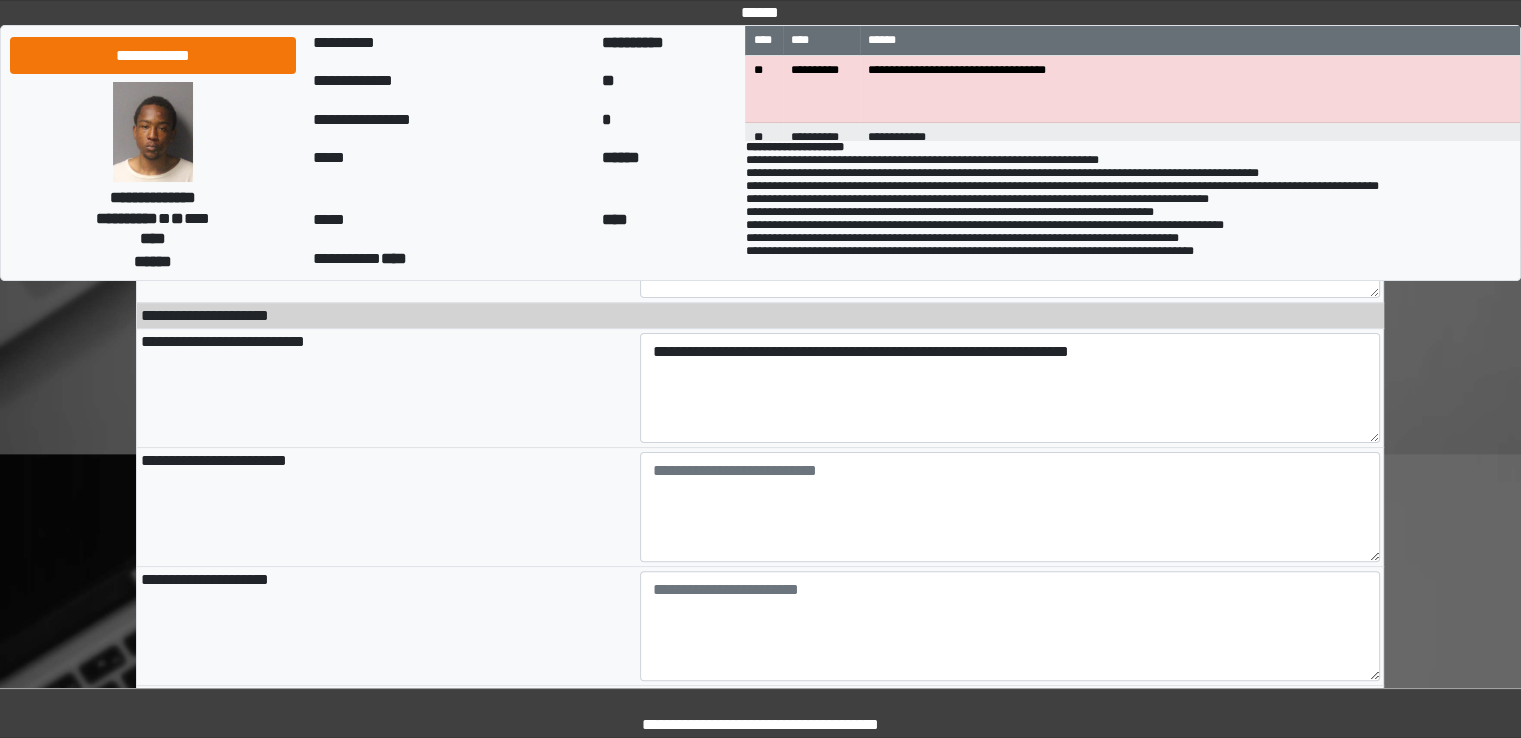 type on "**********" 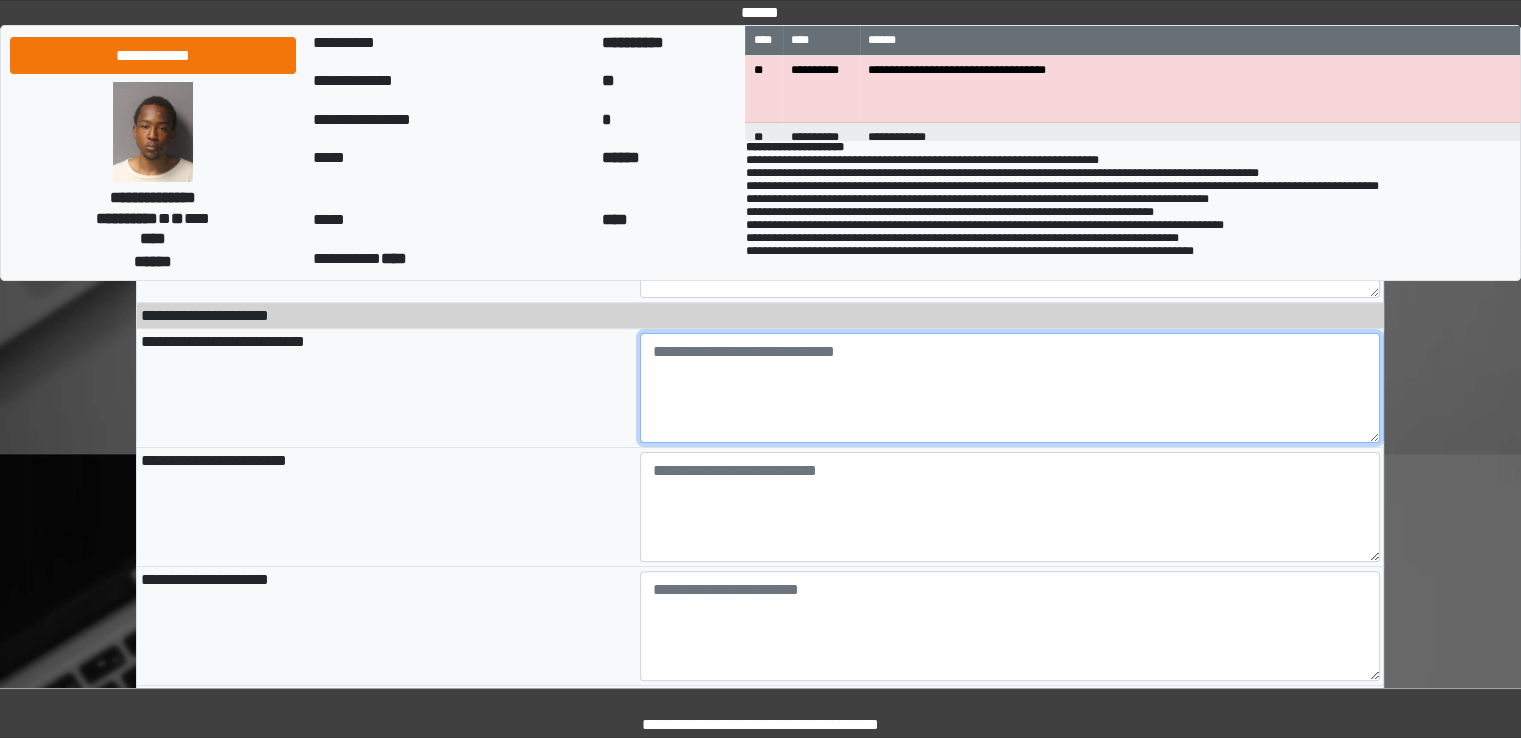 paste on "**********" 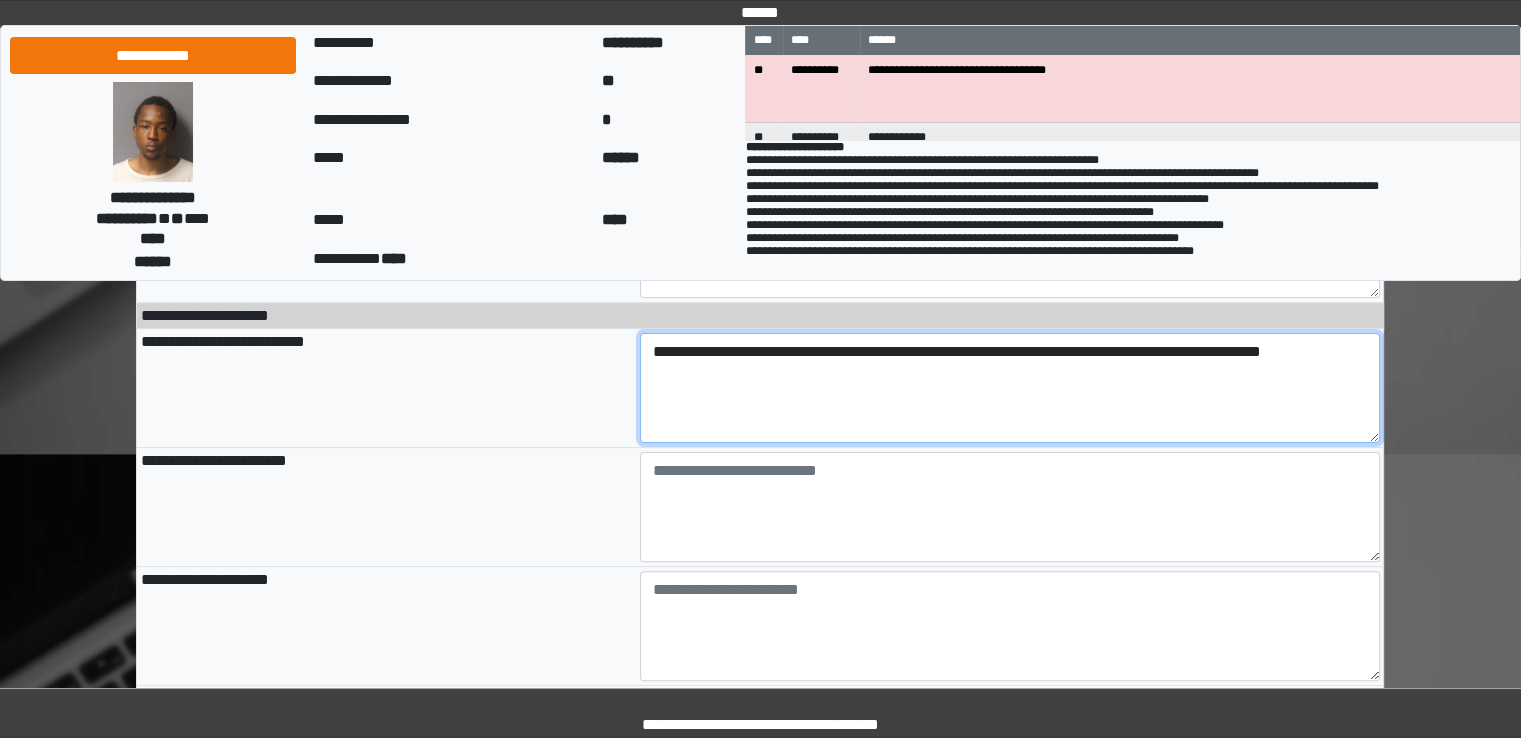 drag, startPoint x: 1169, startPoint y: 362, endPoint x: 977, endPoint y: 370, distance: 192.1666 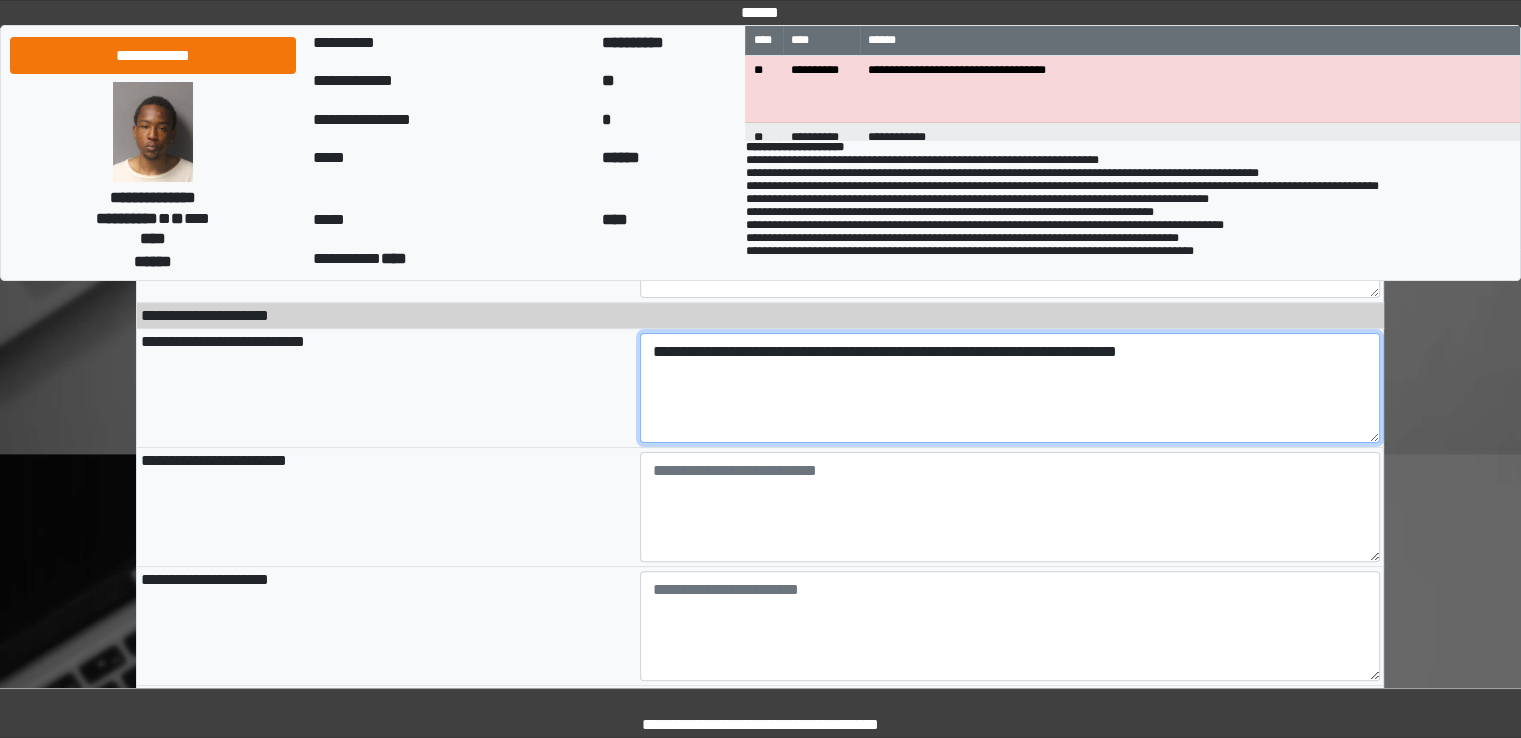 drag, startPoint x: 1268, startPoint y: 357, endPoint x: 690, endPoint y: 364, distance: 578.04236 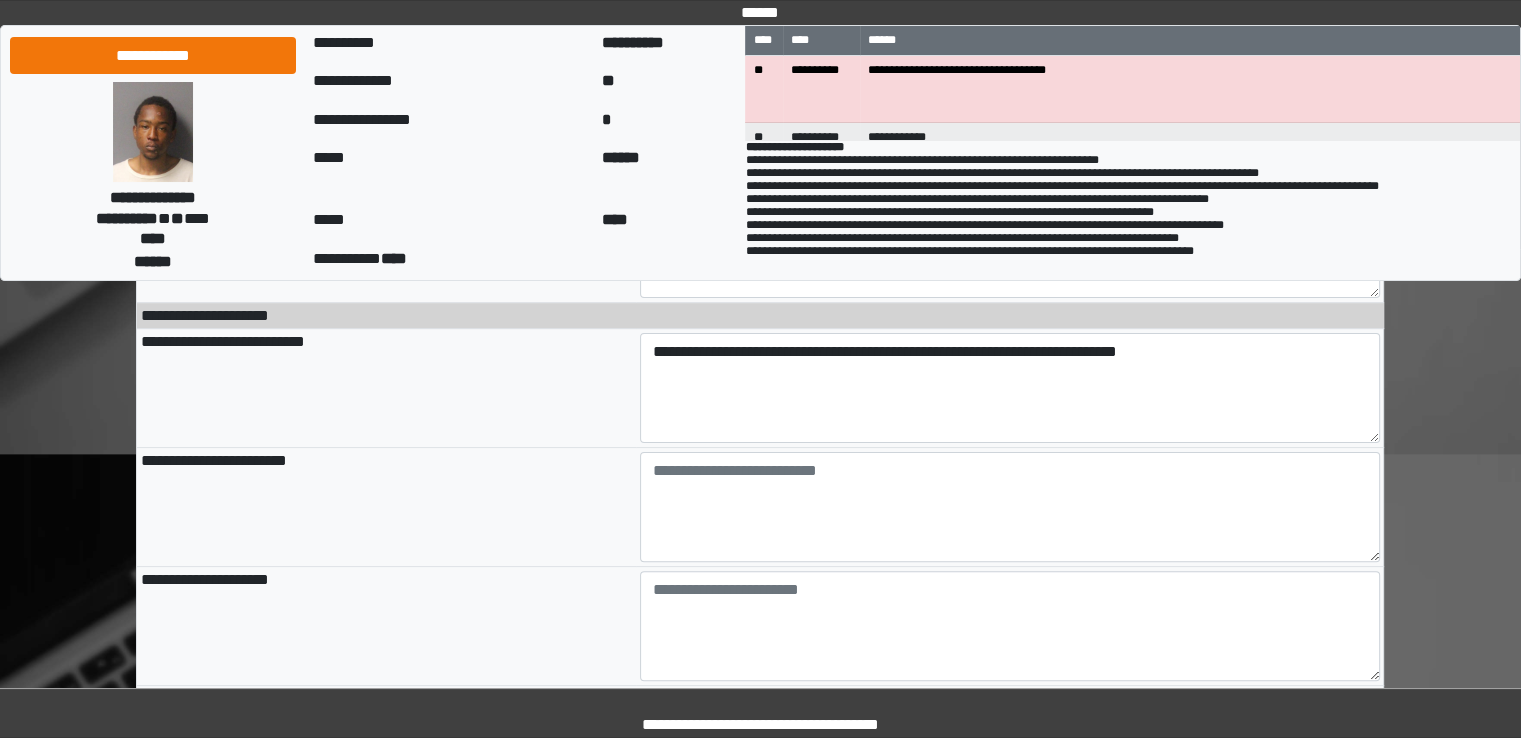 type on "**********" 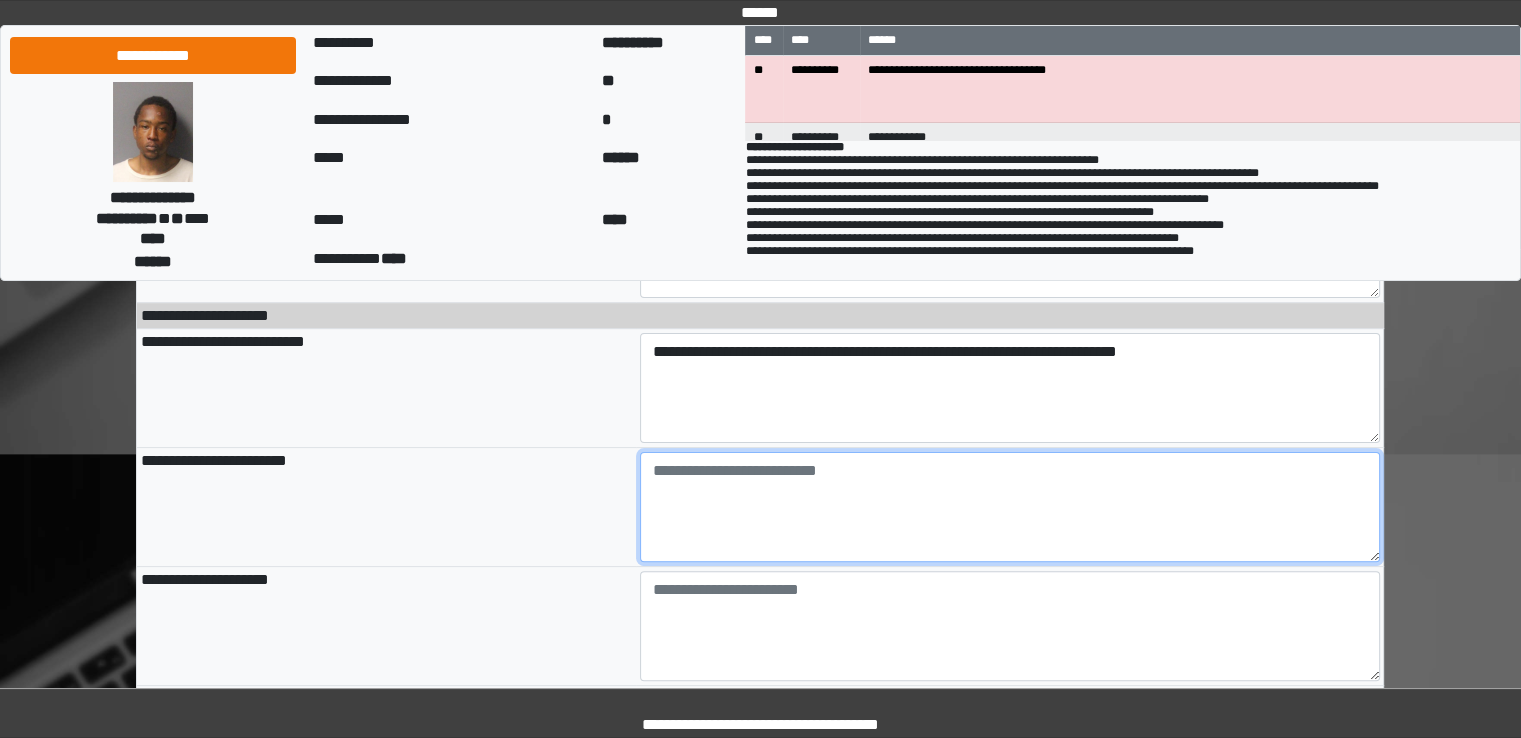 click at bounding box center (1010, 507) 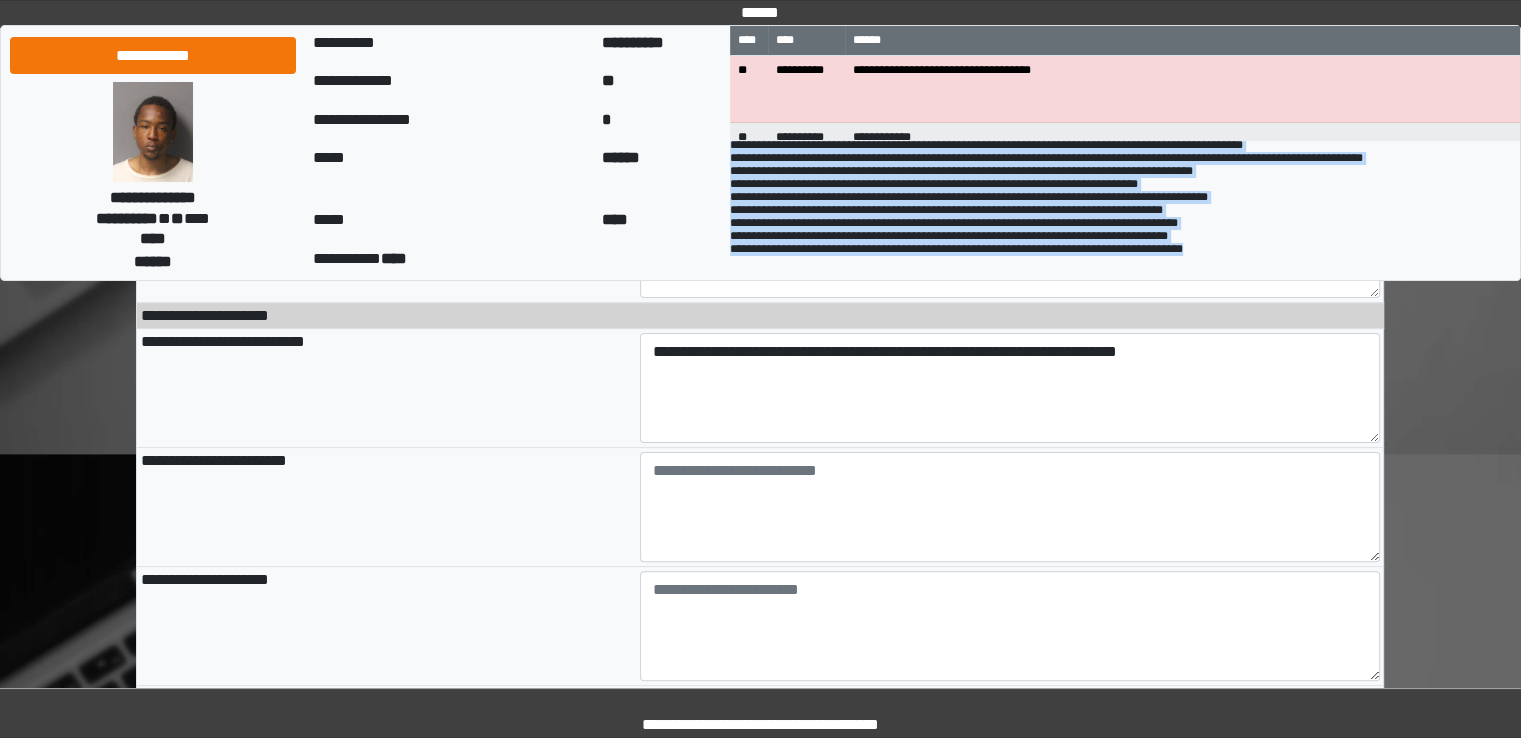 drag, startPoint x: 736, startPoint y: 148, endPoint x: 1224, endPoint y: 251, distance: 498.75143 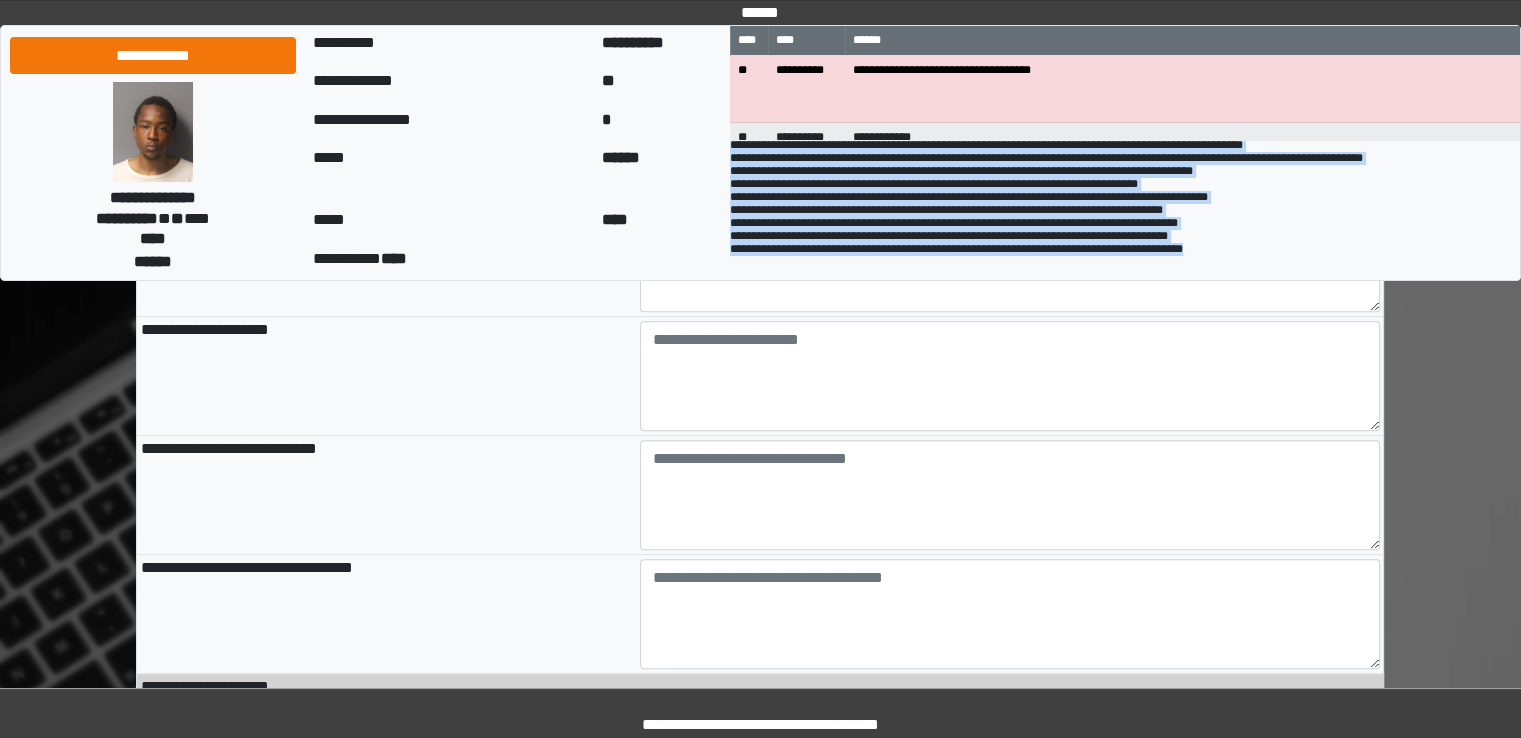scroll, scrollTop: 700, scrollLeft: 0, axis: vertical 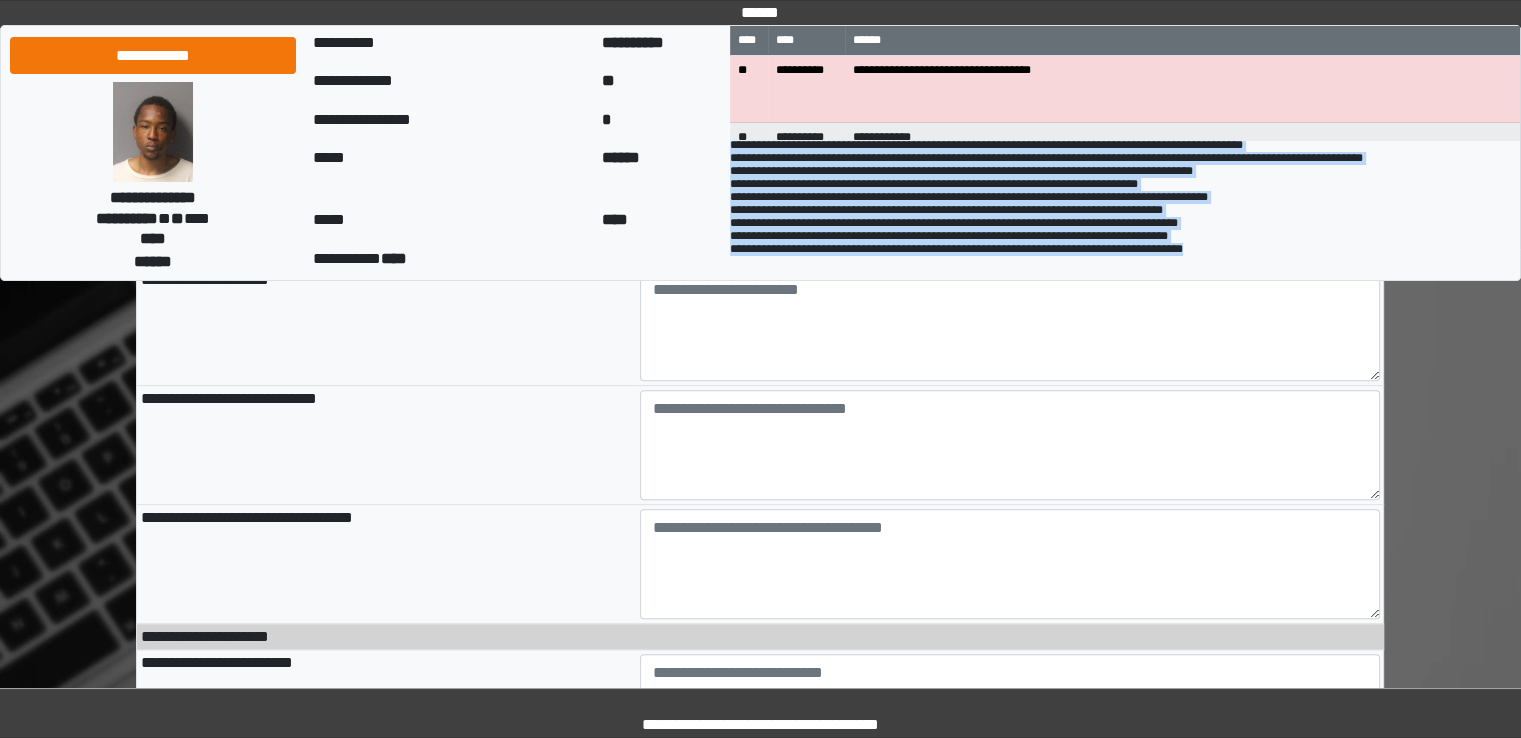 click on "**********" at bounding box center (1125, 198) 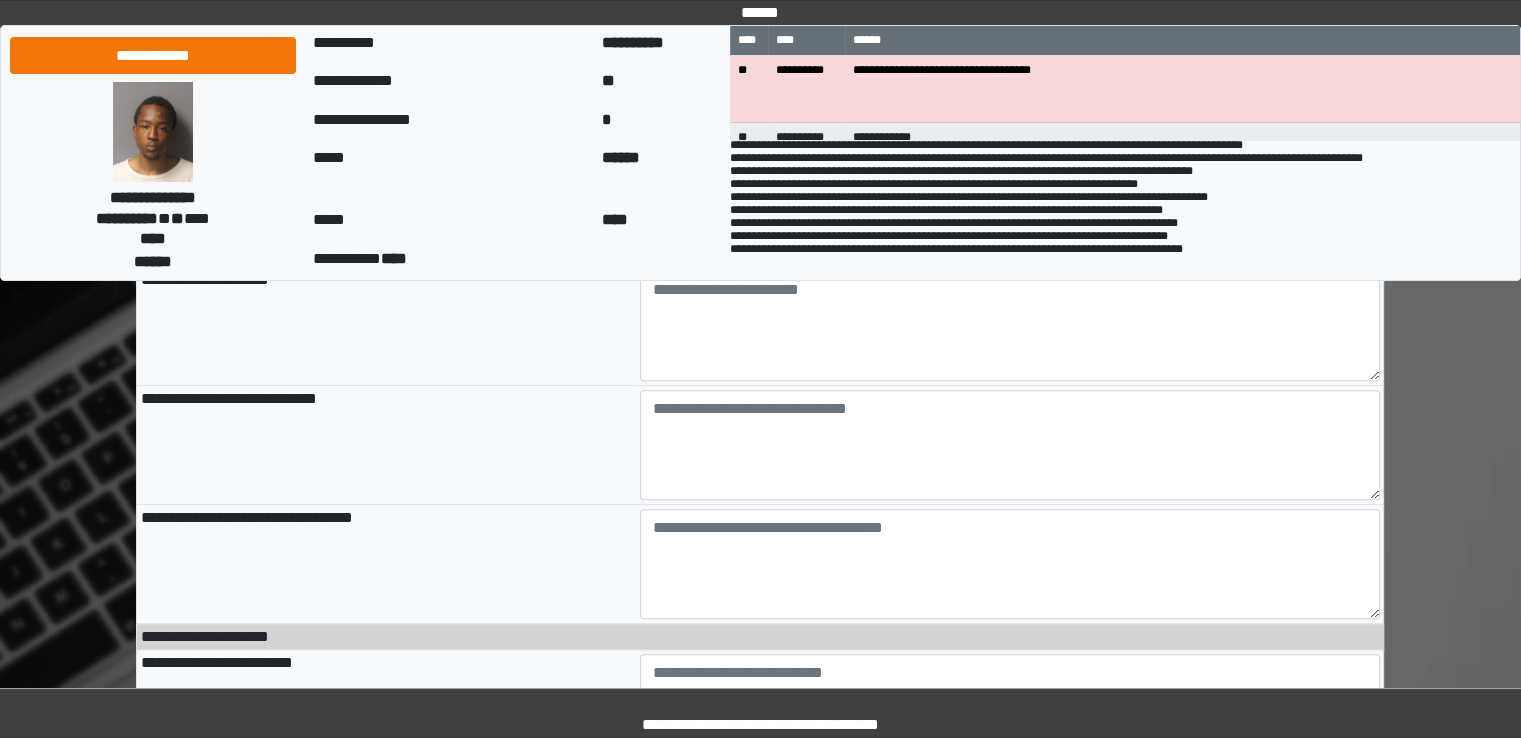 click on "**********" at bounding box center [1125, 198] 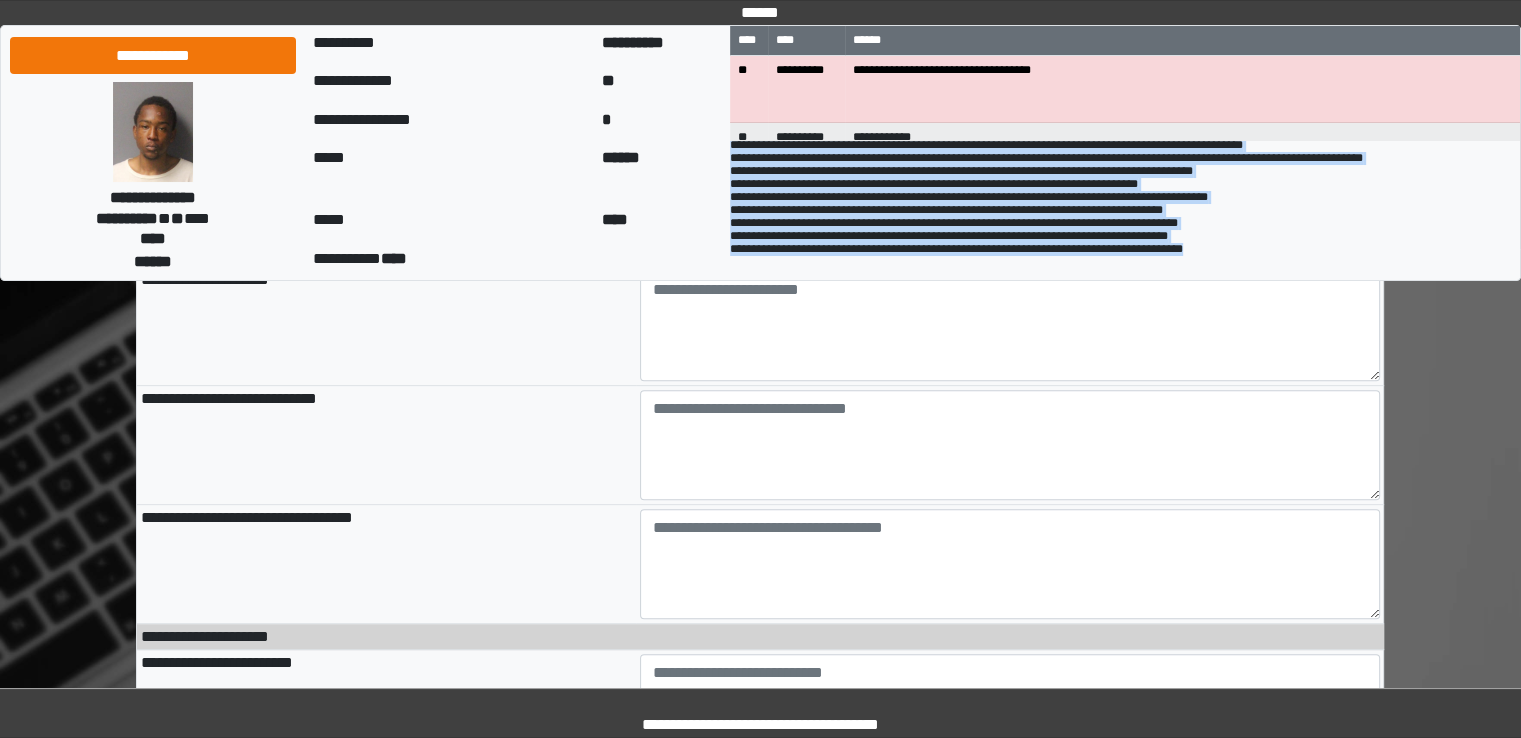 scroll, scrollTop: 0, scrollLeft: 0, axis: both 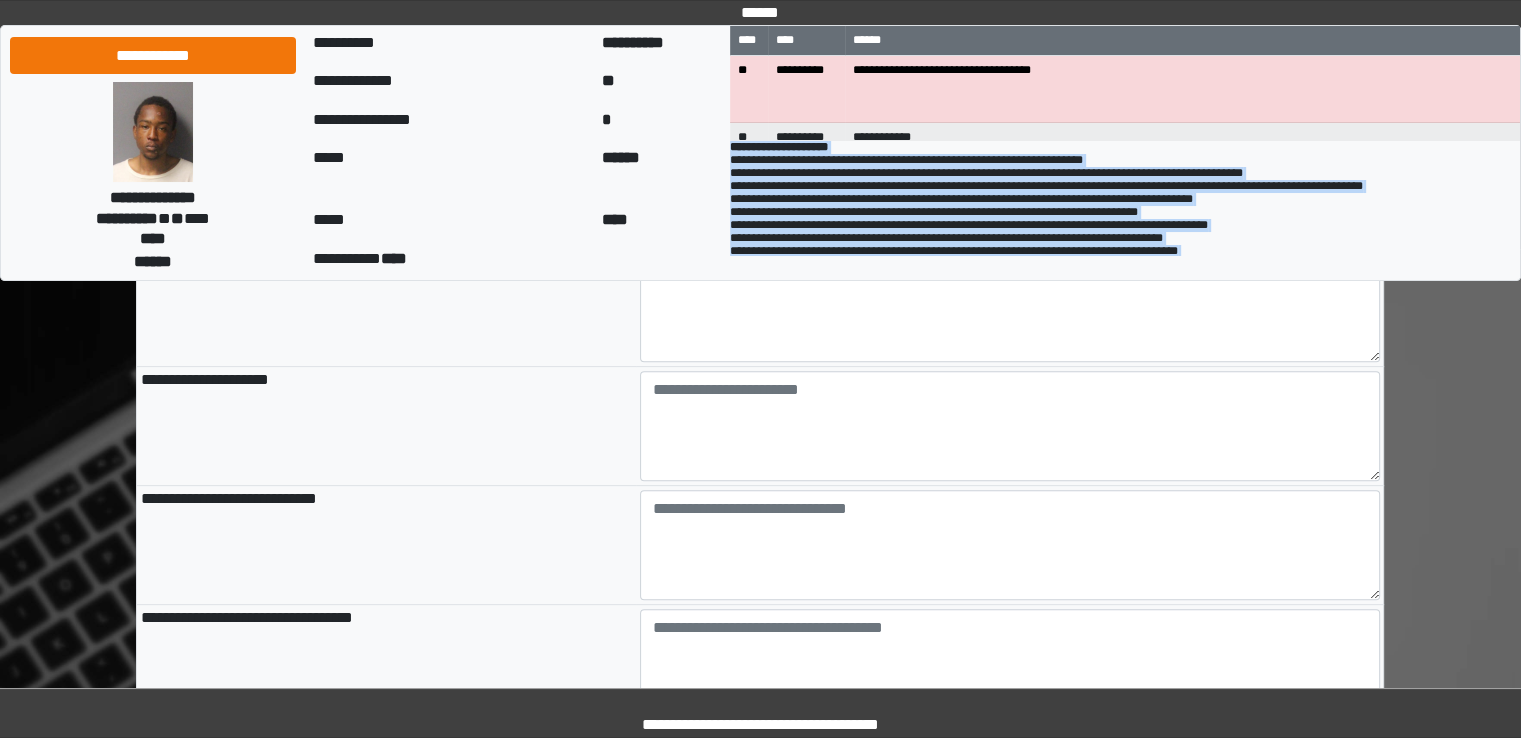drag, startPoint x: 1233, startPoint y: 249, endPoint x: 794, endPoint y: 173, distance: 445.53003 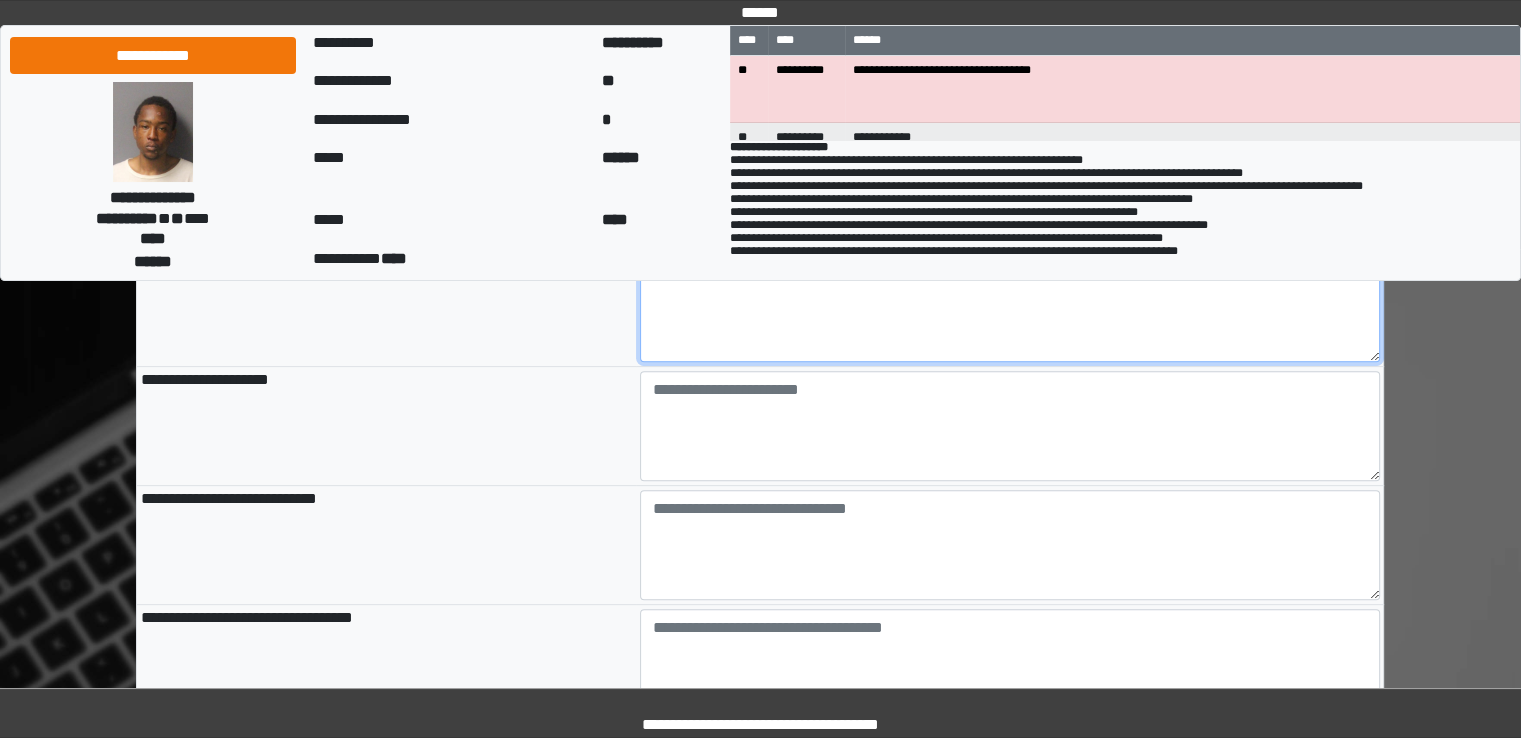 click at bounding box center [1010, 307] 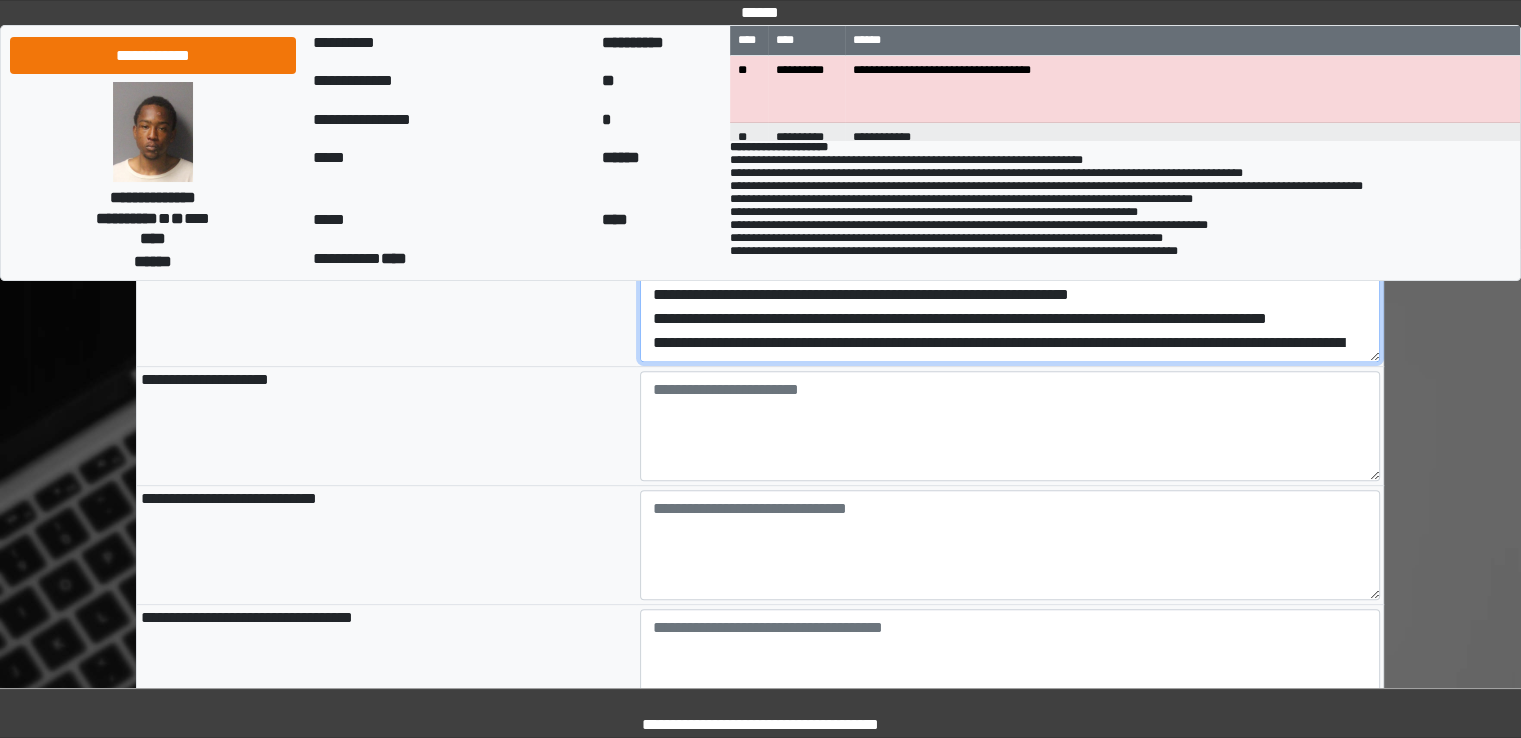 scroll, scrollTop: 0, scrollLeft: 0, axis: both 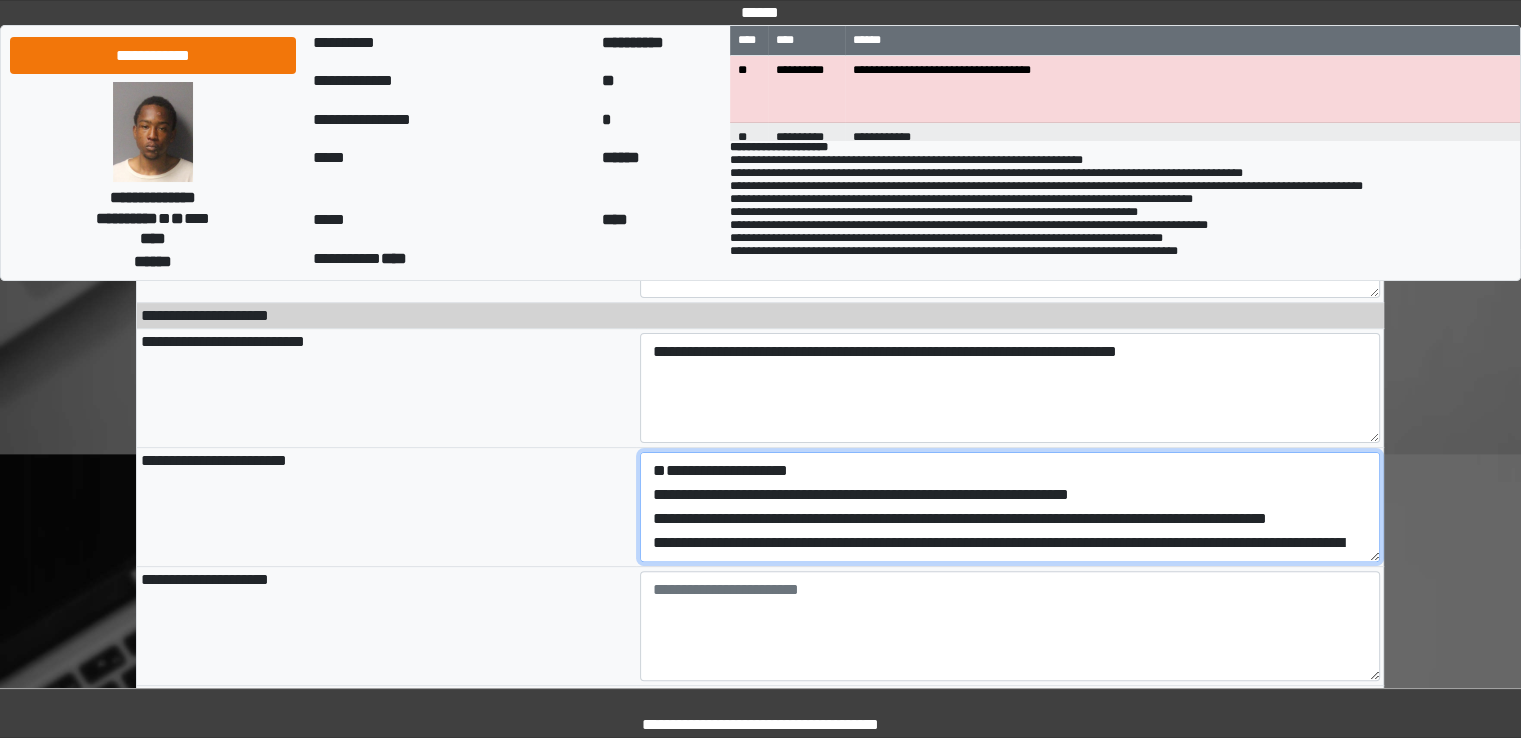 click on "**********" at bounding box center (1010, 507) 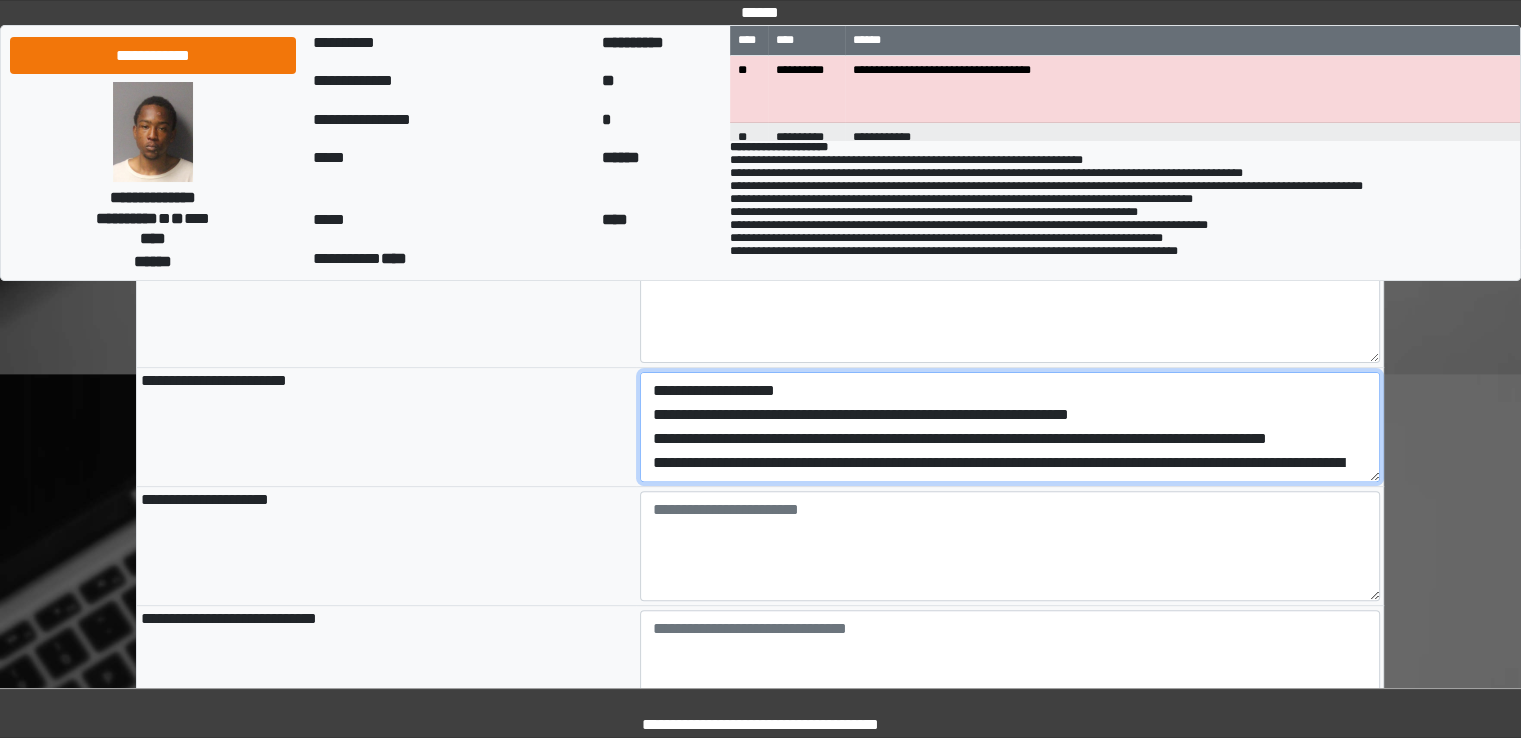 scroll, scrollTop: 600, scrollLeft: 0, axis: vertical 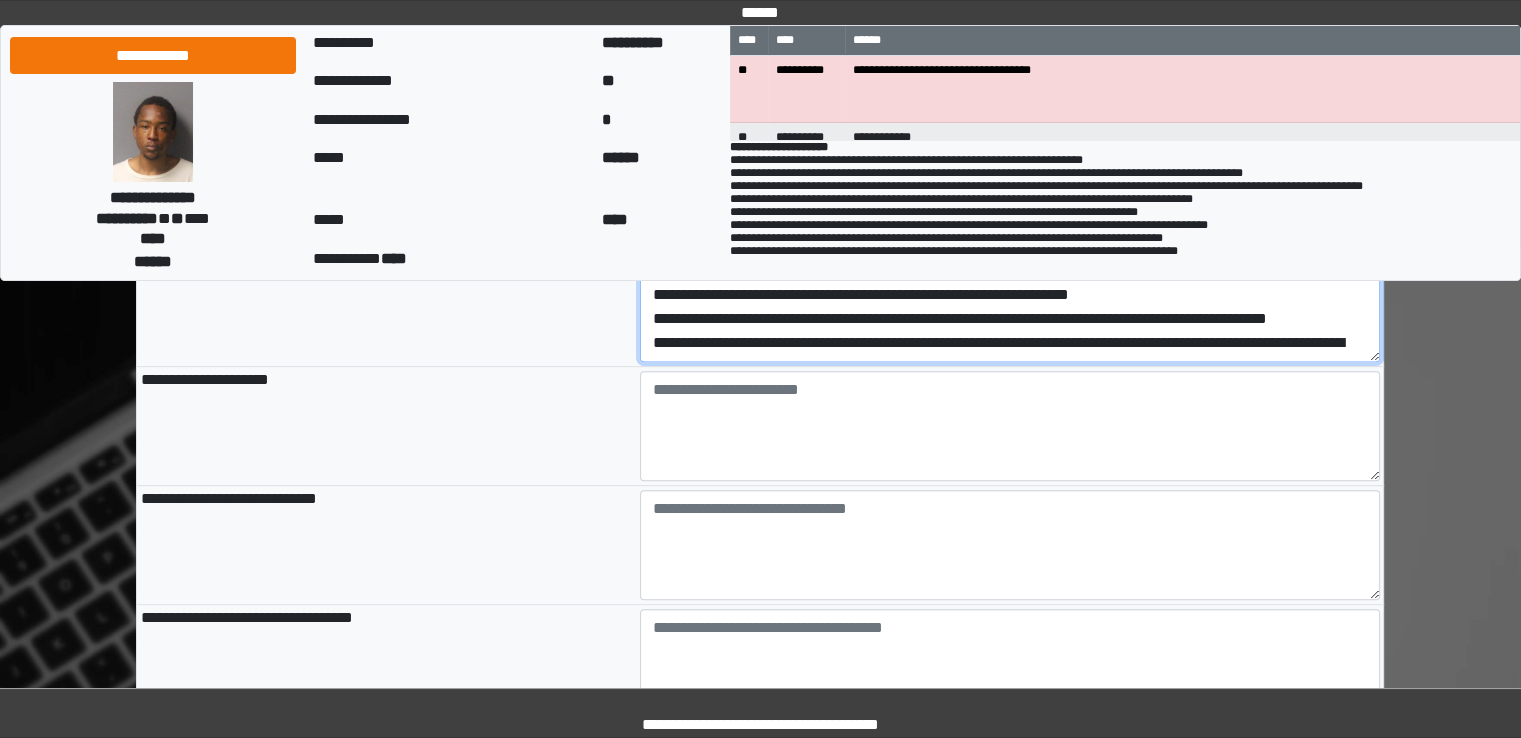 type on "**********" 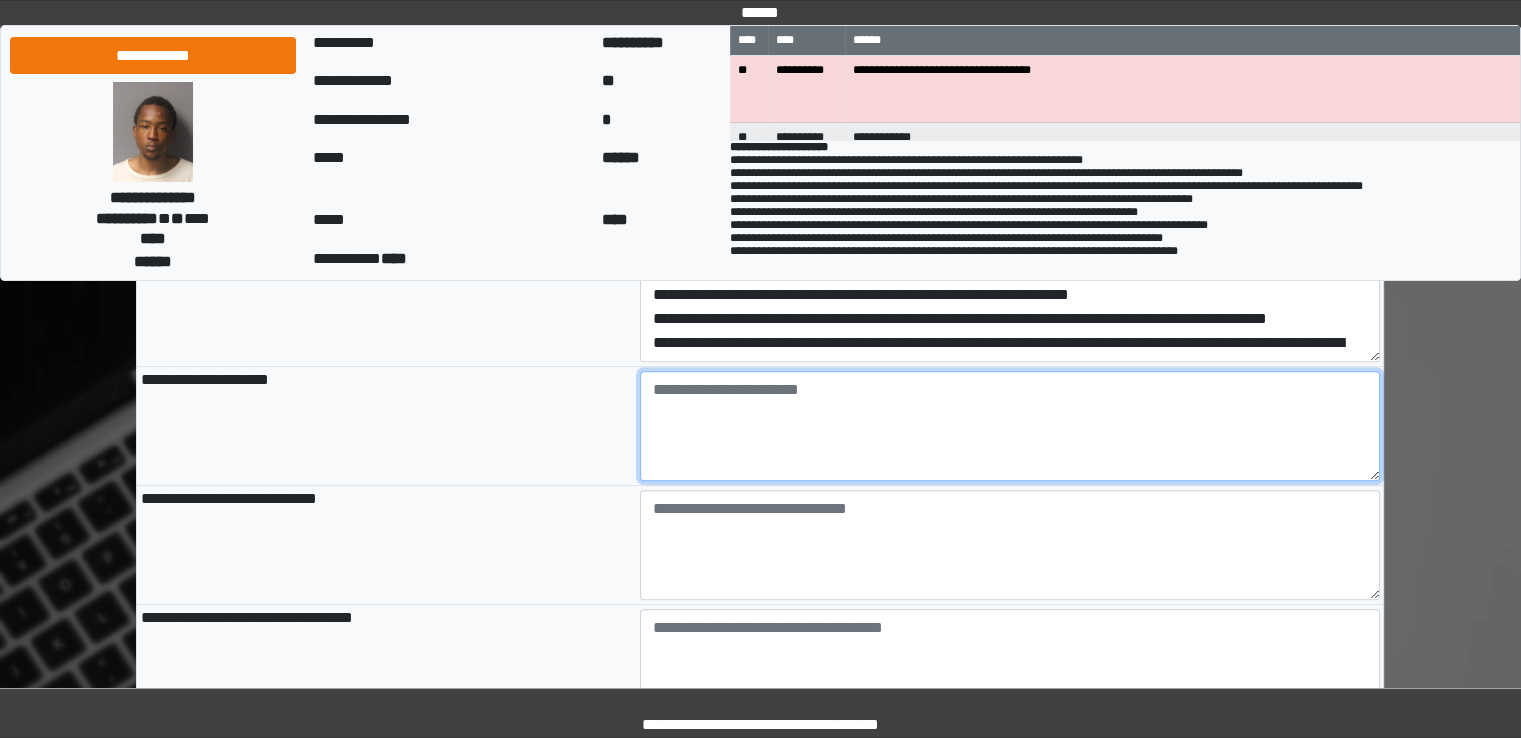 type on "**********" 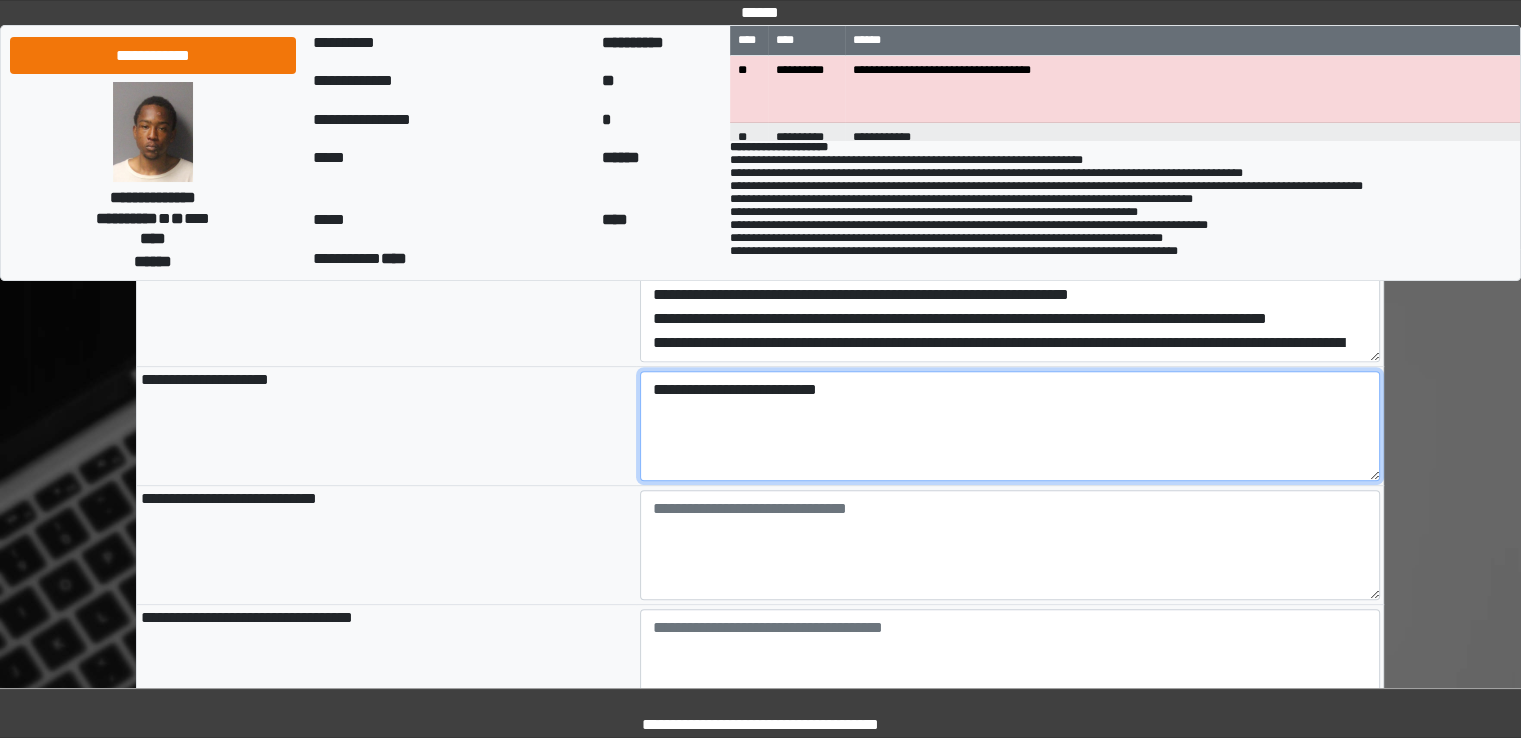 type on "**********" 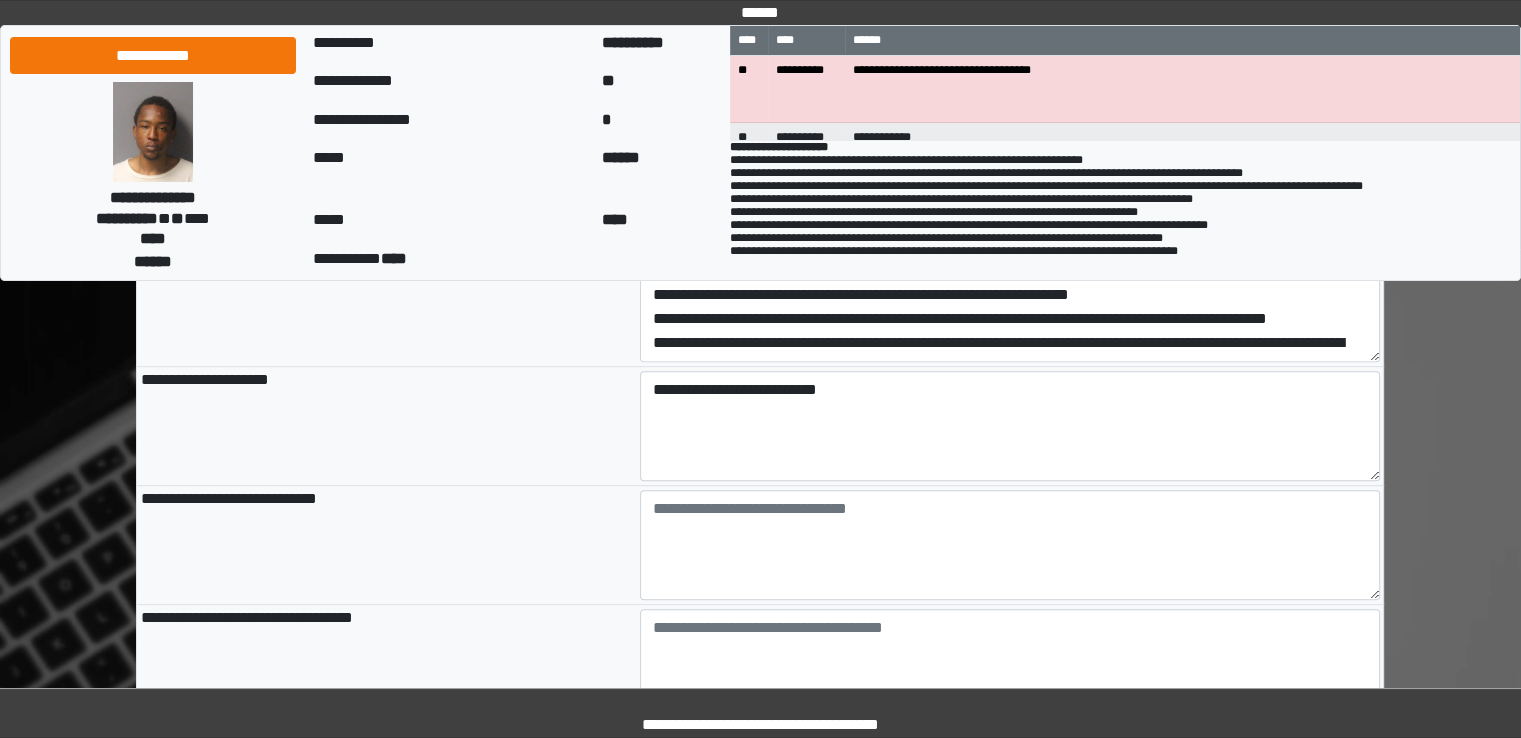 type on "**********" 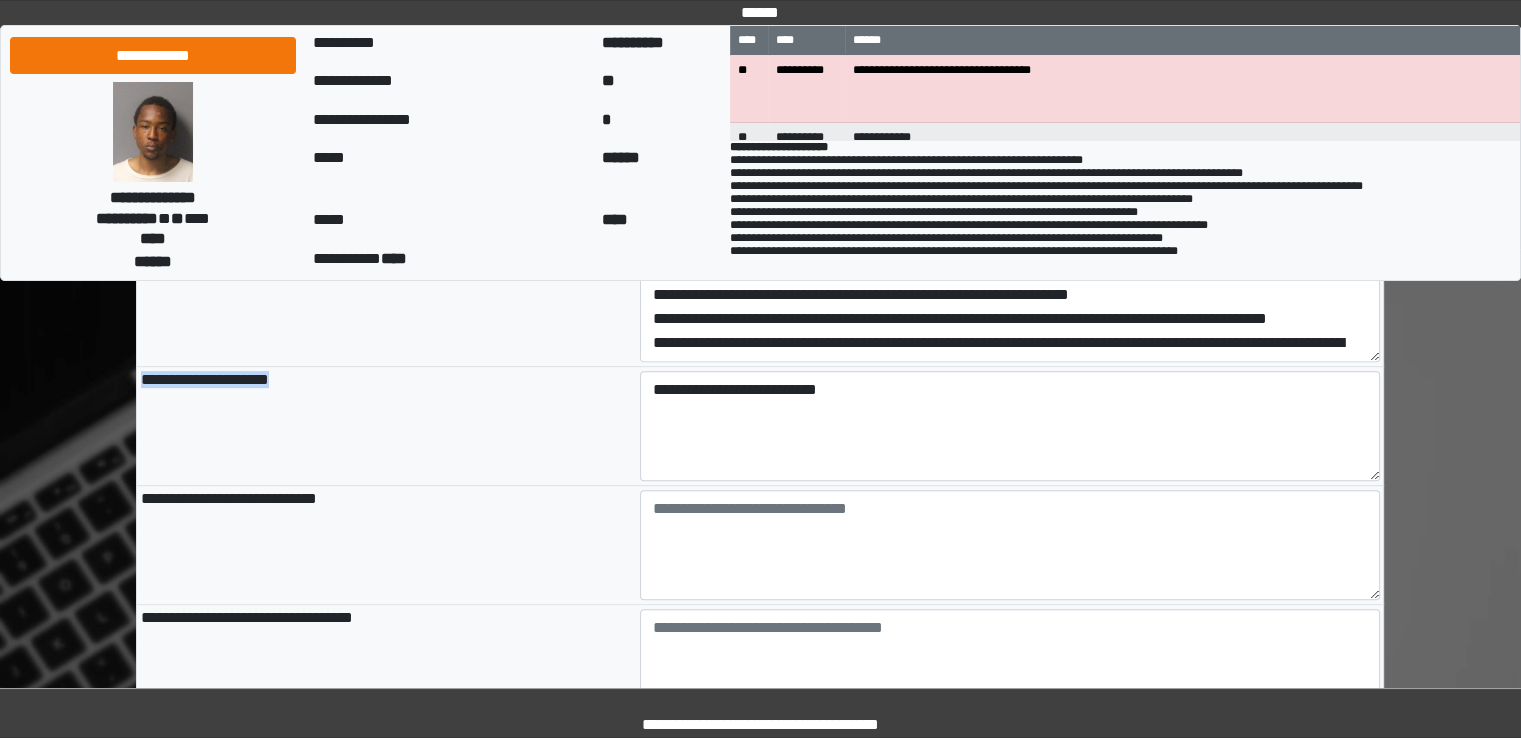 drag, startPoint x: 139, startPoint y: 382, endPoint x: 256, endPoint y: 393, distance: 117.51595 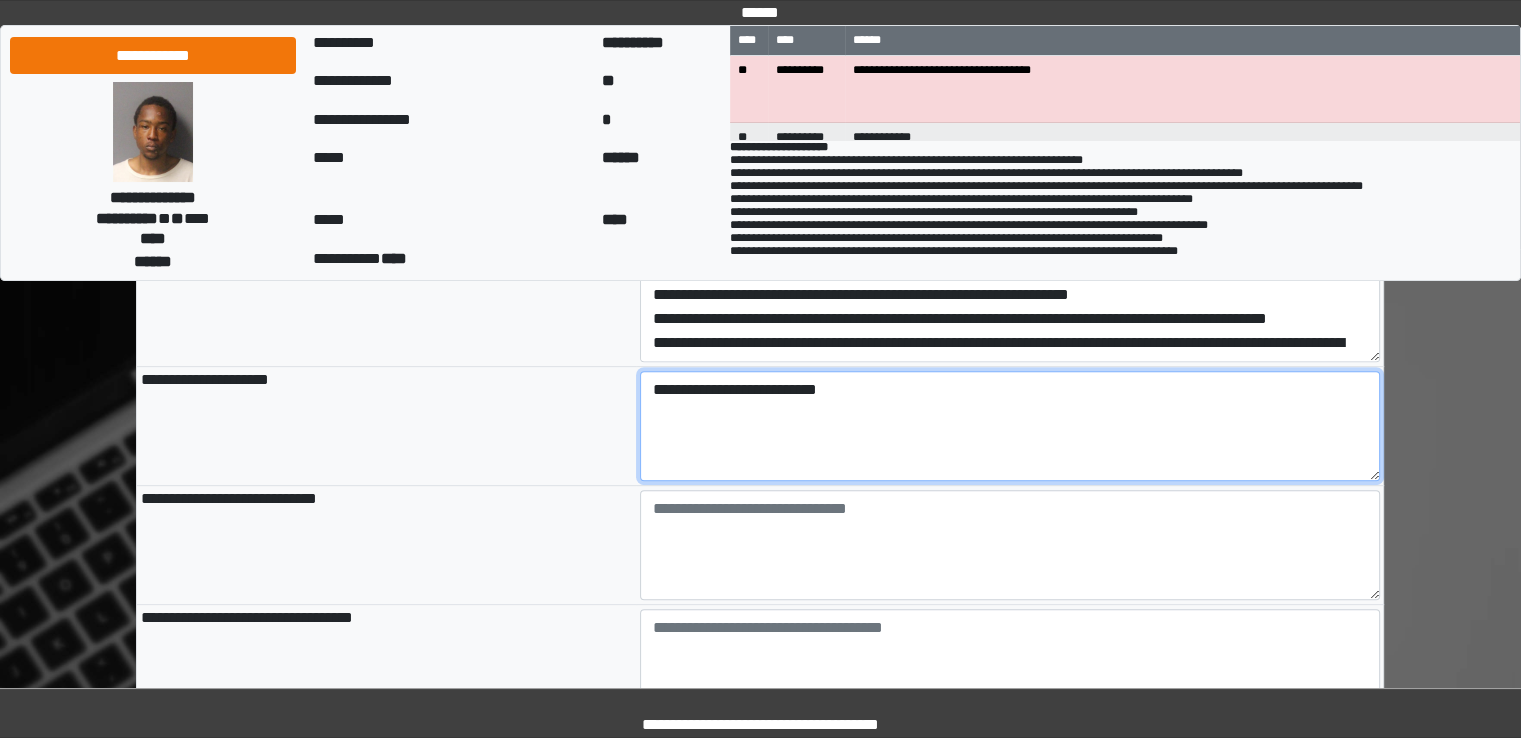 click on "**********" at bounding box center (1010, 426) 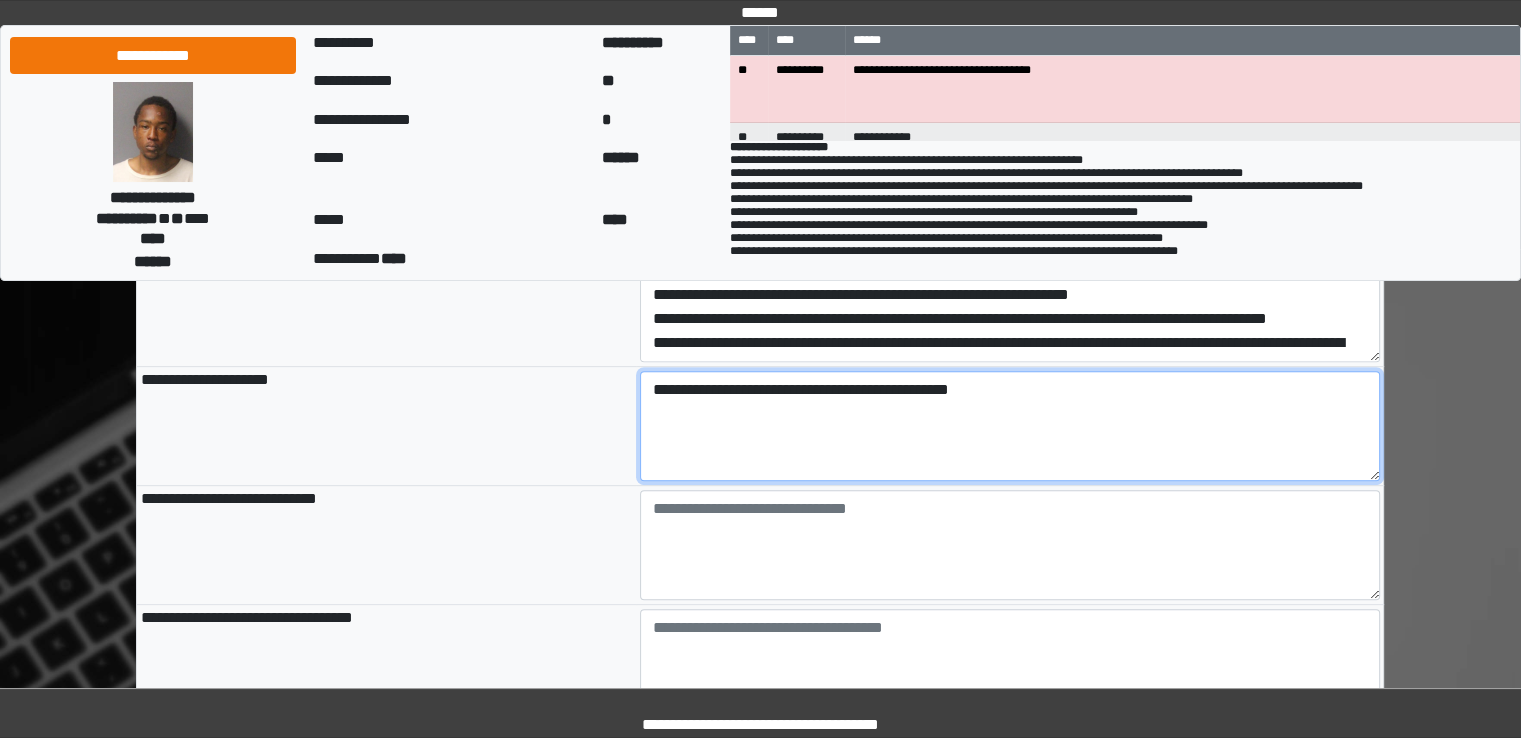 scroll, scrollTop: 200, scrollLeft: 0, axis: vertical 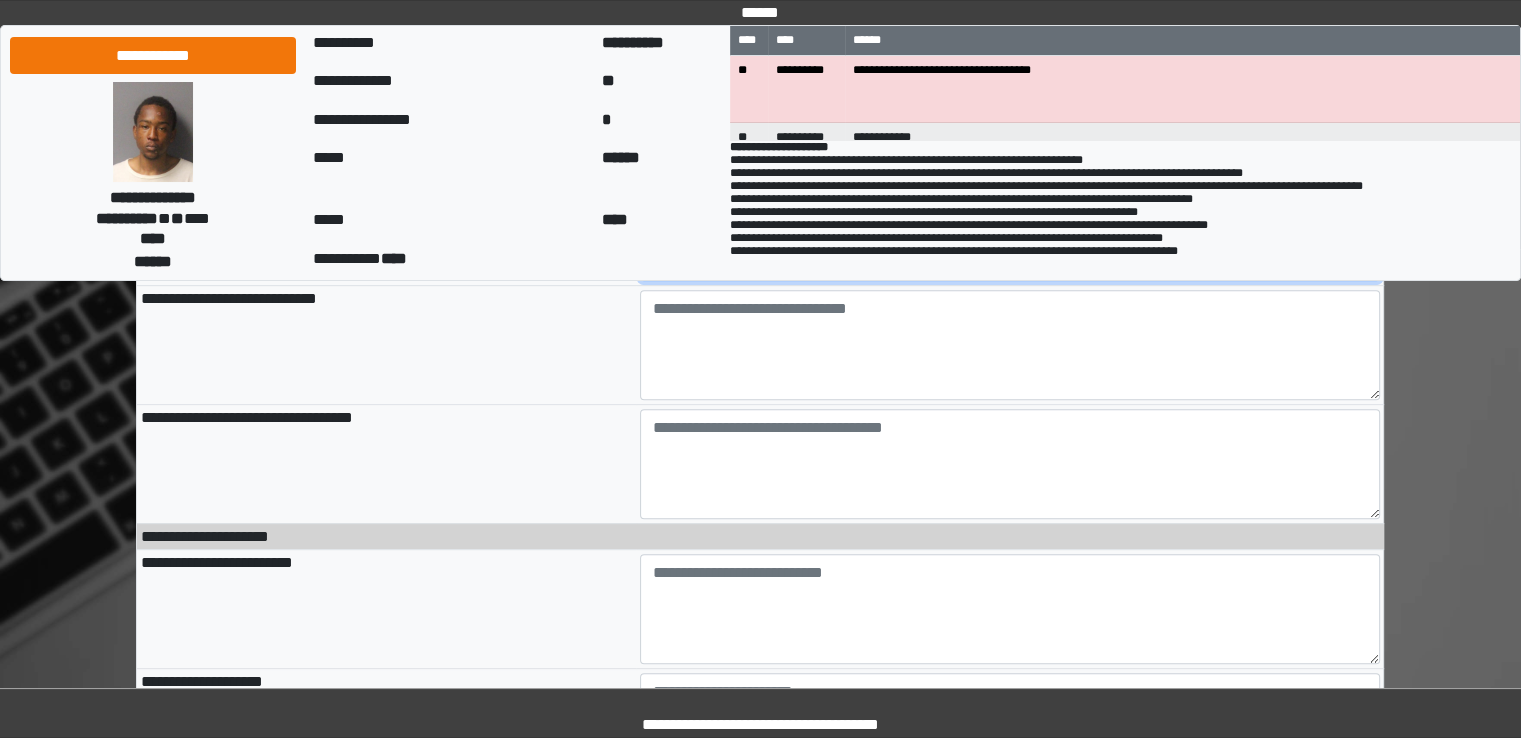 type on "**********" 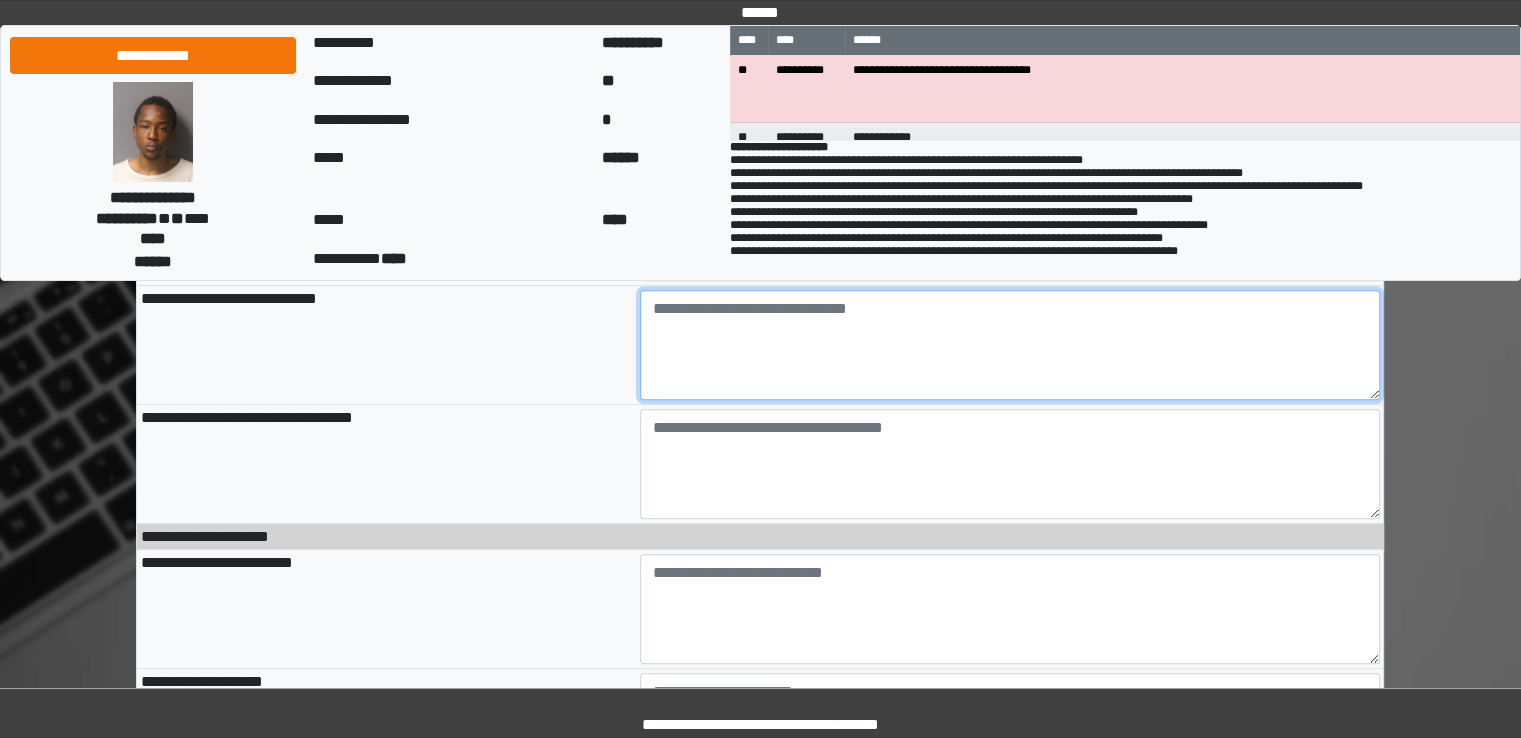 type on "**********" 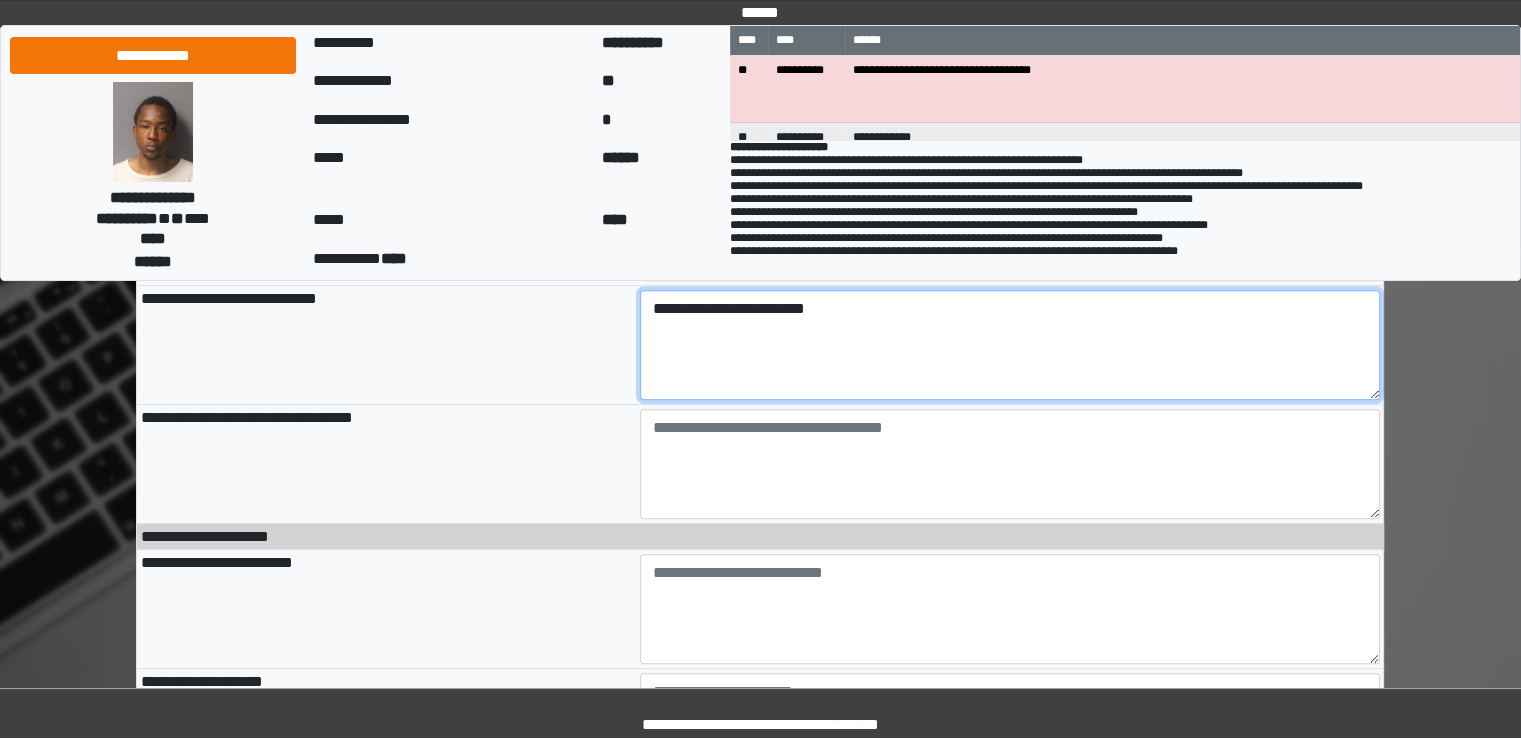 type on "**********" 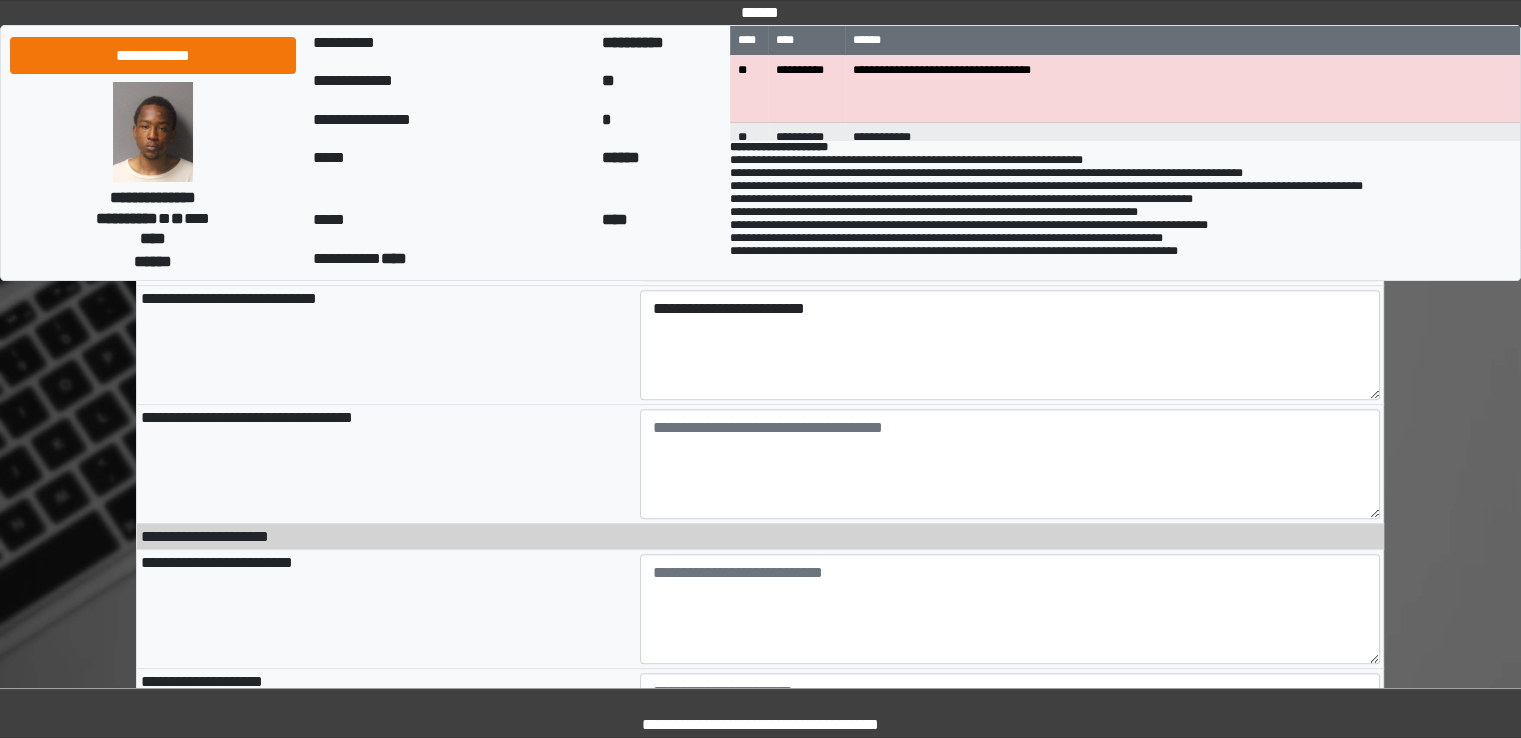 type on "**********" 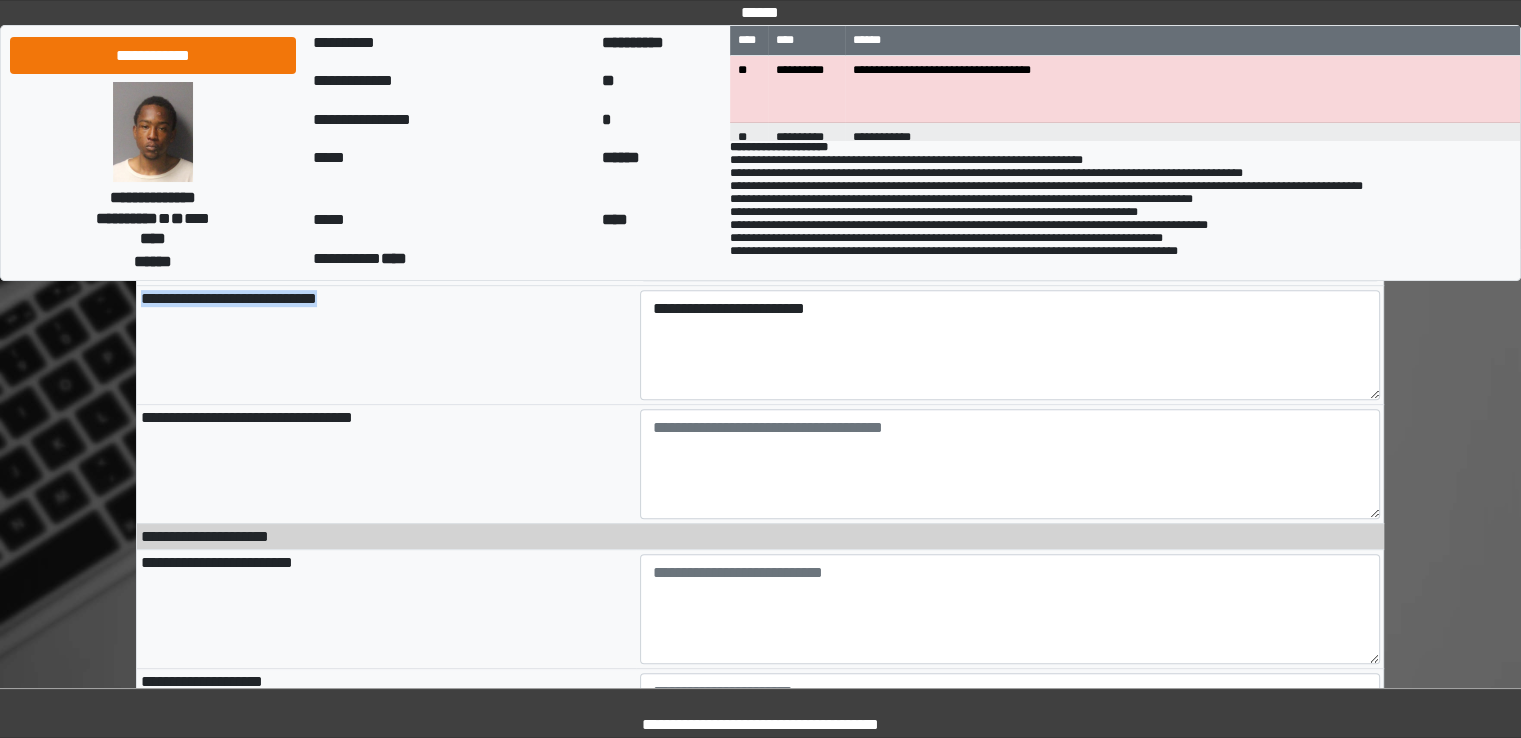 drag, startPoint x: 140, startPoint y: 305, endPoint x: 304, endPoint y: 307, distance: 164.01219 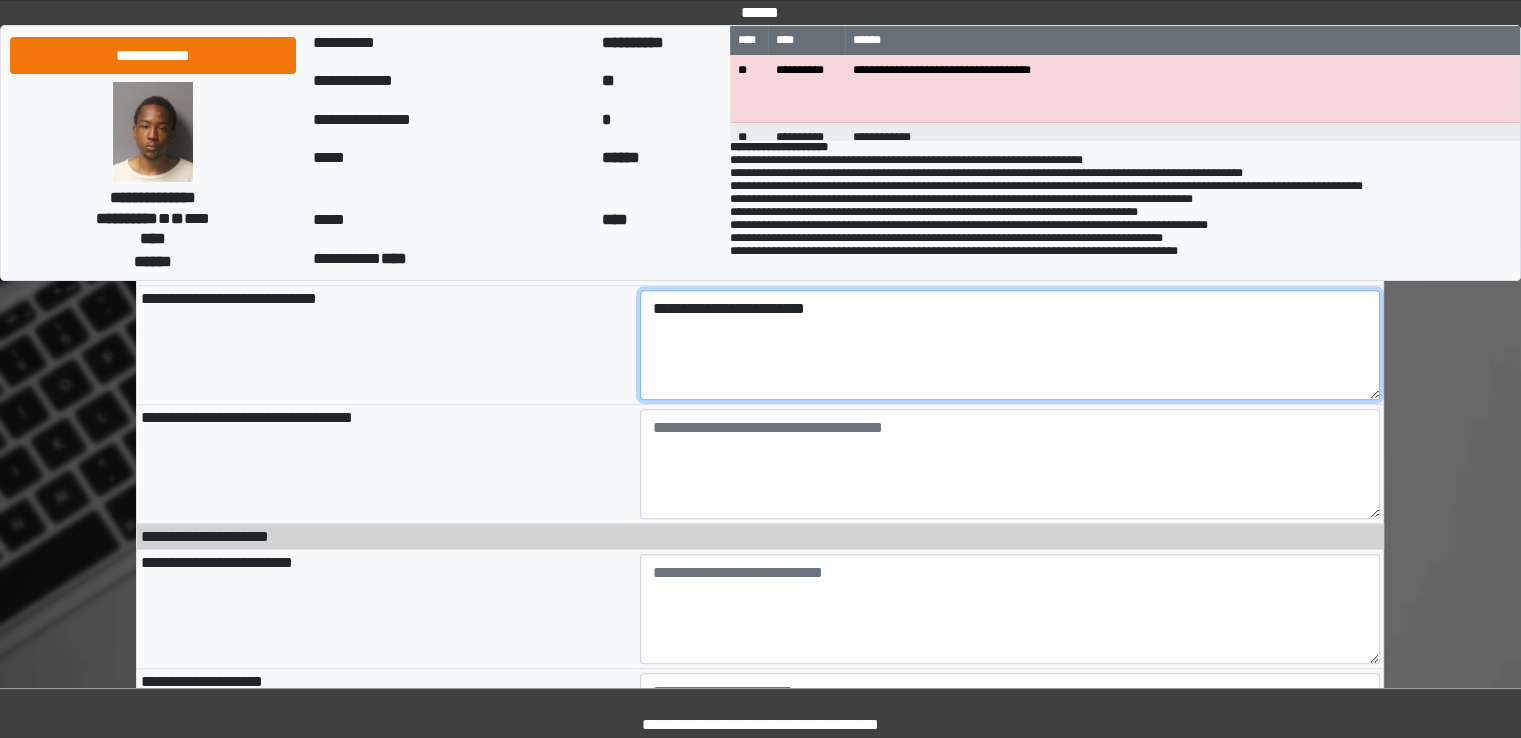click on "**********" at bounding box center [1010, 345] 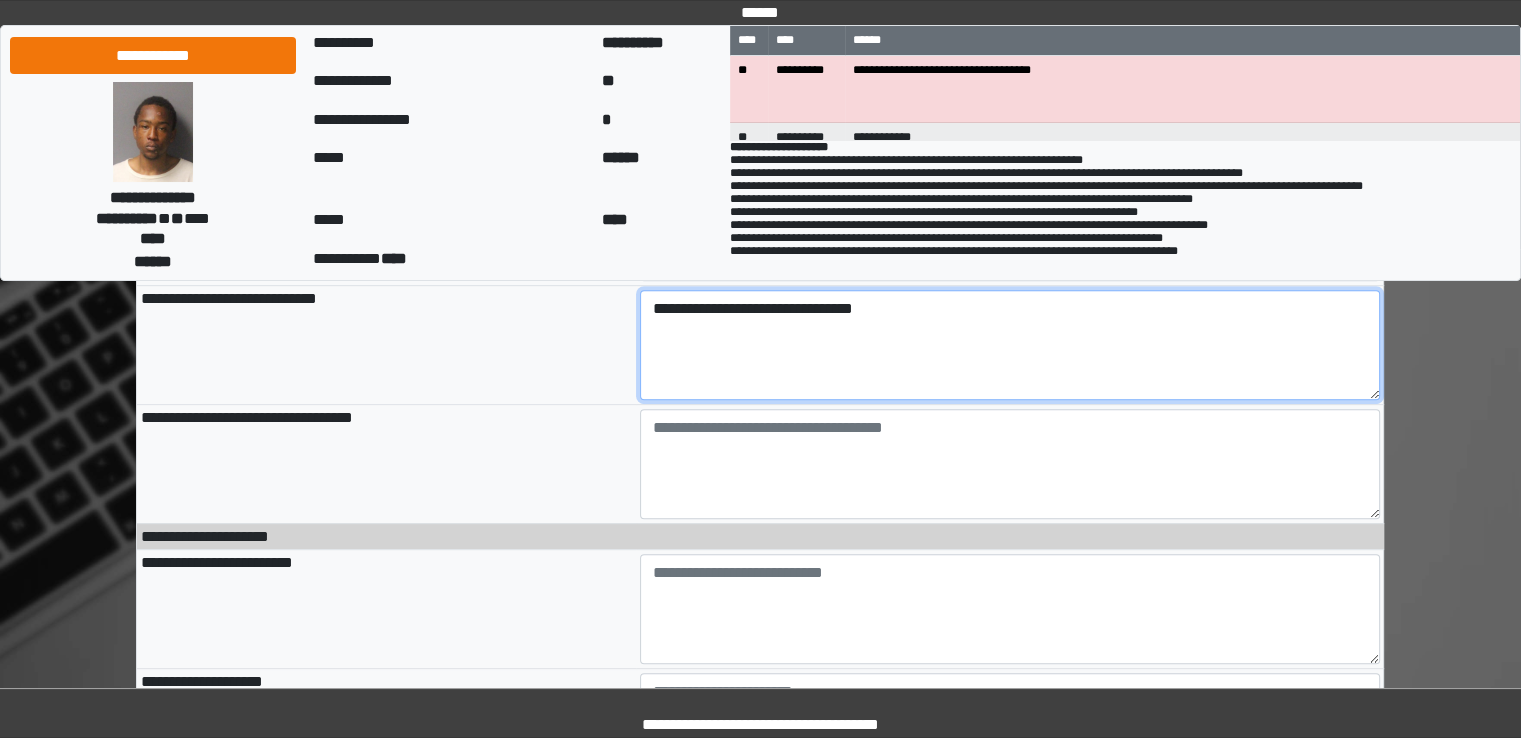 paste on "**********" 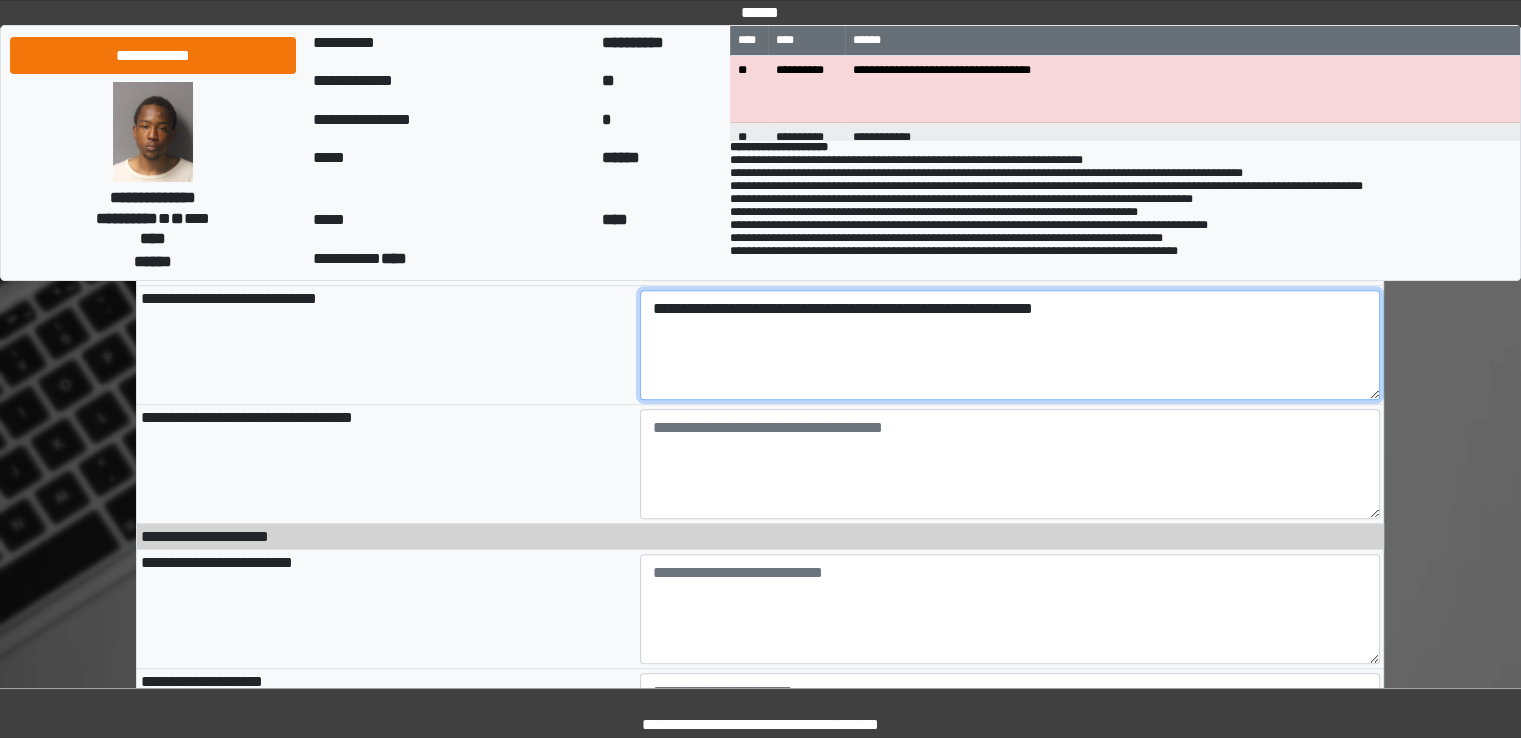 drag, startPoint x: 1108, startPoint y: 314, endPoint x: 608, endPoint y: 356, distance: 501.7609 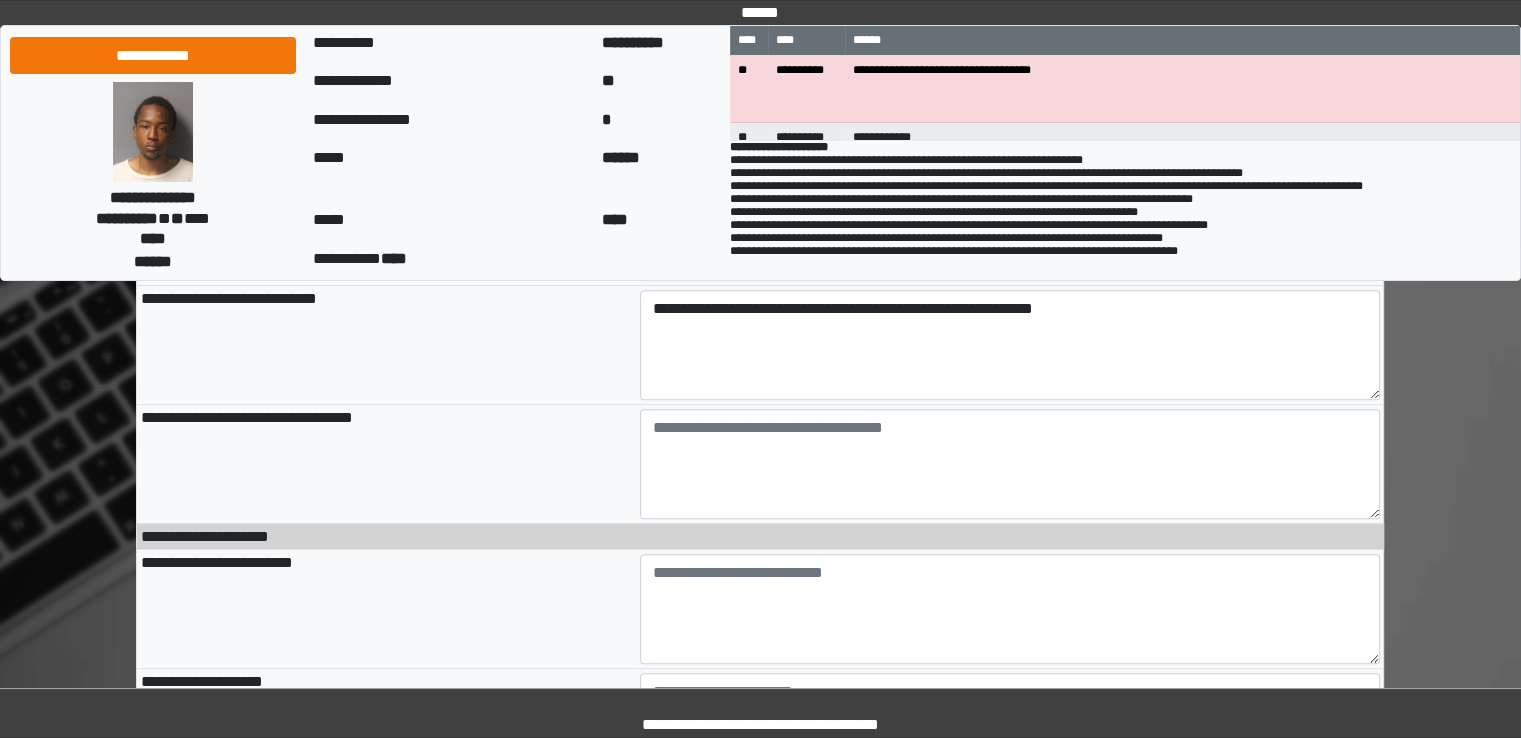 type on "**********" 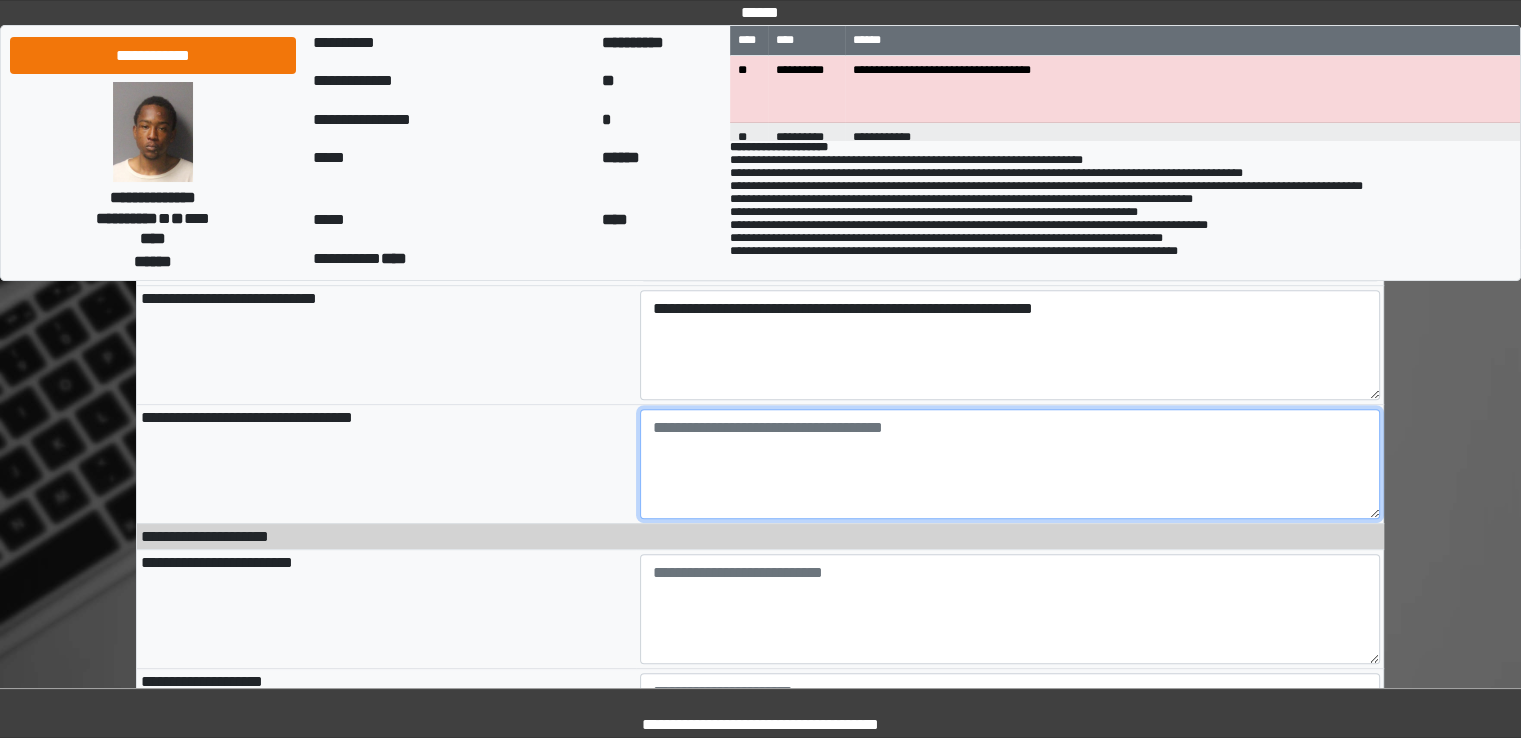 click at bounding box center (1010, 464) 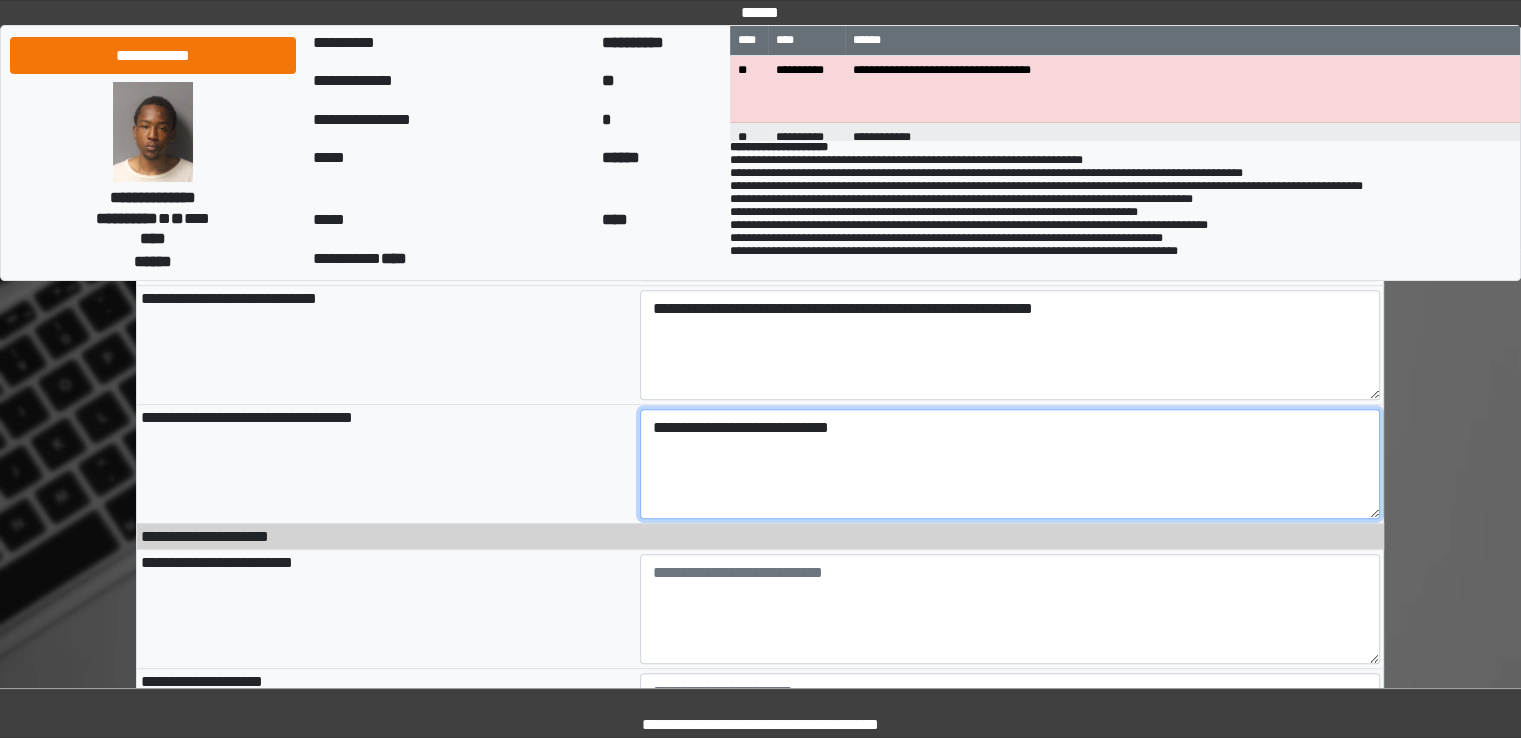 drag, startPoint x: 860, startPoint y: 442, endPoint x: 615, endPoint y: 417, distance: 246.2722 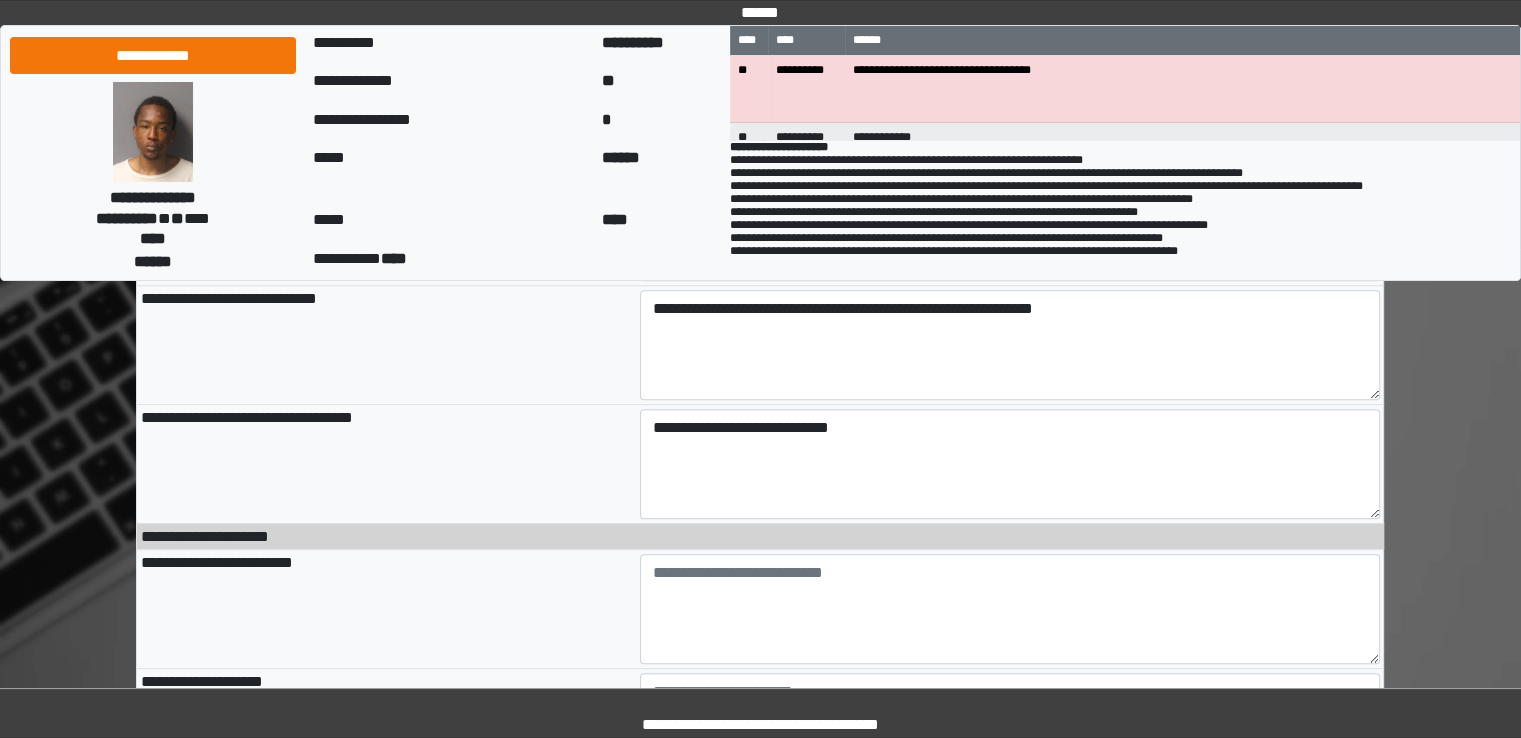 type on "**********" 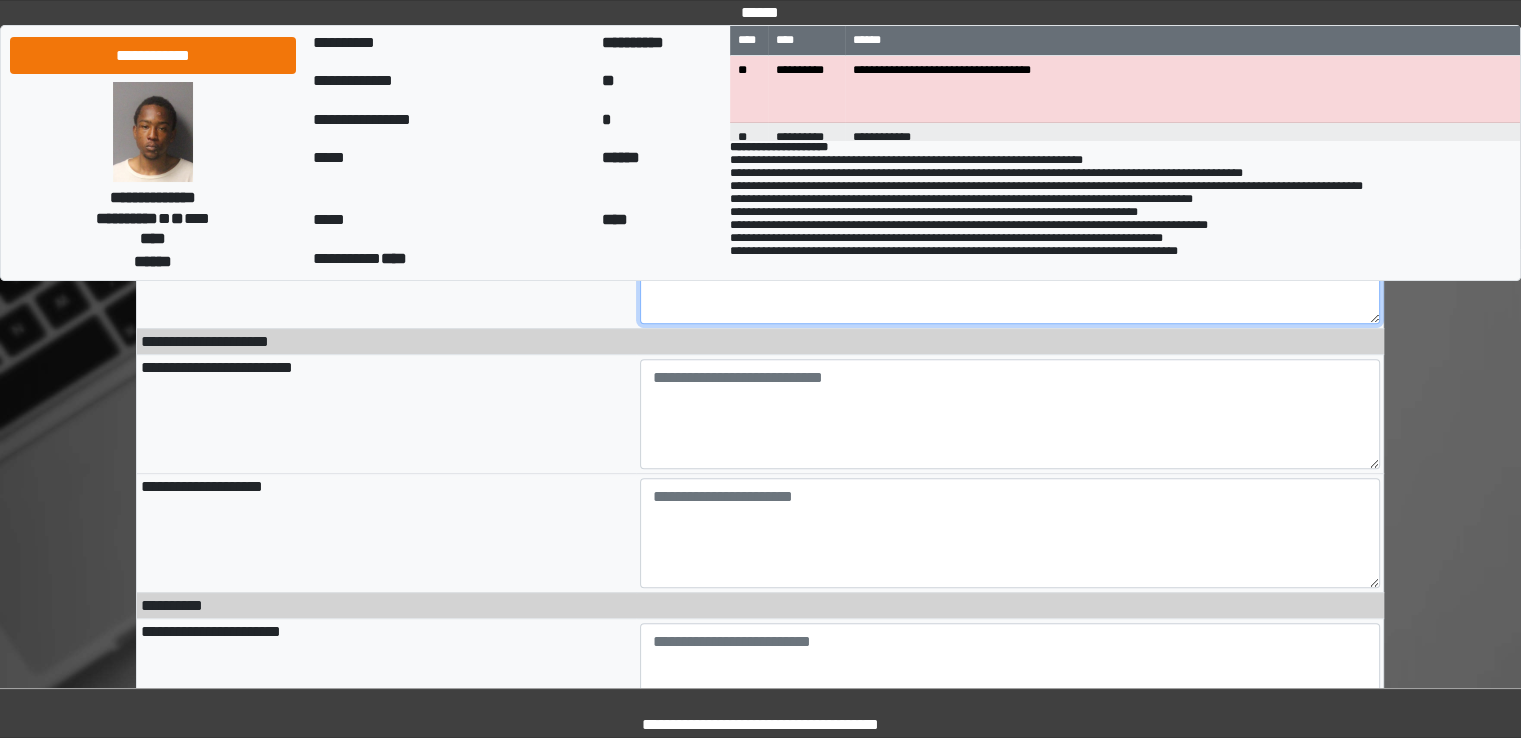 scroll, scrollTop: 1000, scrollLeft: 0, axis: vertical 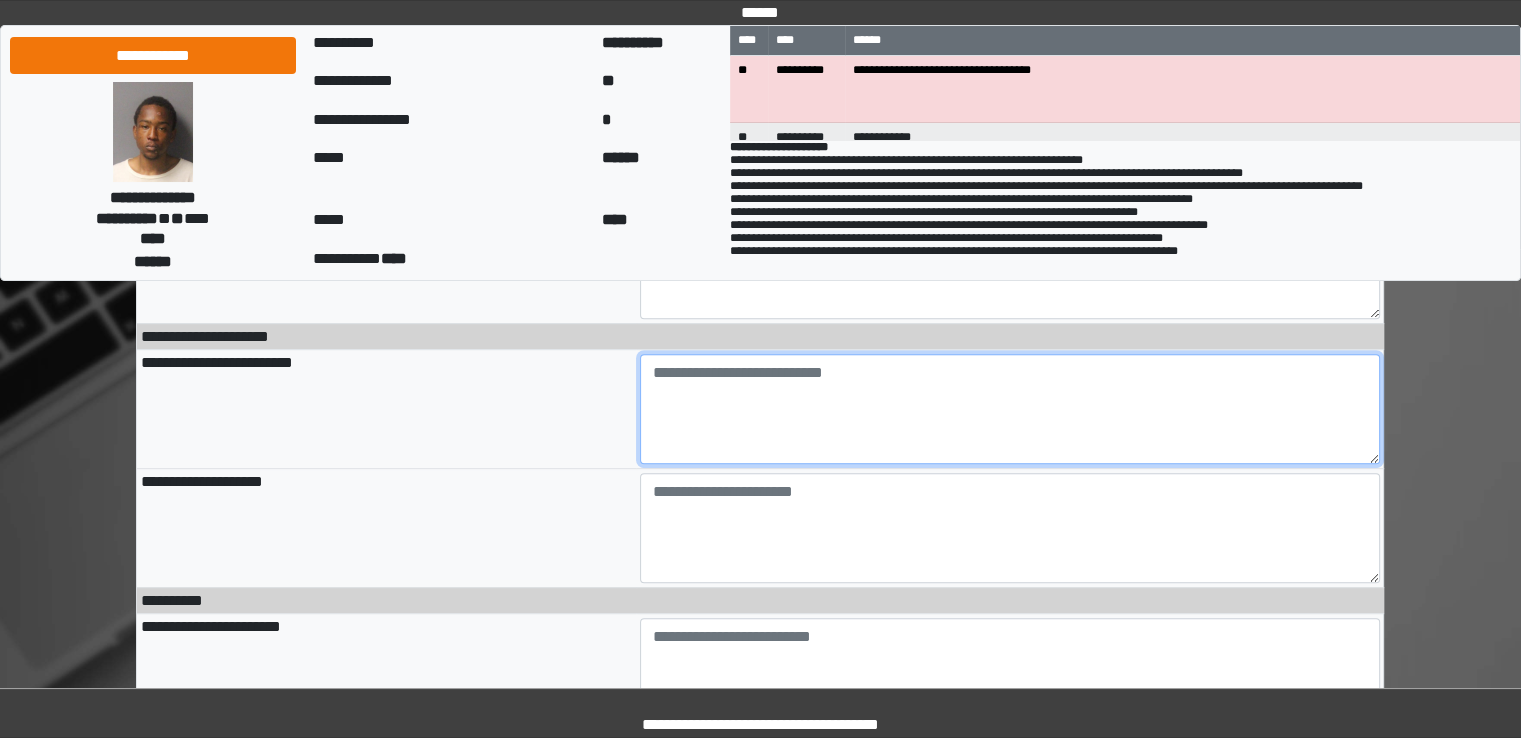 click at bounding box center (1010, 409) 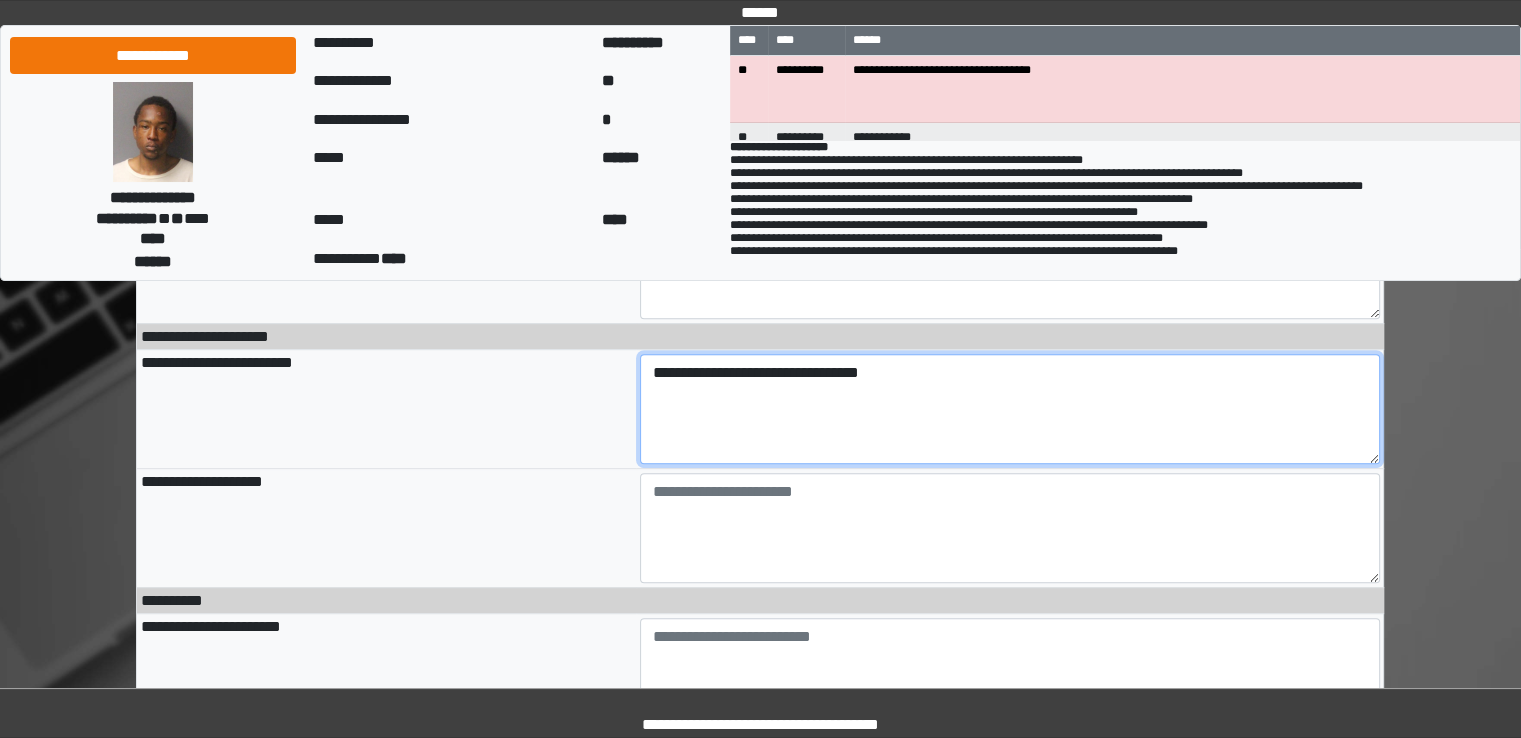 drag, startPoint x: 916, startPoint y: 381, endPoint x: 549, endPoint y: 373, distance: 367.0872 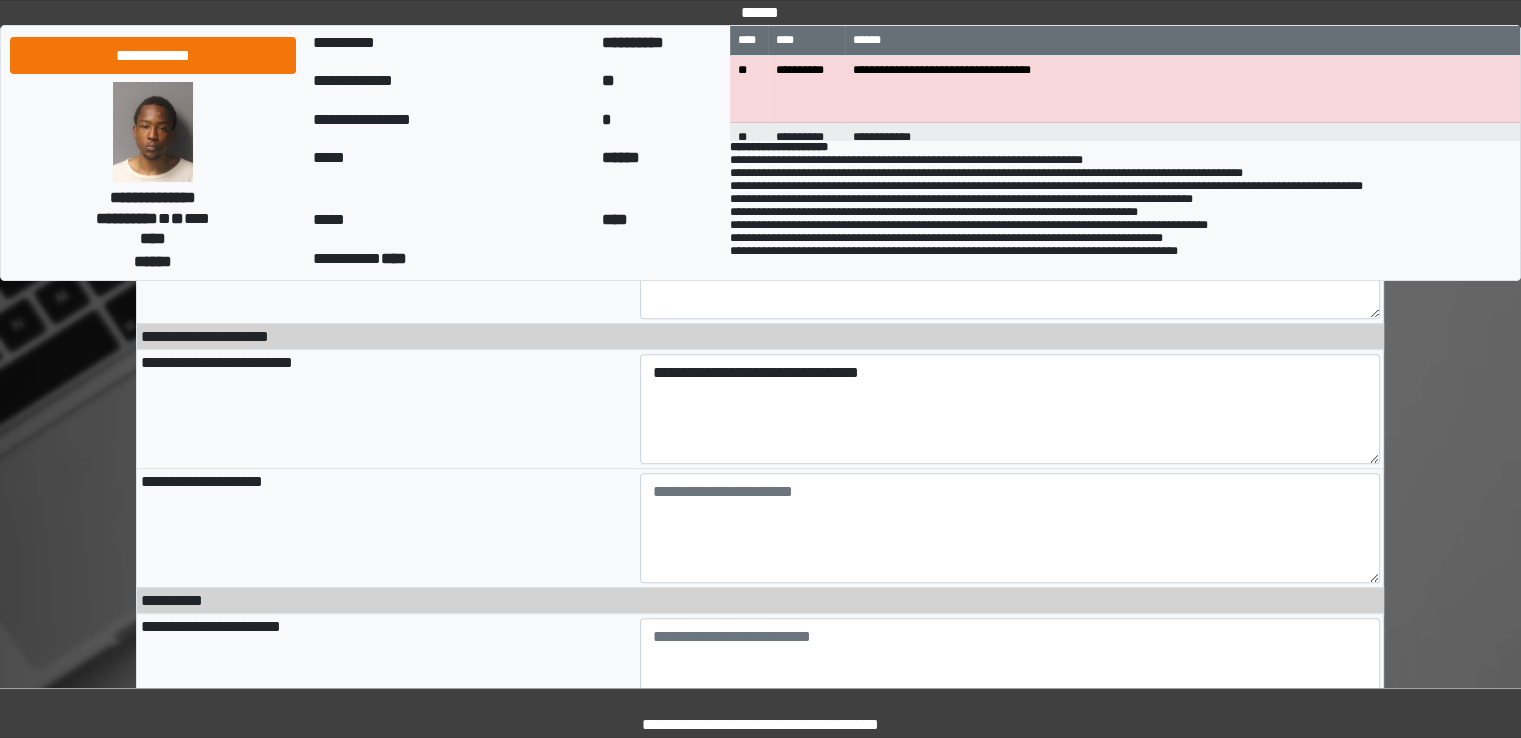 type on "**********" 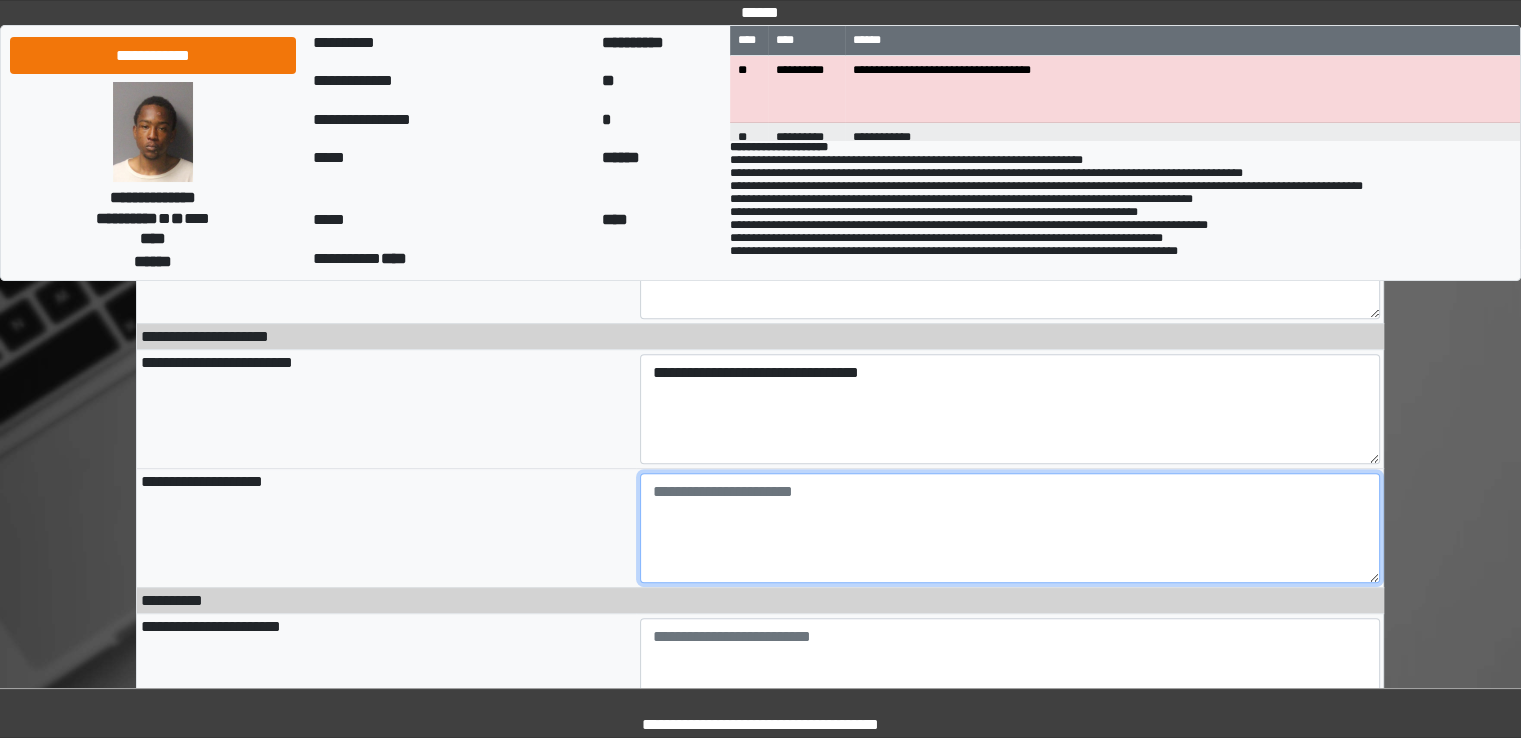 click at bounding box center [1010, 528] 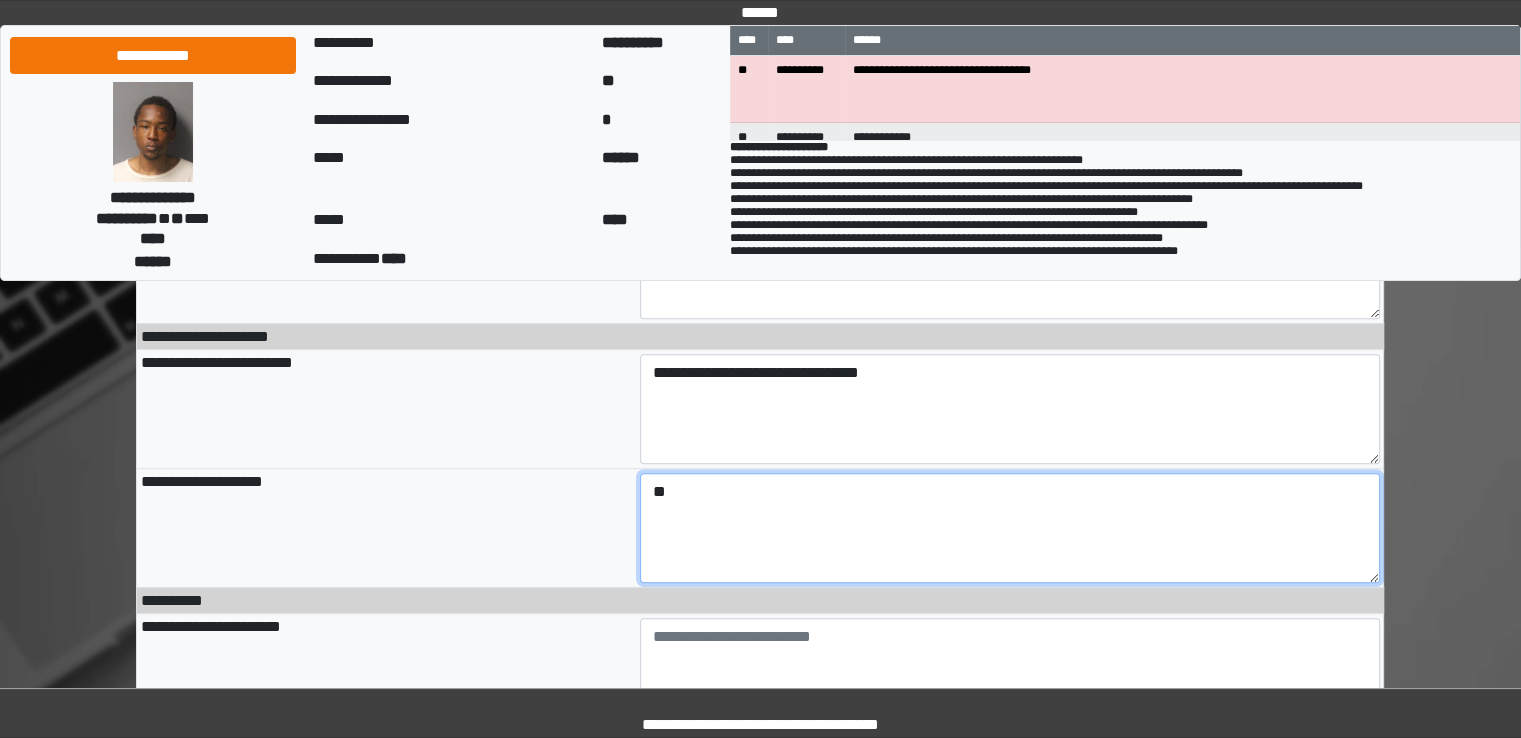 type on "*" 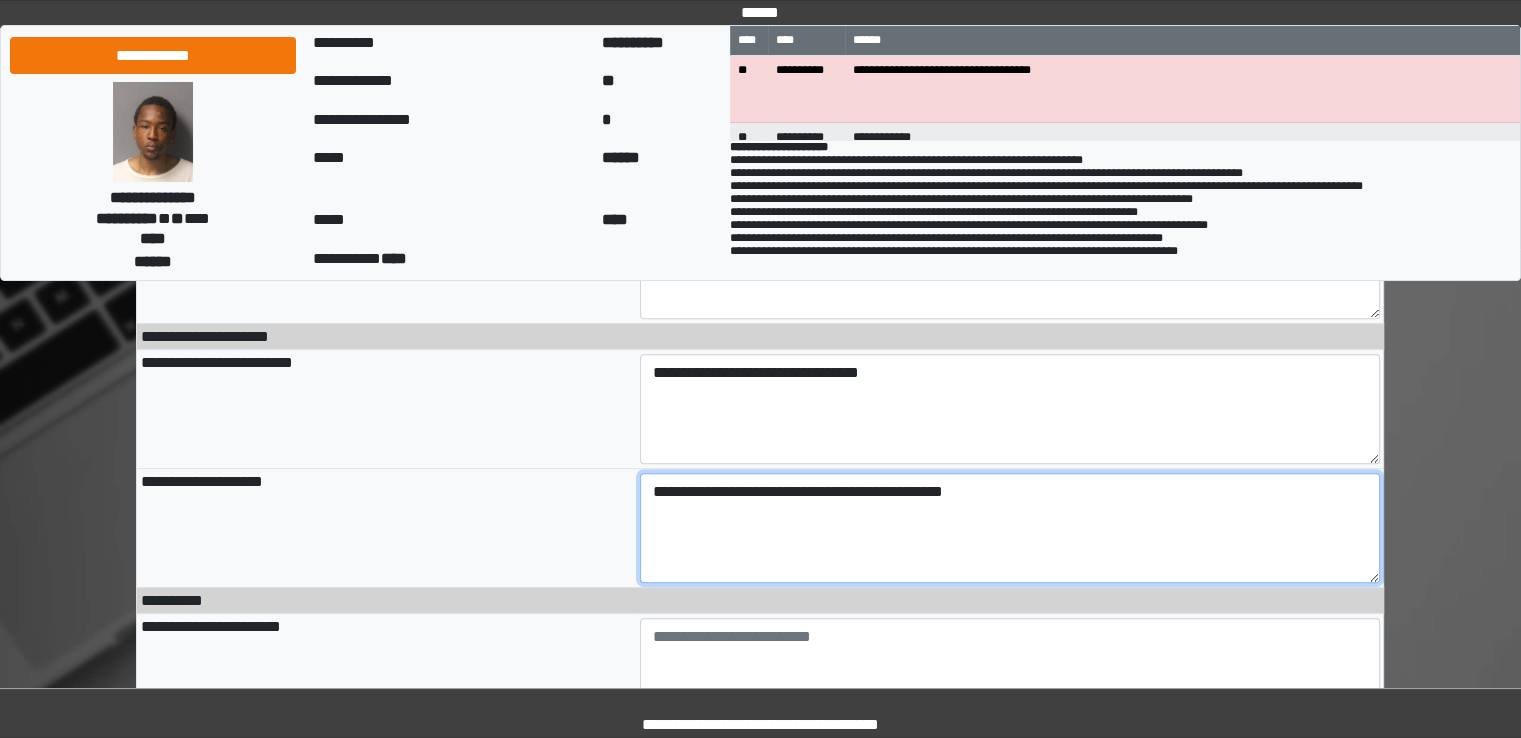 drag, startPoint x: 1022, startPoint y: 508, endPoint x: 750, endPoint y: 512, distance: 272.02942 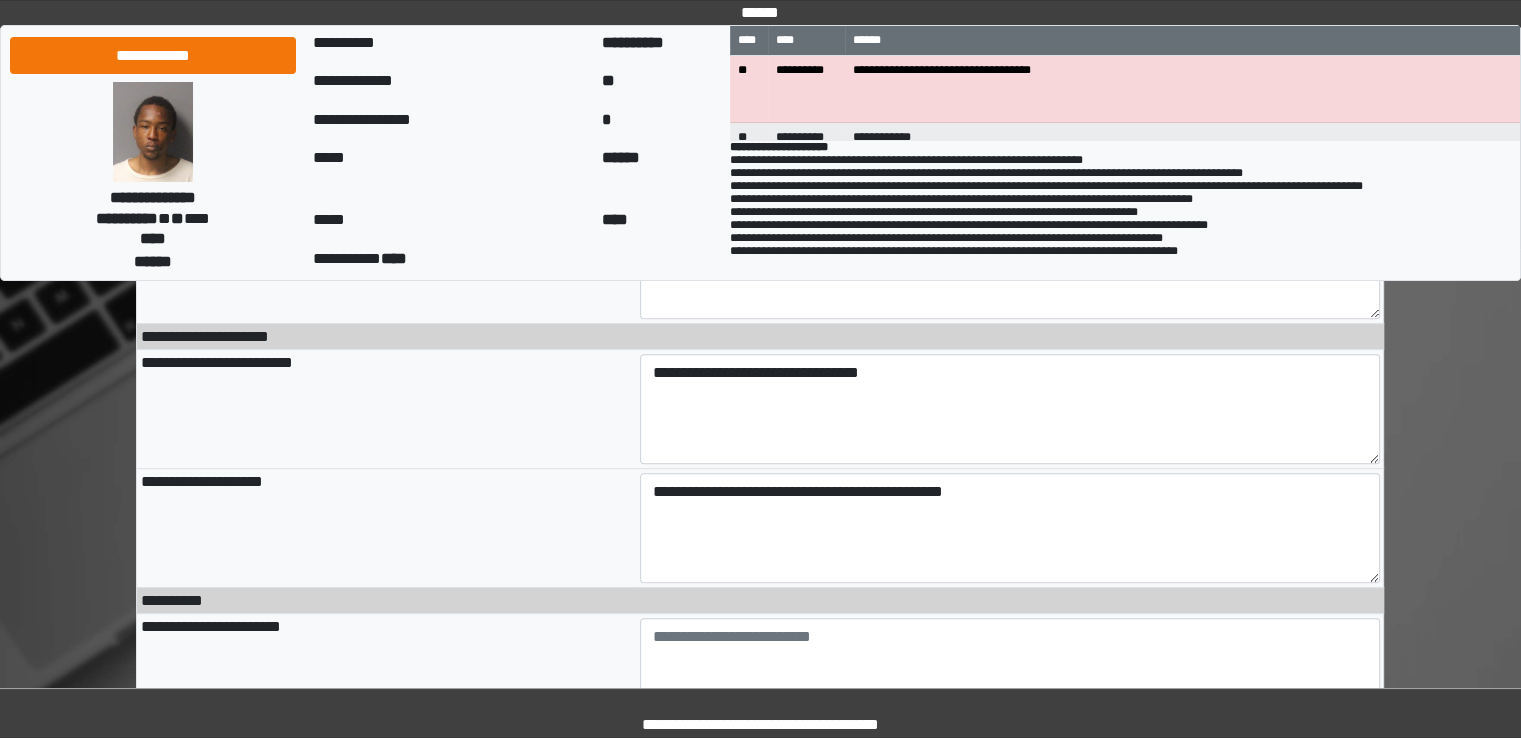type on "**********" 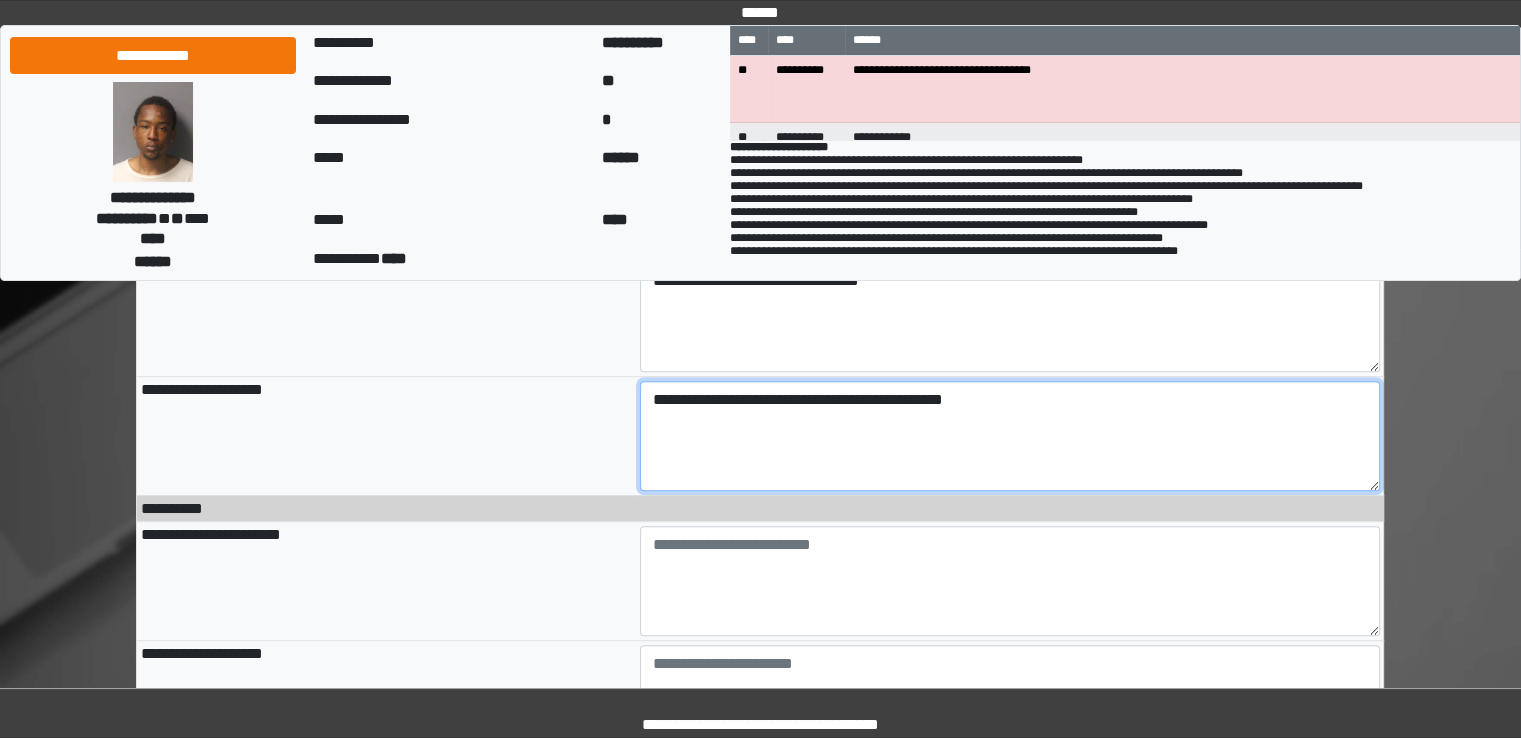 scroll, scrollTop: 1200, scrollLeft: 0, axis: vertical 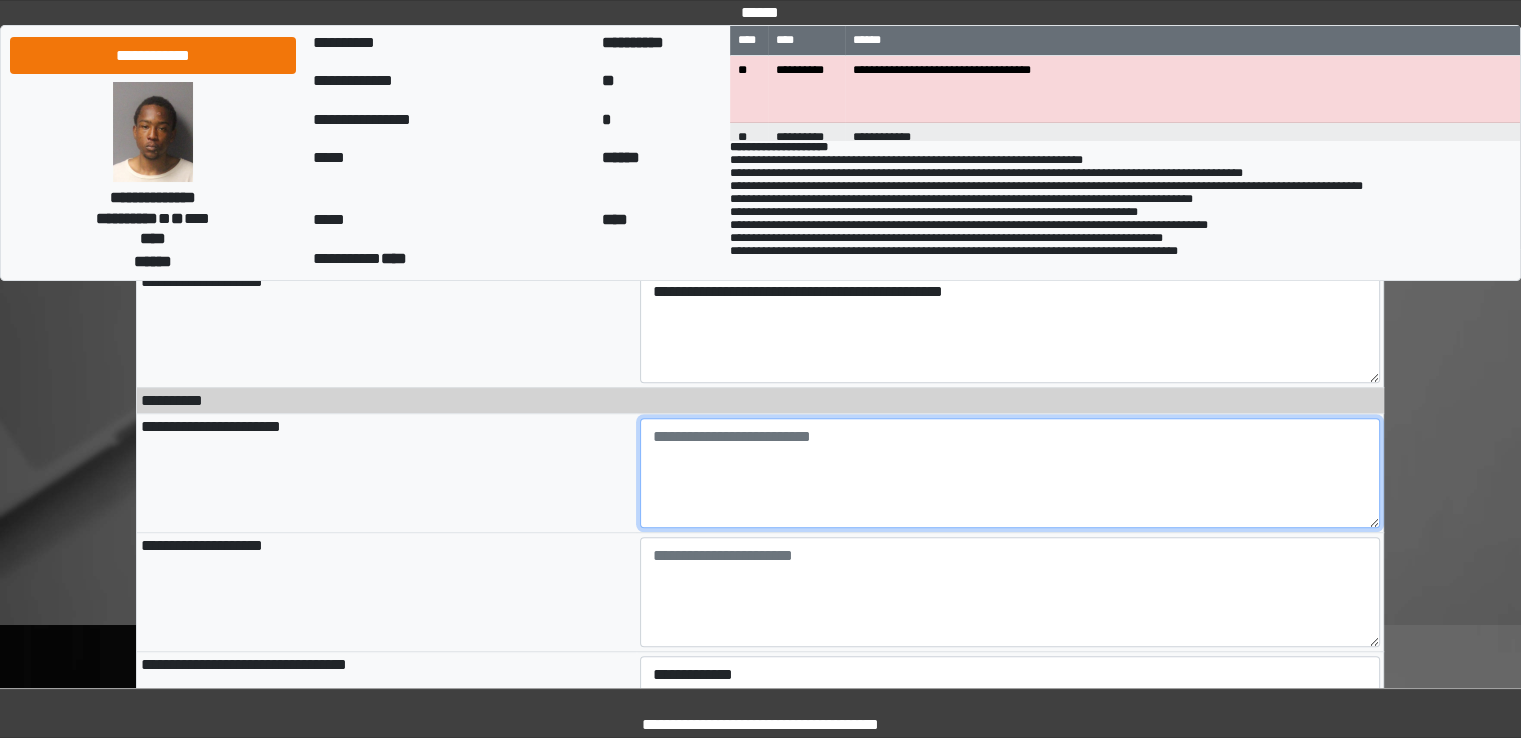 click at bounding box center [1010, 473] 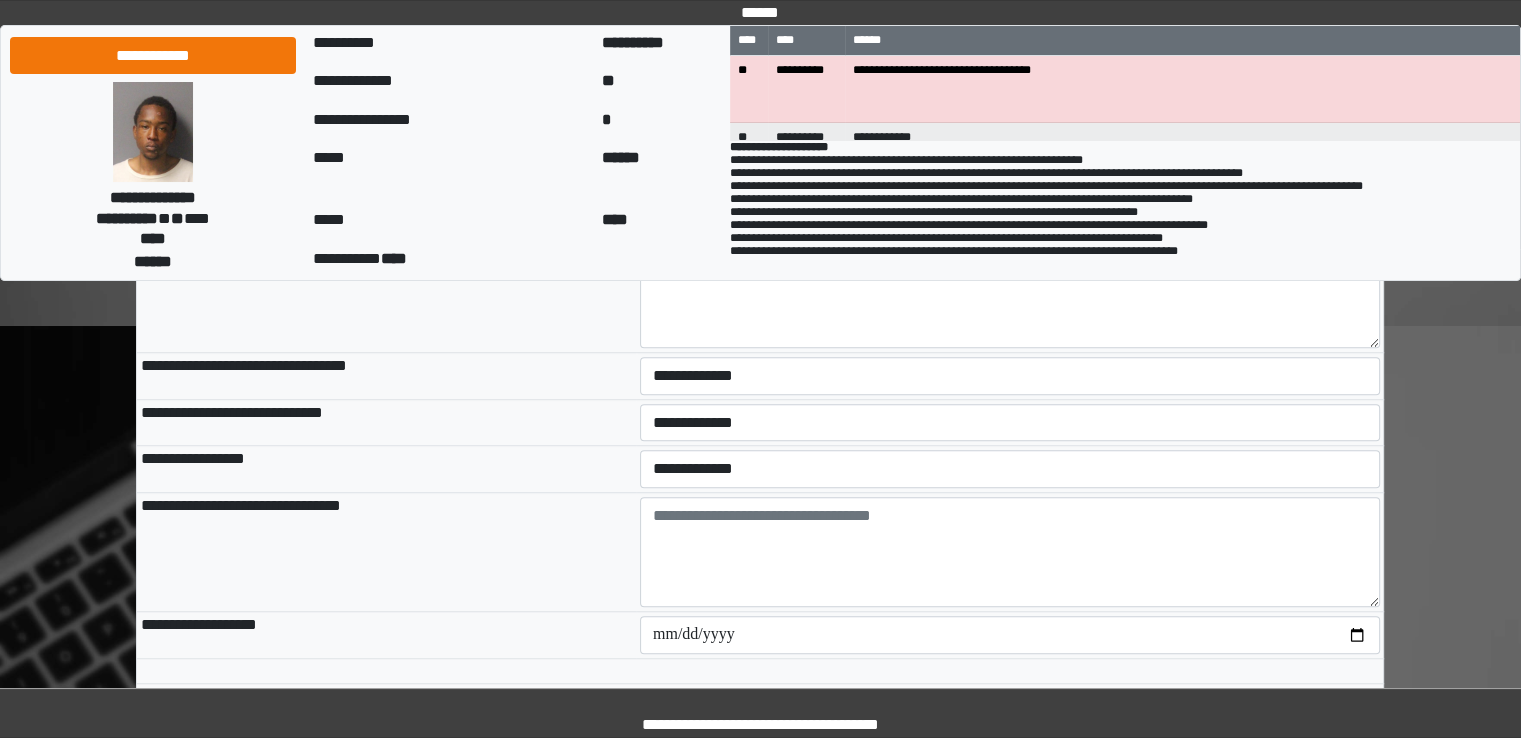 scroll, scrollTop: 1400, scrollLeft: 0, axis: vertical 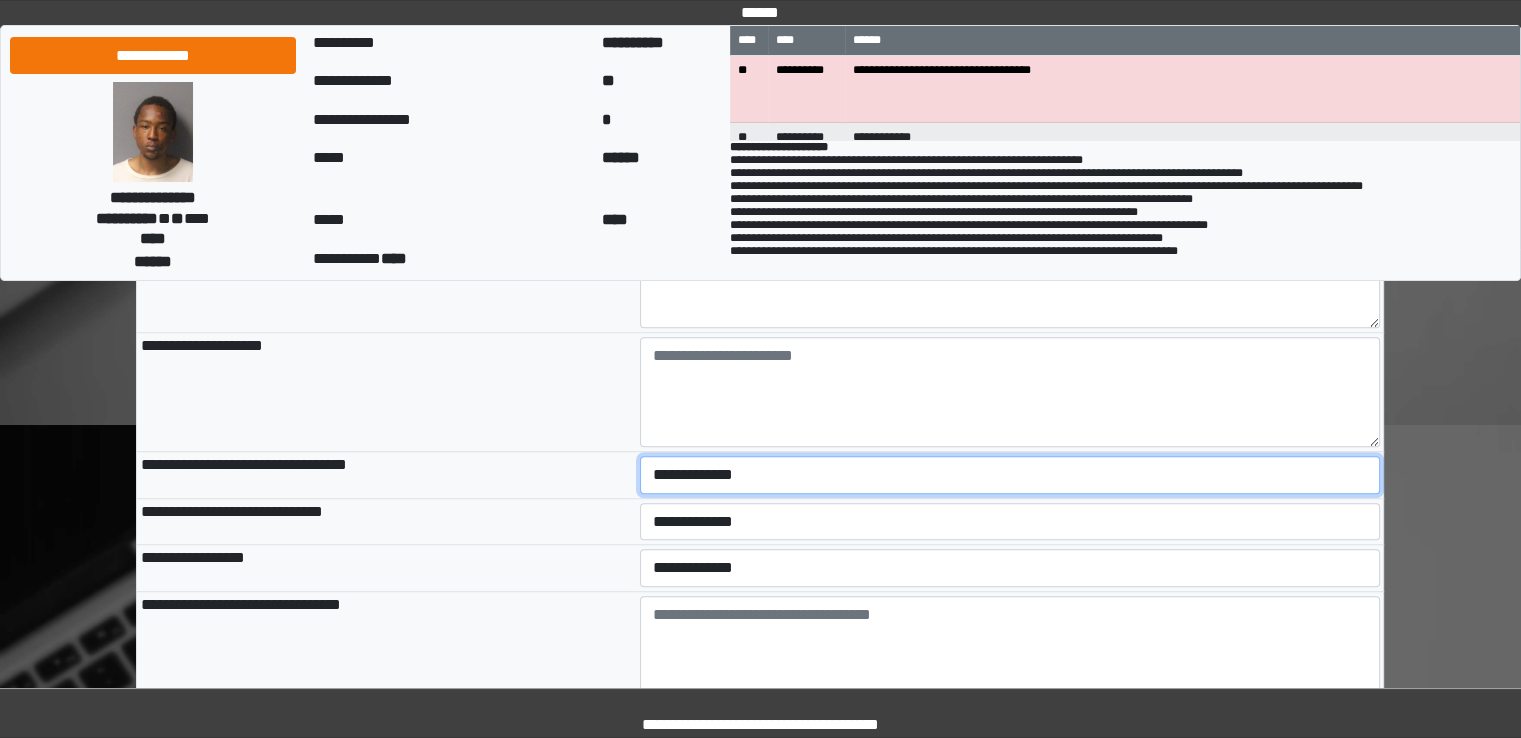 click on "**********" at bounding box center [1010, 475] 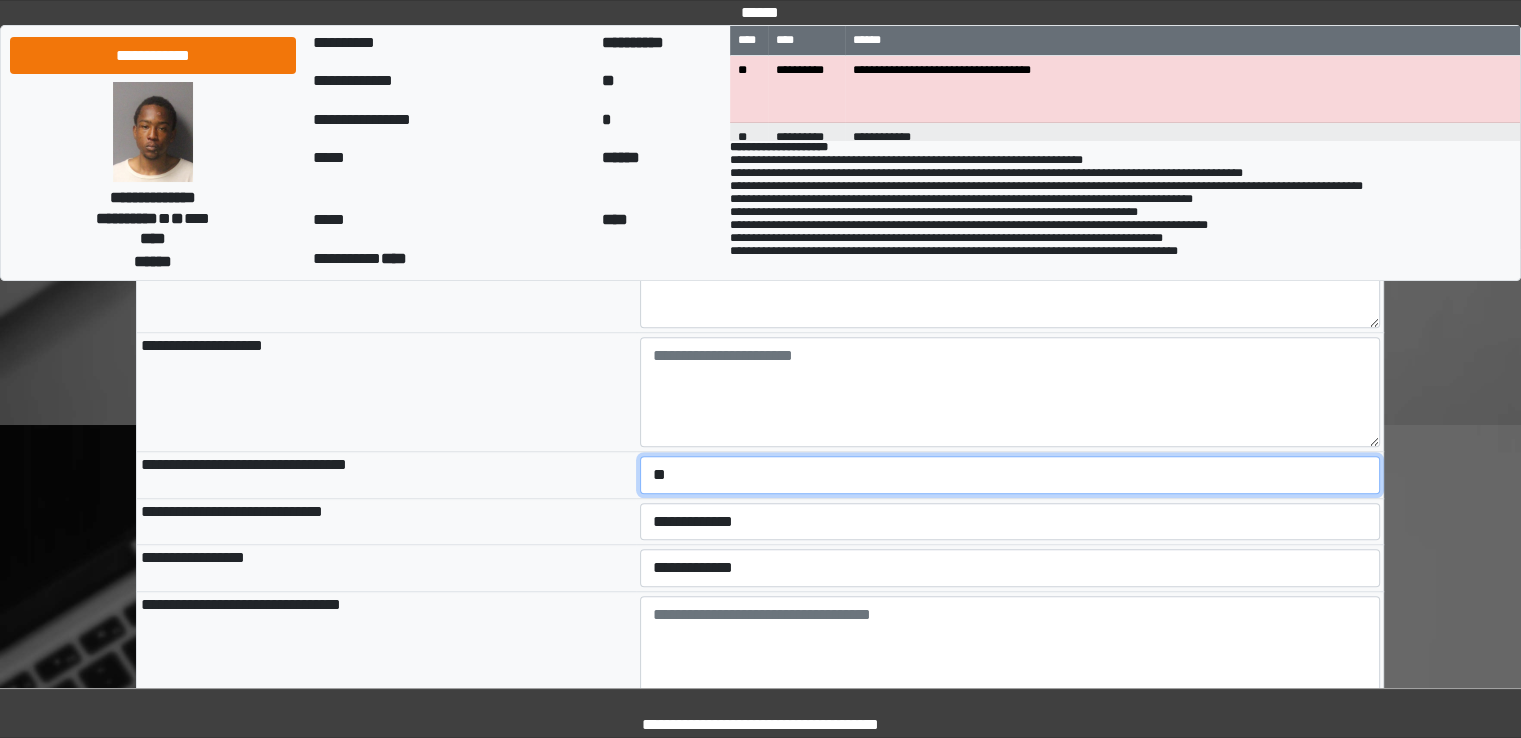 click on "**********" at bounding box center [1010, 475] 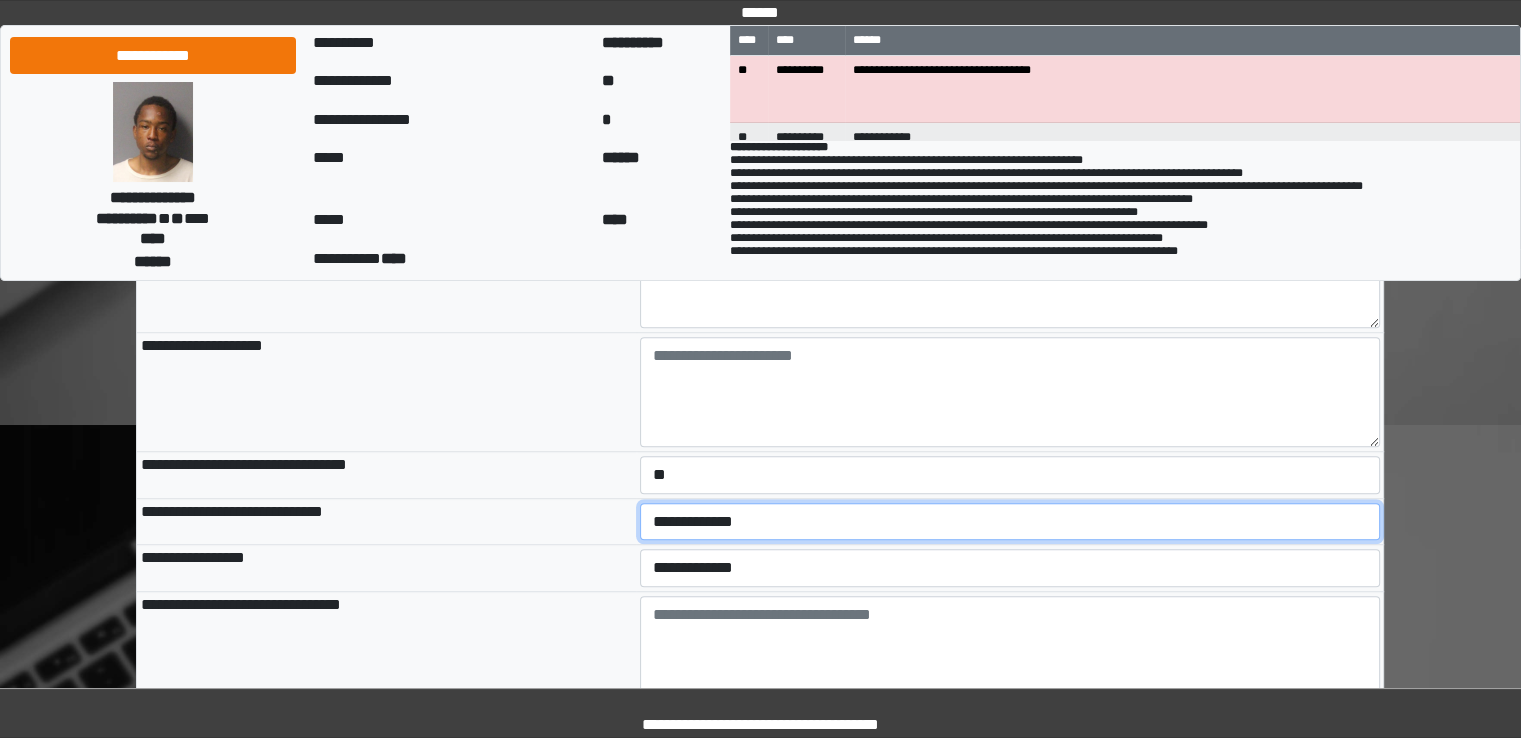 click on "**********" at bounding box center [1010, 522] 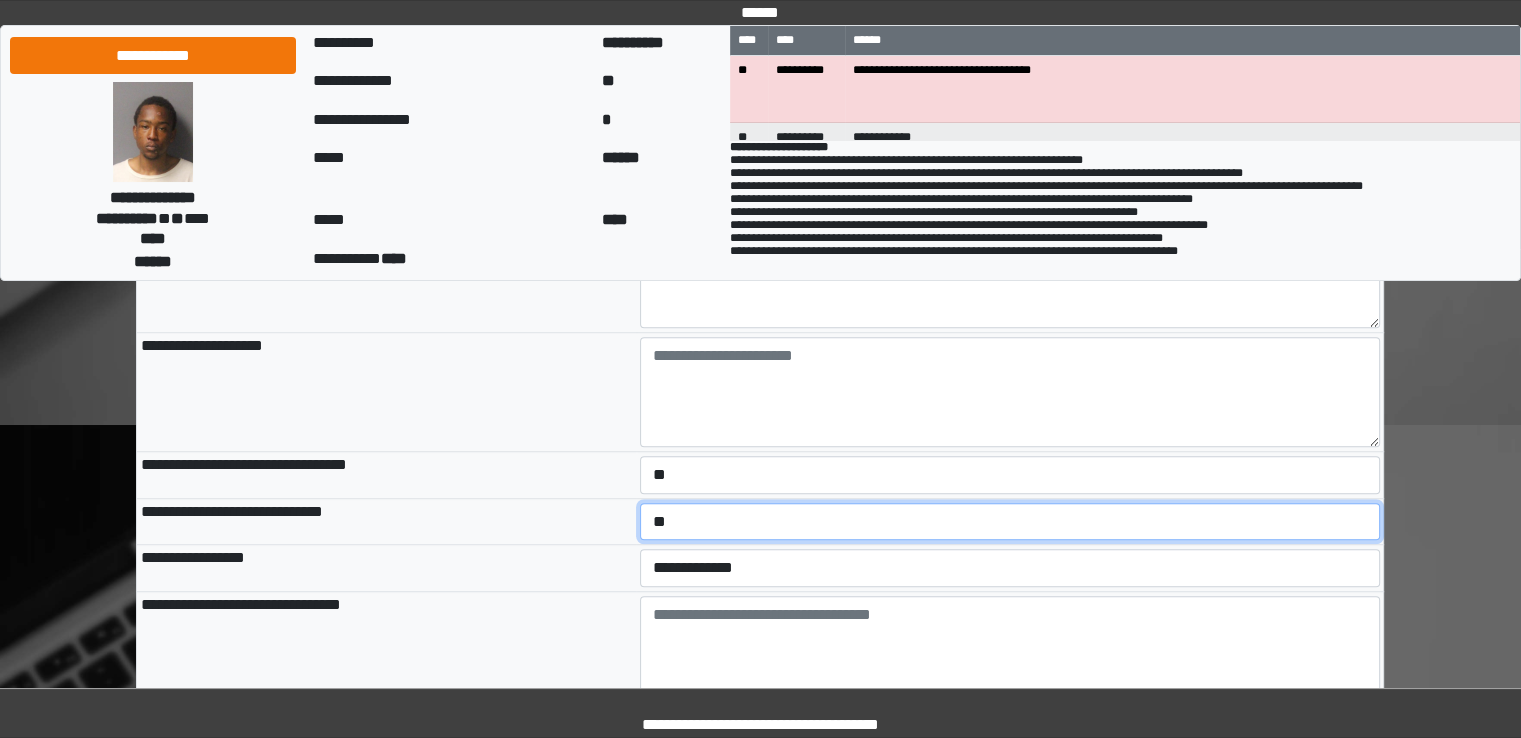 click on "**********" at bounding box center (1010, 522) 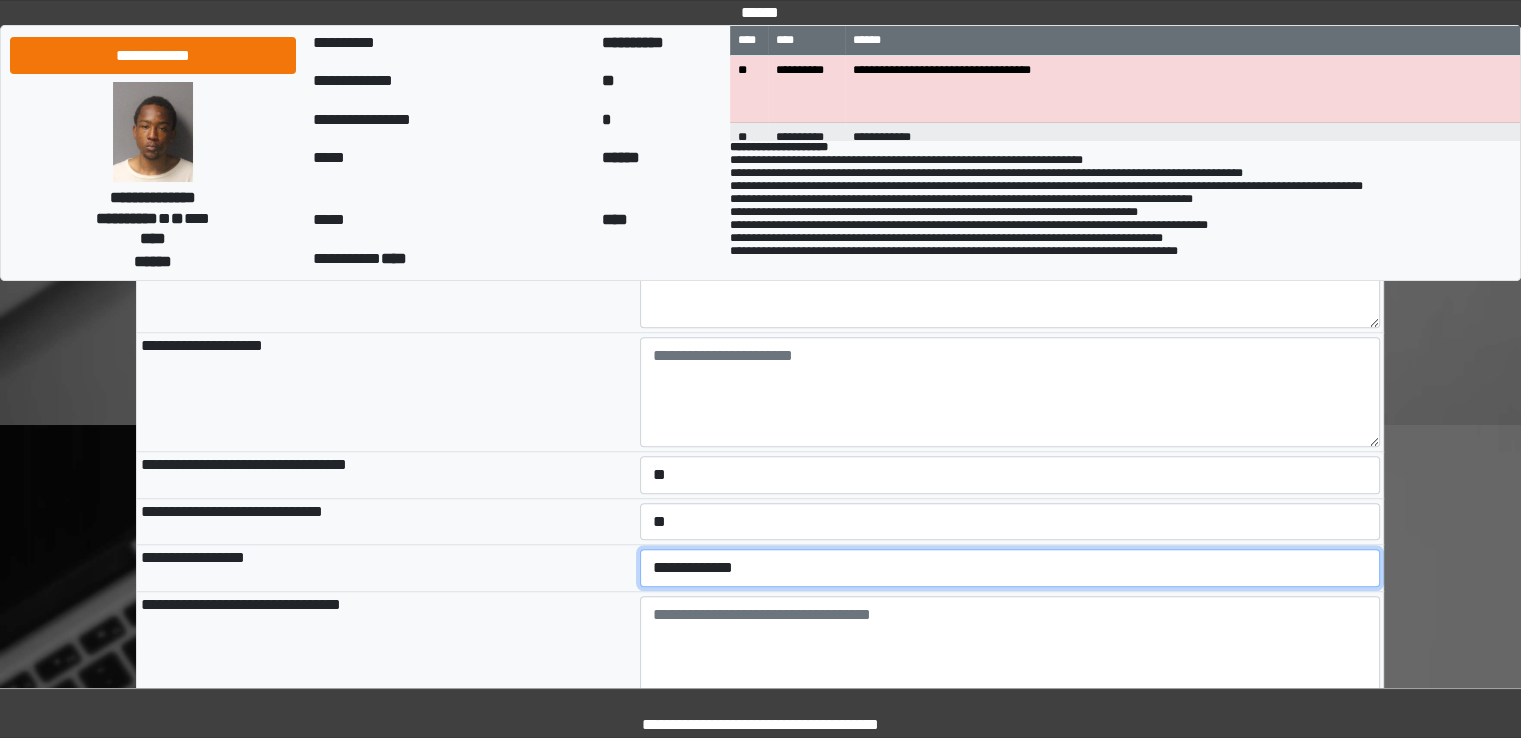 click on "**********" at bounding box center (1010, 568) 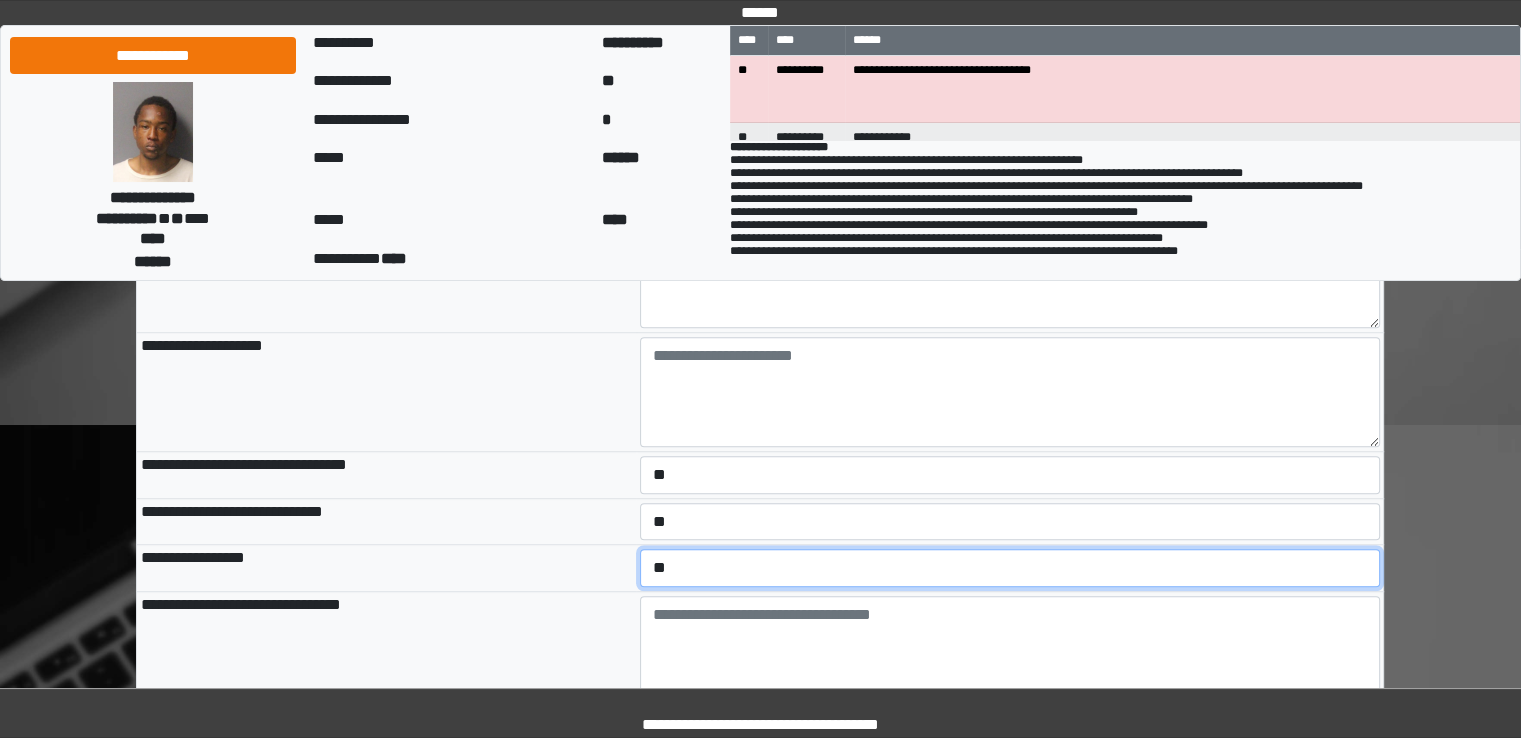 click on "**********" at bounding box center [1010, 568] 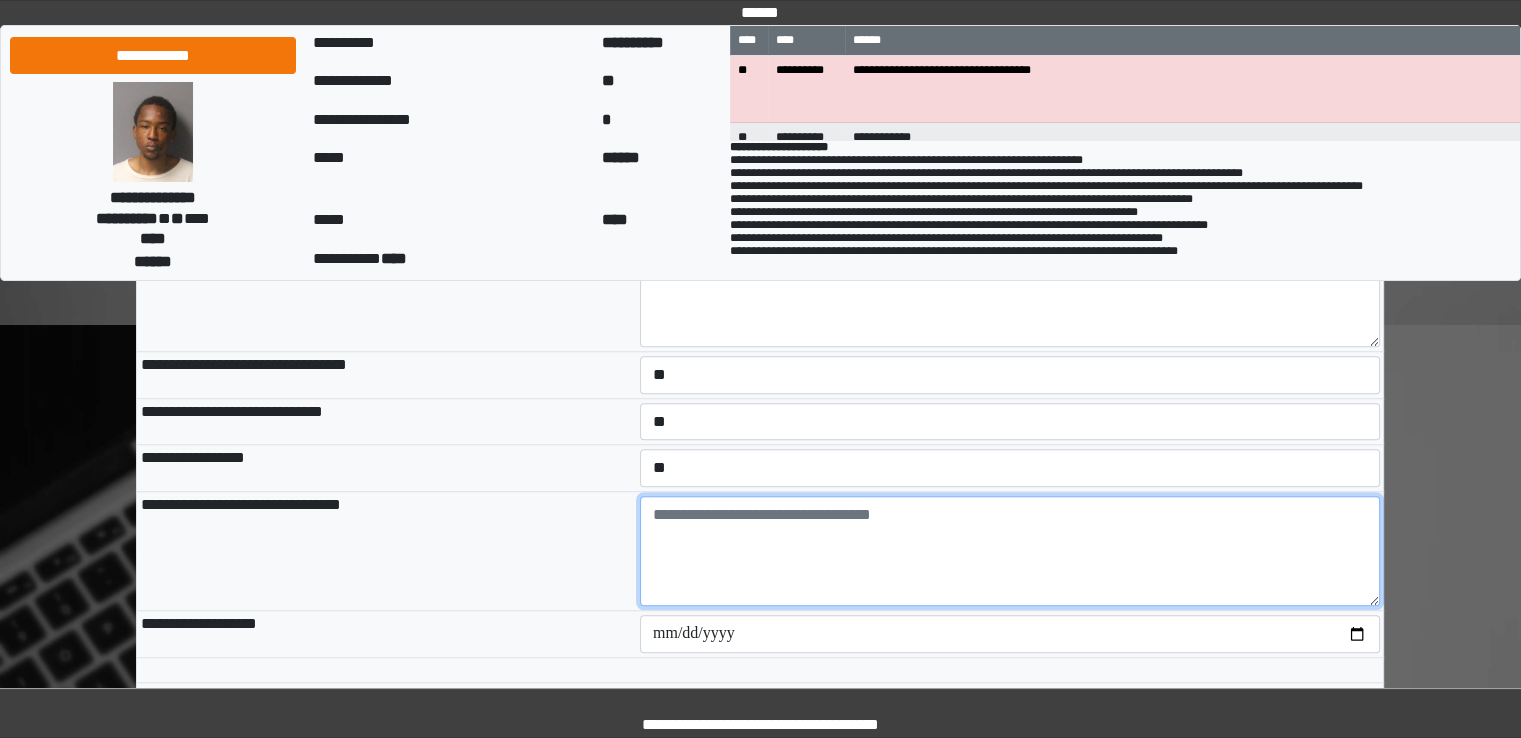 click at bounding box center [1010, 551] 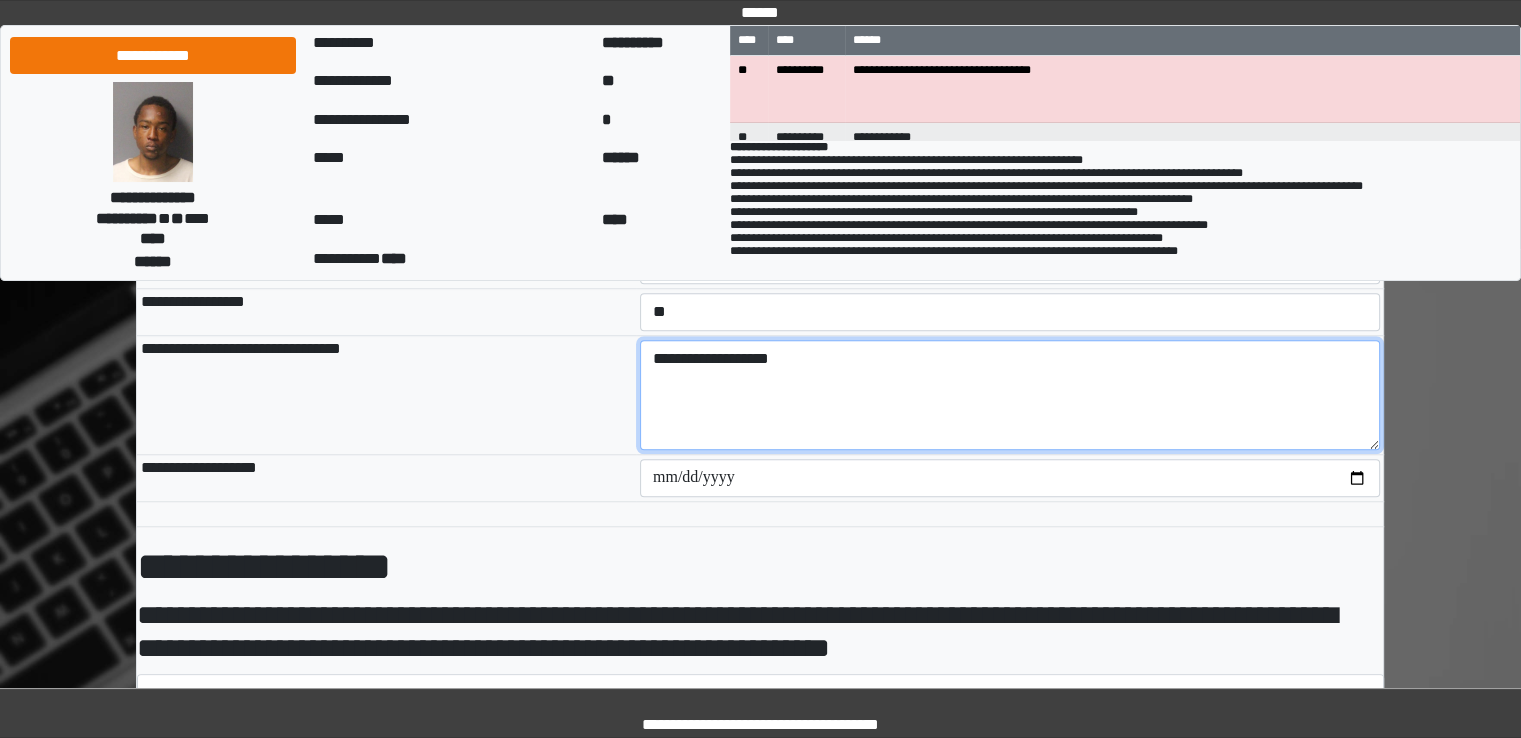 scroll, scrollTop: 1700, scrollLeft: 0, axis: vertical 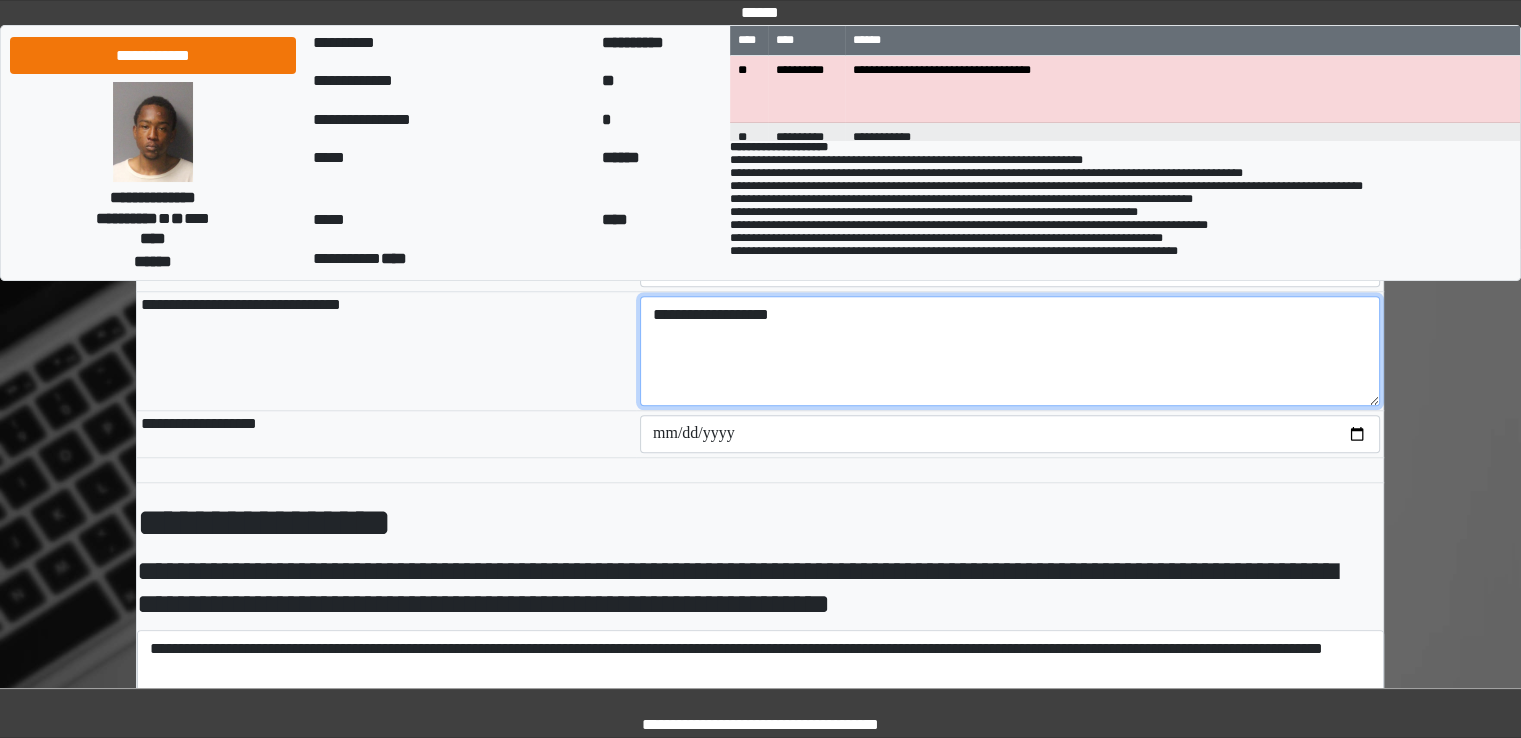 type on "**********" 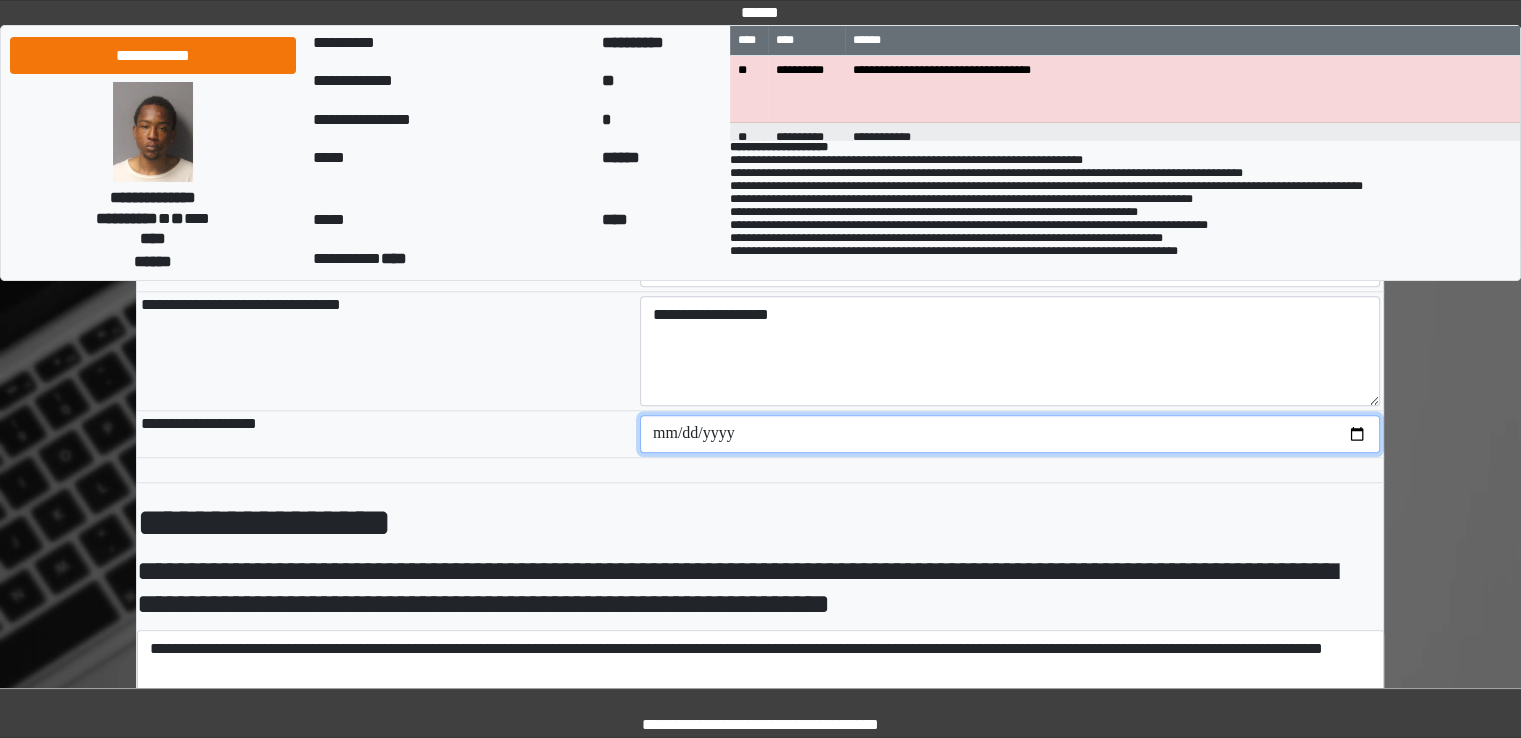 click at bounding box center [1010, 434] 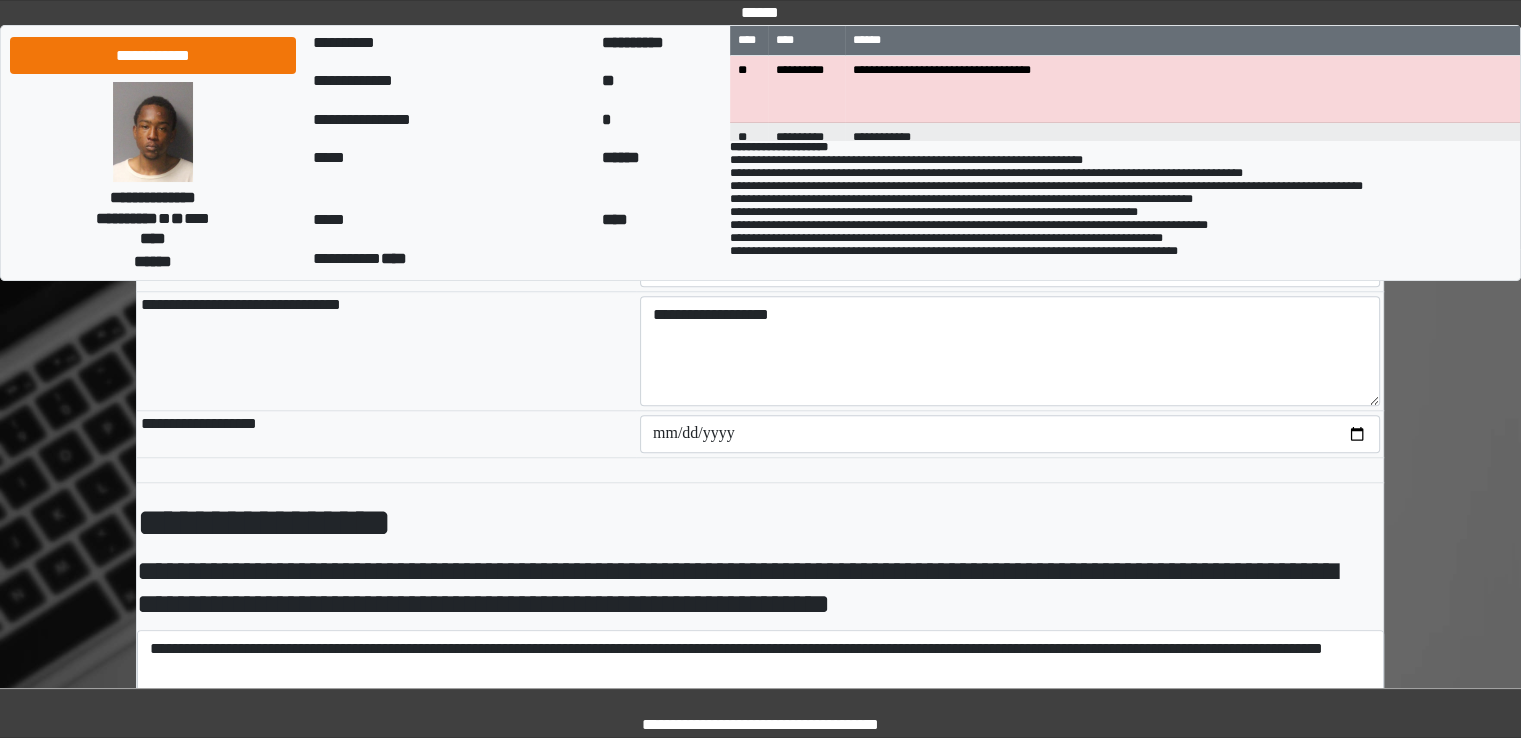 click on "**********" at bounding box center (386, 433) 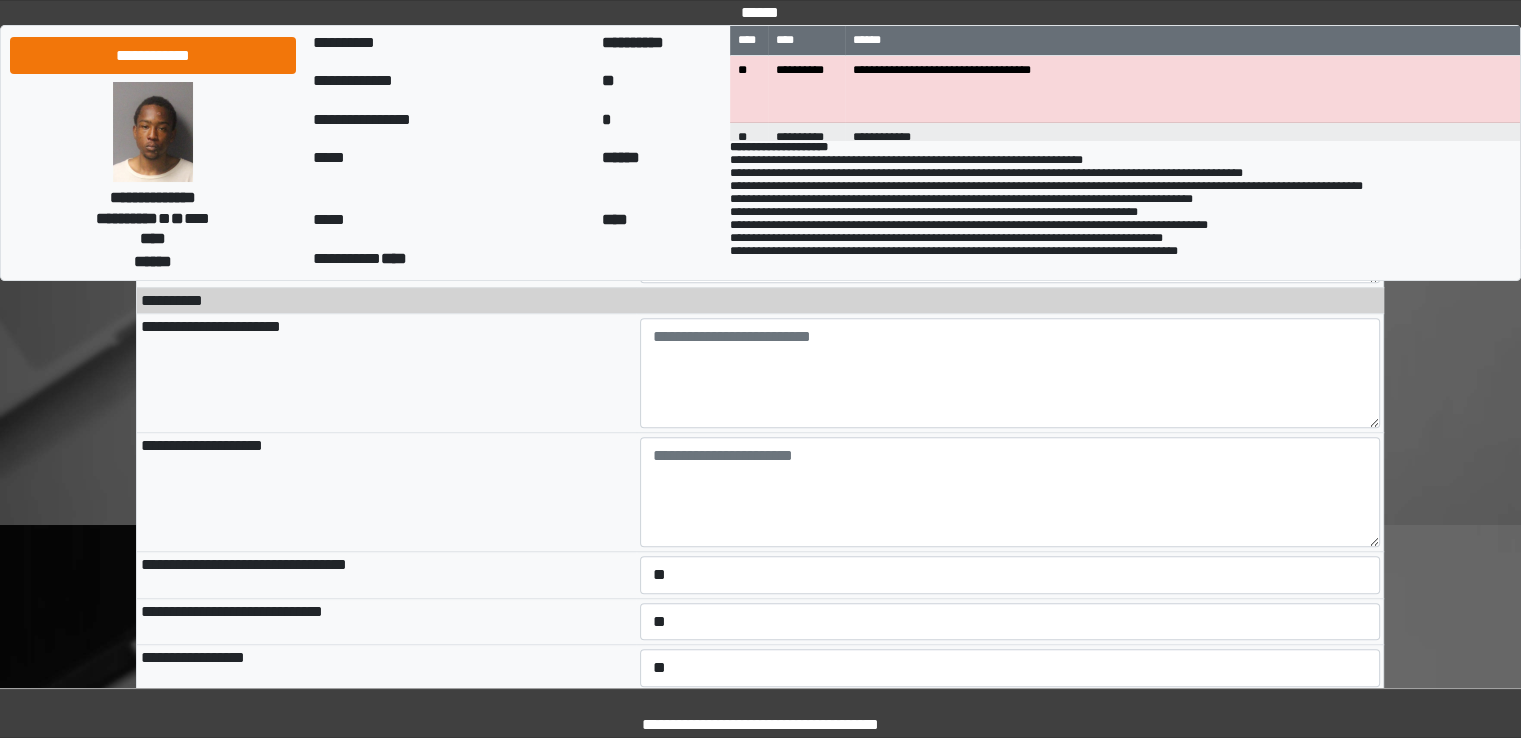 scroll, scrollTop: 1200, scrollLeft: 0, axis: vertical 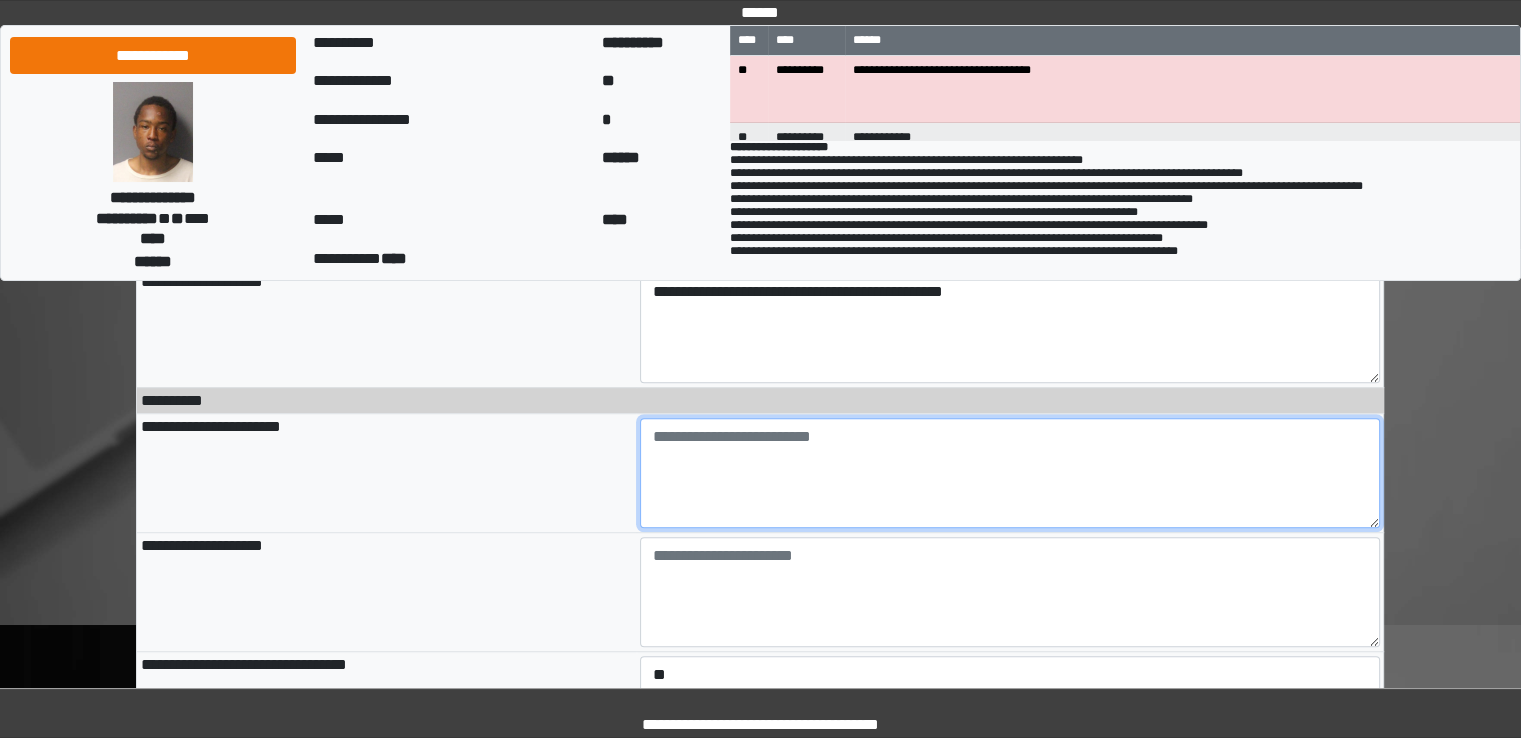 click at bounding box center (1010, 473) 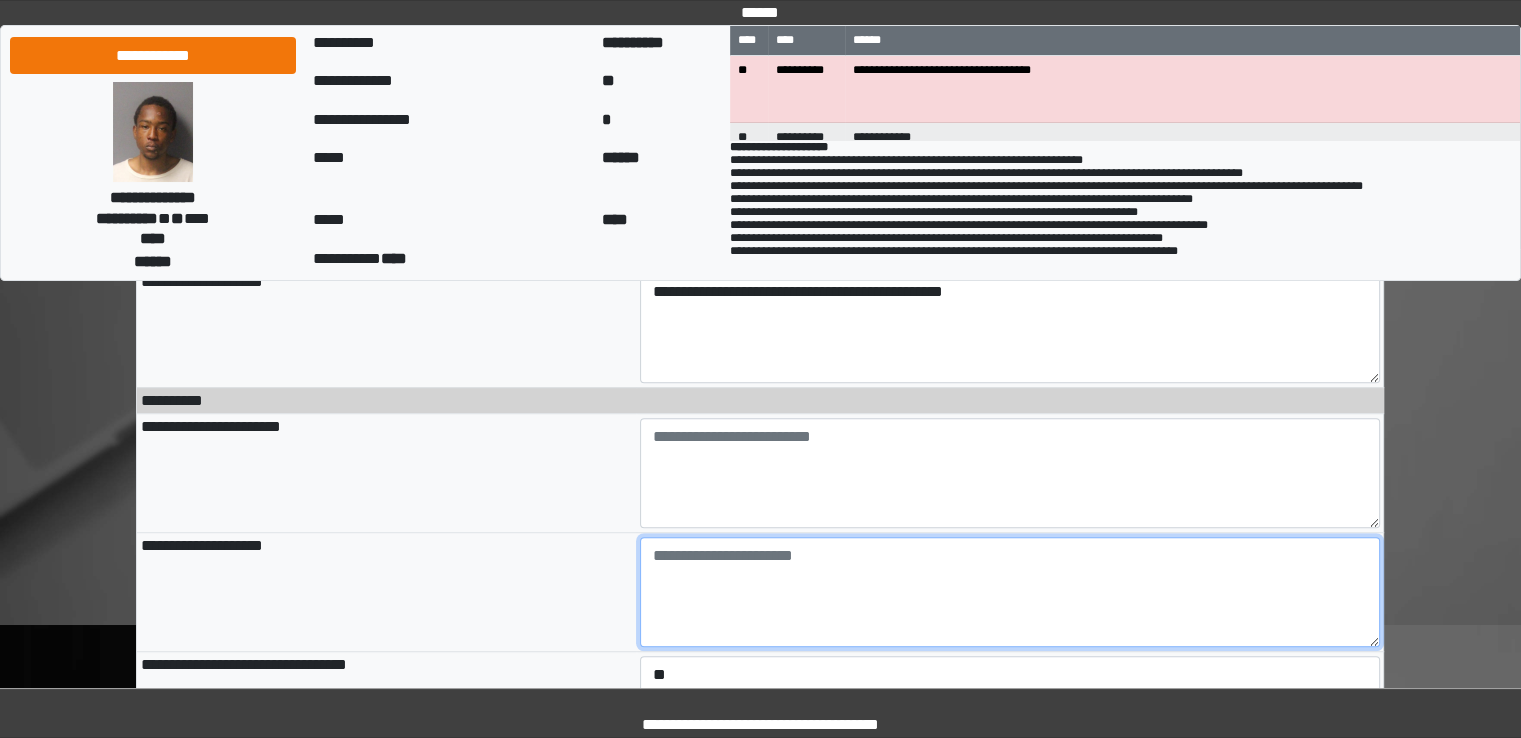 drag, startPoint x: 780, startPoint y: 473, endPoint x: 771, endPoint y: 593, distance: 120.33703 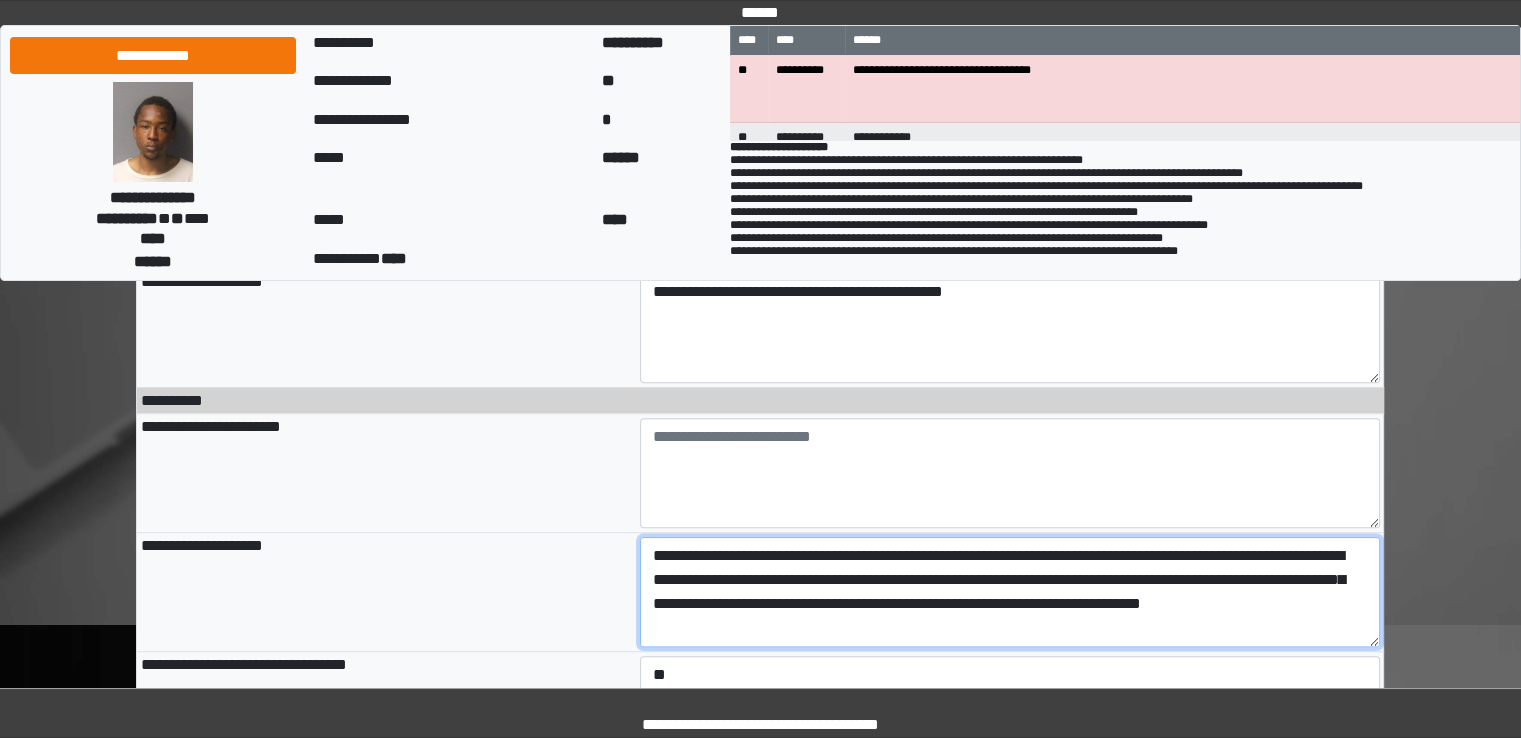 scroll, scrollTop: 208, scrollLeft: 0, axis: vertical 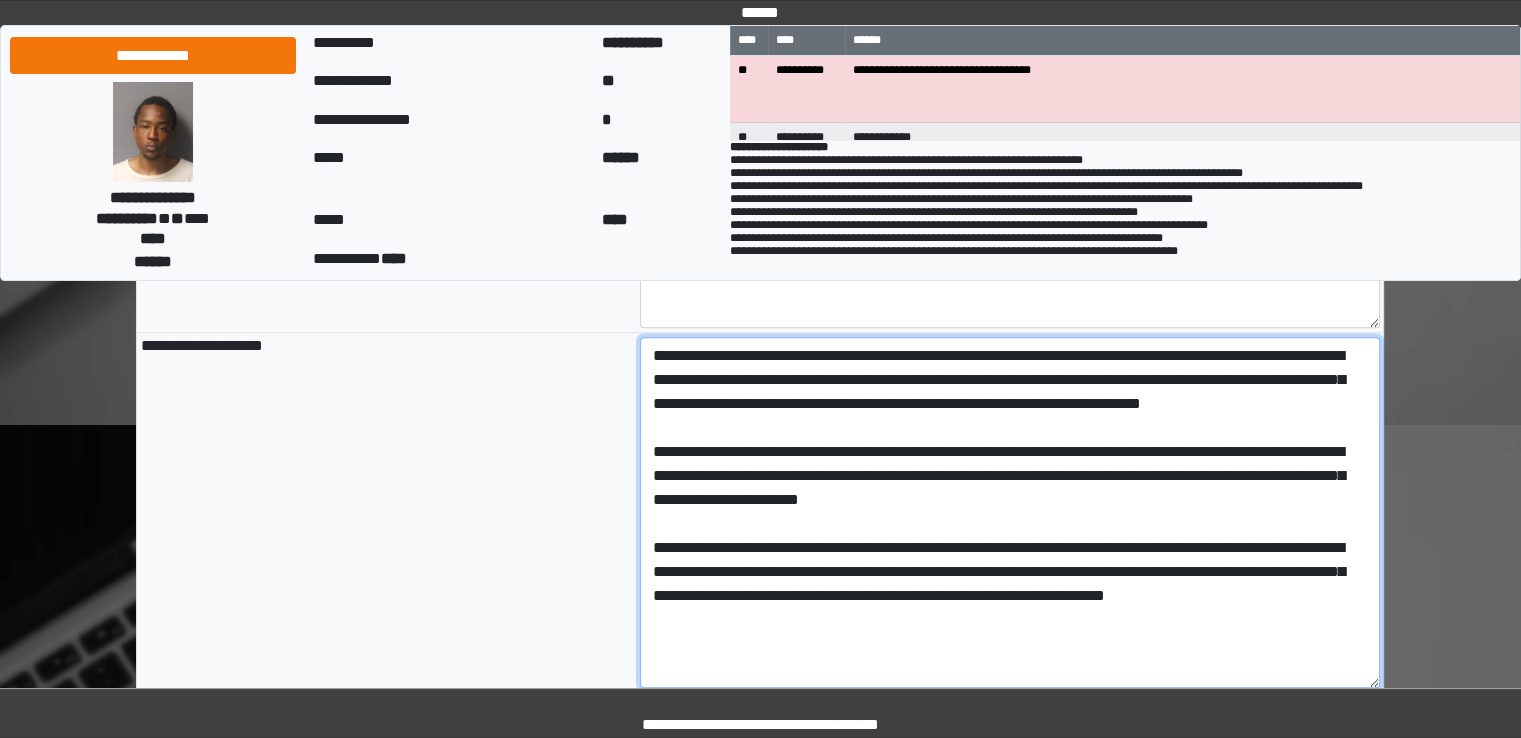 drag, startPoint x: 1377, startPoint y: 489, endPoint x: 1433, endPoint y: 768, distance: 284.56458 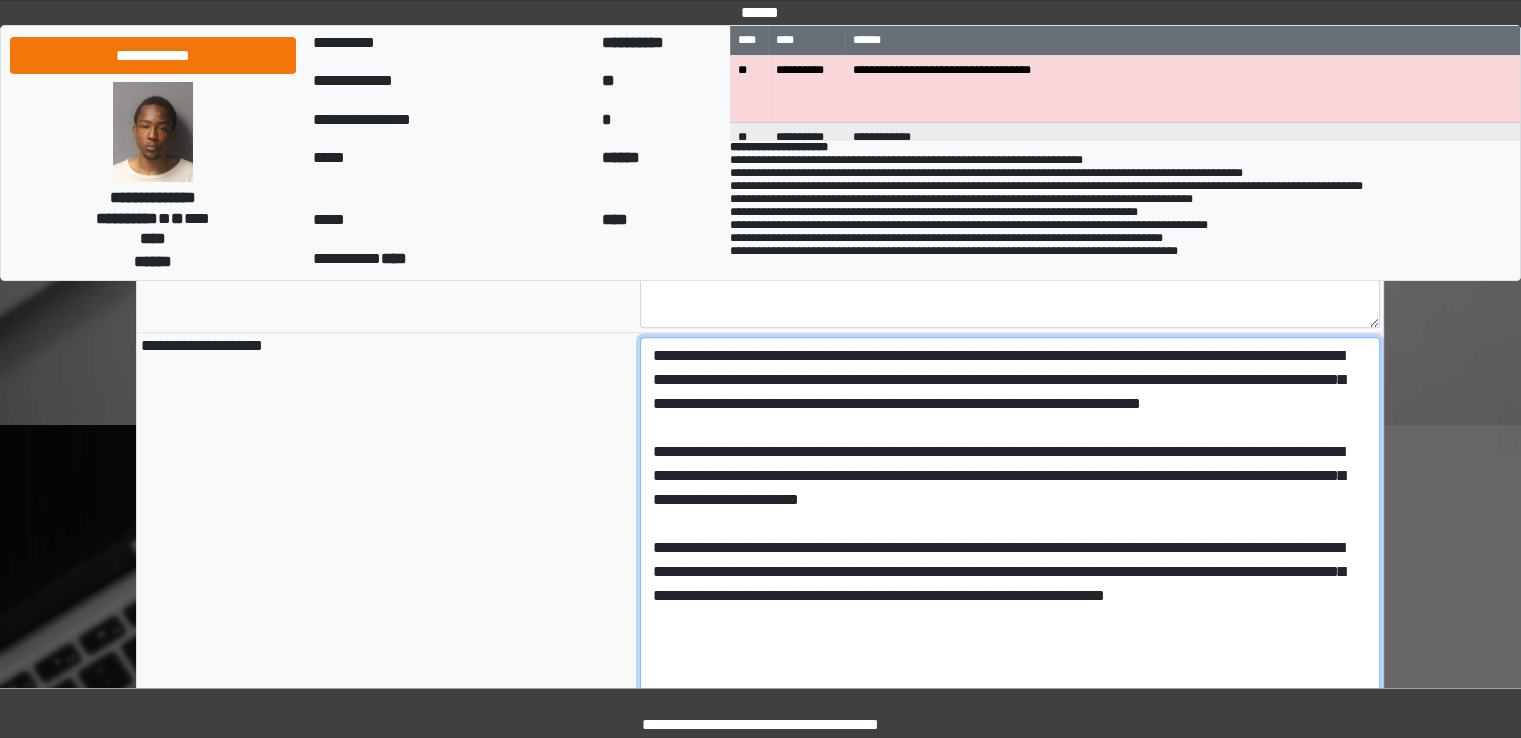 scroll, scrollTop: 1300, scrollLeft: 0, axis: vertical 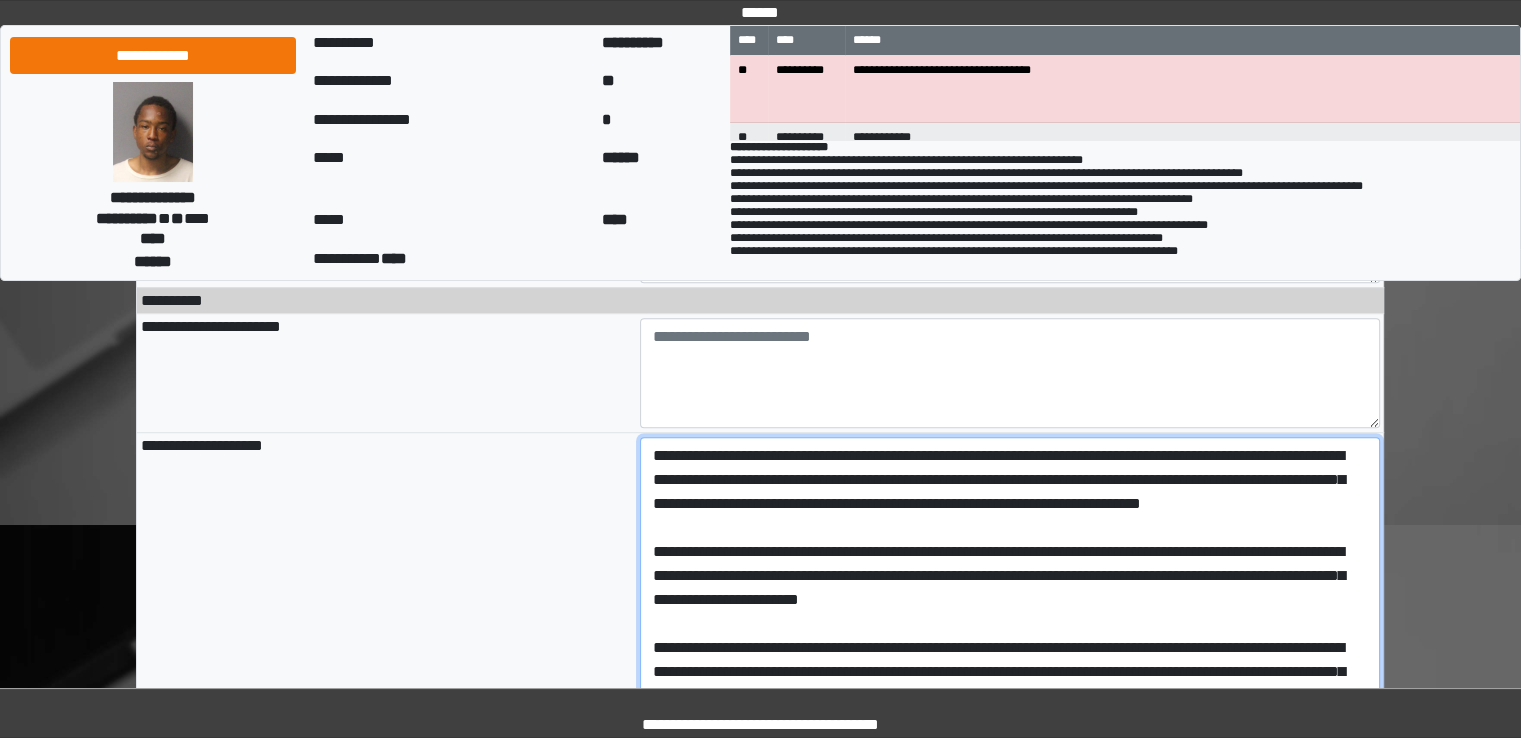 click on "**********" at bounding box center (1010, 648) 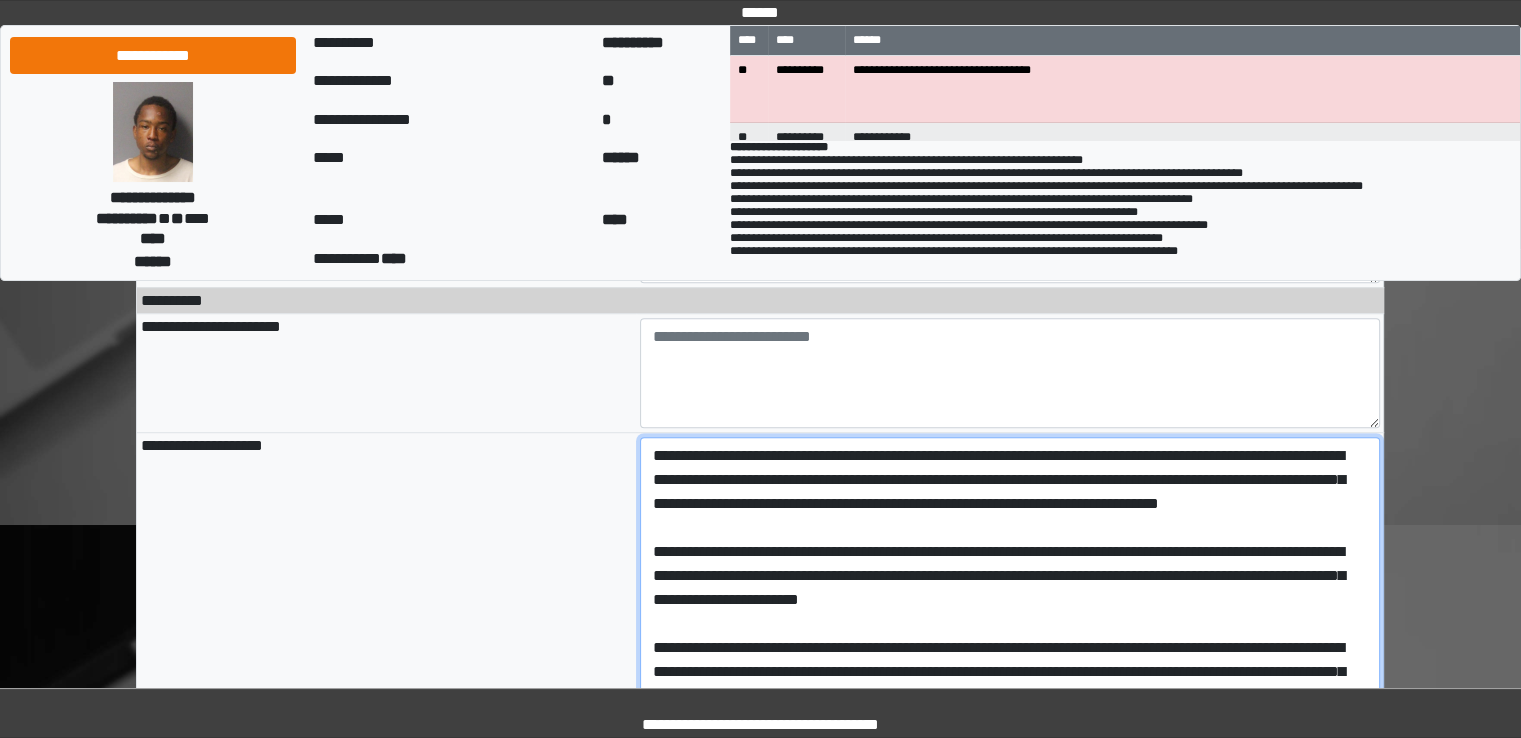 click on "**********" at bounding box center [1010, 648] 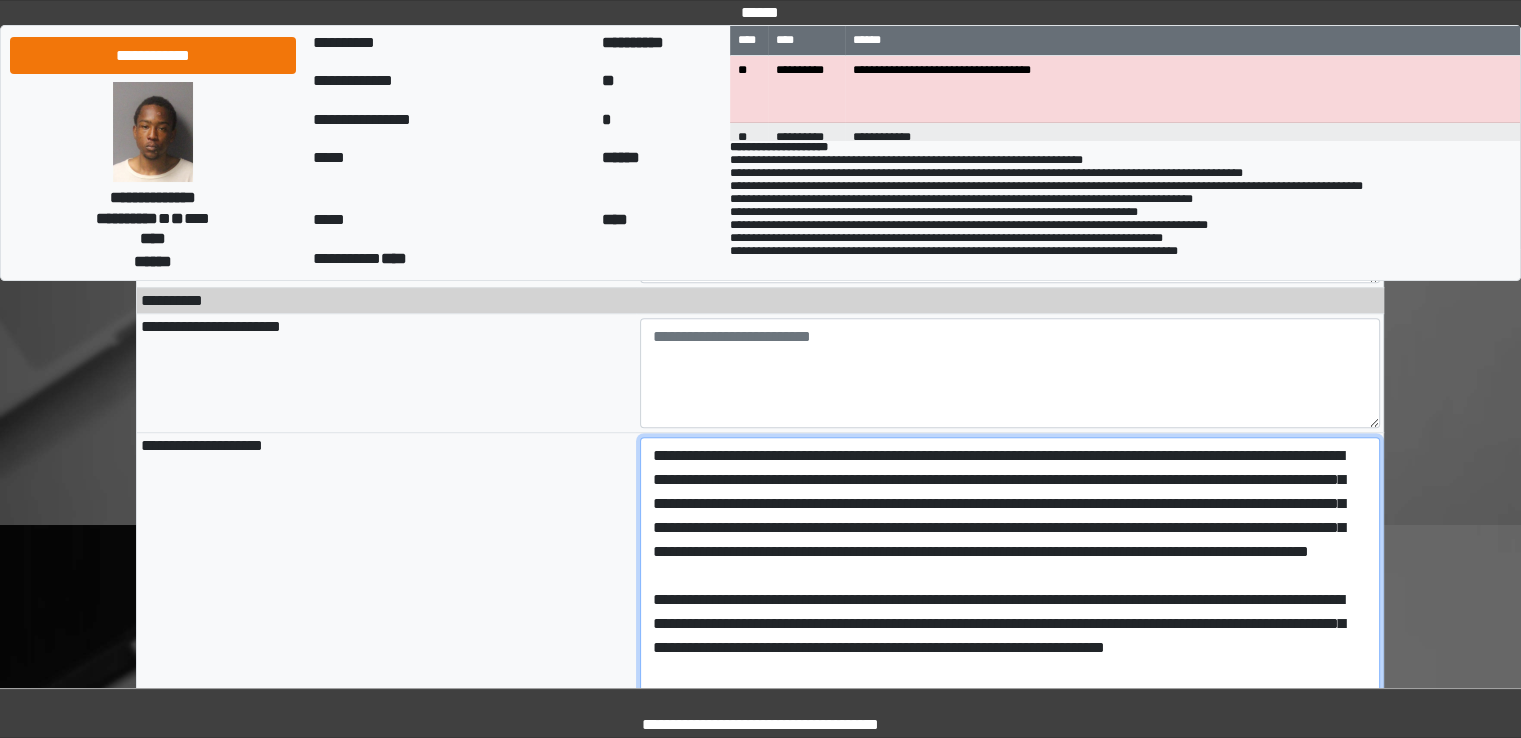 drag, startPoint x: 714, startPoint y: 587, endPoint x: 699, endPoint y: 570, distance: 22.671568 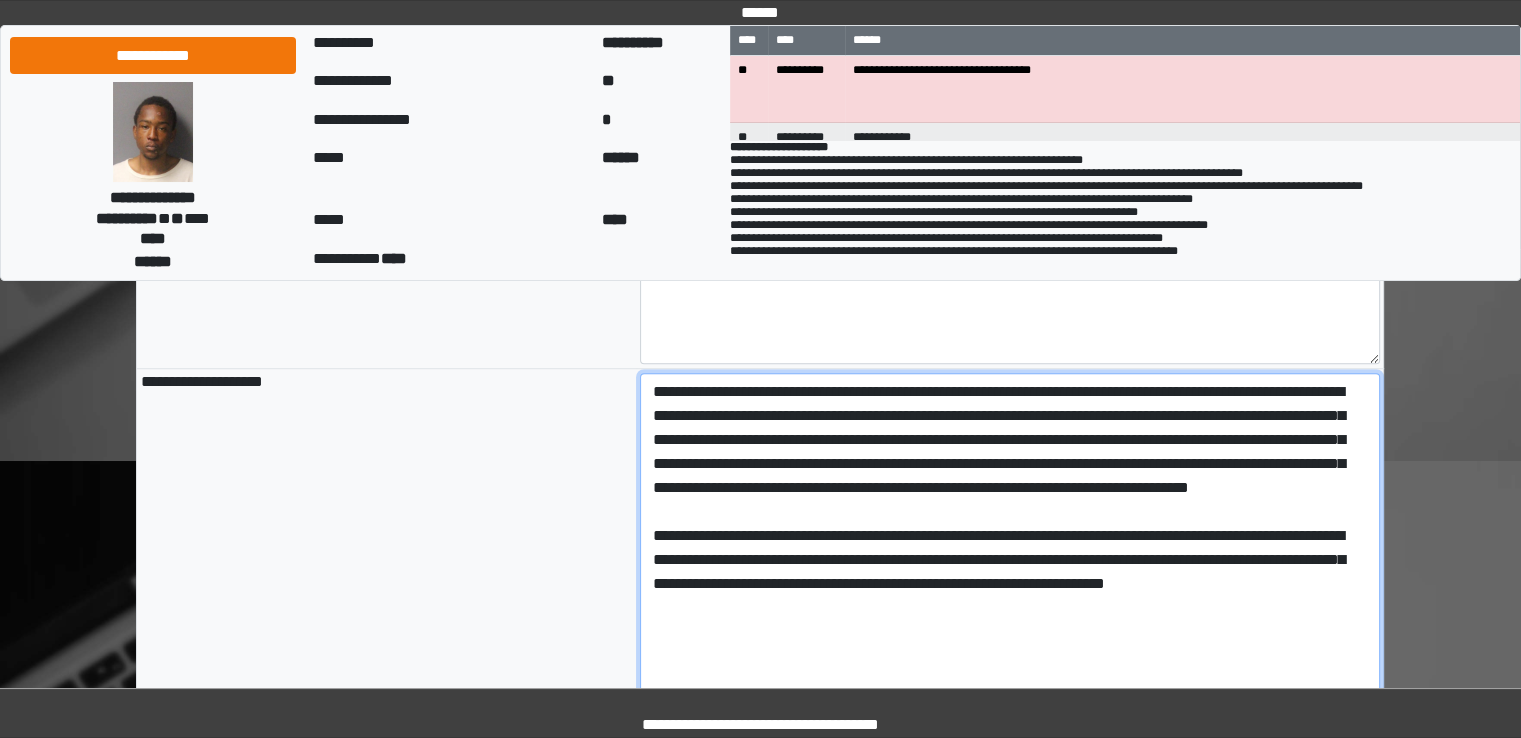 scroll, scrollTop: 1400, scrollLeft: 0, axis: vertical 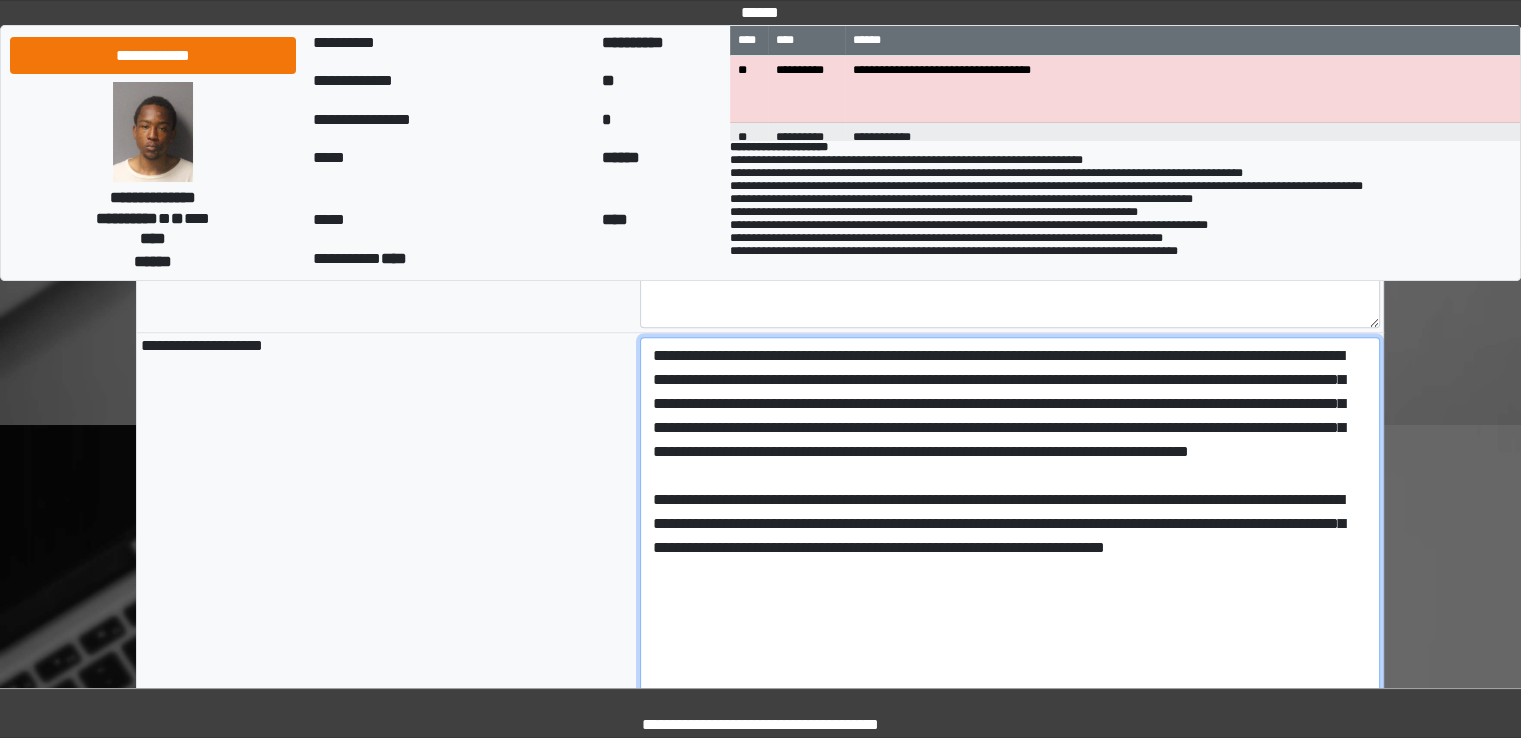 click on "**********" at bounding box center (1010, 548) 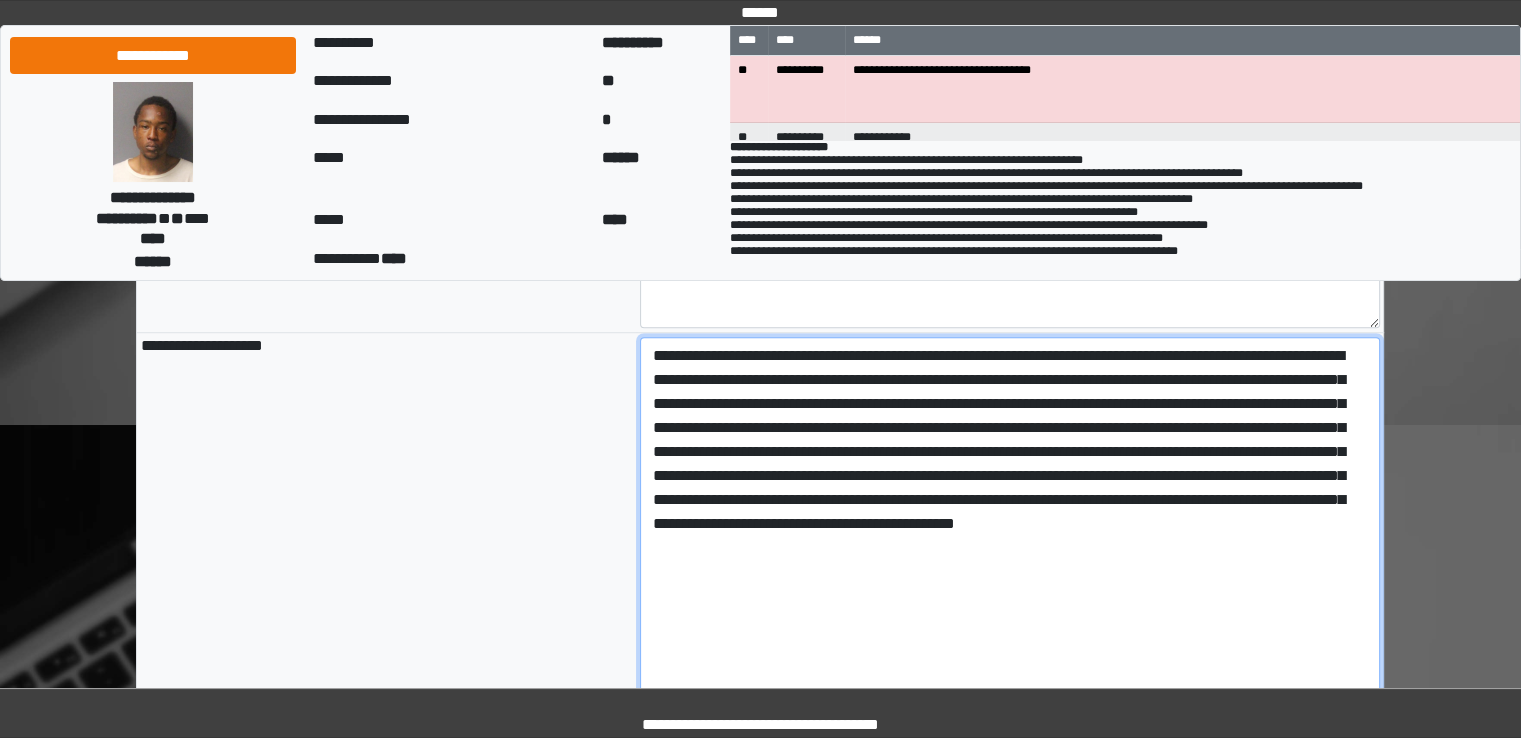 click on "**********" at bounding box center [1010, 548] 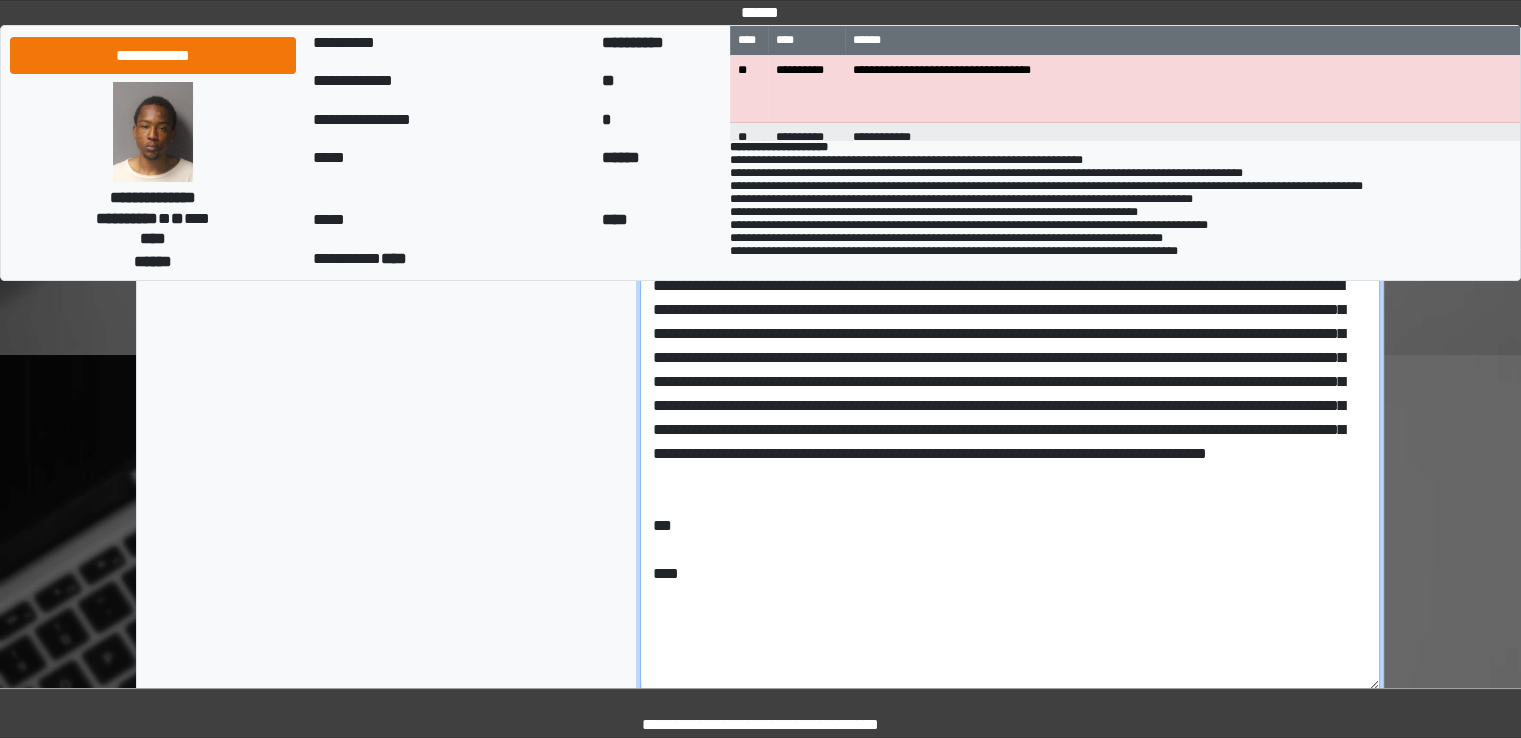 scroll, scrollTop: 1600, scrollLeft: 0, axis: vertical 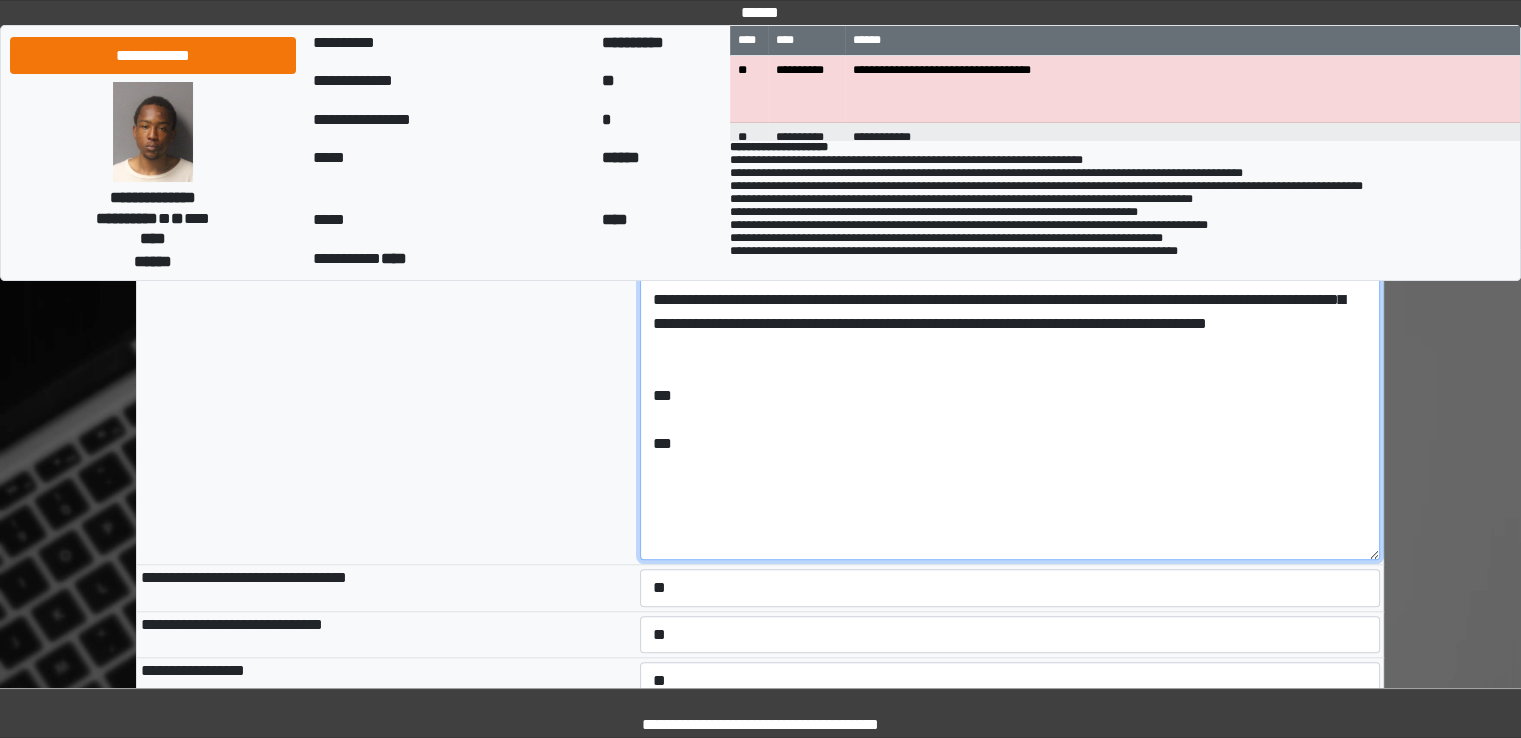 click on "**********" at bounding box center [1010, 348] 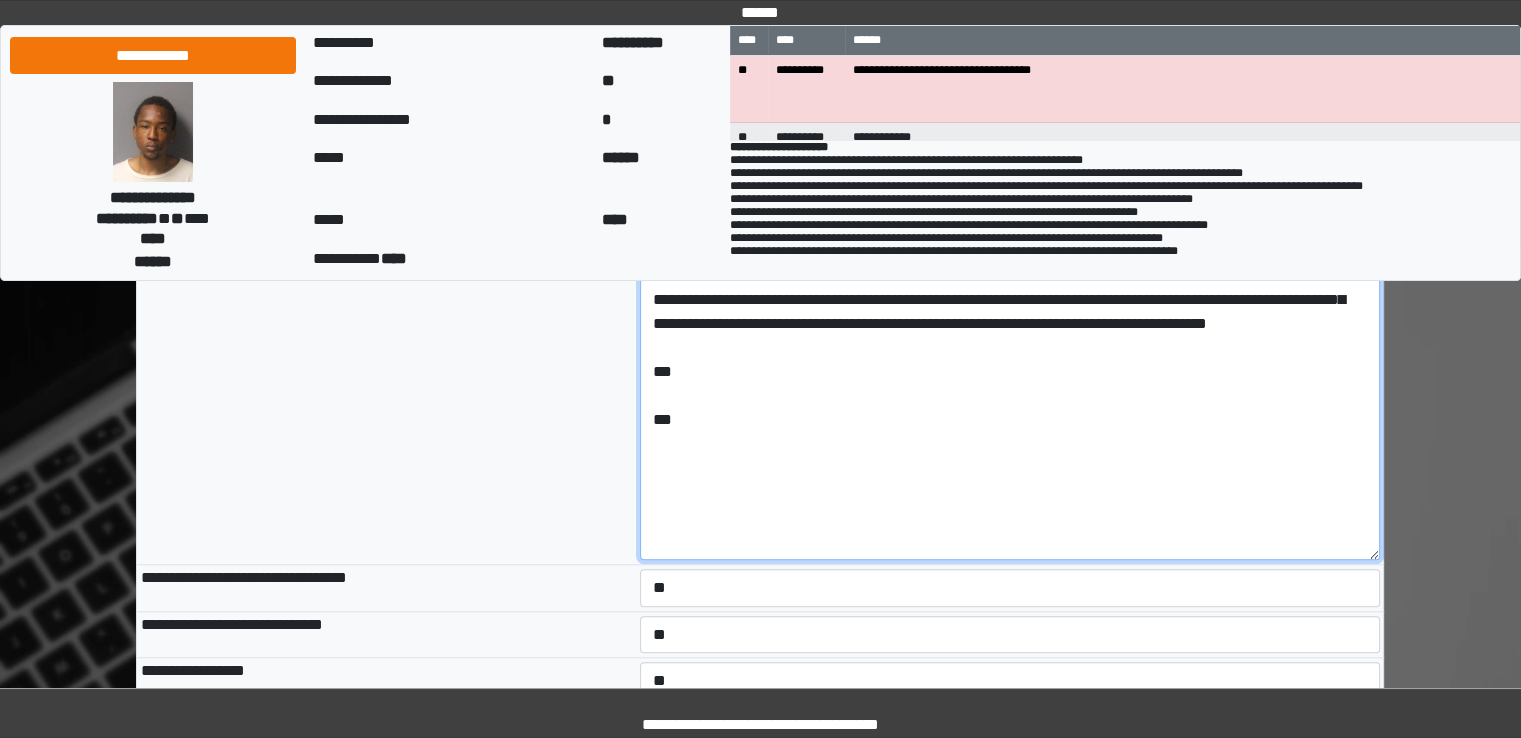 type on "**********" 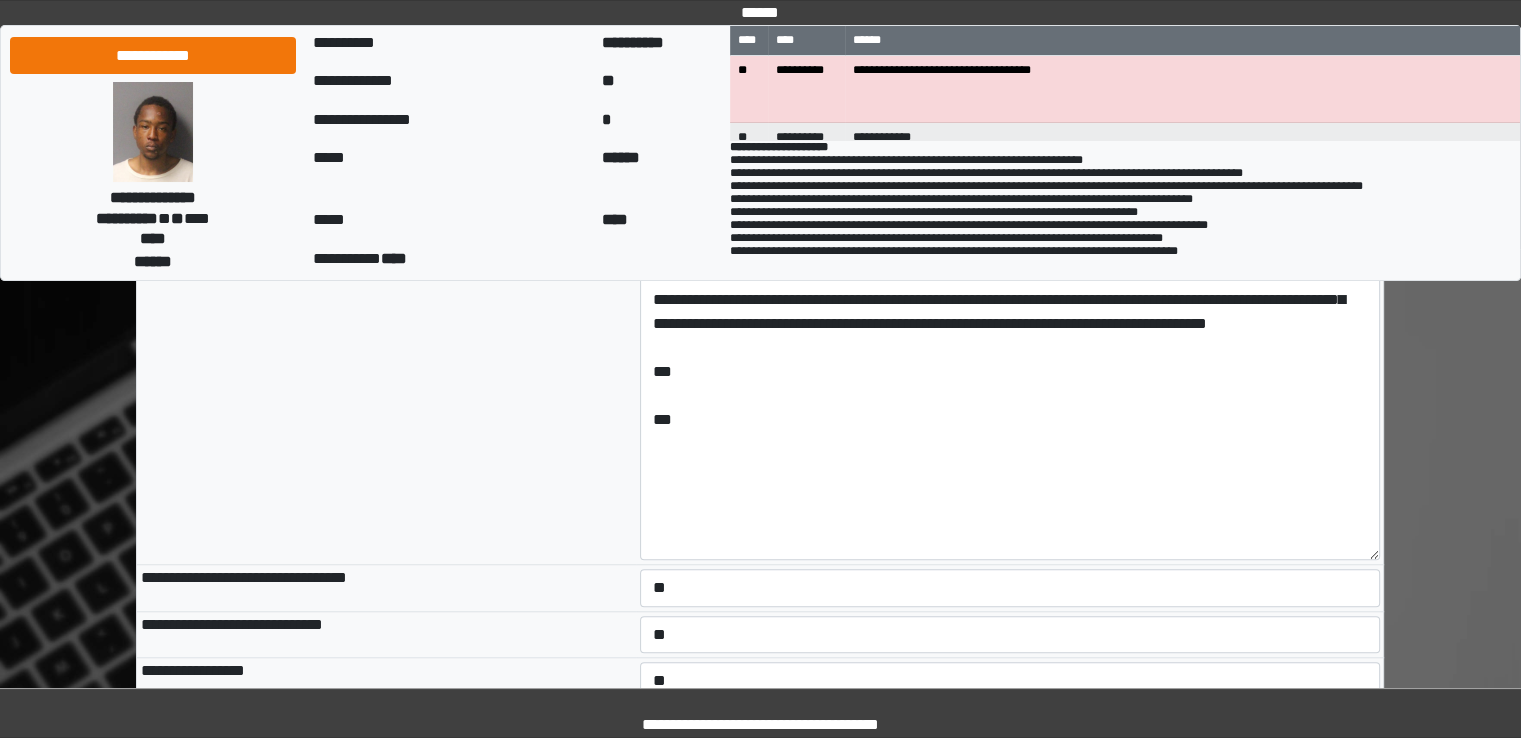 type on "**********" 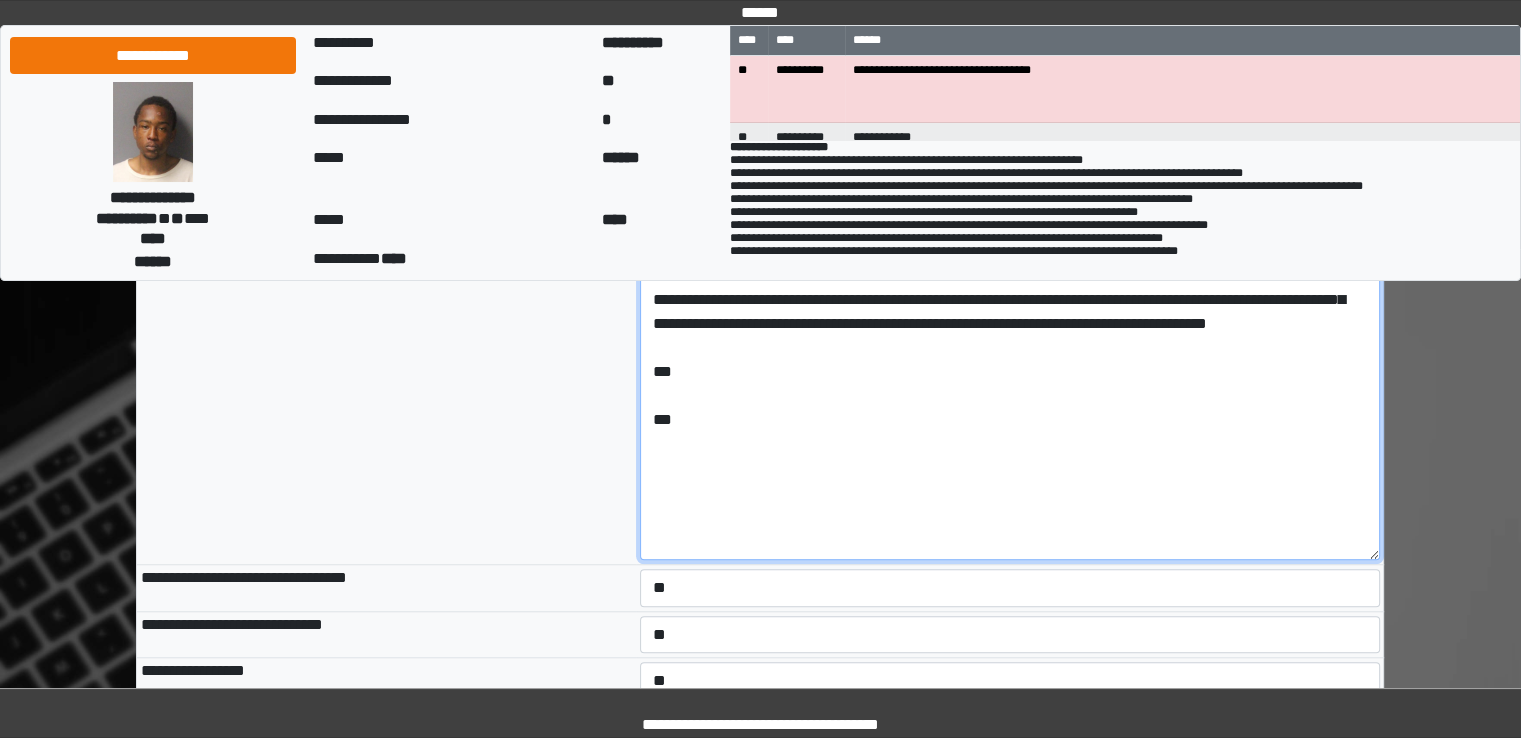 click on "**********" at bounding box center [1010, 348] 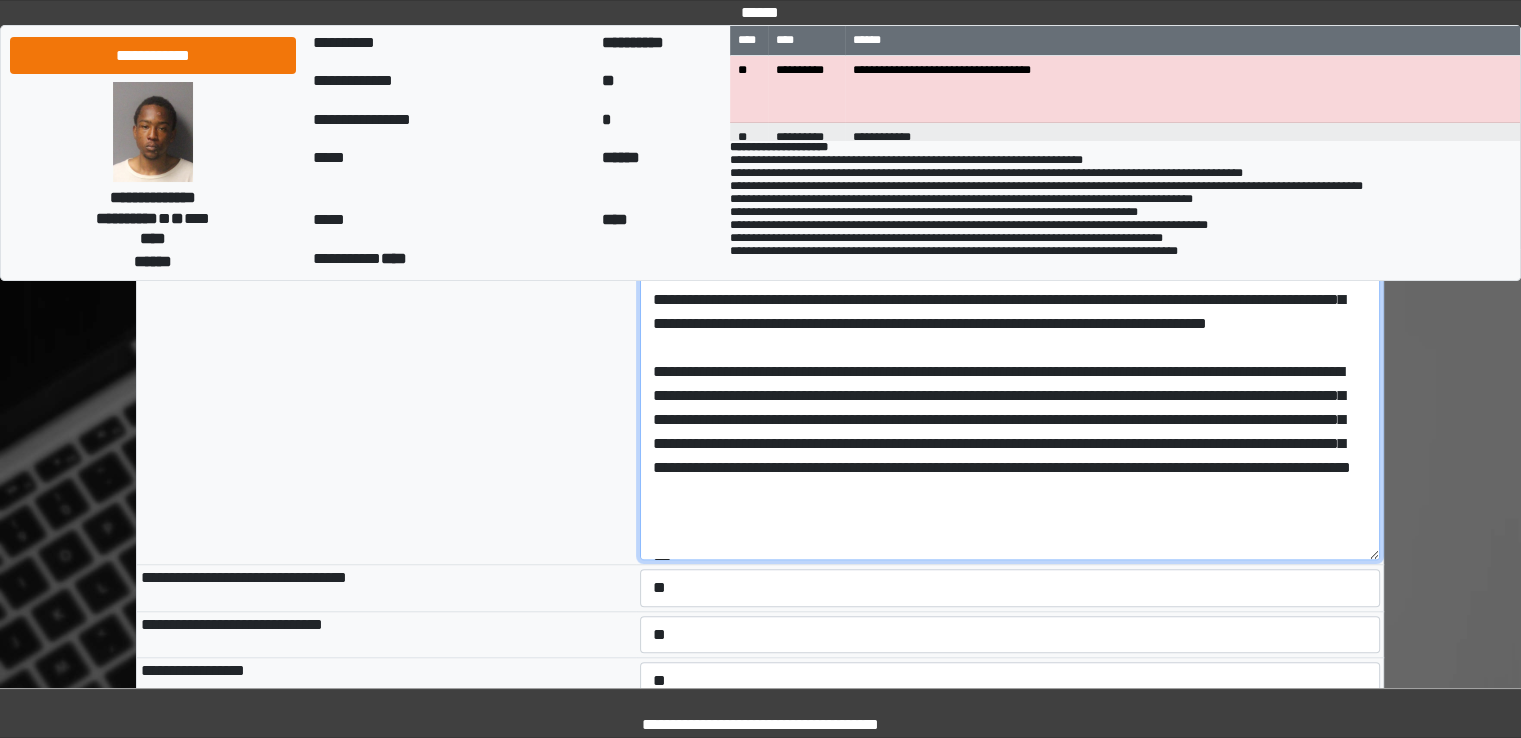 scroll, scrollTop: 63, scrollLeft: 0, axis: vertical 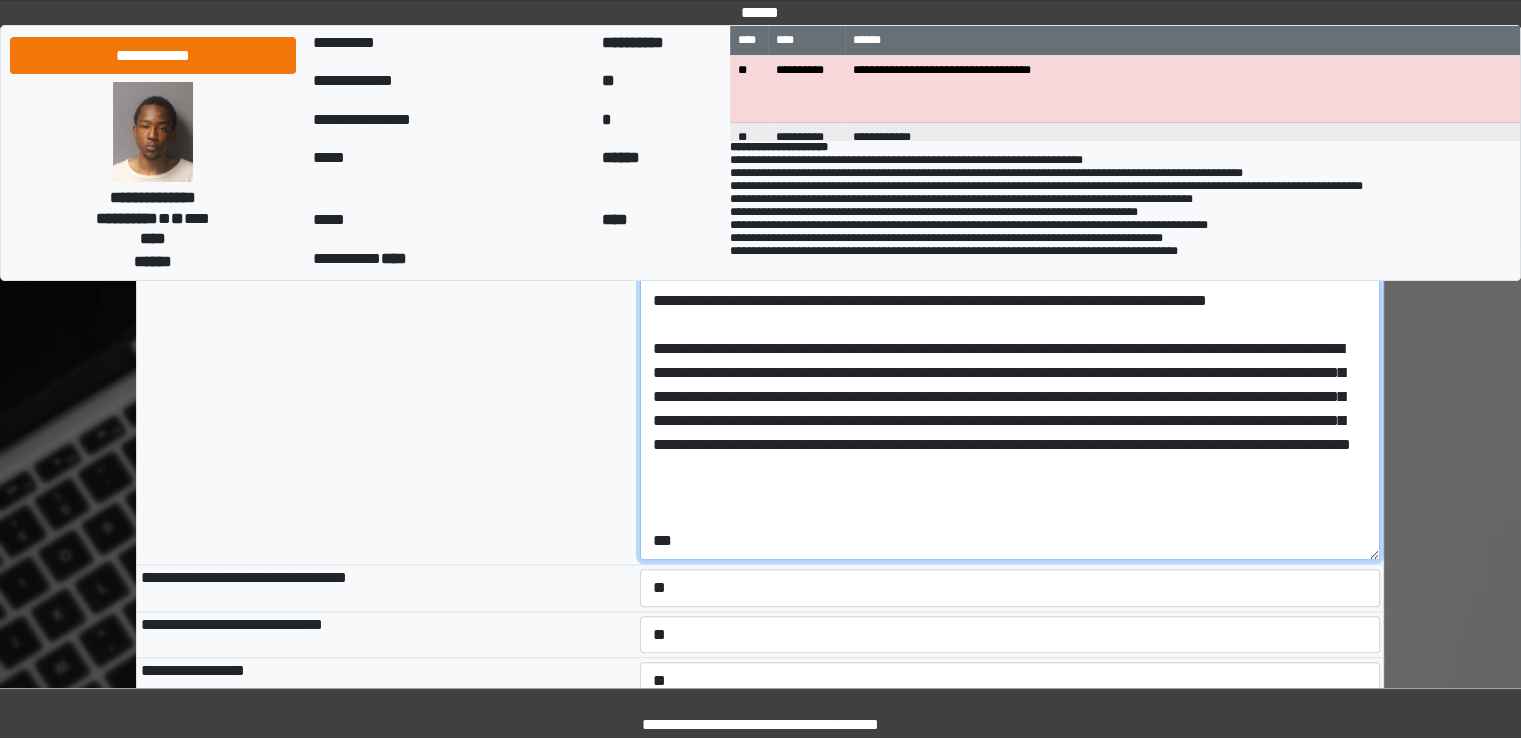 drag, startPoint x: 1314, startPoint y: 395, endPoint x: 672, endPoint y: 362, distance: 642.8476 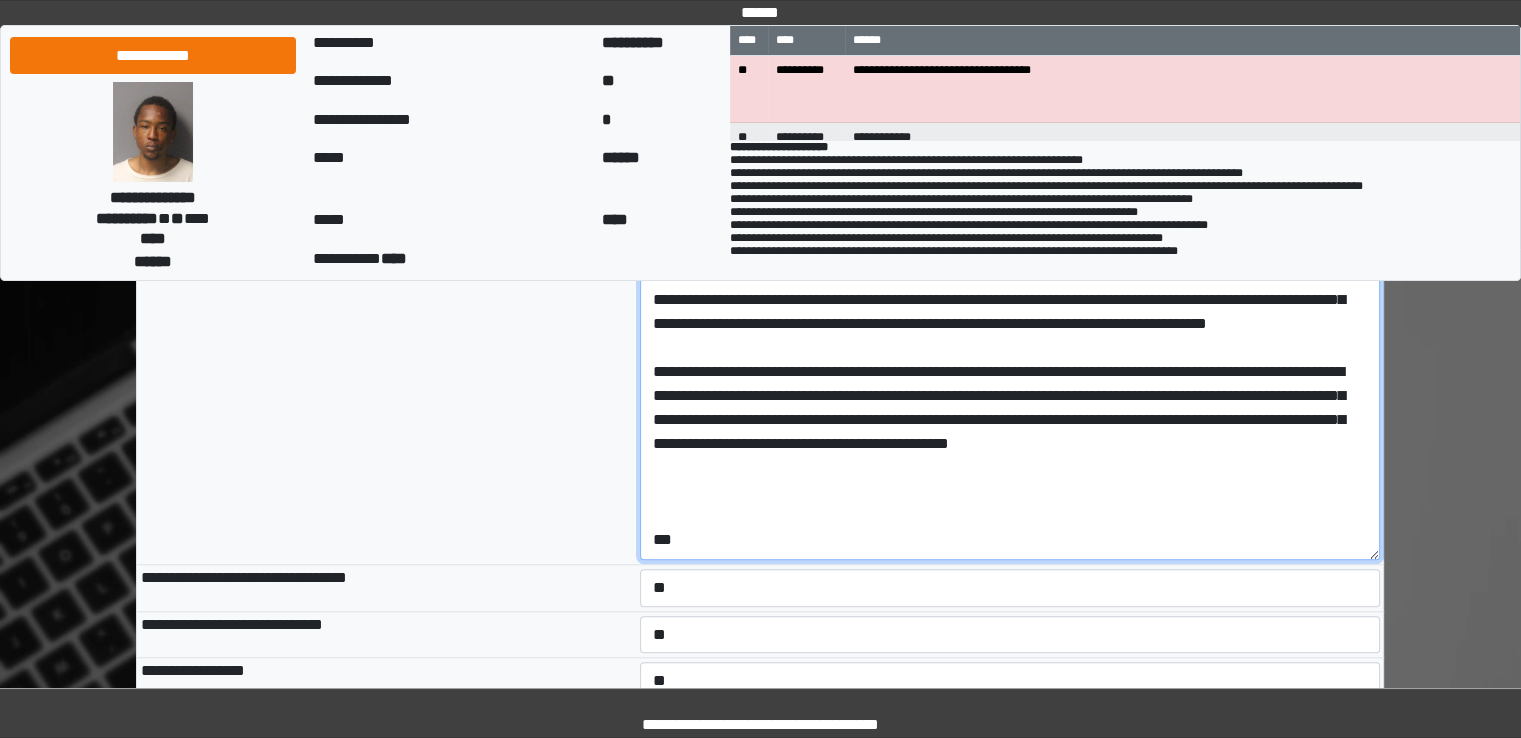 click at bounding box center (1010, 348) 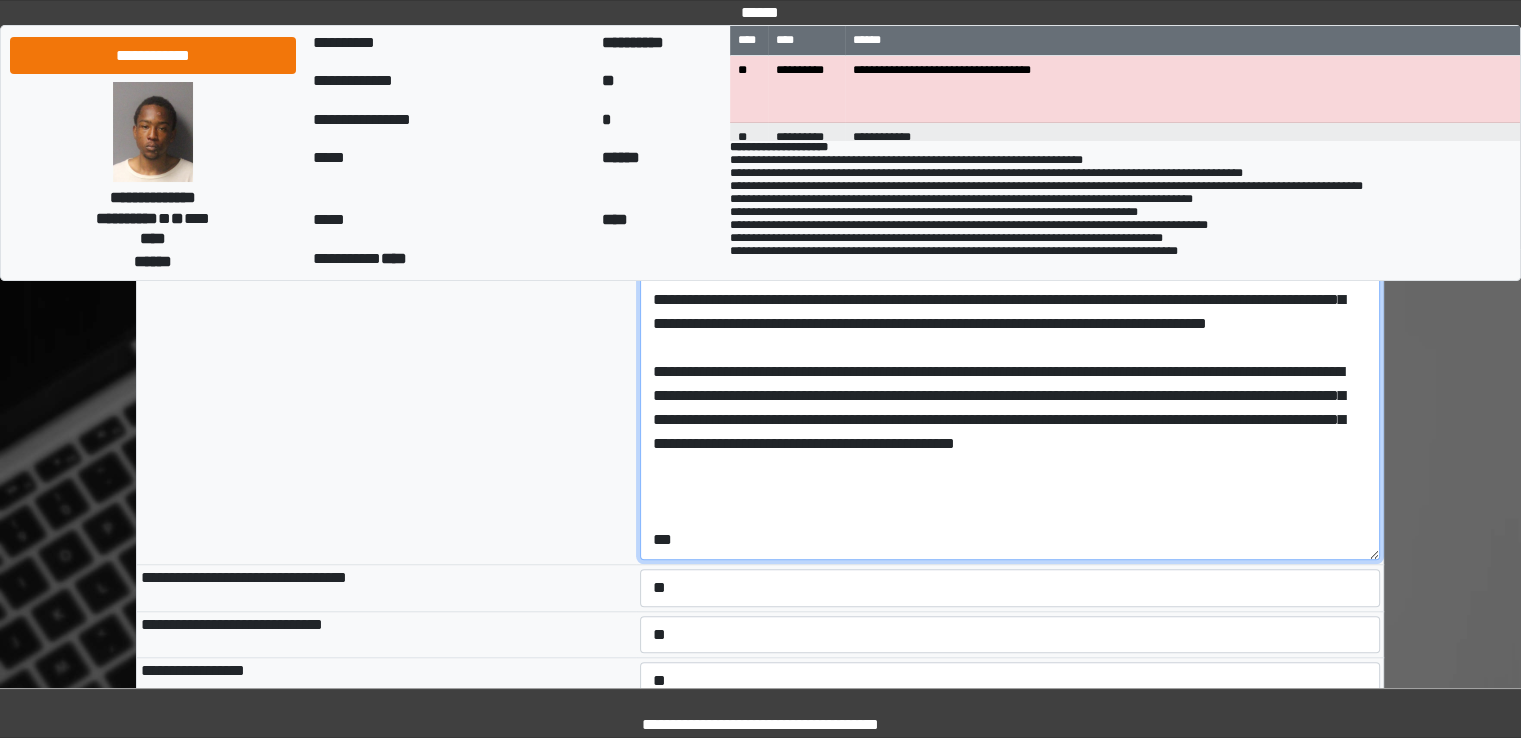 drag, startPoint x: 809, startPoint y: 472, endPoint x: 602, endPoint y: 454, distance: 207.78113 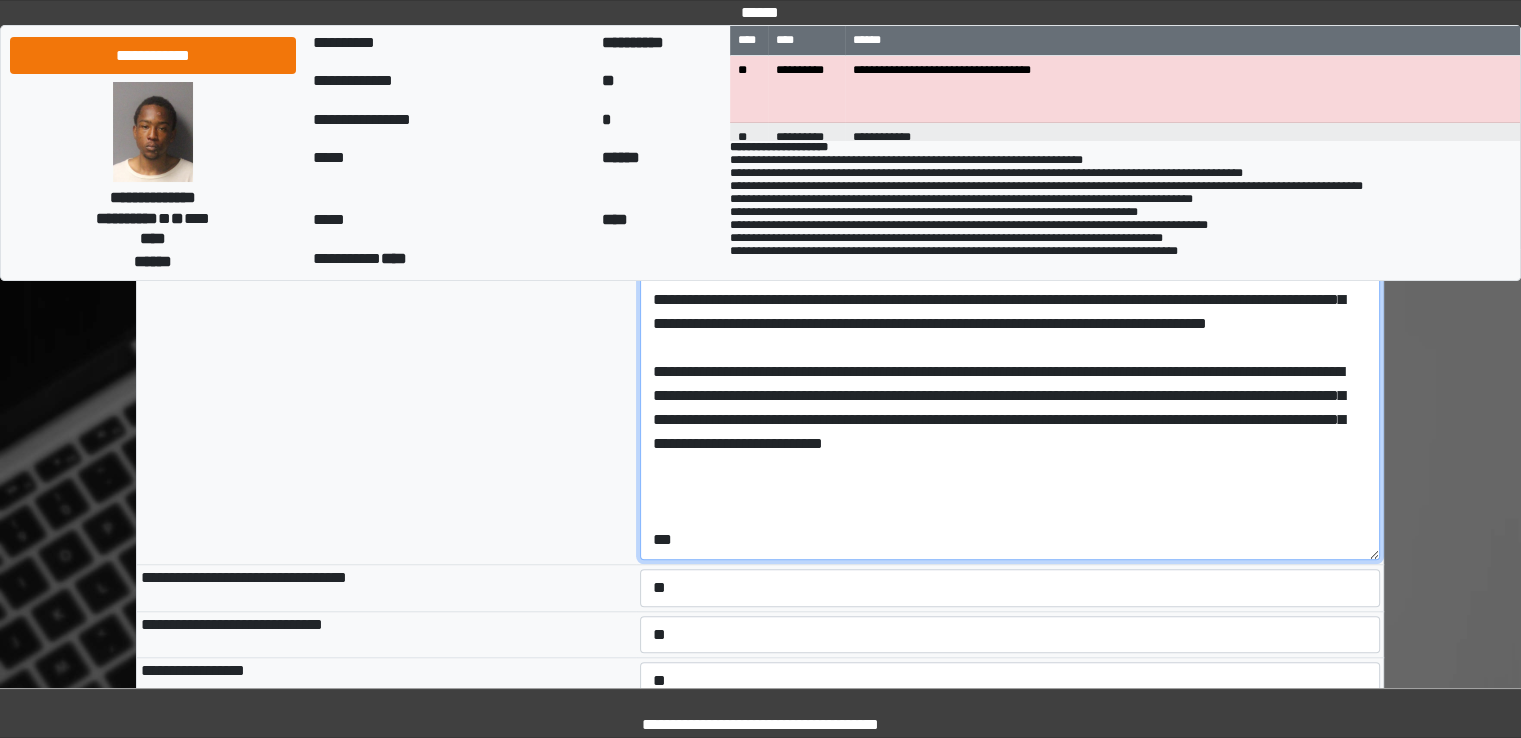scroll, scrollTop: 46, scrollLeft: 0, axis: vertical 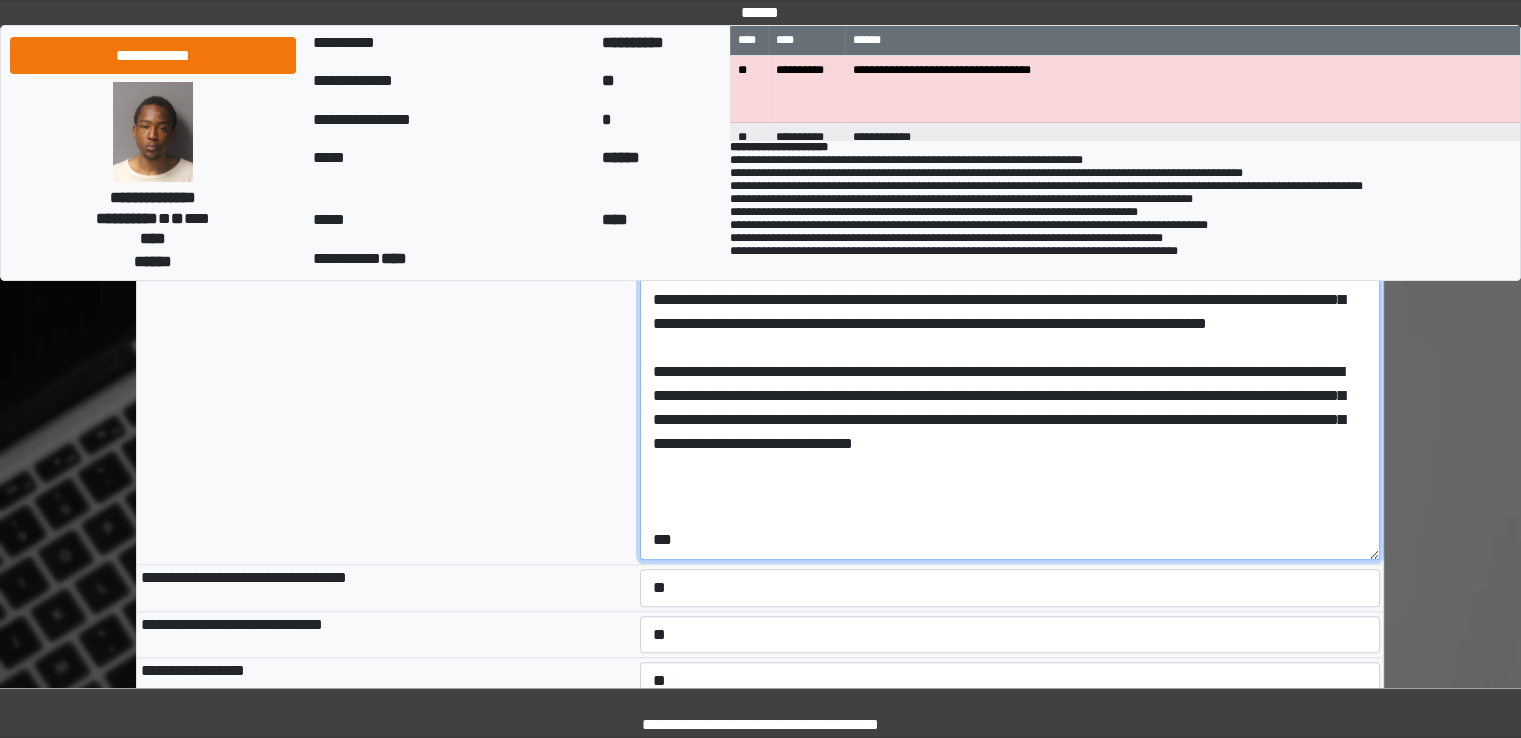 click at bounding box center [1010, 348] 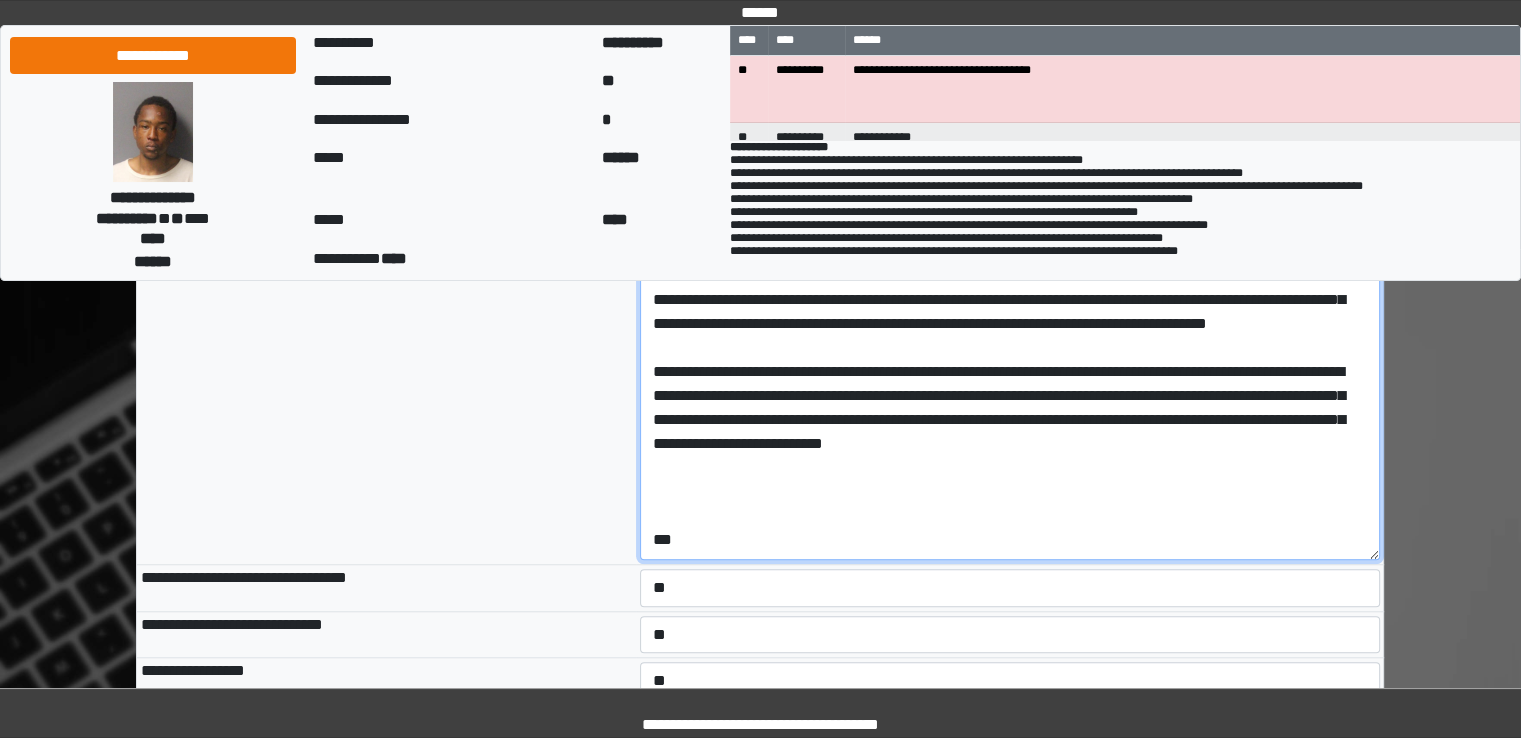 type on "**********" 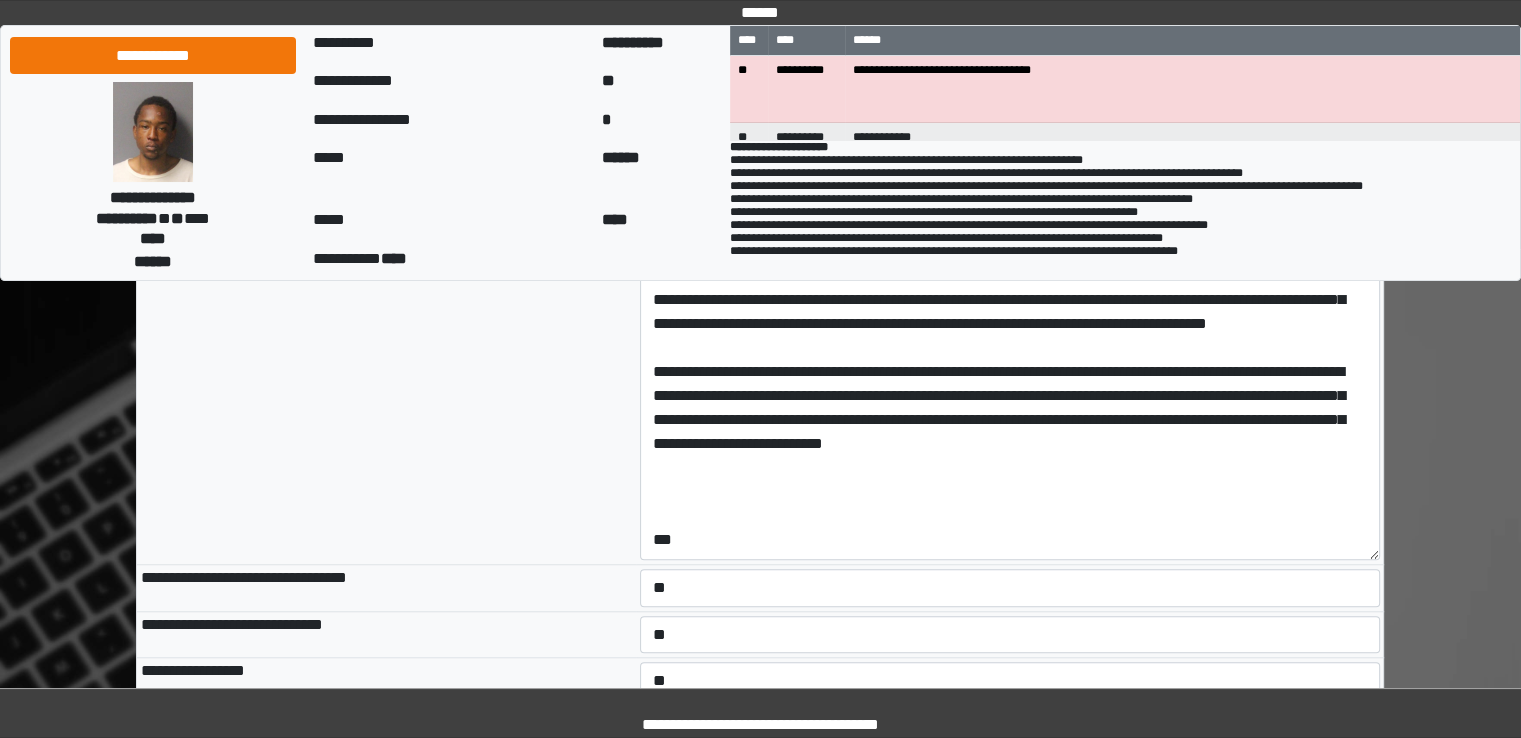 type on "**********" 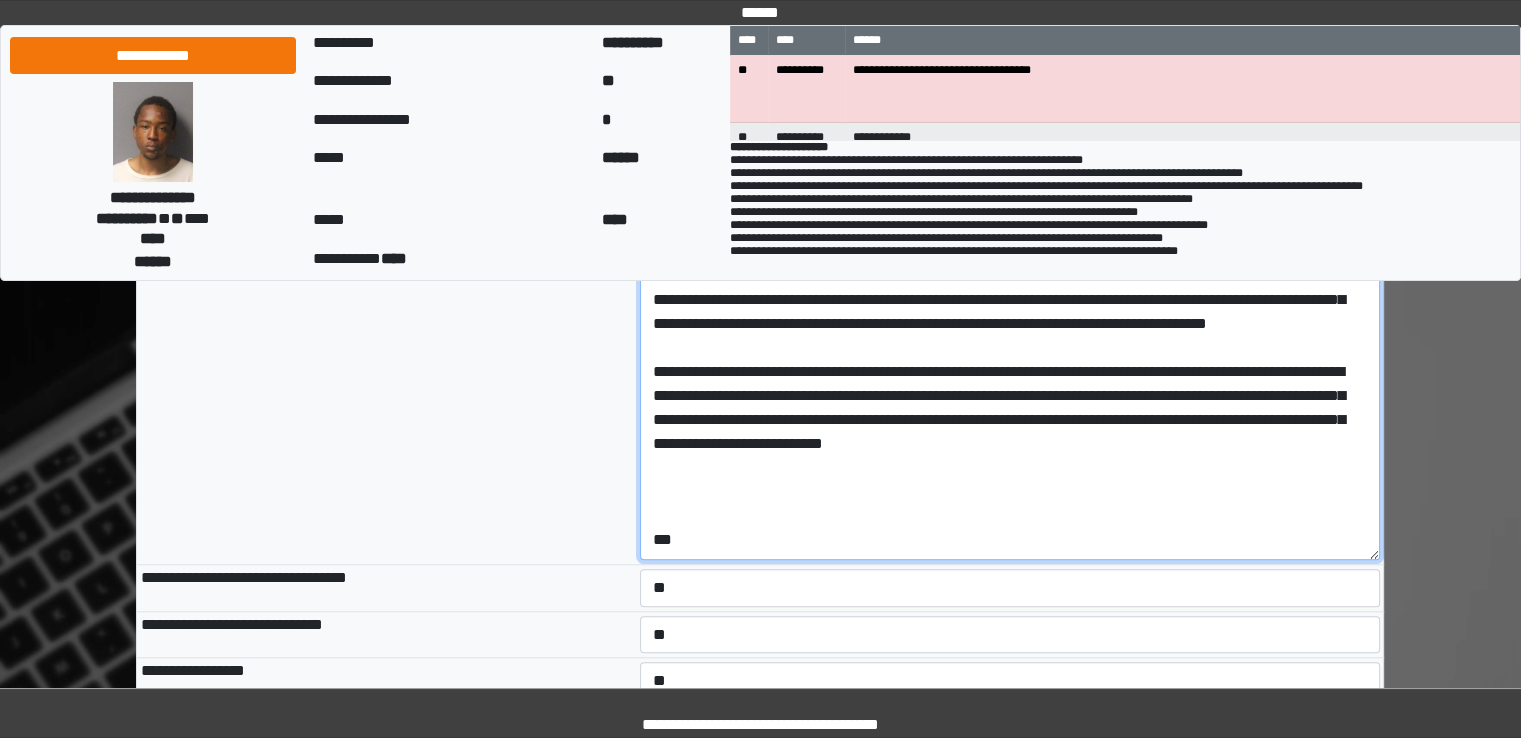 click at bounding box center [1010, 348] 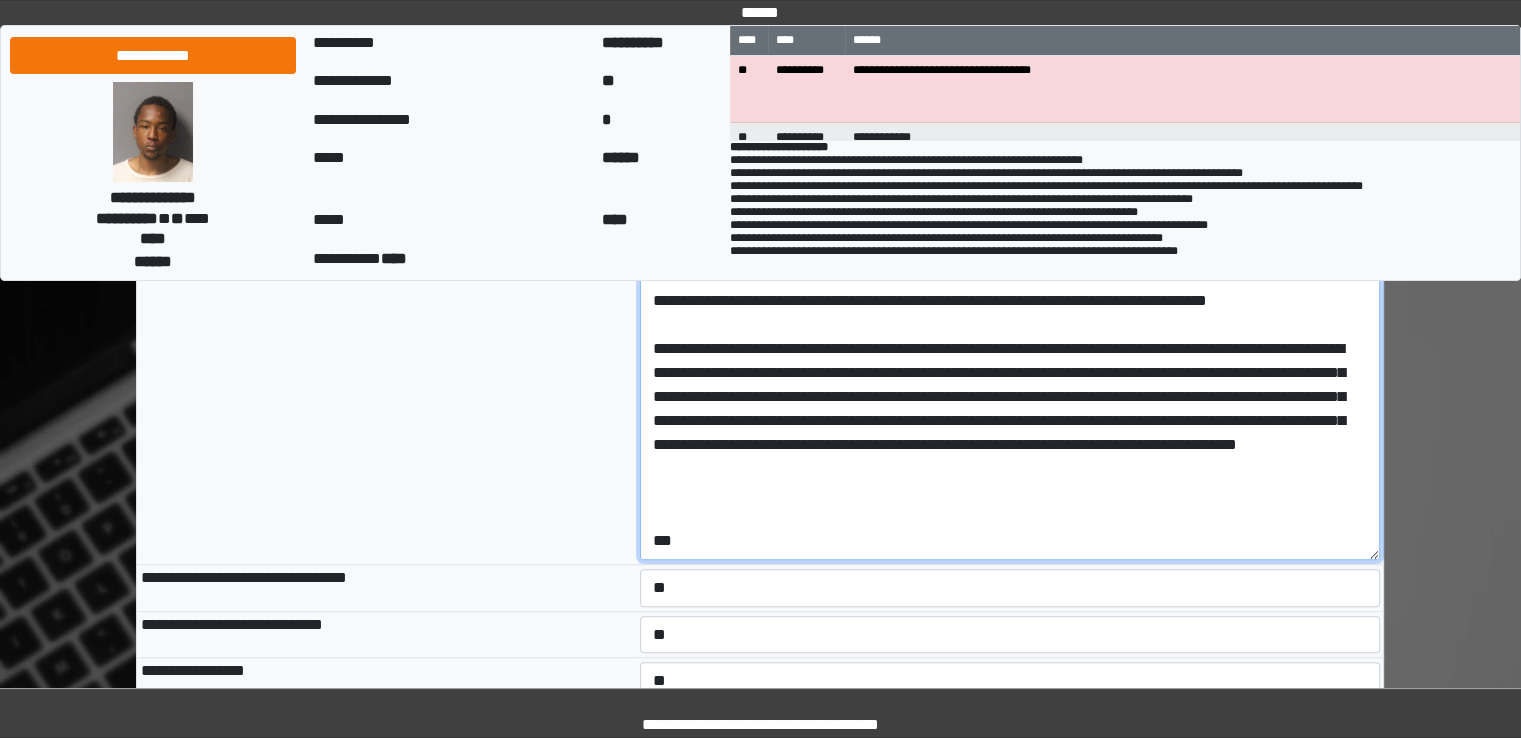 scroll, scrollTop: 94, scrollLeft: 0, axis: vertical 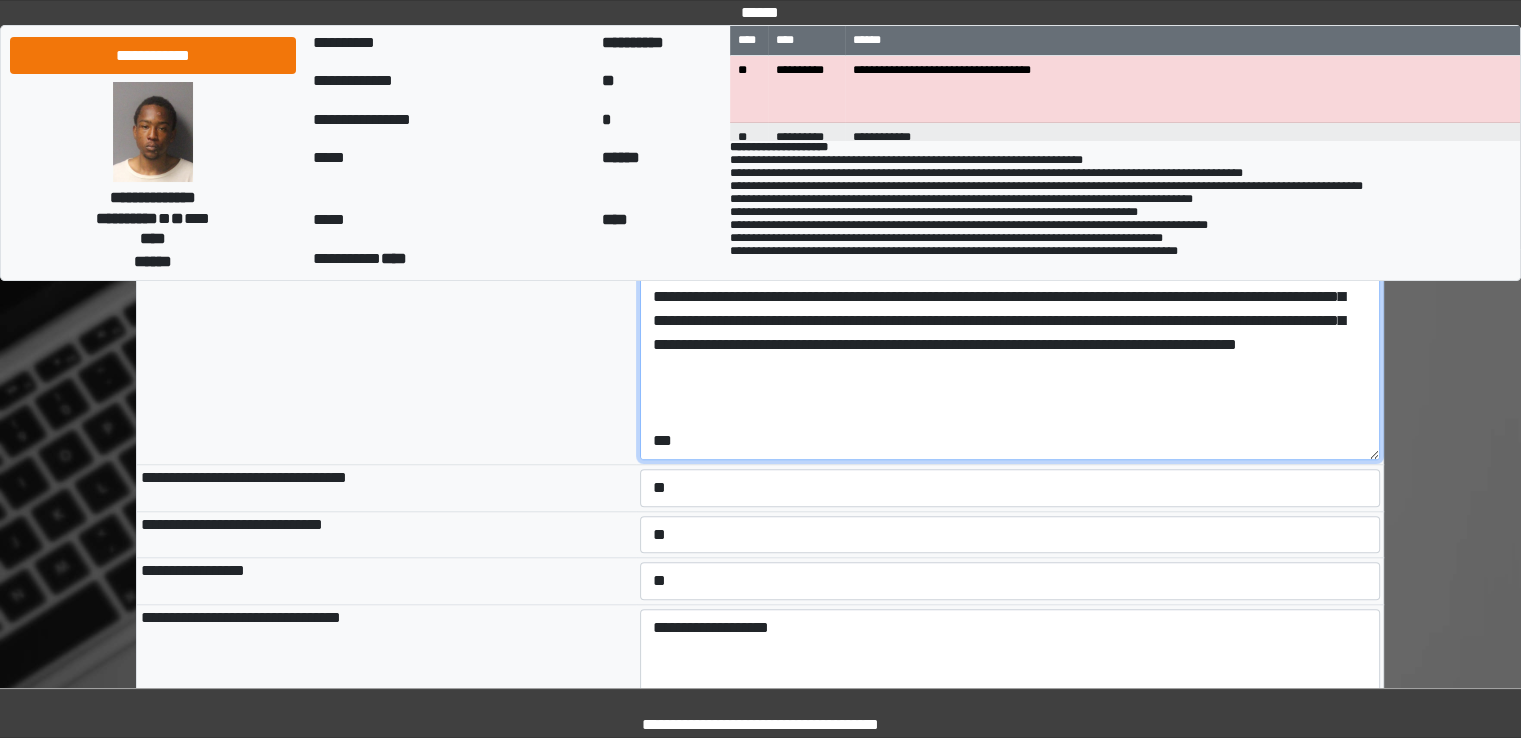 click at bounding box center (1010, 248) 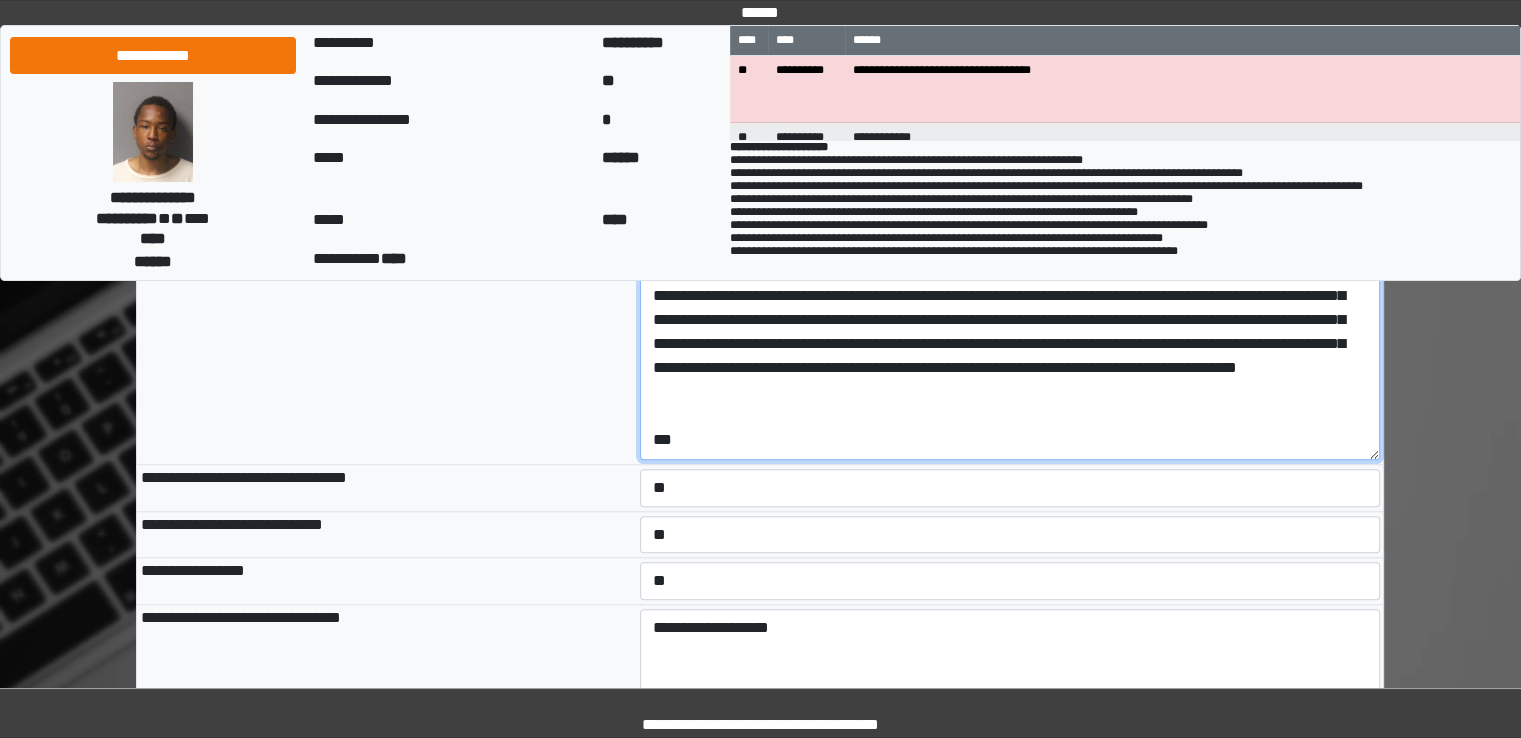 scroll, scrollTop: 70, scrollLeft: 0, axis: vertical 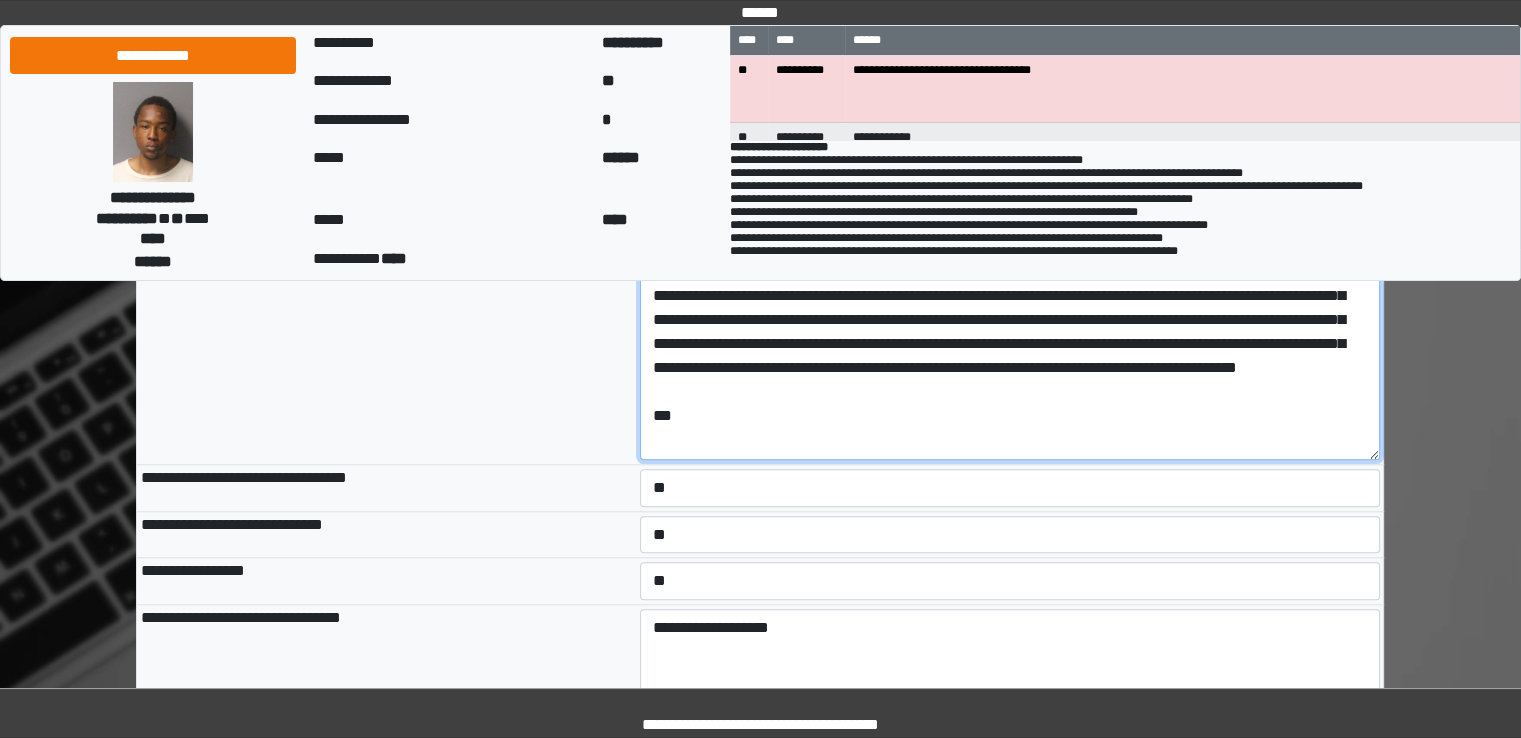 type on "**********" 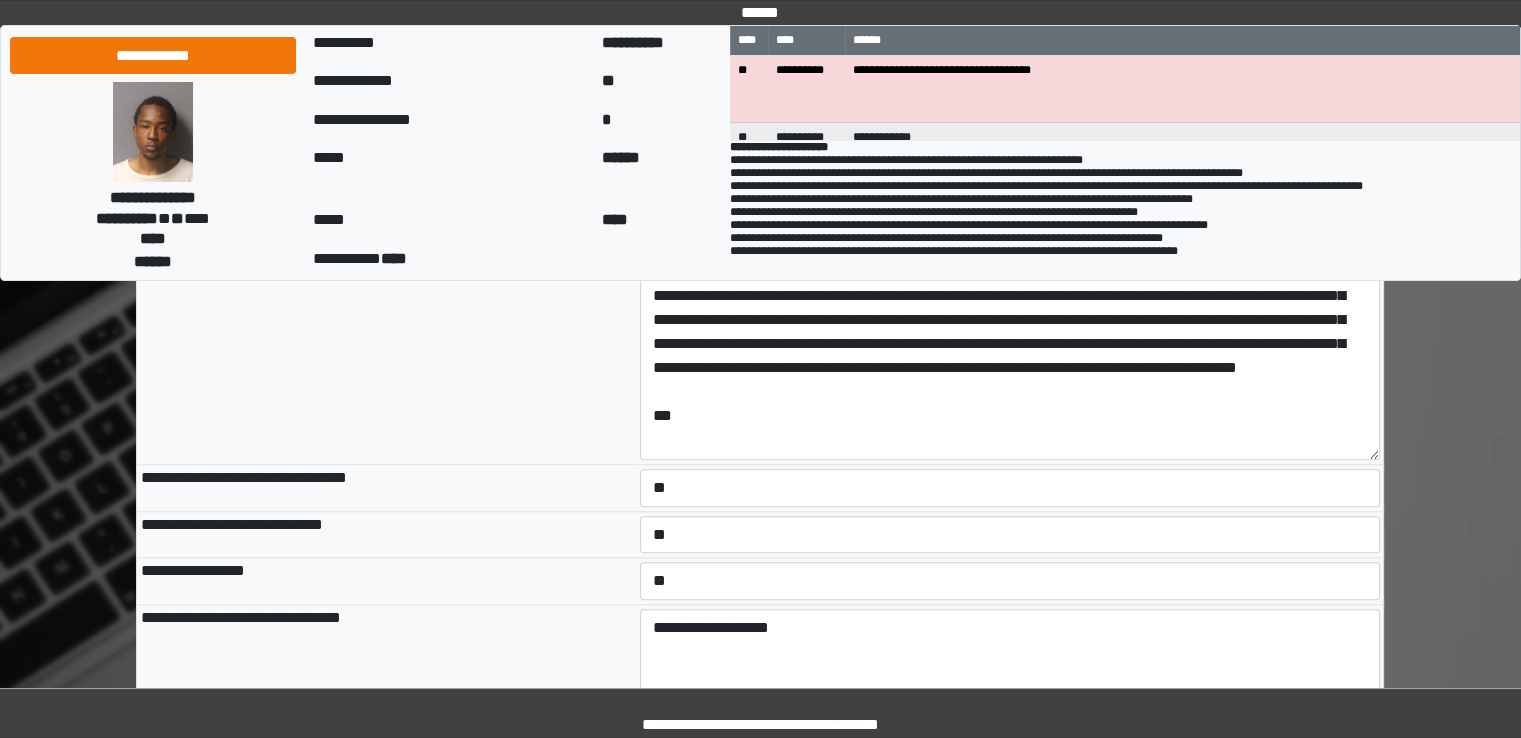 type on "**********" 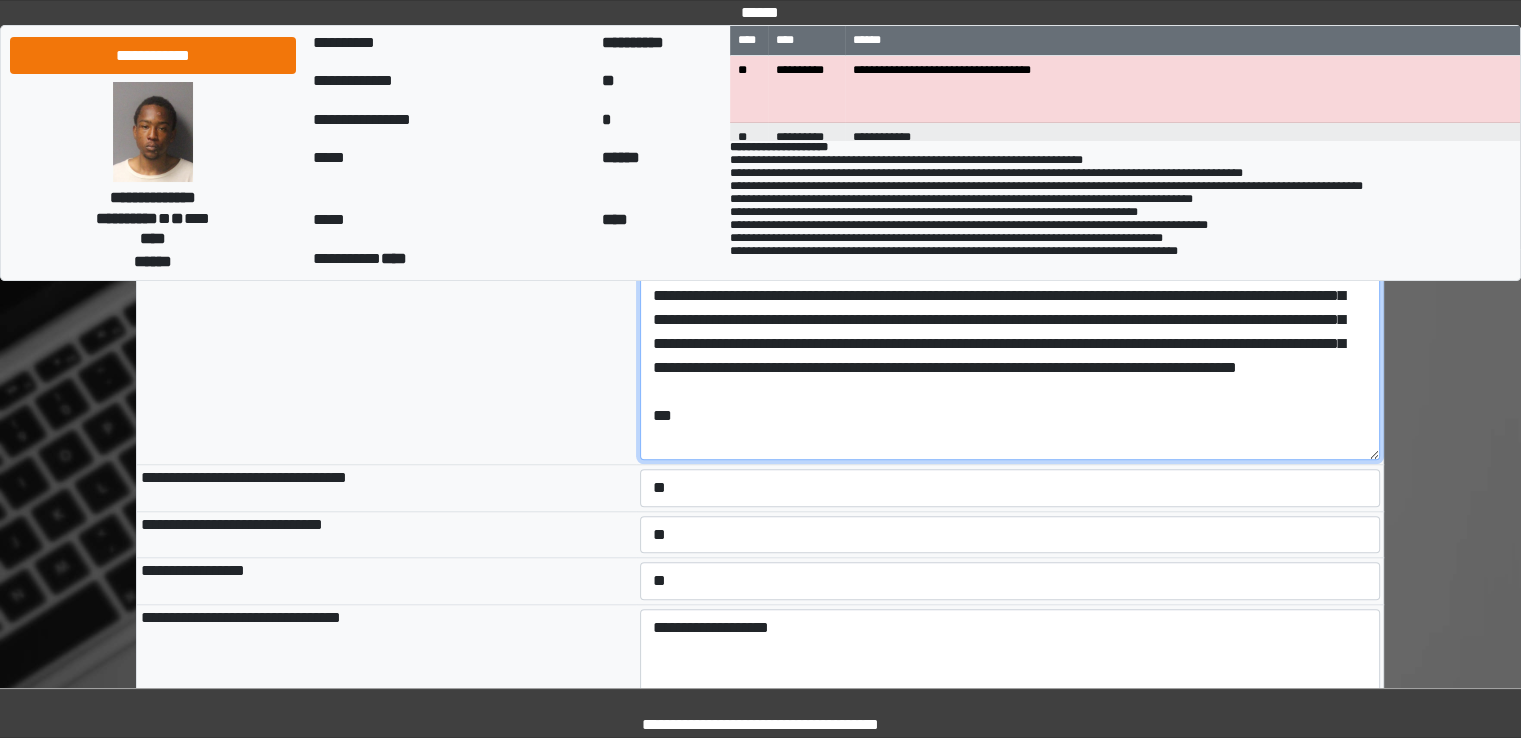 click at bounding box center (1010, 248) 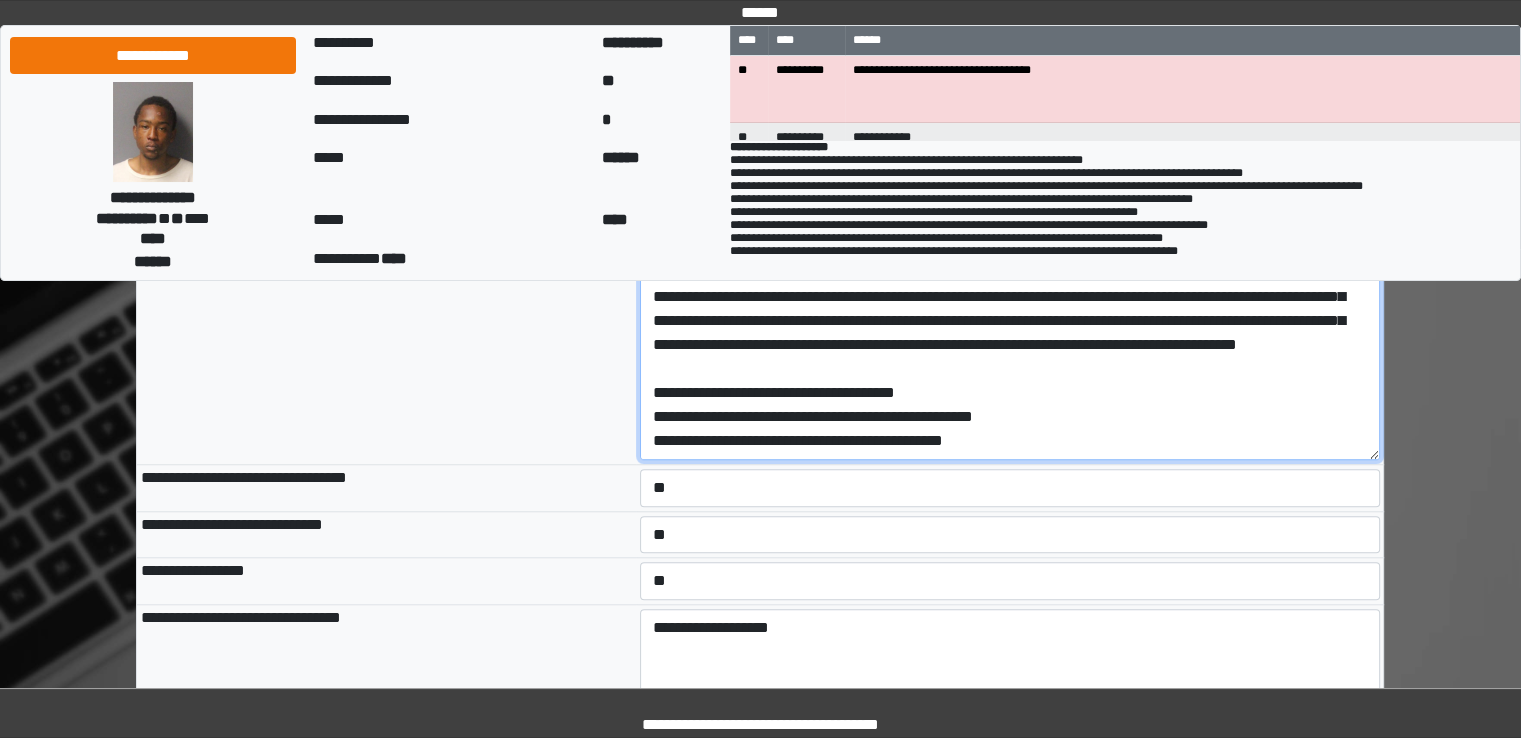 scroll, scrollTop: 94, scrollLeft: 0, axis: vertical 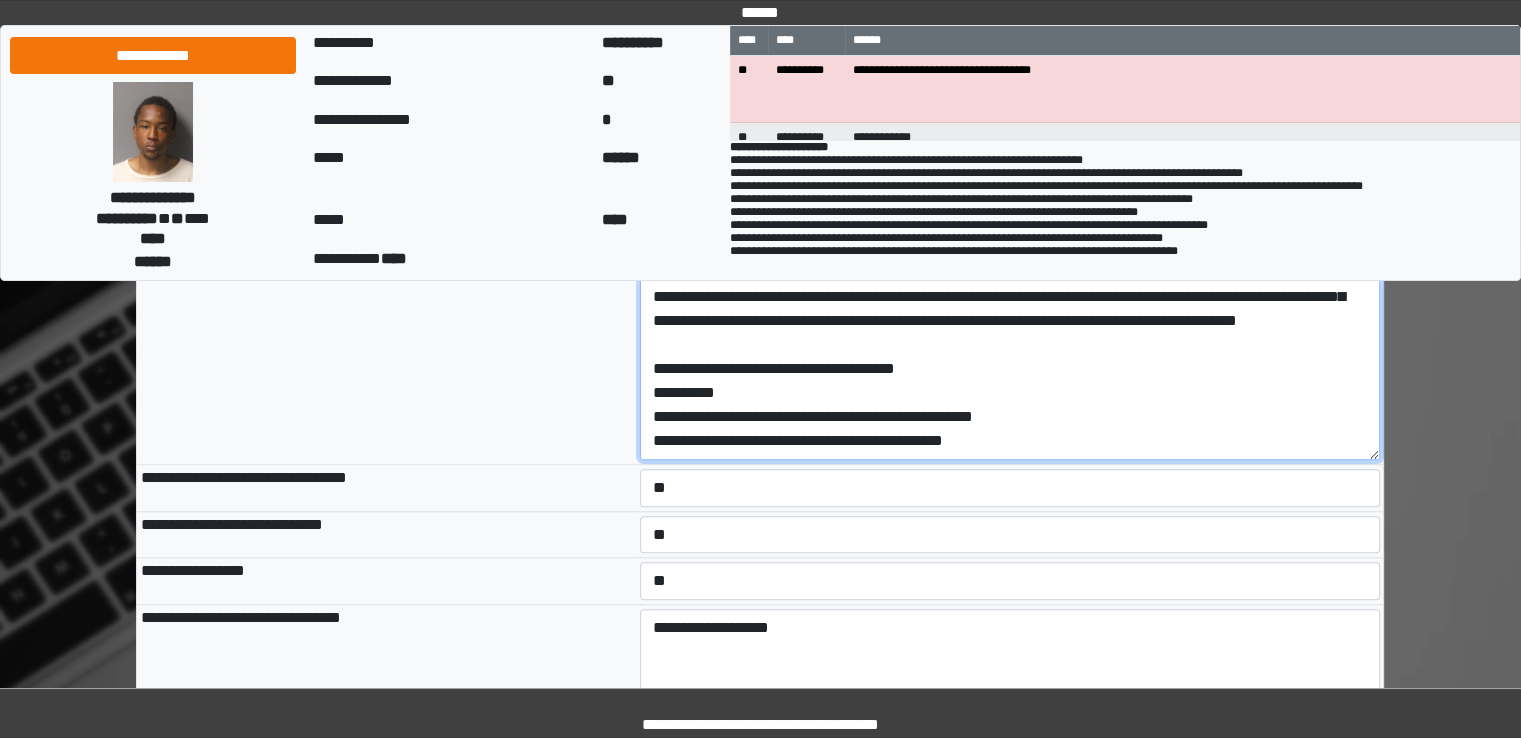type on "**********" 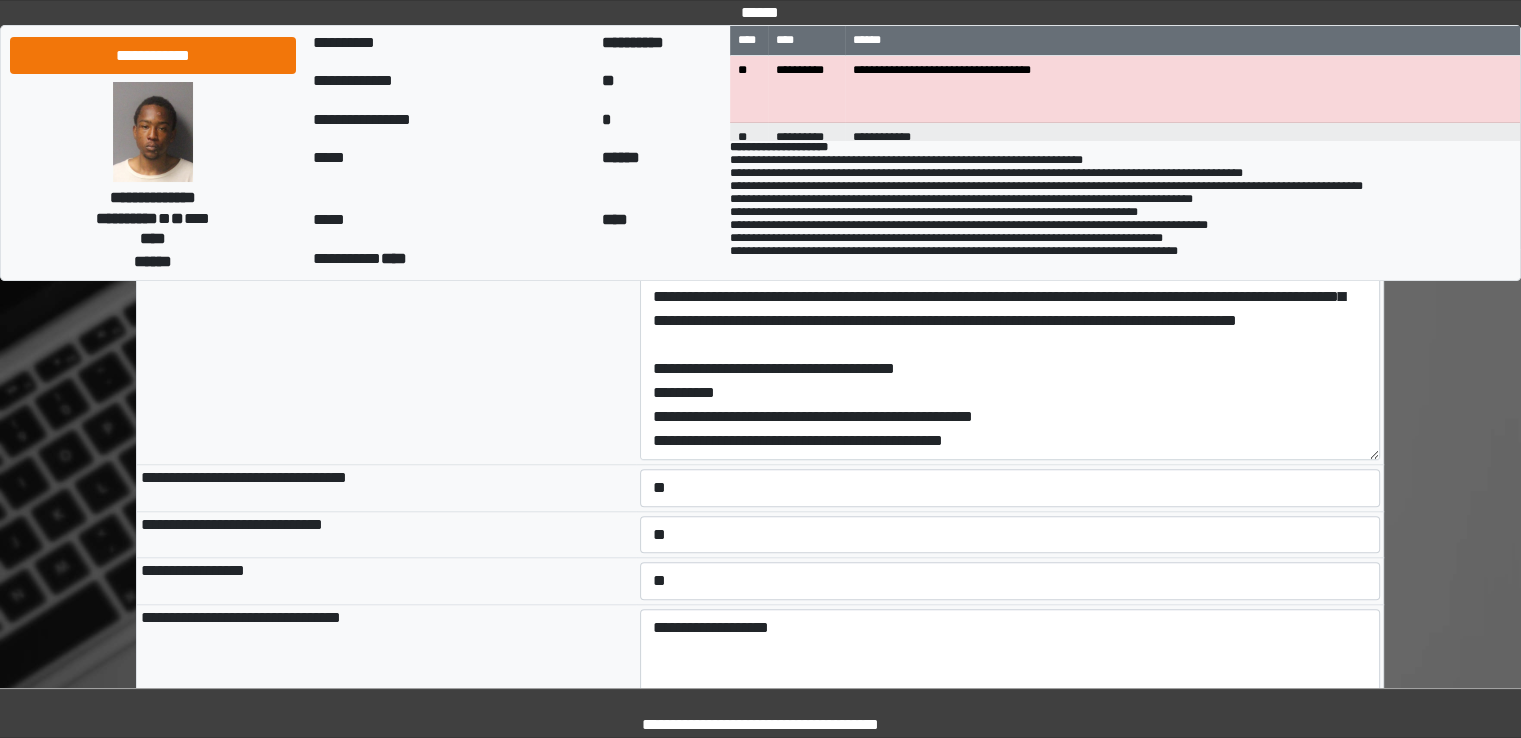 type on "**********" 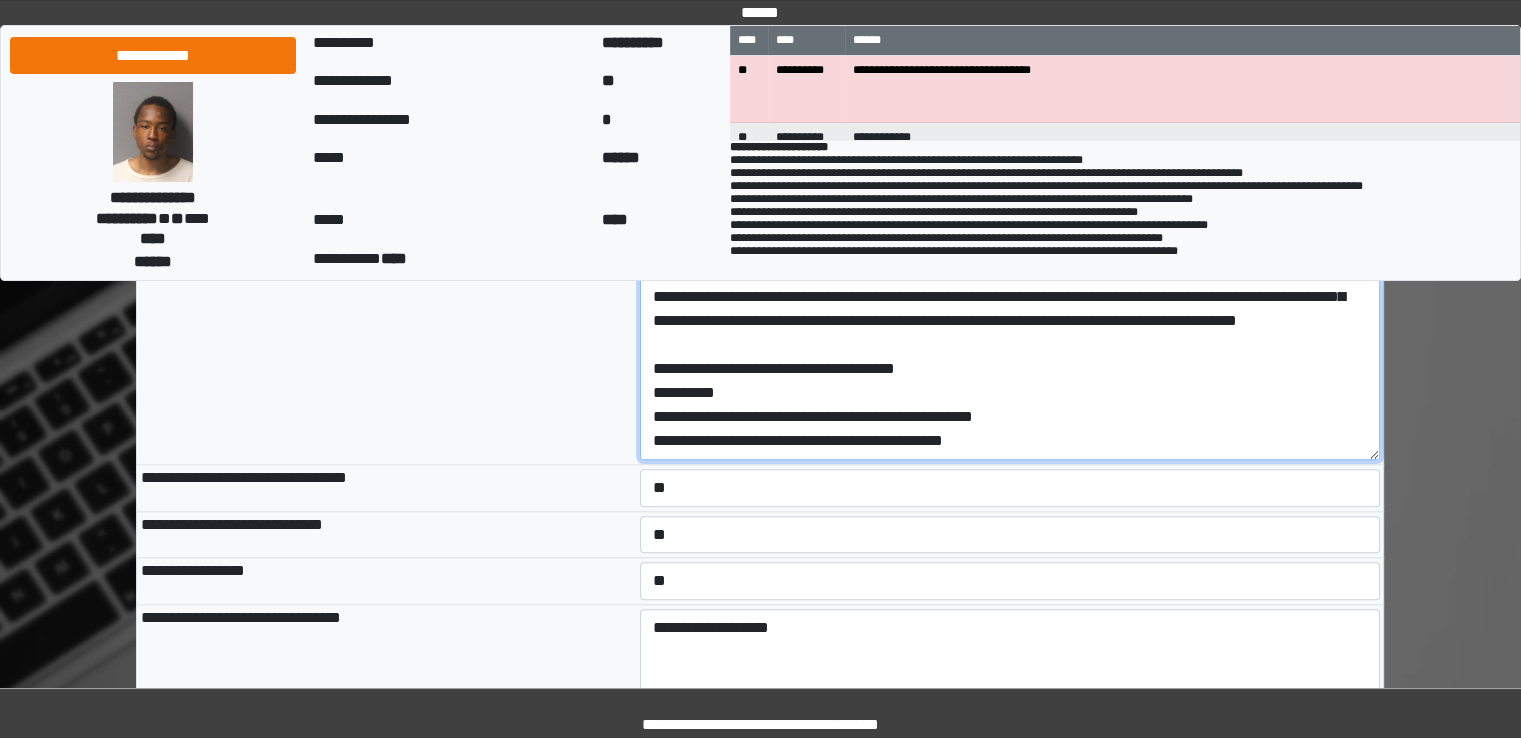paste on "**********" 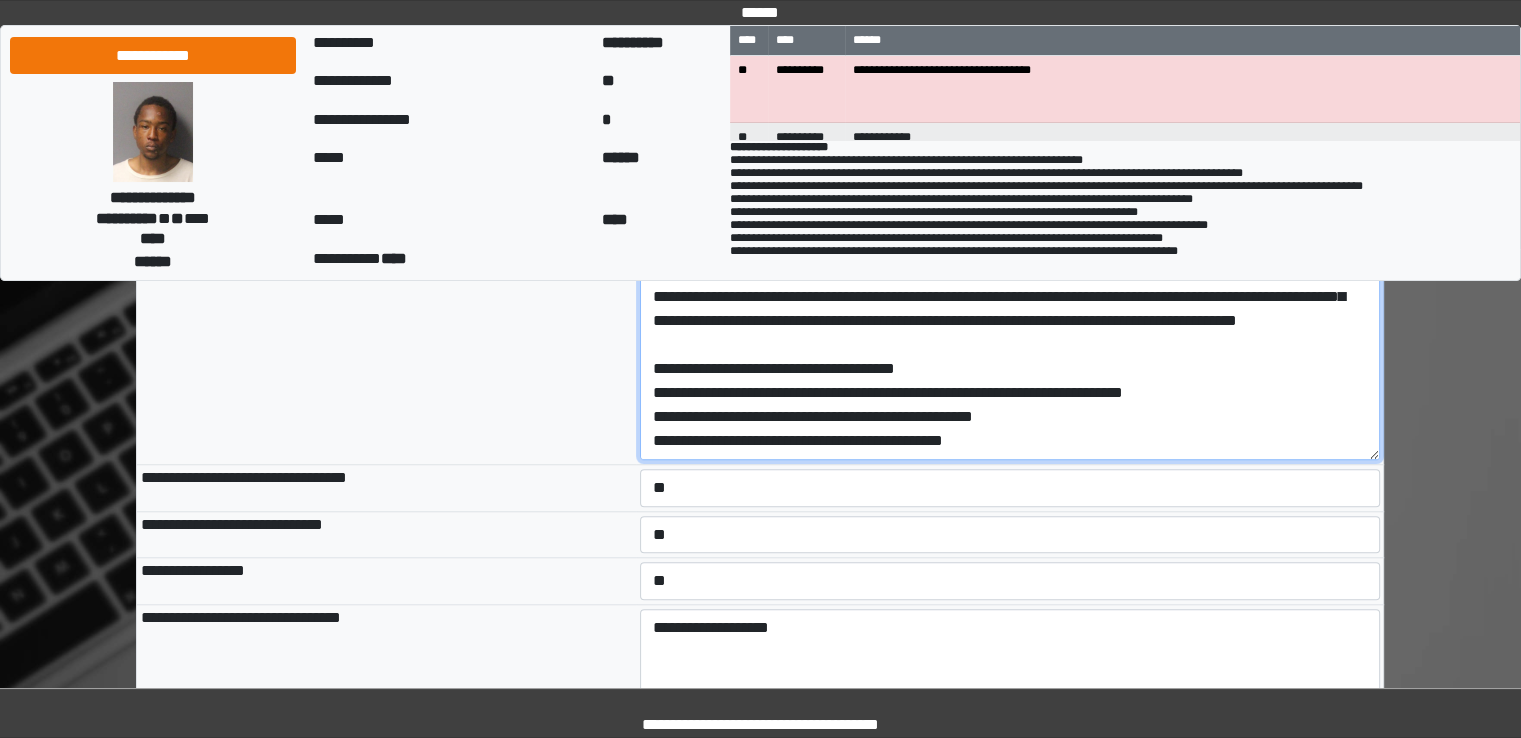 click at bounding box center (1010, 248) 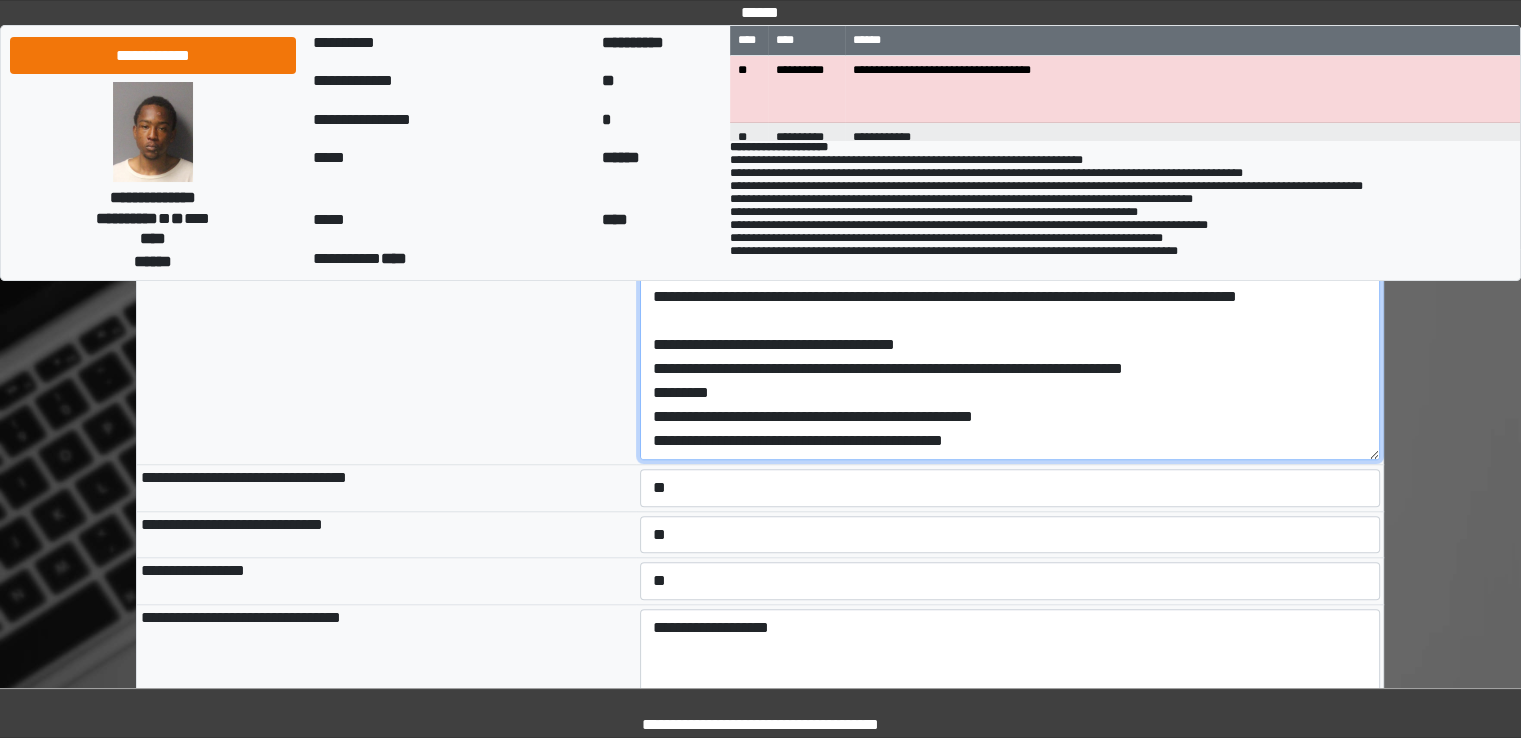 type on "**********" 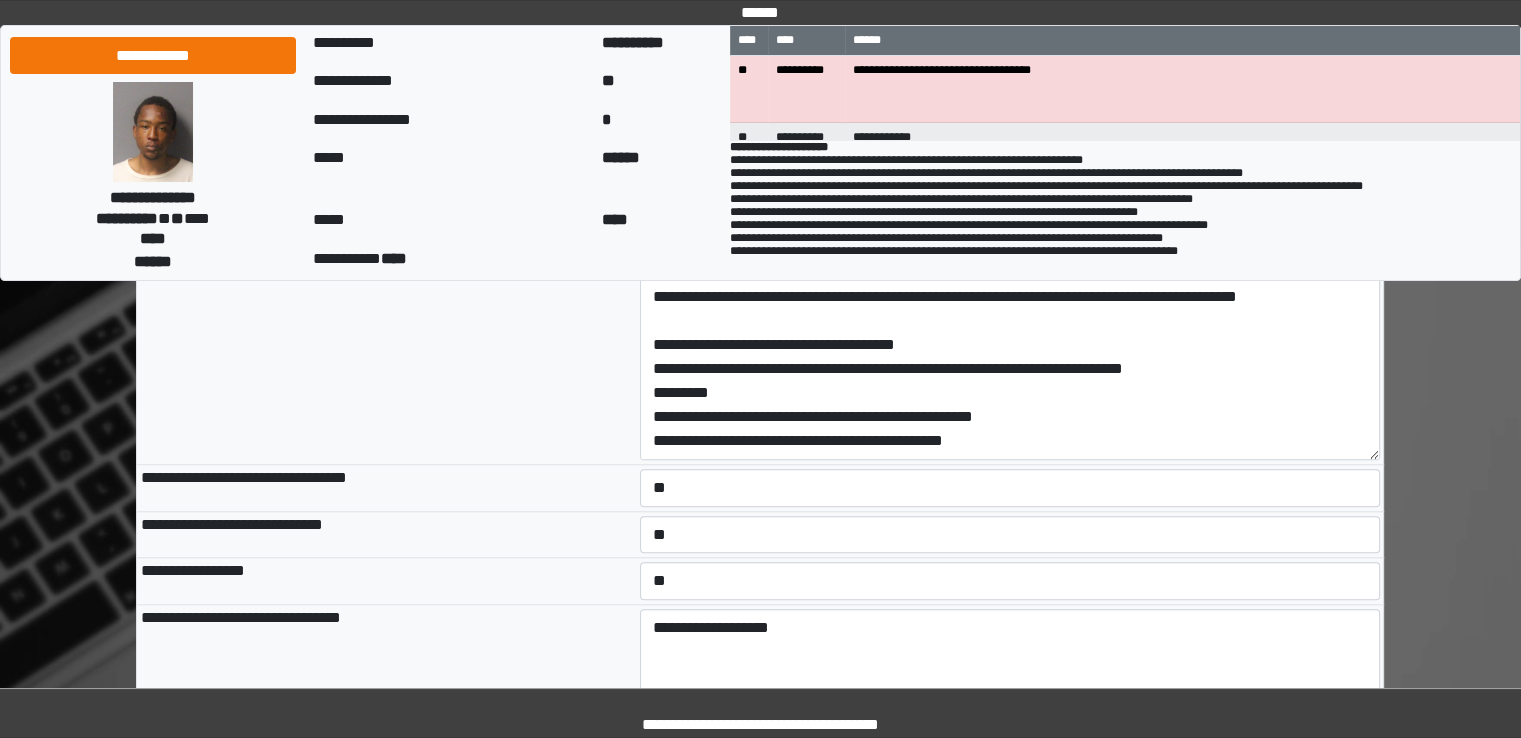 type on "**********" 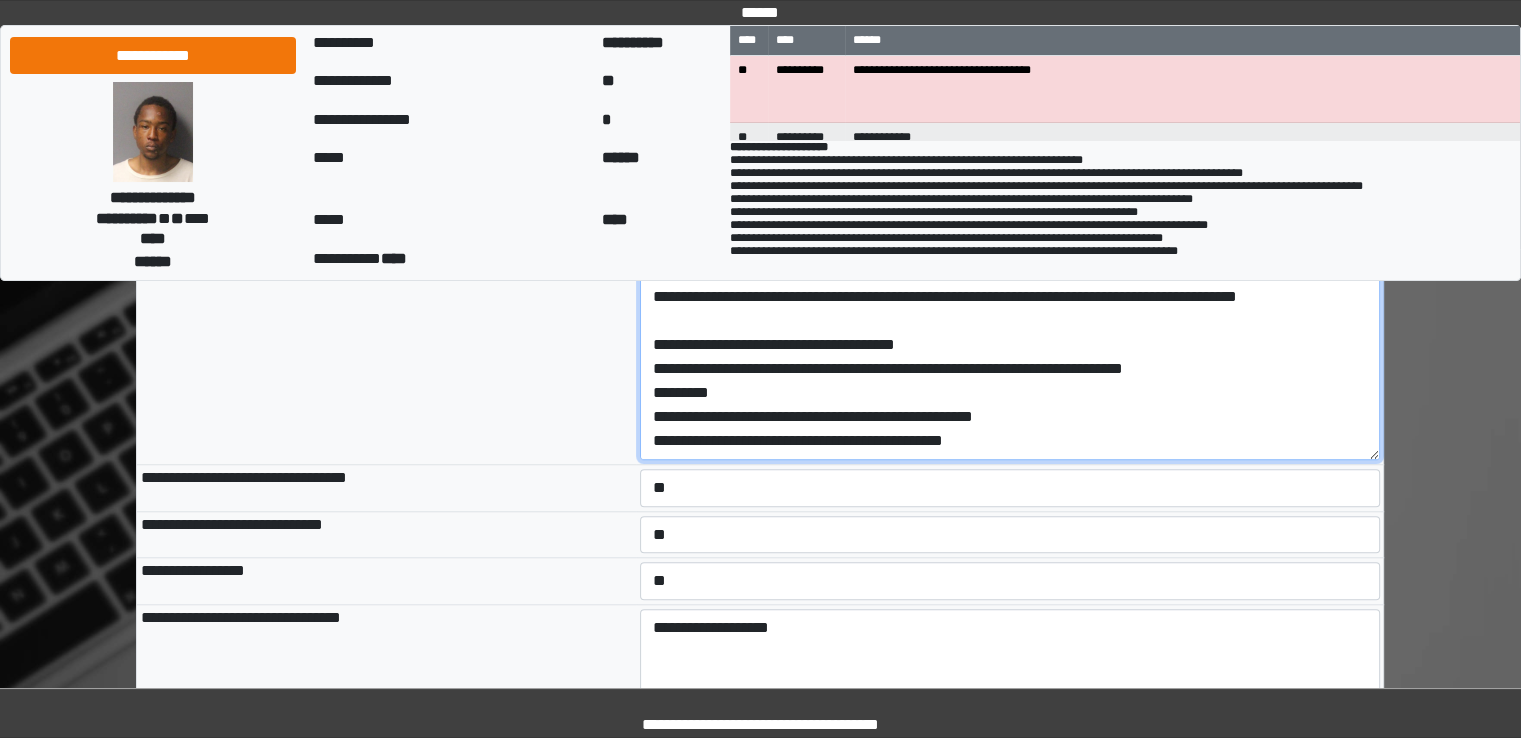 paste on "**********" 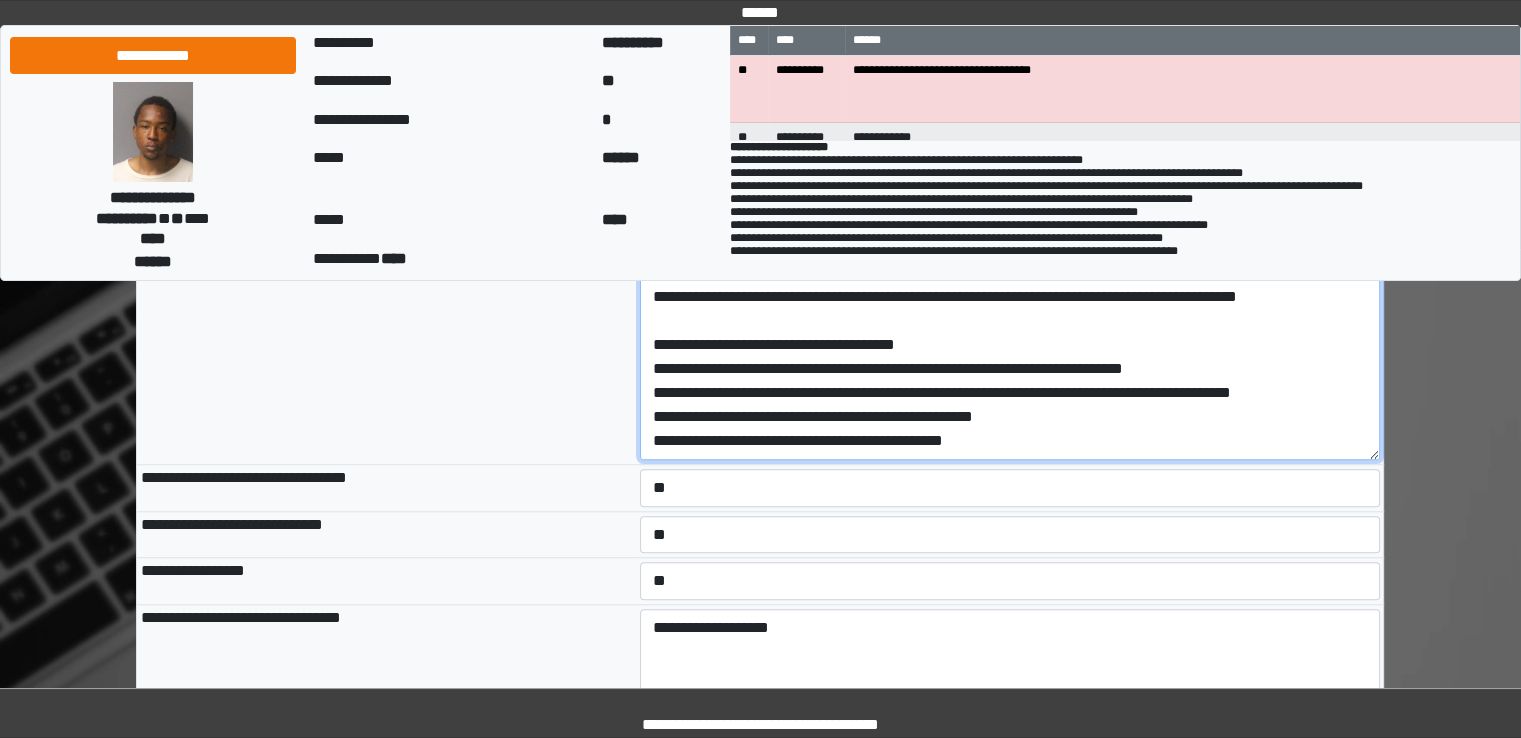 click at bounding box center [1010, 248] 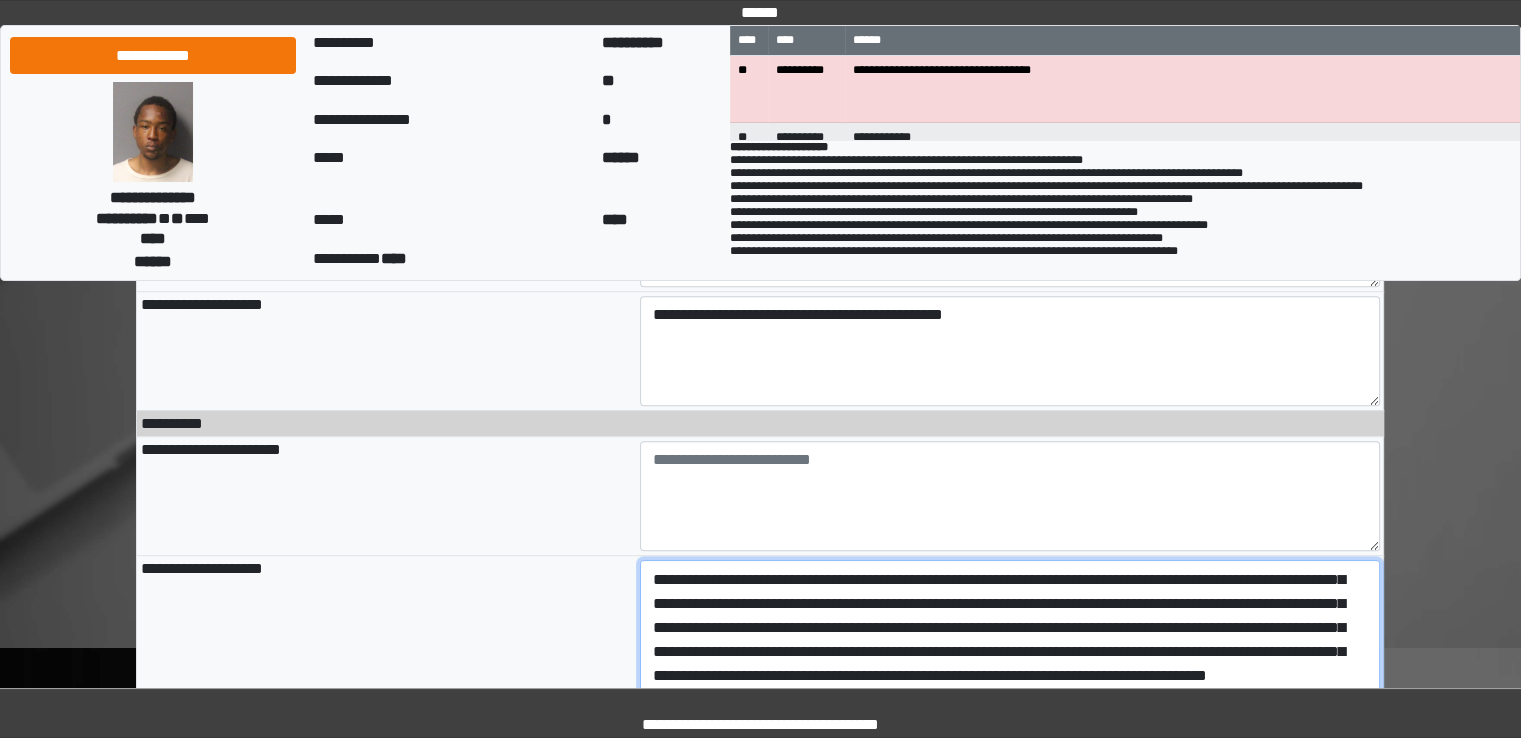 scroll, scrollTop: 1200, scrollLeft: 0, axis: vertical 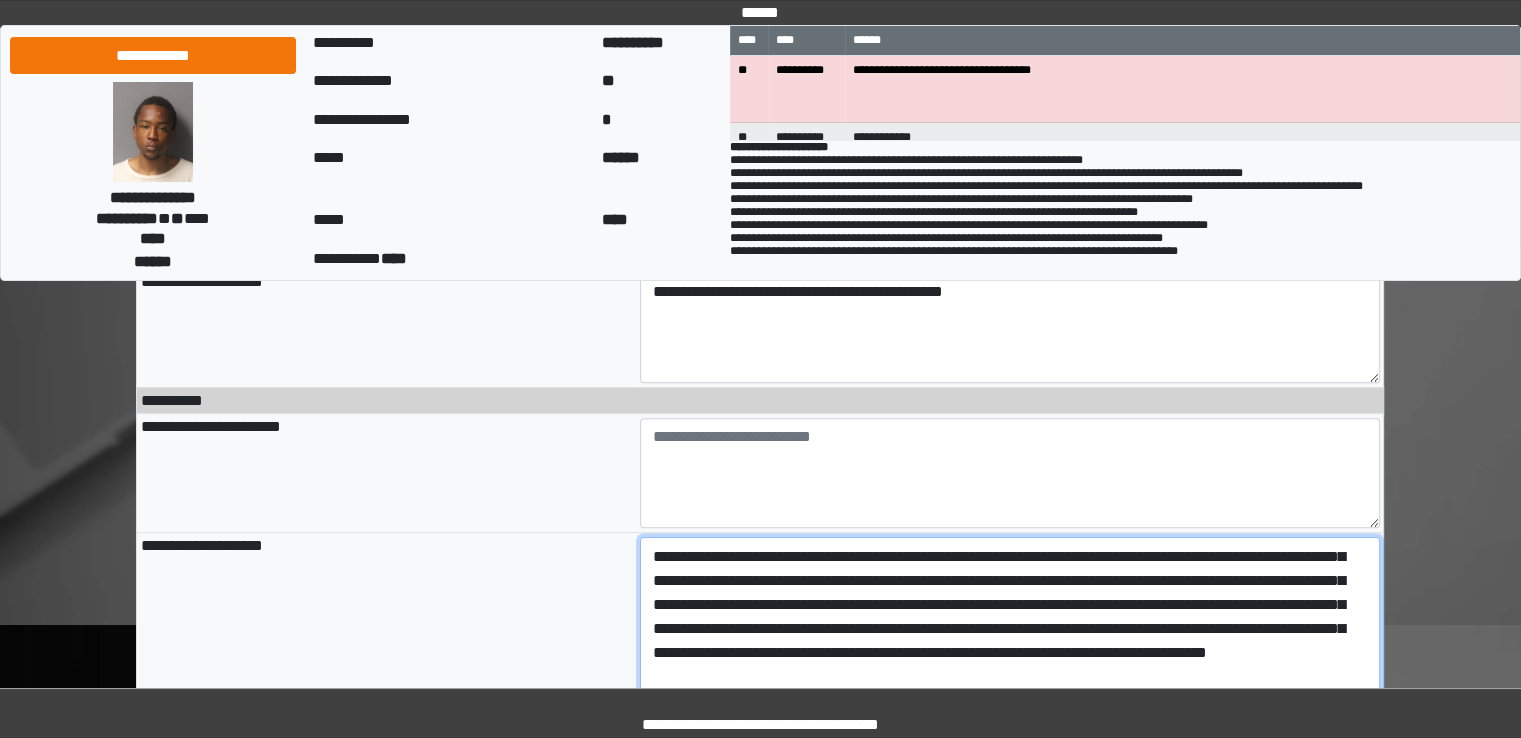 type on "**********" 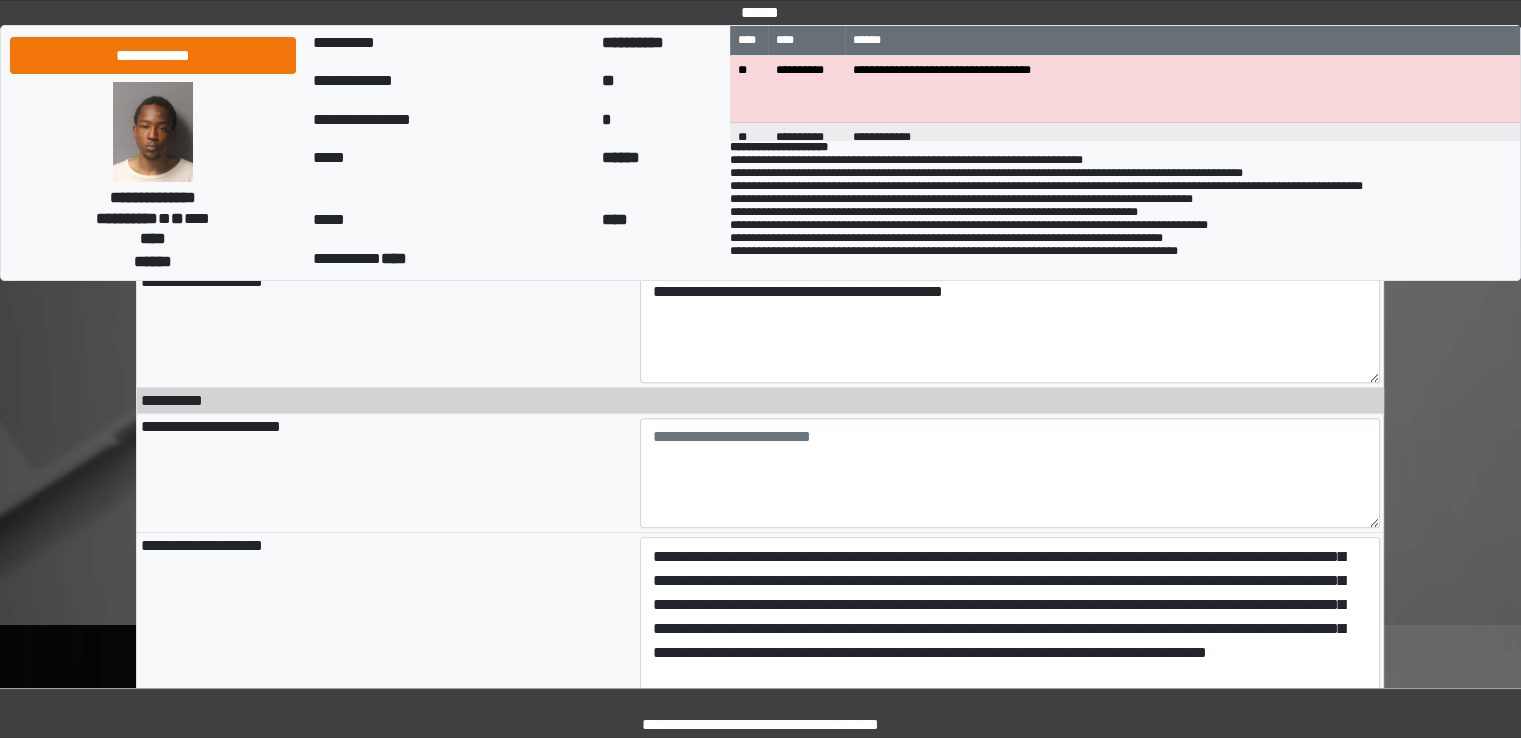 type on "**********" 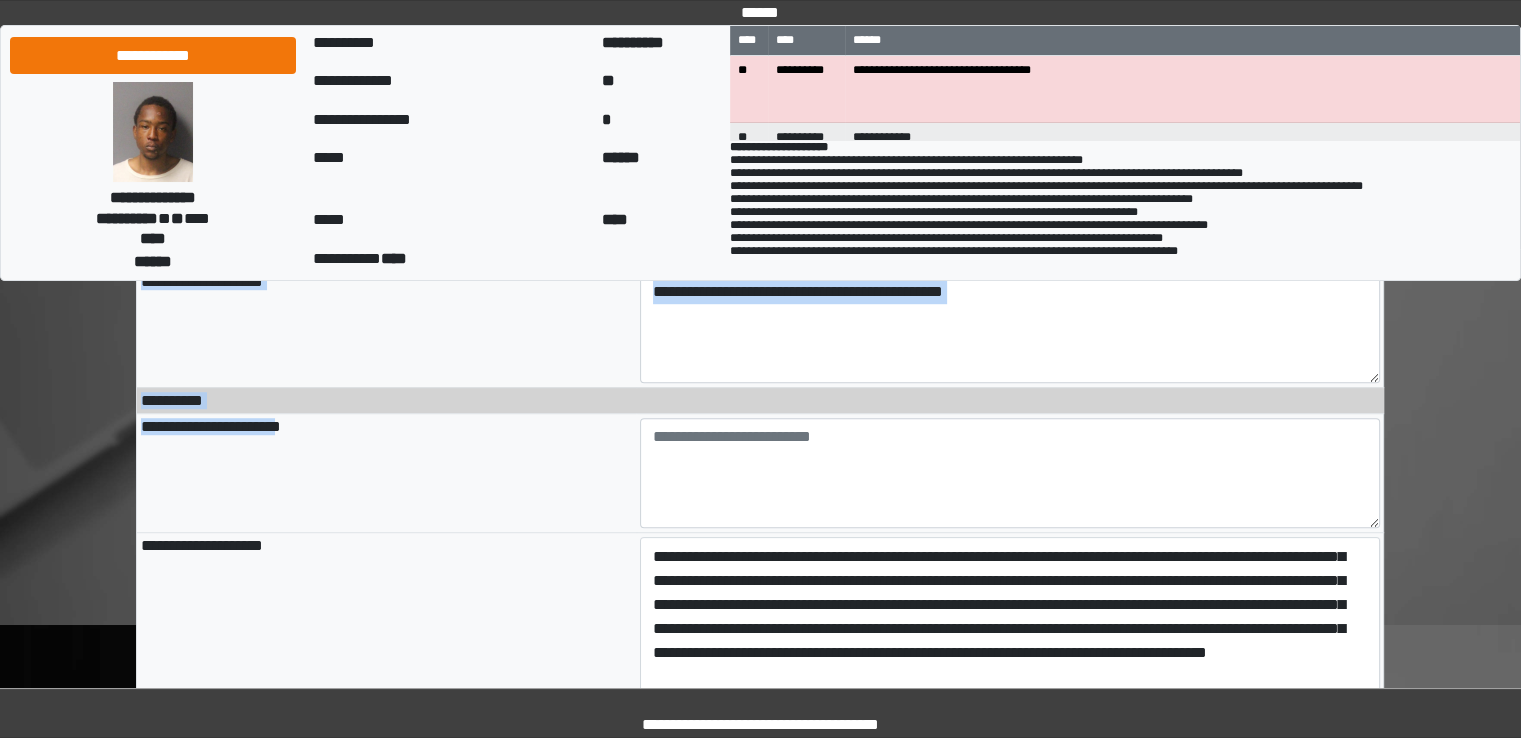 drag, startPoint x: 304, startPoint y: 446, endPoint x: 112, endPoint y: 433, distance: 192.4396 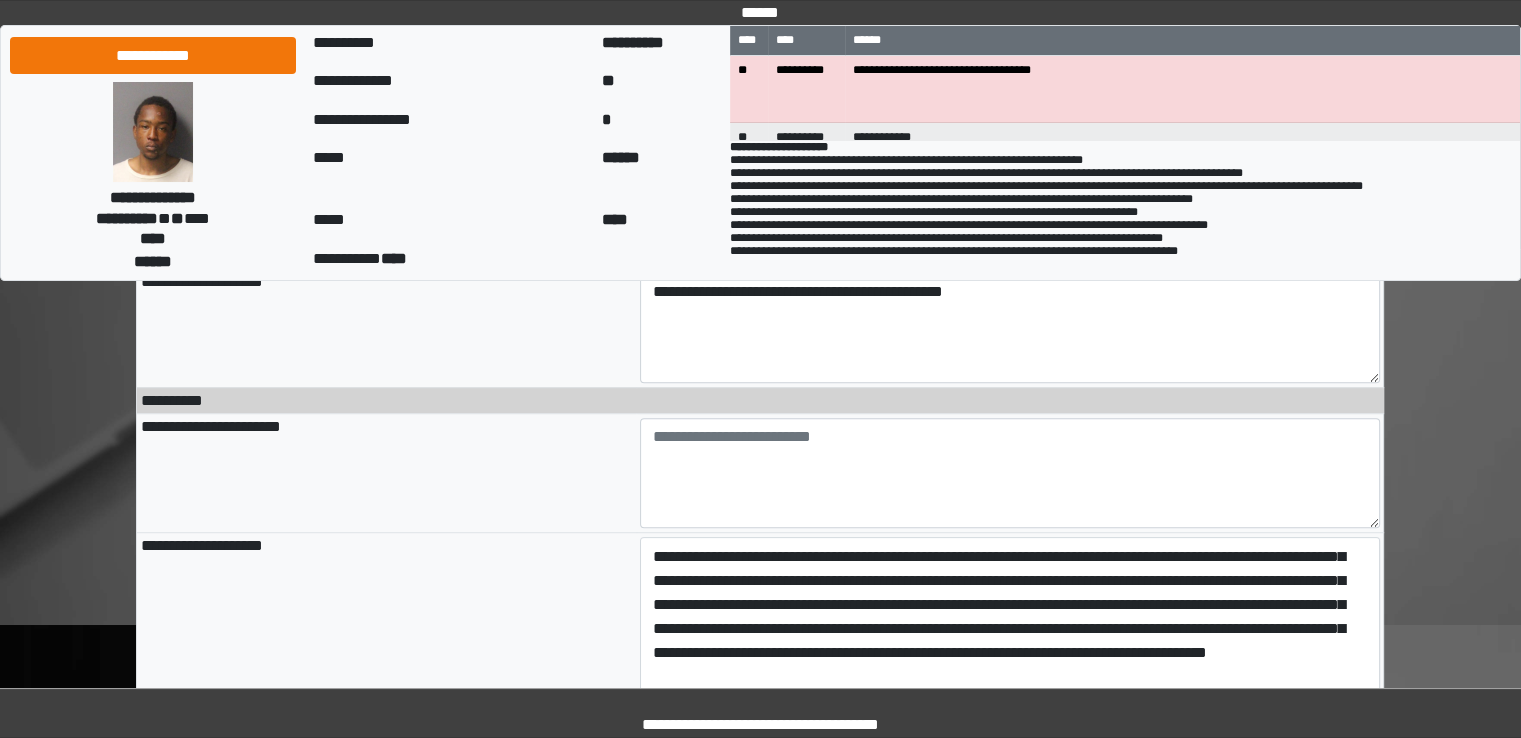drag, startPoint x: 275, startPoint y: 449, endPoint x: 340, endPoint y: 447, distance: 65.03076 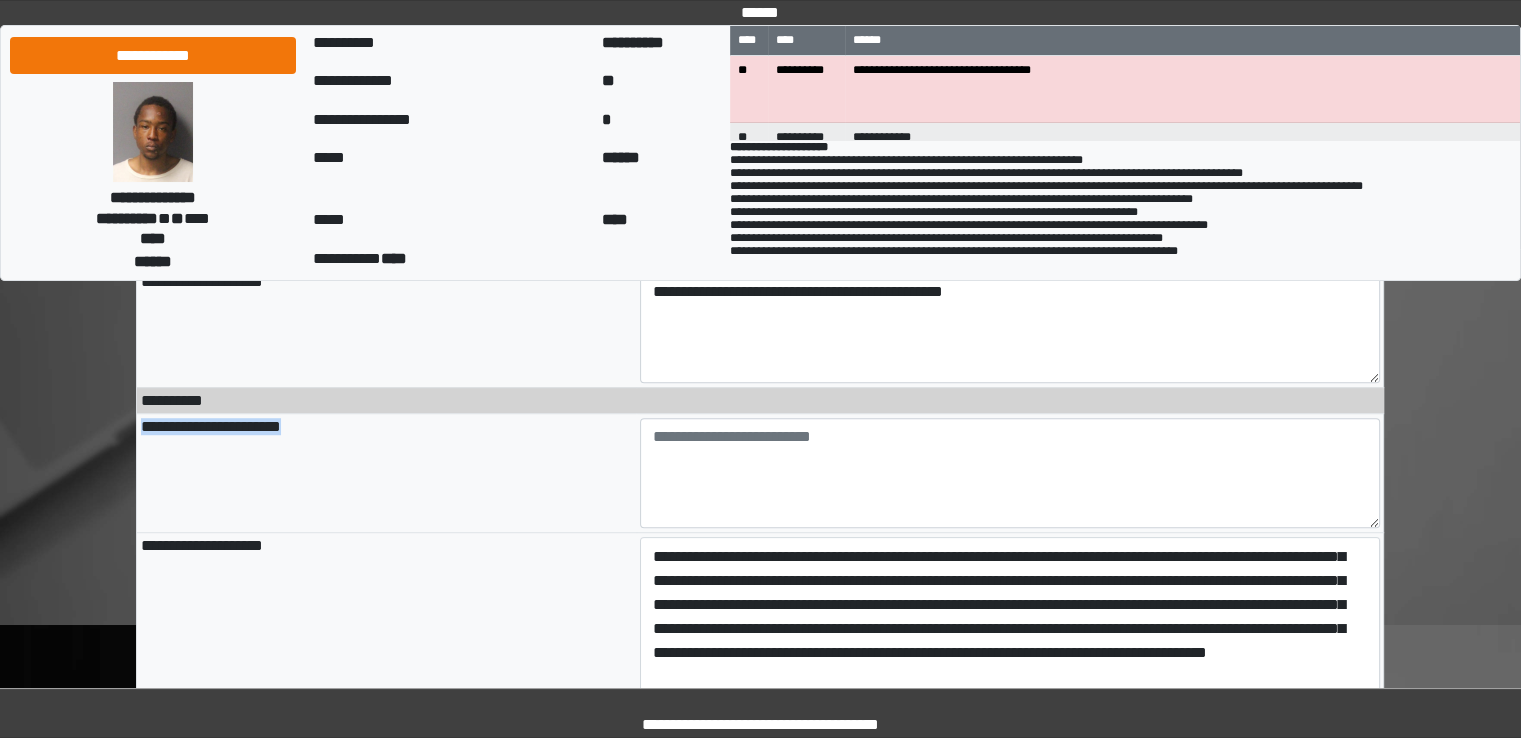 drag, startPoint x: 335, startPoint y: 444, endPoint x: 136, endPoint y: 452, distance: 199.16074 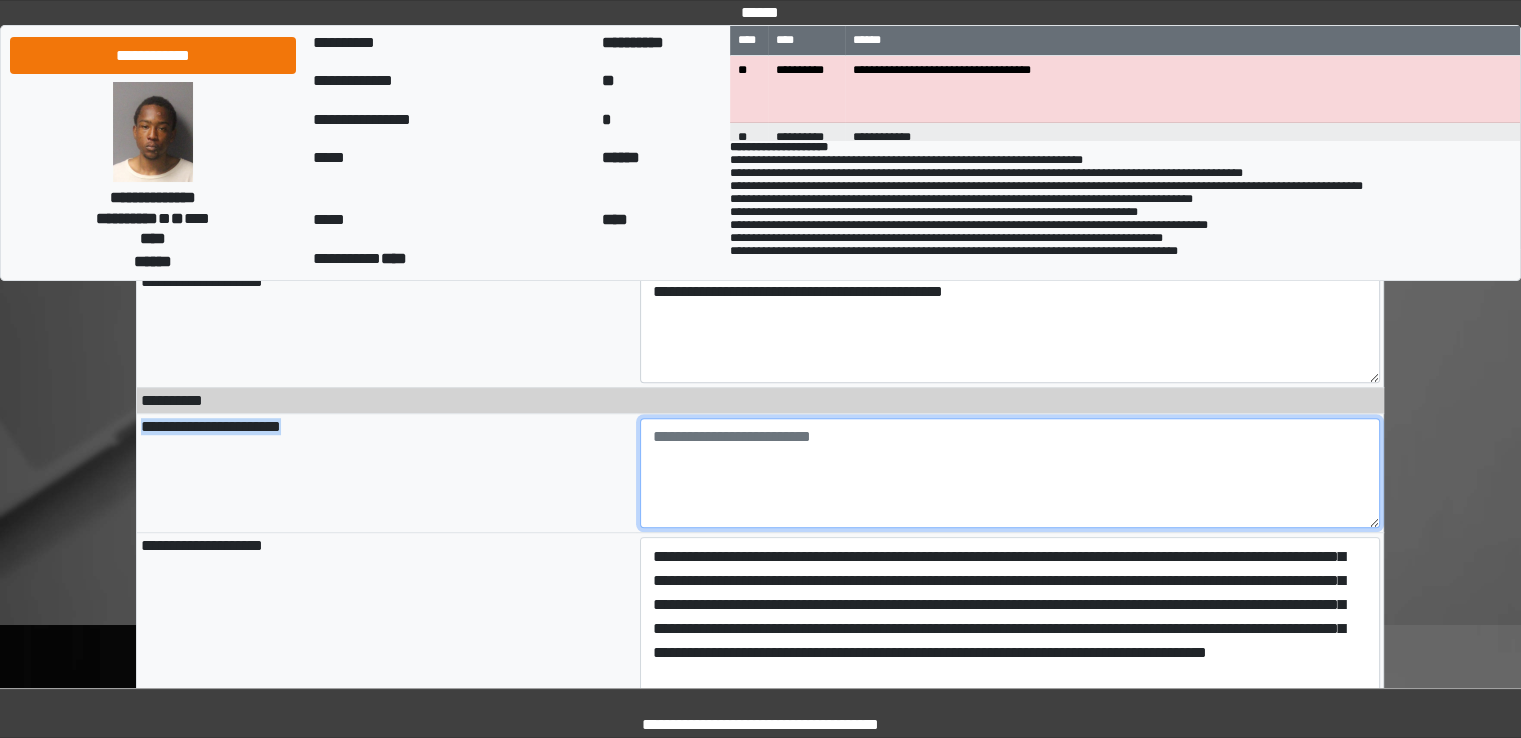 click at bounding box center [1010, 473] 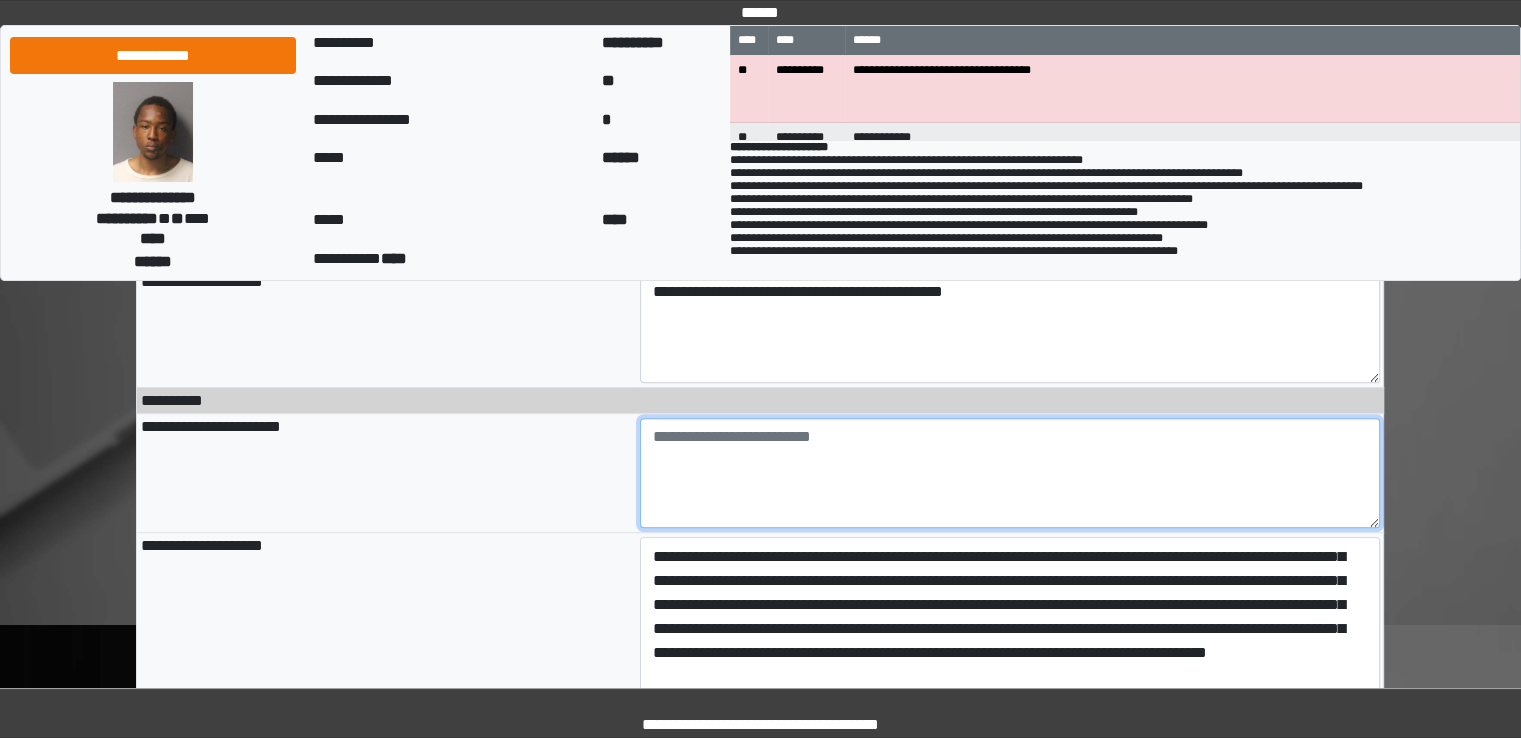 paste on "**********" 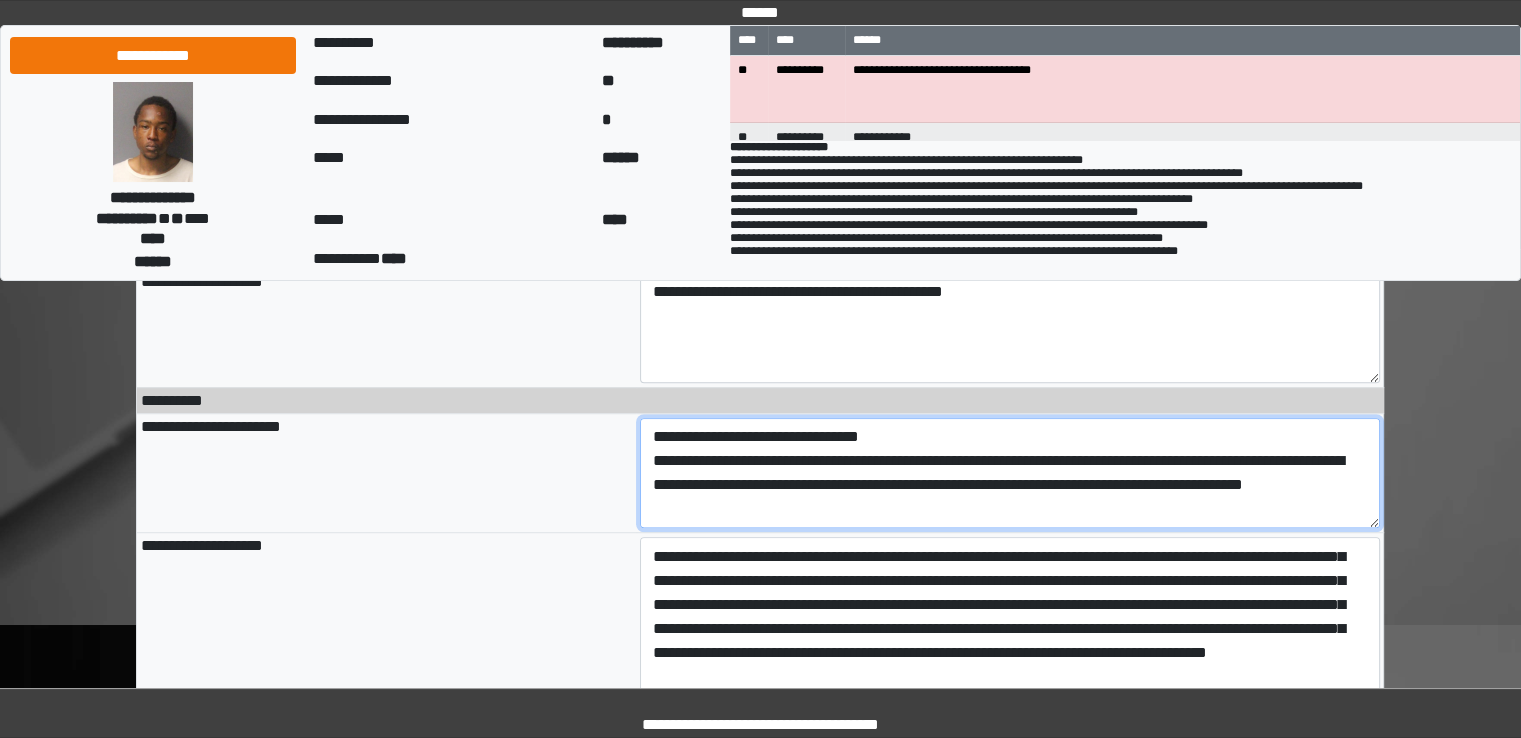 scroll, scrollTop: 304, scrollLeft: 0, axis: vertical 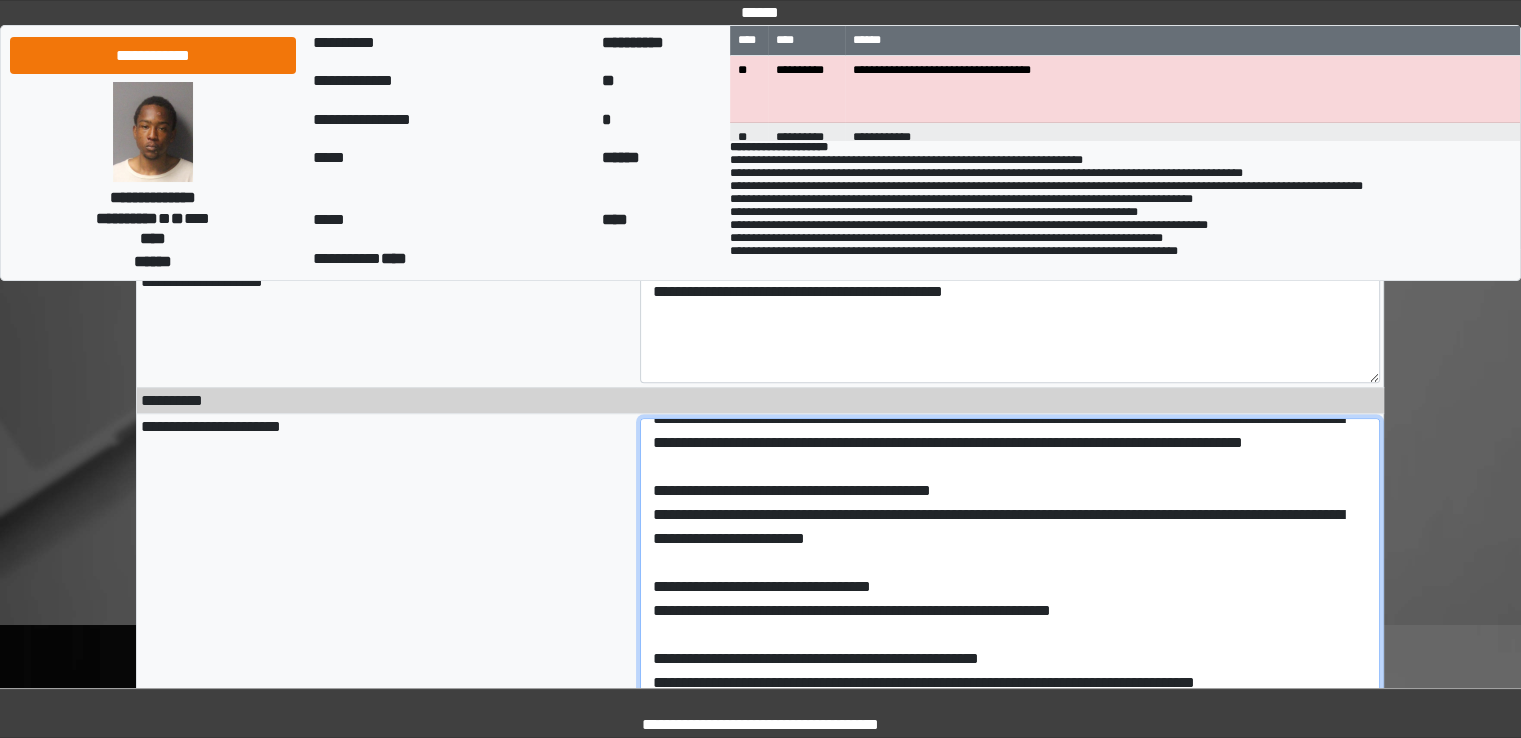 drag, startPoint x: 1372, startPoint y: 529, endPoint x: 1223, endPoint y: 608, distance: 168.64757 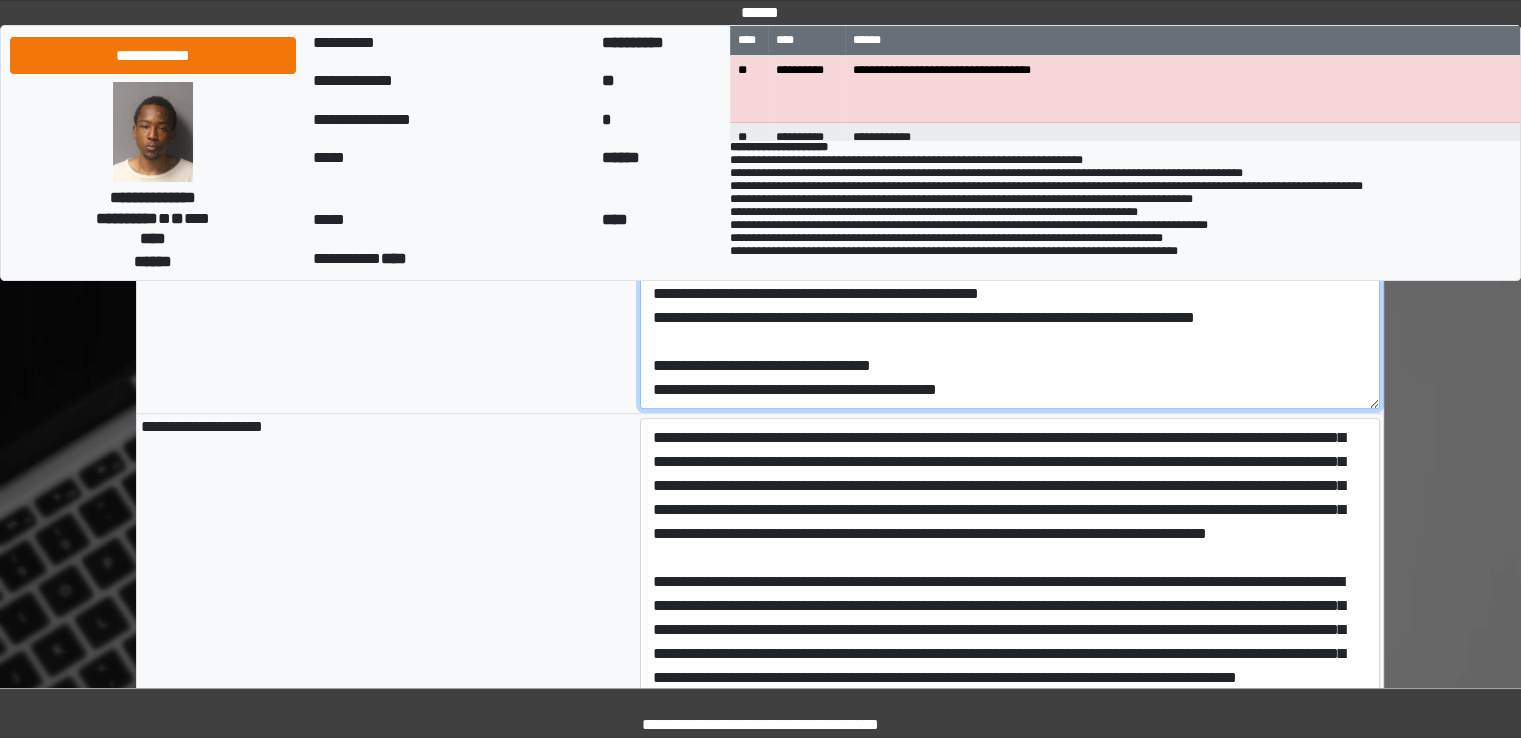 scroll, scrollTop: 1600, scrollLeft: 0, axis: vertical 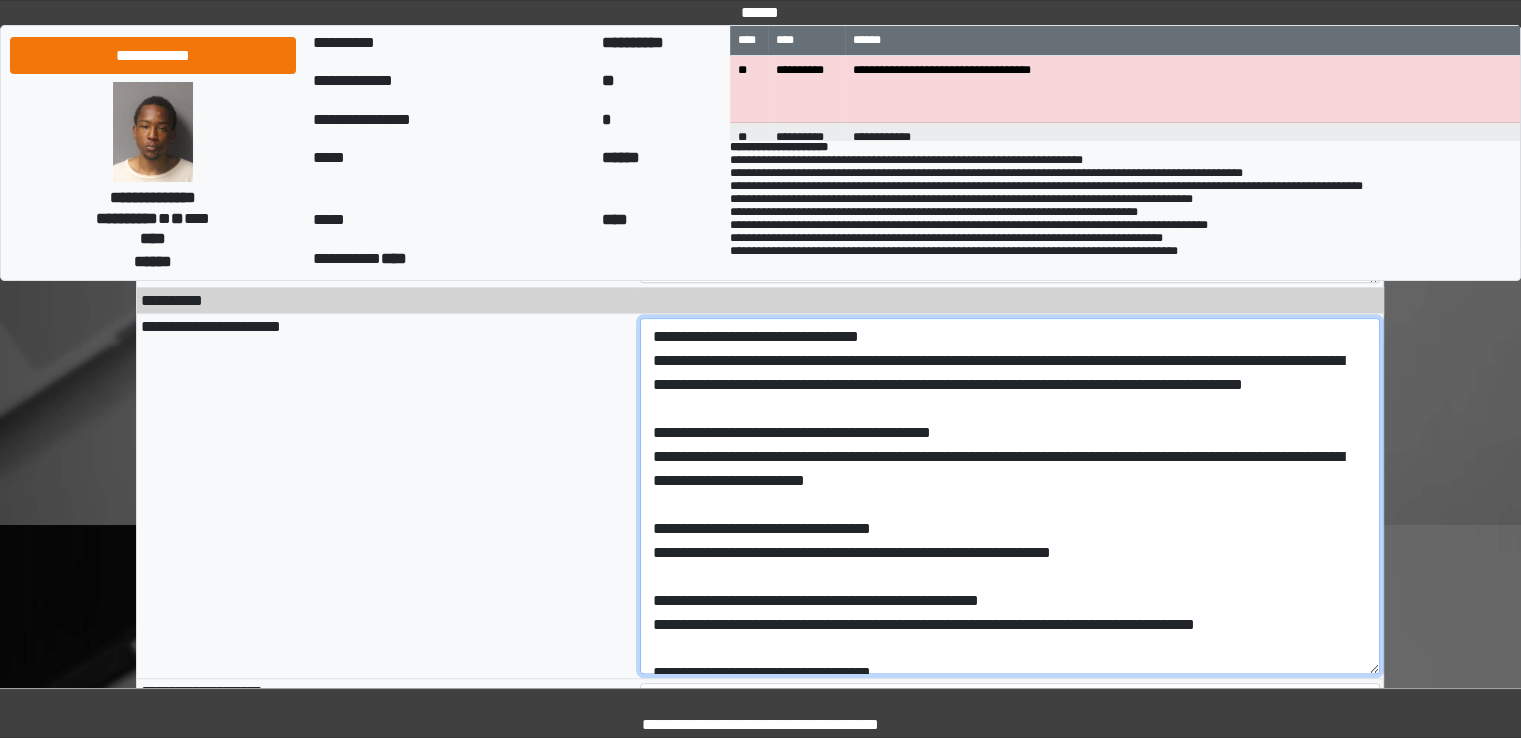 click on "**********" at bounding box center [1010, 496] 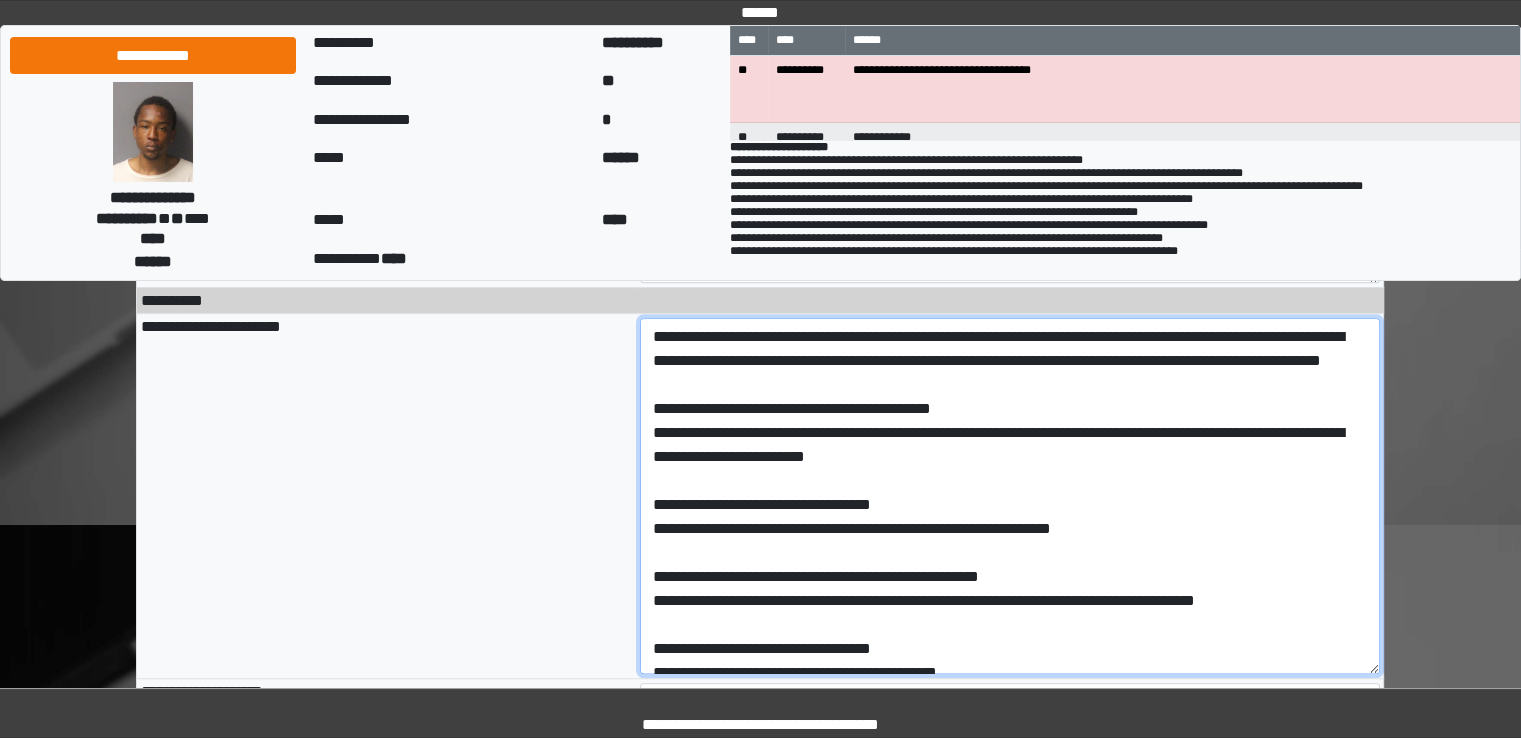 click on "**********" at bounding box center [1010, 496] 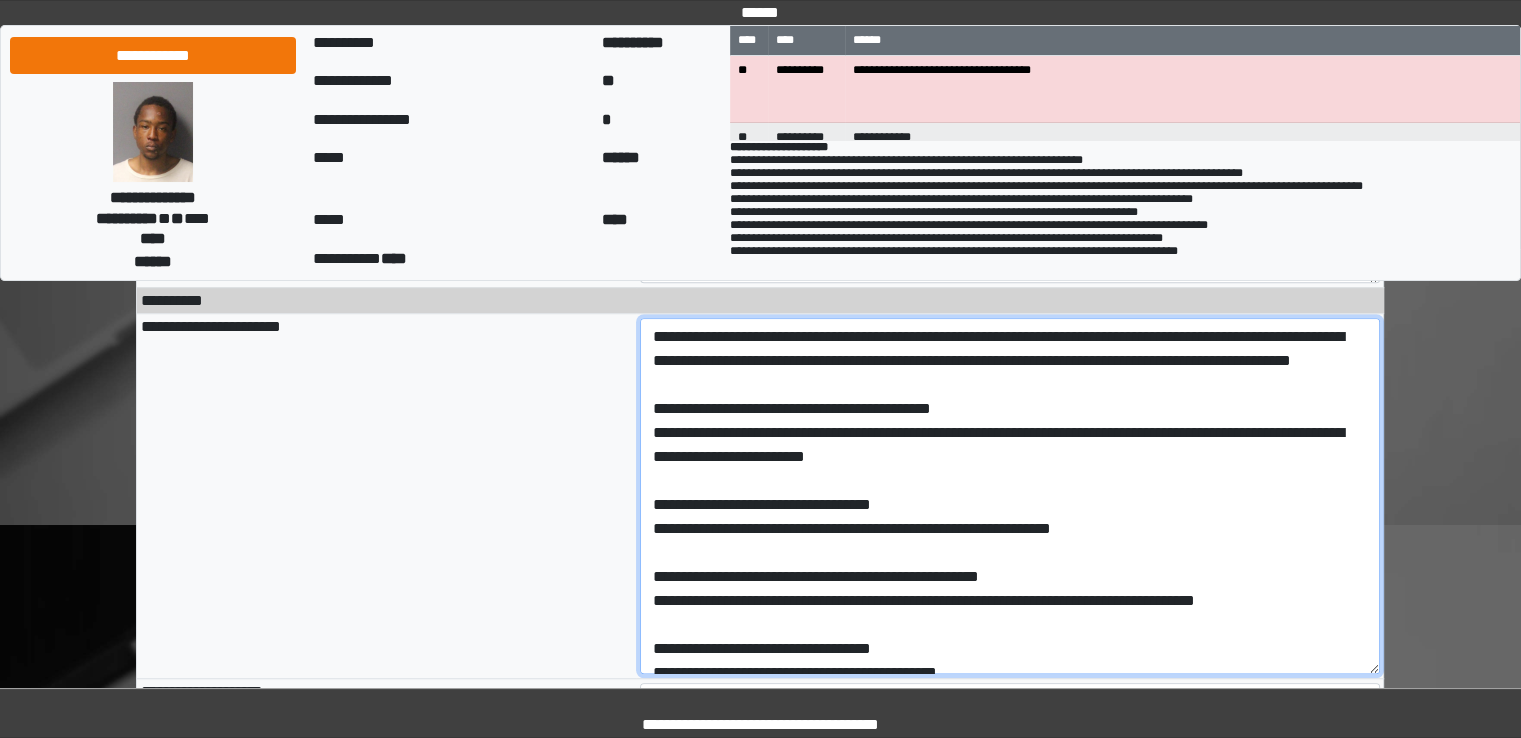 drag, startPoint x: 767, startPoint y: 369, endPoint x: 960, endPoint y: 423, distance: 200.41208 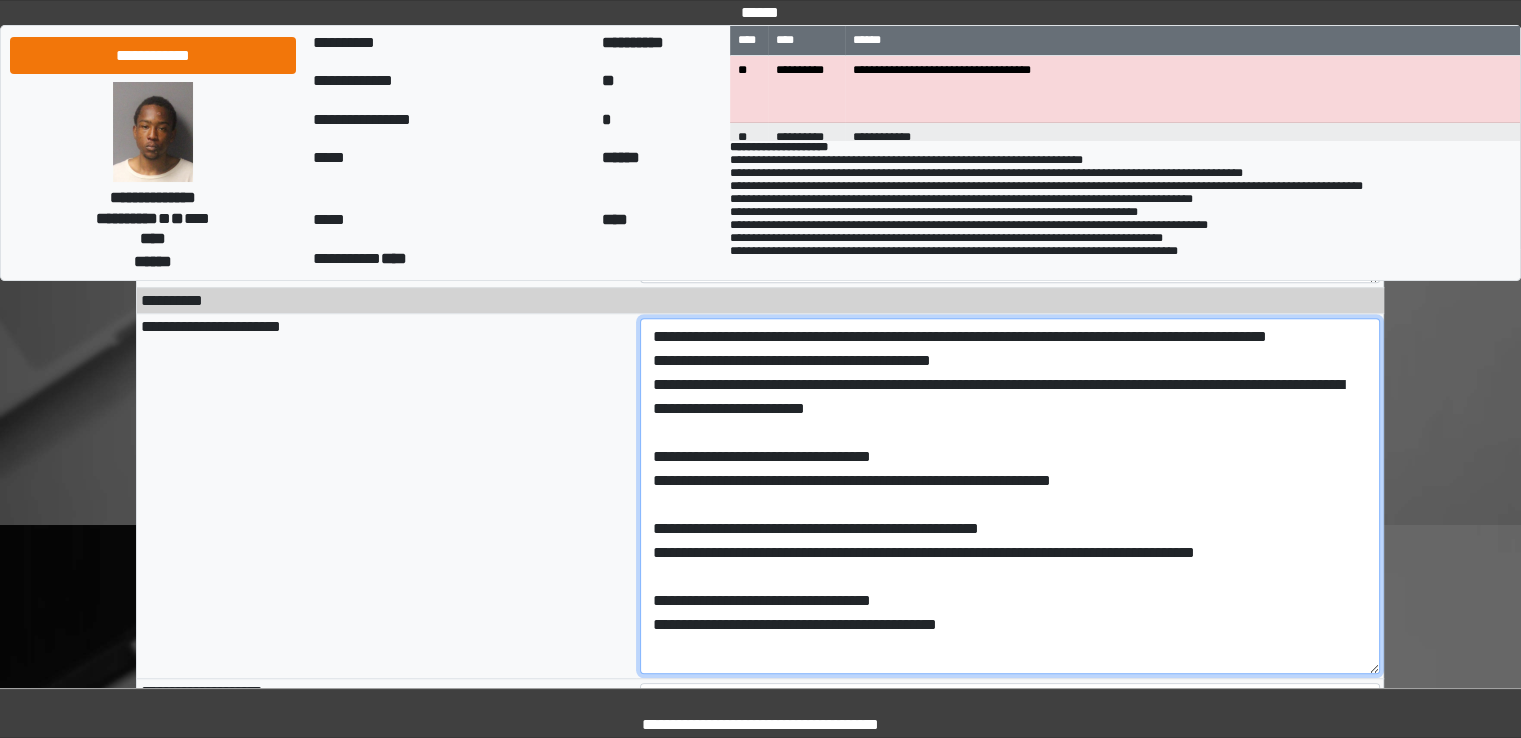 drag, startPoint x: 988, startPoint y: 394, endPoint x: 865, endPoint y: 392, distance: 123.01626 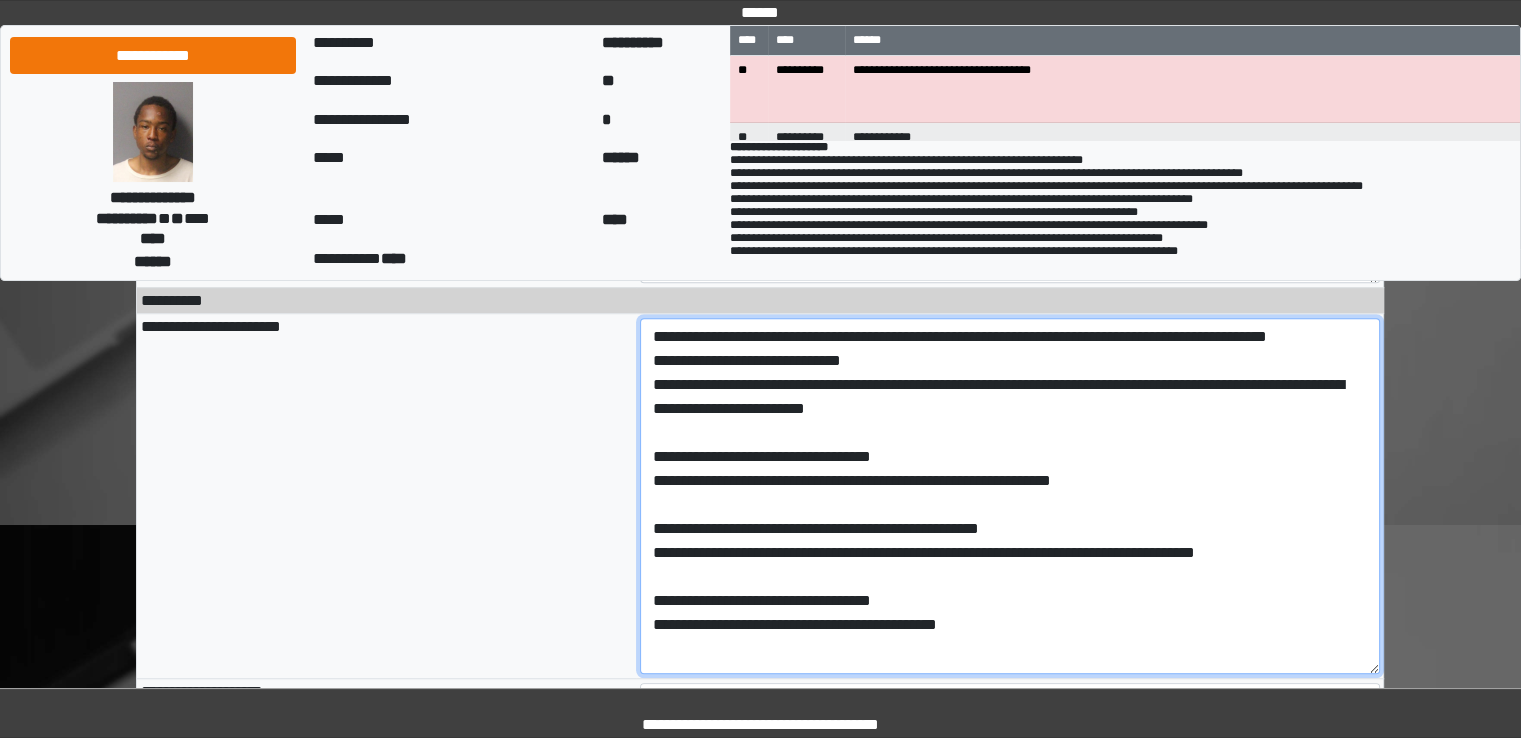 click on "**********" at bounding box center [1010, 496] 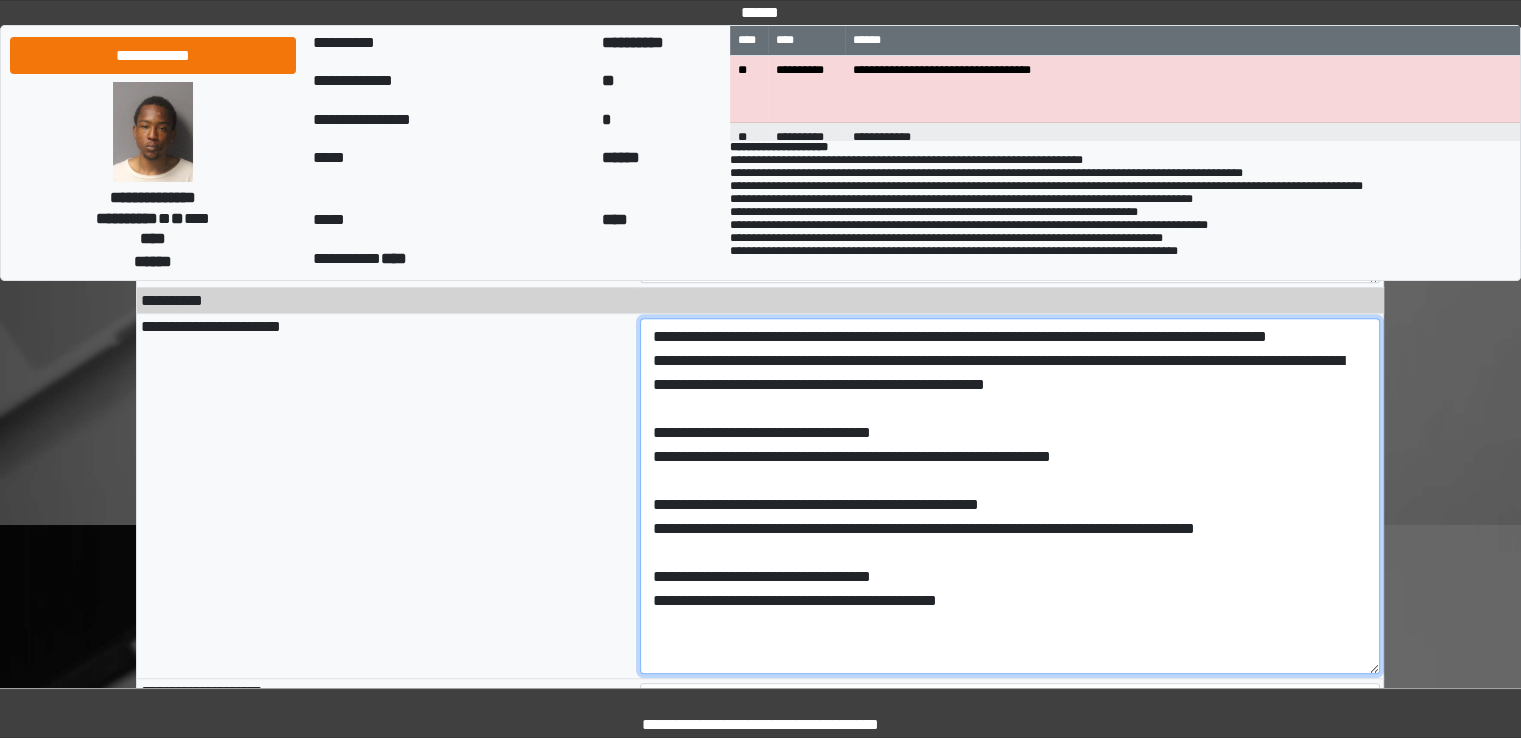 click on "**********" at bounding box center [1010, 496] 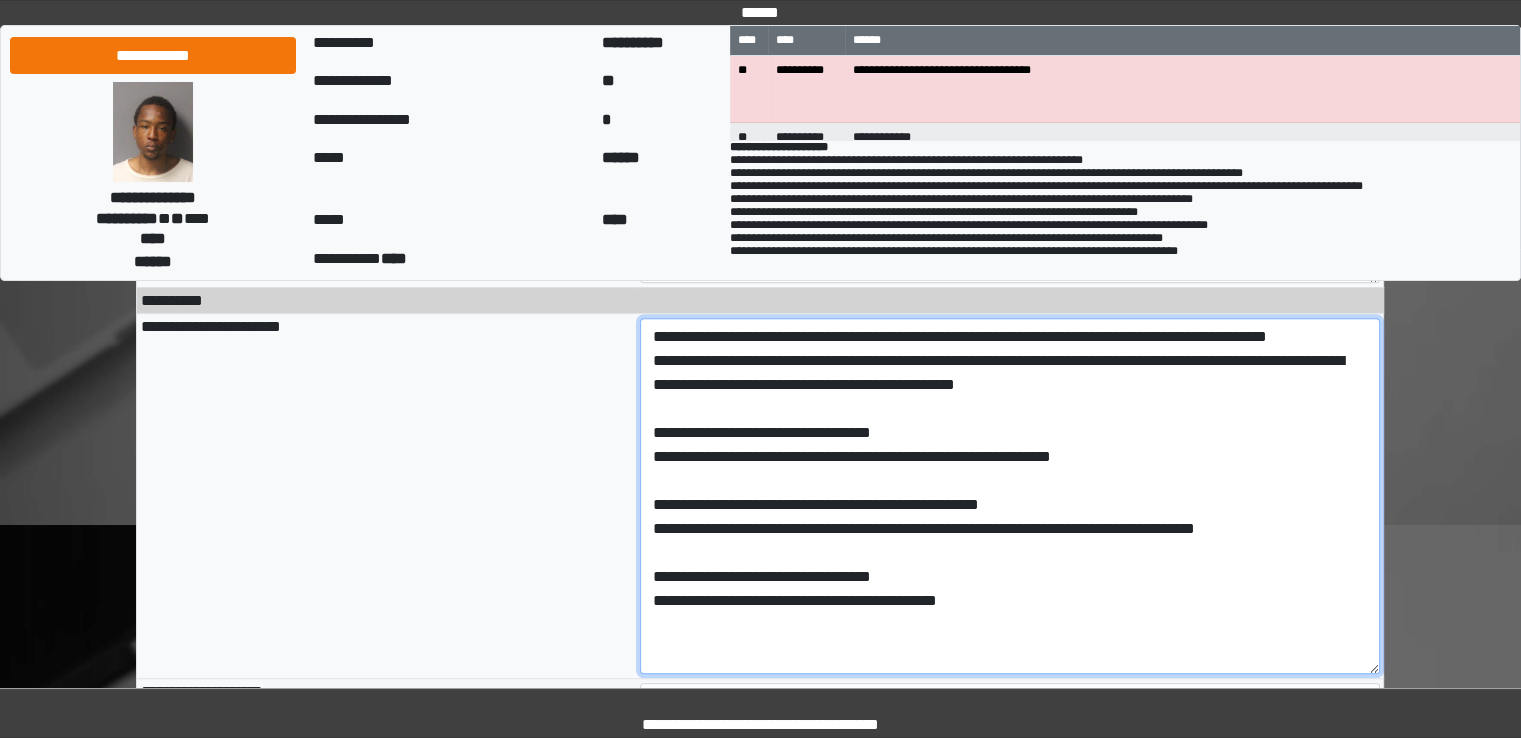 click on "**********" at bounding box center [1010, 496] 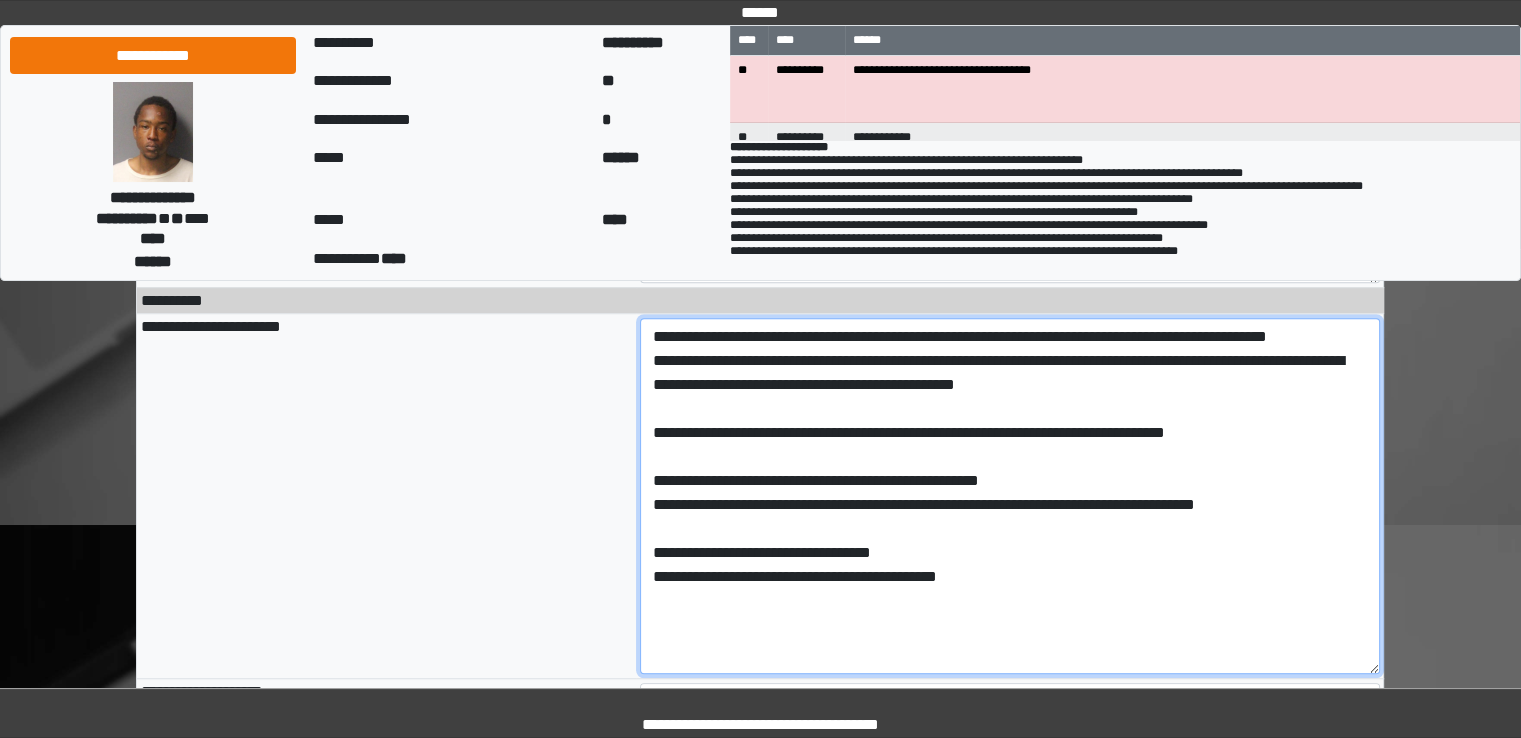click on "**********" at bounding box center (1010, 496) 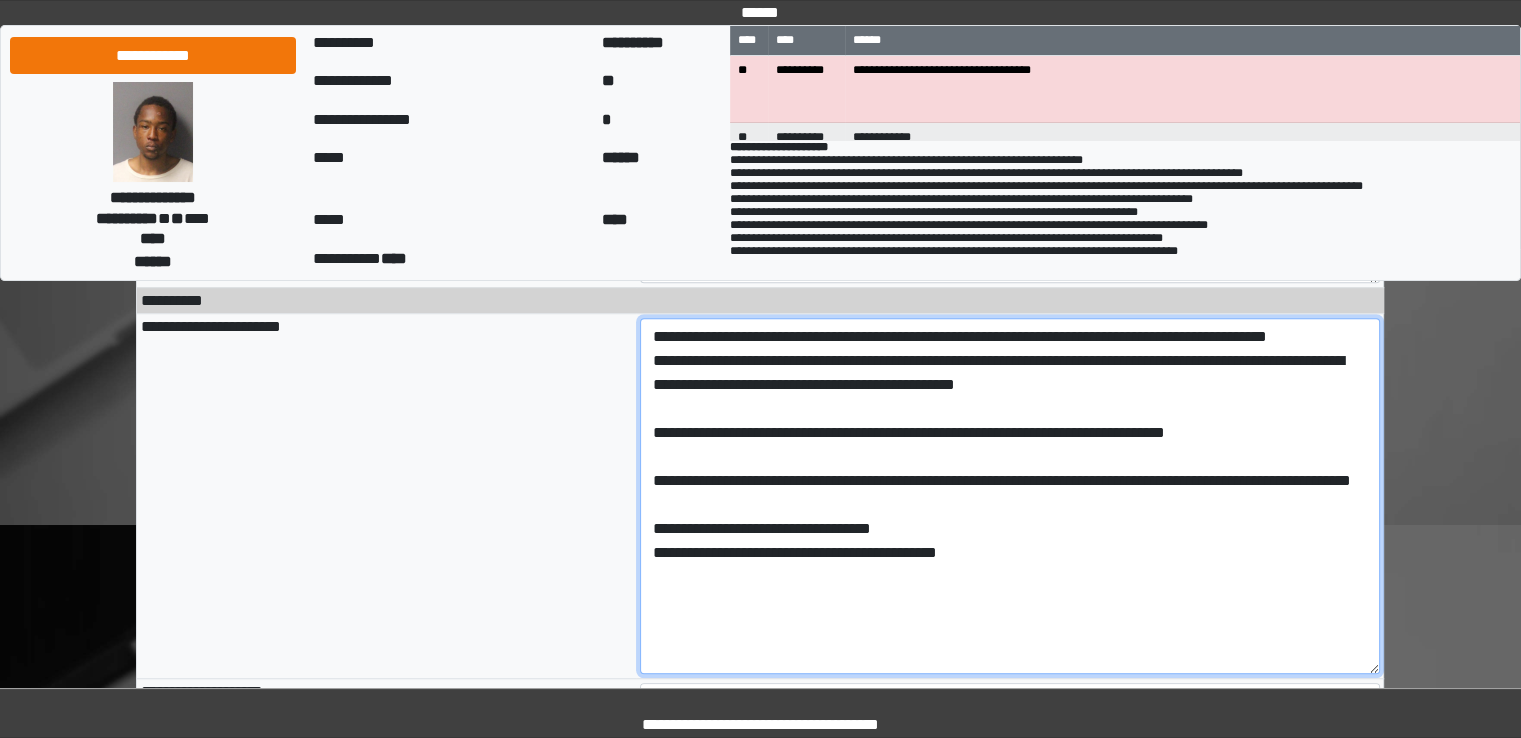 click on "**********" at bounding box center (1010, 496) 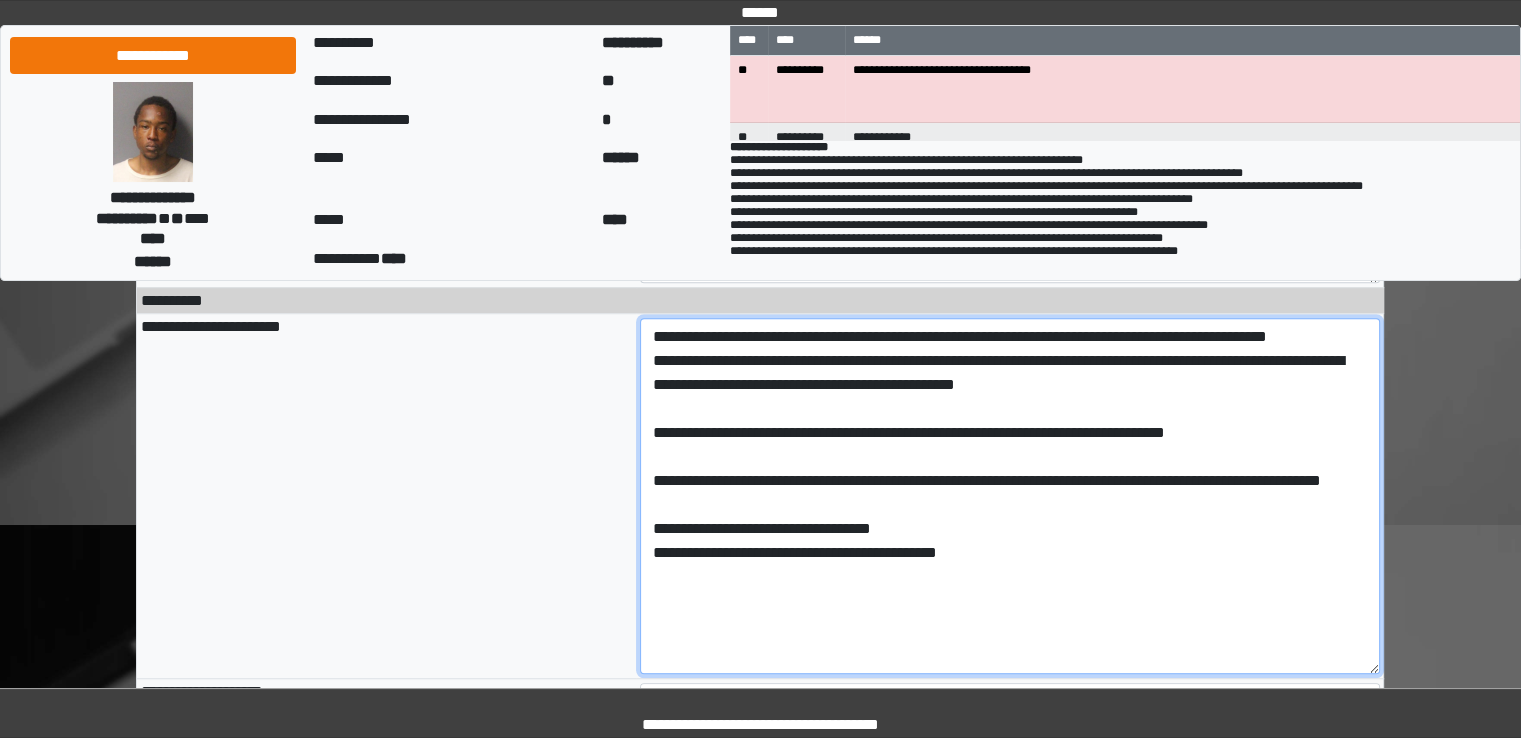 click on "**********" at bounding box center [1010, 496] 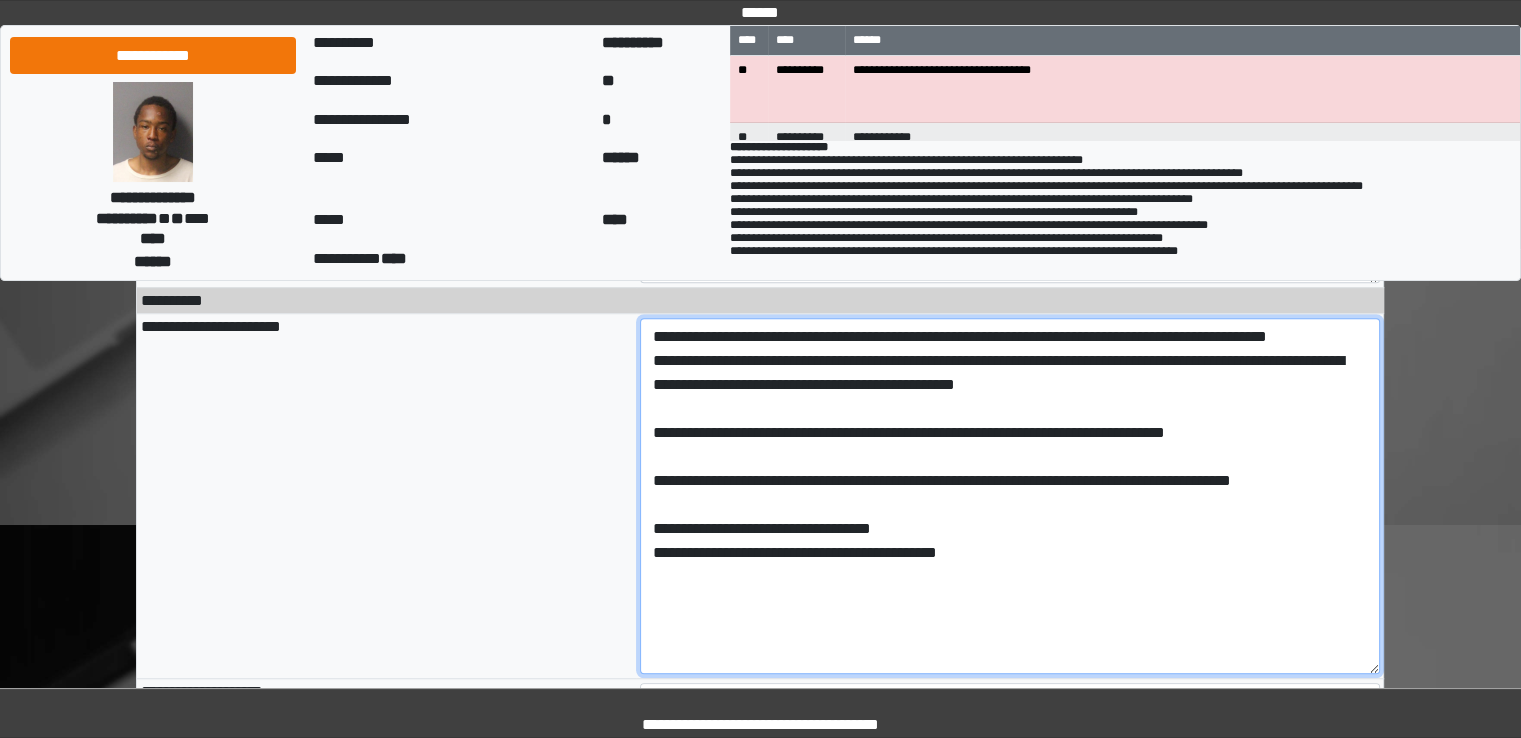 click on "**********" at bounding box center (1010, 496) 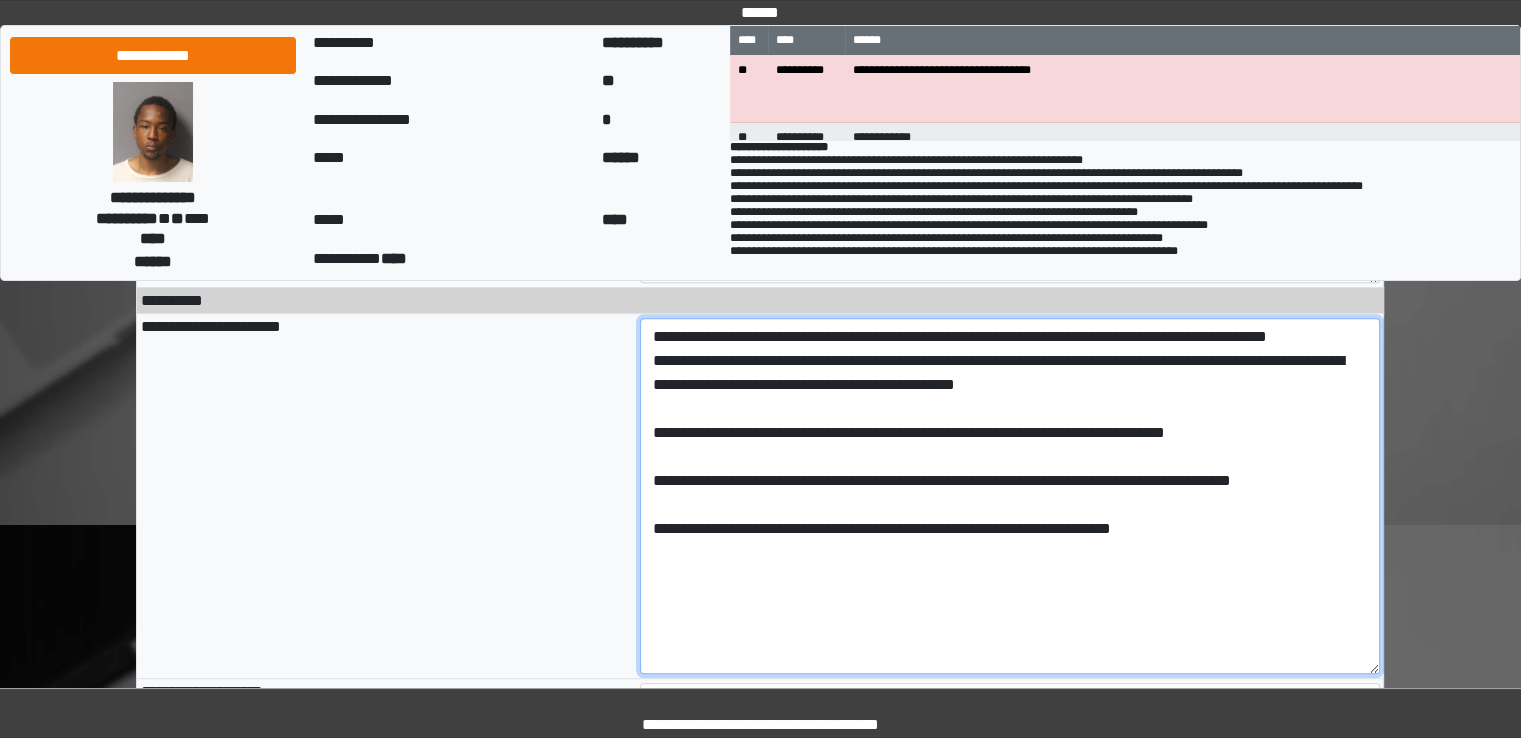 click on "**********" at bounding box center [1010, 496] 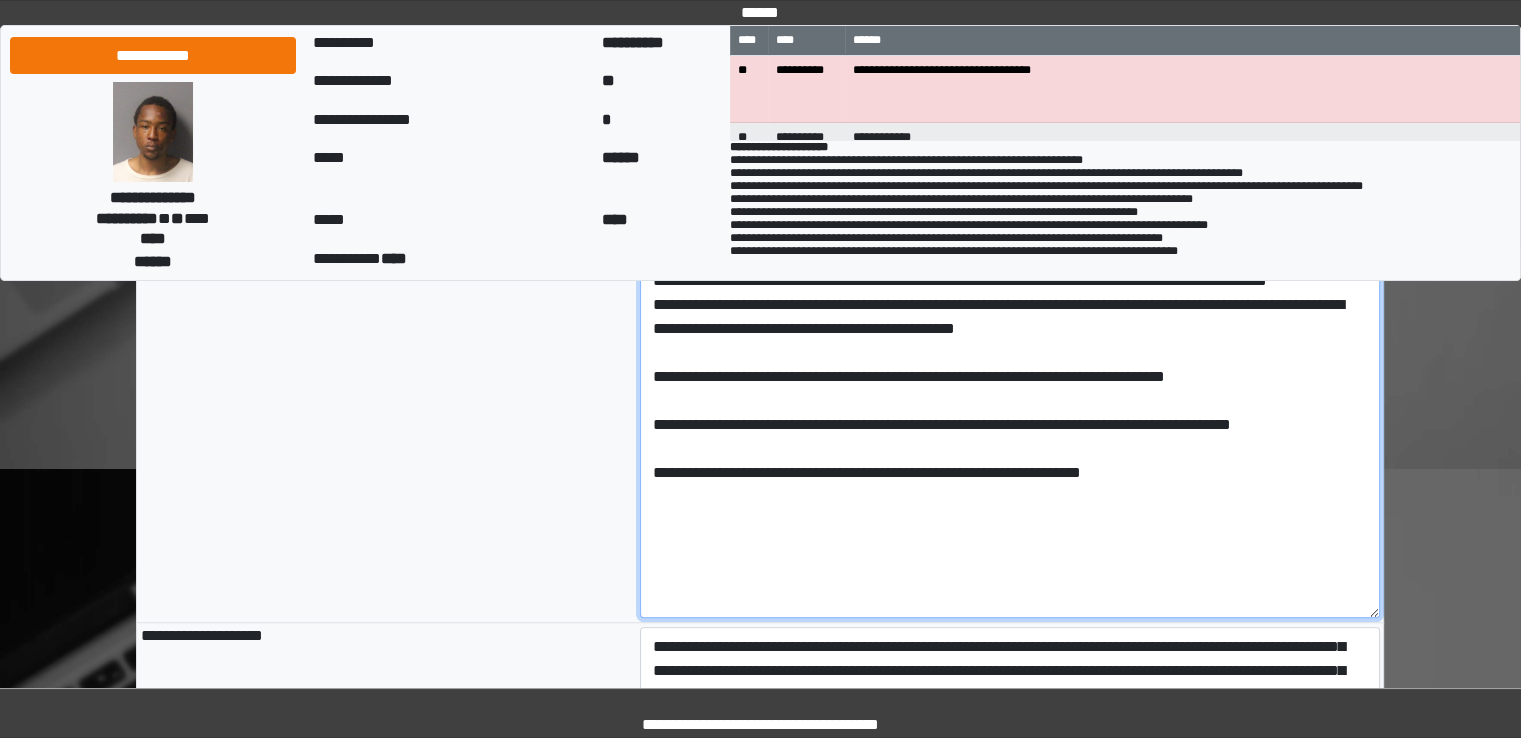 scroll, scrollTop: 1600, scrollLeft: 0, axis: vertical 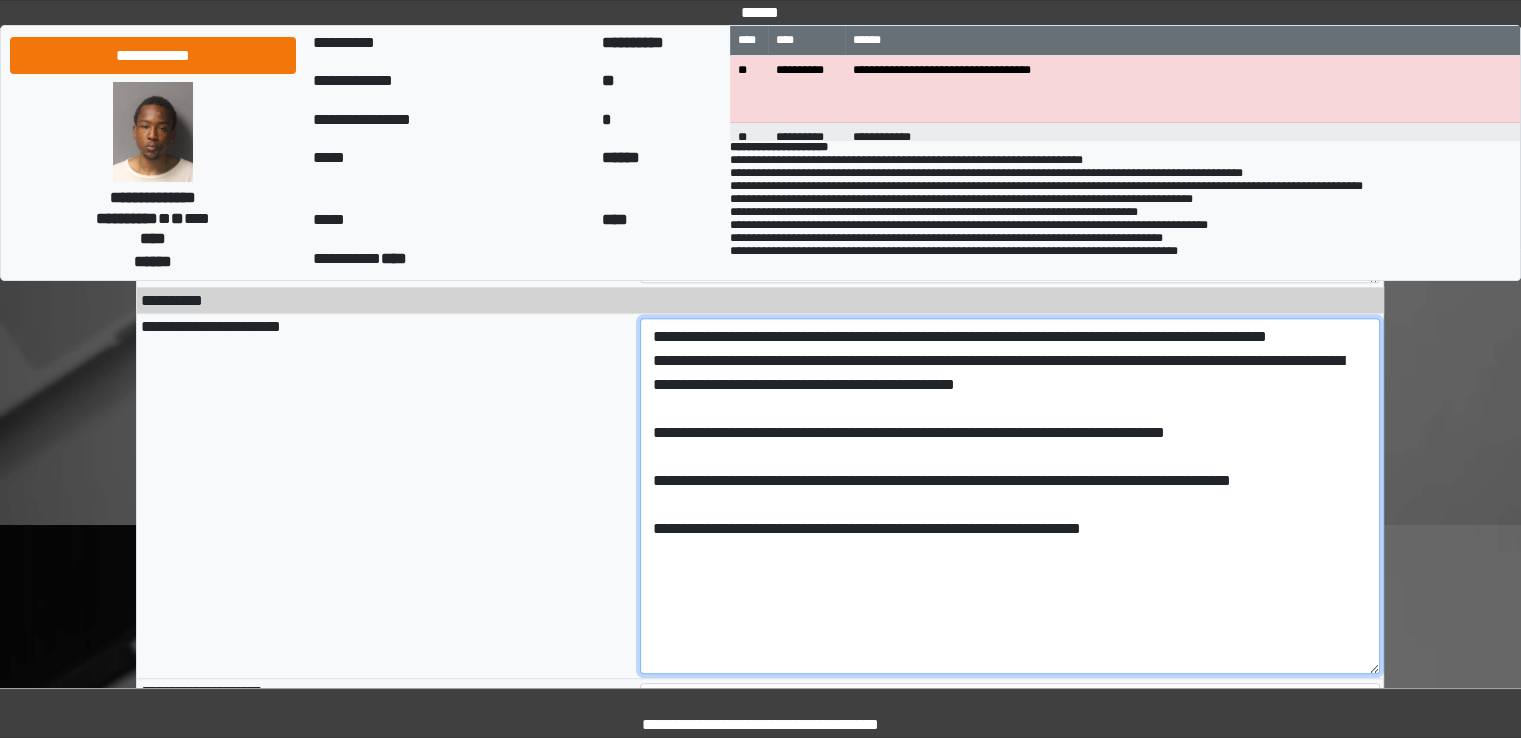 click on "**********" at bounding box center (1010, 496) 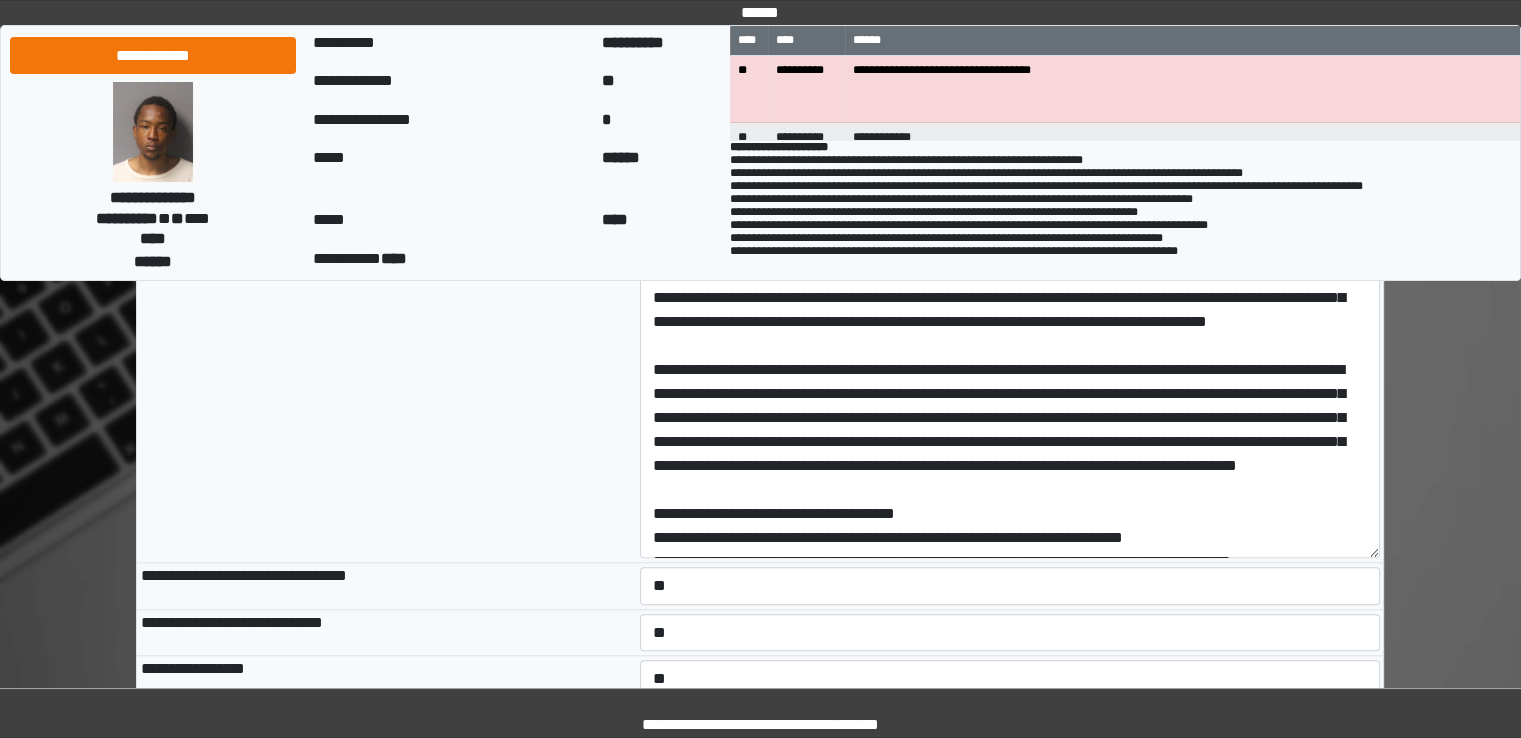 scroll, scrollTop: 1900, scrollLeft: 0, axis: vertical 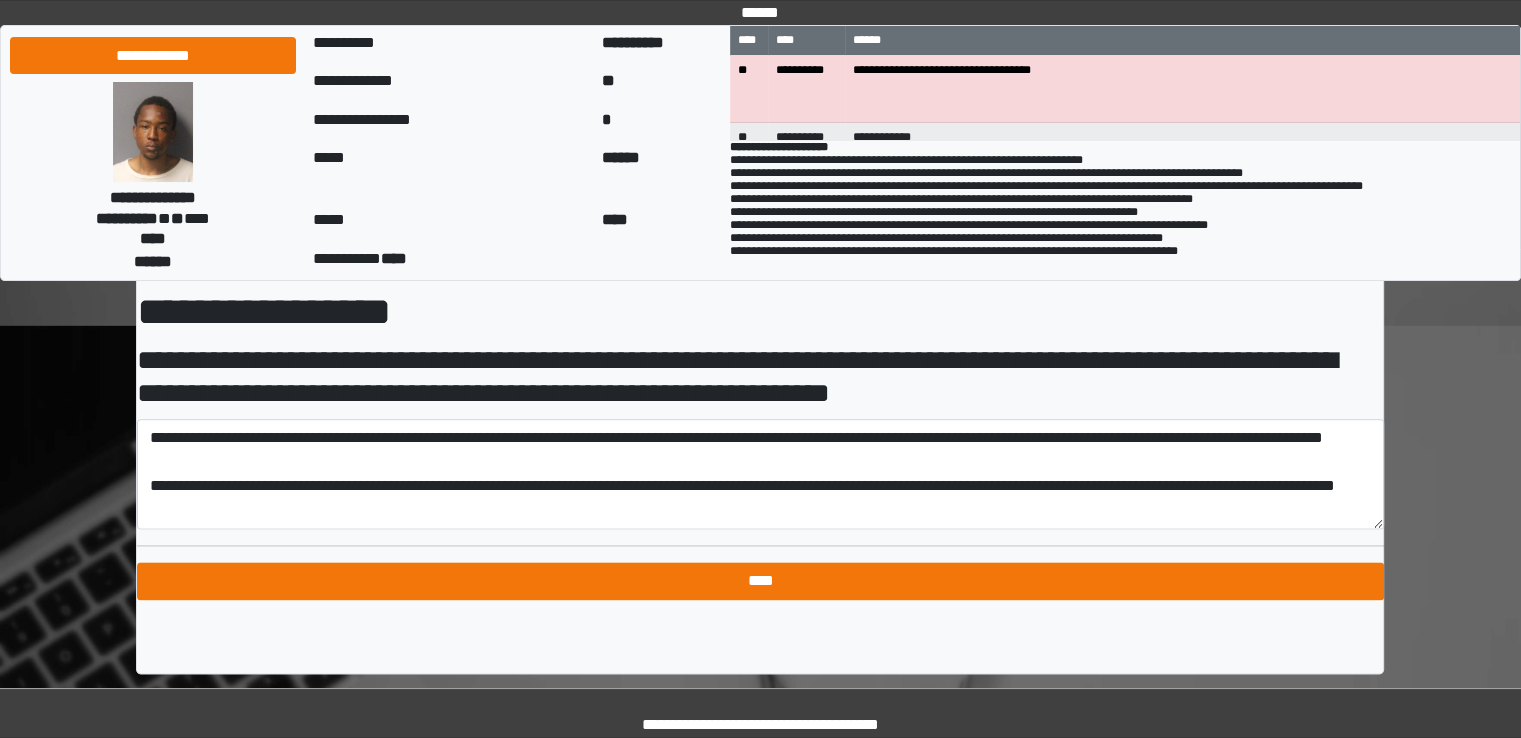 type on "**********" 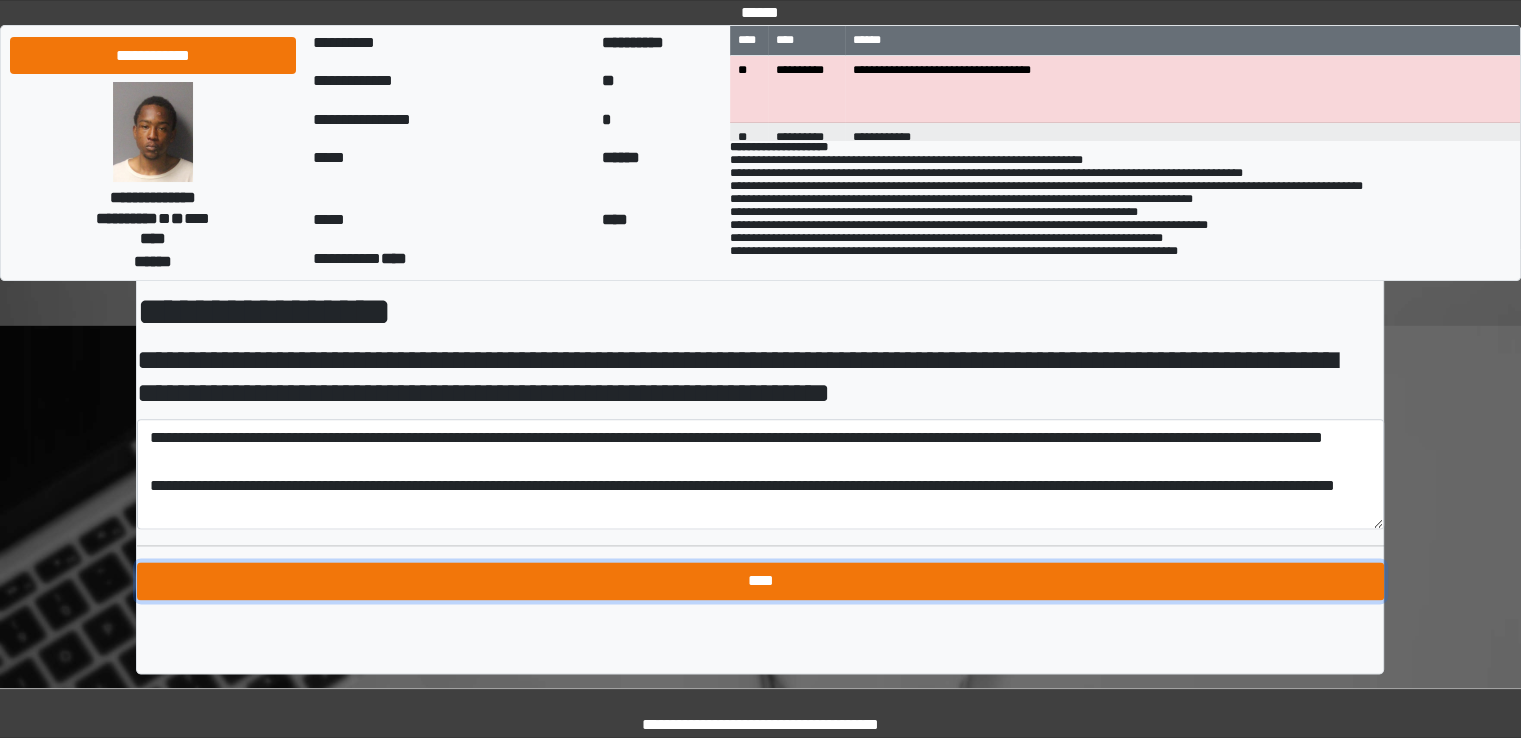 type on "**********" 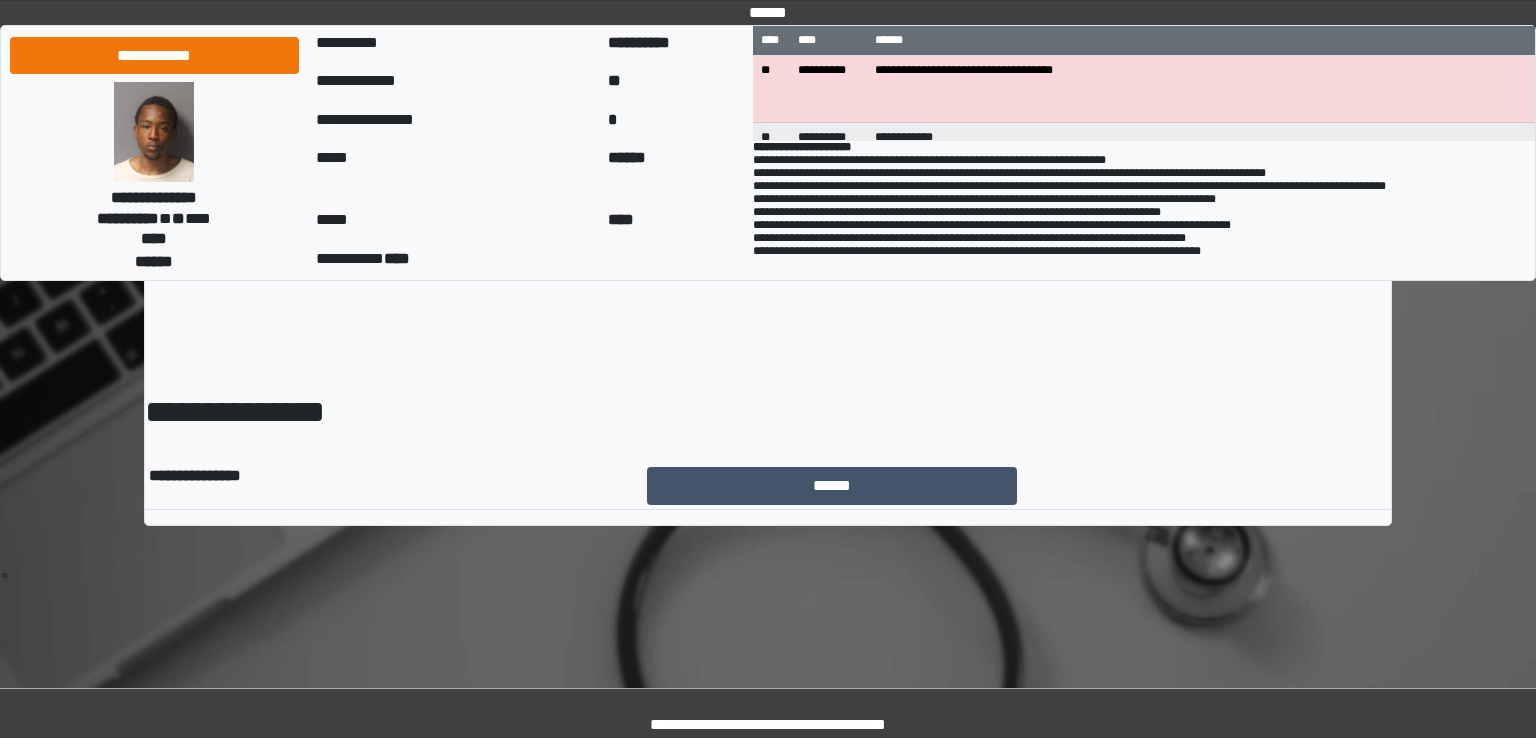 scroll, scrollTop: 0, scrollLeft: 0, axis: both 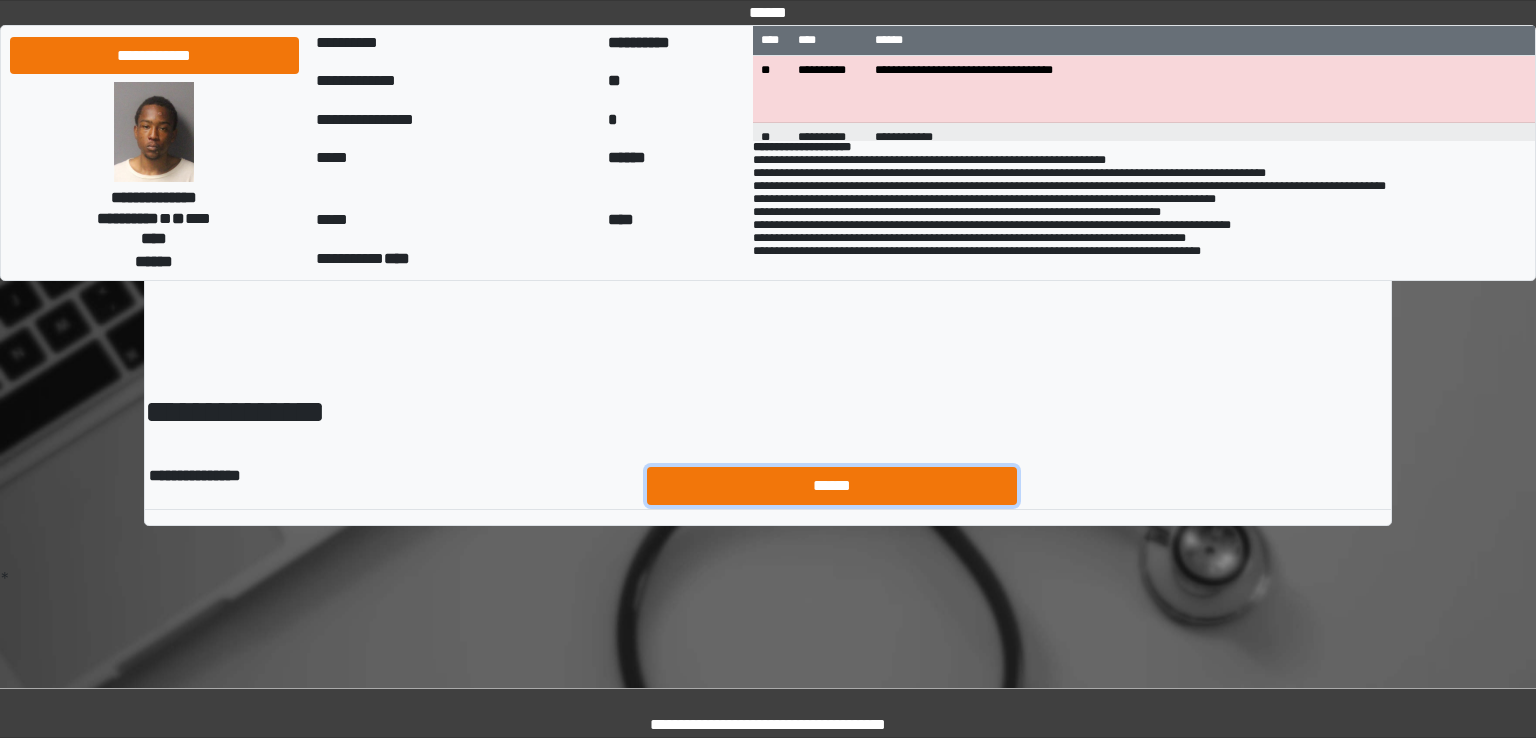 click on "******" at bounding box center [832, 486] 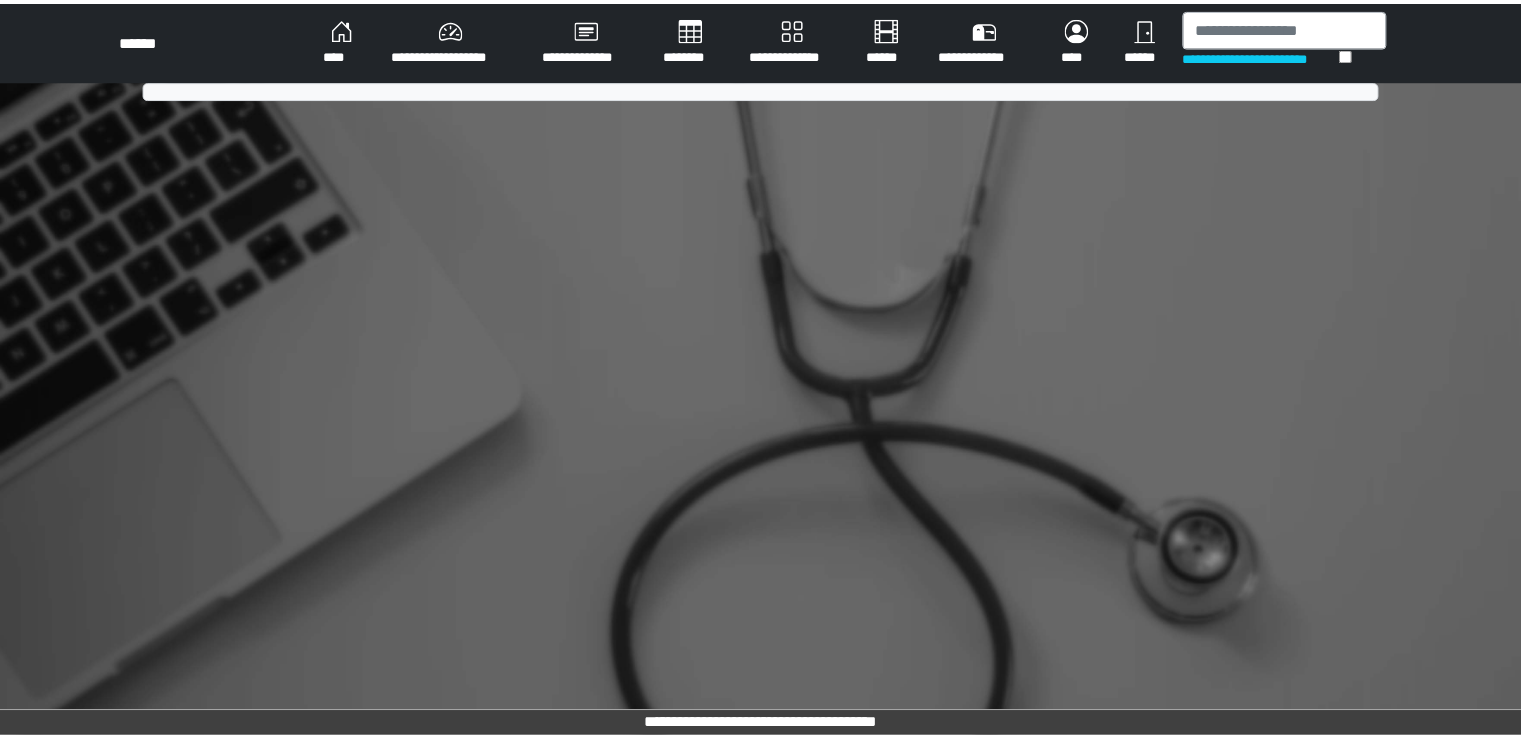 scroll, scrollTop: 0, scrollLeft: 0, axis: both 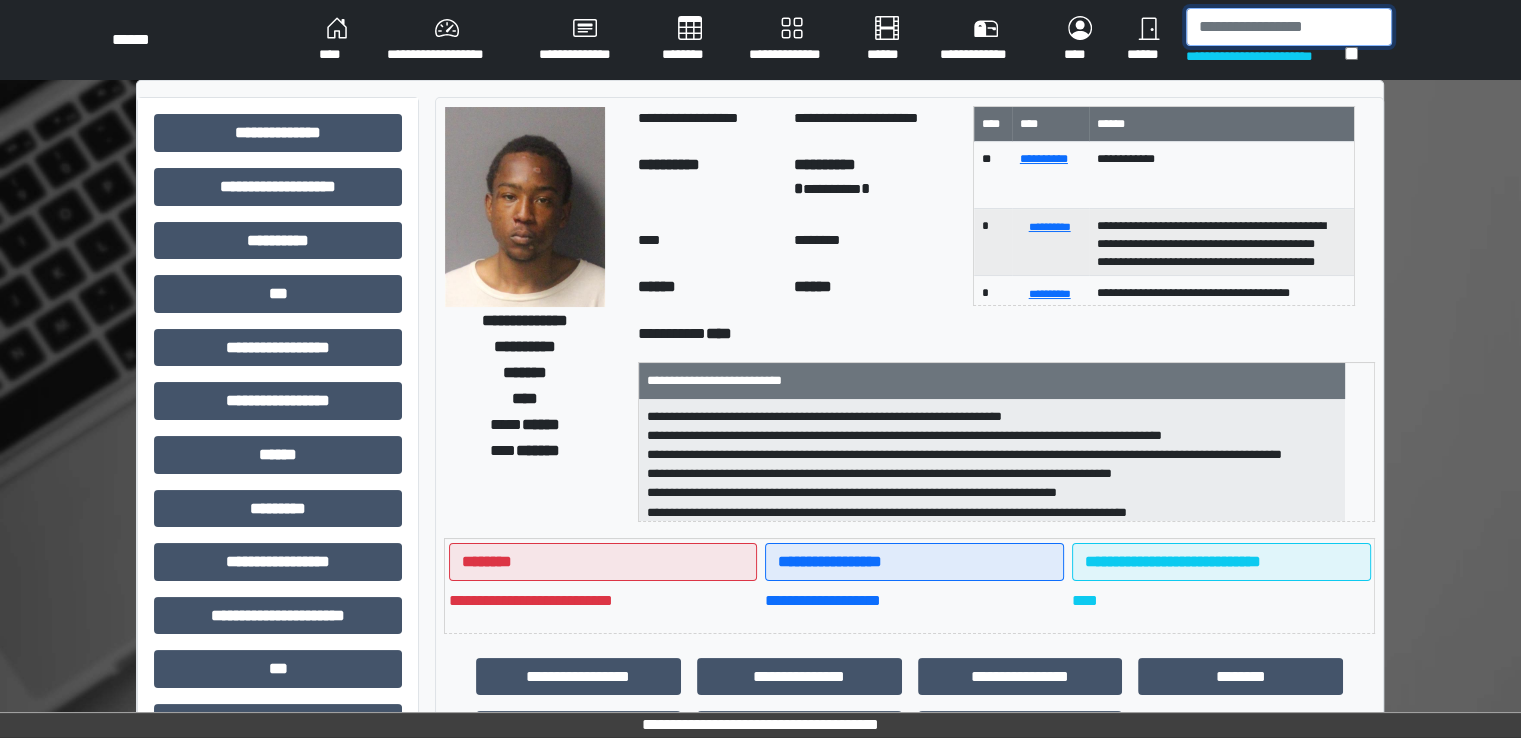 click at bounding box center [1289, 27] 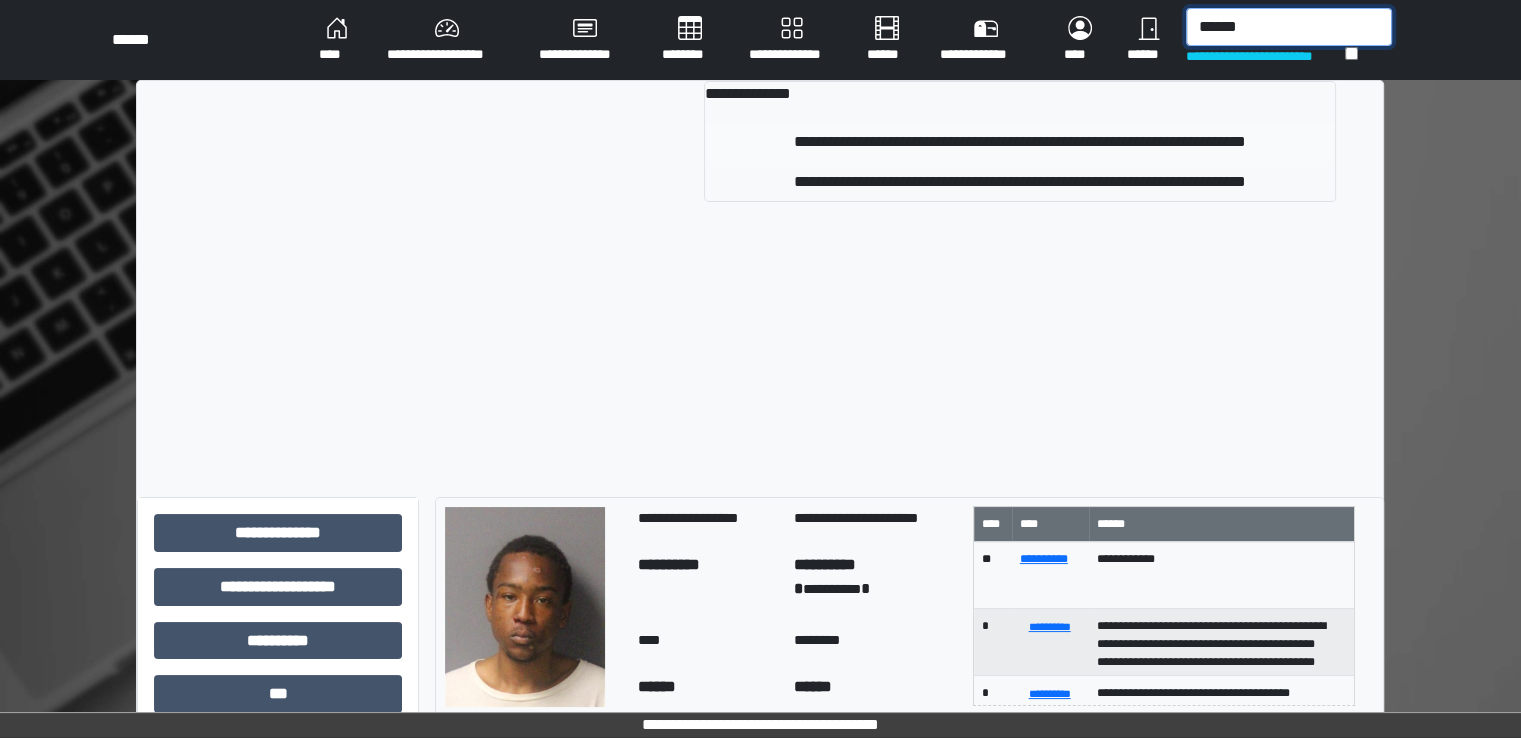 type on "******" 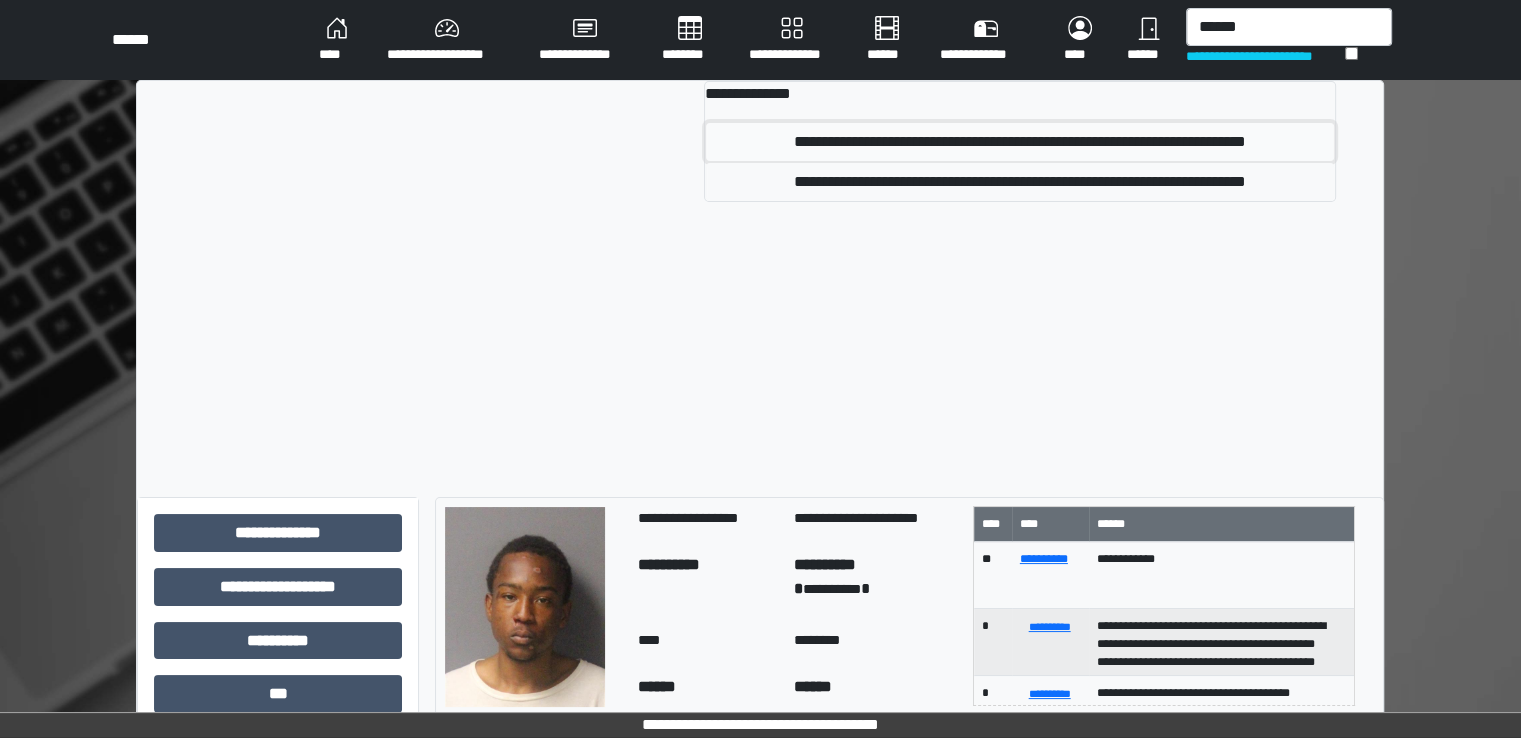click on "**********" at bounding box center (1020, 142) 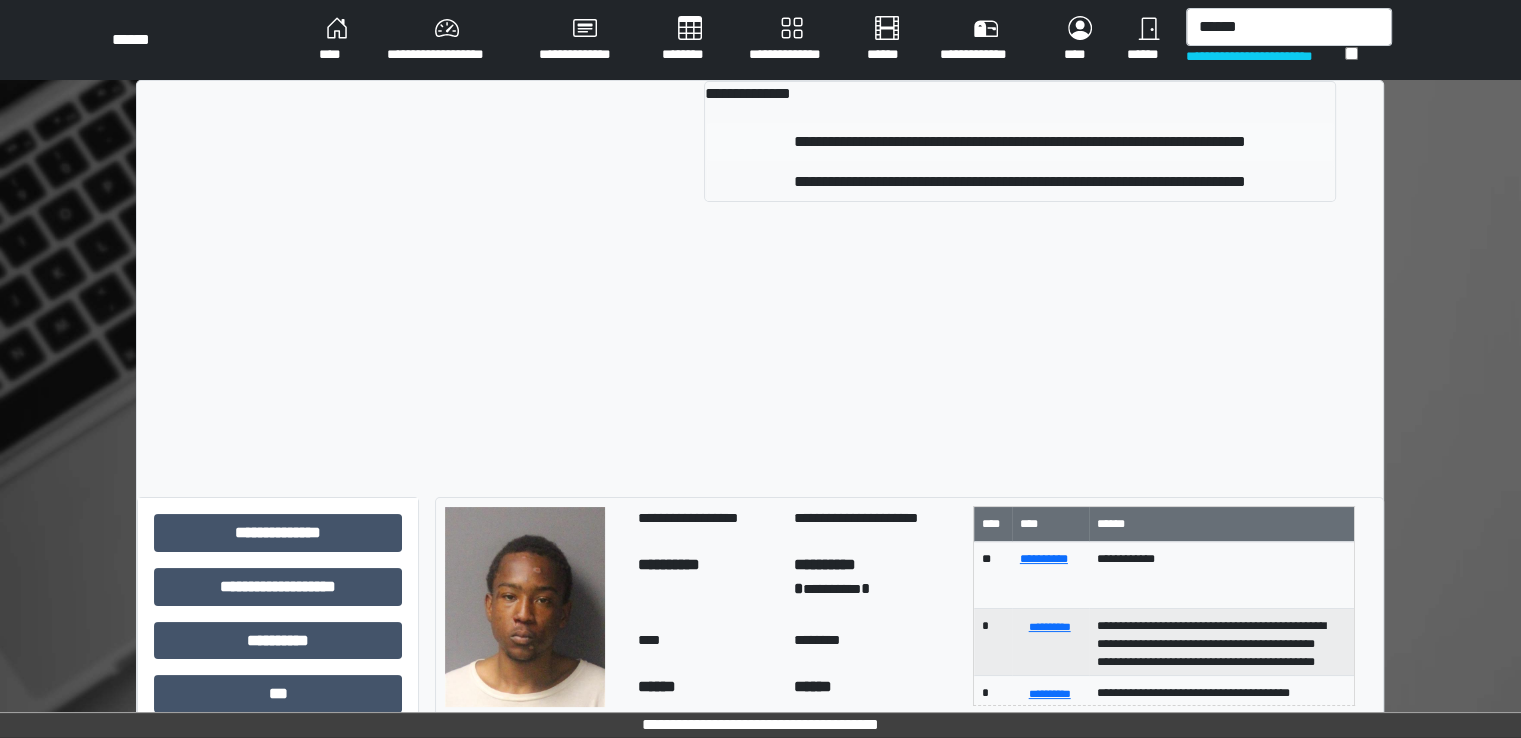 type 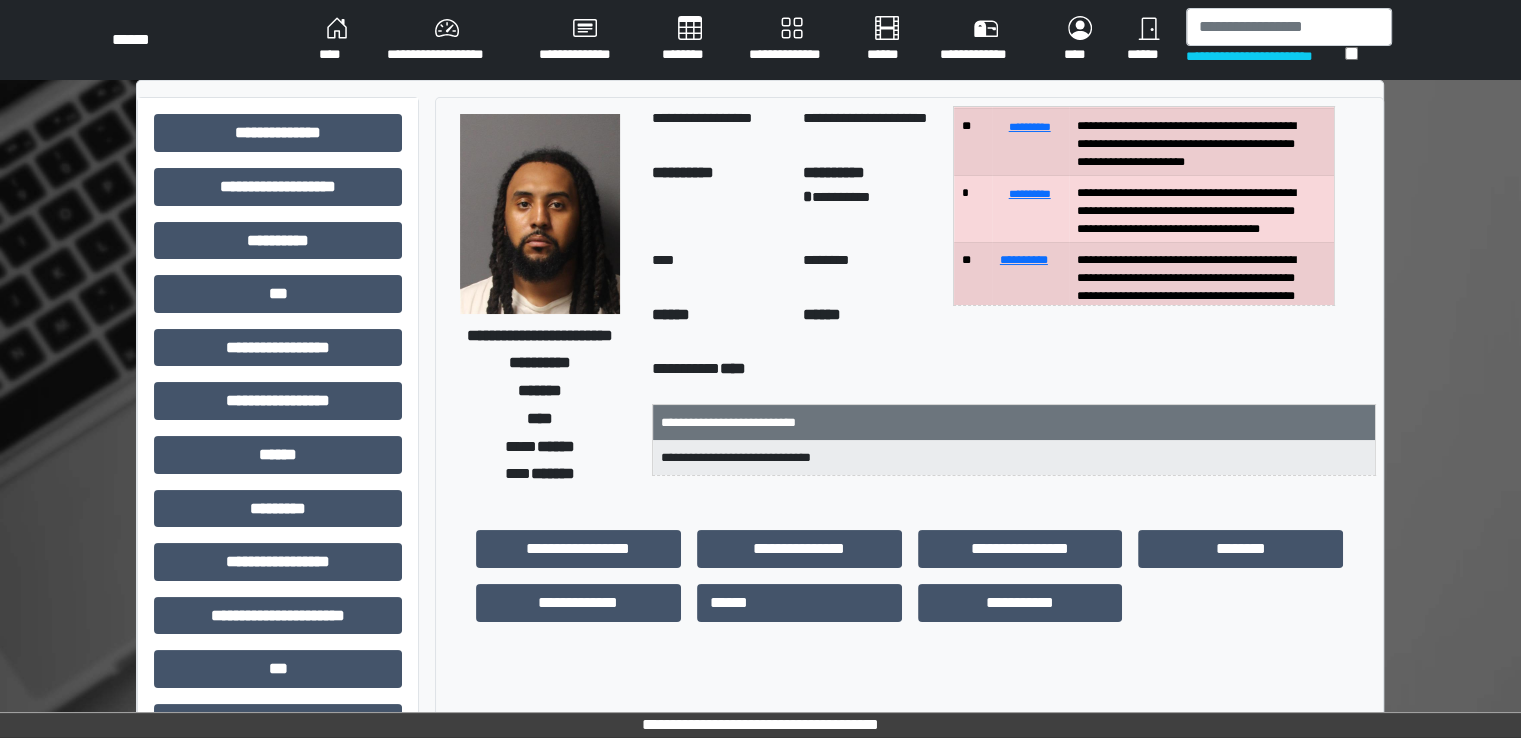 scroll, scrollTop: 0, scrollLeft: 0, axis: both 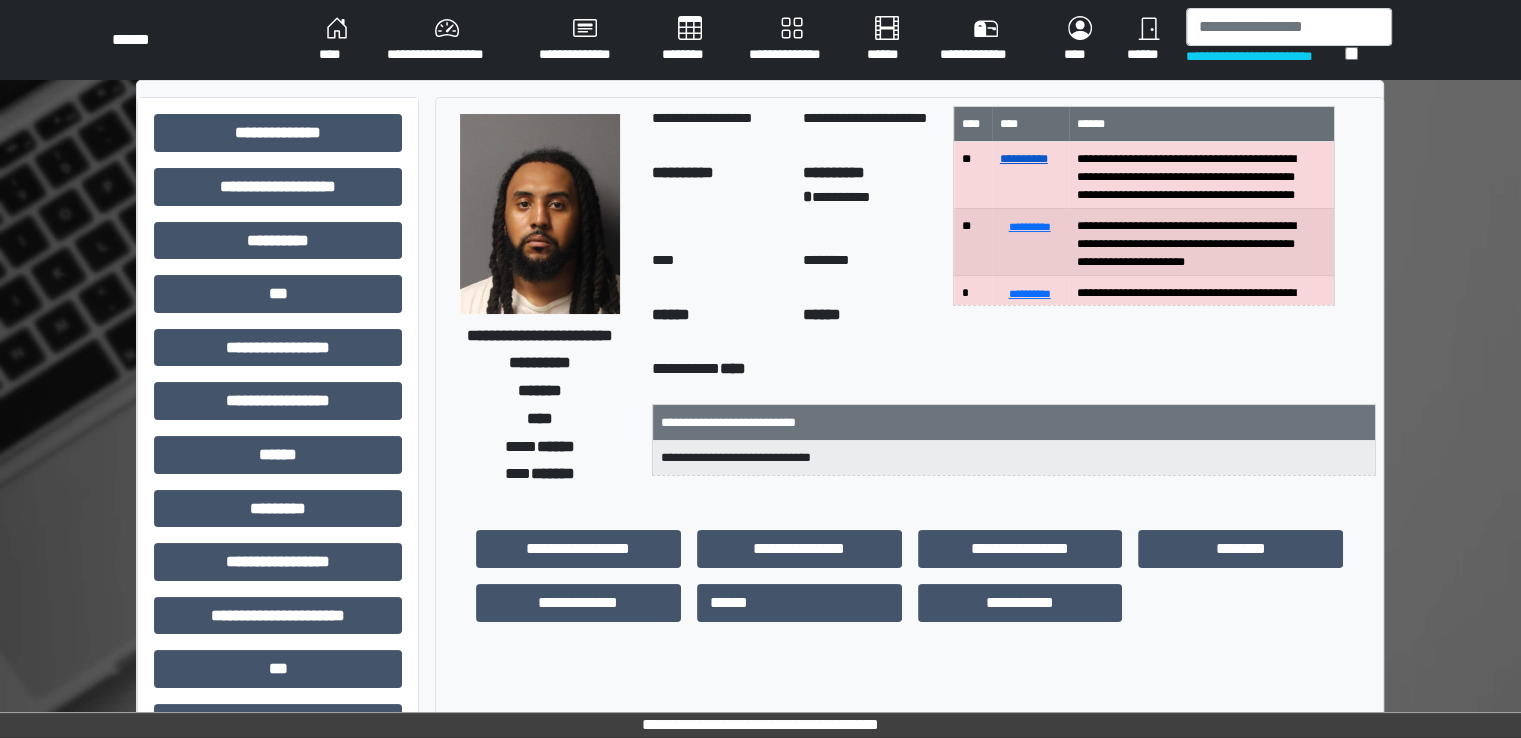 click on "**********" at bounding box center (1024, 159) 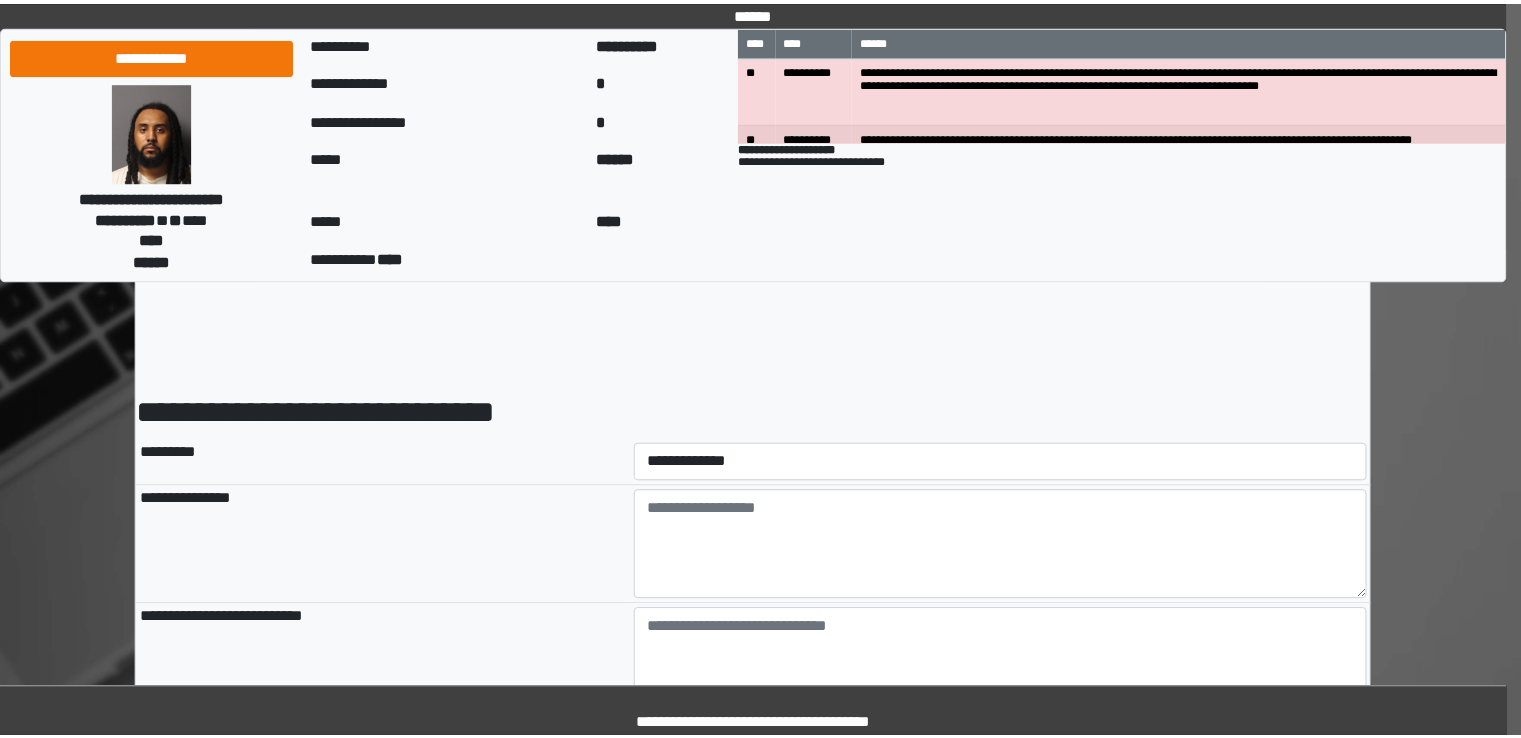 scroll, scrollTop: 0, scrollLeft: 0, axis: both 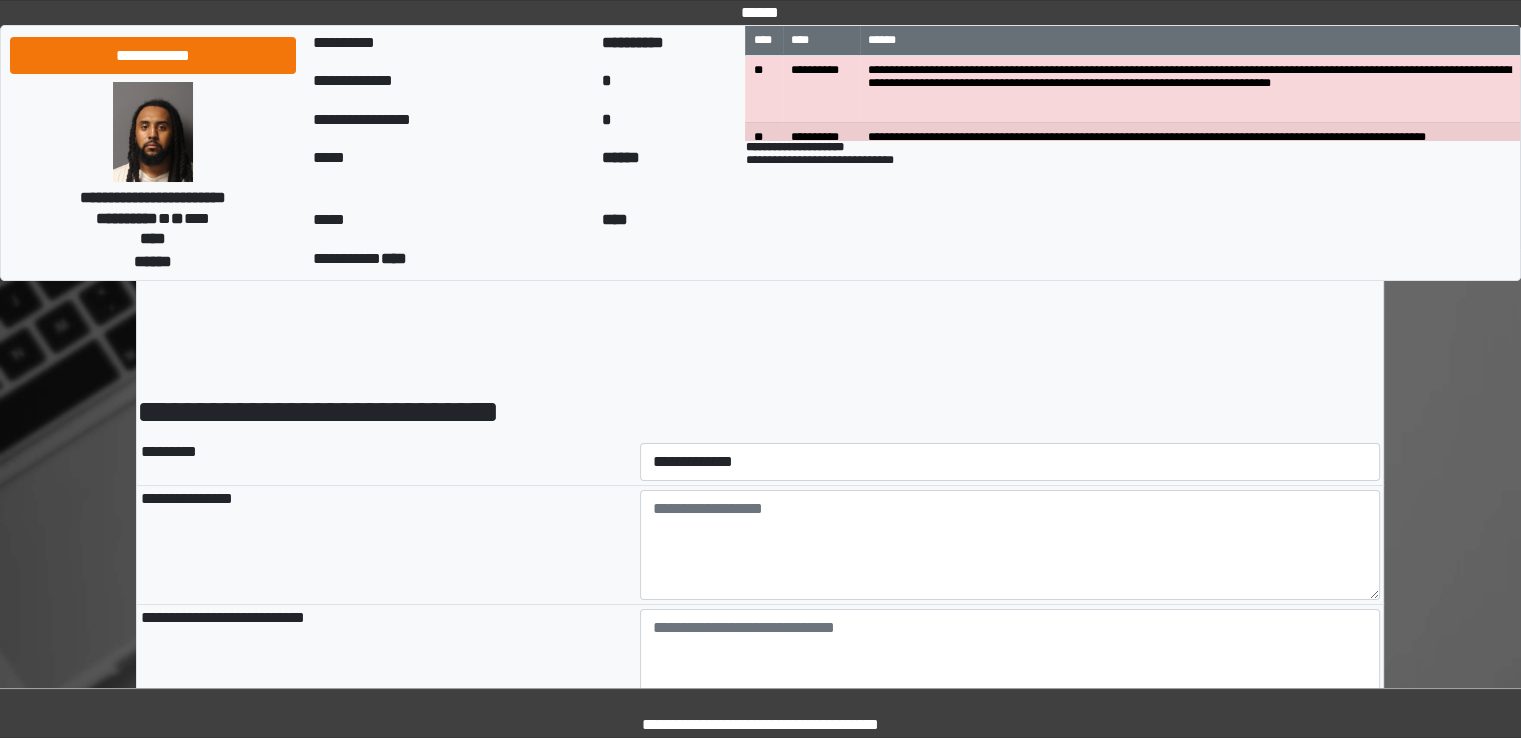 click on "**********" at bounding box center (760, 2010) 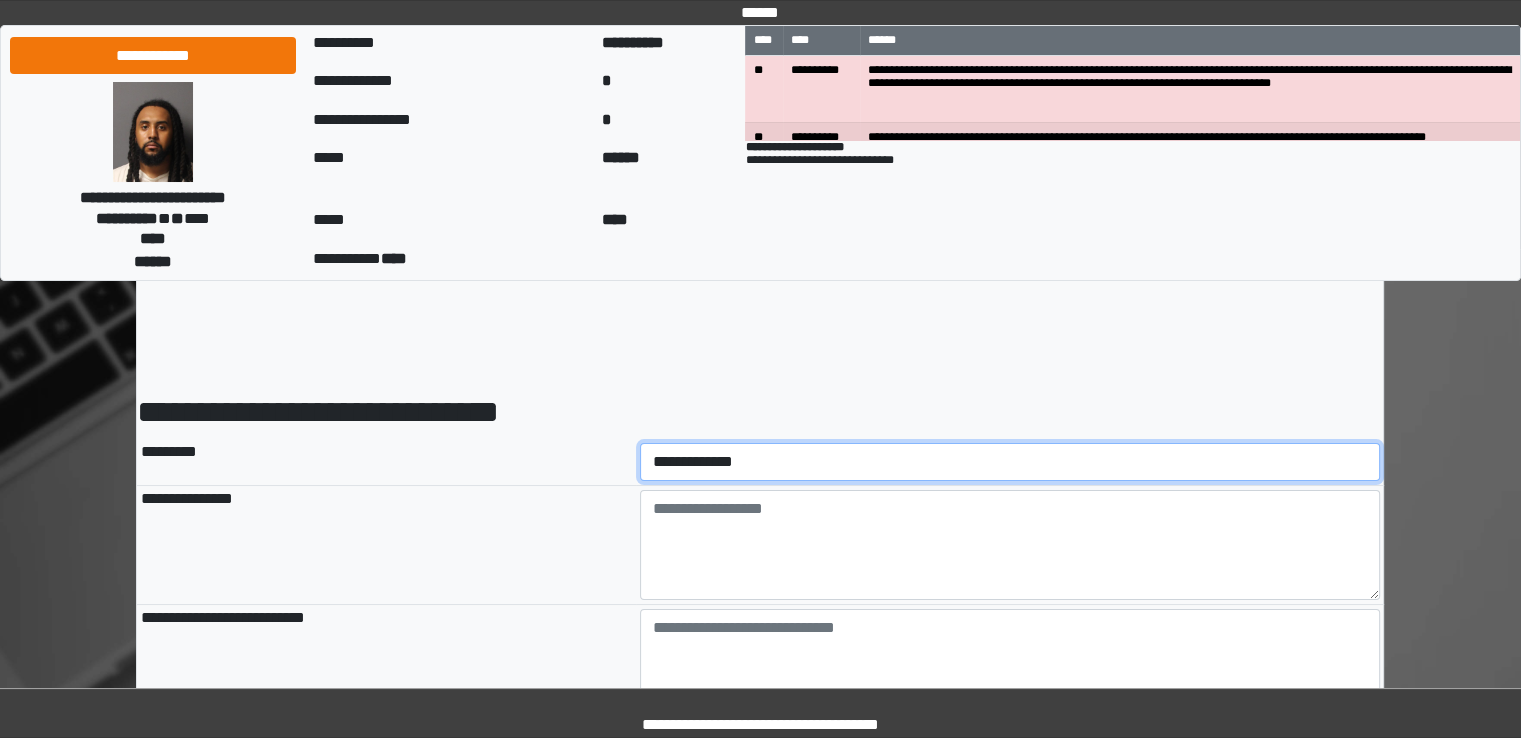 click on "**********" at bounding box center (1010, 462) 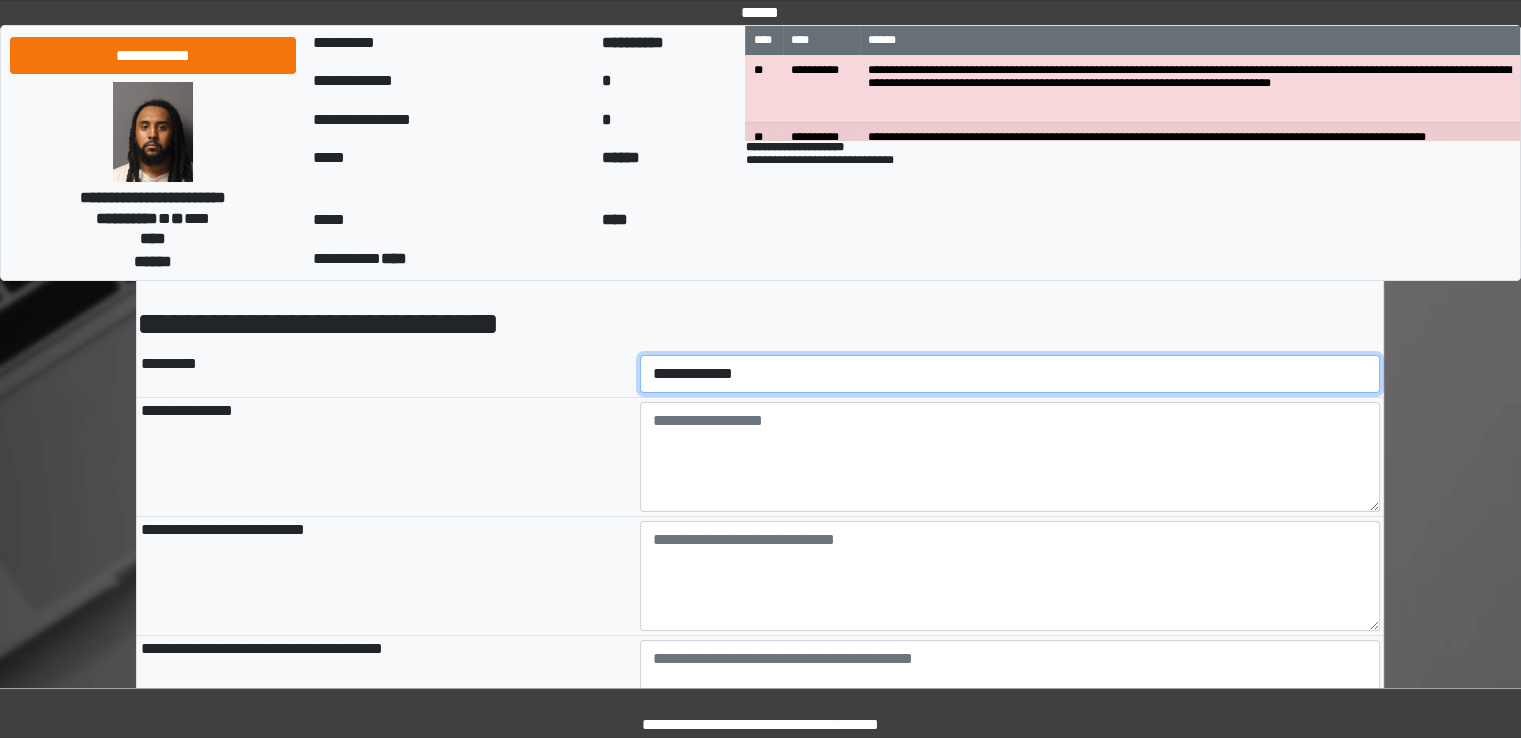 scroll, scrollTop: 200, scrollLeft: 0, axis: vertical 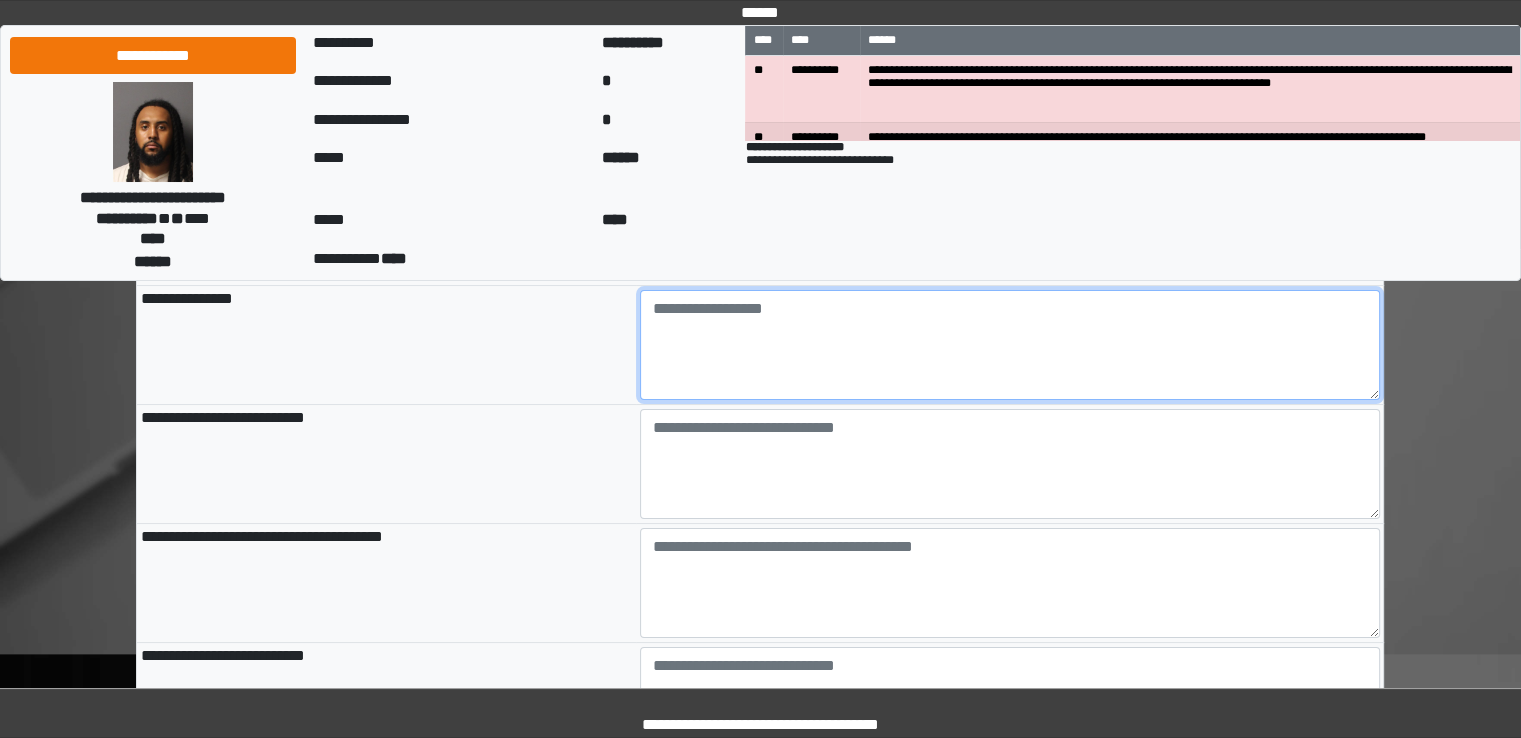 click at bounding box center (1010, 345) 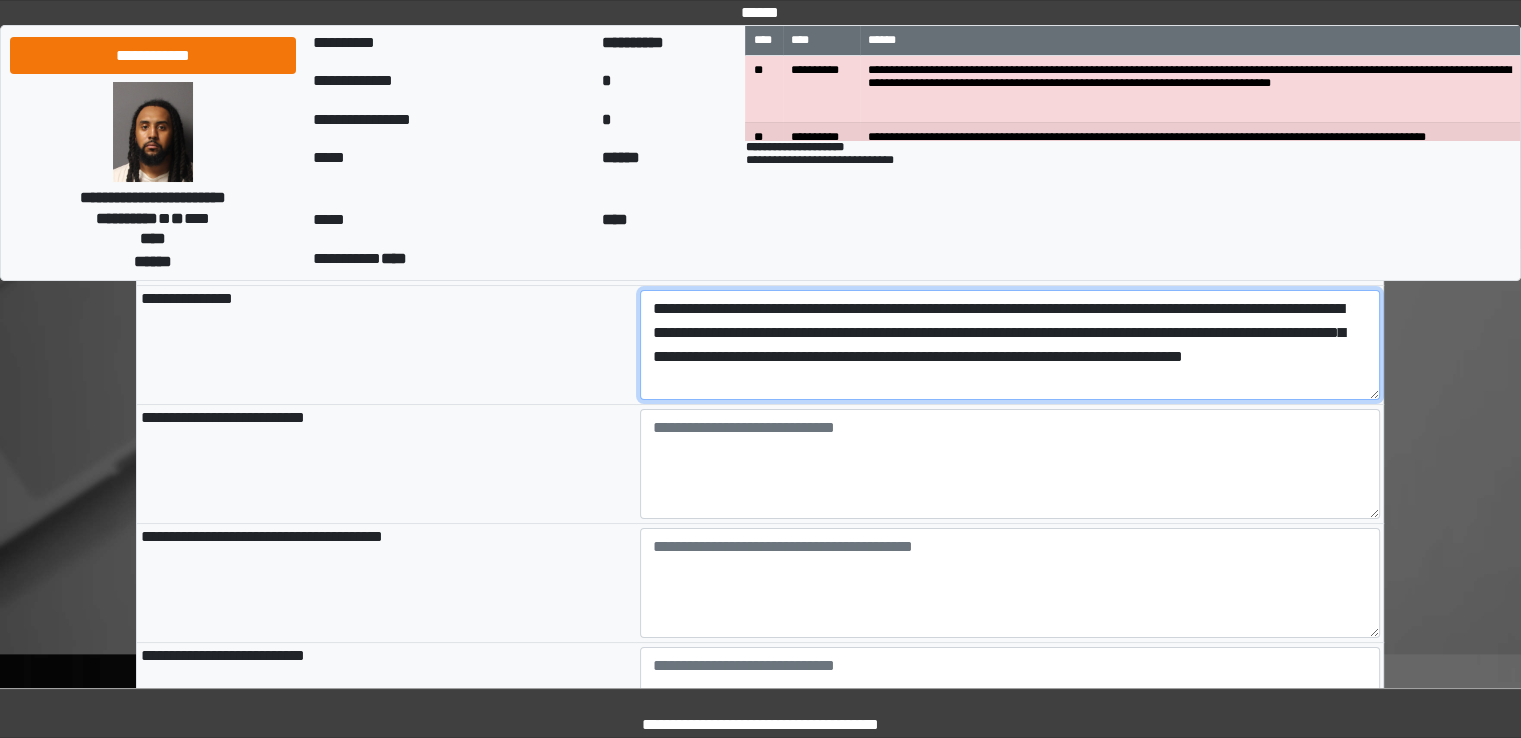 drag, startPoint x: 779, startPoint y: 392, endPoint x: 648, endPoint y: 303, distance: 158.37297 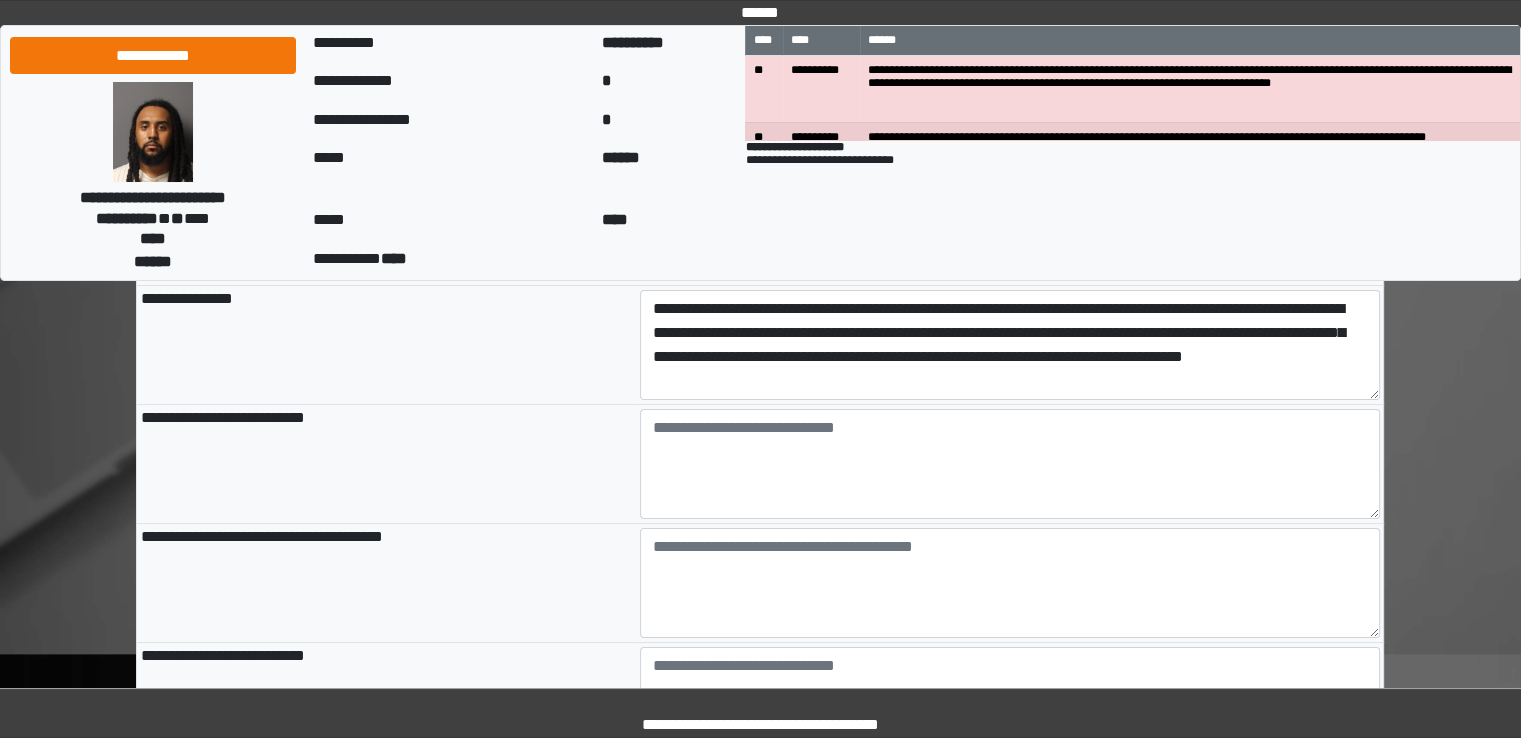 type on "**********" 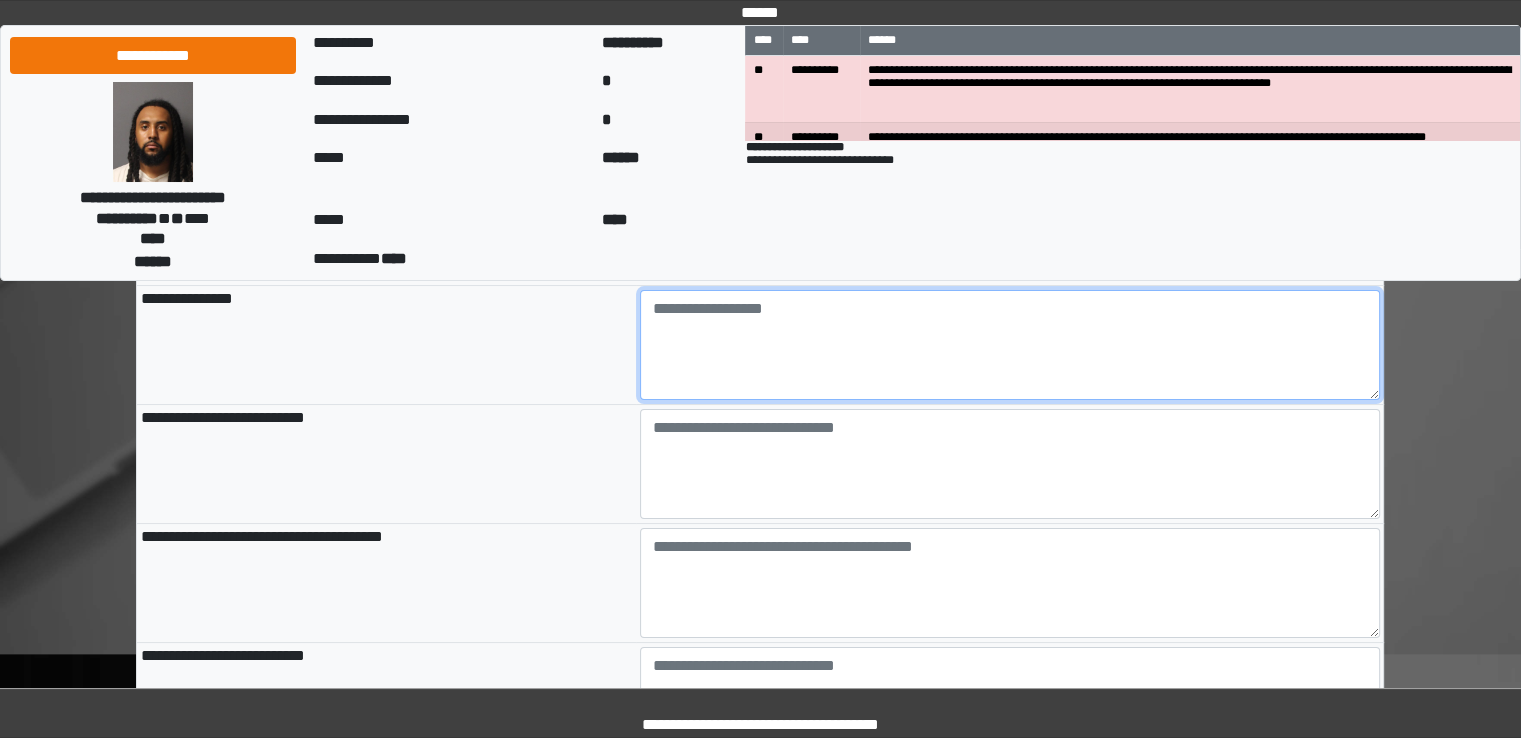 paste on "**********" 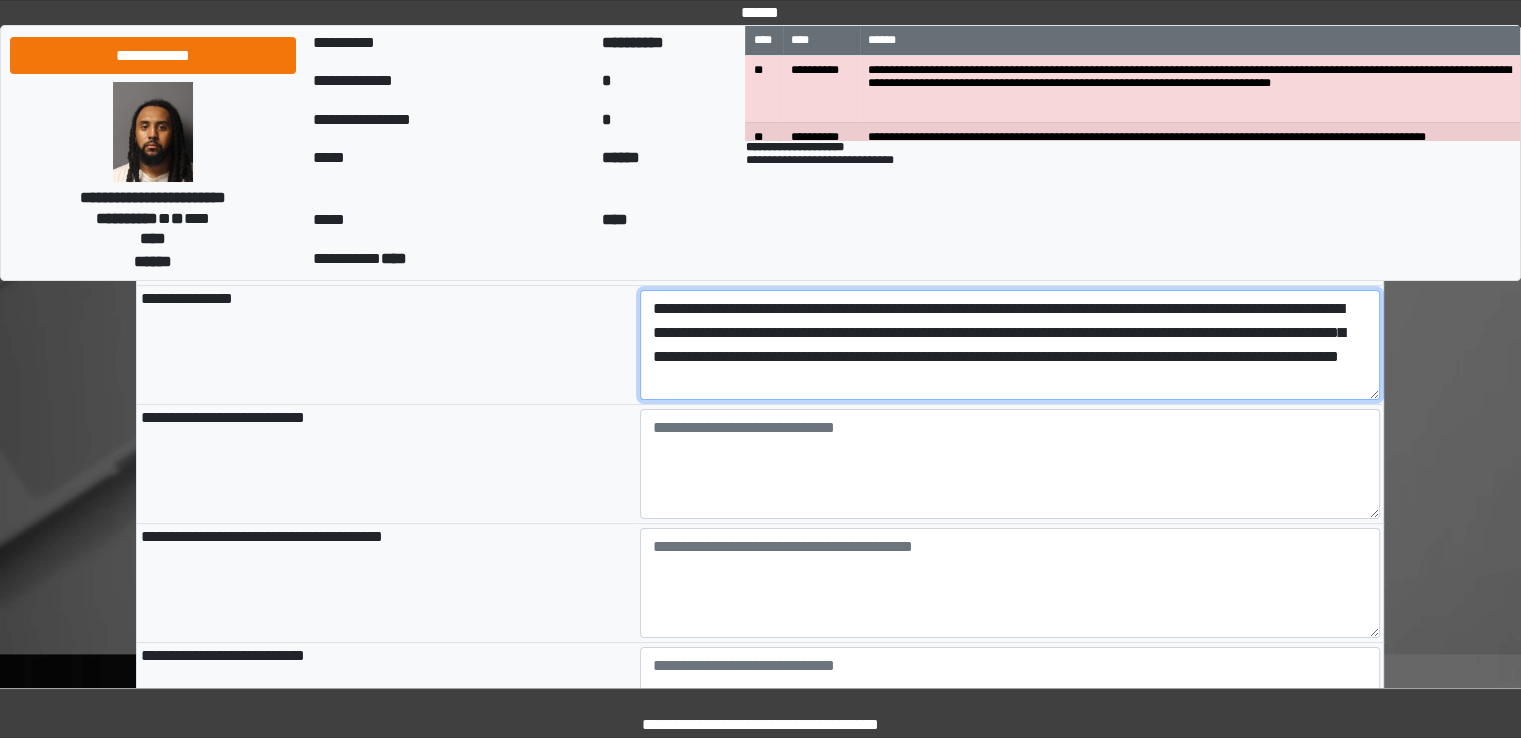 type on "**********" 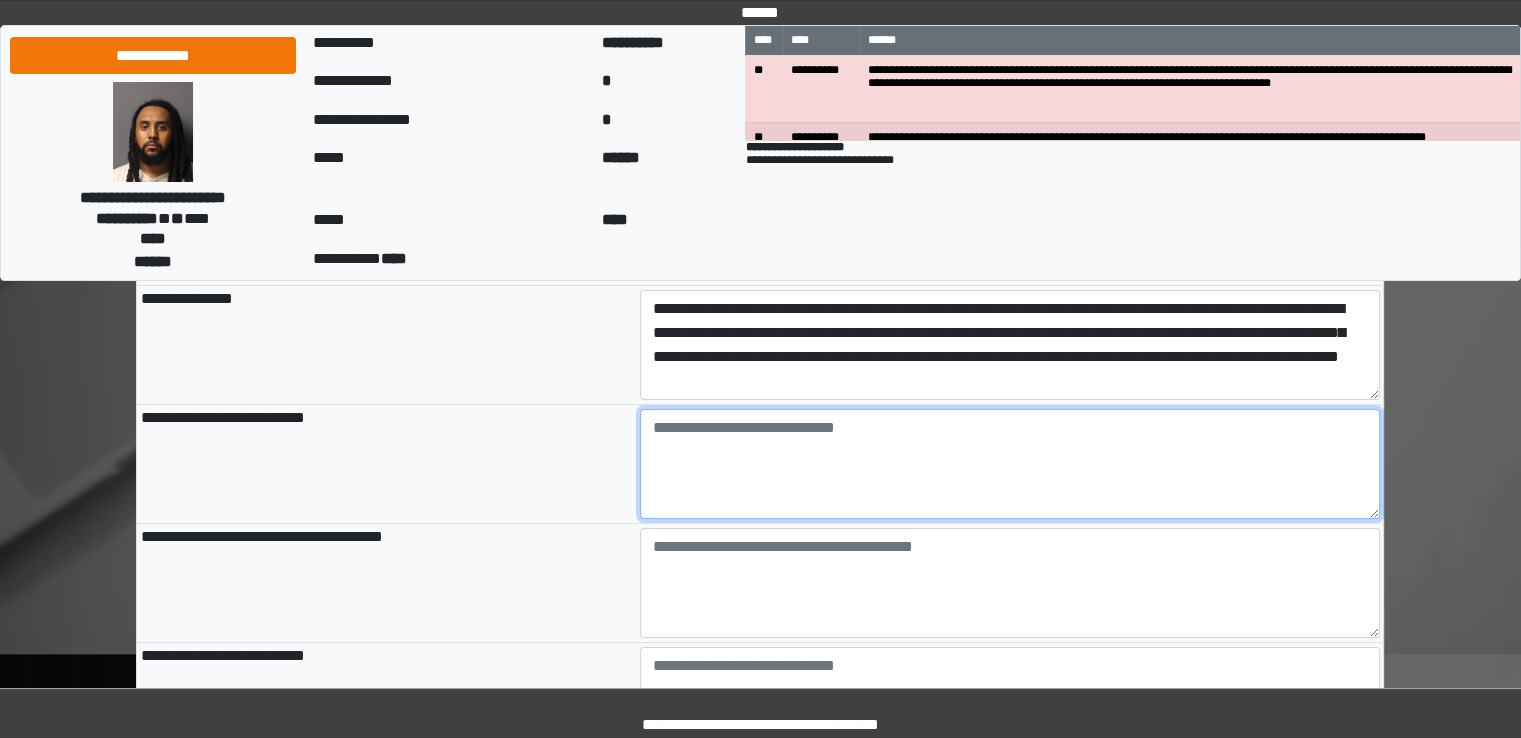 type on "**********" 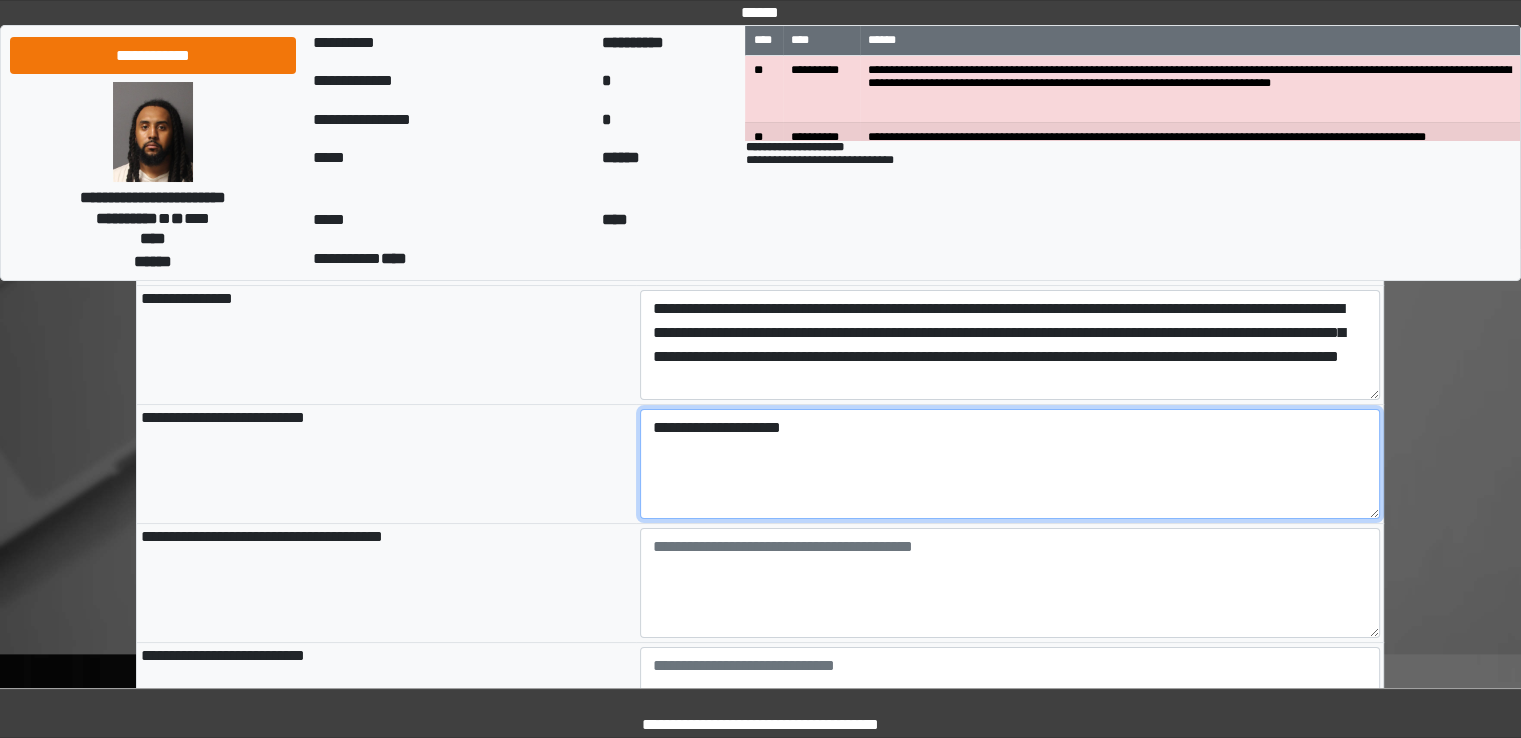 type on "**********" 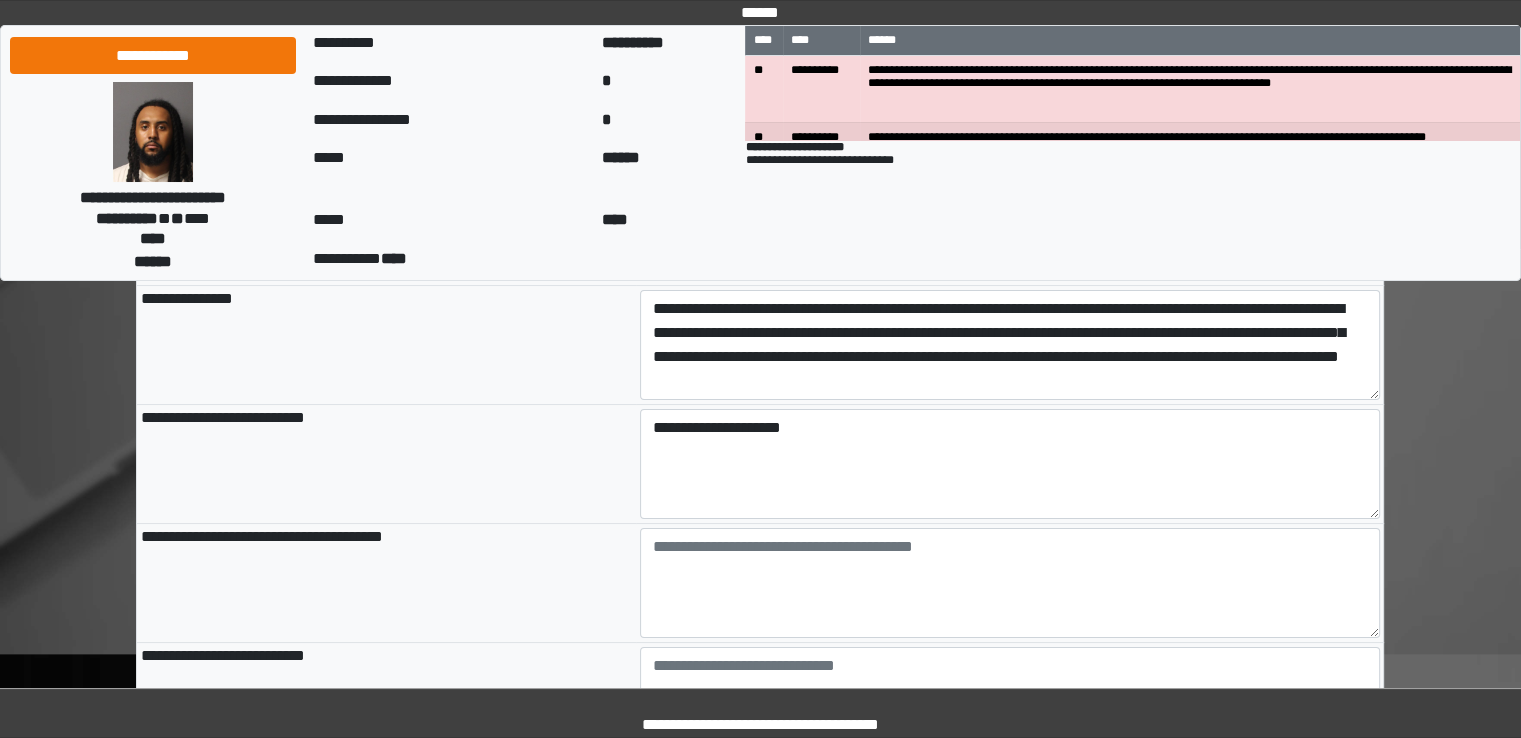 type on "**********" 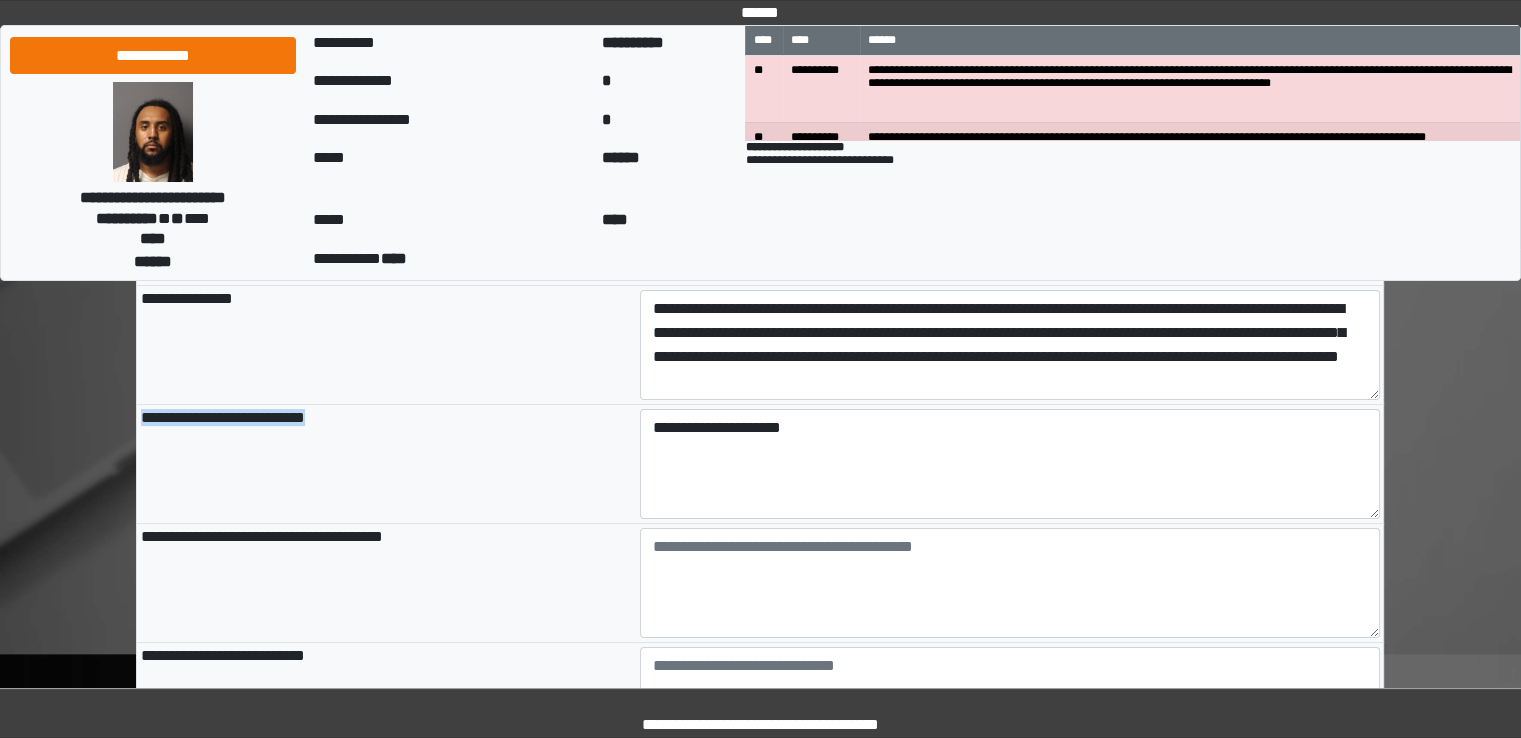 drag, startPoint x: 140, startPoint y: 424, endPoint x: 332, endPoint y: 429, distance: 192.0651 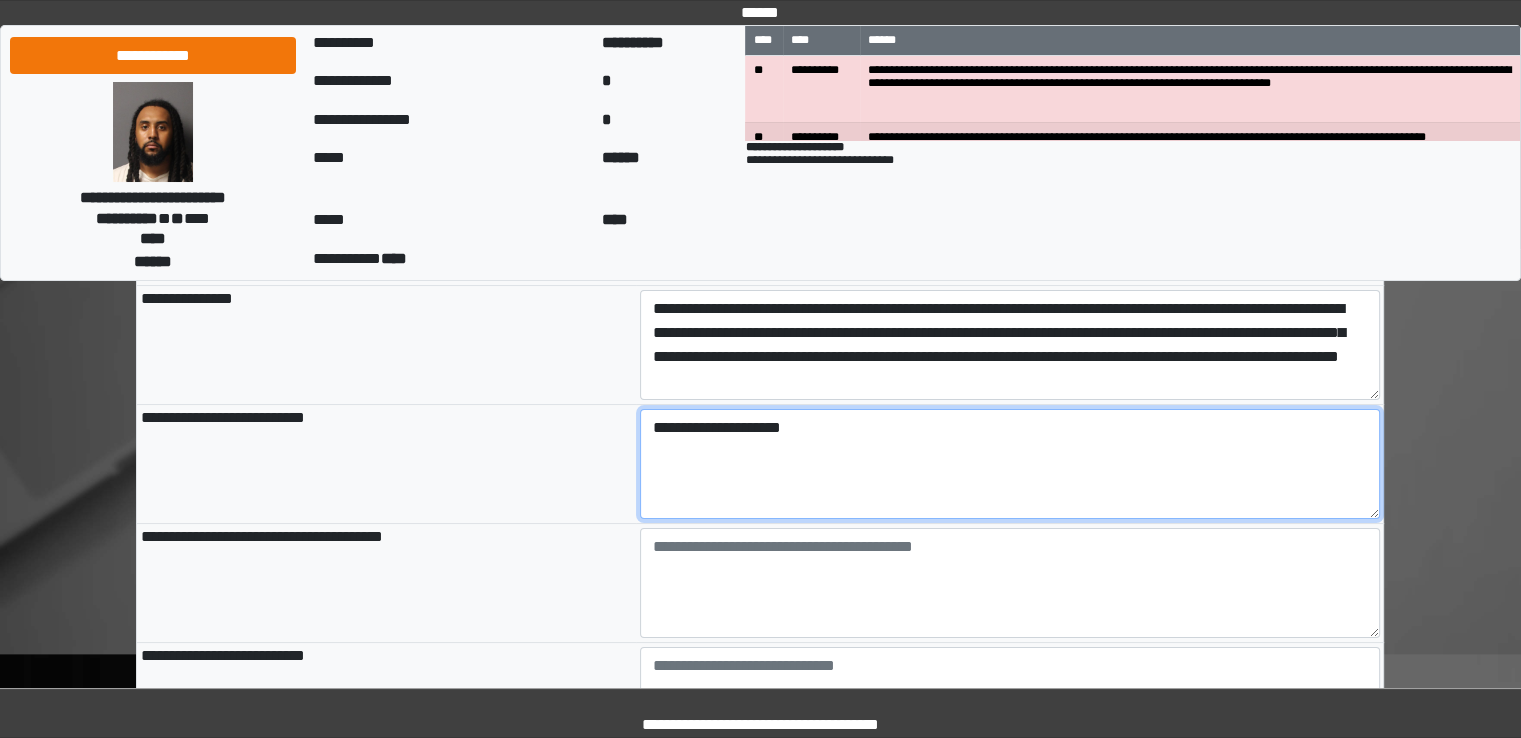 click on "**********" at bounding box center (1010, 464) 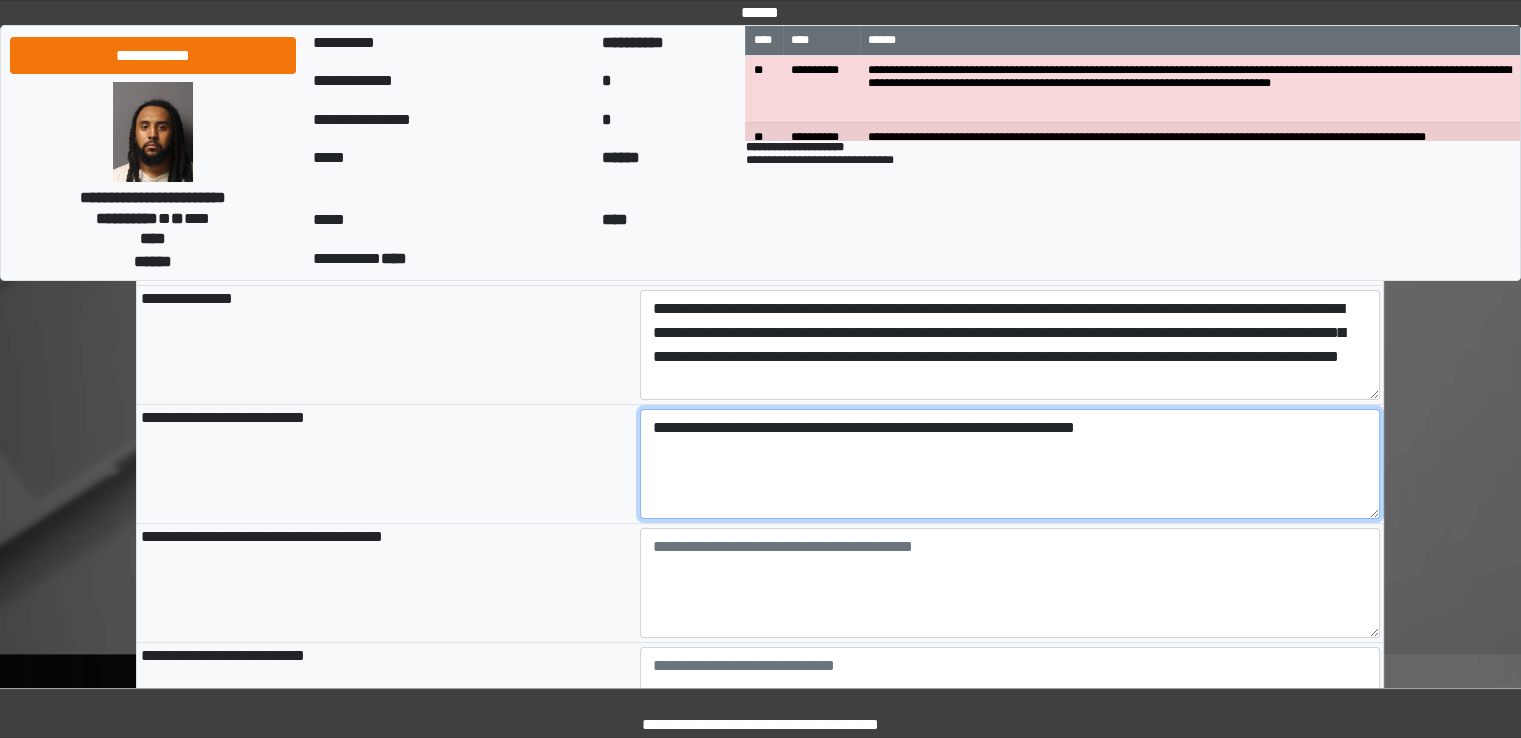drag, startPoint x: 1188, startPoint y: 445, endPoint x: 752, endPoint y: 450, distance: 436.02866 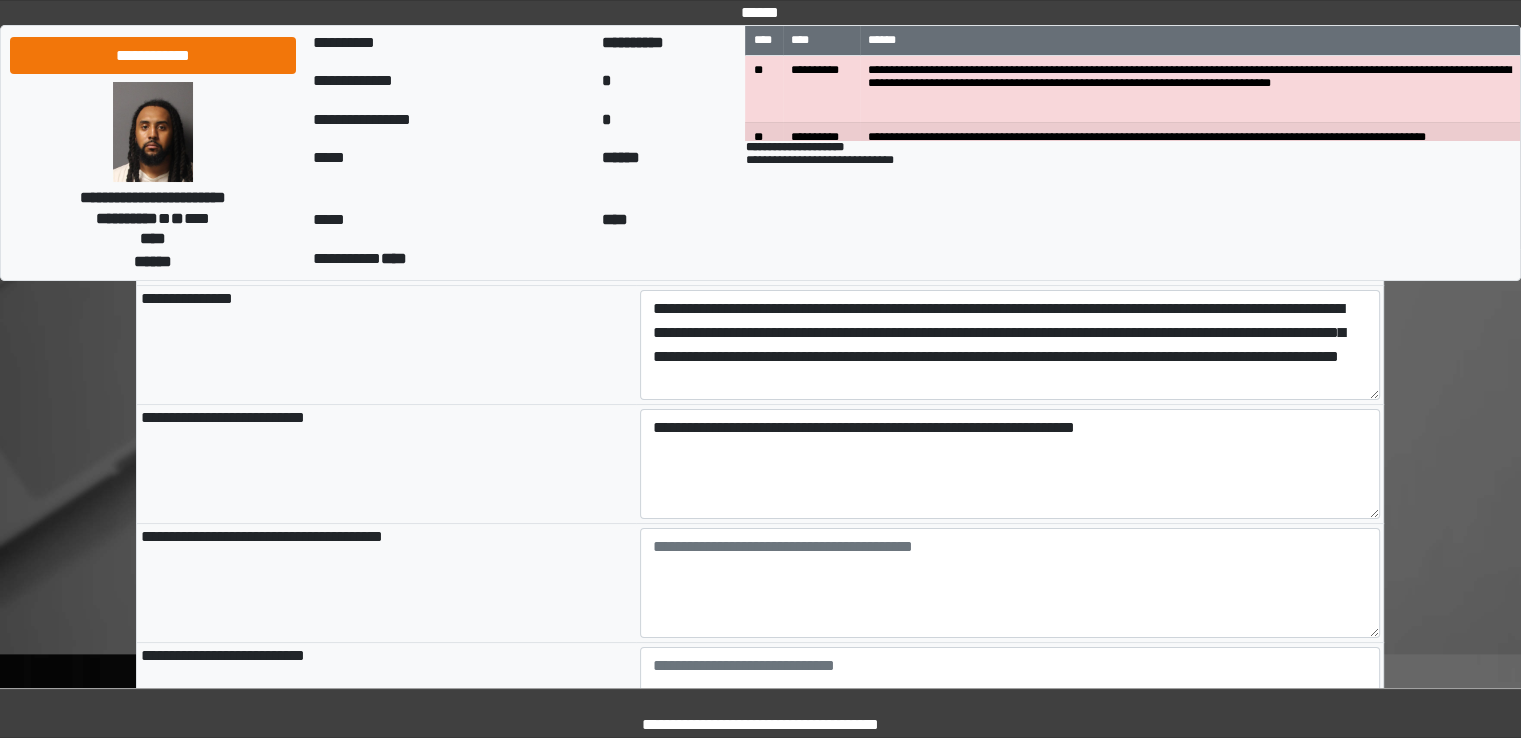 type on "**********" 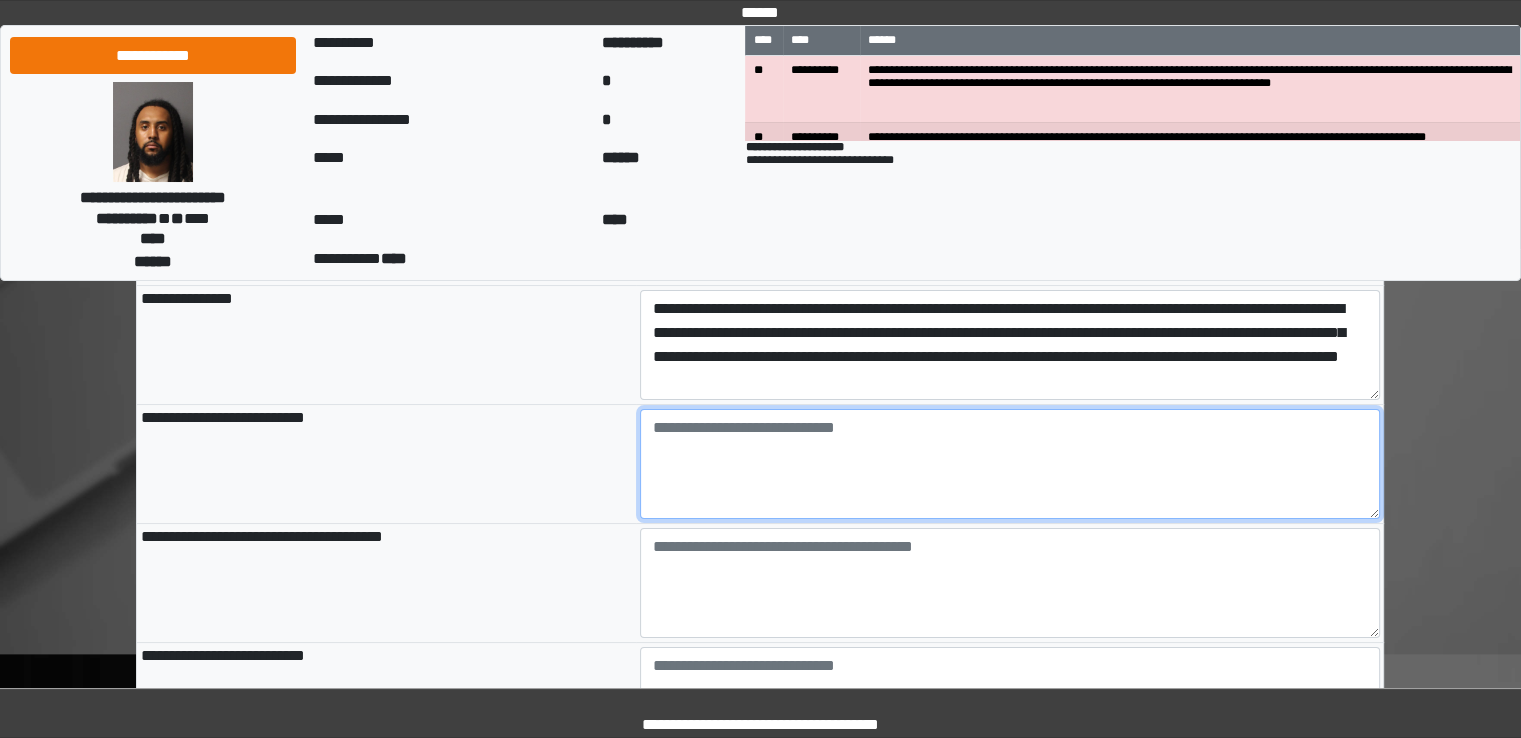 paste on "**********" 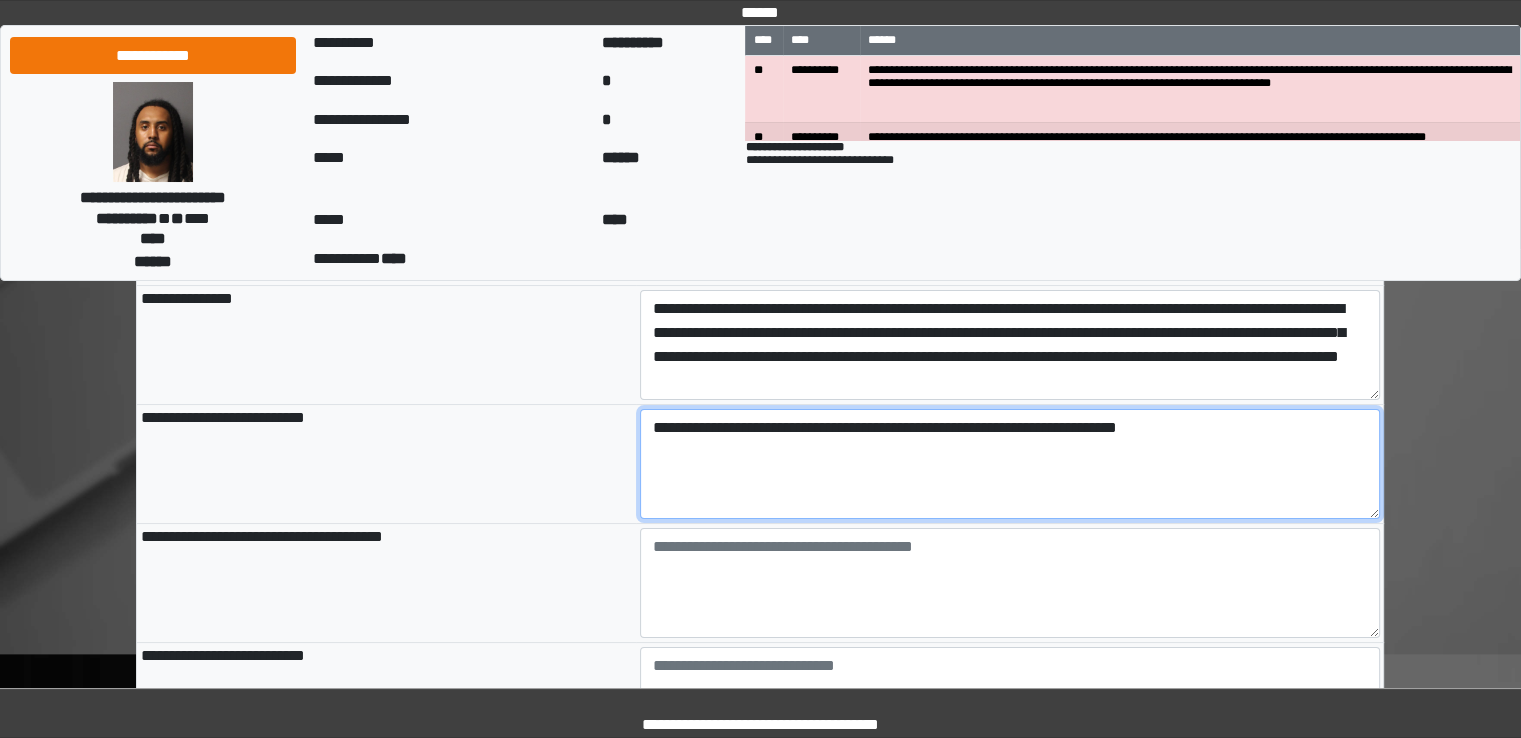 type on "**********" 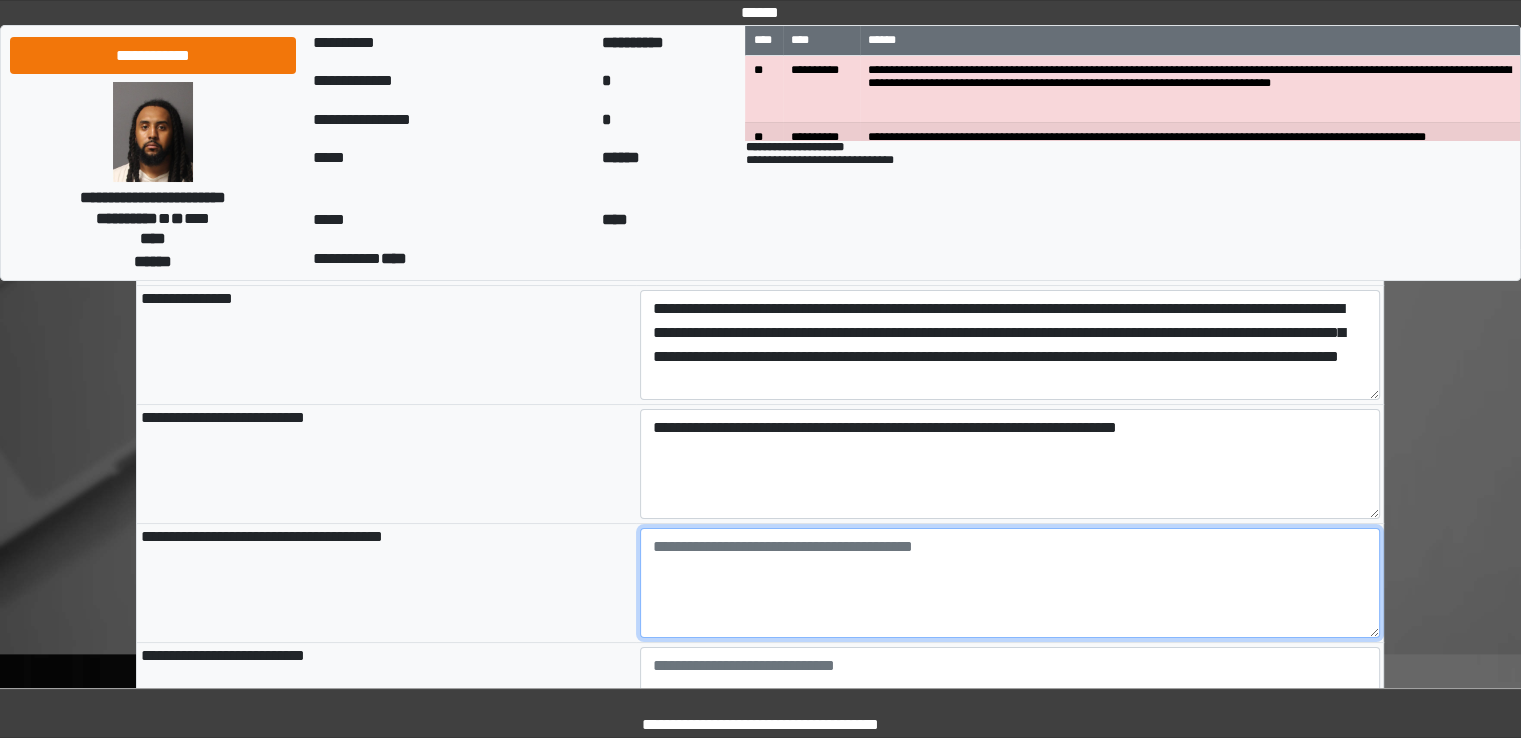 type on "**********" 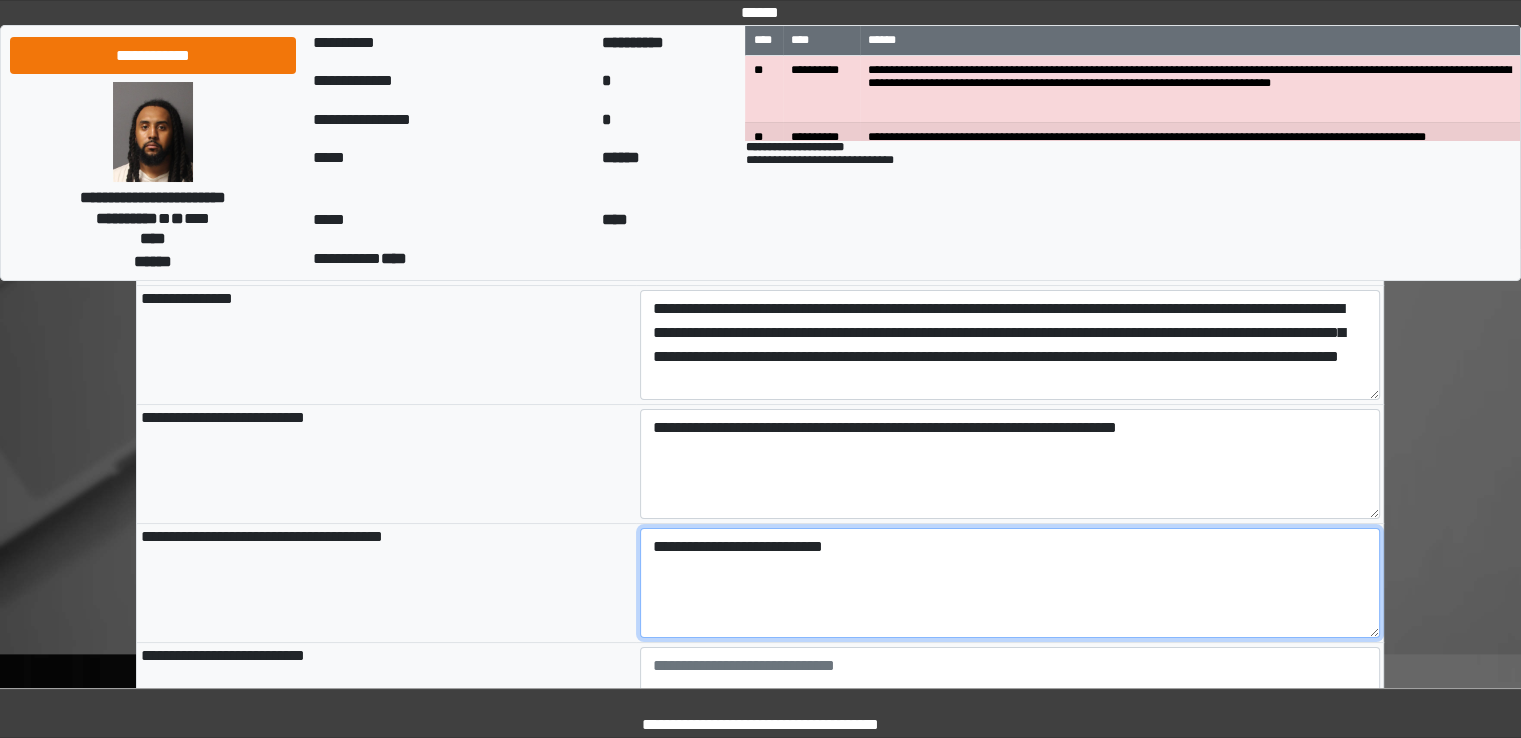 type on "**********" 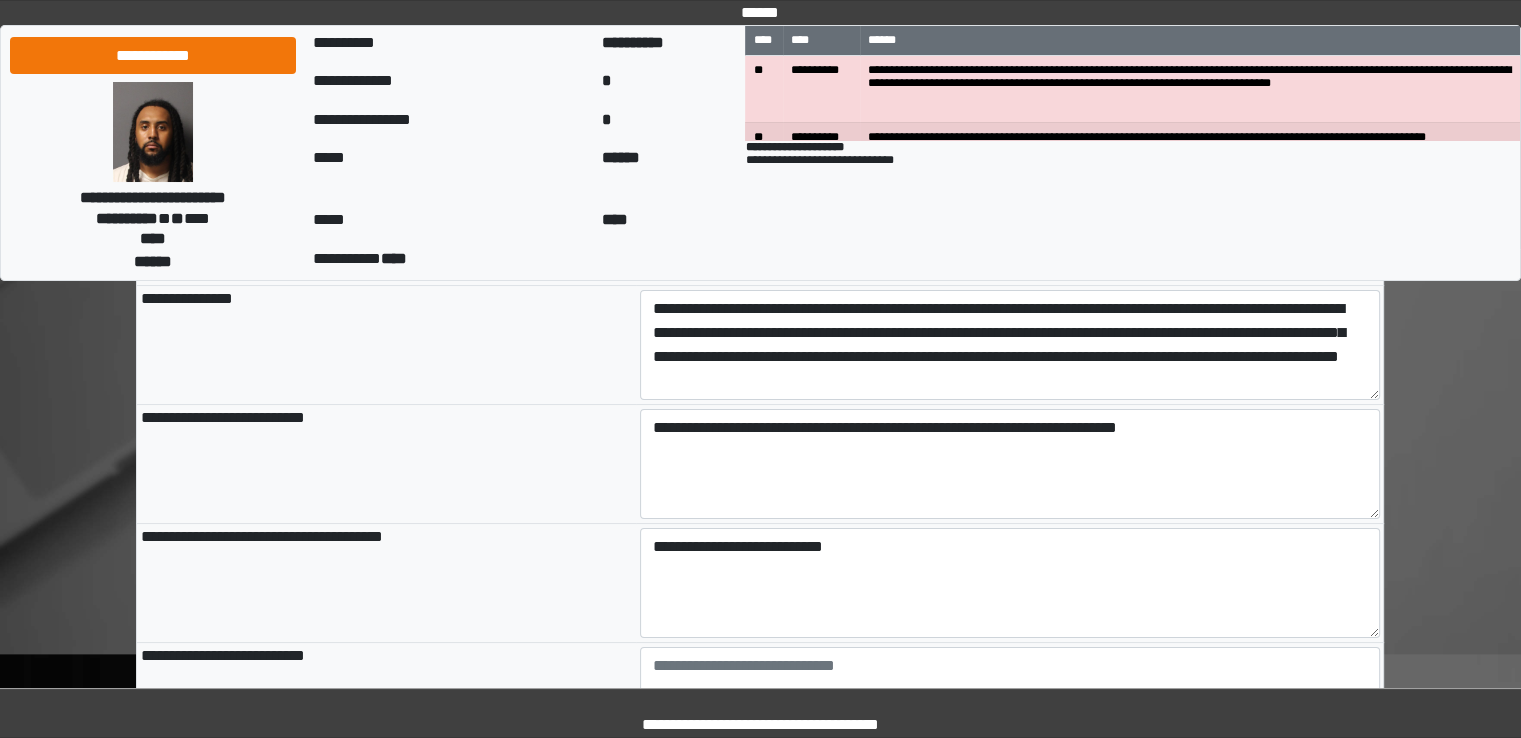 type on "**********" 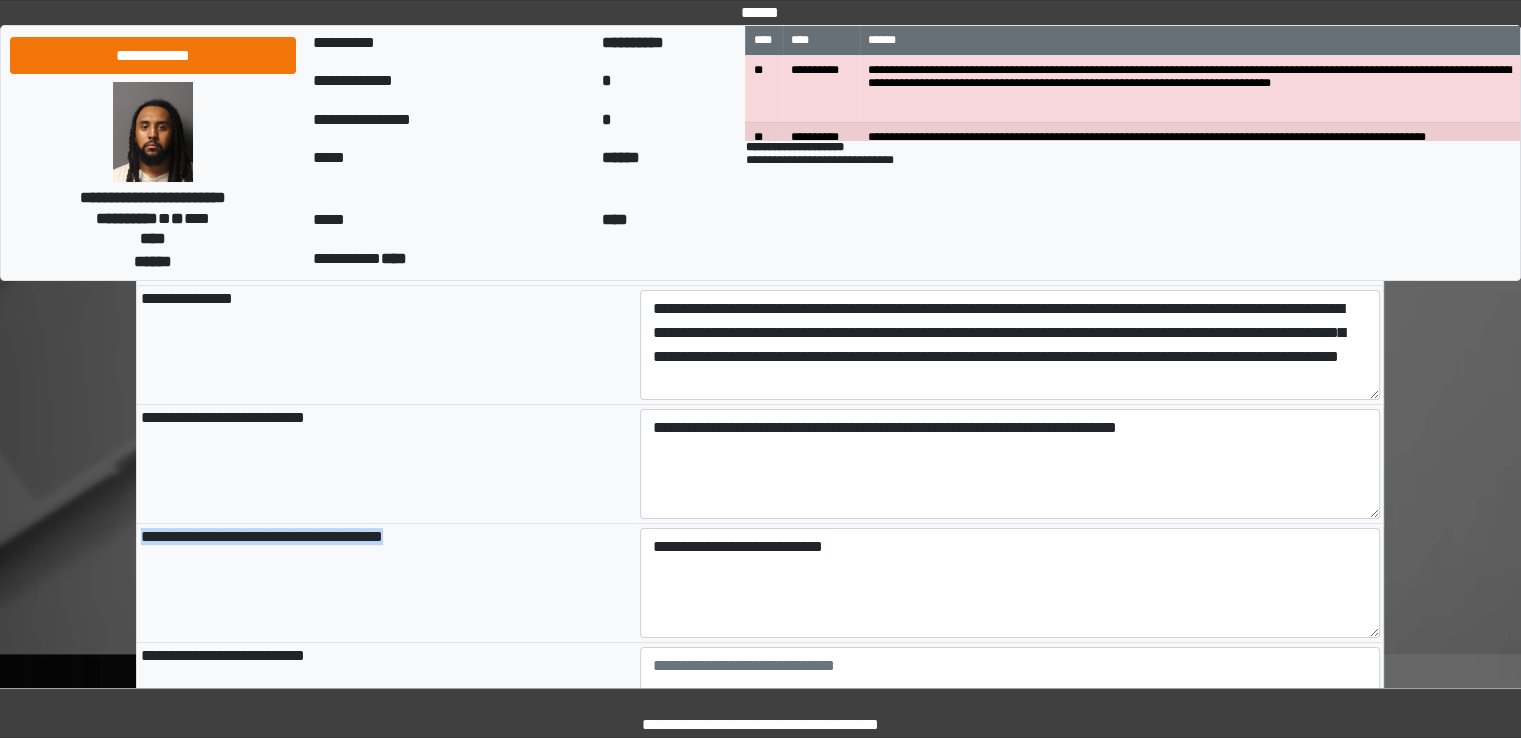 drag, startPoint x: 139, startPoint y: 537, endPoint x: 431, endPoint y: 544, distance: 292.0839 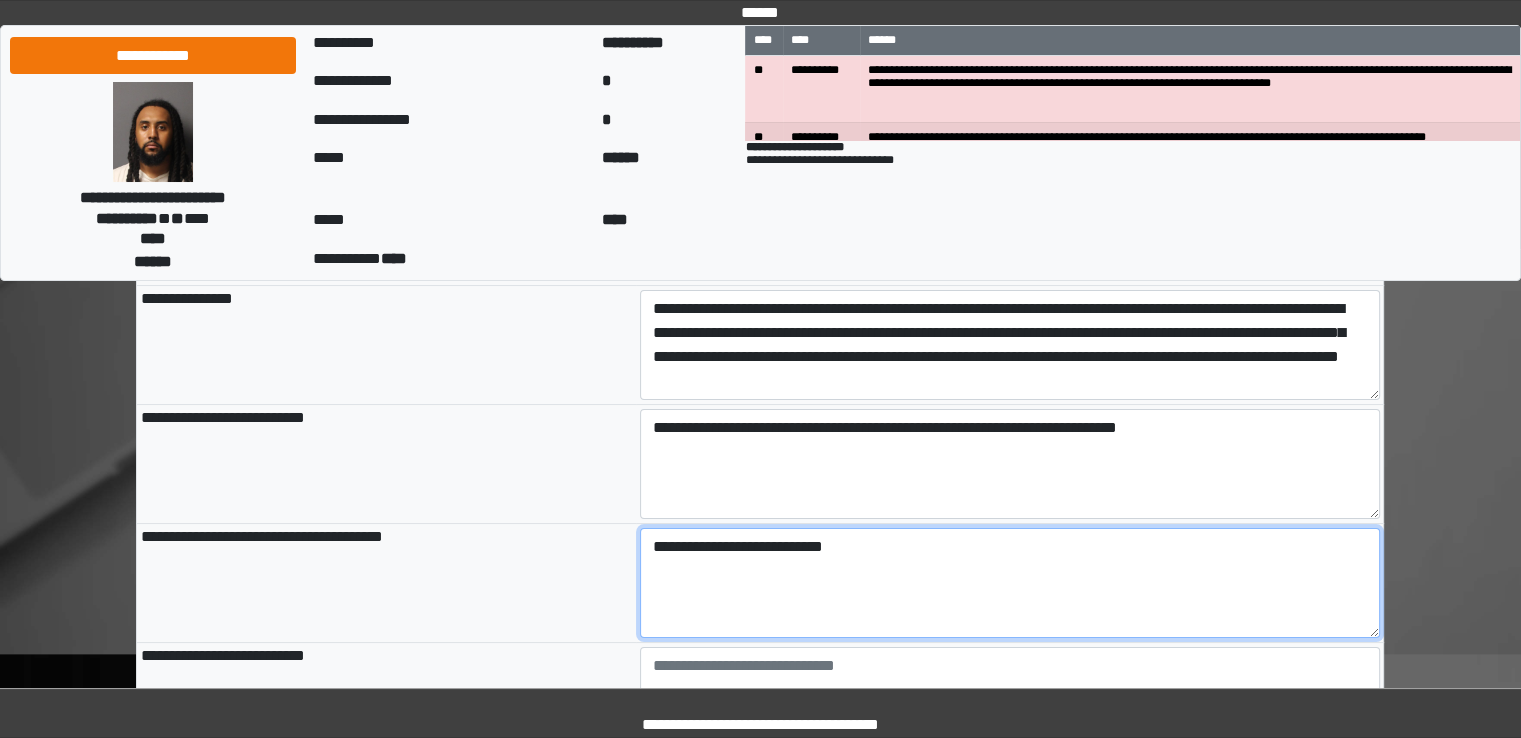 click on "**********" at bounding box center [1010, 583] 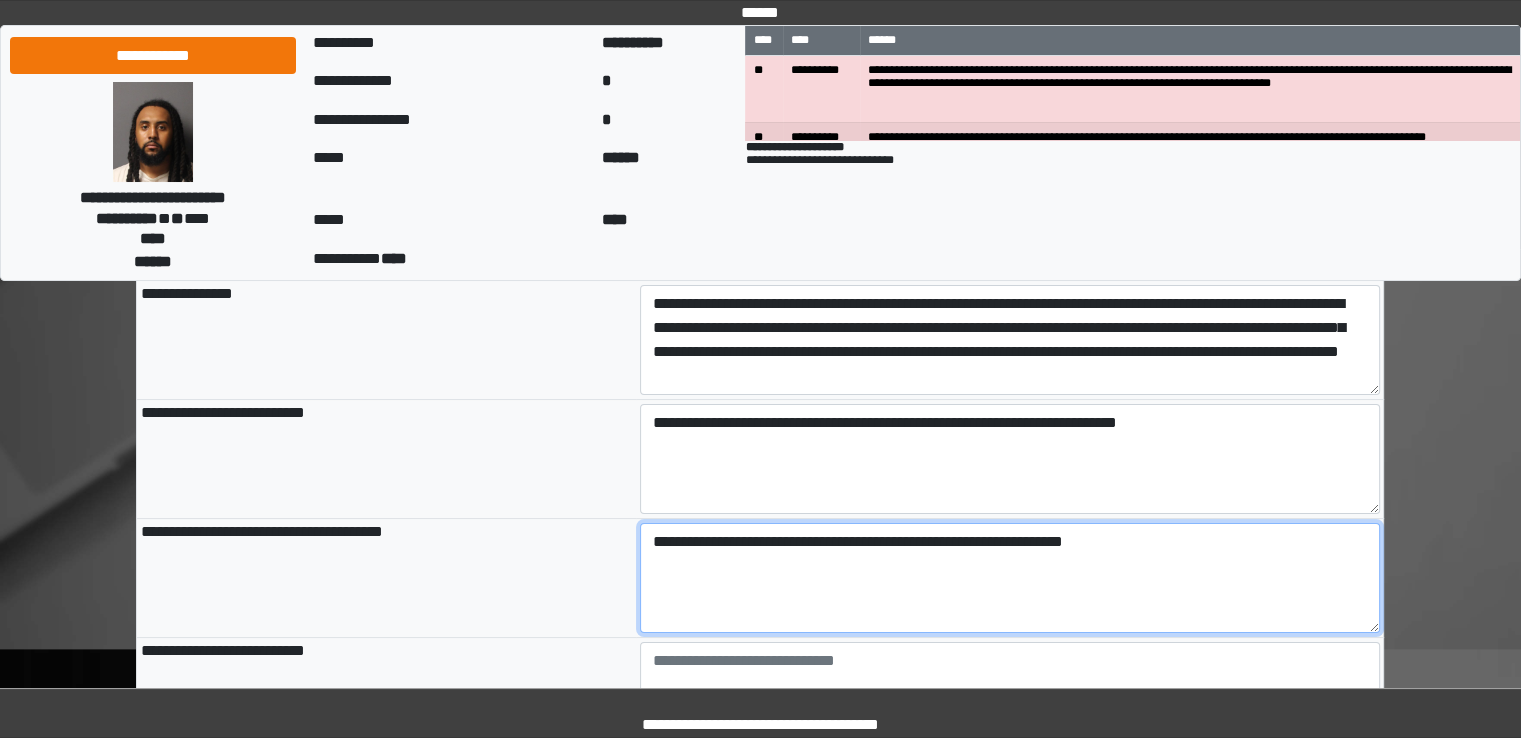 scroll, scrollTop: 300, scrollLeft: 0, axis: vertical 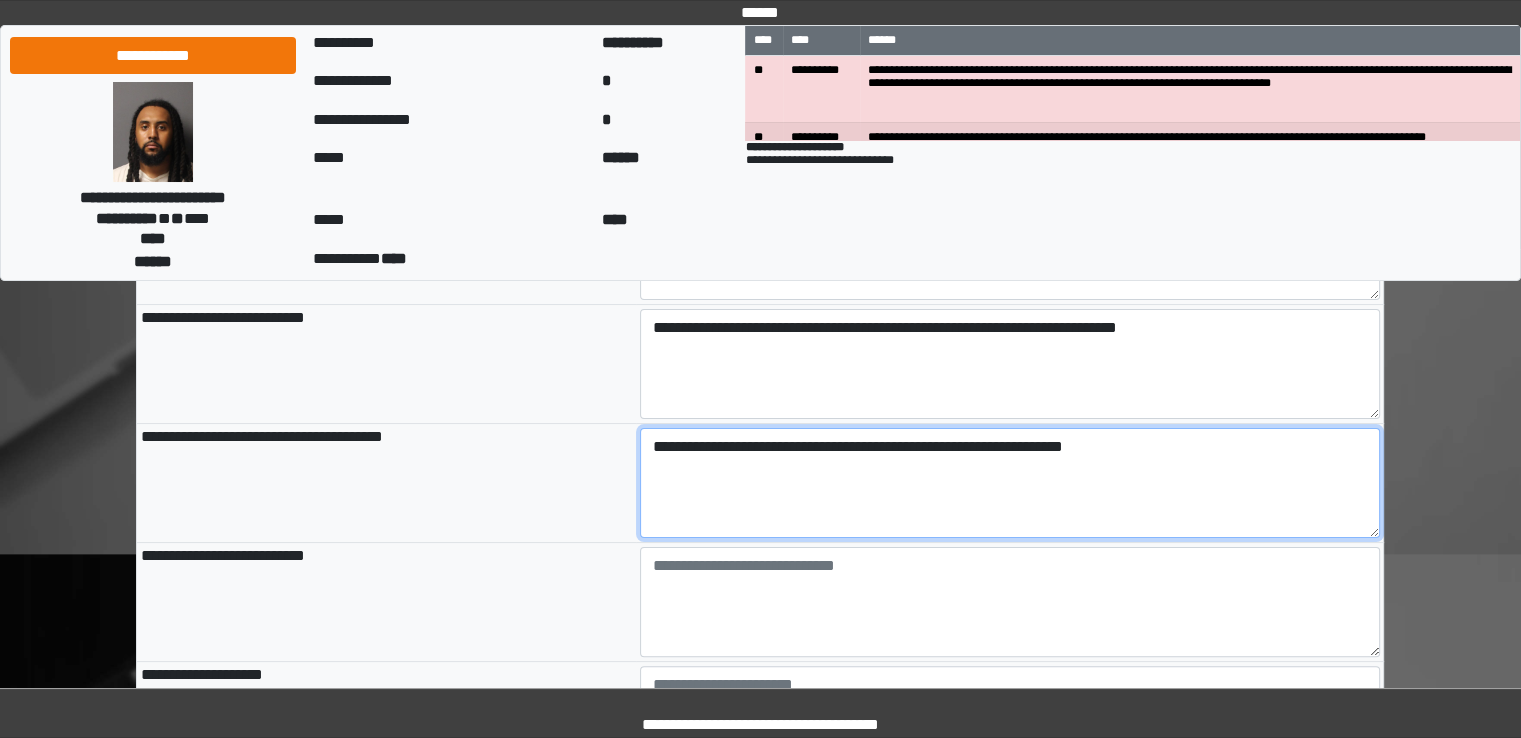 drag, startPoint x: 653, startPoint y: 446, endPoint x: 826, endPoint y: 447, distance: 173.00288 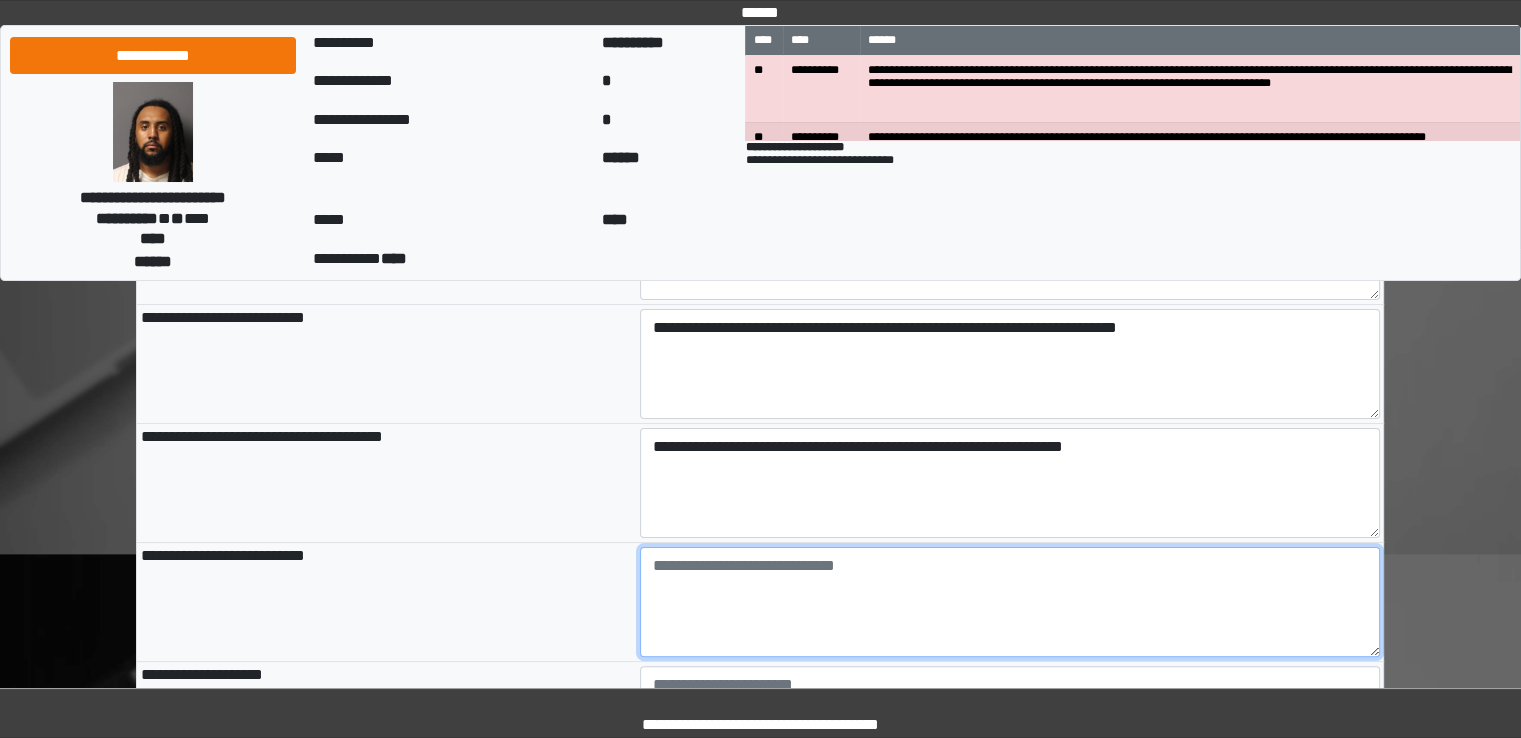 type on "**********" 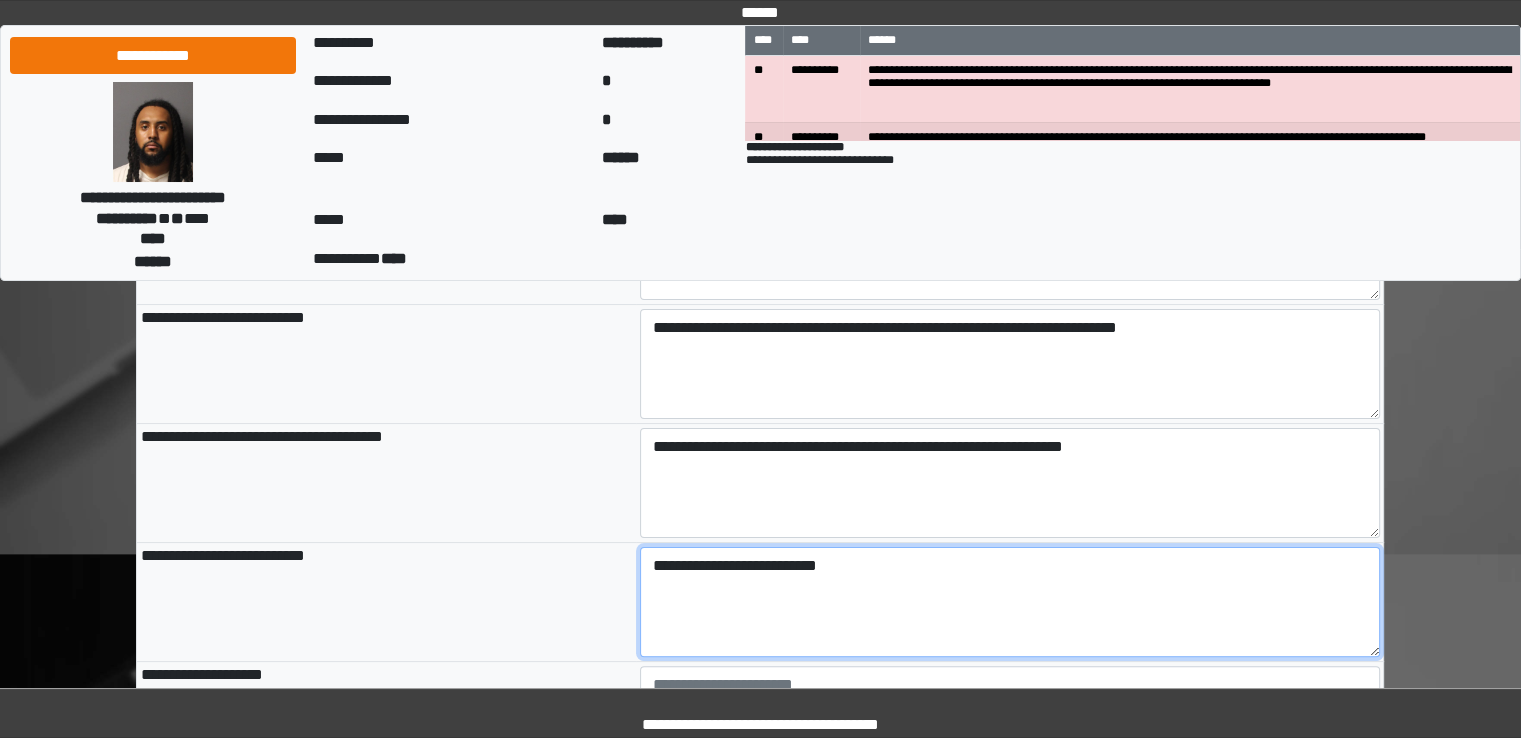 scroll, scrollTop: 400, scrollLeft: 0, axis: vertical 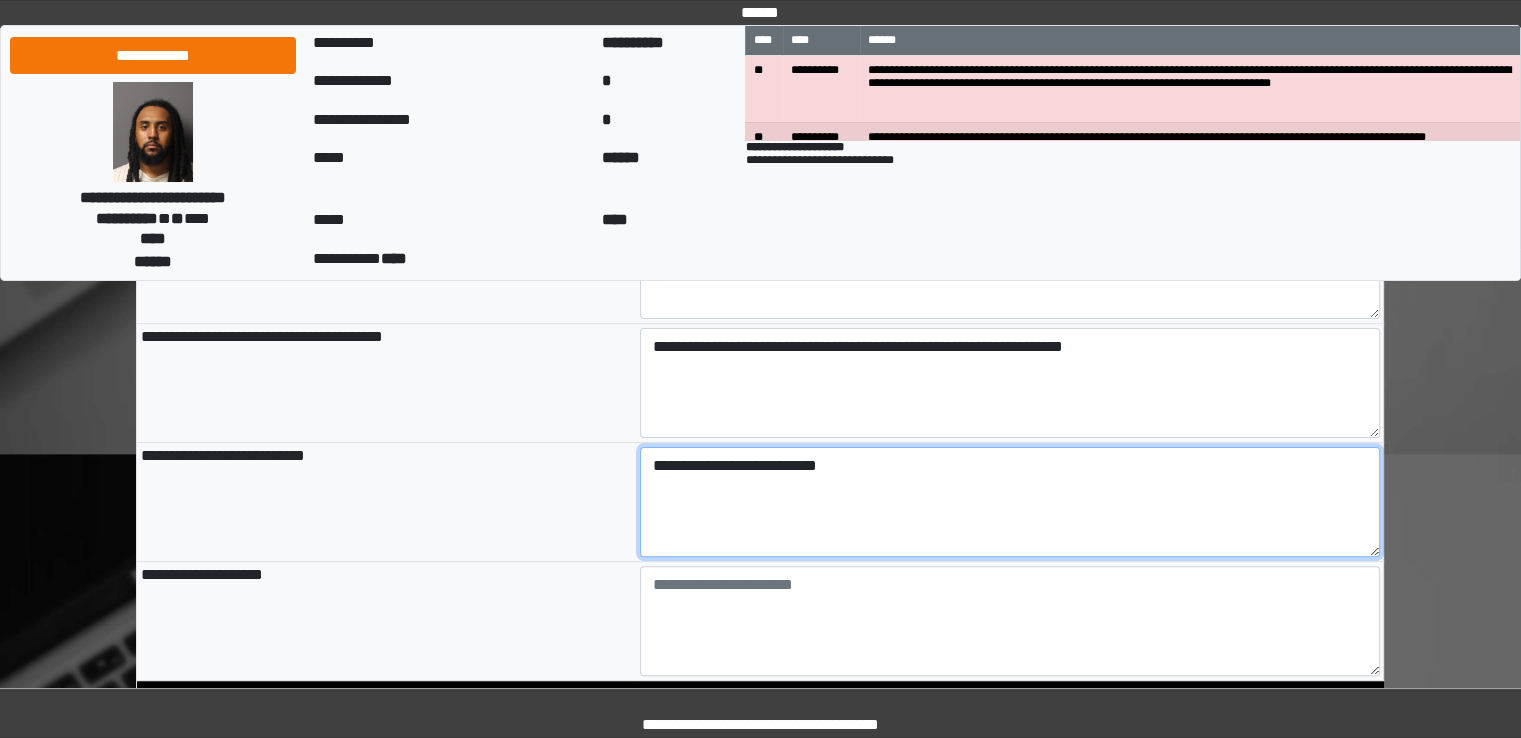 type on "**********" 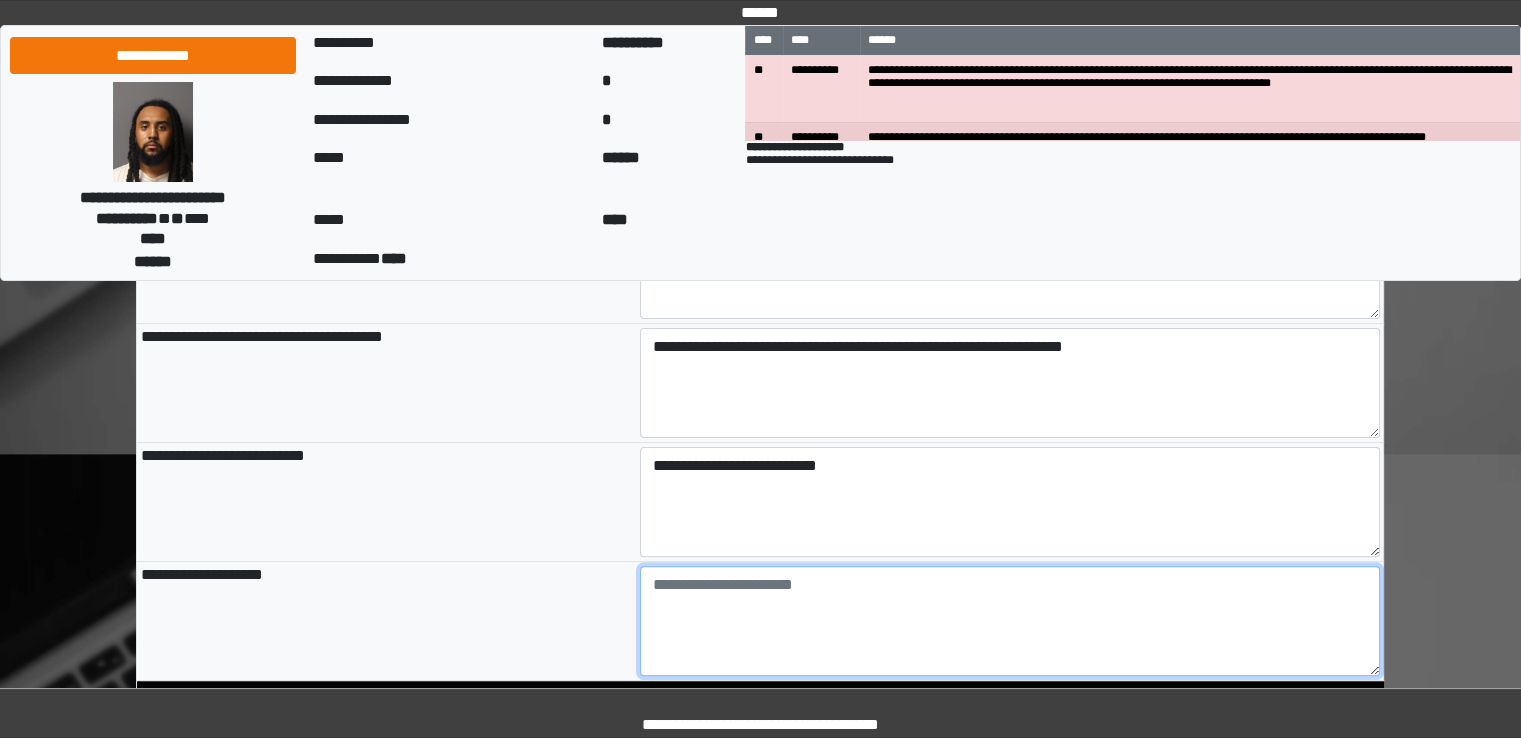 type on "**********" 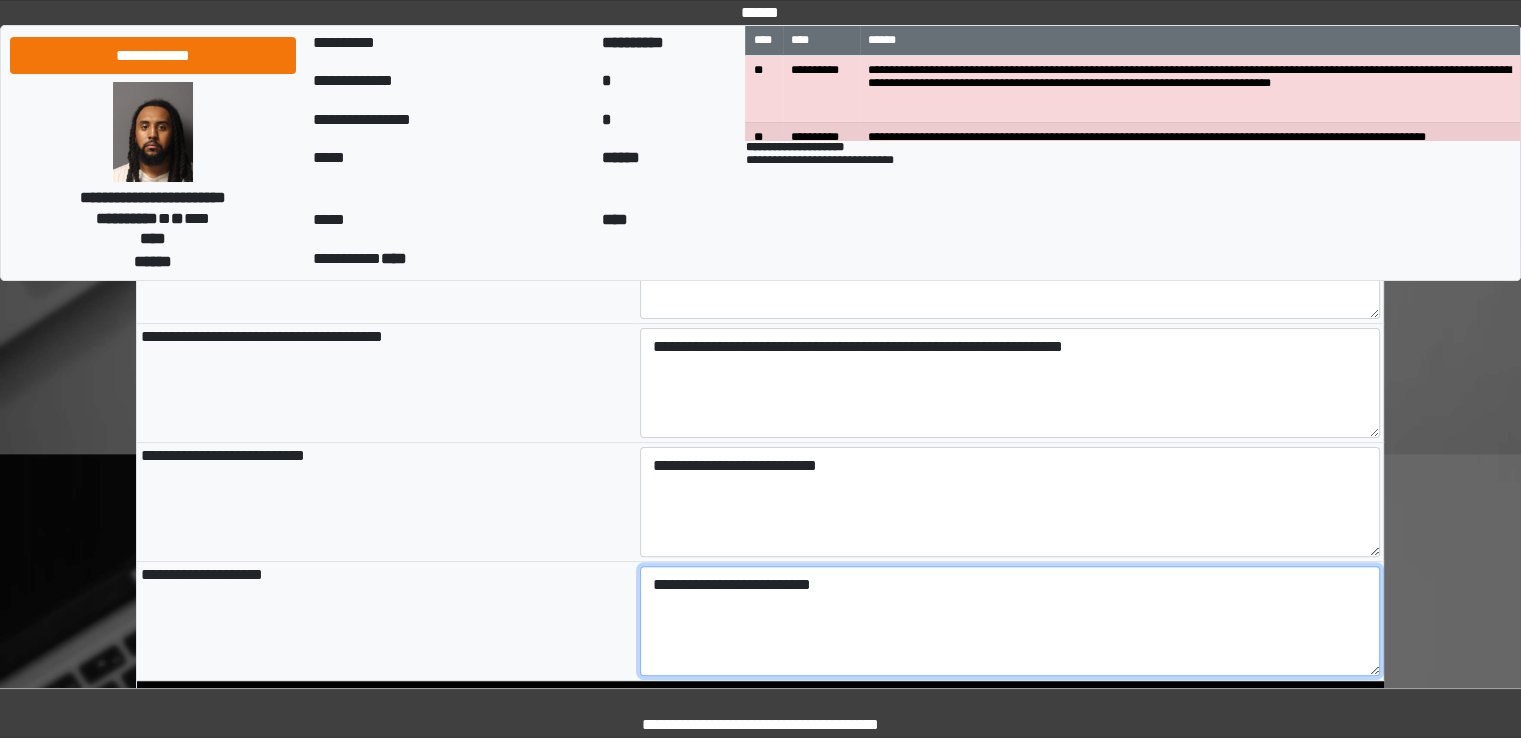 type on "**********" 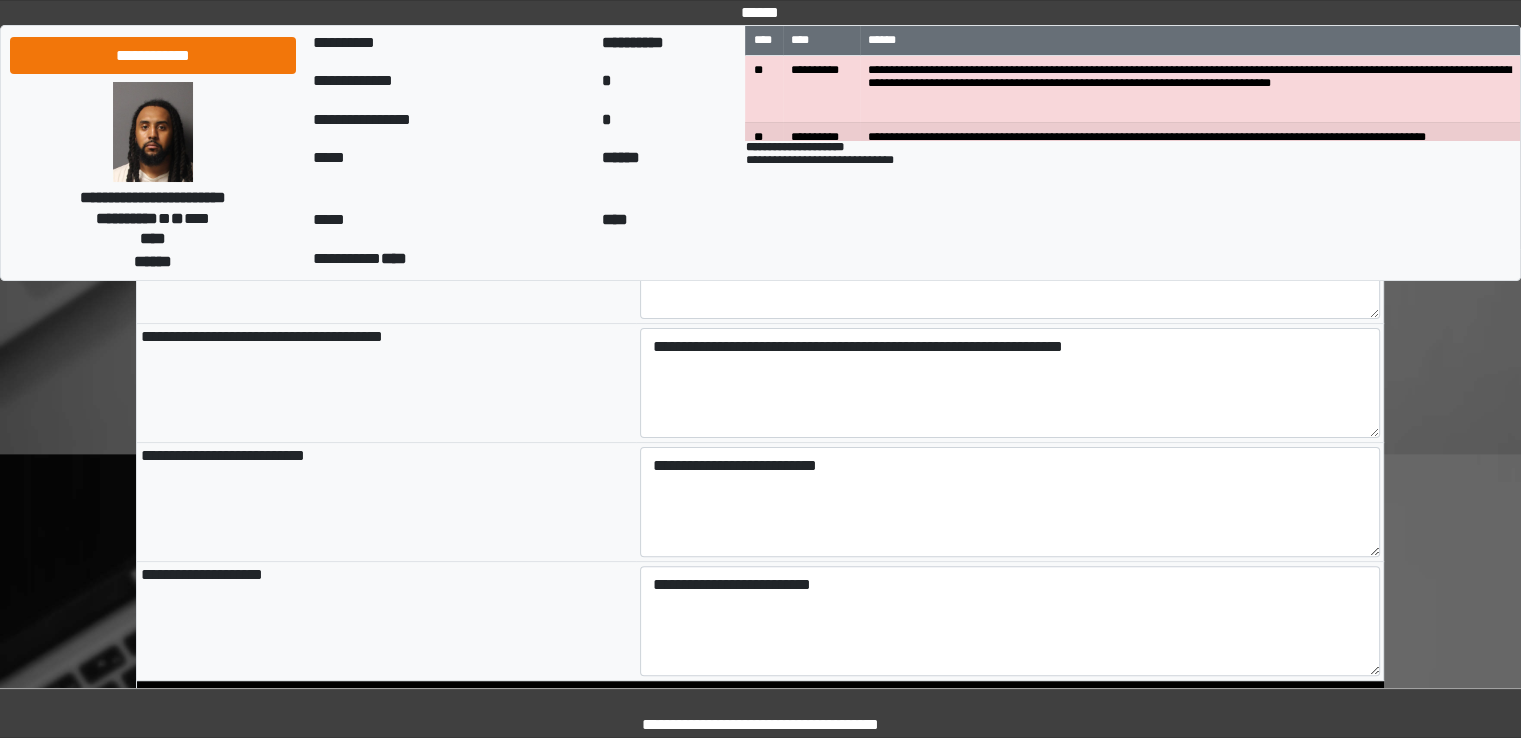 type on "**********" 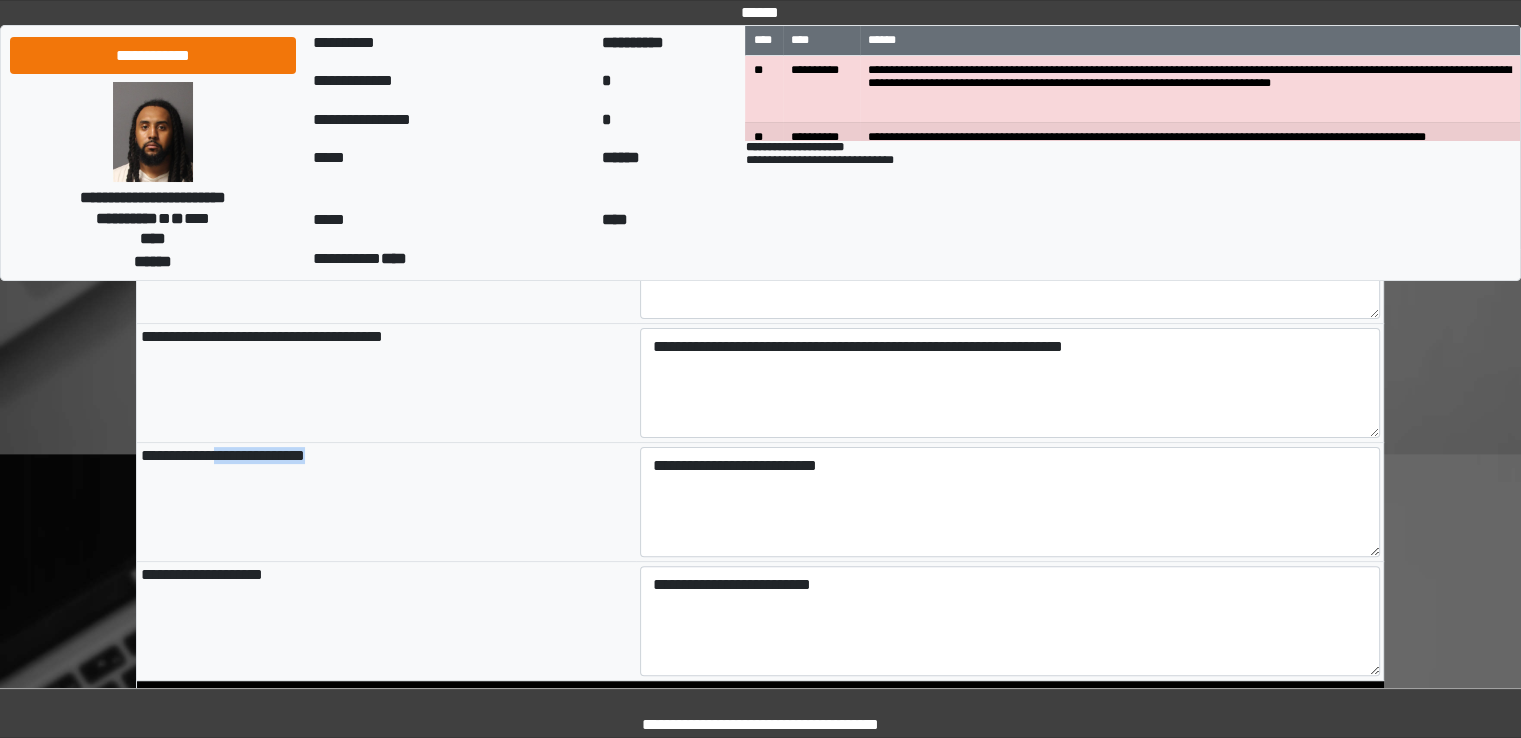 drag, startPoint x: 218, startPoint y: 456, endPoint x: 292, endPoint y: 464, distance: 74.431175 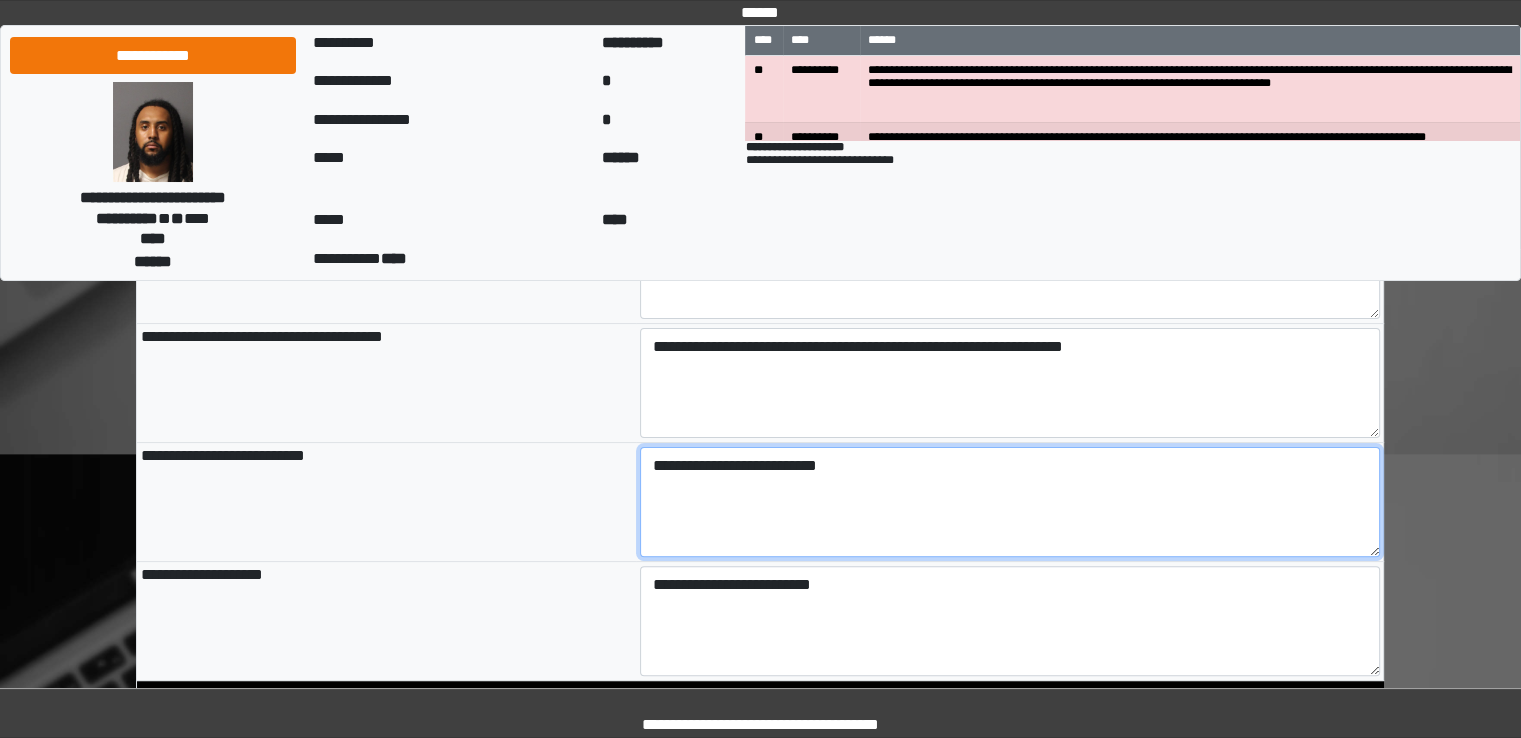 click on "**********" at bounding box center (1010, 502) 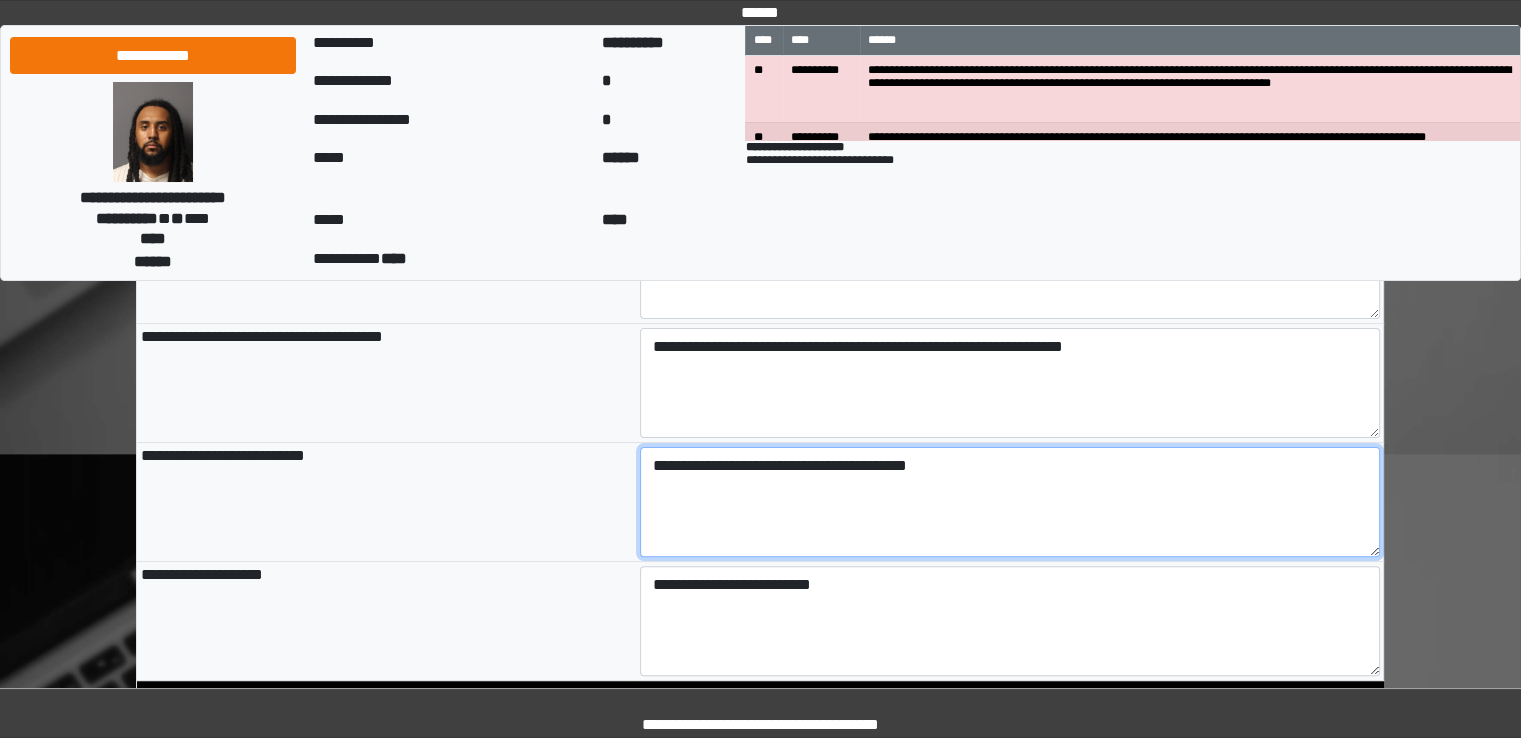 click on "**********" at bounding box center [1010, 502] 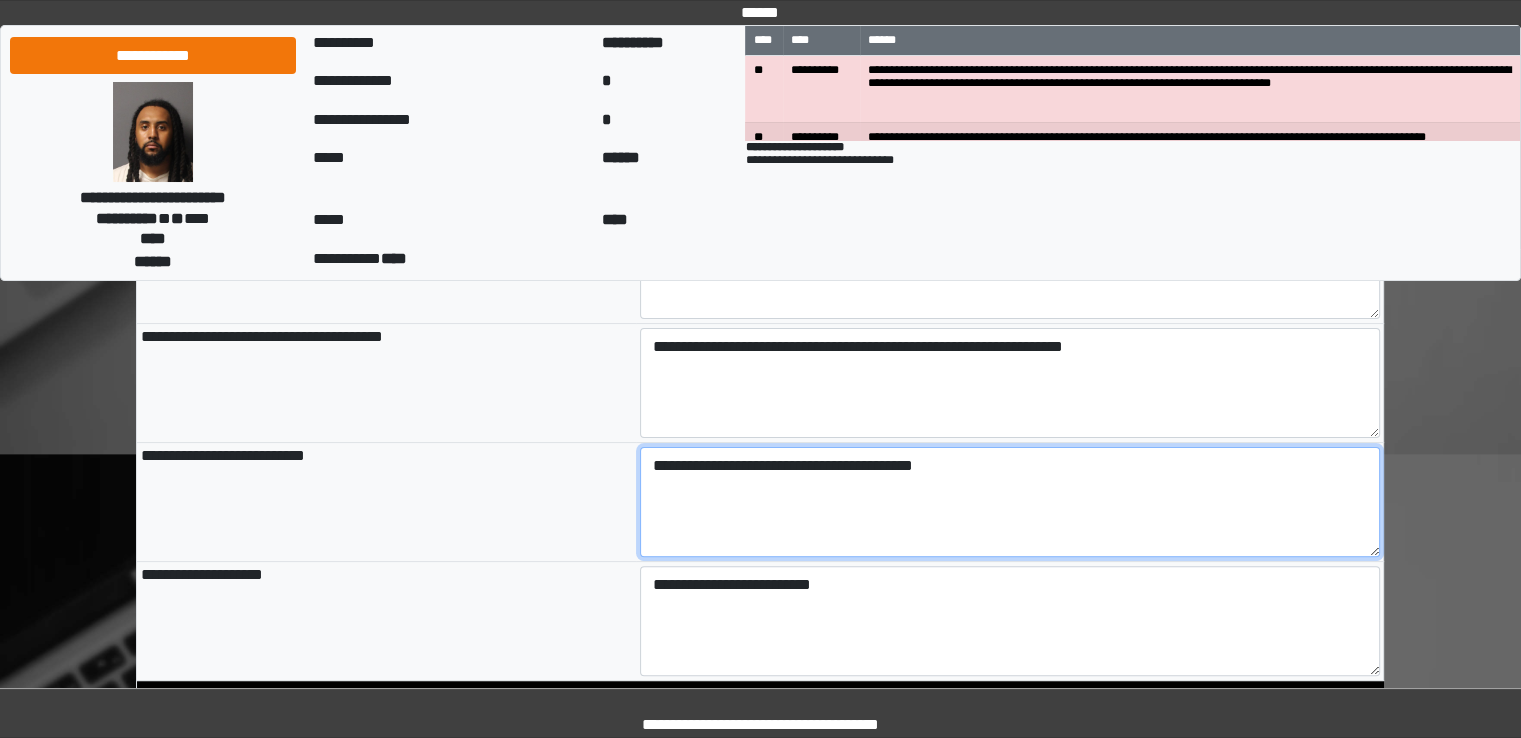 type on "**********" 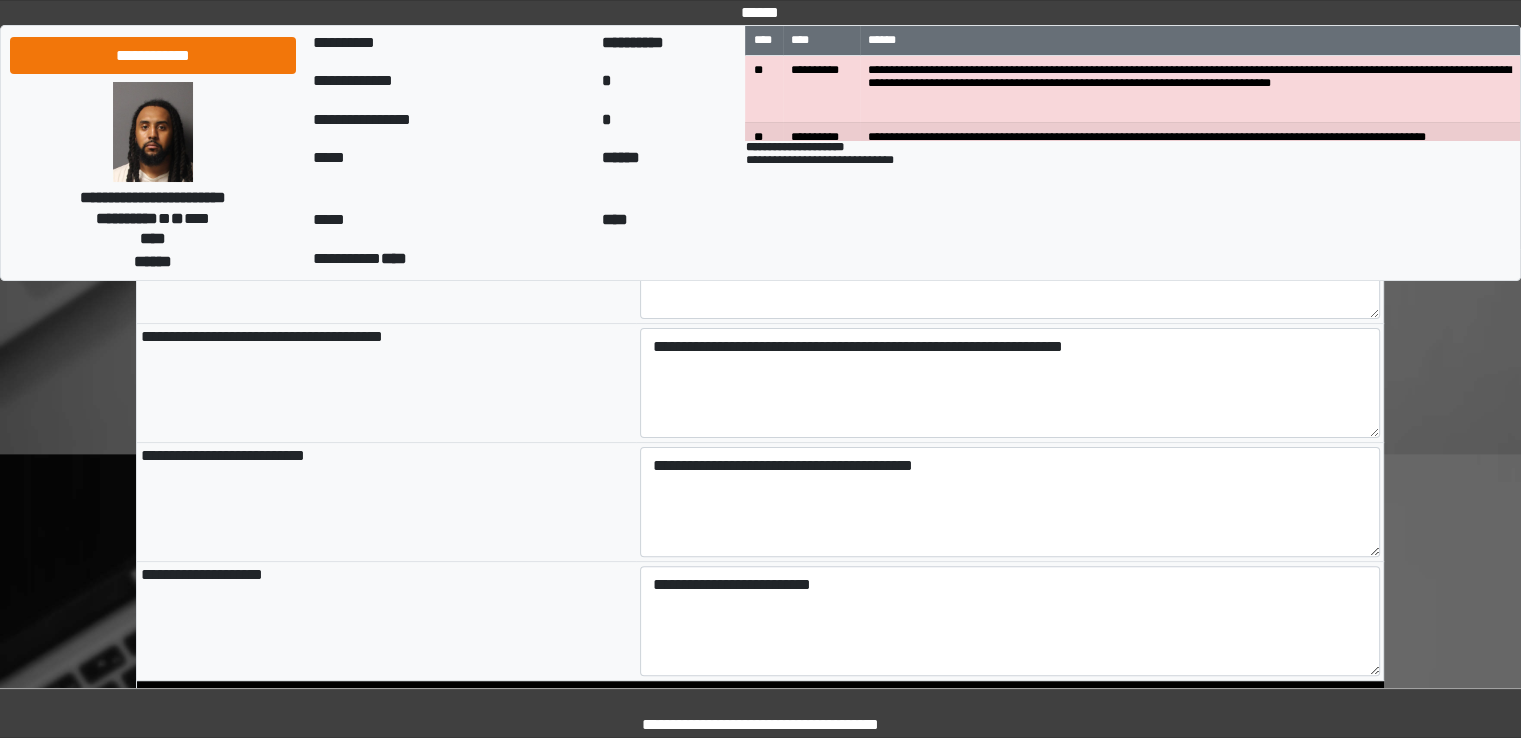 type on "**********" 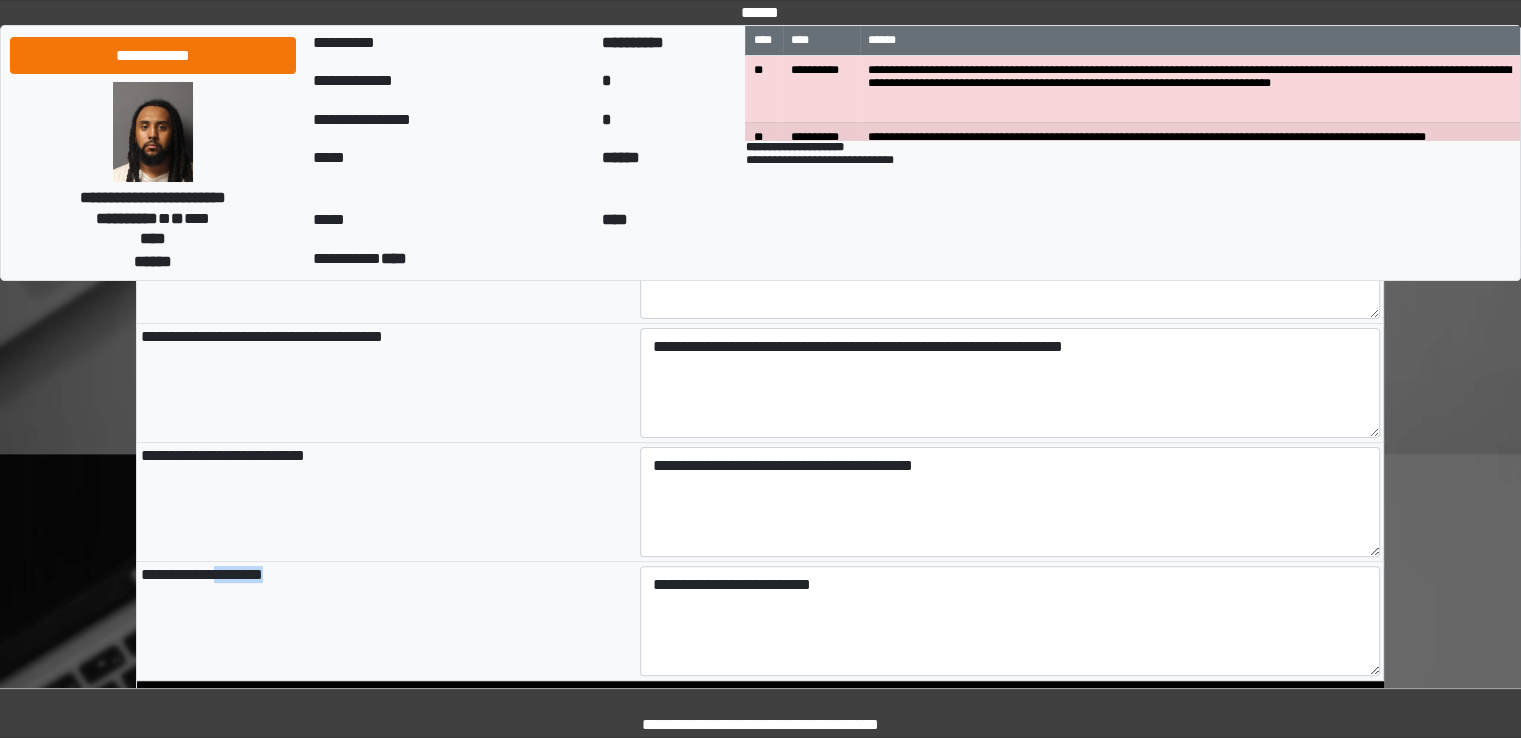 drag, startPoint x: 219, startPoint y: 577, endPoint x: 287, endPoint y: 571, distance: 68.26419 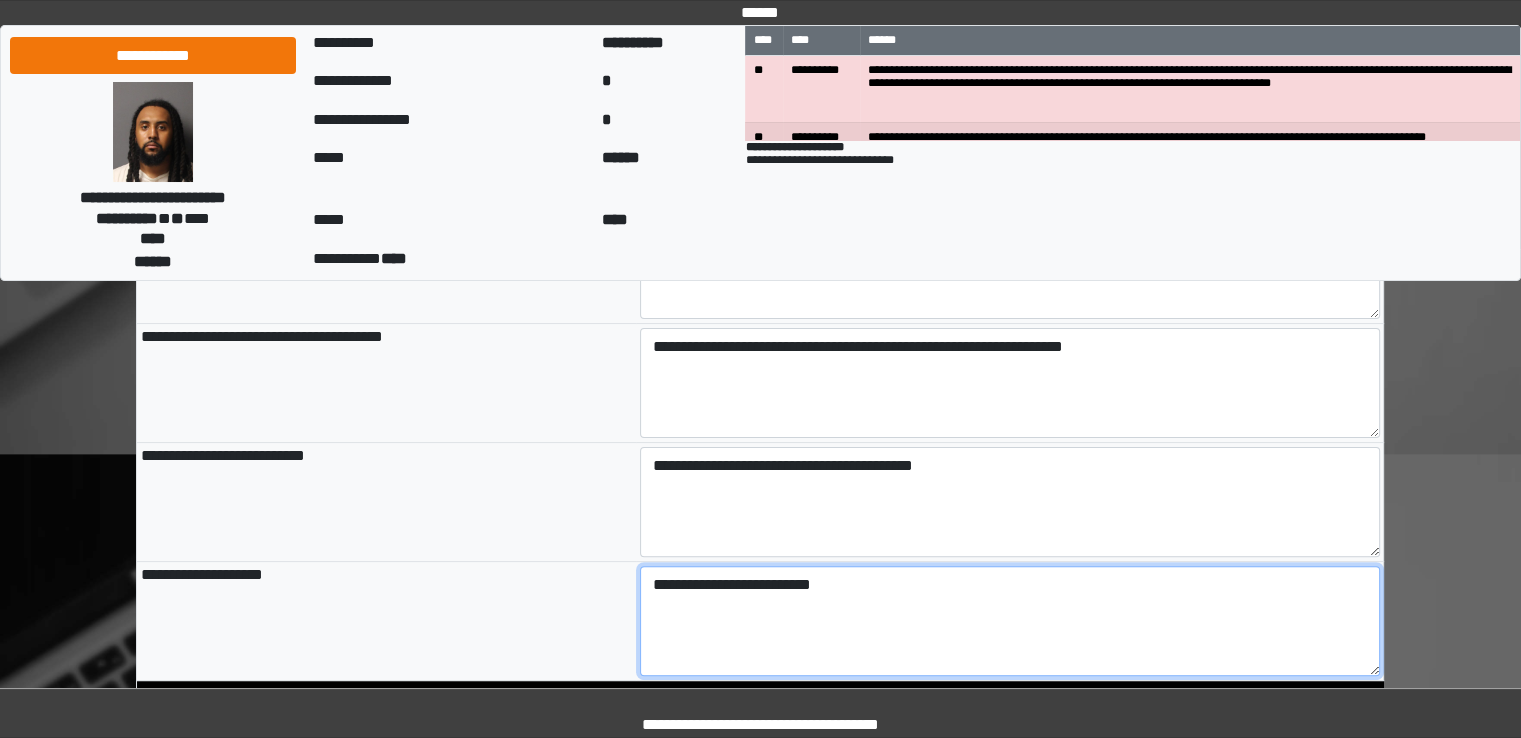 click on "**********" at bounding box center [1010, 621] 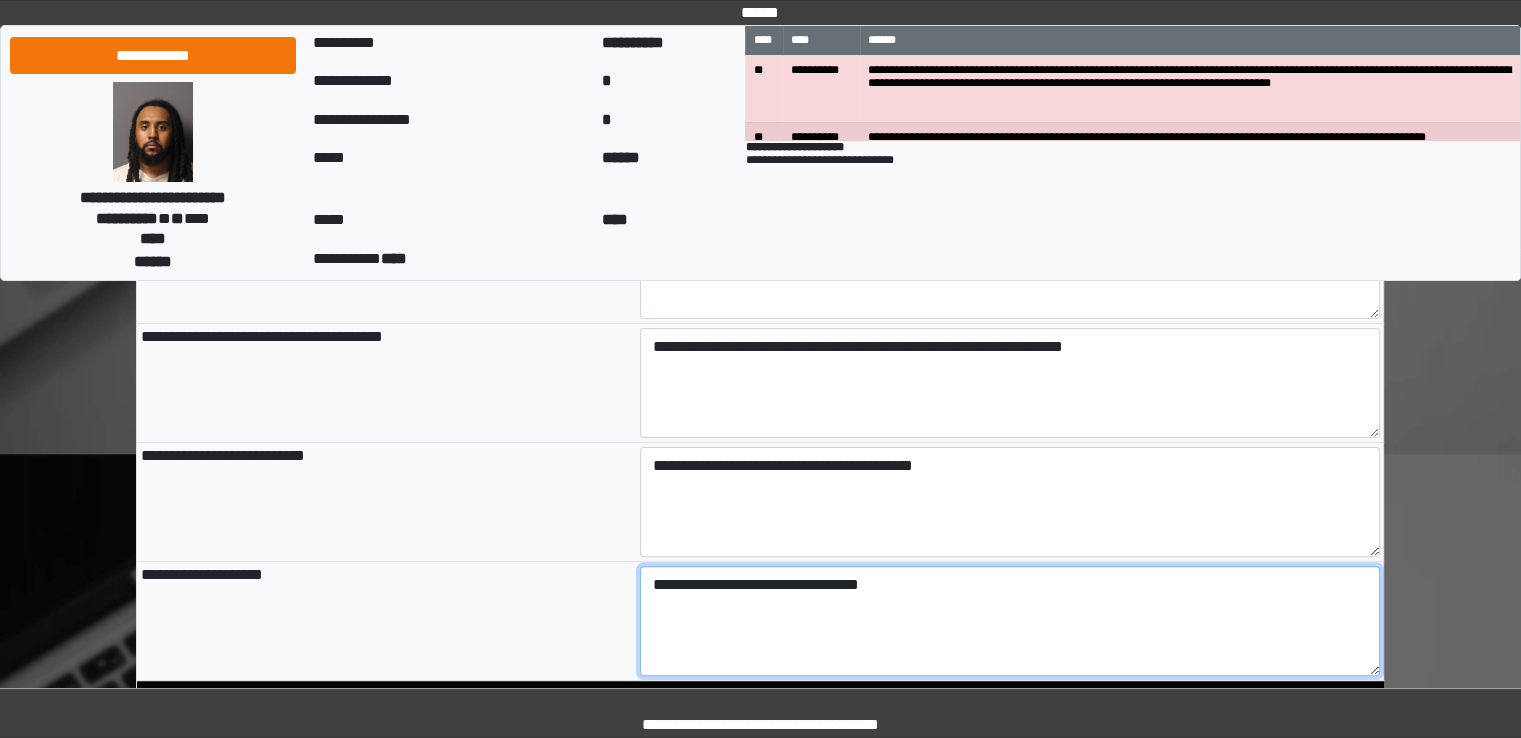 click on "**********" at bounding box center [1010, 621] 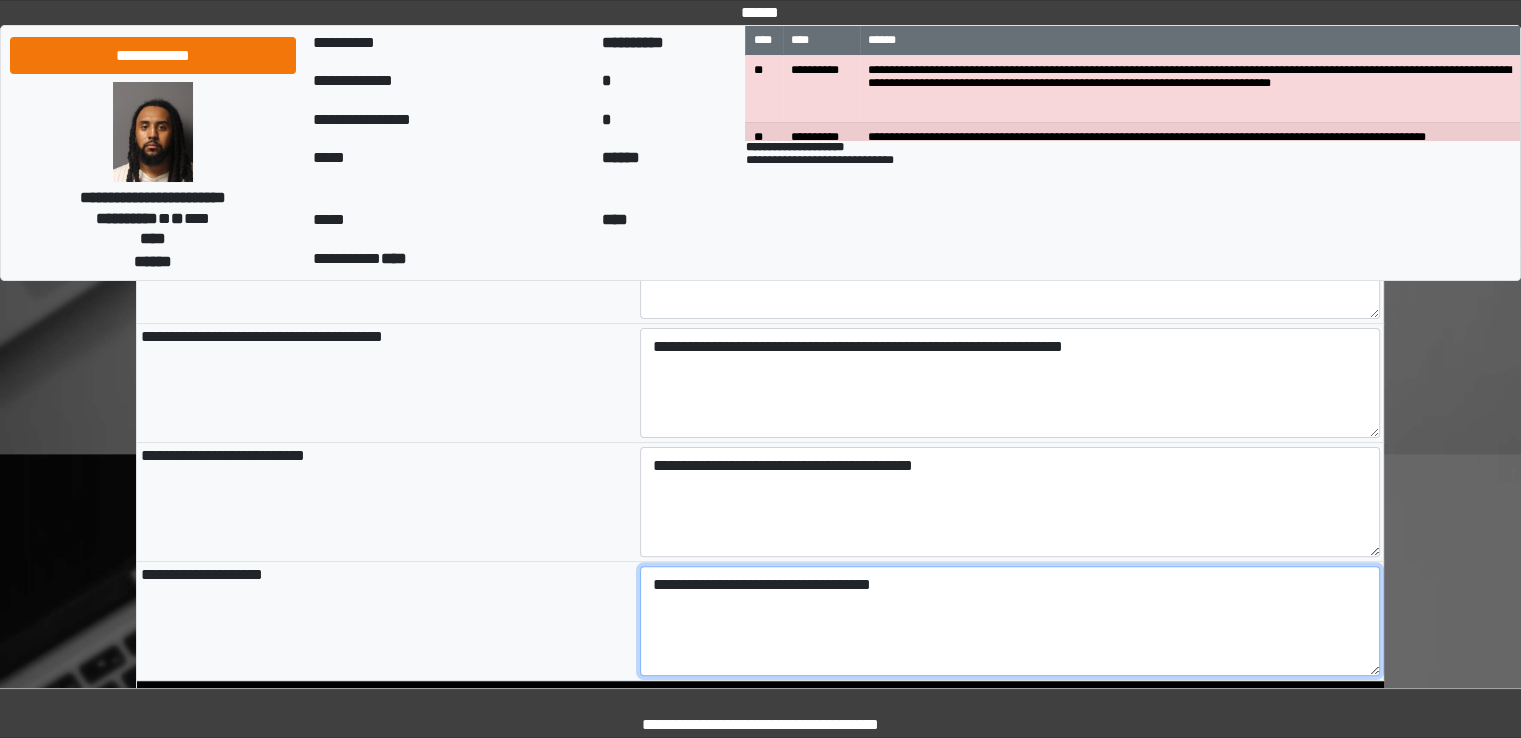 click on "**********" at bounding box center (1010, 621) 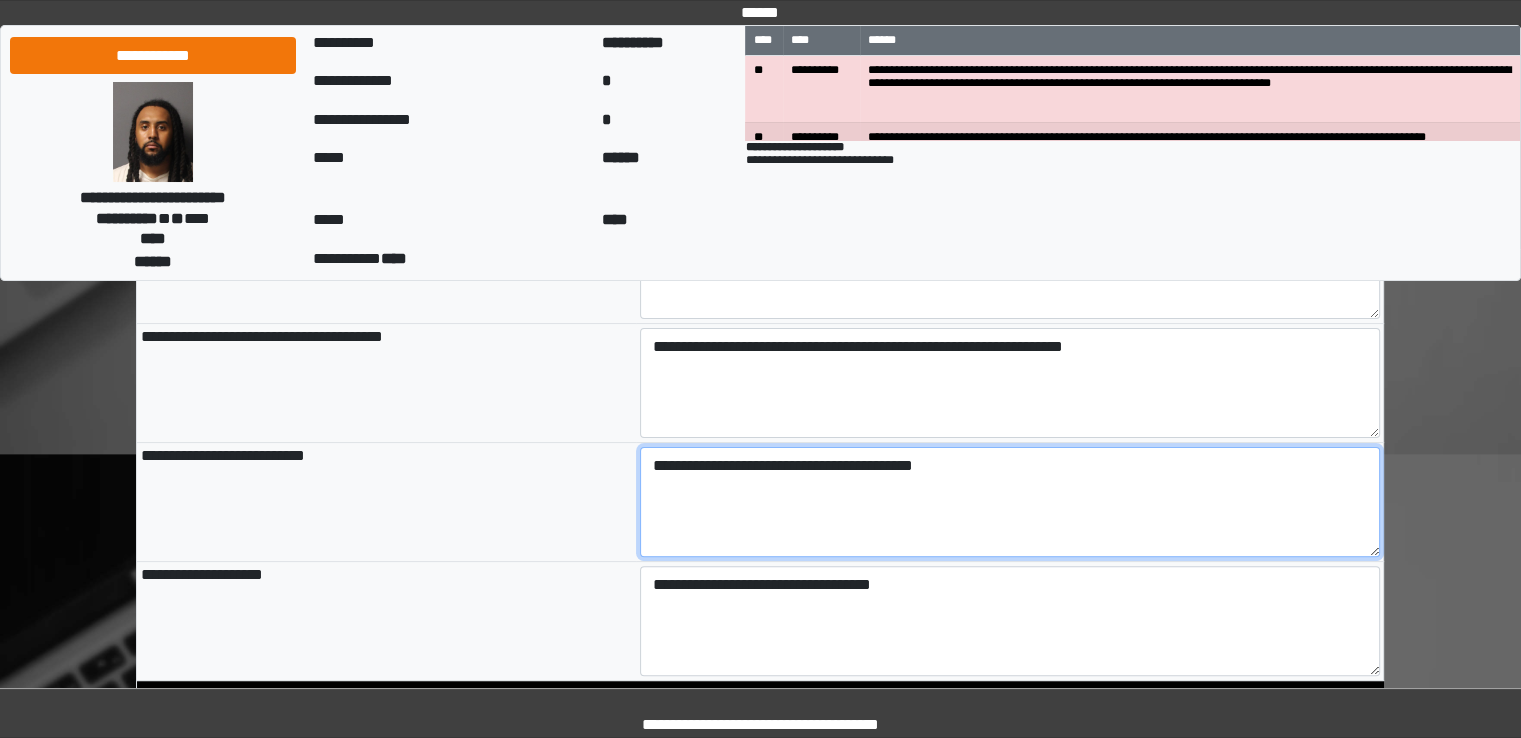 type on "**********" 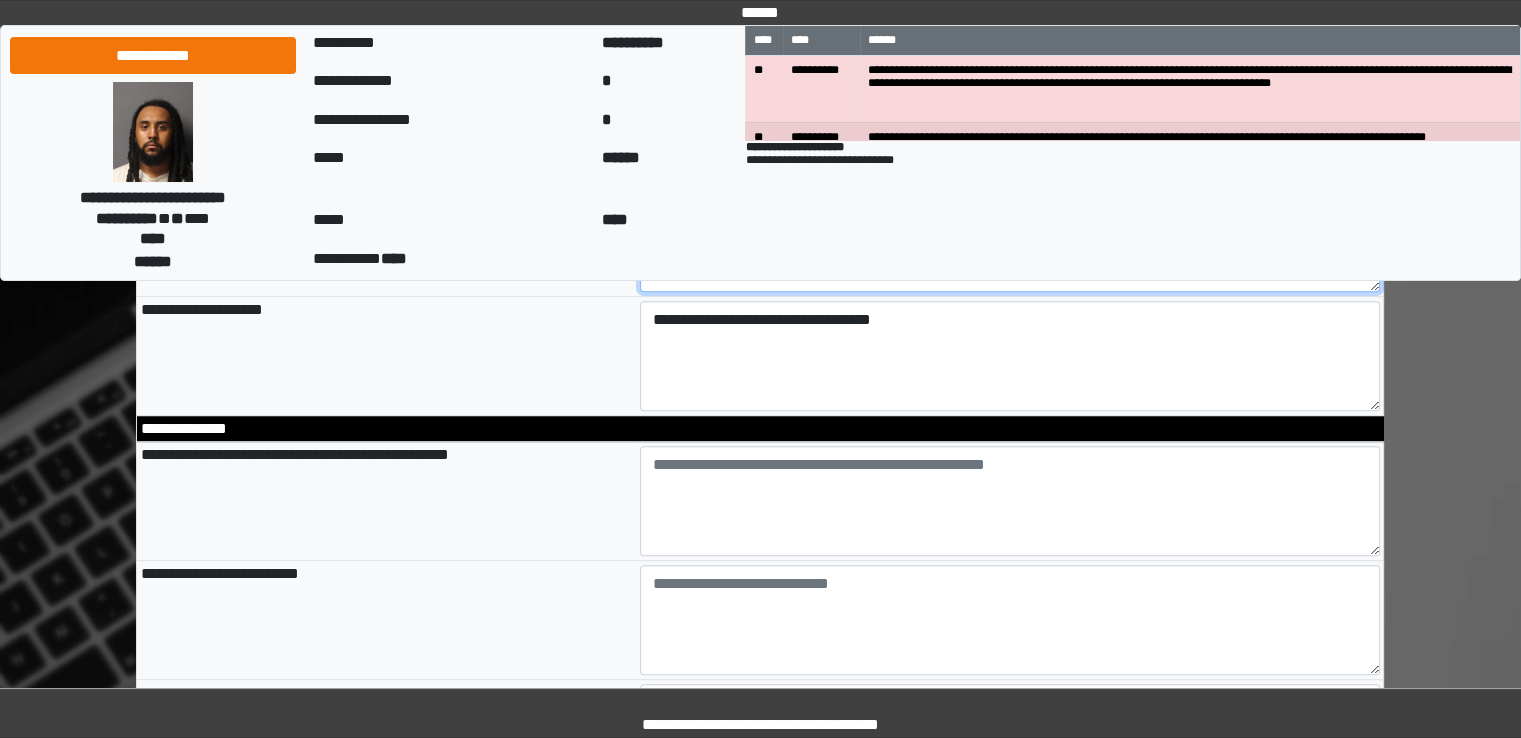 scroll, scrollTop: 700, scrollLeft: 0, axis: vertical 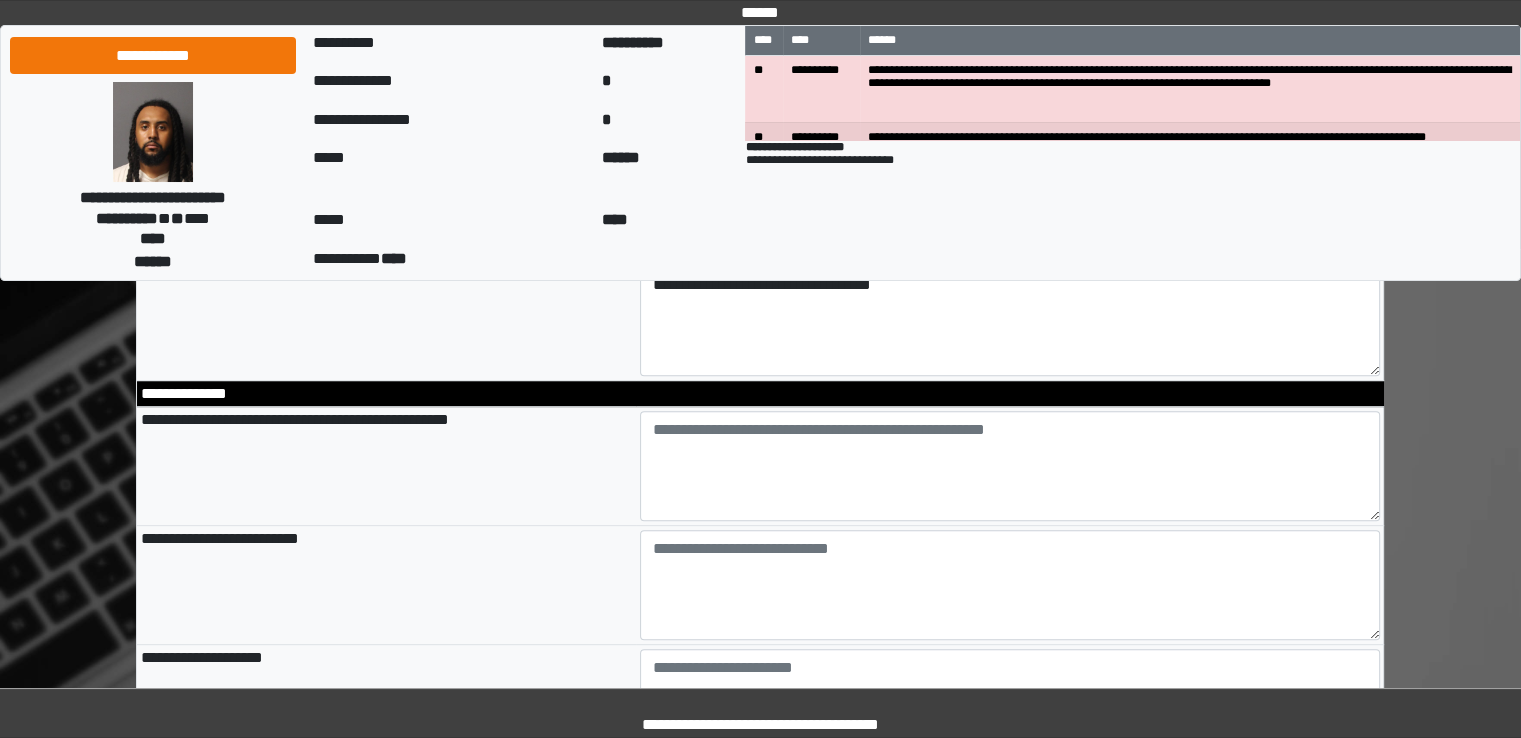 type on "**********" 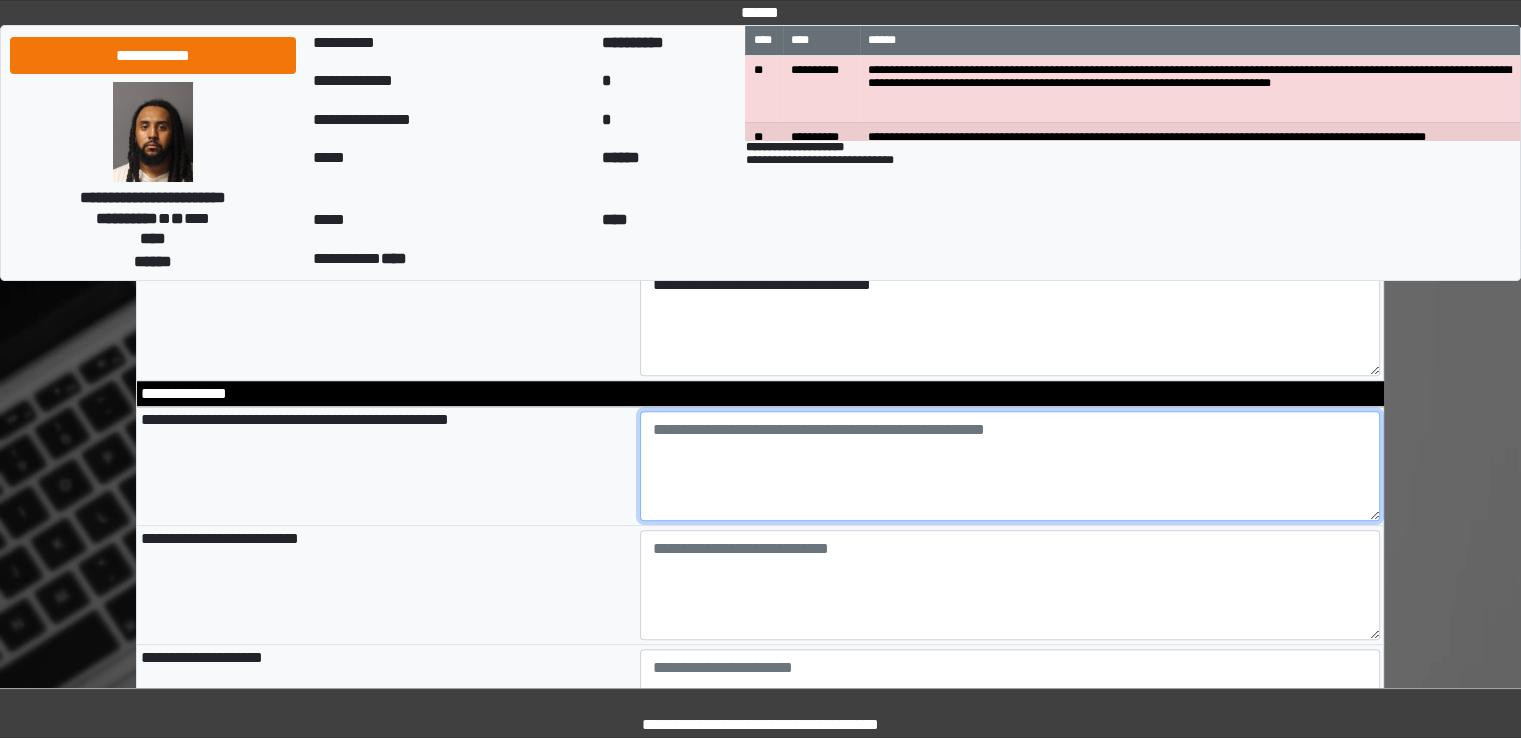 type on "**********" 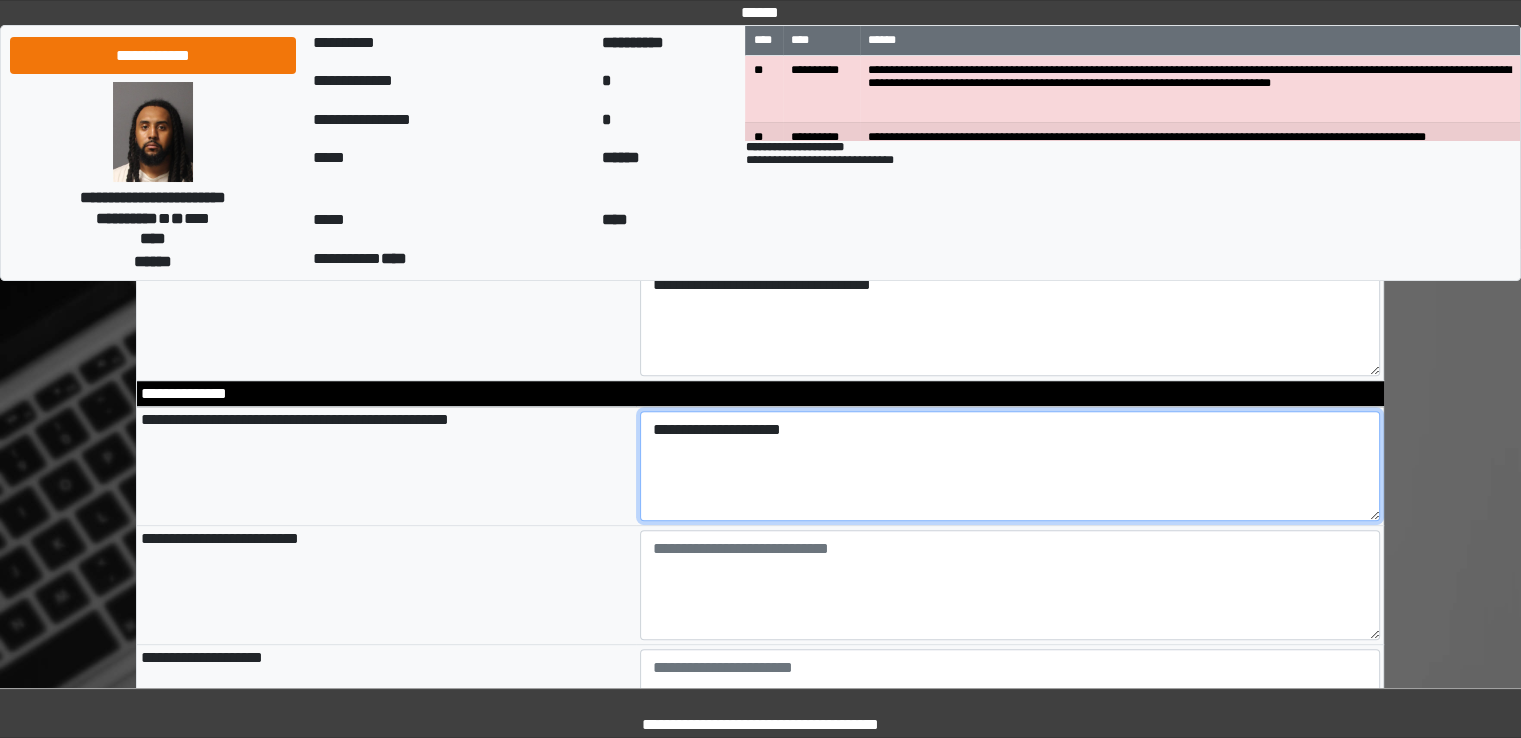 type on "**********" 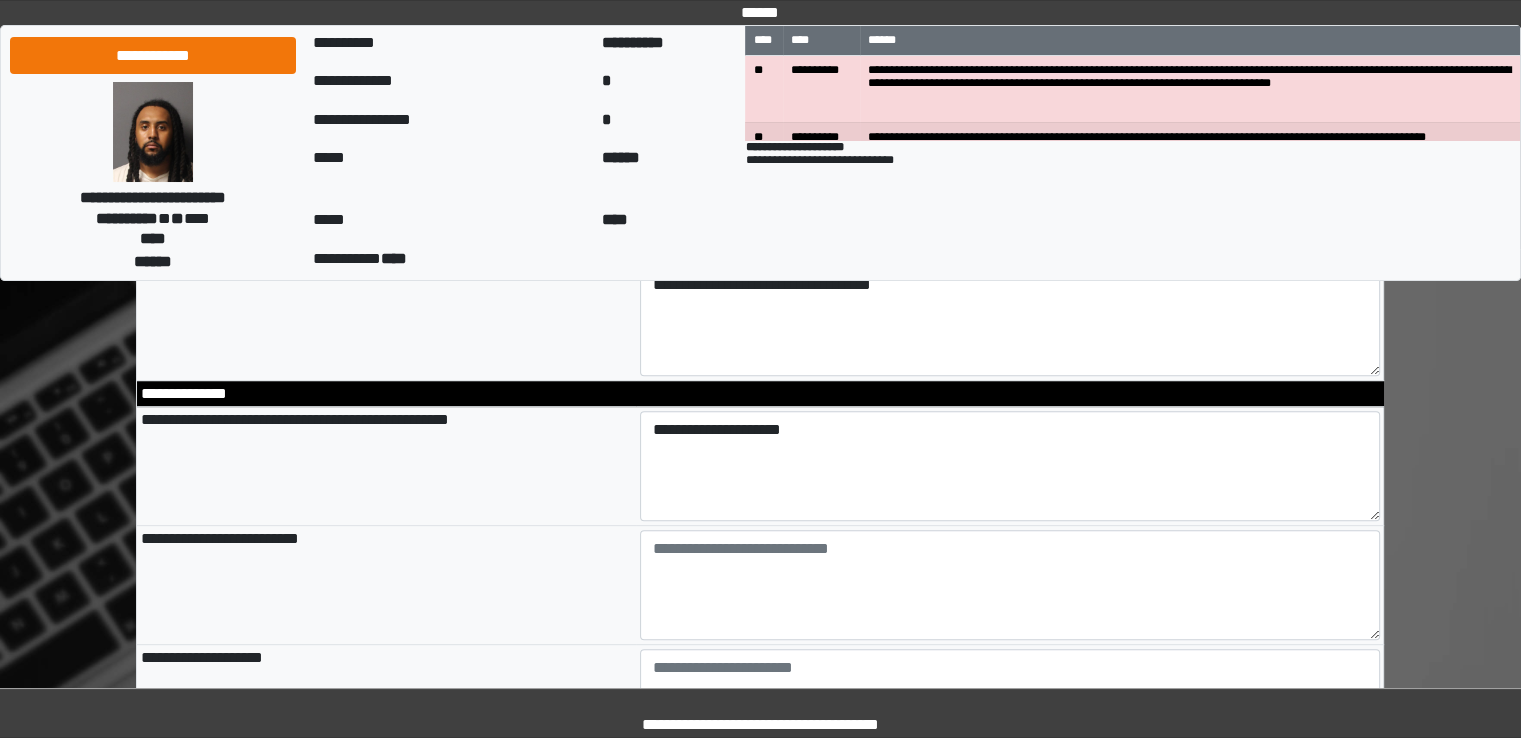 type on "**********" 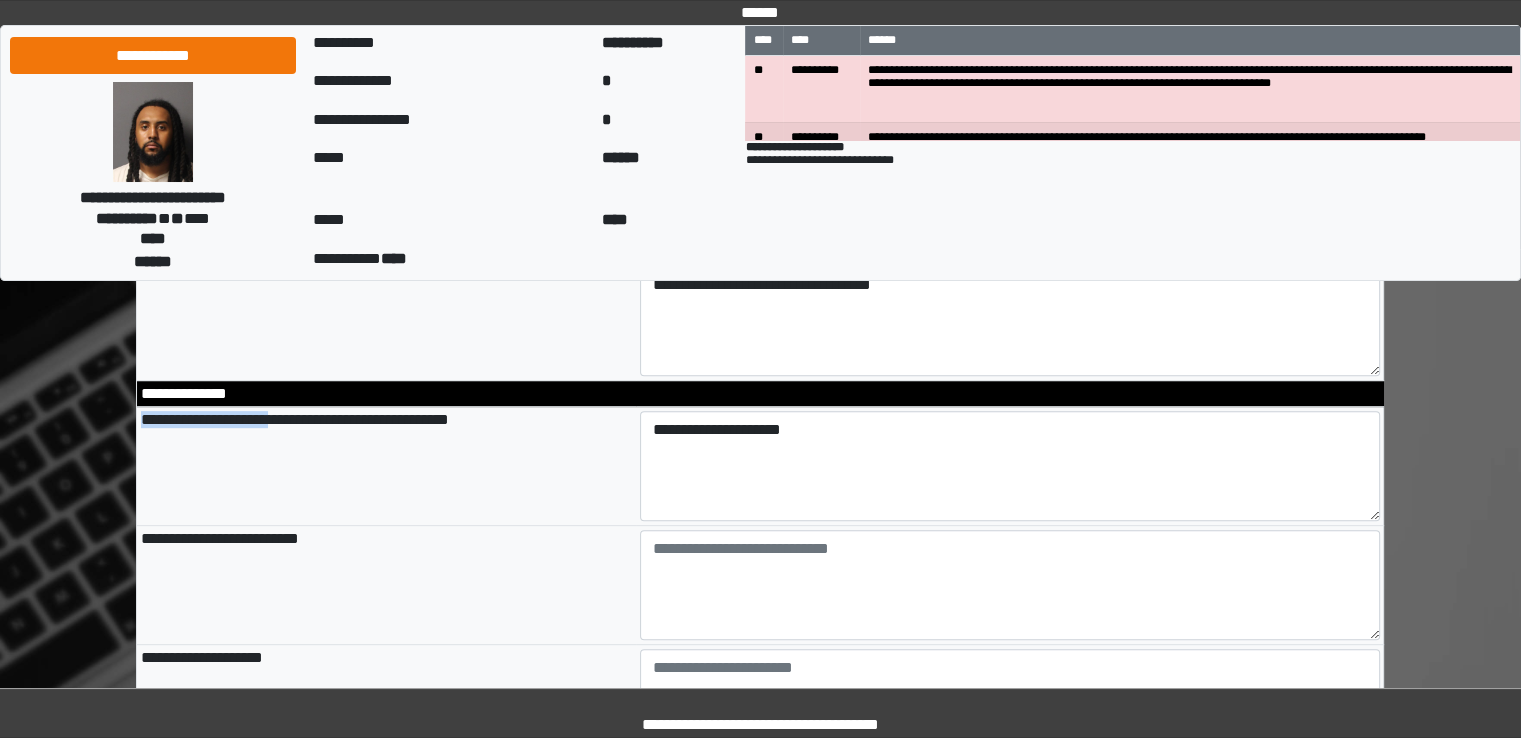 drag, startPoint x: 137, startPoint y: 424, endPoint x: 261, endPoint y: 417, distance: 124.197426 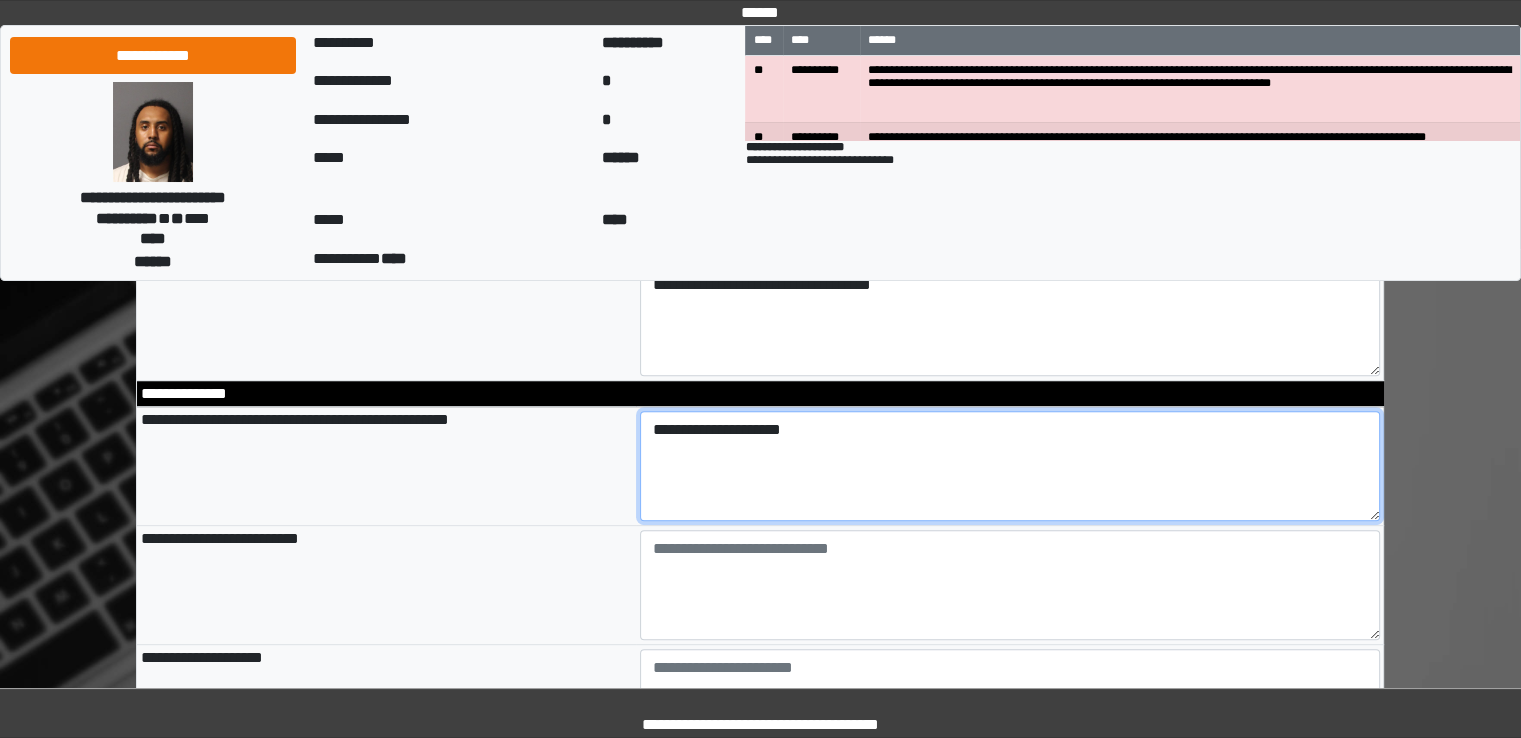 click on "**********" at bounding box center [1010, 466] 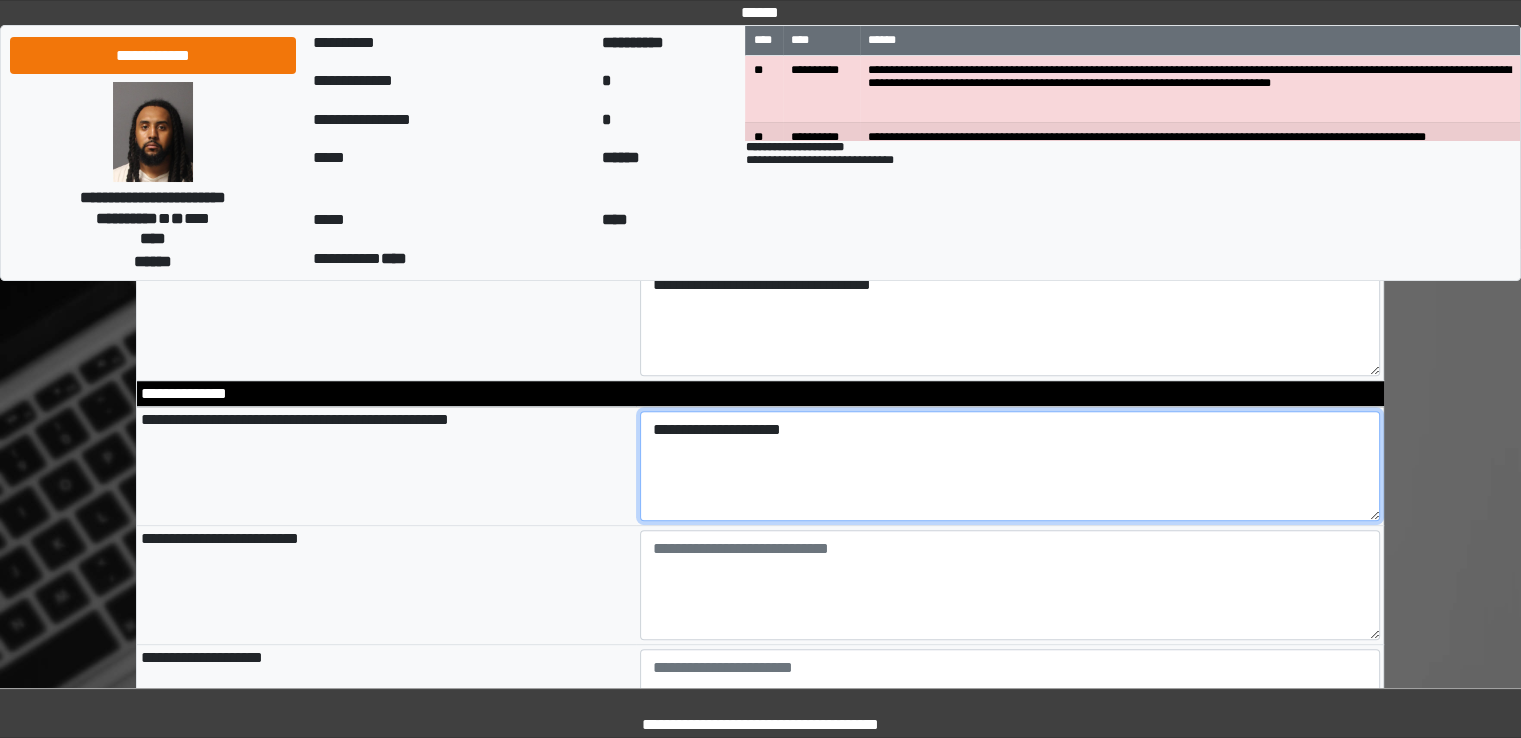 paste on "**********" 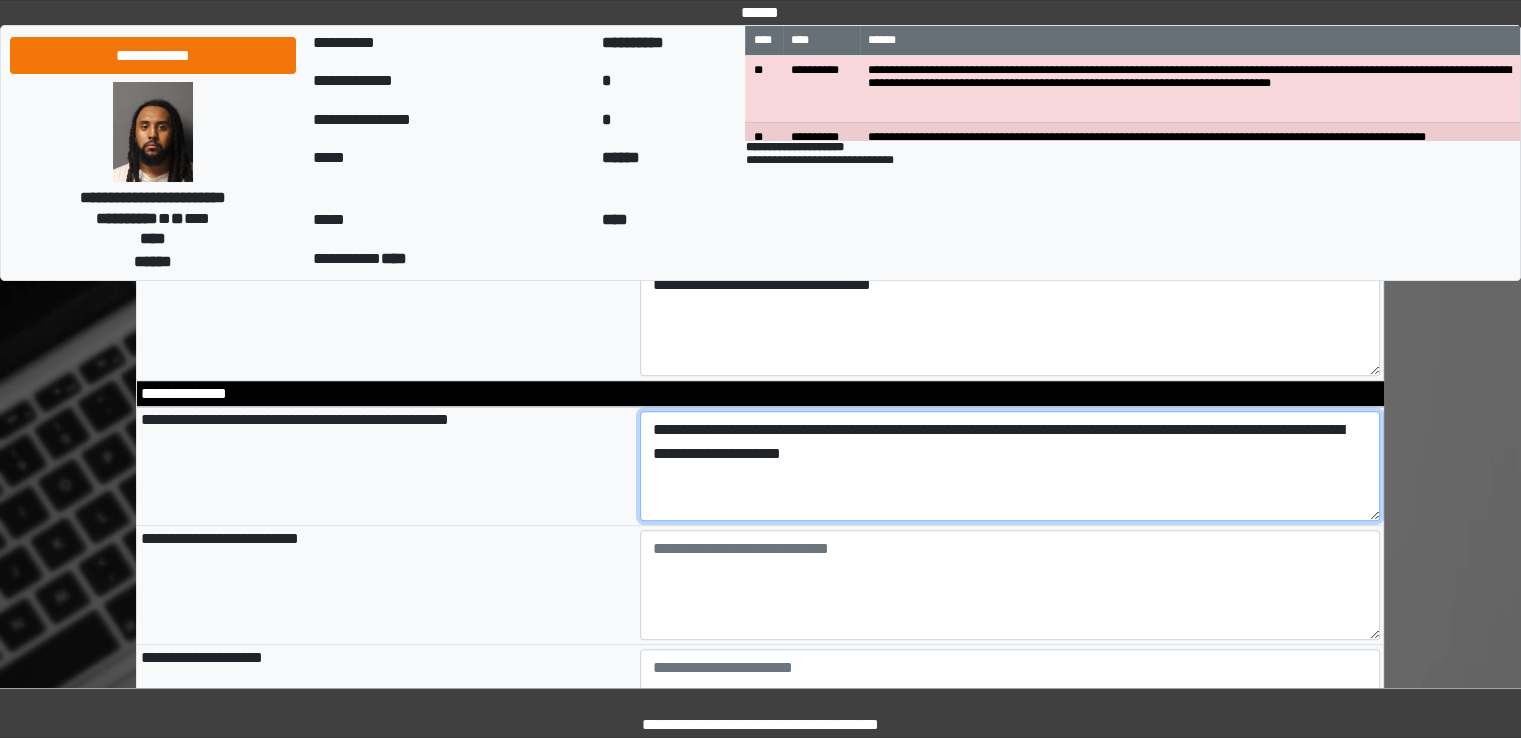 drag, startPoint x: 943, startPoint y: 470, endPoint x: 649, endPoint y: 413, distance: 299.47455 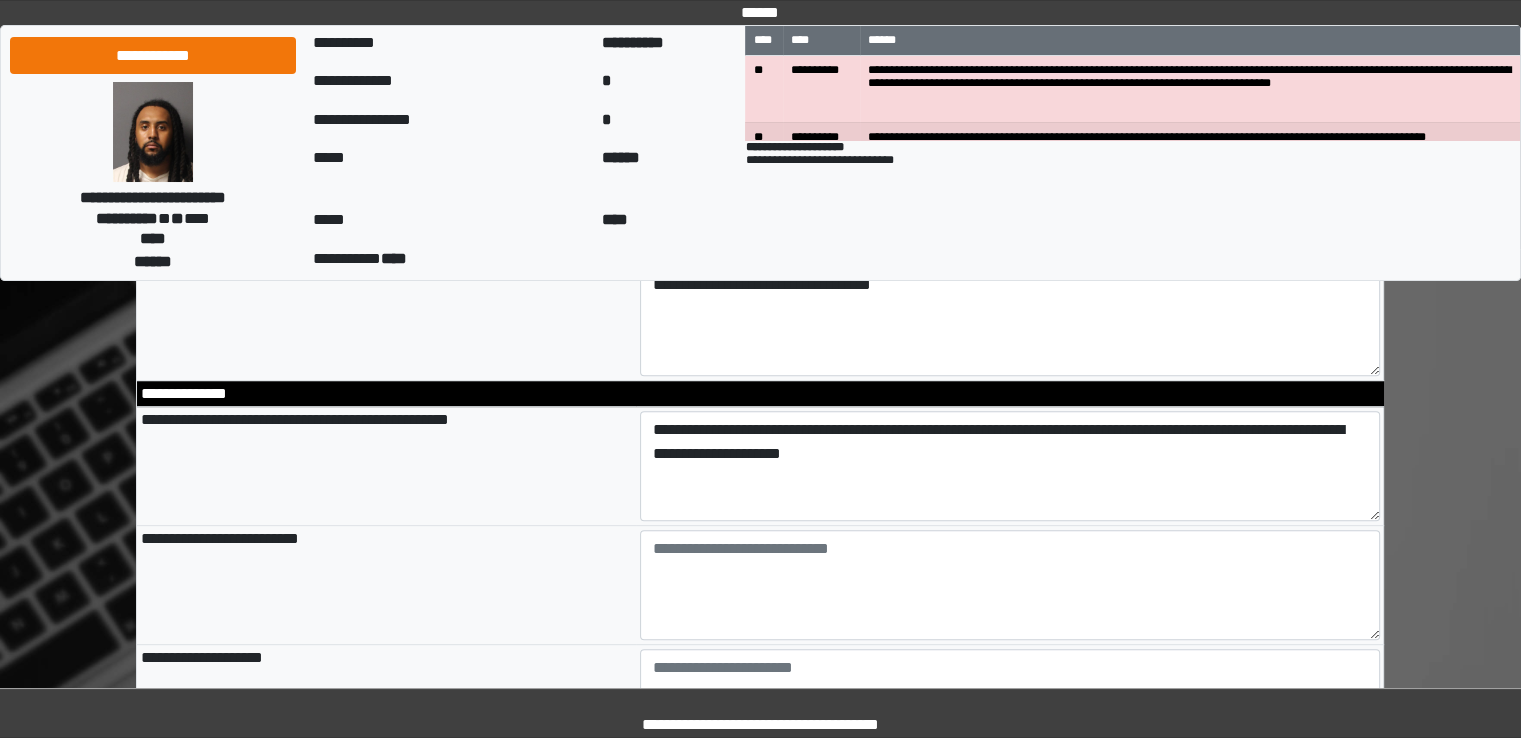 type on "**********" 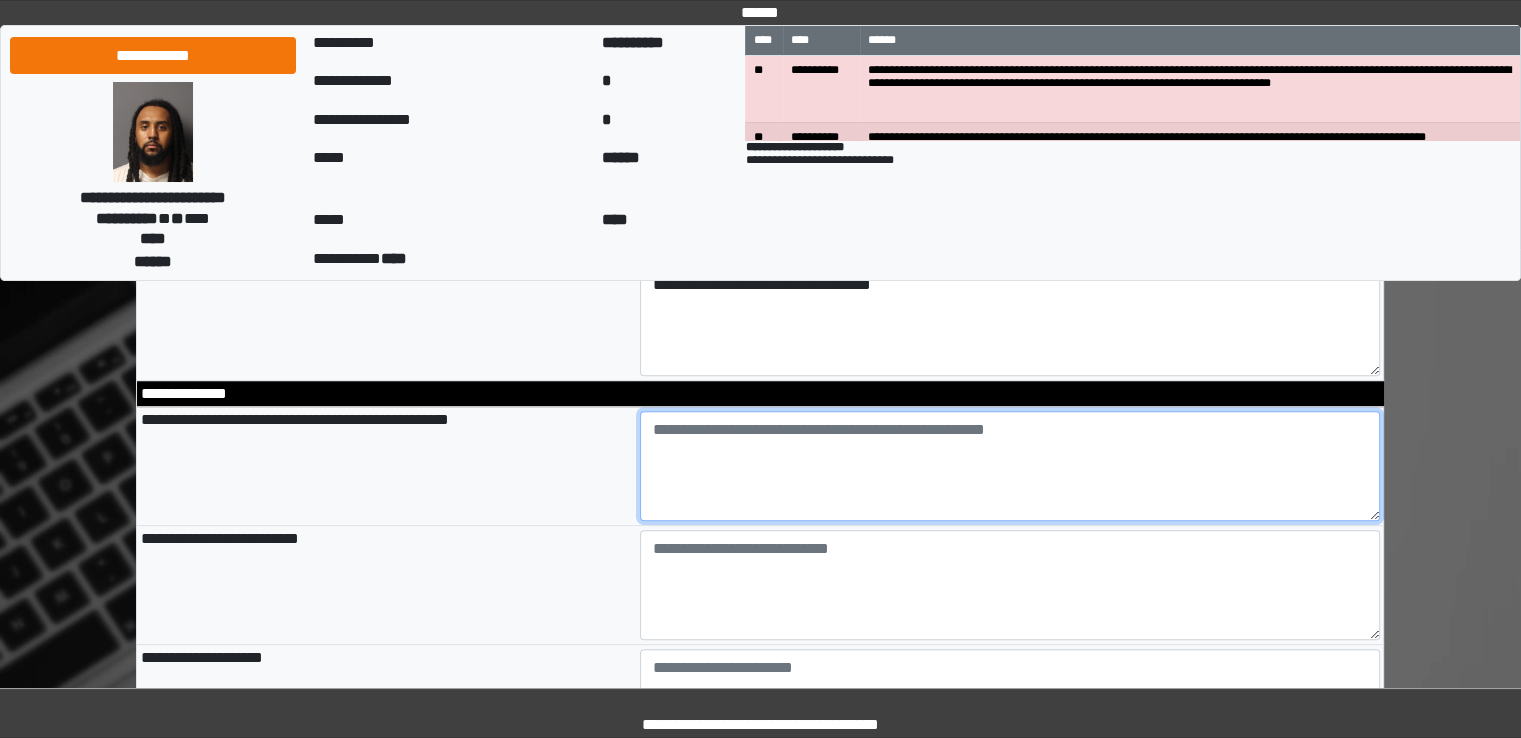 paste on "**********" 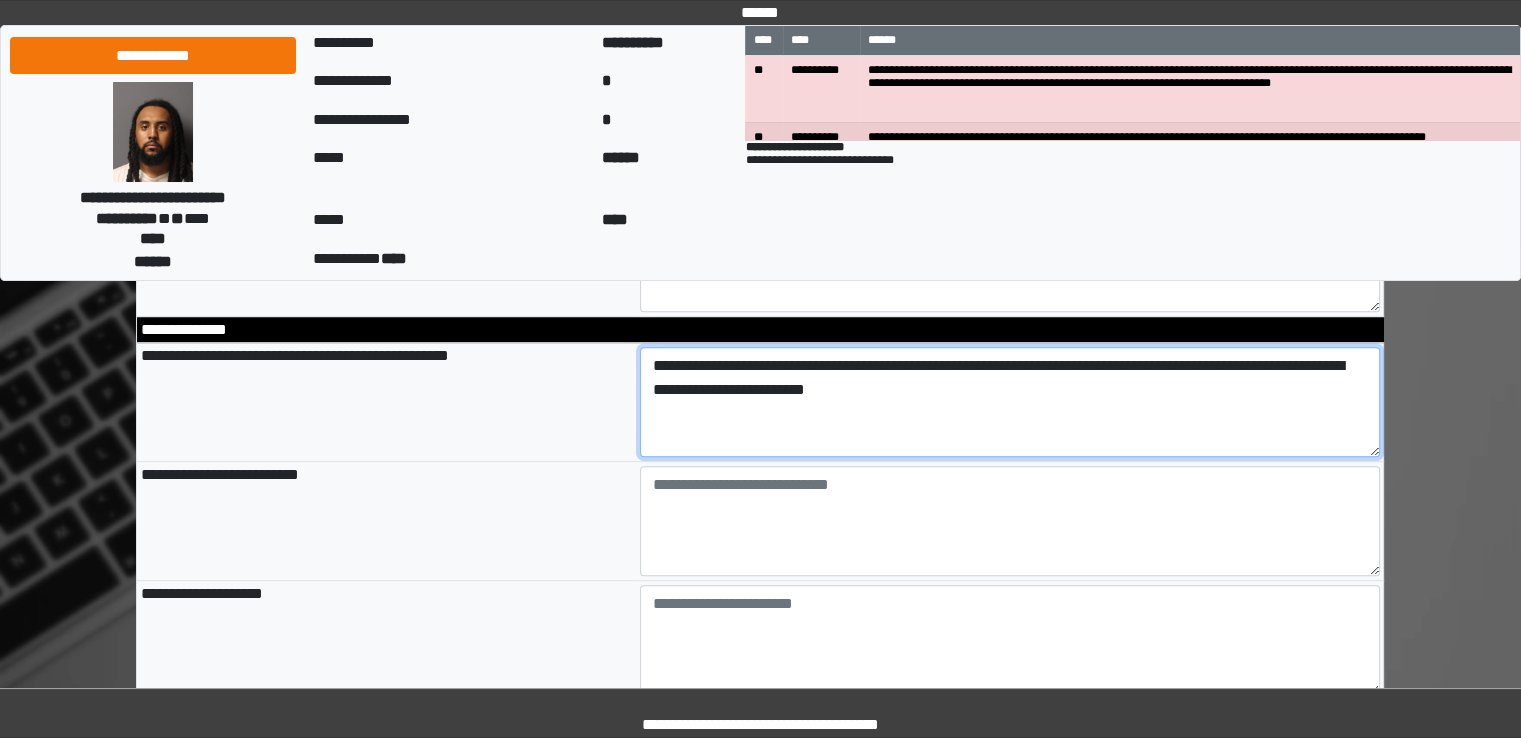 type on "**********" 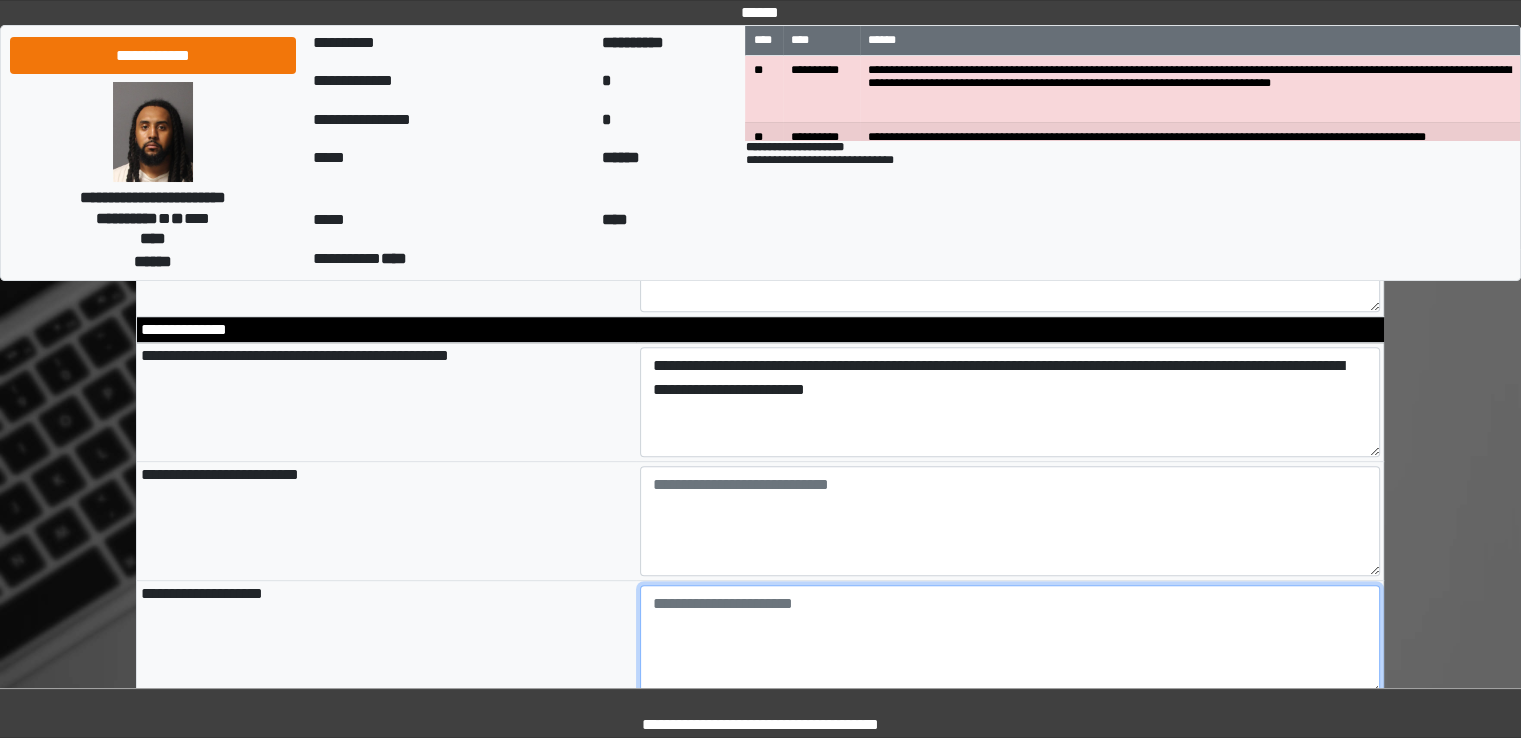 type on "**********" 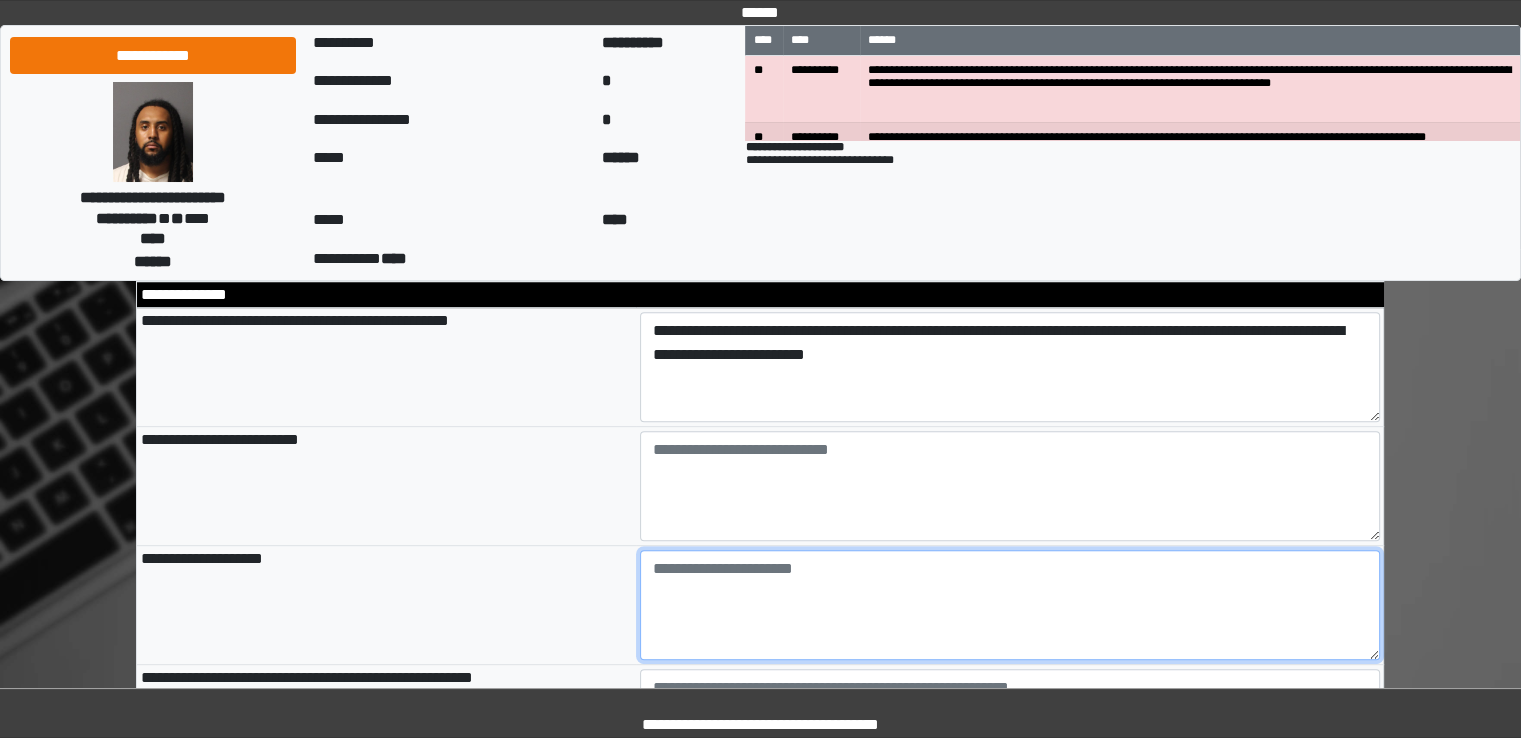 click at bounding box center (1010, 605) 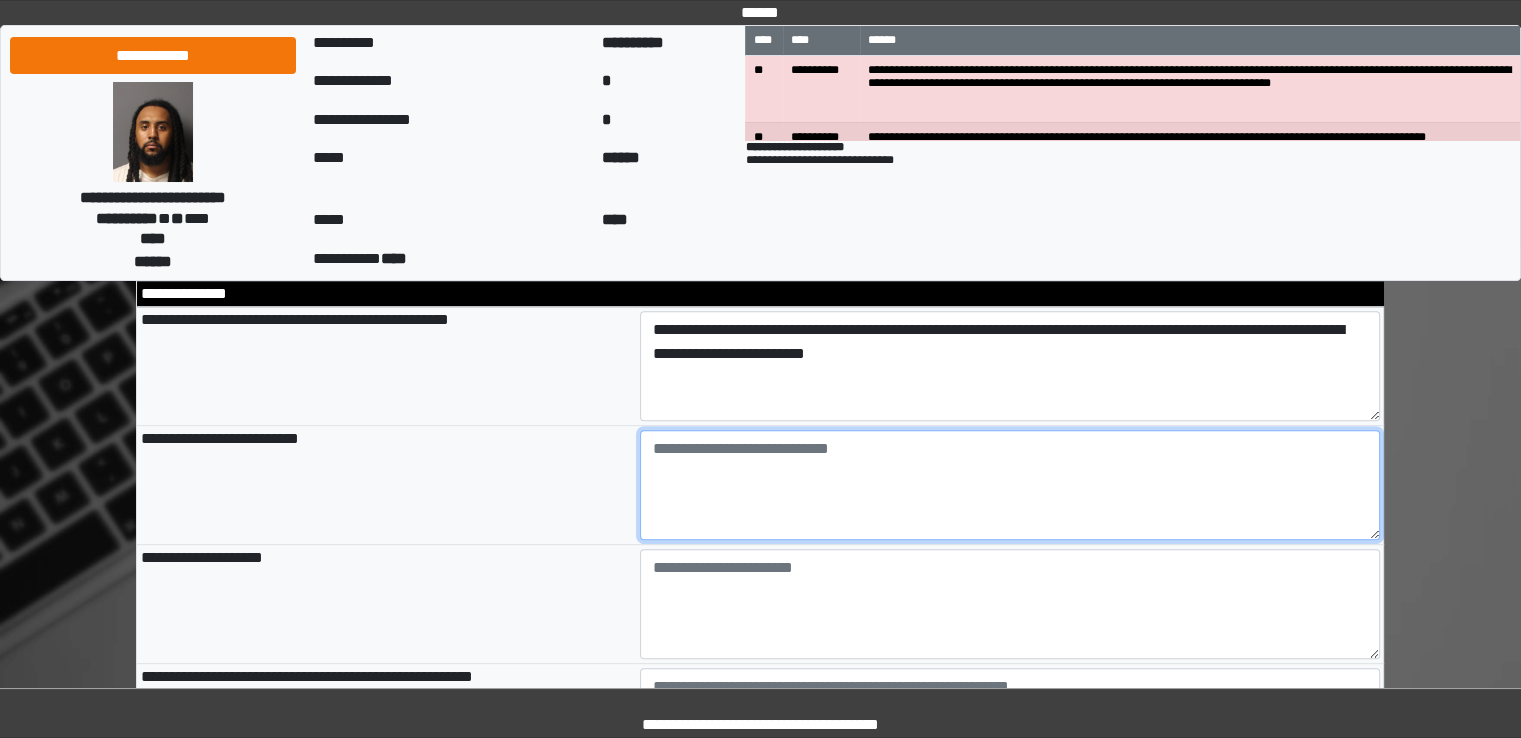 click at bounding box center (1010, 485) 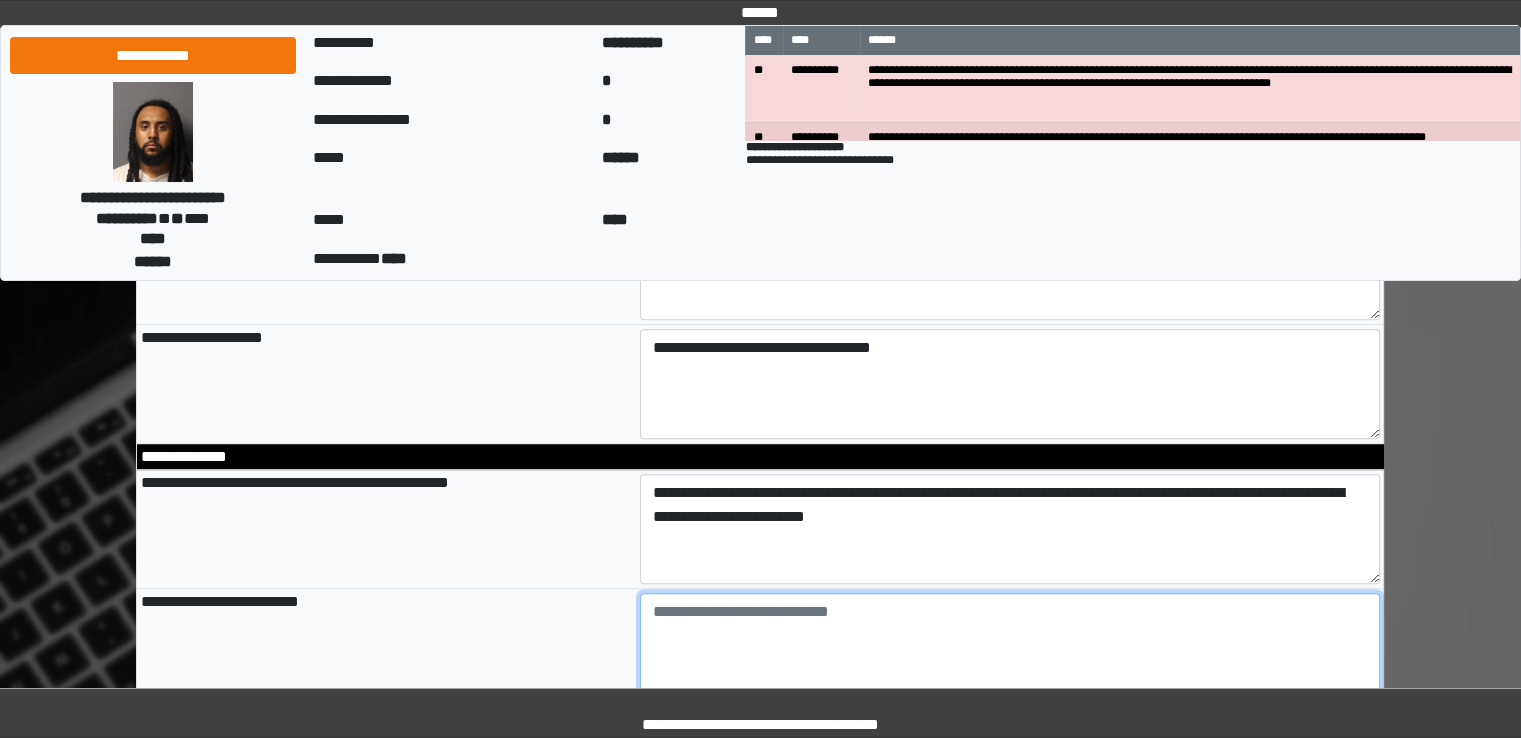 scroll, scrollTop: 500, scrollLeft: 0, axis: vertical 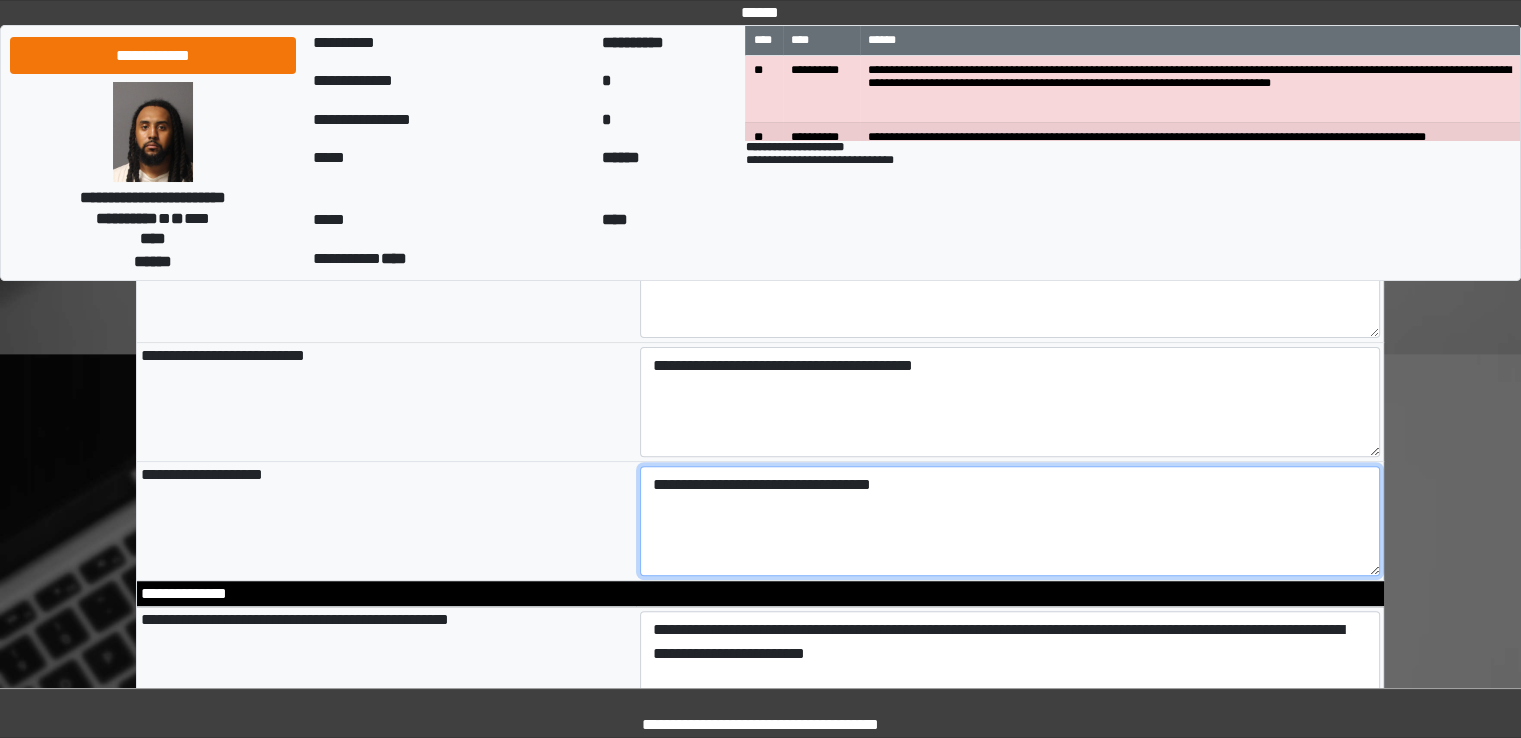 drag, startPoint x: 652, startPoint y: 488, endPoint x: 833, endPoint y: 490, distance: 181.01105 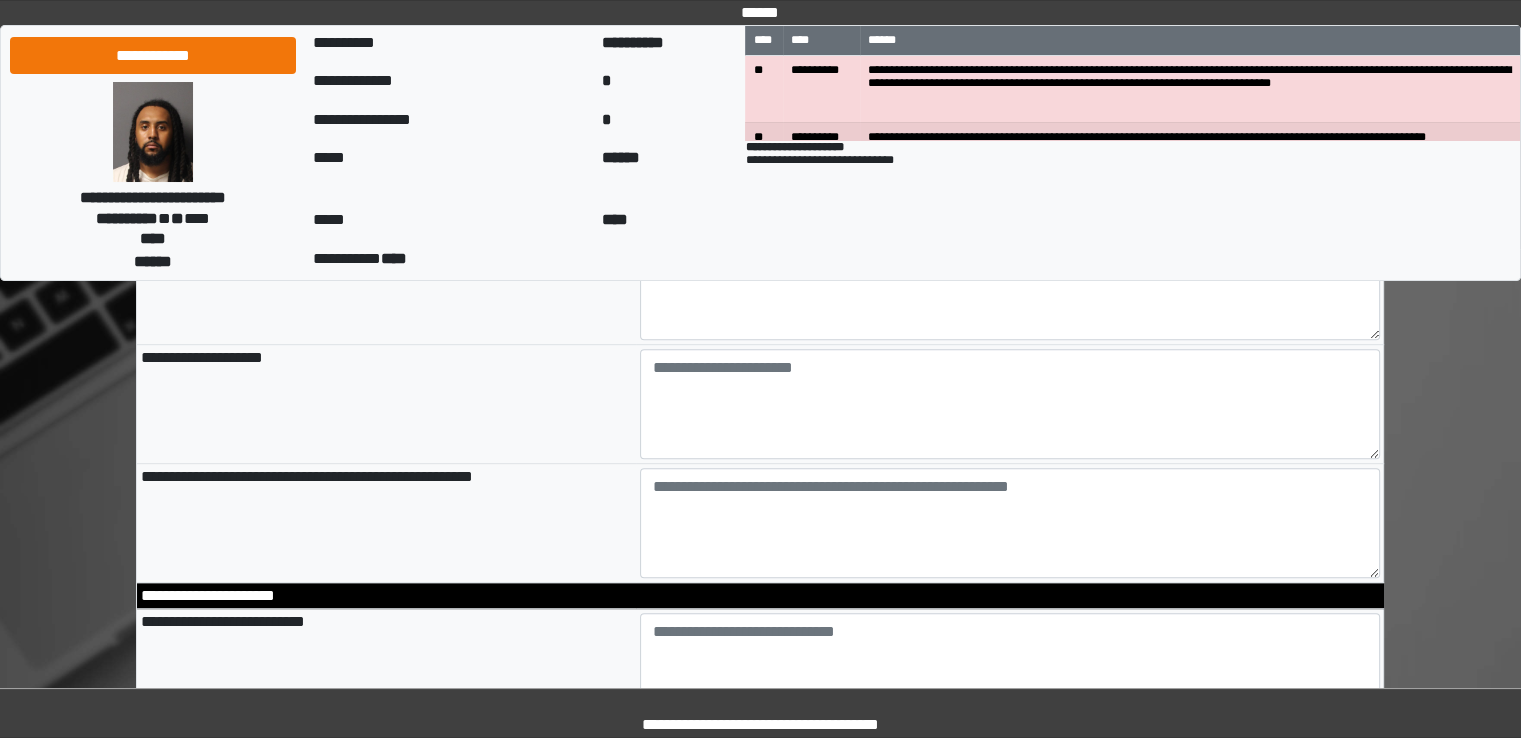 scroll, scrollTop: 900, scrollLeft: 0, axis: vertical 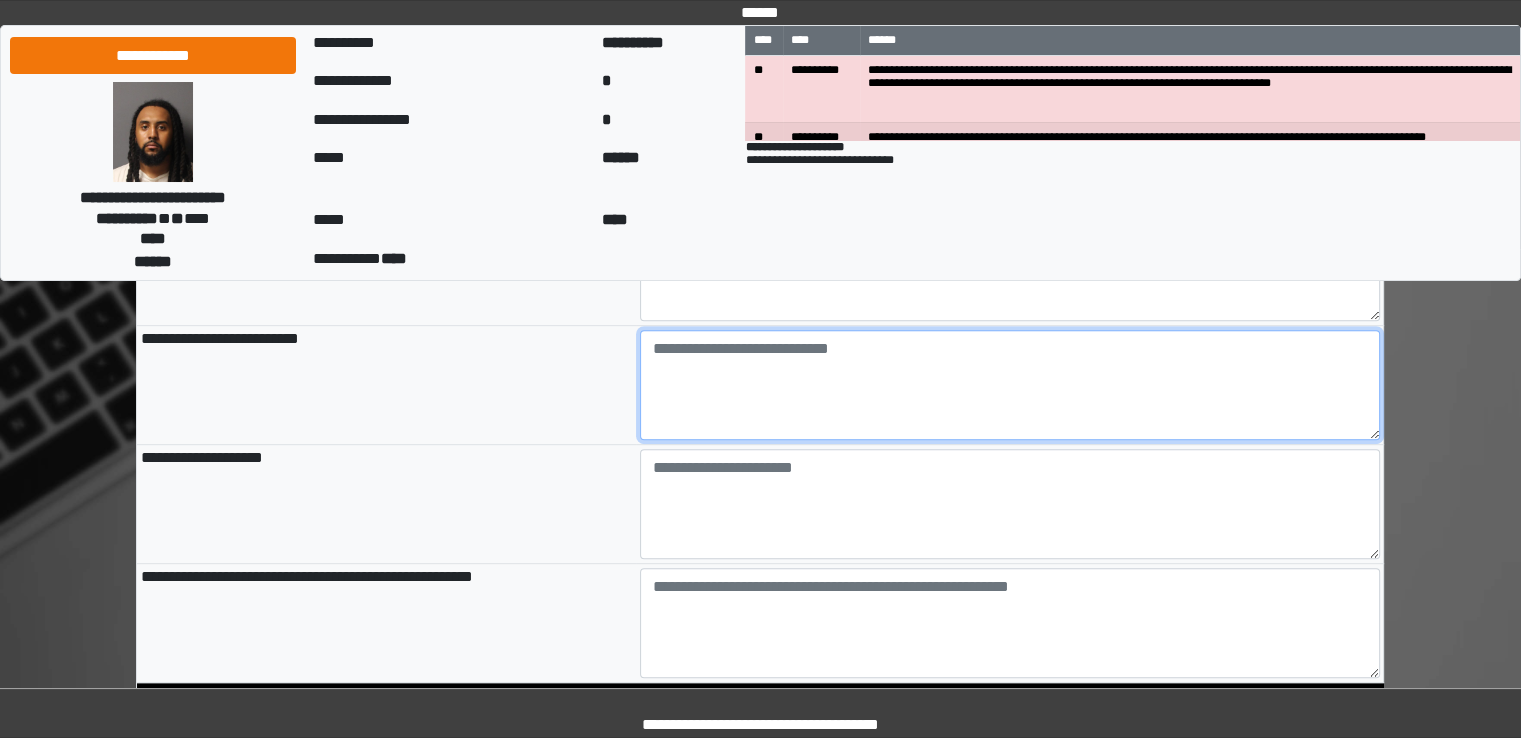 click at bounding box center [1010, 385] 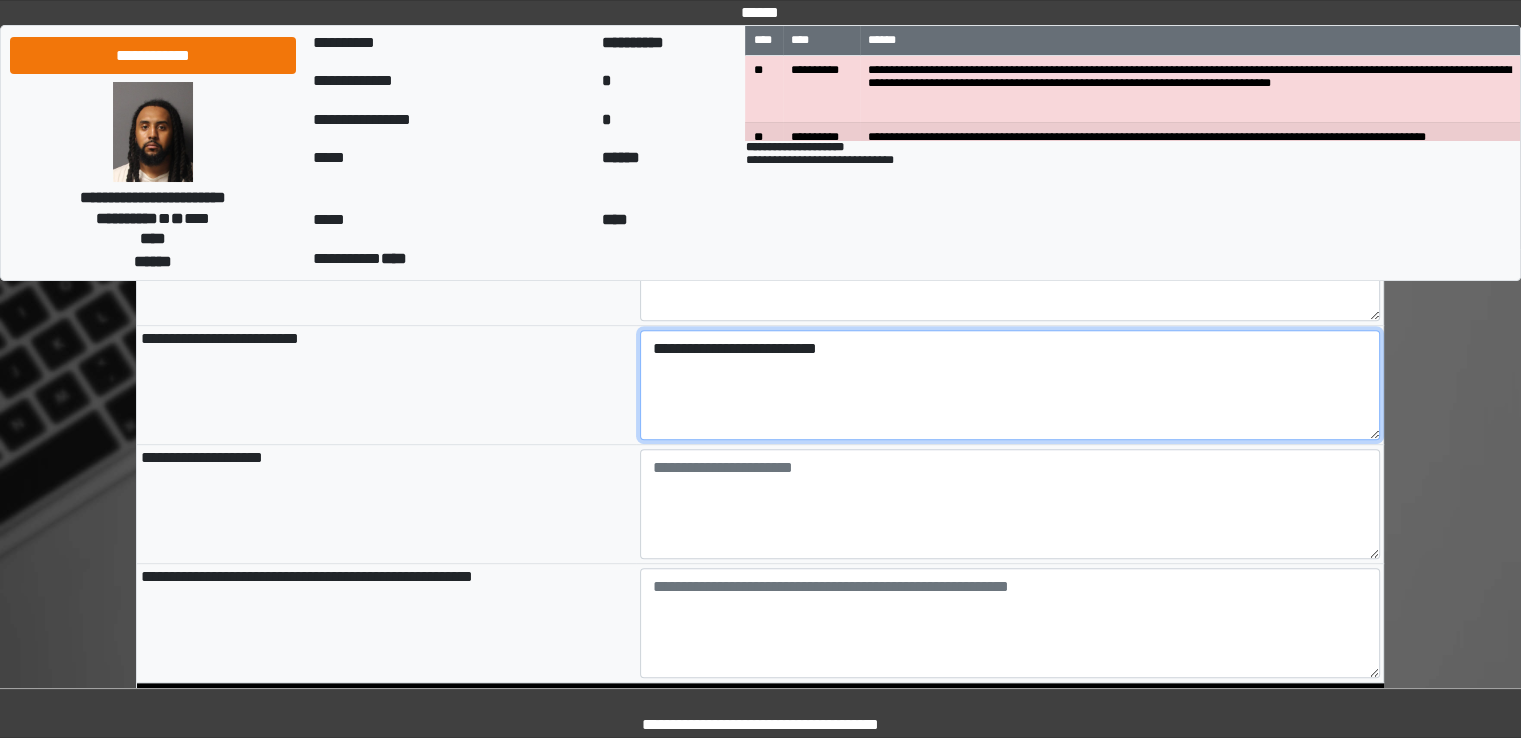 type on "**********" 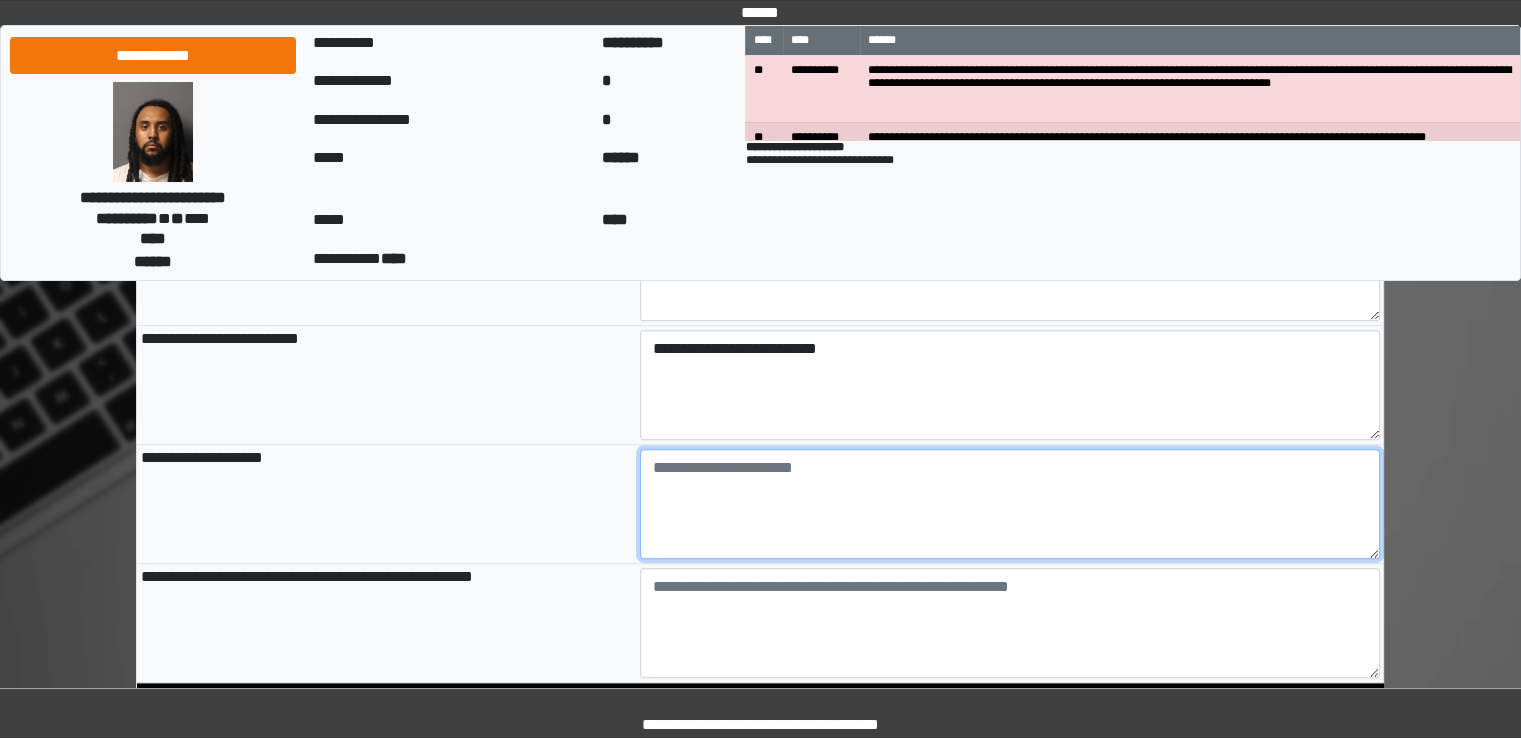 type on "**********" 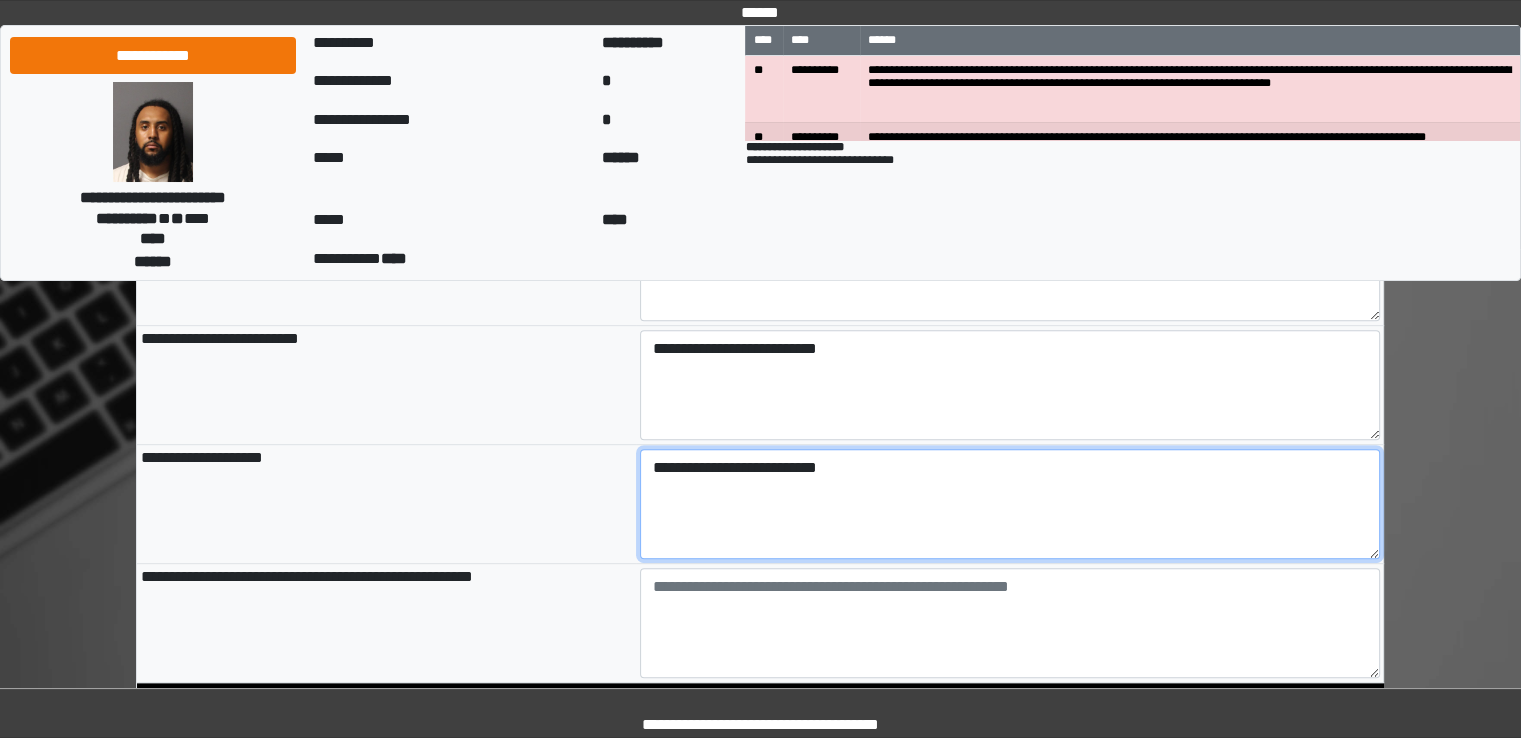 type on "**********" 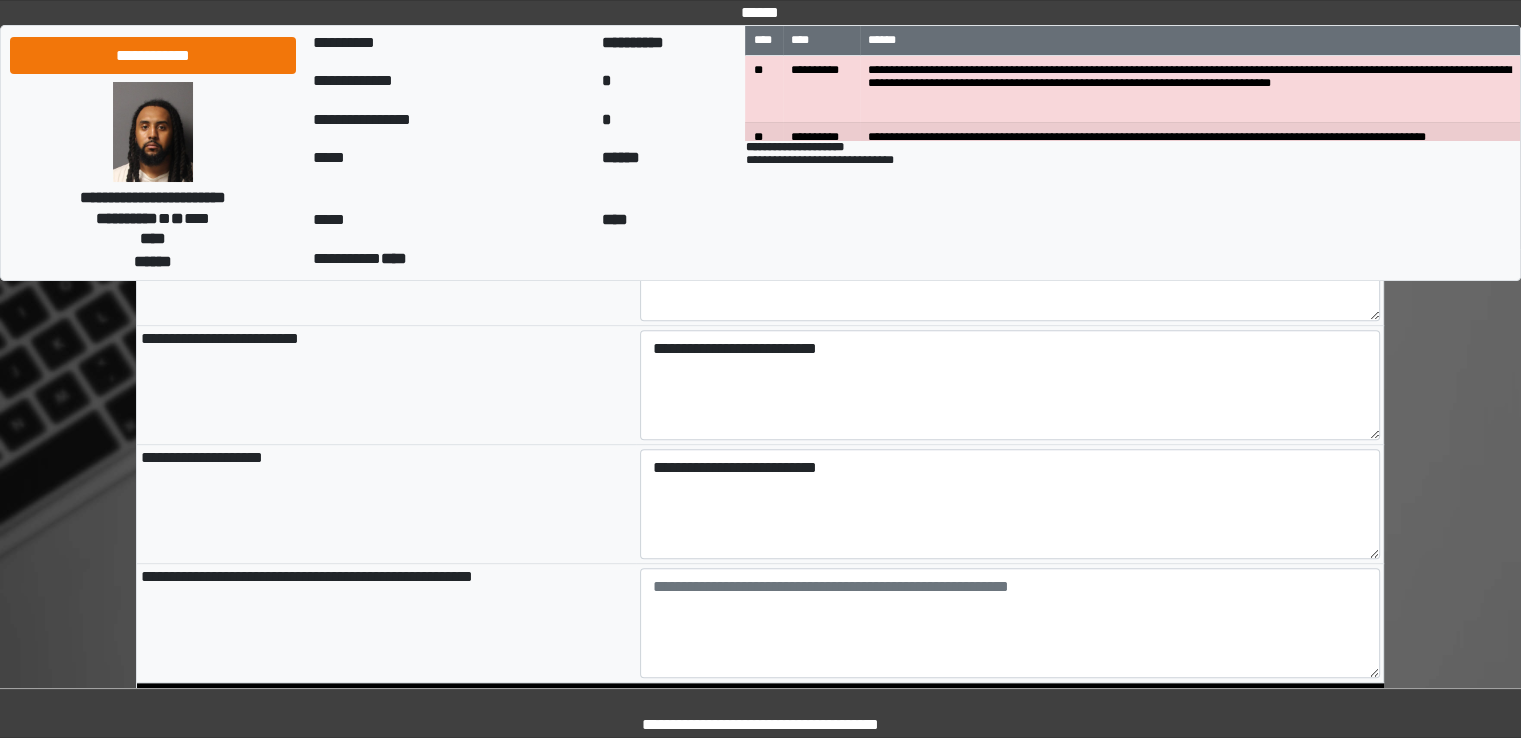 type on "**********" 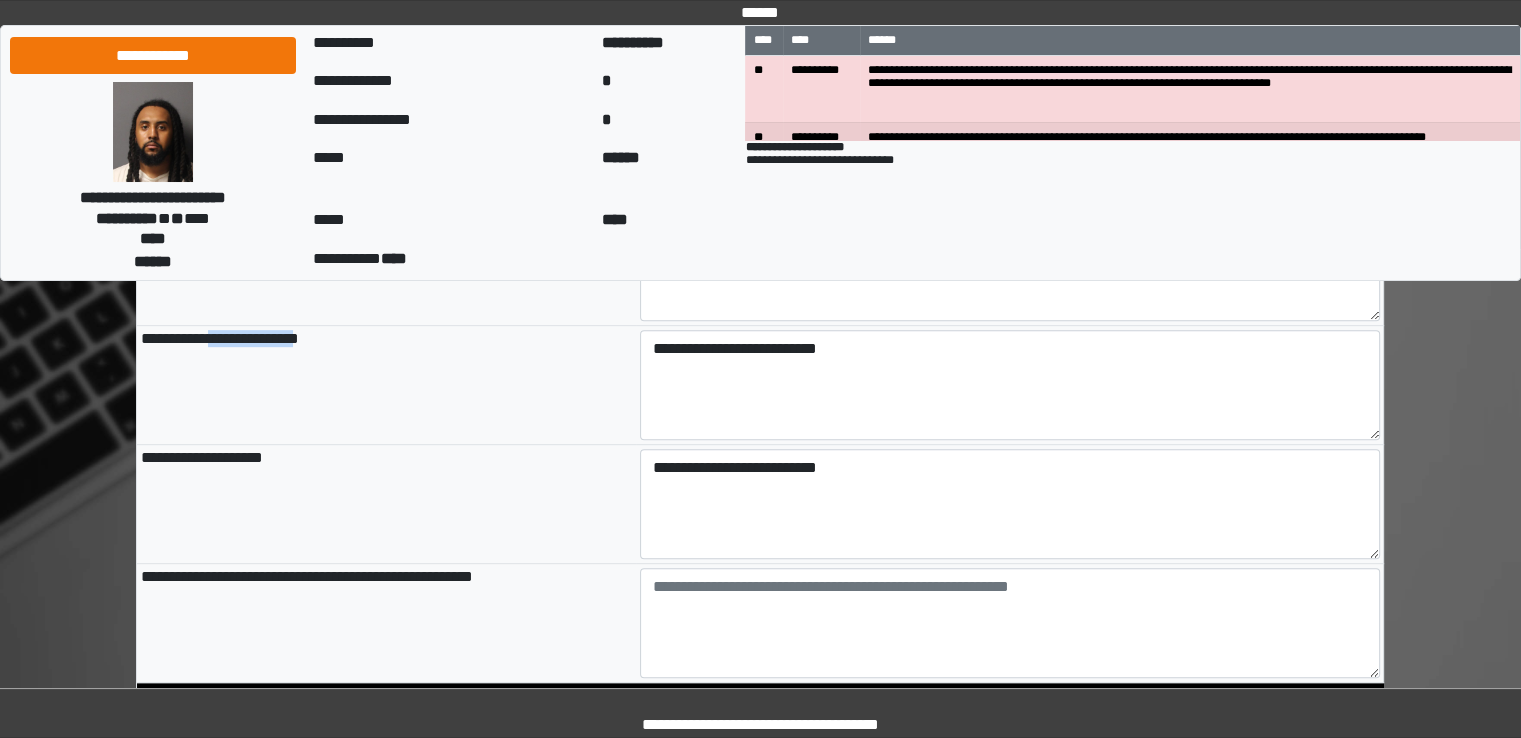 drag, startPoint x: 215, startPoint y: 341, endPoint x: 316, endPoint y: 347, distance: 101.17806 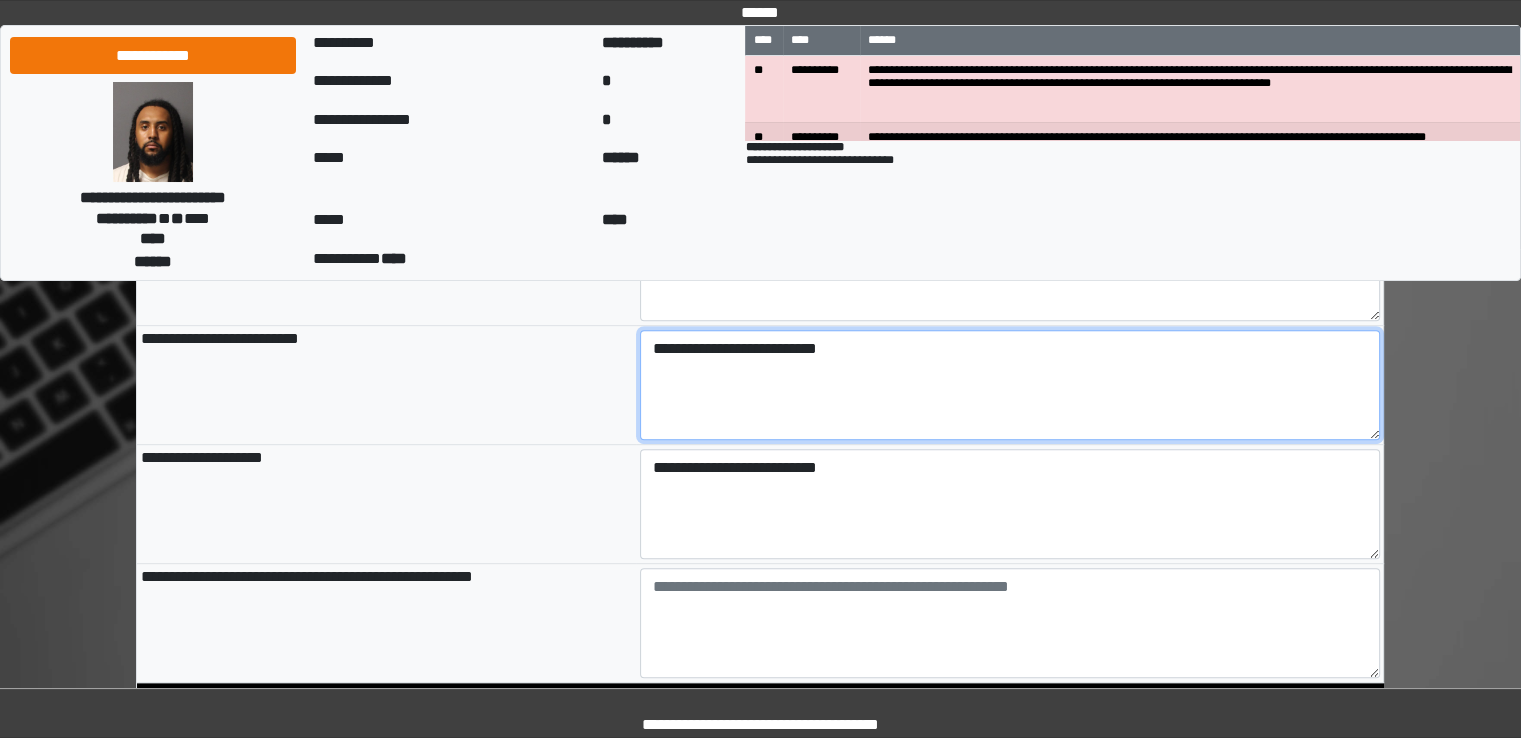 click on "**********" at bounding box center (1010, 385) 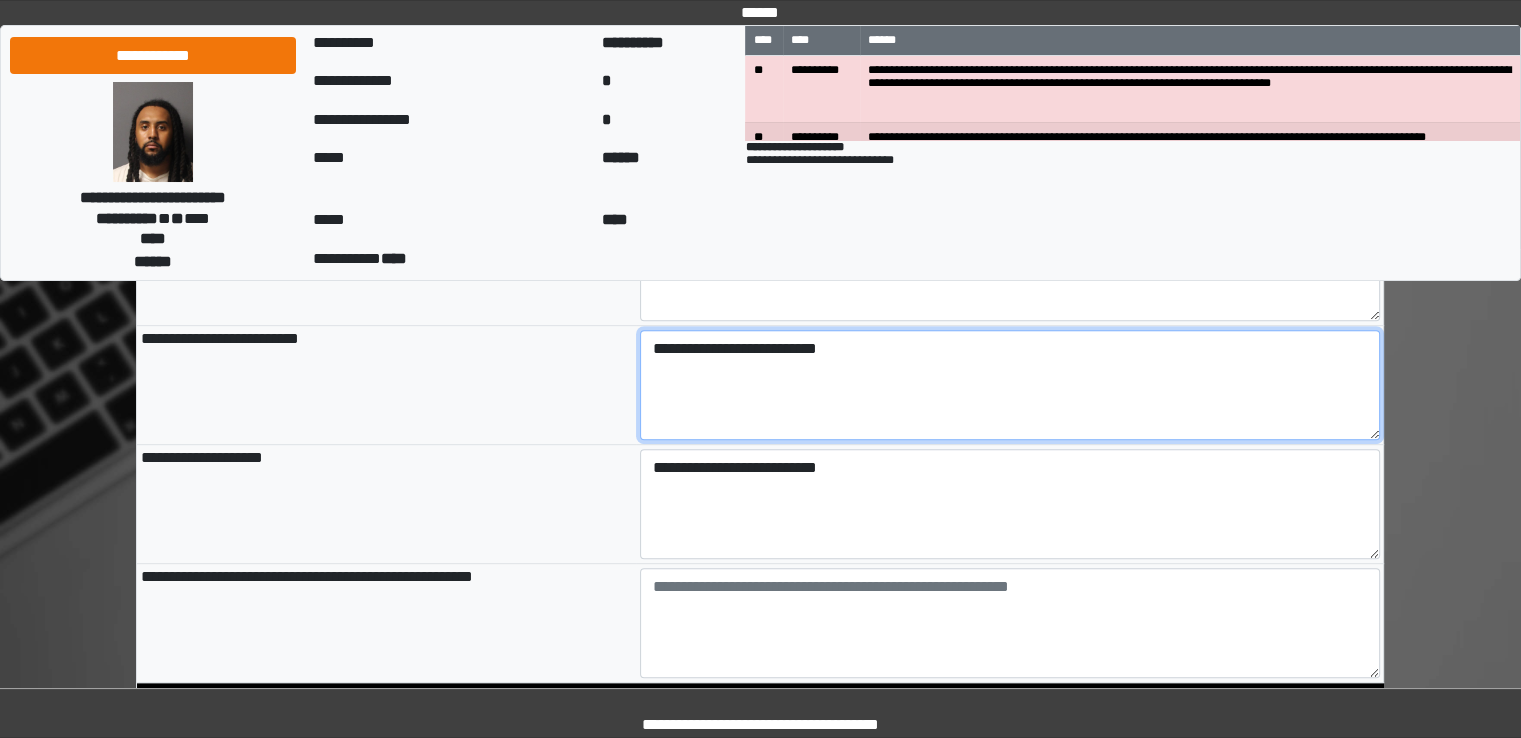 paste on "**********" 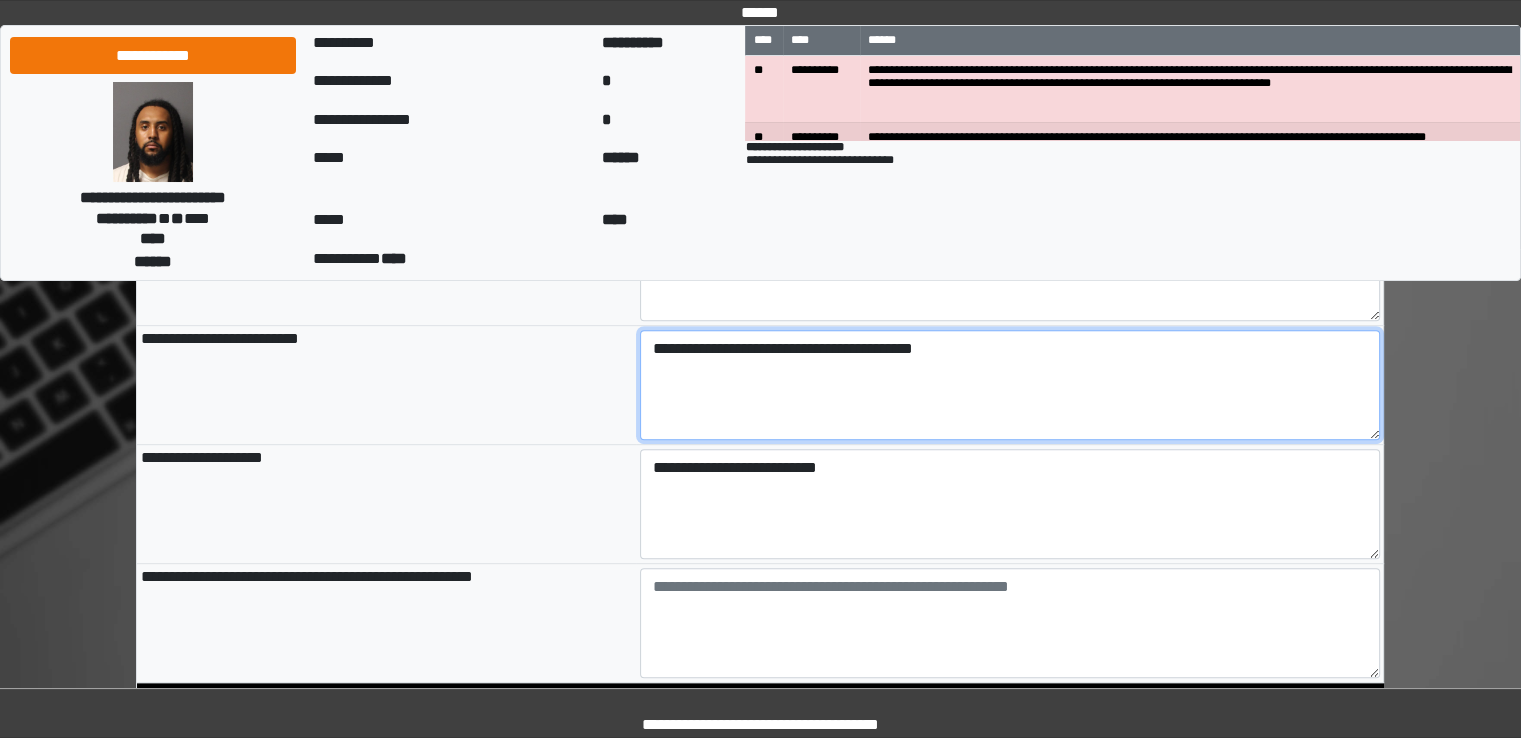 type on "**********" 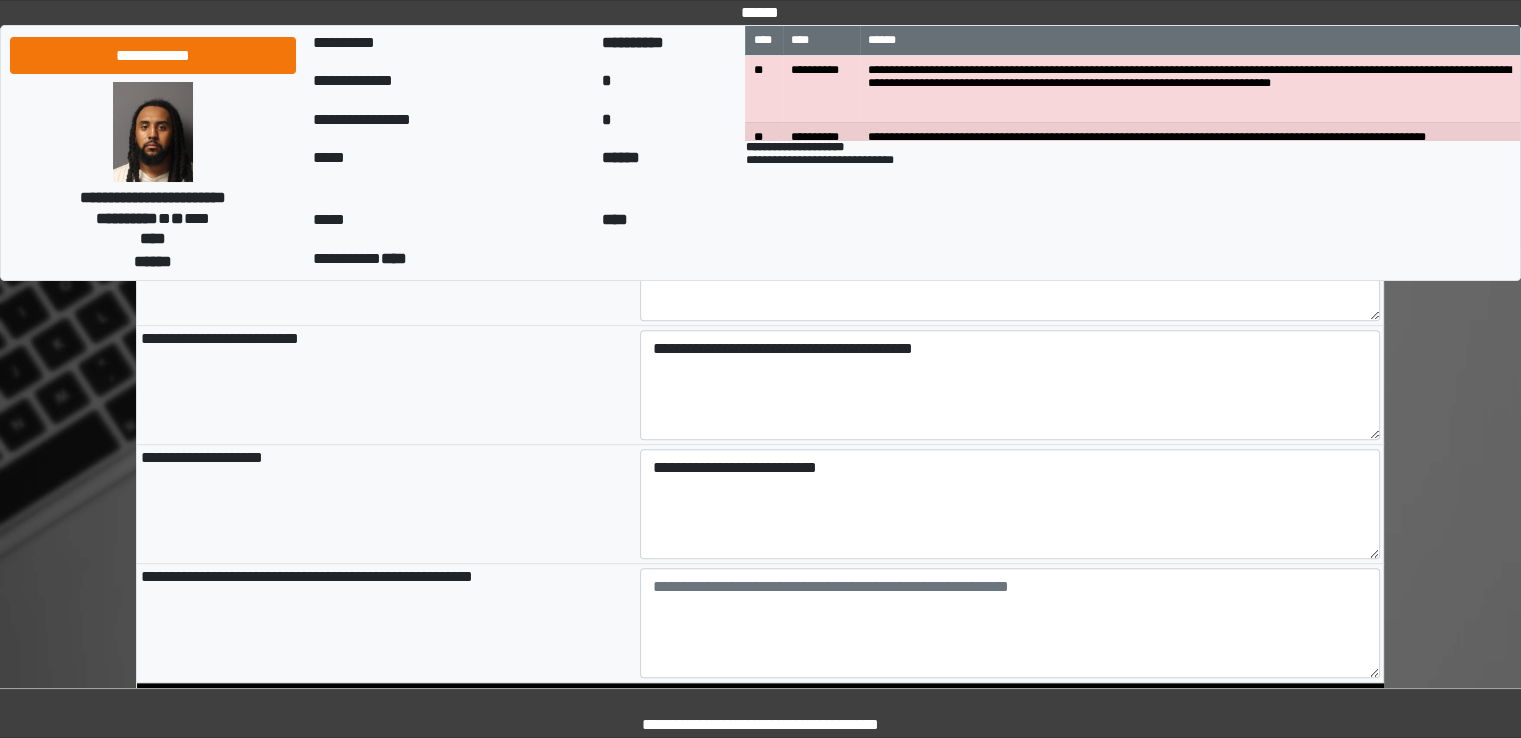 type on "**********" 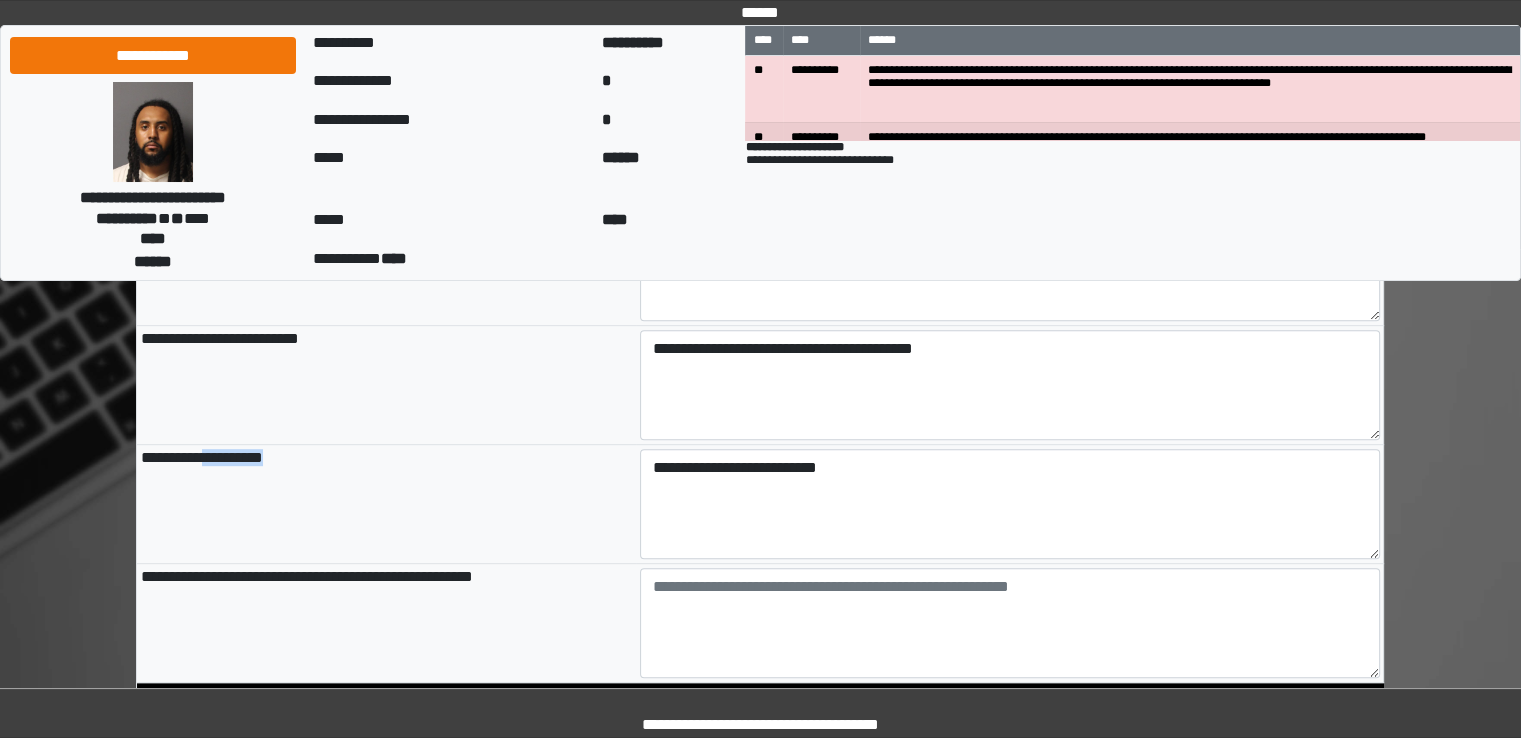 drag, startPoint x: 211, startPoint y: 457, endPoint x: 225, endPoint y: 457, distance: 14 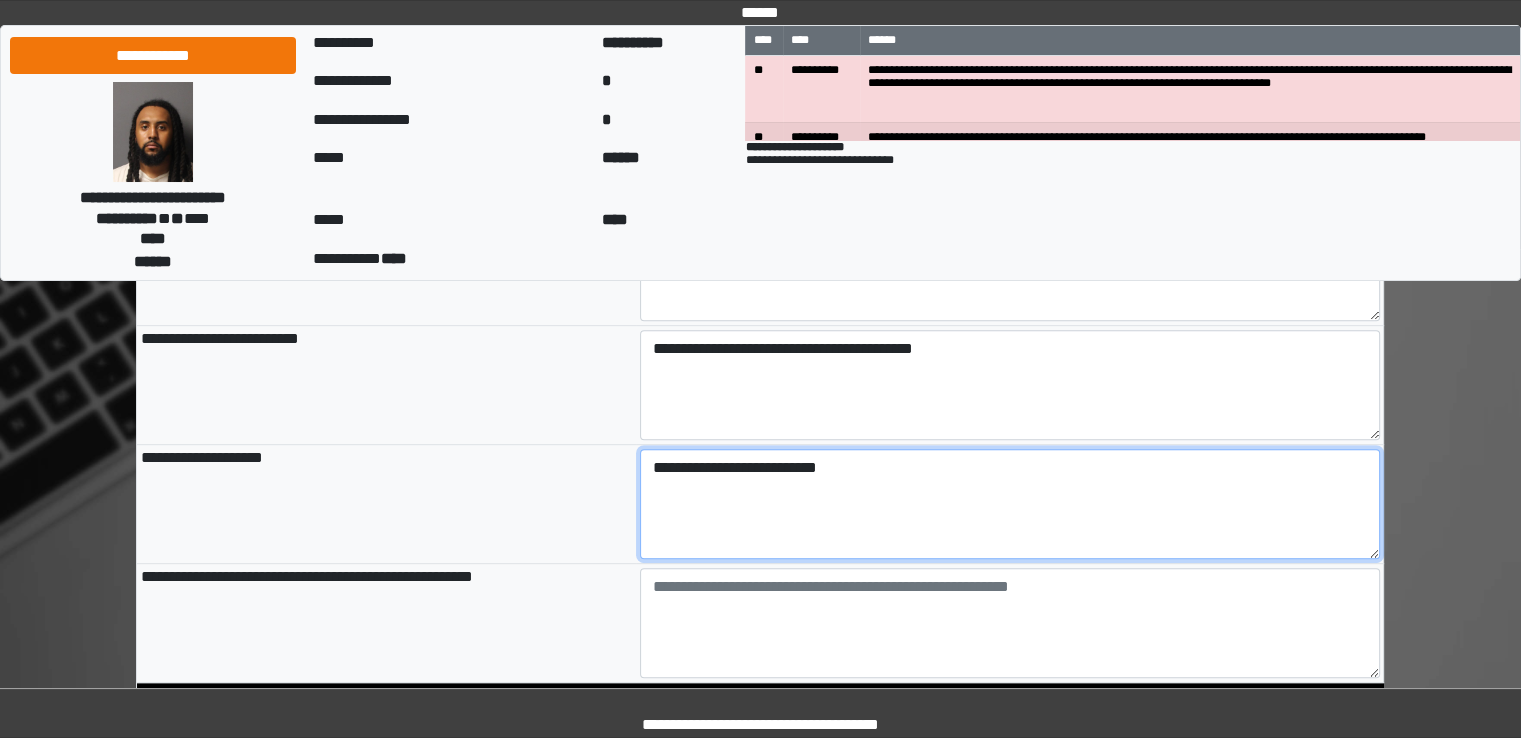 click on "**********" at bounding box center (1010, 504) 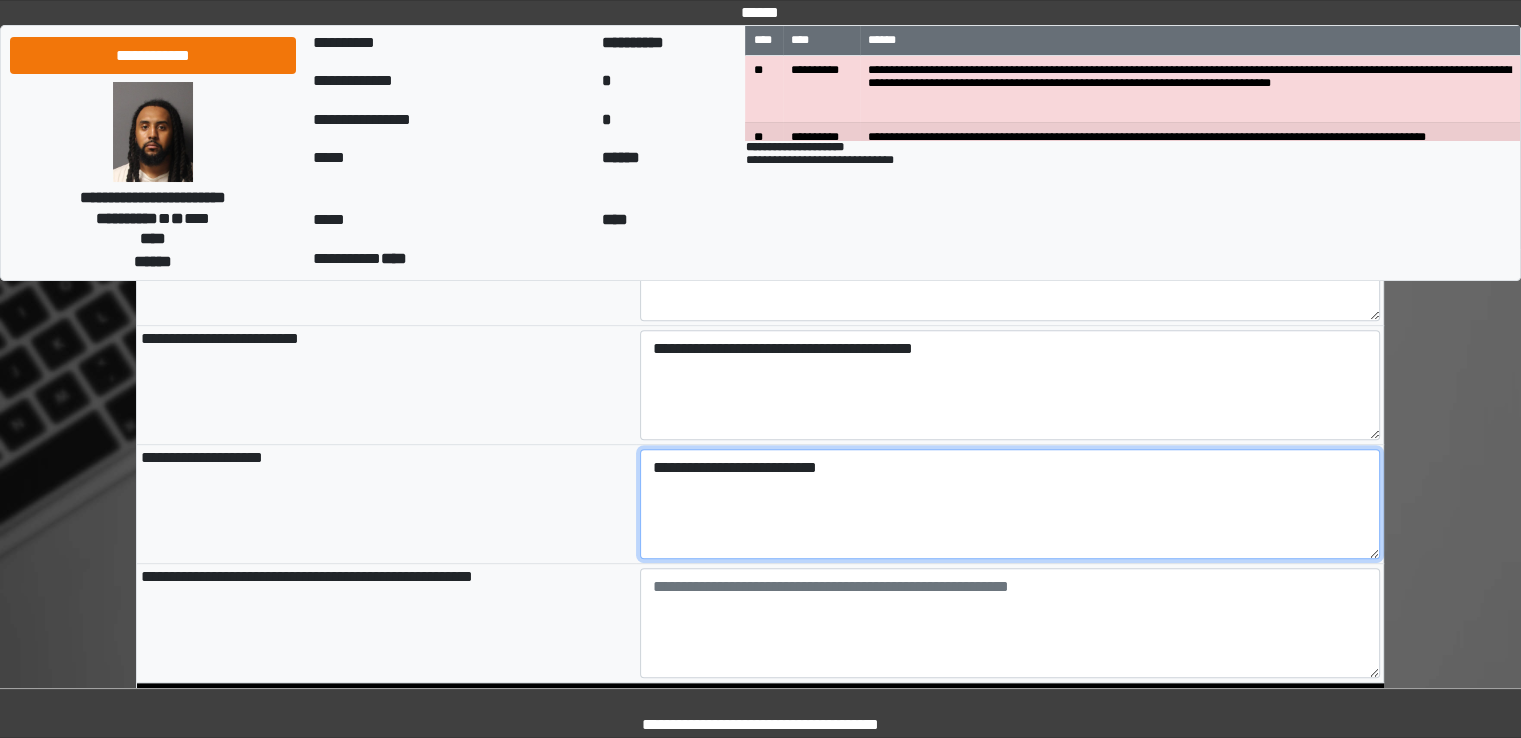 paste on "**********" 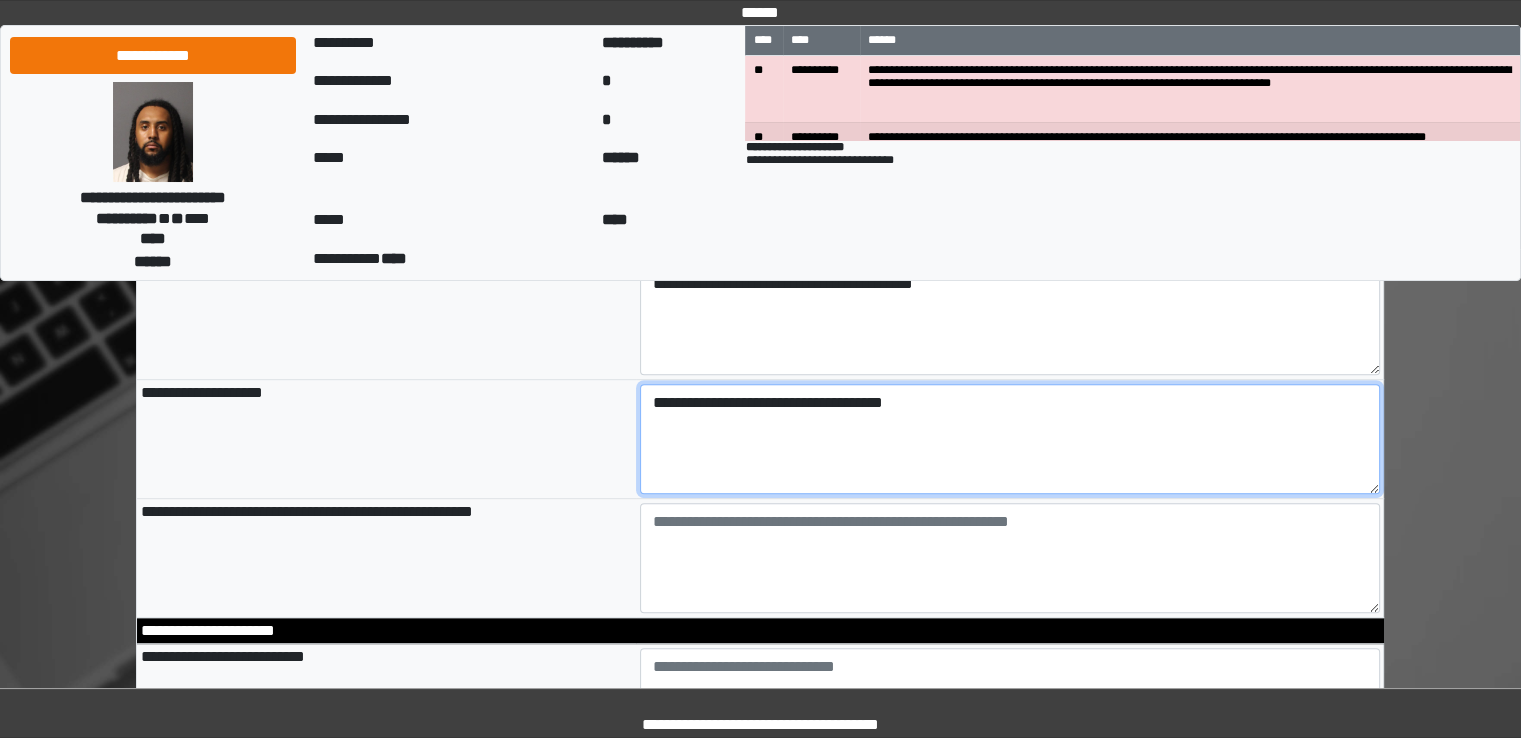 scroll, scrollTop: 1000, scrollLeft: 0, axis: vertical 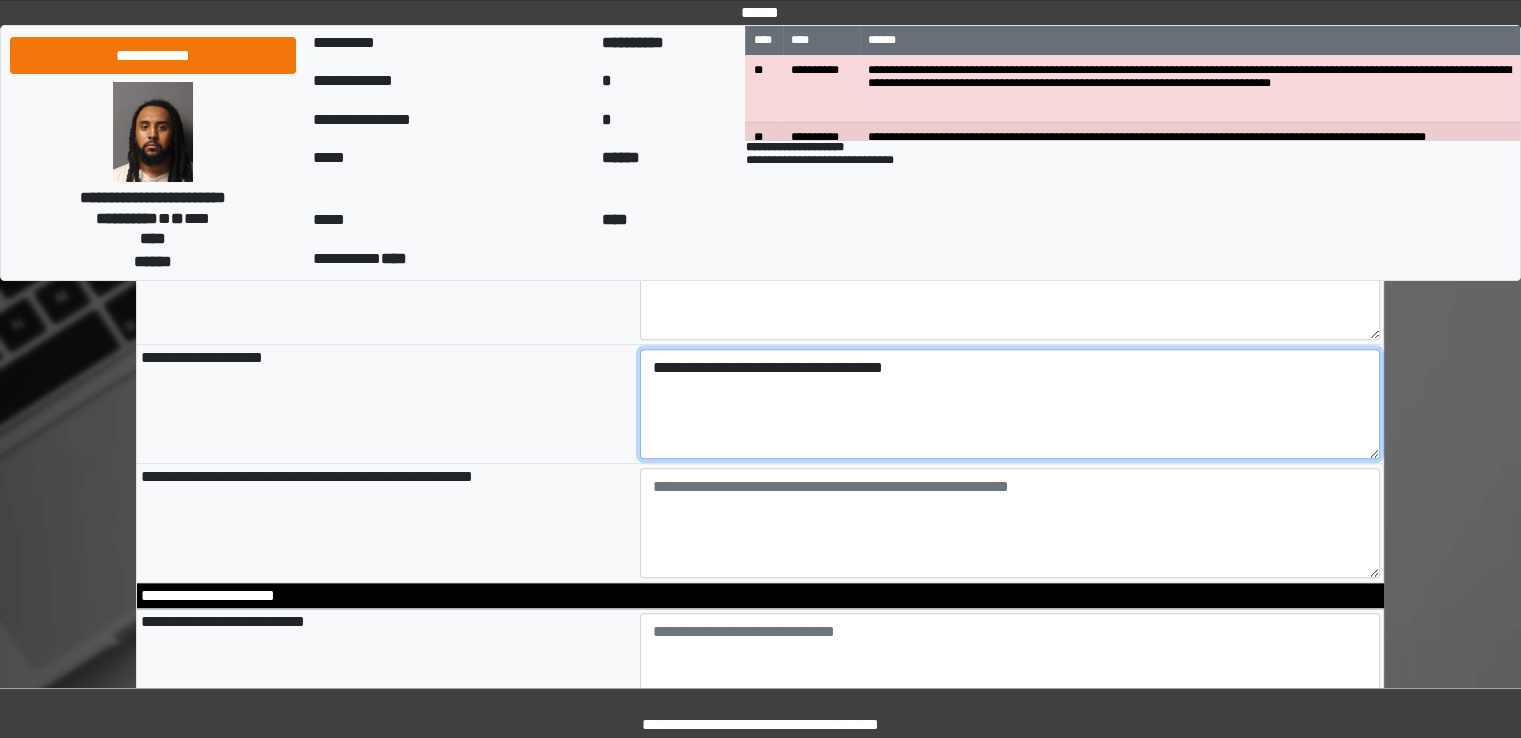 type on "**********" 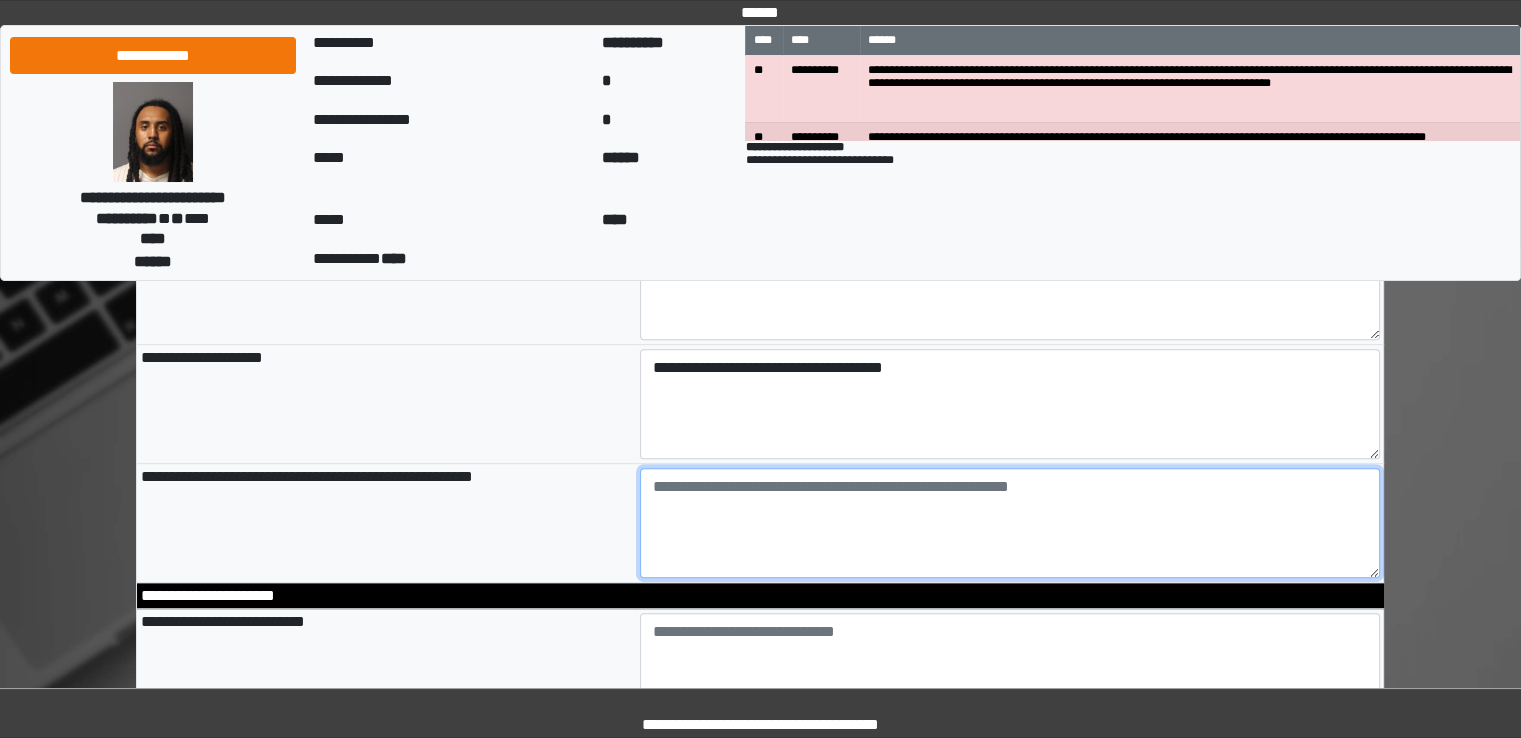type on "**********" 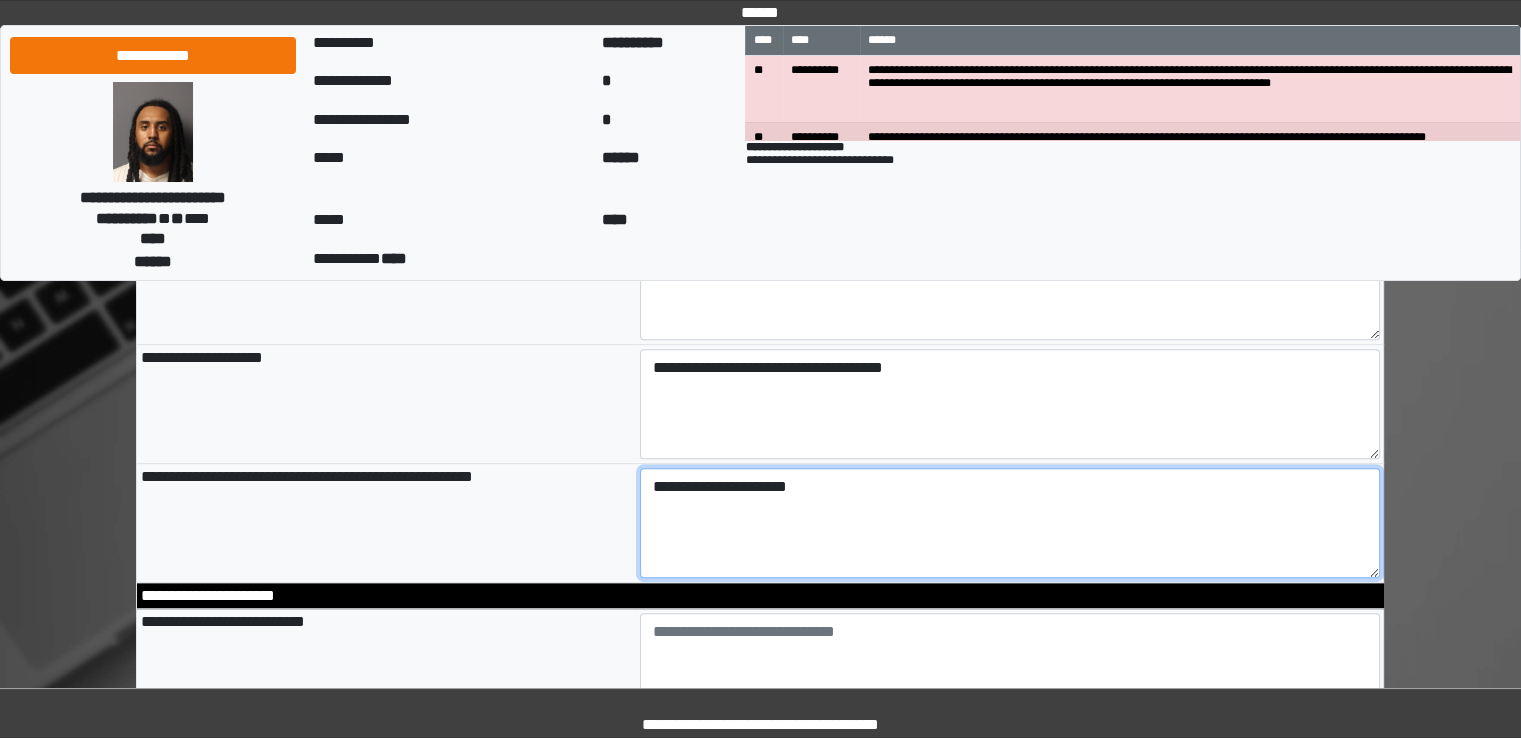 type on "**********" 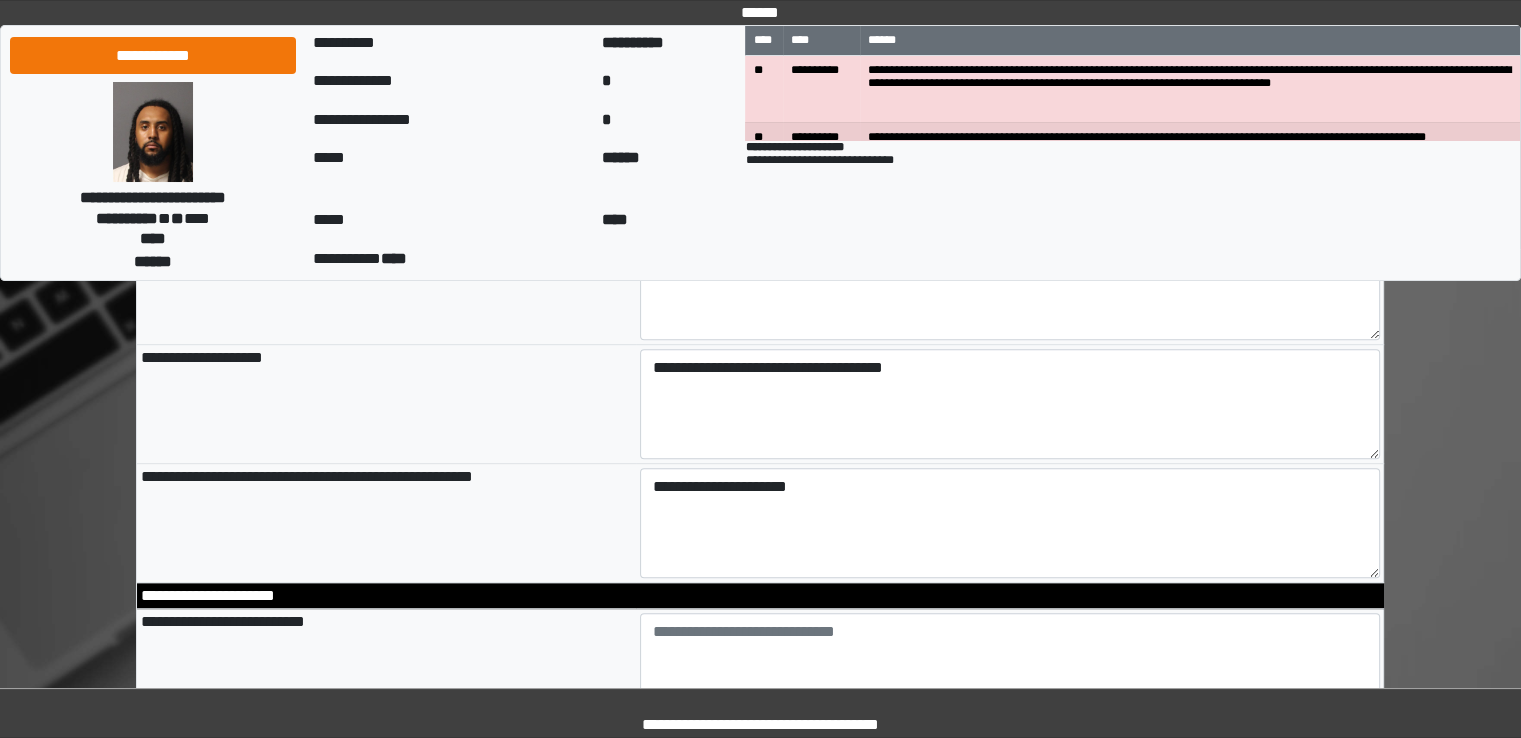type on "**********" 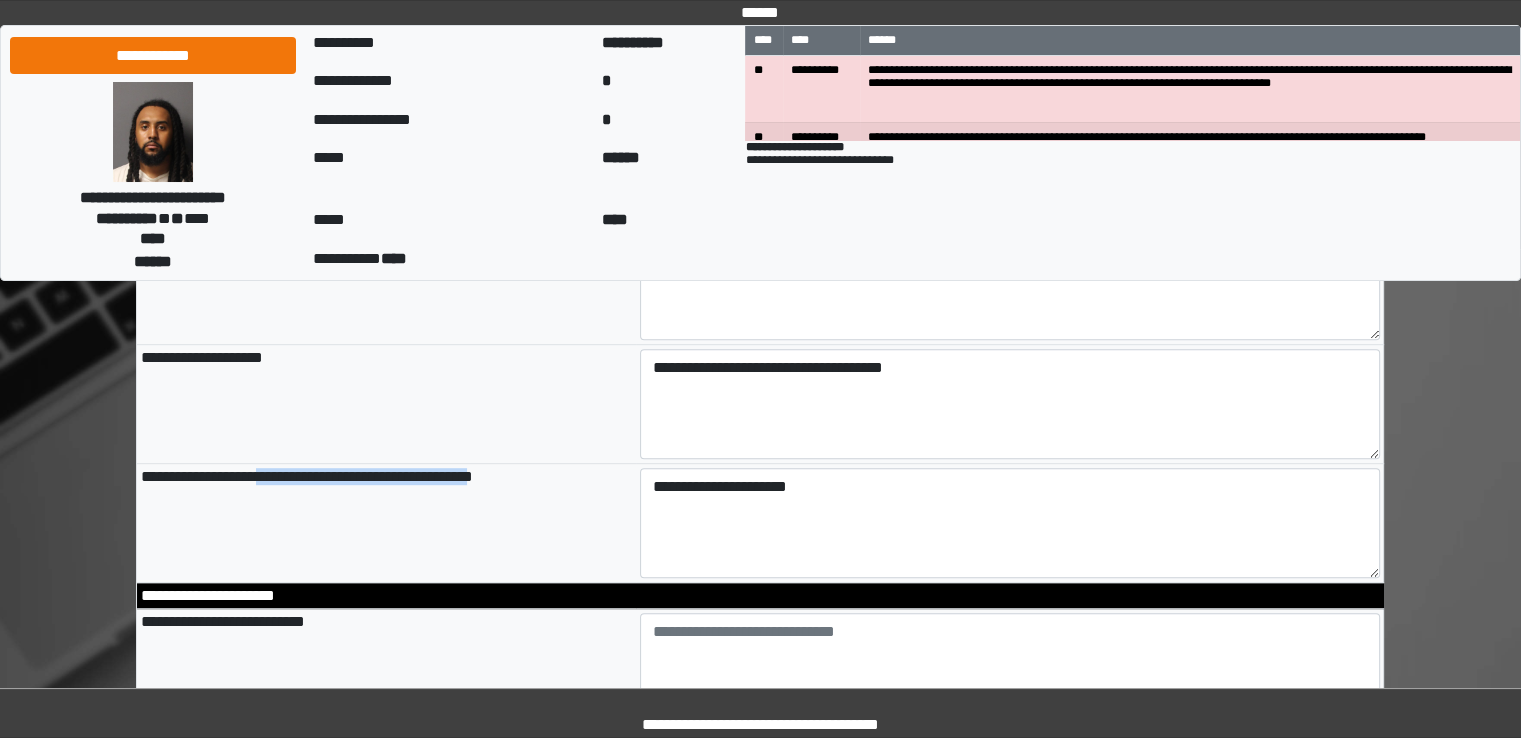 drag, startPoint x: 279, startPoint y: 479, endPoint x: 532, endPoint y: 483, distance: 253.03162 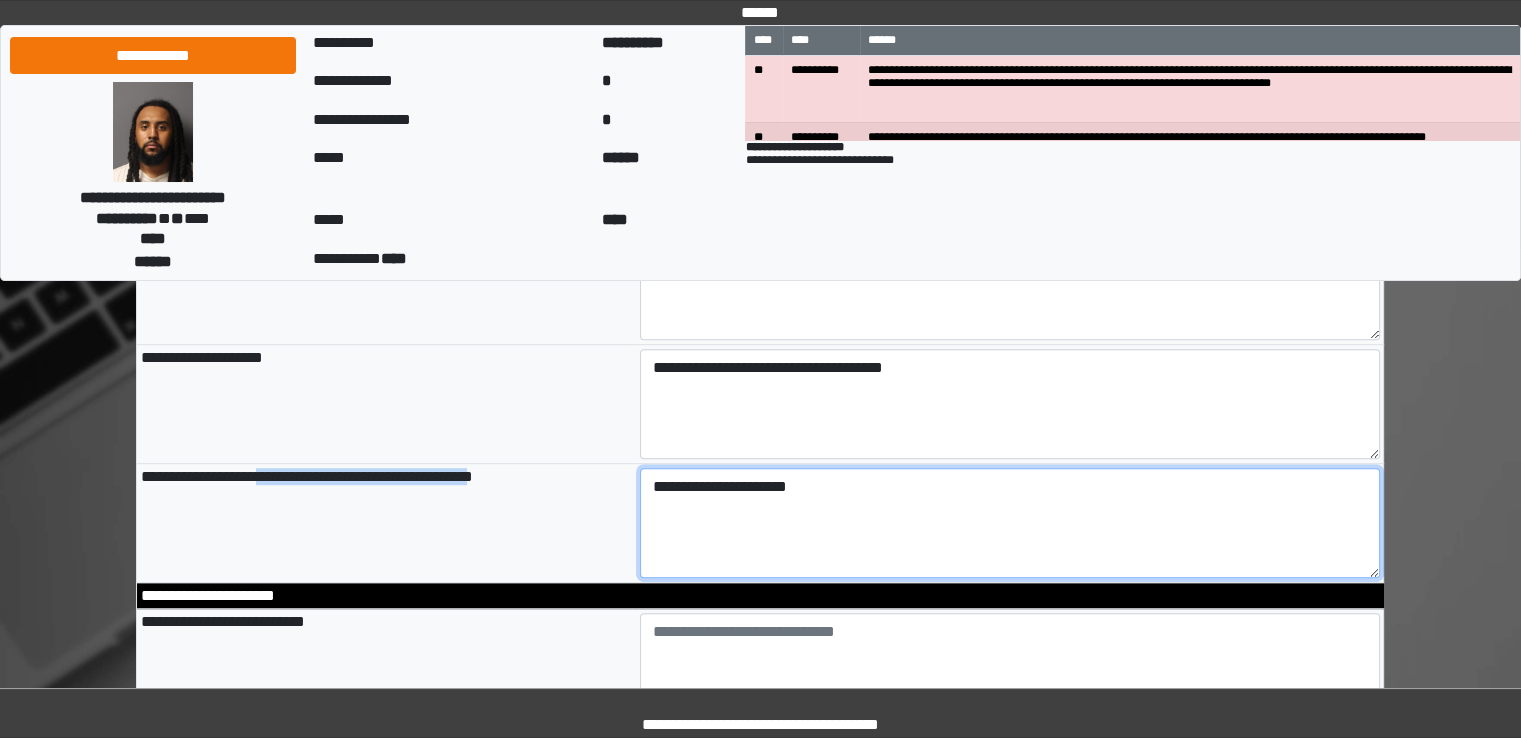 click on "**********" at bounding box center (1010, 523) 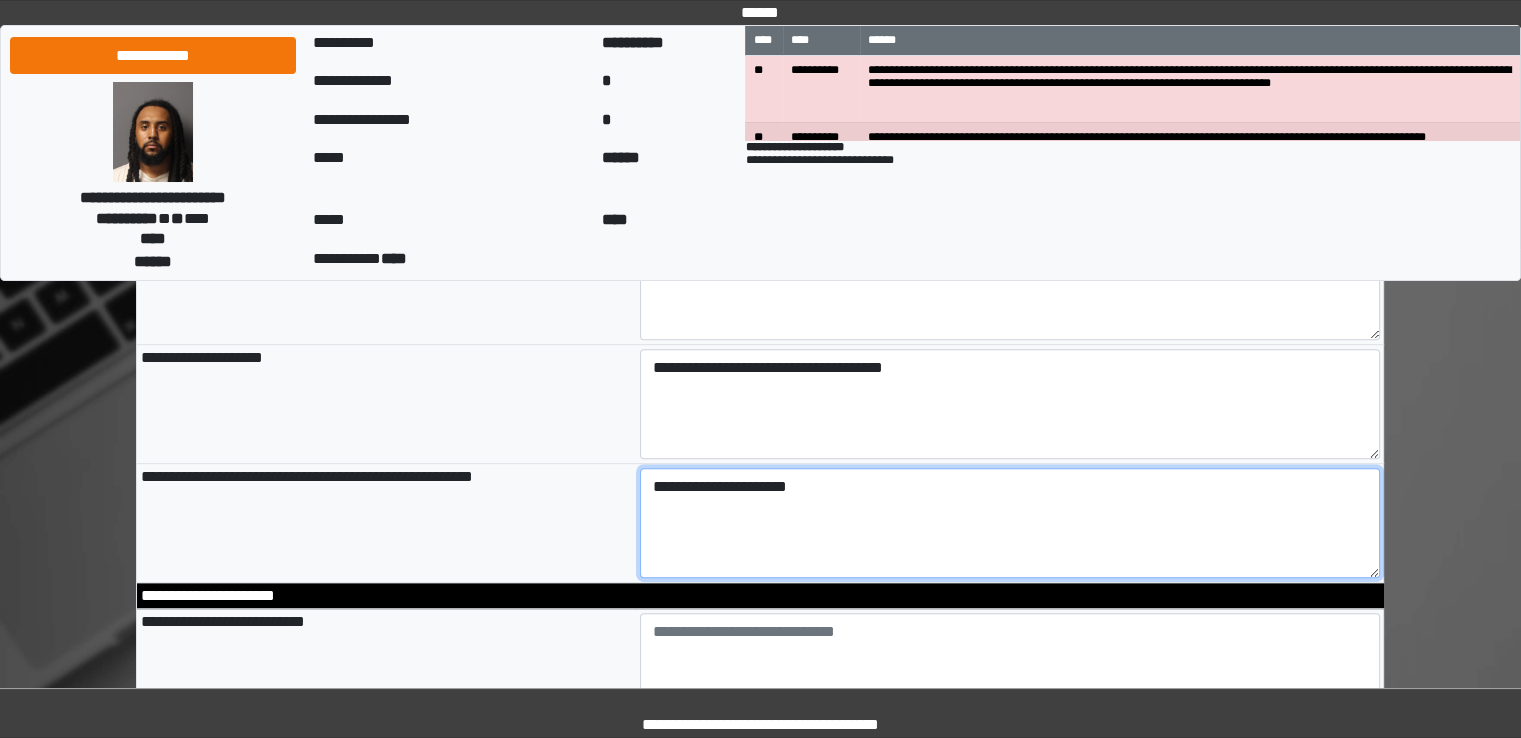 paste on "**********" 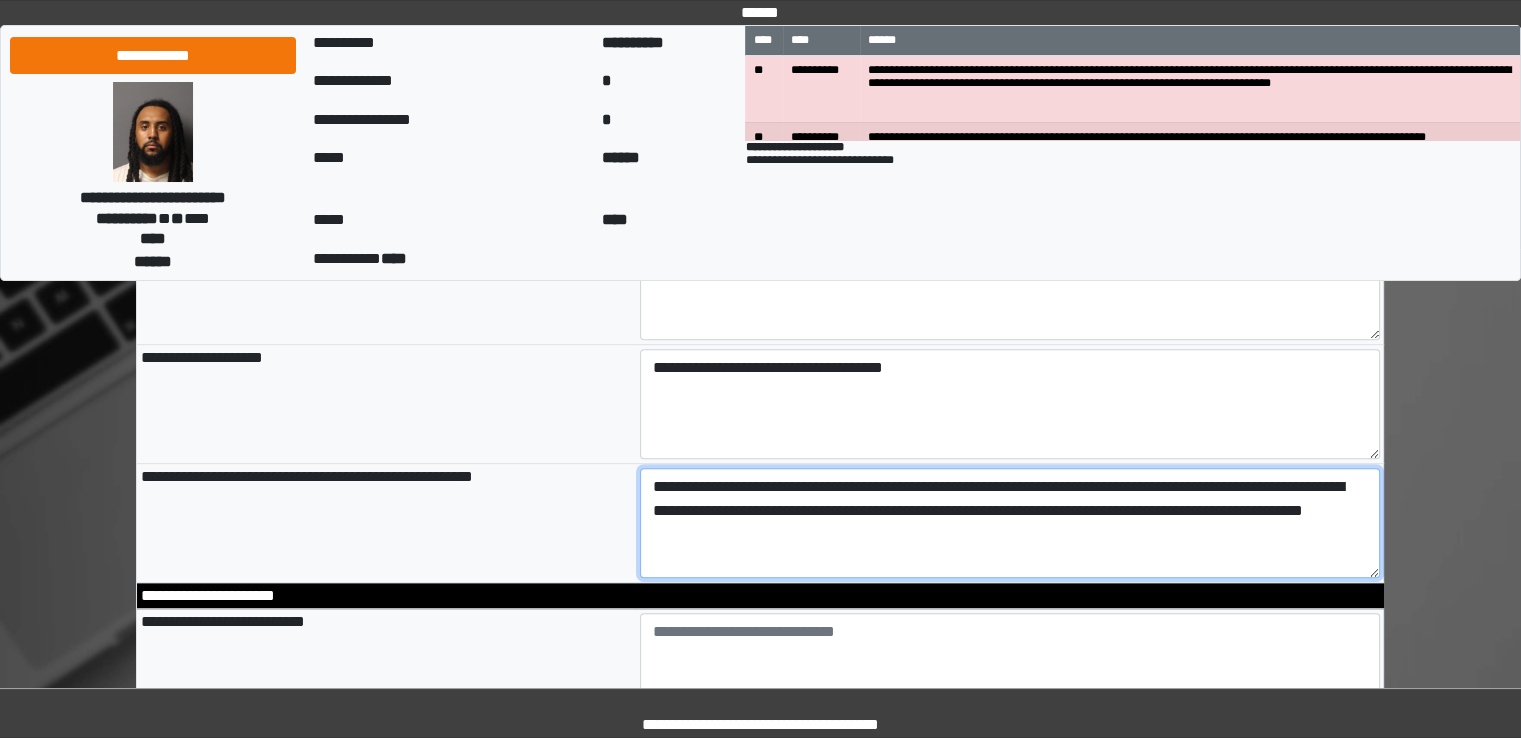 click on "**********" at bounding box center [1010, 523] 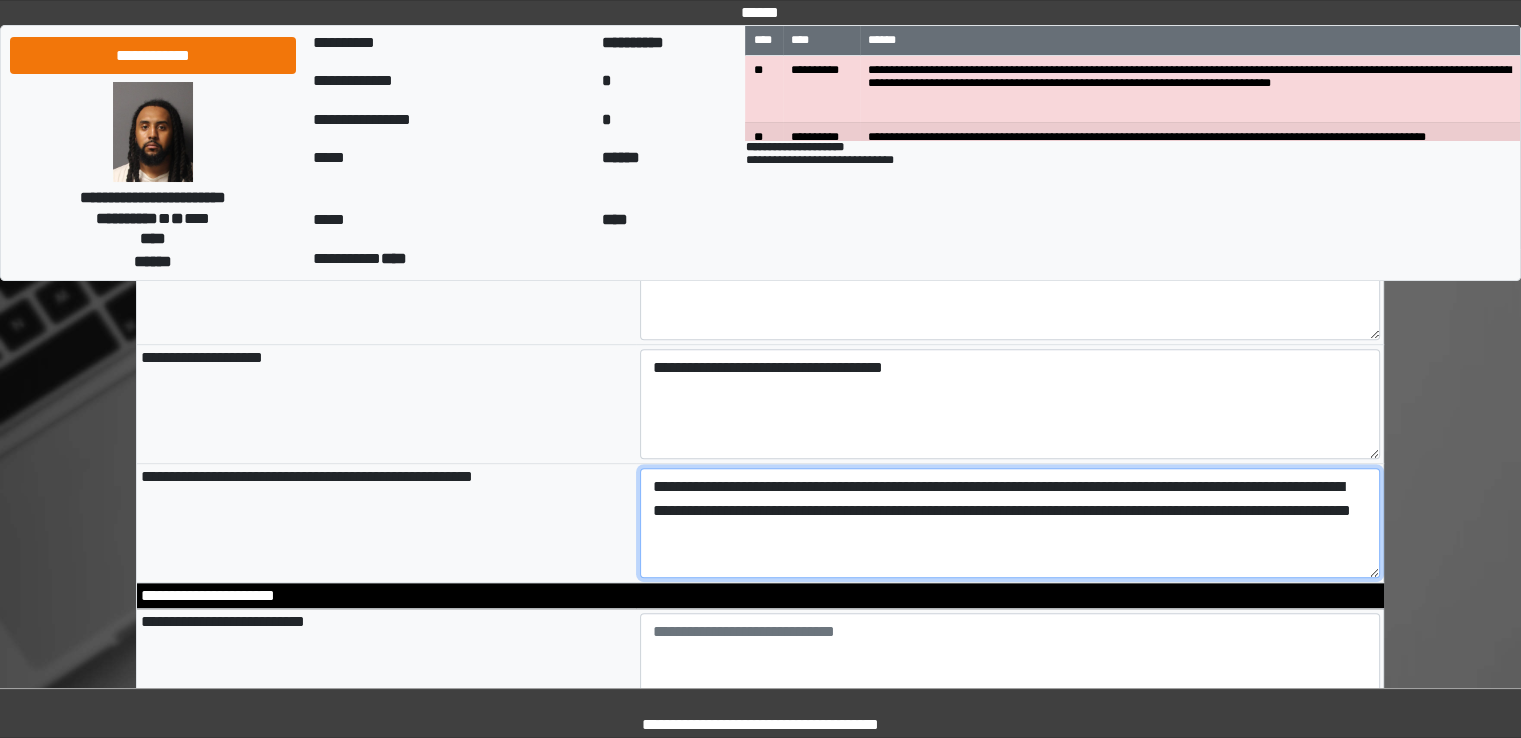 drag, startPoint x: 1019, startPoint y: 533, endPoint x: 629, endPoint y: 475, distance: 394.28925 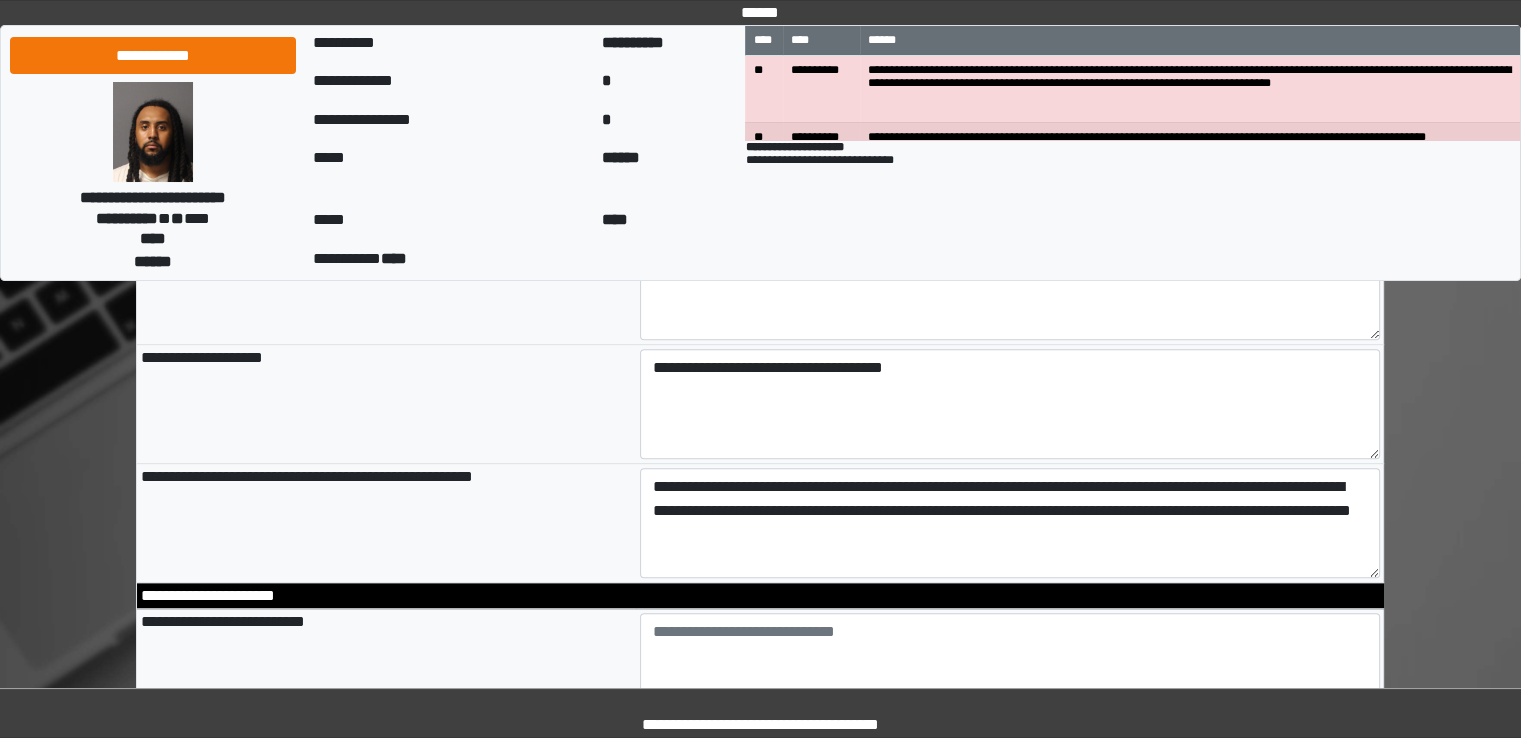 type on "**********" 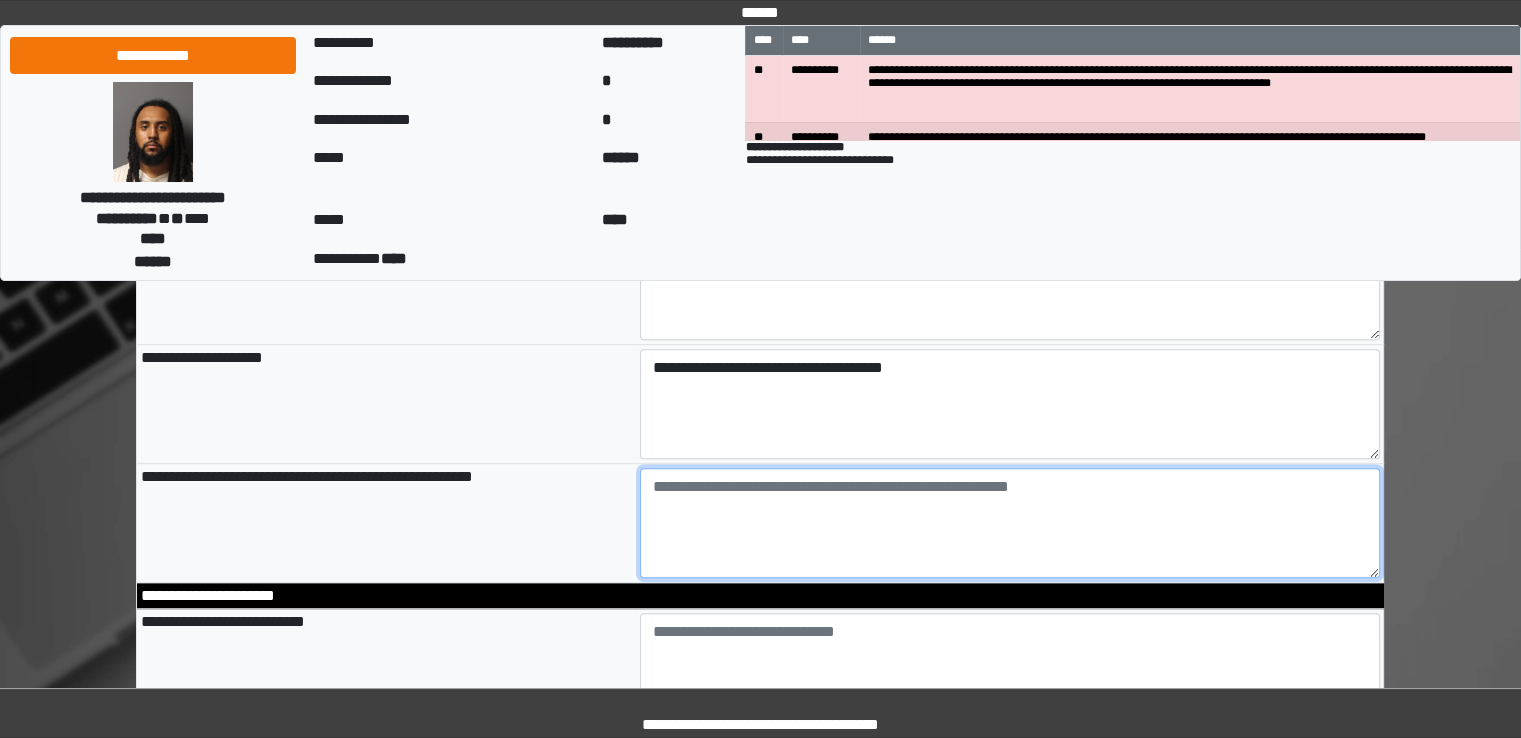 paste on "**********" 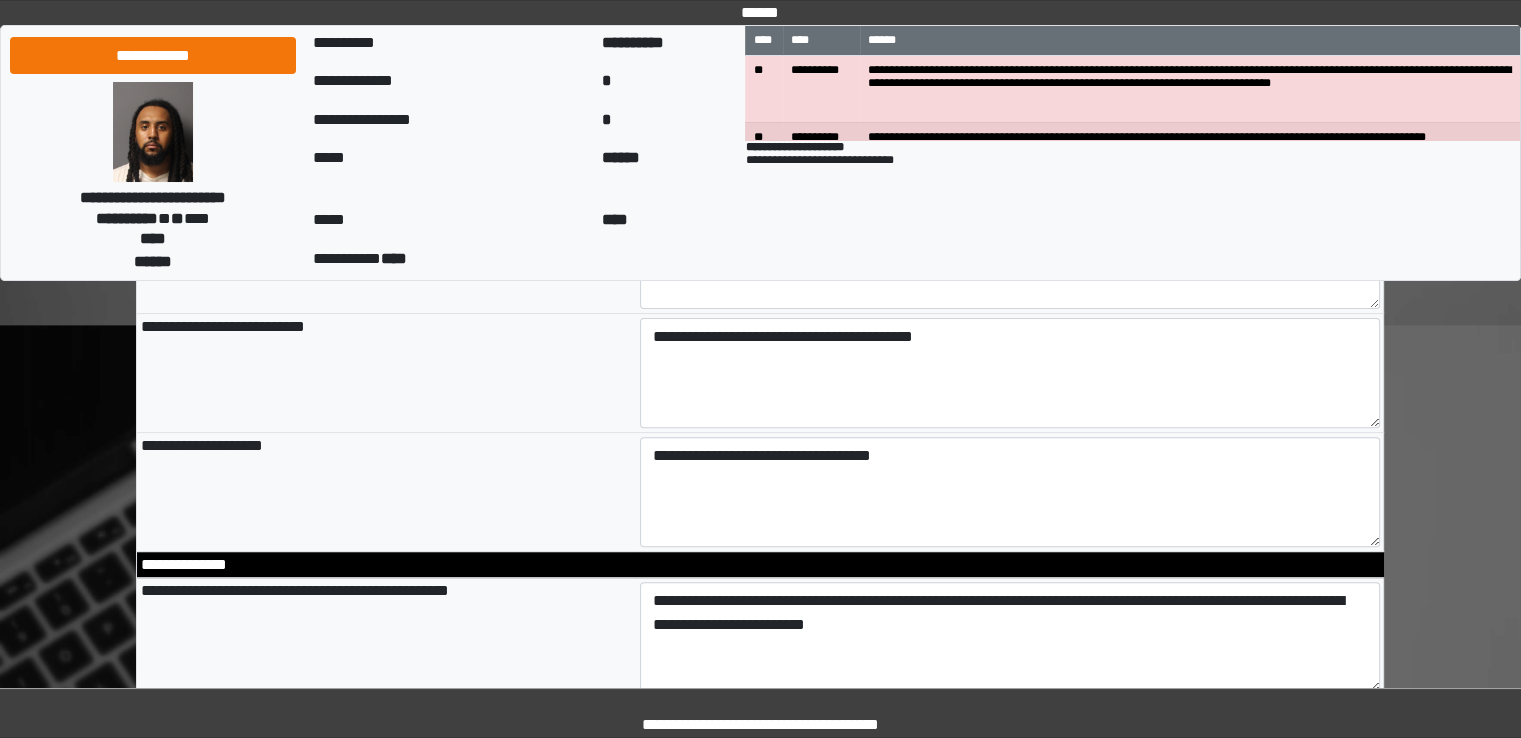 scroll, scrollTop: 500, scrollLeft: 0, axis: vertical 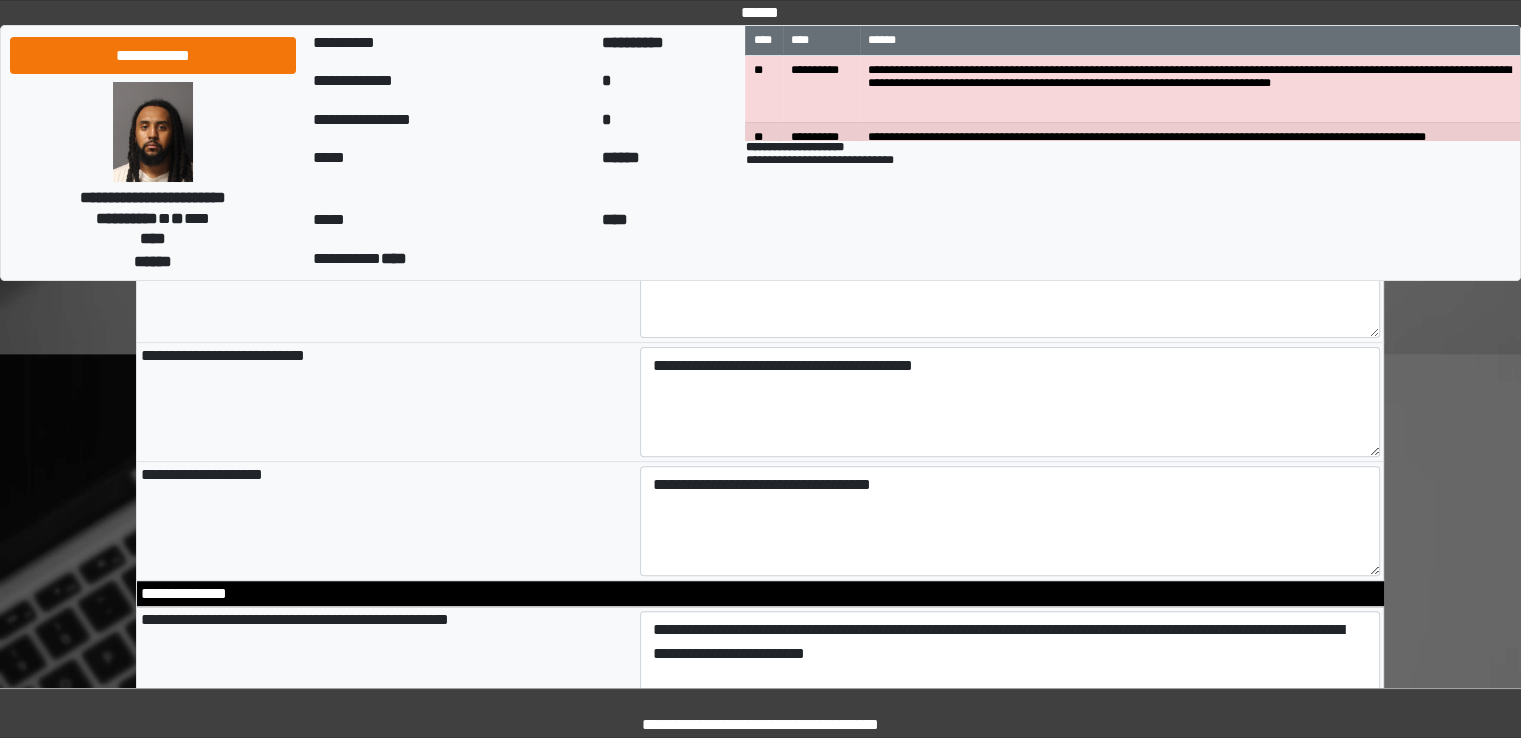 type on "**********" 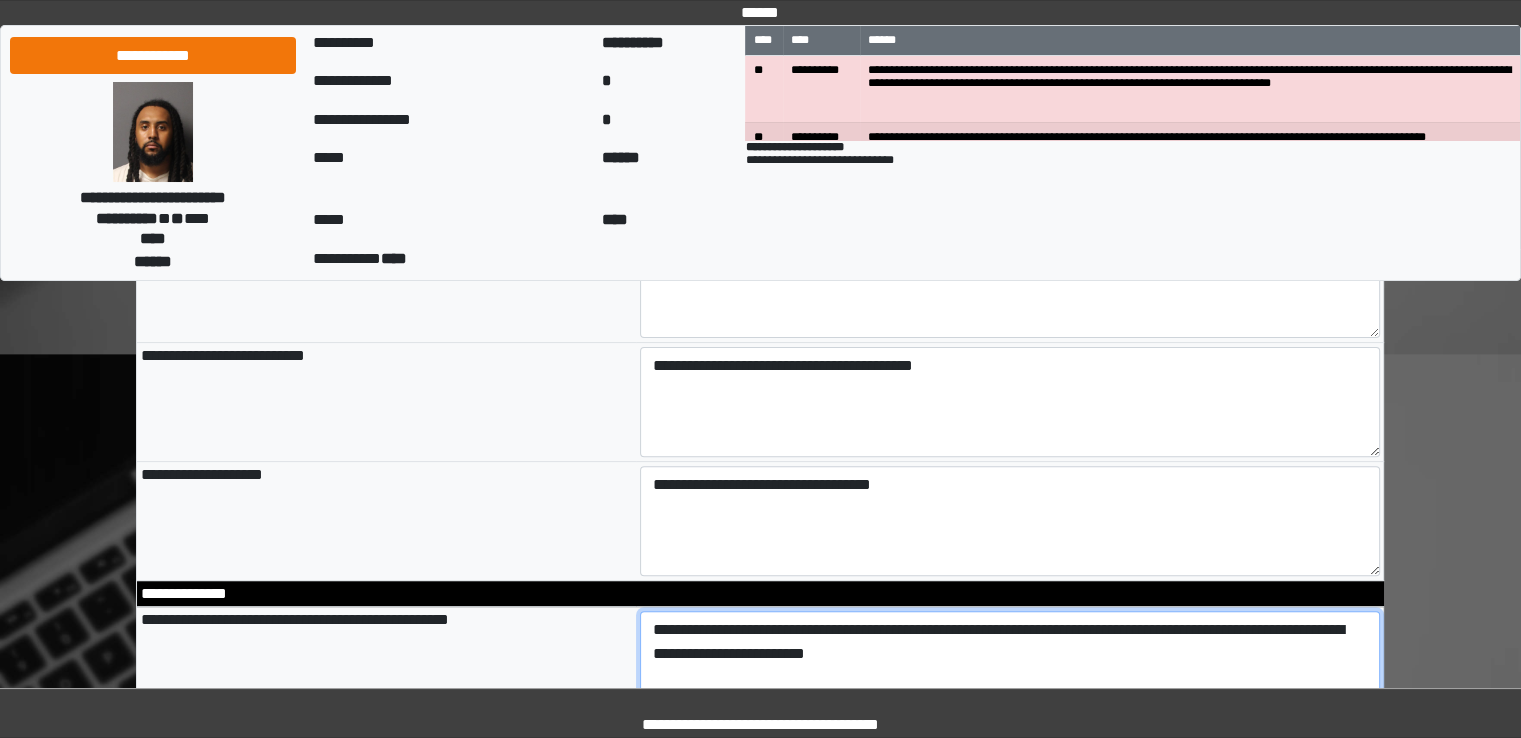 type on "**********" 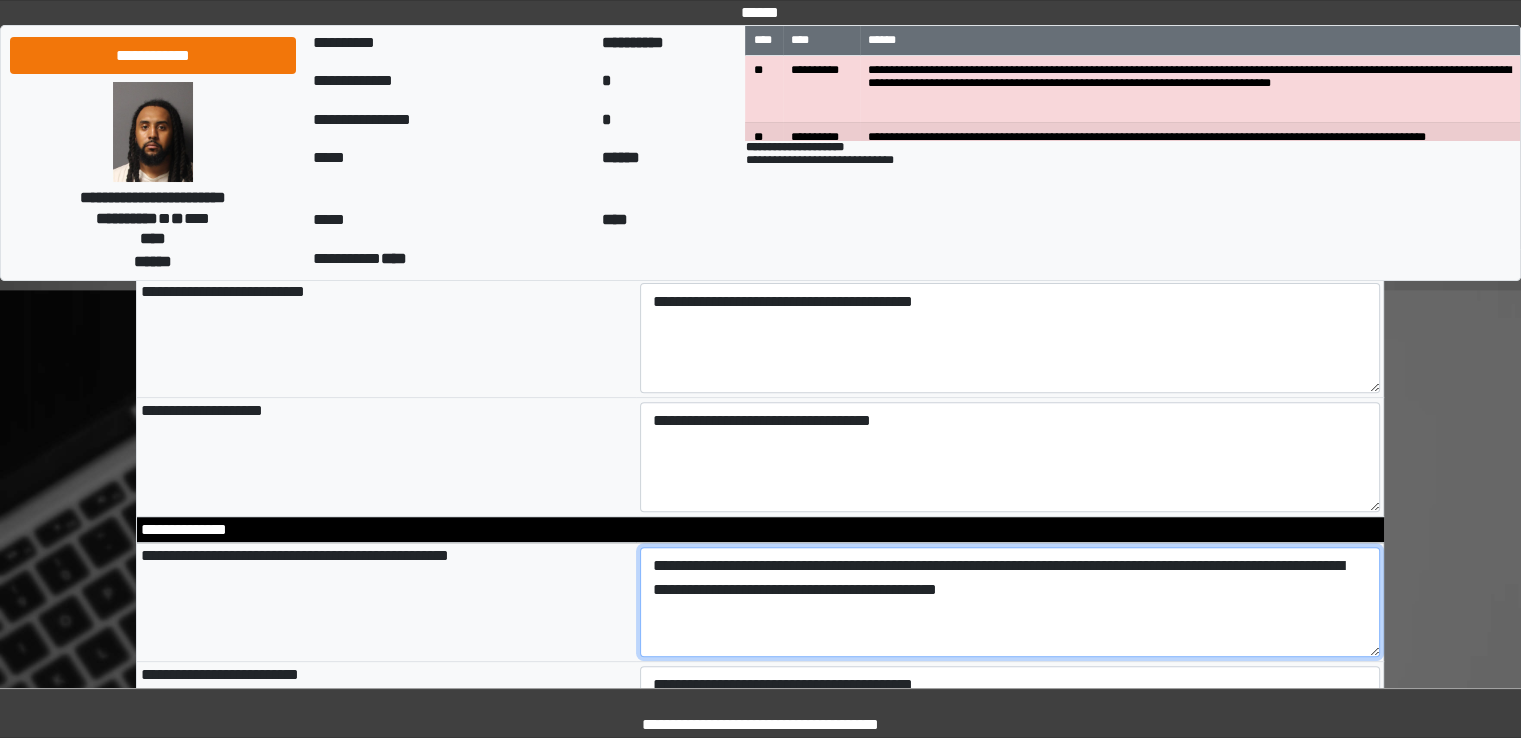 scroll, scrollTop: 600, scrollLeft: 0, axis: vertical 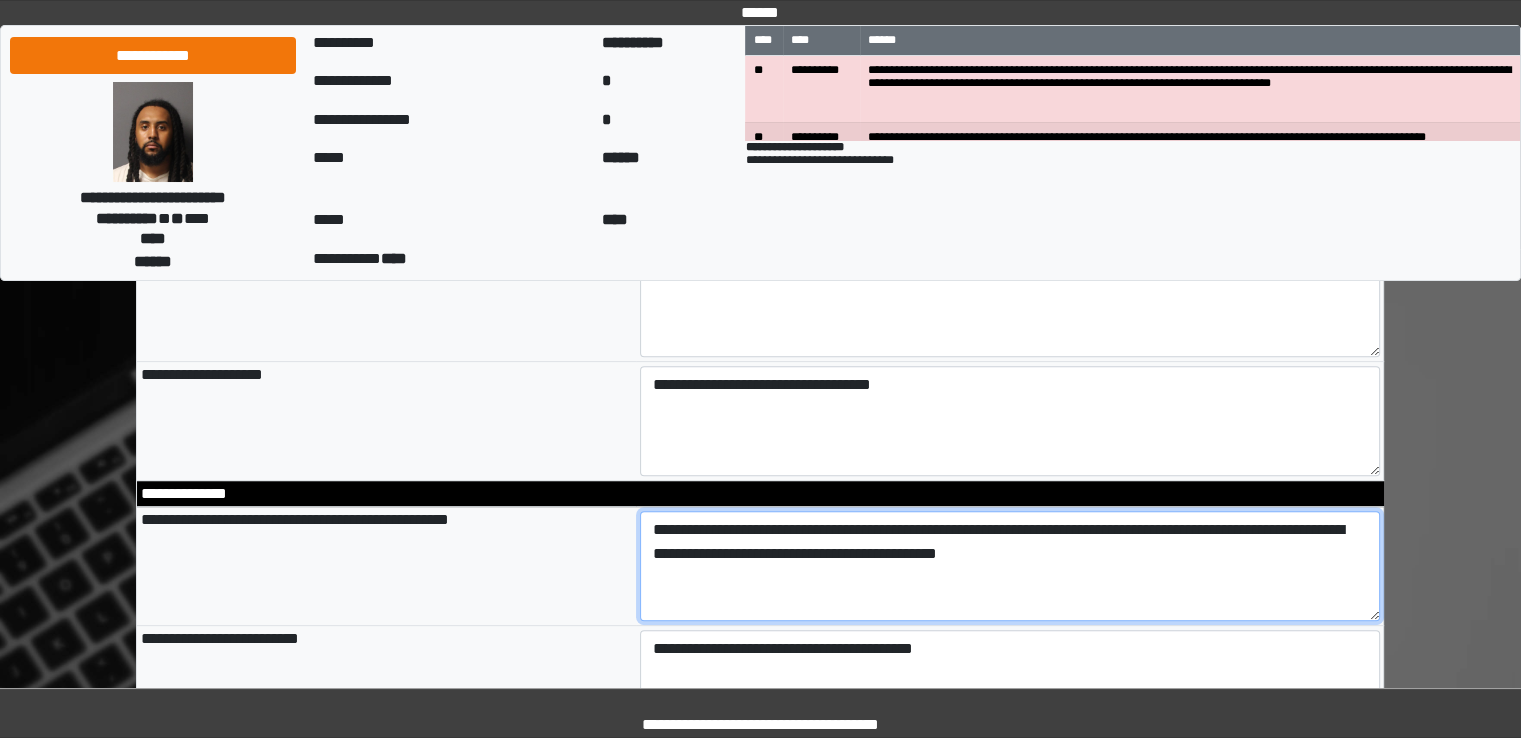 click on "**********" at bounding box center (1010, 566) 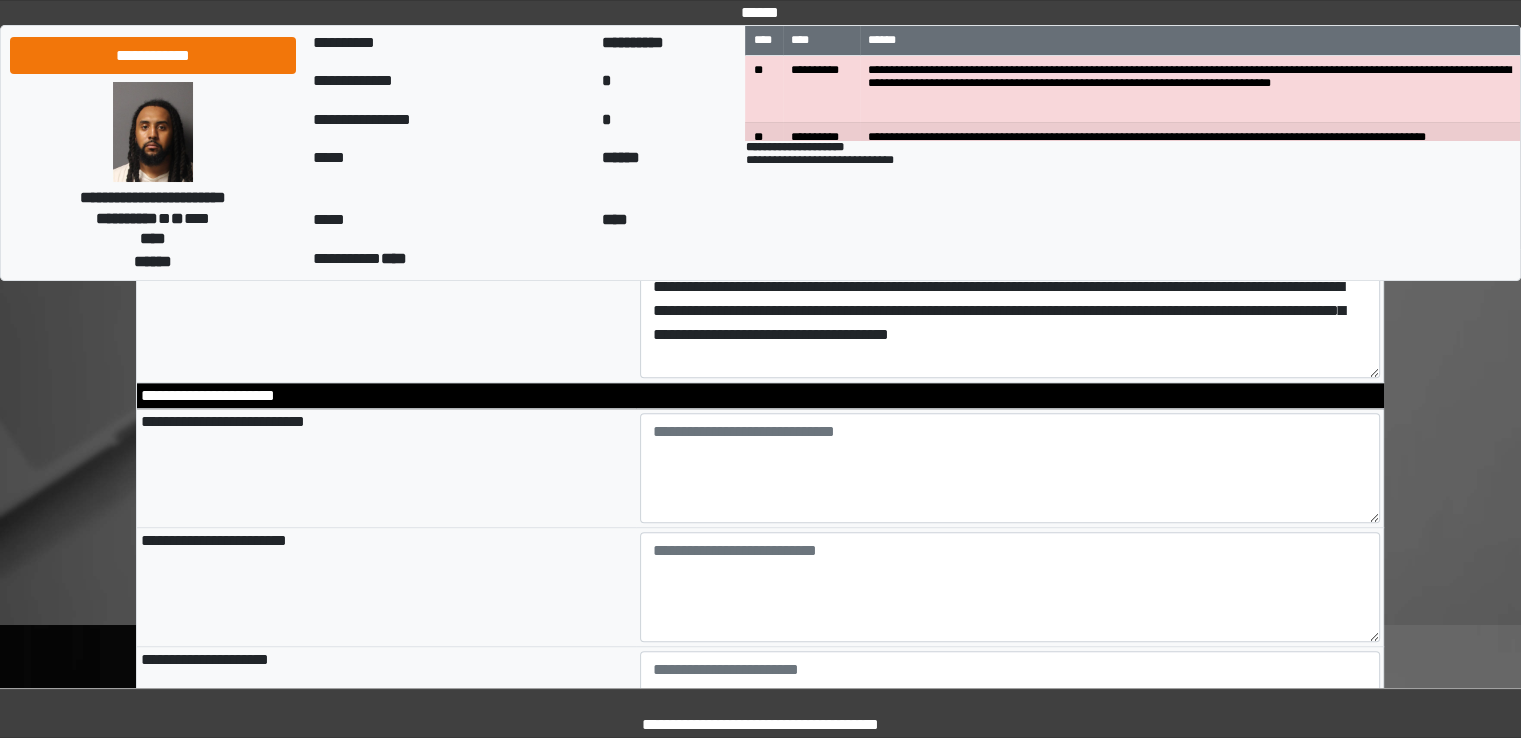 scroll, scrollTop: 1300, scrollLeft: 0, axis: vertical 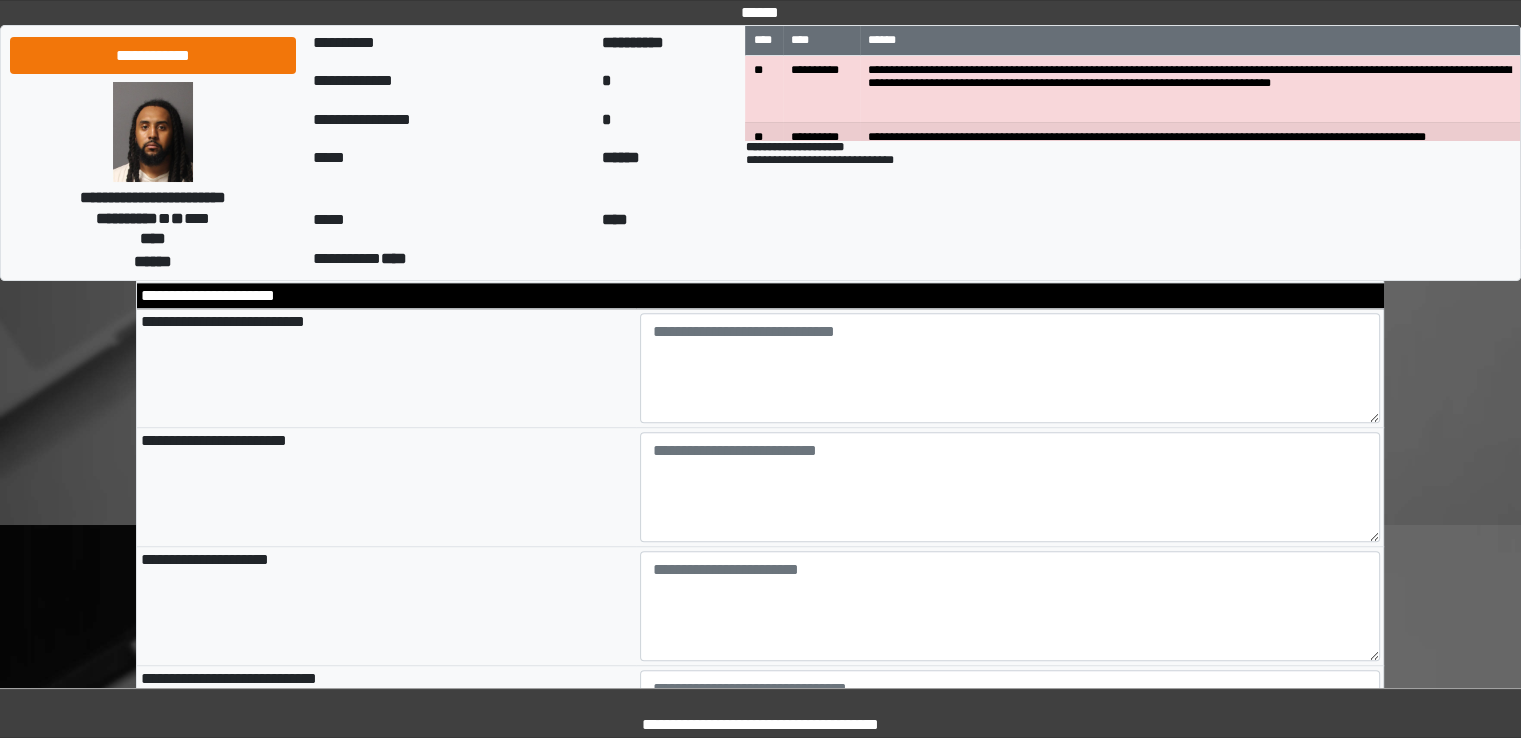 type on "**********" 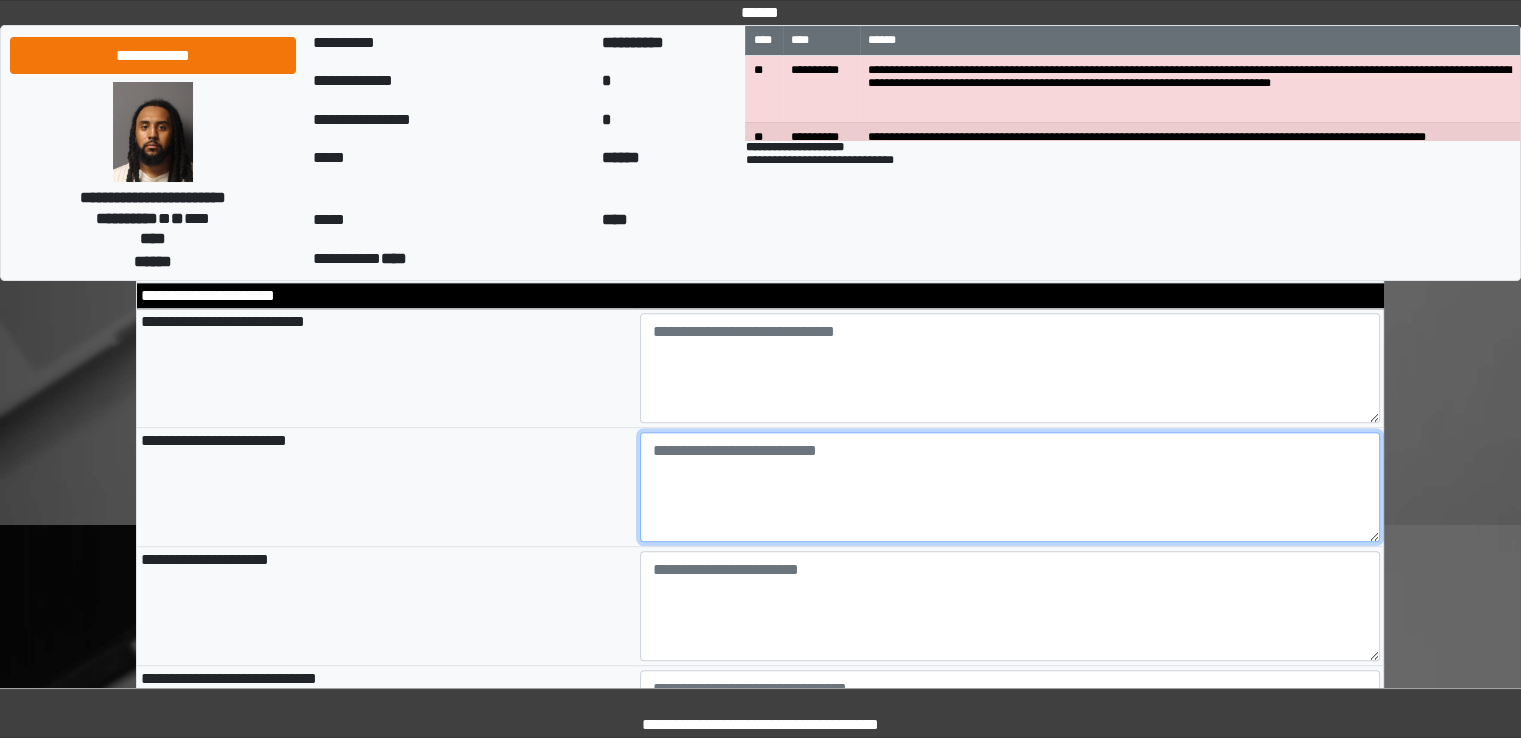 type on "**********" 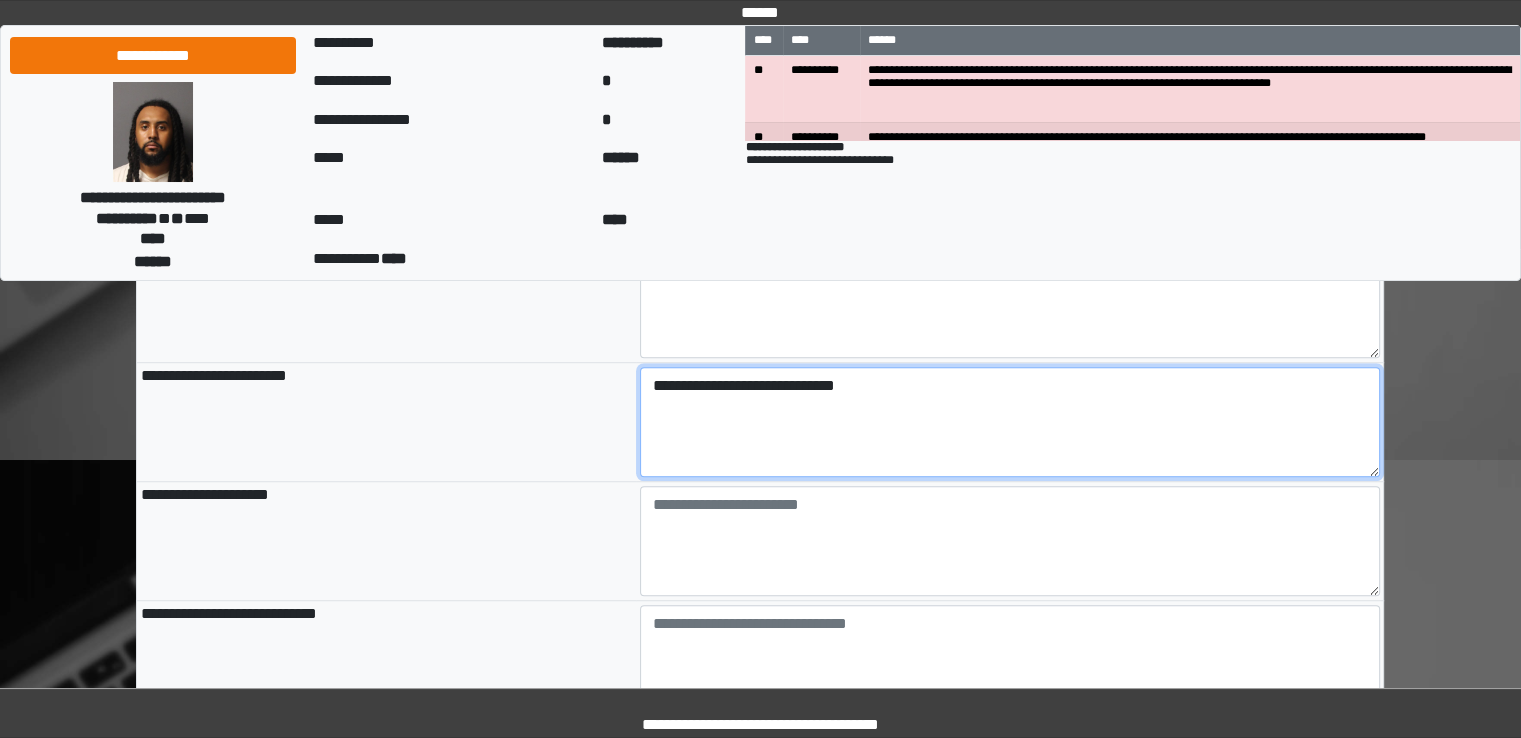 scroll, scrollTop: 1400, scrollLeft: 0, axis: vertical 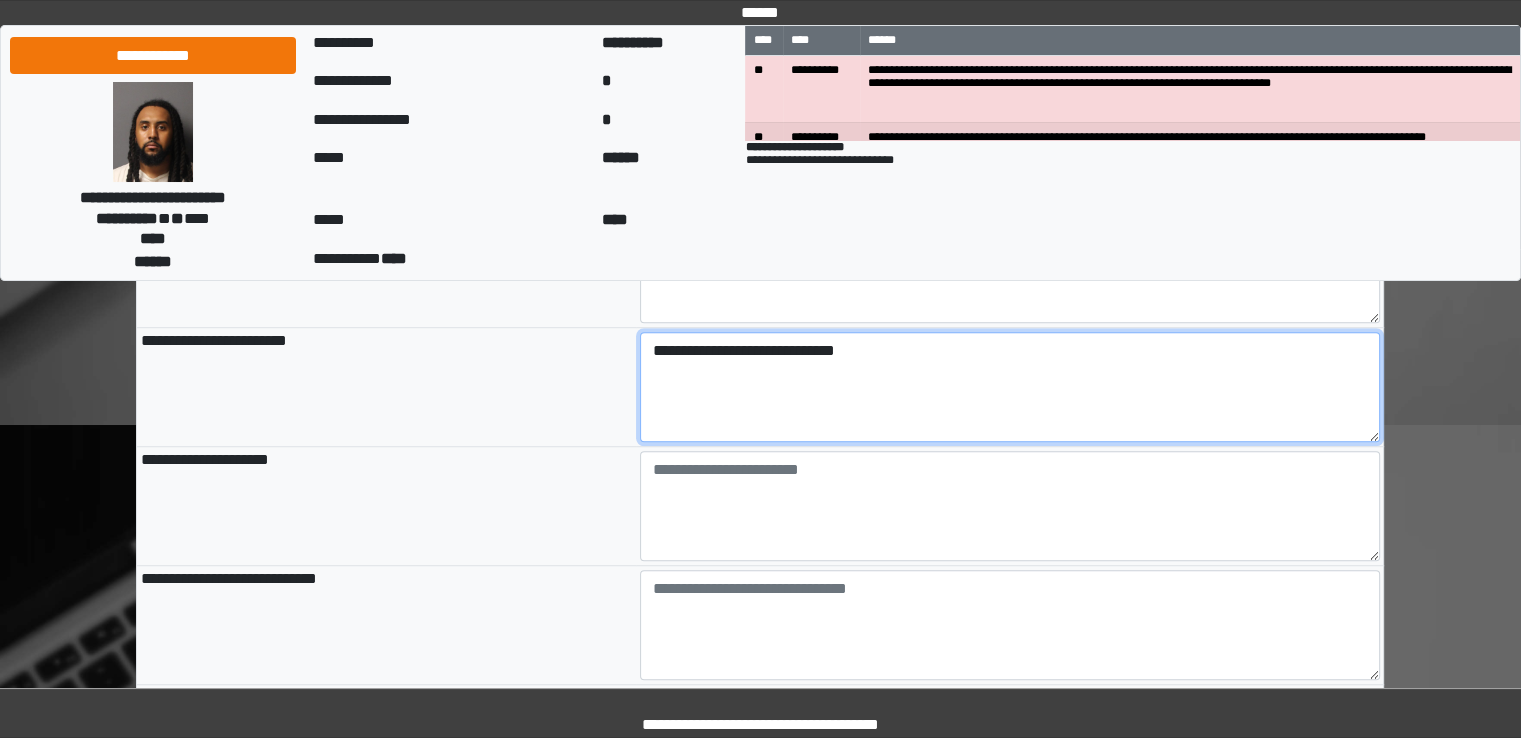 type on "**********" 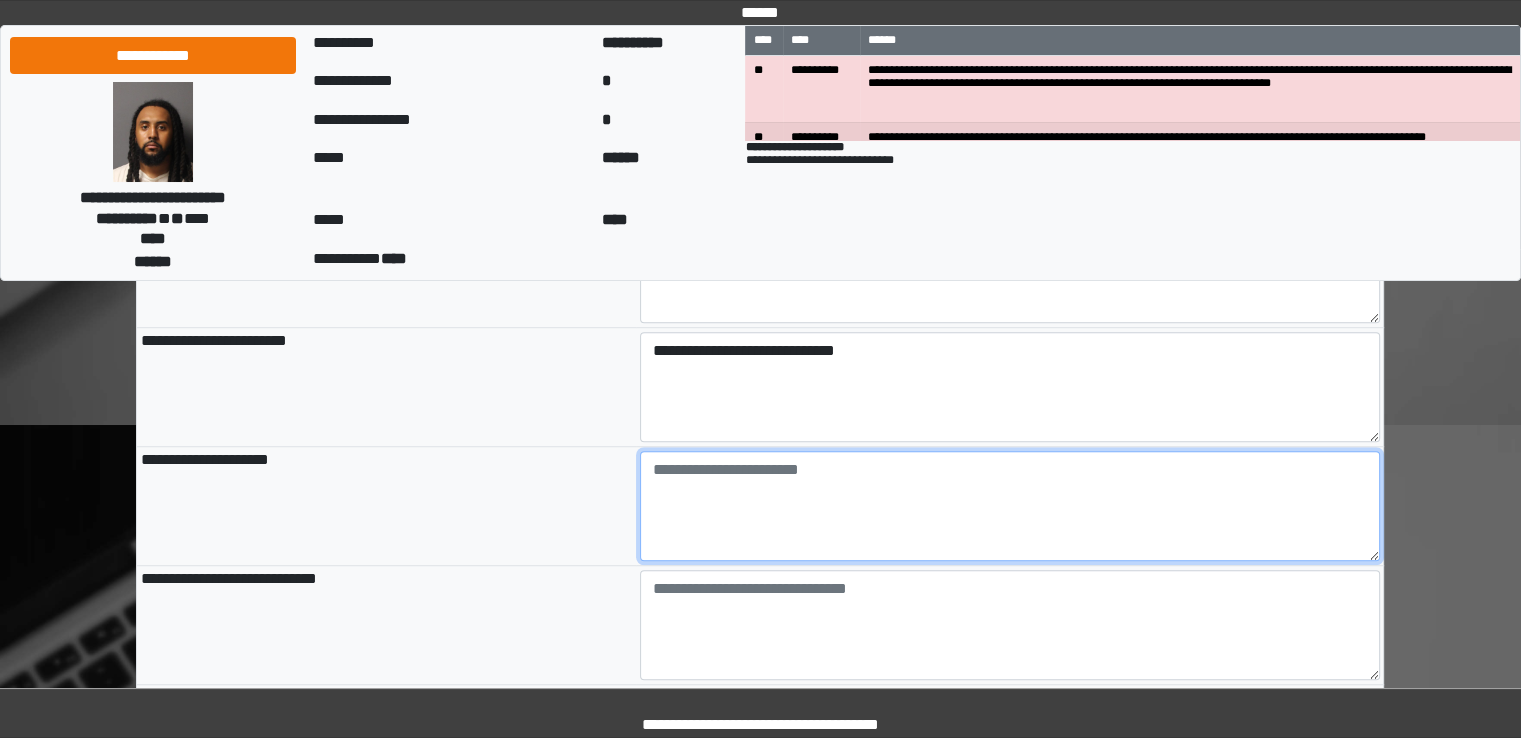 type on "**********" 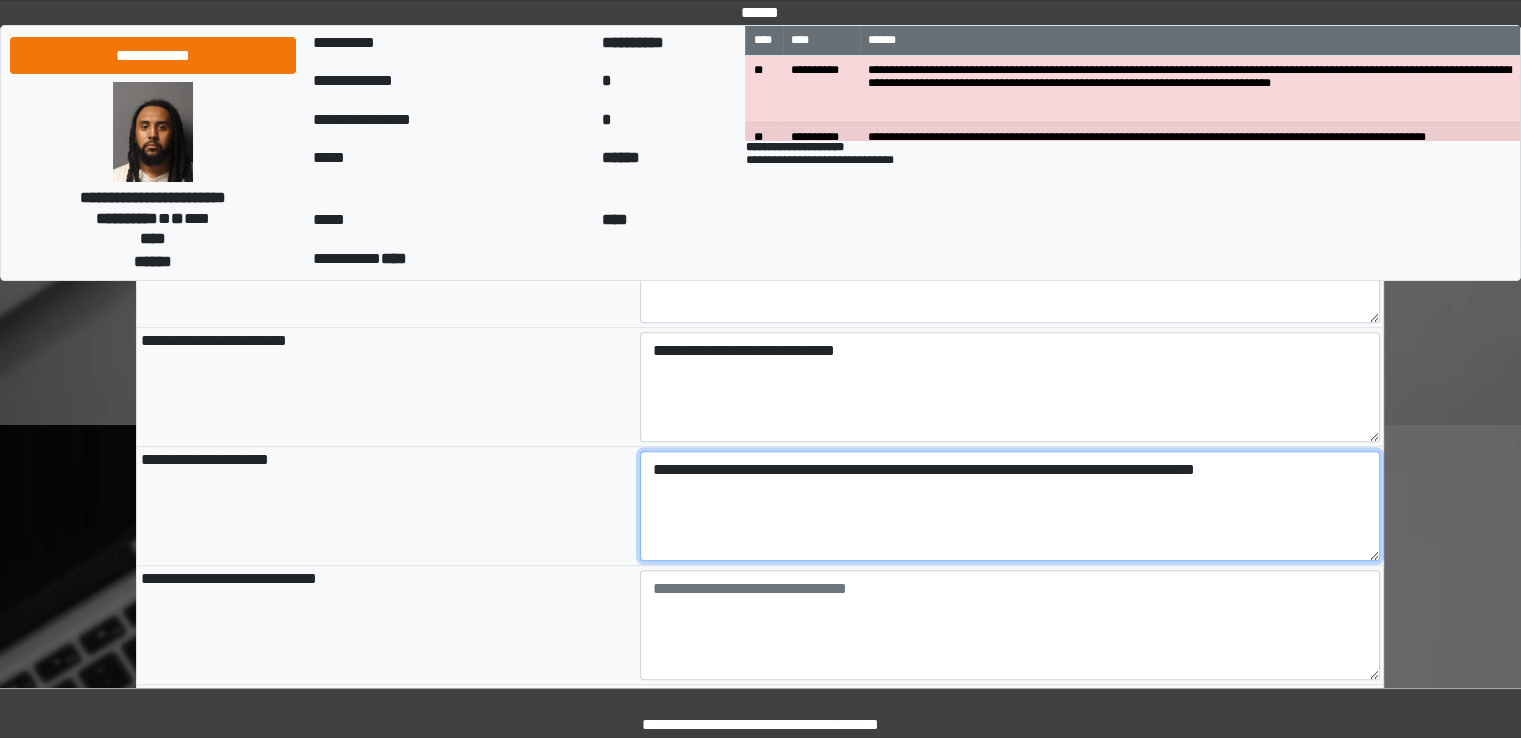 drag, startPoint x: 1283, startPoint y: 474, endPoint x: 636, endPoint y: 476, distance: 647.0031 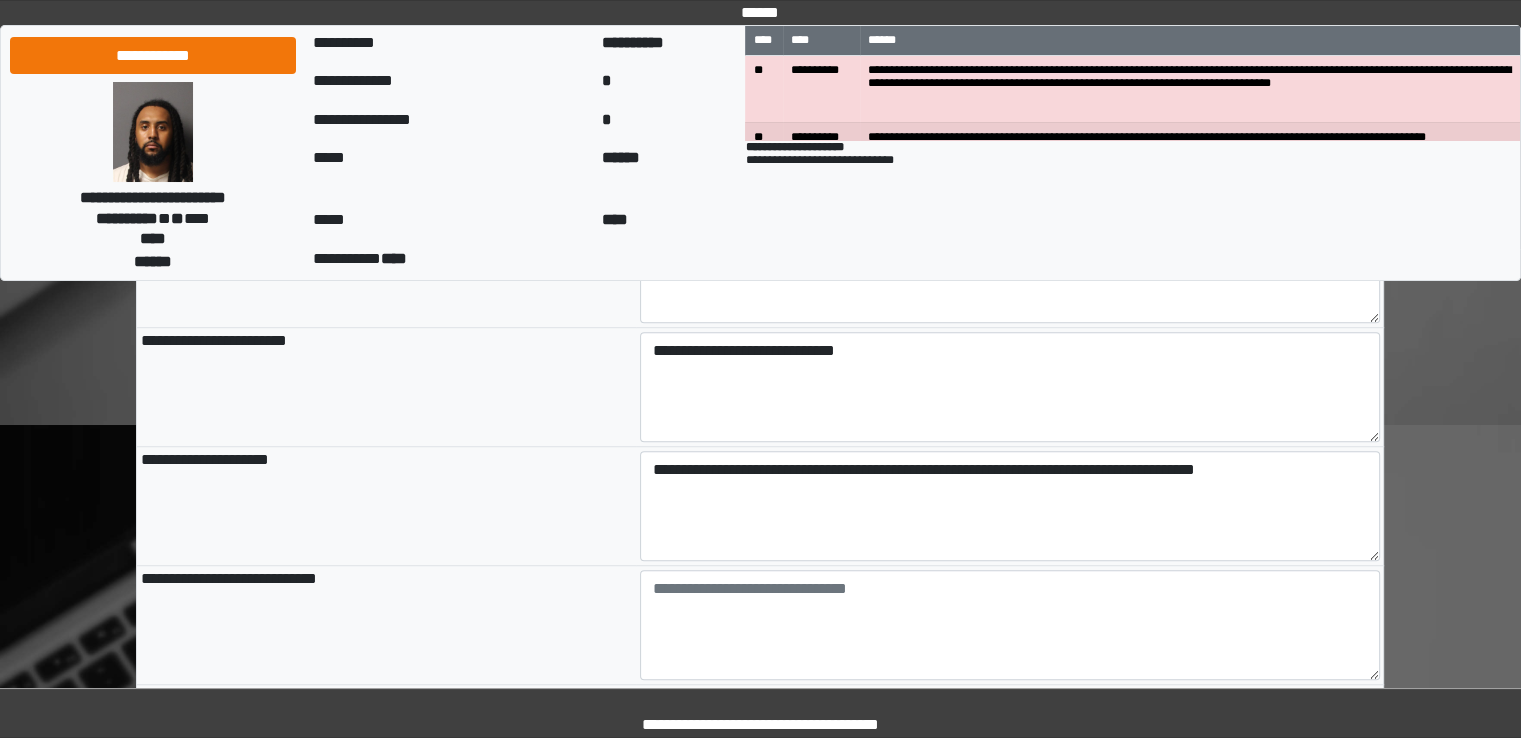 type on "**********" 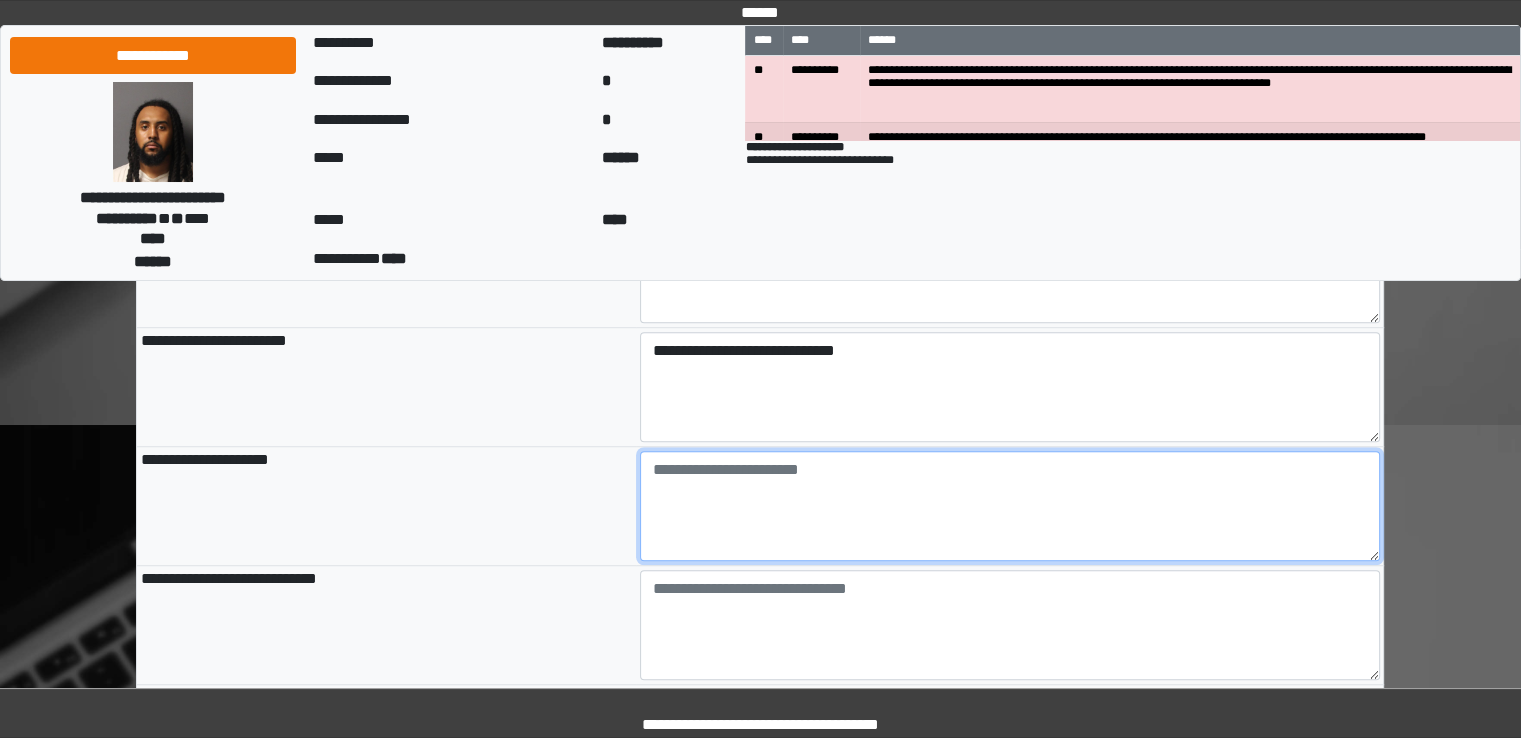 paste on "**********" 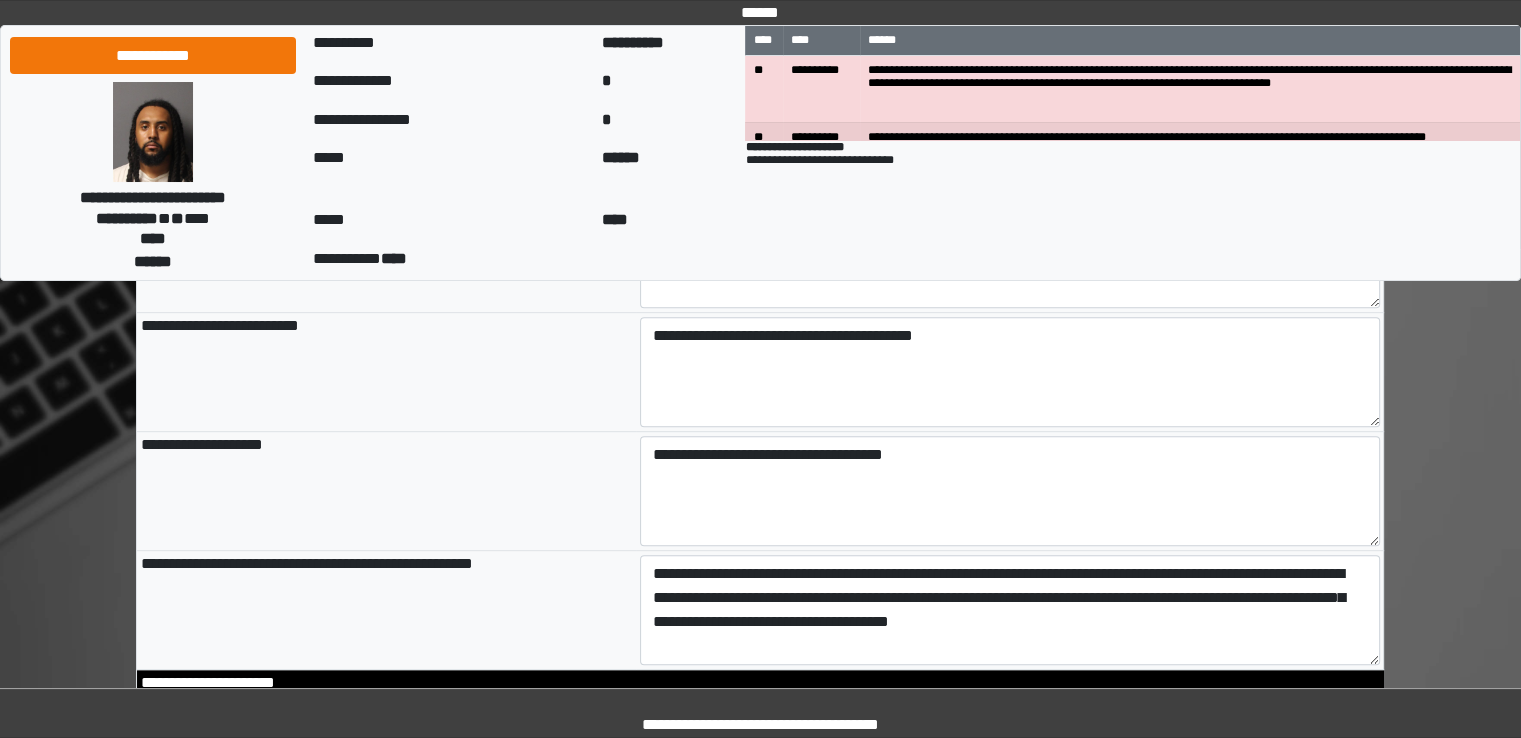 scroll, scrollTop: 800, scrollLeft: 0, axis: vertical 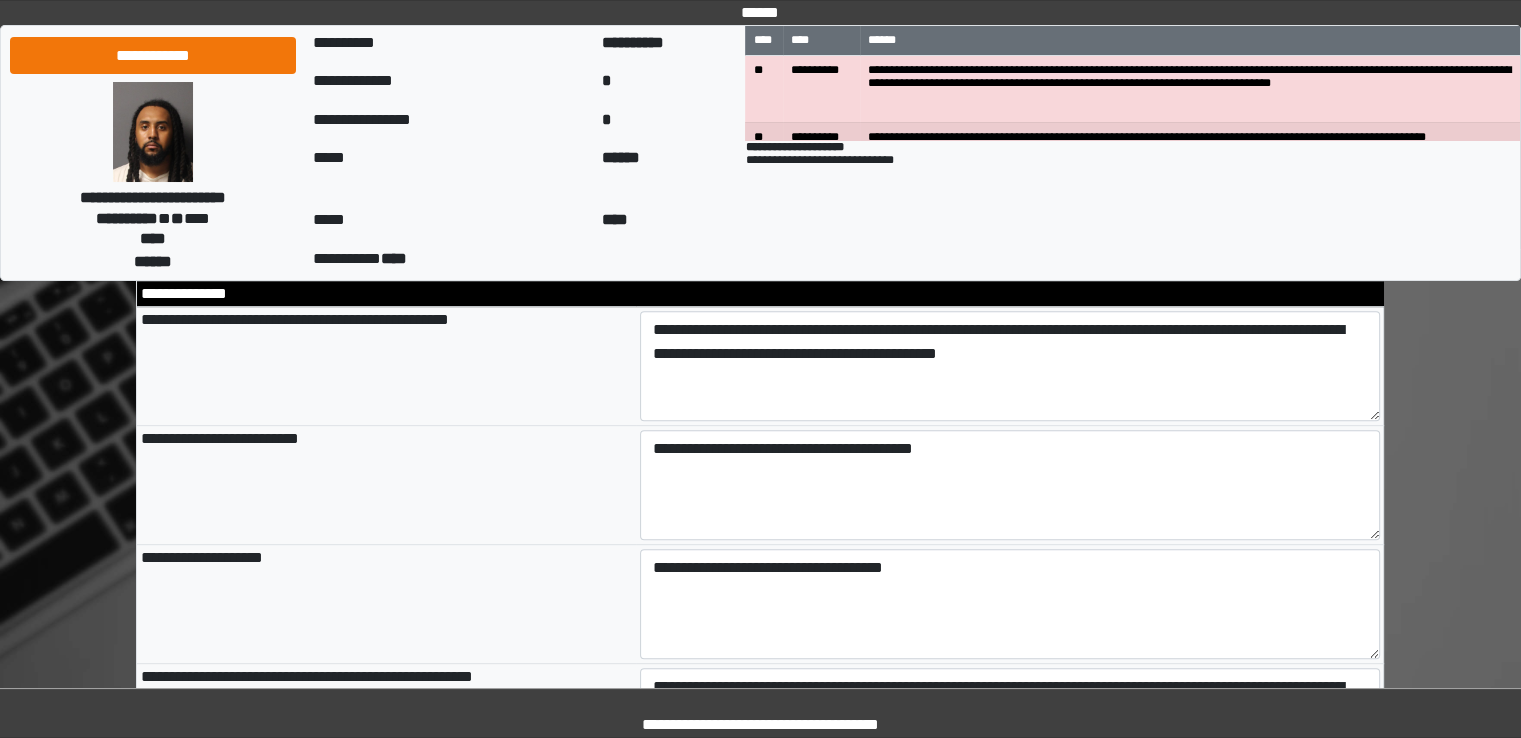 type on "**********" 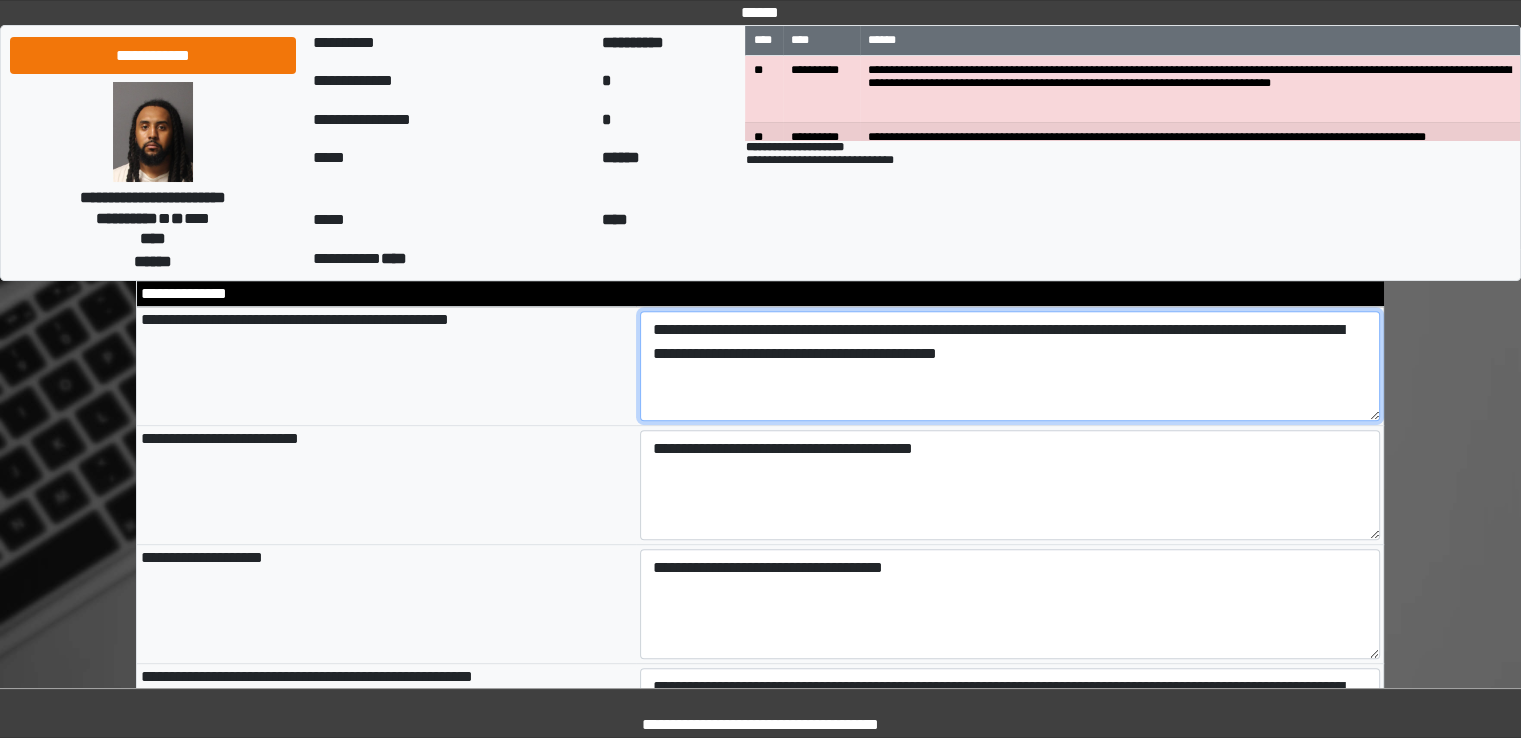 type on "**********" 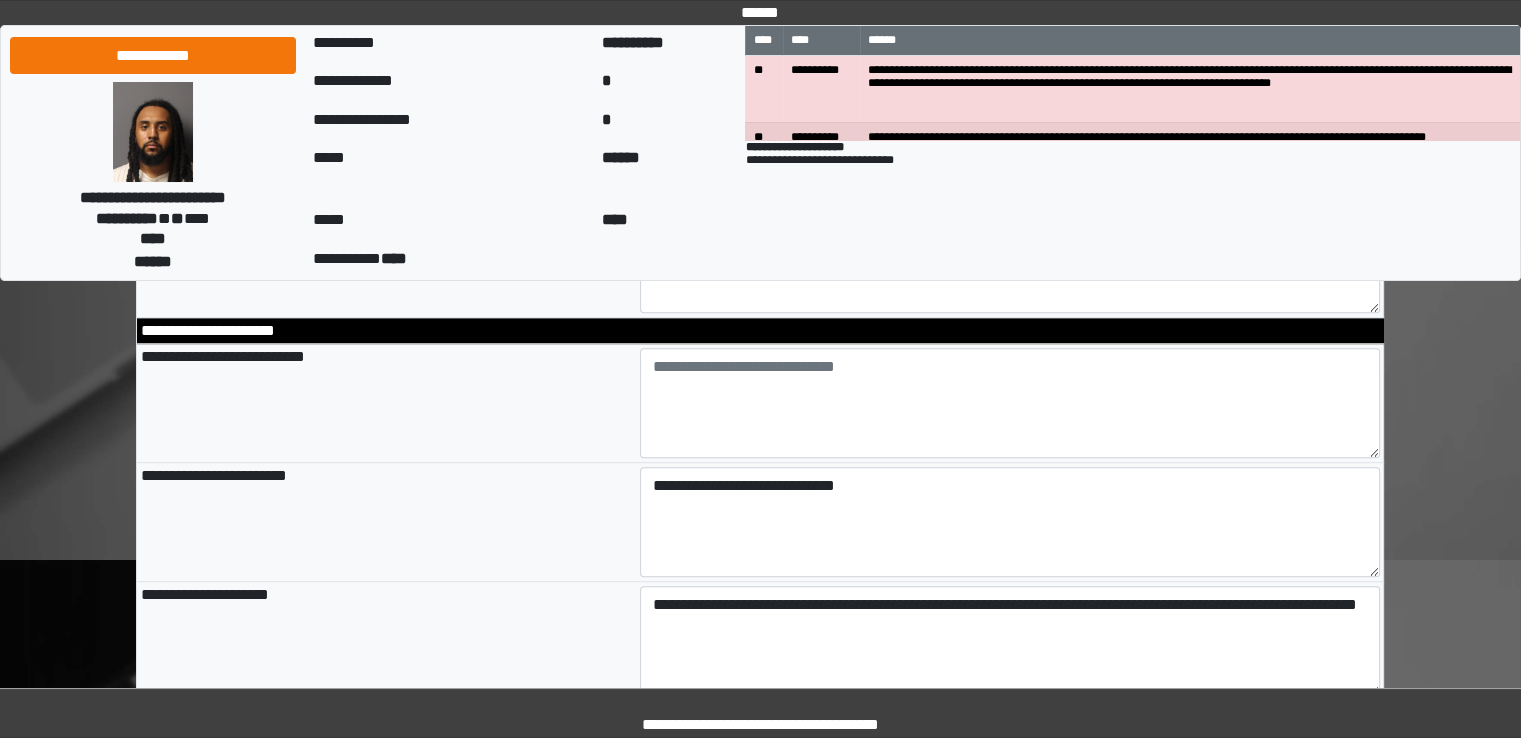 scroll, scrollTop: 1300, scrollLeft: 0, axis: vertical 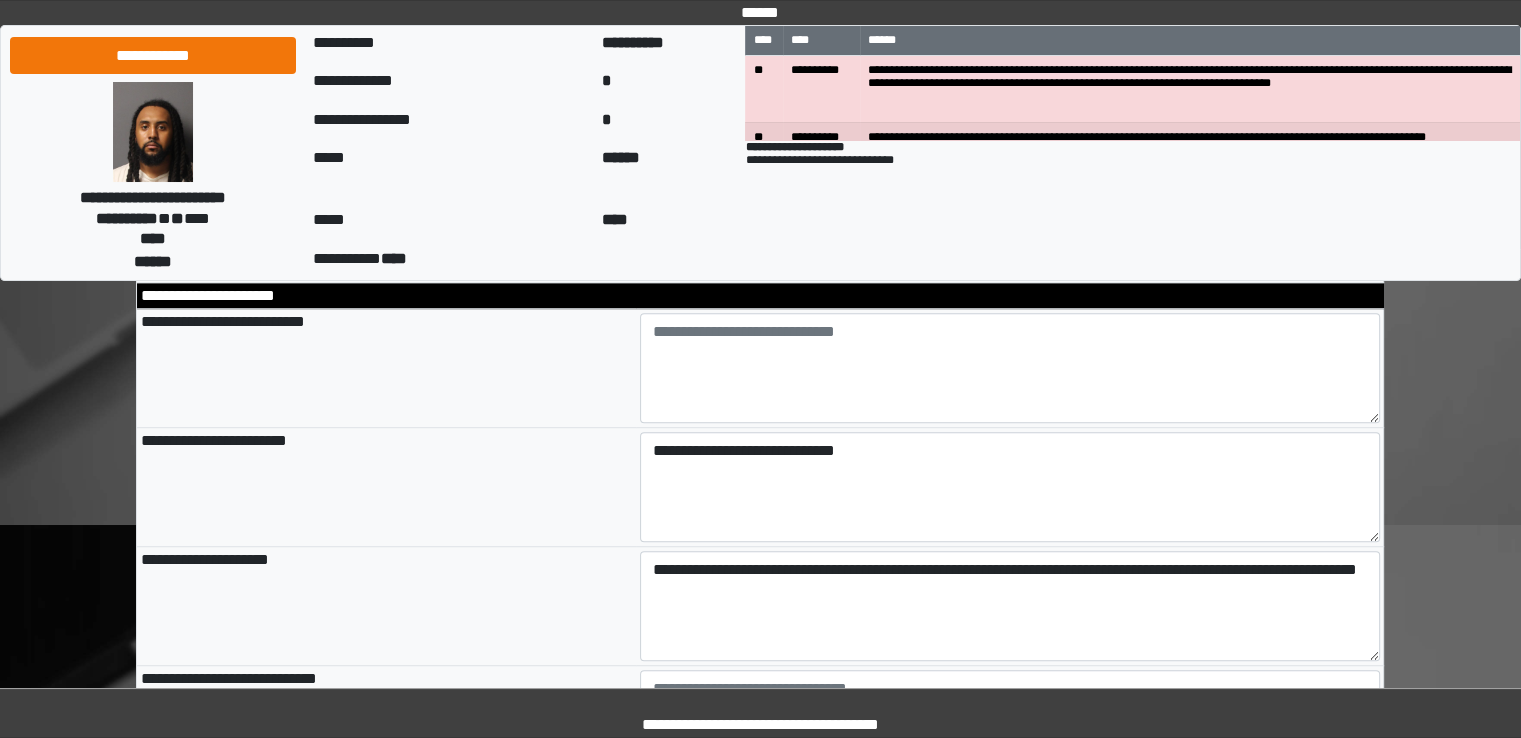 type on "**********" 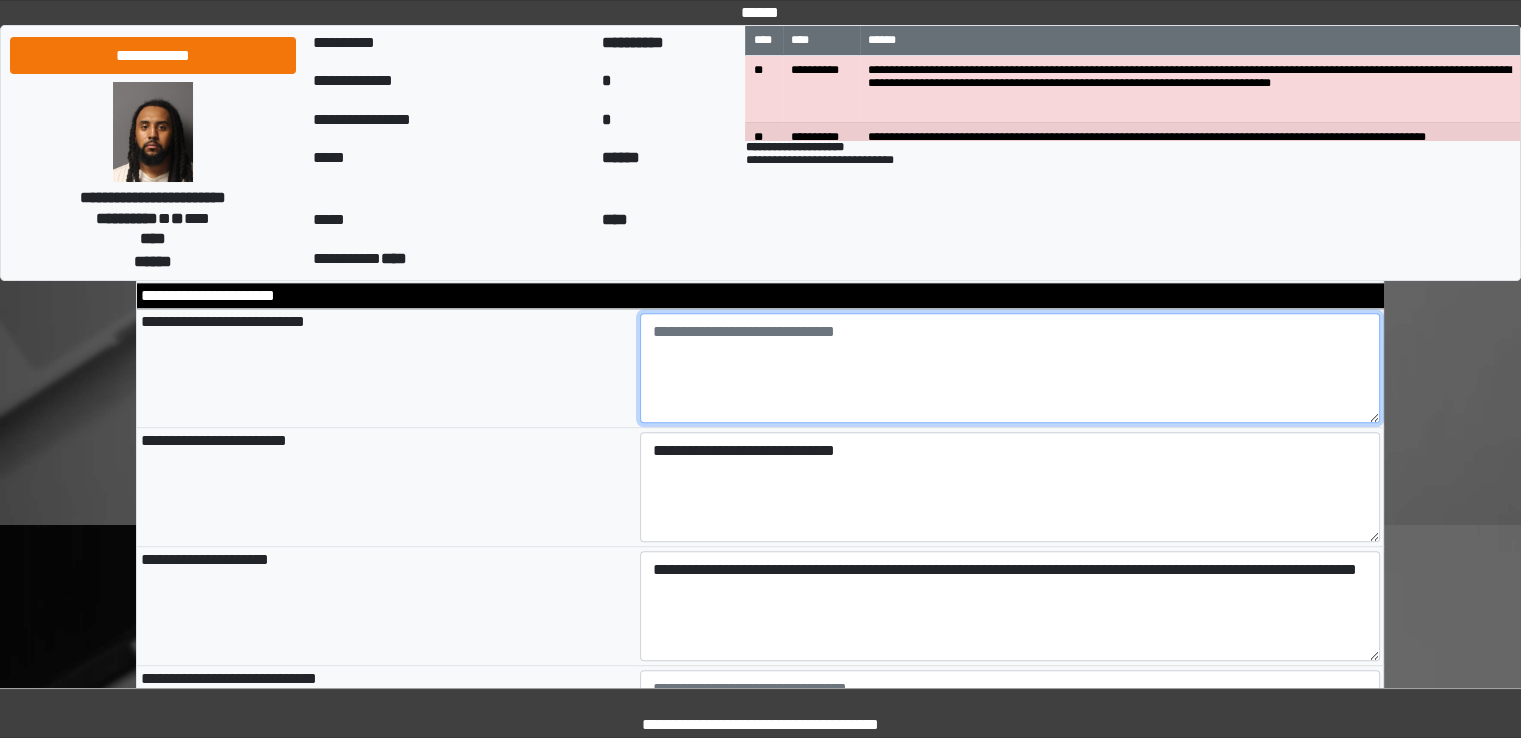 type on "**********" 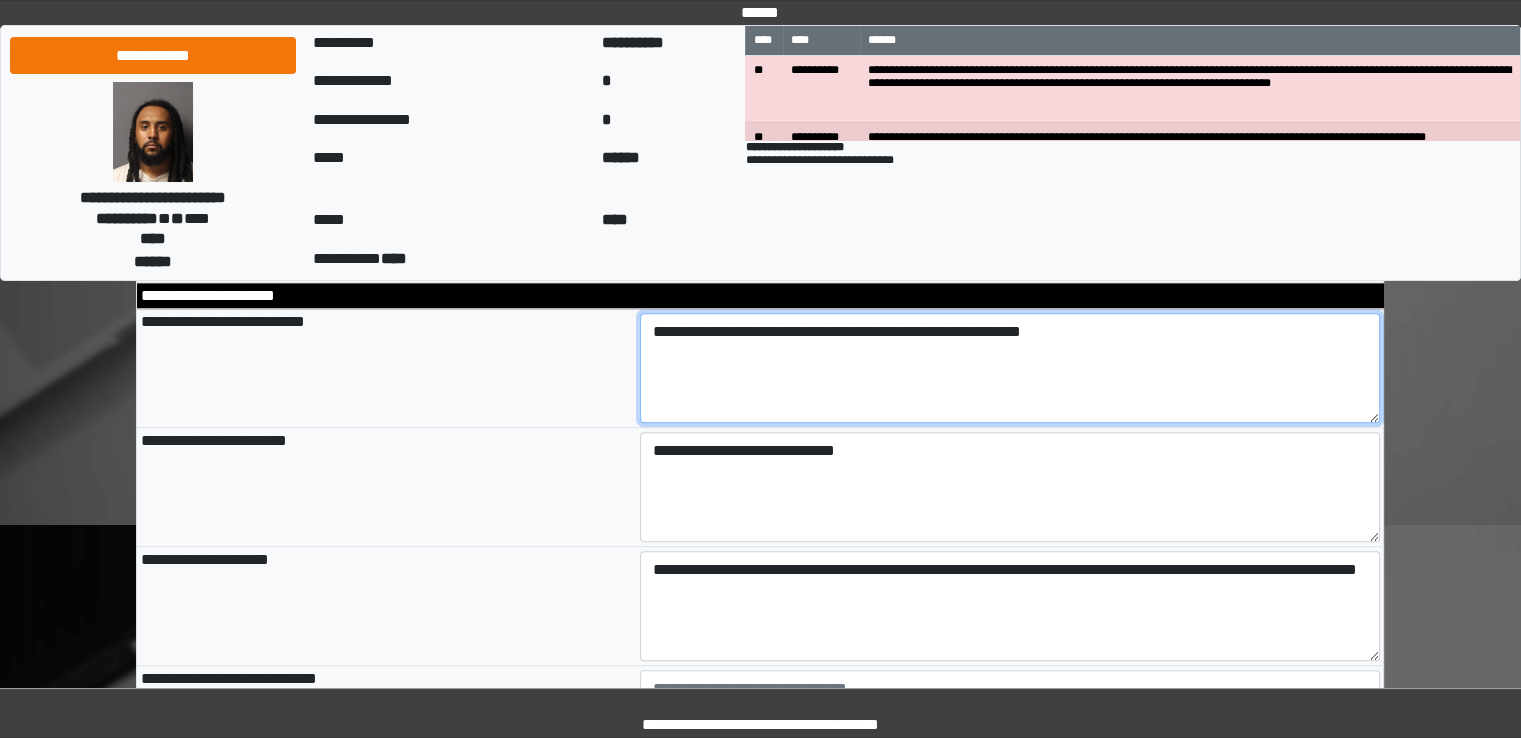 drag, startPoint x: 1129, startPoint y: 333, endPoint x: 611, endPoint y: 329, distance: 518.01544 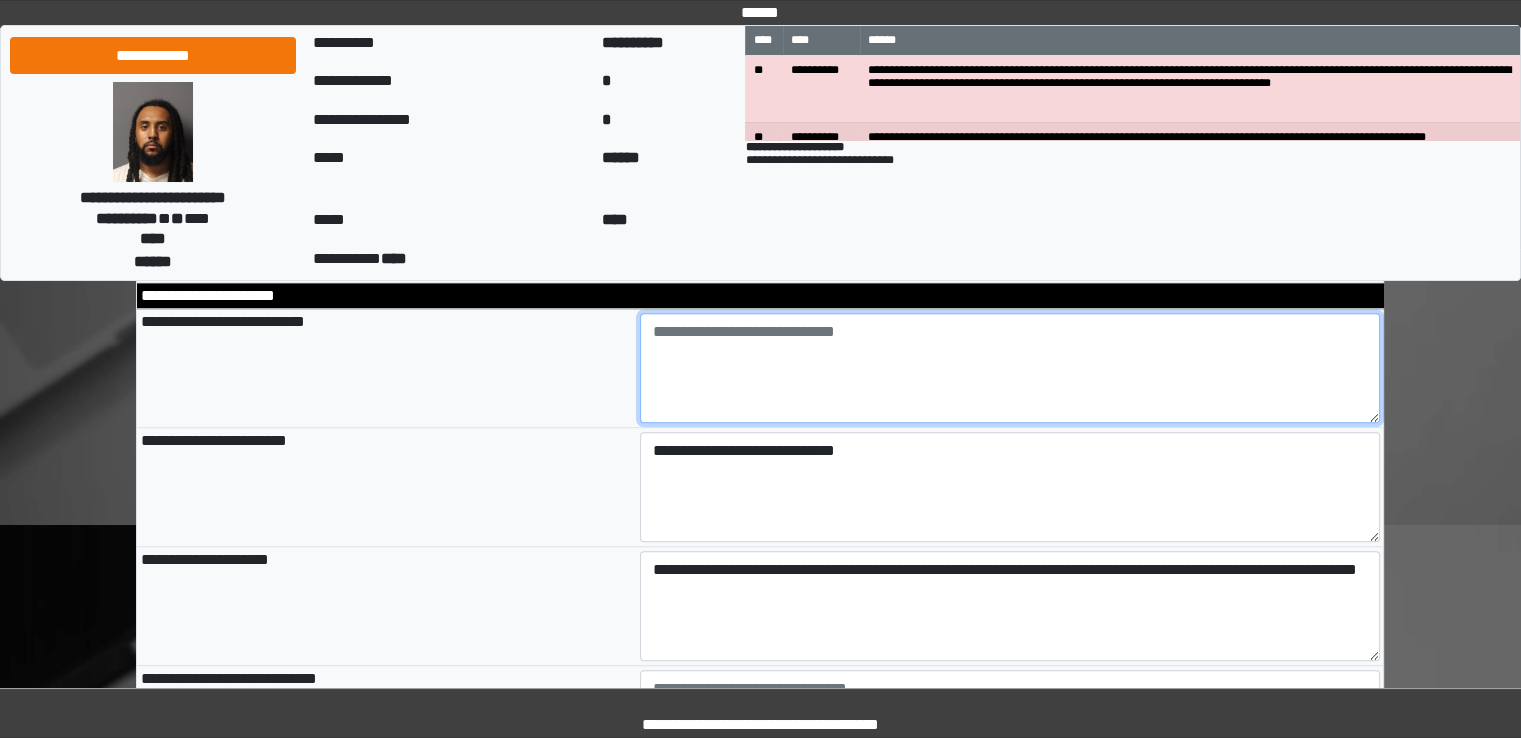 paste on "**********" 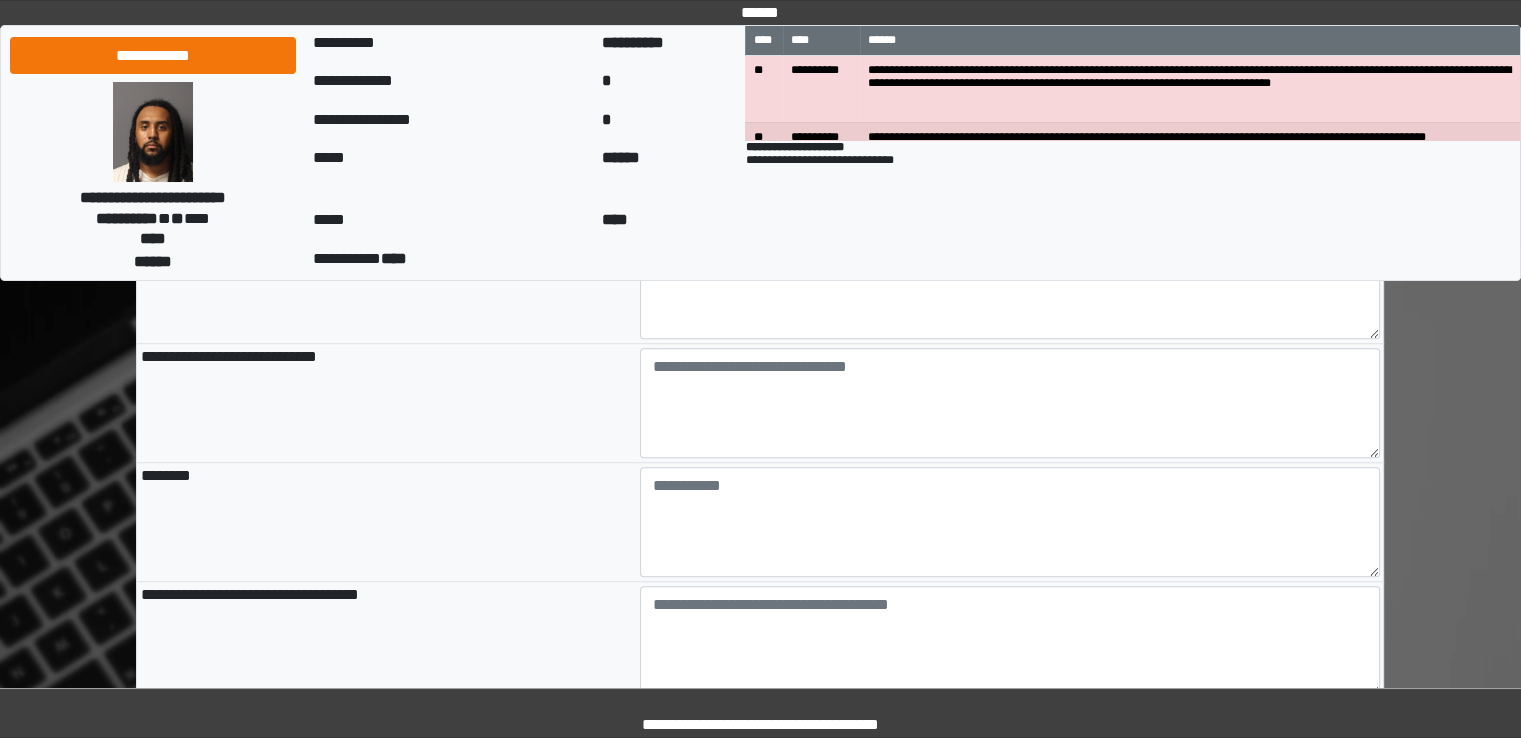 scroll, scrollTop: 1600, scrollLeft: 0, axis: vertical 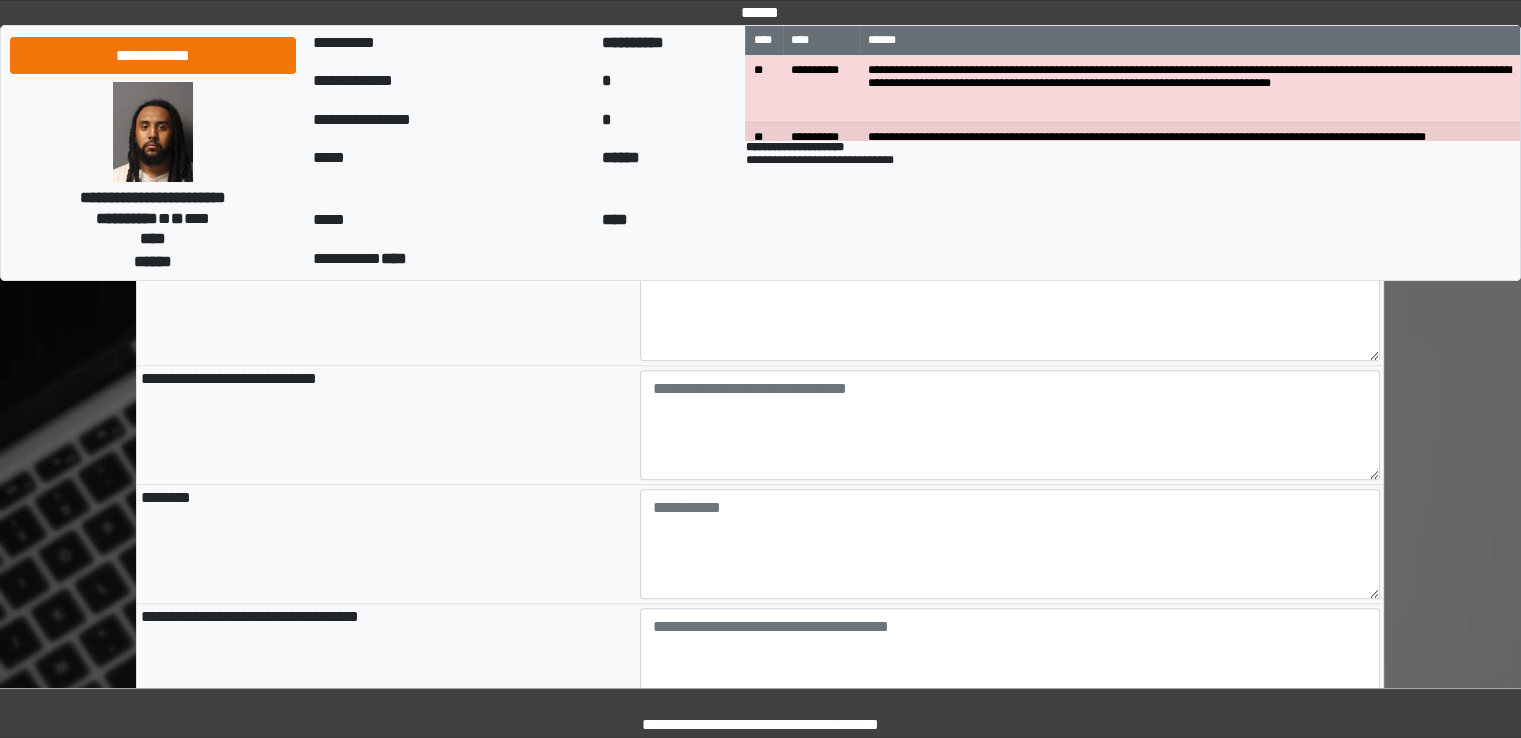 type on "**********" 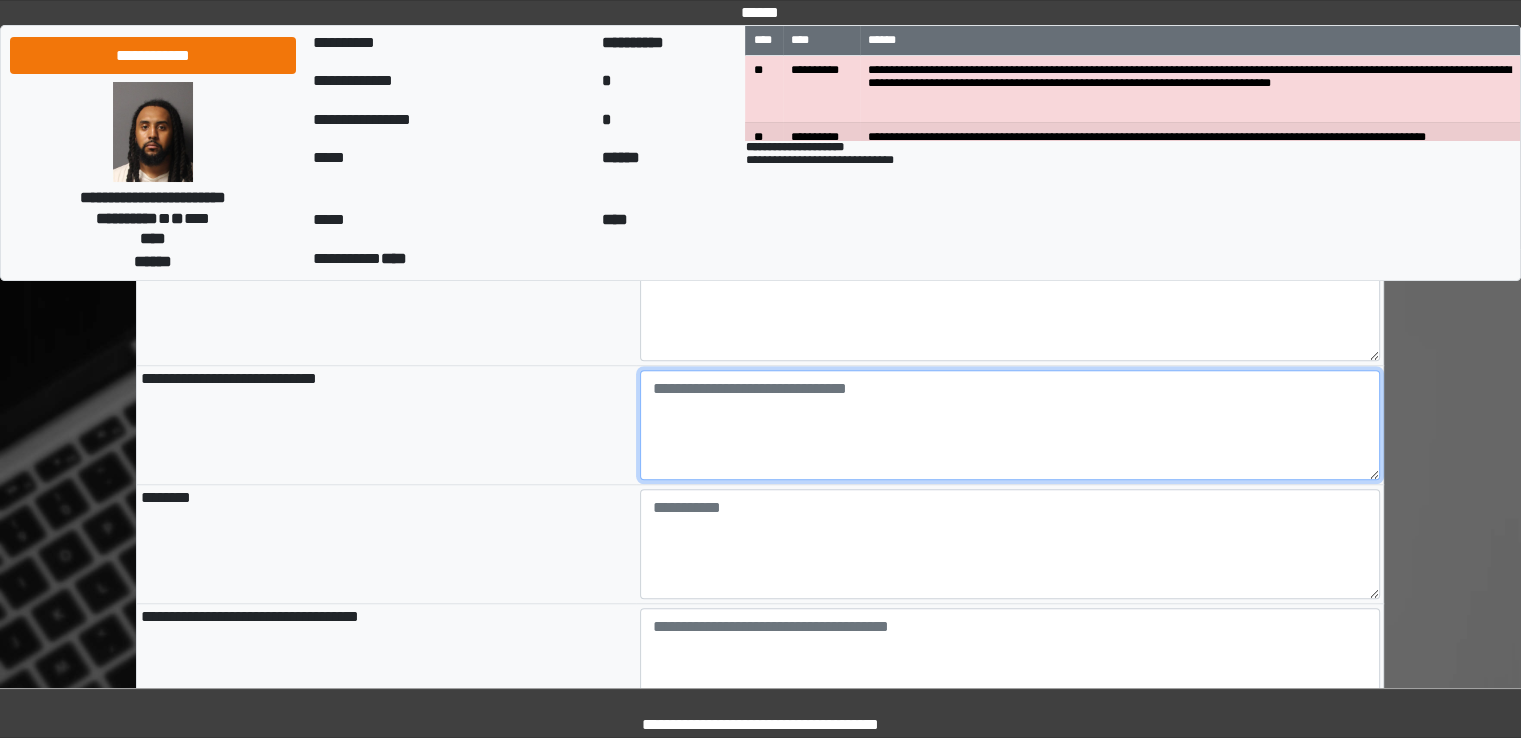 type on "**********" 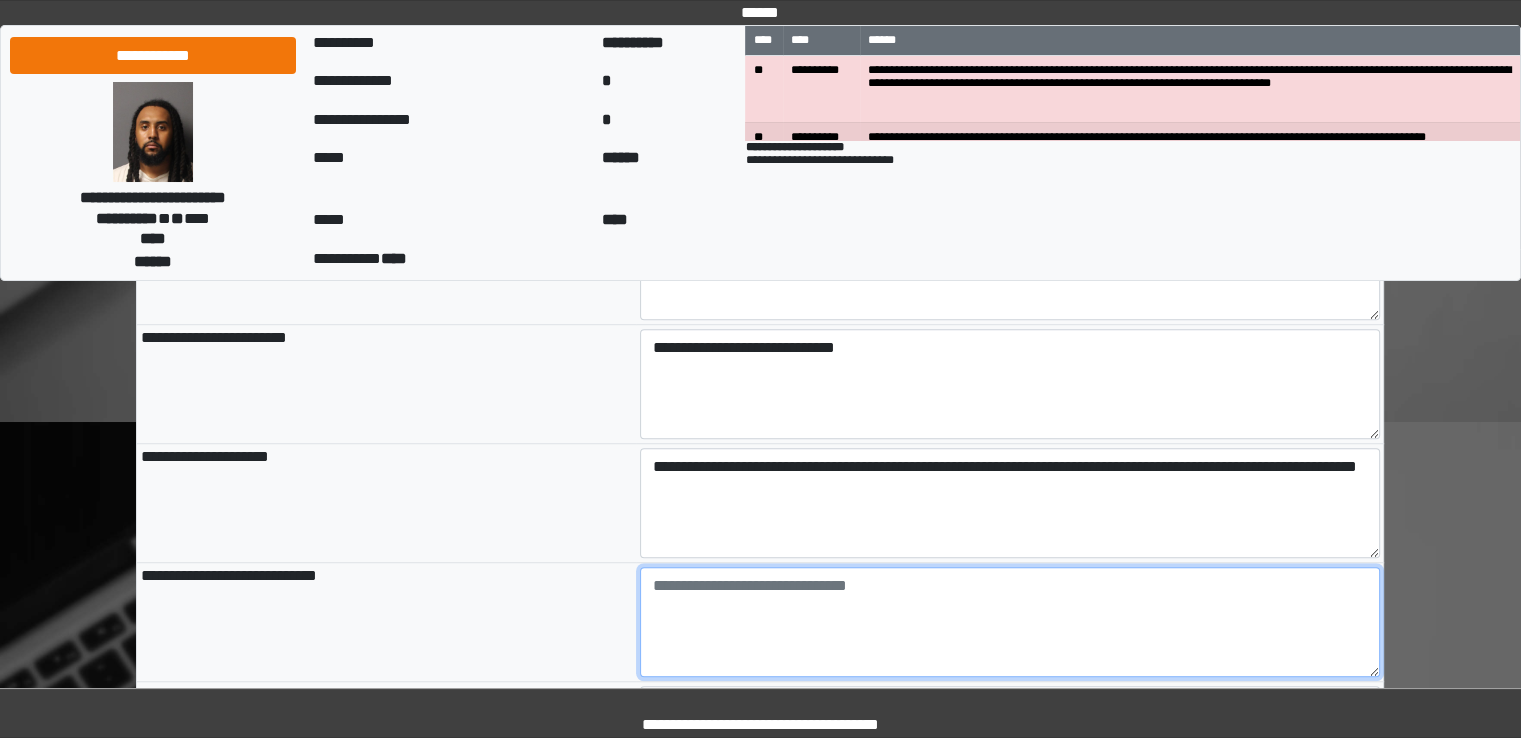 scroll, scrollTop: 1400, scrollLeft: 0, axis: vertical 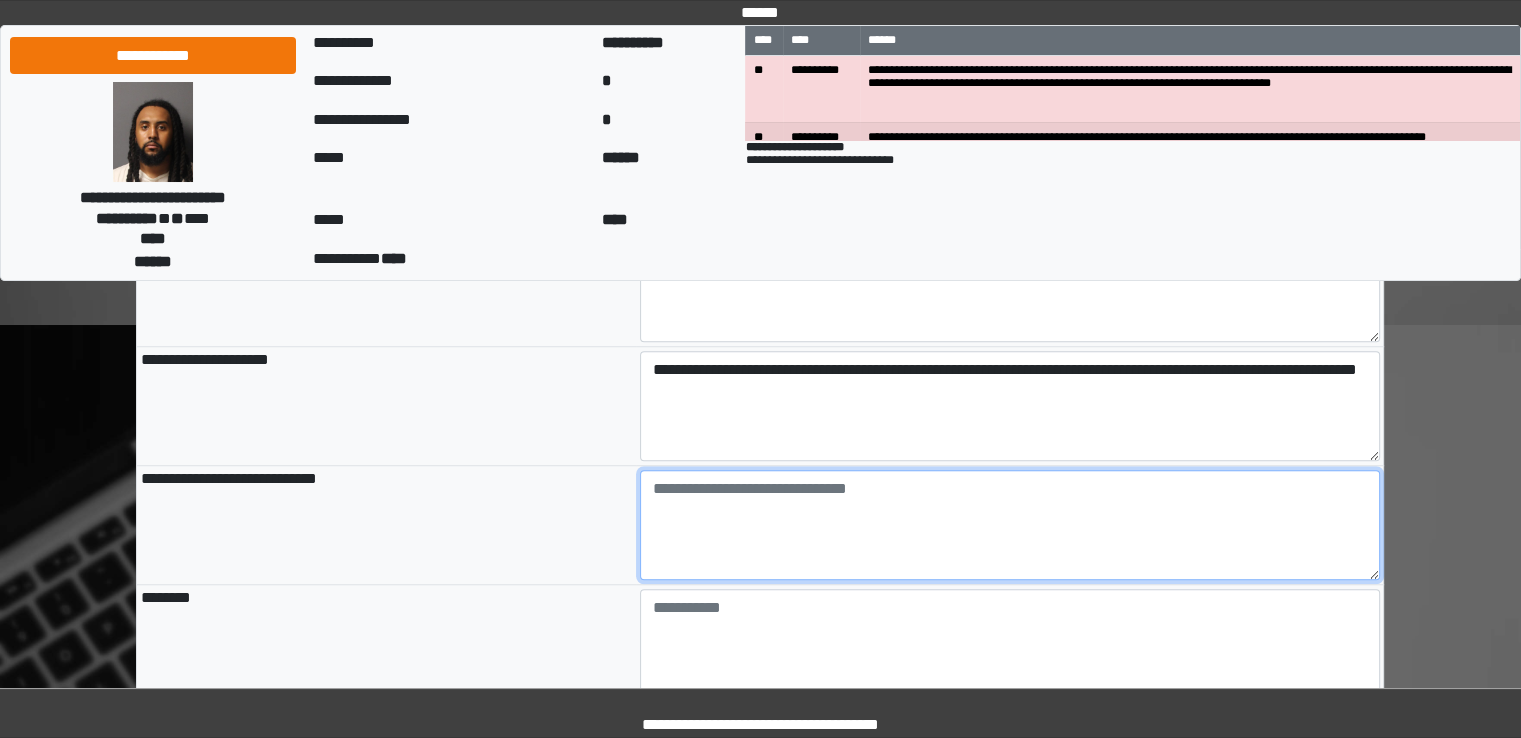 paste on "**********" 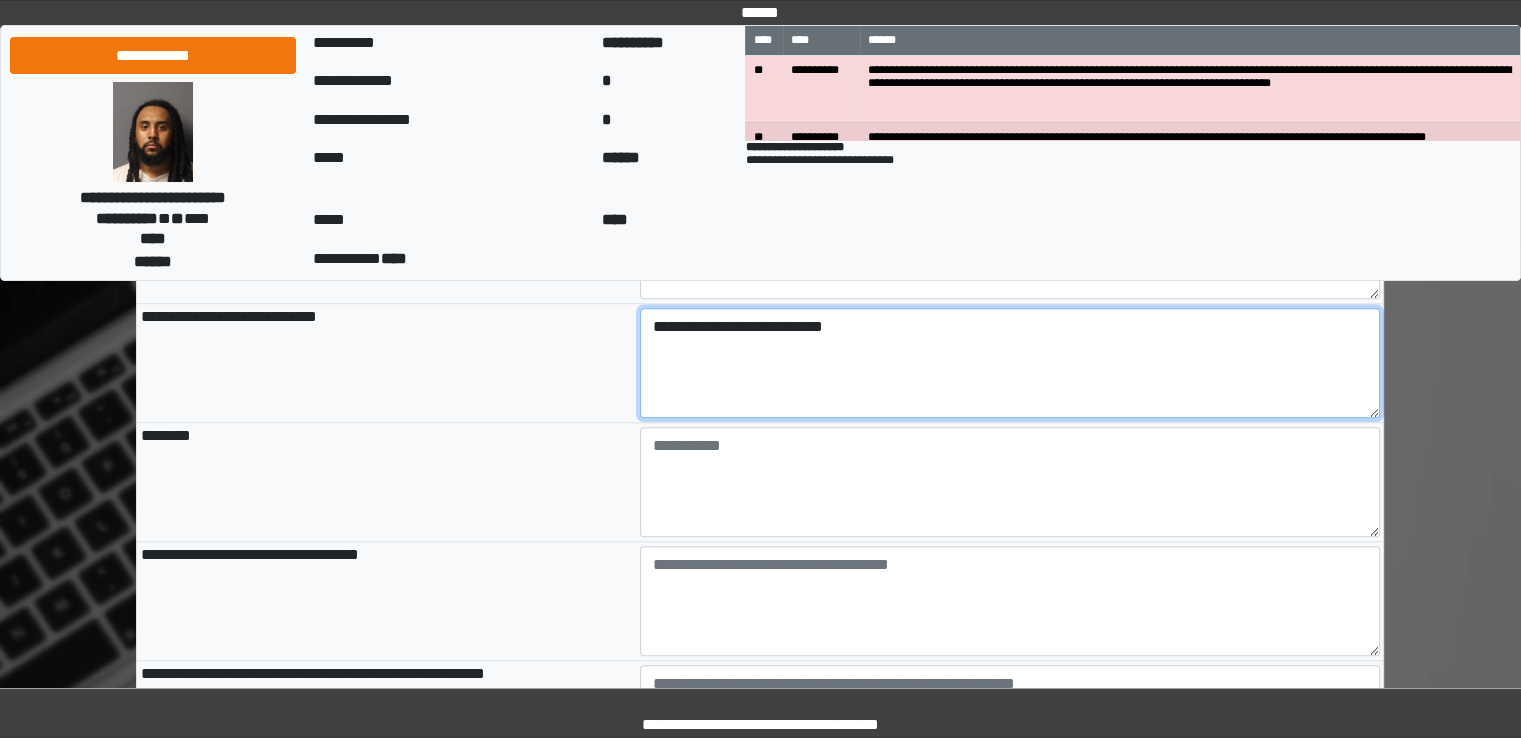 scroll, scrollTop: 1700, scrollLeft: 0, axis: vertical 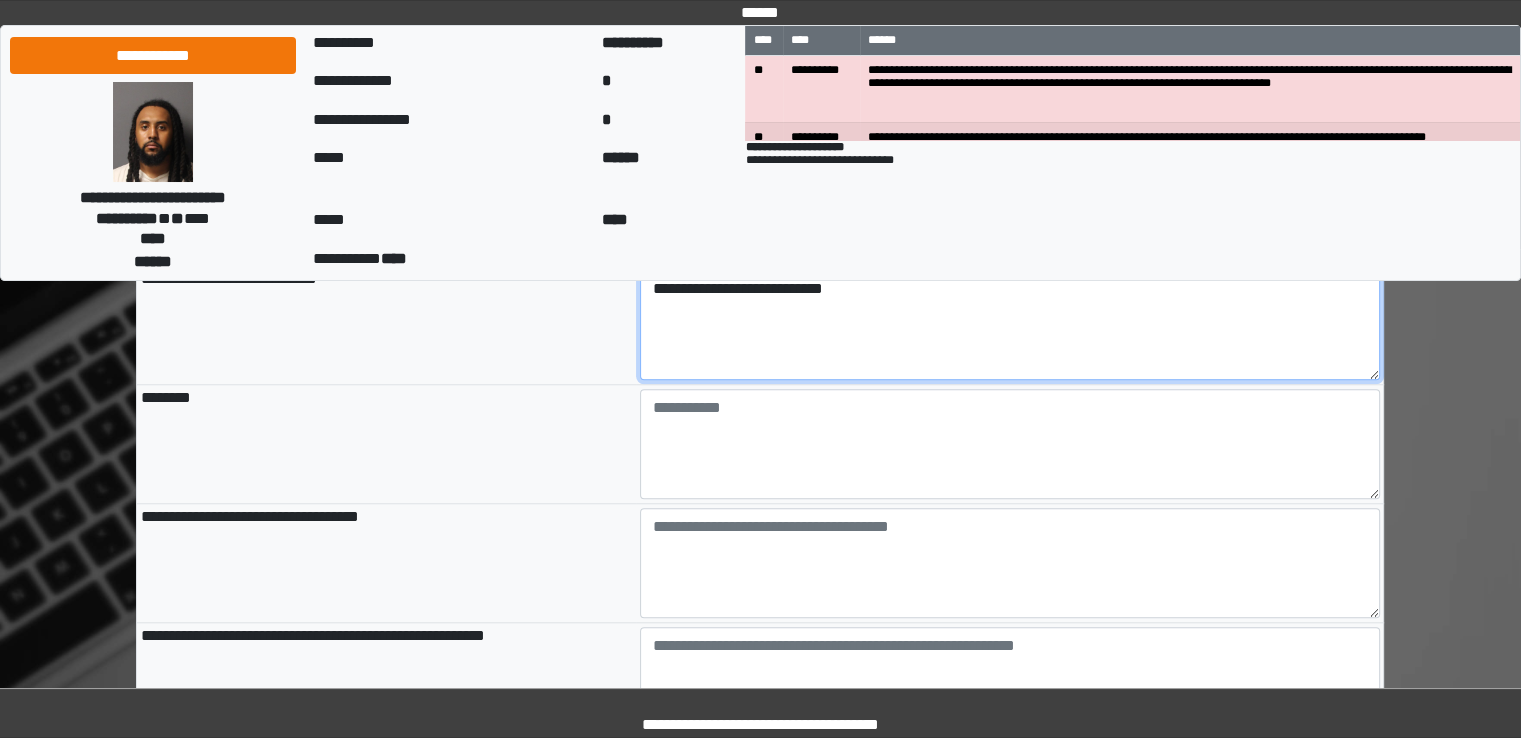 type on "**********" 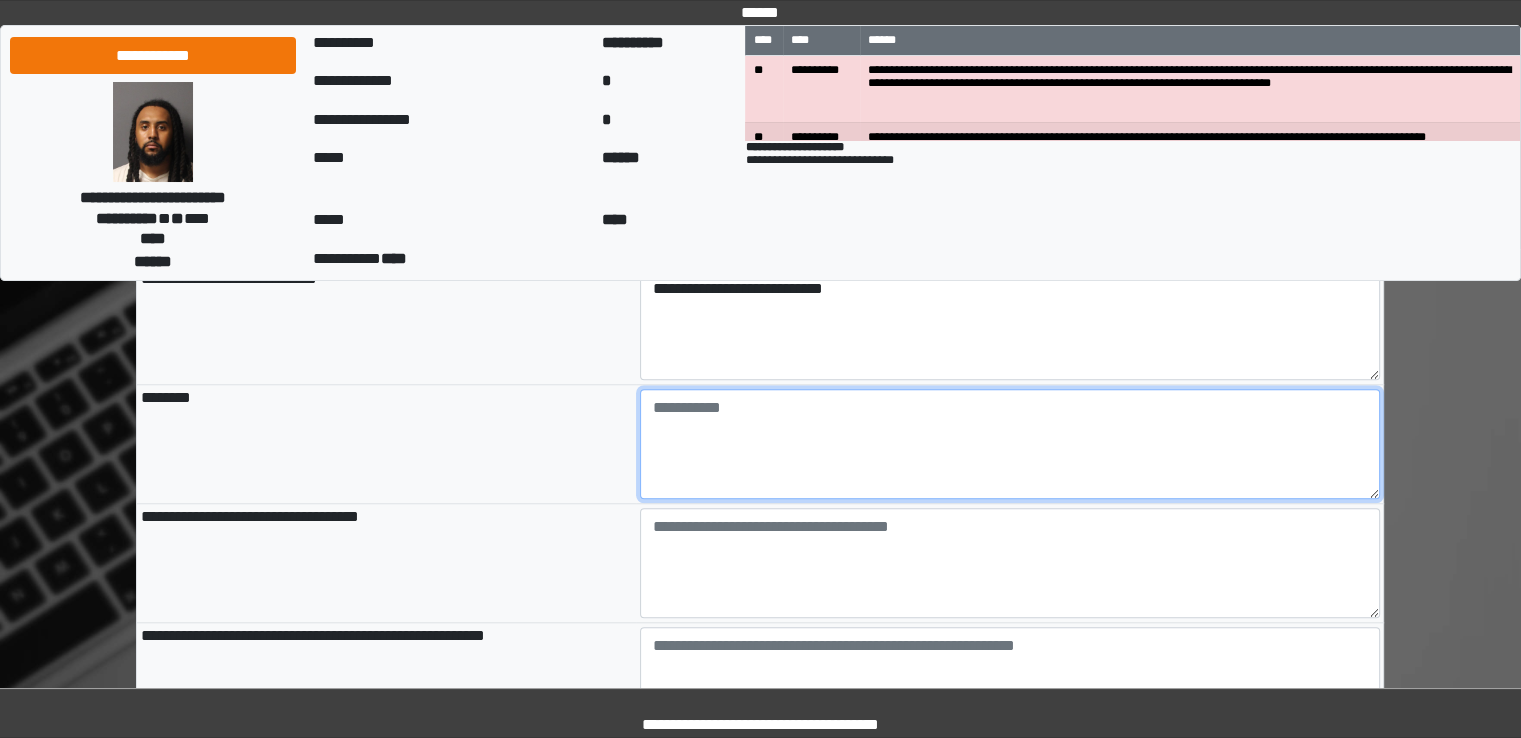 type on "**********" 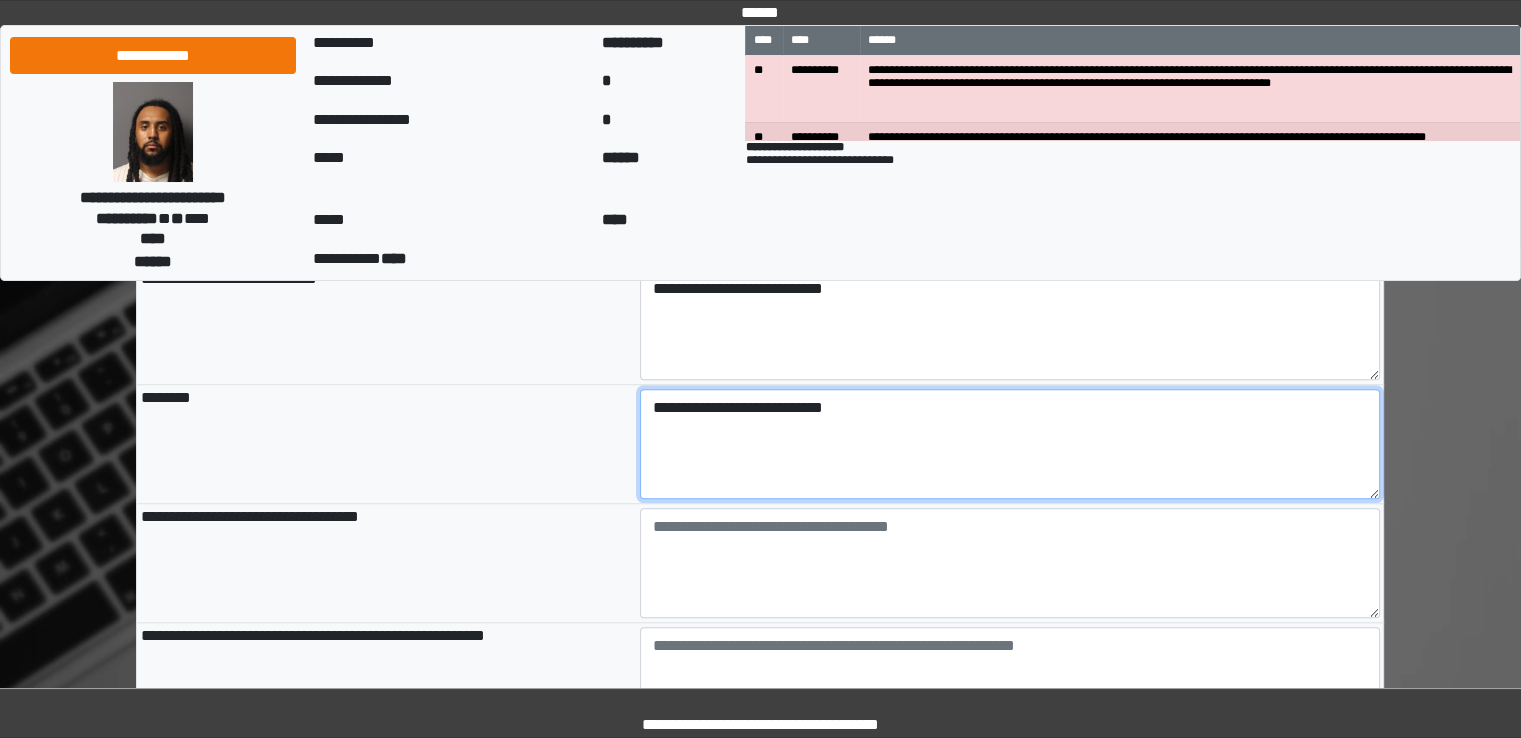type on "**********" 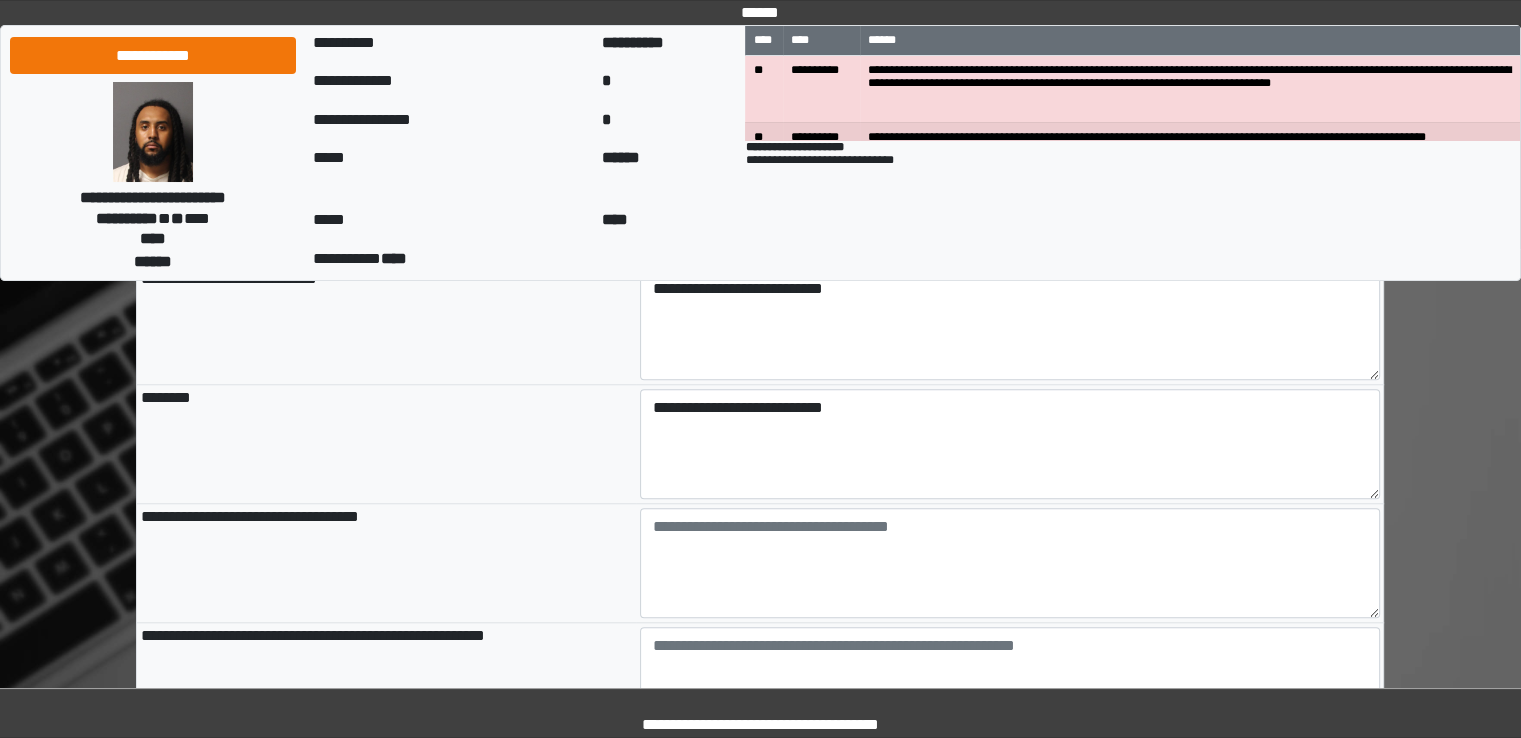 type on "**********" 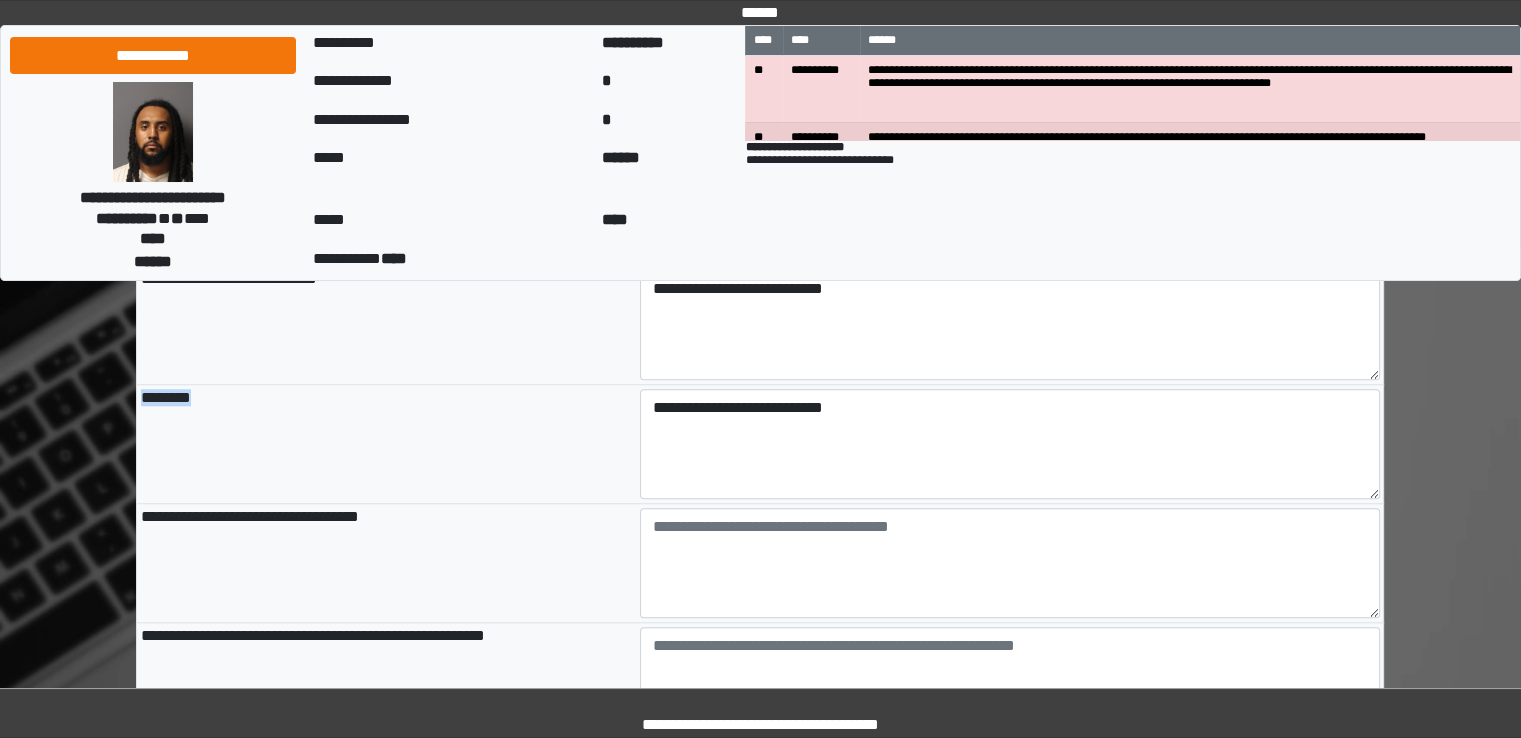 drag, startPoint x: 144, startPoint y: 404, endPoint x: 203, endPoint y: 401, distance: 59.07622 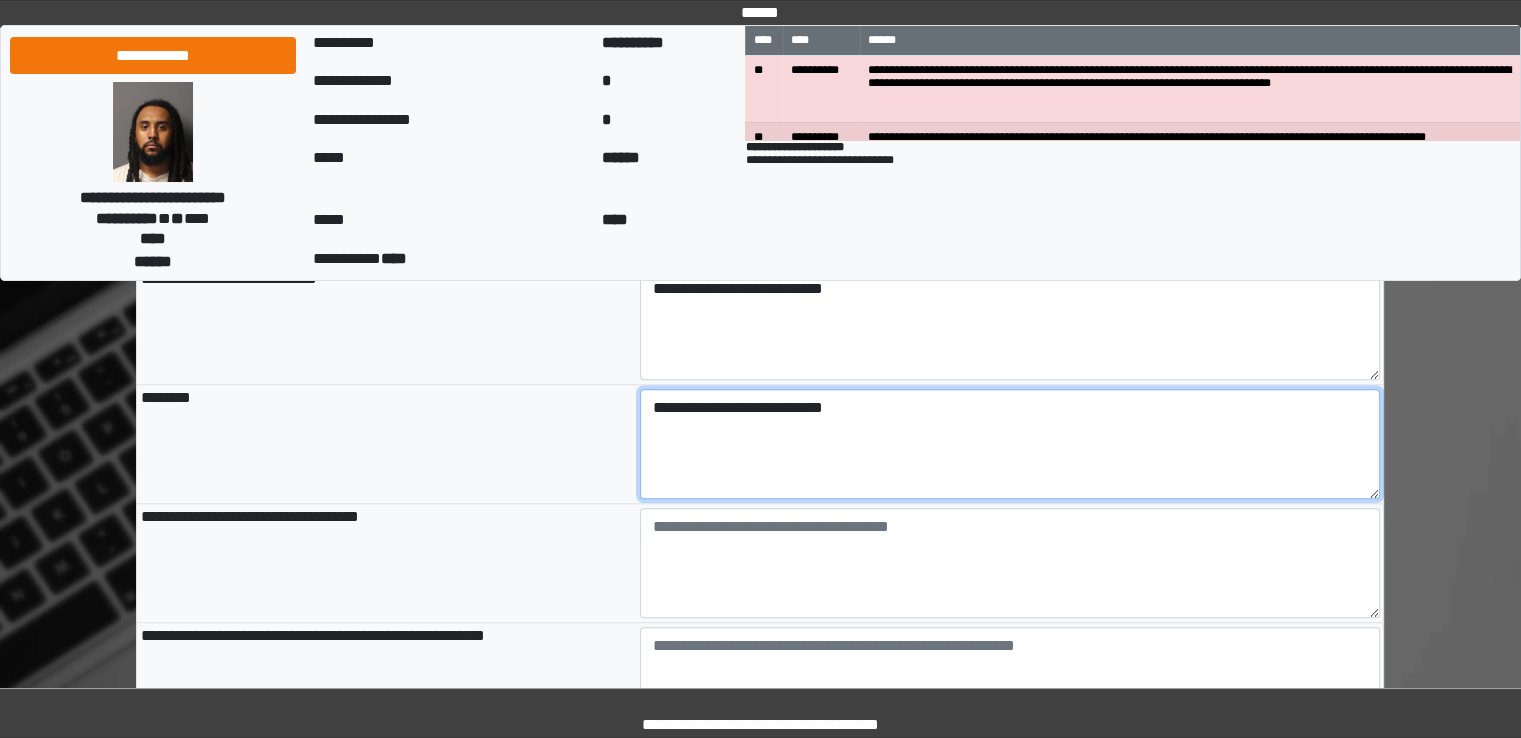 drag, startPoint x: 888, startPoint y: 399, endPoint x: 878, endPoint y: 404, distance: 11.18034 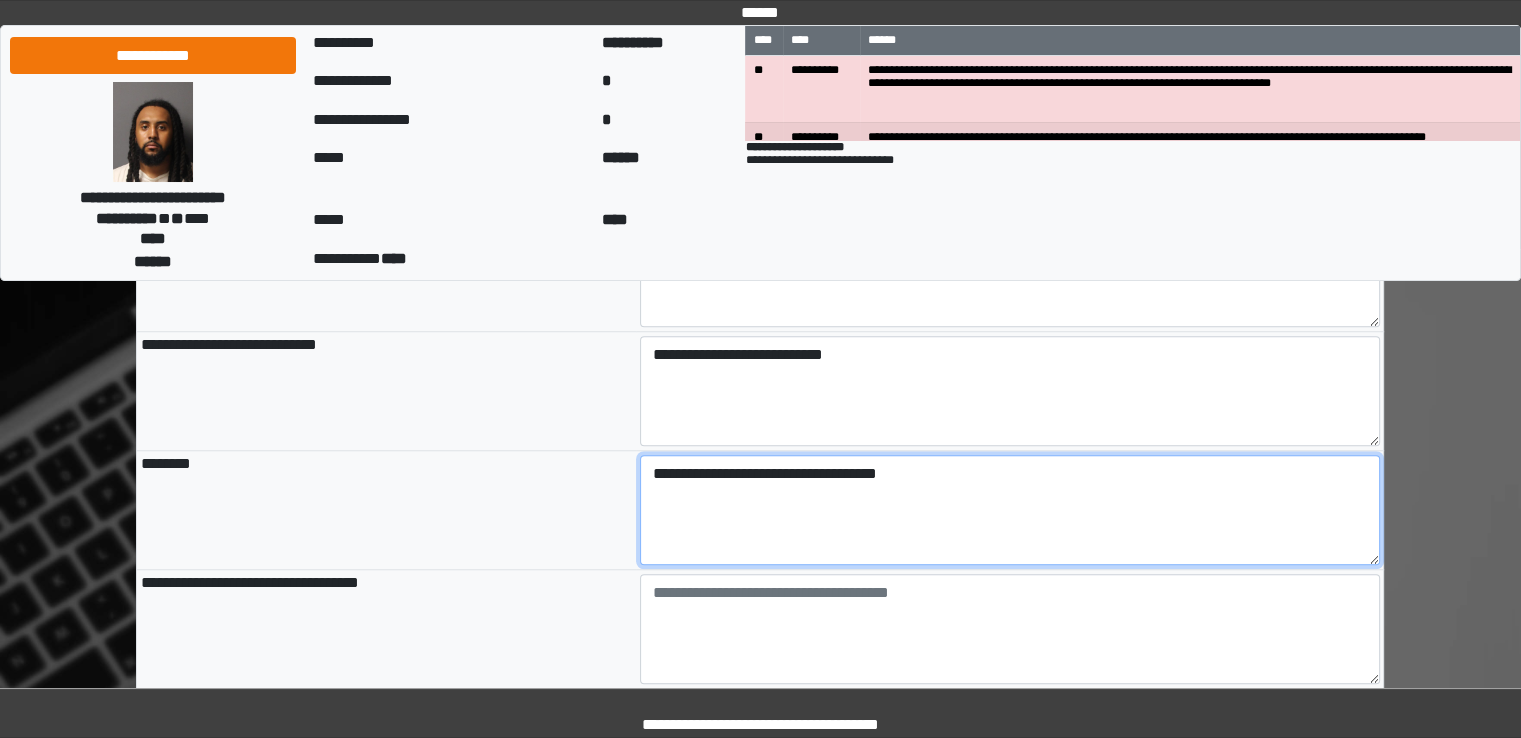 scroll, scrollTop: 1600, scrollLeft: 0, axis: vertical 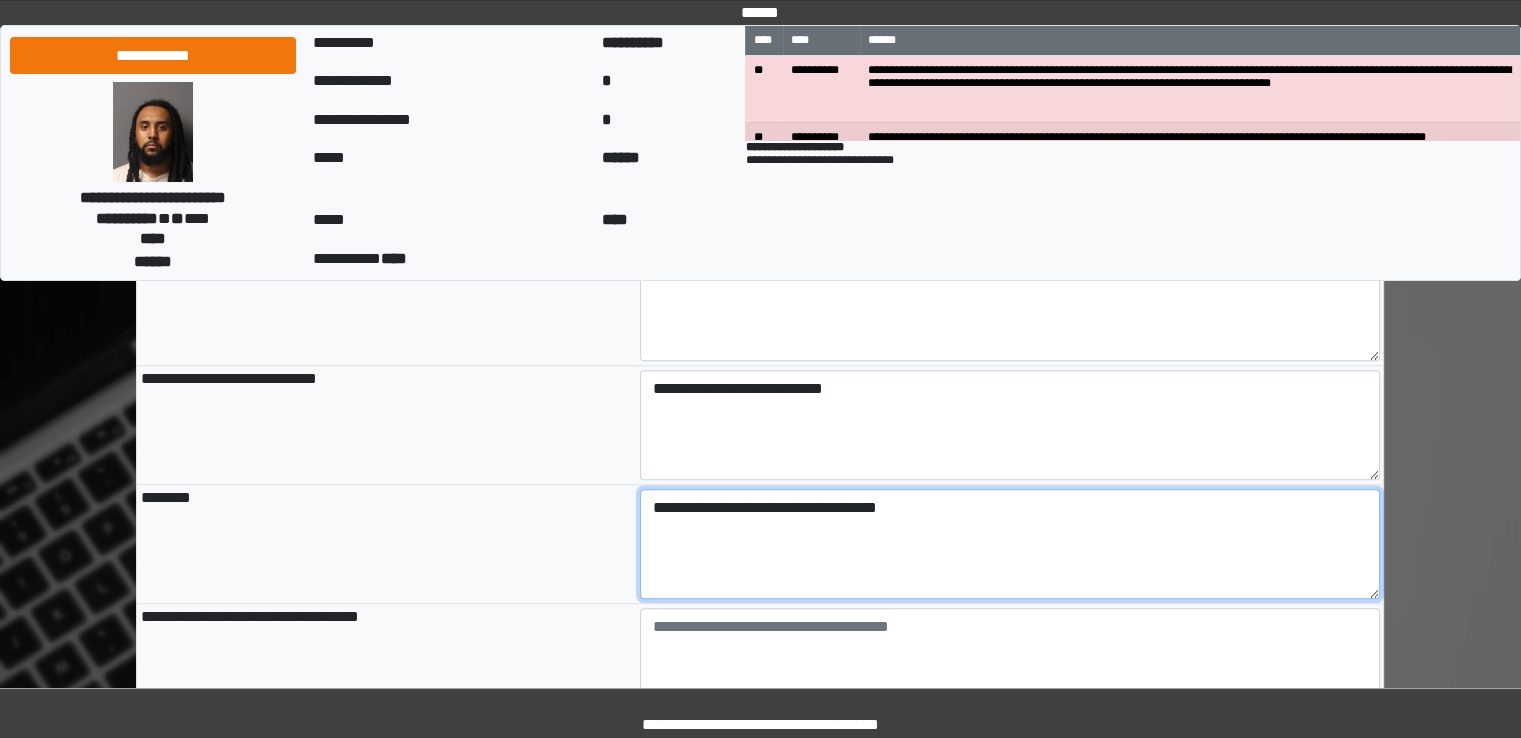 type on "**********" 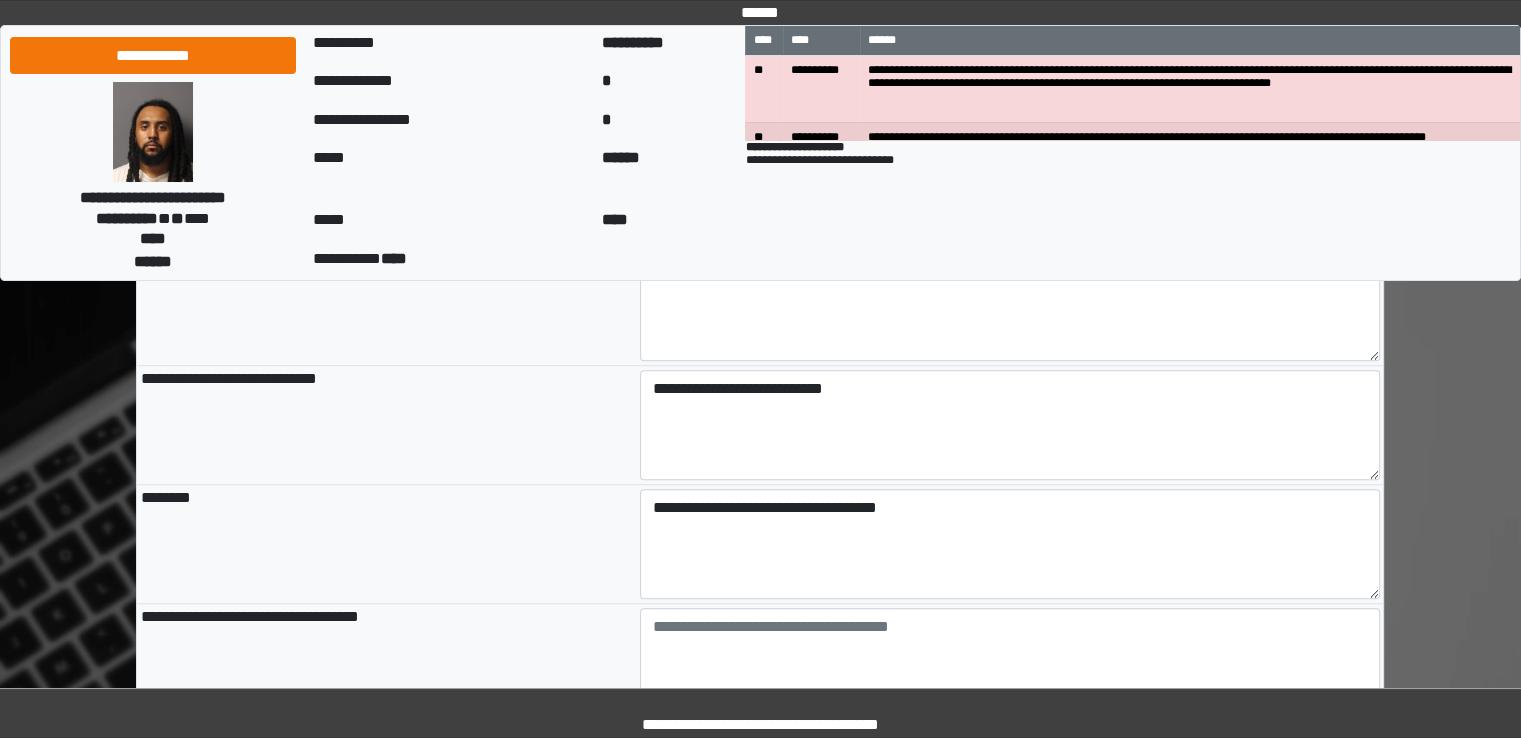 type on "**********" 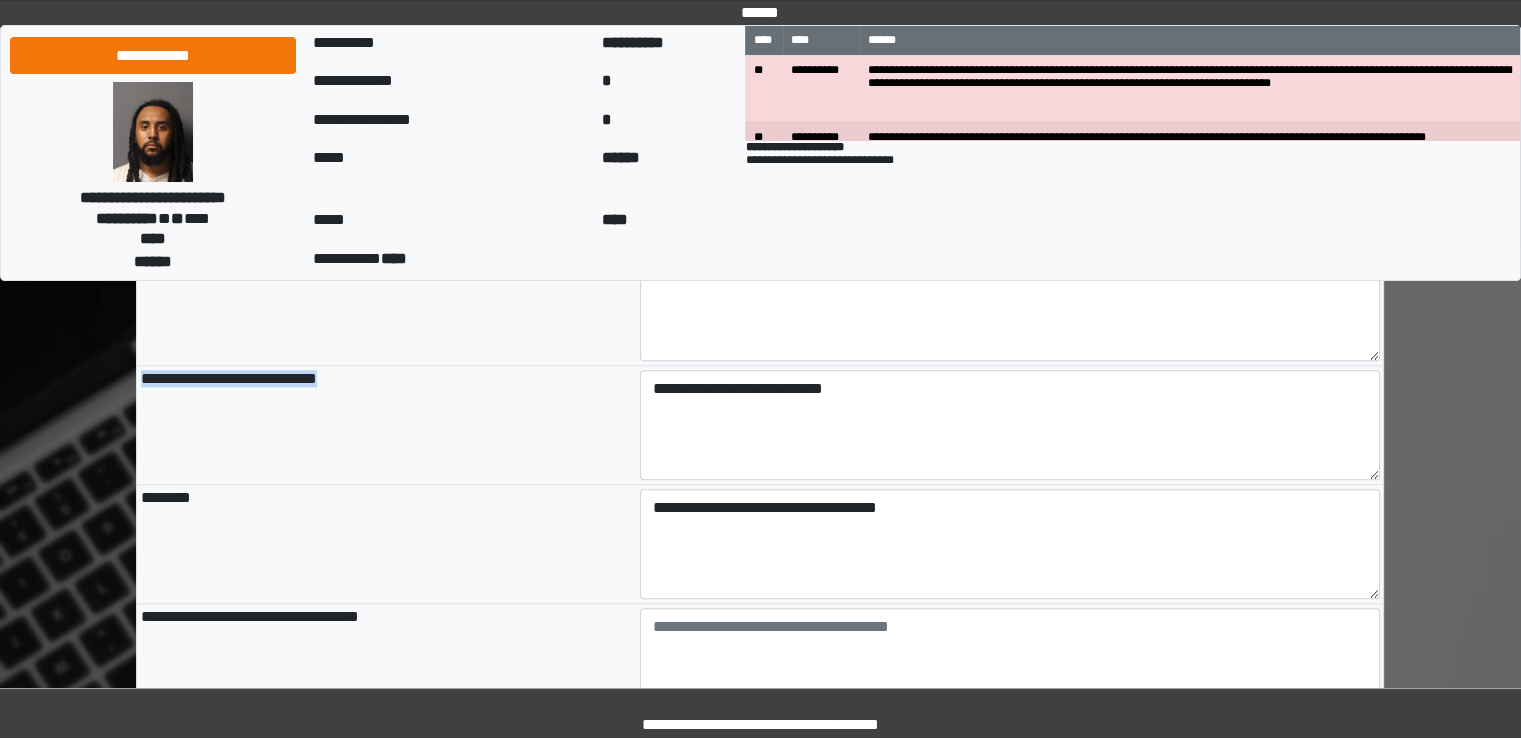 drag, startPoint x: 140, startPoint y: 377, endPoint x: 339, endPoint y: 383, distance: 199.09044 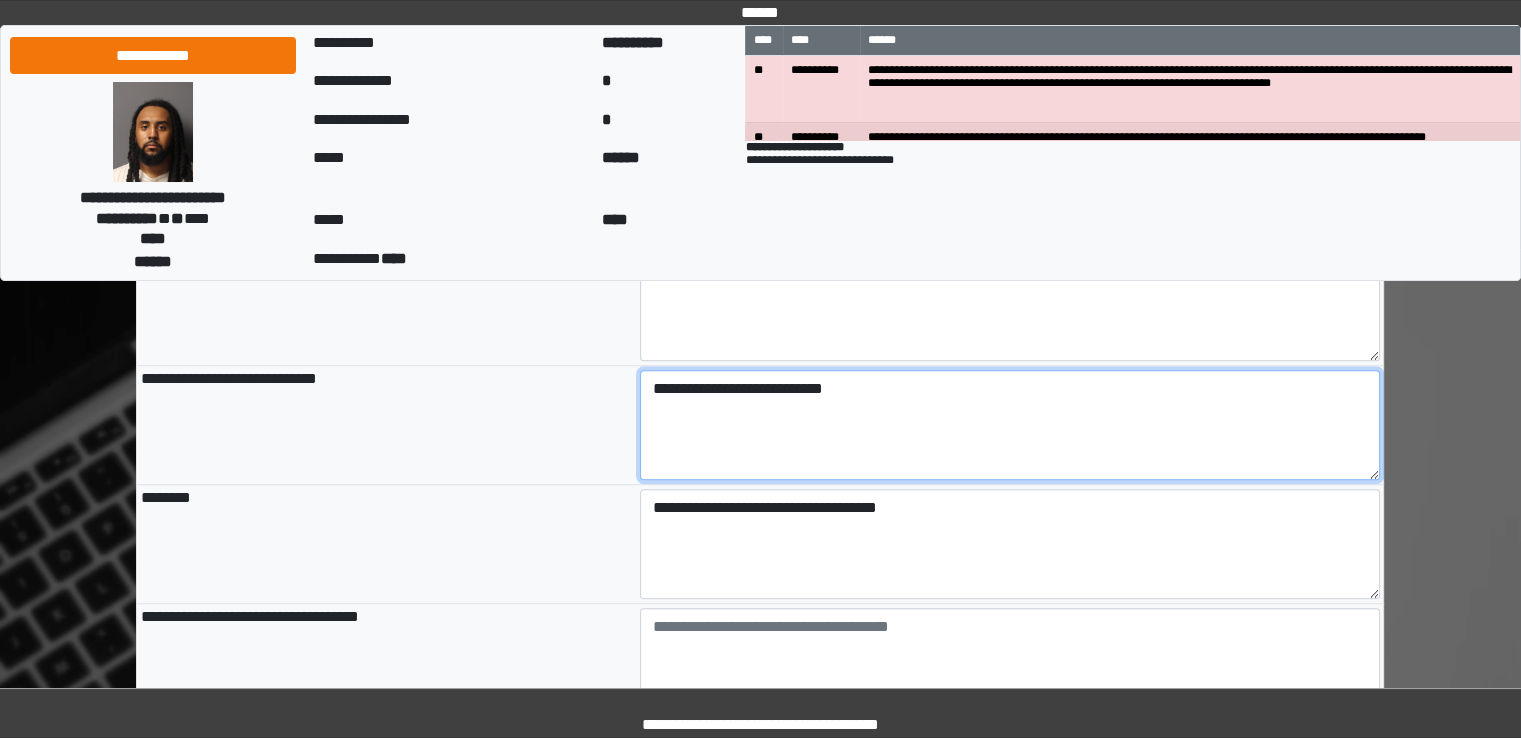click on "**********" at bounding box center [1010, 425] 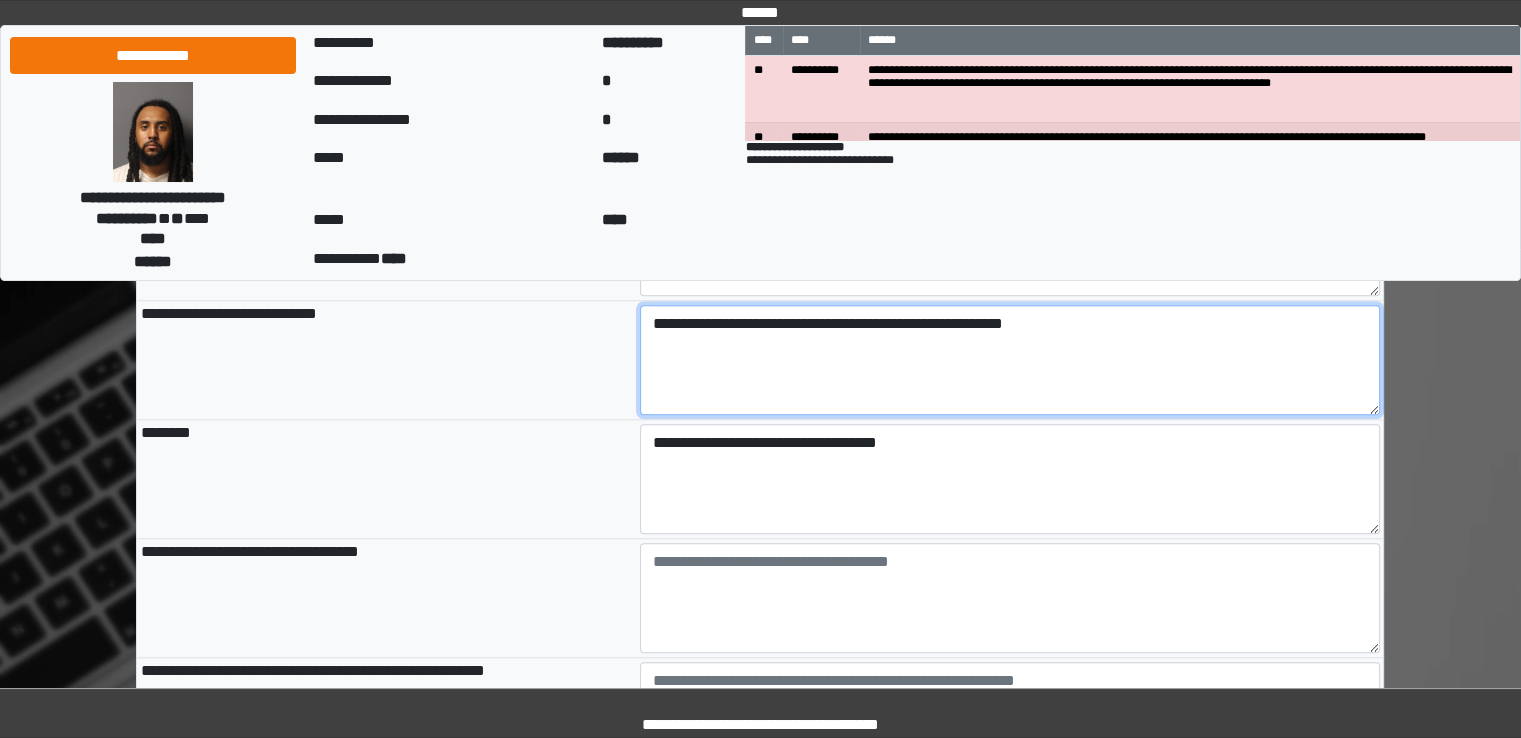 scroll, scrollTop: 1700, scrollLeft: 0, axis: vertical 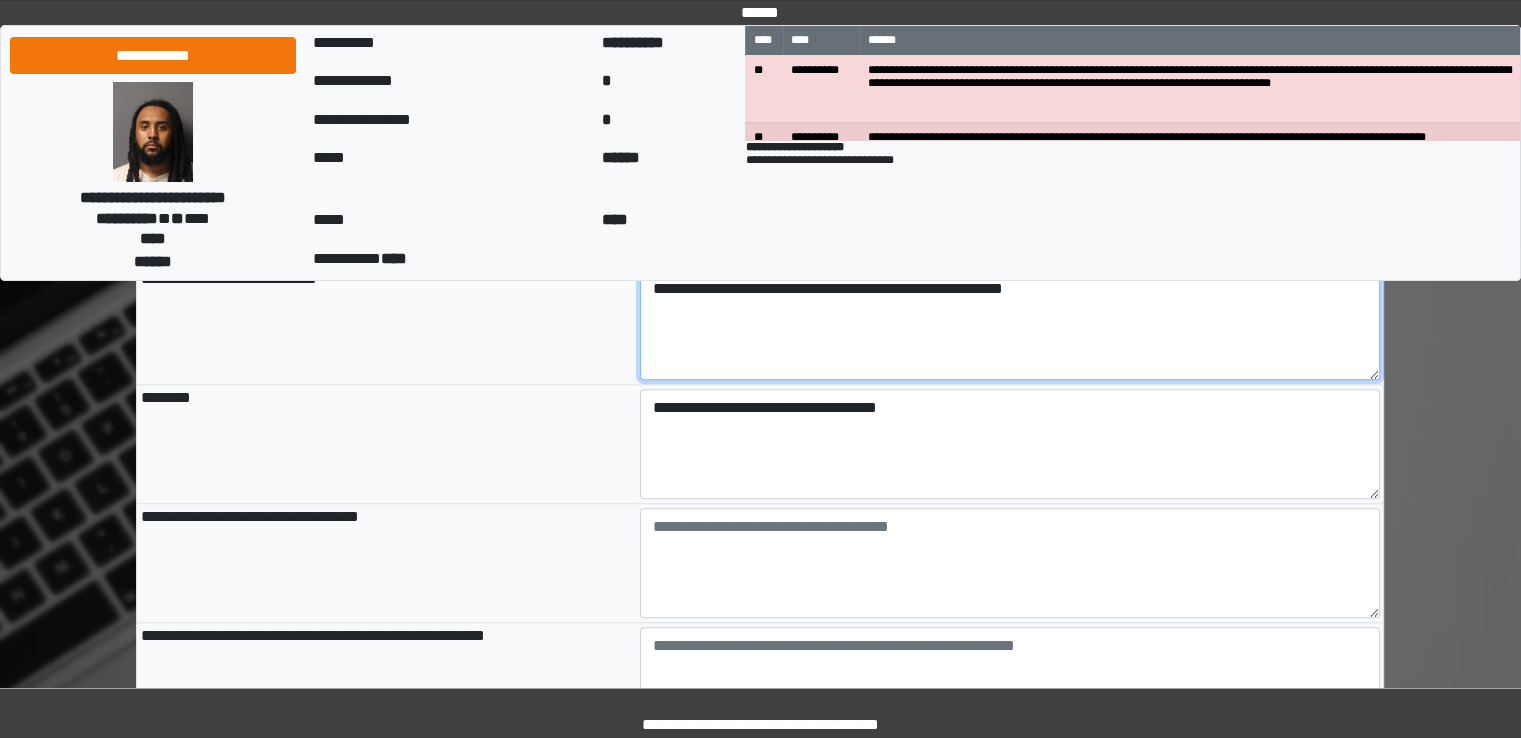 type on "**********" 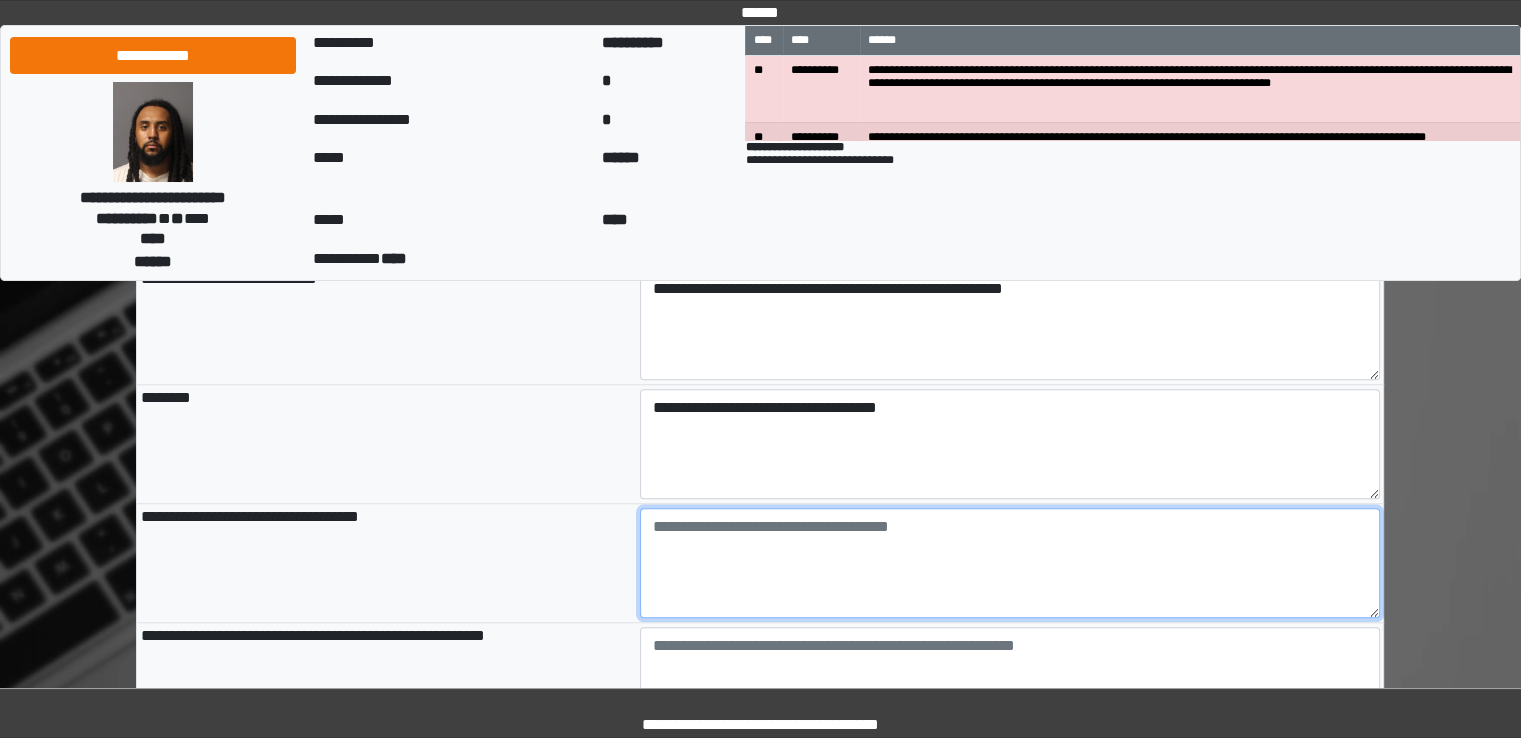 type on "**********" 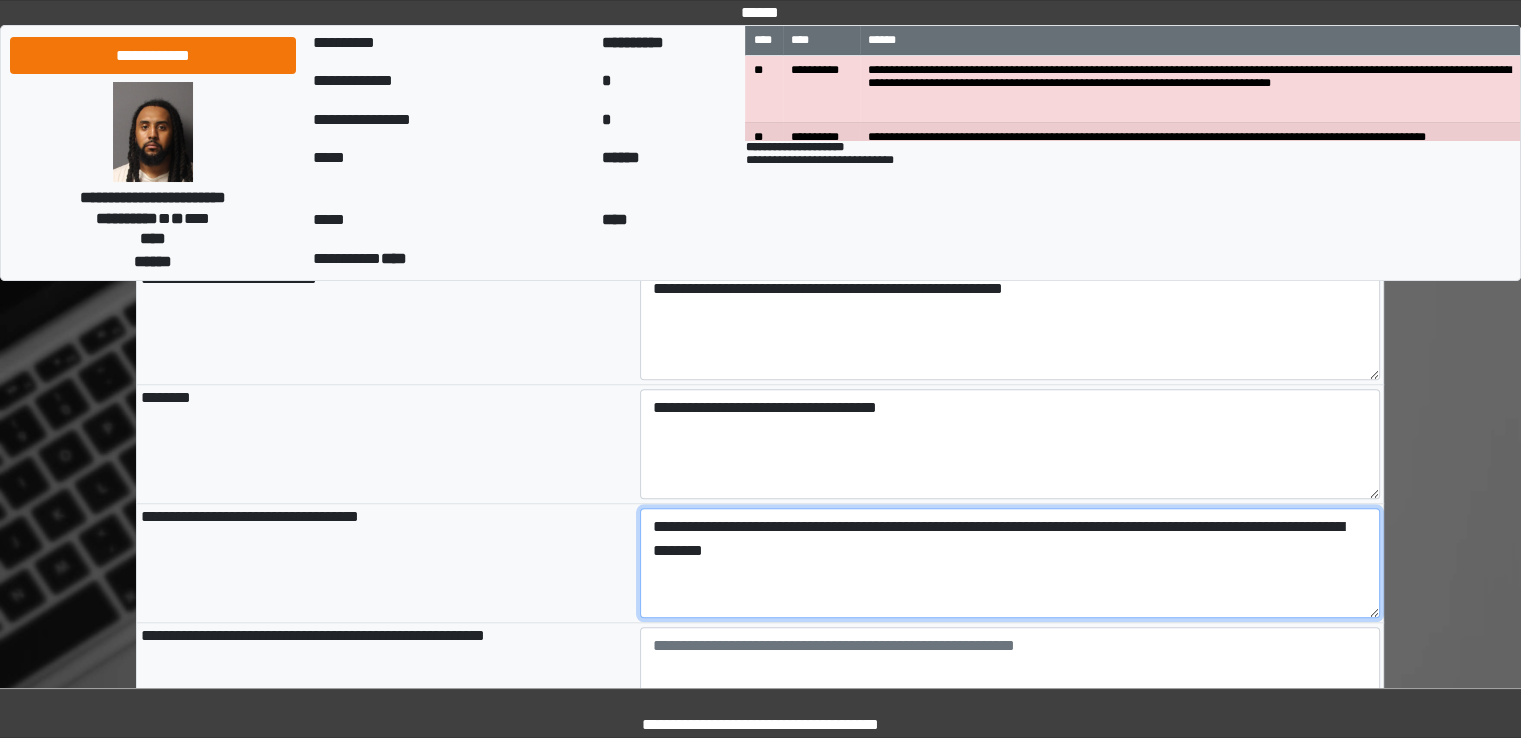 drag, startPoint x: 820, startPoint y: 553, endPoint x: 613, endPoint y: 506, distance: 212.26869 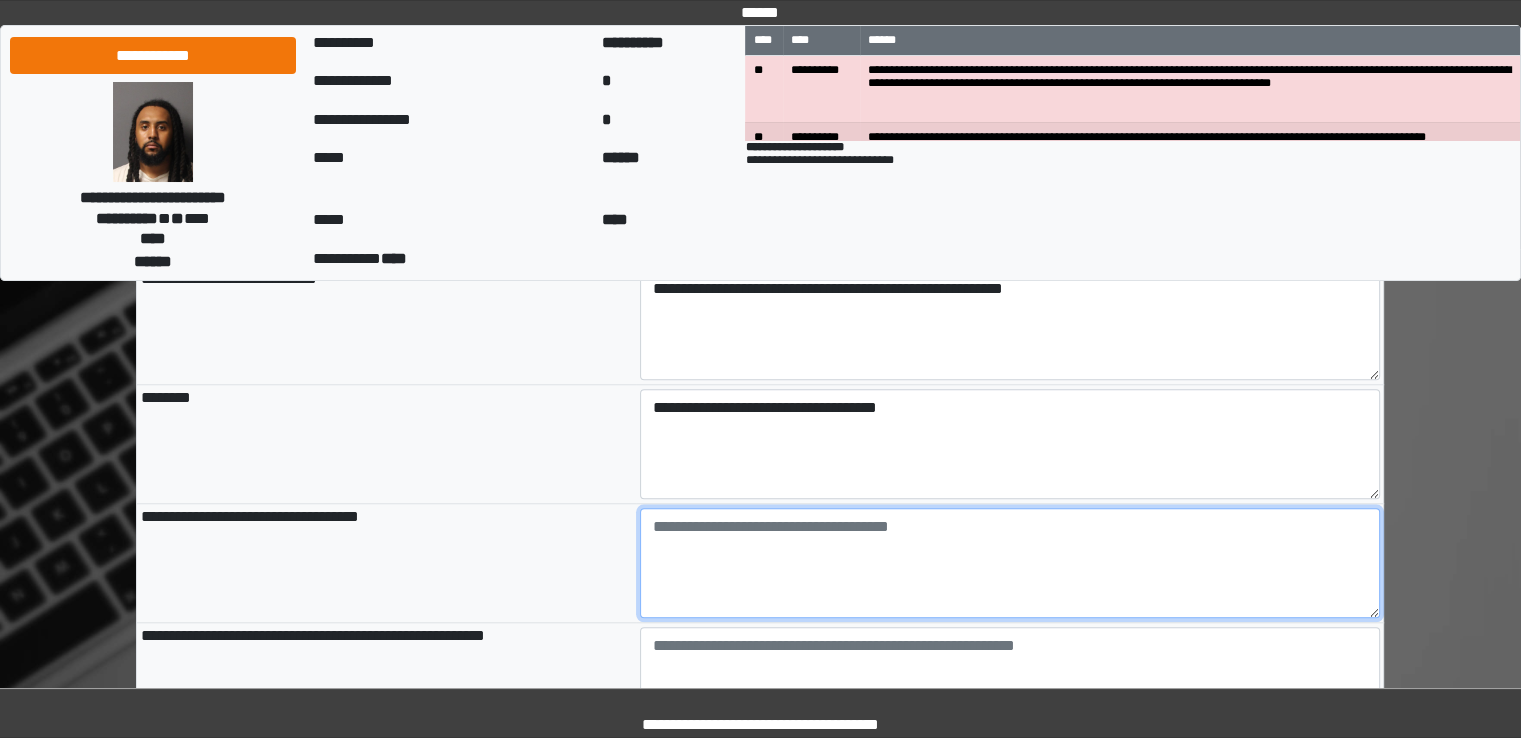 paste on "**********" 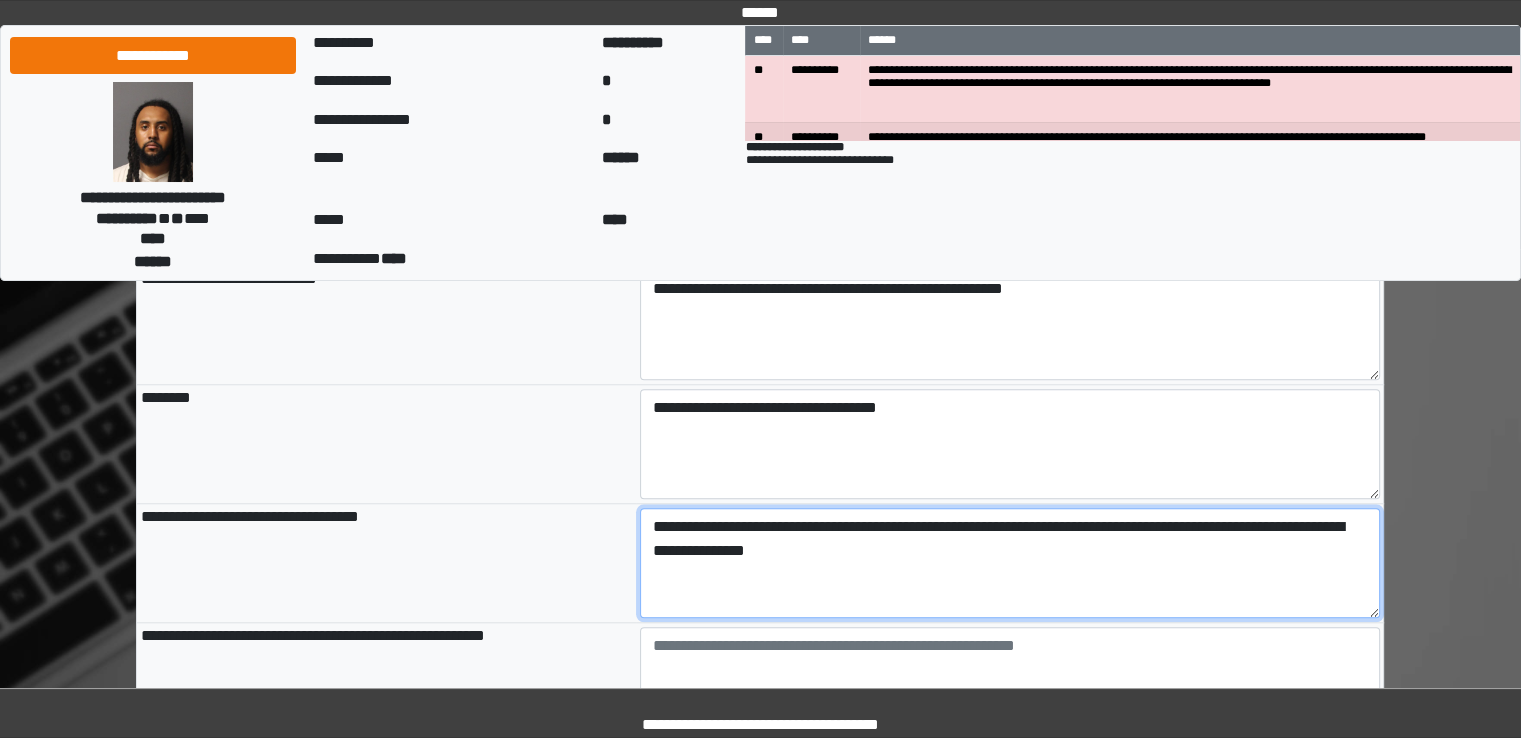 scroll, scrollTop: 1900, scrollLeft: 0, axis: vertical 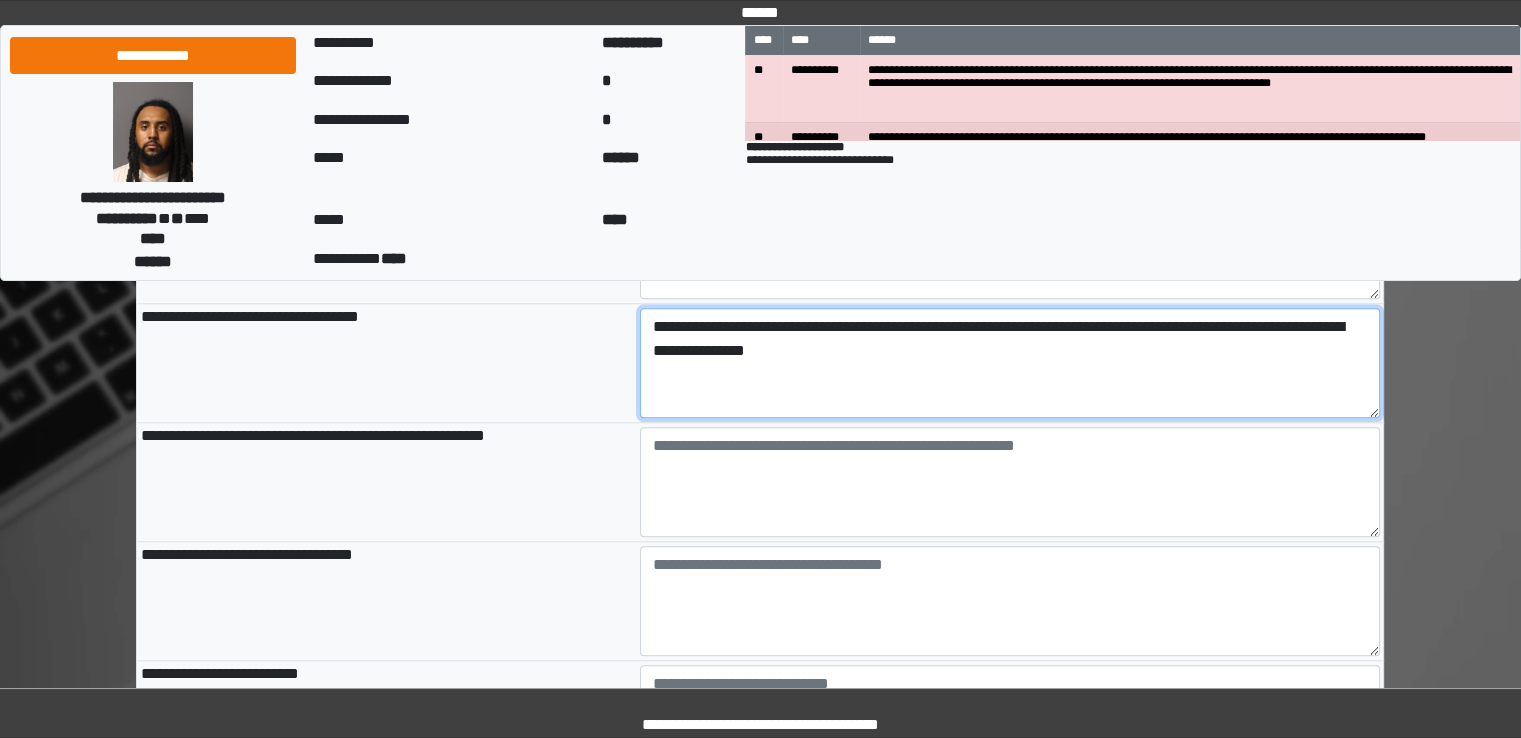 type on "**********" 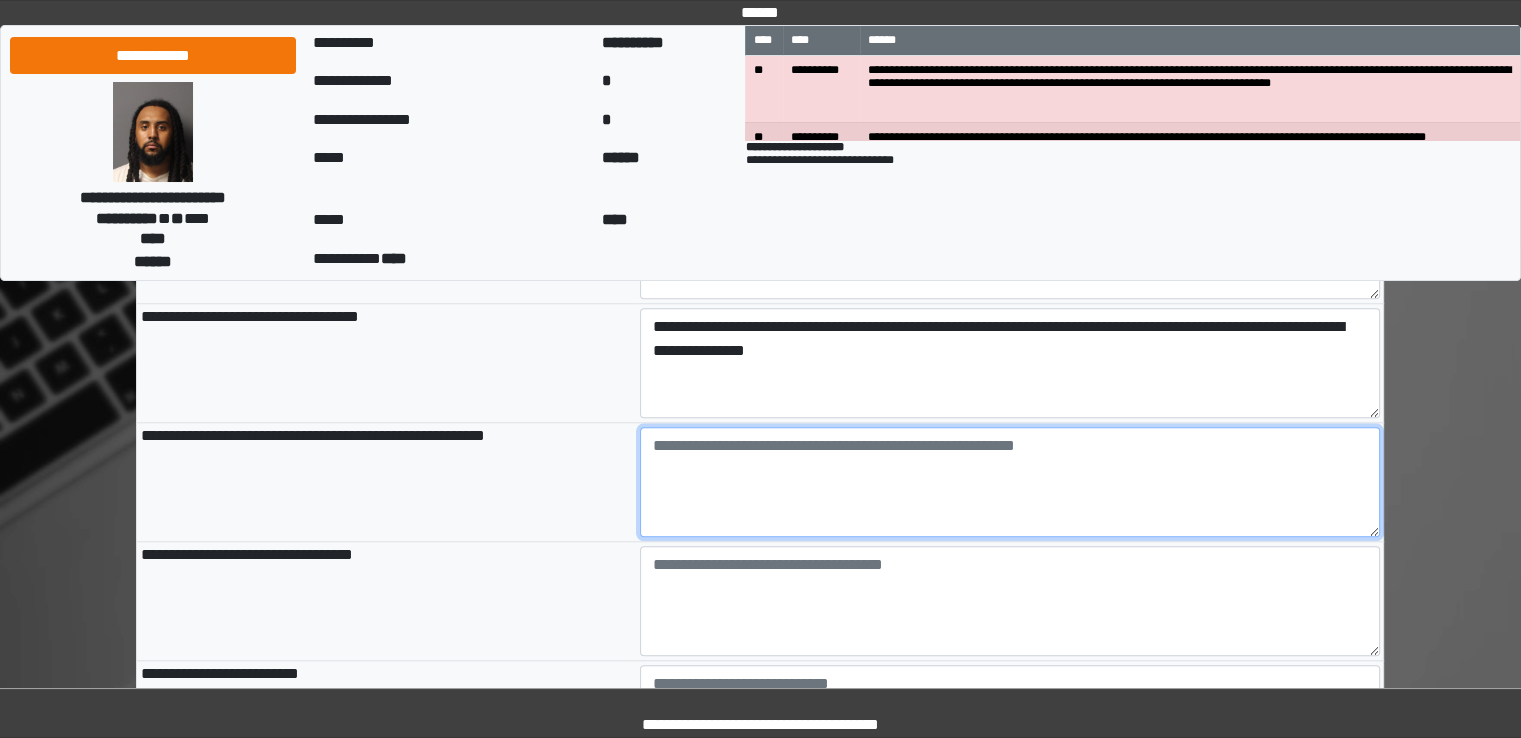 type on "**********" 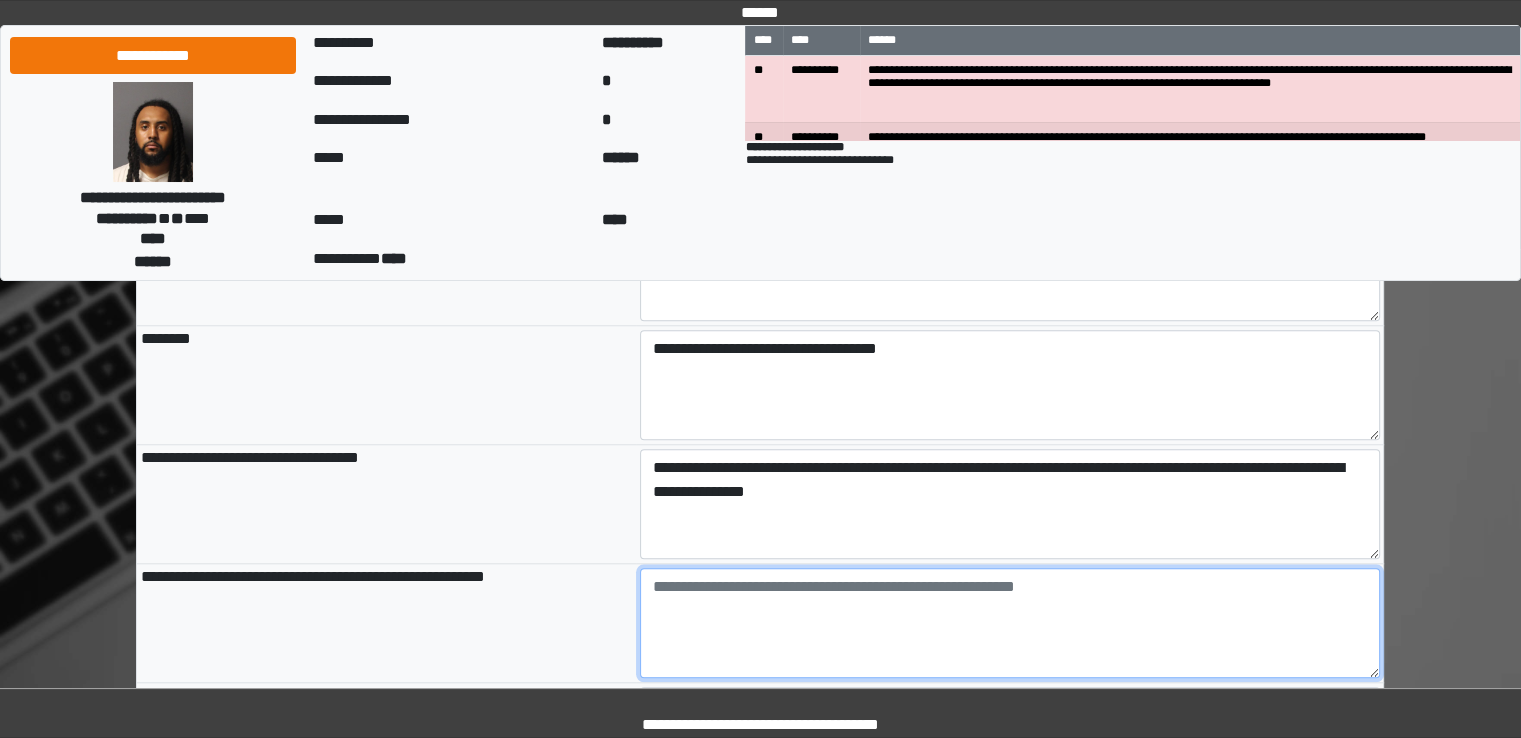 scroll, scrollTop: 1700, scrollLeft: 0, axis: vertical 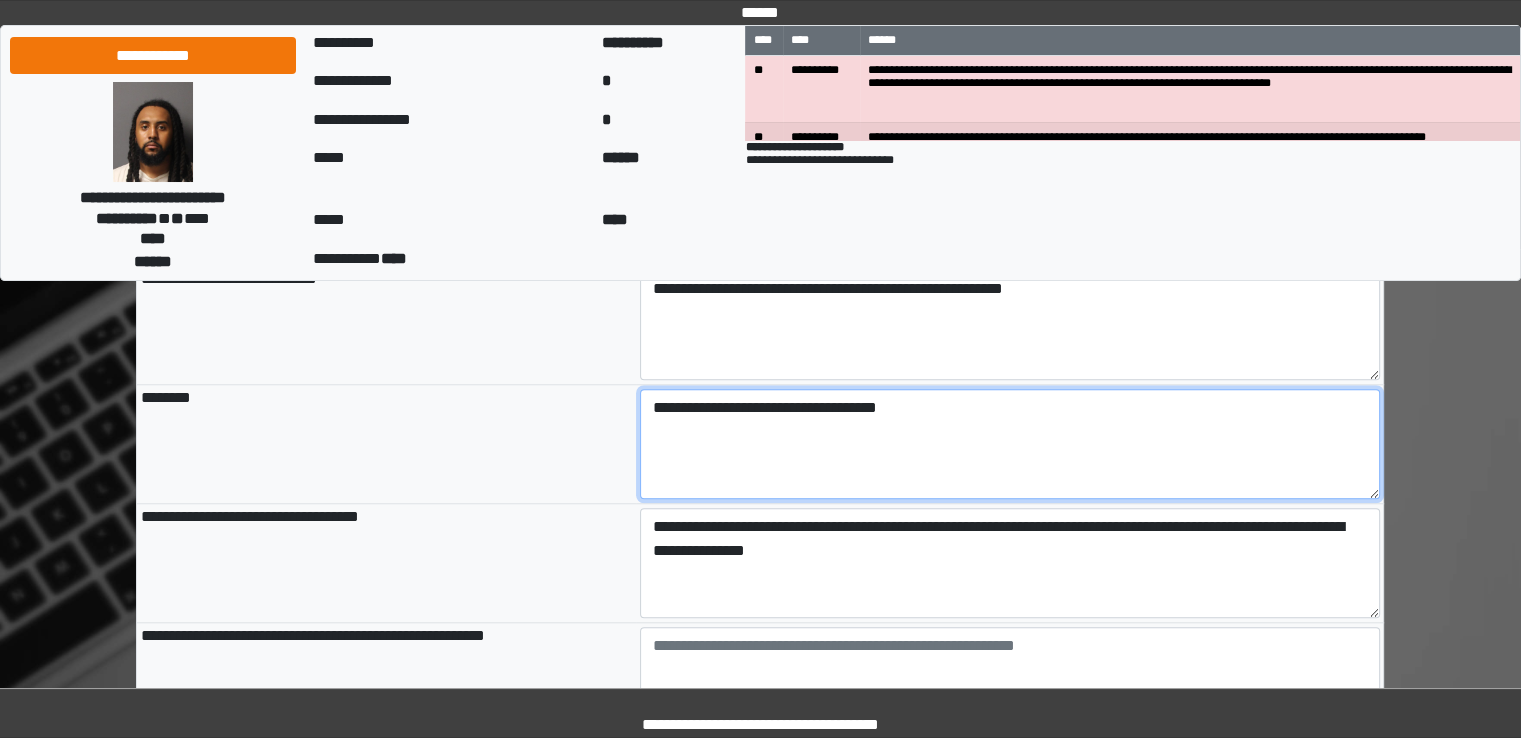 drag, startPoint x: 648, startPoint y: 412, endPoint x: 788, endPoint y: 410, distance: 140.01428 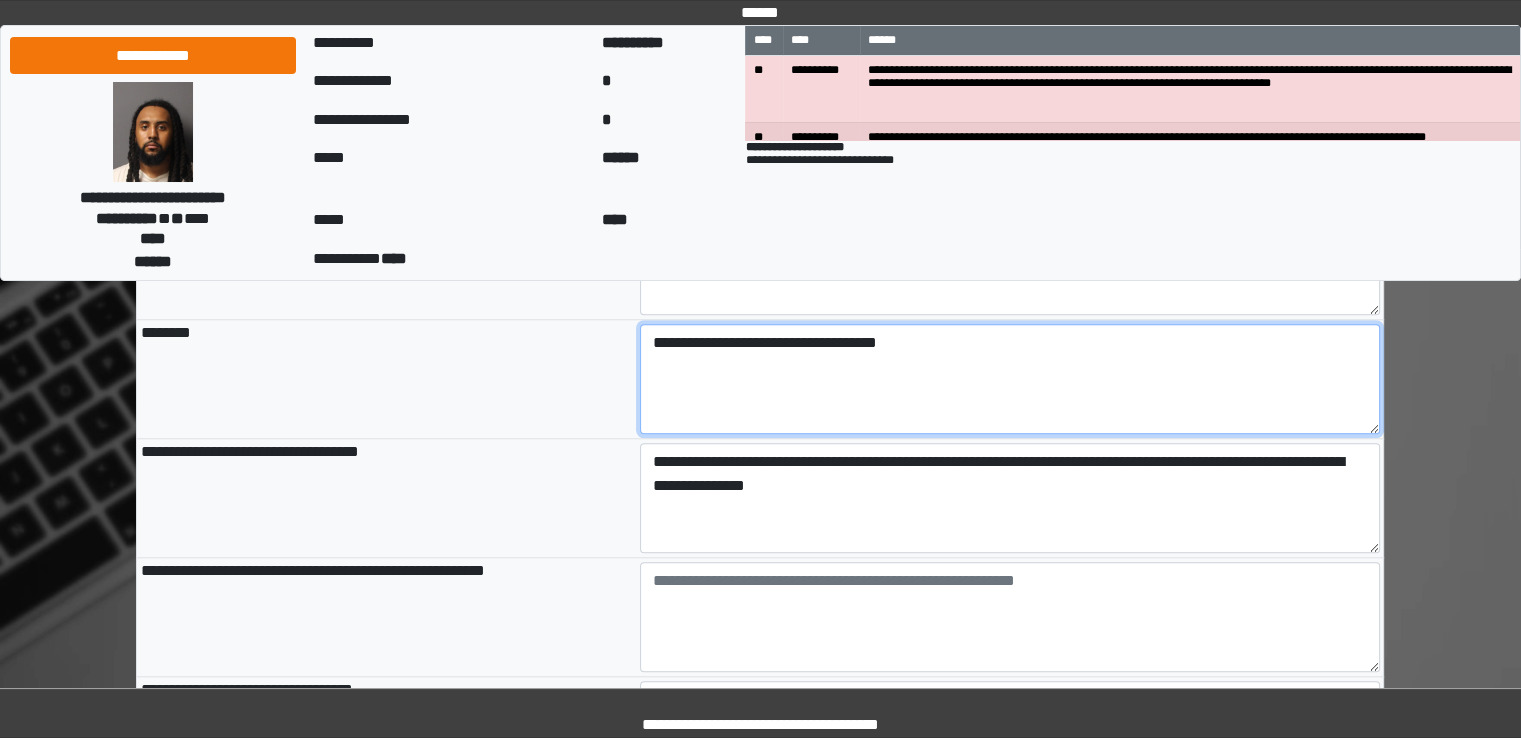 scroll, scrollTop: 1800, scrollLeft: 0, axis: vertical 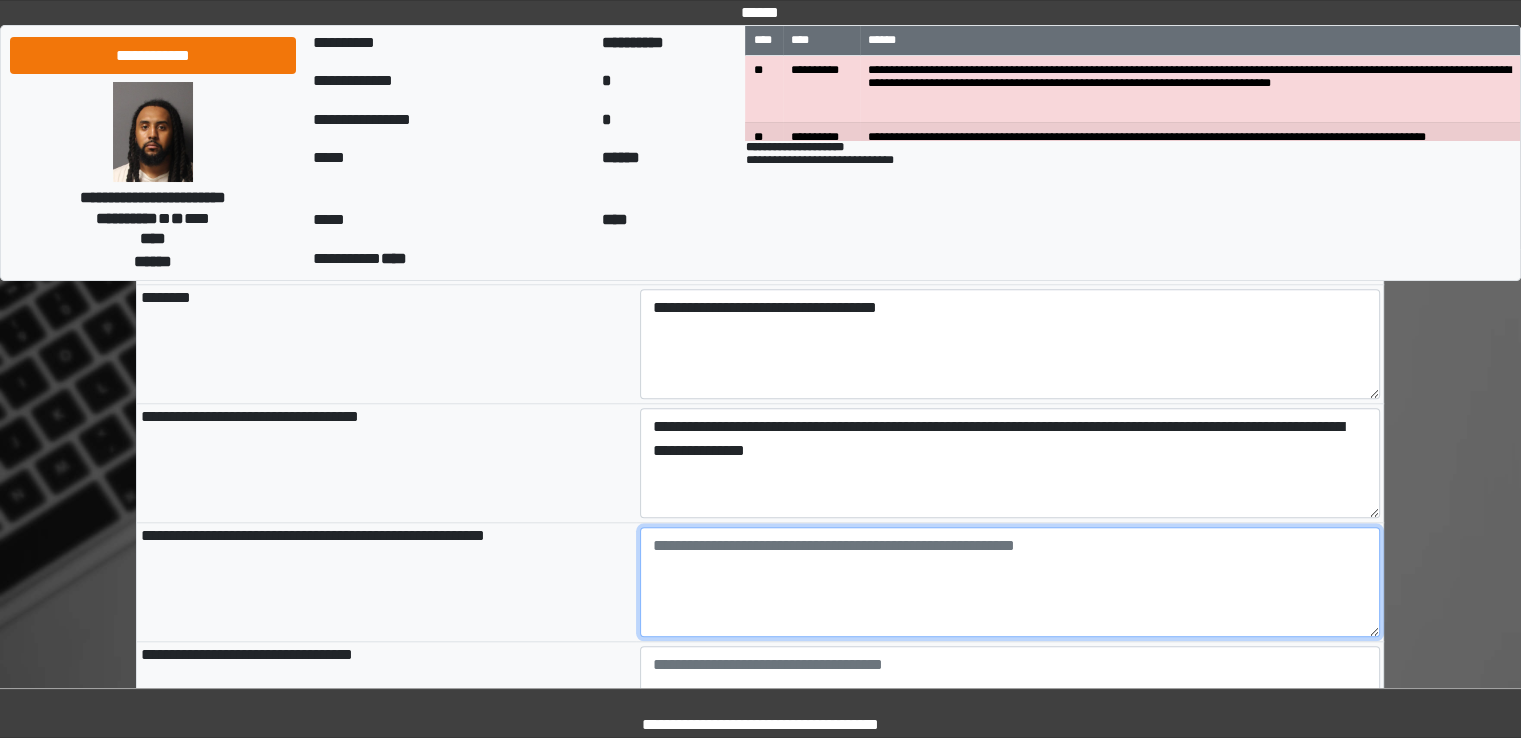 click at bounding box center (1010, 582) 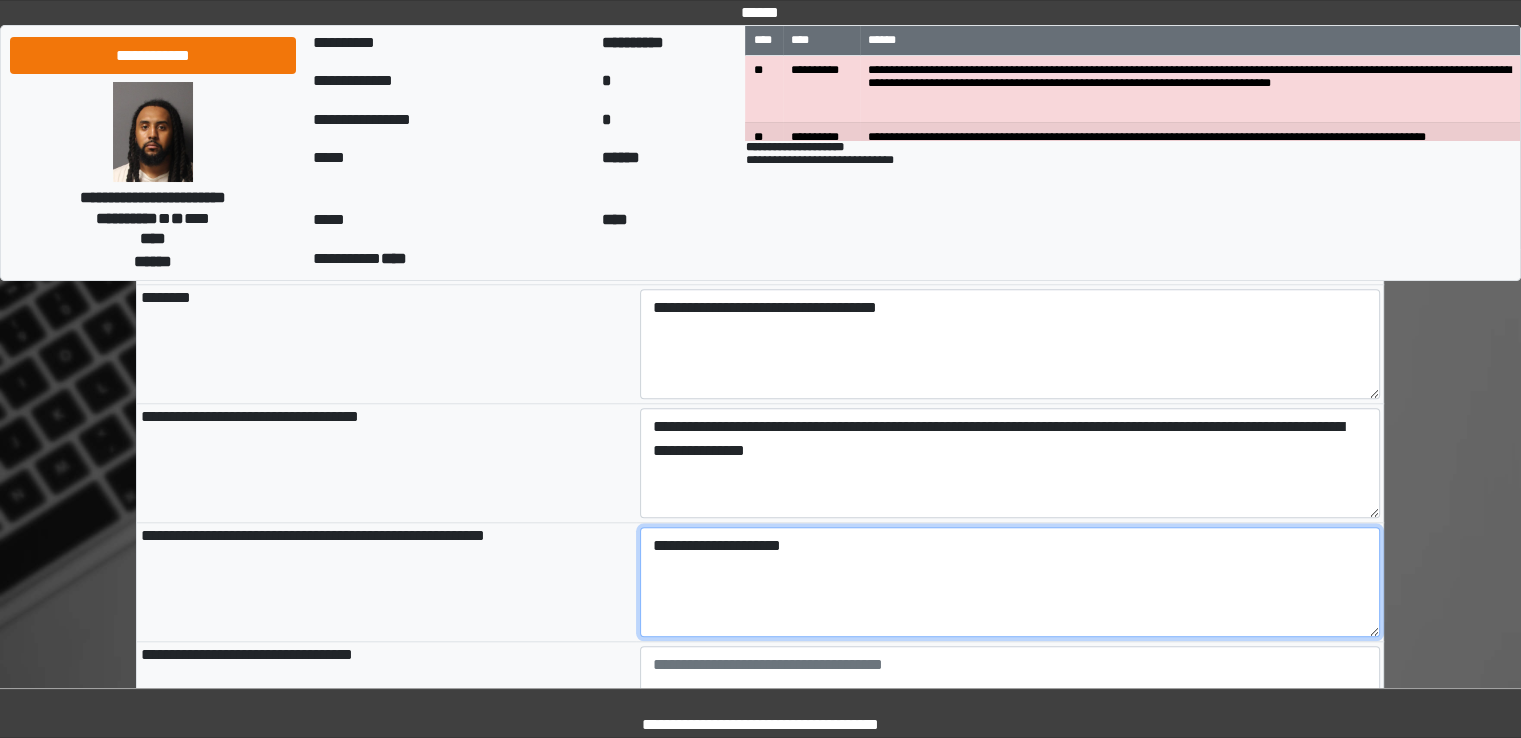 type on "**********" 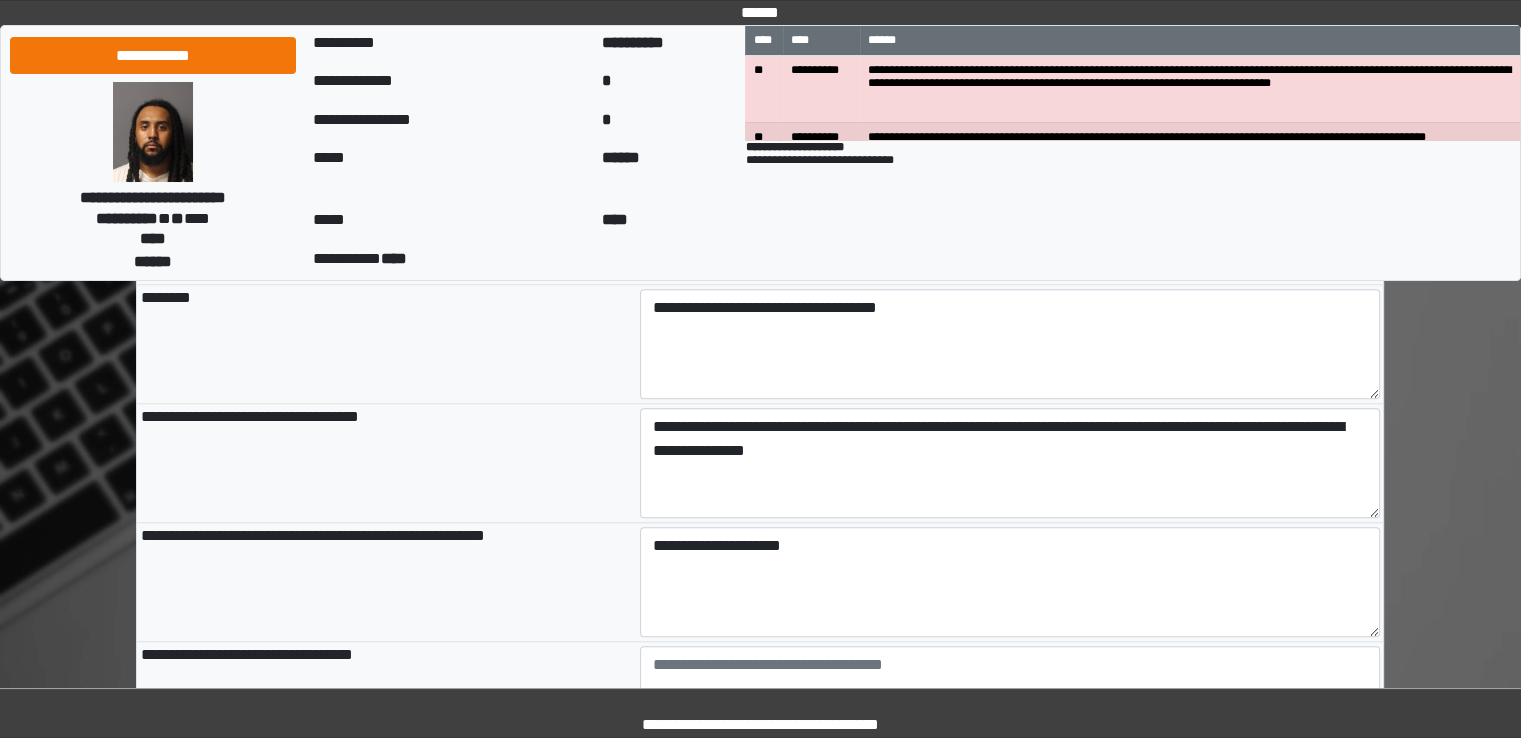 type on "**********" 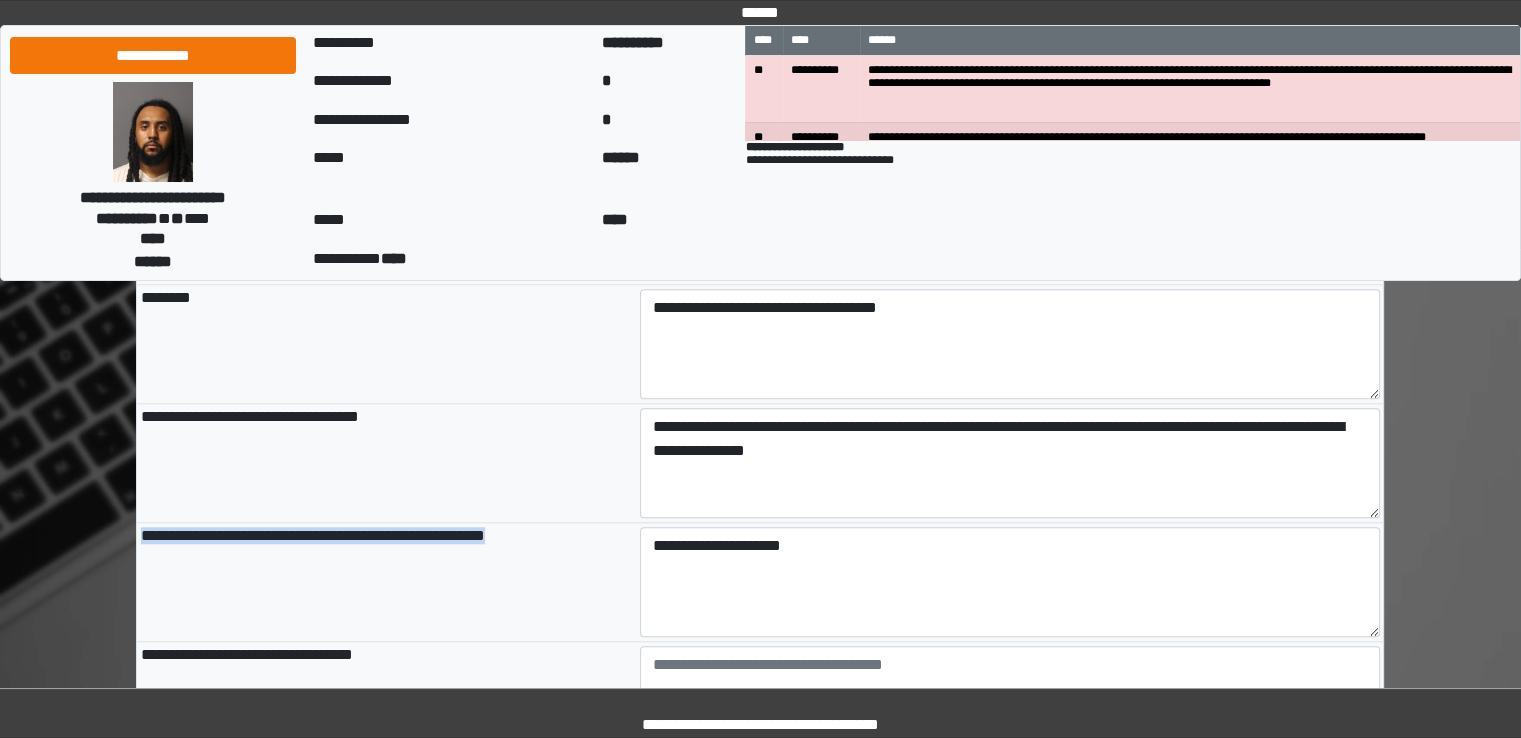drag, startPoint x: 140, startPoint y: 535, endPoint x: 485, endPoint y: 525, distance: 345.1449 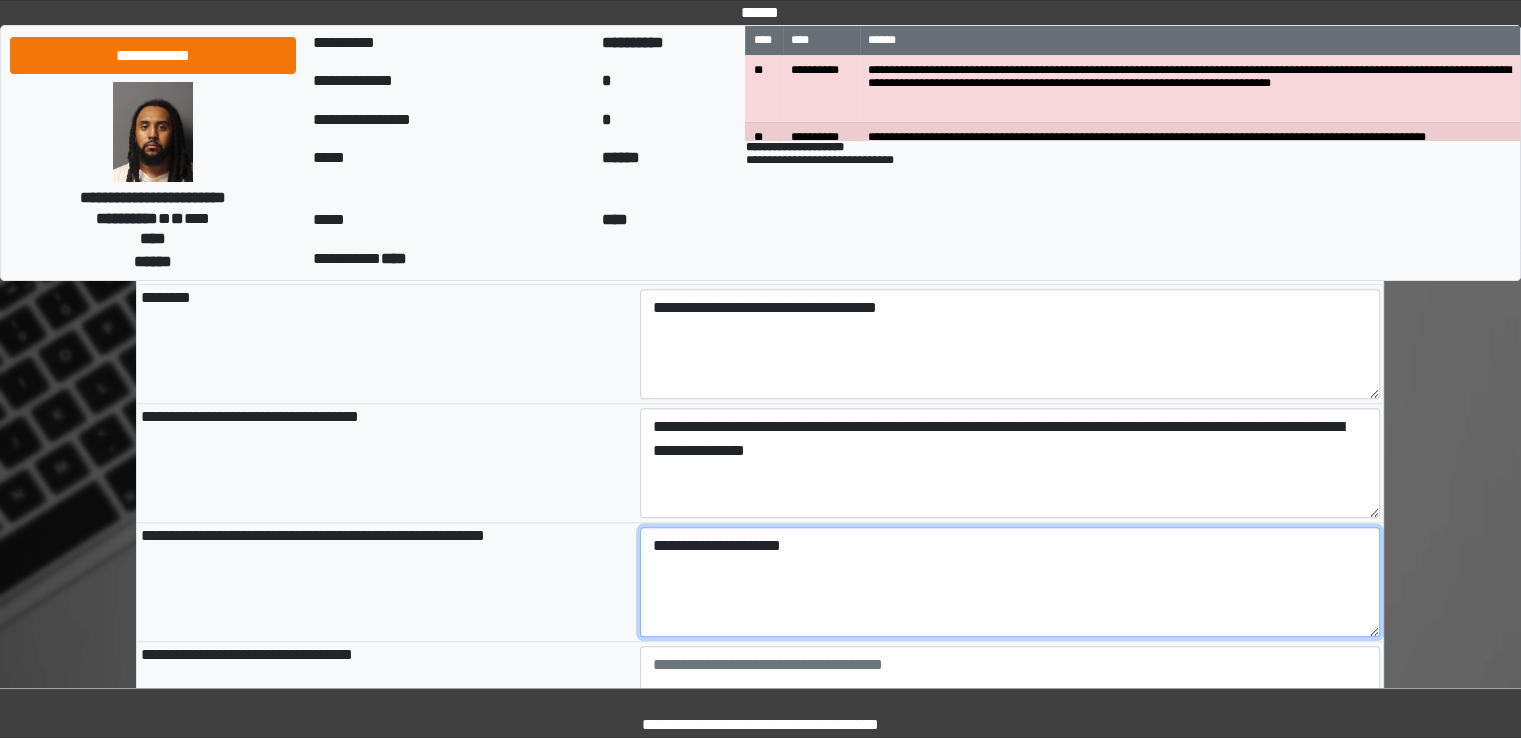 click on "**********" at bounding box center [1010, 582] 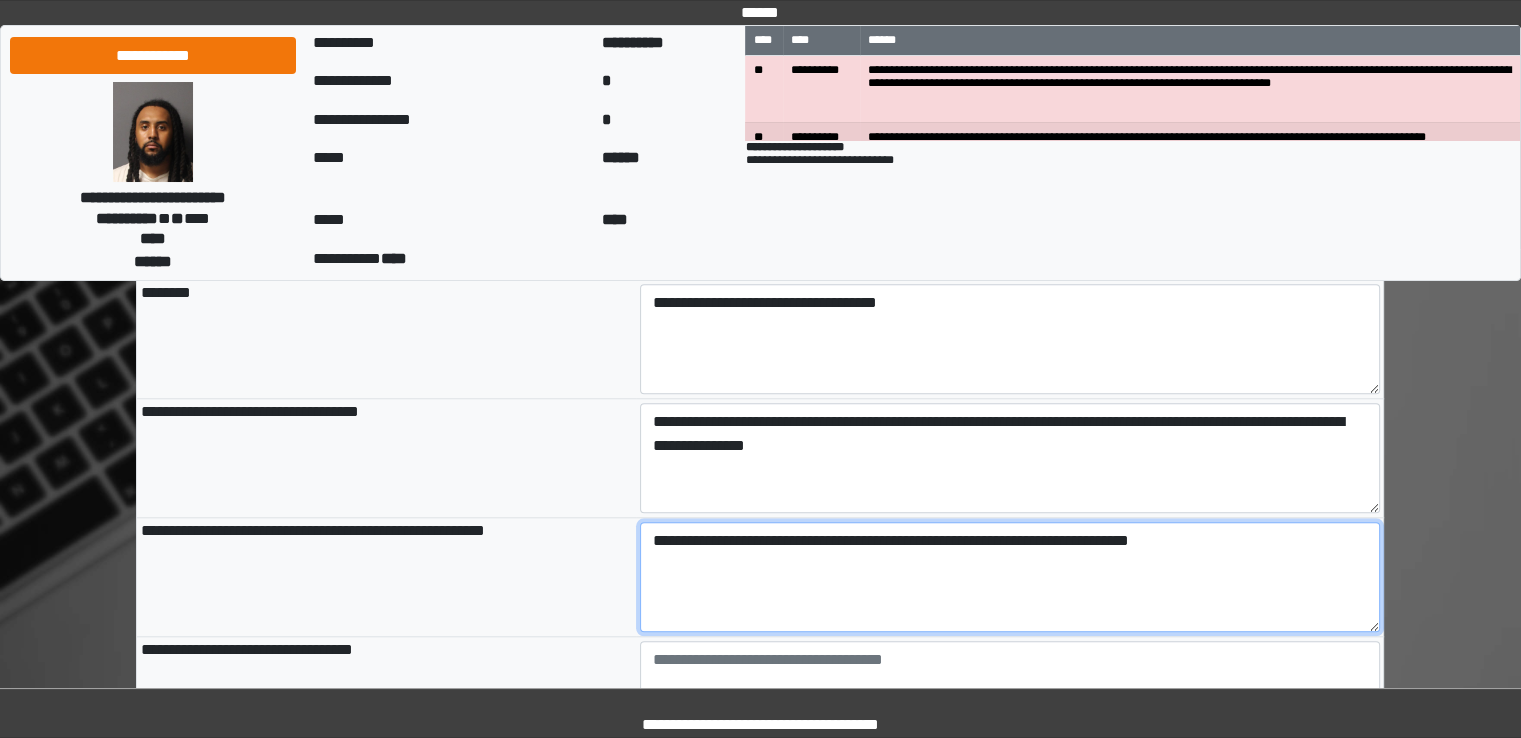 scroll, scrollTop: 1900, scrollLeft: 0, axis: vertical 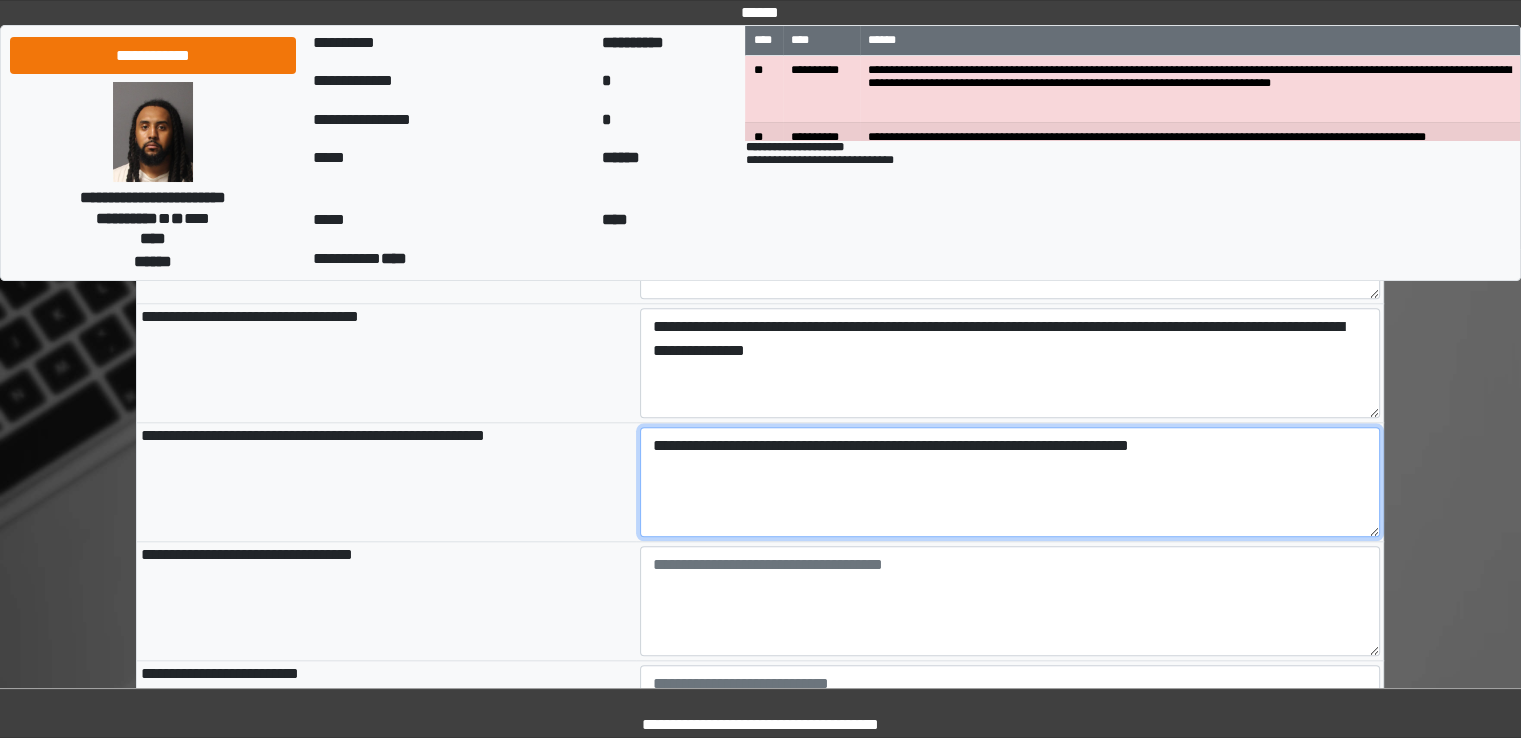 drag, startPoint x: 646, startPoint y: 456, endPoint x: 788, endPoint y: 445, distance: 142.42542 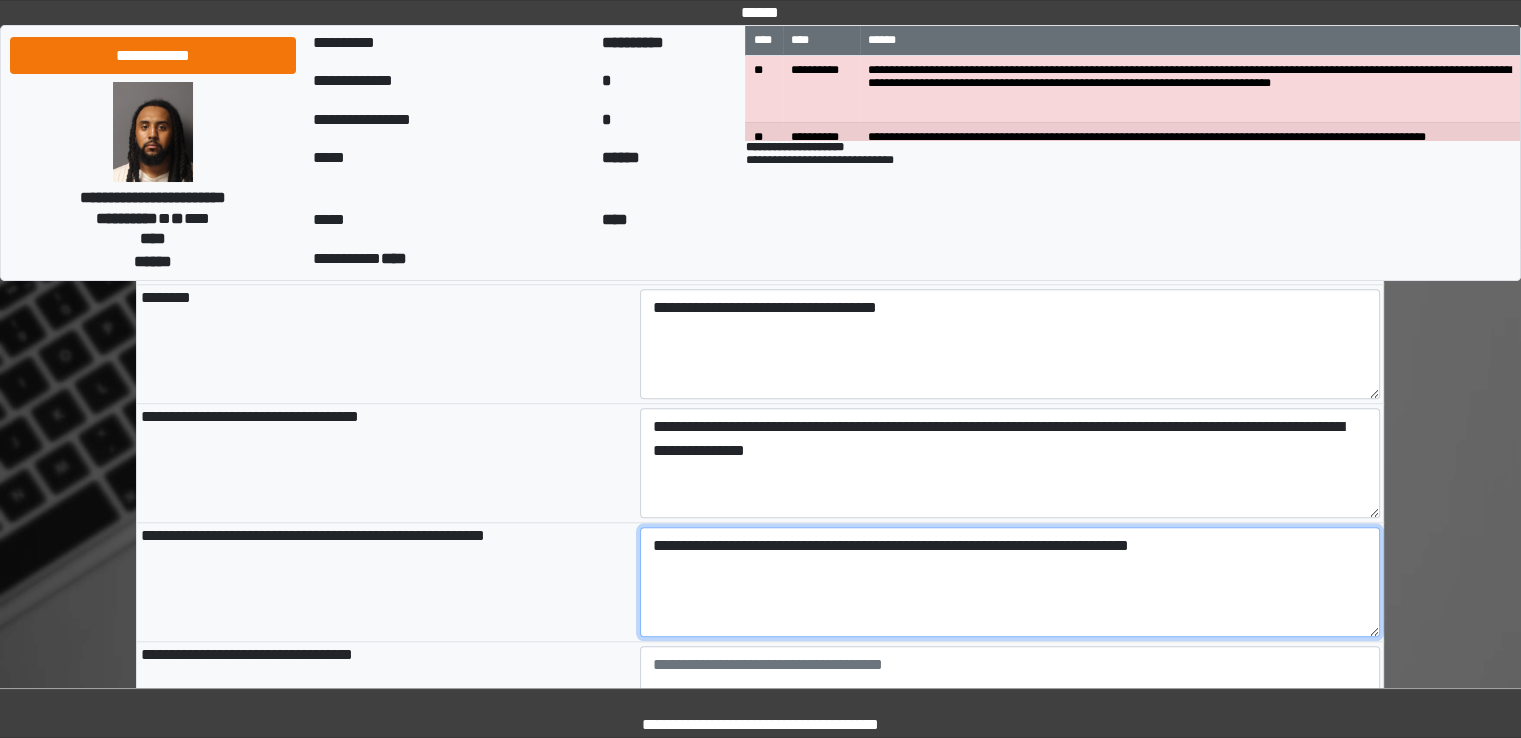 scroll, scrollTop: 1700, scrollLeft: 0, axis: vertical 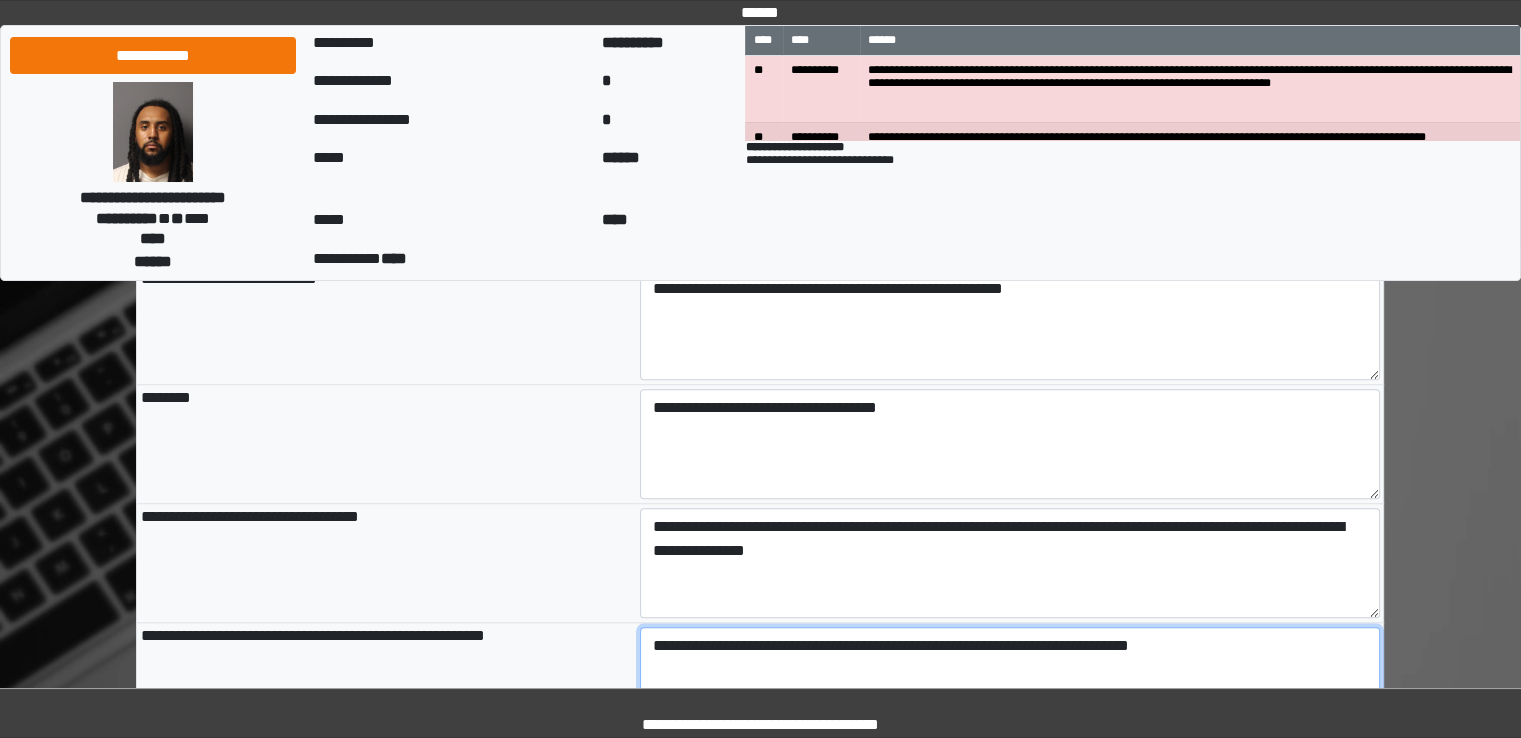 type on "**********" 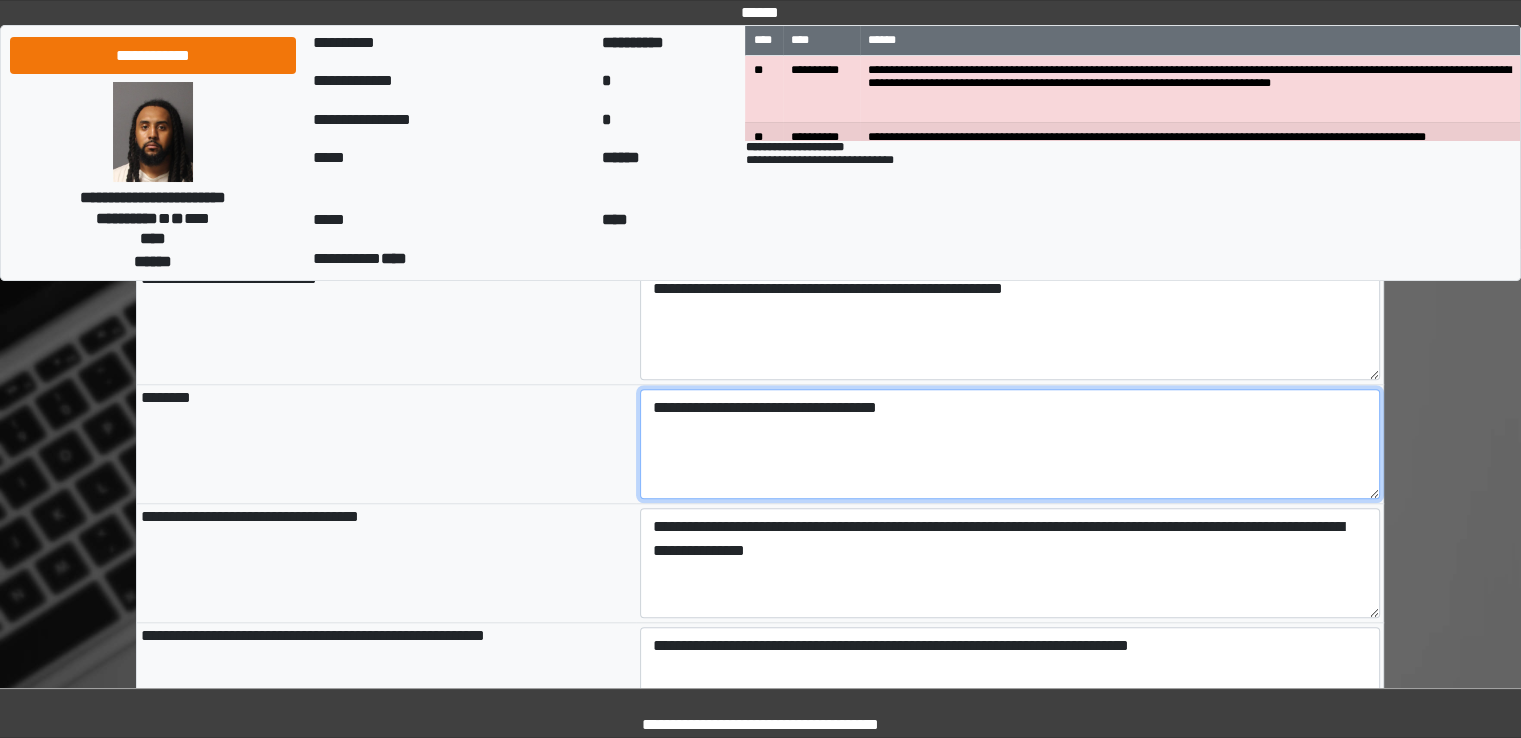 type on "**********" 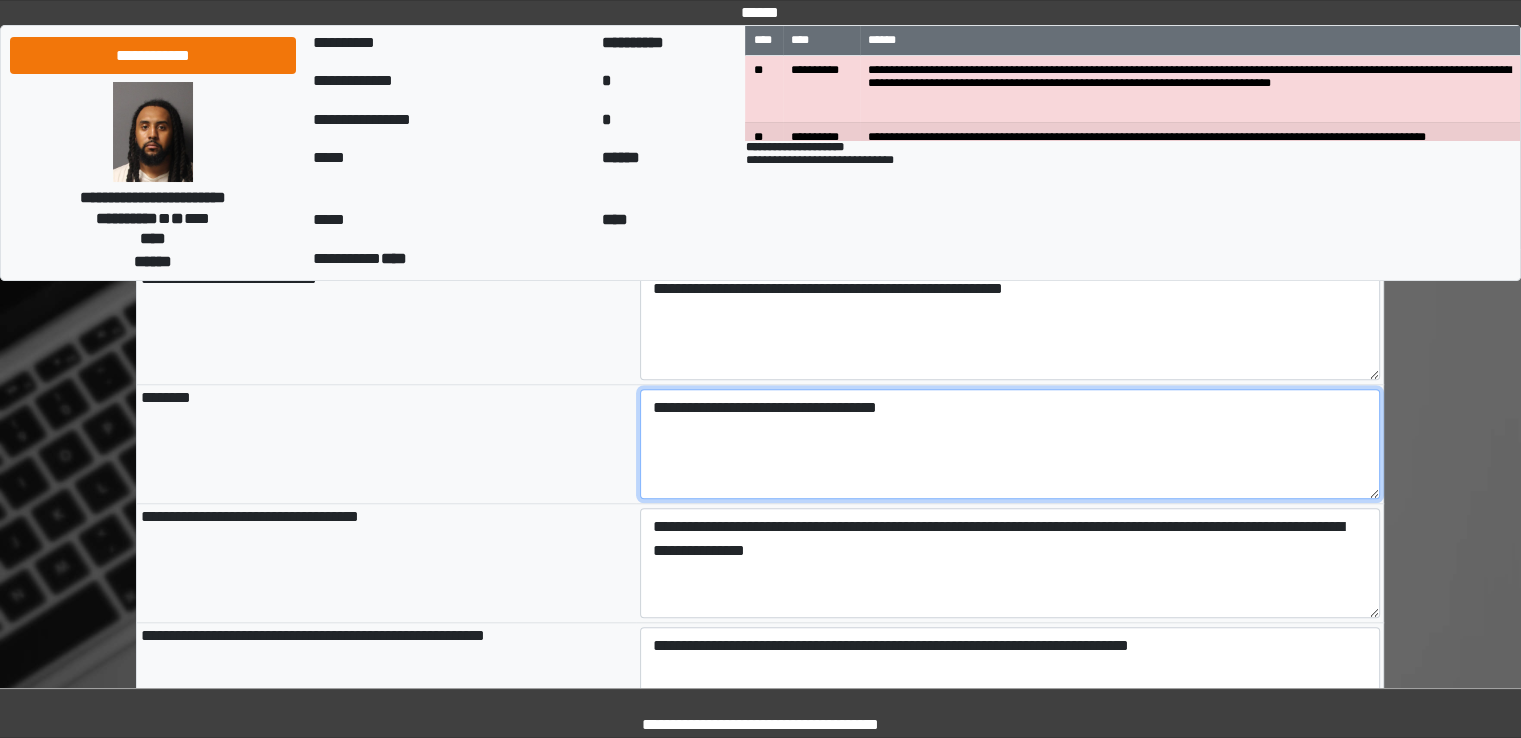 drag, startPoint x: 648, startPoint y: 407, endPoint x: 834, endPoint y: 417, distance: 186.26862 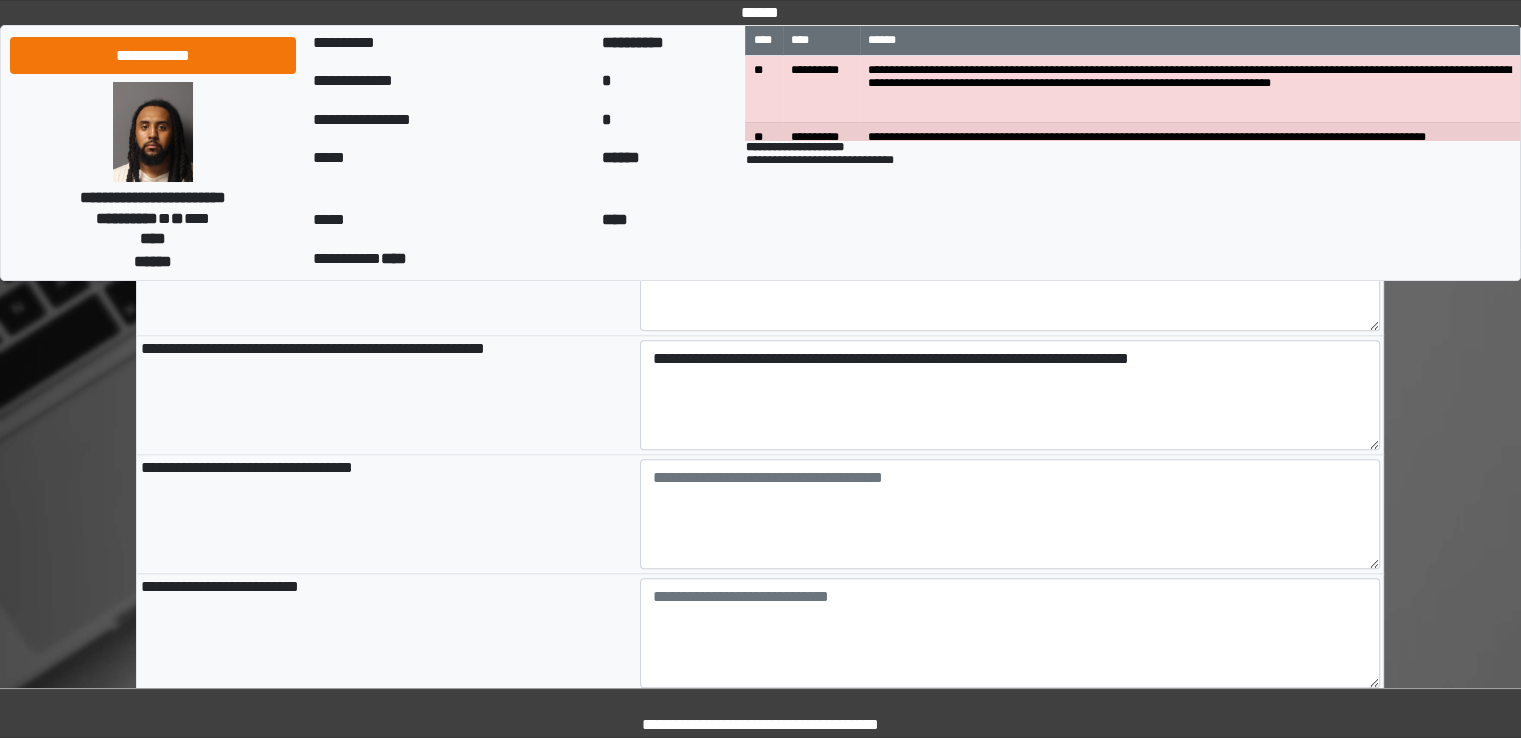 scroll, scrollTop: 2000, scrollLeft: 0, axis: vertical 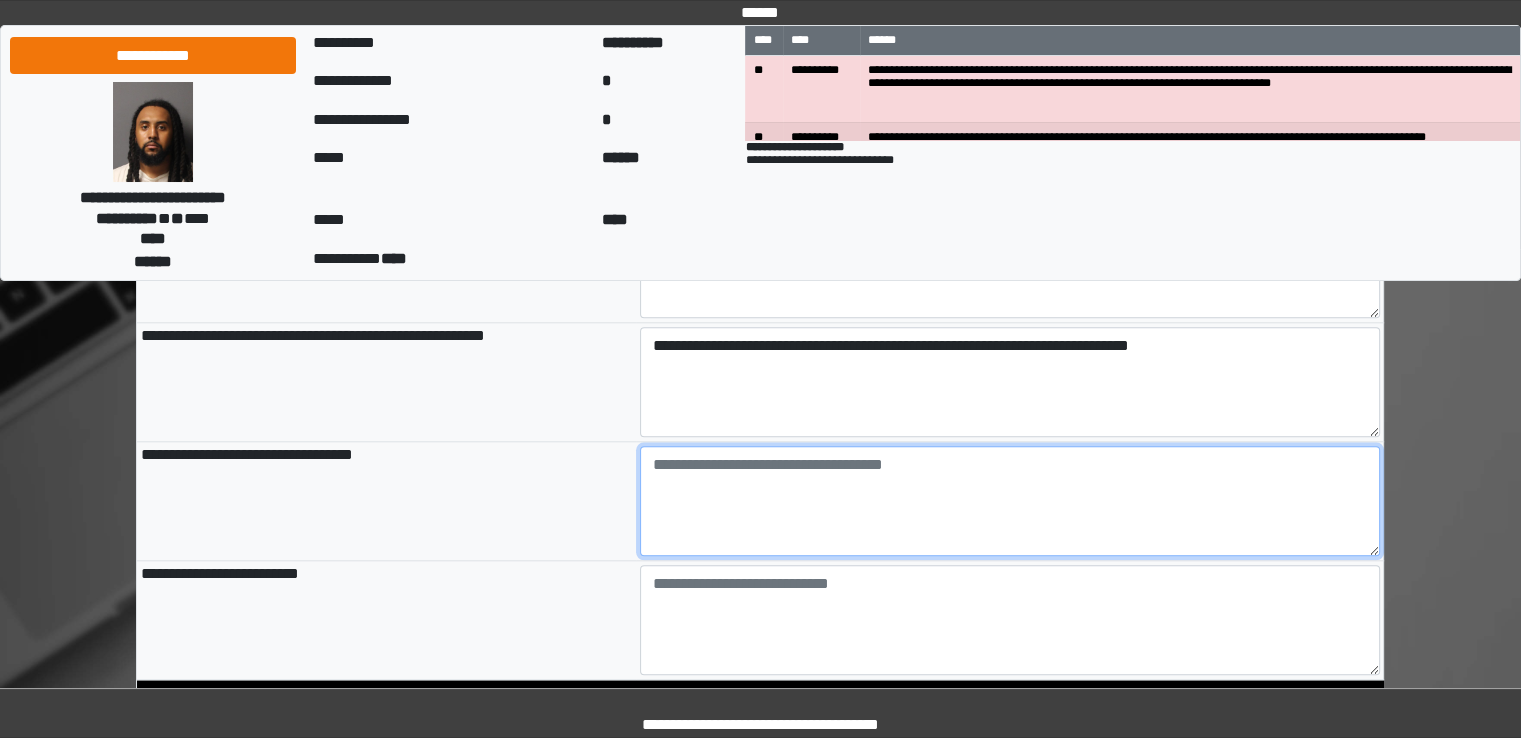 click at bounding box center [1010, 501] 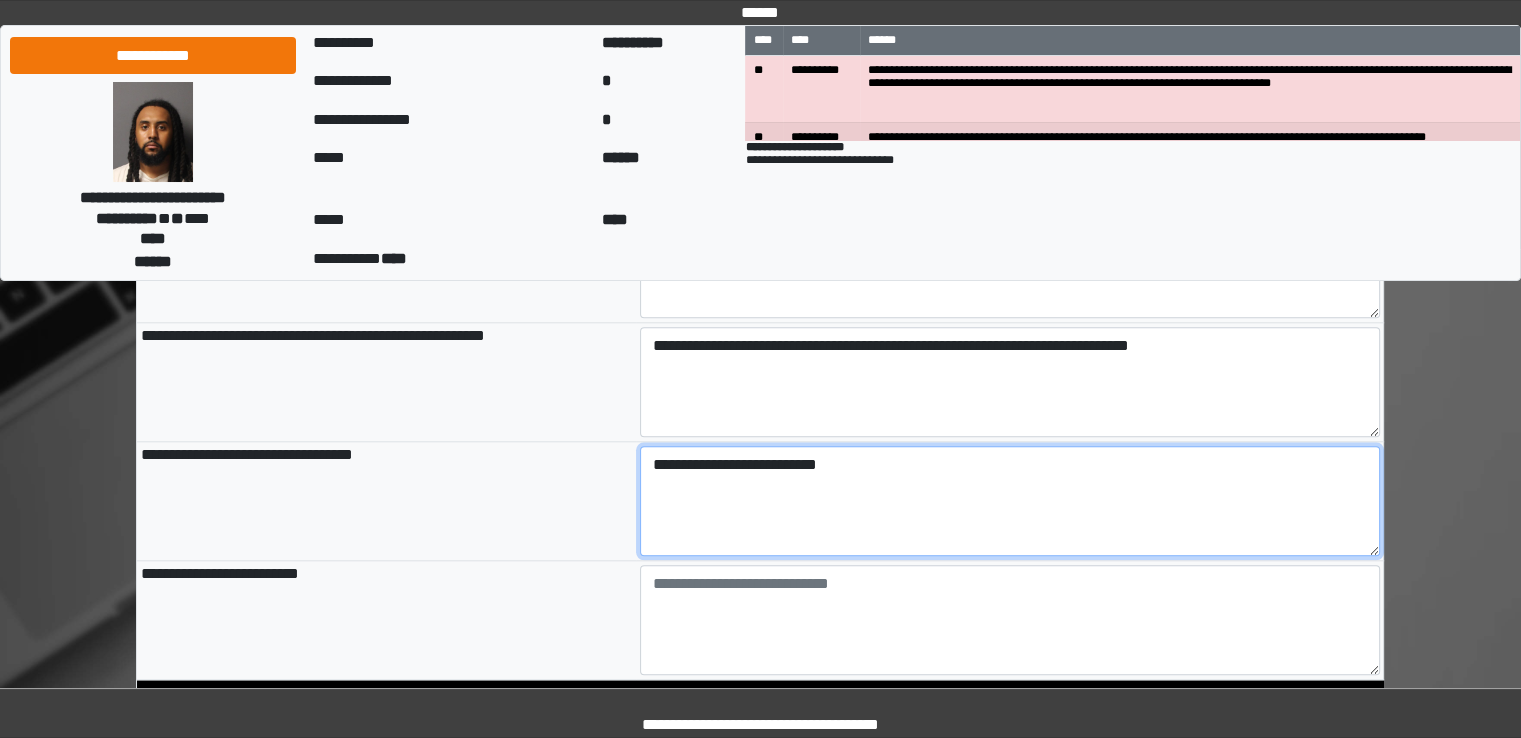 type on "**********" 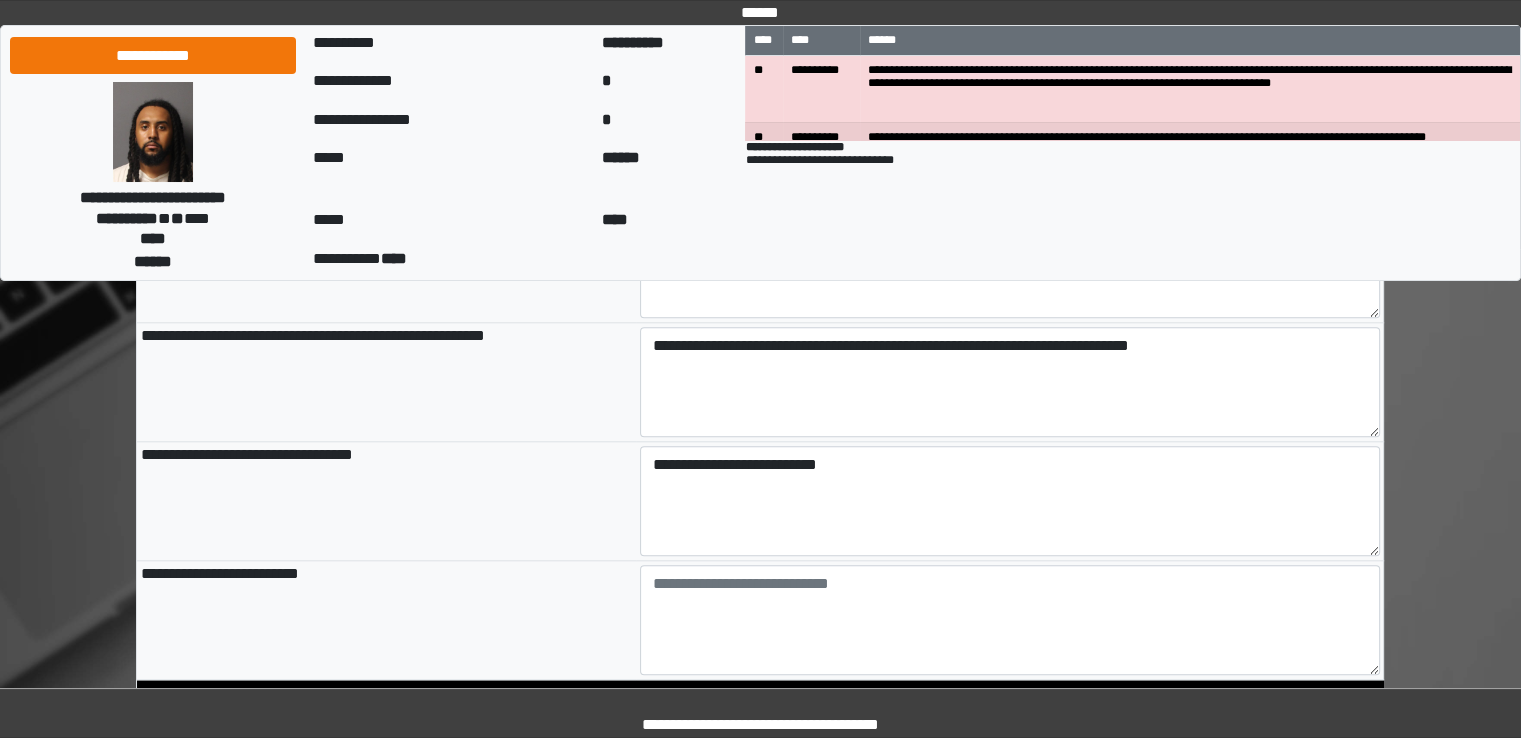 type on "**********" 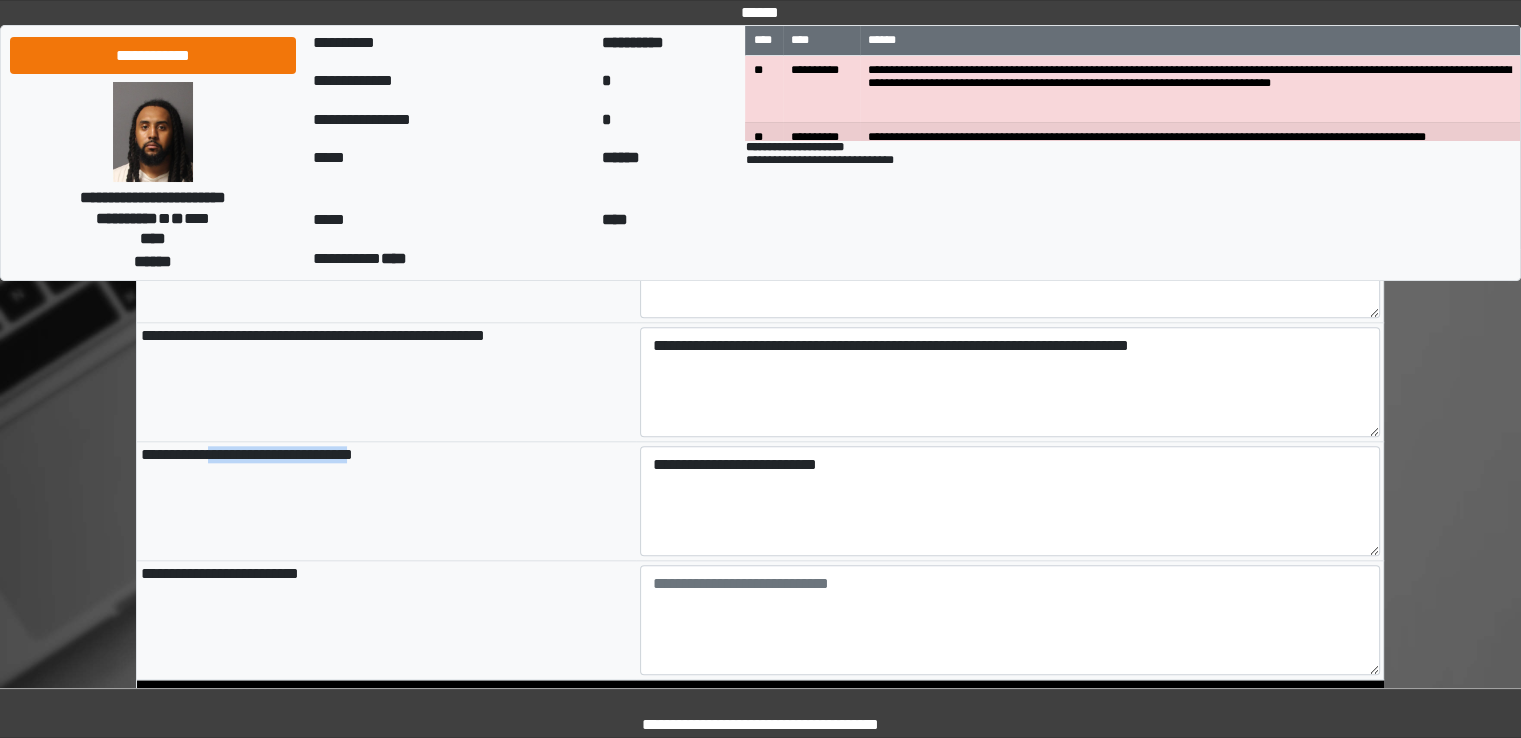 drag, startPoint x: 212, startPoint y: 455, endPoint x: 371, endPoint y: 467, distance: 159.4522 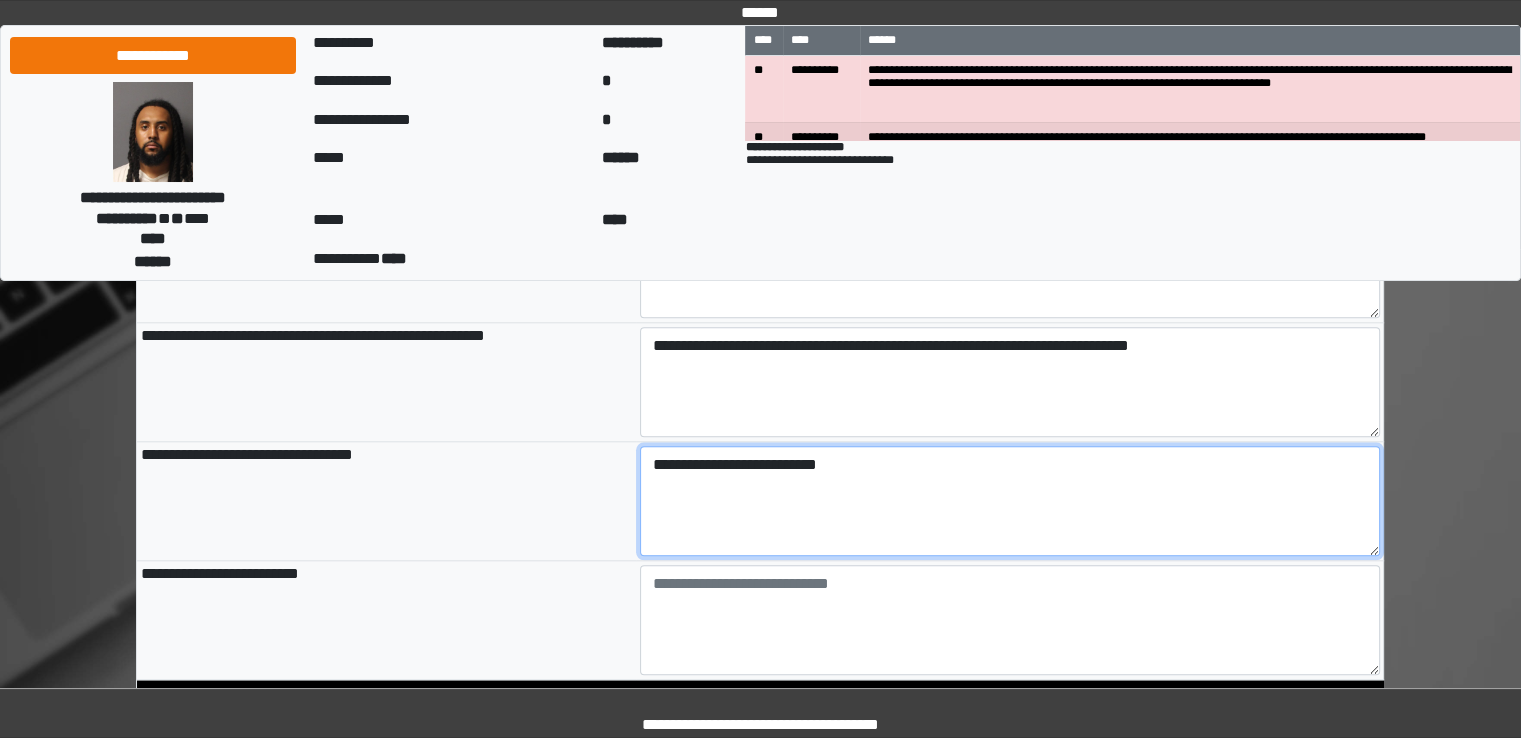 click on "**********" at bounding box center (1010, 501) 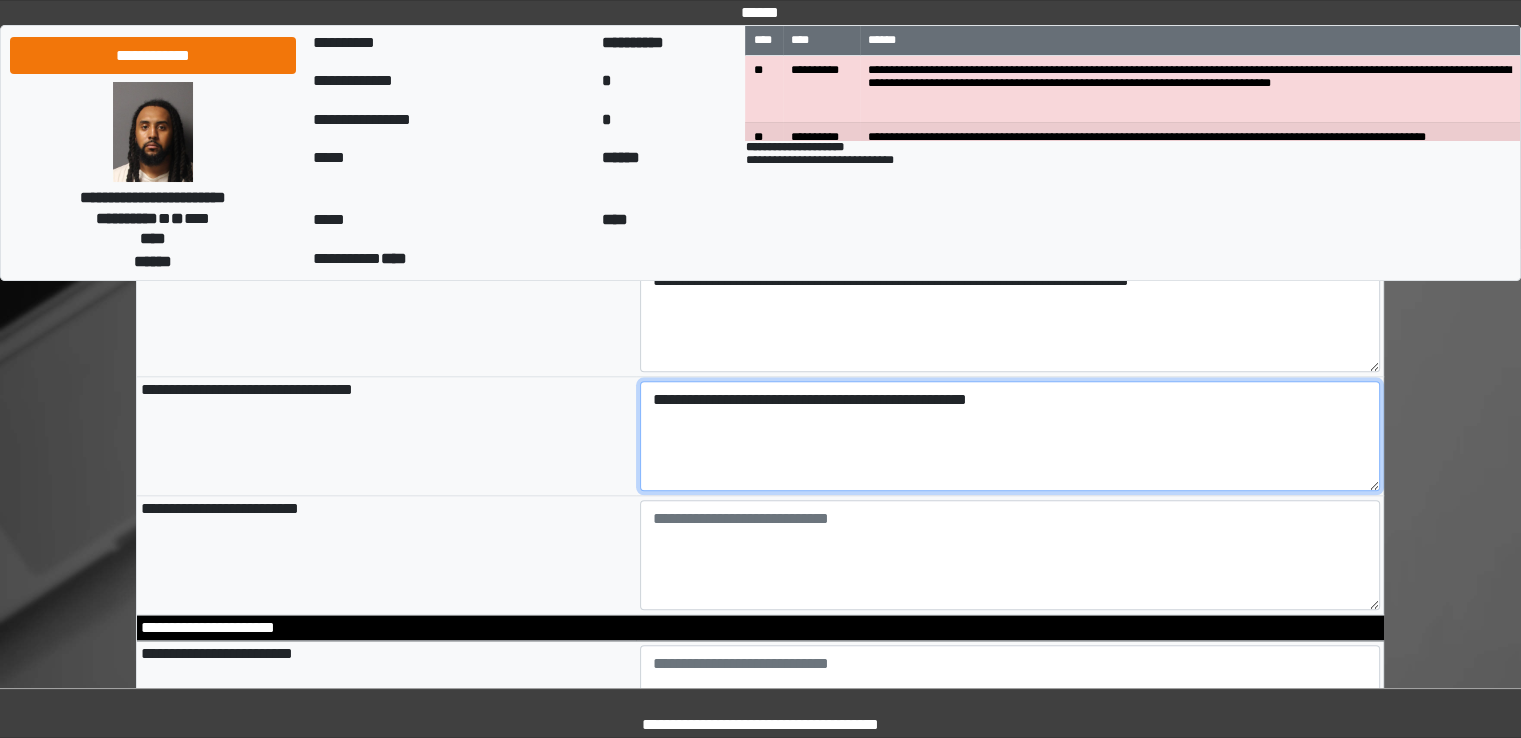 scroll, scrollTop: 2100, scrollLeft: 0, axis: vertical 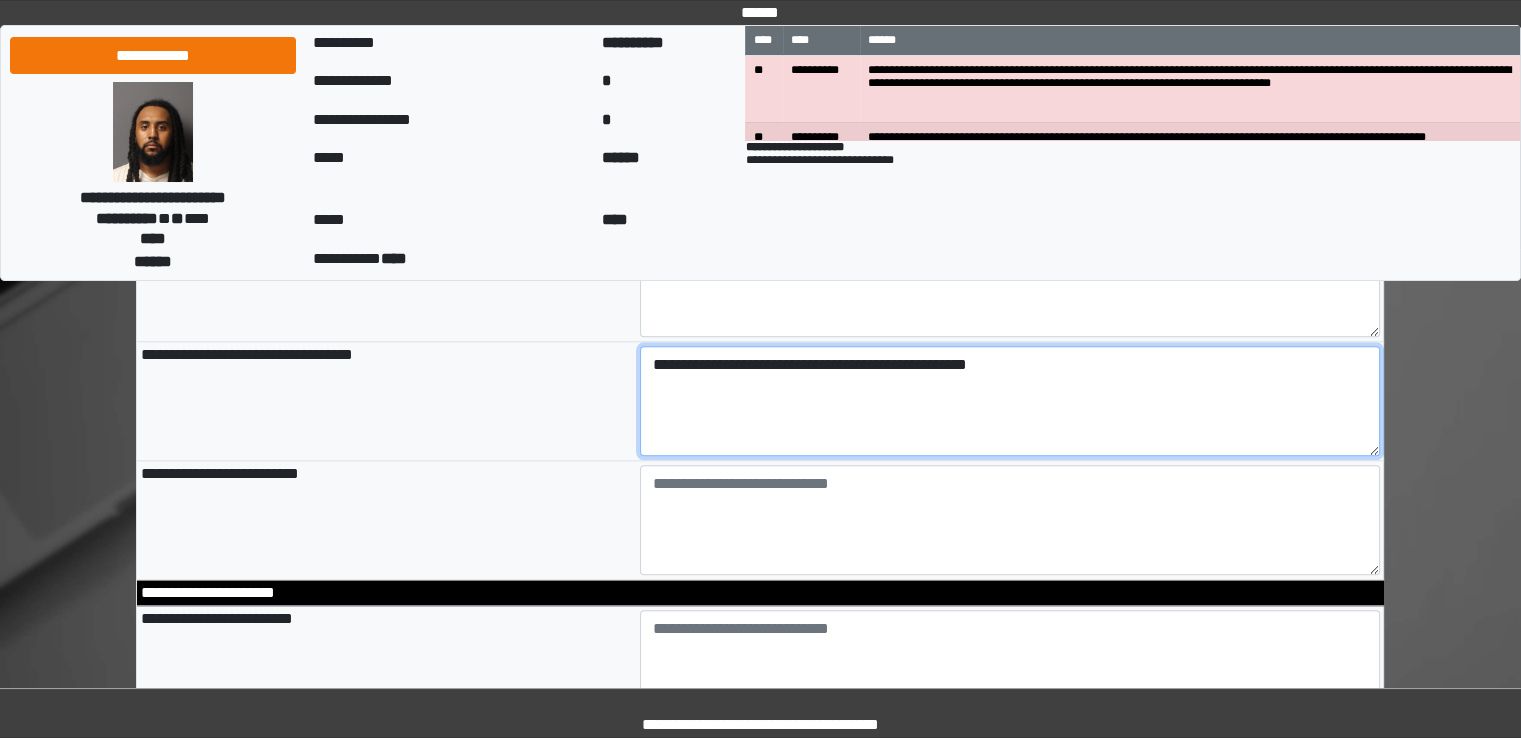 drag, startPoint x: 639, startPoint y: 364, endPoint x: 828, endPoint y: 360, distance: 189.04233 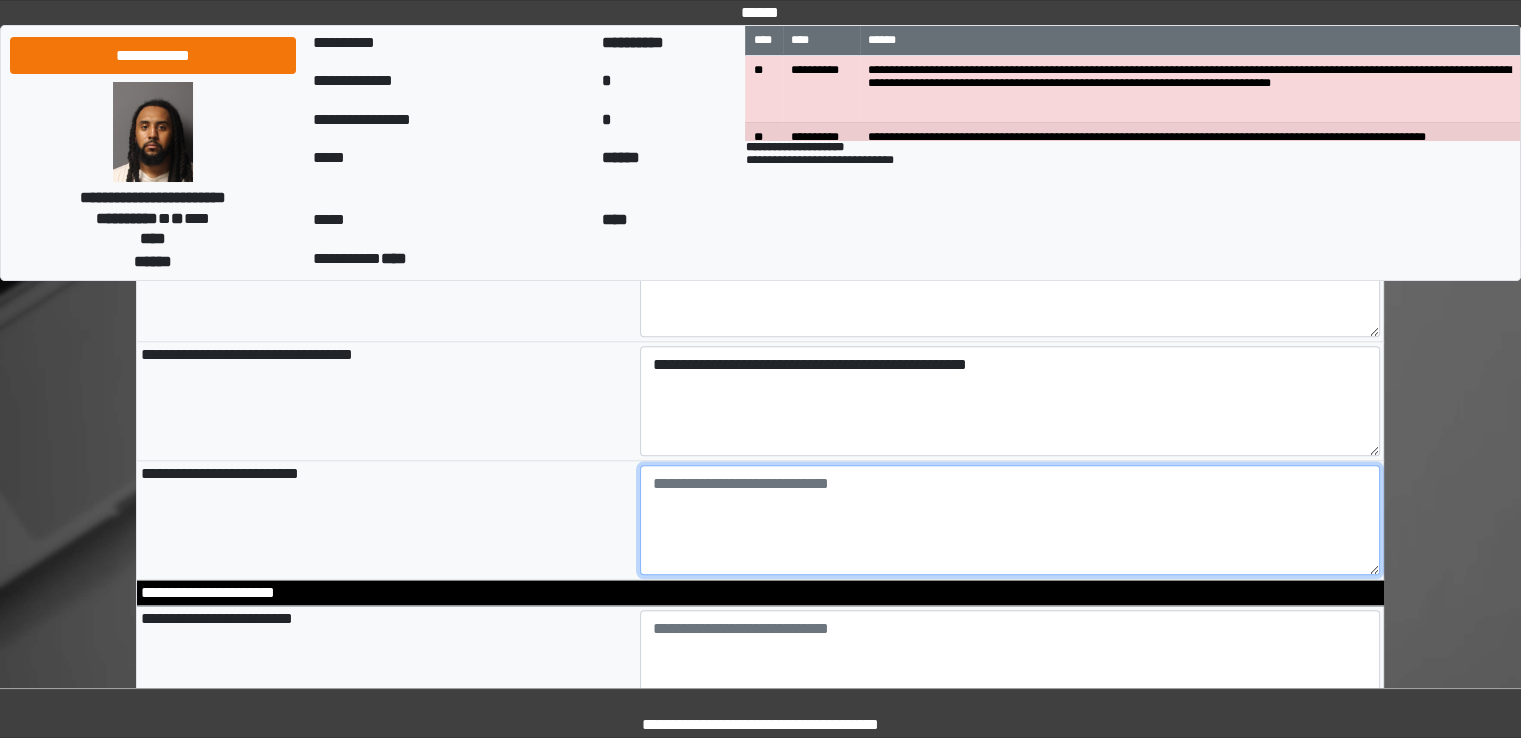 type on "**********" 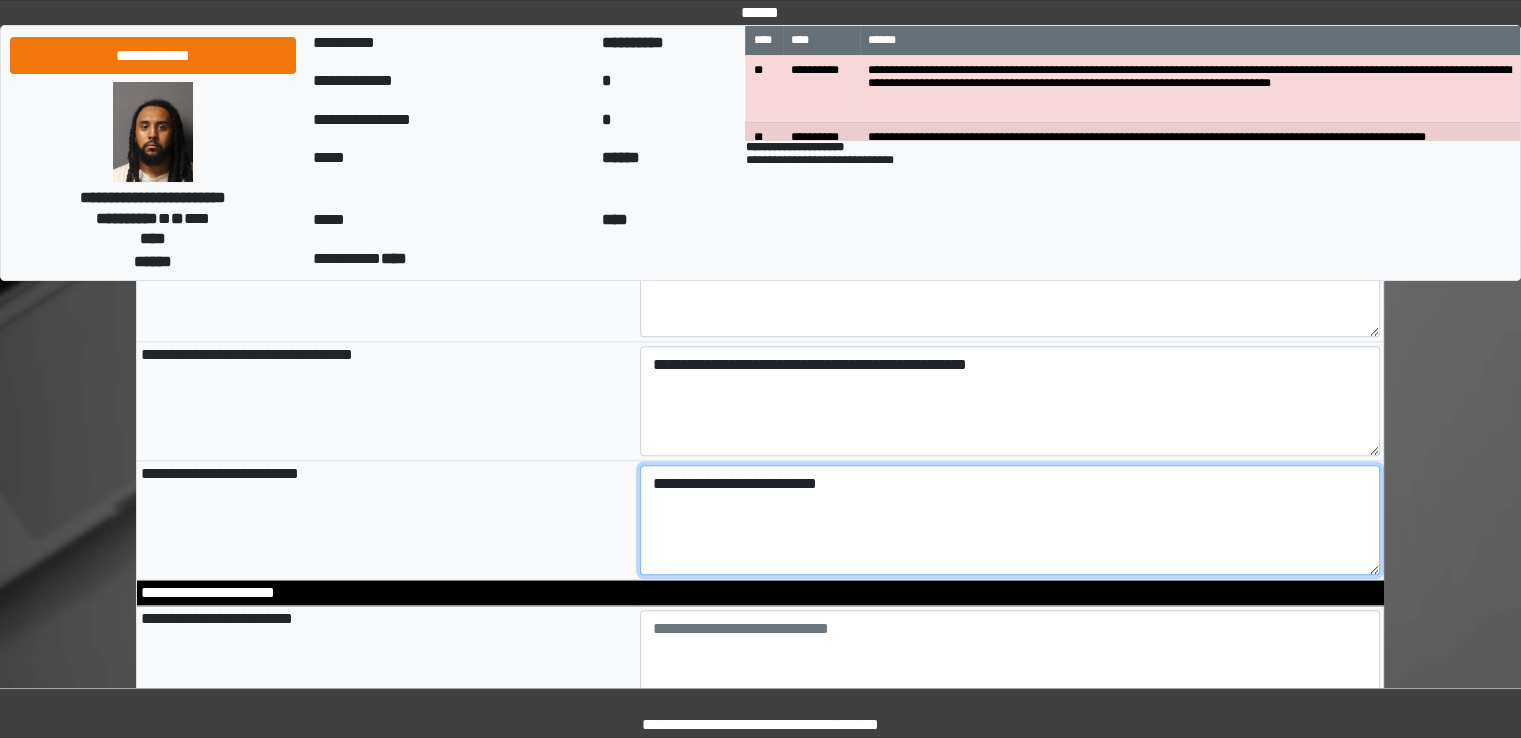 type on "**********" 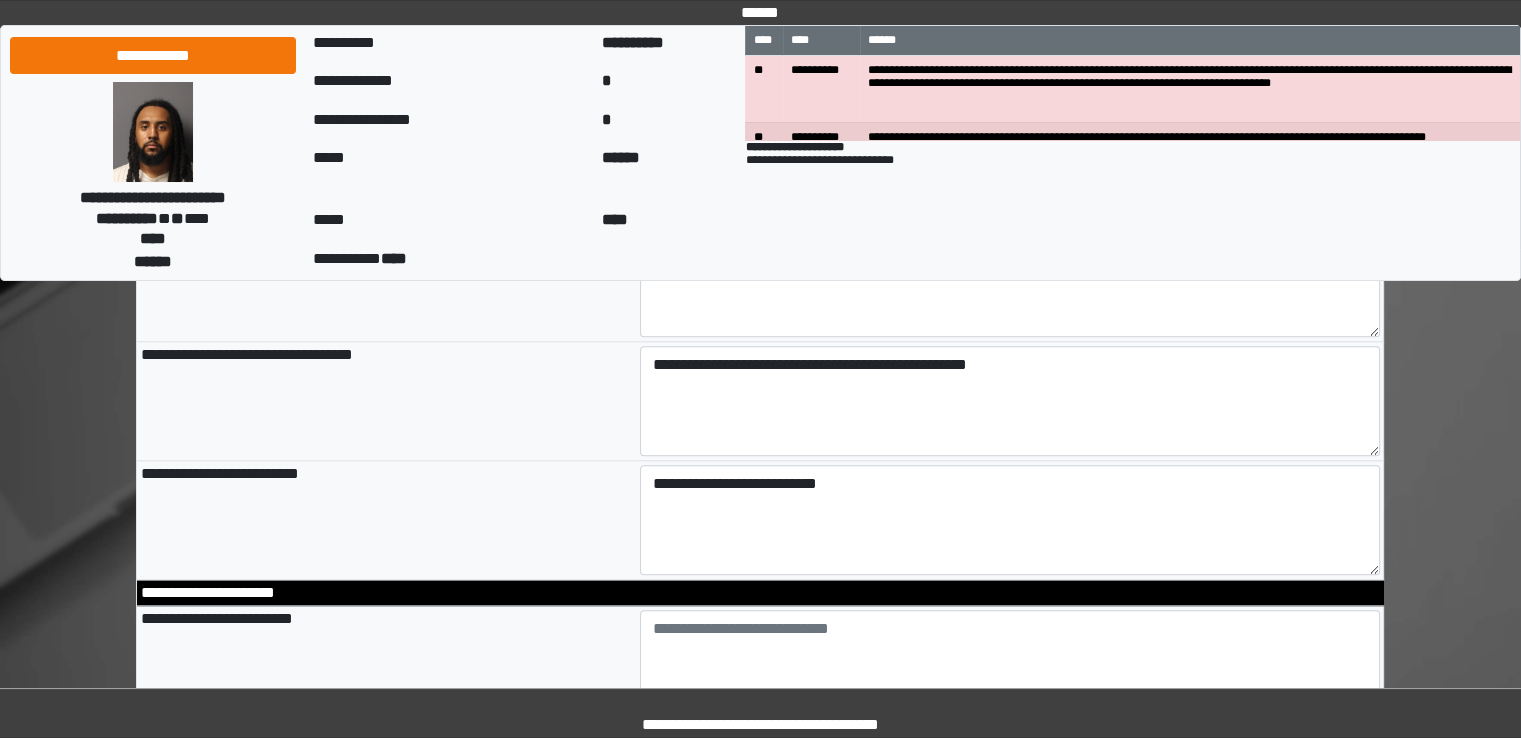 type on "**********" 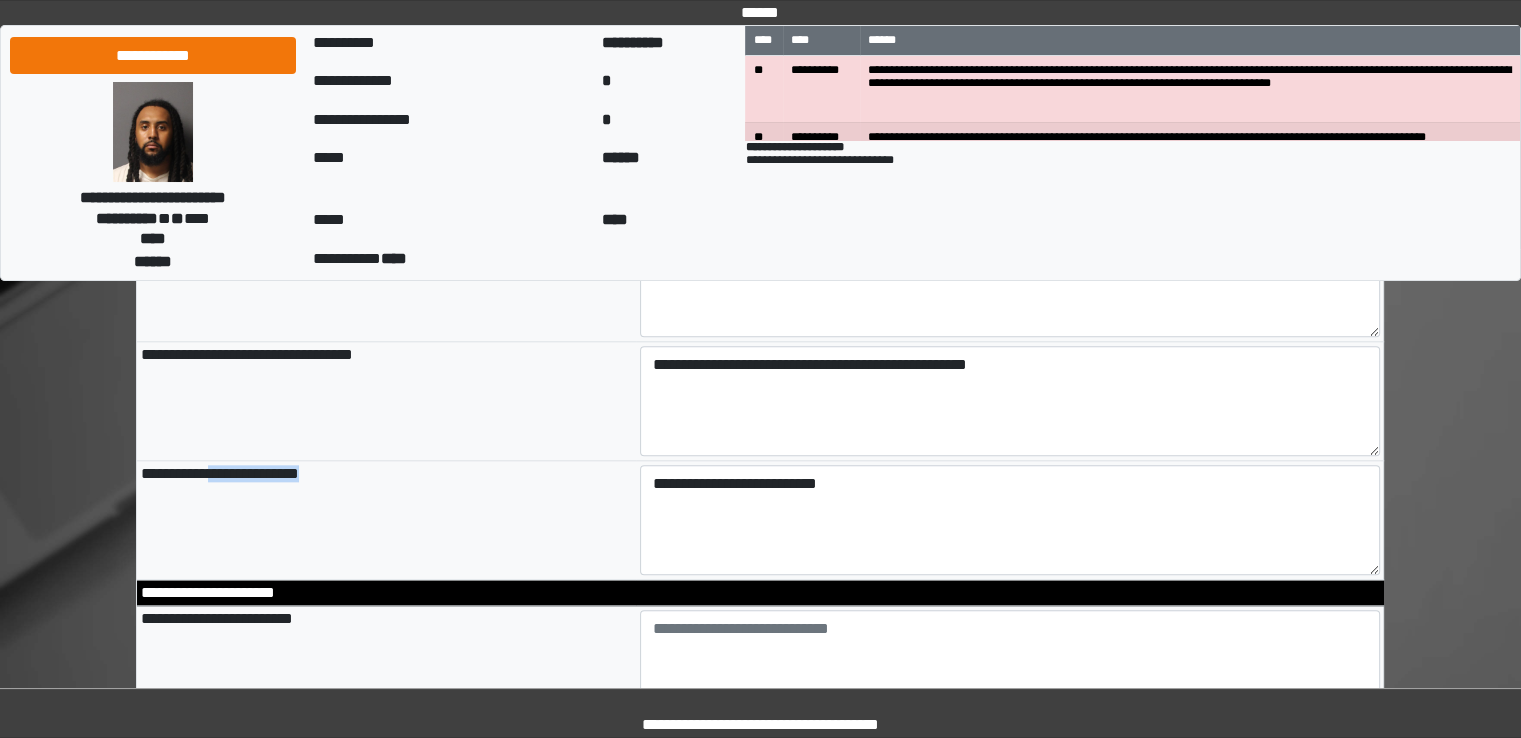 drag, startPoint x: 216, startPoint y: 472, endPoint x: 339, endPoint y: 482, distance: 123.40584 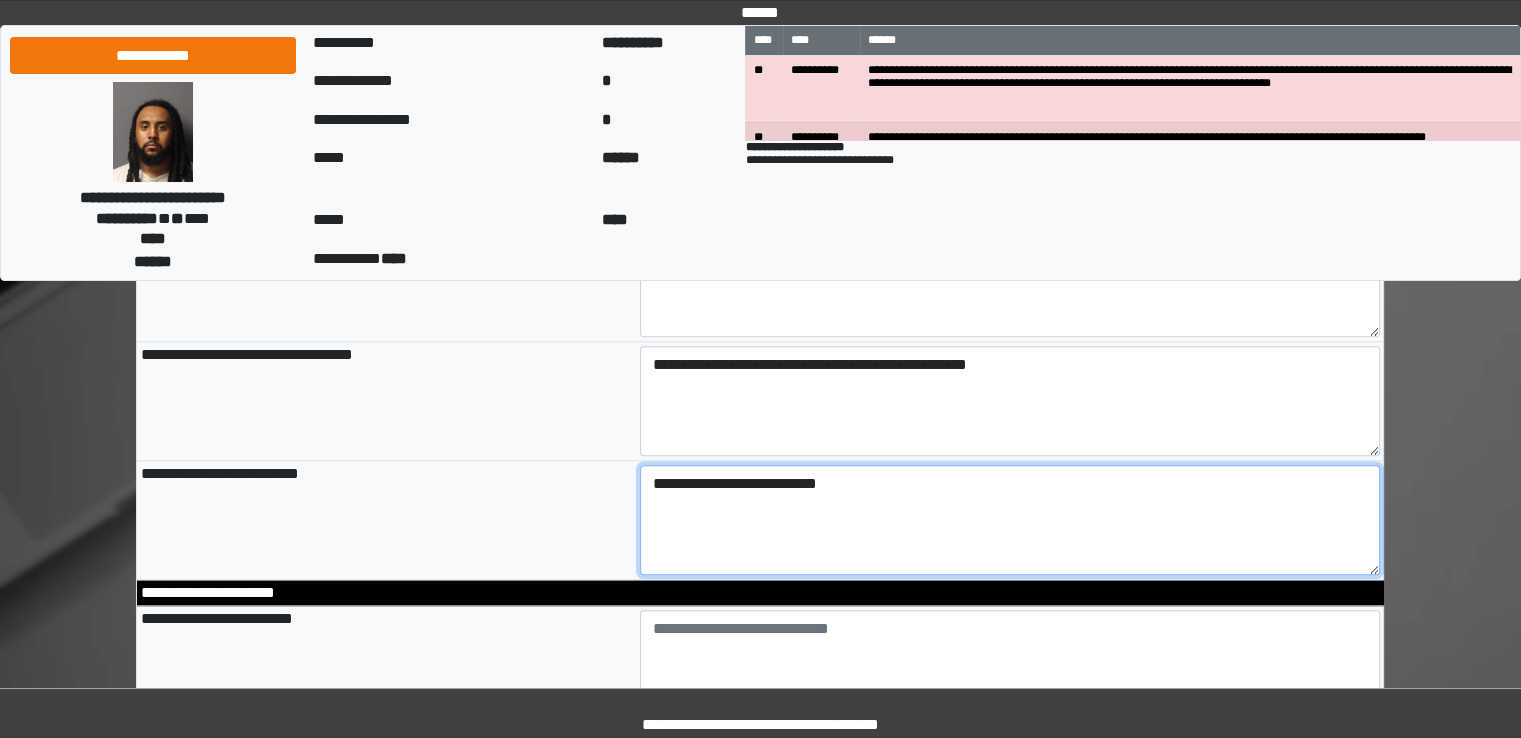 click on "**********" at bounding box center [1010, 520] 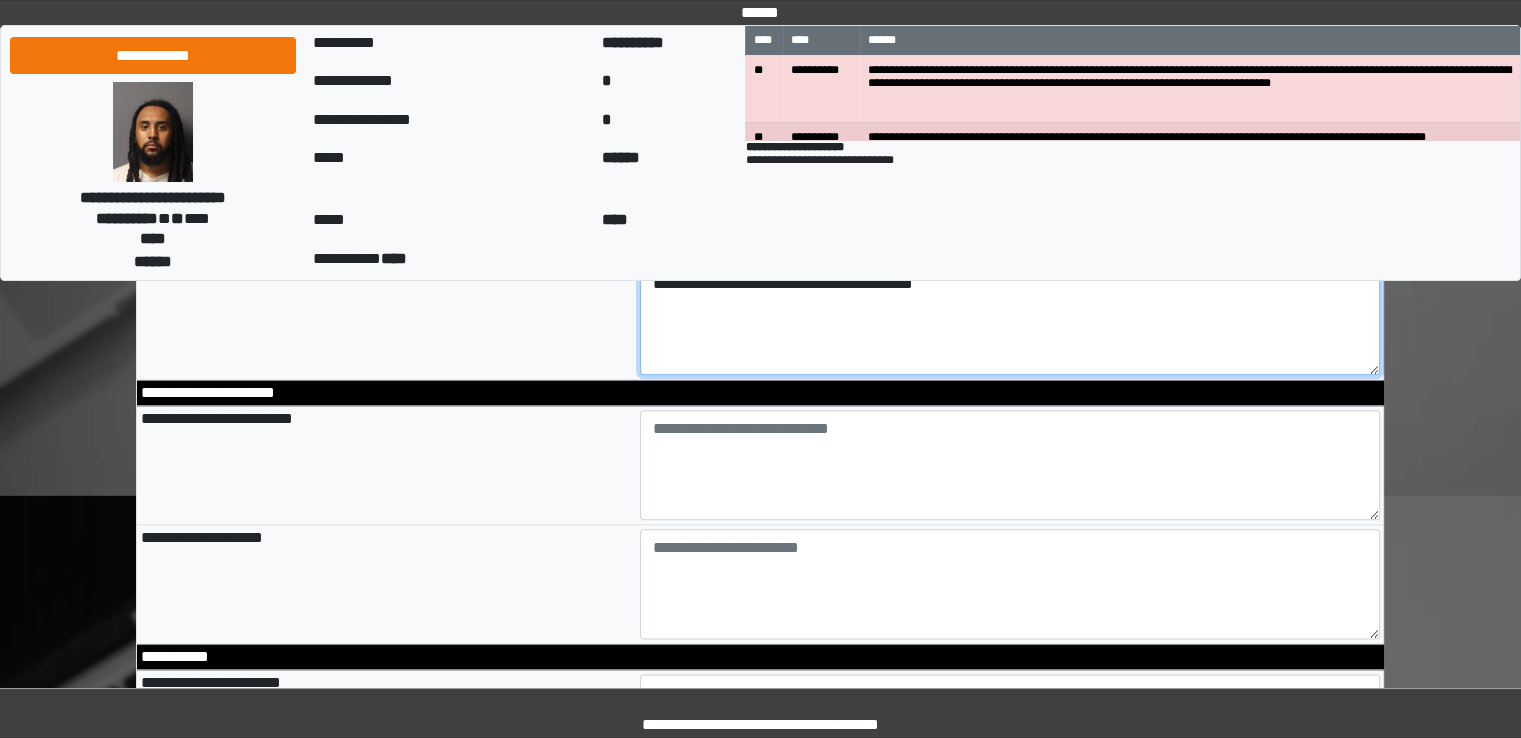 scroll, scrollTop: 2200, scrollLeft: 0, axis: vertical 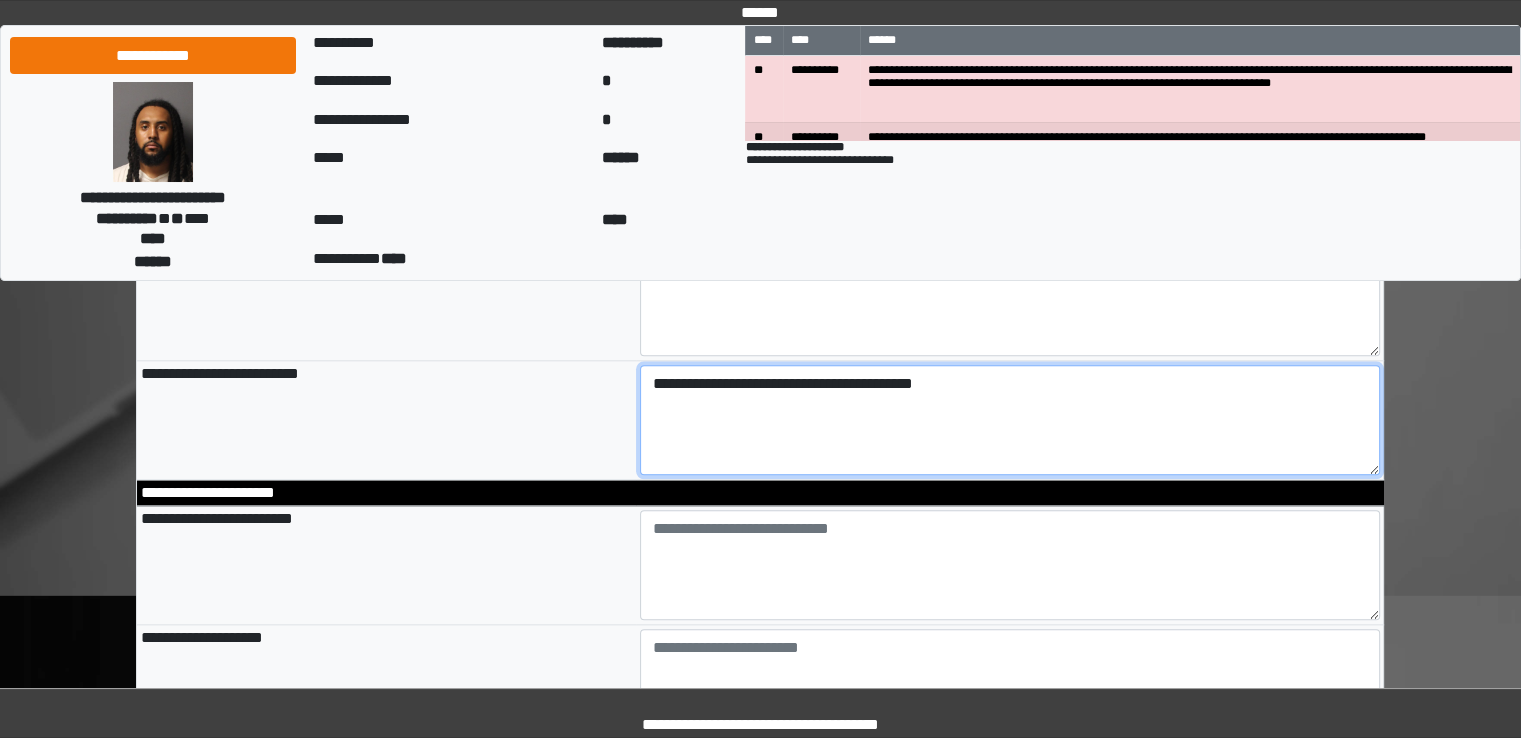 drag, startPoint x: 669, startPoint y: 385, endPoint x: 857, endPoint y: 383, distance: 188.01064 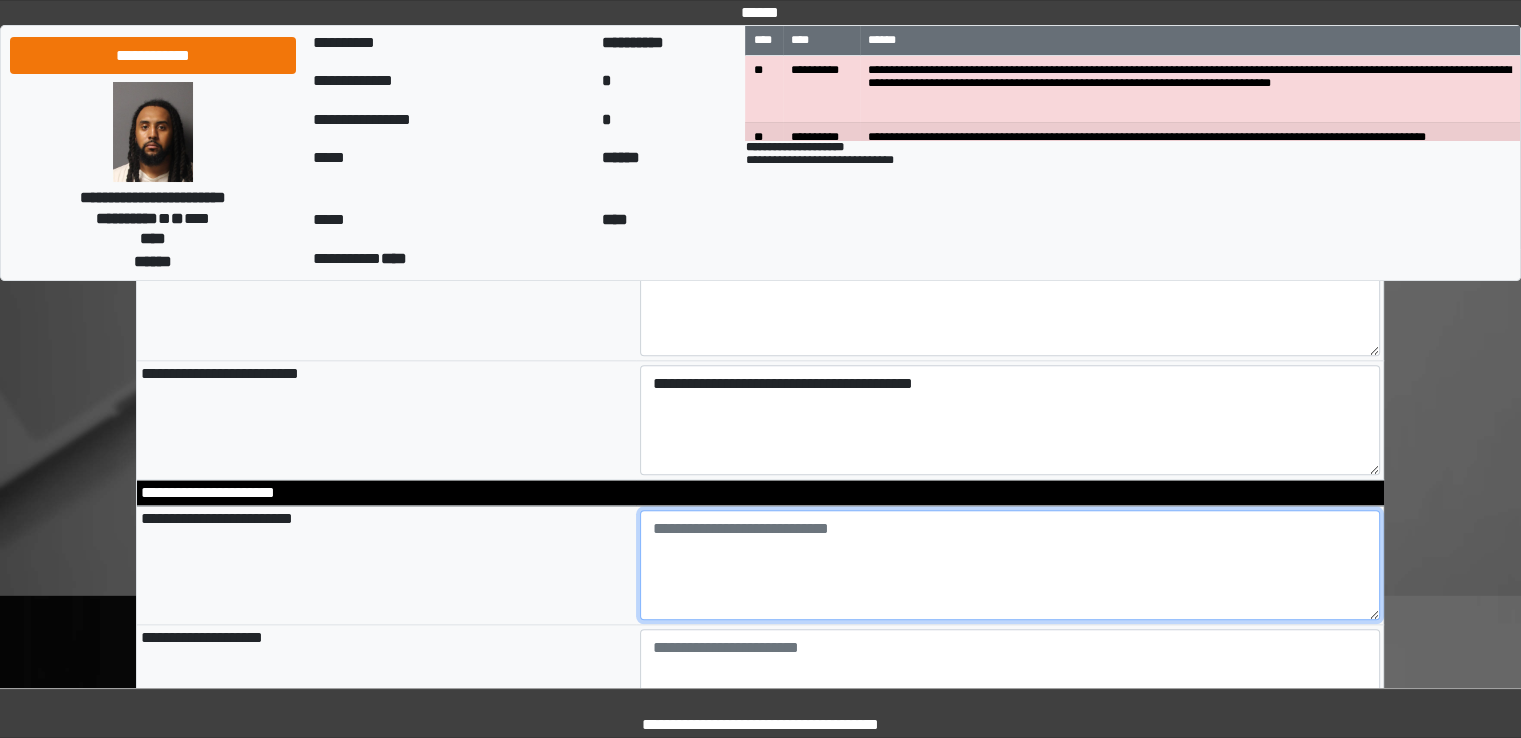 type on "**********" 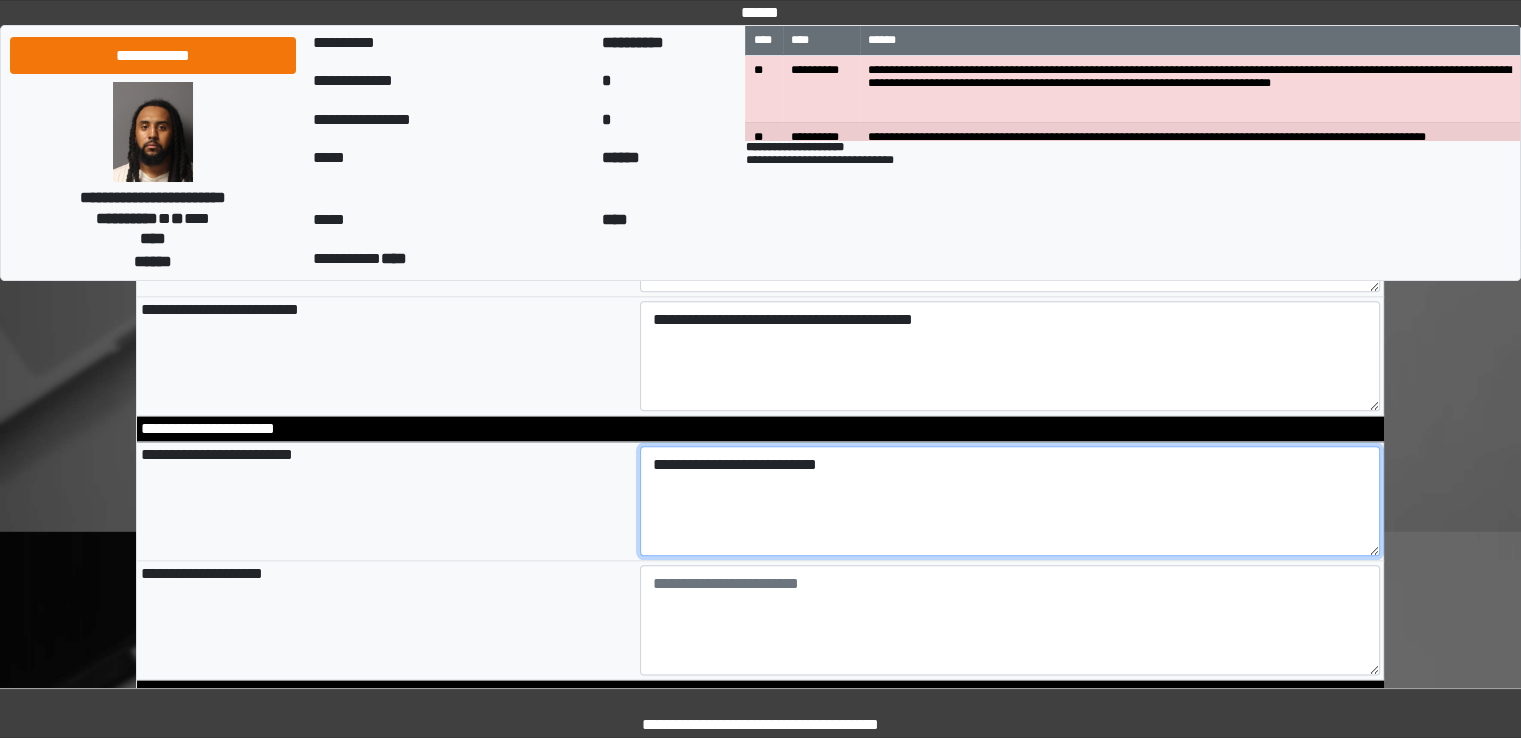 scroll, scrollTop: 2300, scrollLeft: 0, axis: vertical 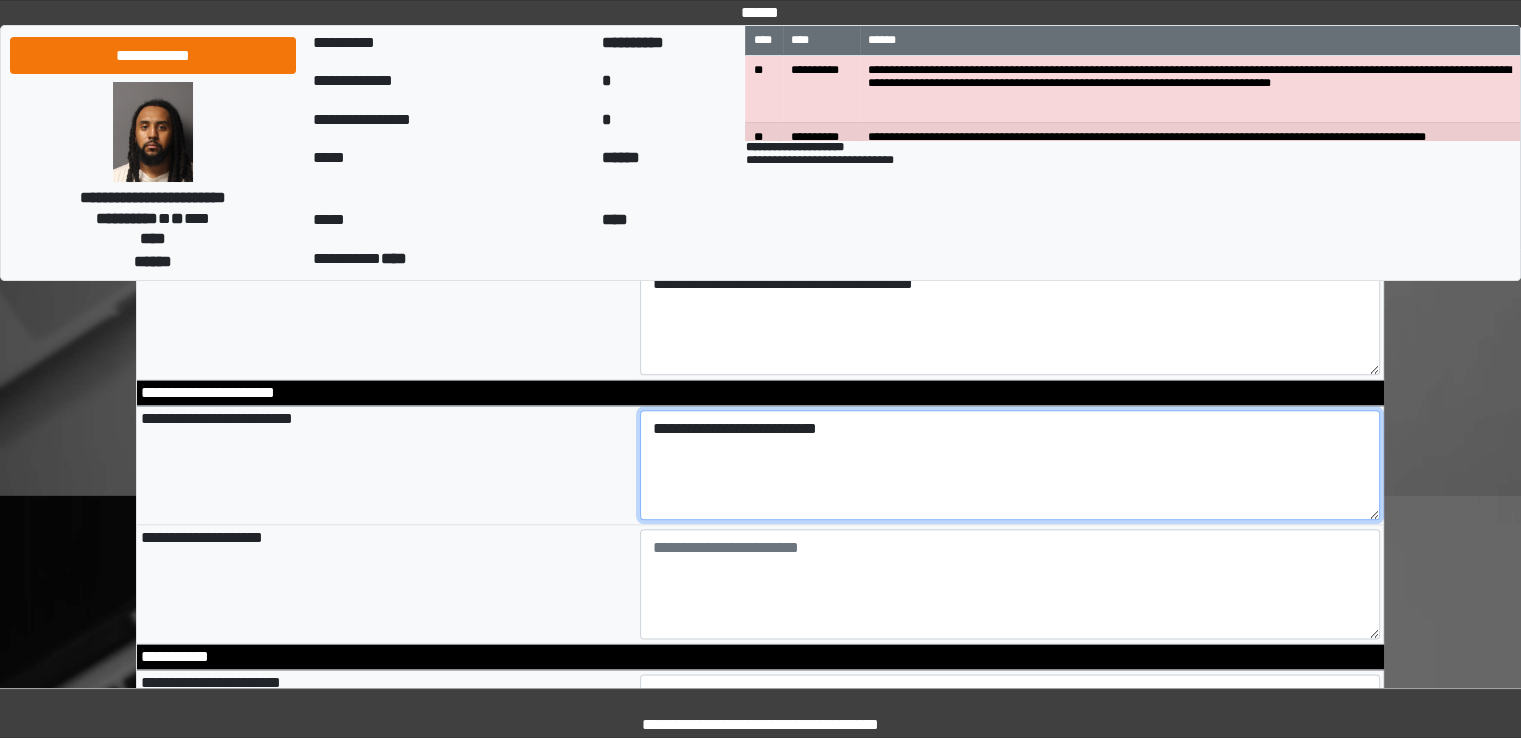 type on "**********" 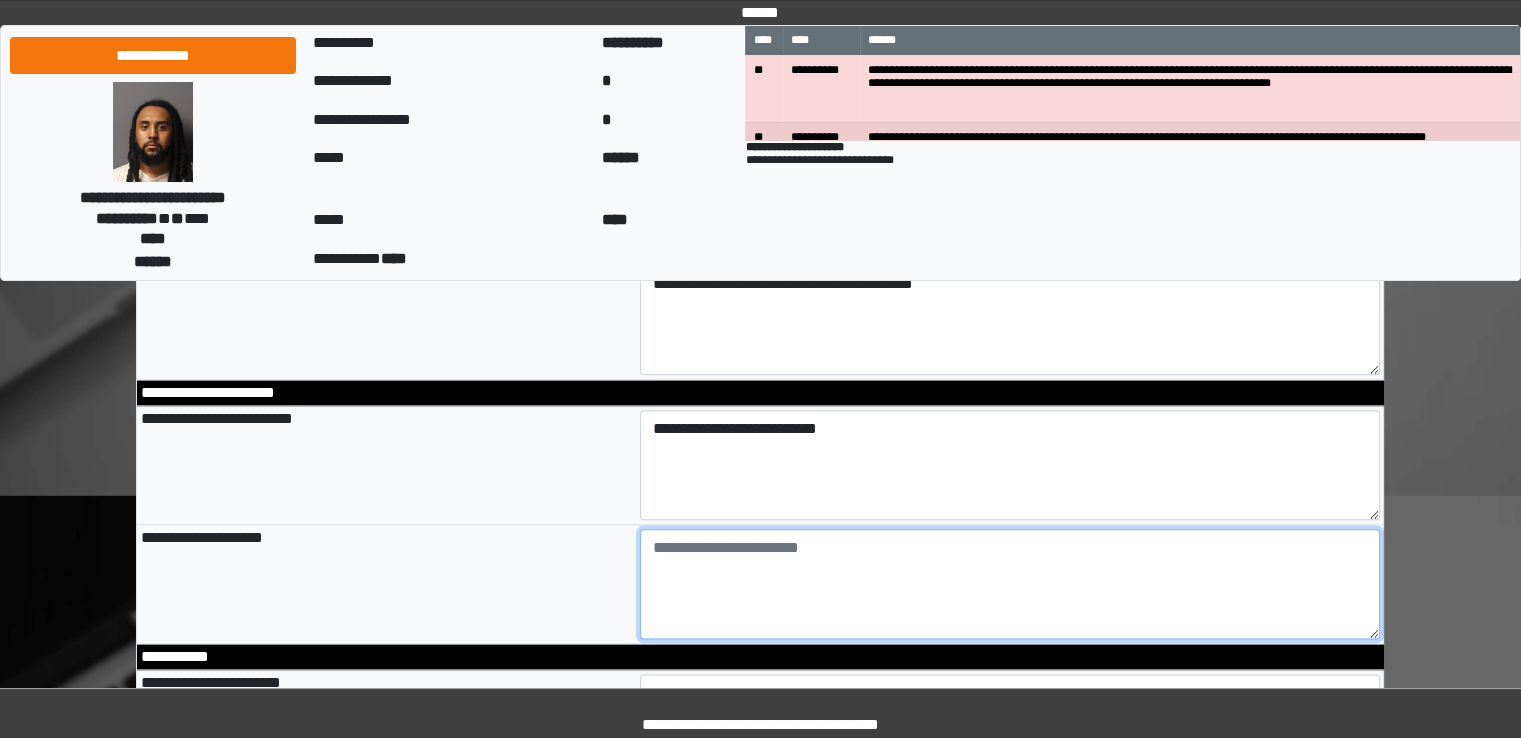 type on "**********" 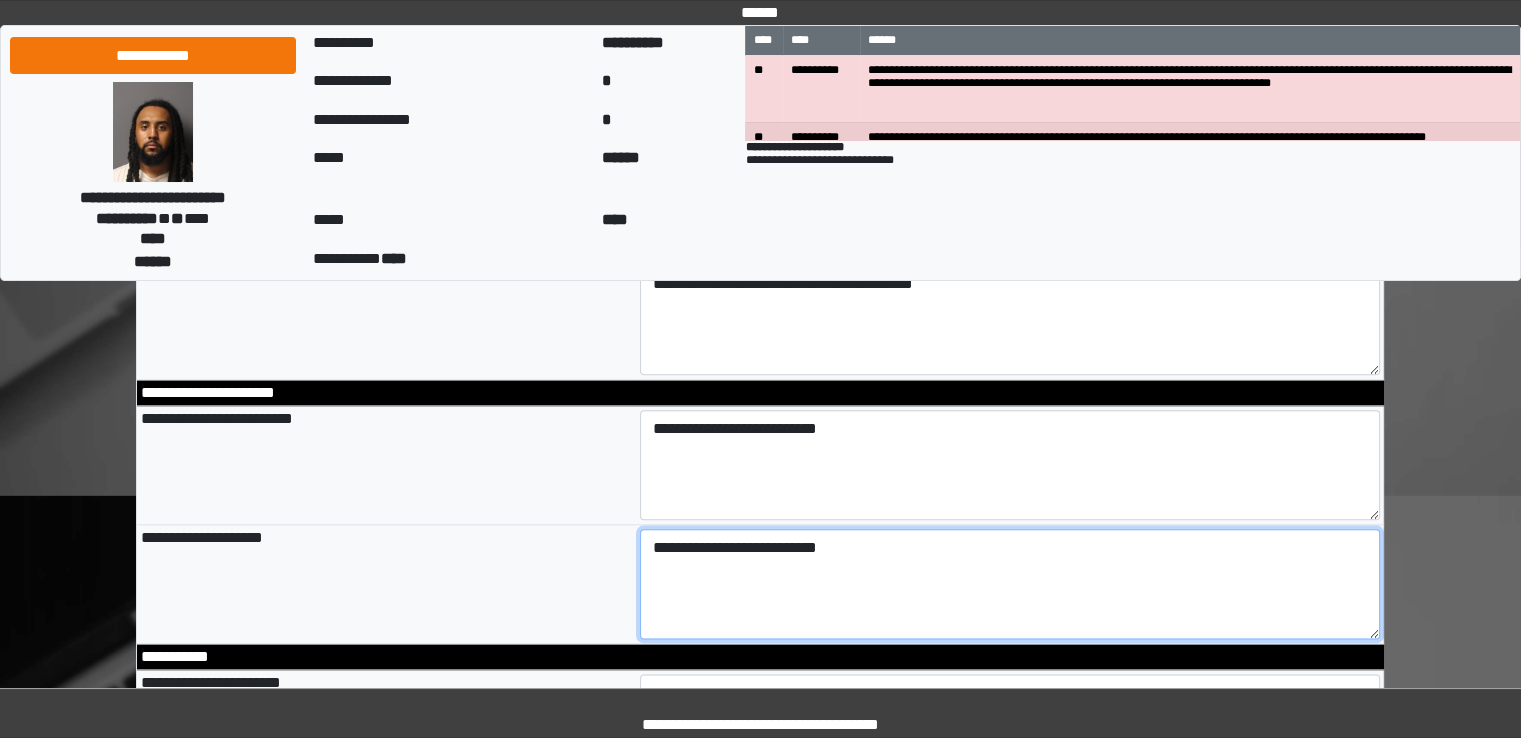 type on "**********" 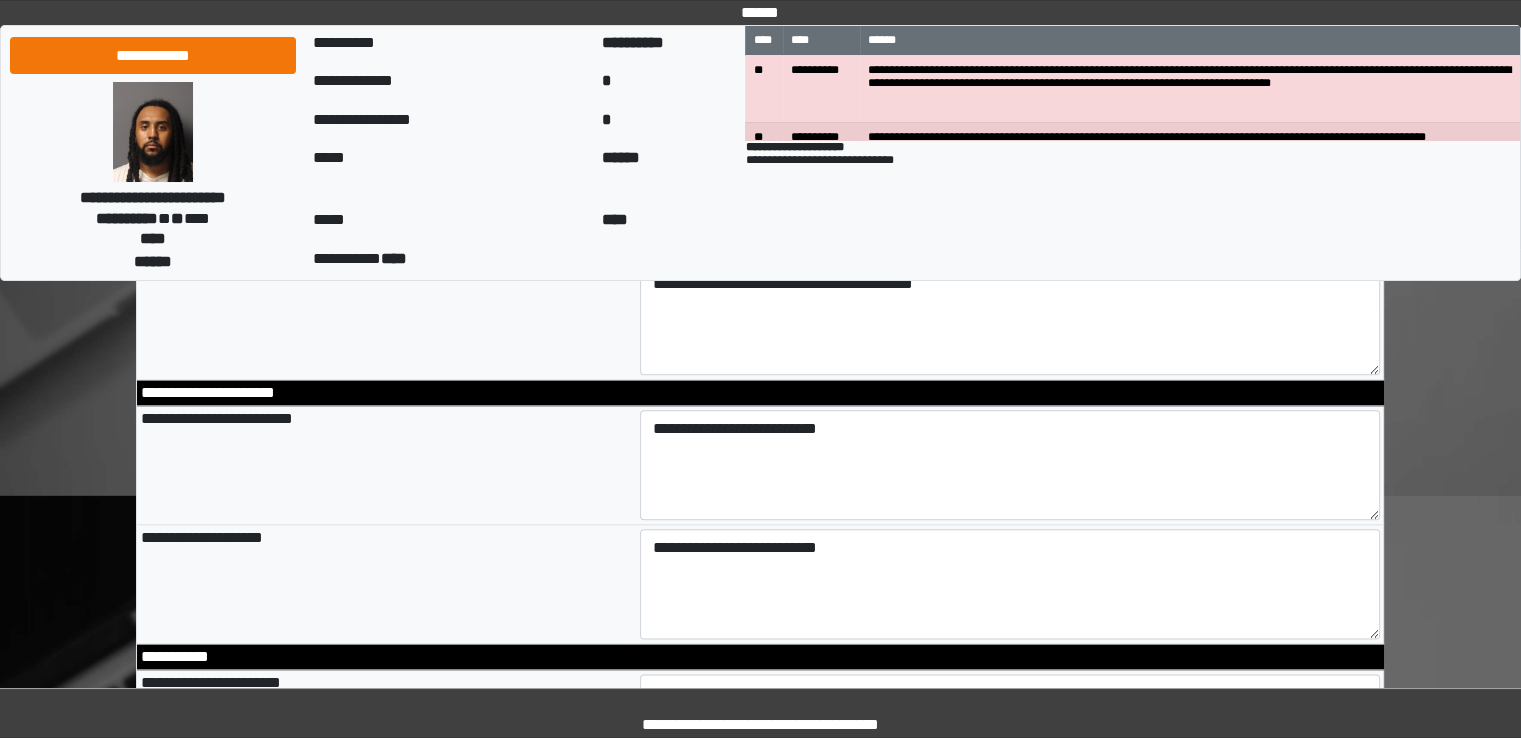 type on "**********" 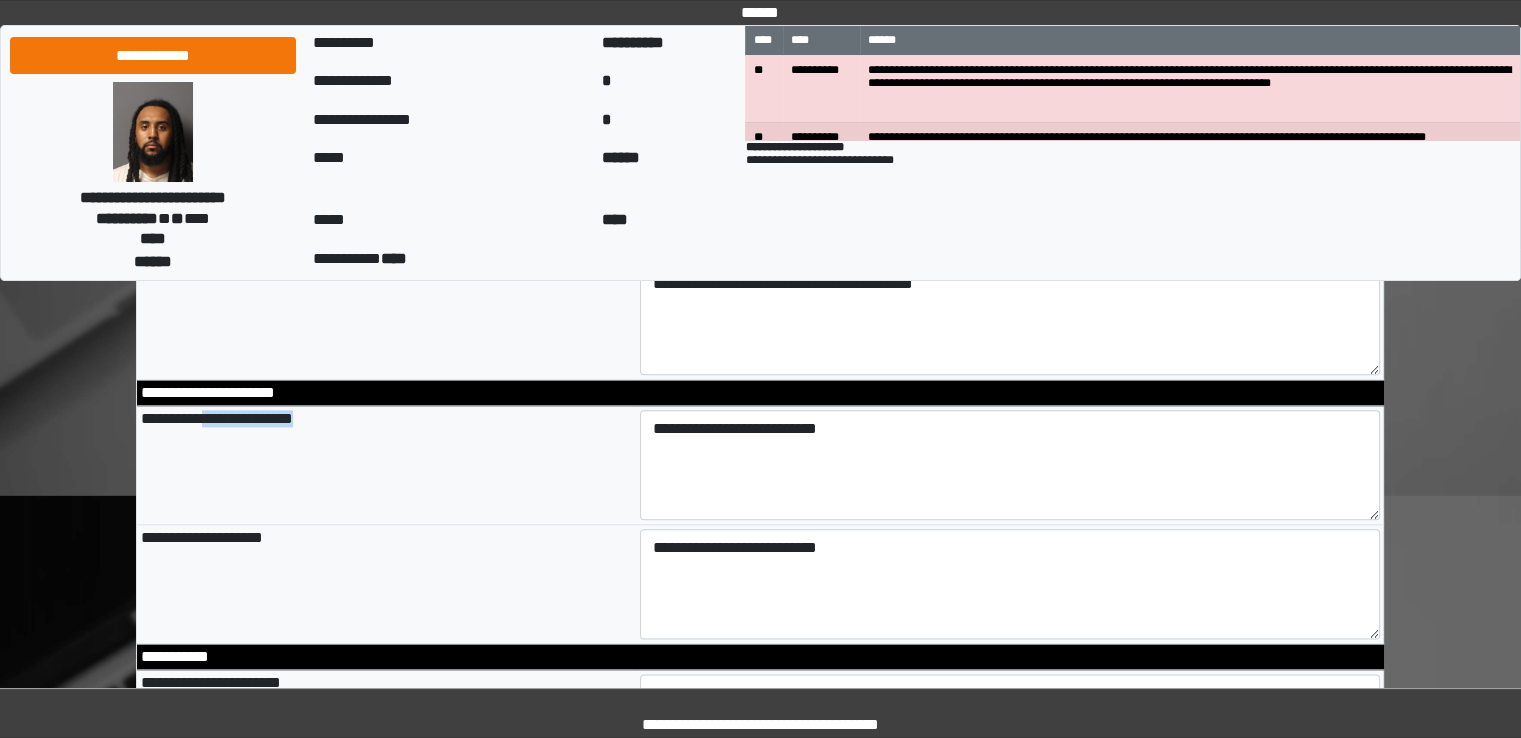 drag, startPoint x: 212, startPoint y: 422, endPoint x: 294, endPoint y: 425, distance: 82.05486 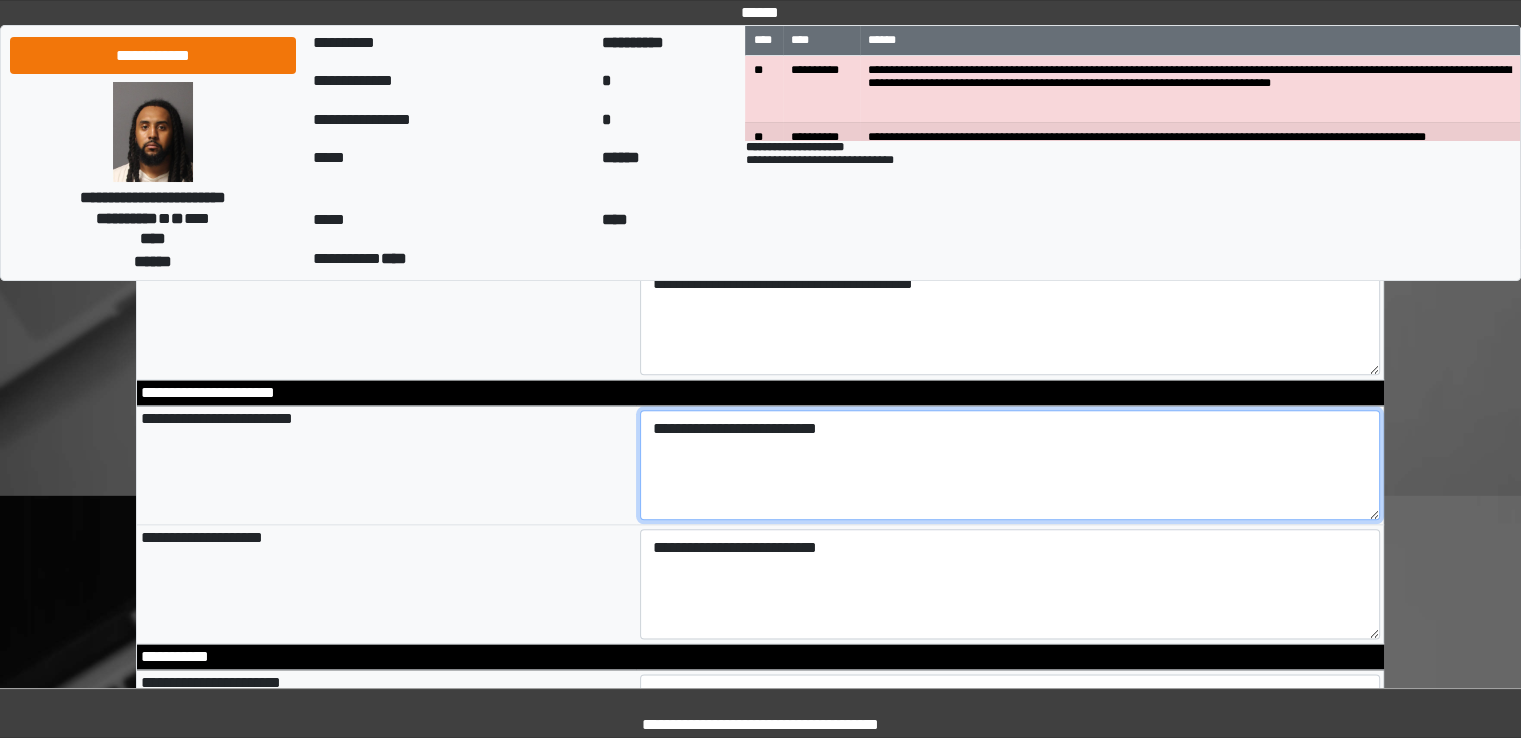 click on "**********" at bounding box center [1010, 465] 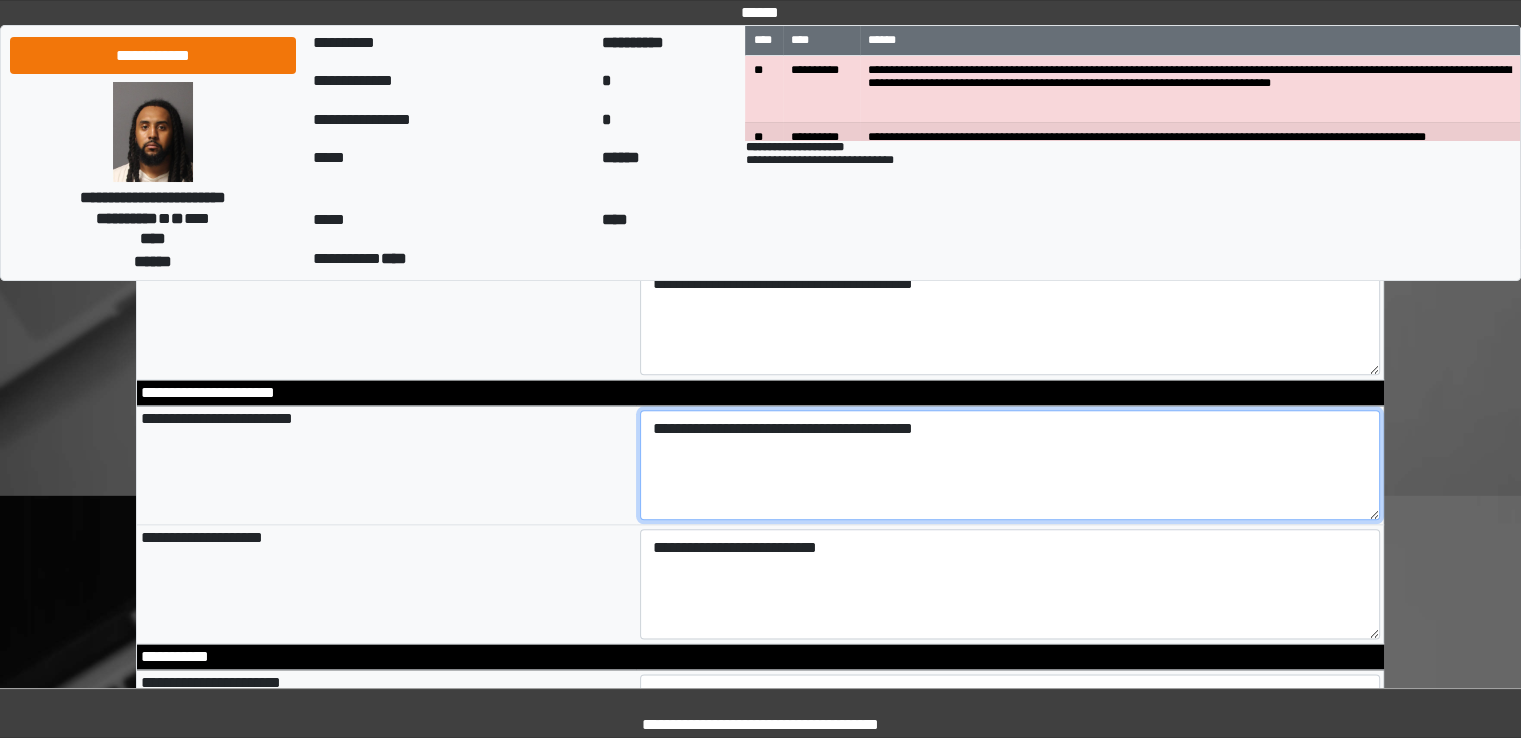 click on "**********" at bounding box center [1010, 465] 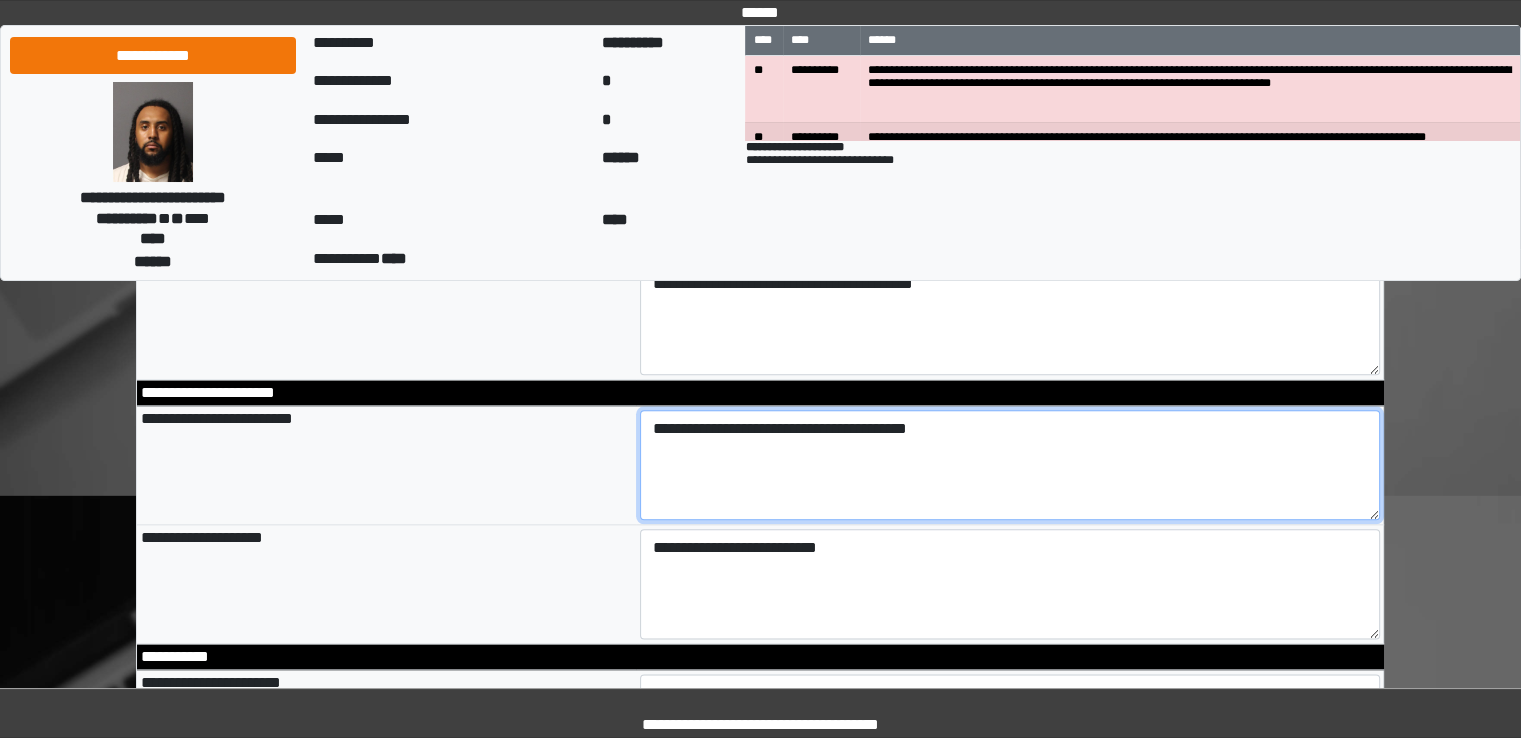 type on "**********" 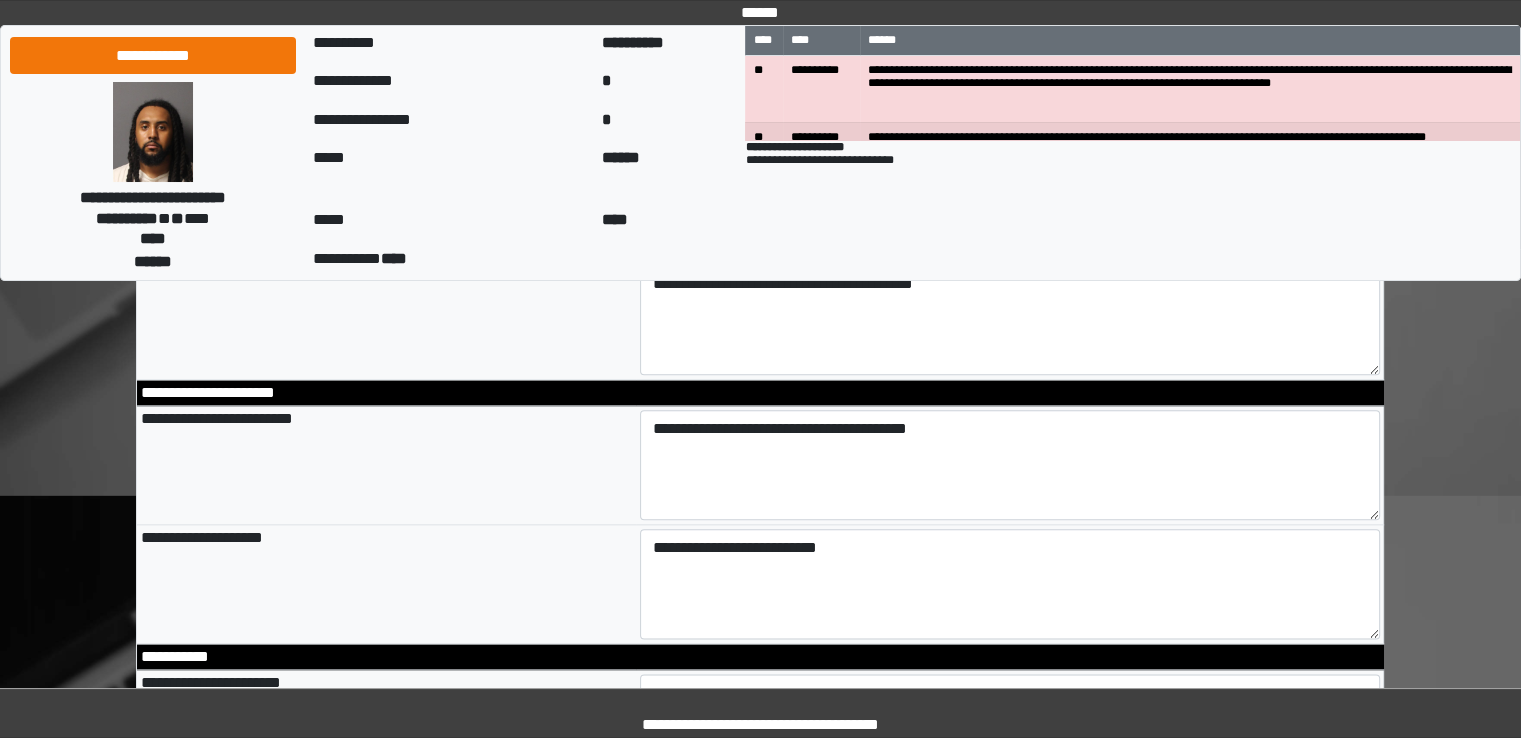 type on "**********" 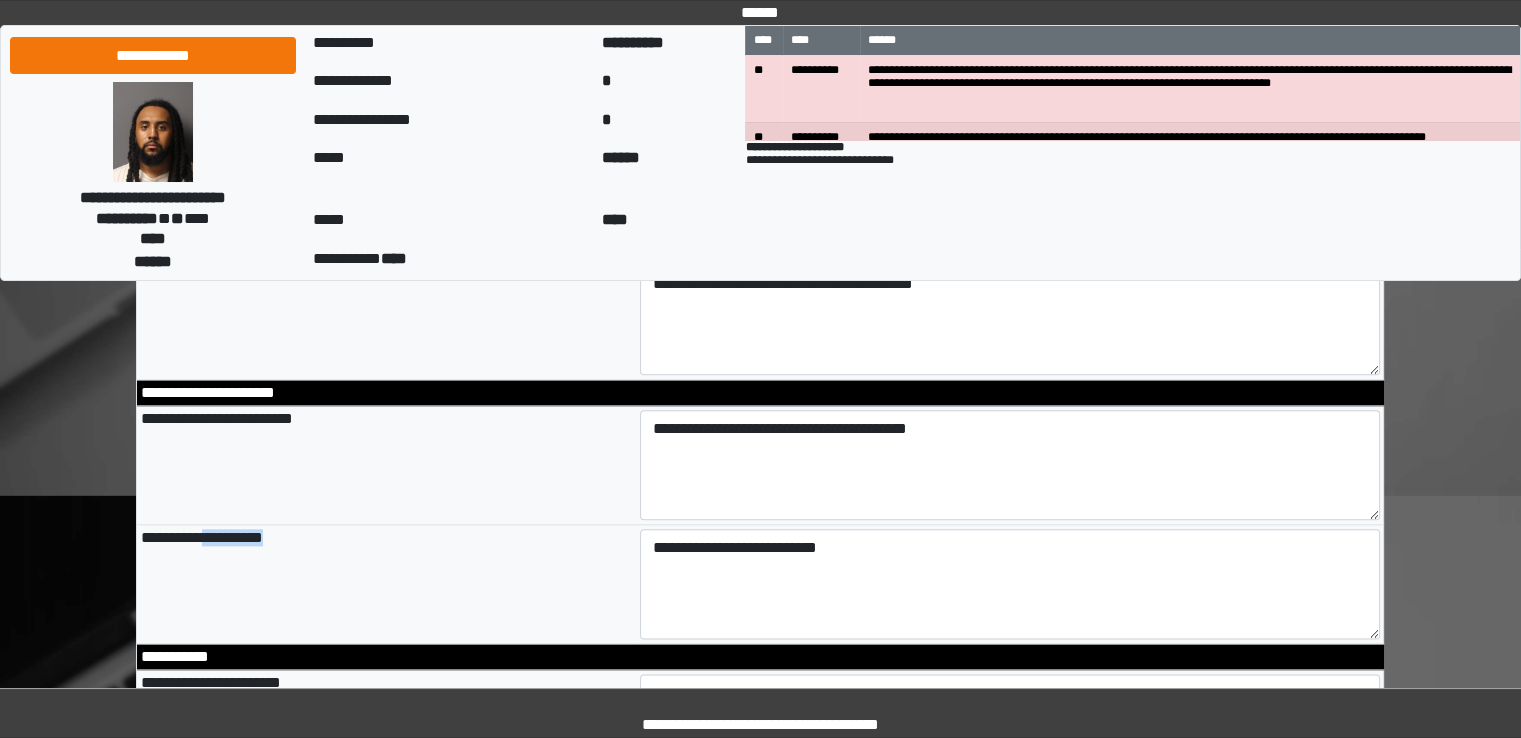 drag, startPoint x: 211, startPoint y: 532, endPoint x: 296, endPoint y: 544, distance: 85.84288 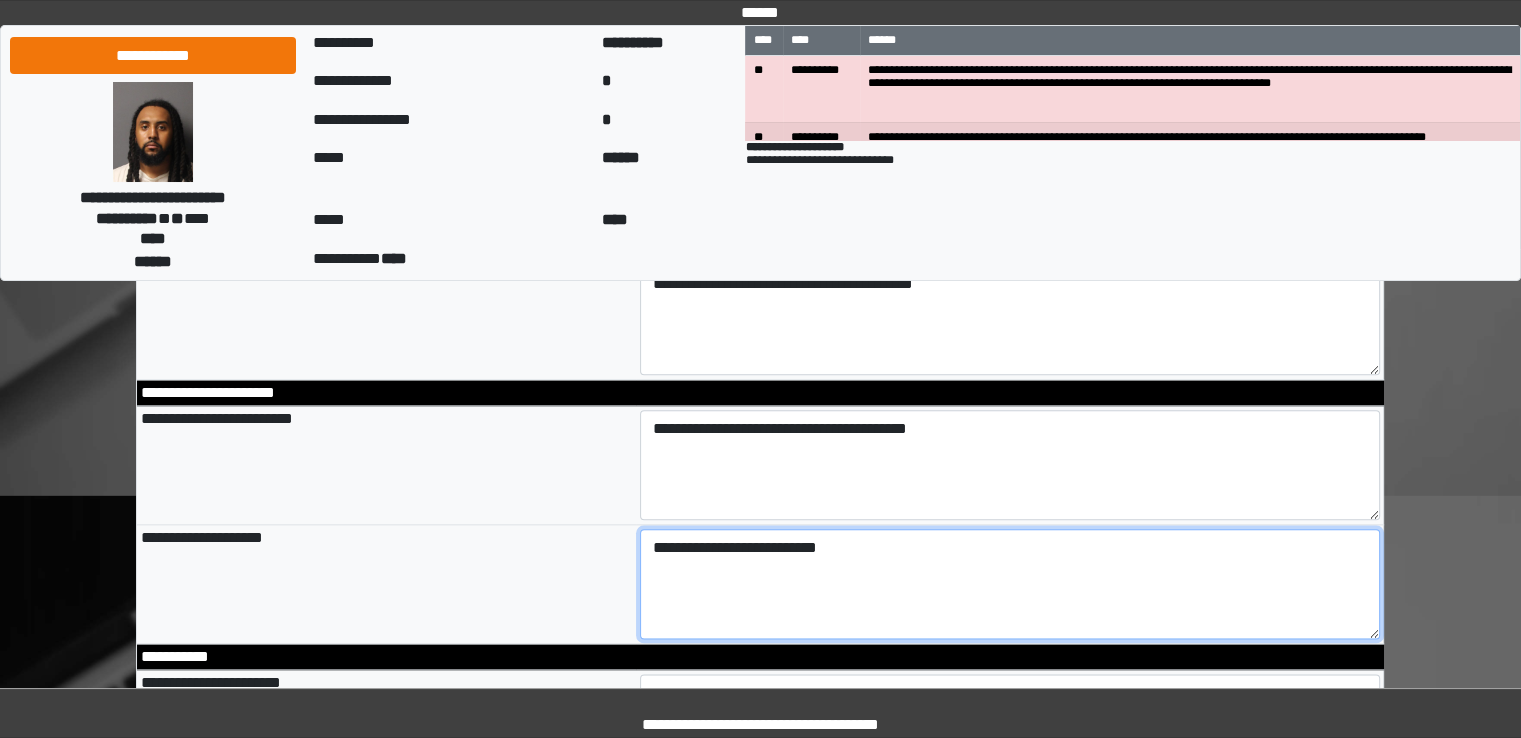click on "**********" at bounding box center (1010, 584) 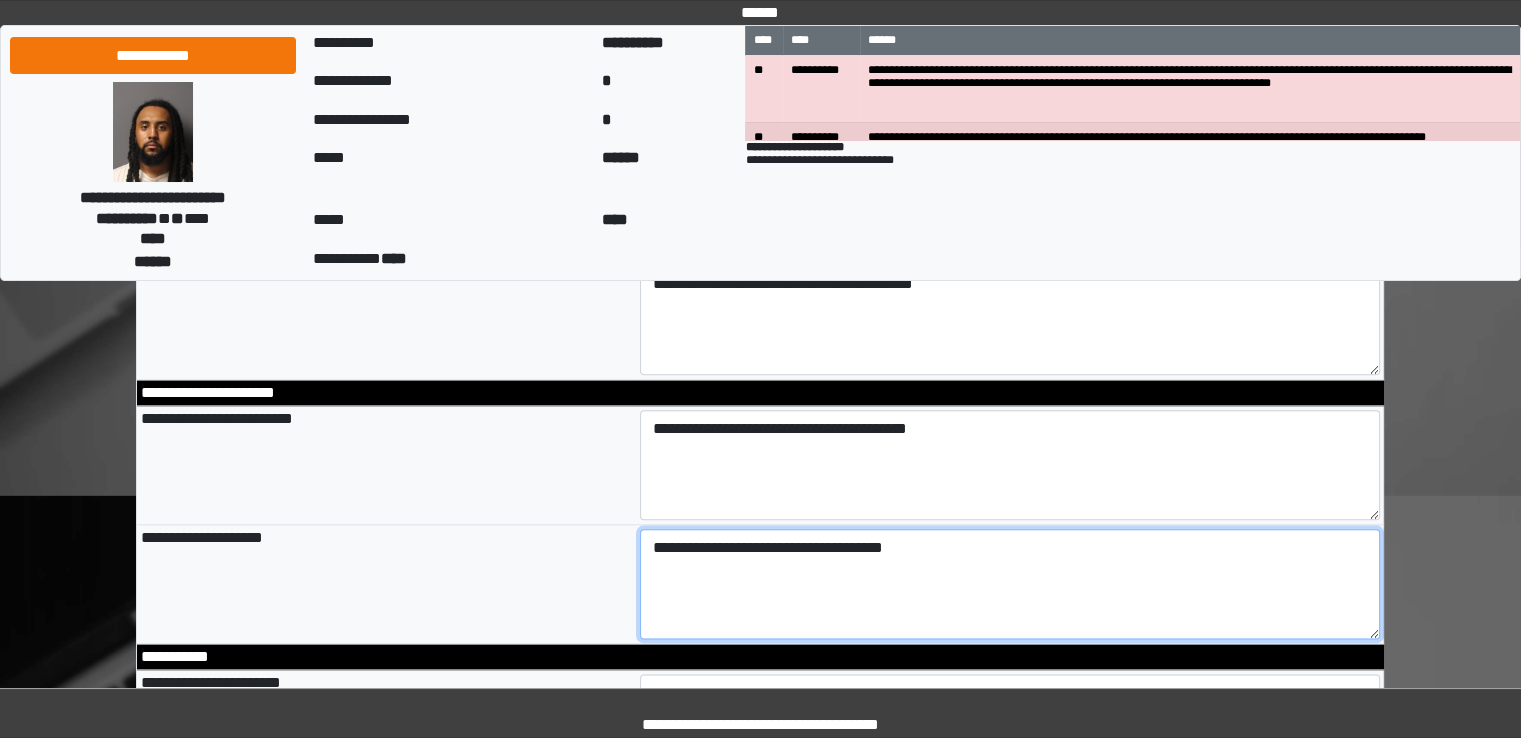 click on "**********" at bounding box center (1010, 584) 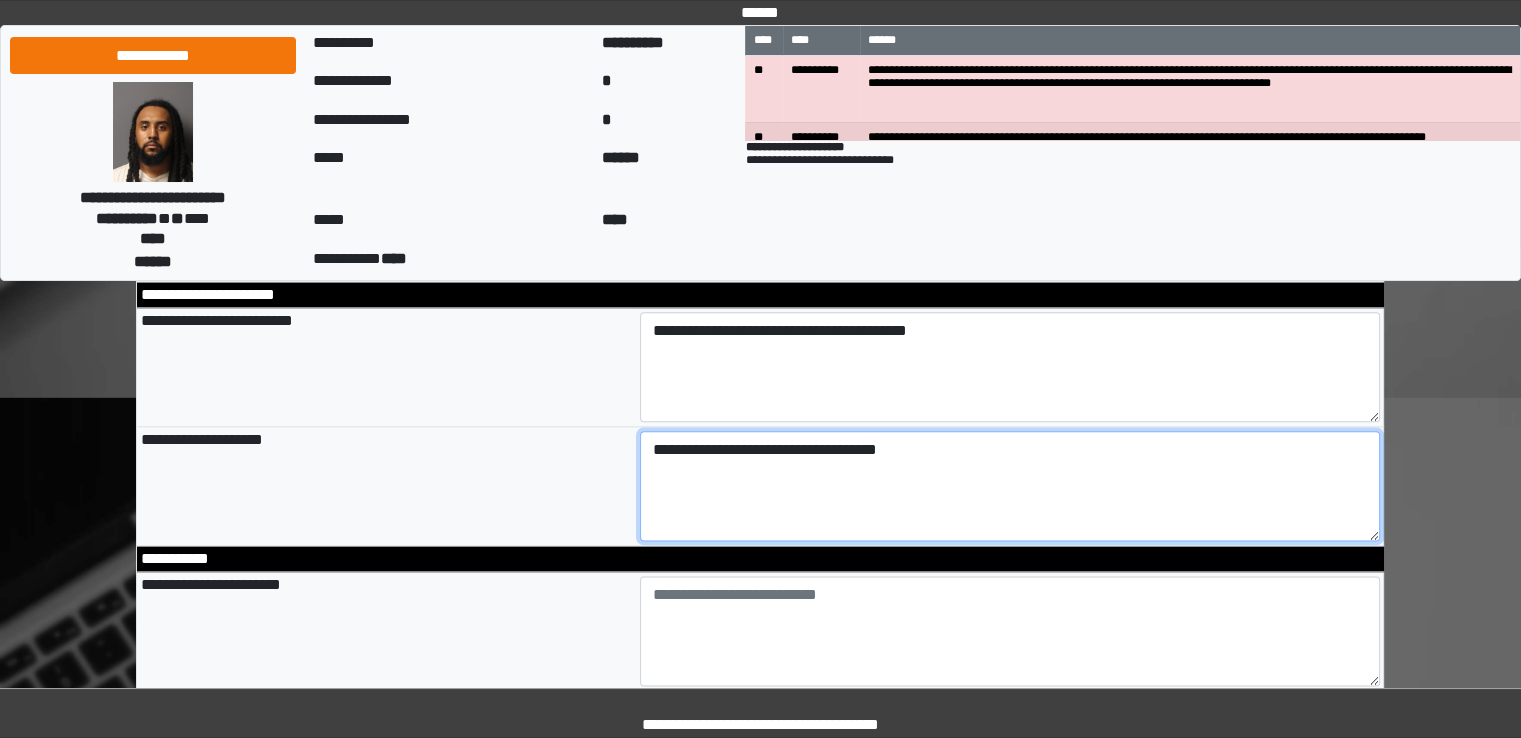 scroll, scrollTop: 2500, scrollLeft: 0, axis: vertical 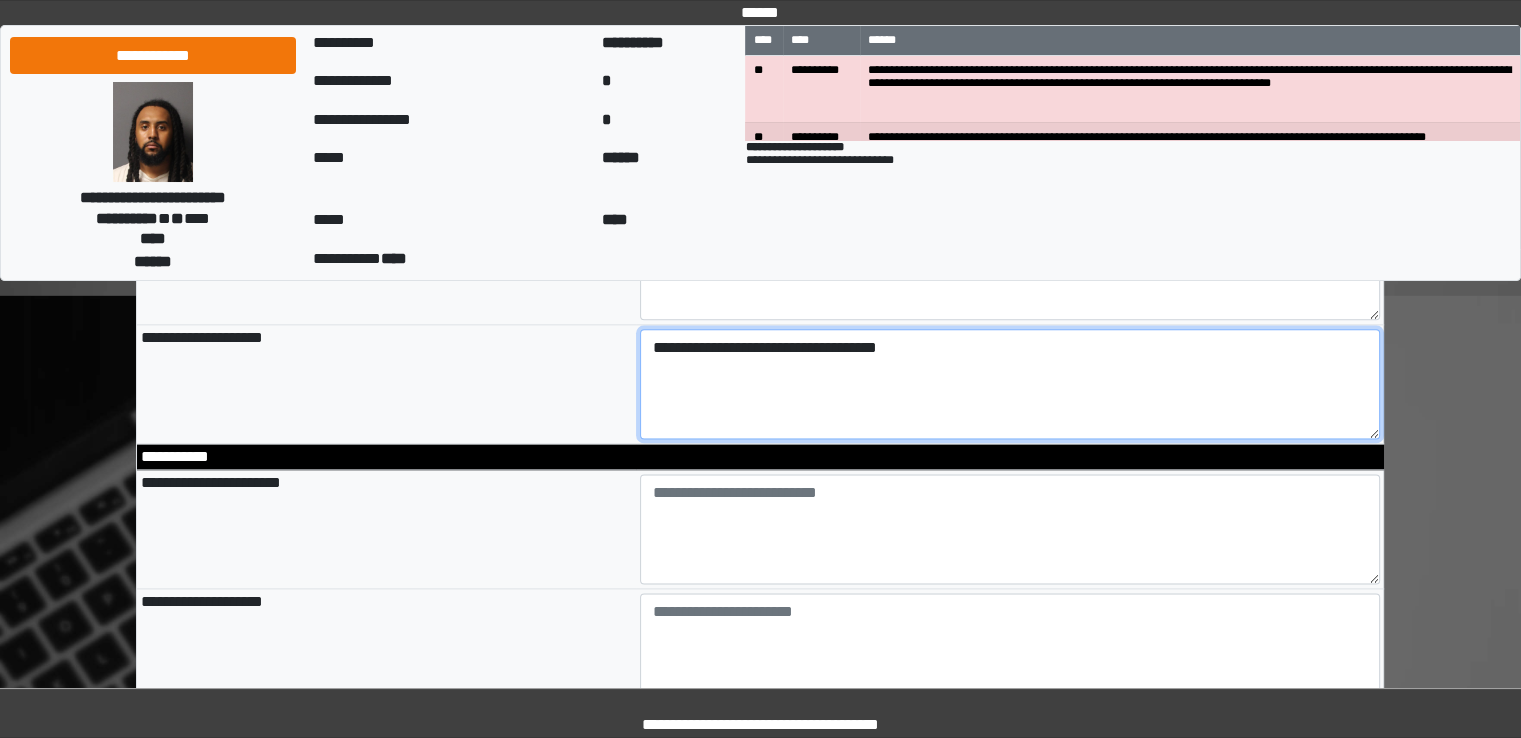 type on "**********" 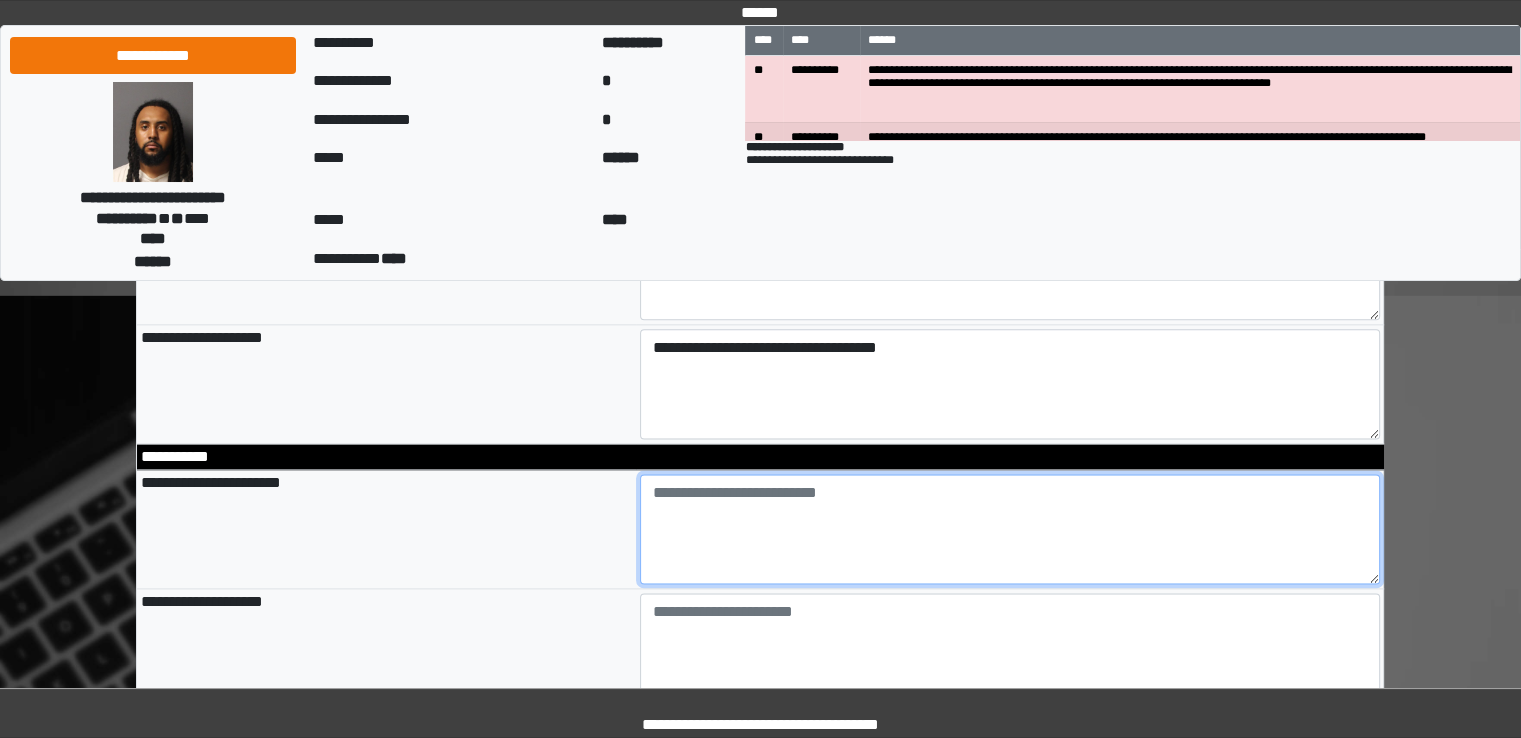 click at bounding box center (1010, 529) 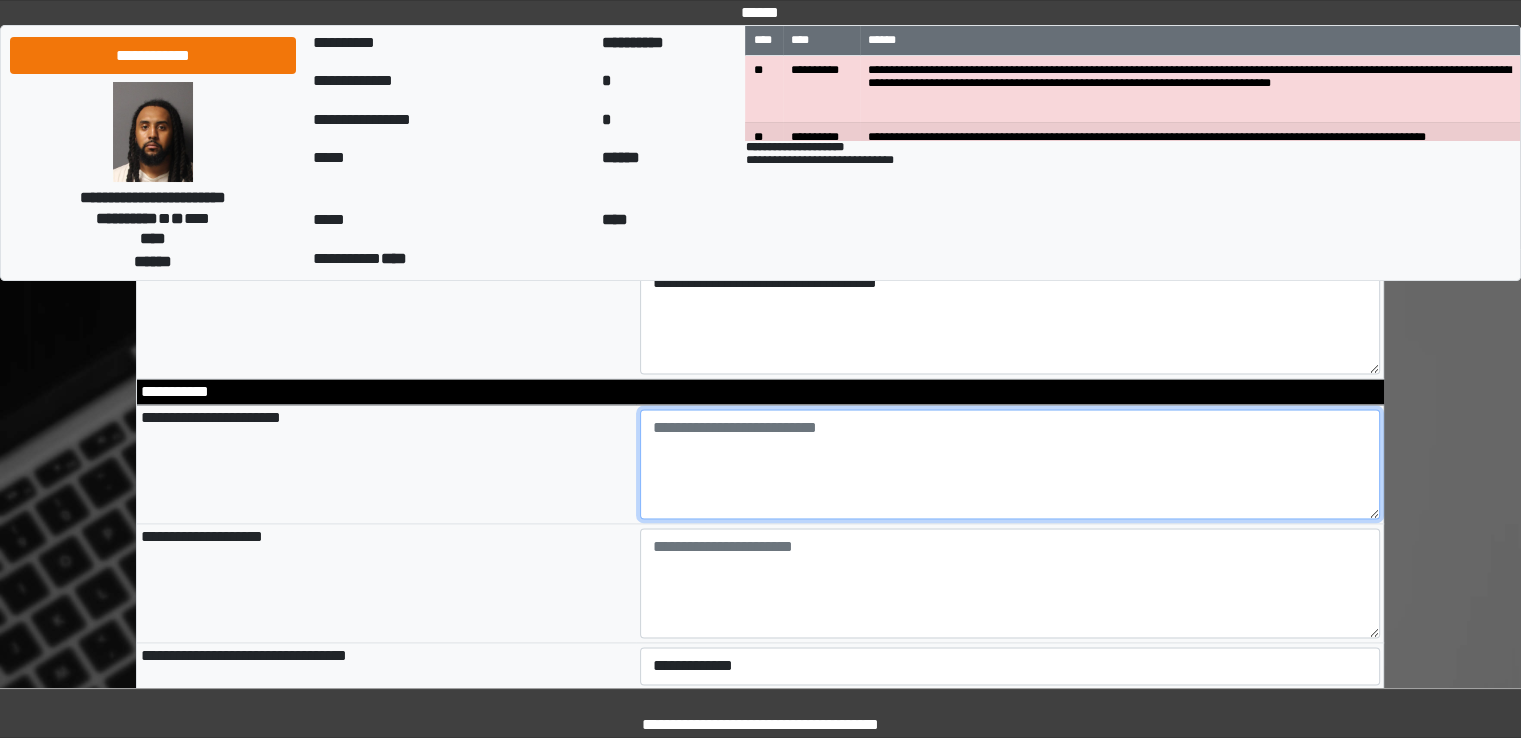 scroll, scrollTop: 2600, scrollLeft: 0, axis: vertical 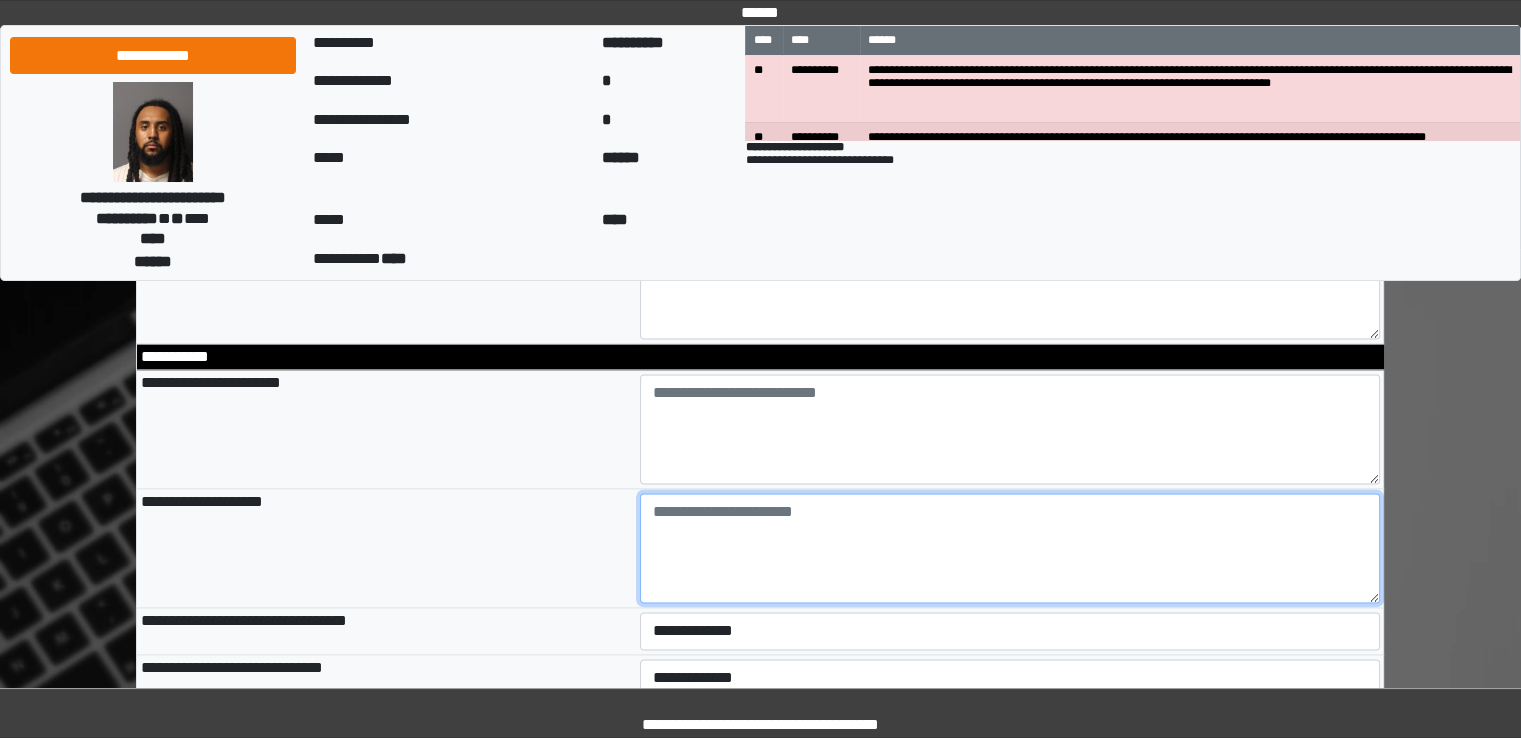 click at bounding box center (1010, 548) 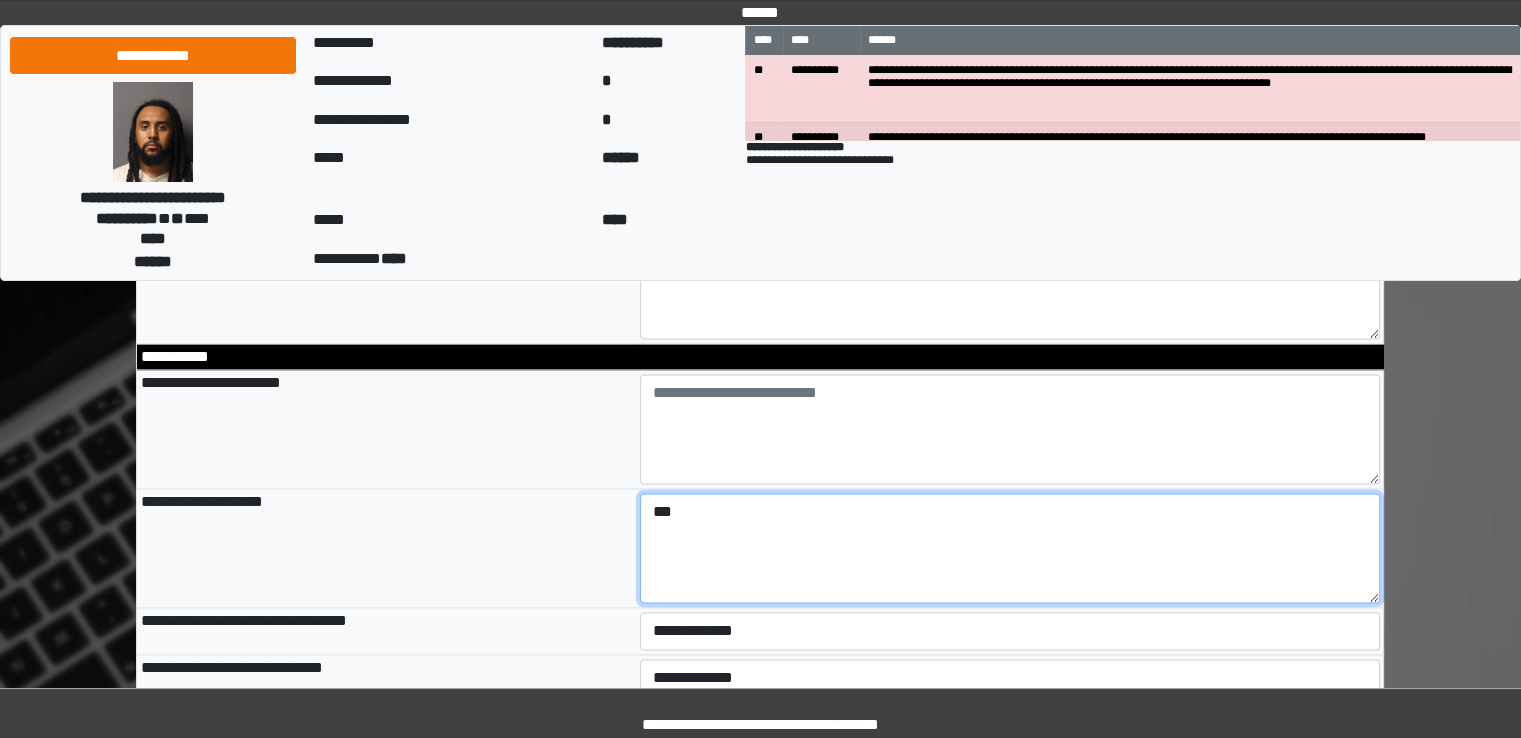 paste on "**********" 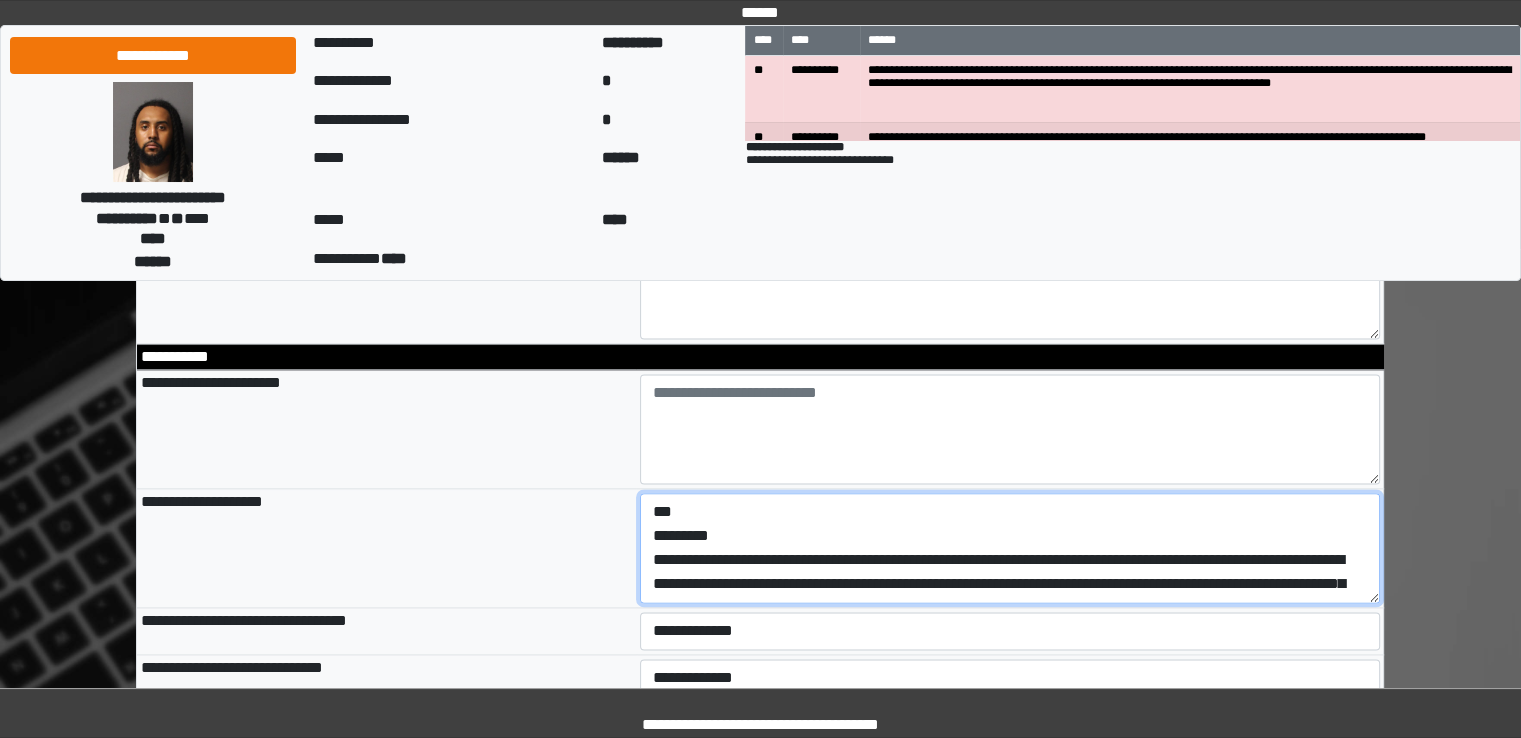 scroll, scrollTop: 448, scrollLeft: 0, axis: vertical 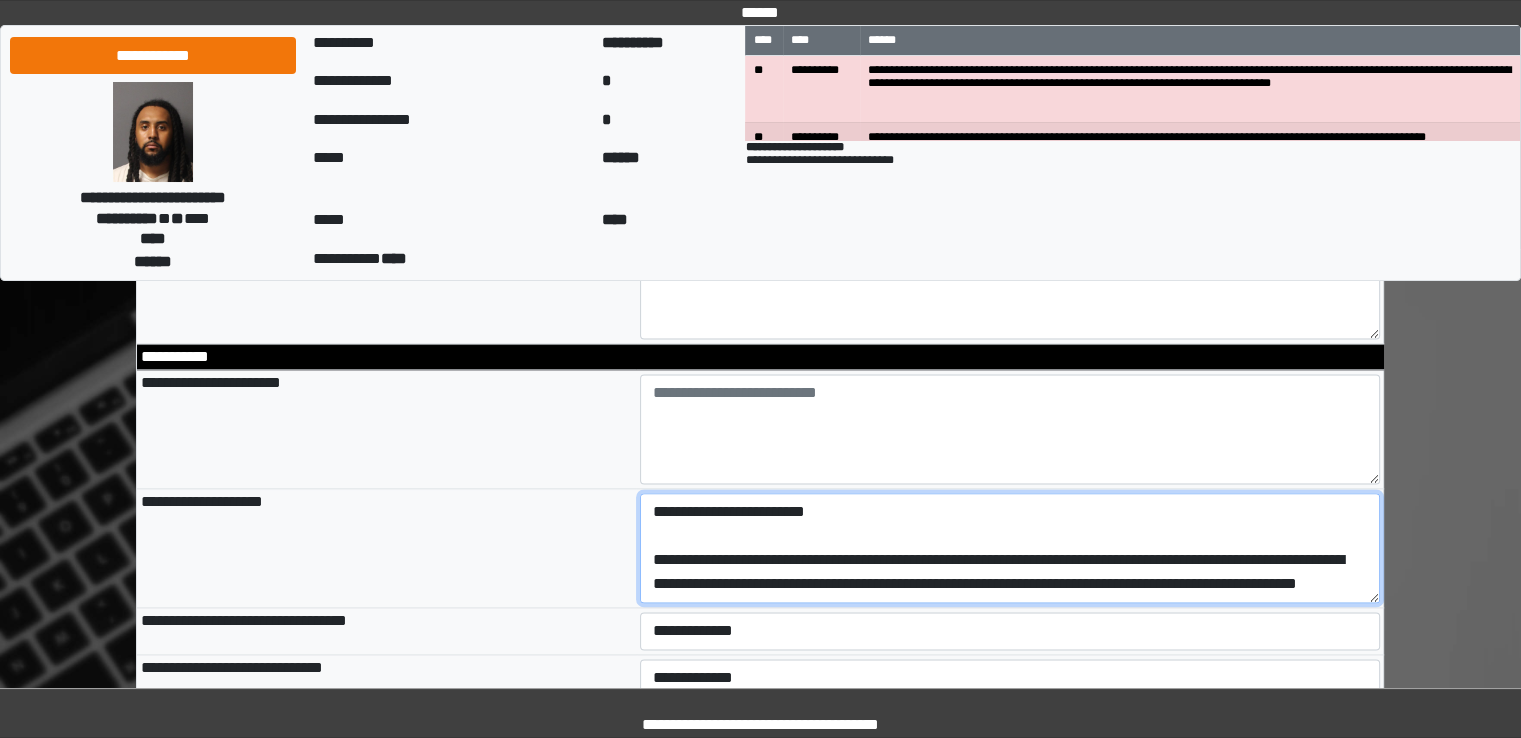 type on "**********" 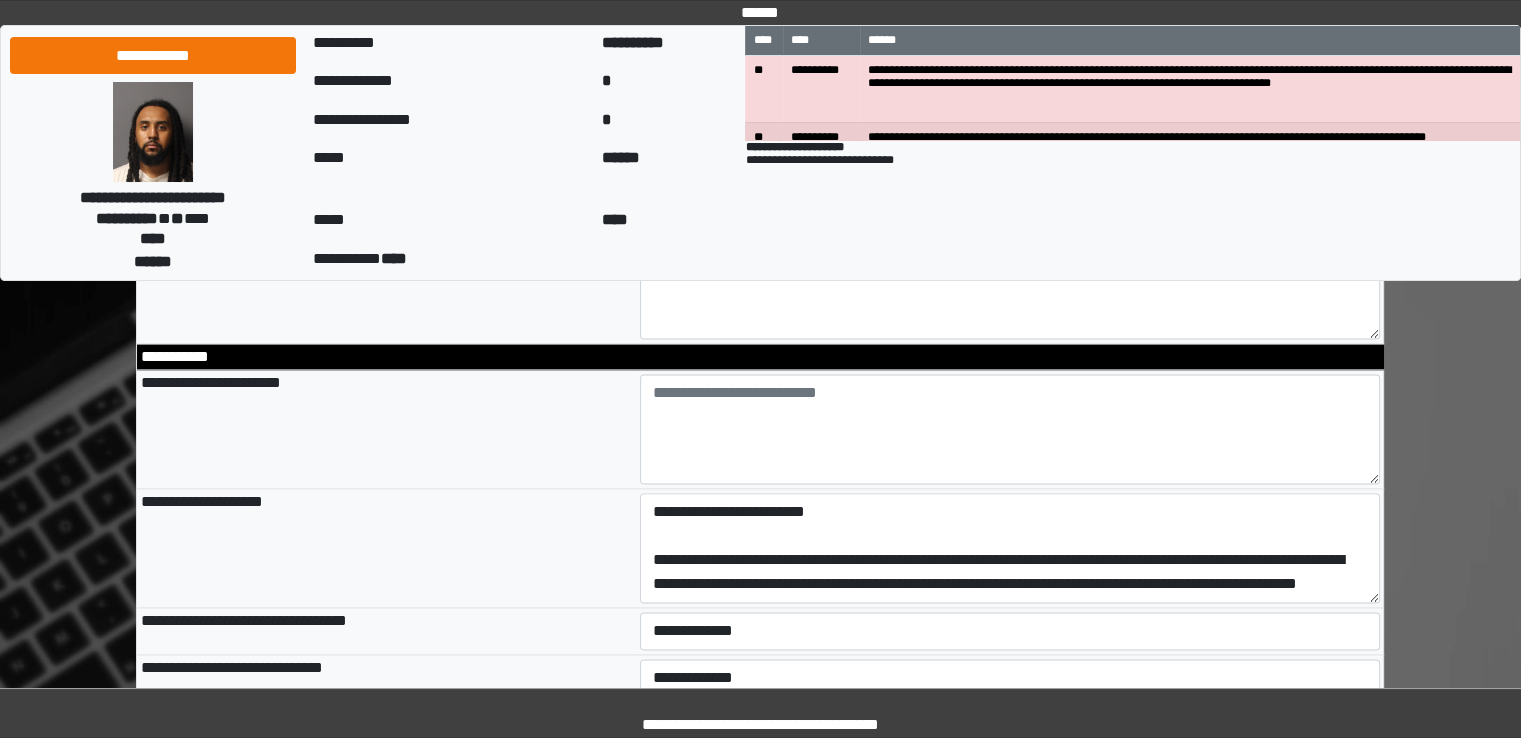 type on "**********" 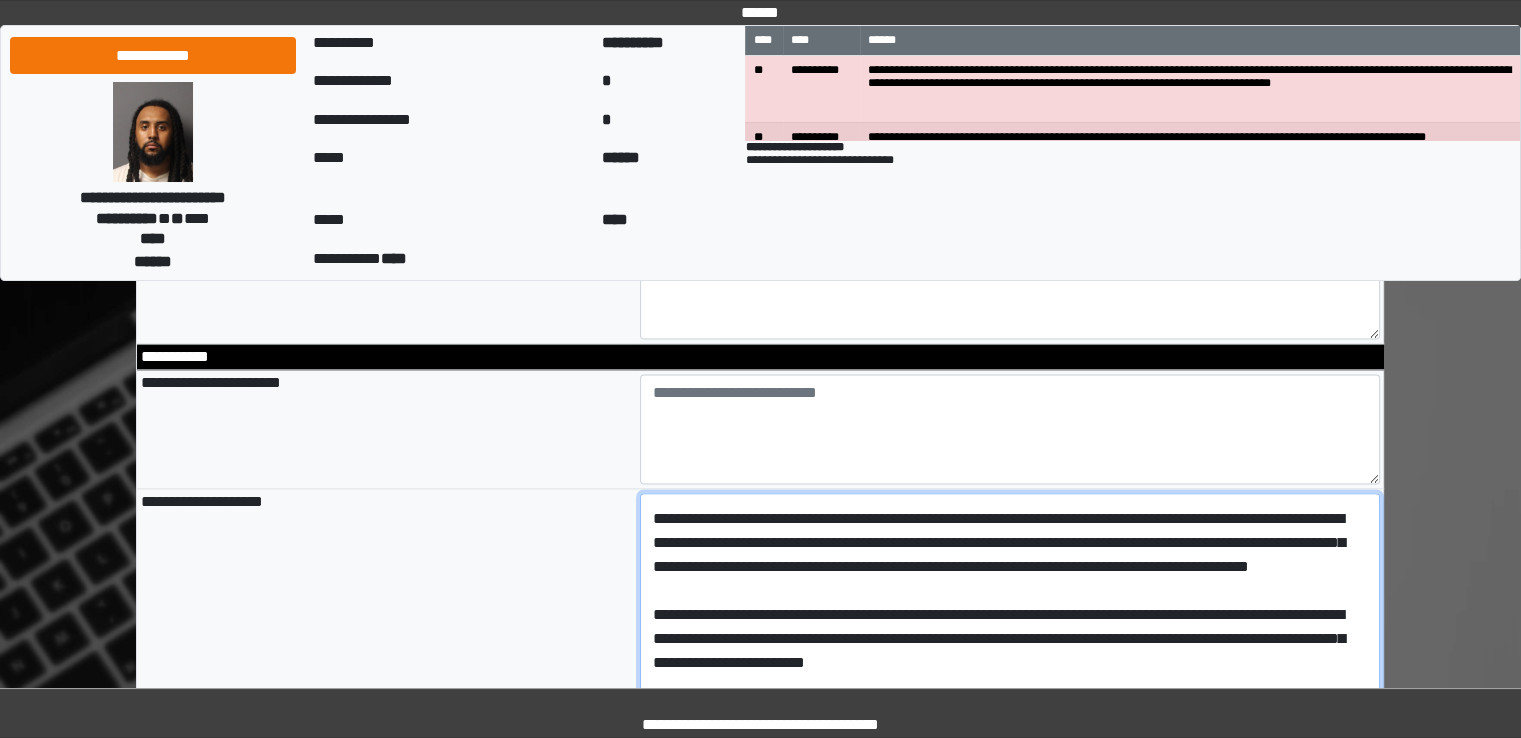 drag, startPoint x: 1368, startPoint y: 597, endPoint x: 1263, endPoint y: 688, distance: 138.94603 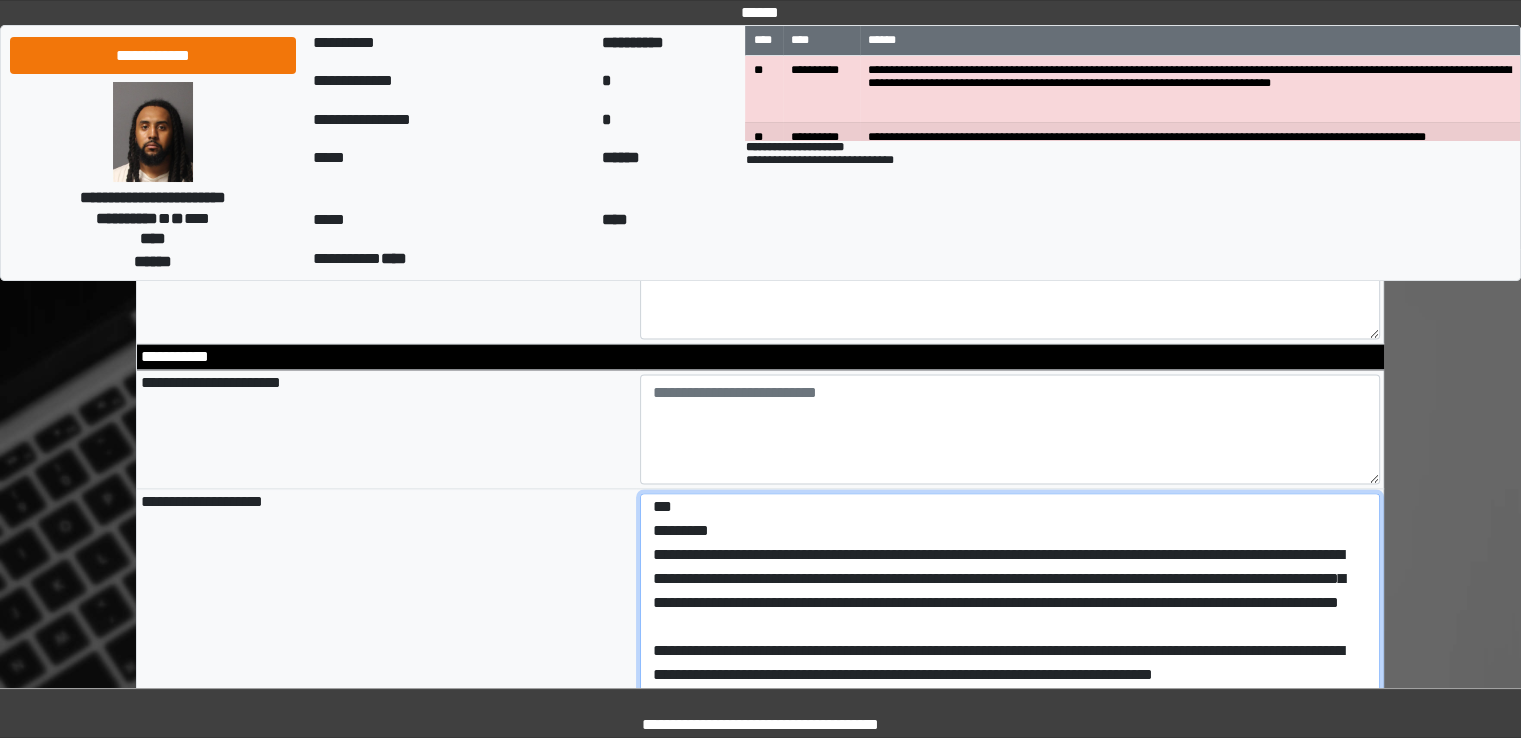 scroll, scrollTop: 0, scrollLeft: 0, axis: both 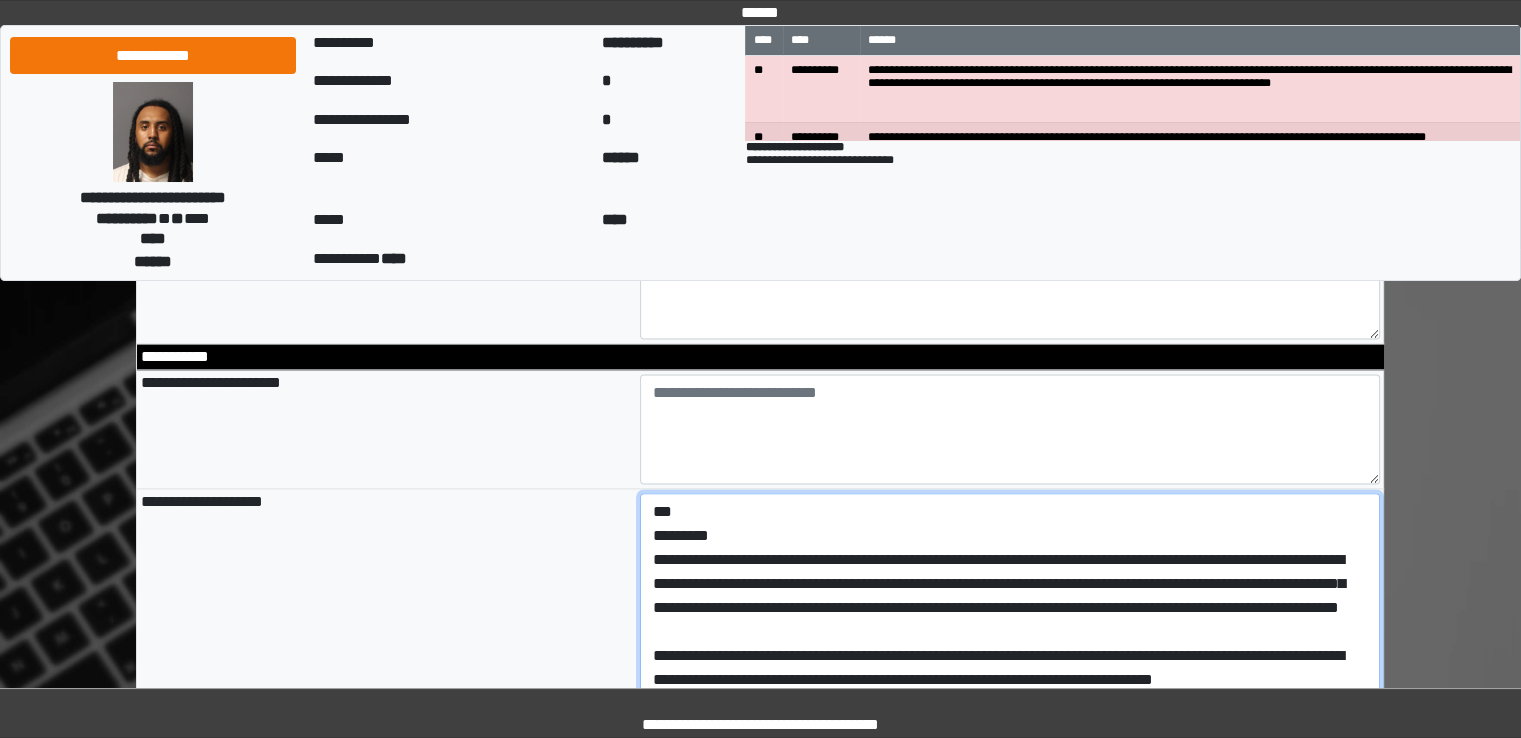 click at bounding box center (1010, 612) 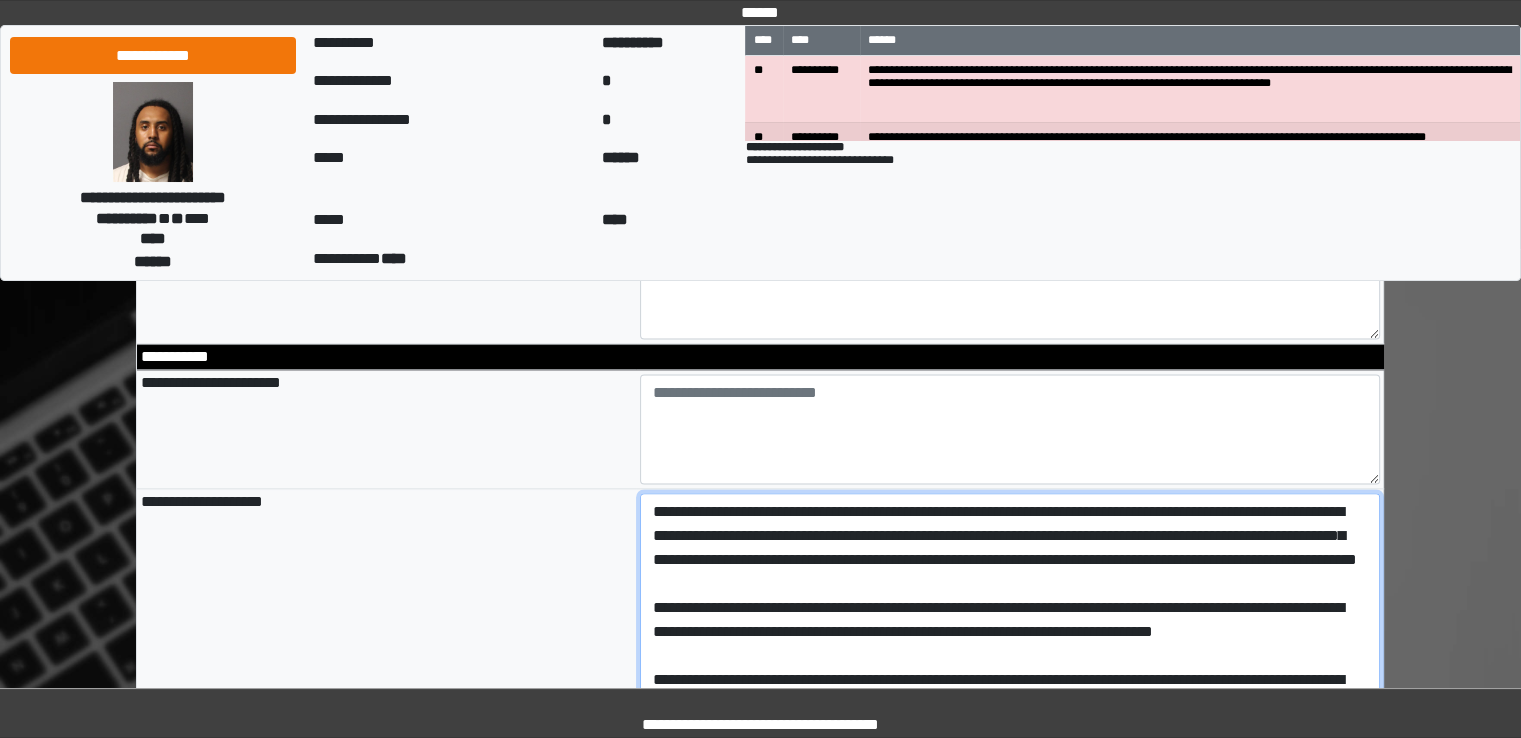 click at bounding box center [1010, 612] 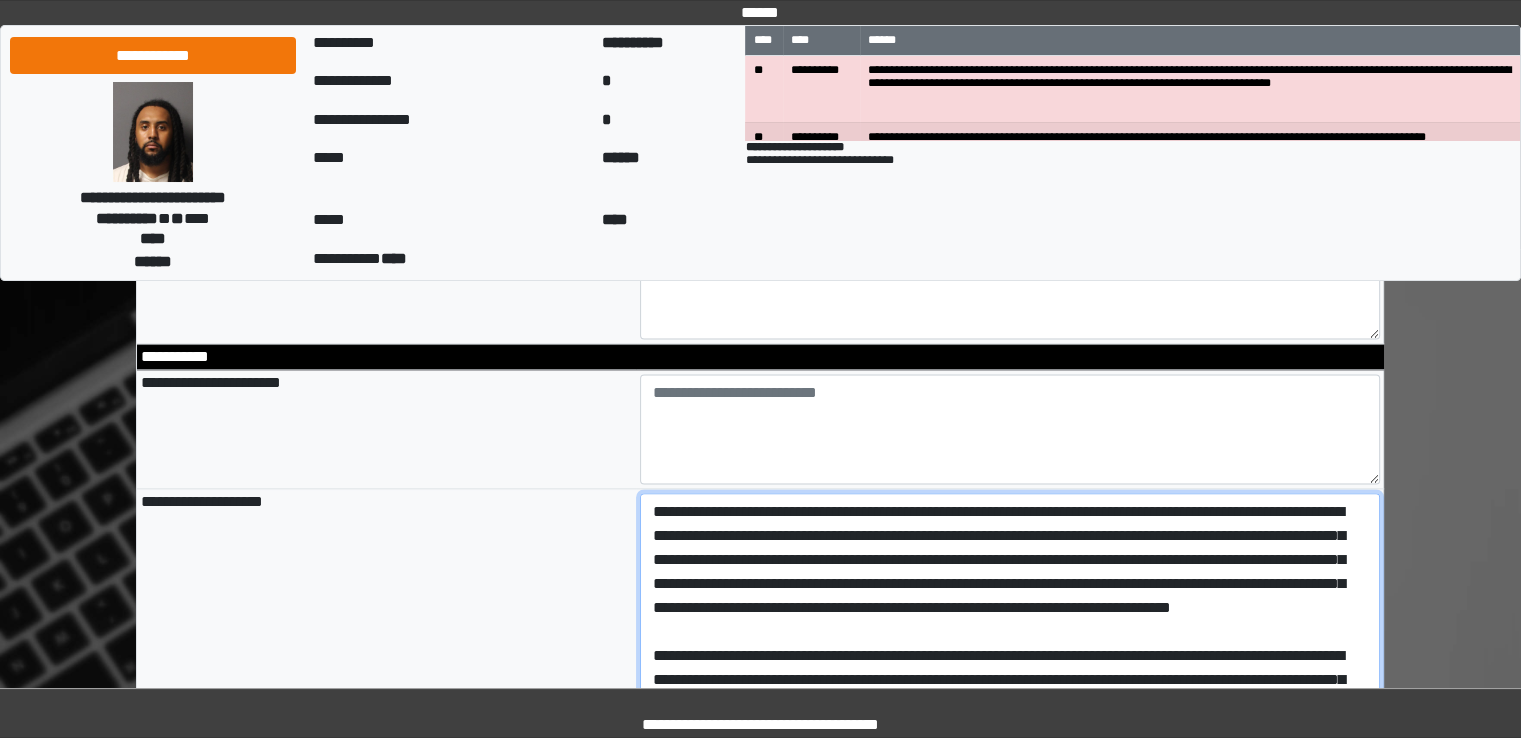 scroll, scrollTop: 100, scrollLeft: 0, axis: vertical 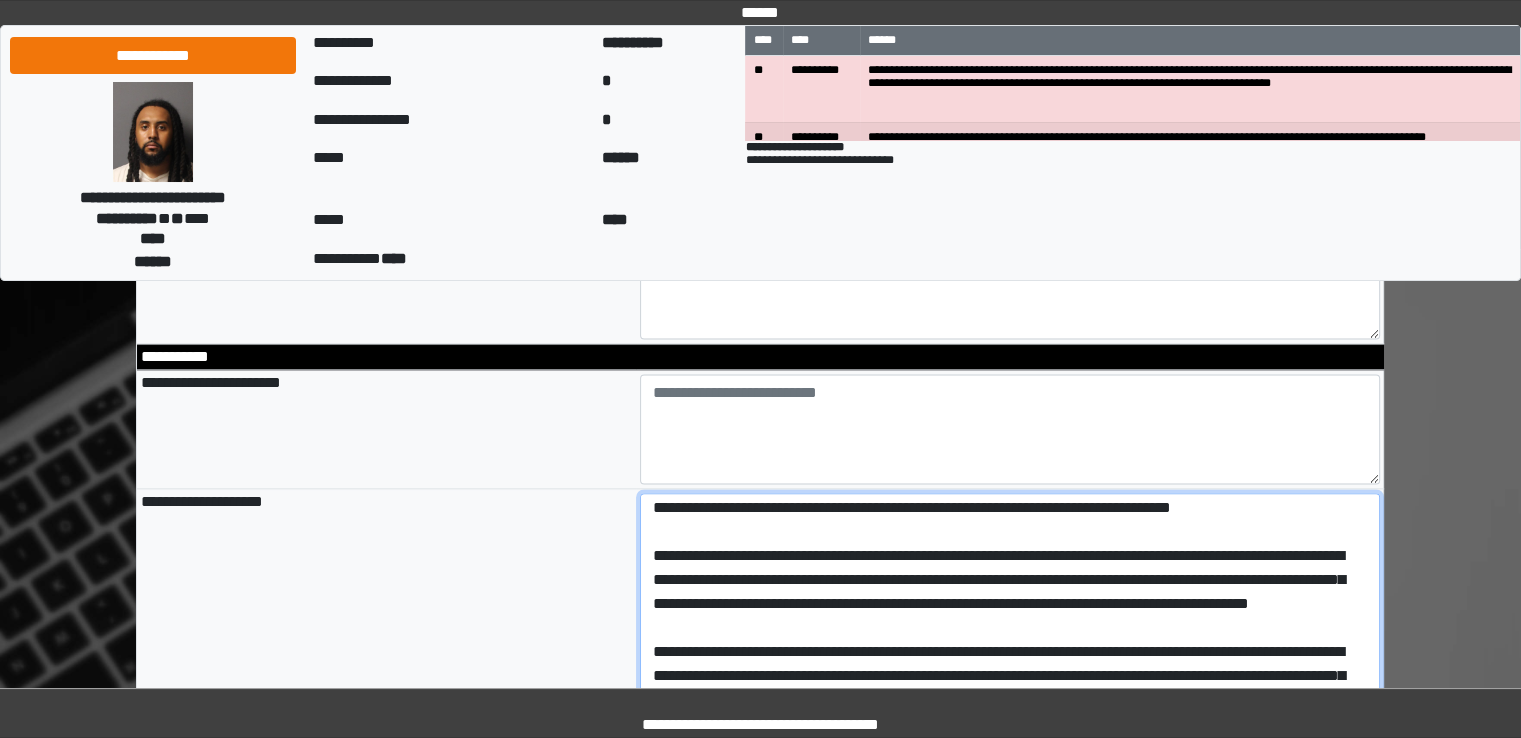click at bounding box center [1010, 612] 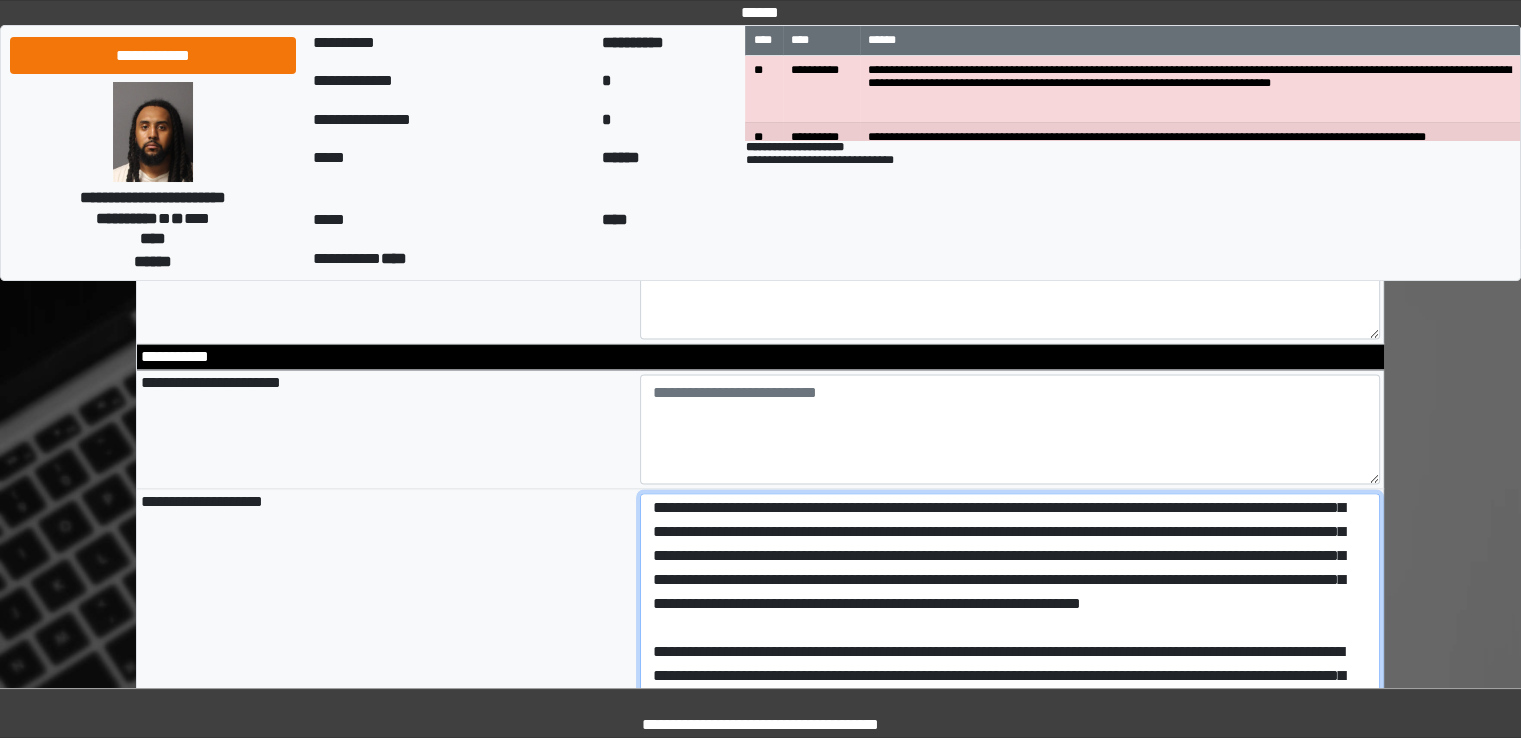 scroll, scrollTop: 176, scrollLeft: 0, axis: vertical 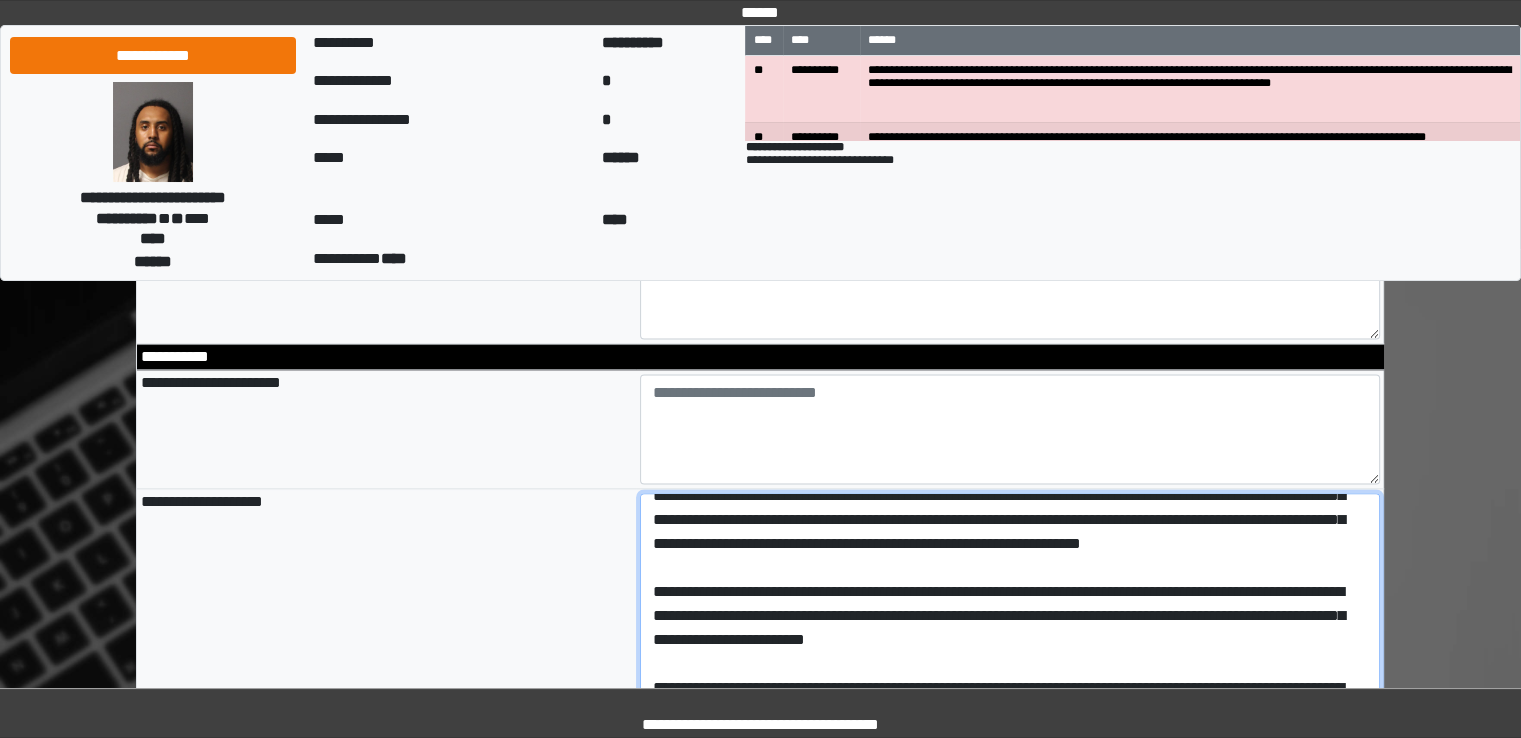 click at bounding box center (1010, 612) 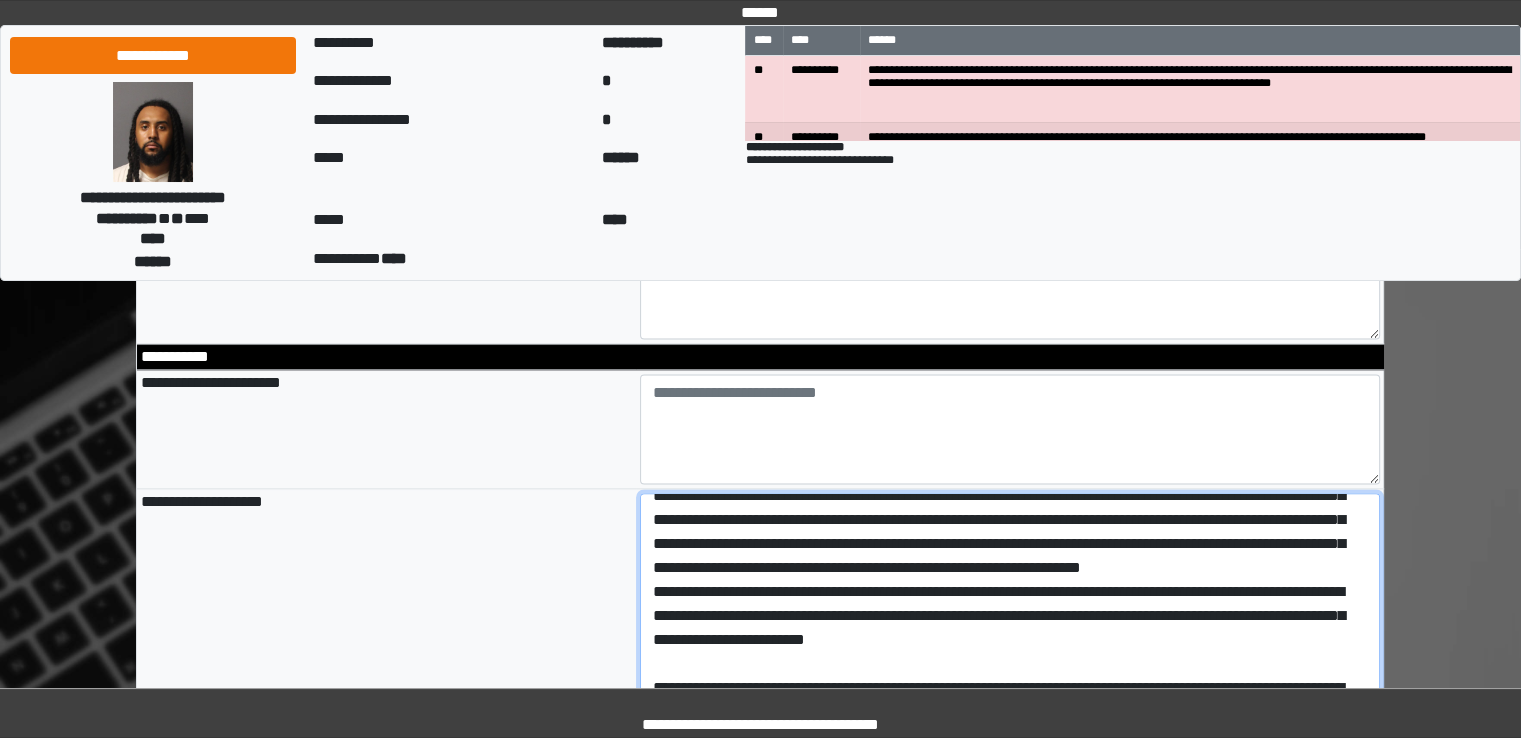 scroll, scrollTop: 159, scrollLeft: 0, axis: vertical 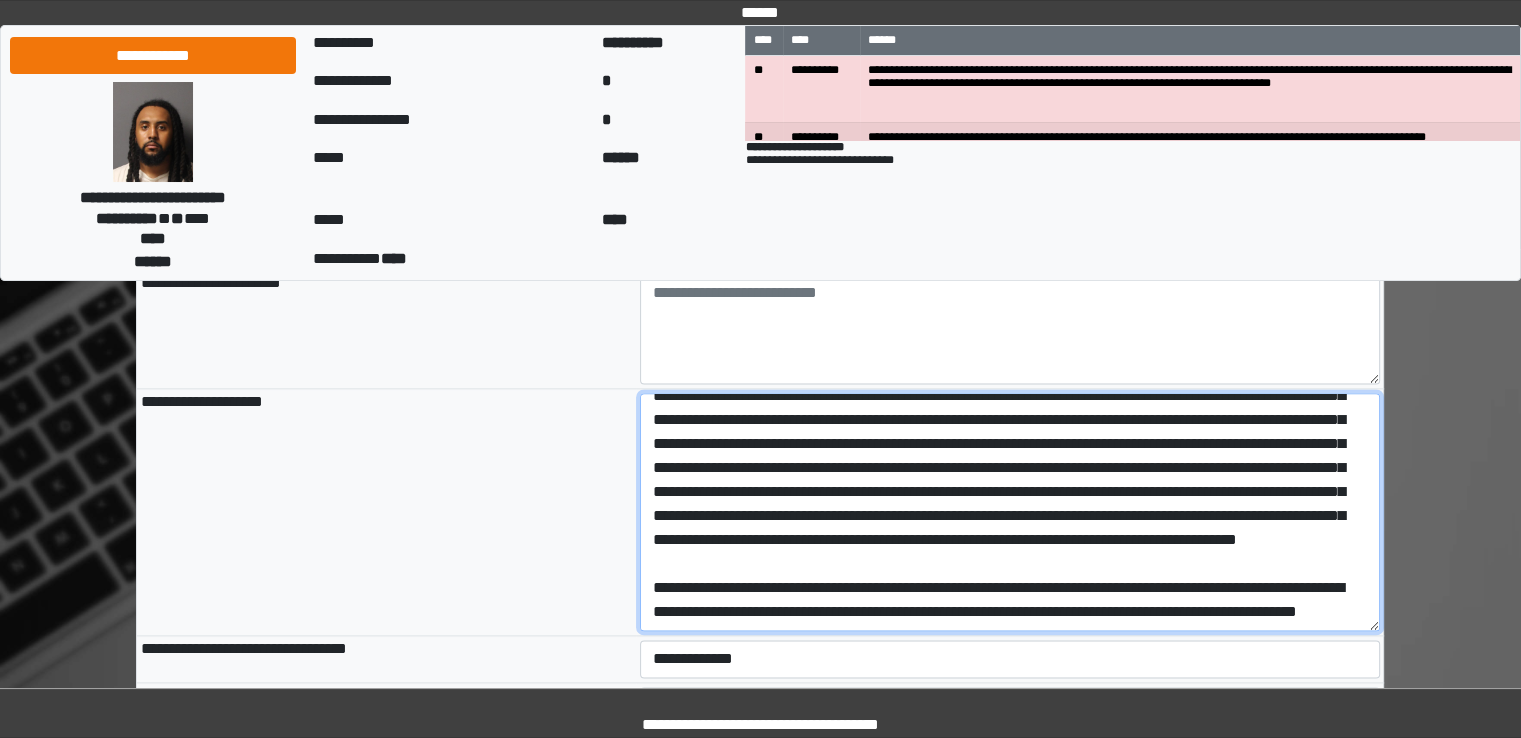 click at bounding box center (1010, 512) 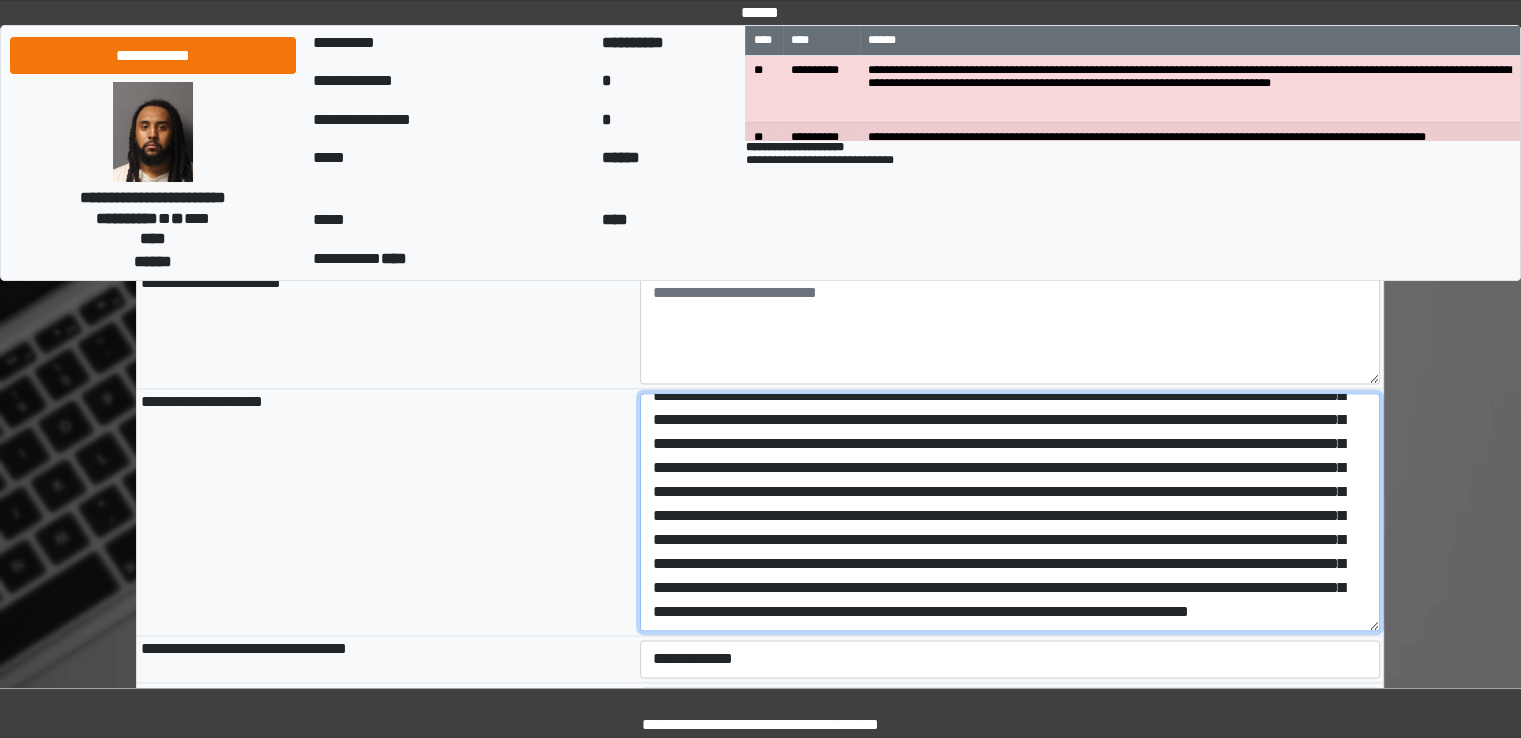 scroll, scrollTop: 111, scrollLeft: 0, axis: vertical 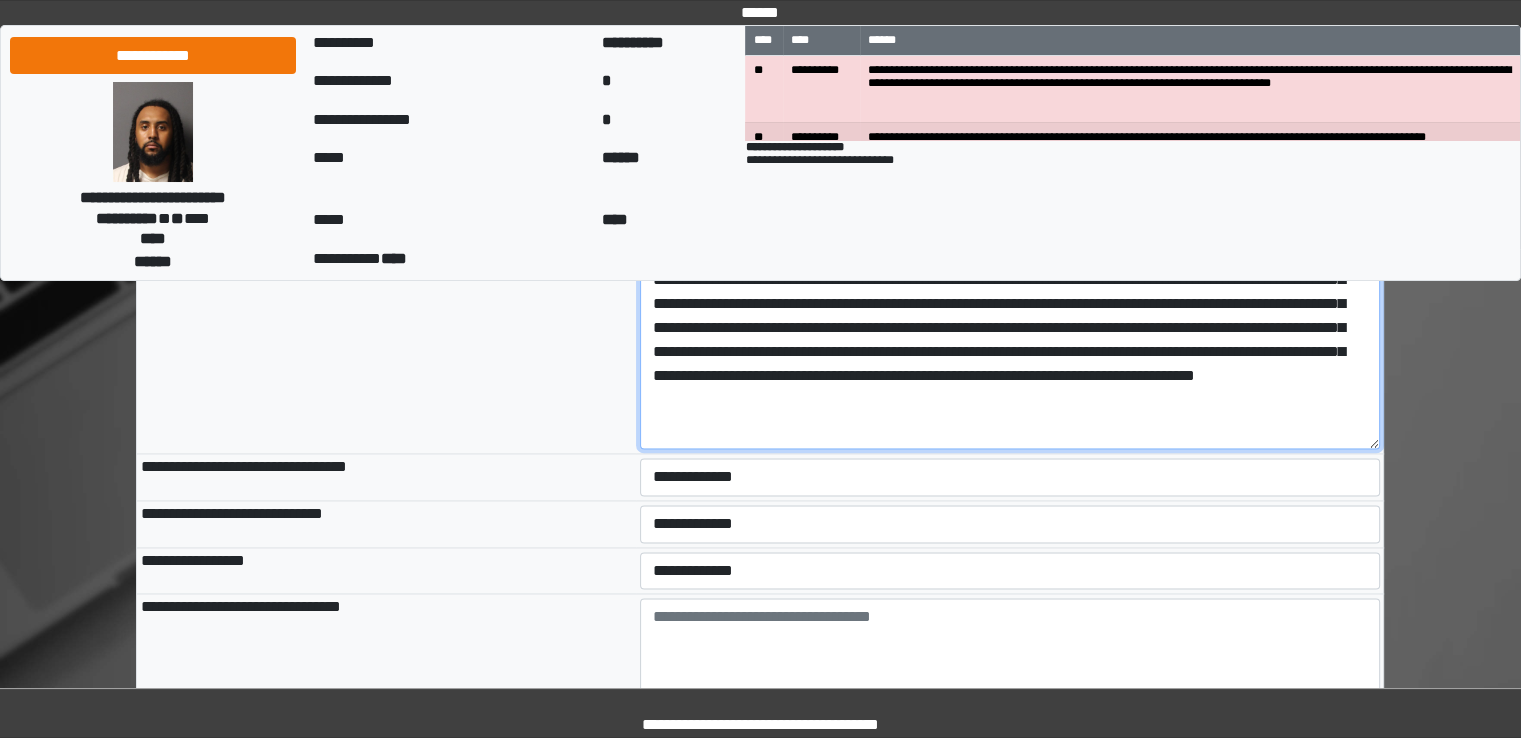 drag, startPoint x: 1370, startPoint y: 329, endPoint x: 1387, endPoint y: 495, distance: 166.86821 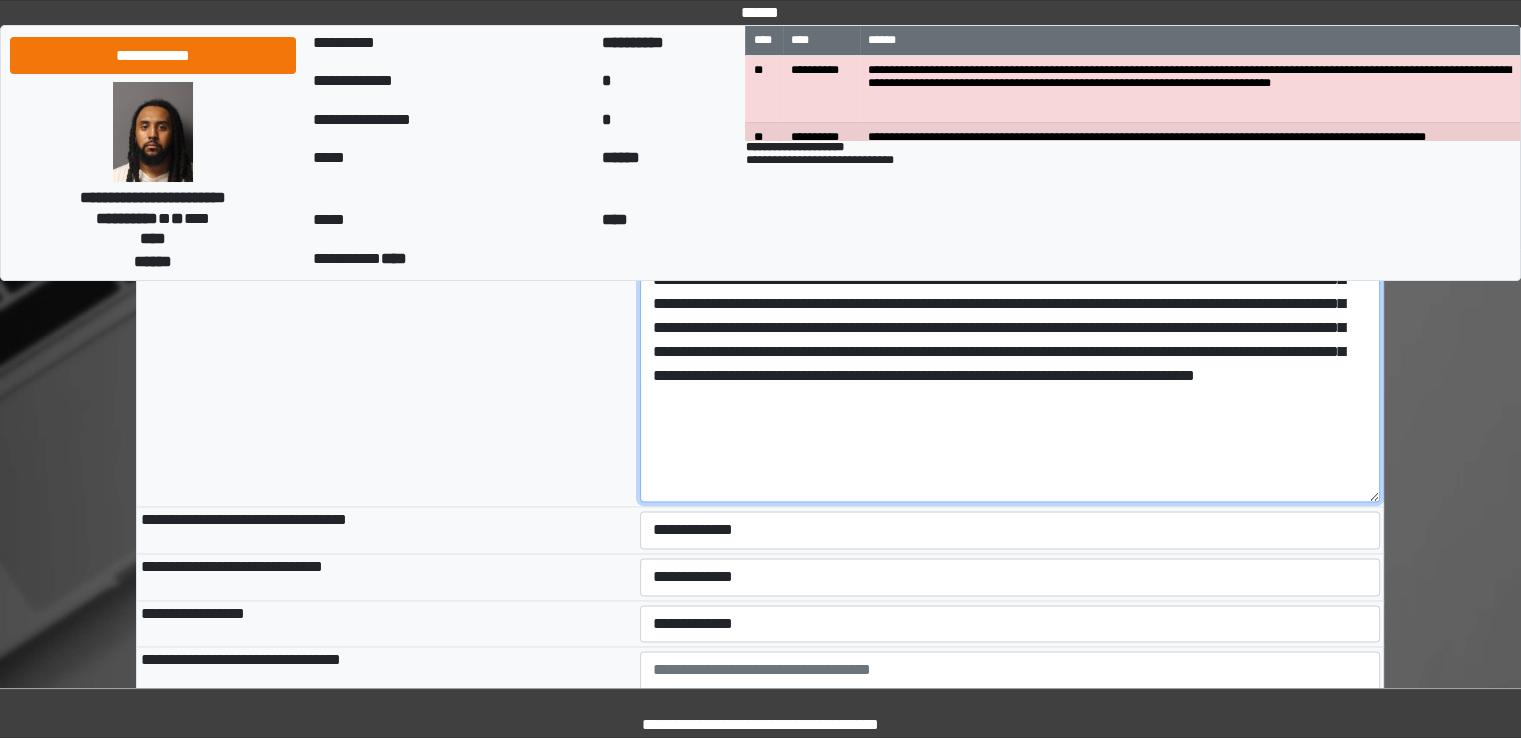 click at bounding box center [1010, 297] 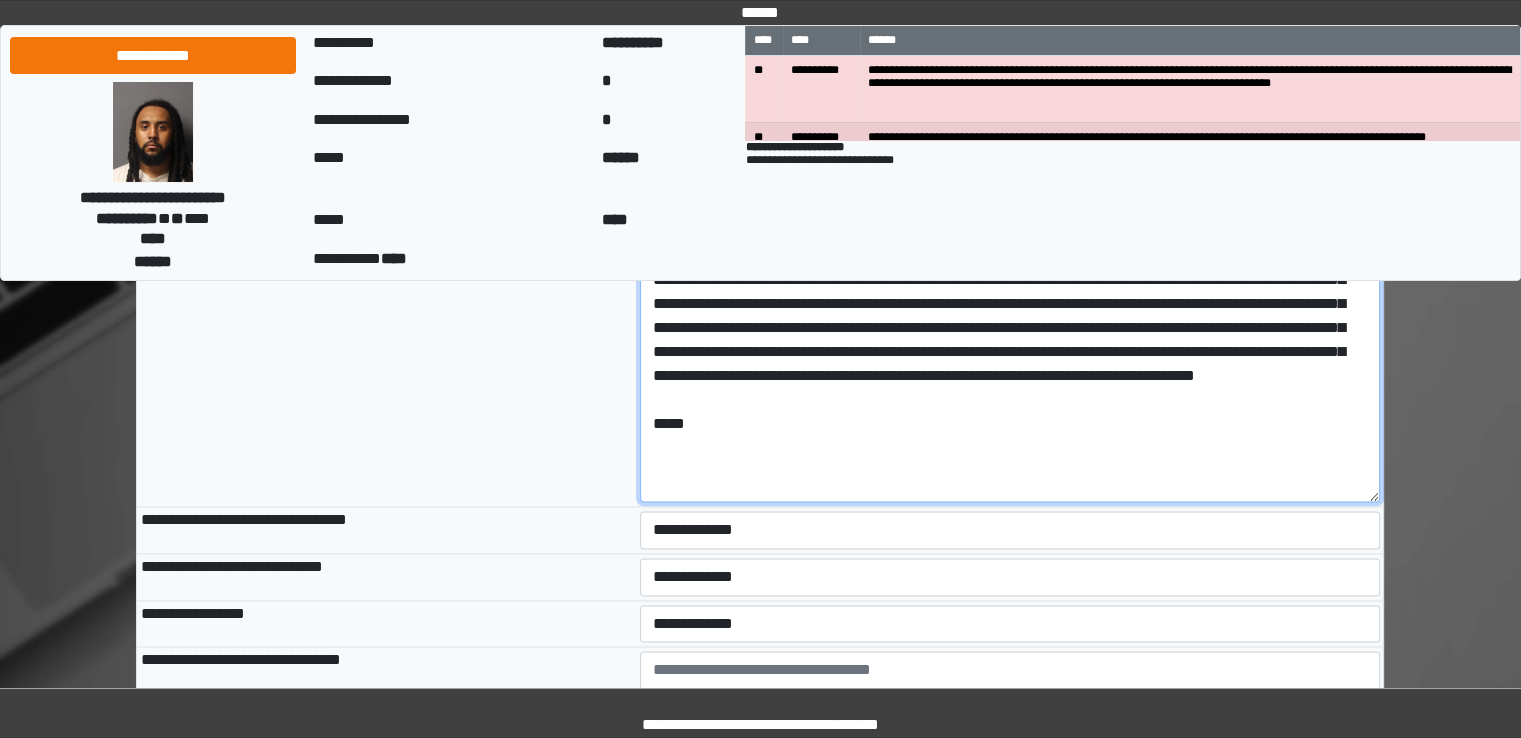 scroll, scrollTop: 29, scrollLeft: 0, axis: vertical 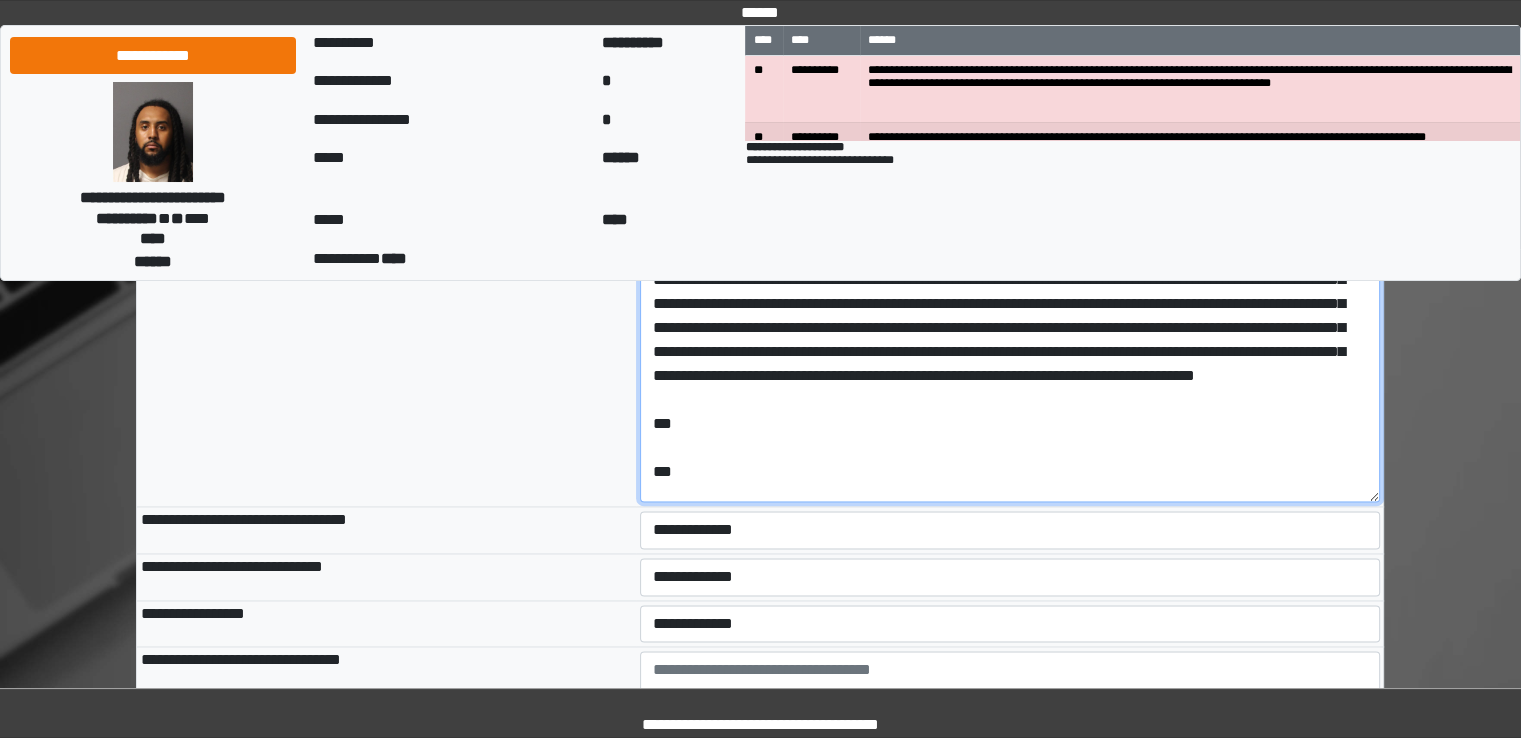 type on "**********" 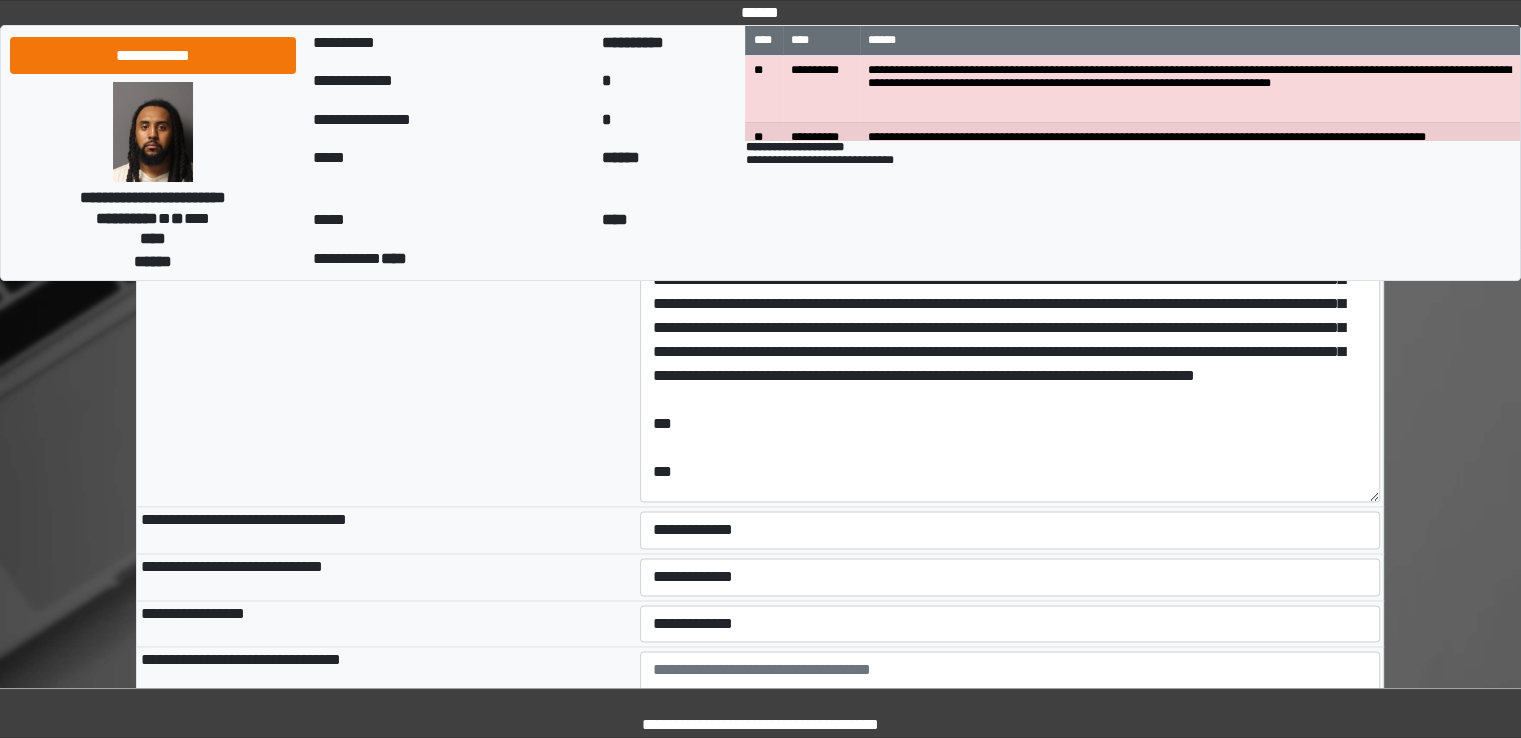 type on "**********" 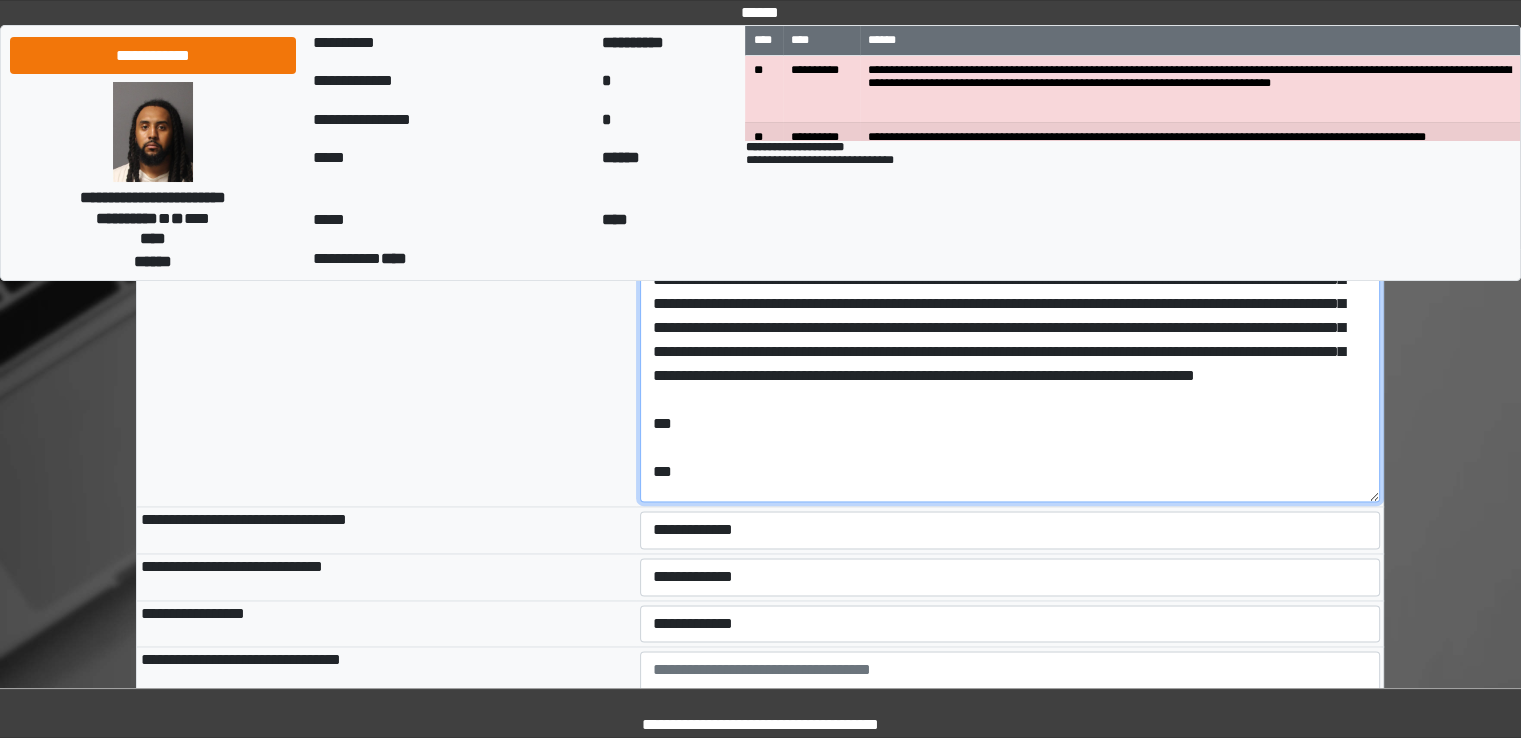click at bounding box center (1010, 297) 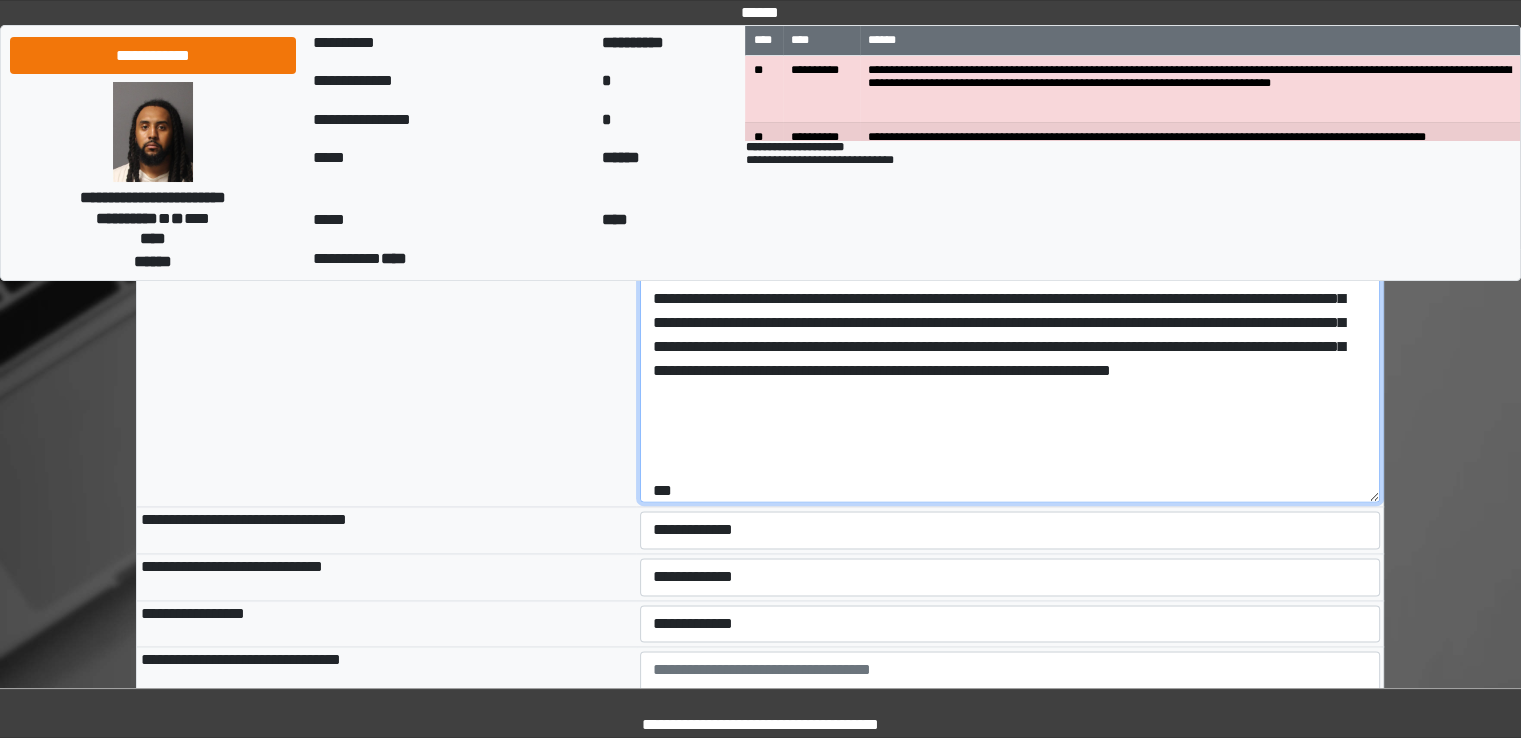 scroll, scrollTop: 101, scrollLeft: 0, axis: vertical 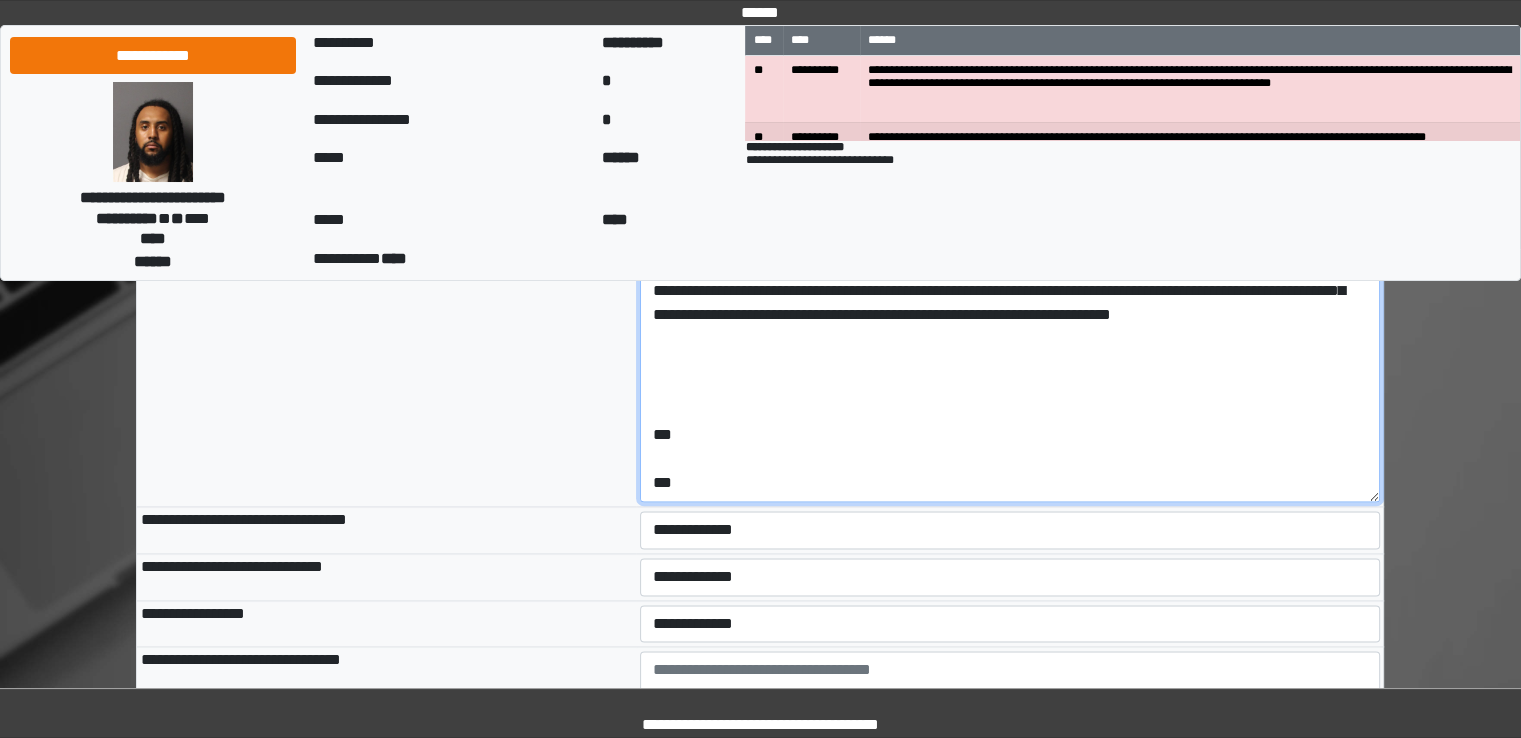 click at bounding box center (1010, 297) 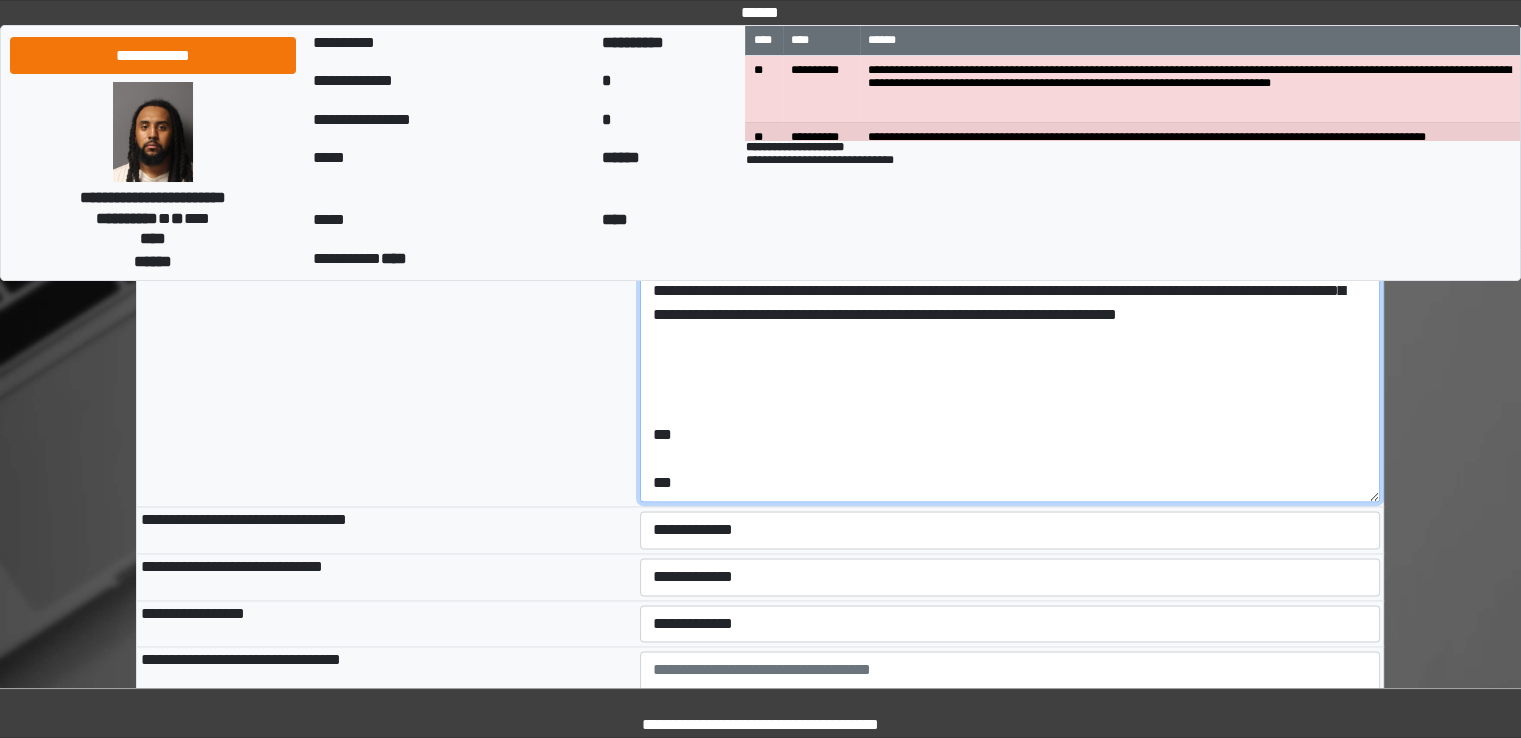 click at bounding box center (1010, 297) 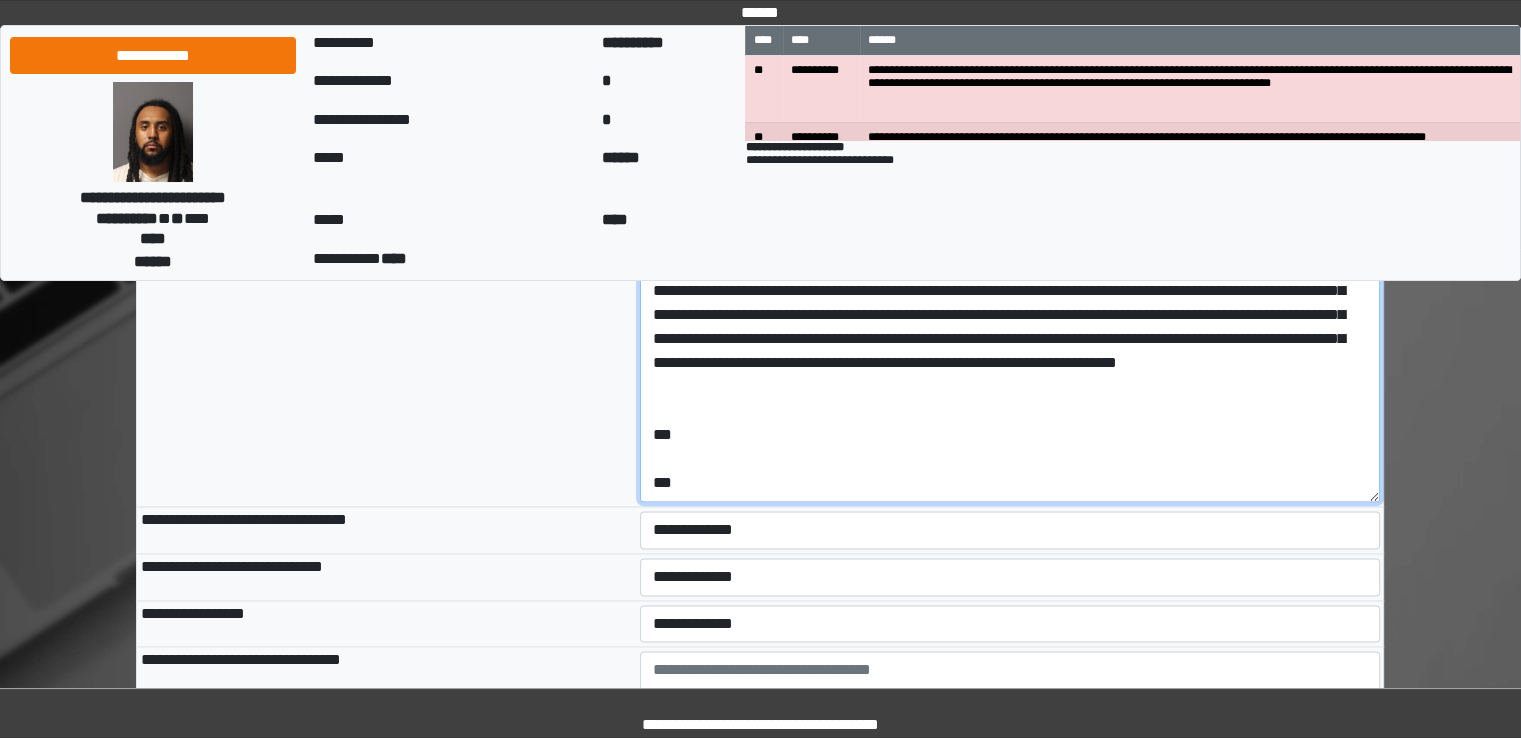 scroll, scrollTop: 53, scrollLeft: 0, axis: vertical 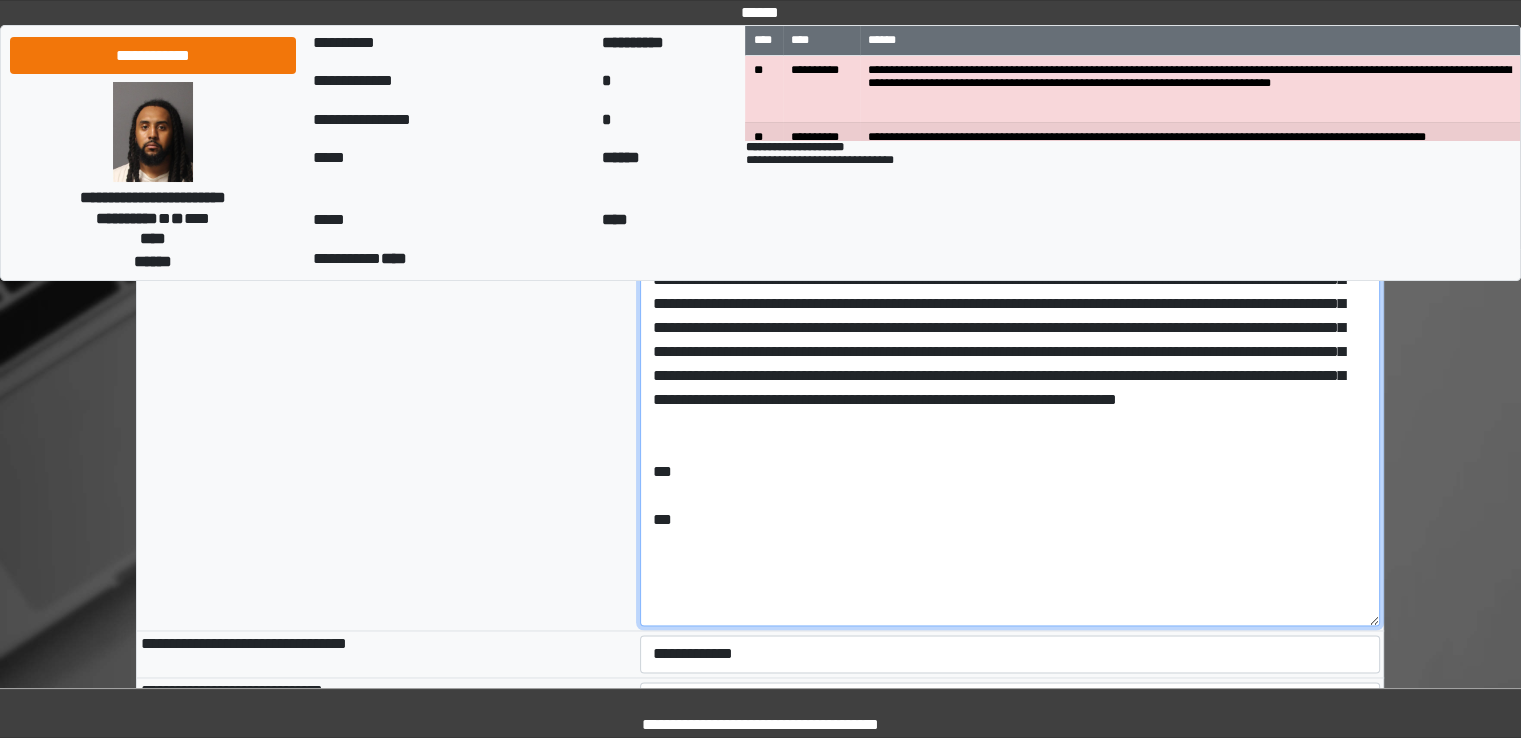 drag, startPoint x: 1400, startPoint y: 557, endPoint x: 1417, endPoint y: 623, distance: 68.154236 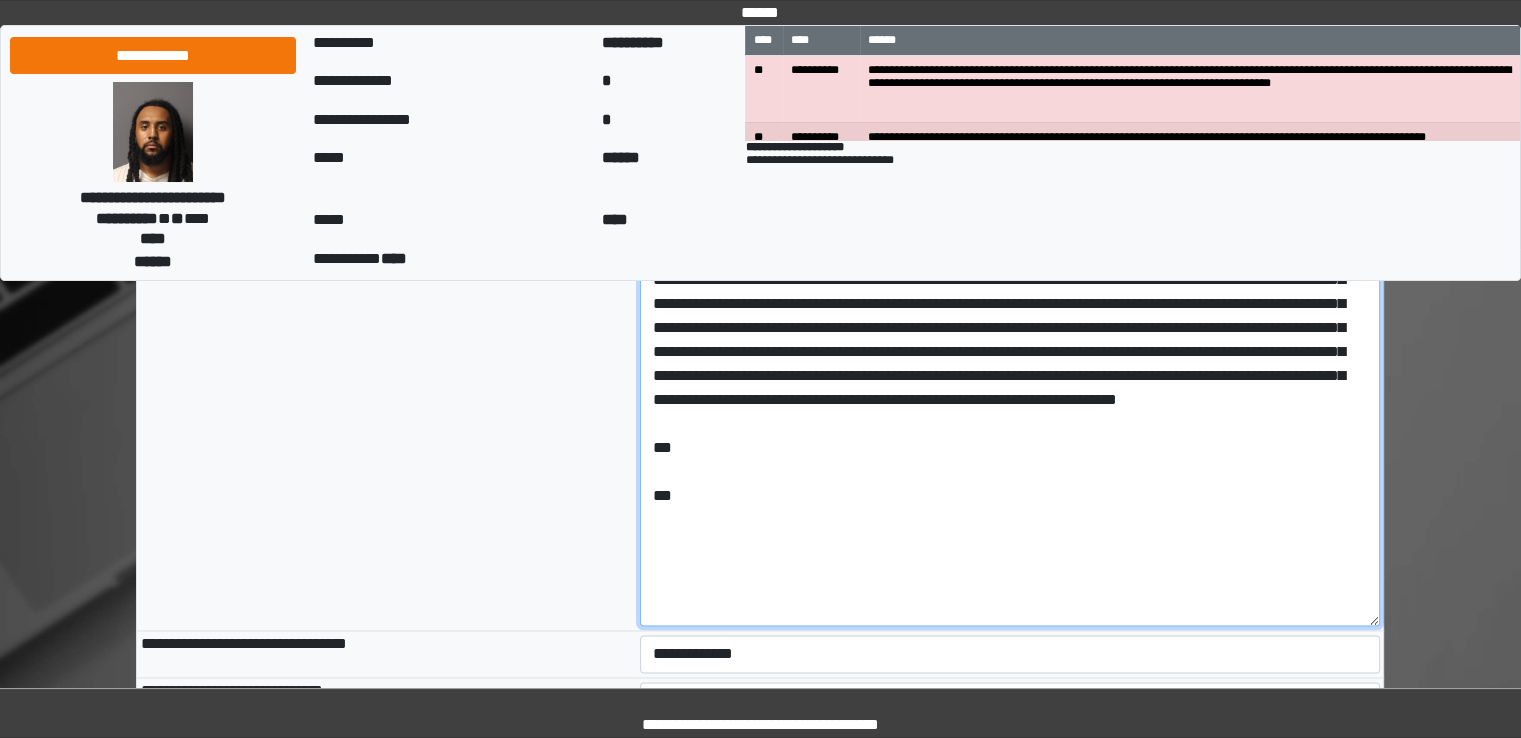 type on "**********" 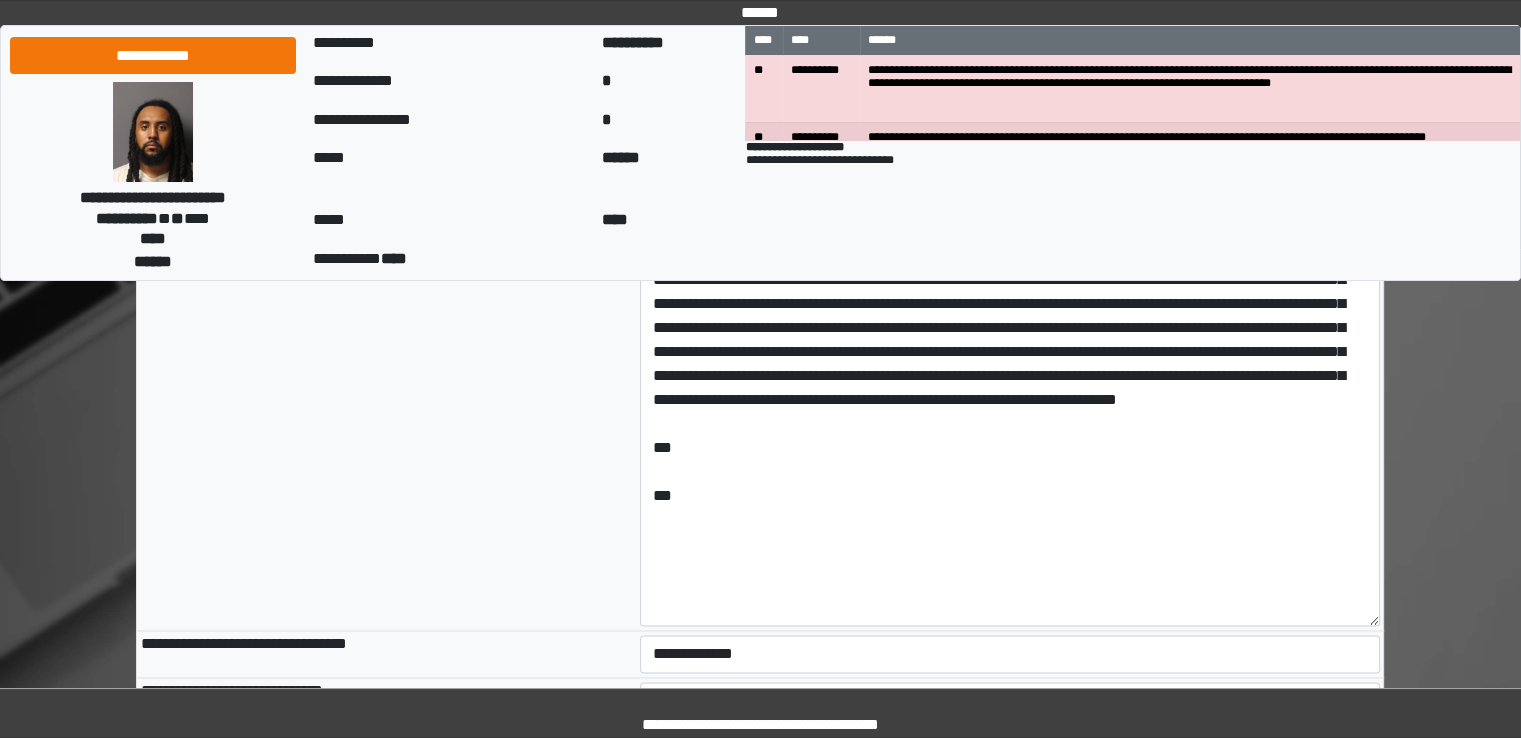 type on "**********" 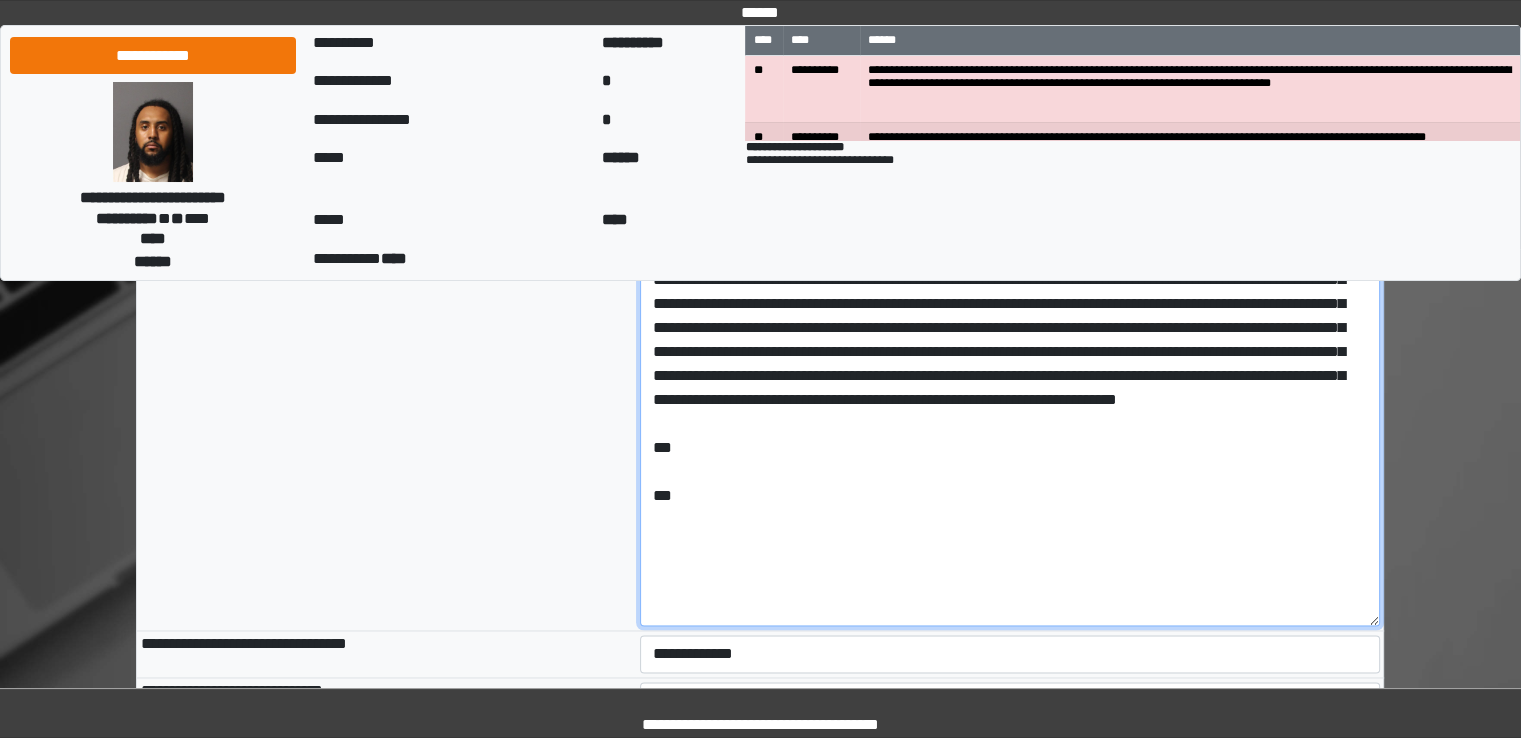 click at bounding box center [1010, 359] 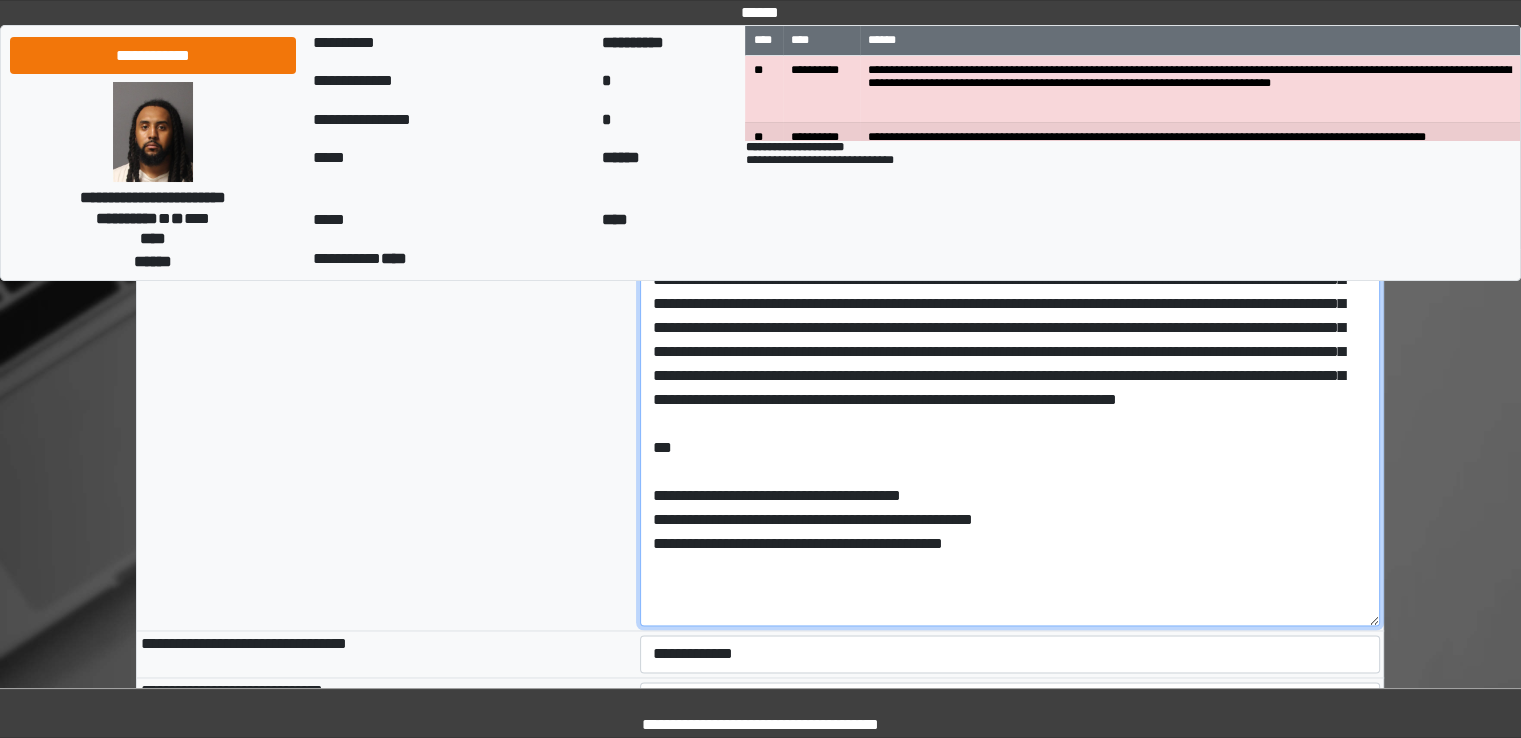 scroll, scrollTop: 0, scrollLeft: 0, axis: both 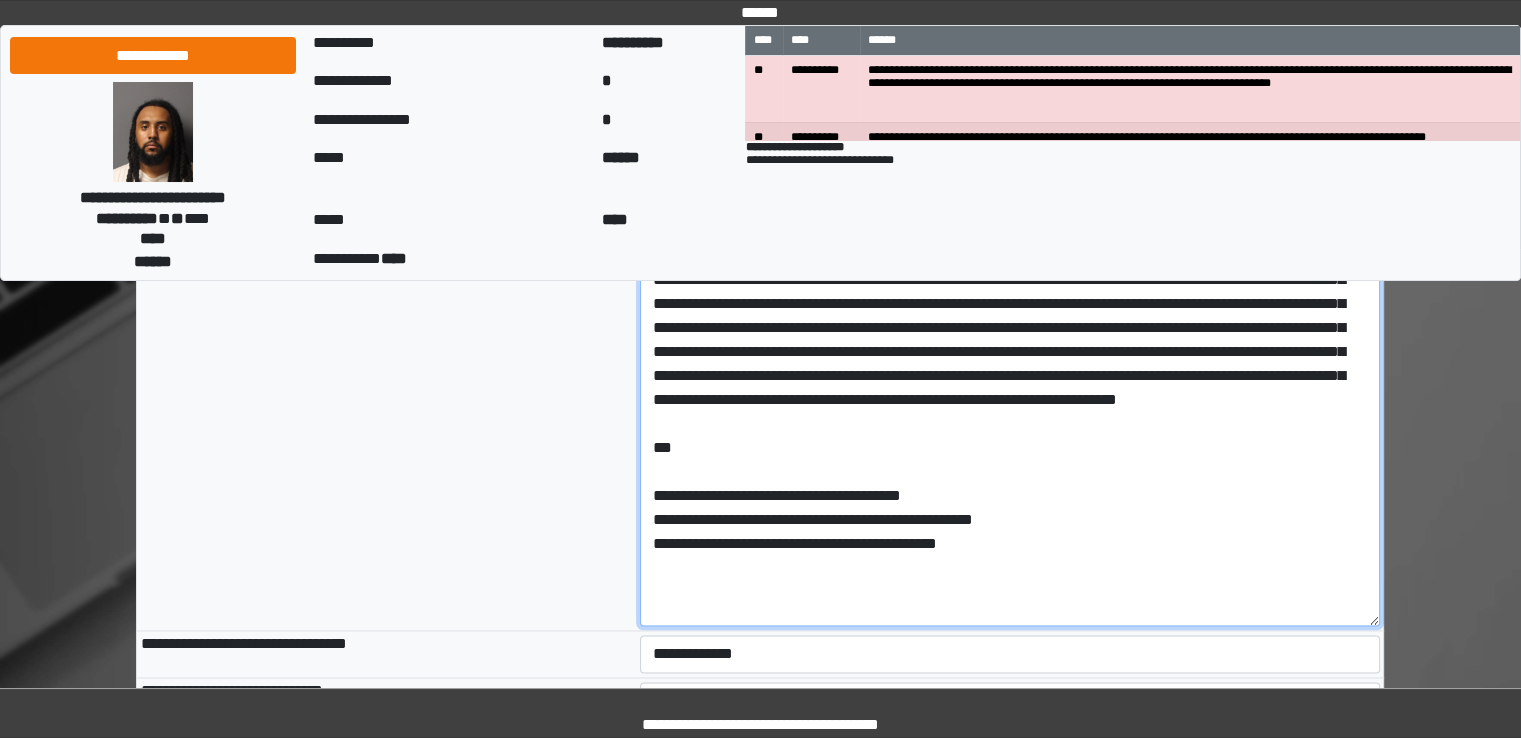 click at bounding box center (1010, 359) 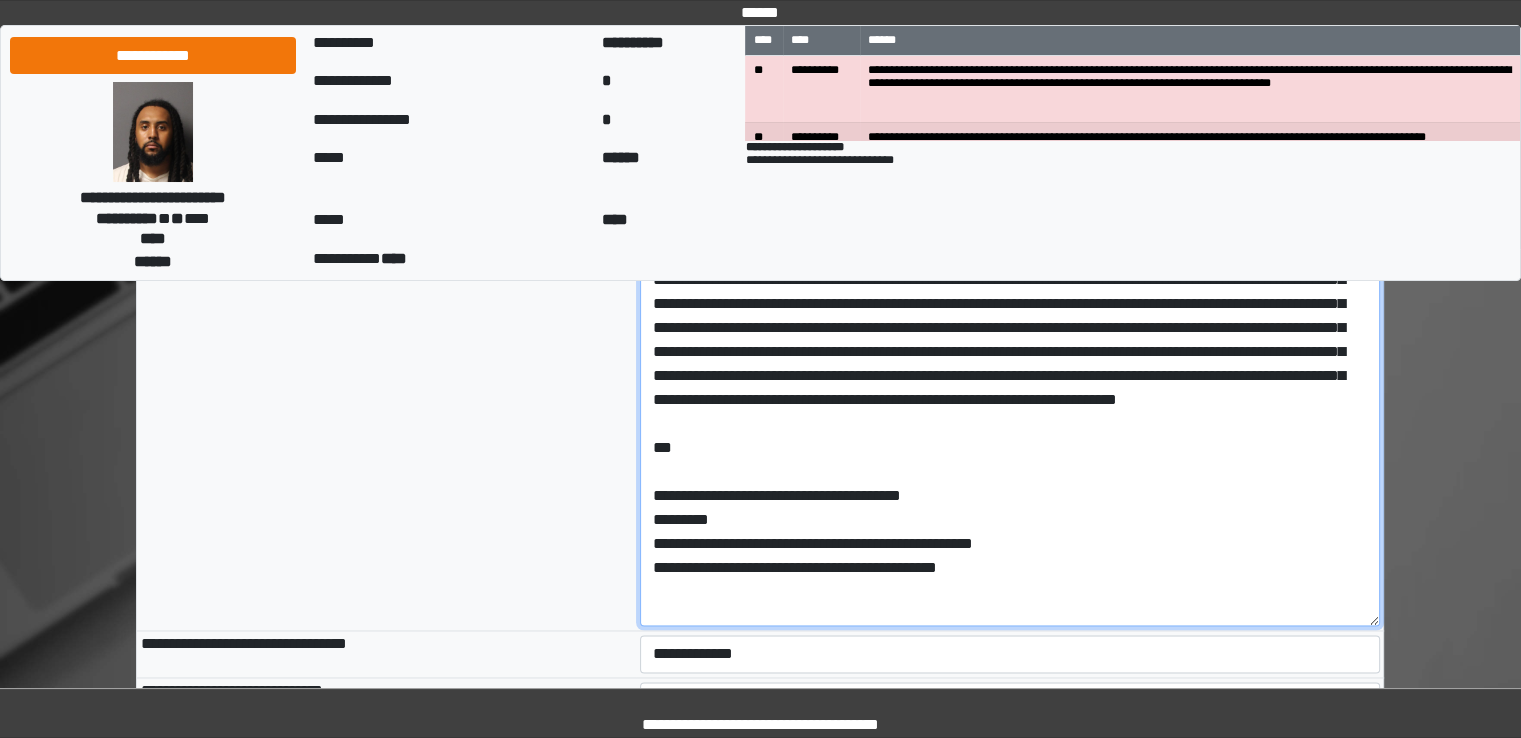 type on "**********" 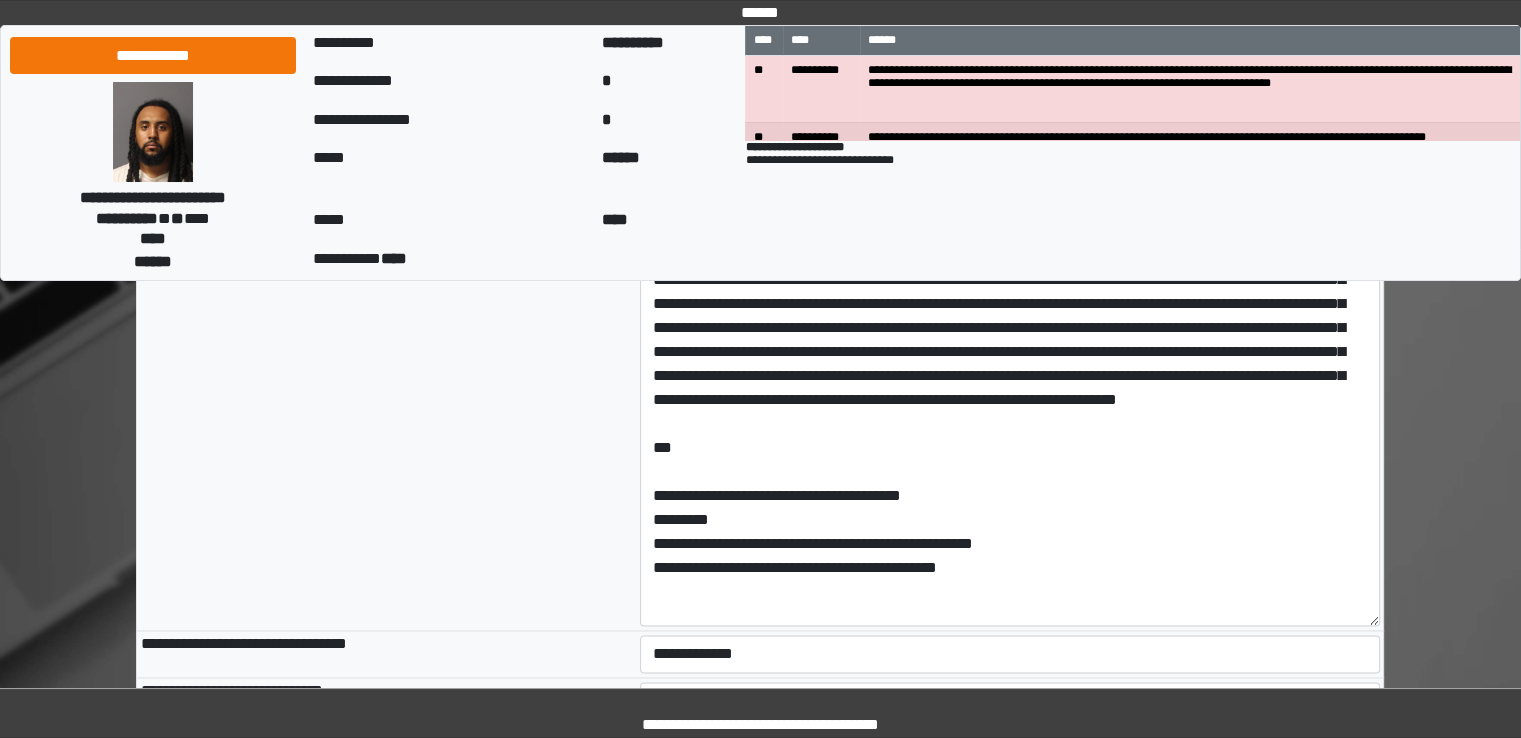 type on "**********" 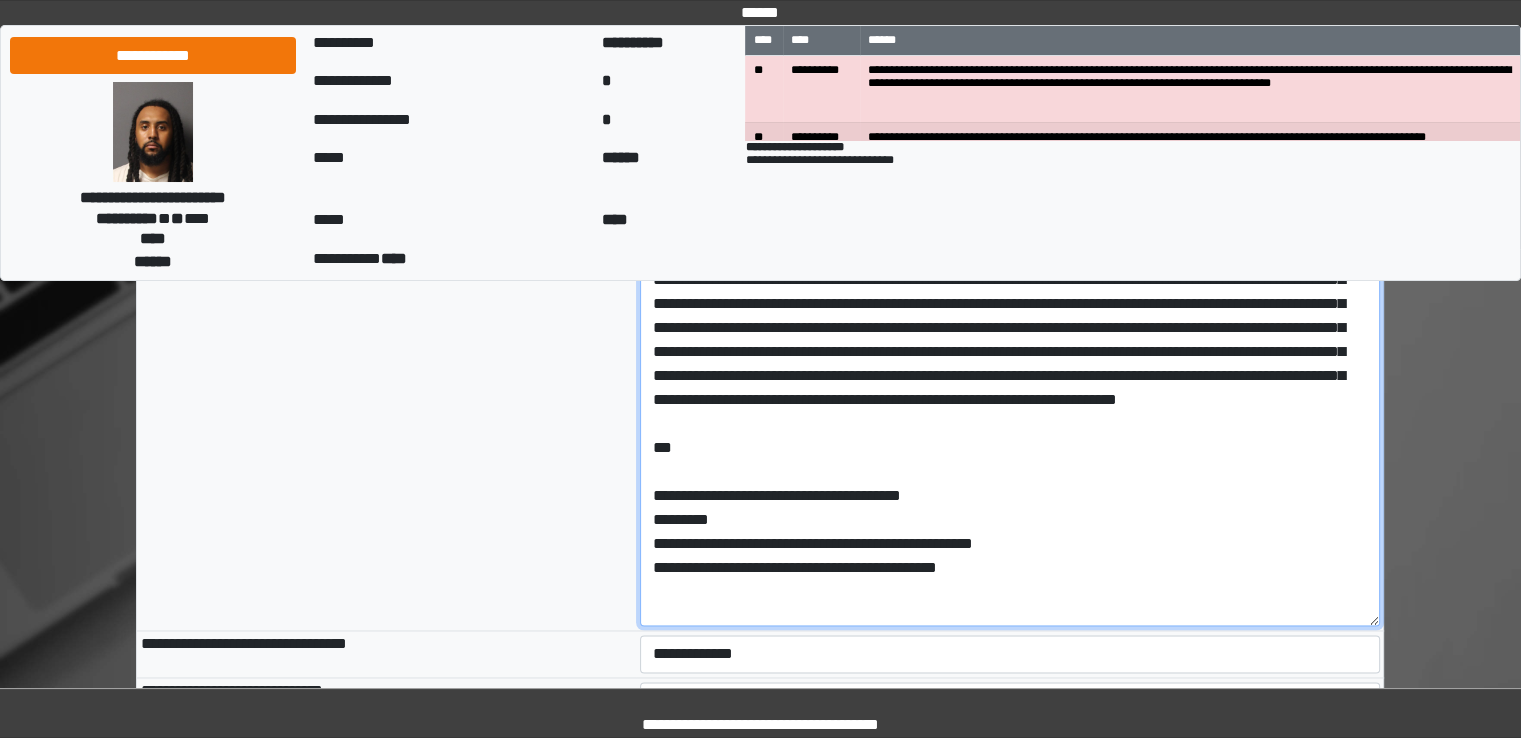 paste on "**********" 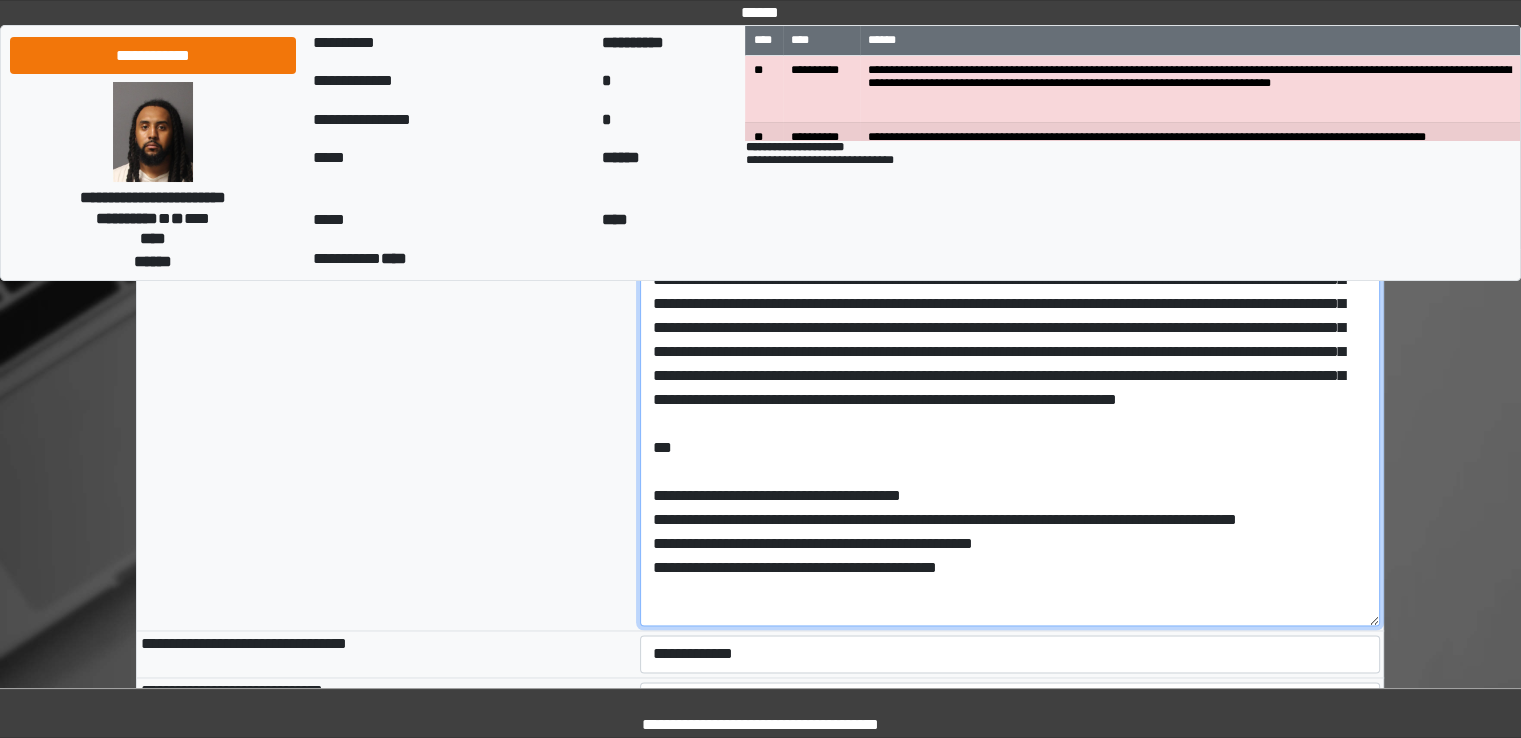 click at bounding box center [1010, 359] 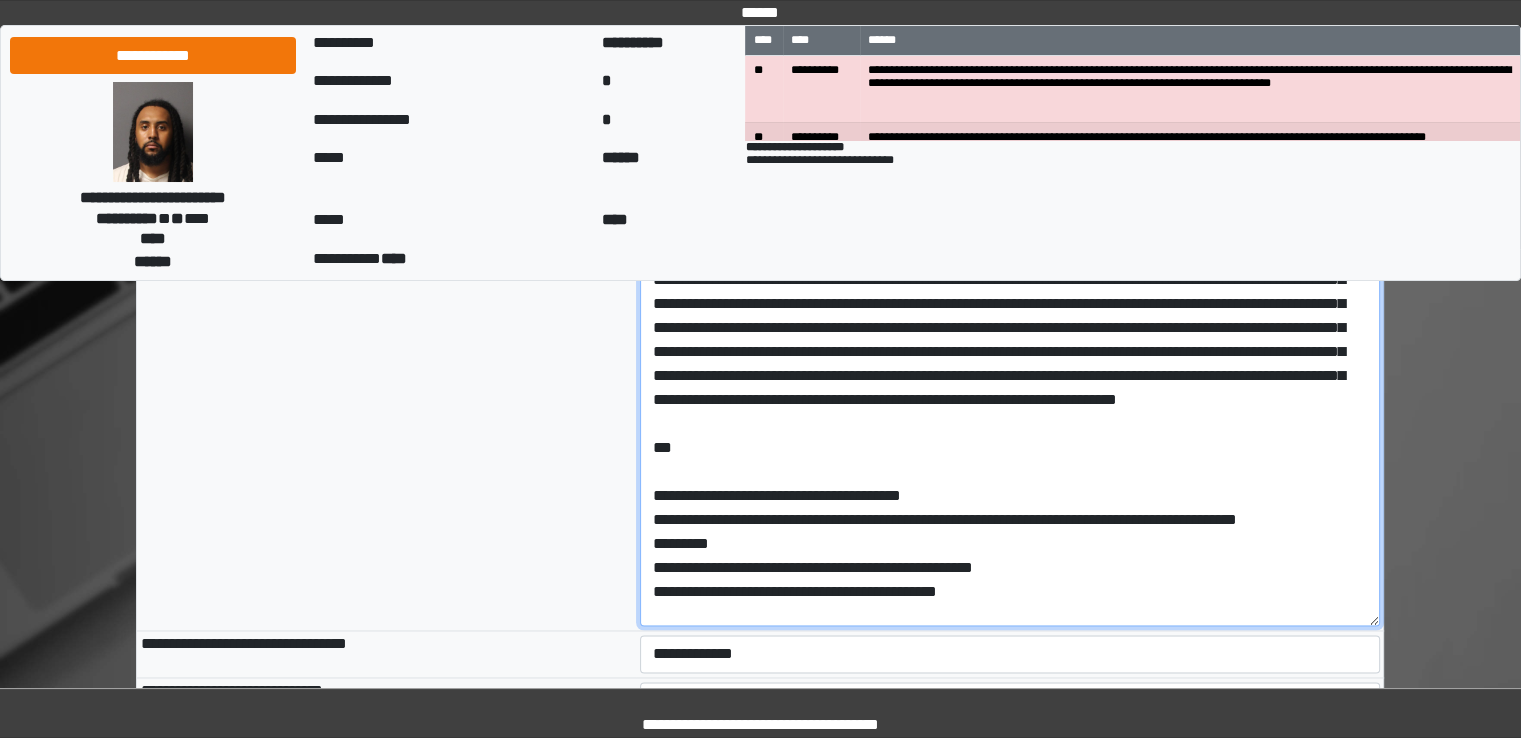 type on "**********" 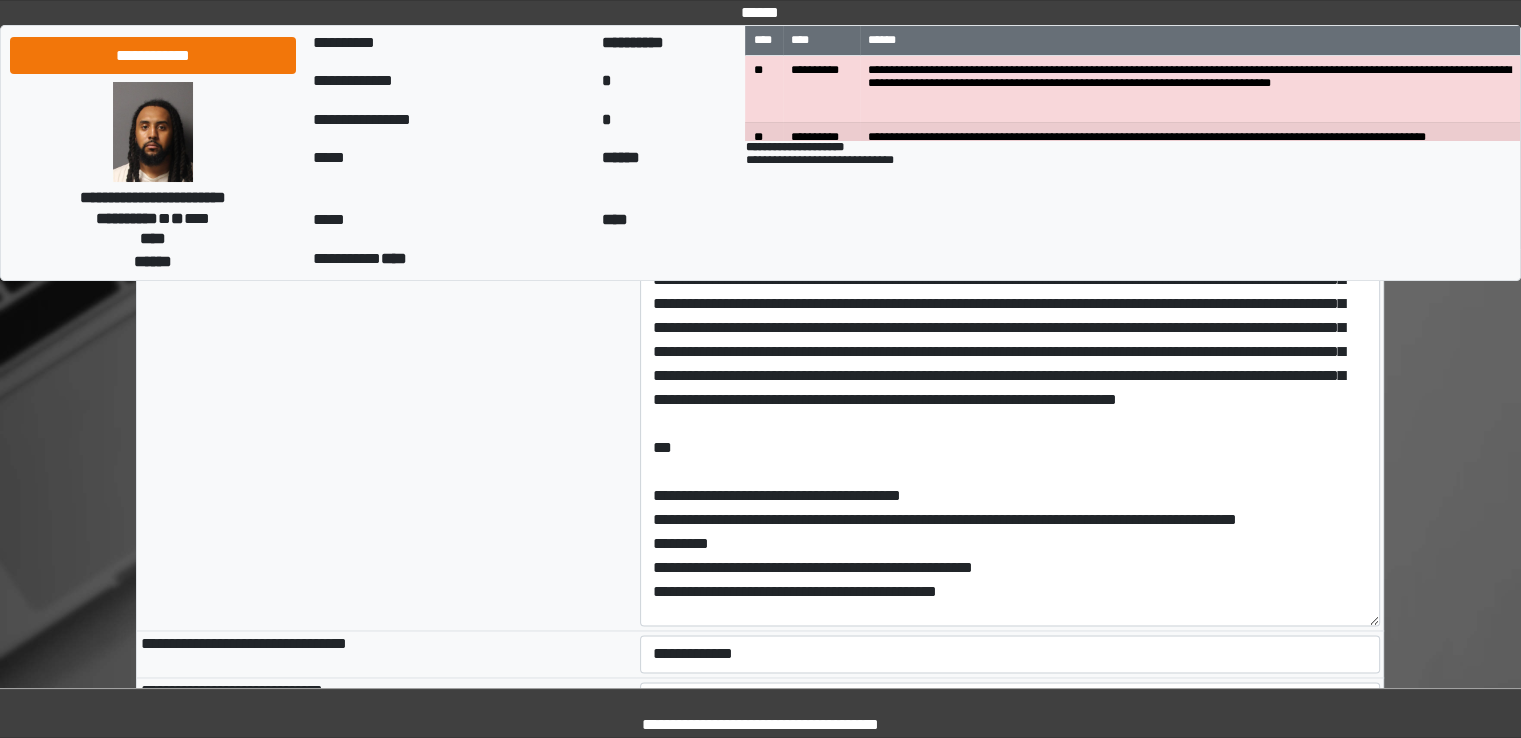 type on "**********" 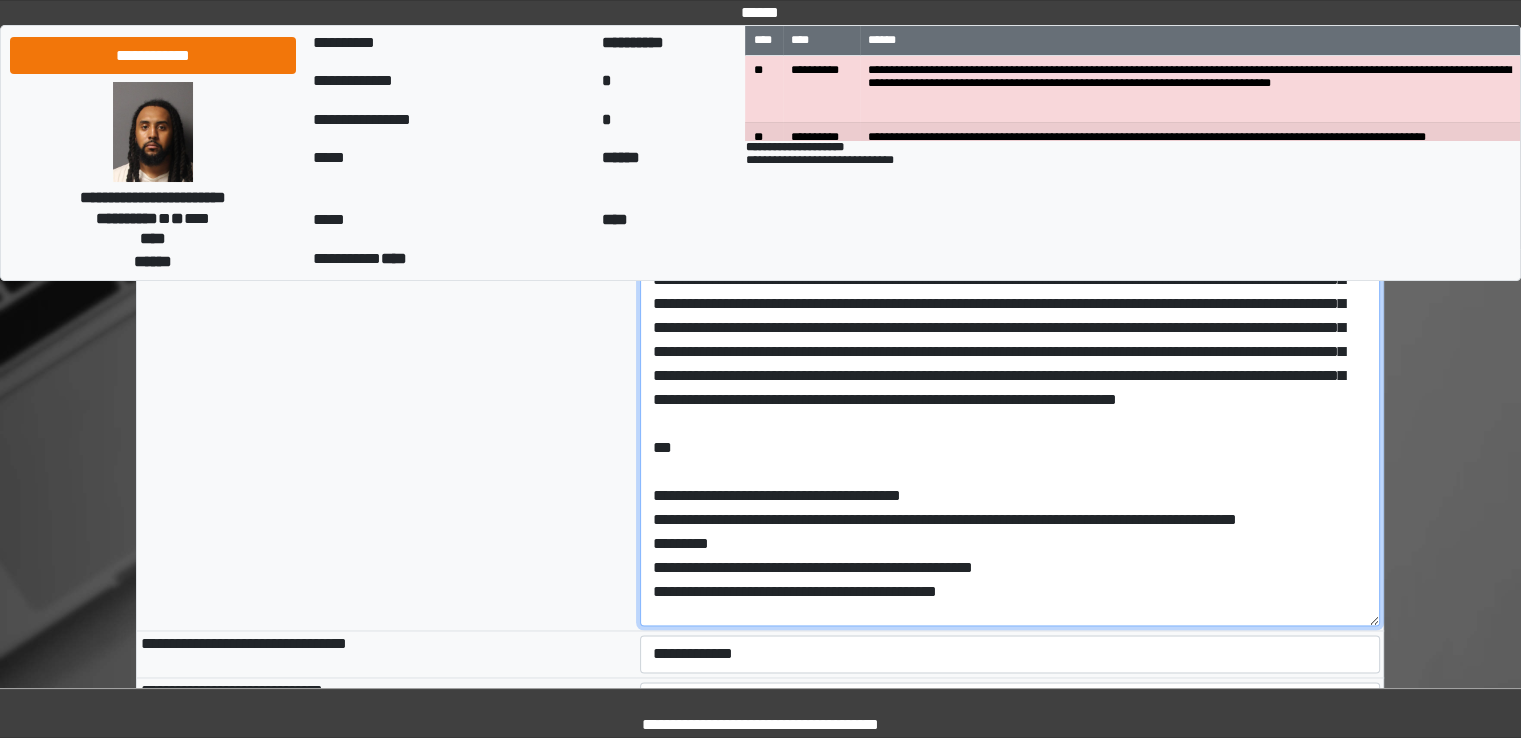 paste on "**********" 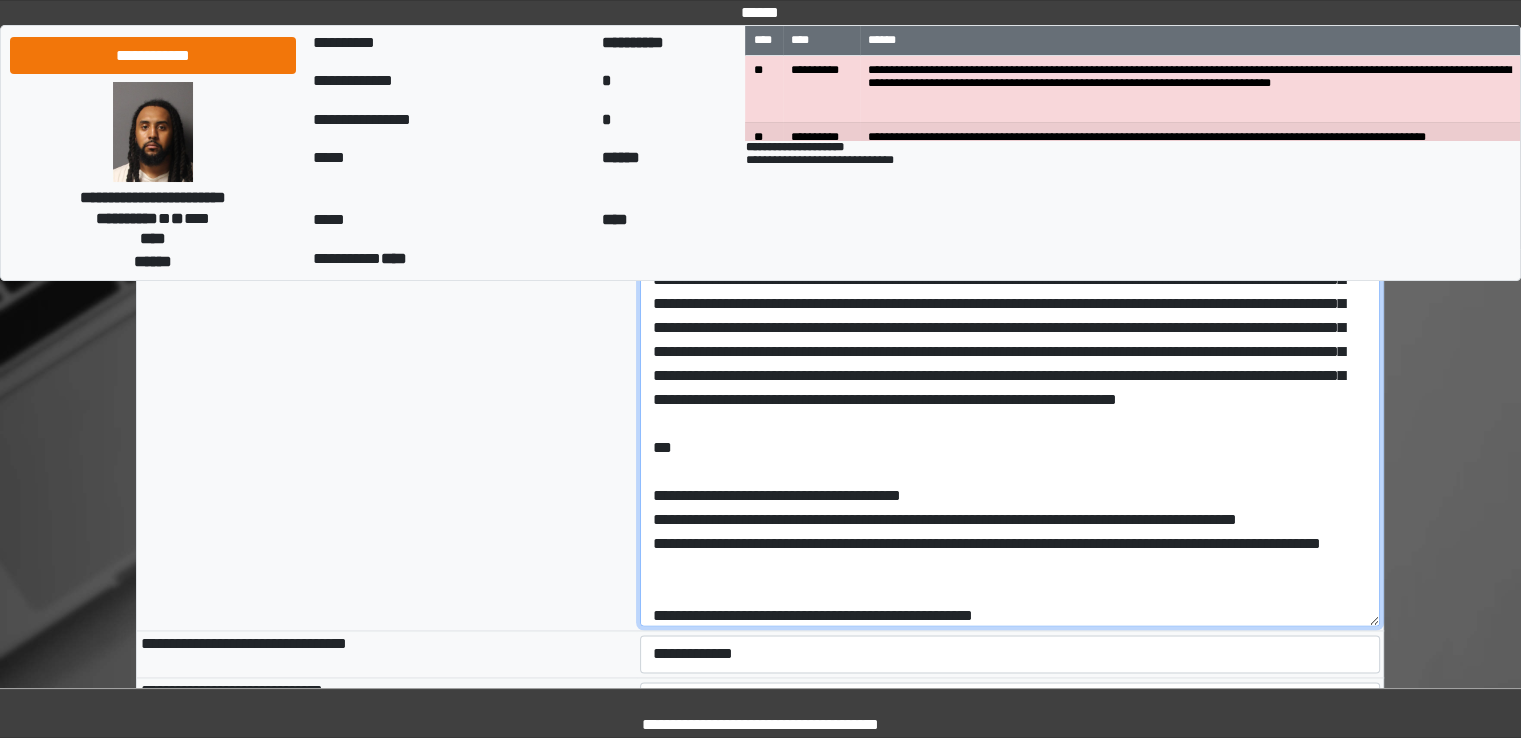 scroll, scrollTop: 49, scrollLeft: 0, axis: vertical 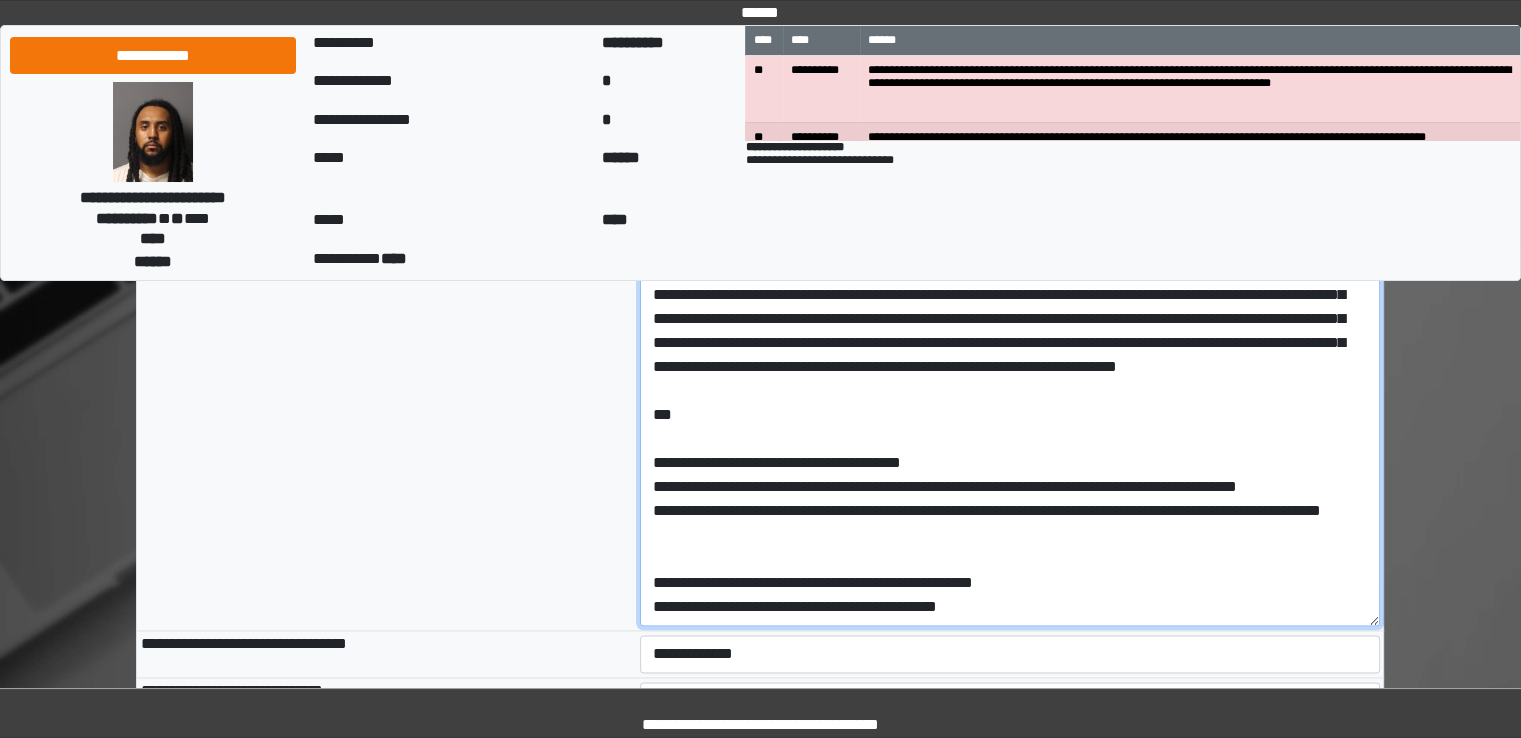 click at bounding box center [1010, 359] 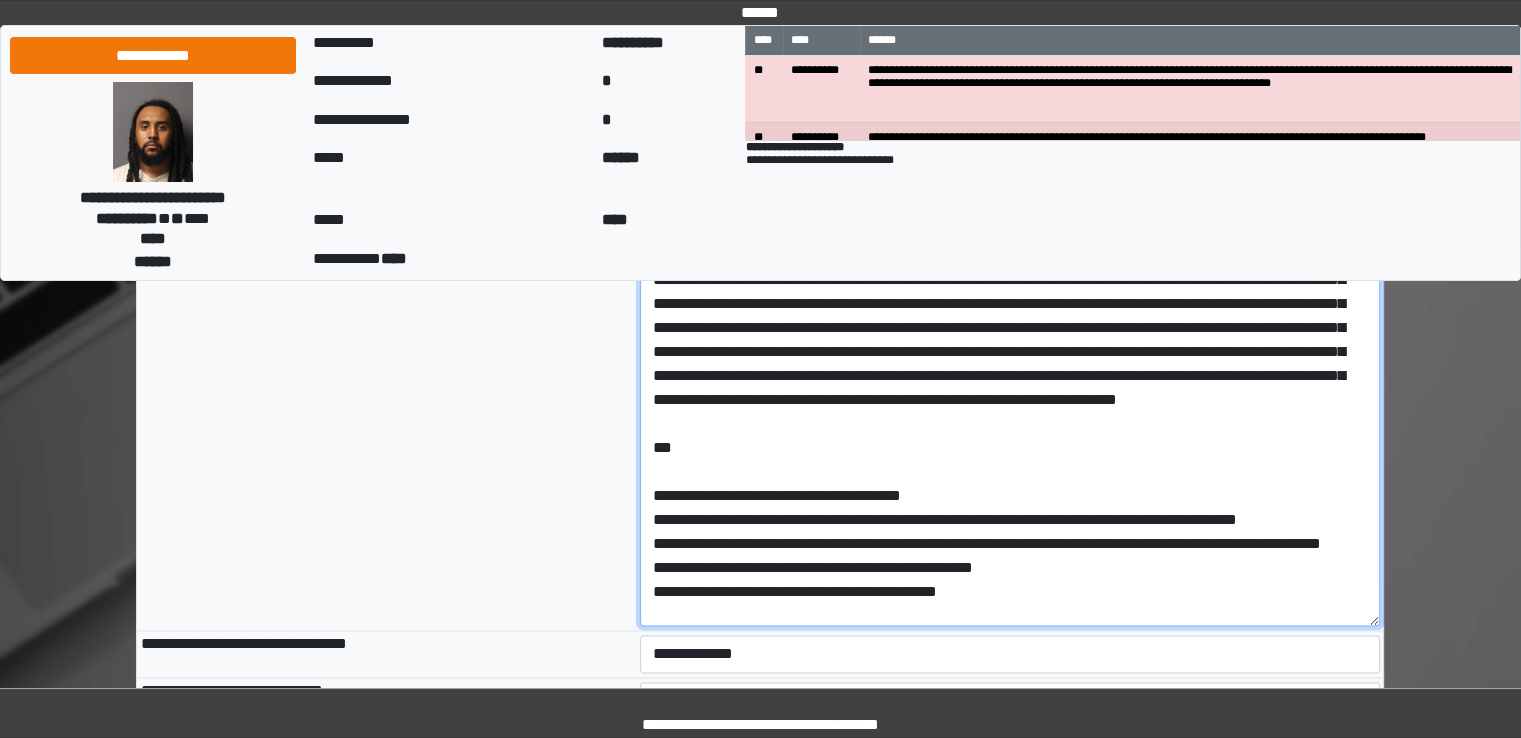 scroll, scrollTop: 56, scrollLeft: 0, axis: vertical 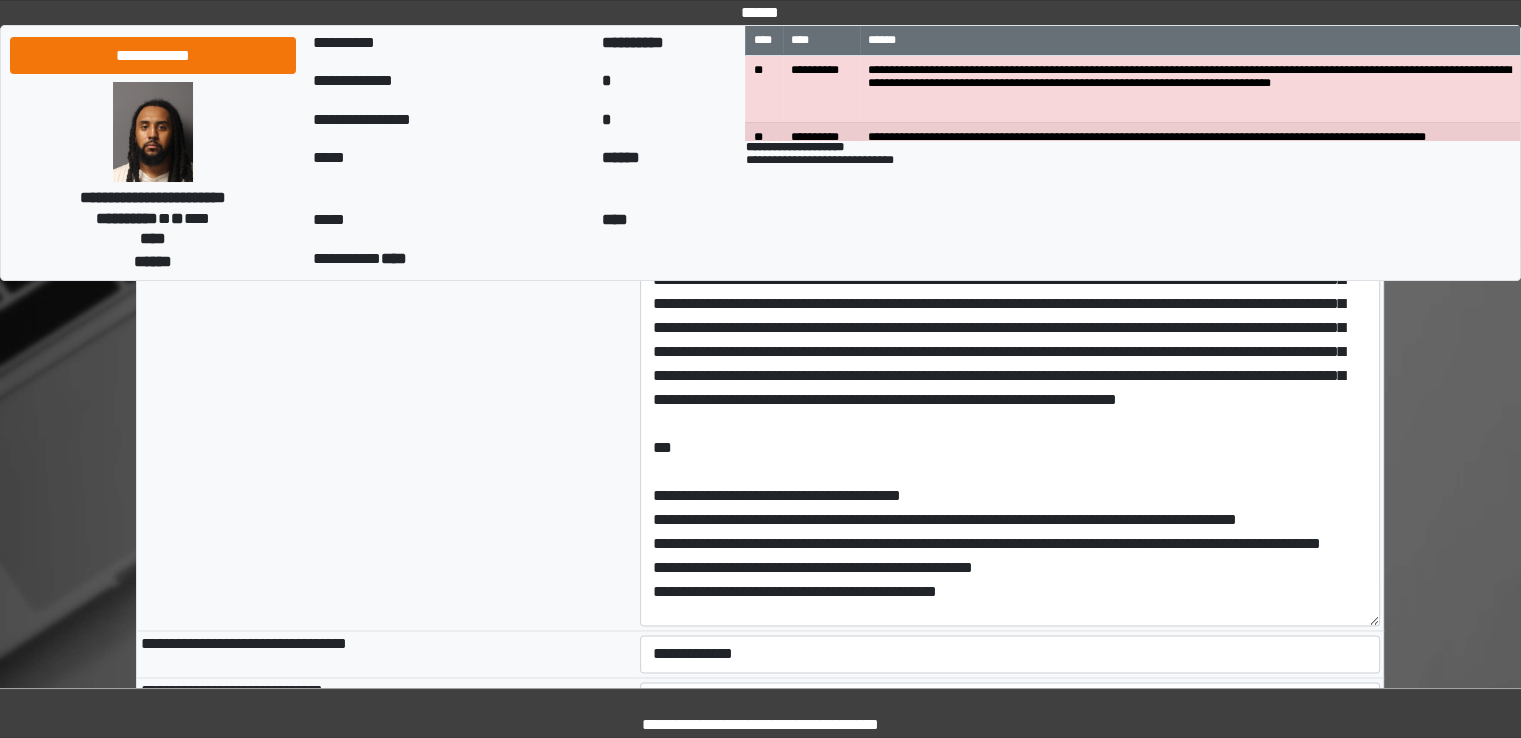 type on "**********" 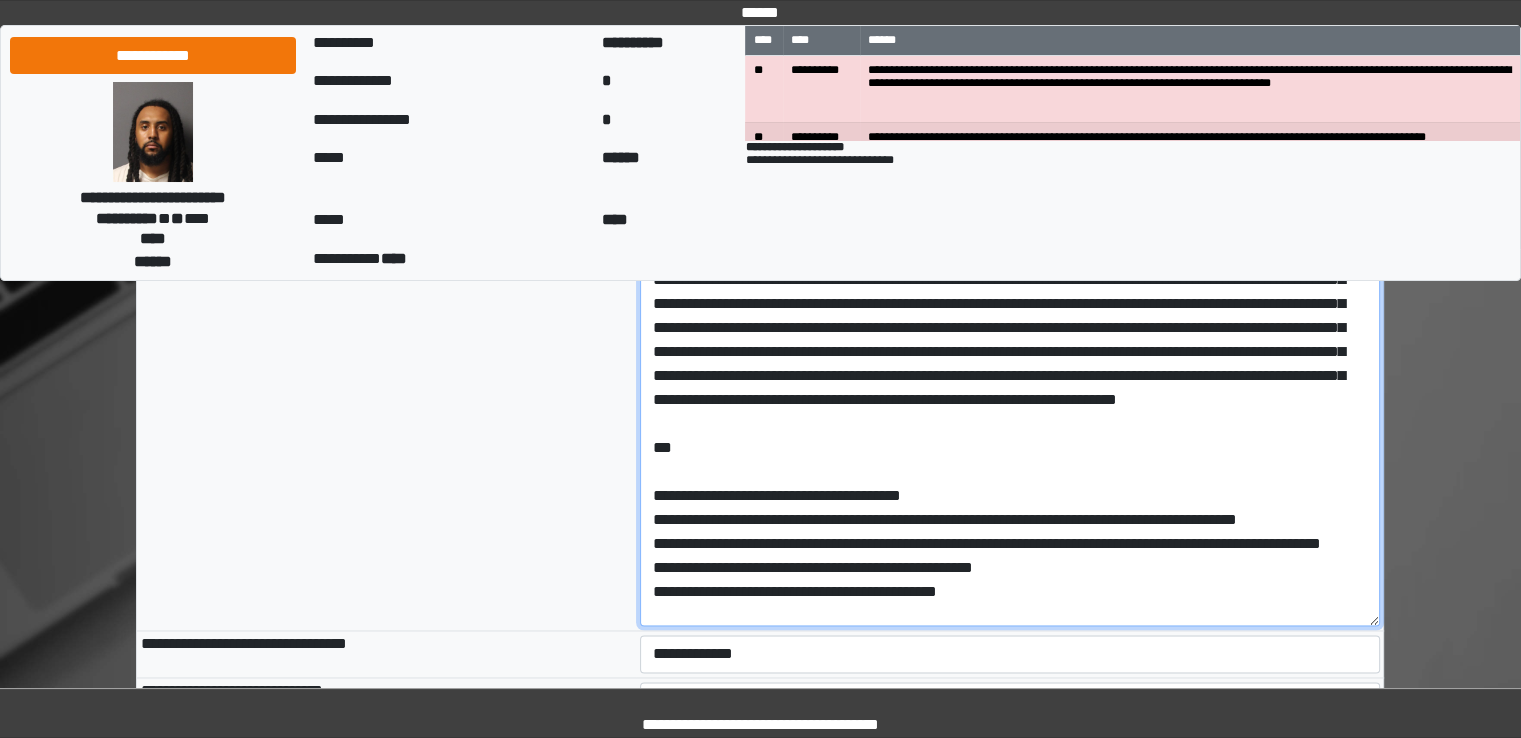 click at bounding box center (1010, 359) 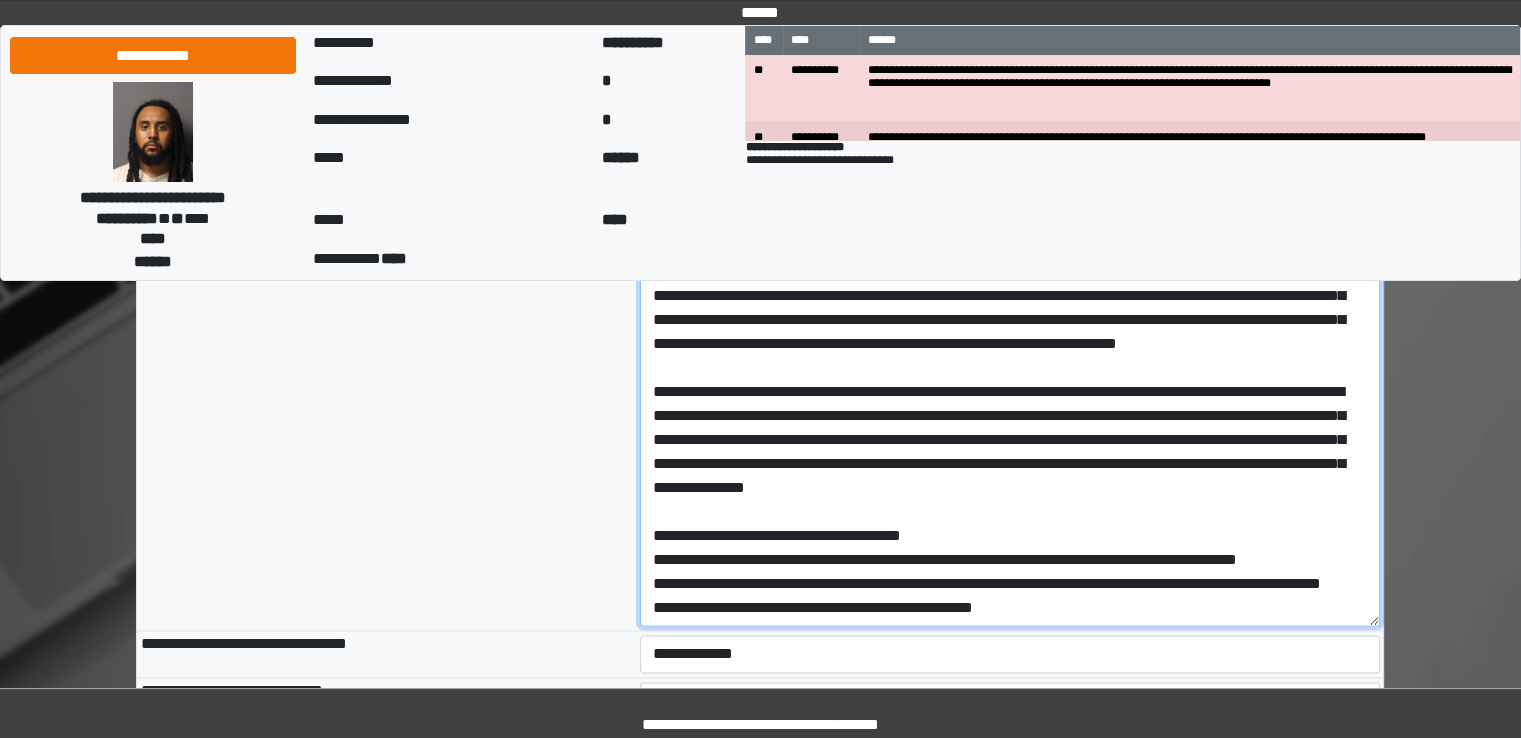 scroll, scrollTop: 104, scrollLeft: 0, axis: vertical 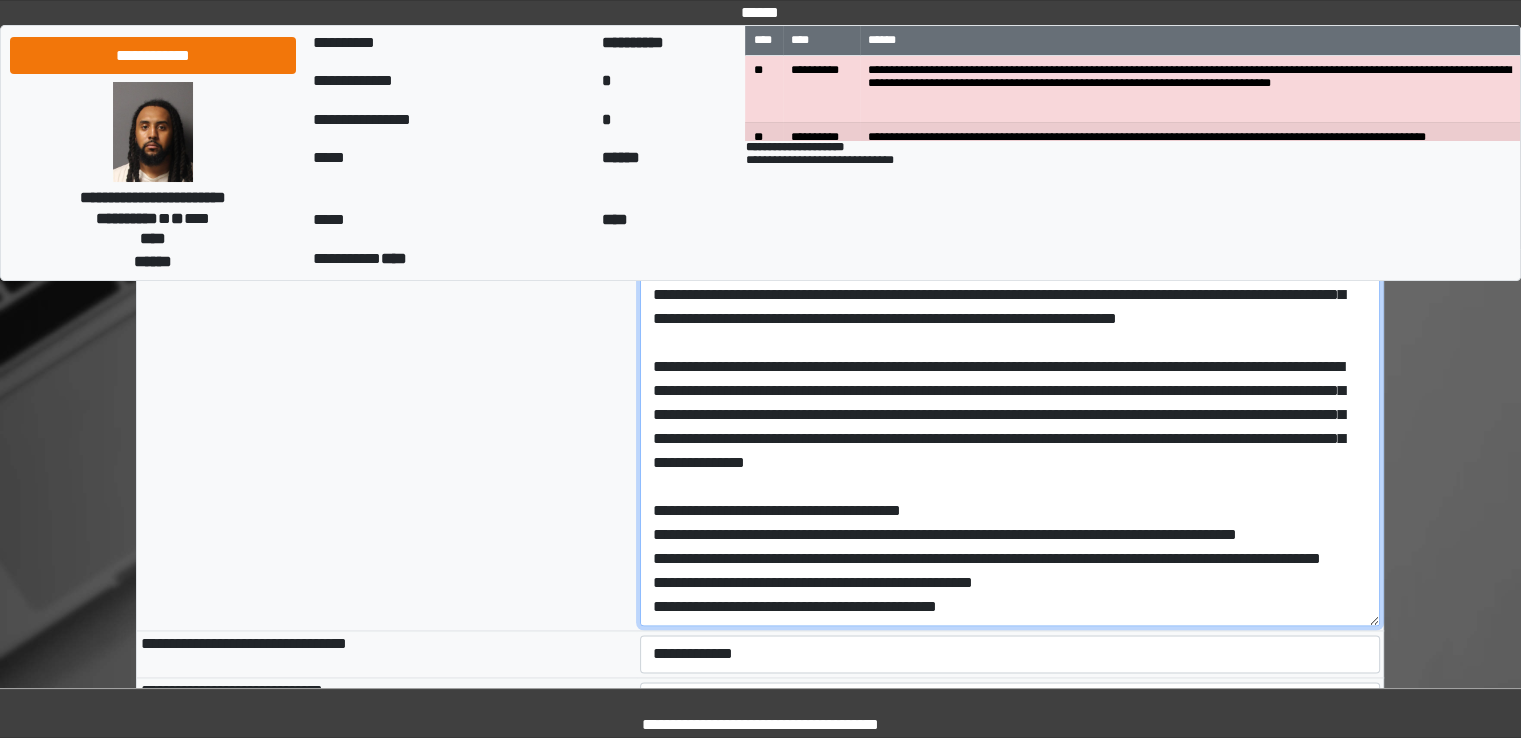 type on "**********" 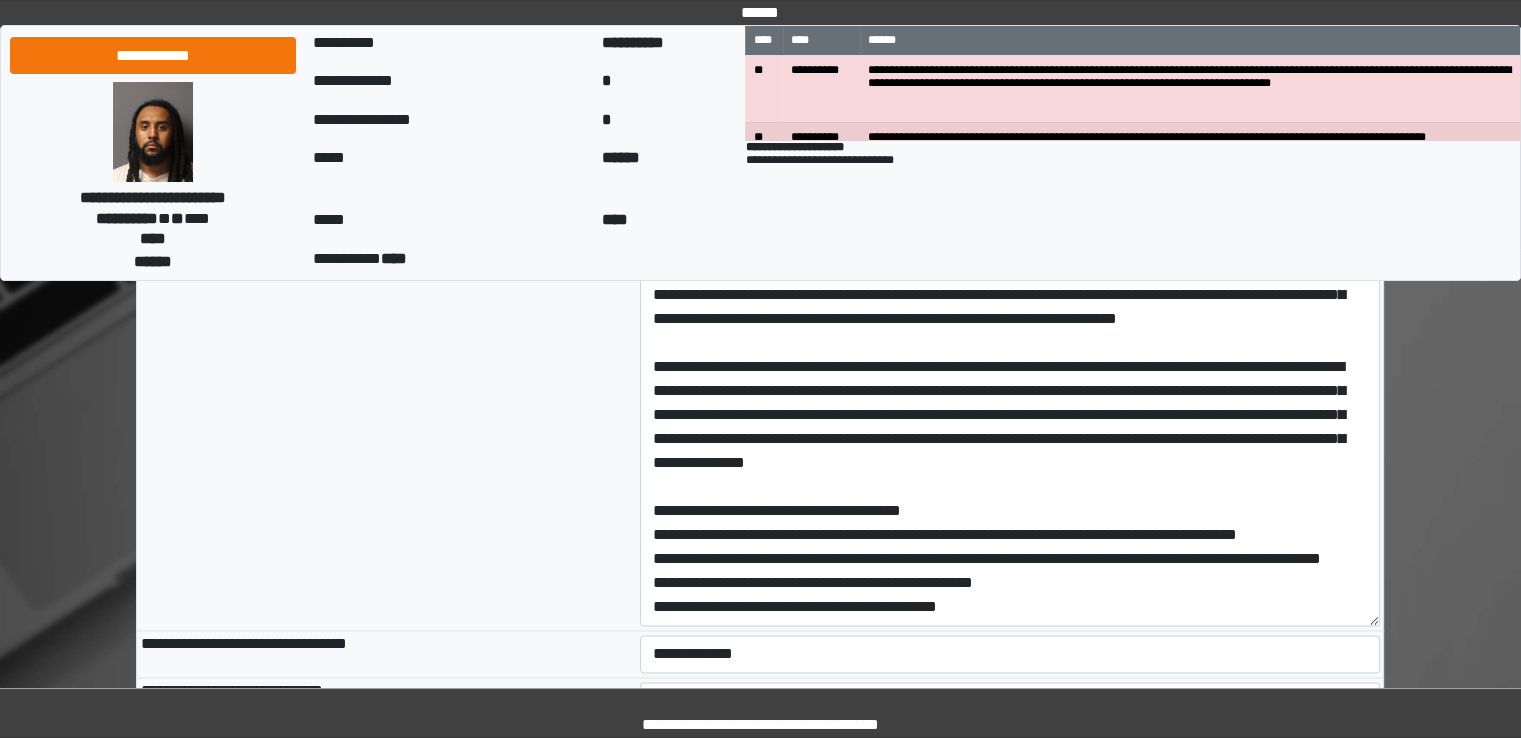type on "**********" 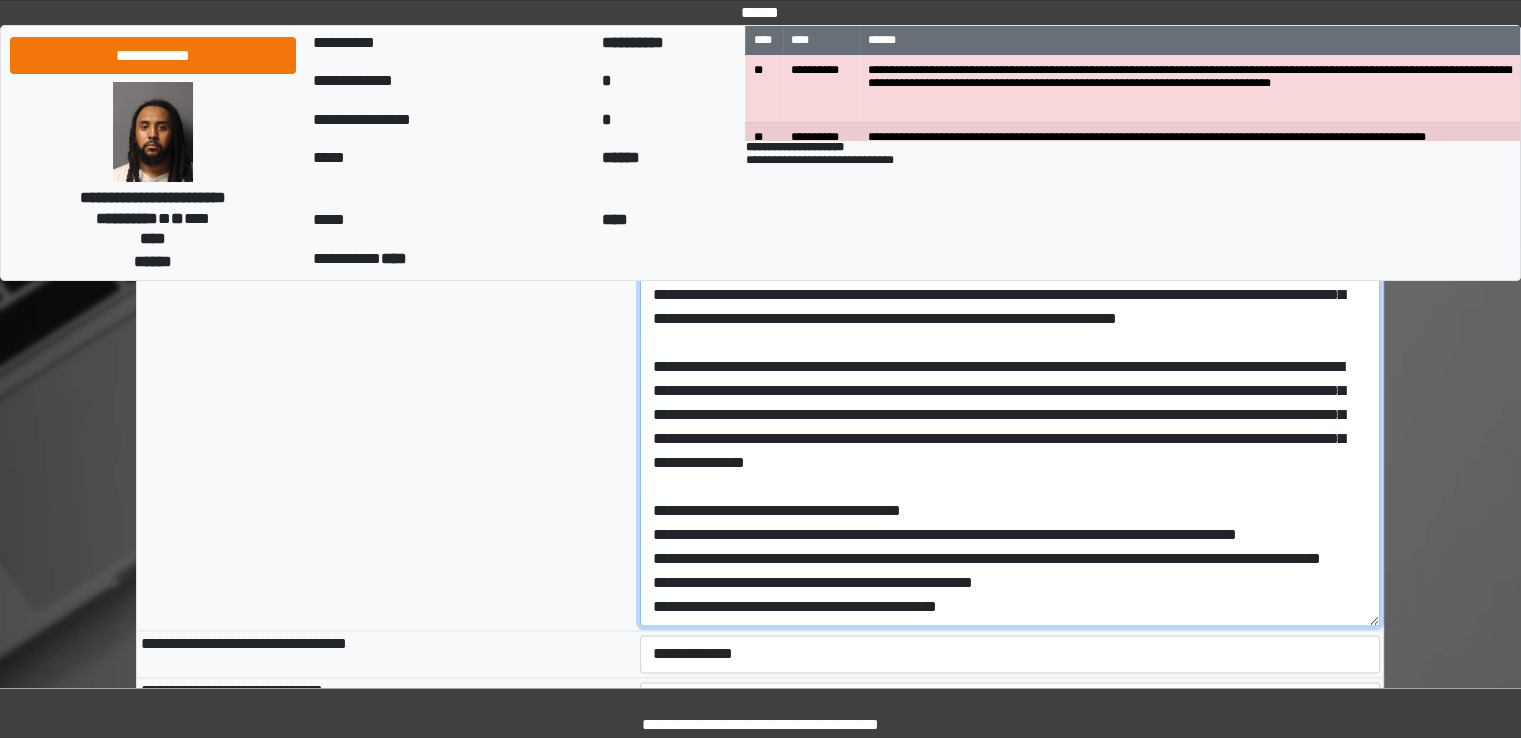 paste on "**********" 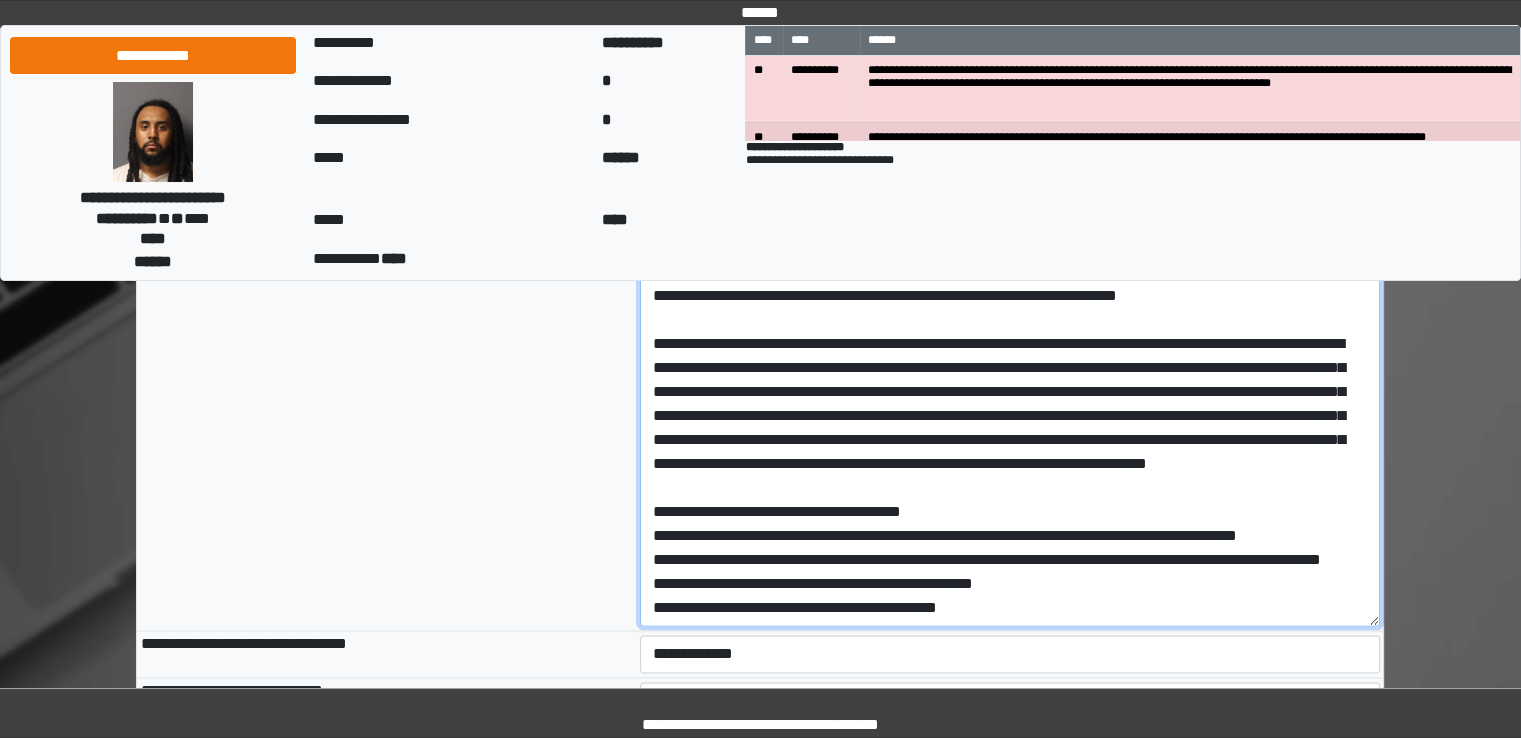 click at bounding box center [1010, 359] 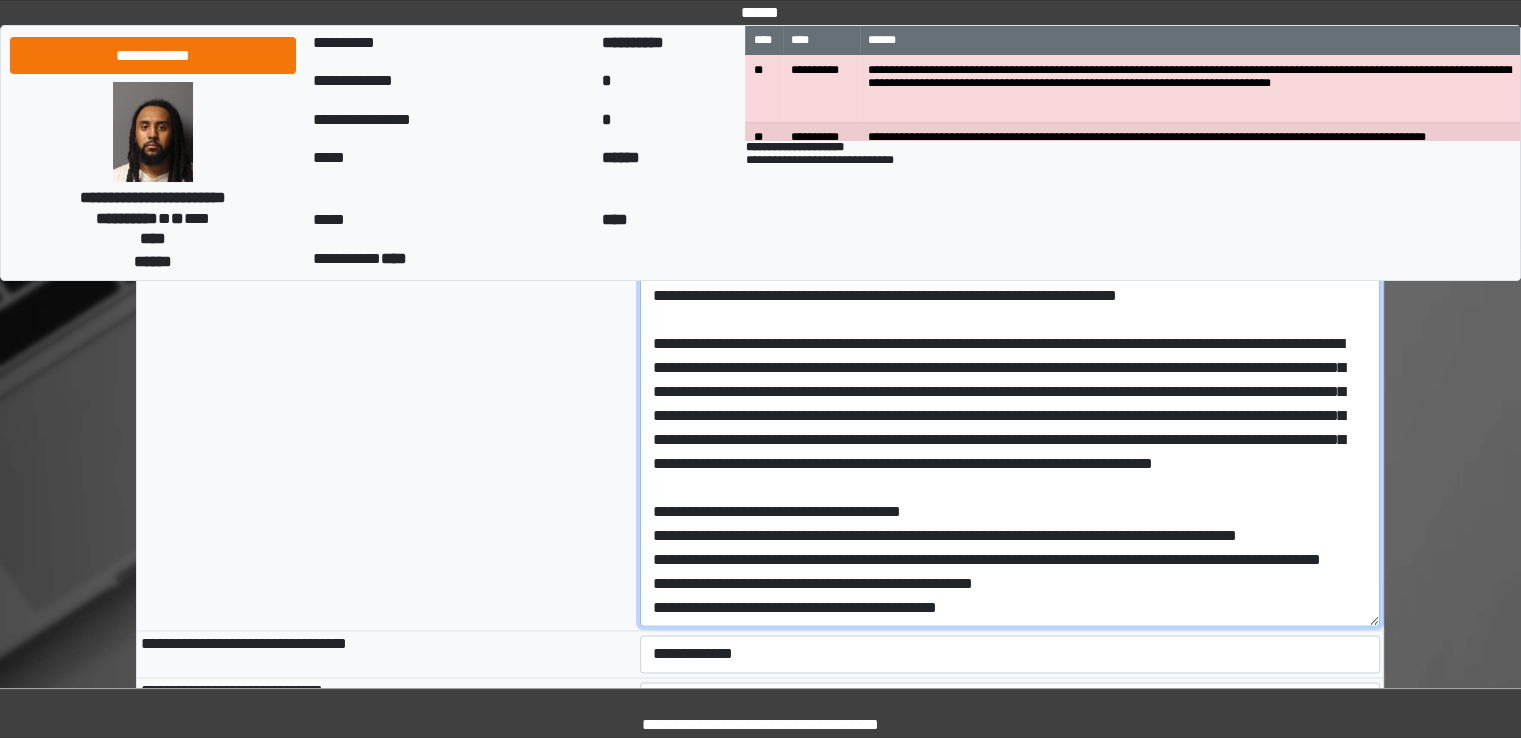 scroll, scrollTop: 0, scrollLeft: 0, axis: both 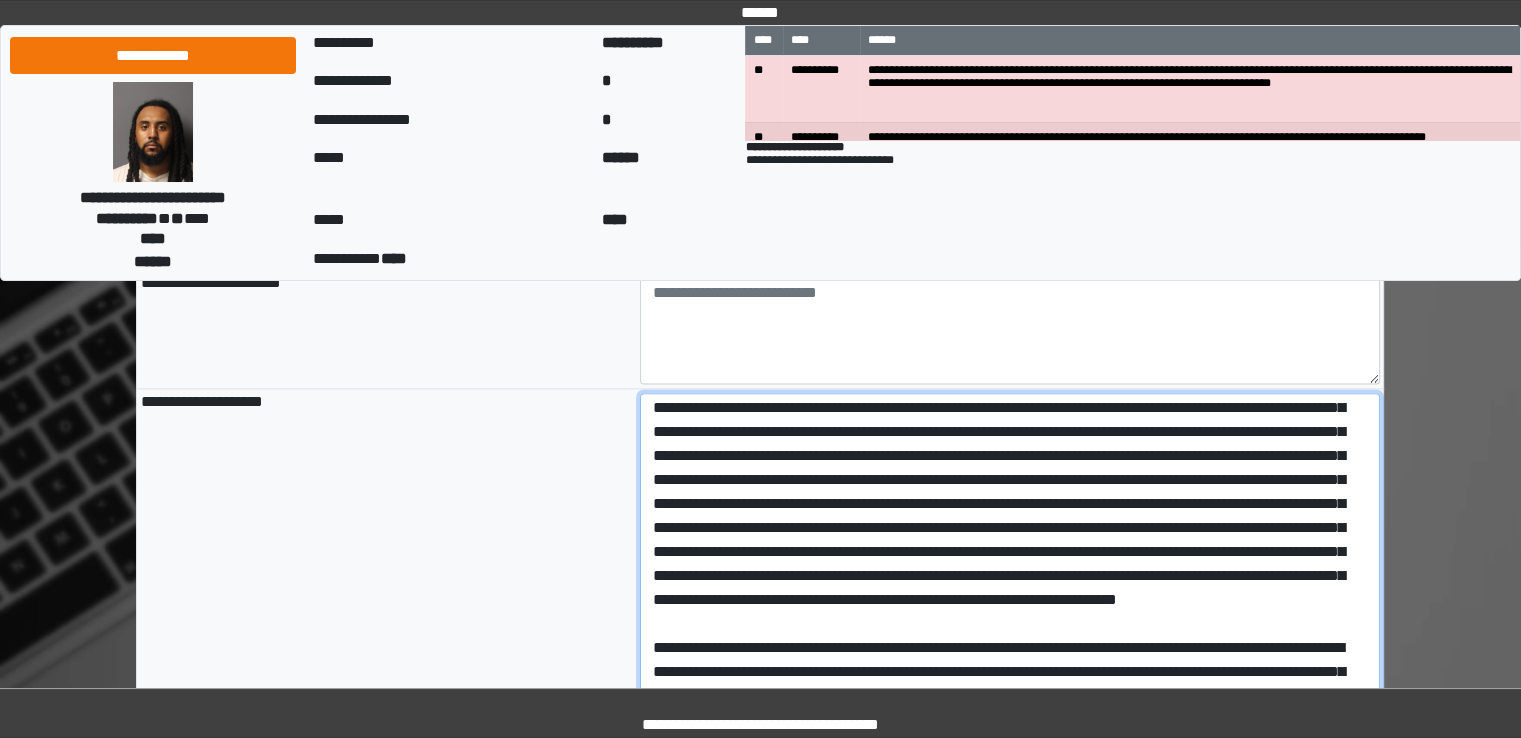 click at bounding box center [1010, 659] 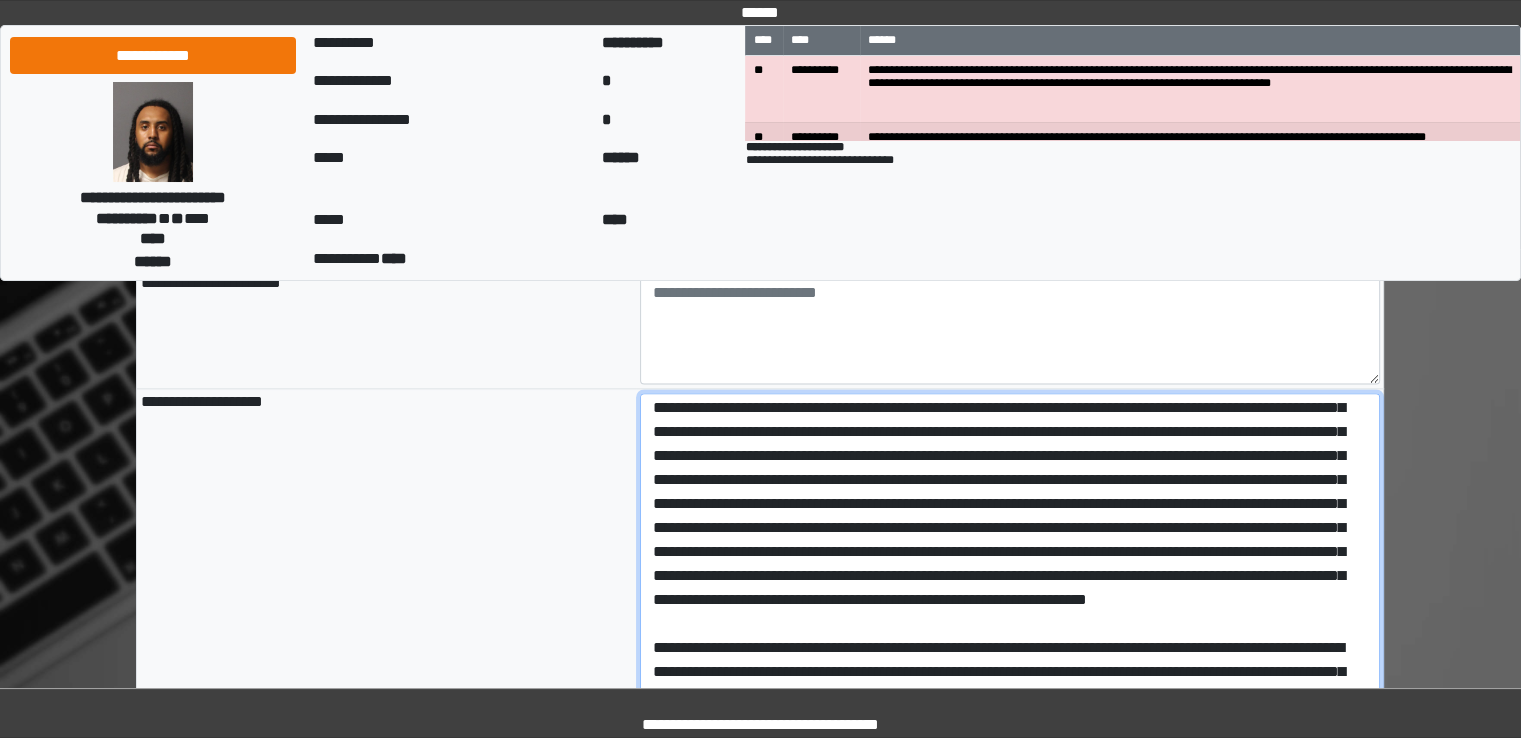 scroll, scrollTop: 0, scrollLeft: 0, axis: both 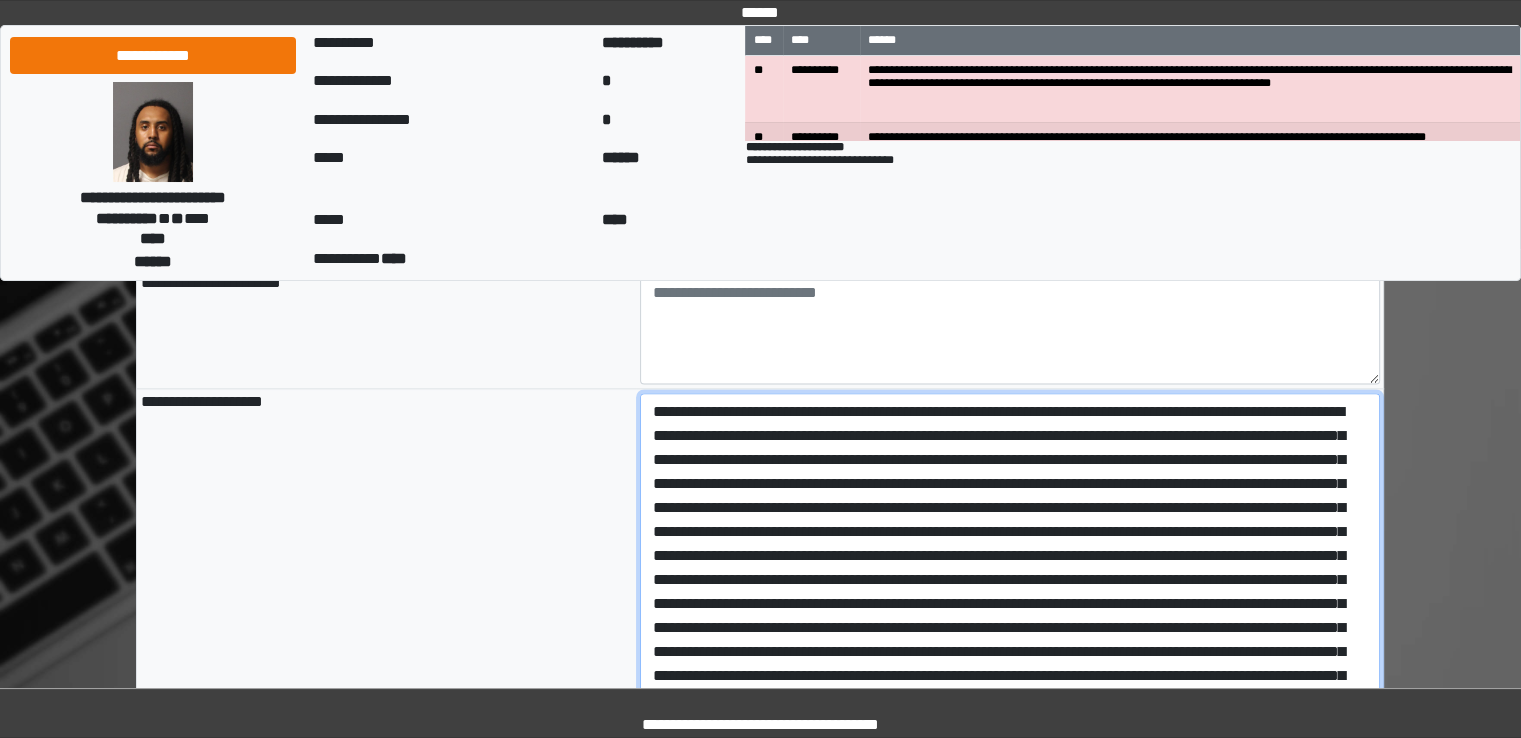 click at bounding box center [1010, 659] 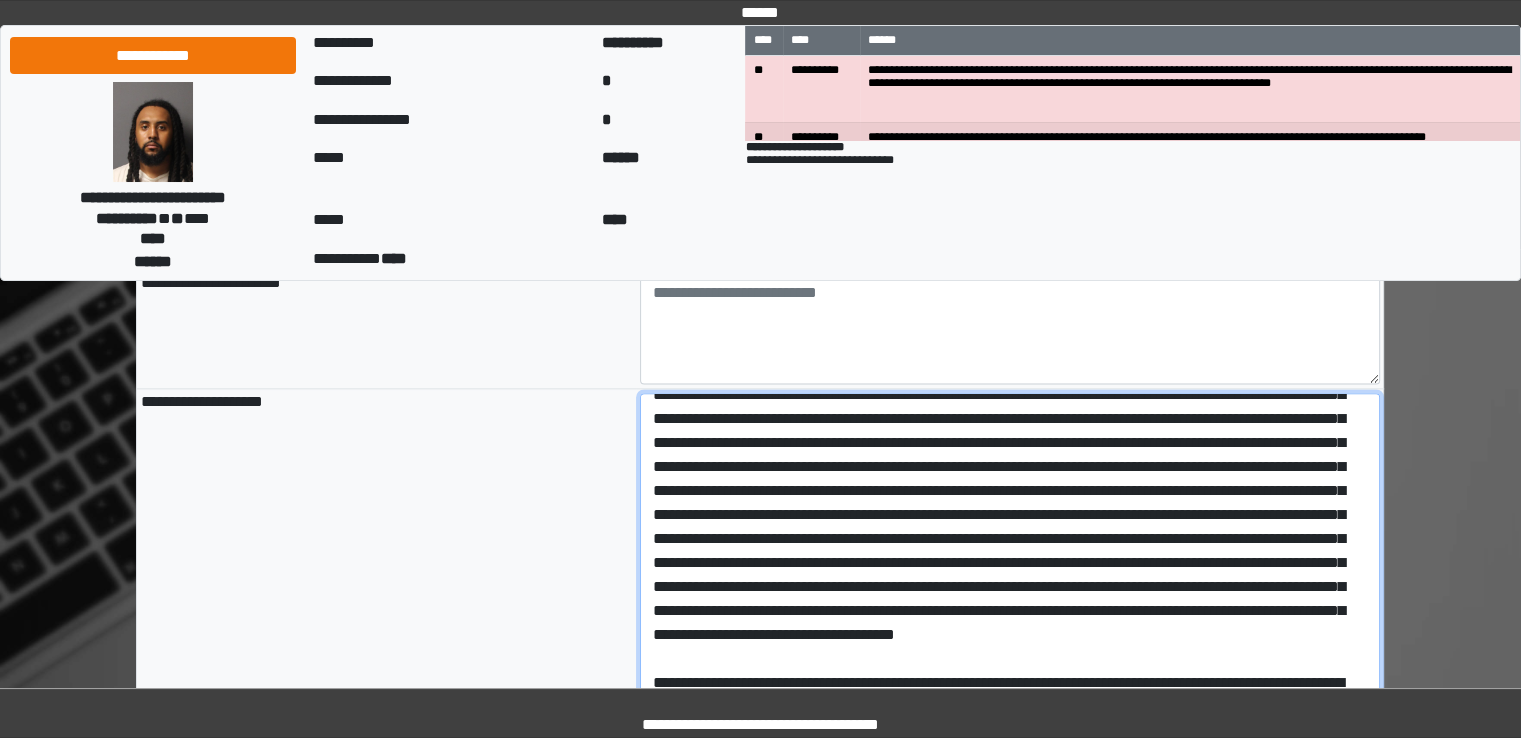 scroll, scrollTop: 100, scrollLeft: 0, axis: vertical 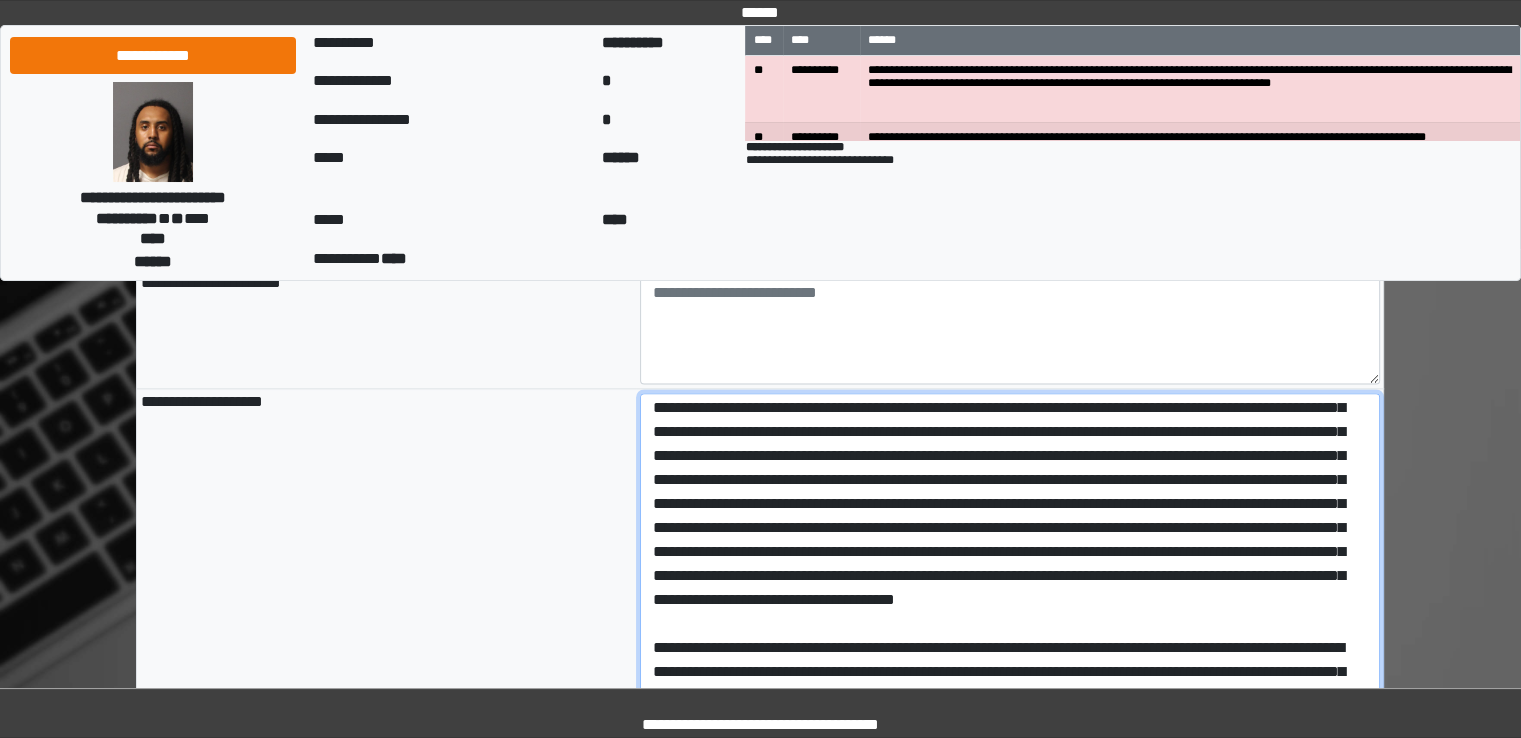 click at bounding box center [1010, 659] 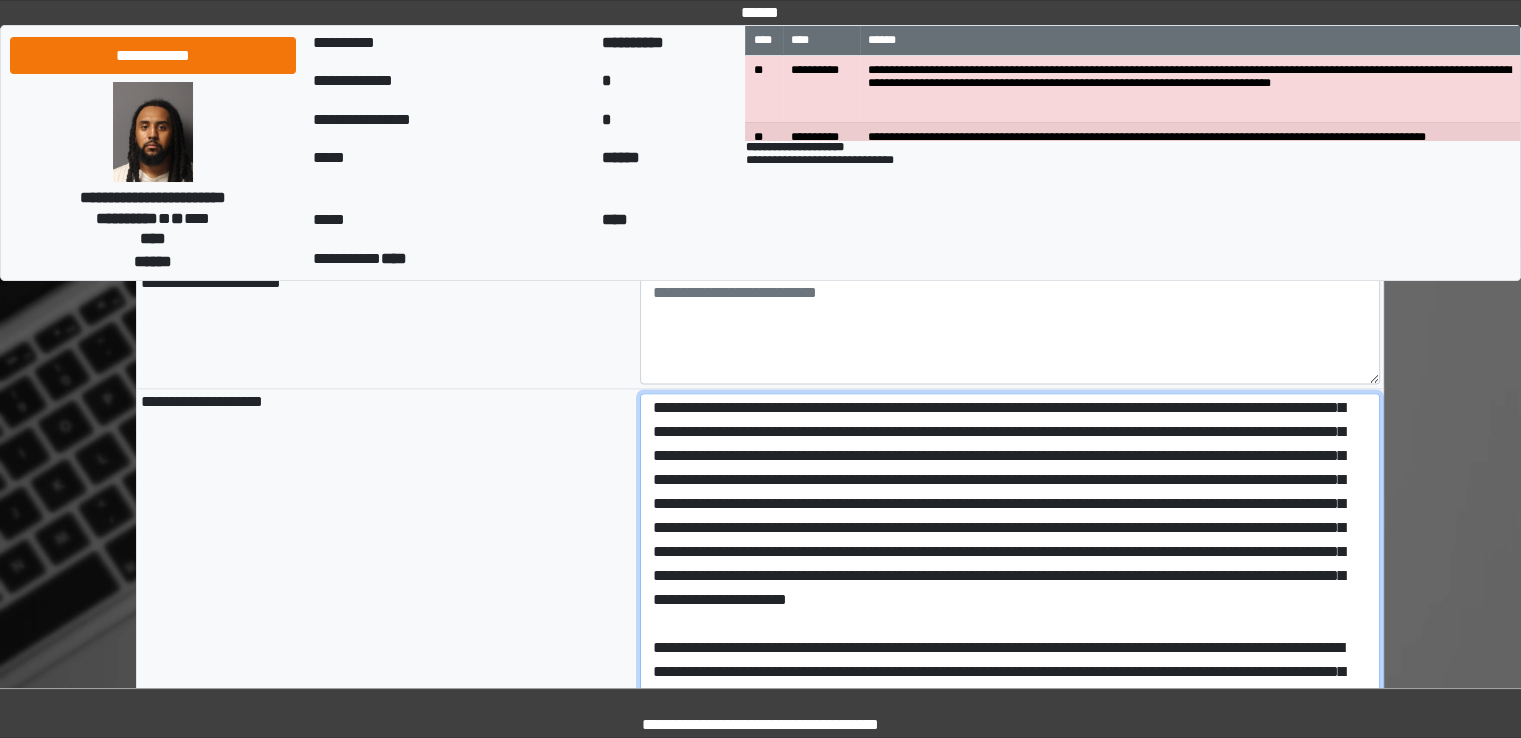 click at bounding box center (1010, 659) 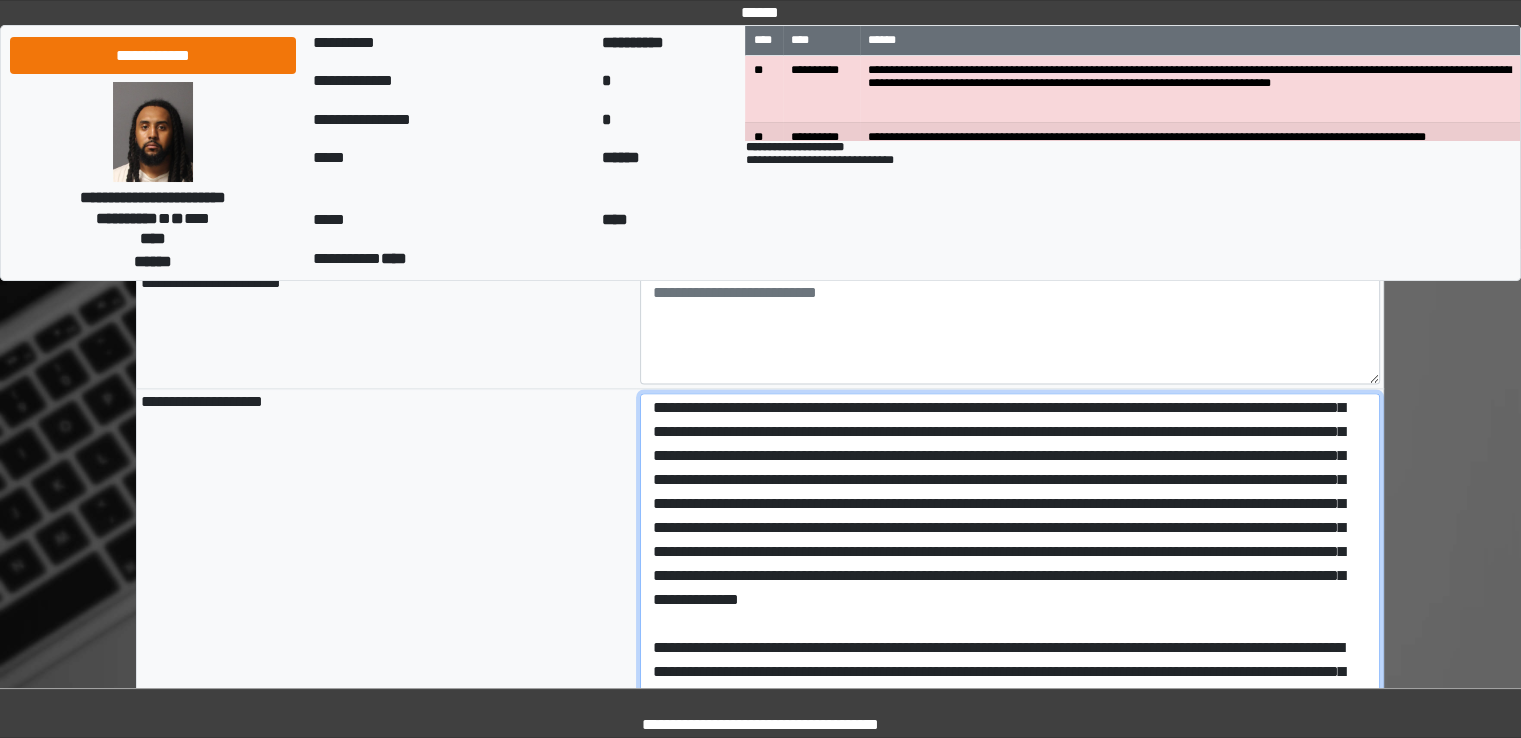 click at bounding box center (1010, 659) 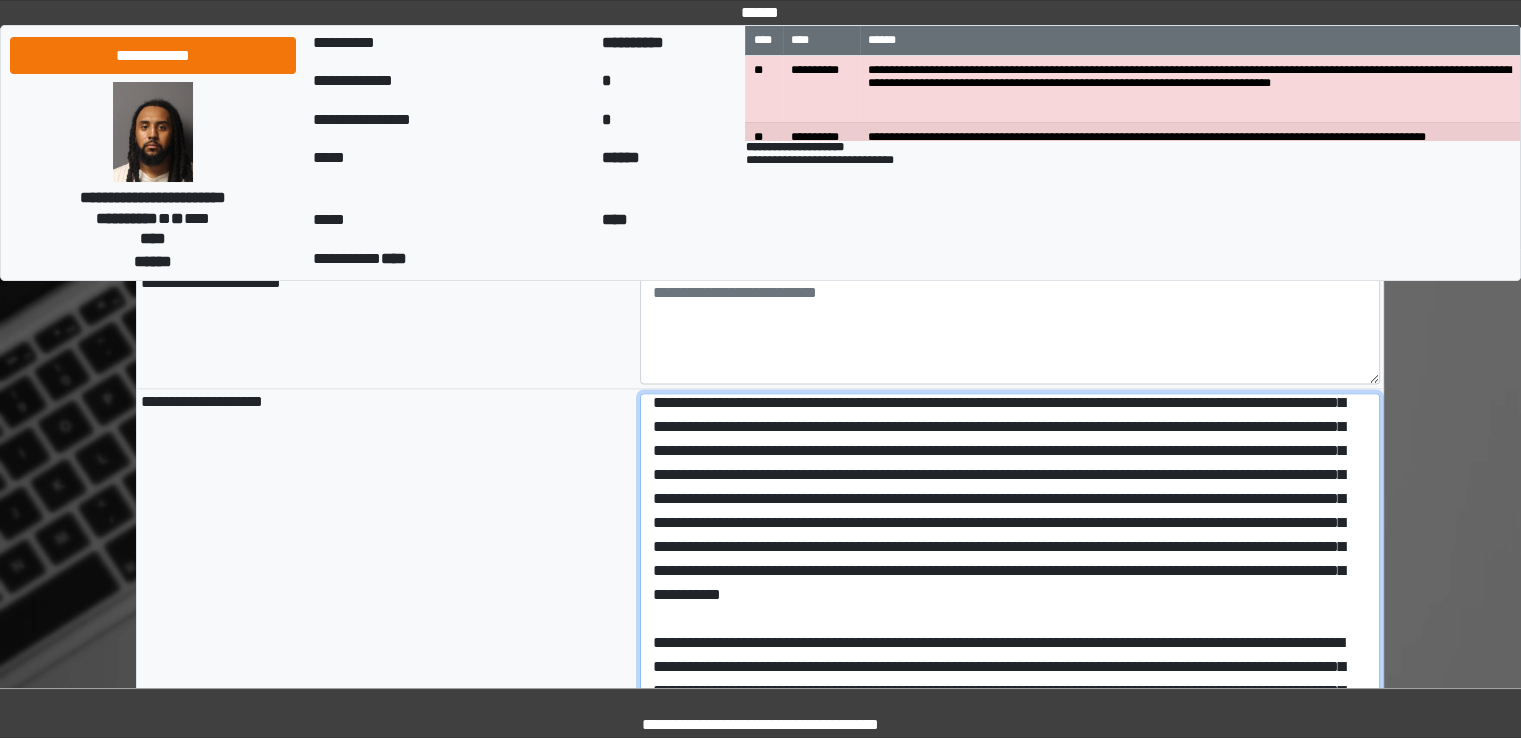 scroll, scrollTop: 200, scrollLeft: 0, axis: vertical 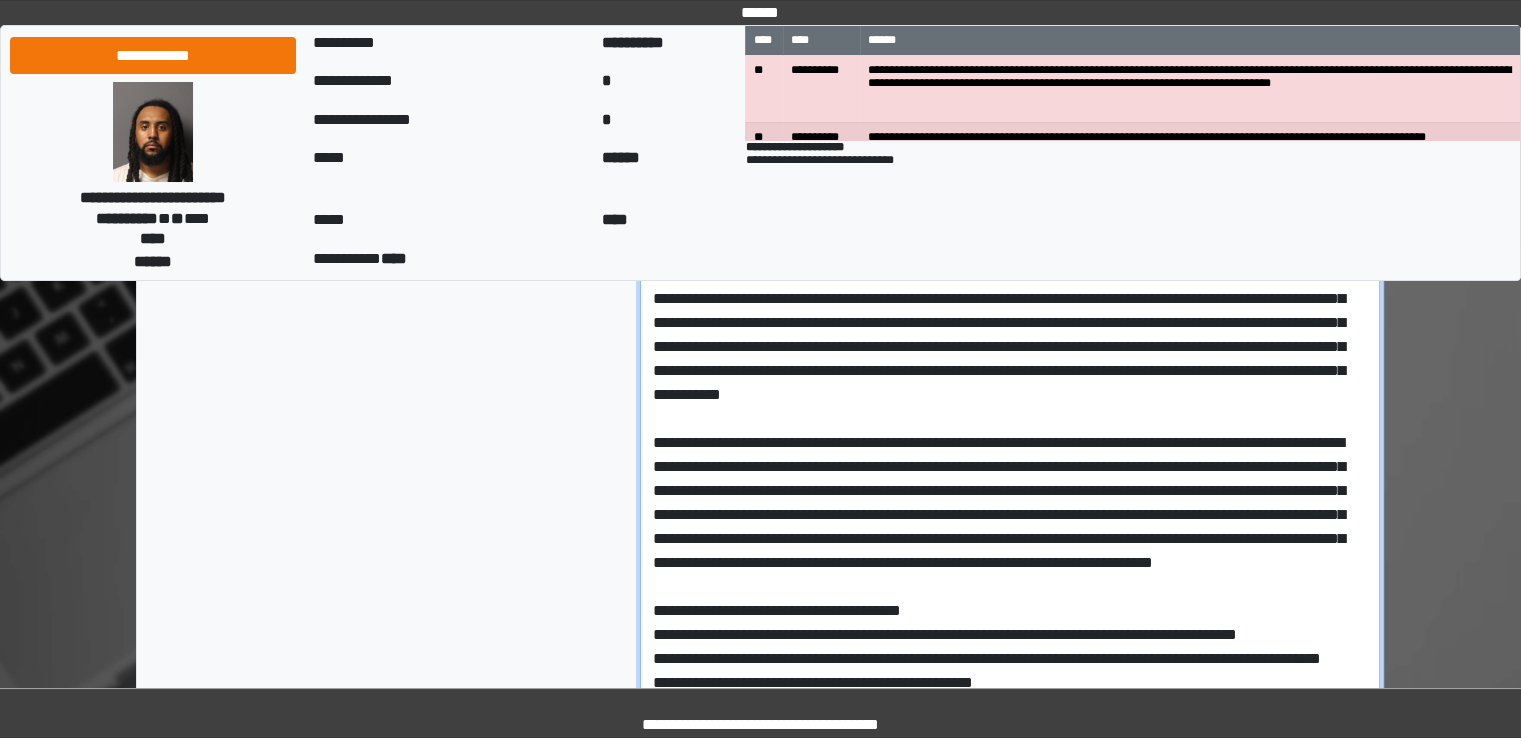 click at bounding box center [1010, 459] 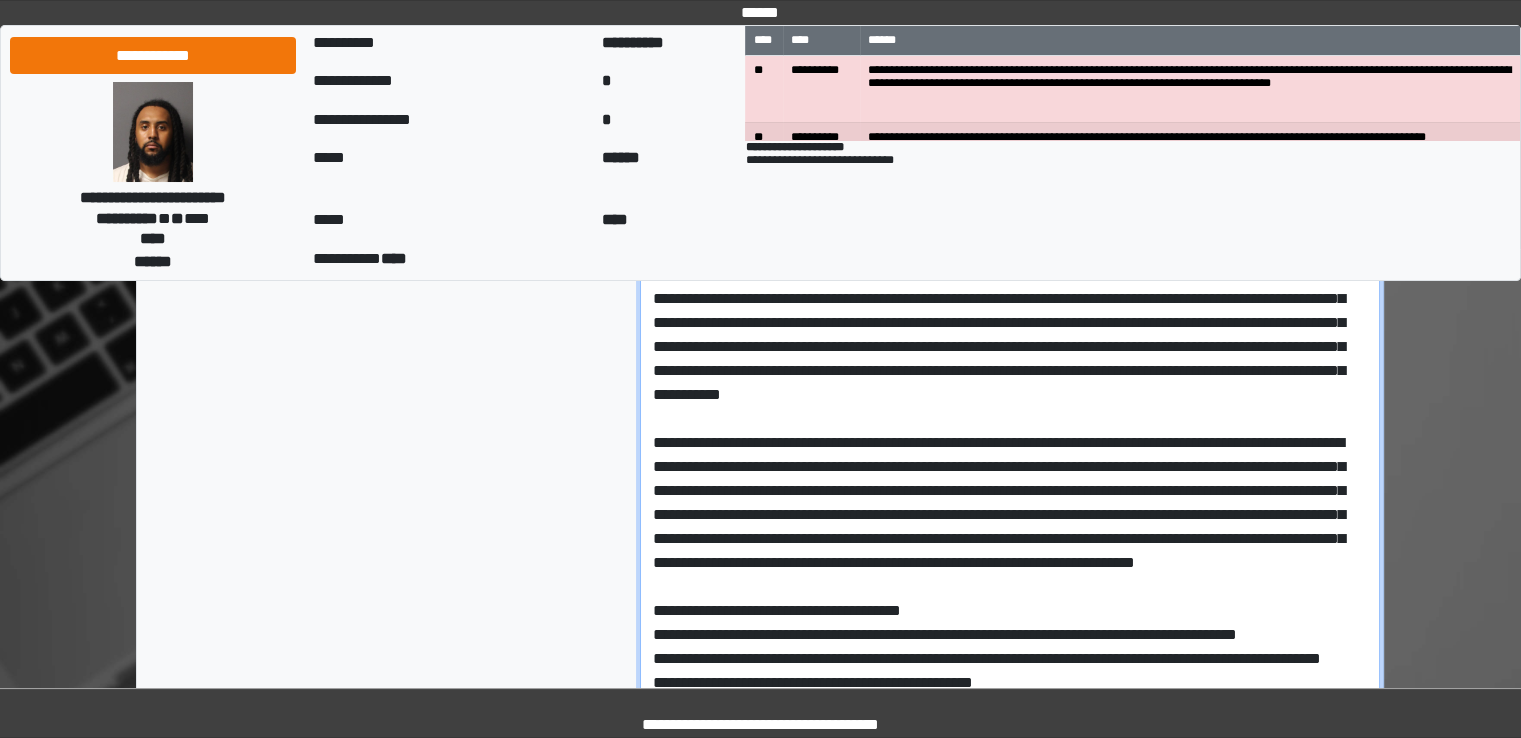 click at bounding box center [1010, 459] 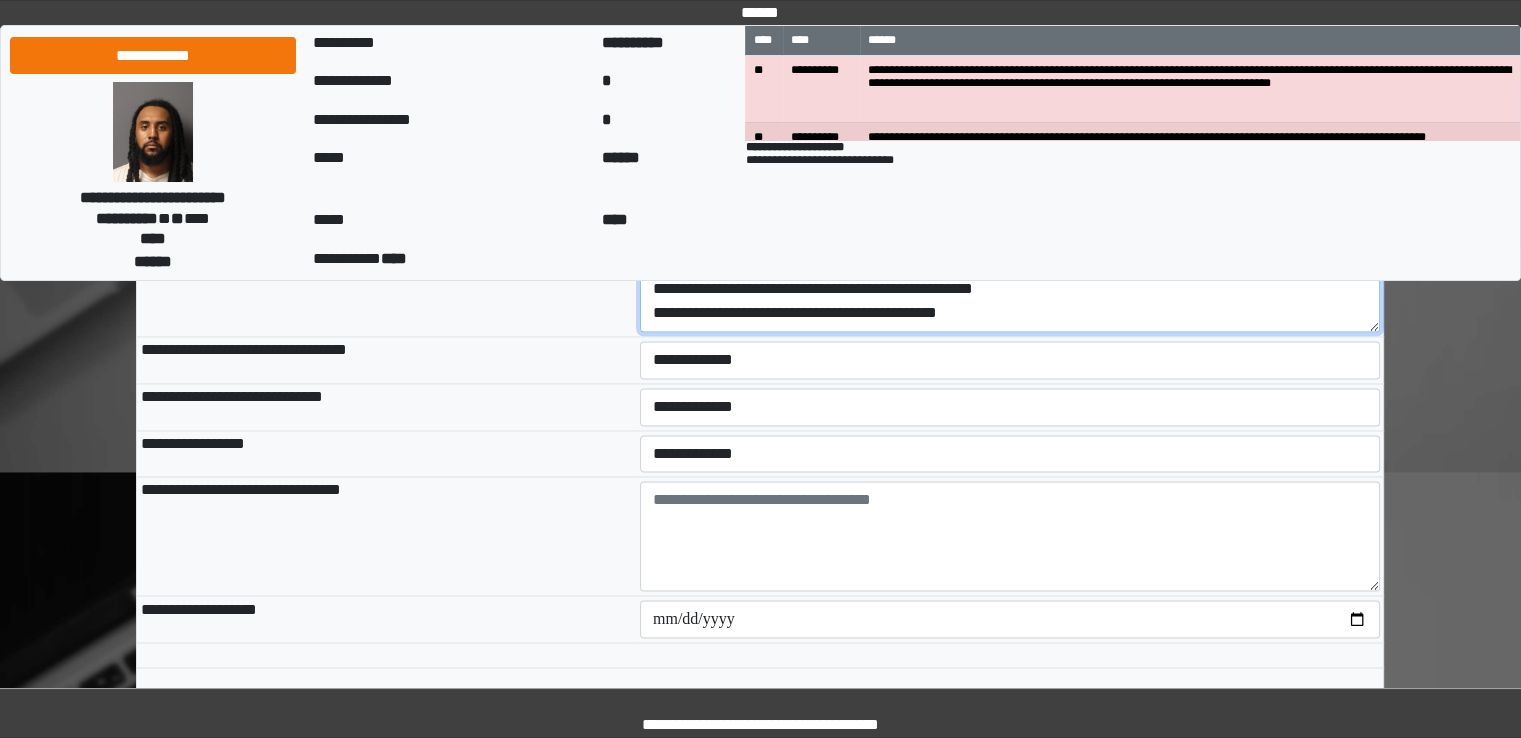 scroll, scrollTop: 3200, scrollLeft: 0, axis: vertical 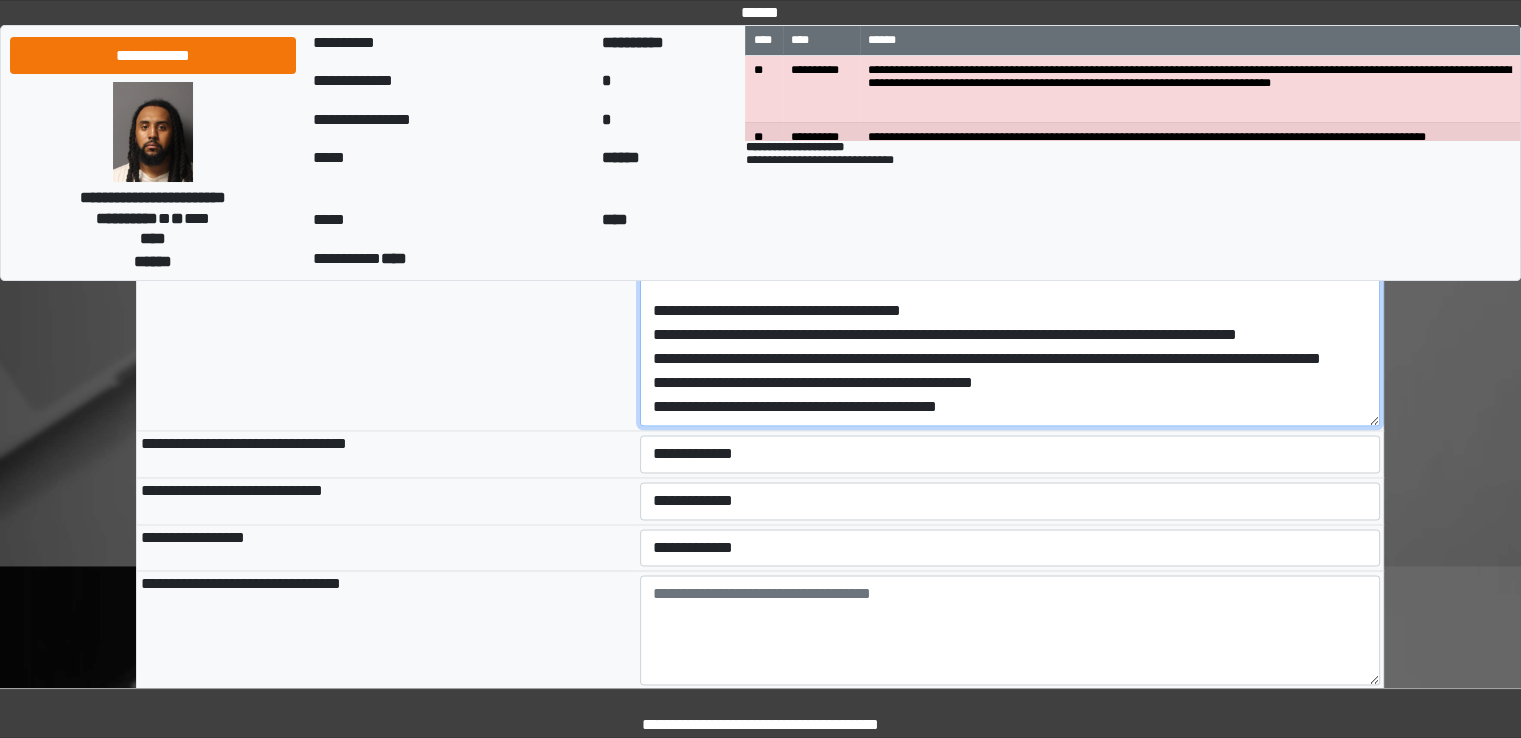 type on "**********" 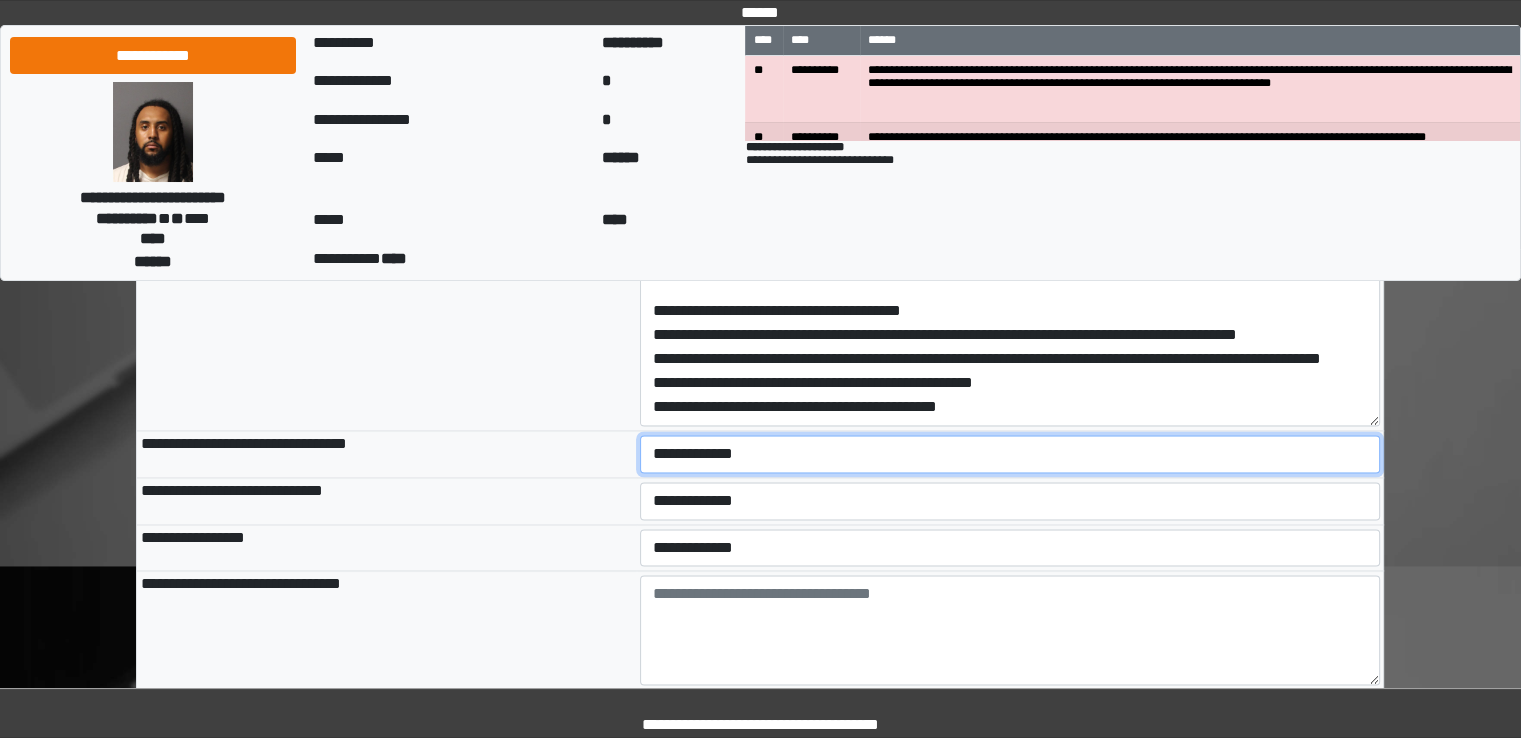 type on "**********" 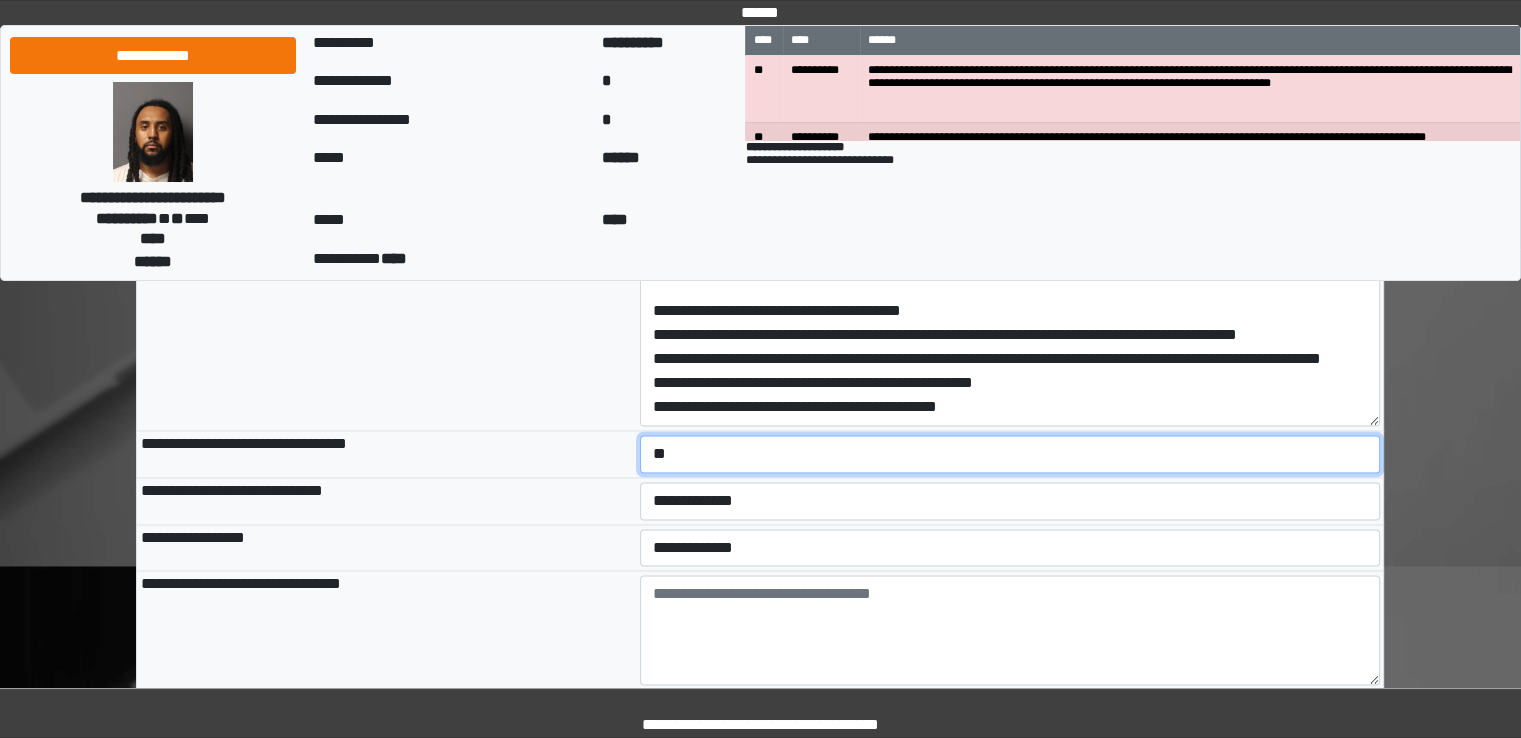 click on "**********" at bounding box center [1010, 454] 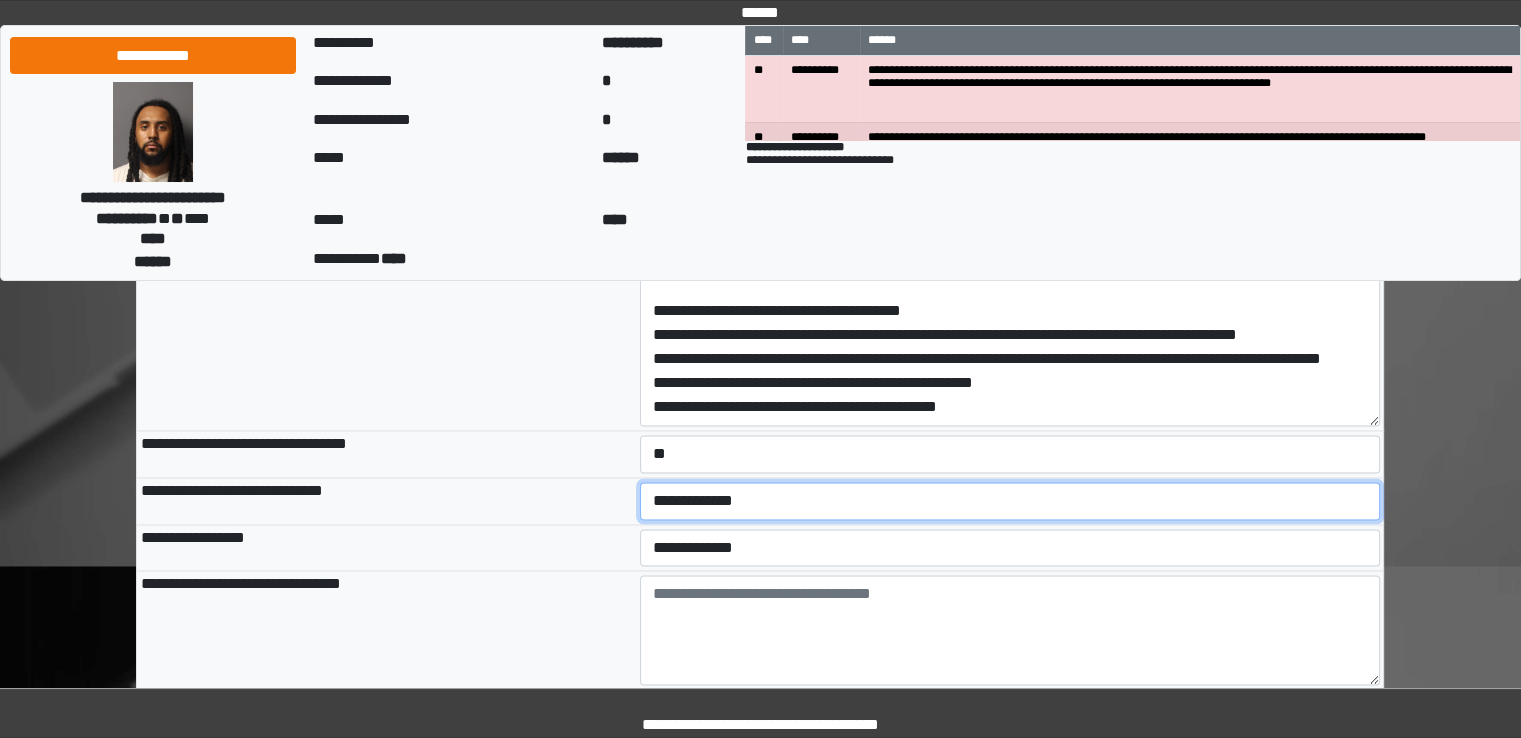 click on "**********" at bounding box center [1010, 501] 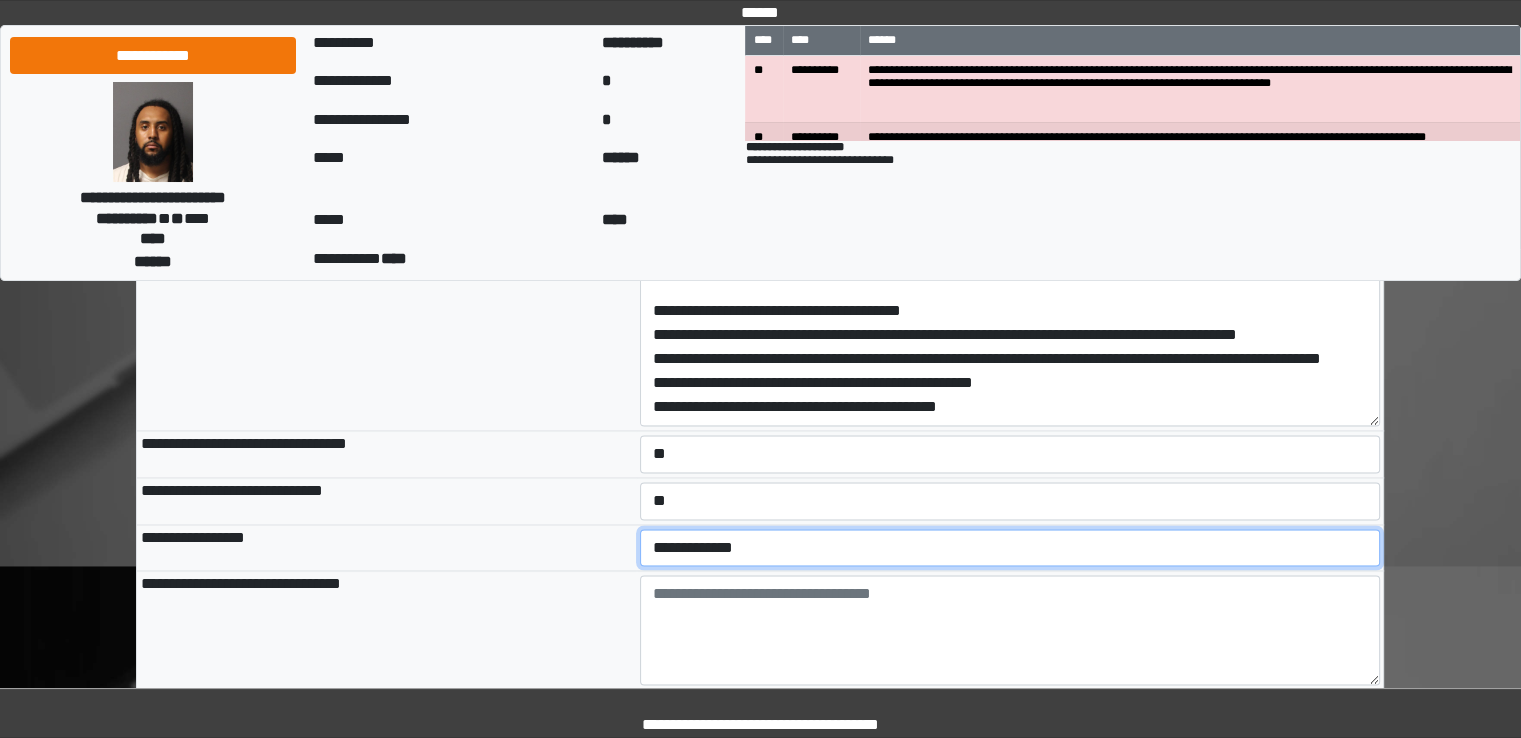 click on "**********" at bounding box center (1010, 548) 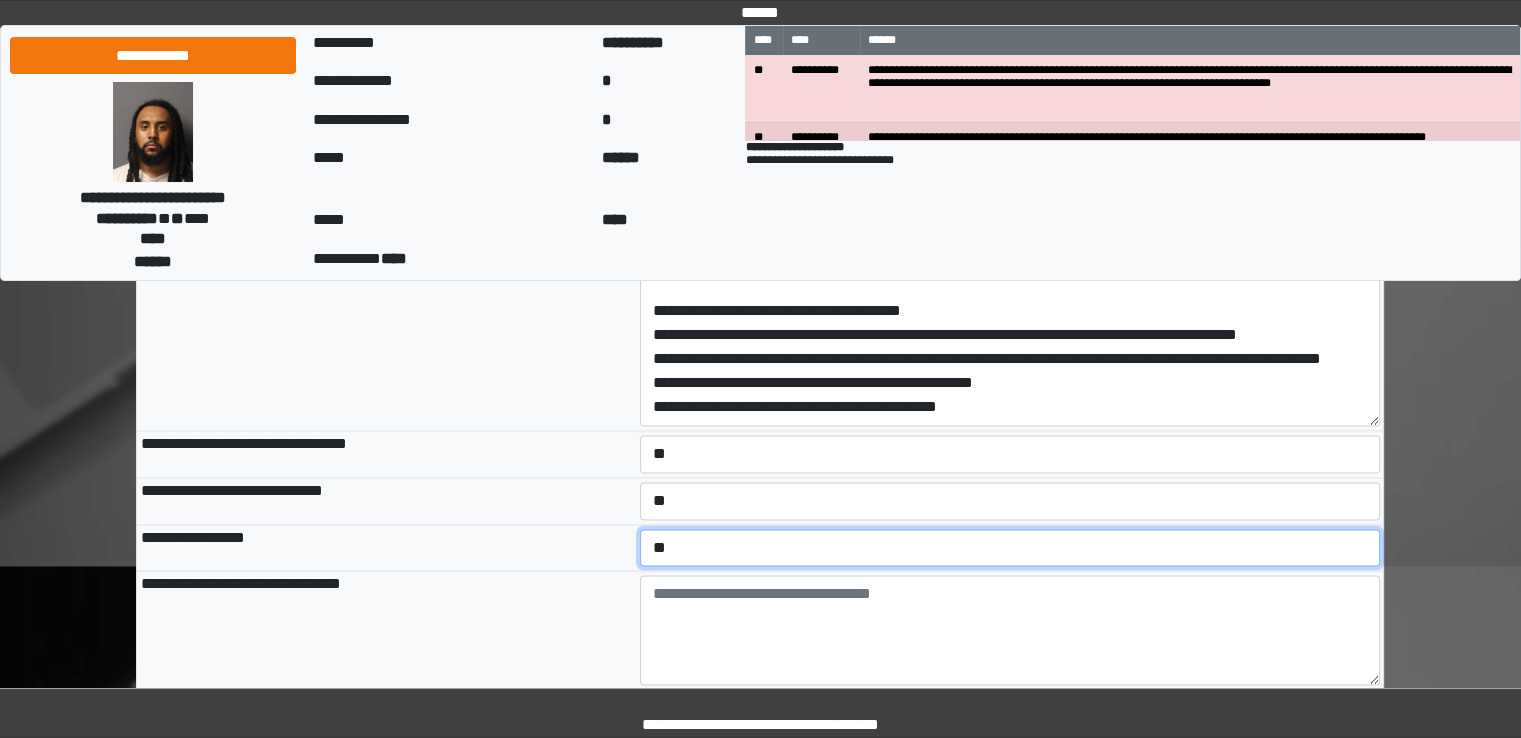 click on "**********" at bounding box center [1010, 548] 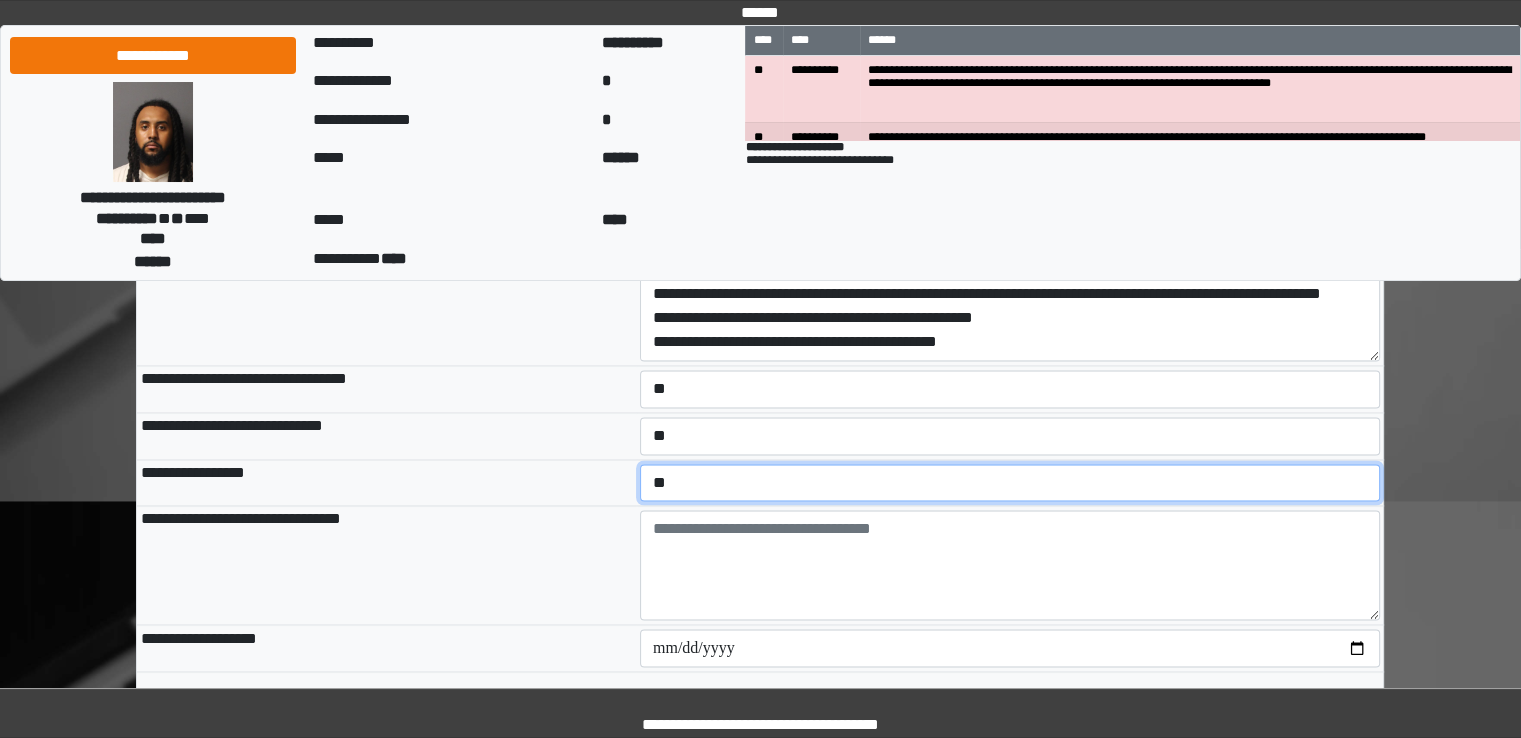 scroll, scrollTop: 3300, scrollLeft: 0, axis: vertical 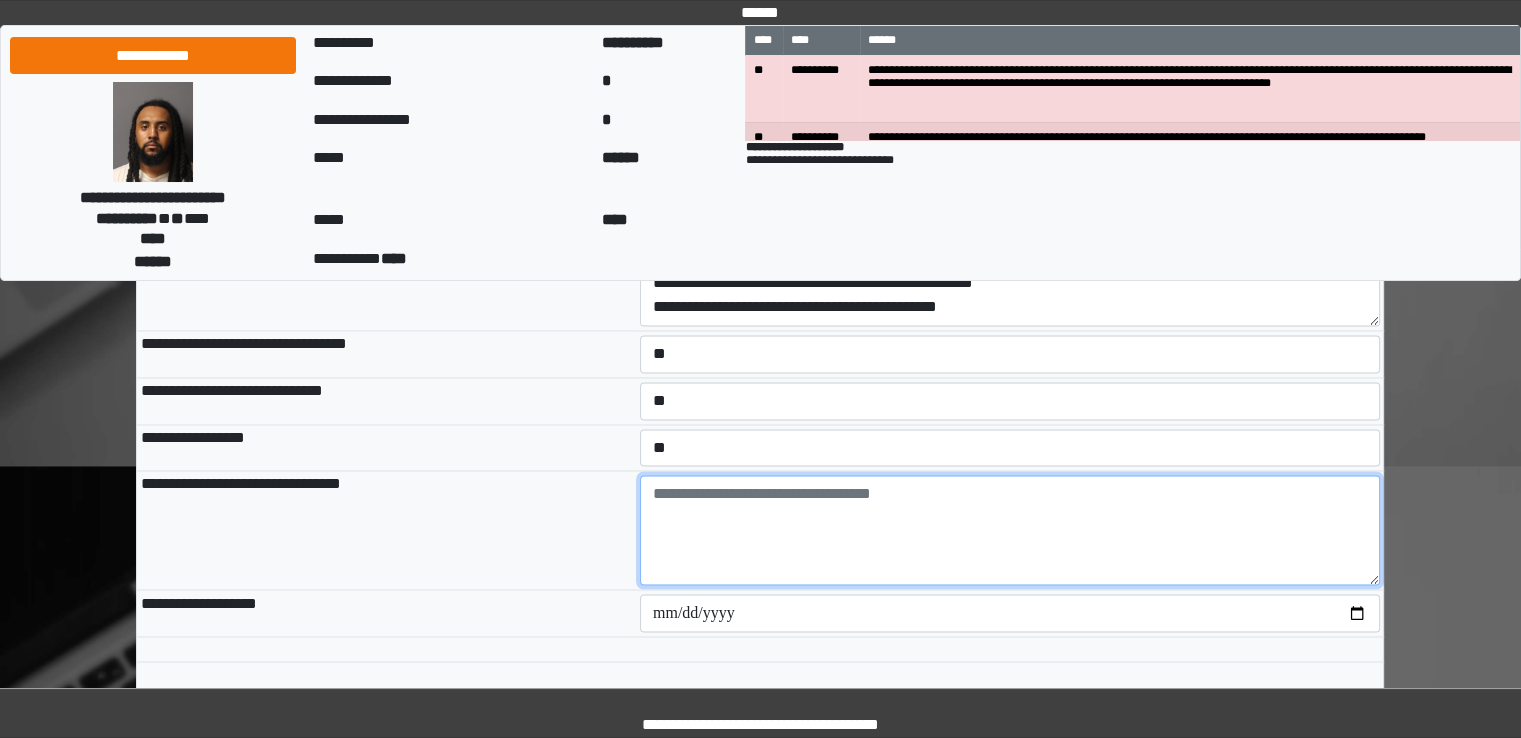 click at bounding box center (1010, 530) 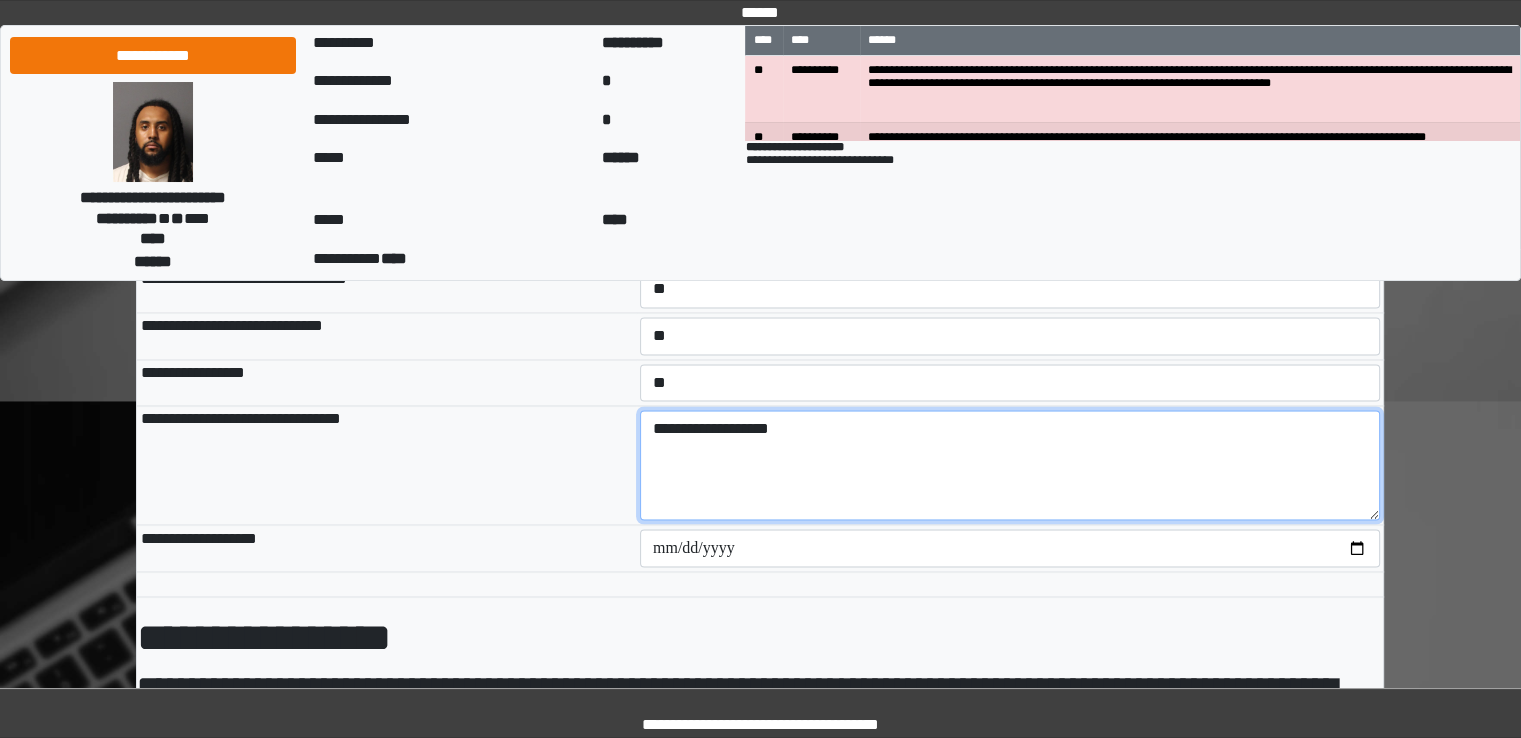 scroll, scrollTop: 3400, scrollLeft: 0, axis: vertical 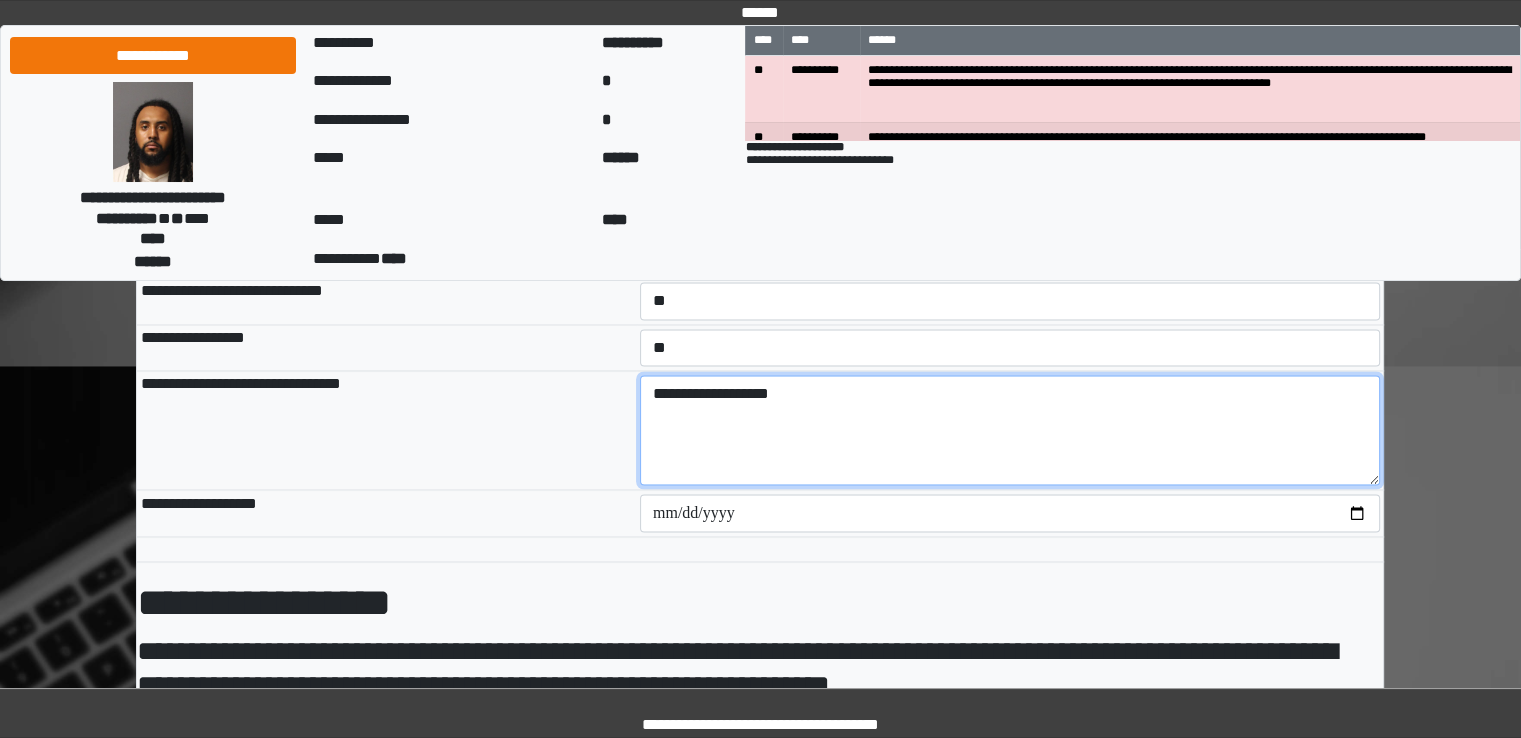 type on "**********" 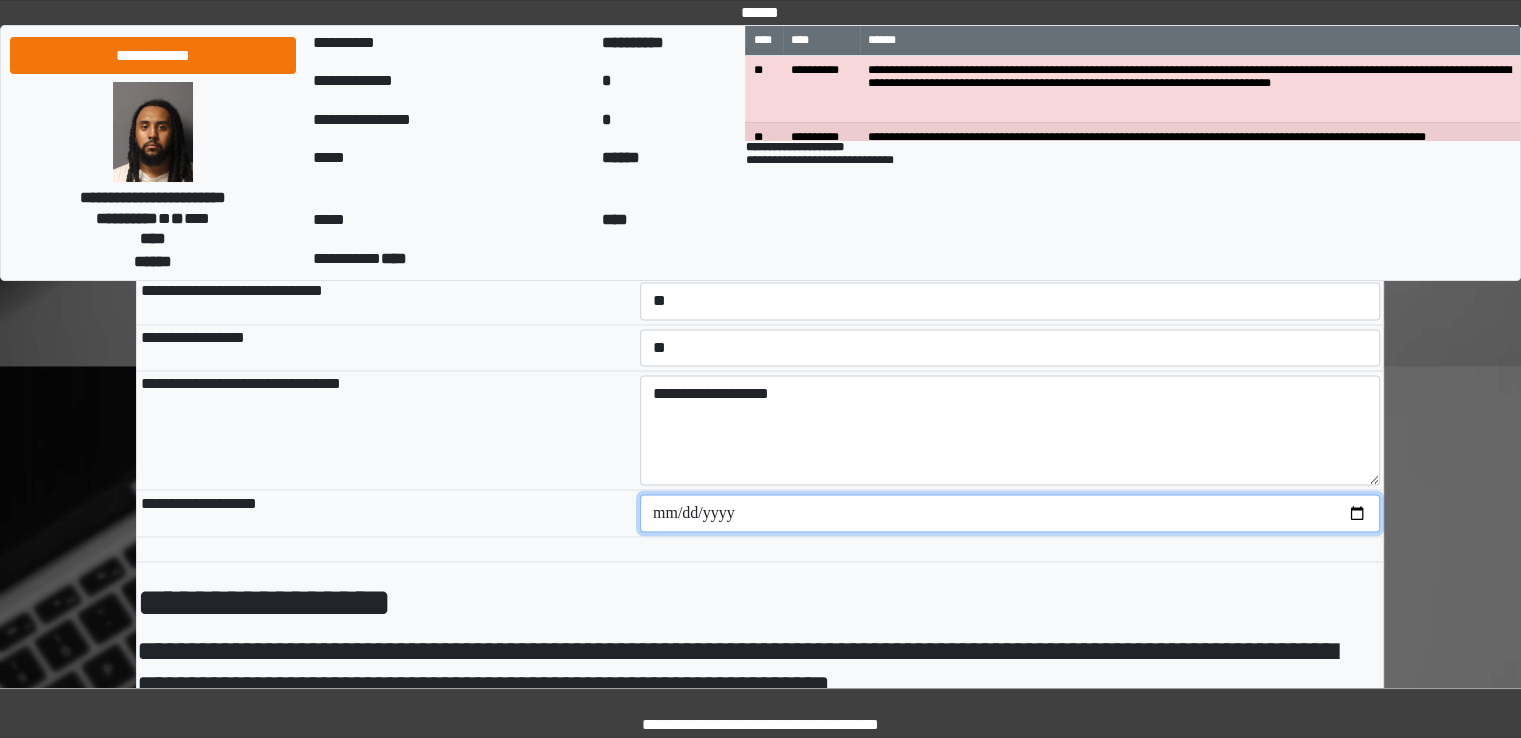 type on "**********" 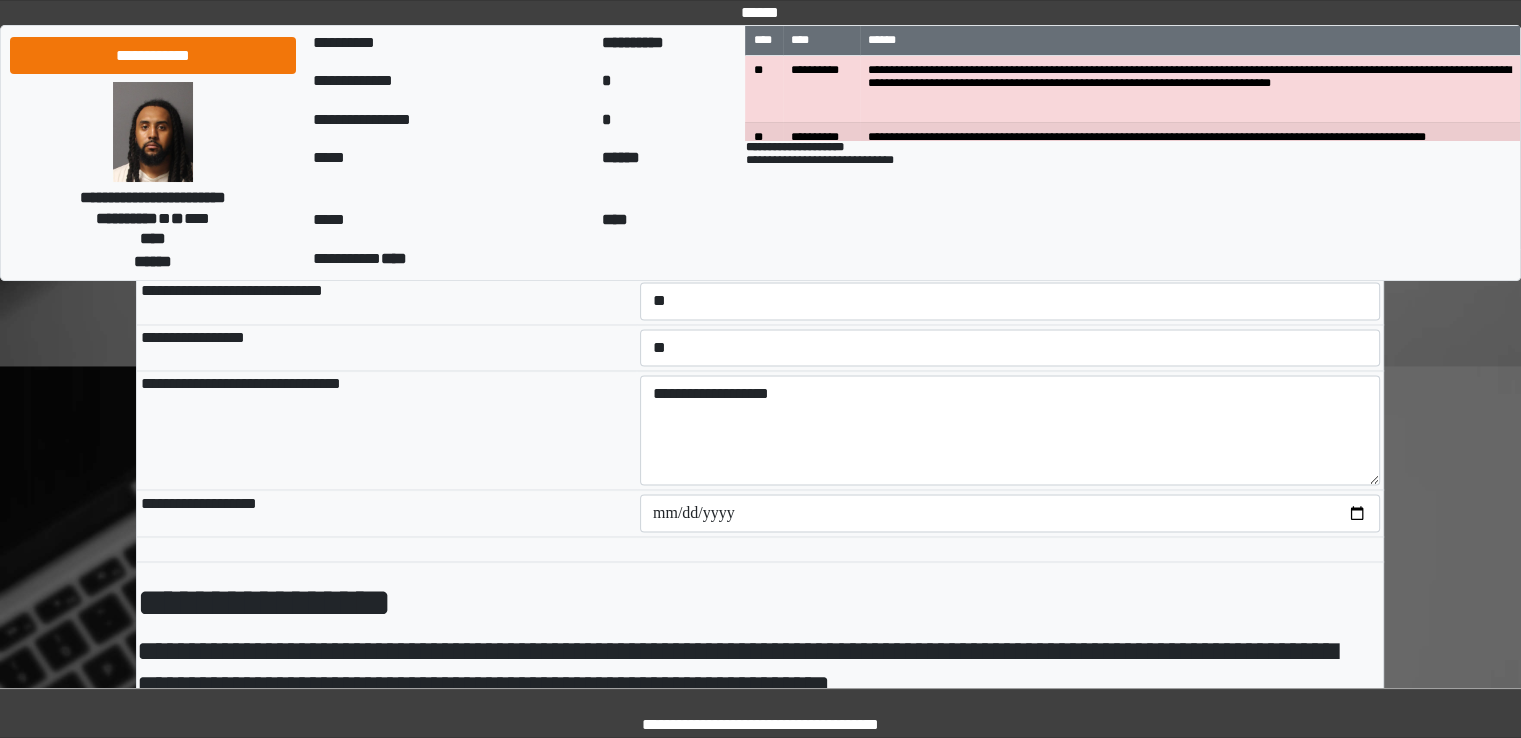 click on "**********" at bounding box center (386, 430) 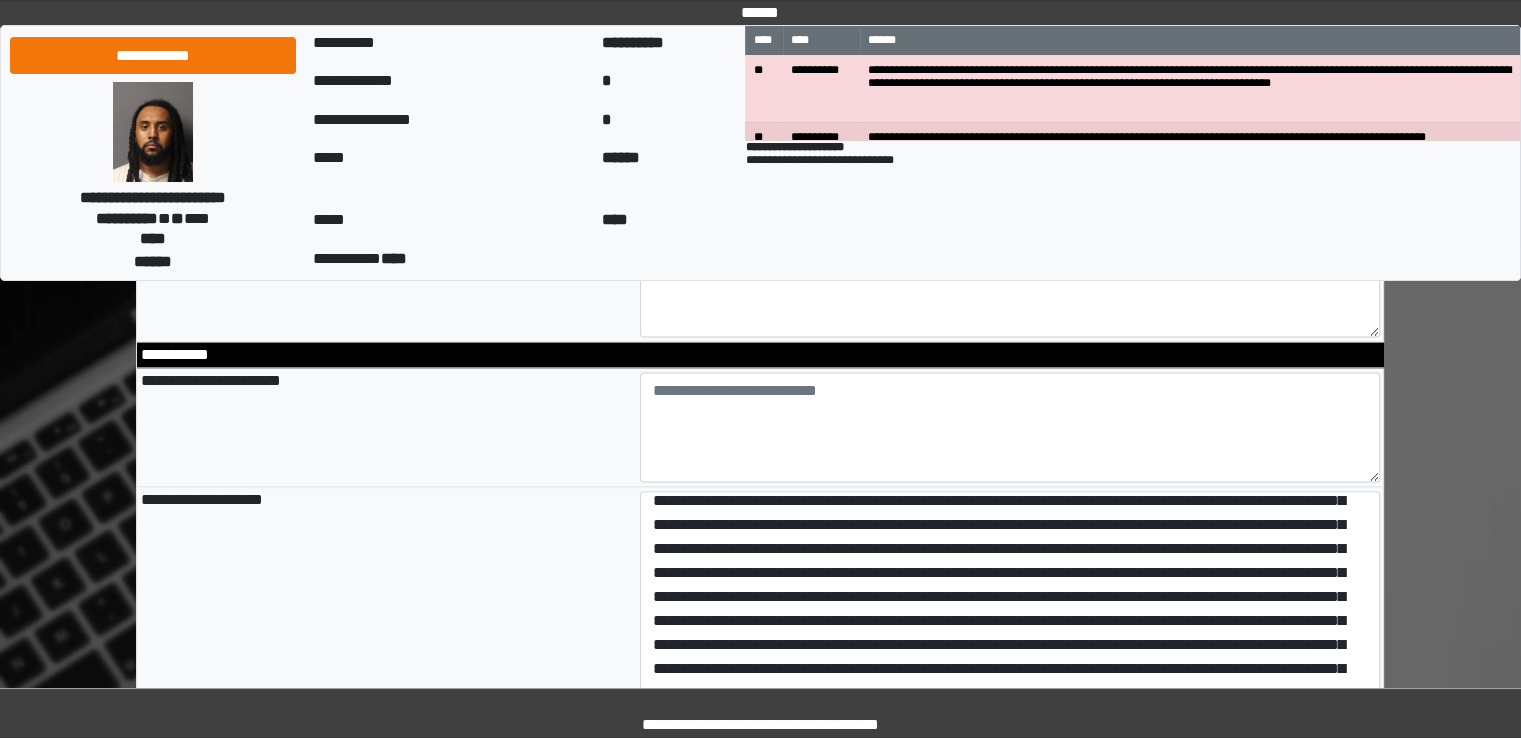 scroll, scrollTop: 2600, scrollLeft: 0, axis: vertical 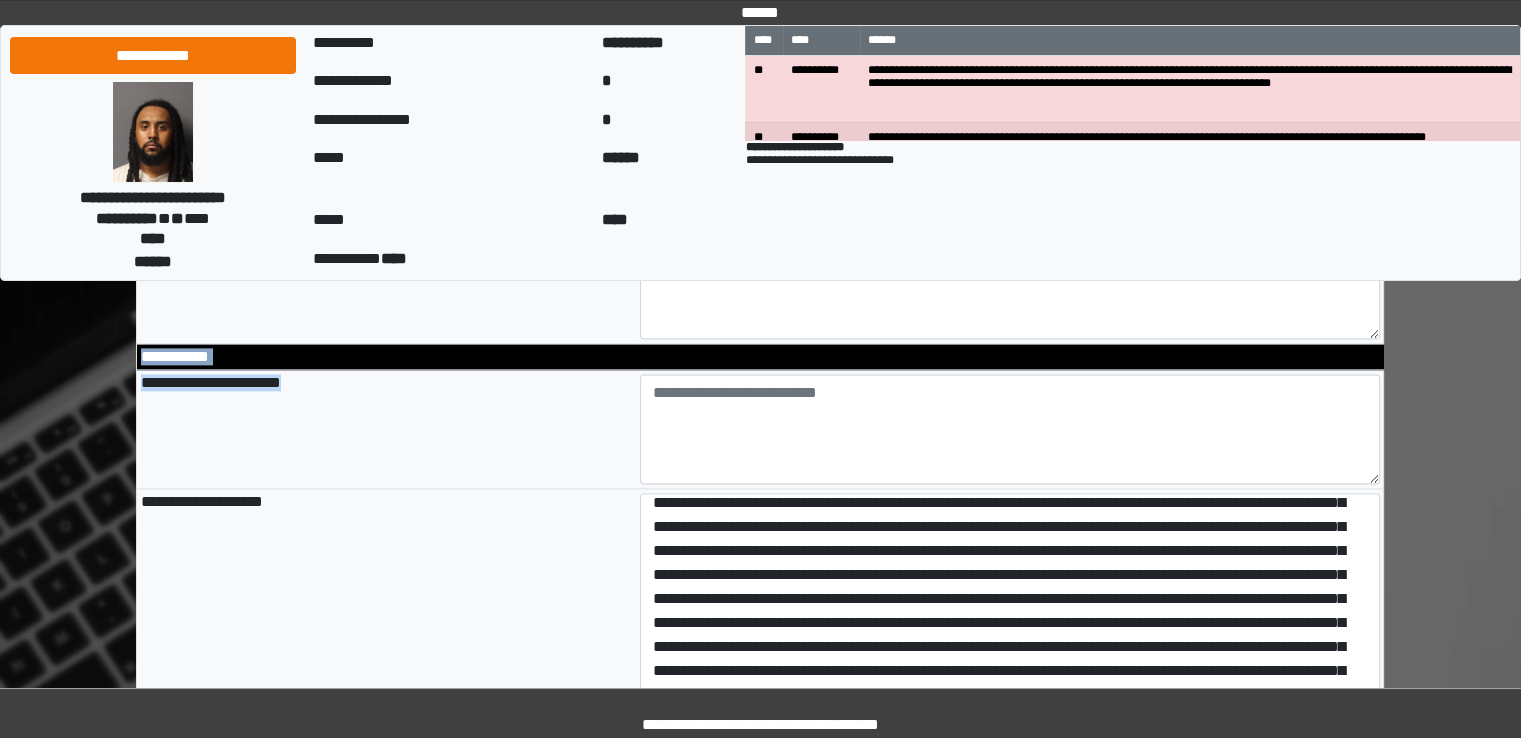drag, startPoint x: 312, startPoint y: 389, endPoint x: 139, endPoint y: 378, distance: 173.34937 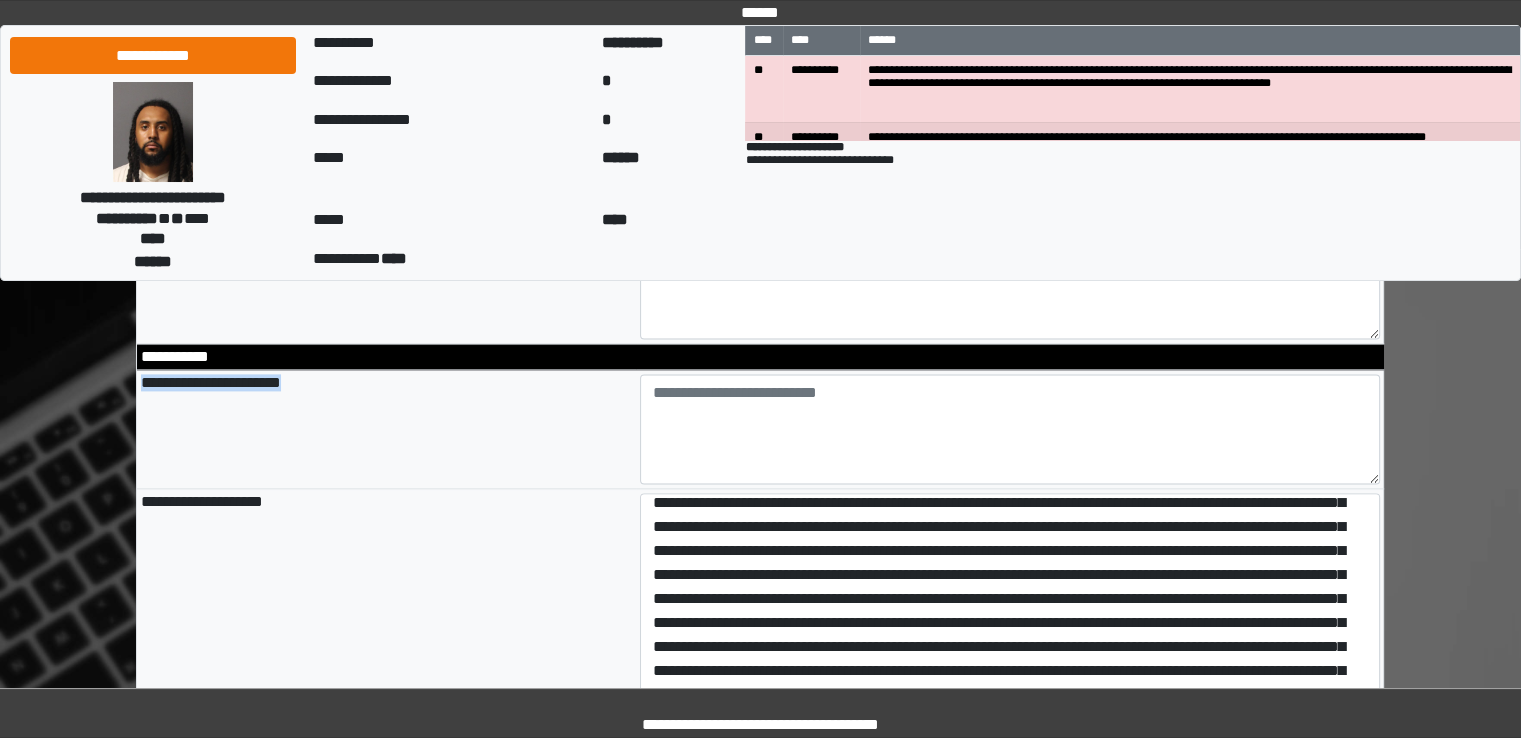 drag, startPoint x: 322, startPoint y: 396, endPoint x: 147, endPoint y: 388, distance: 175.18275 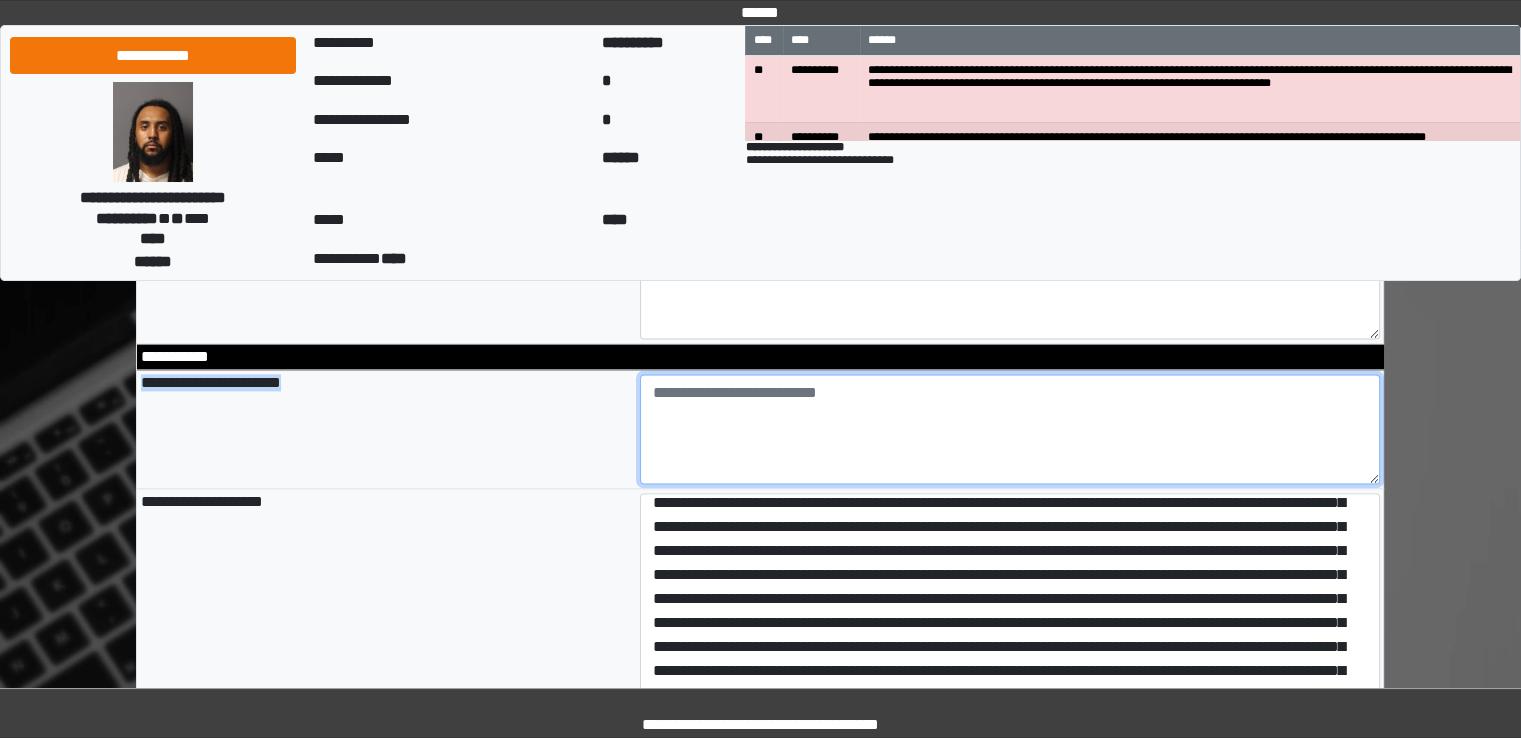 click at bounding box center (1010, 429) 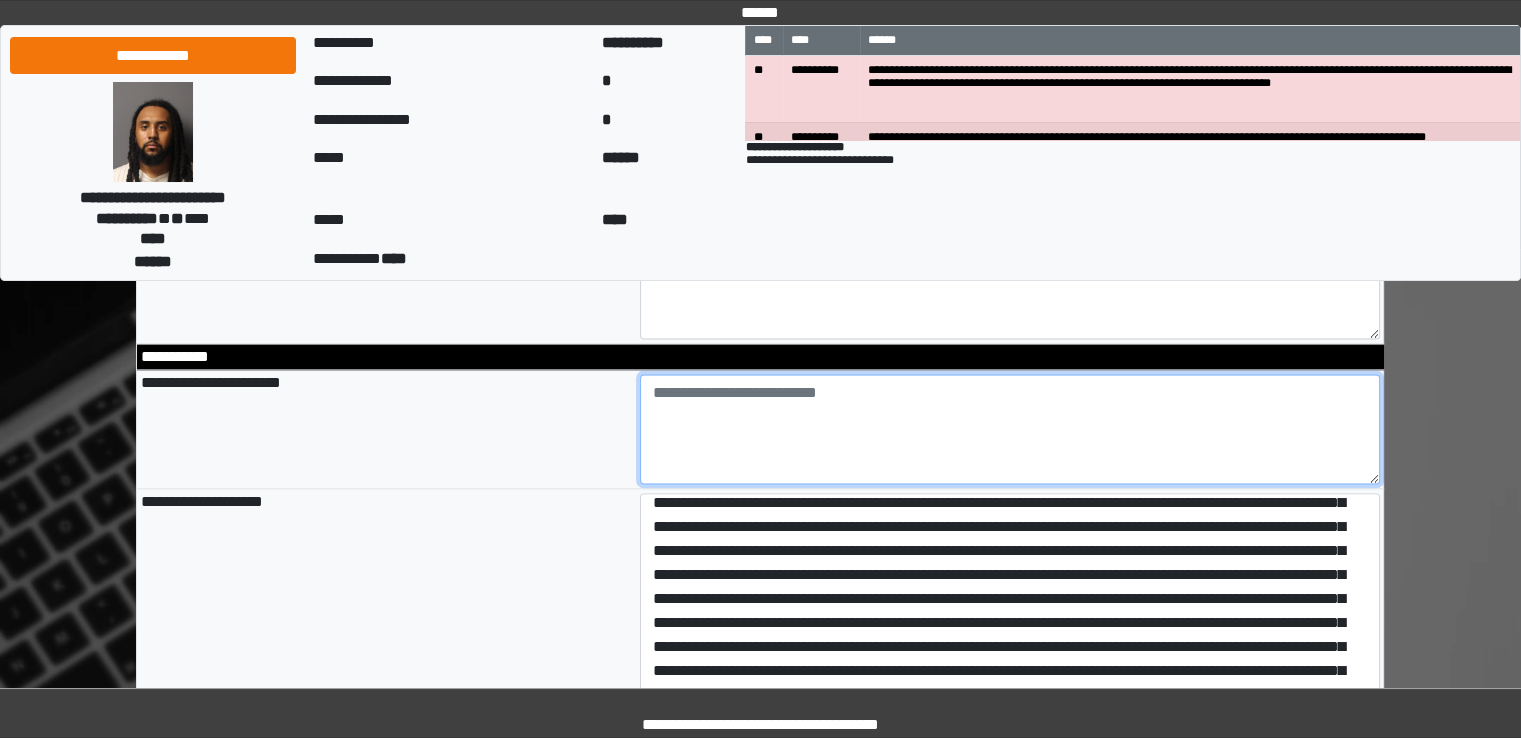 paste on "**********" 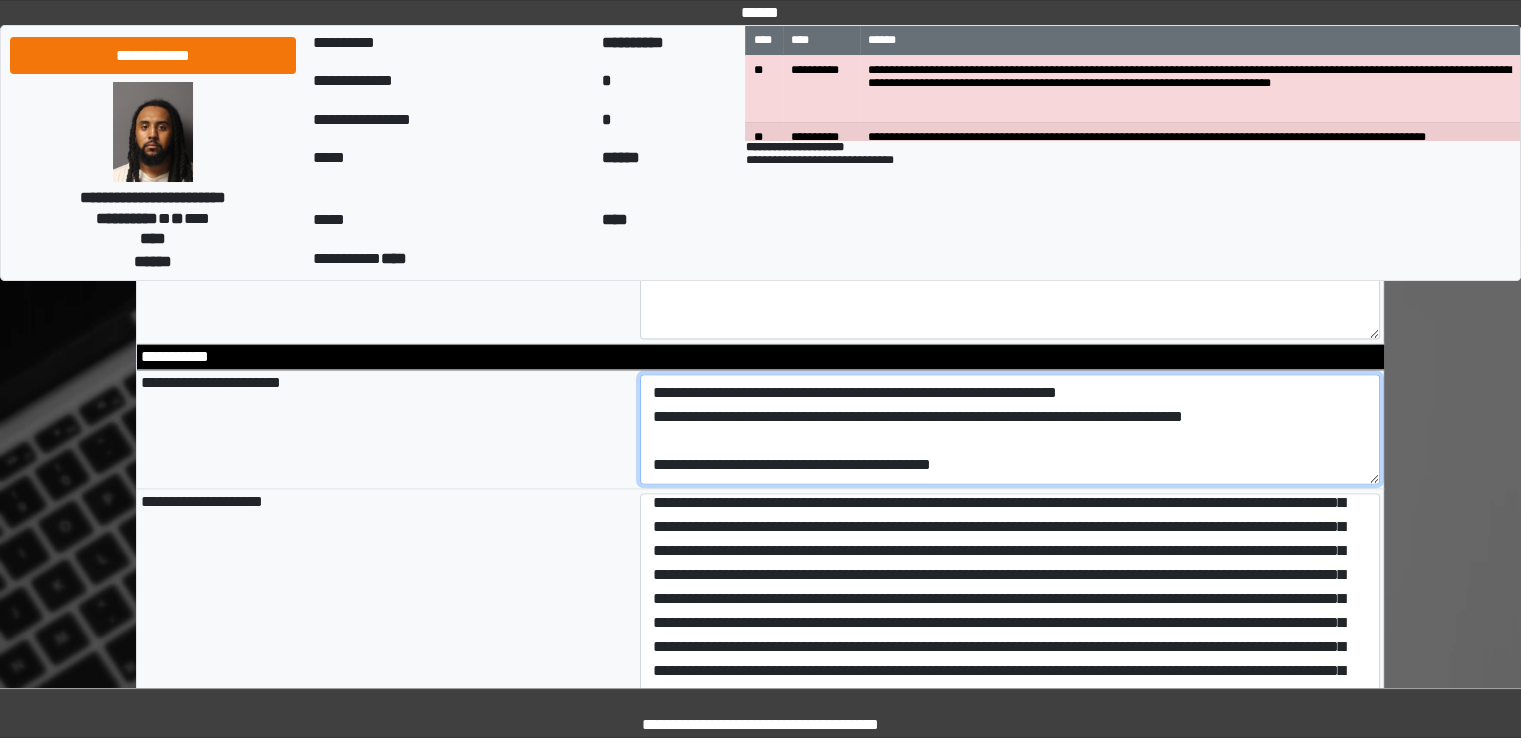 scroll, scrollTop: 112, scrollLeft: 0, axis: vertical 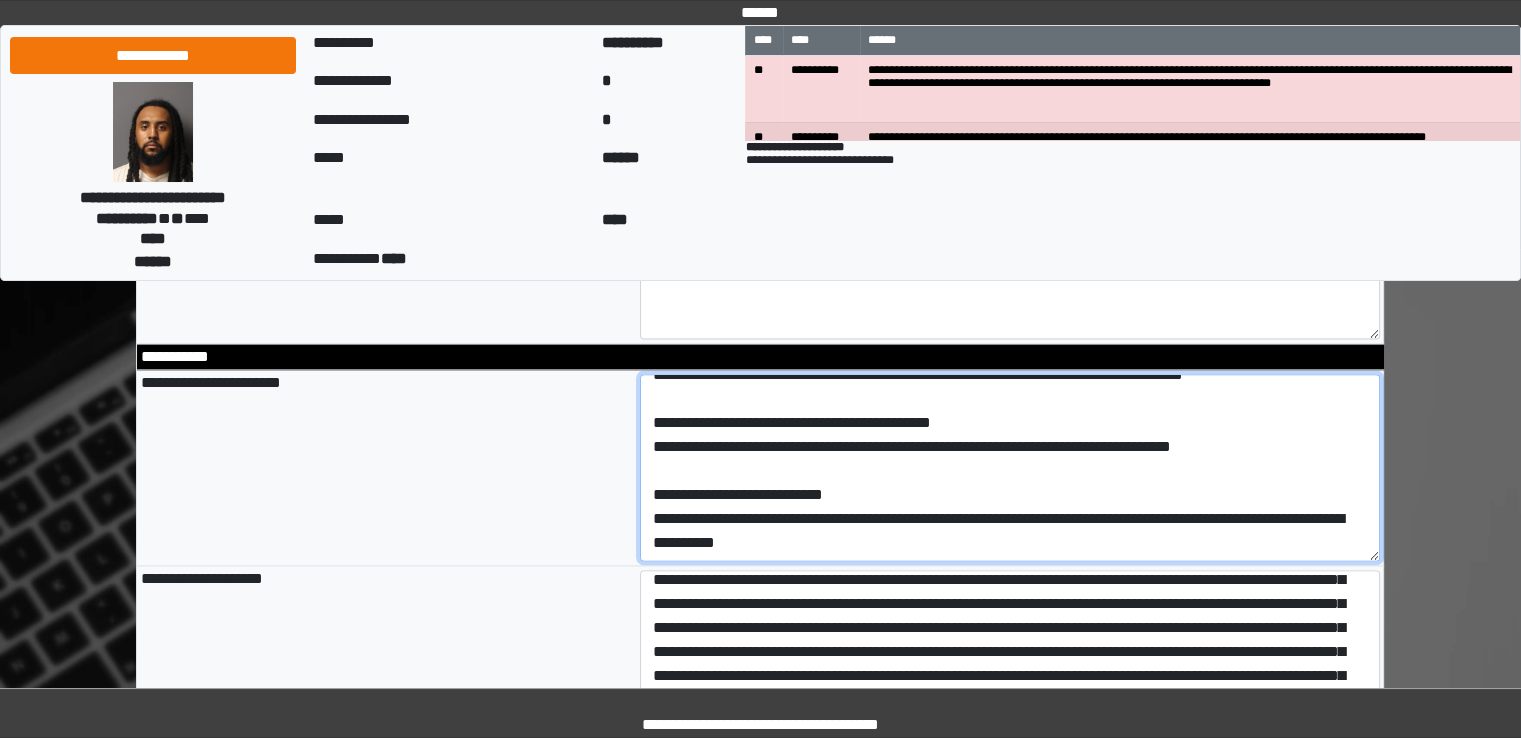 drag, startPoint x: 1374, startPoint y: 482, endPoint x: 1403, endPoint y: 560, distance: 83.21658 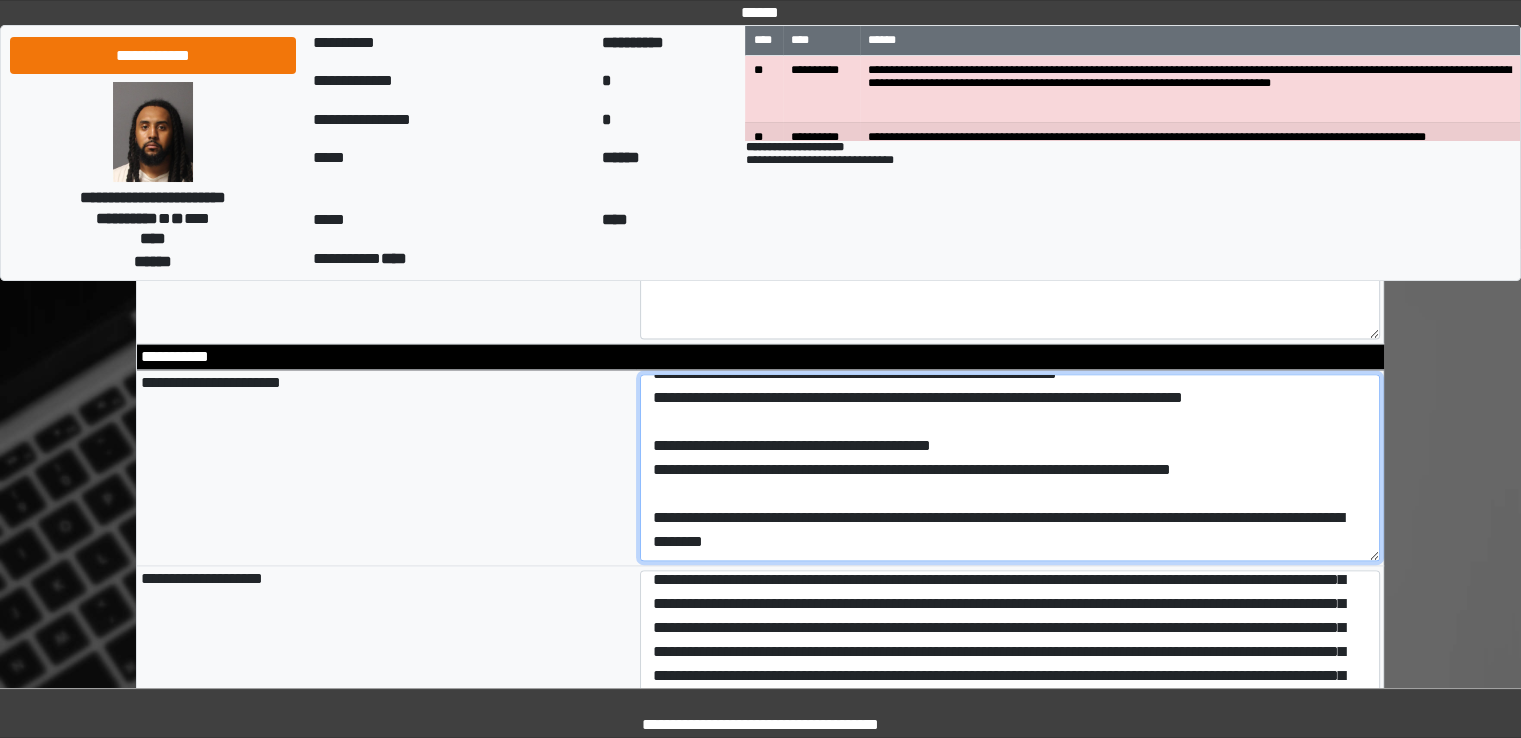 scroll, scrollTop: 18, scrollLeft: 0, axis: vertical 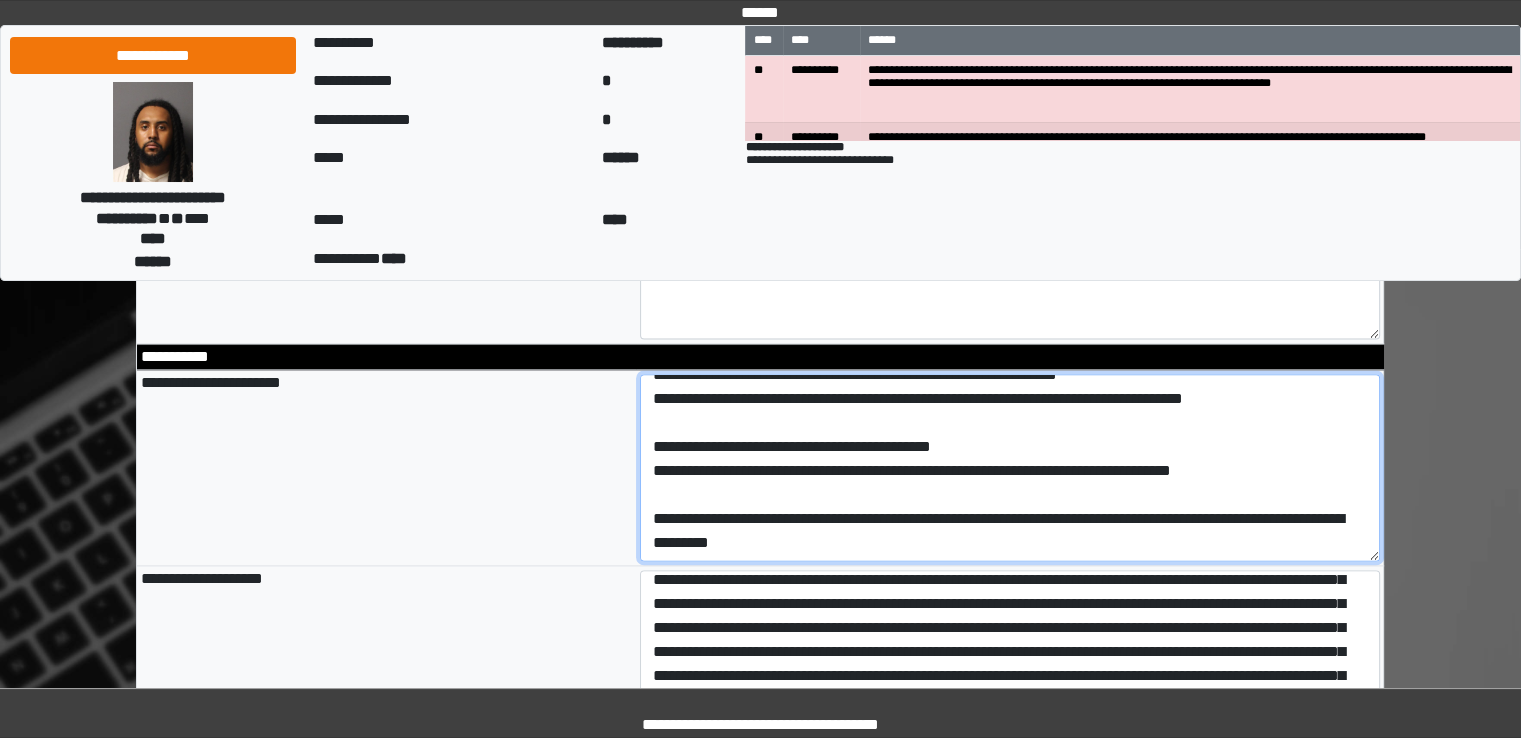 drag, startPoint x: 660, startPoint y: 477, endPoint x: 640, endPoint y: 472, distance: 20.615528 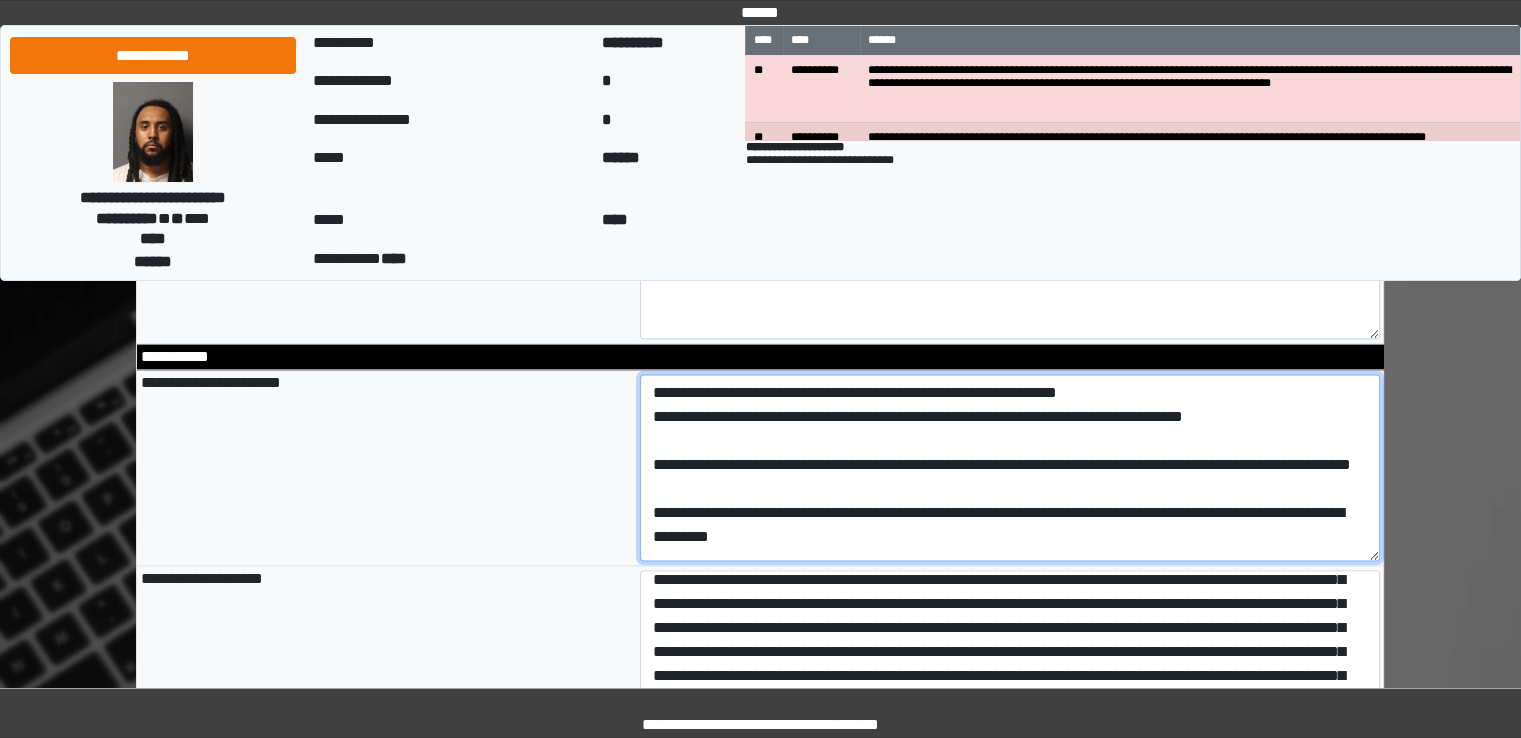 drag, startPoint x: 1177, startPoint y: 456, endPoint x: 1236, endPoint y: 456, distance: 59 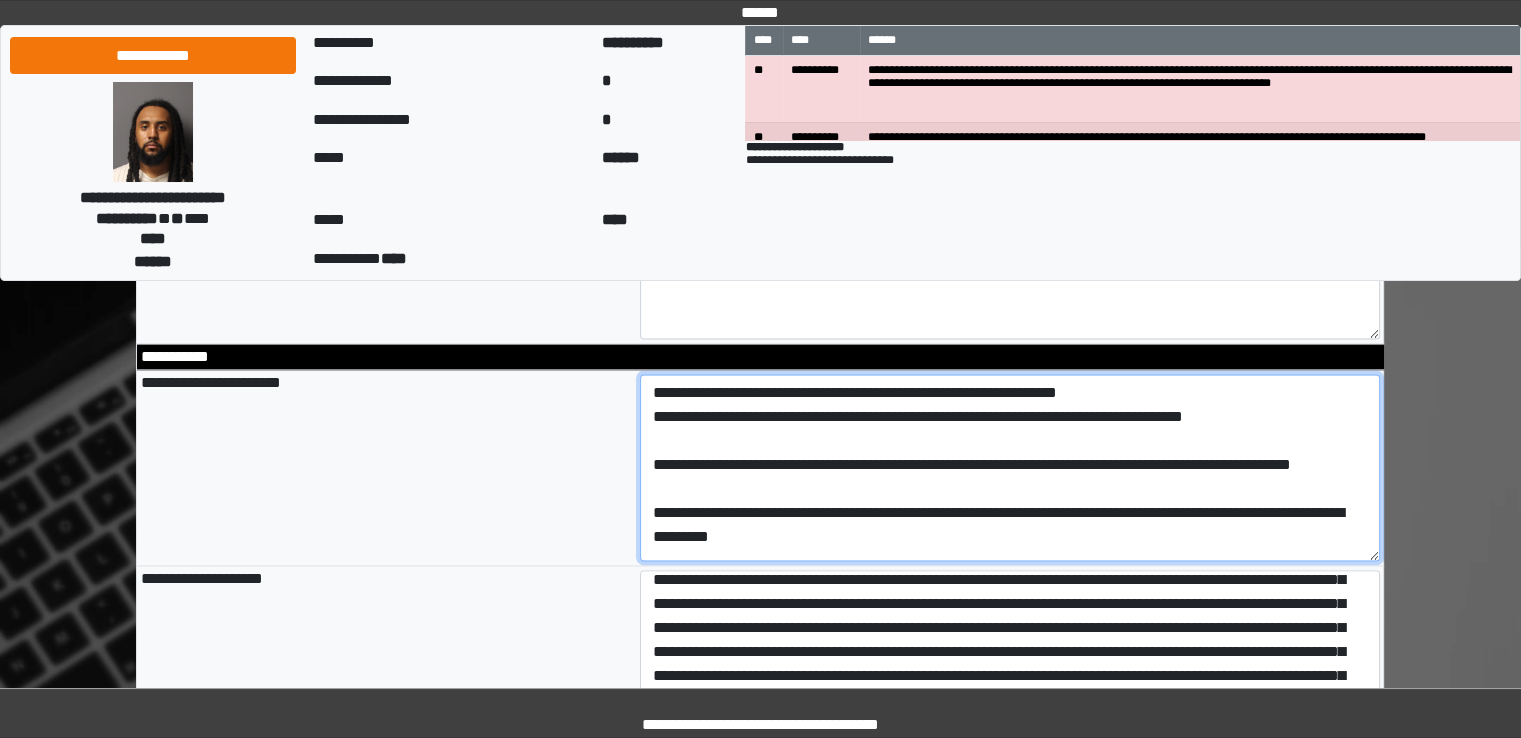 scroll, scrollTop: 0, scrollLeft: 0, axis: both 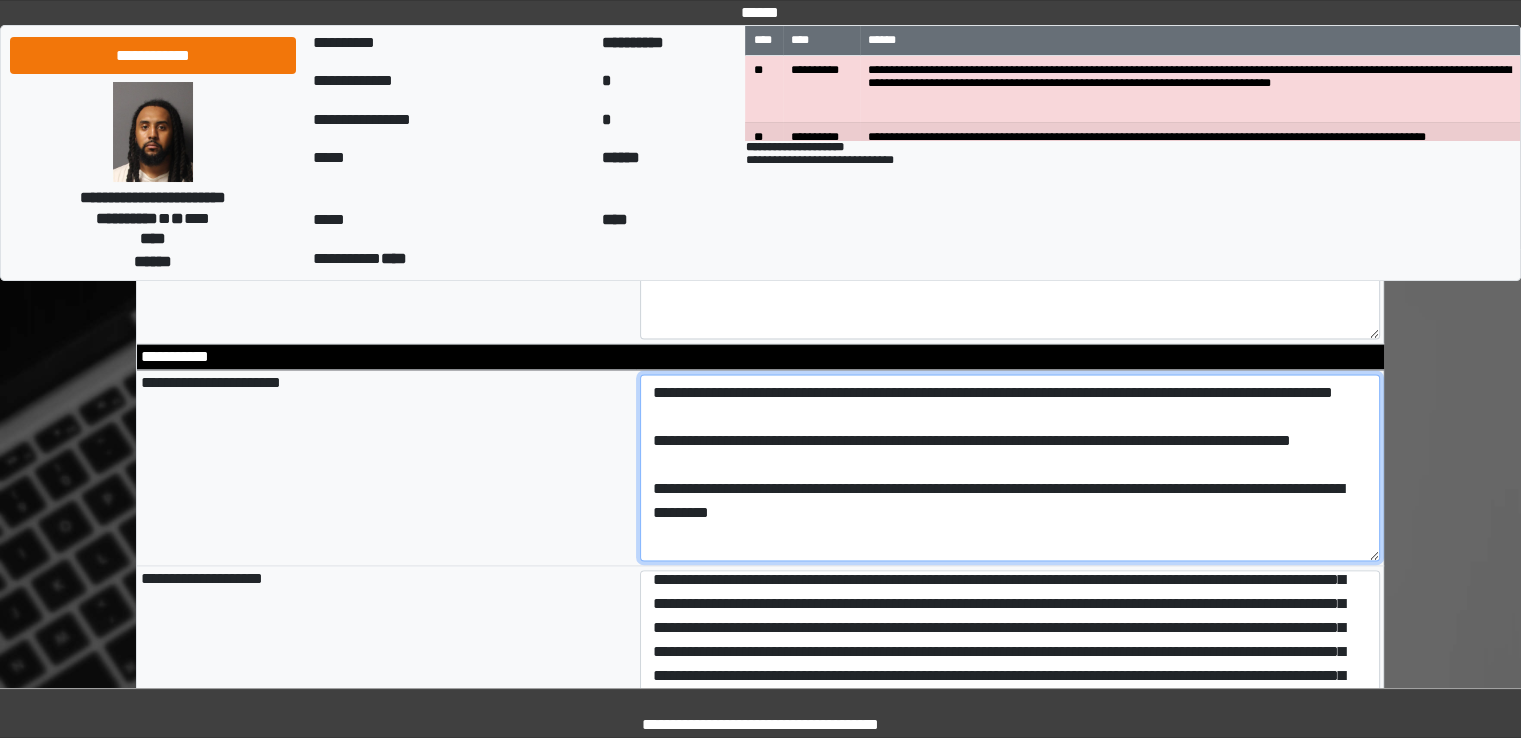 drag, startPoint x: 697, startPoint y: 401, endPoint x: 629, endPoint y: 395, distance: 68.26419 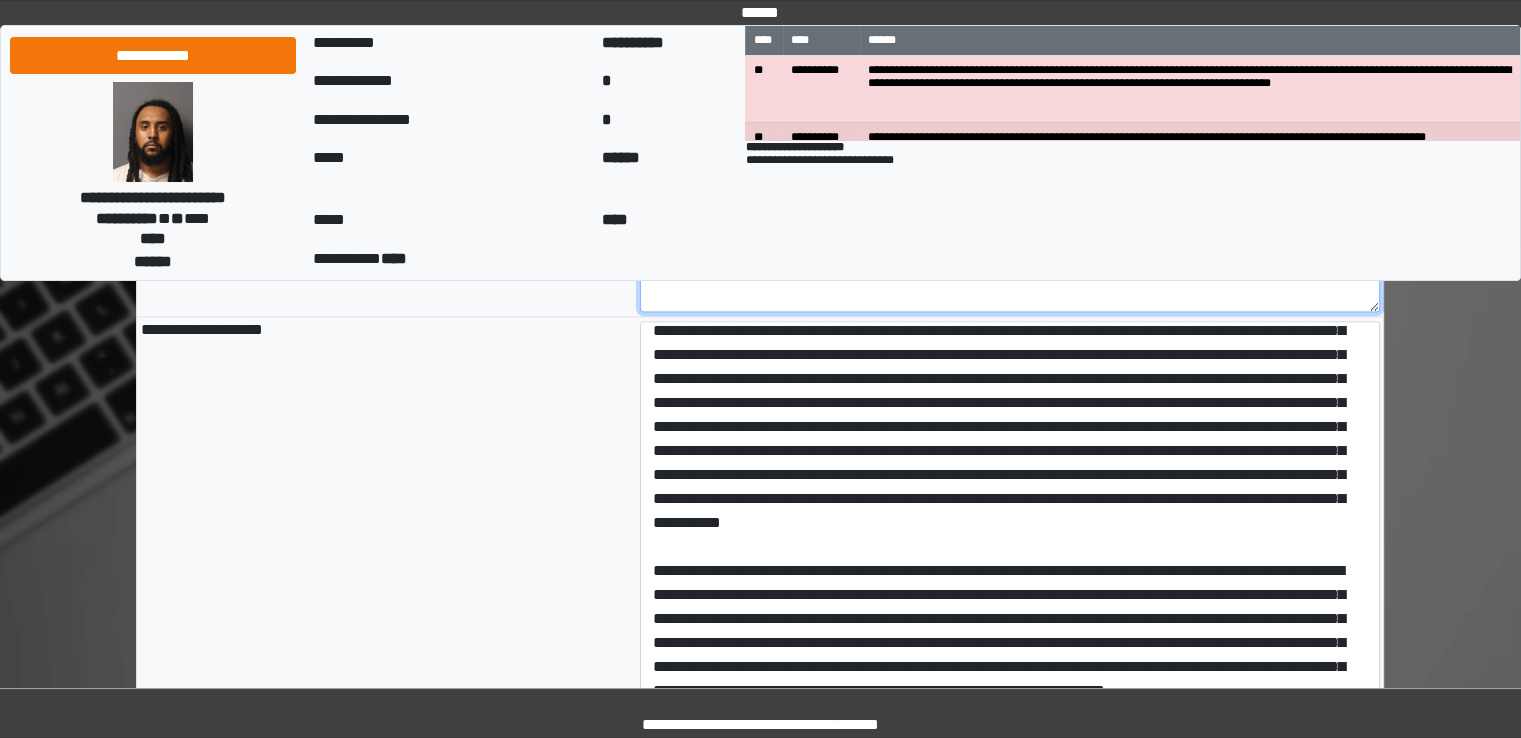 scroll, scrollTop: 2900, scrollLeft: 0, axis: vertical 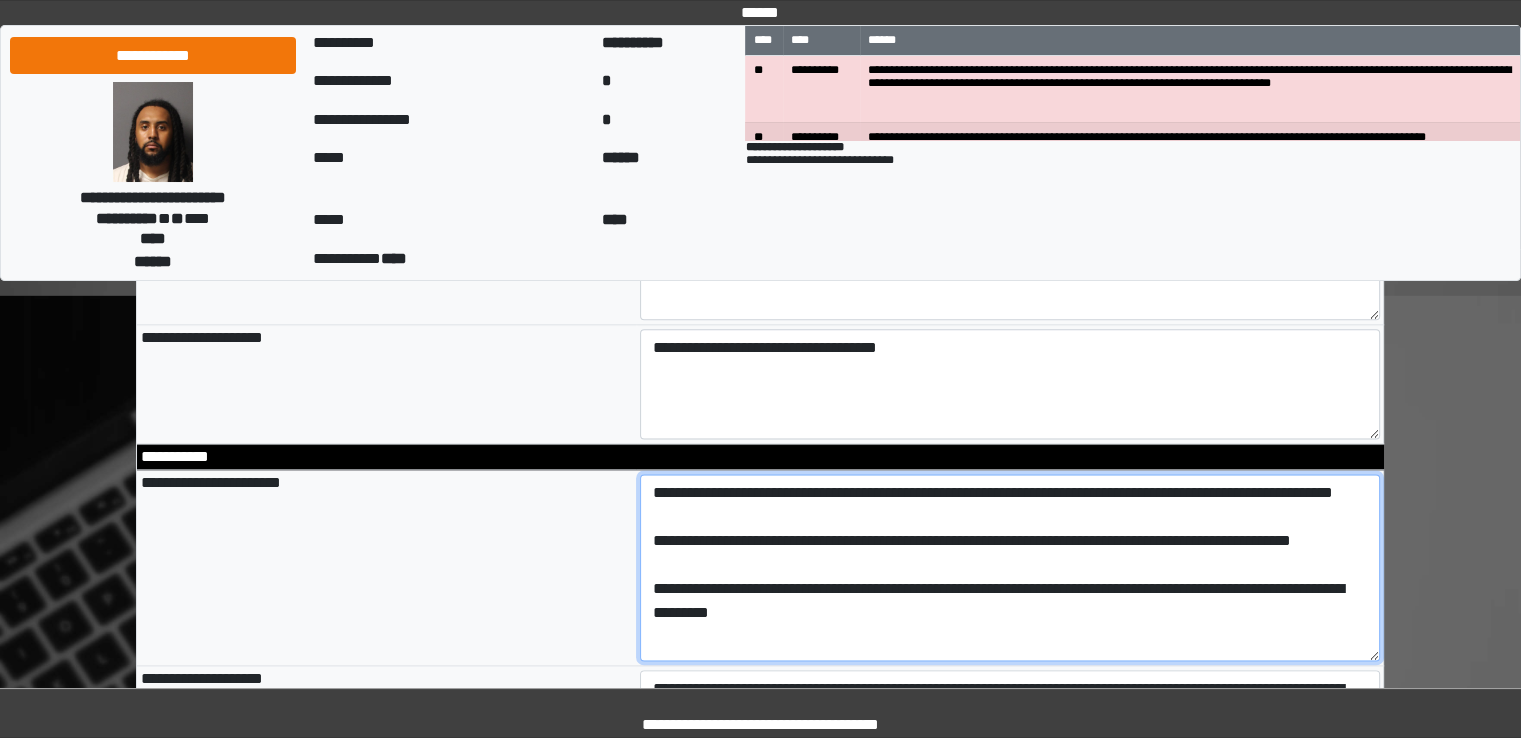 click on "**********" at bounding box center (1010, 567) 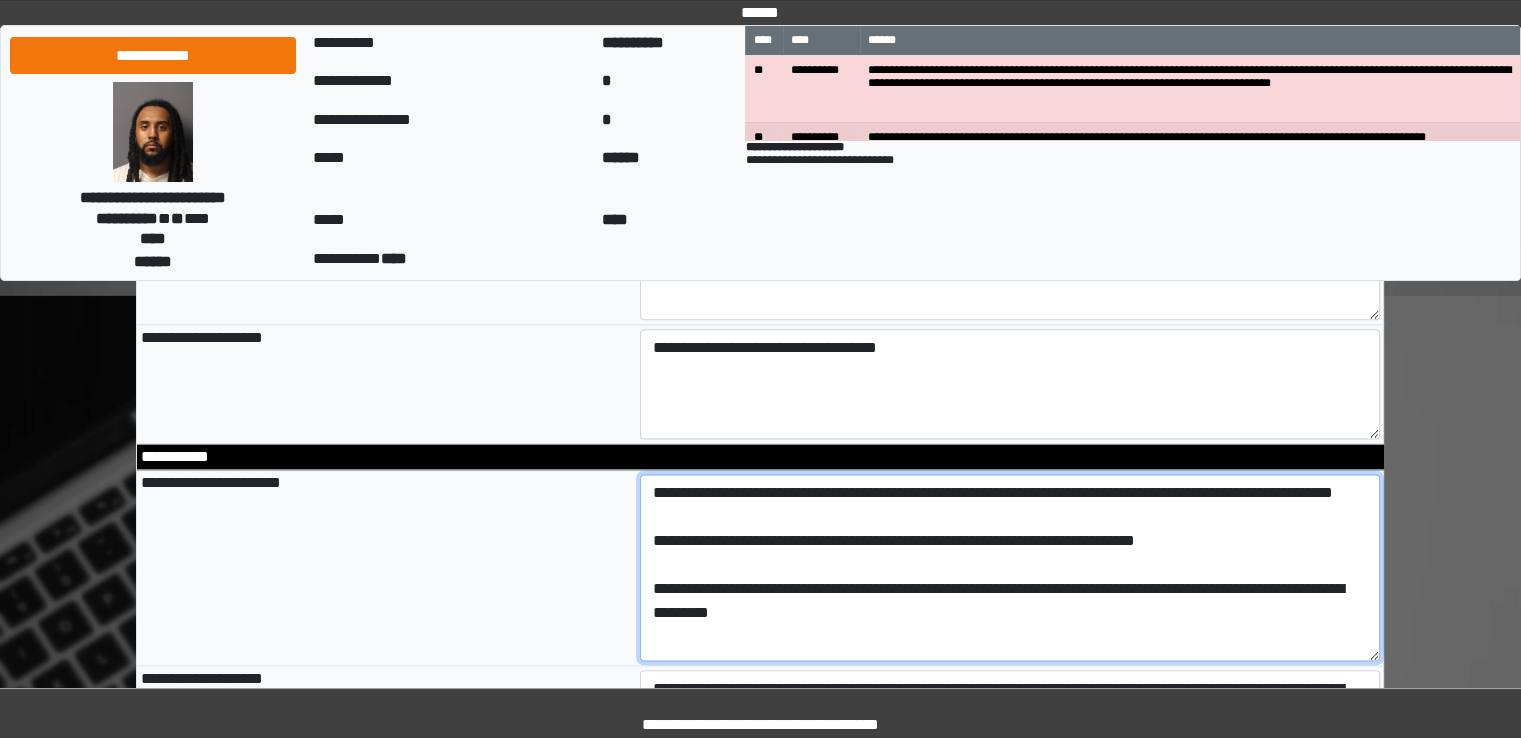 click on "**********" at bounding box center (1010, 567) 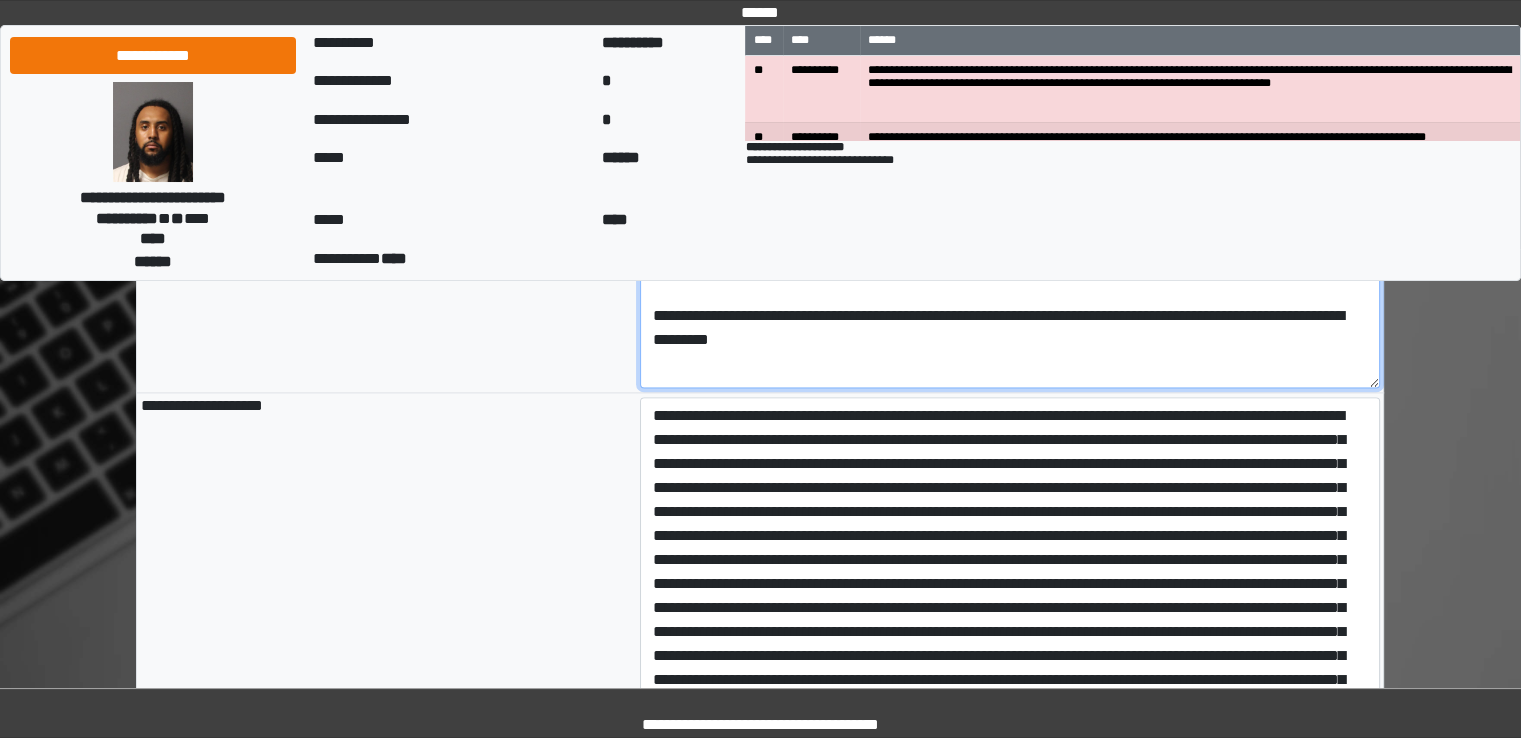 scroll, scrollTop: 2900, scrollLeft: 0, axis: vertical 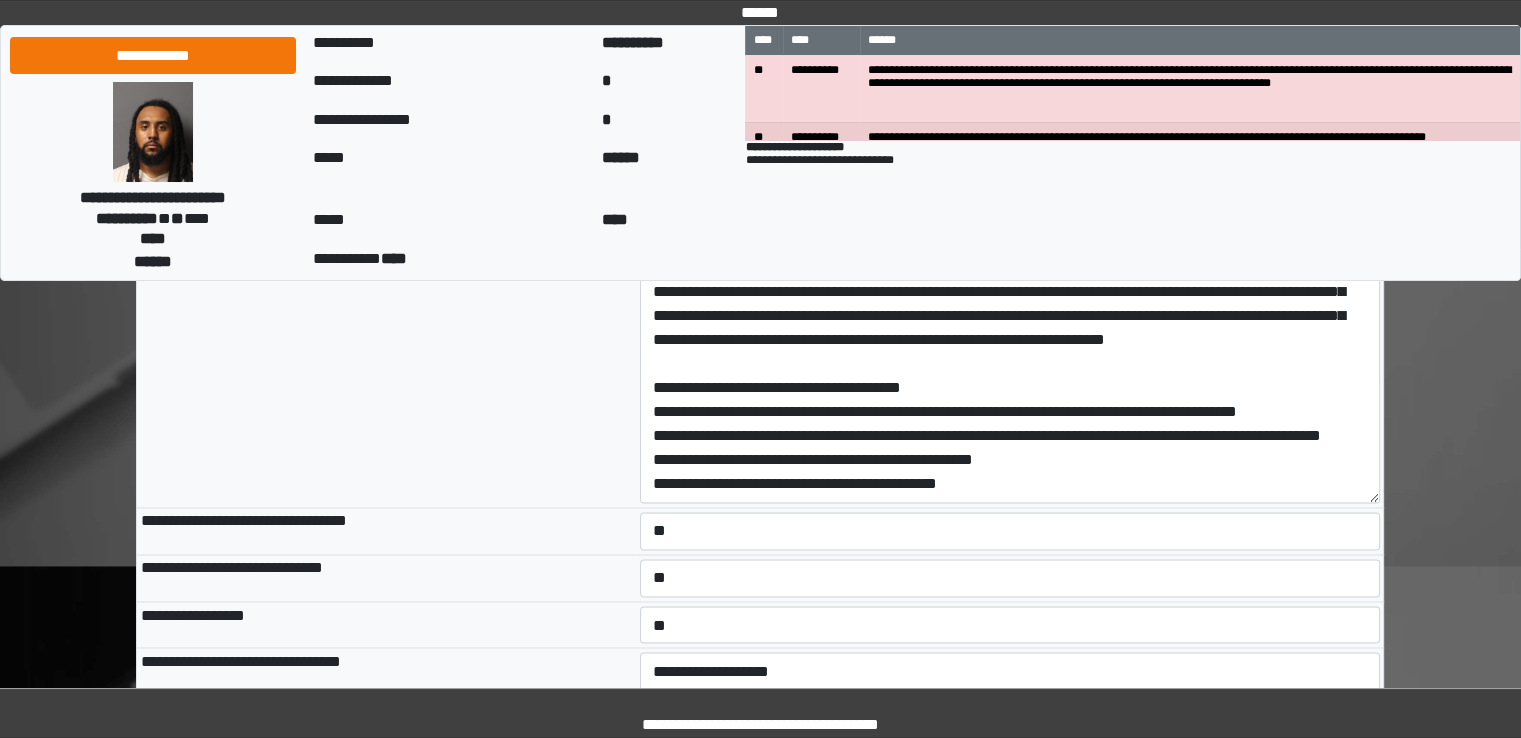 type on "**********" 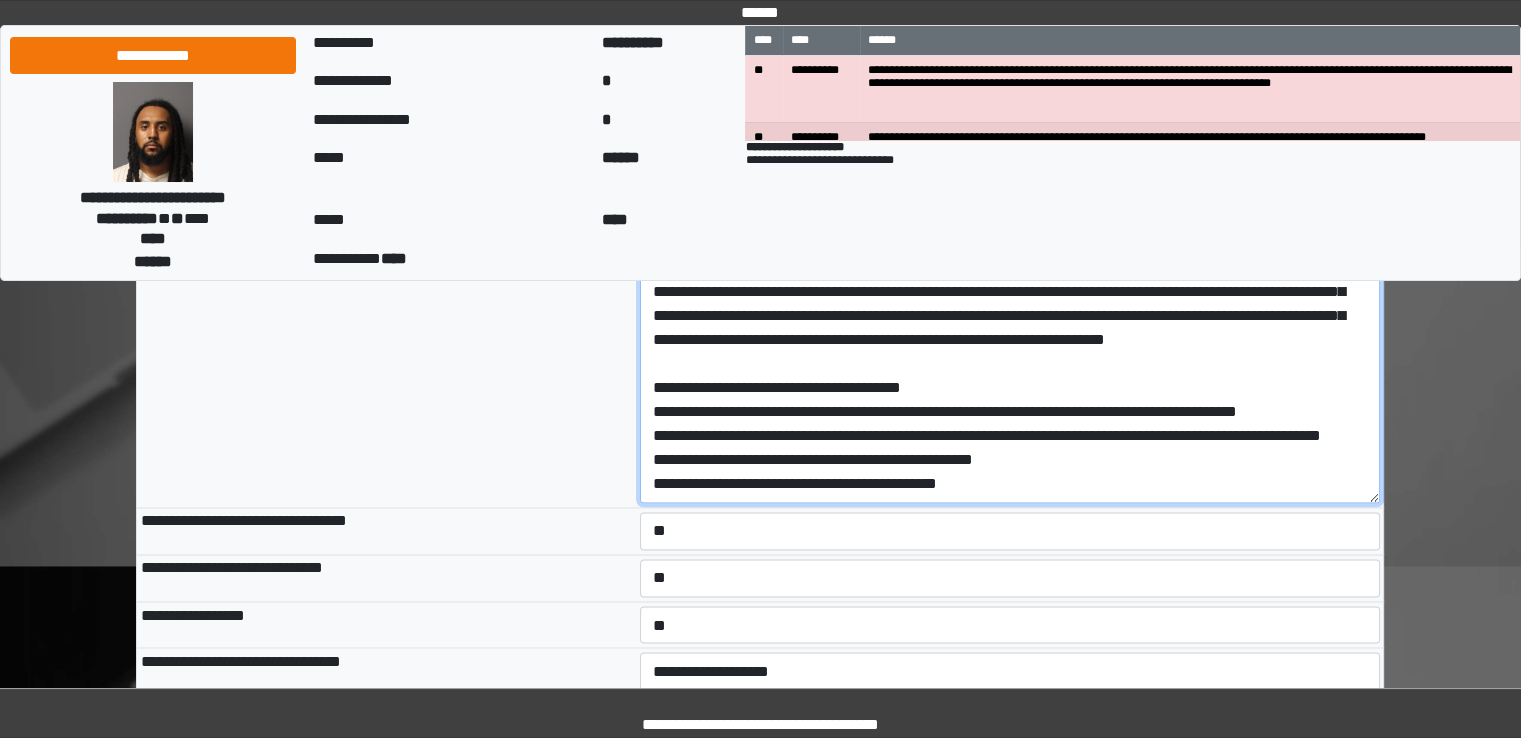 type on "**********" 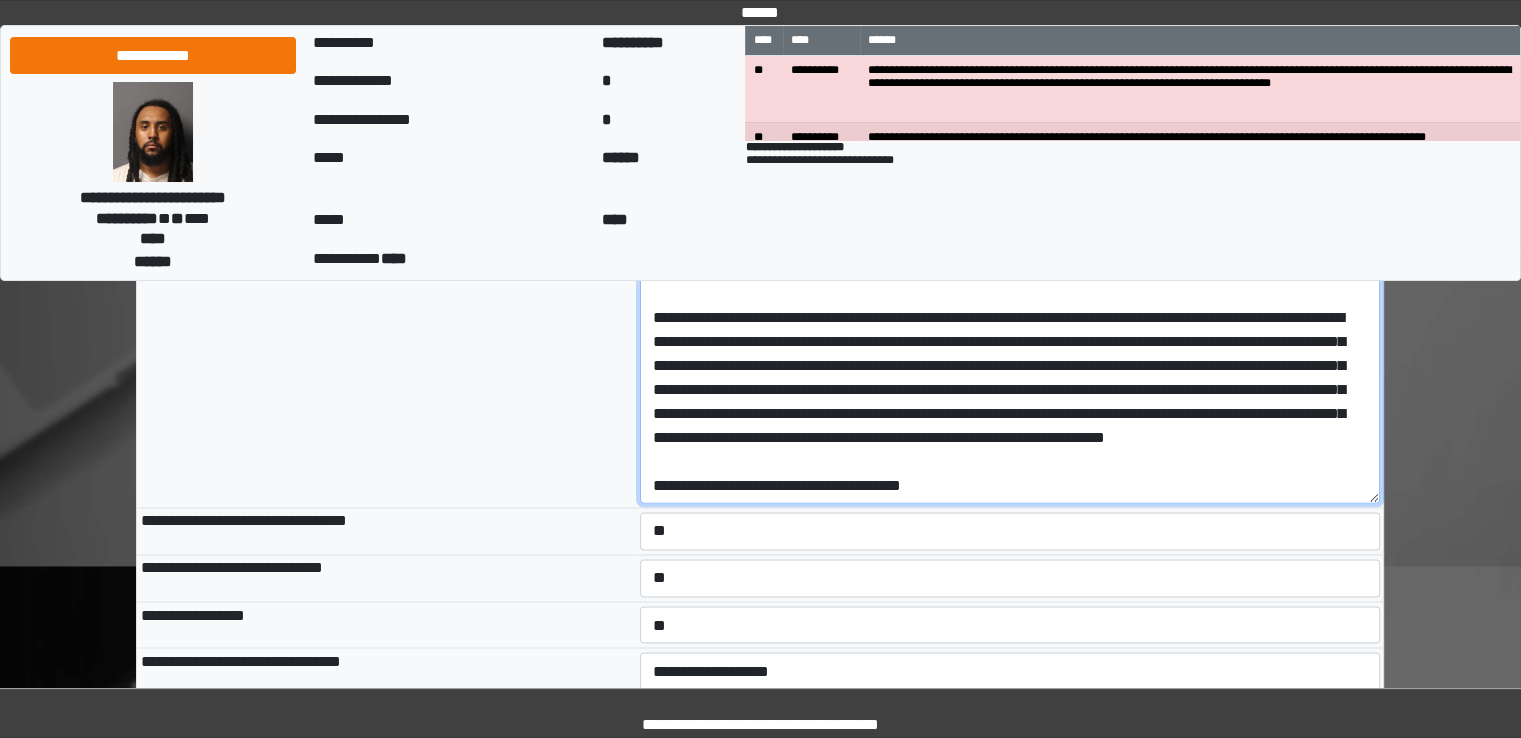 scroll, scrollTop: 0, scrollLeft: 0, axis: both 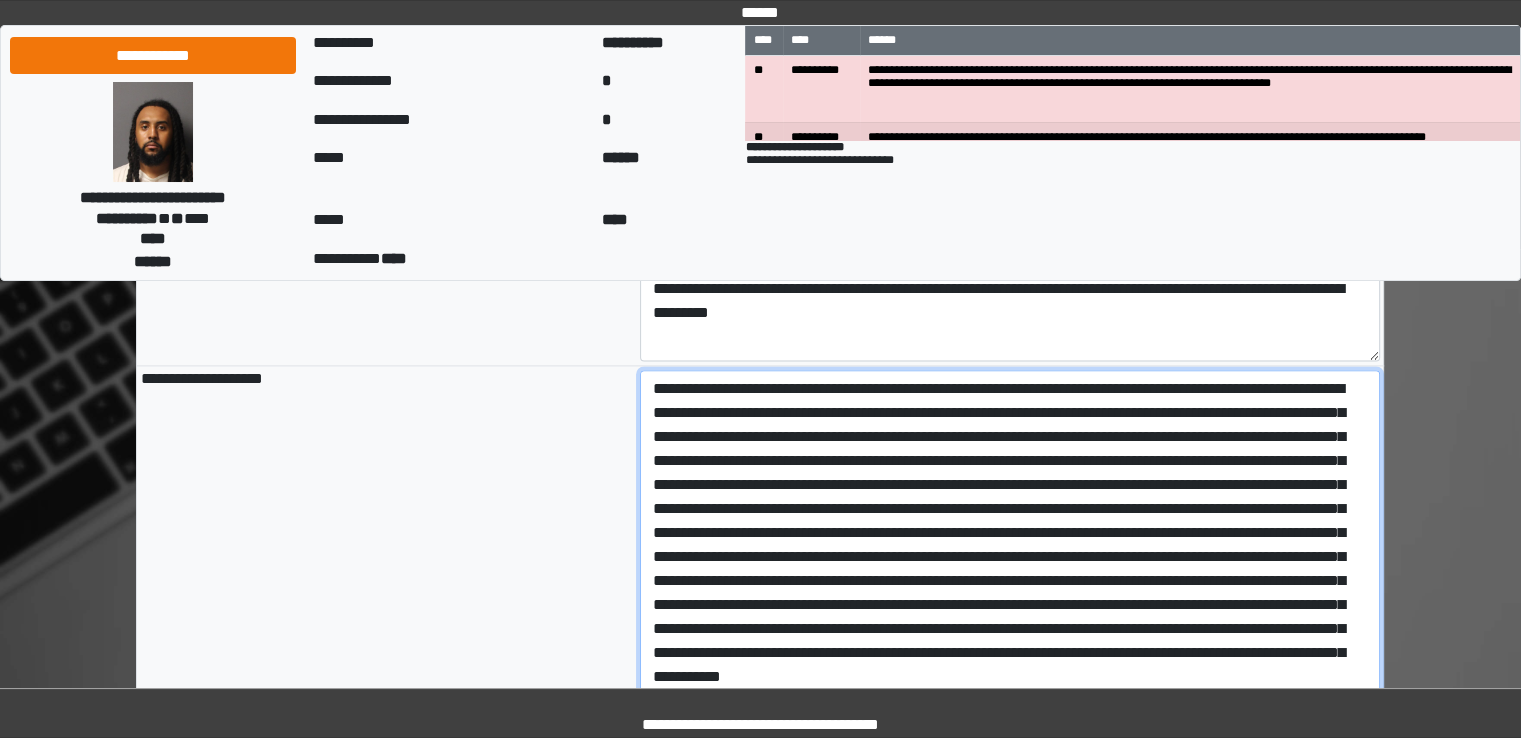 drag, startPoint x: 1036, startPoint y: 494, endPoint x: 635, endPoint y: 346, distance: 427.44006 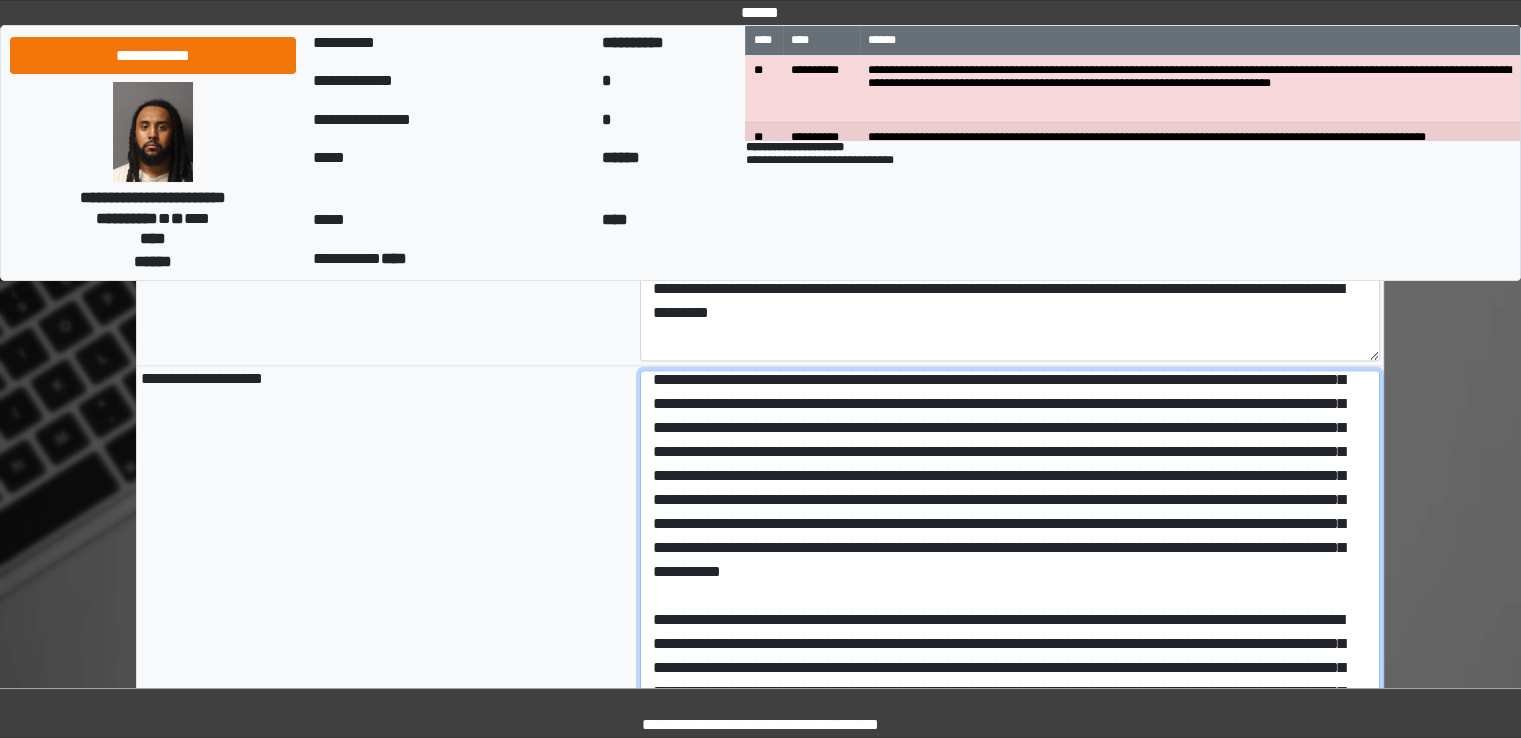 scroll, scrollTop: 200, scrollLeft: 0, axis: vertical 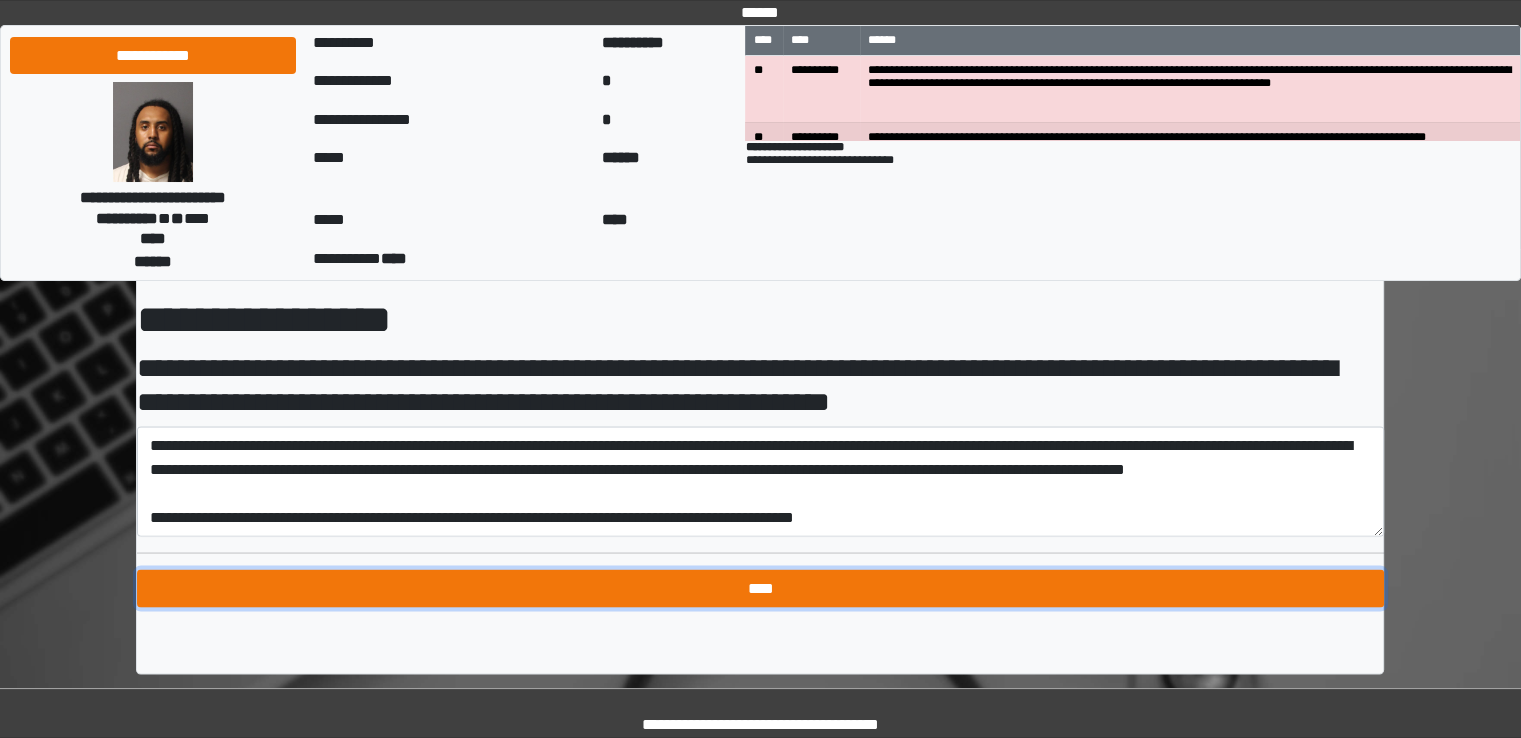 click on "****" at bounding box center [760, 588] 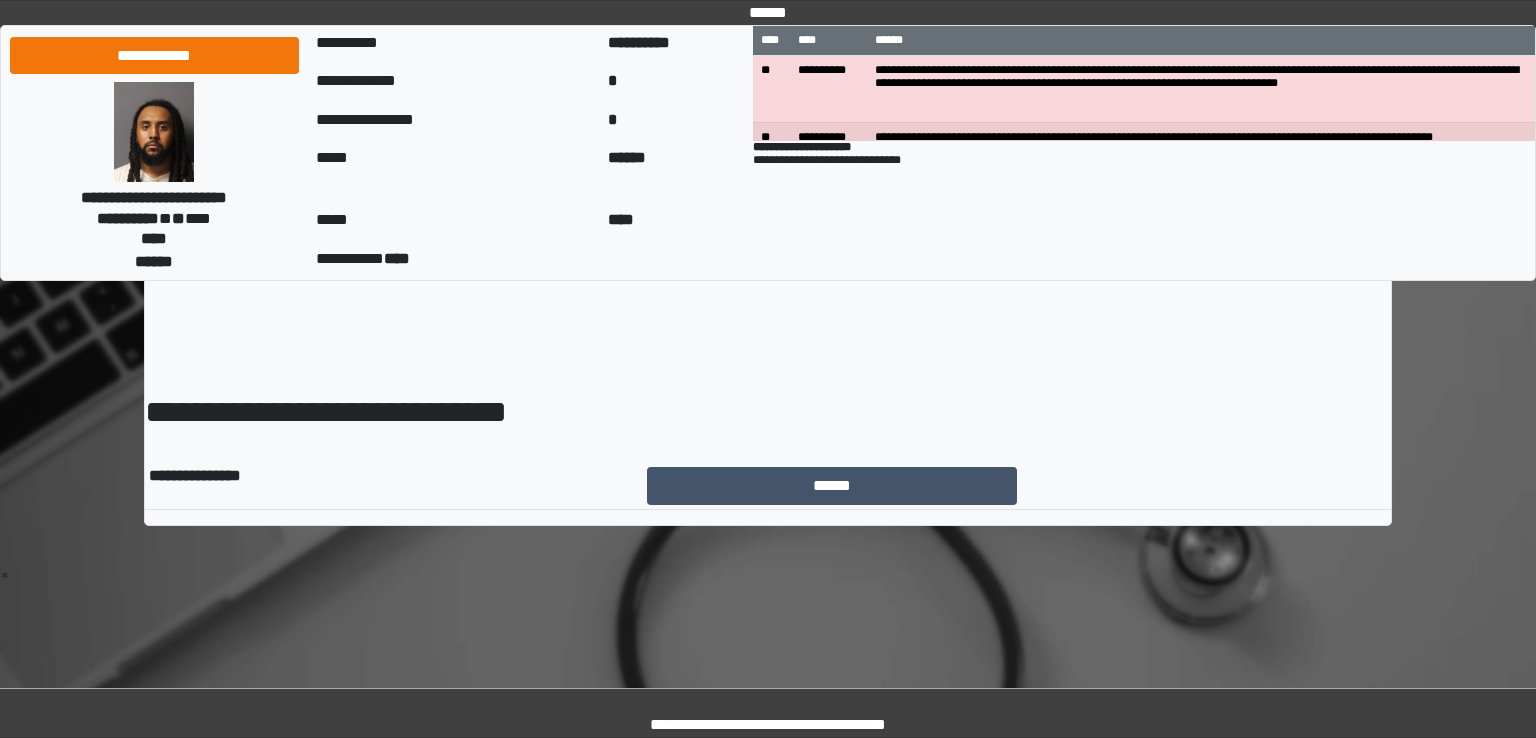 scroll, scrollTop: 0, scrollLeft: 0, axis: both 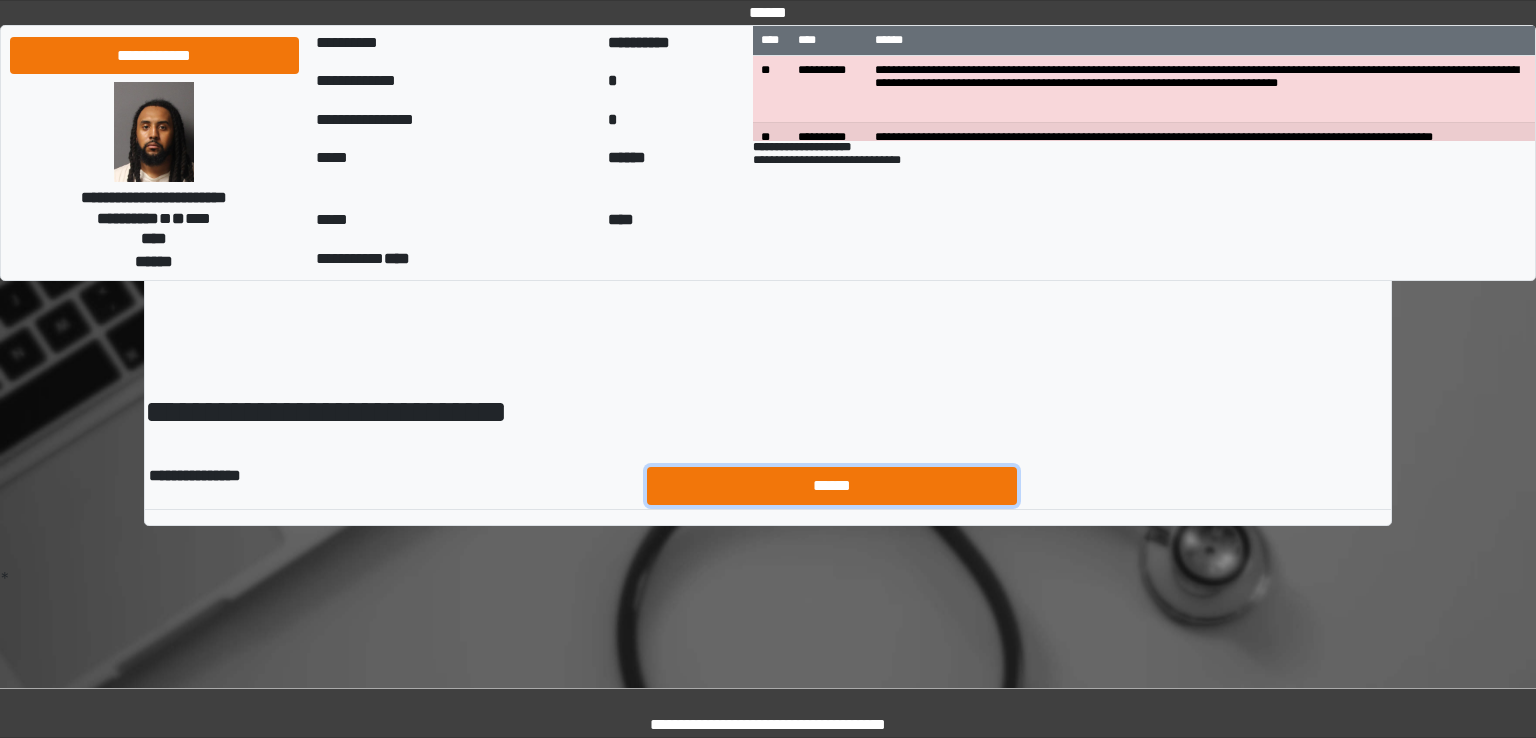 click on "******" at bounding box center (832, 486) 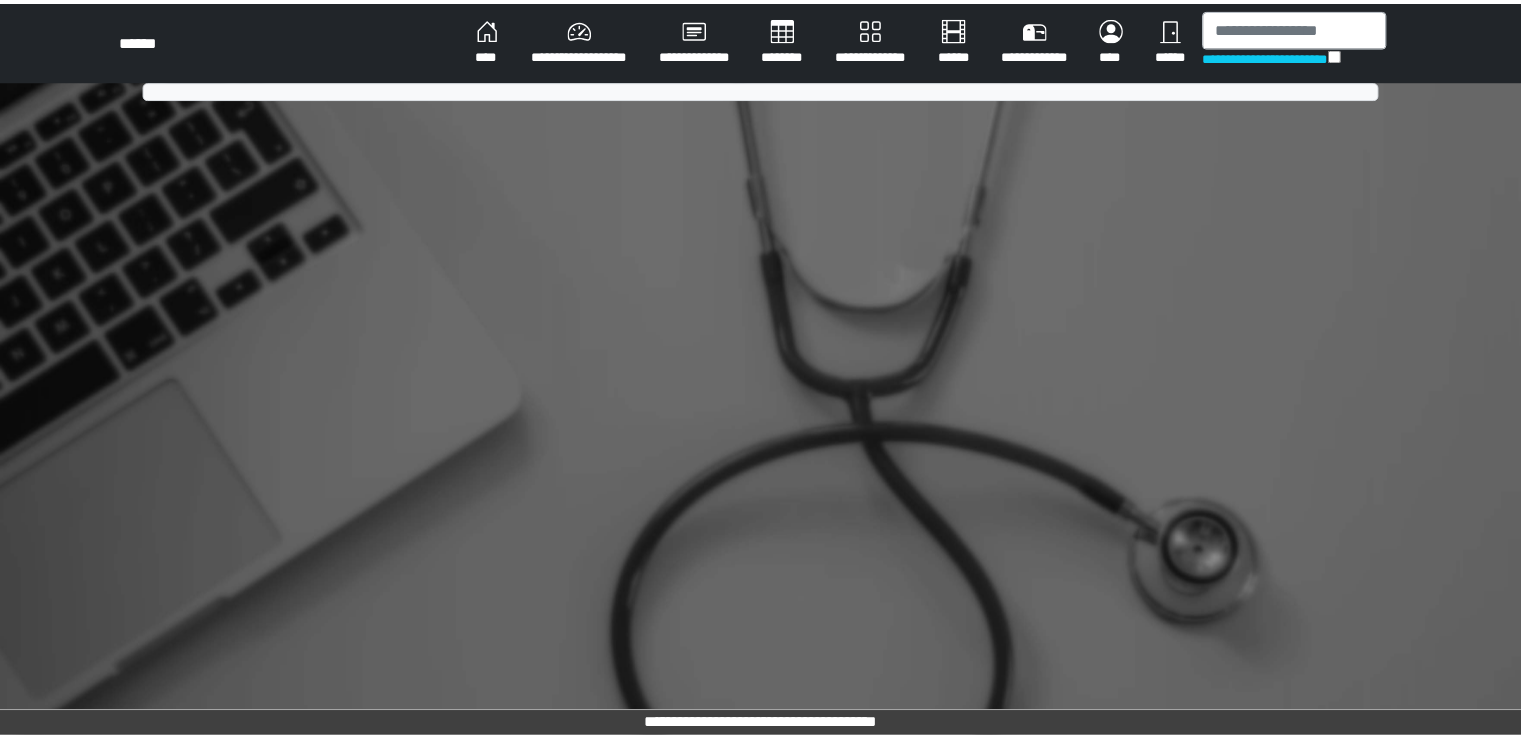 scroll, scrollTop: 0, scrollLeft: 0, axis: both 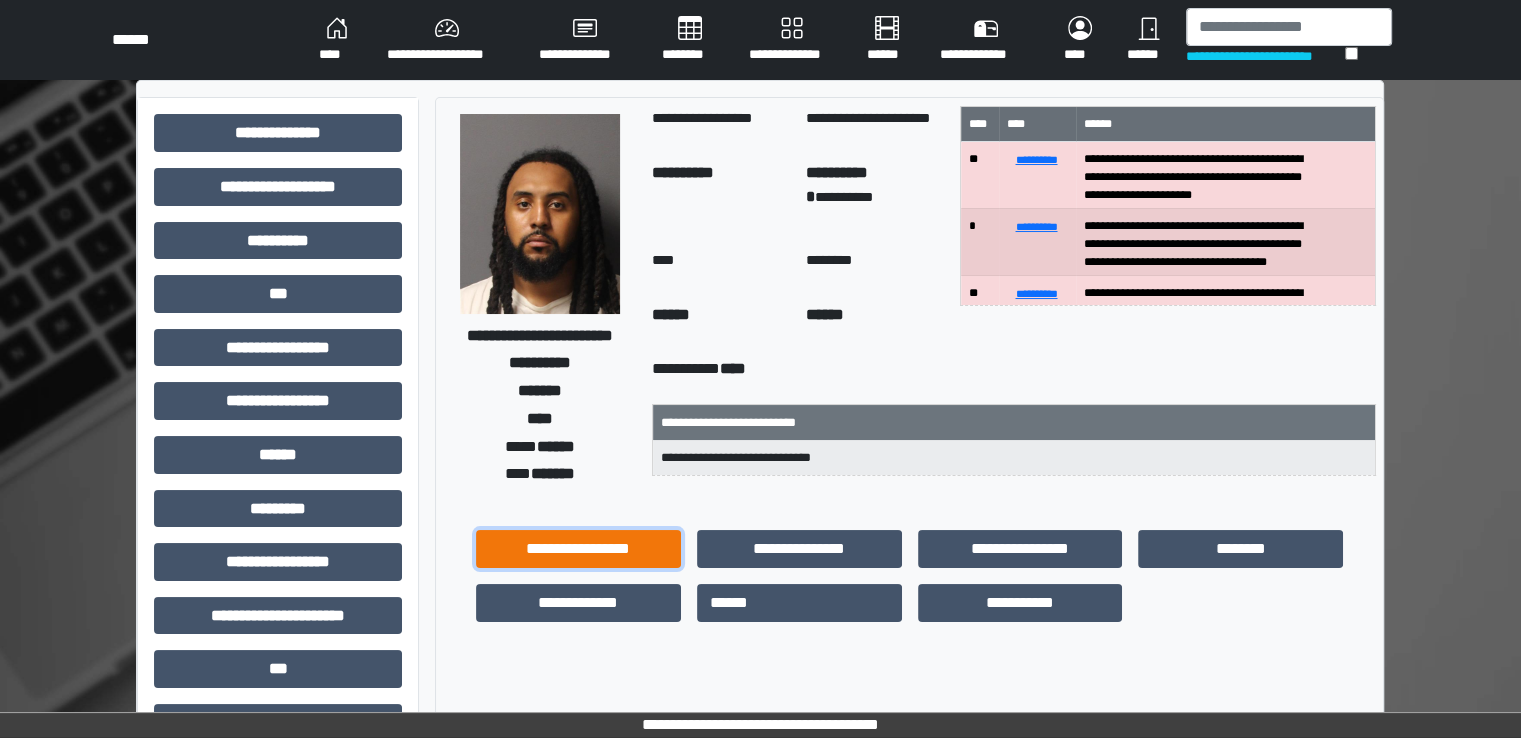 click on "**********" at bounding box center (578, 549) 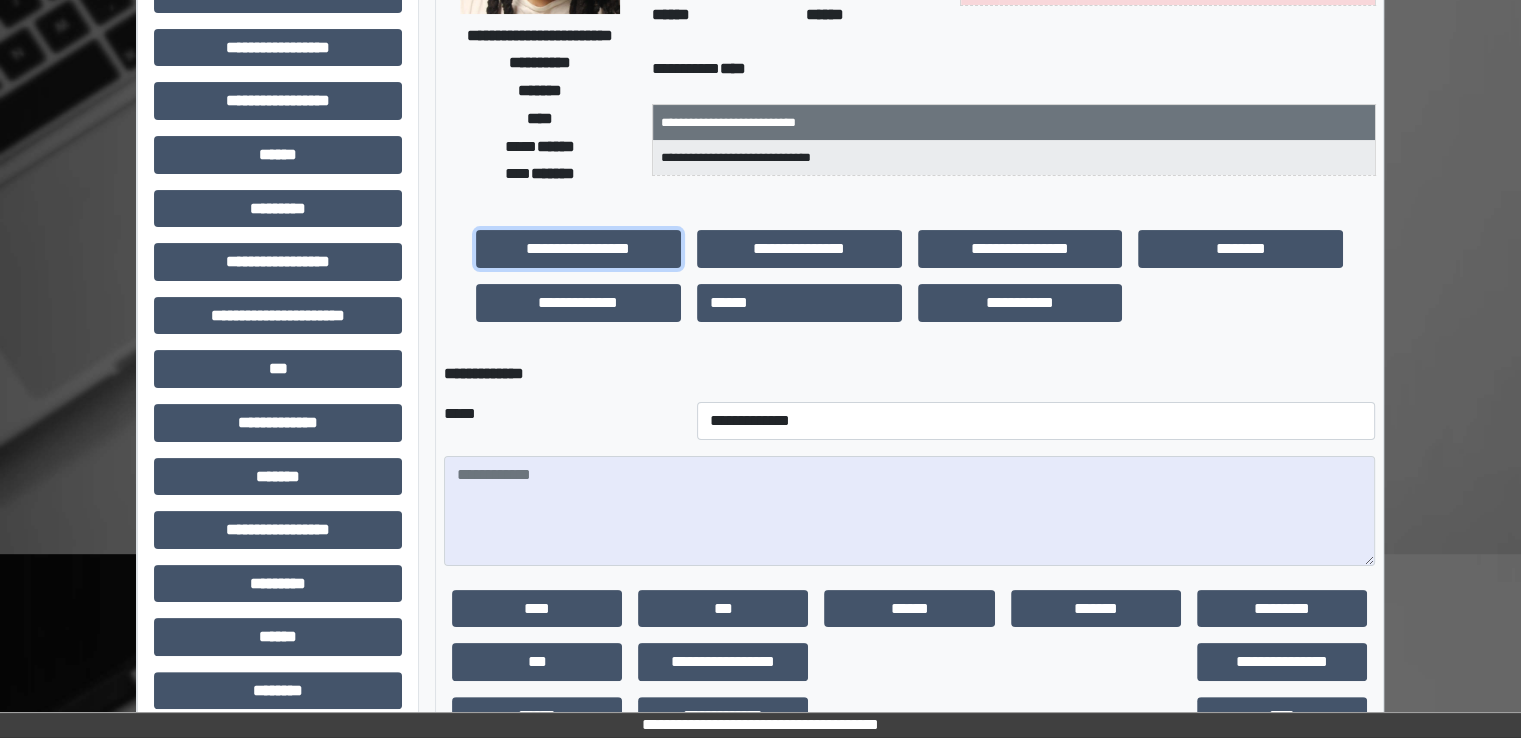 scroll, scrollTop: 400, scrollLeft: 0, axis: vertical 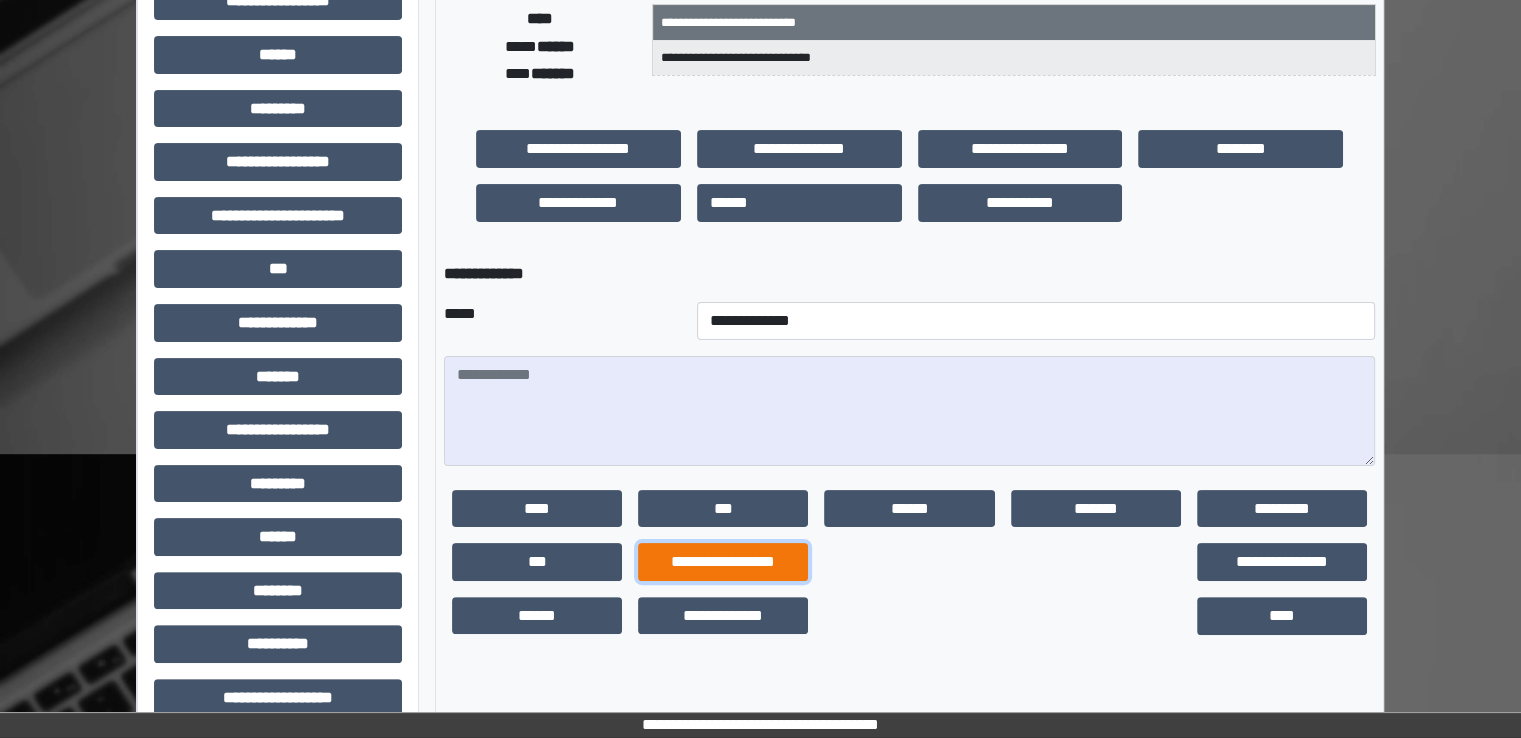 click on "**********" at bounding box center [723, 562] 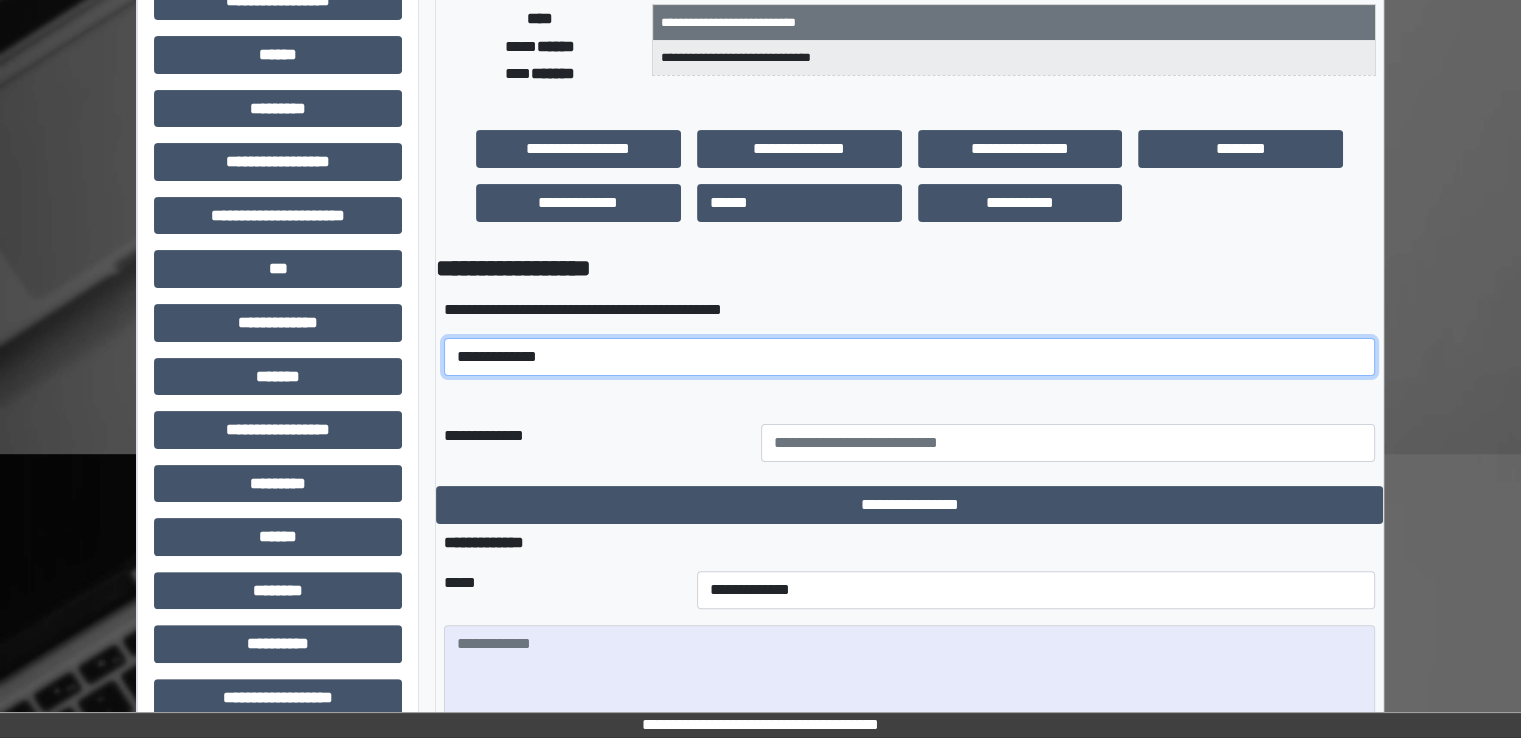click on "**********" at bounding box center (909, 357) 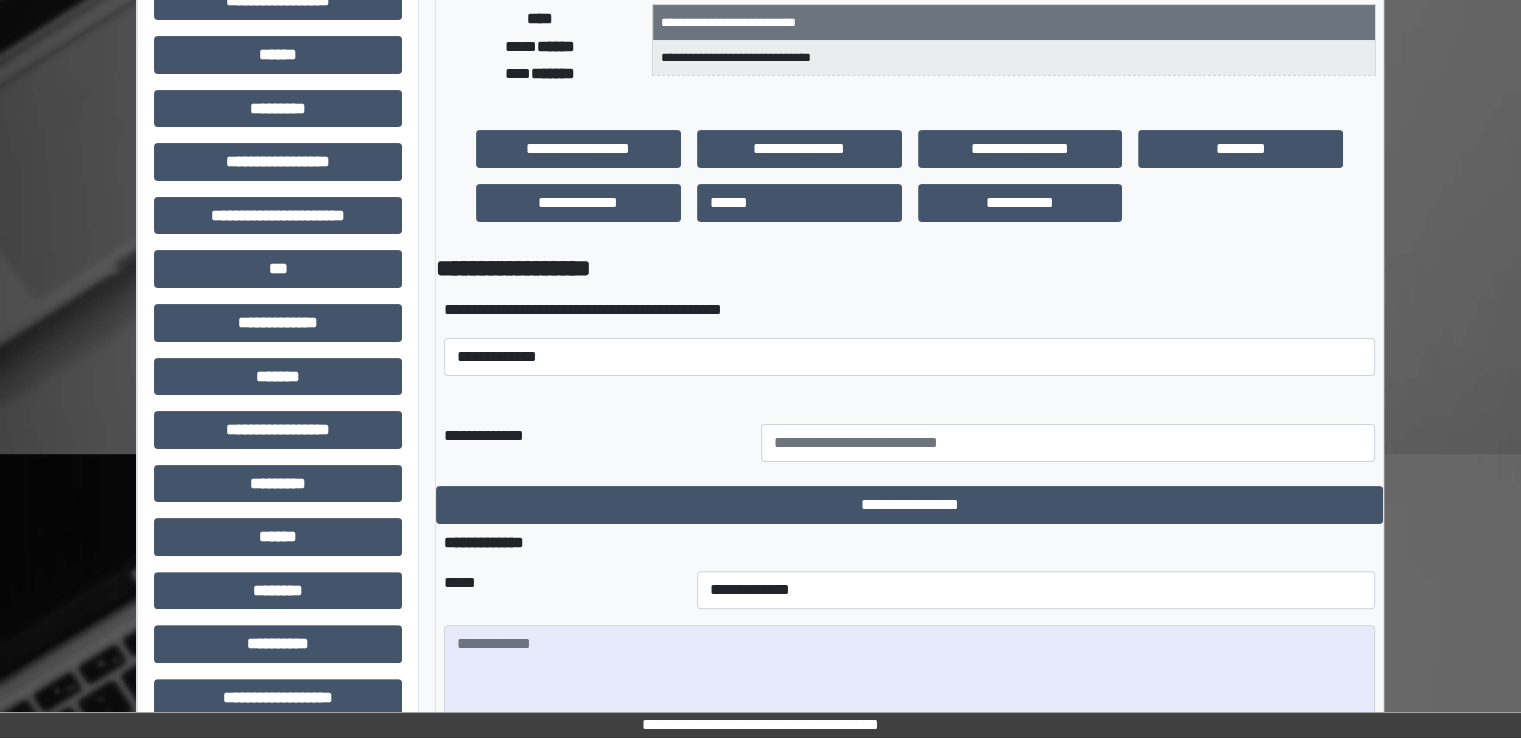 click on "**********" at bounding box center (909, 268) 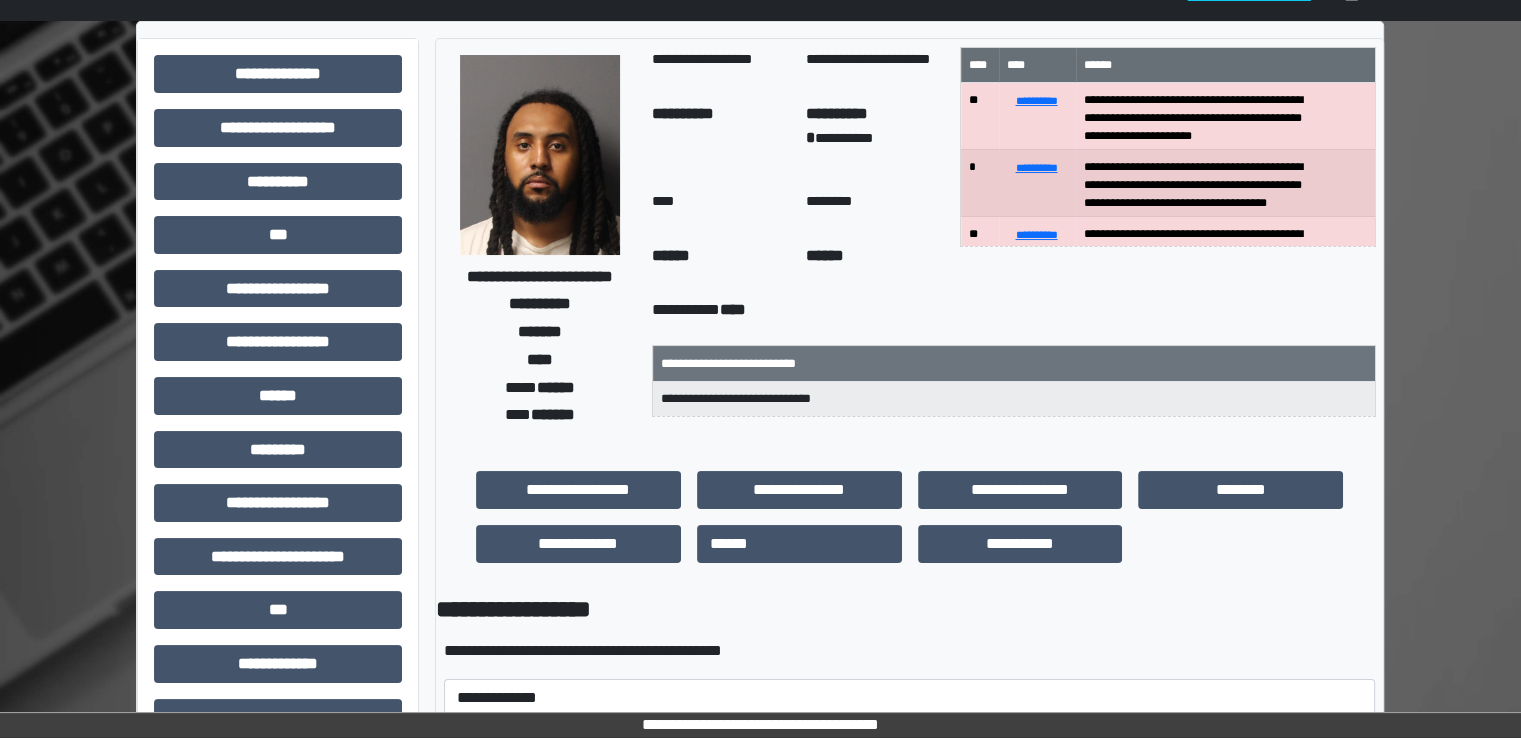 scroll, scrollTop: 0, scrollLeft: 0, axis: both 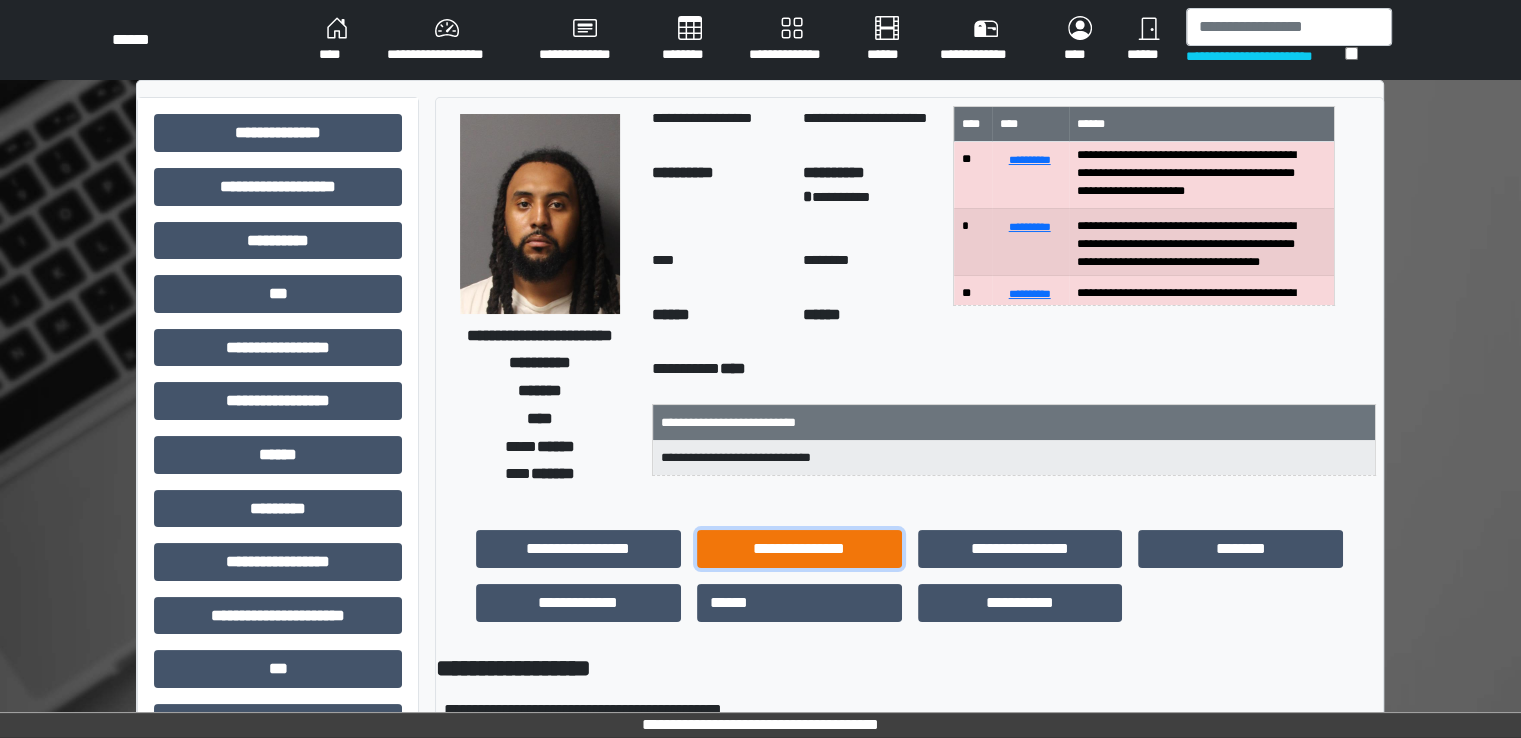 click on "**********" at bounding box center (799, 549) 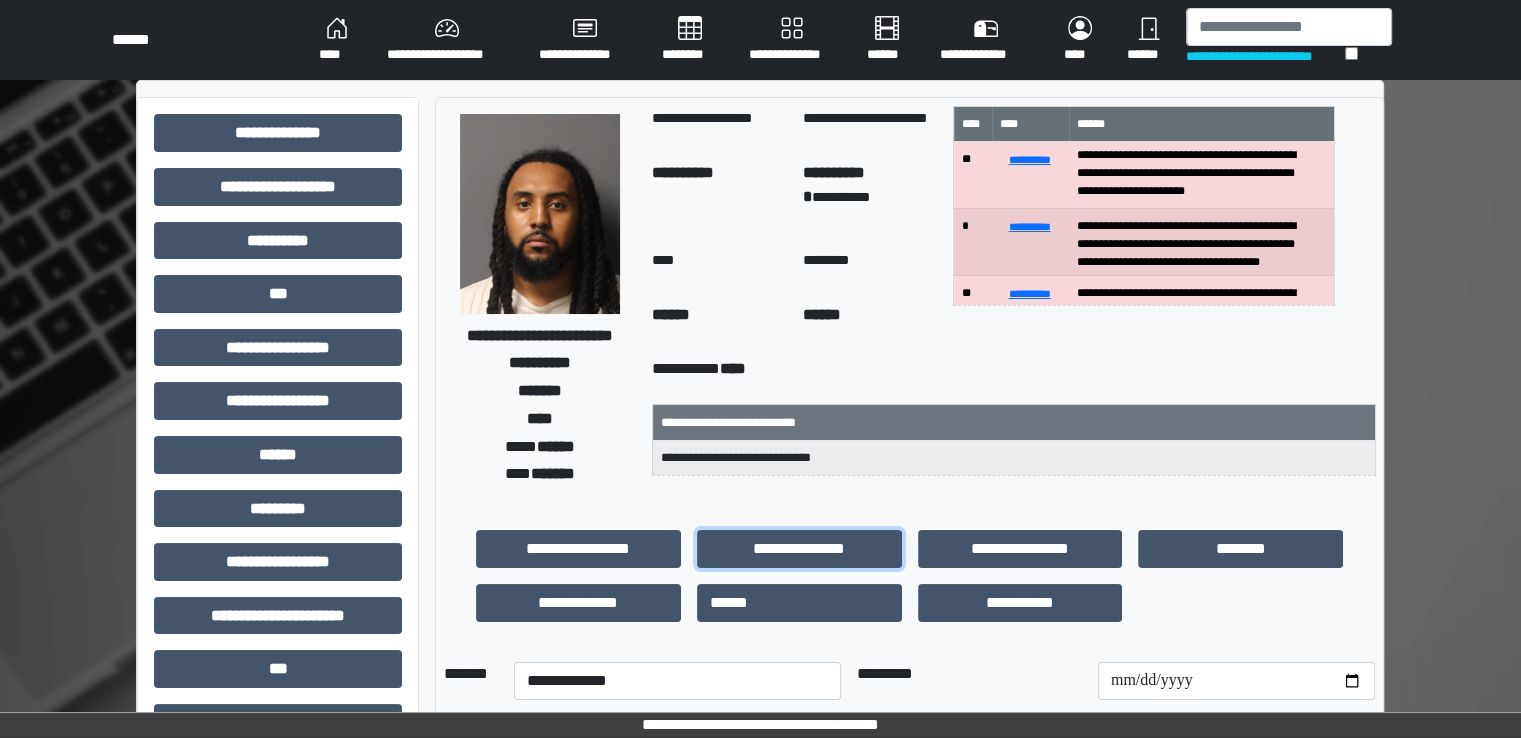 scroll, scrollTop: 200, scrollLeft: 0, axis: vertical 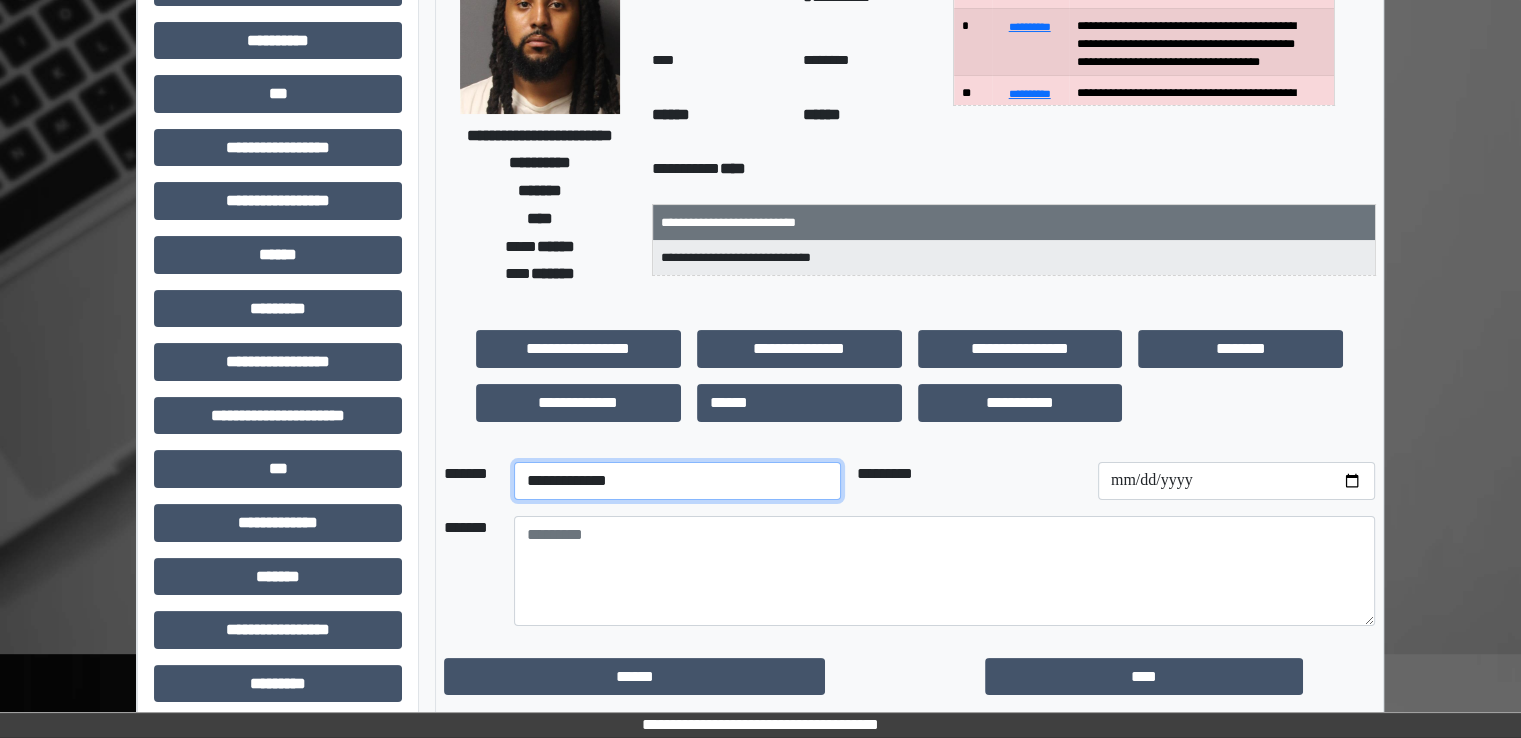 drag, startPoint x: 718, startPoint y: 463, endPoint x: 718, endPoint y: 479, distance: 16 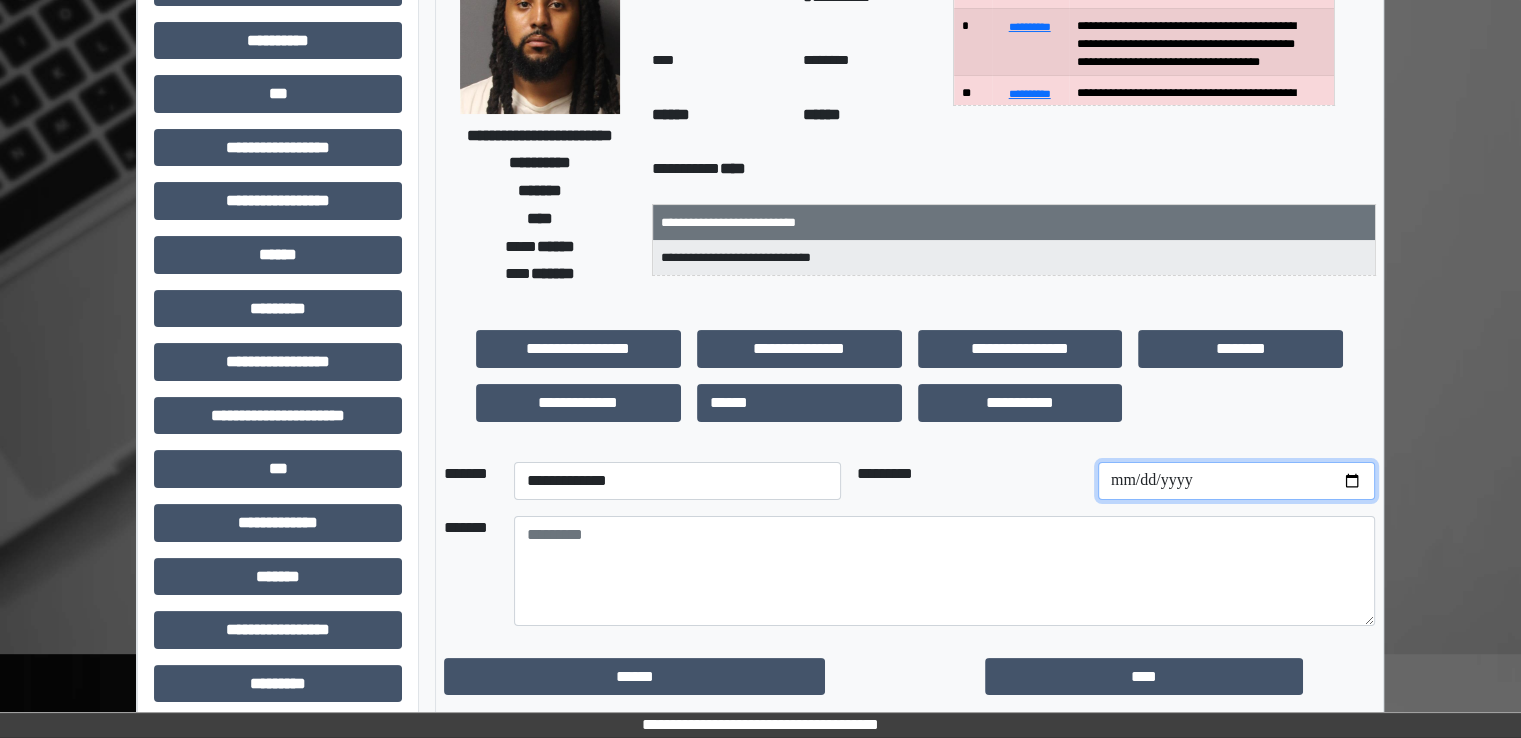 click at bounding box center (1236, 481) 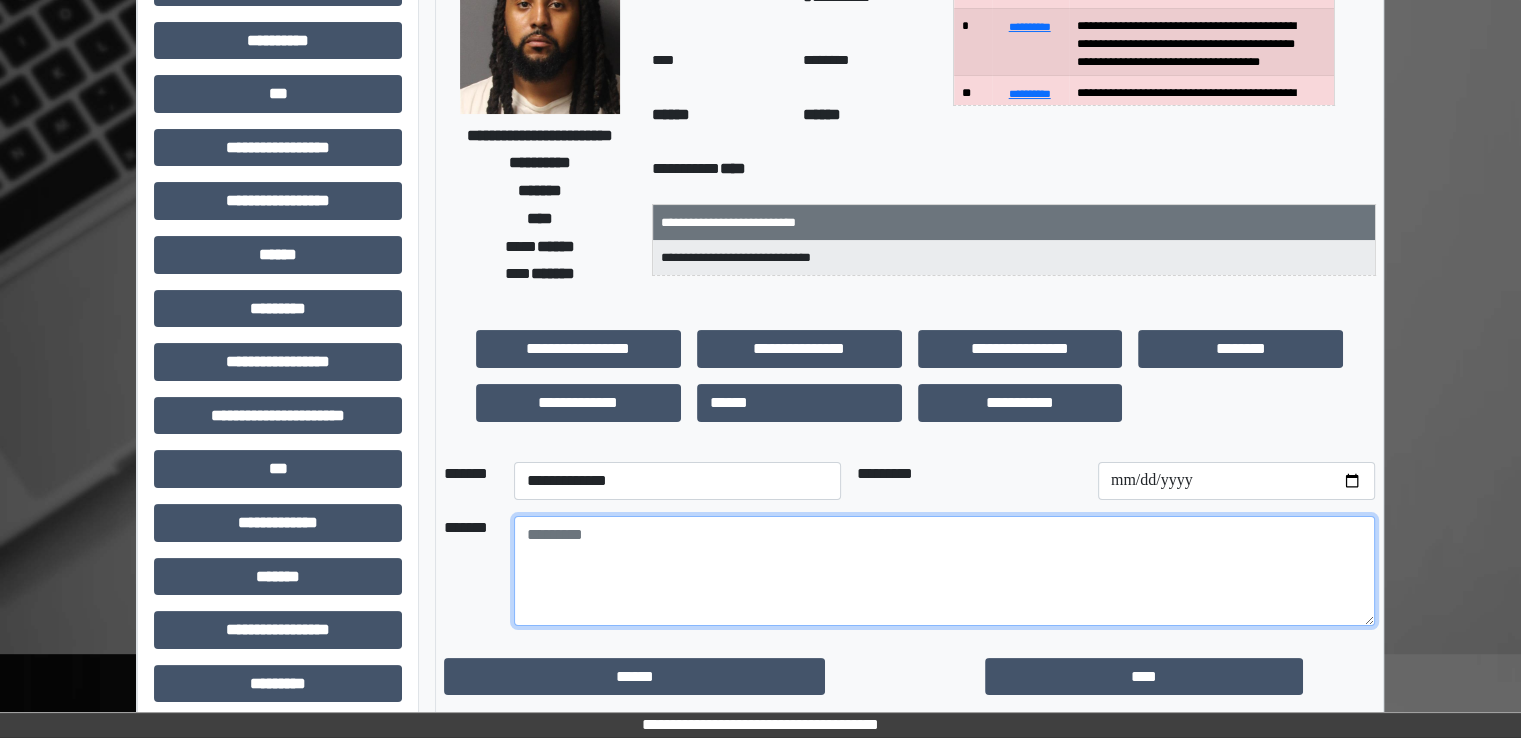 click at bounding box center (944, 571) 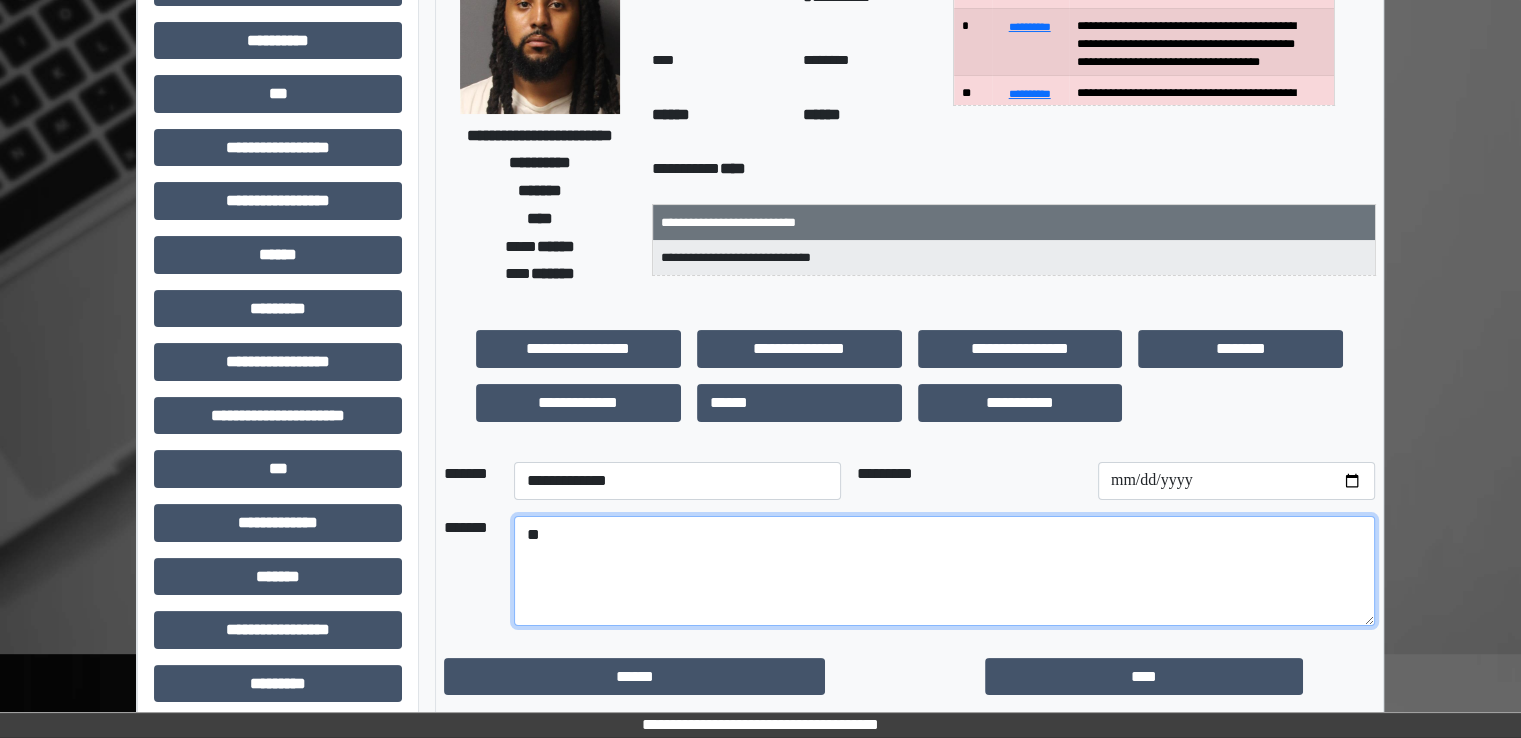 type on "*" 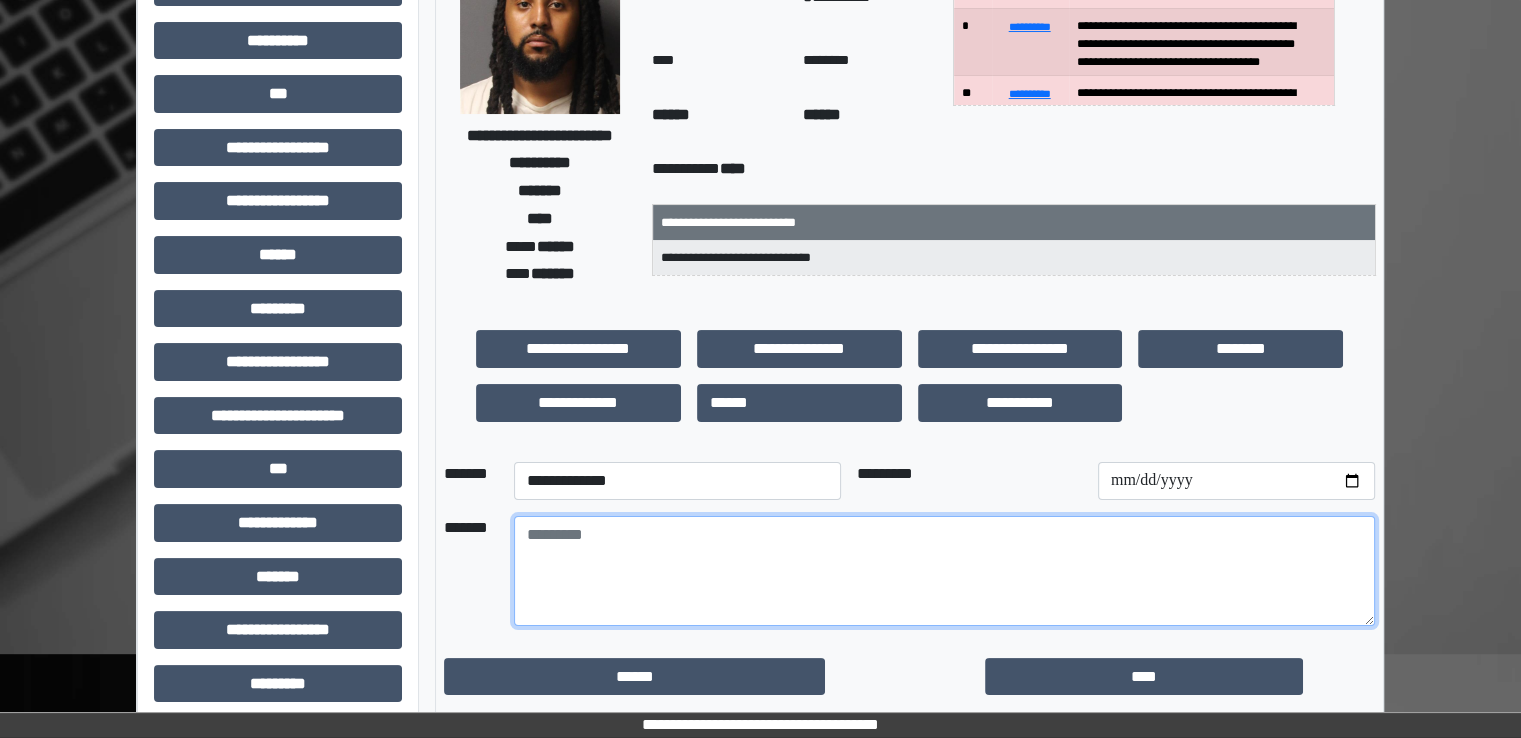 type on "*" 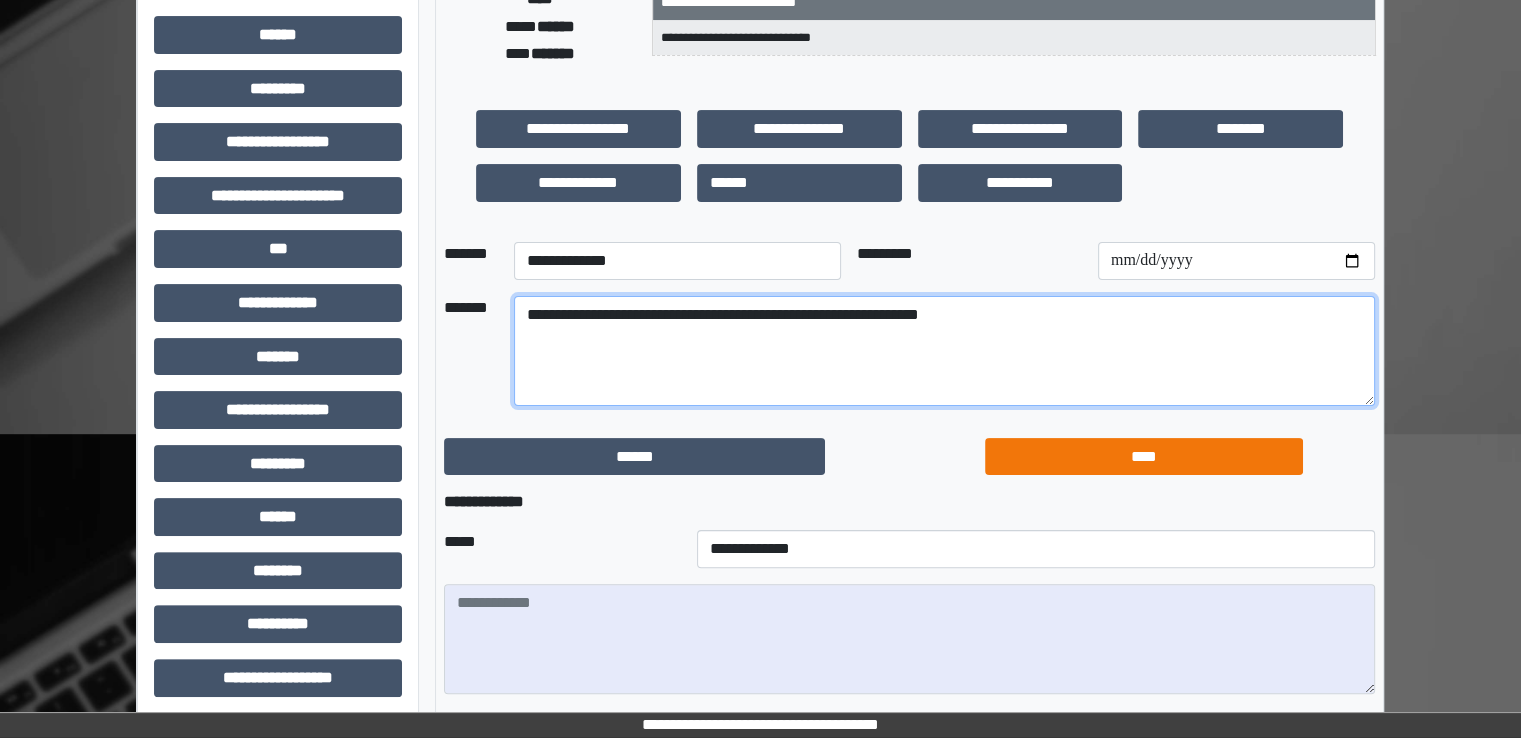 scroll, scrollTop: 400, scrollLeft: 0, axis: vertical 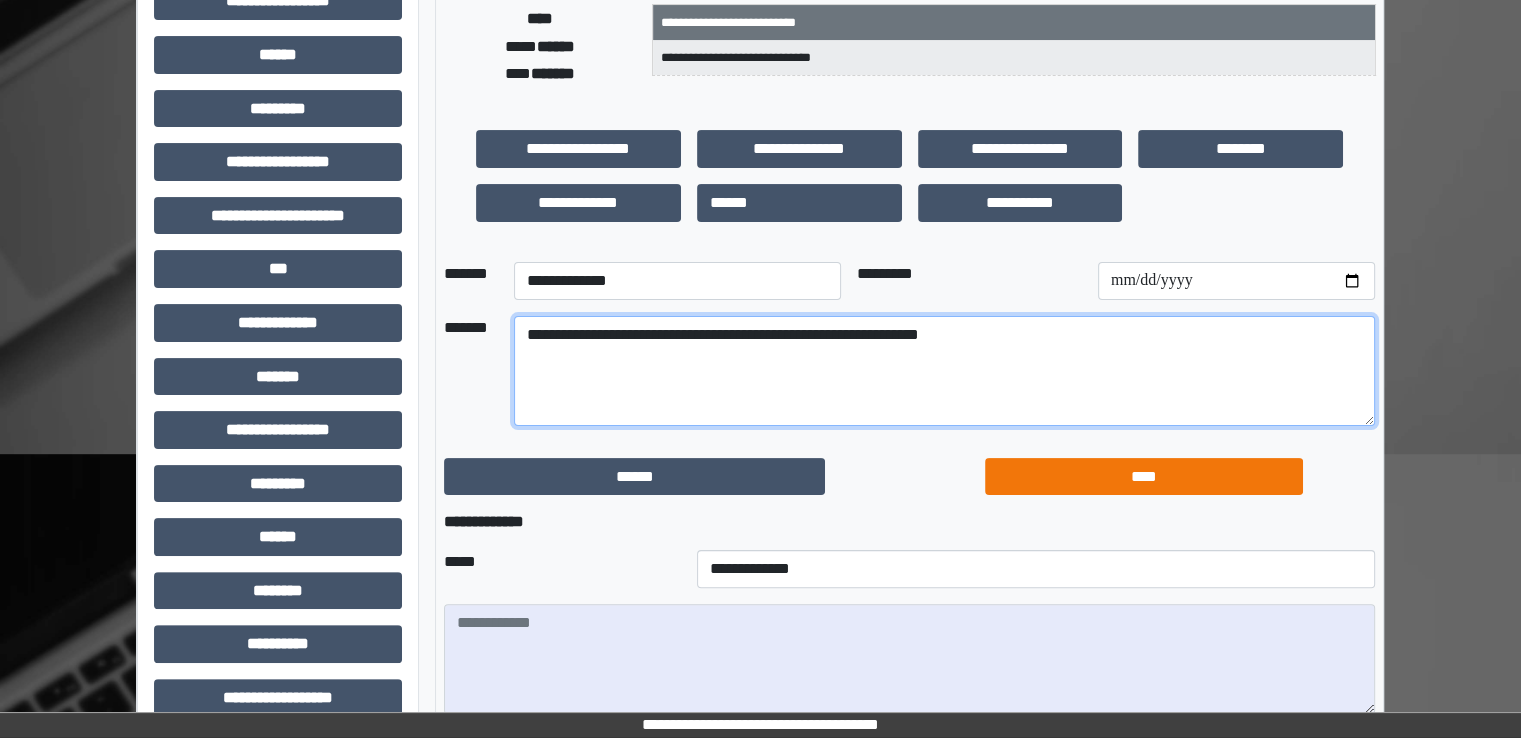 type on "**********" 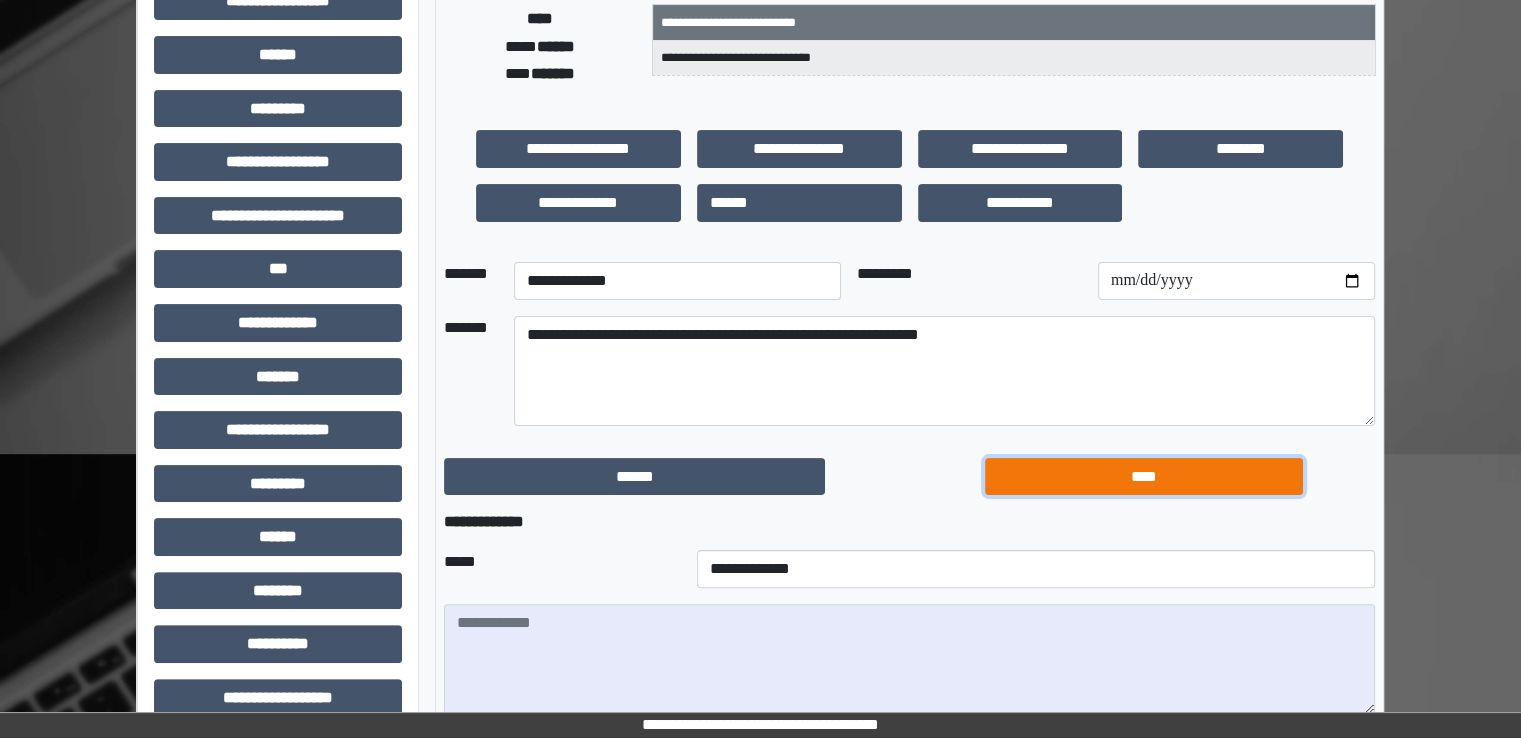 click on "****" at bounding box center [1144, 477] 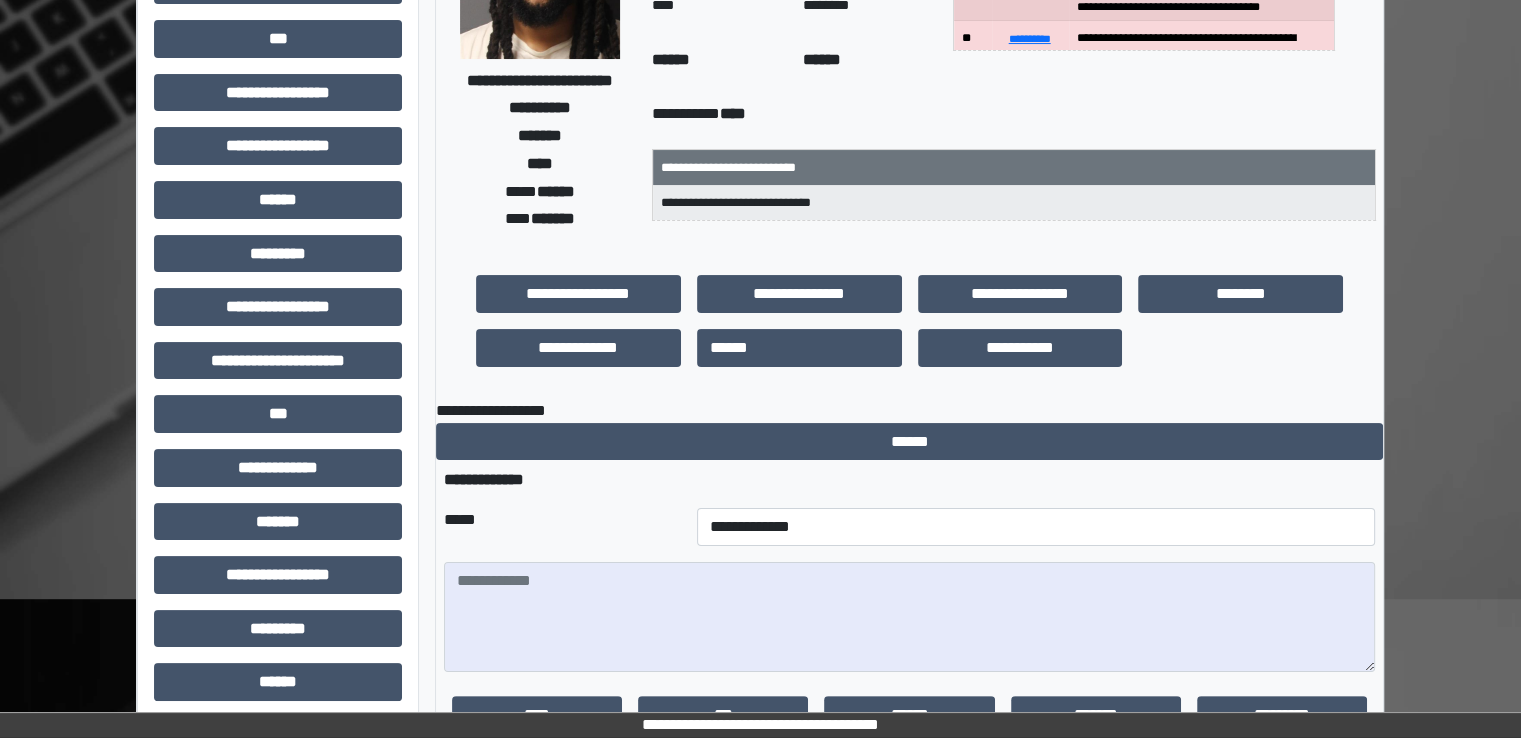 scroll, scrollTop: 0, scrollLeft: 0, axis: both 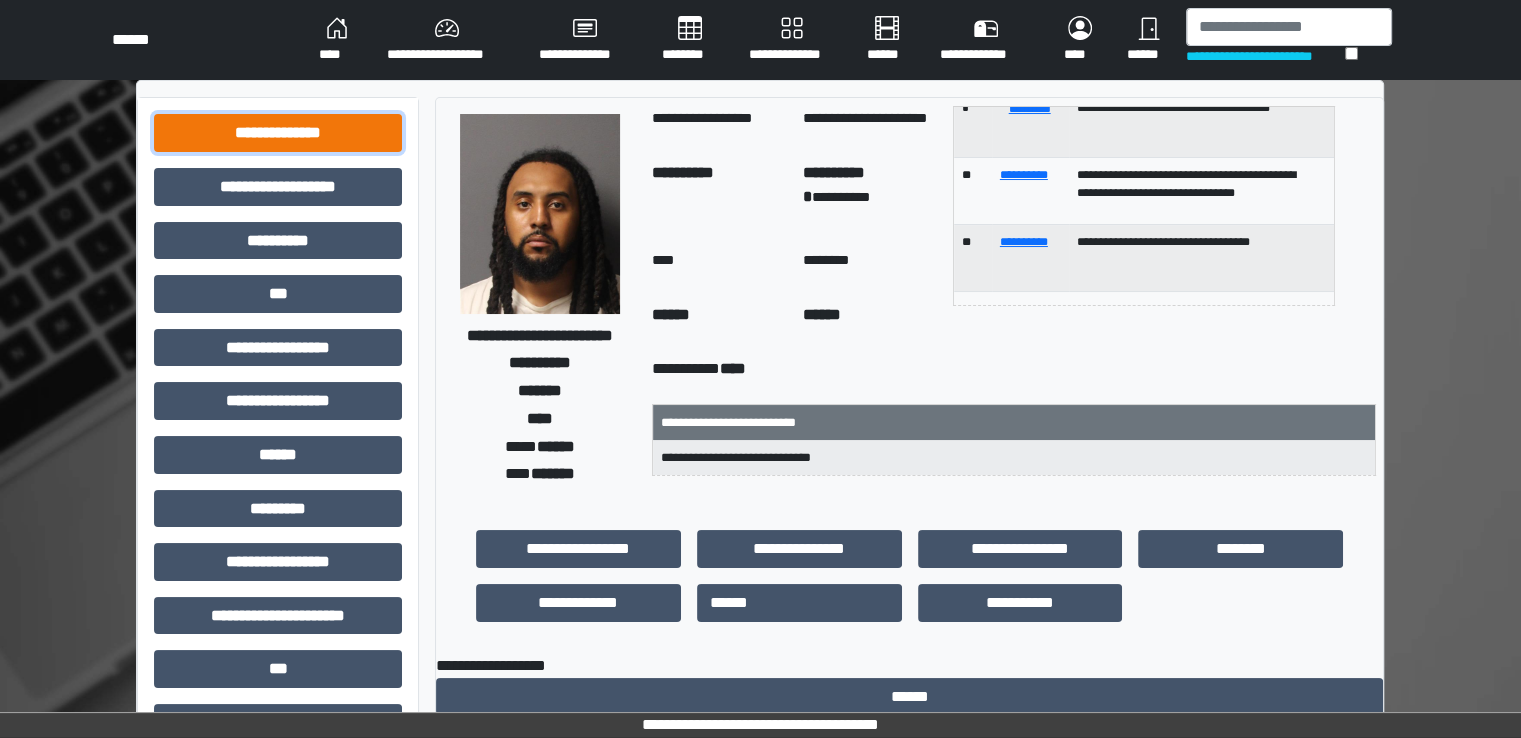 click on "**********" at bounding box center [278, 133] 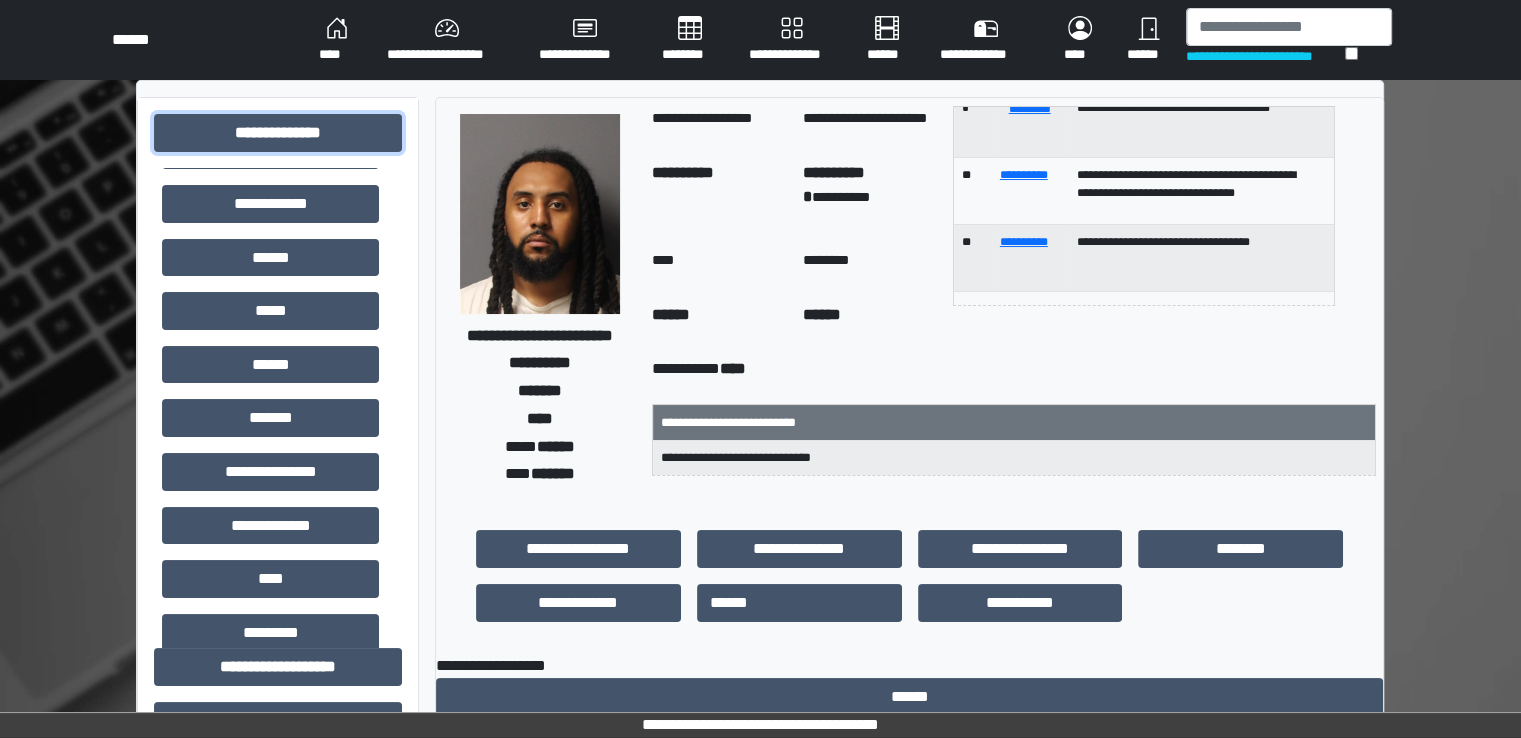 scroll, scrollTop: 300, scrollLeft: 0, axis: vertical 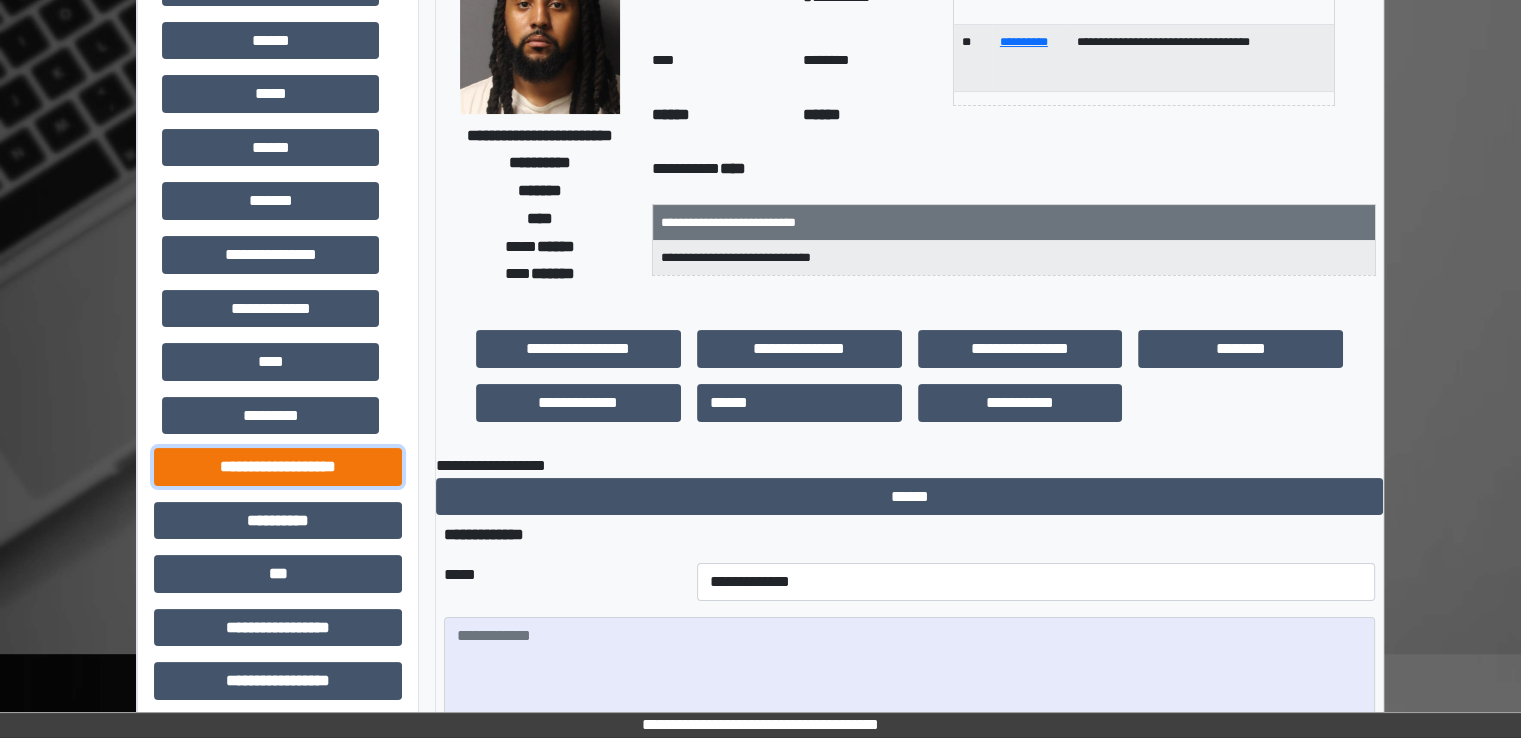 click on "**********" at bounding box center [278, 467] 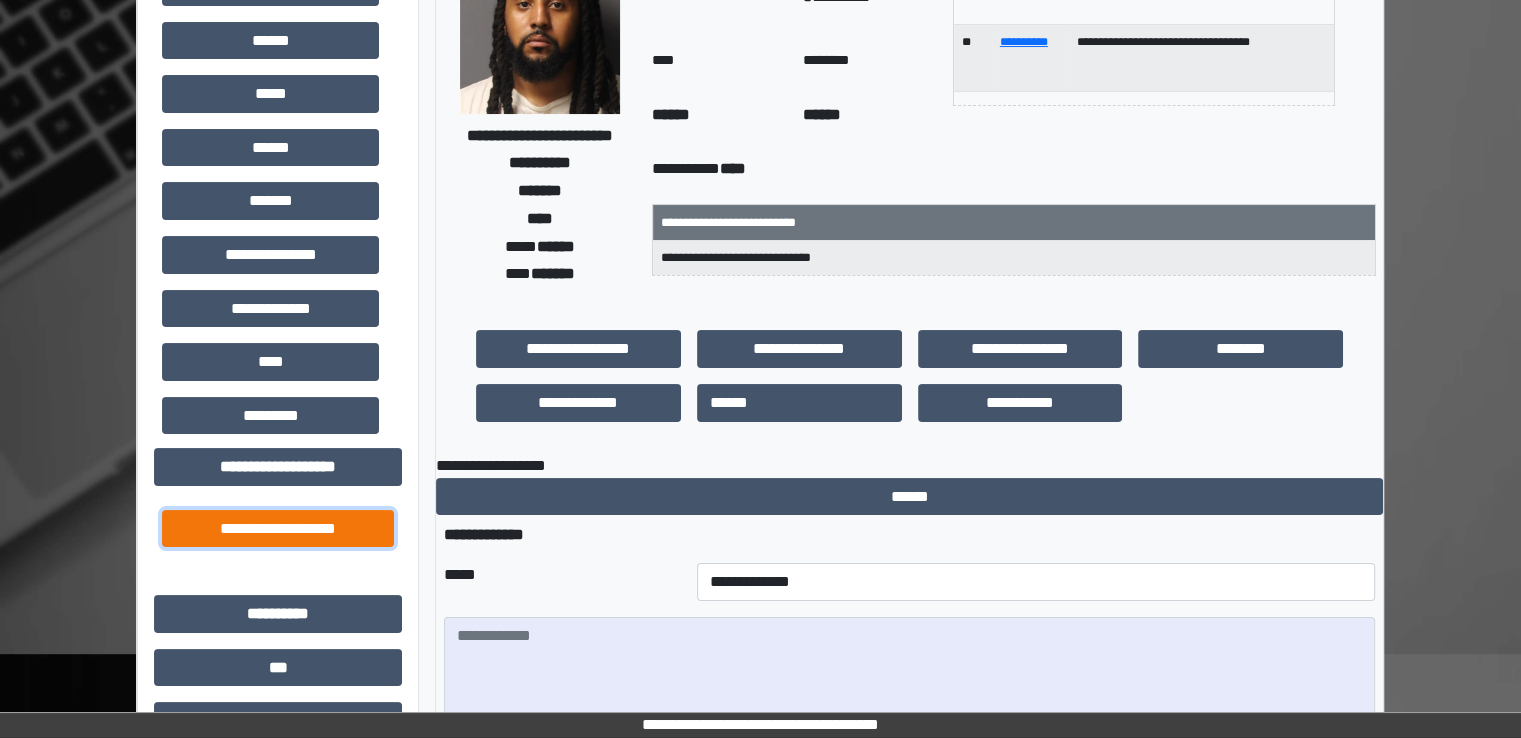 click on "**********" at bounding box center (278, 529) 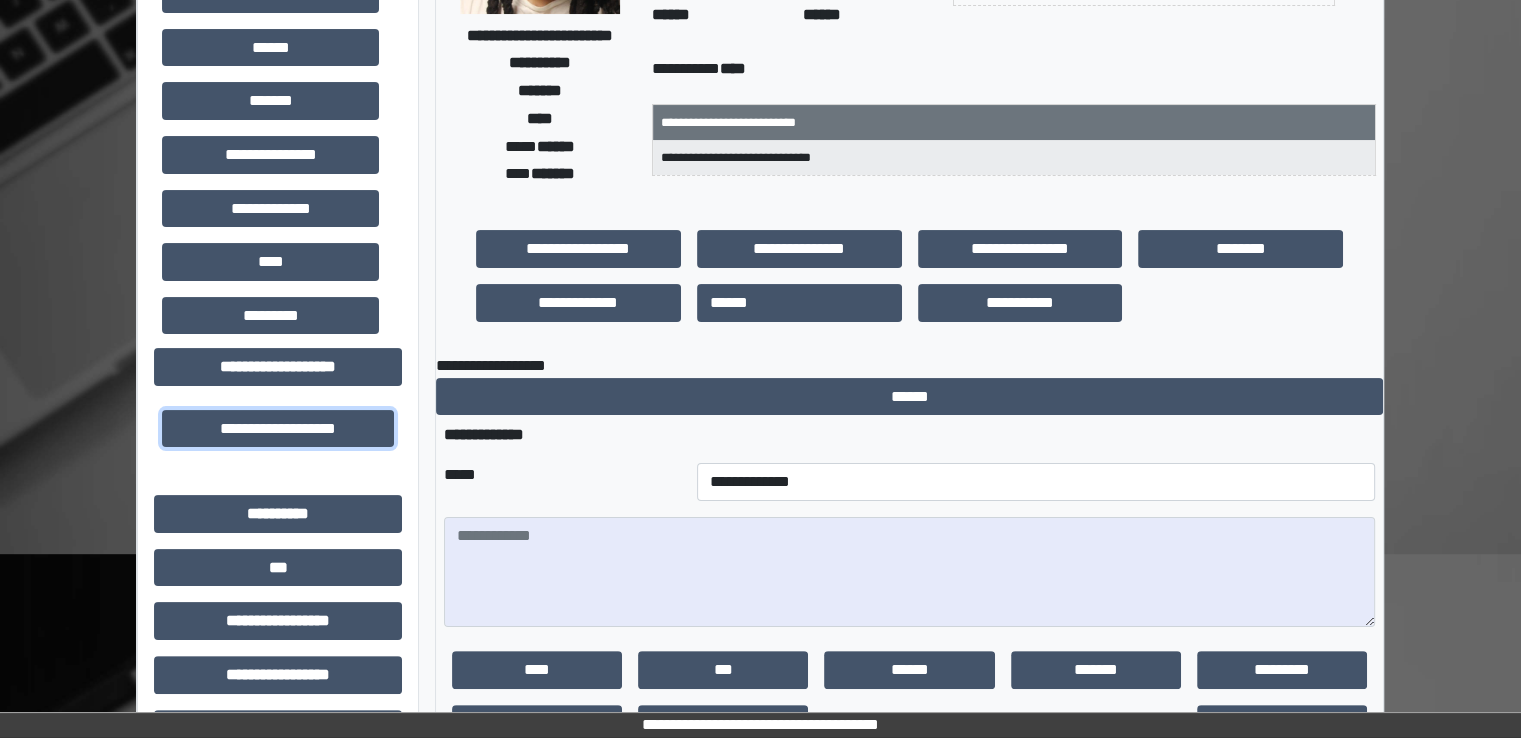 scroll, scrollTop: 0, scrollLeft: 0, axis: both 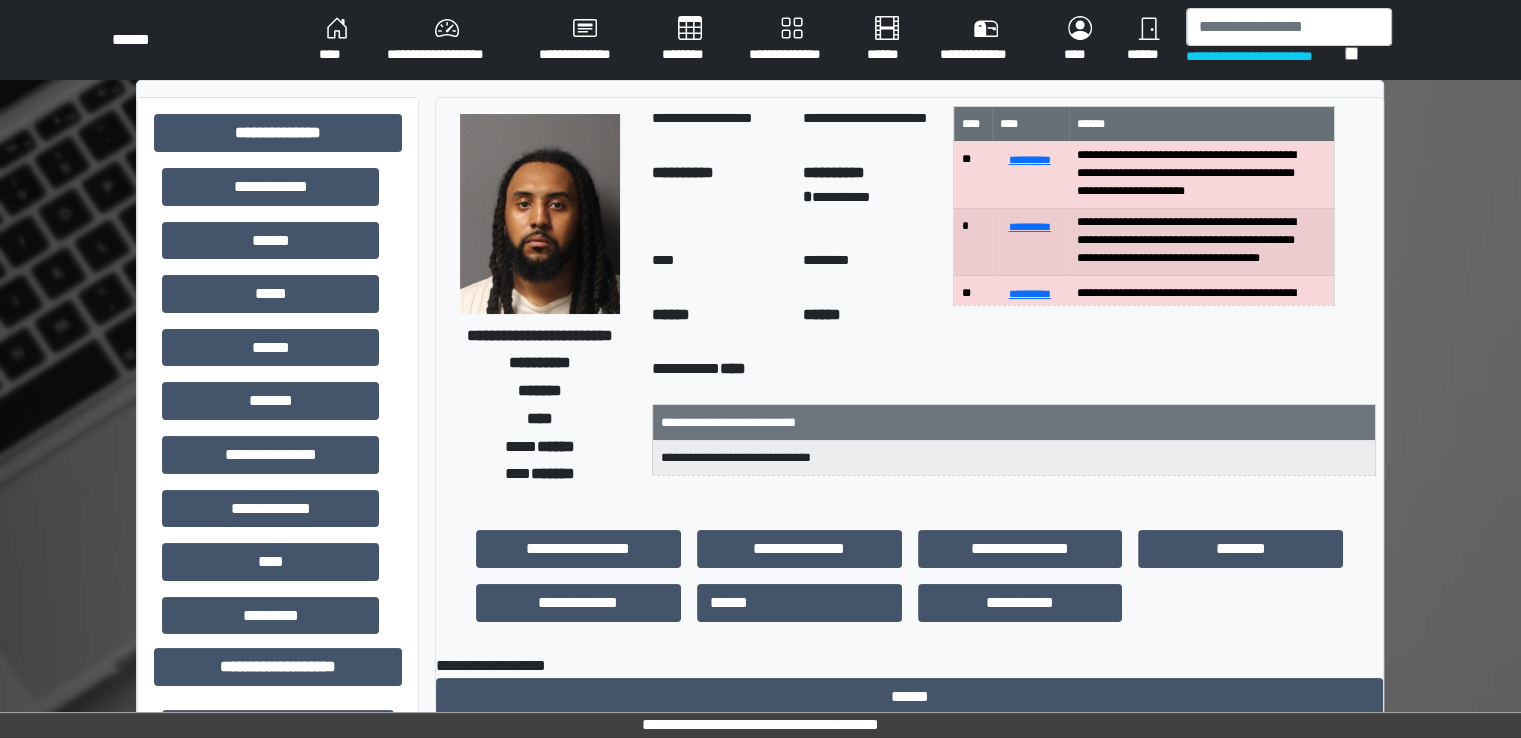 click on "****" at bounding box center [337, 40] 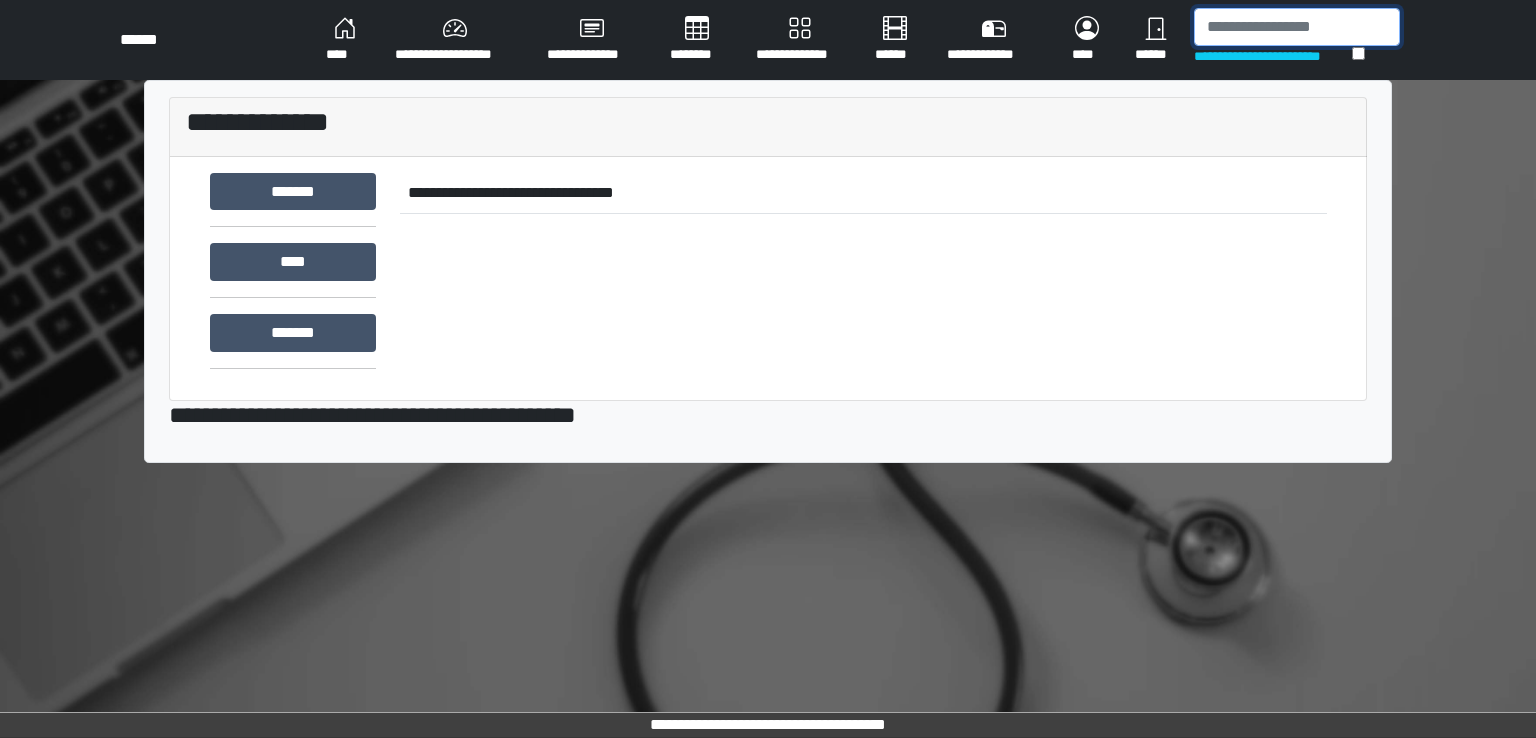 click at bounding box center [1297, 27] 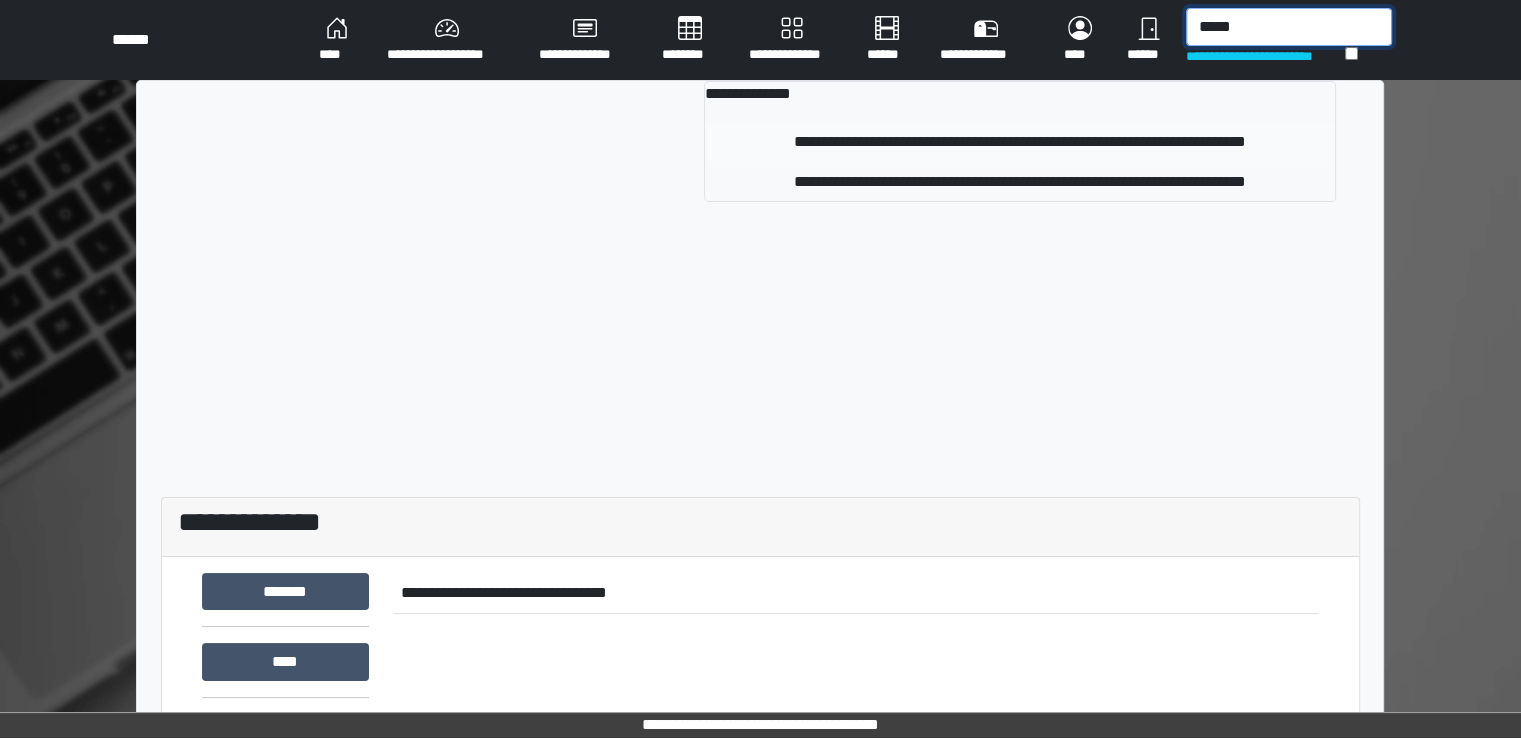 type on "*****" 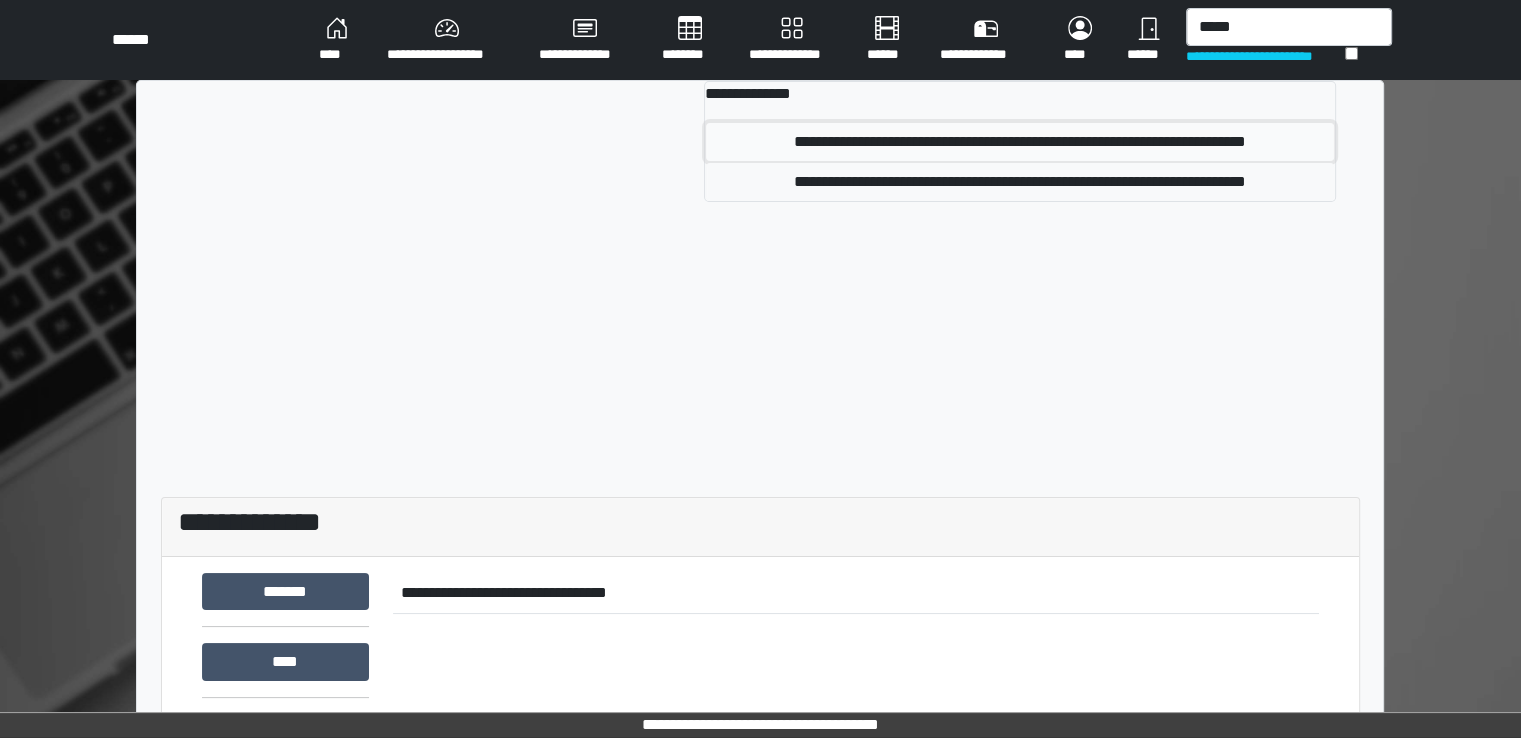 click on "**********" at bounding box center (1020, 142) 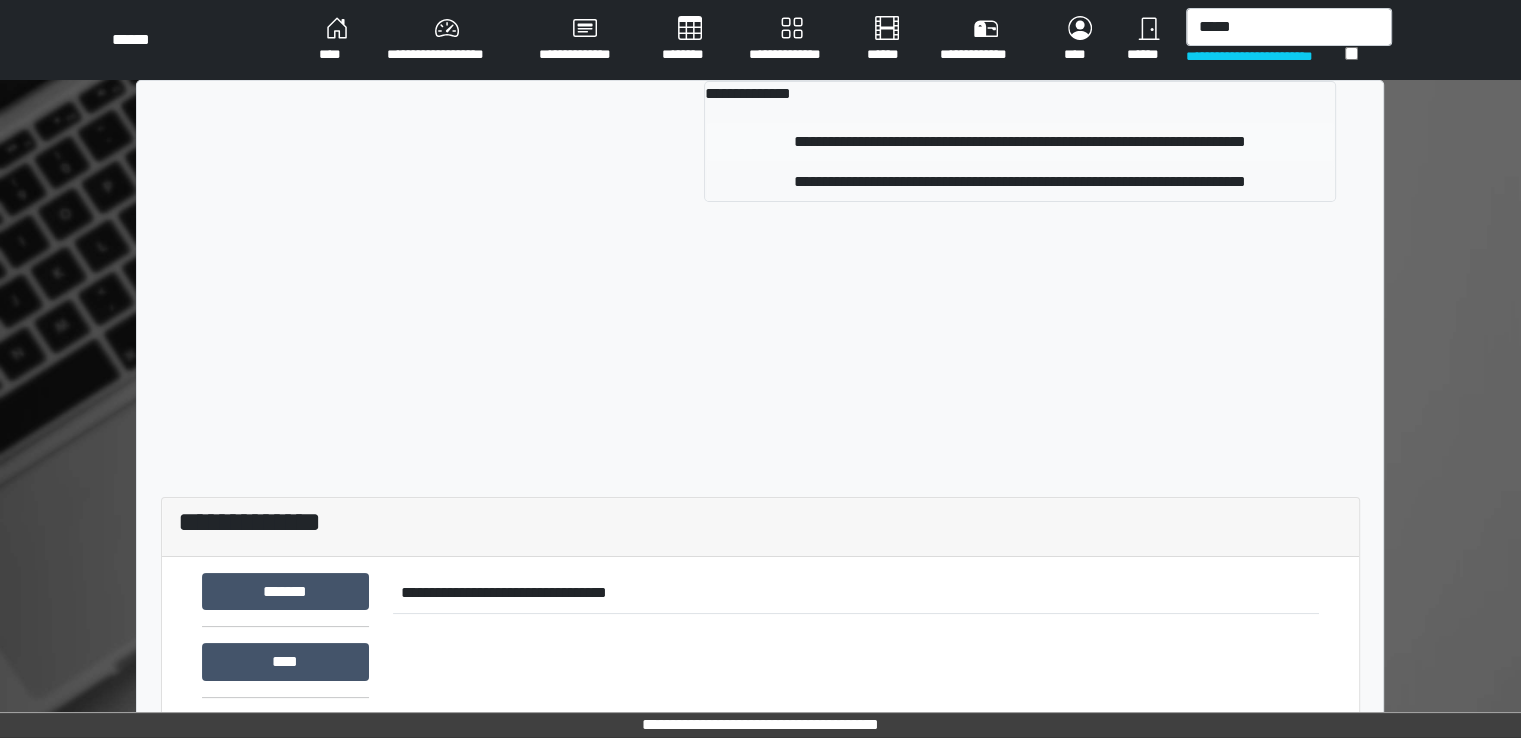 type 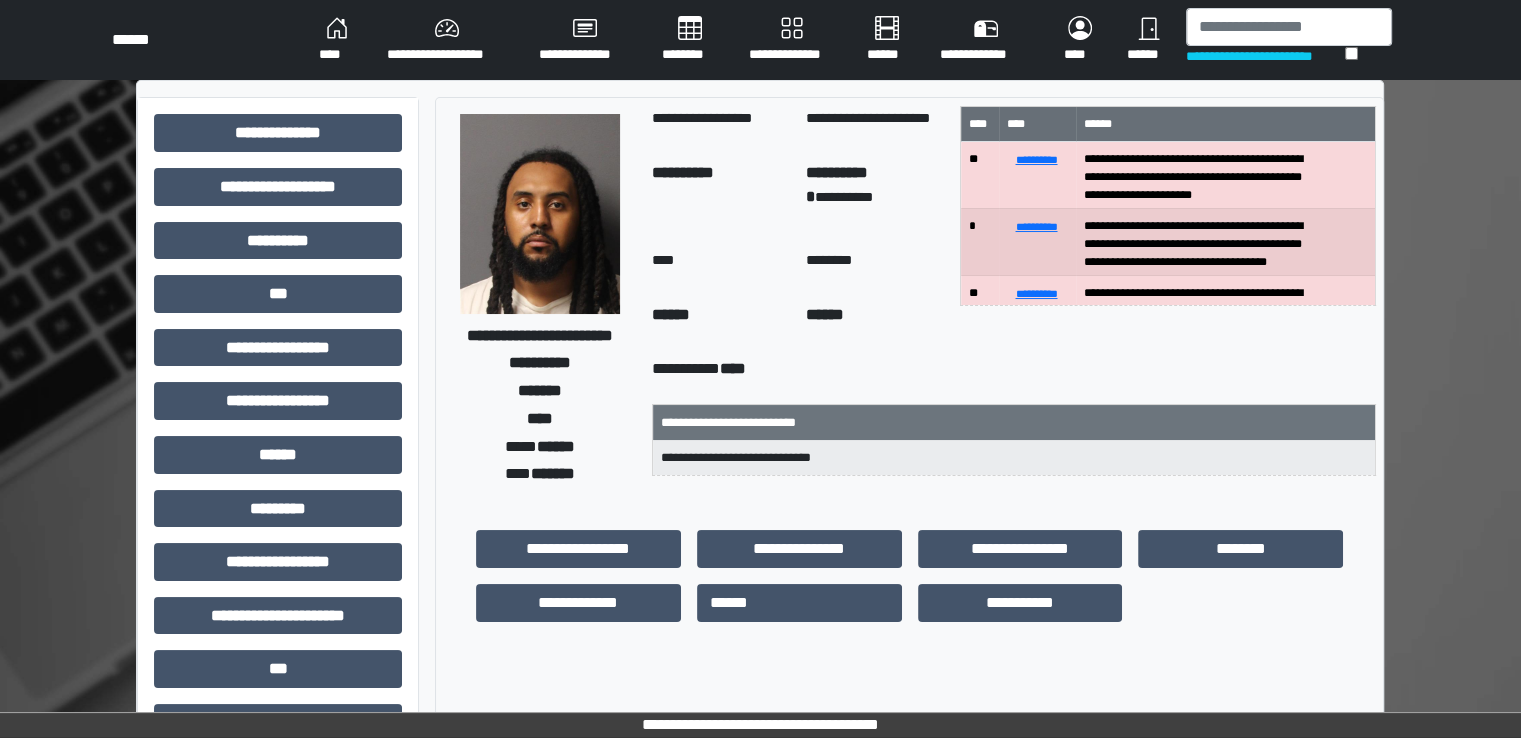 scroll, scrollTop: 21, scrollLeft: 0, axis: vertical 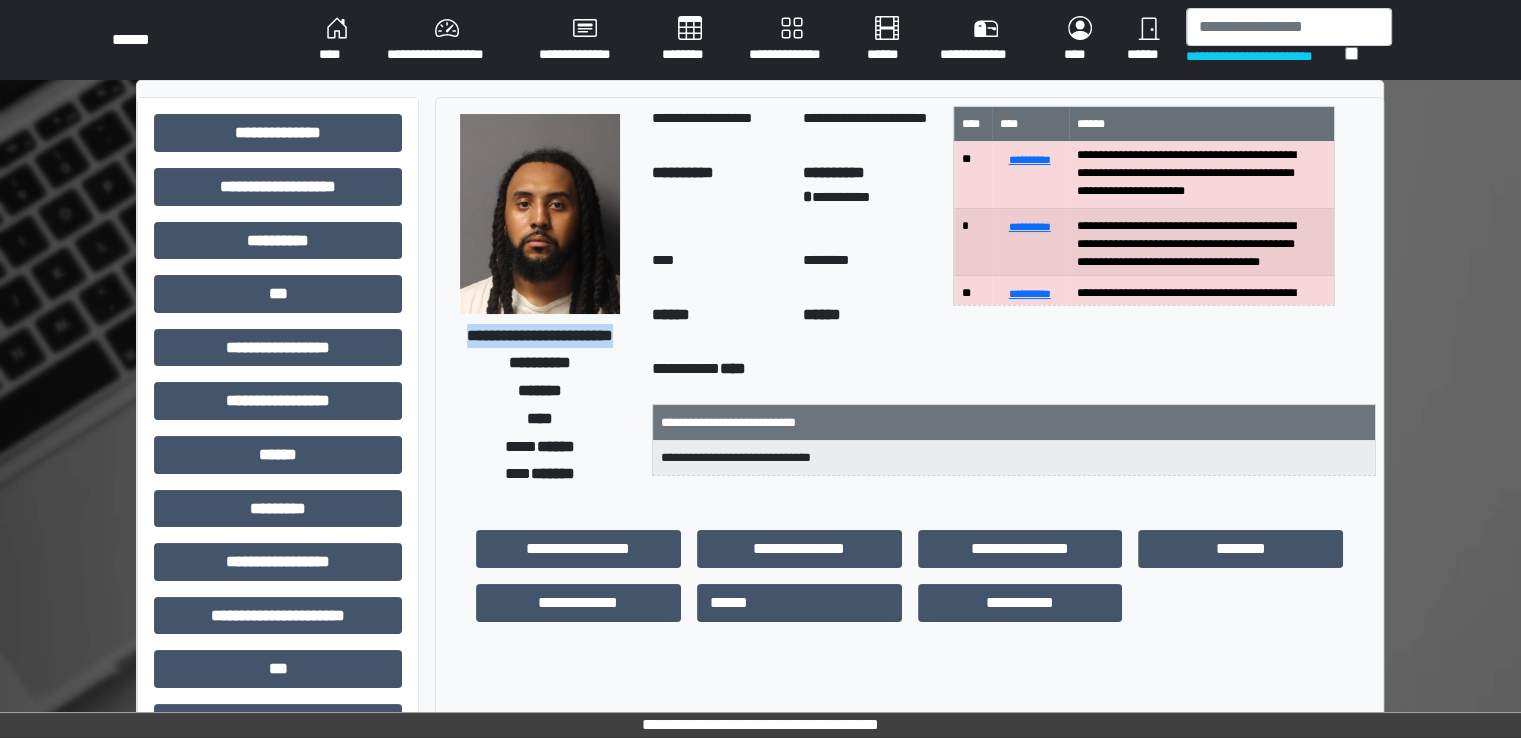 drag, startPoint x: 472, startPoint y: 321, endPoint x: 600, endPoint y: 354, distance: 132.18547 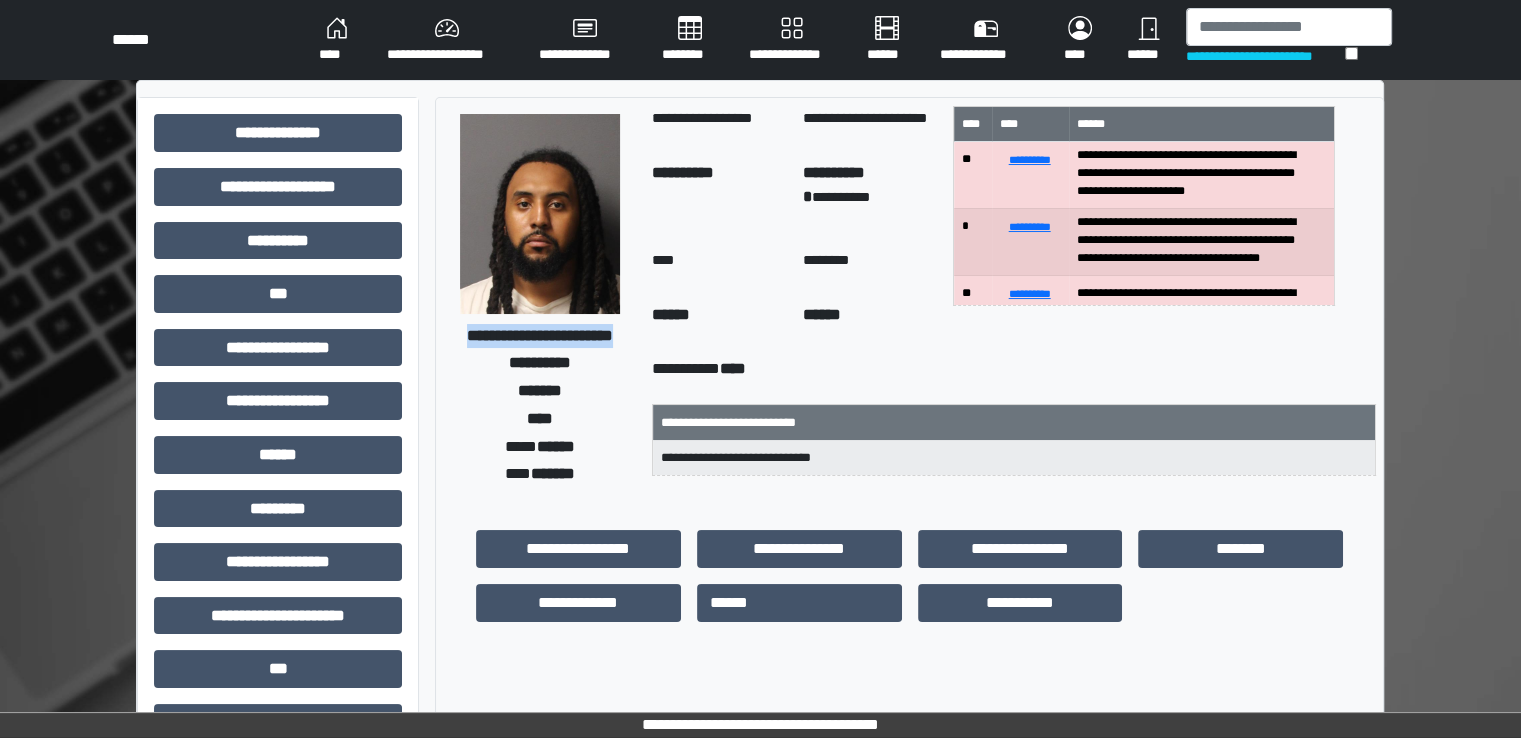 scroll, scrollTop: 21, scrollLeft: 0, axis: vertical 